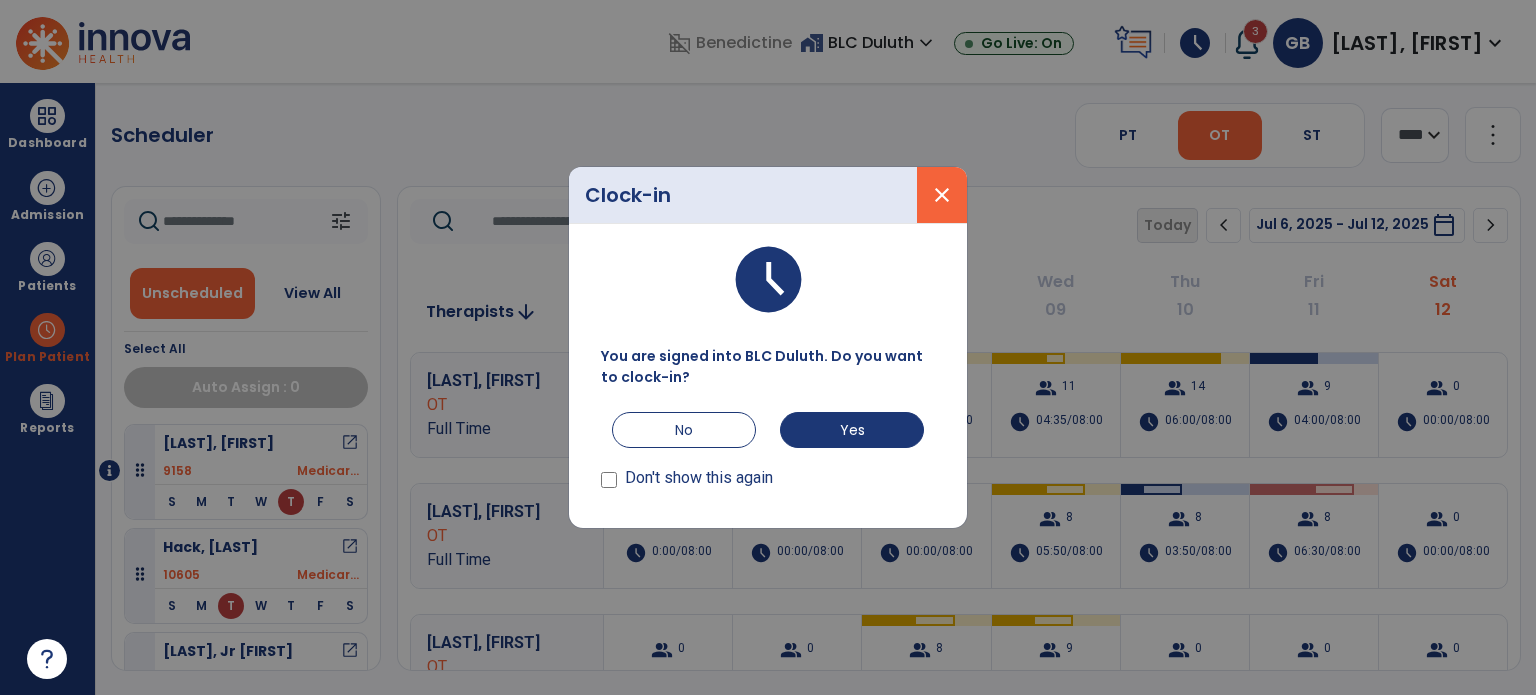 scroll, scrollTop: 0, scrollLeft: 0, axis: both 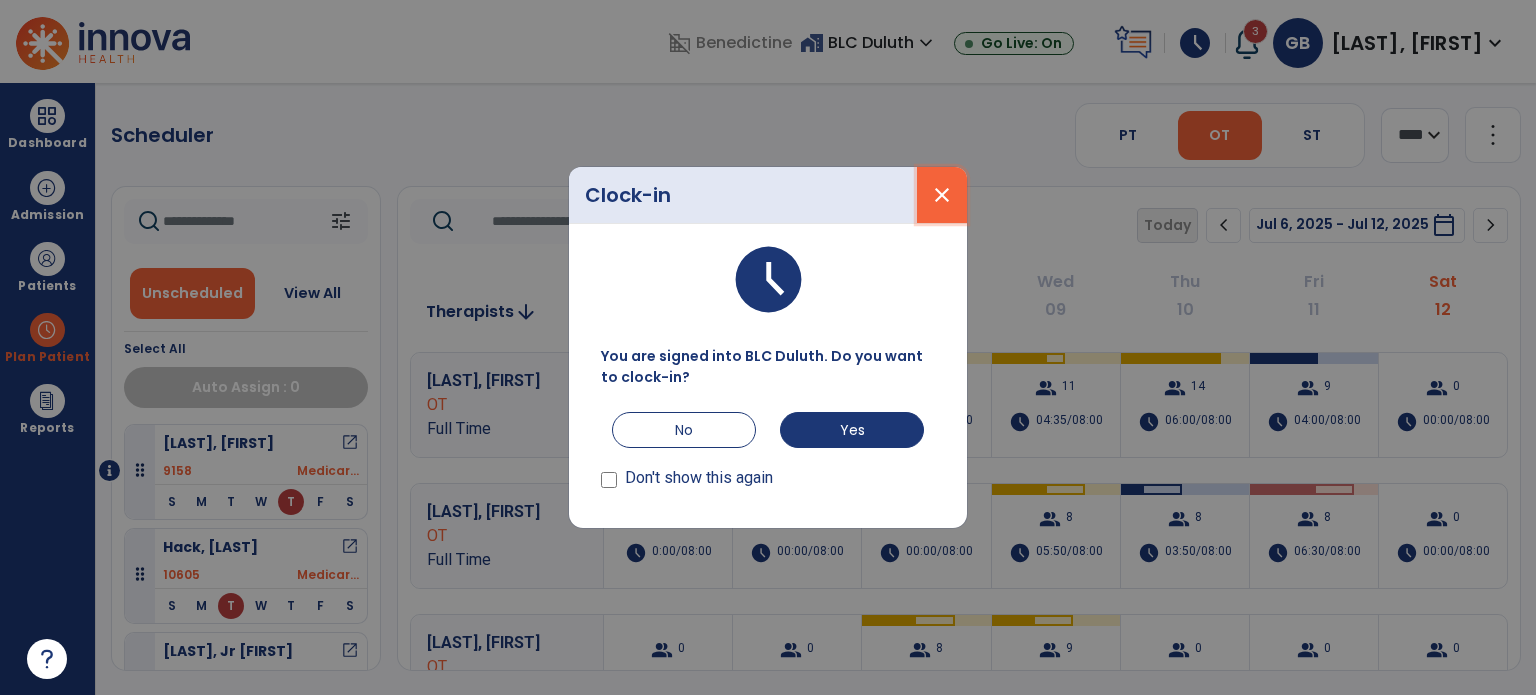 click on "close" at bounding box center (942, 195) 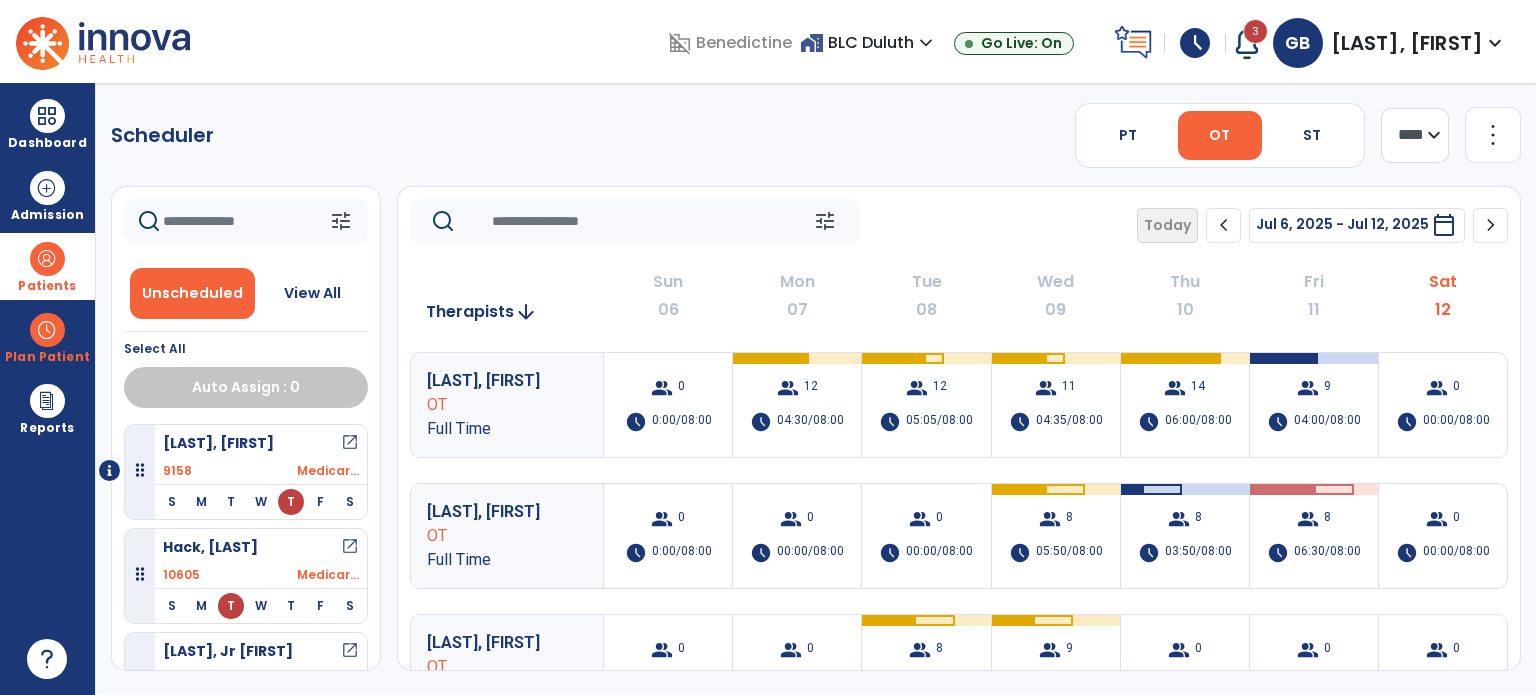 click at bounding box center [47, 259] 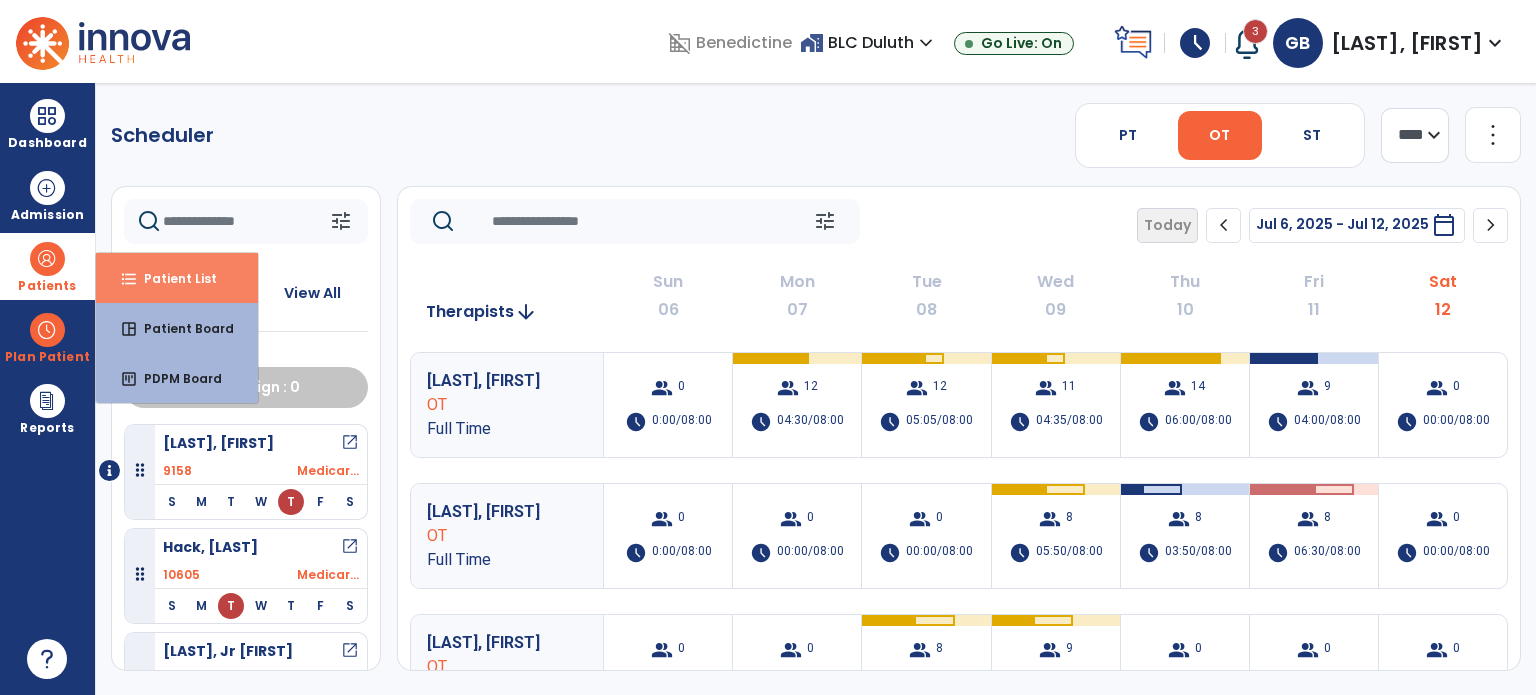 click on "format_list_bulleted  Patient List" at bounding box center [177, 278] 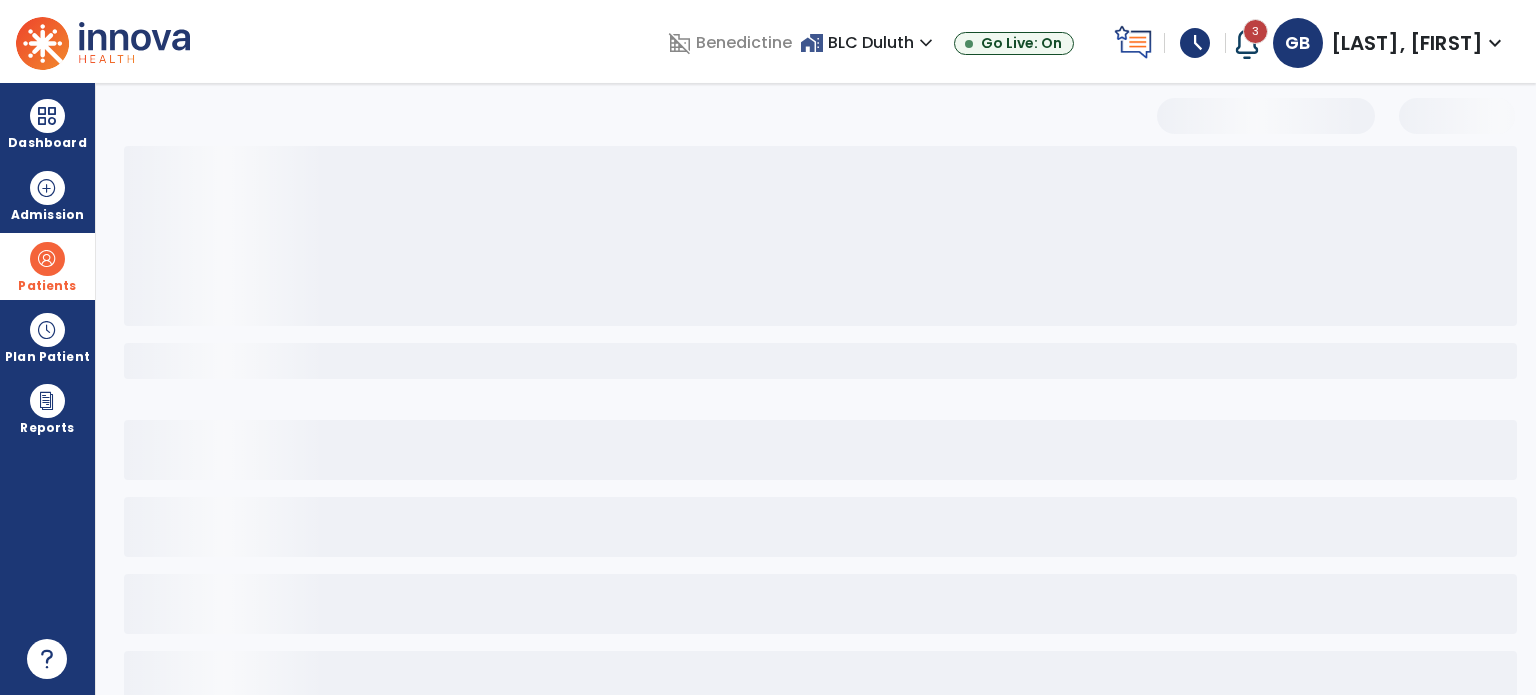 select on "***" 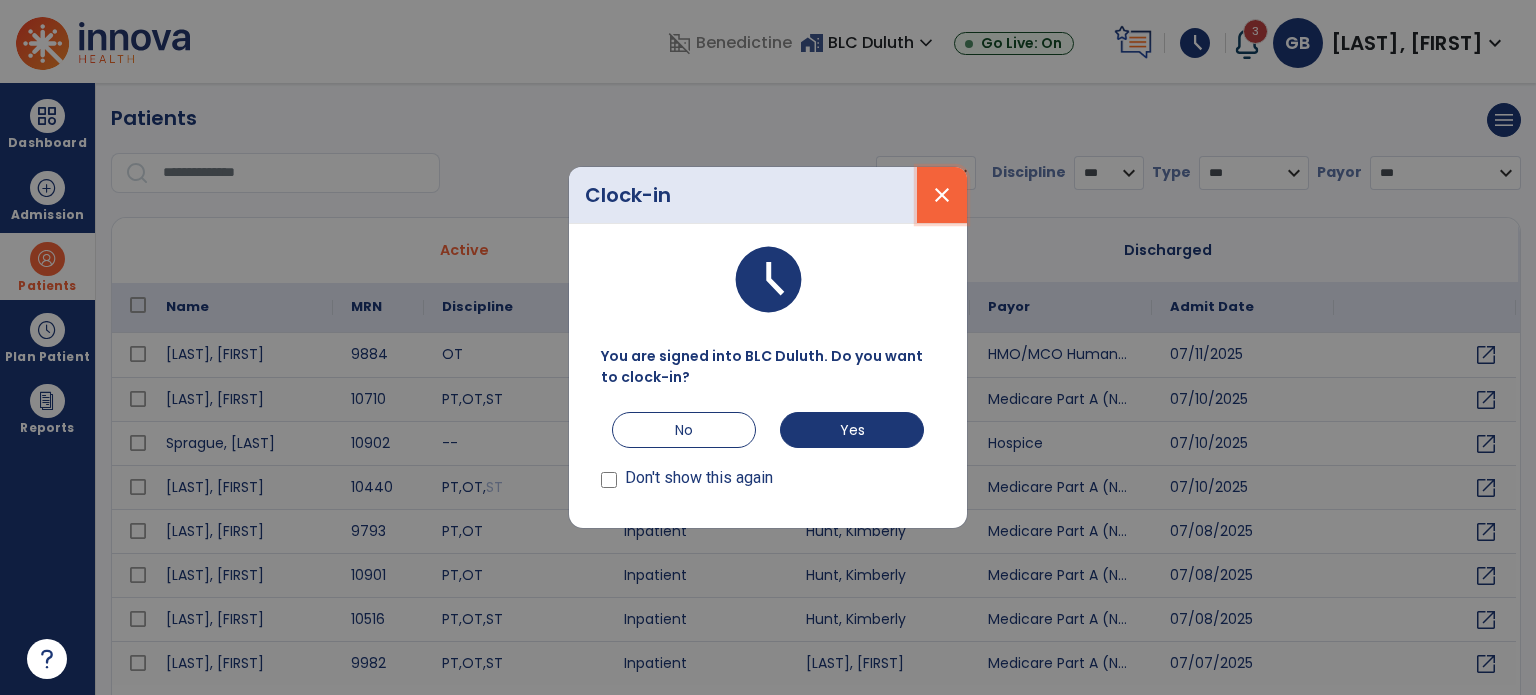 click on "close" at bounding box center [942, 195] 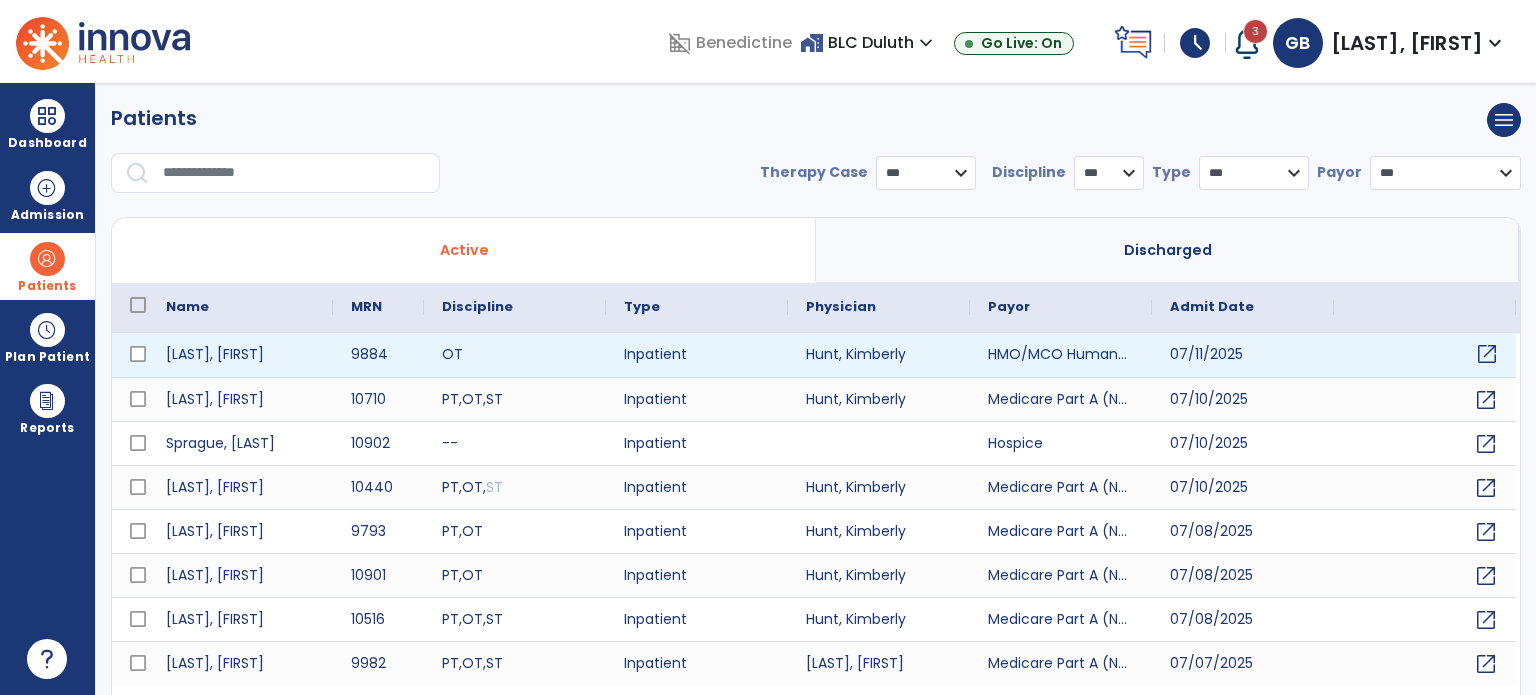 click on "open_in_new" at bounding box center (1487, 354) 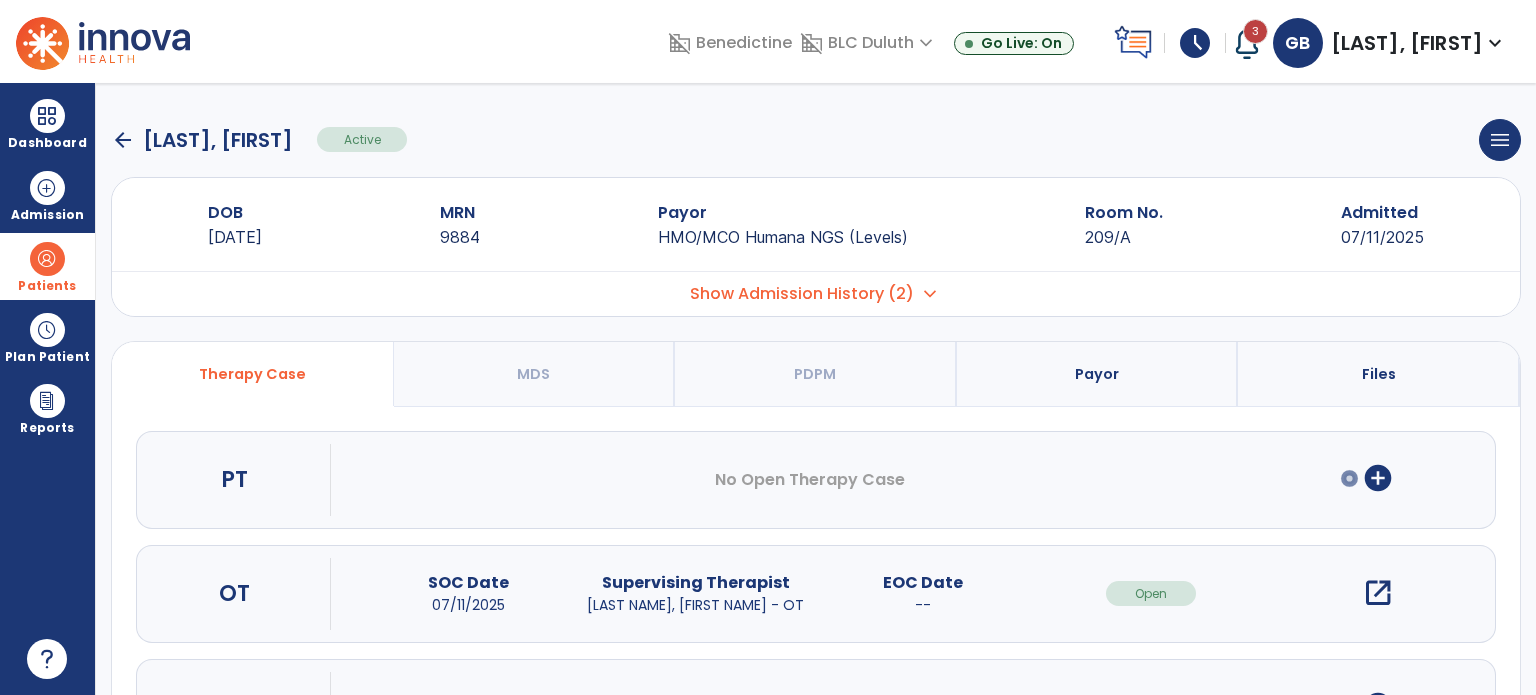 click on "add_circle" at bounding box center (1378, 478) 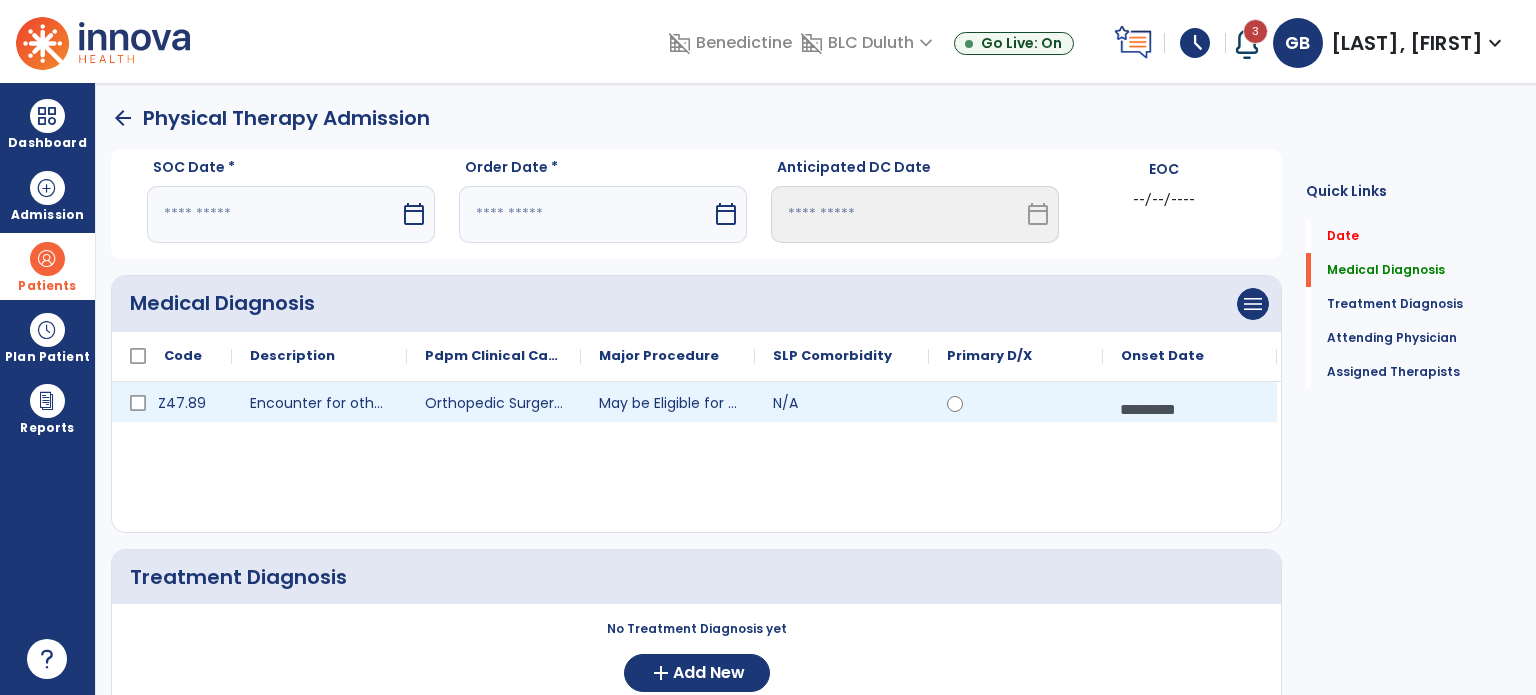 click on "*********" at bounding box center [1190, 409] 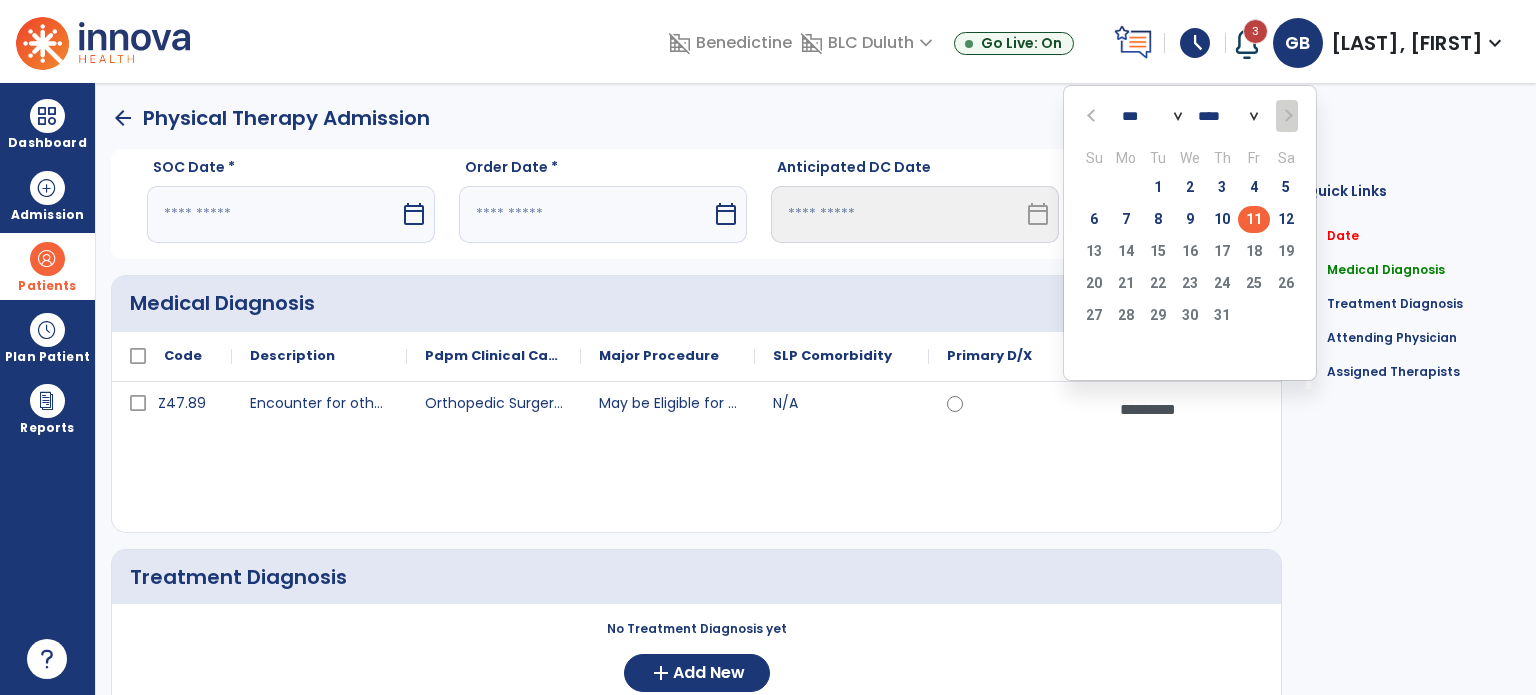 click on "9" 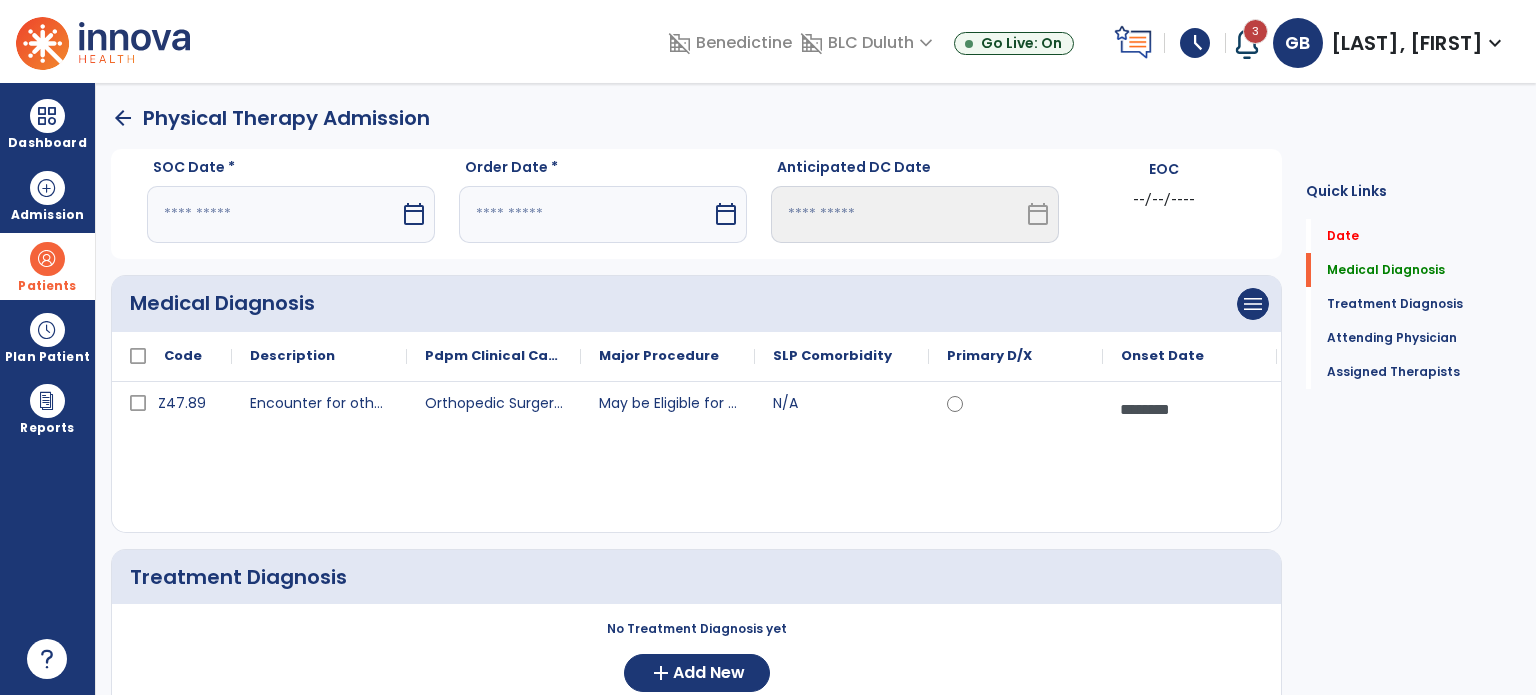 click at bounding box center (273, 214) 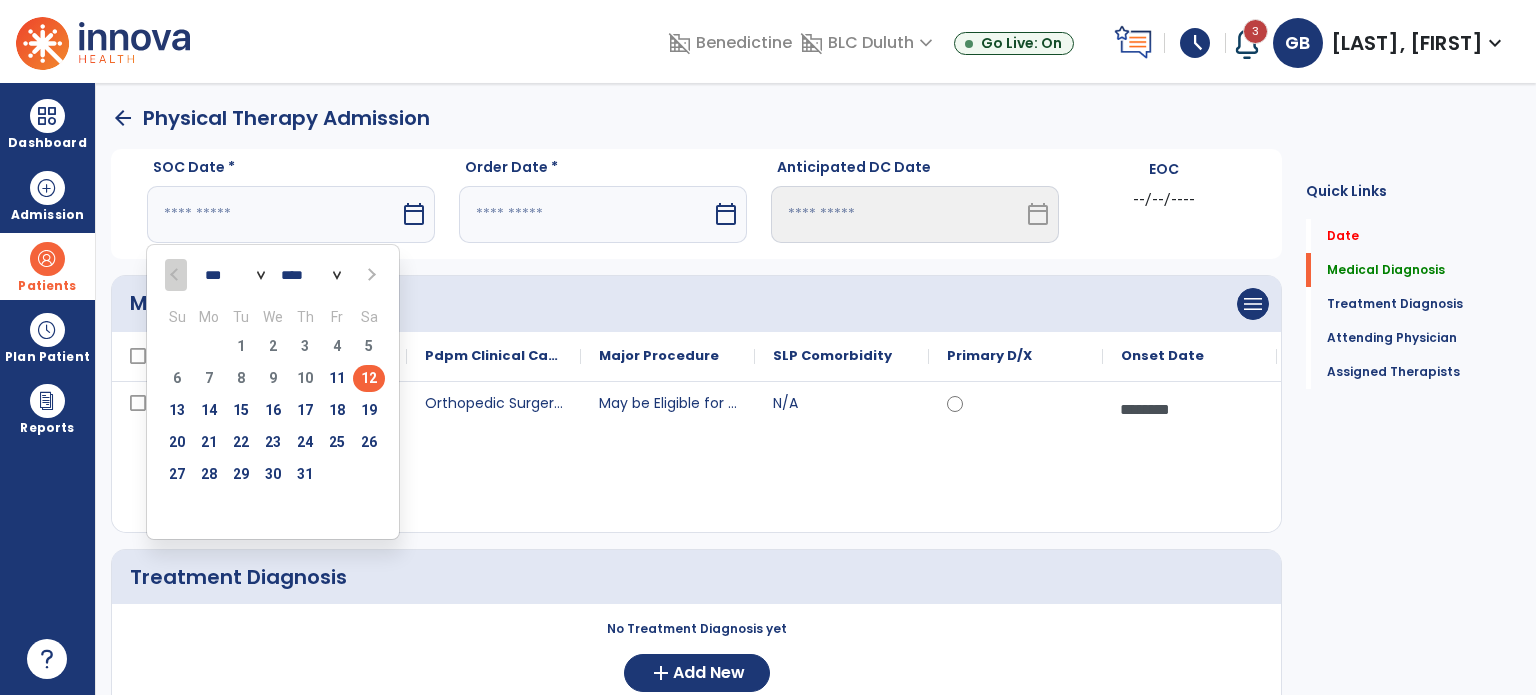 click on "12" at bounding box center [369, 378] 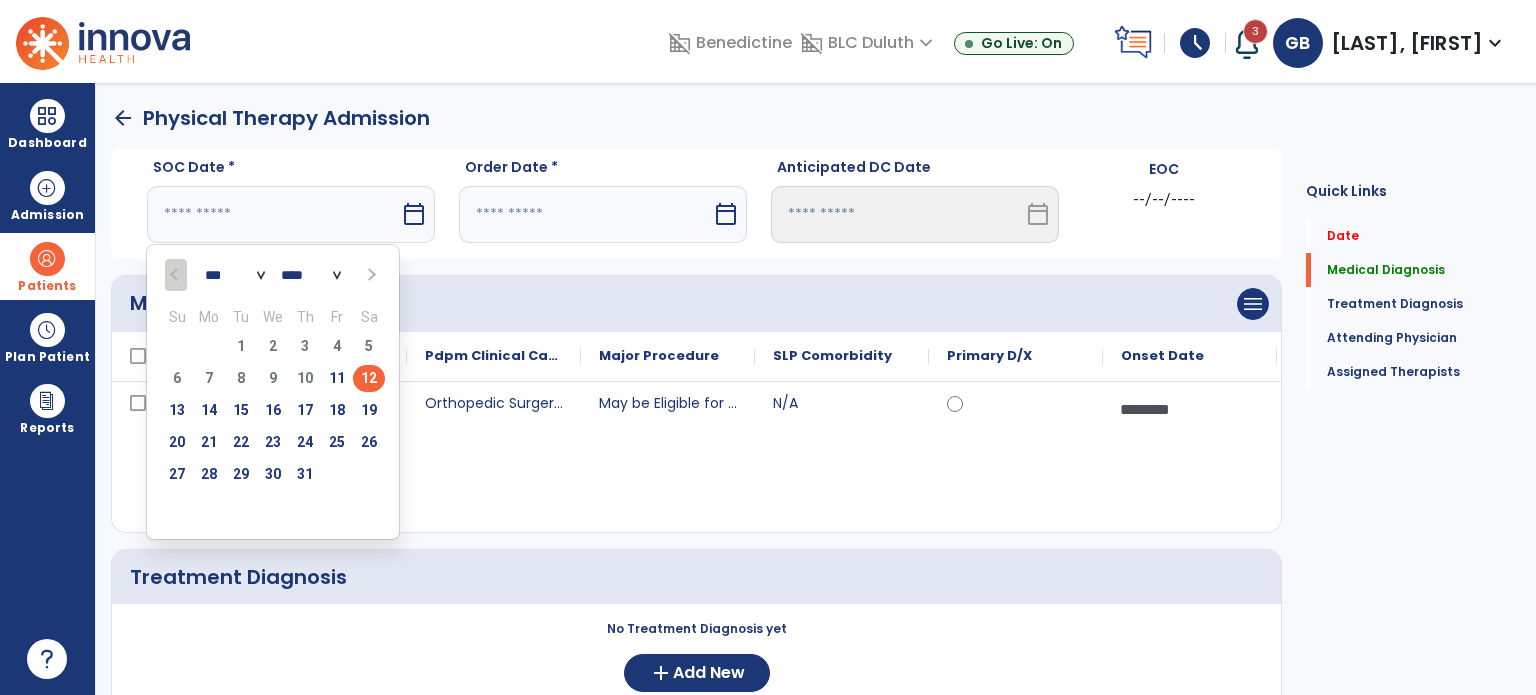 type on "*********" 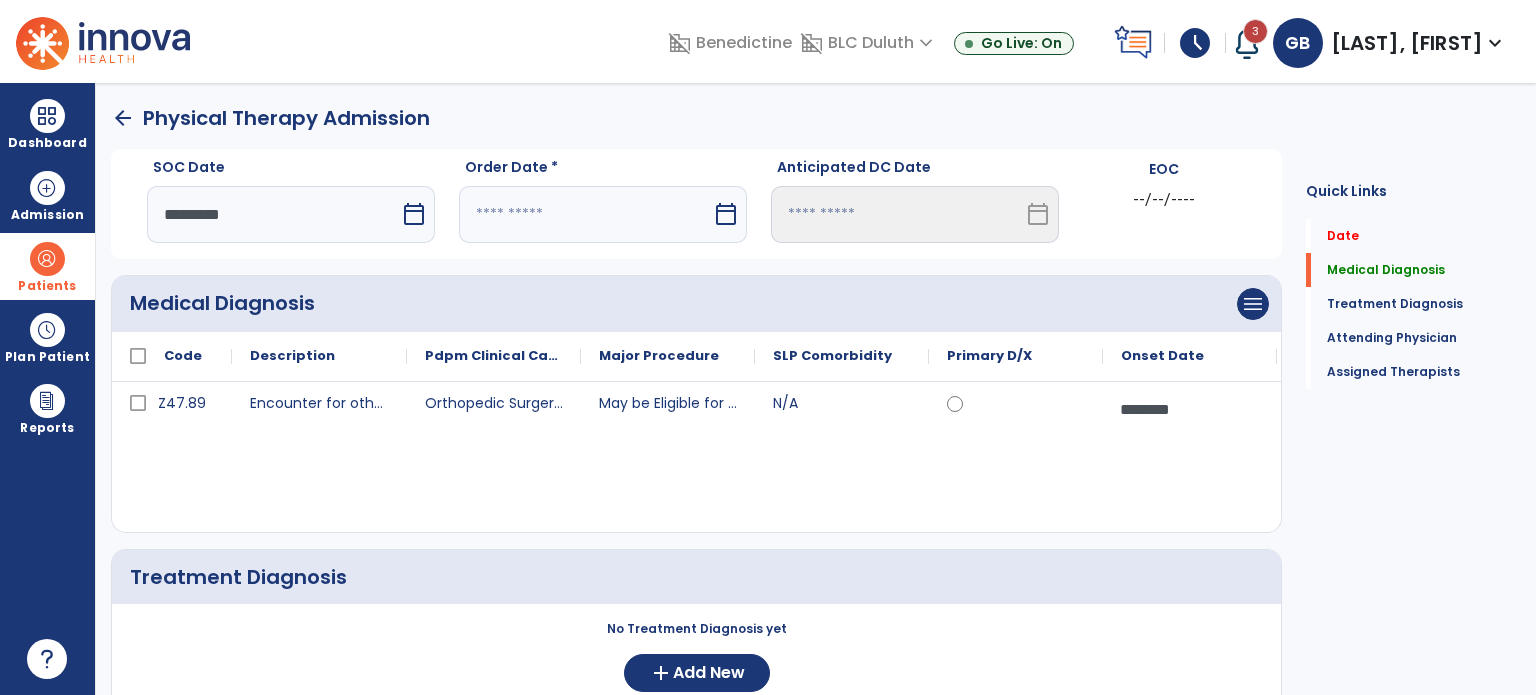 click at bounding box center [585, 214] 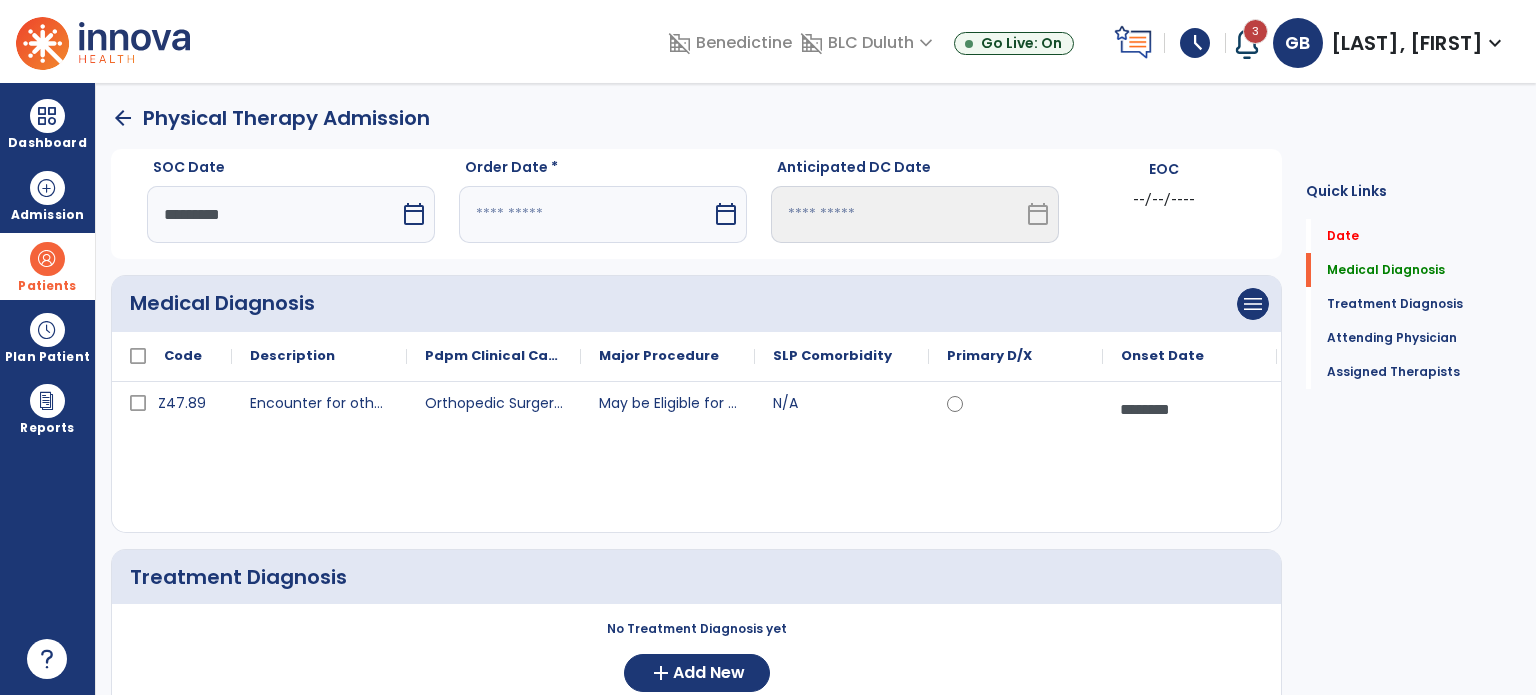 select on "*" 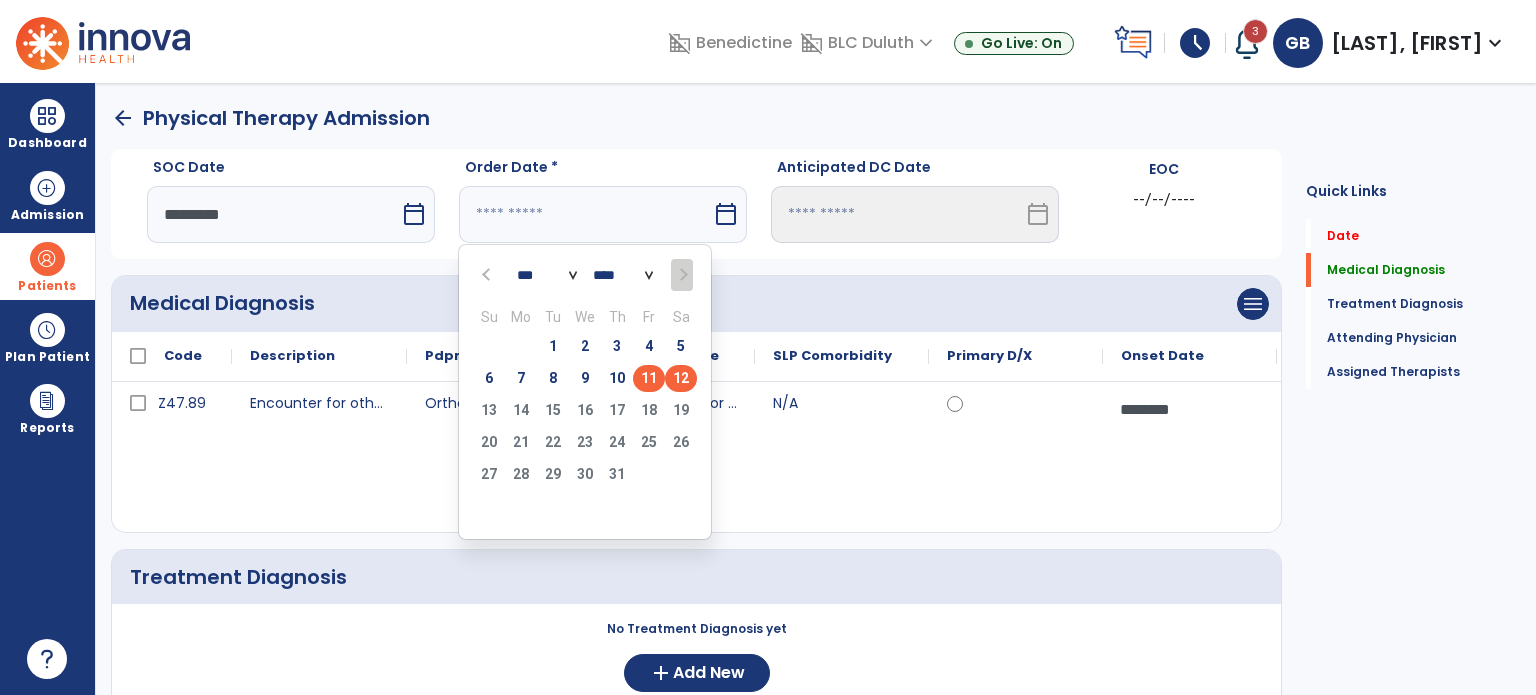 click on "11" at bounding box center [649, 378] 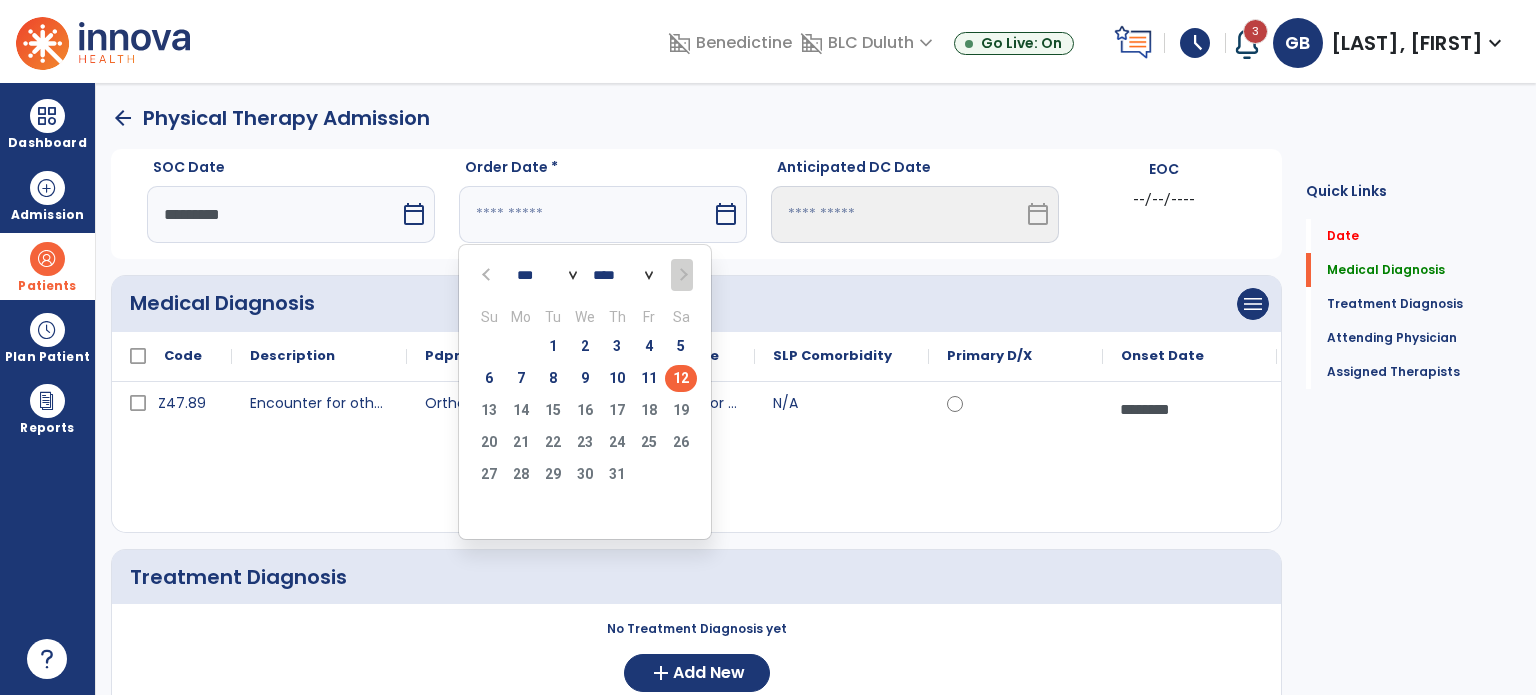 type on "*********" 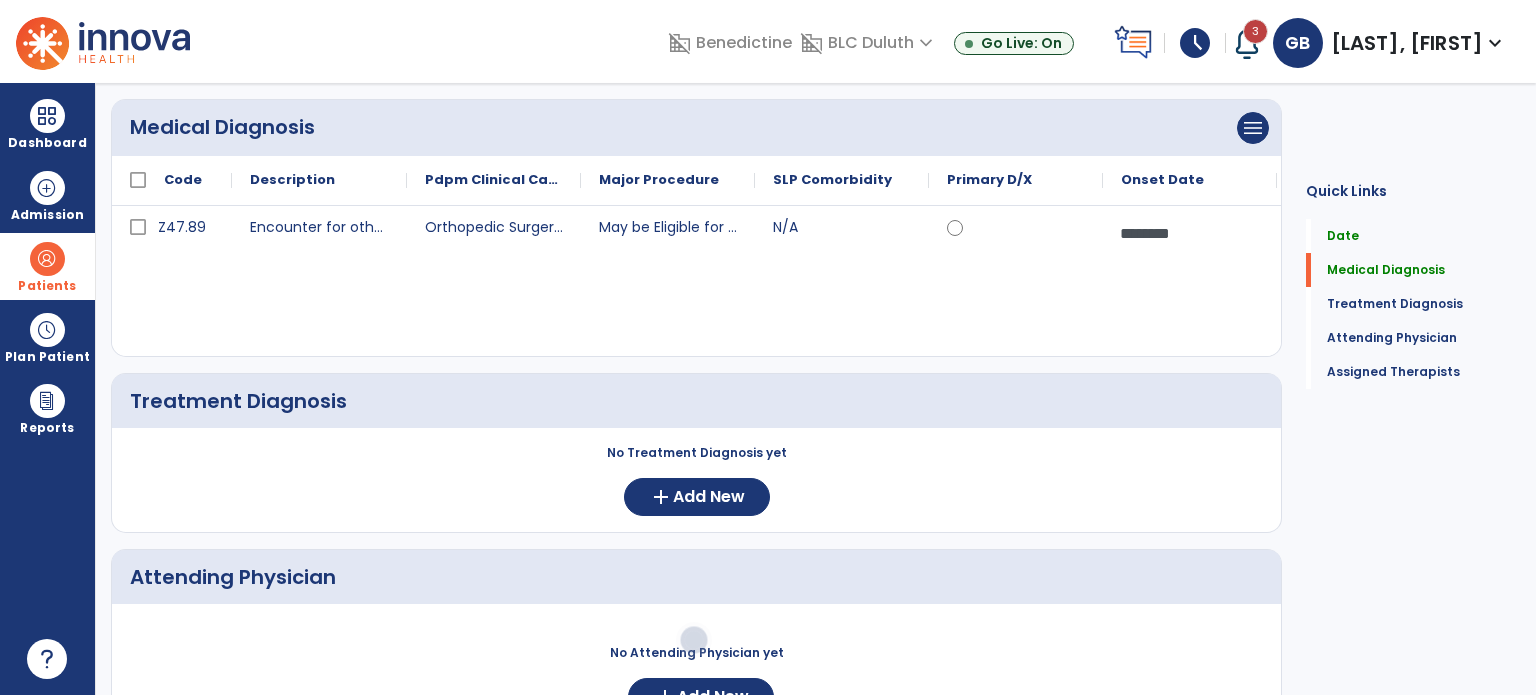 scroll, scrollTop: 200, scrollLeft: 0, axis: vertical 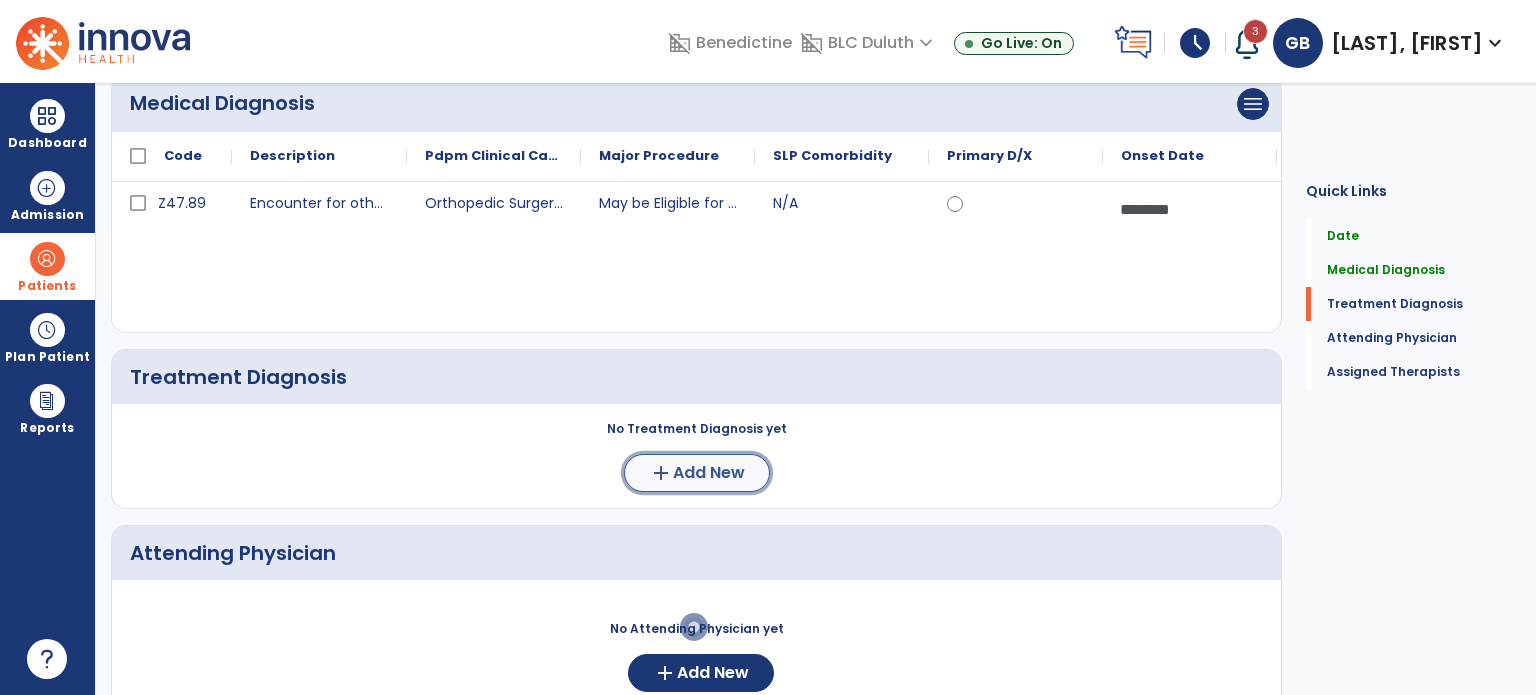 click on "add" 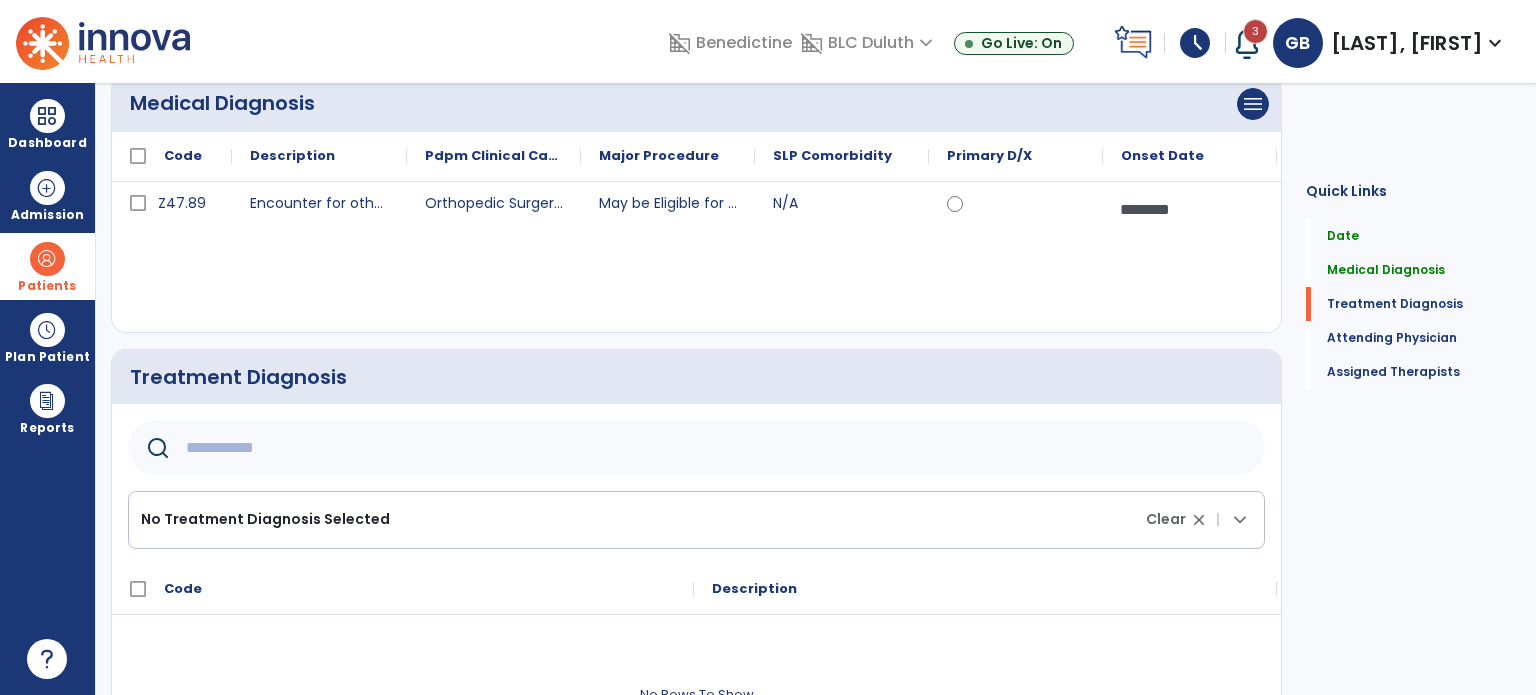 drag, startPoint x: 204, startPoint y: 451, endPoint x: 214, endPoint y: 446, distance: 11.18034 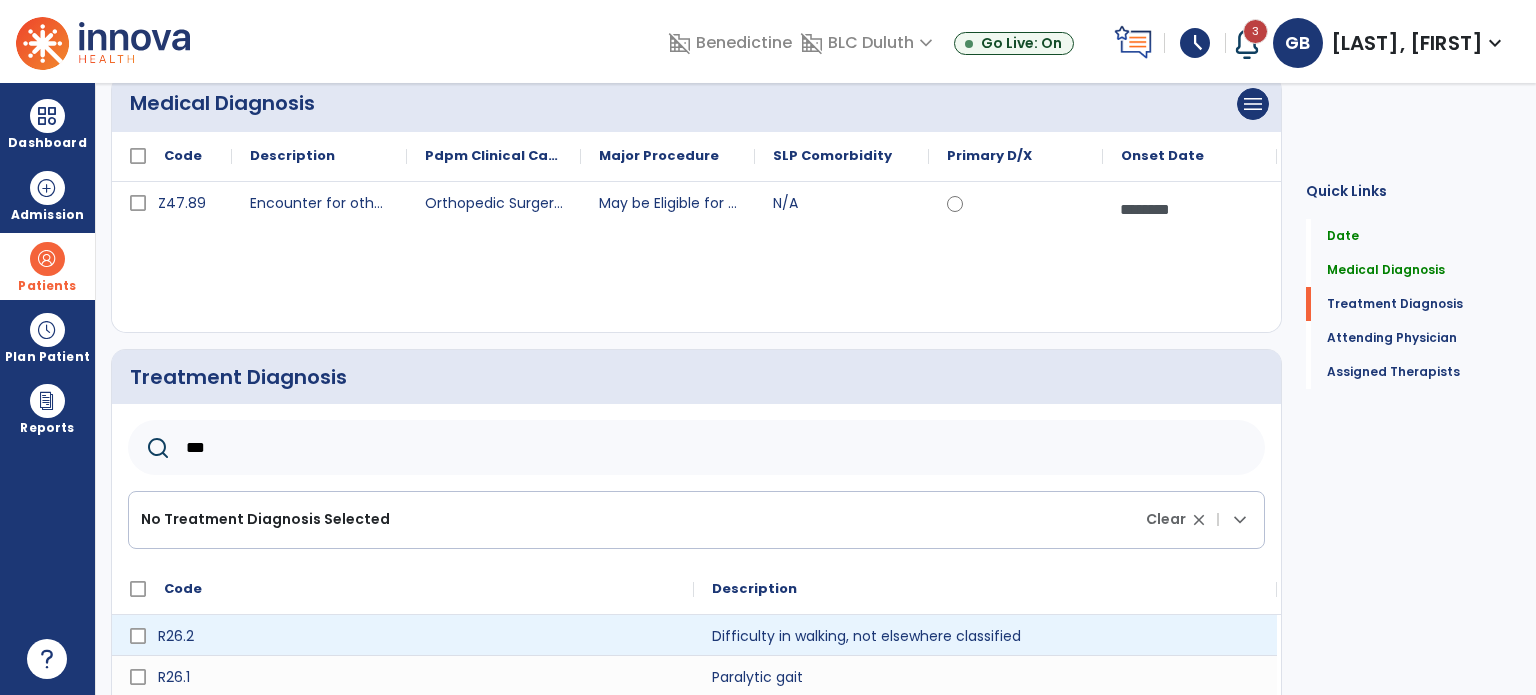 type on "***" 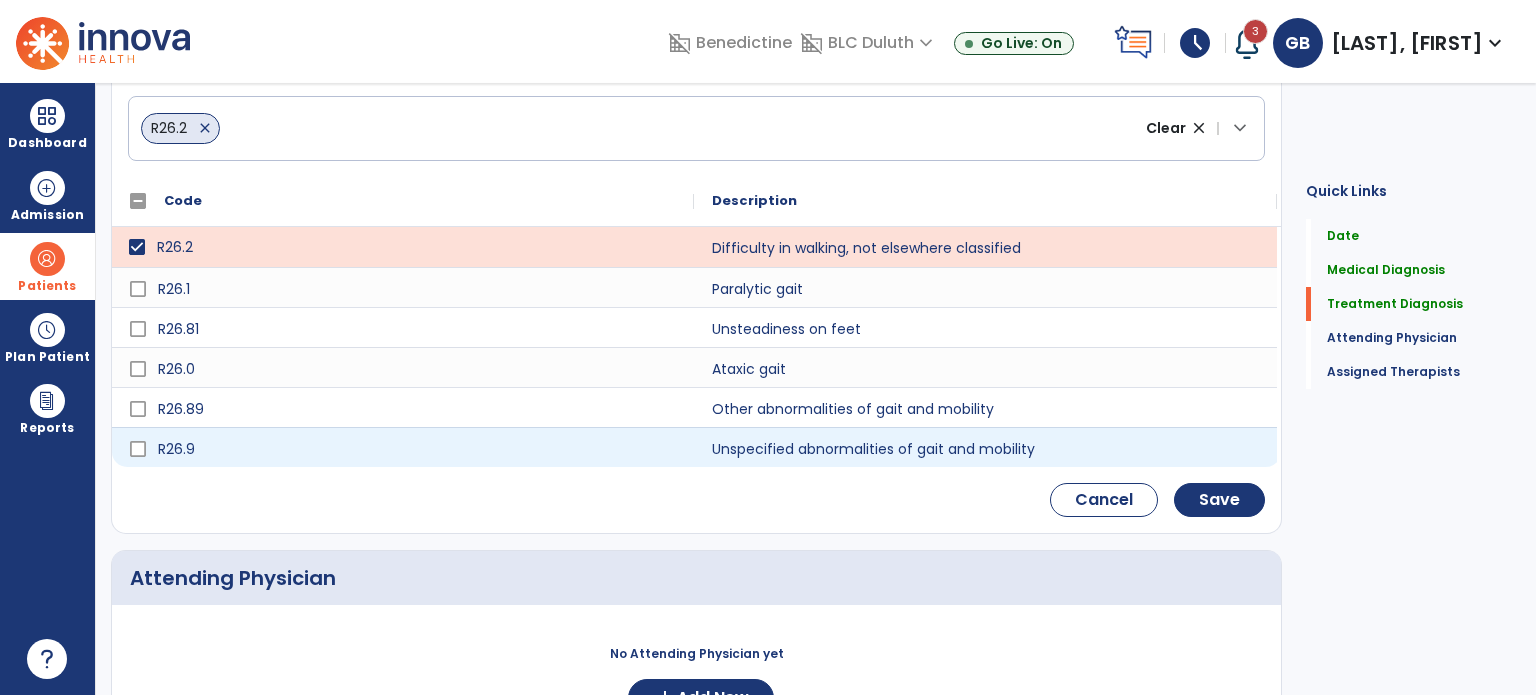 scroll, scrollTop: 600, scrollLeft: 0, axis: vertical 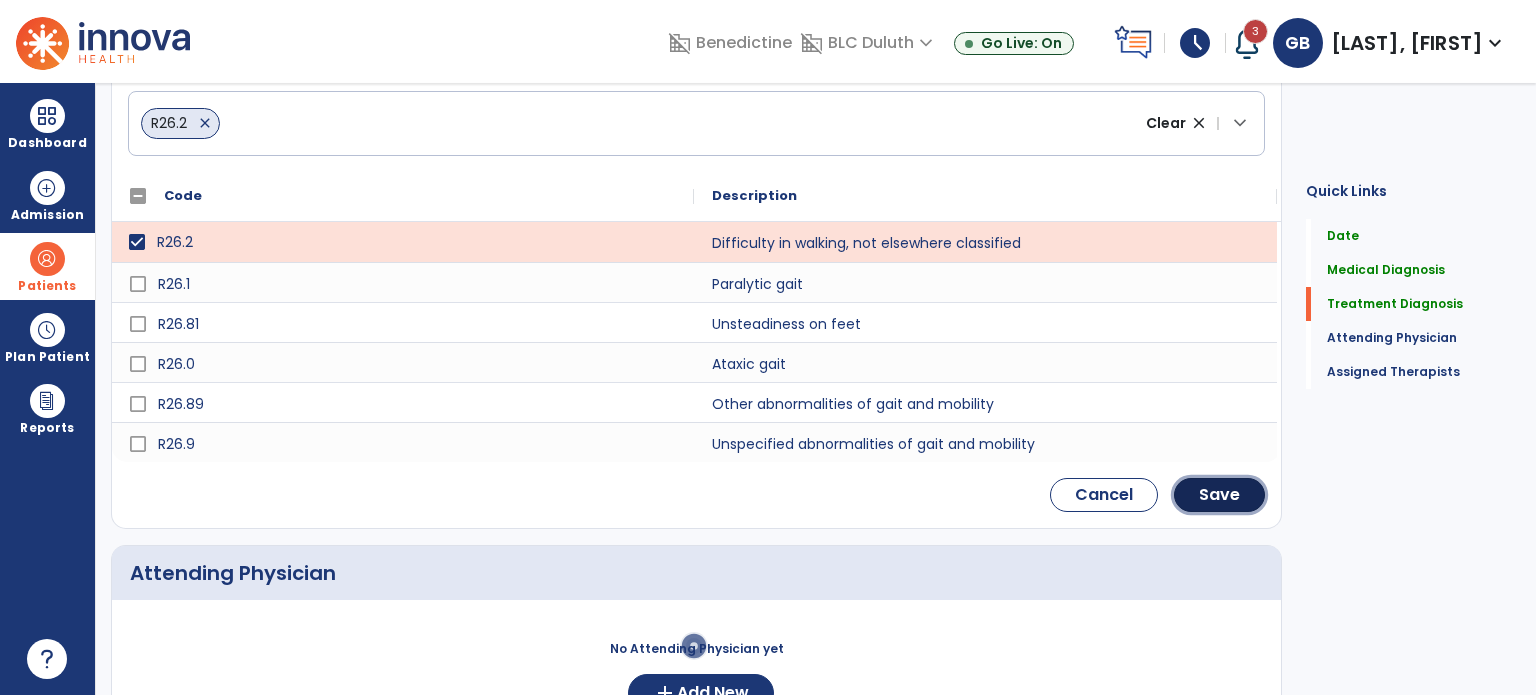 click on "Save" 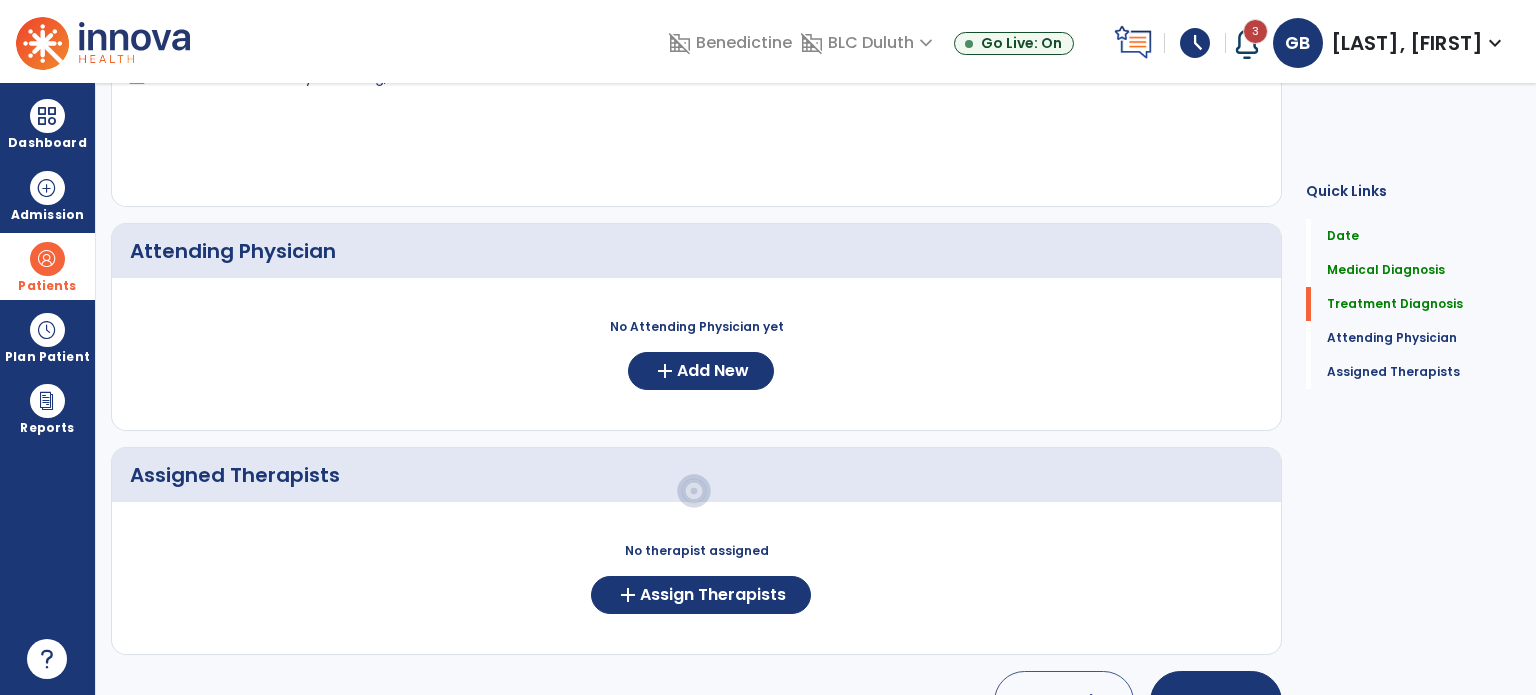 scroll, scrollTop: 434, scrollLeft: 0, axis: vertical 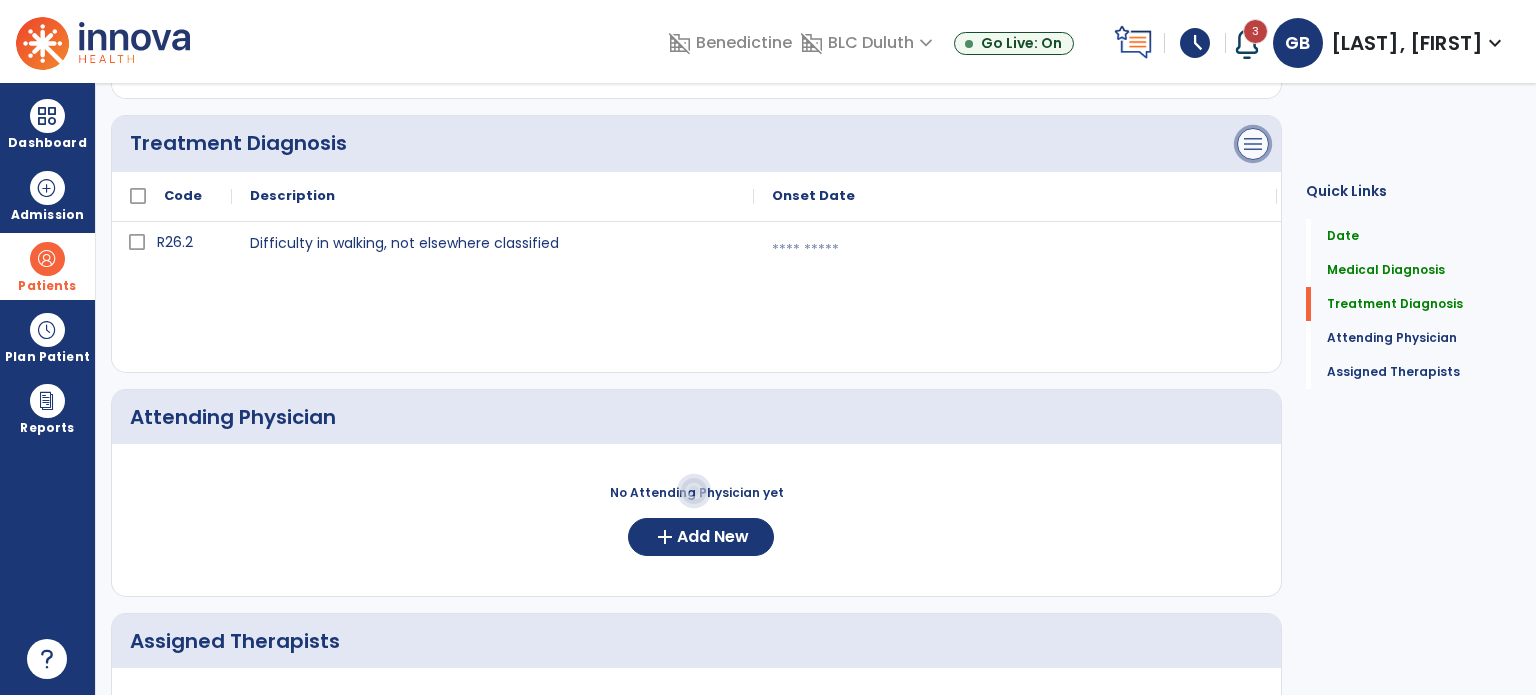 click on "menu" at bounding box center (1253, -130) 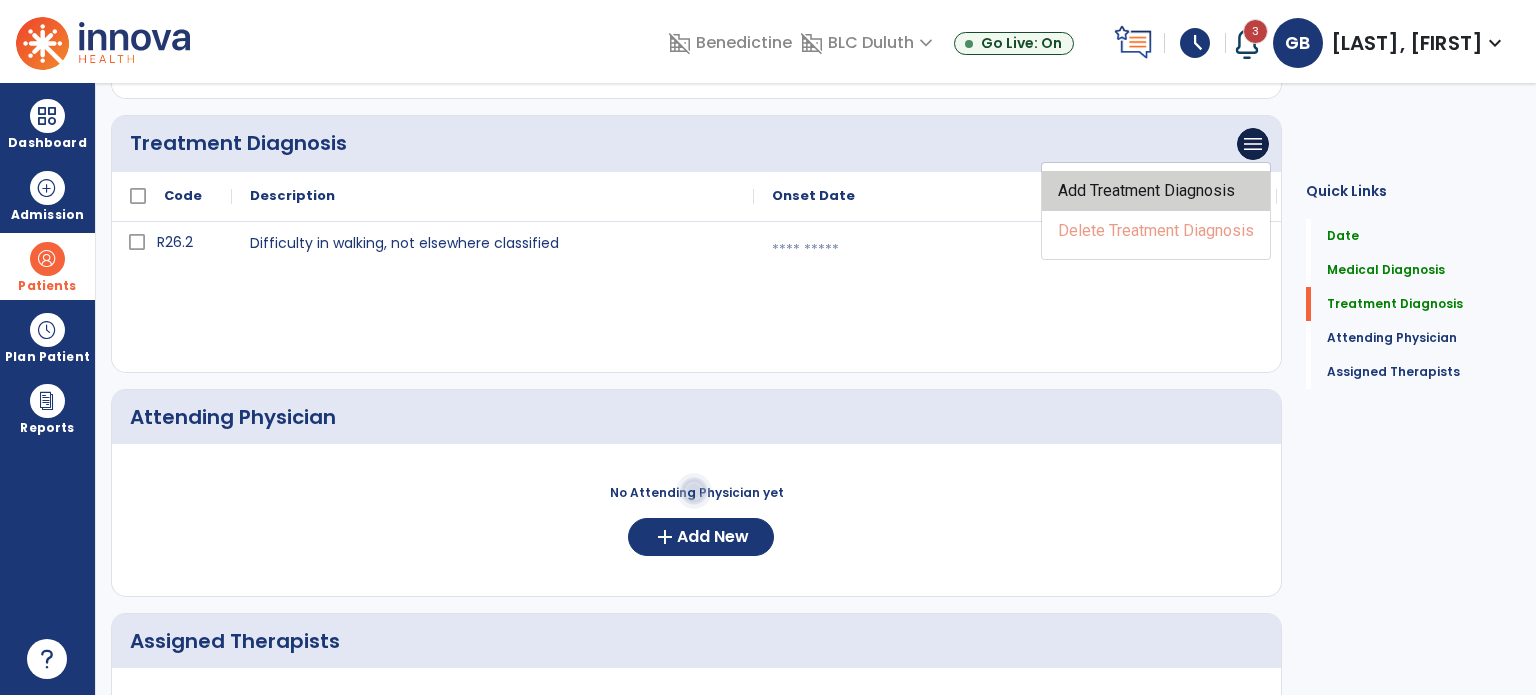 click on "Add Treatment Diagnosis" 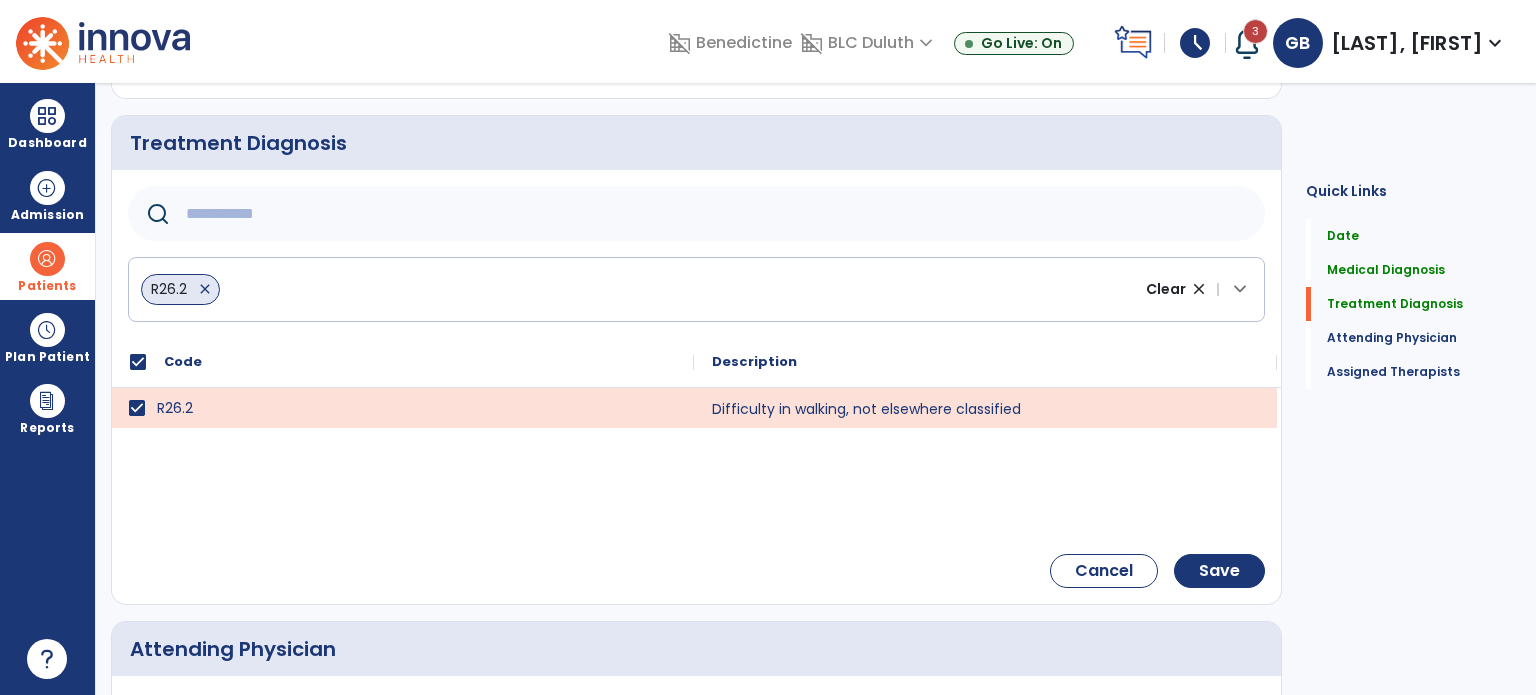 click 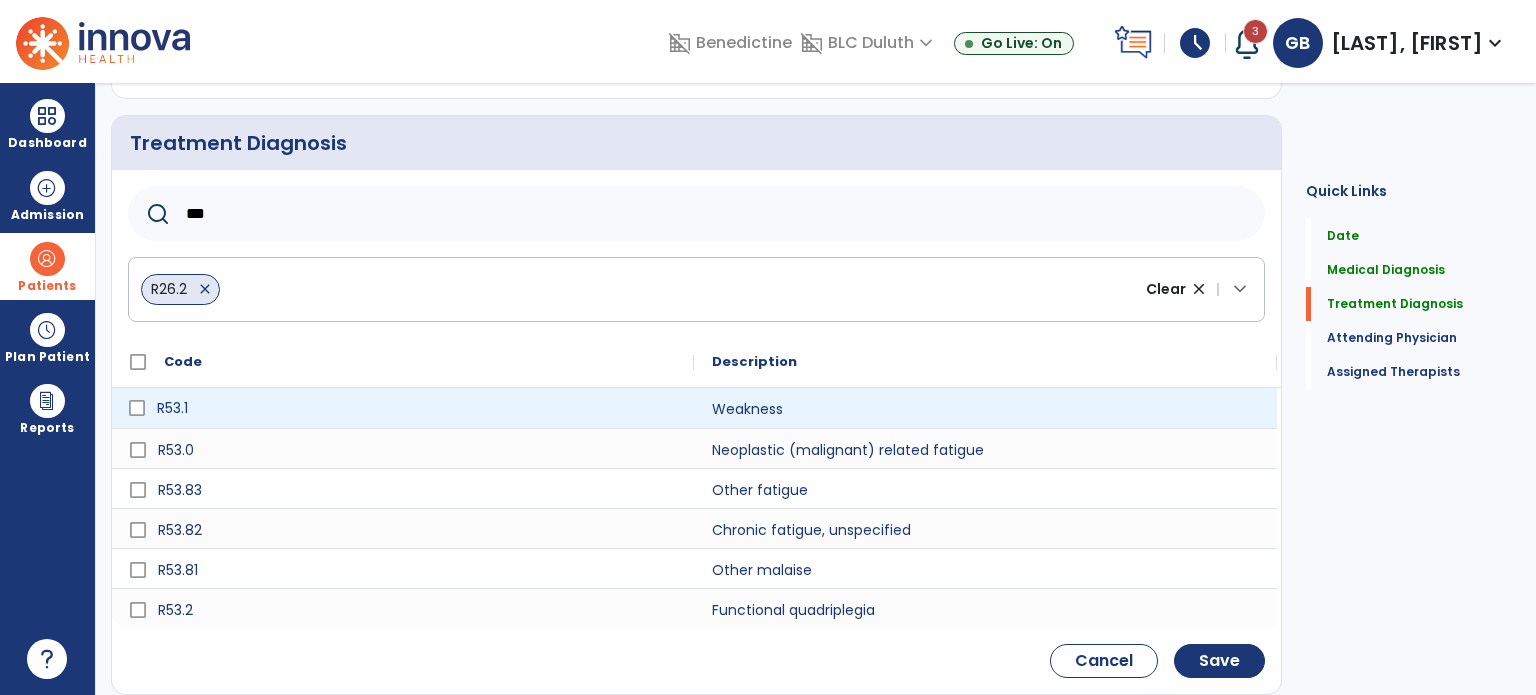 type on "***" 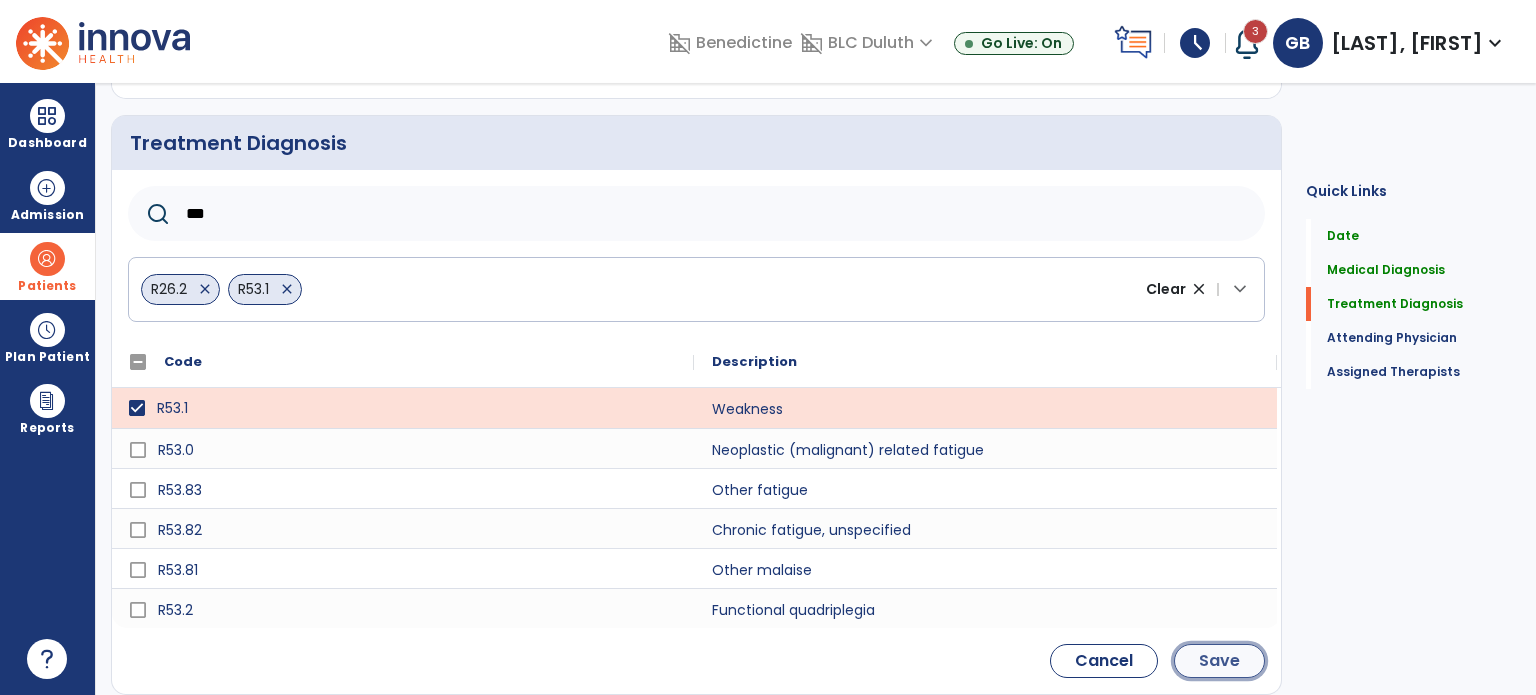 click on "Save" 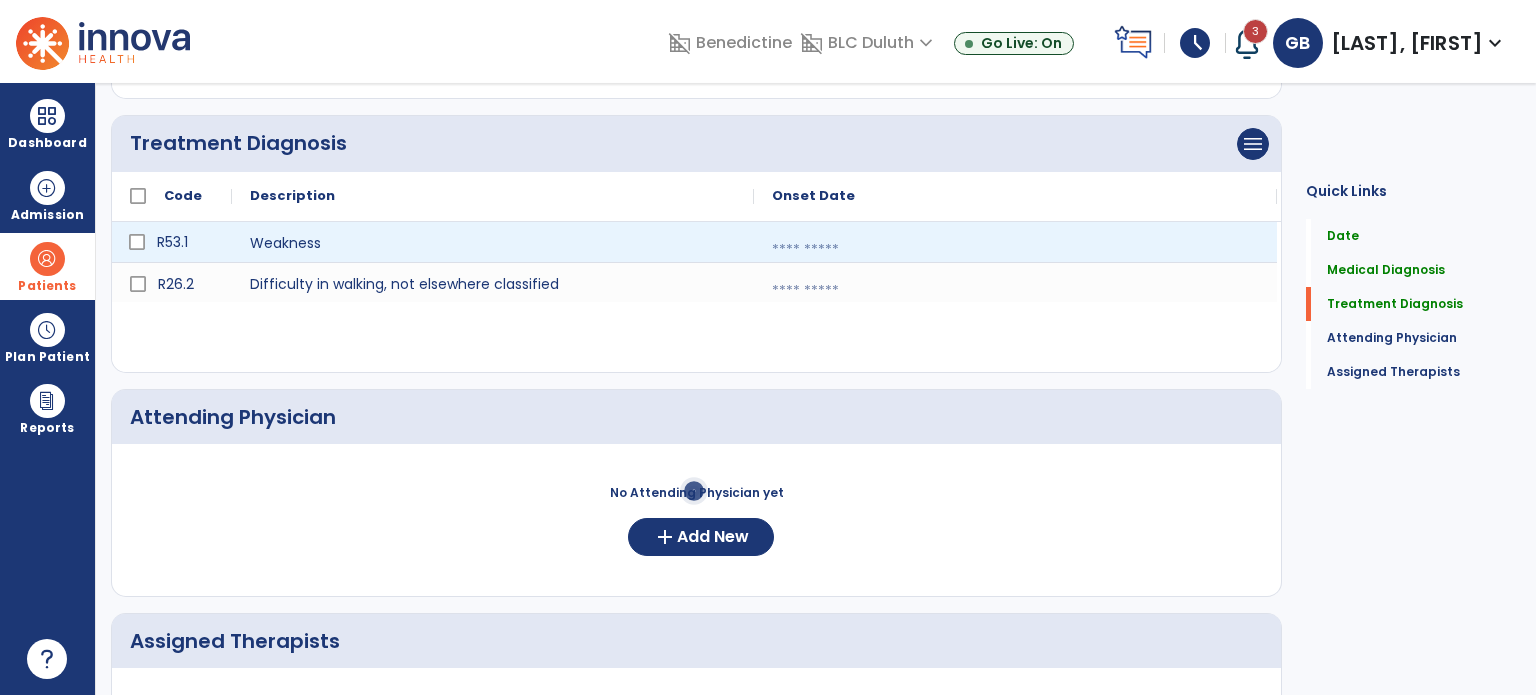 click at bounding box center [1015, 250] 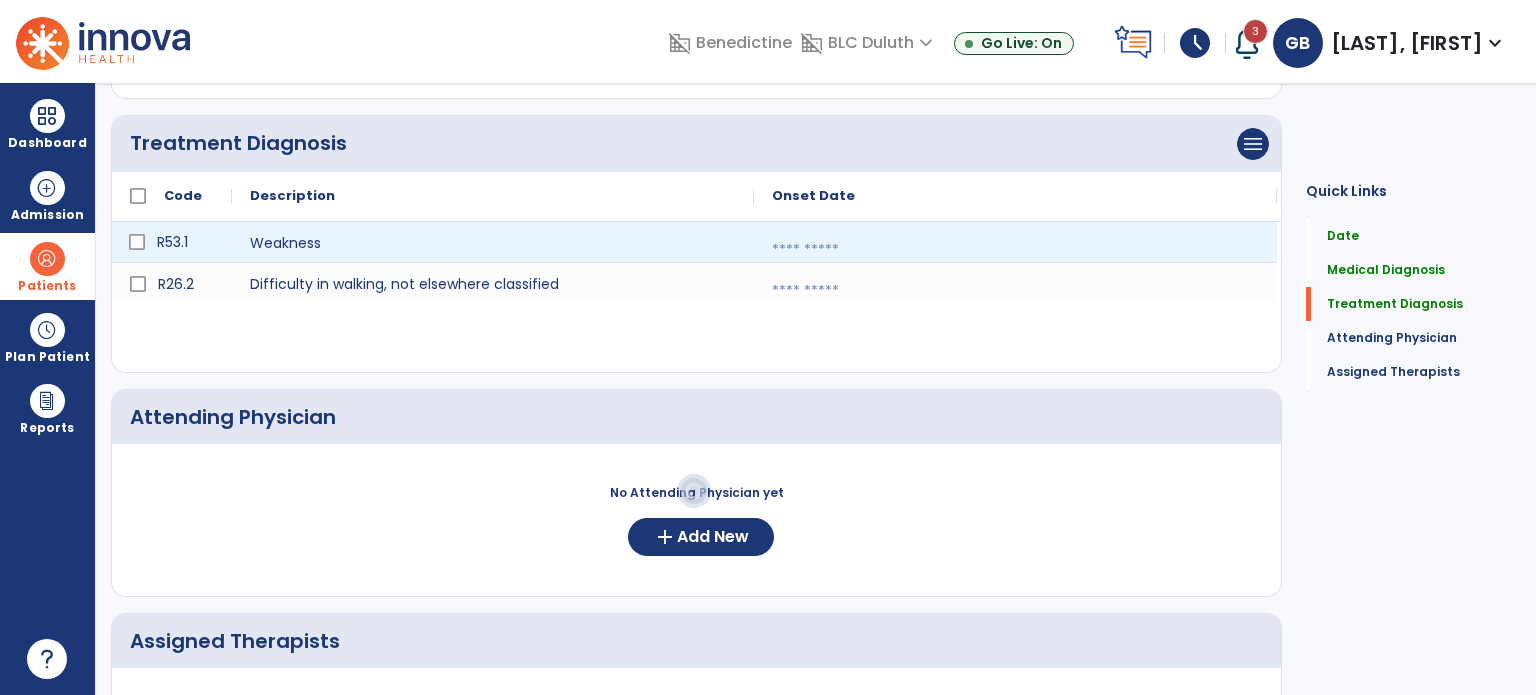 select on "*" 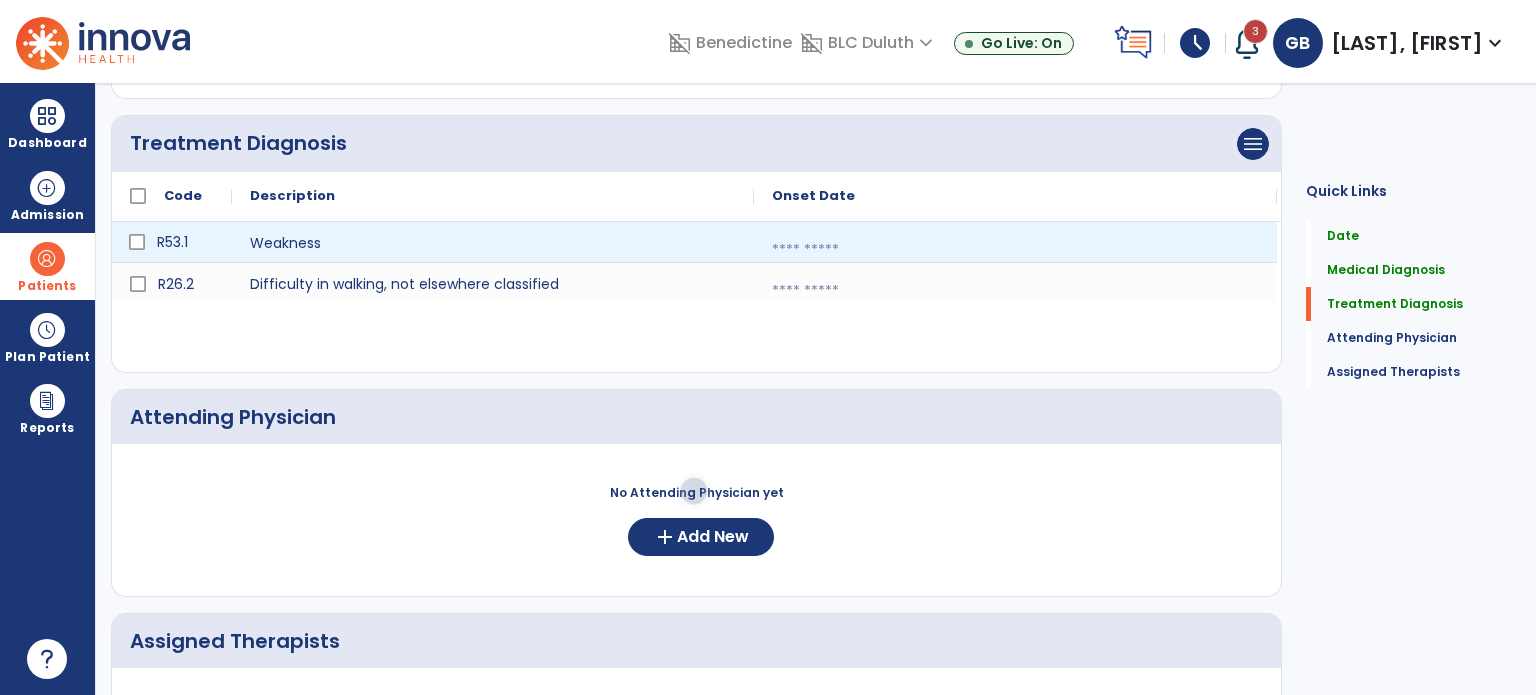 select on "****" 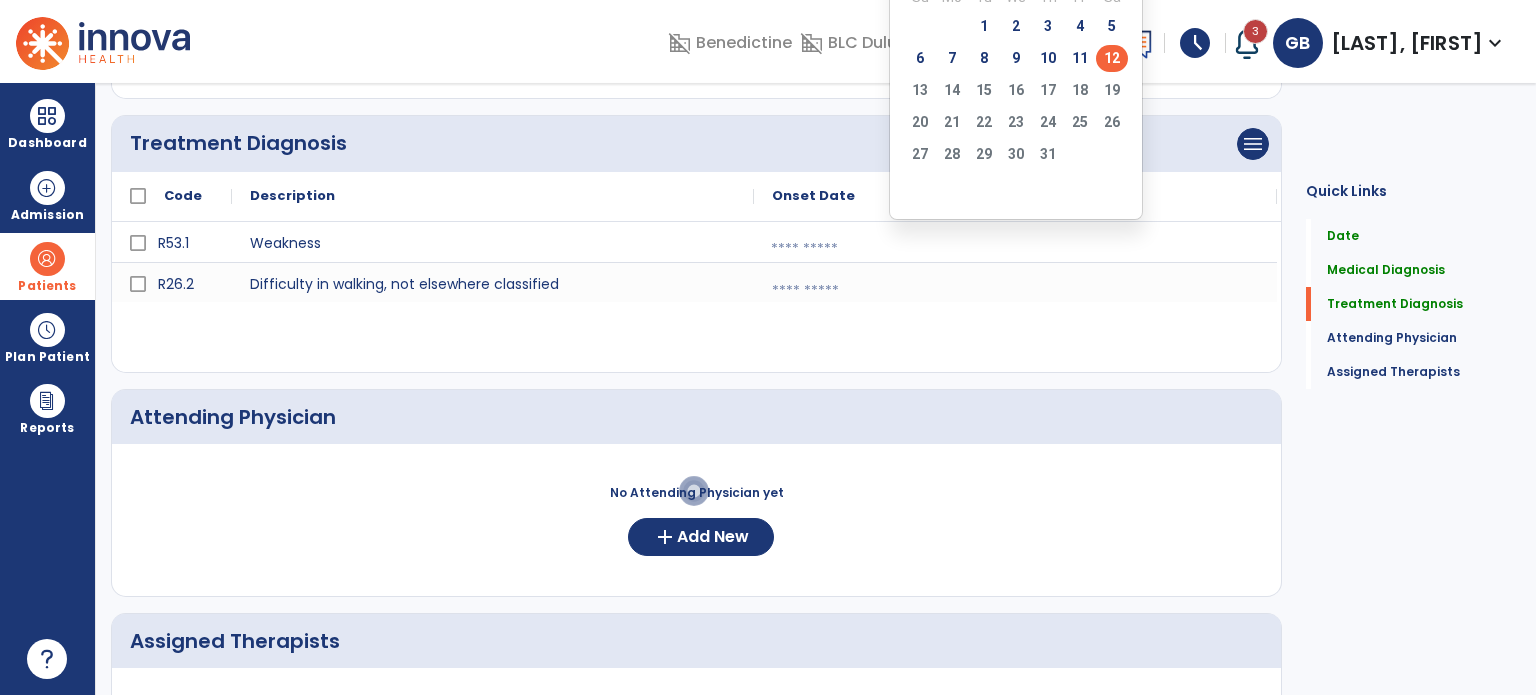 click on "9" 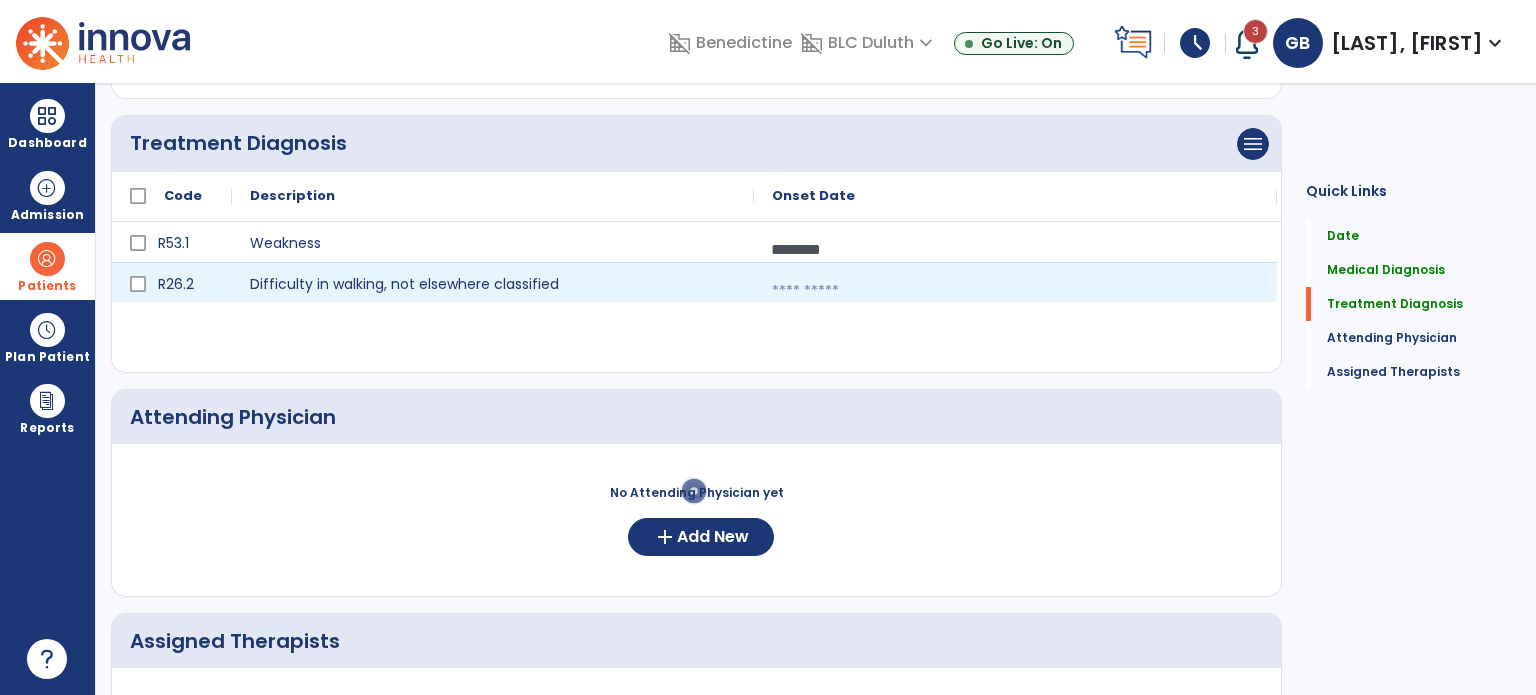 click at bounding box center (1015, 291) 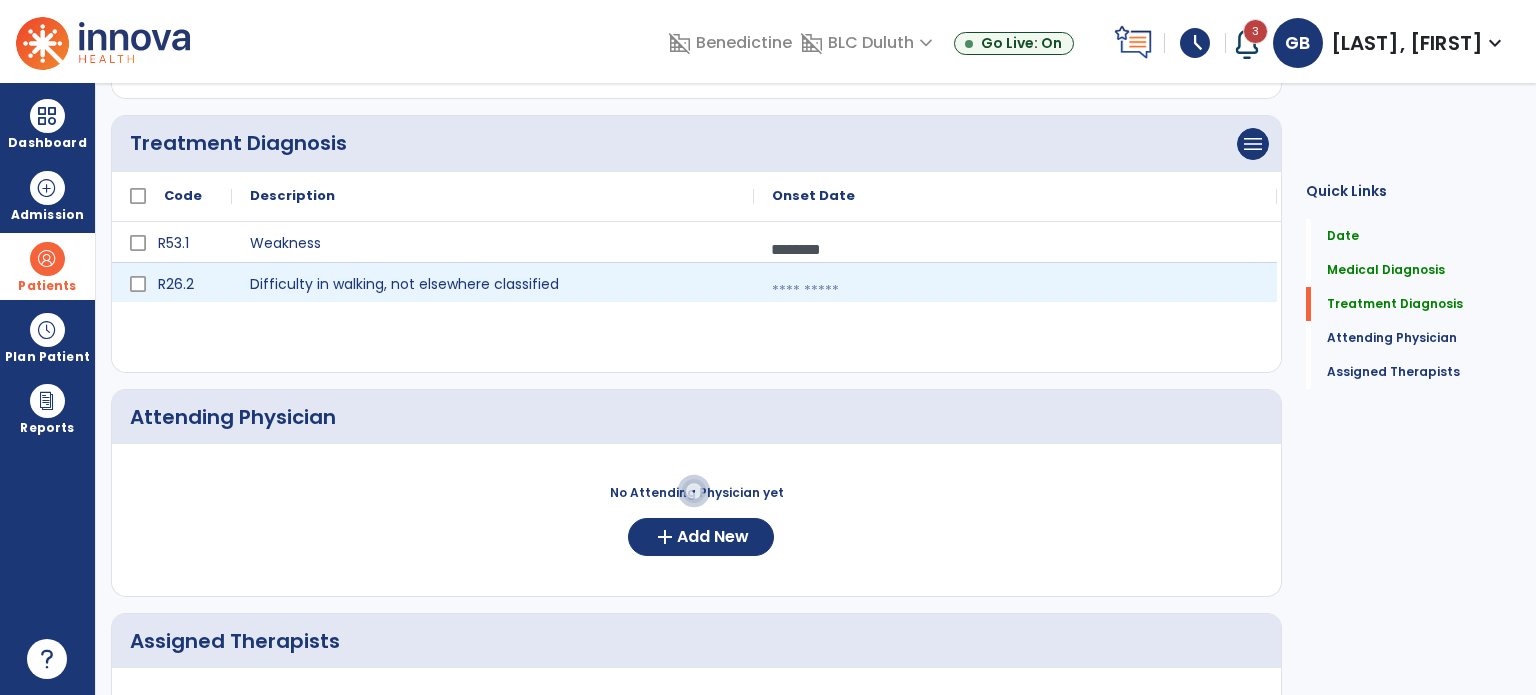 select on "*" 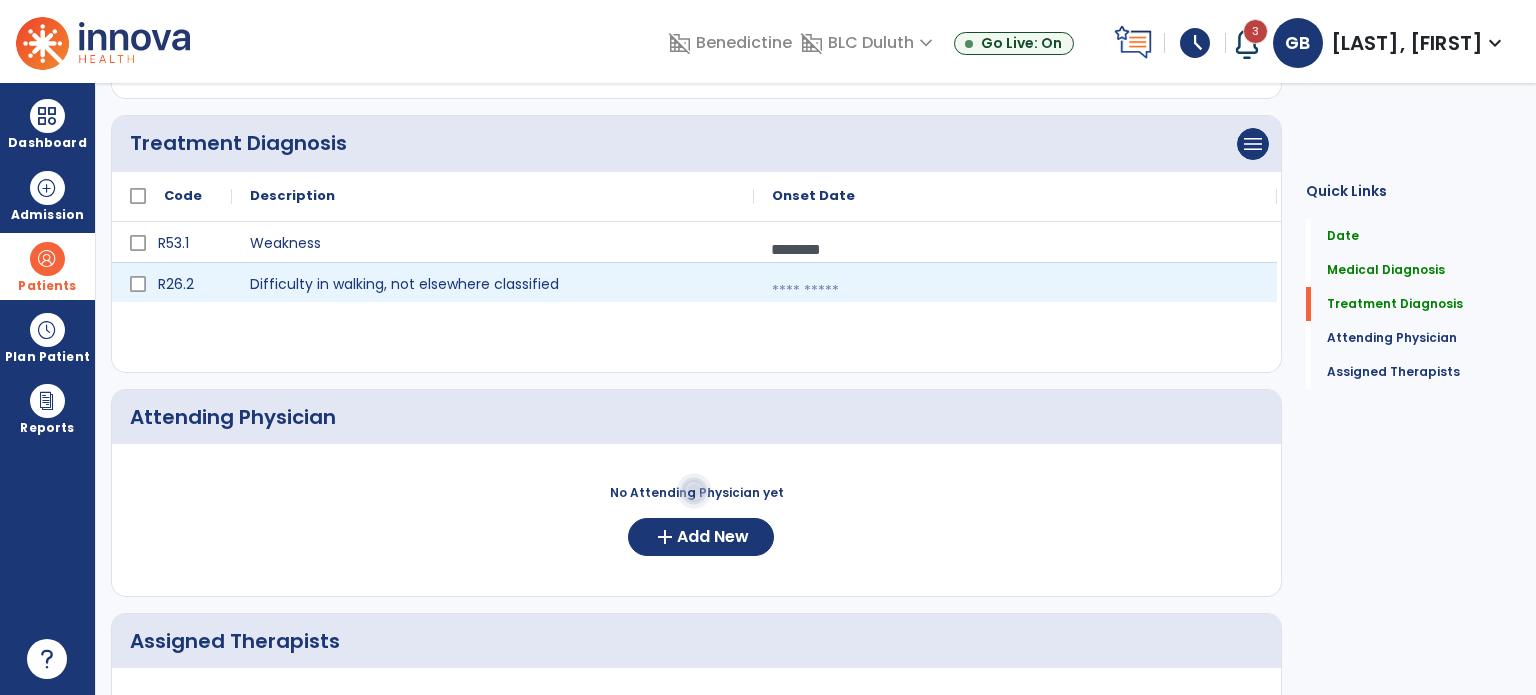 select on "****" 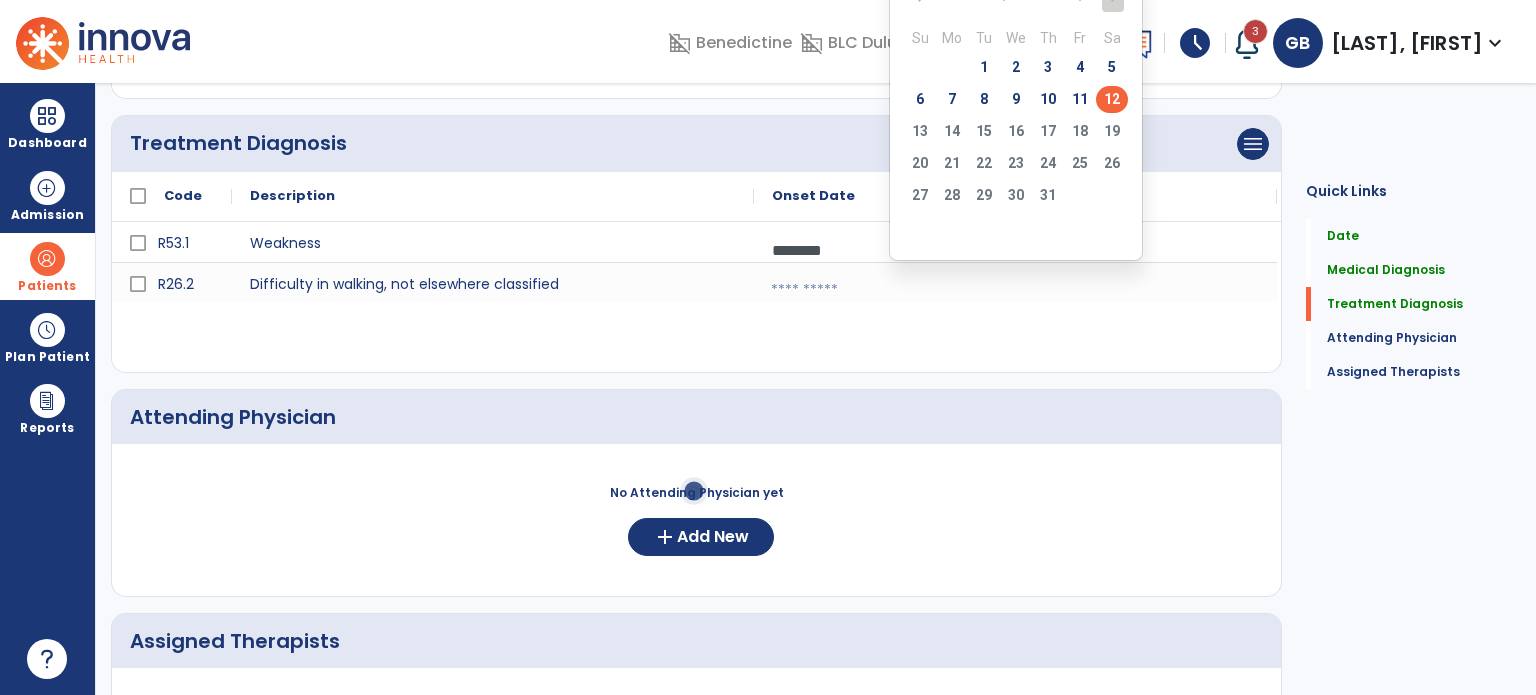 click on "9" 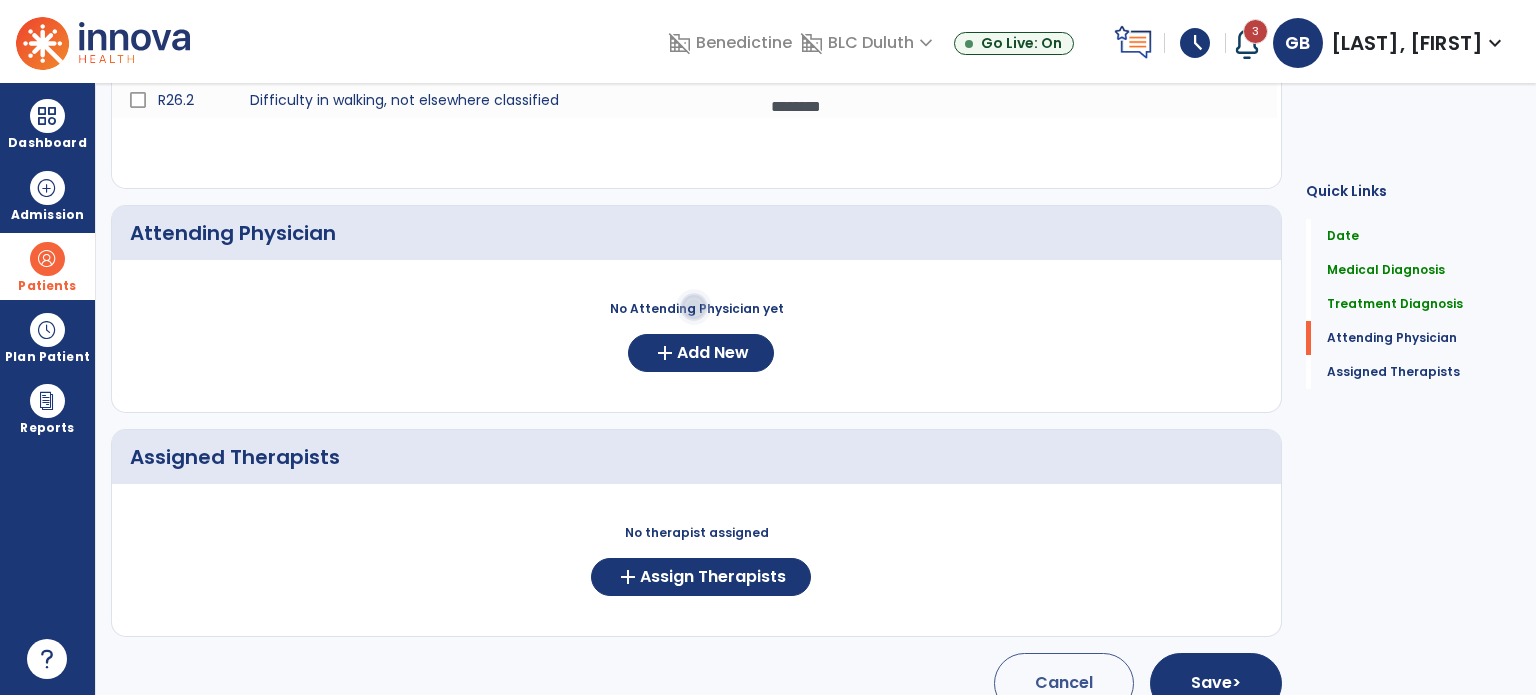 scroll, scrollTop: 634, scrollLeft: 0, axis: vertical 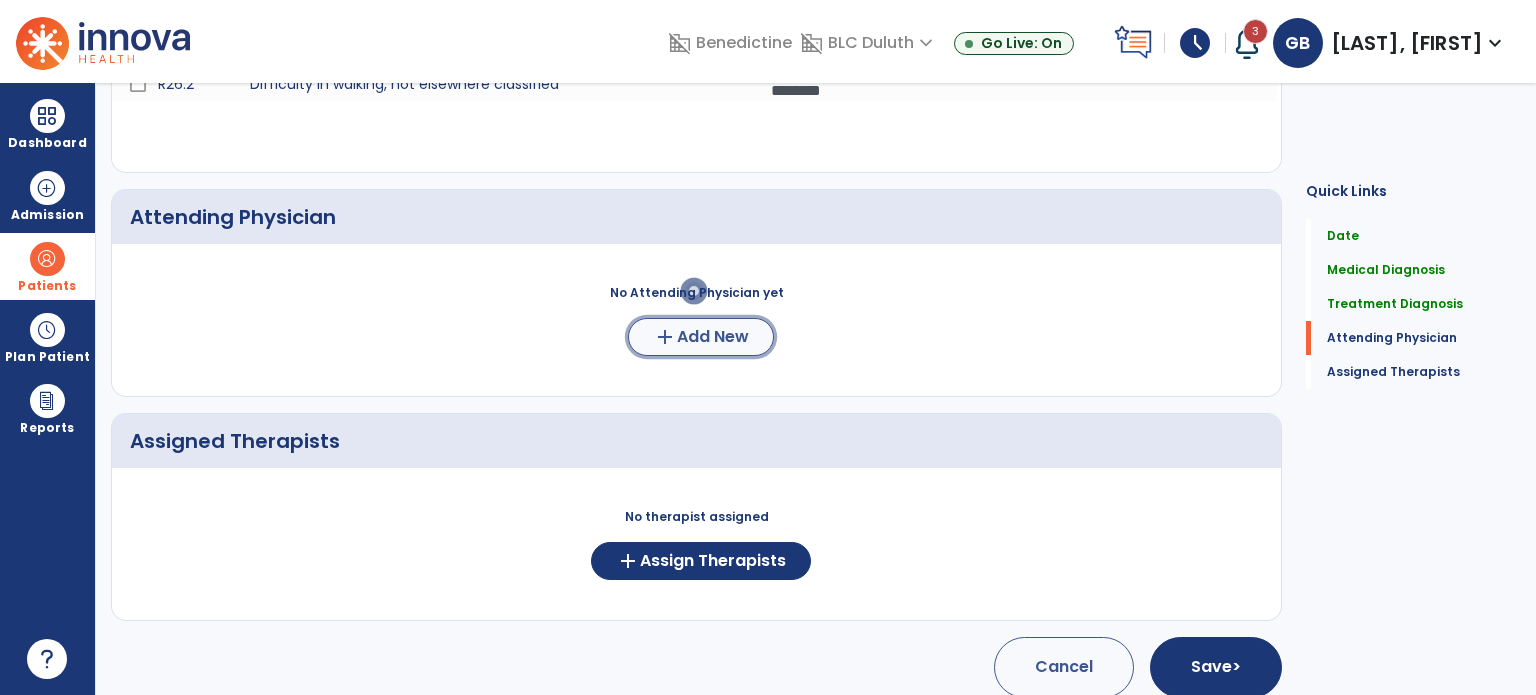 click on "add" 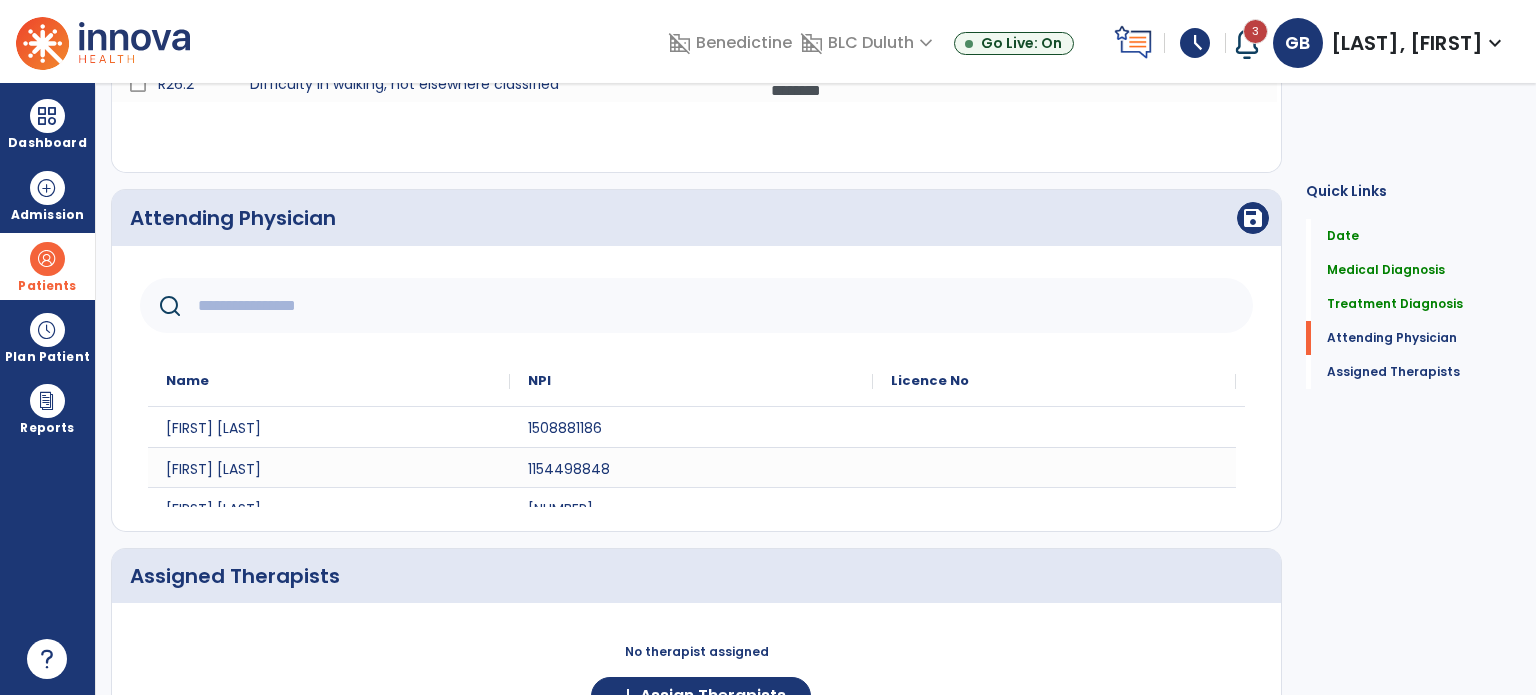 click 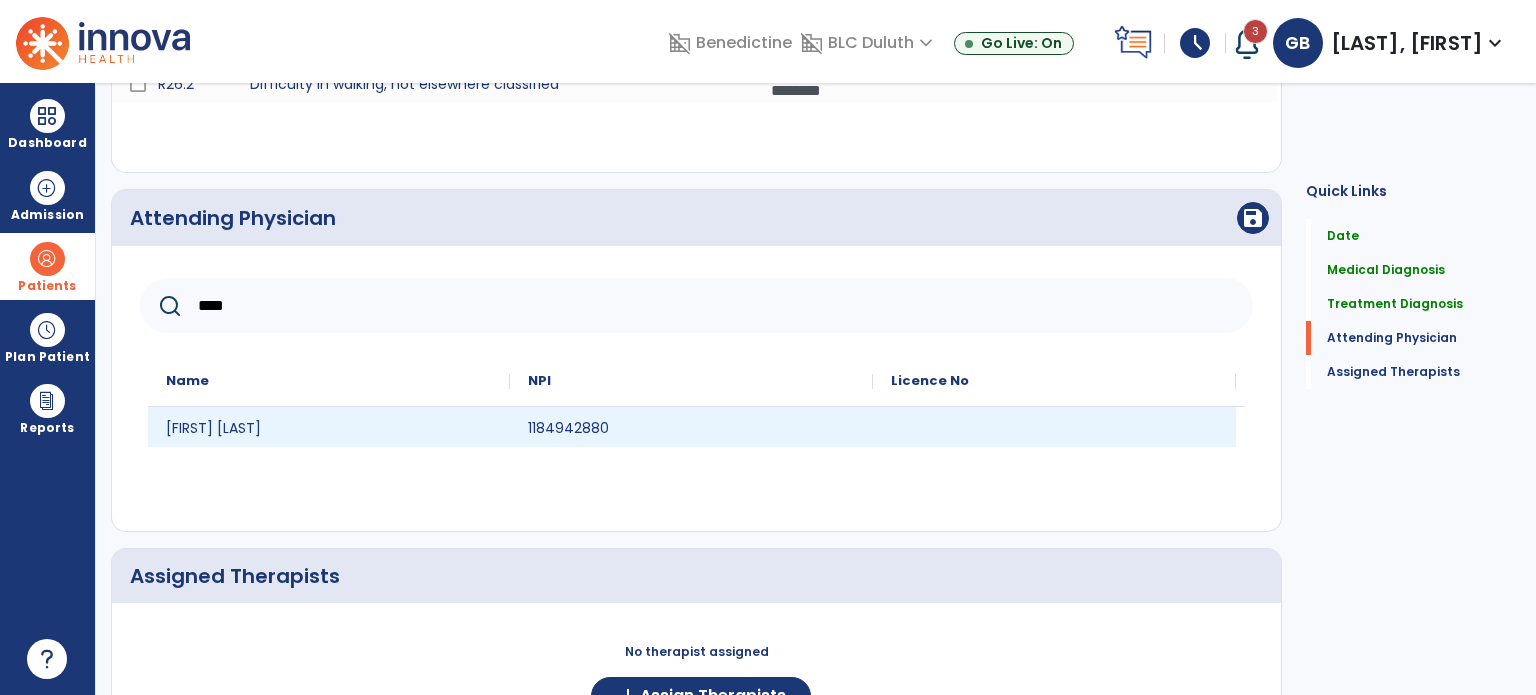 type on "****" 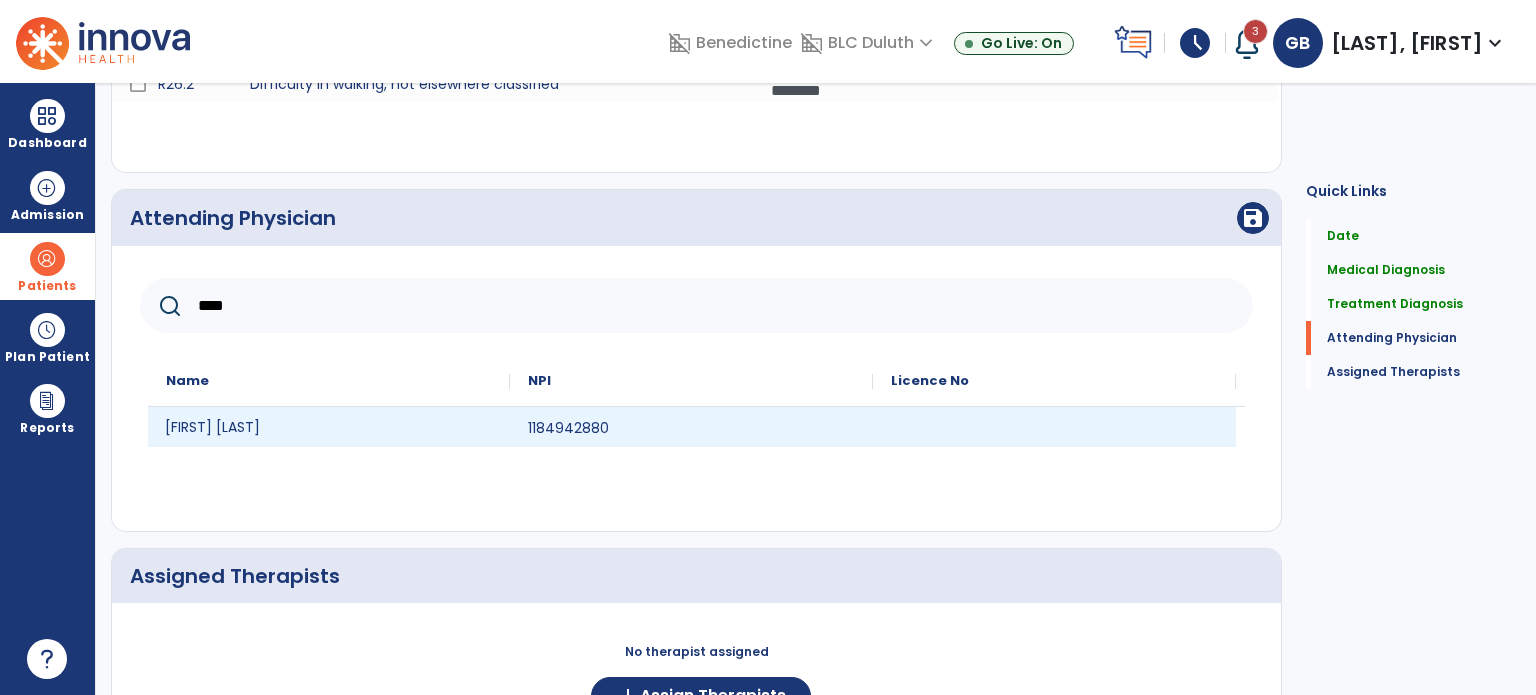 click on "[FIRST] [LAST]" 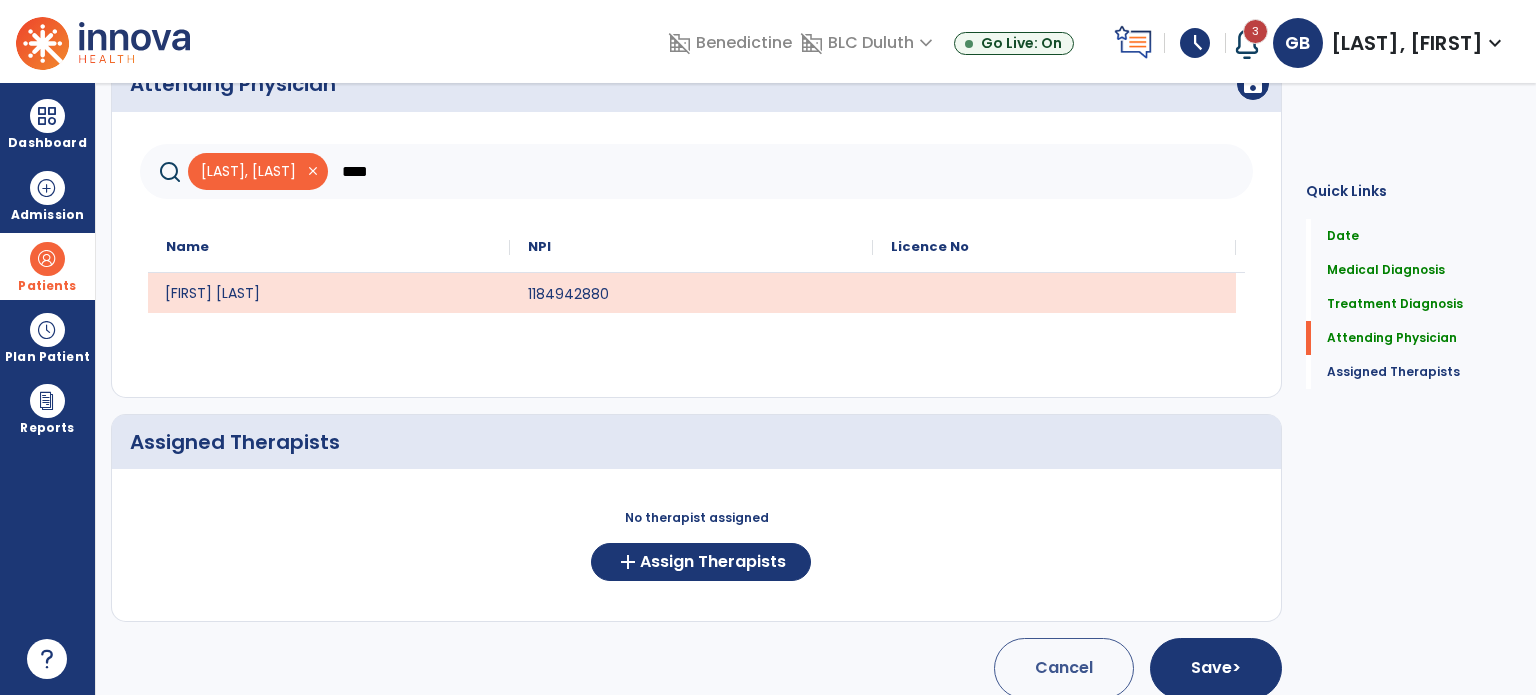scroll, scrollTop: 784, scrollLeft: 0, axis: vertical 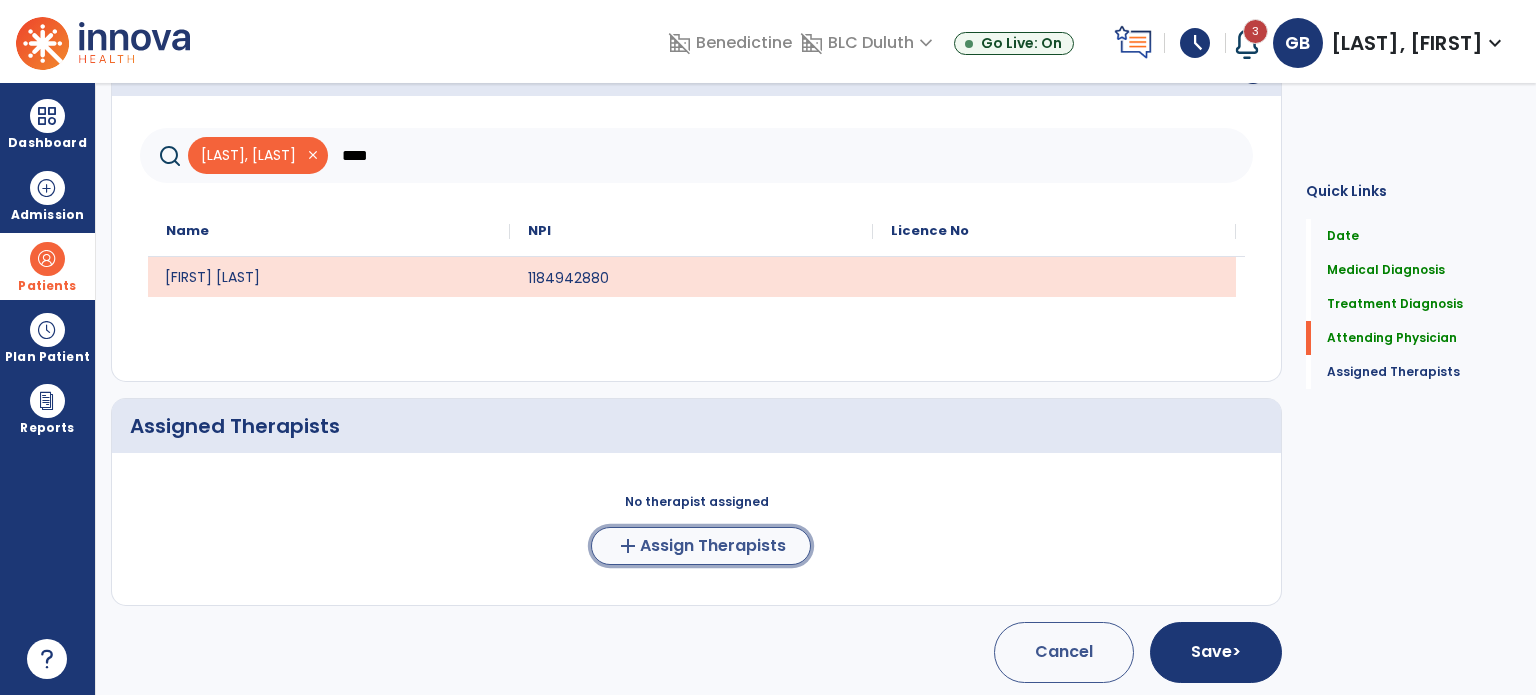 click on "add" 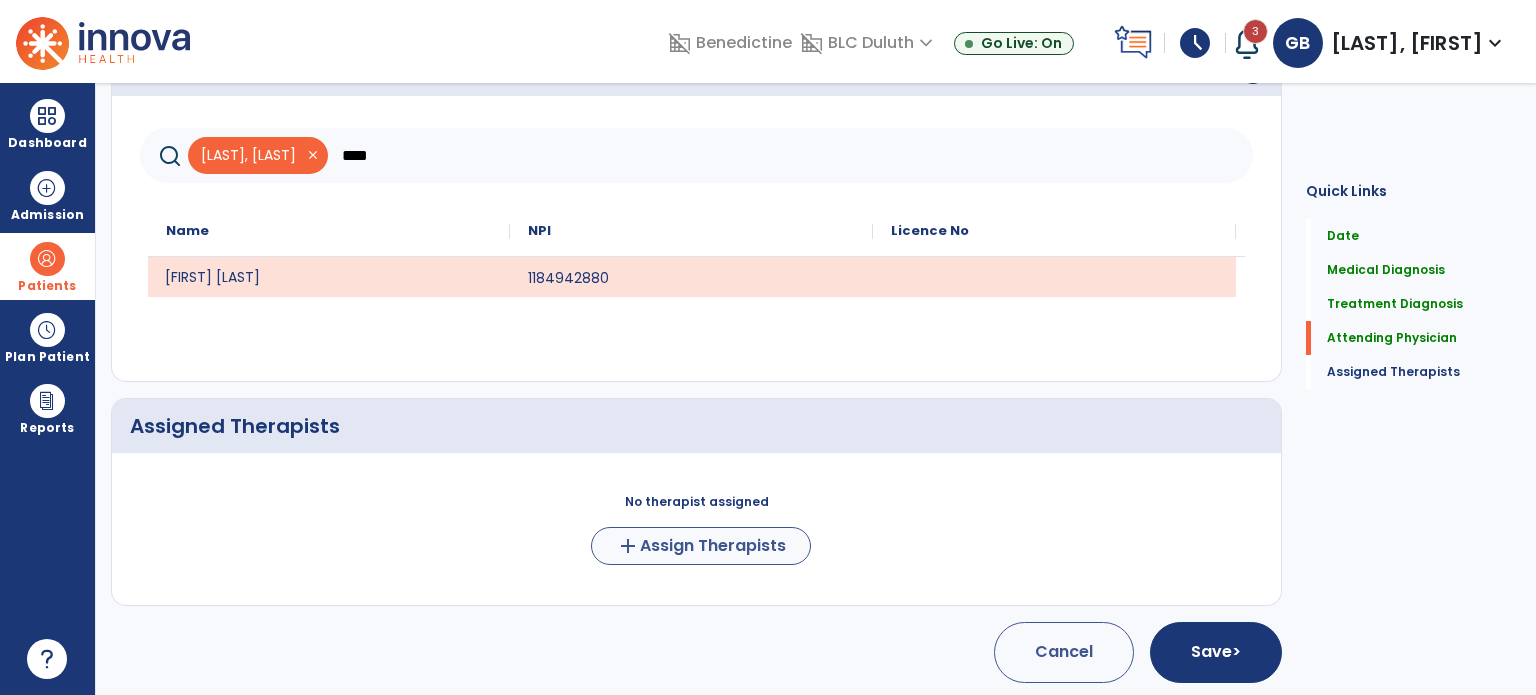 scroll, scrollTop: 781, scrollLeft: 0, axis: vertical 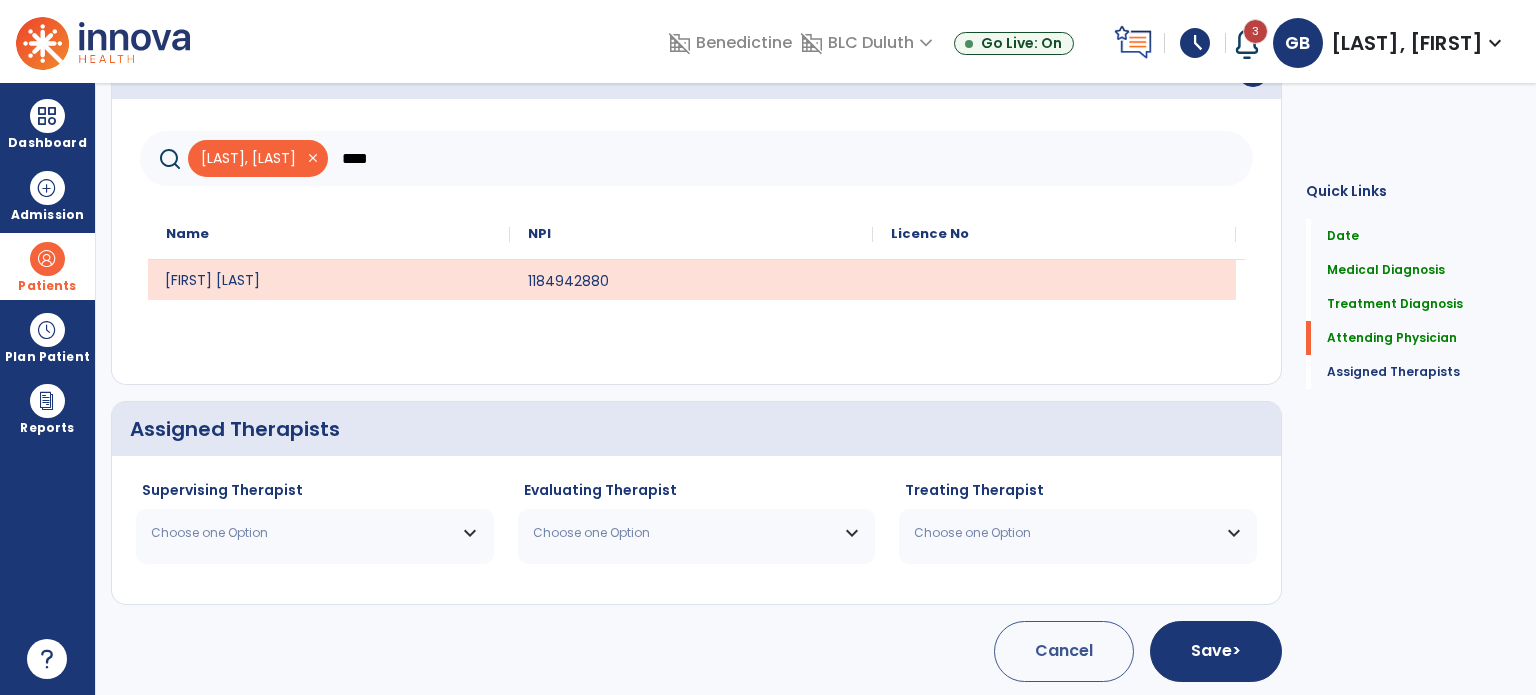 click on "Choose one Option" at bounding box center (302, 533) 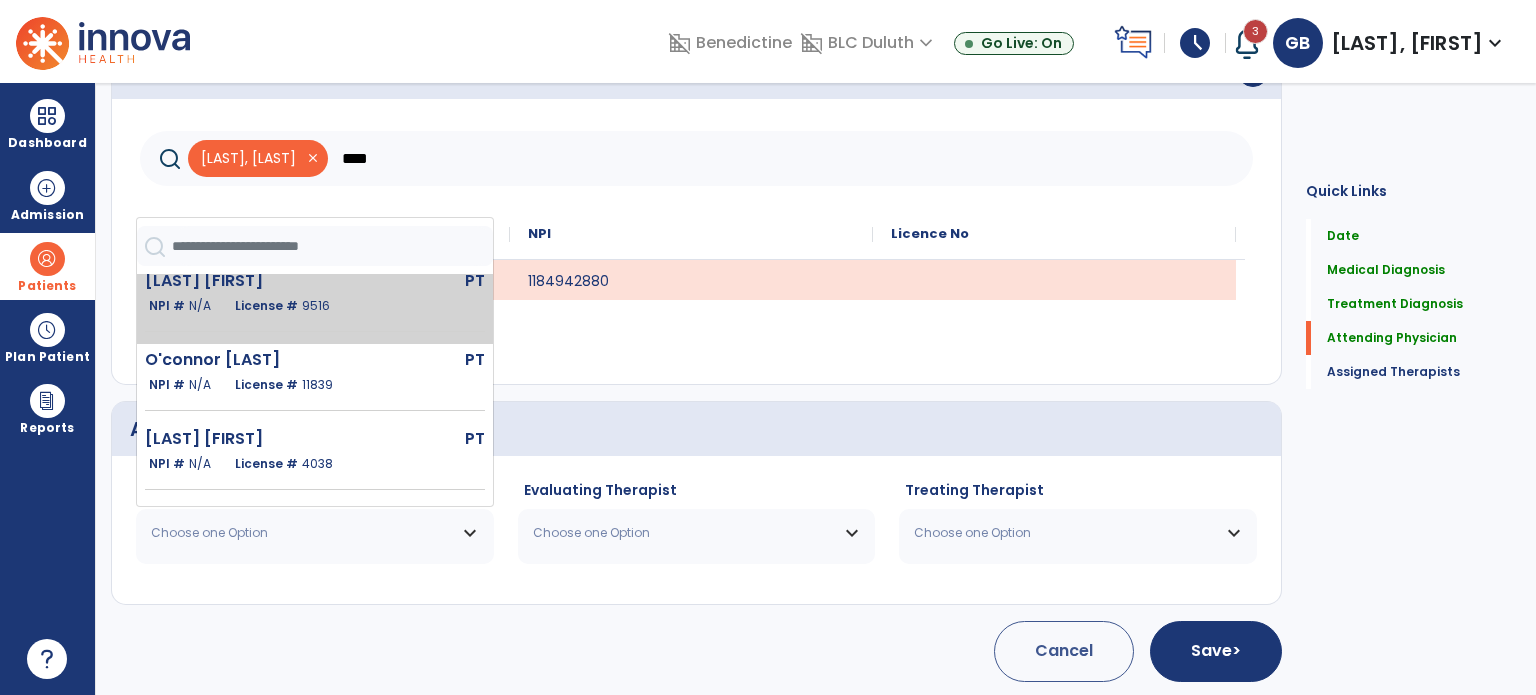 scroll, scrollTop: 248, scrollLeft: 0, axis: vertical 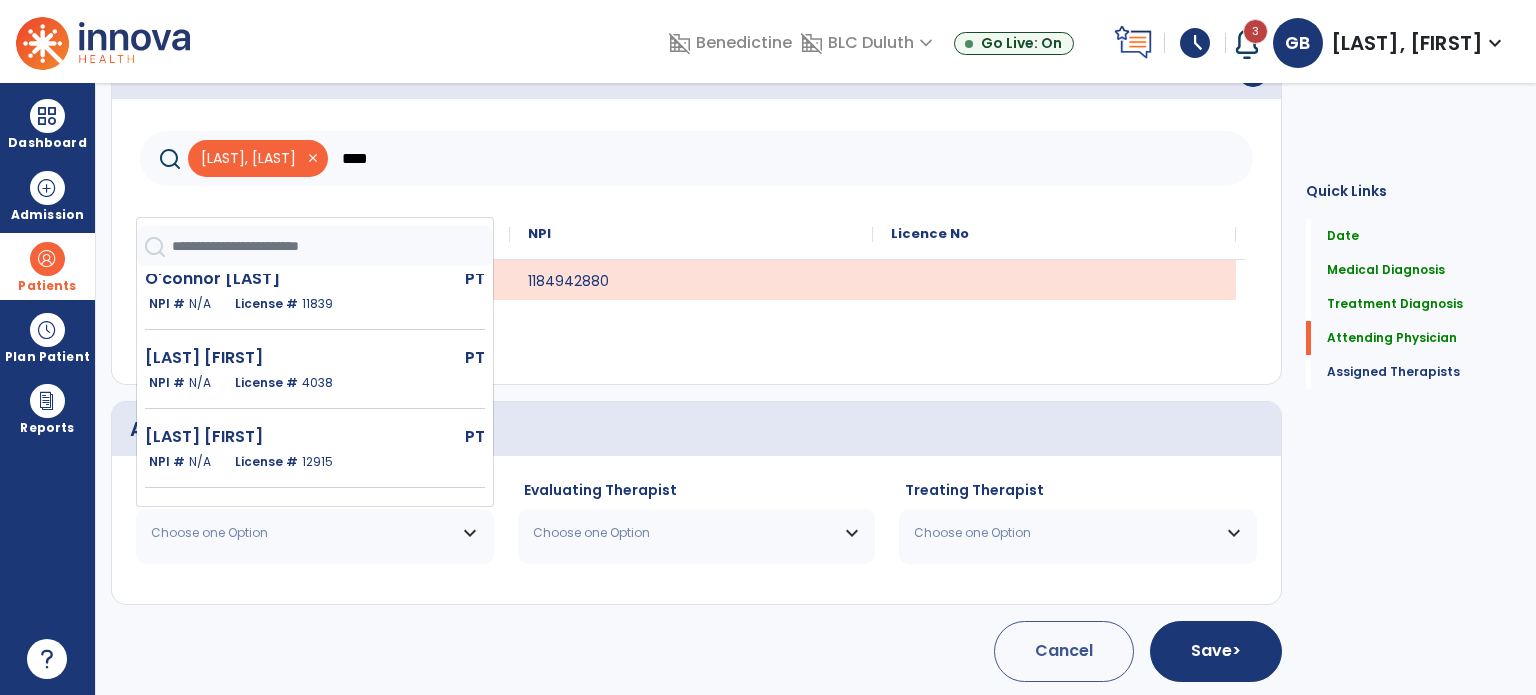 drag, startPoint x: 326, startPoint y: 357, endPoint x: 329, endPoint y: 367, distance: 10.440307 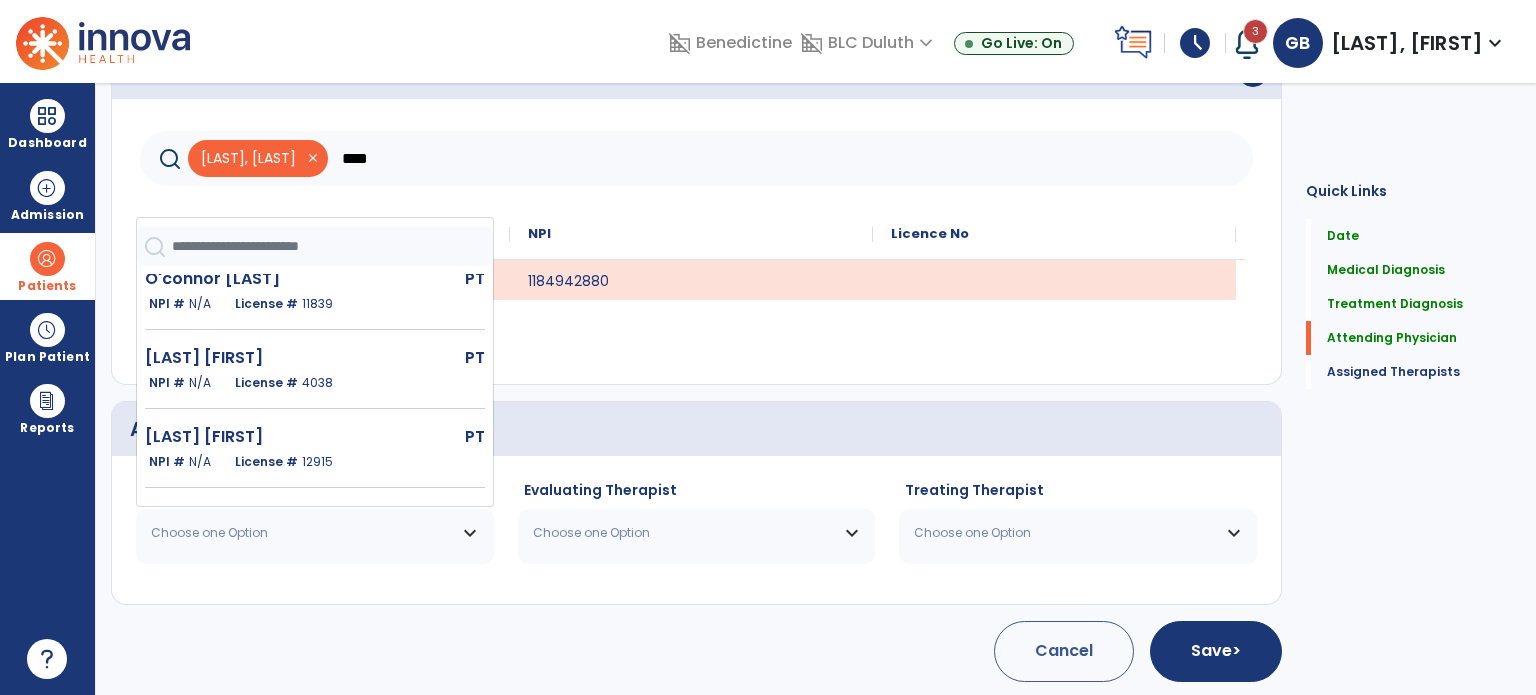 click on "[LAST] [FIRST]" 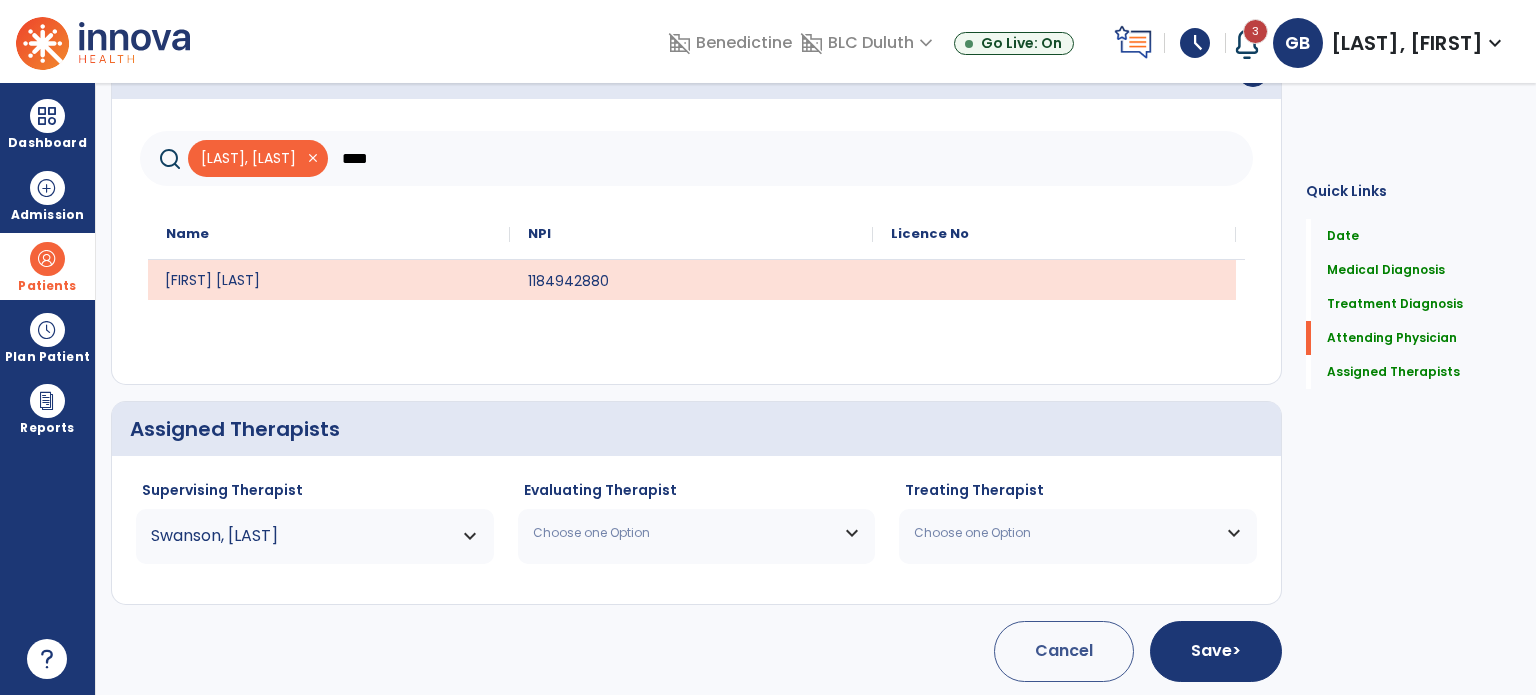 click on "Choose one Option" at bounding box center (684, 533) 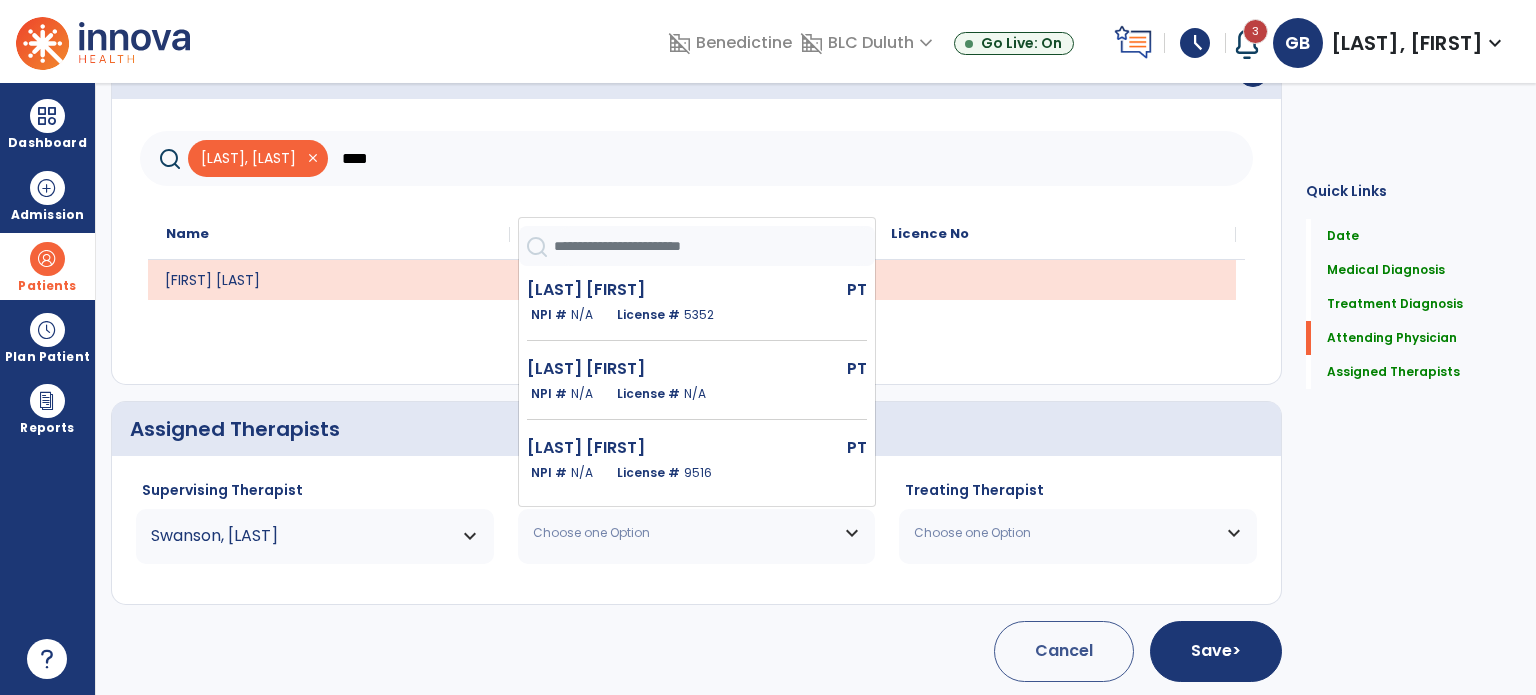 click on "NPI # N/A License # 5352" 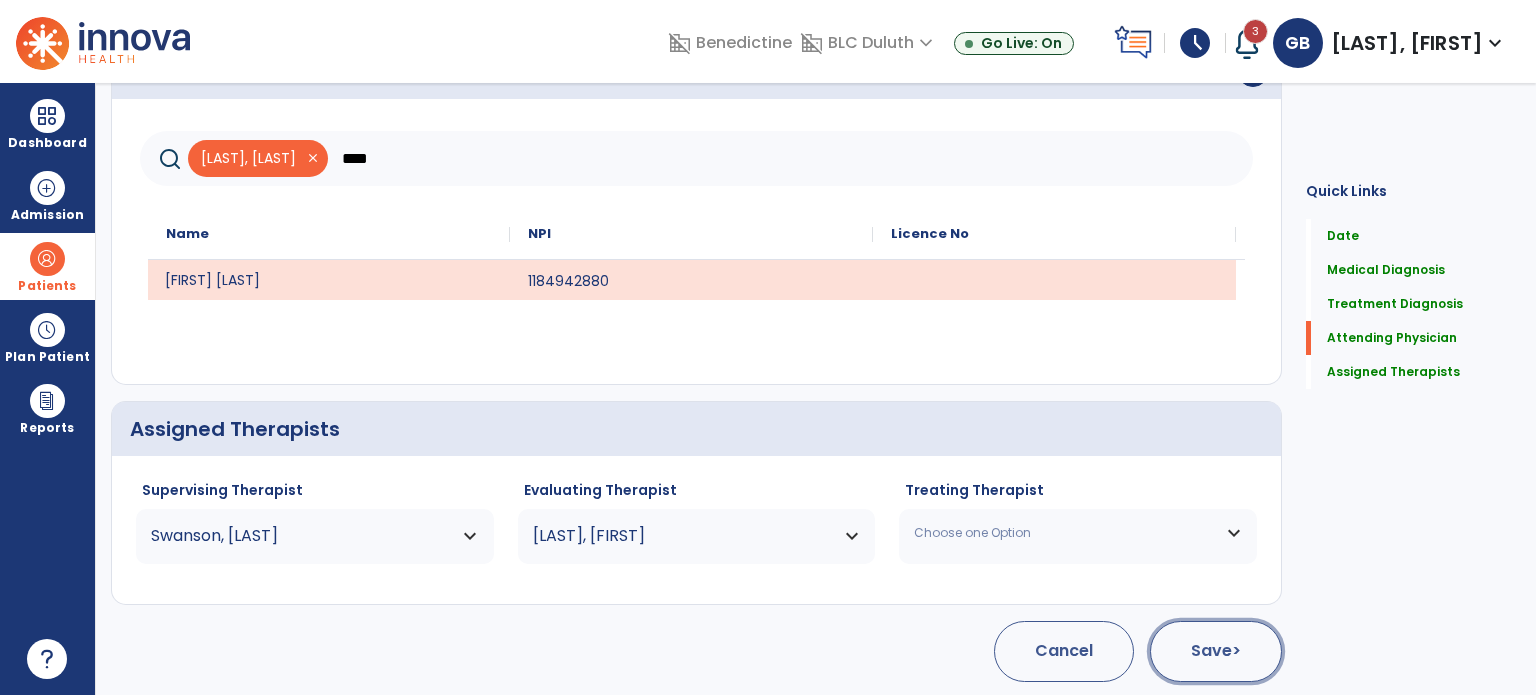 click on ">" 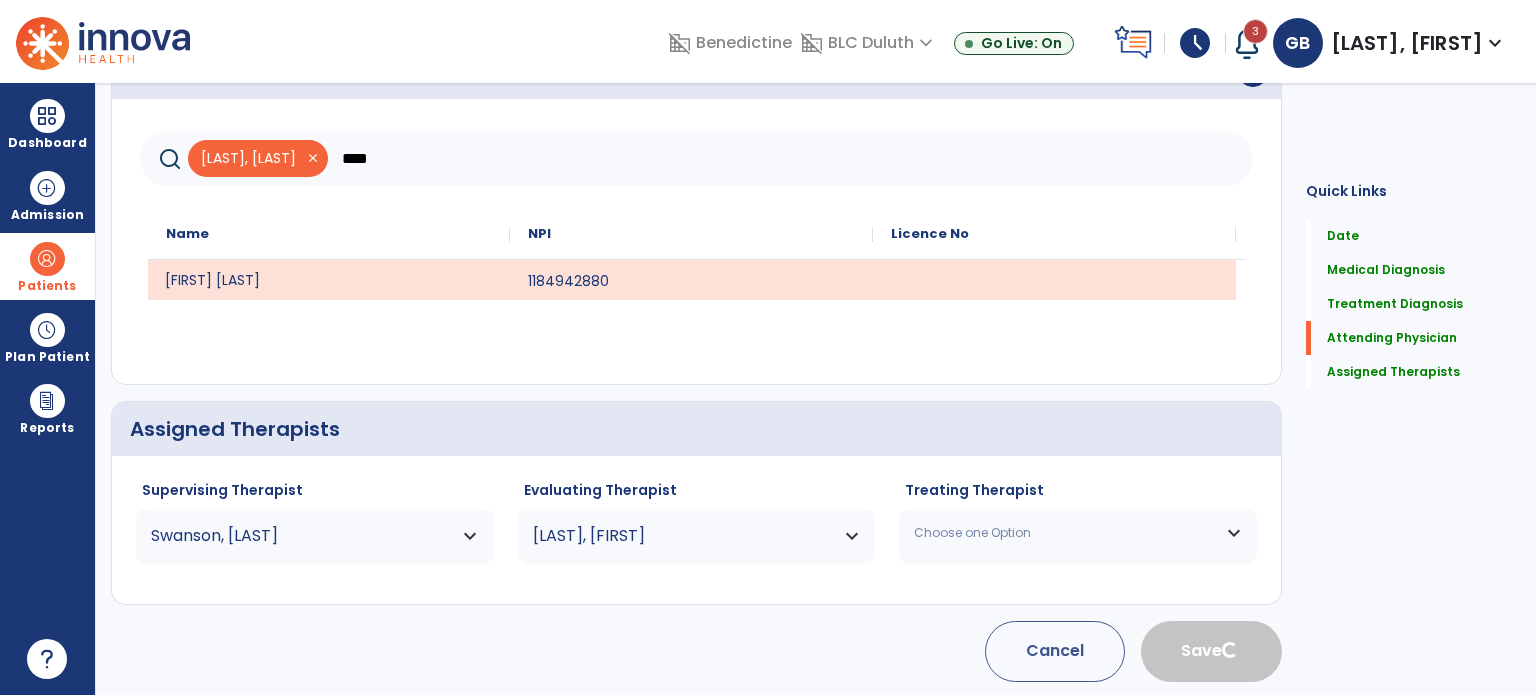 type 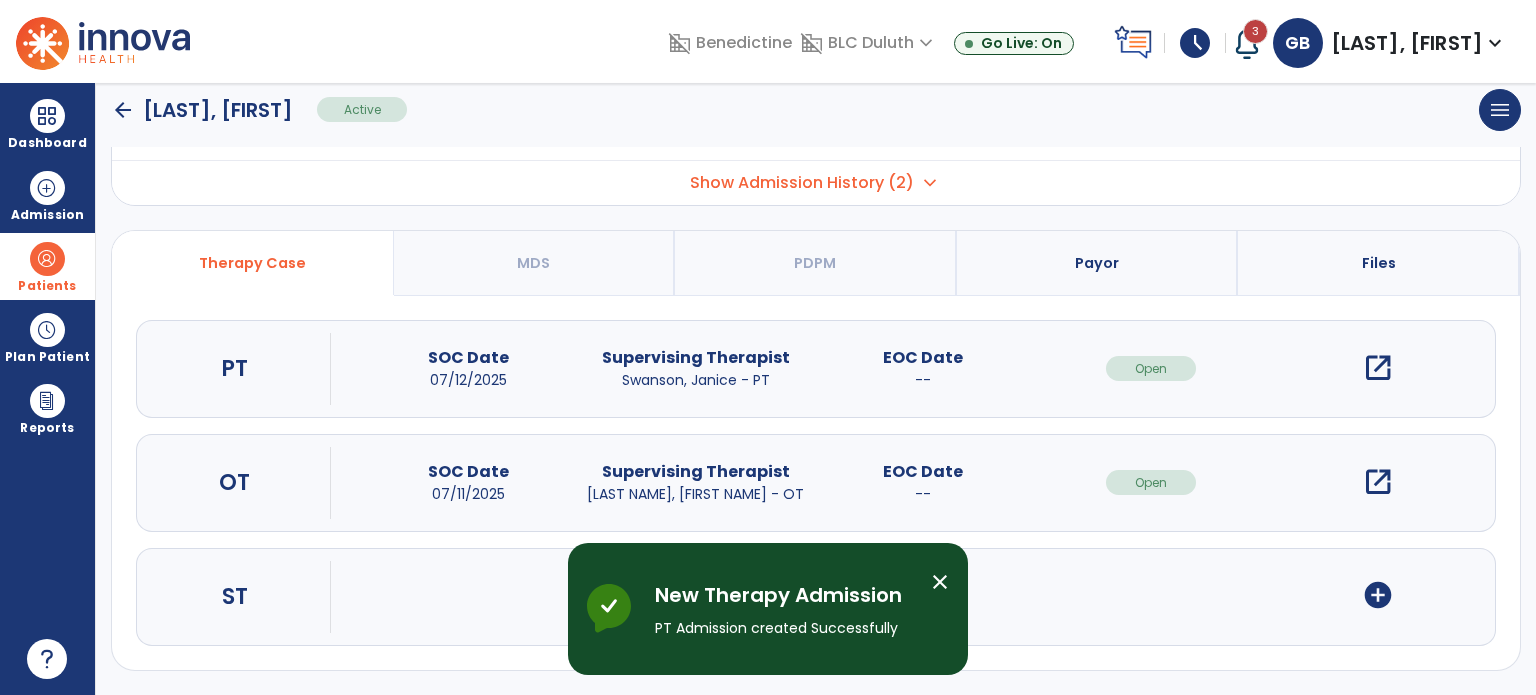 scroll, scrollTop: 107, scrollLeft: 0, axis: vertical 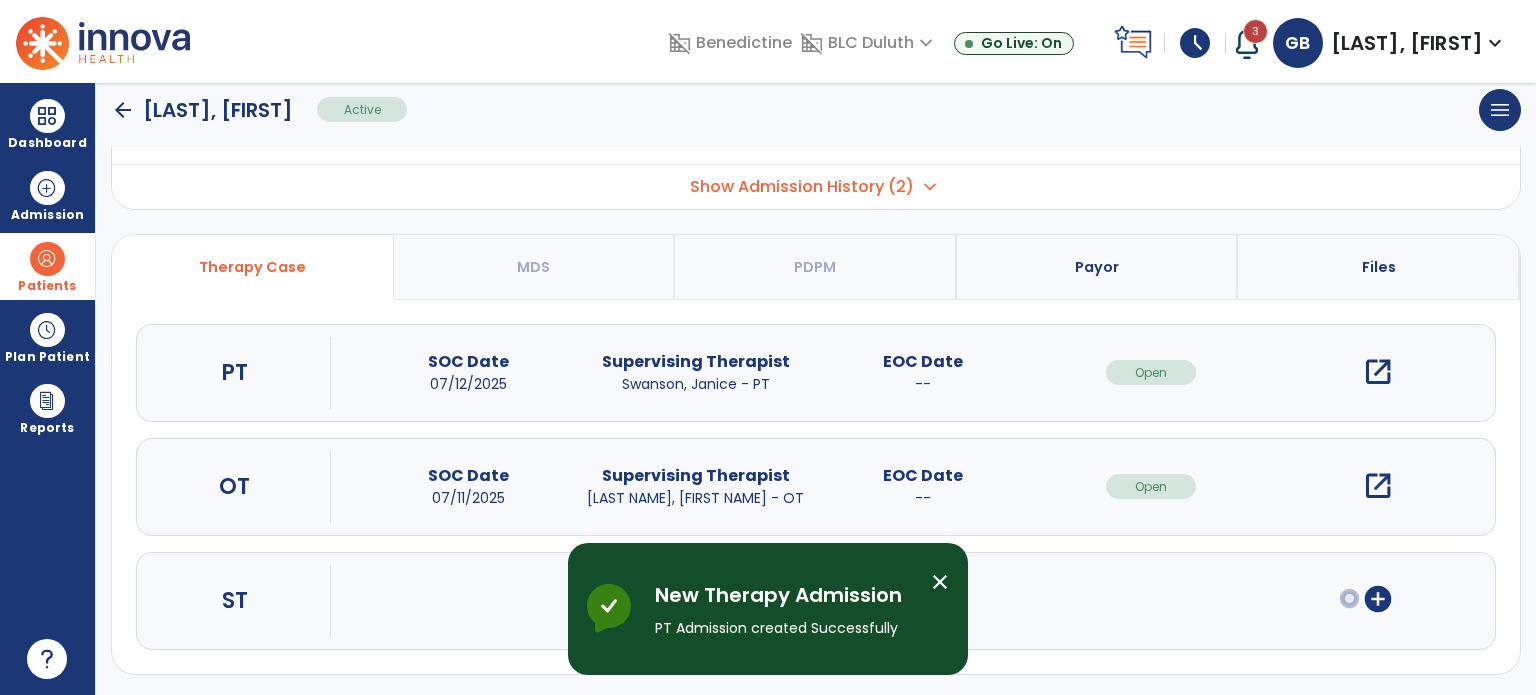 click on "open_in_new" at bounding box center (1378, 372) 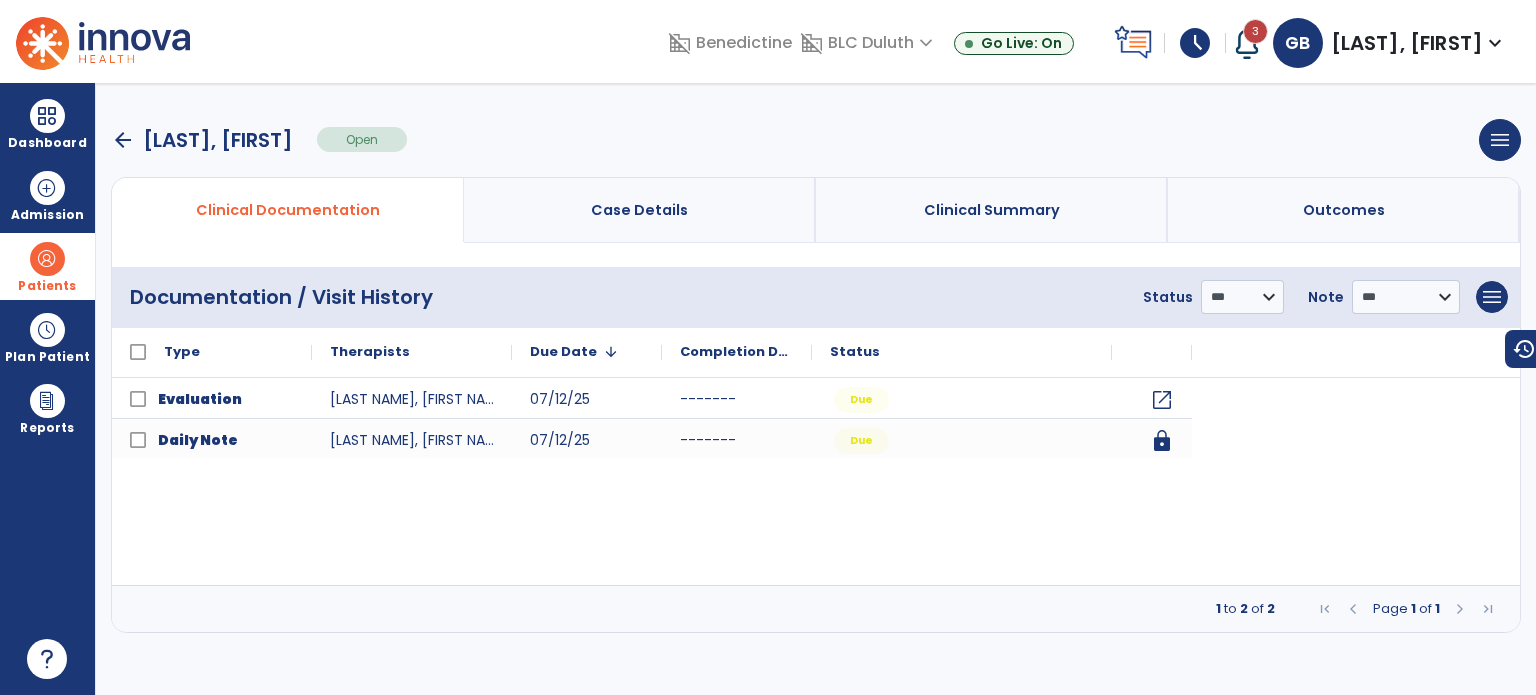 scroll, scrollTop: 0, scrollLeft: 0, axis: both 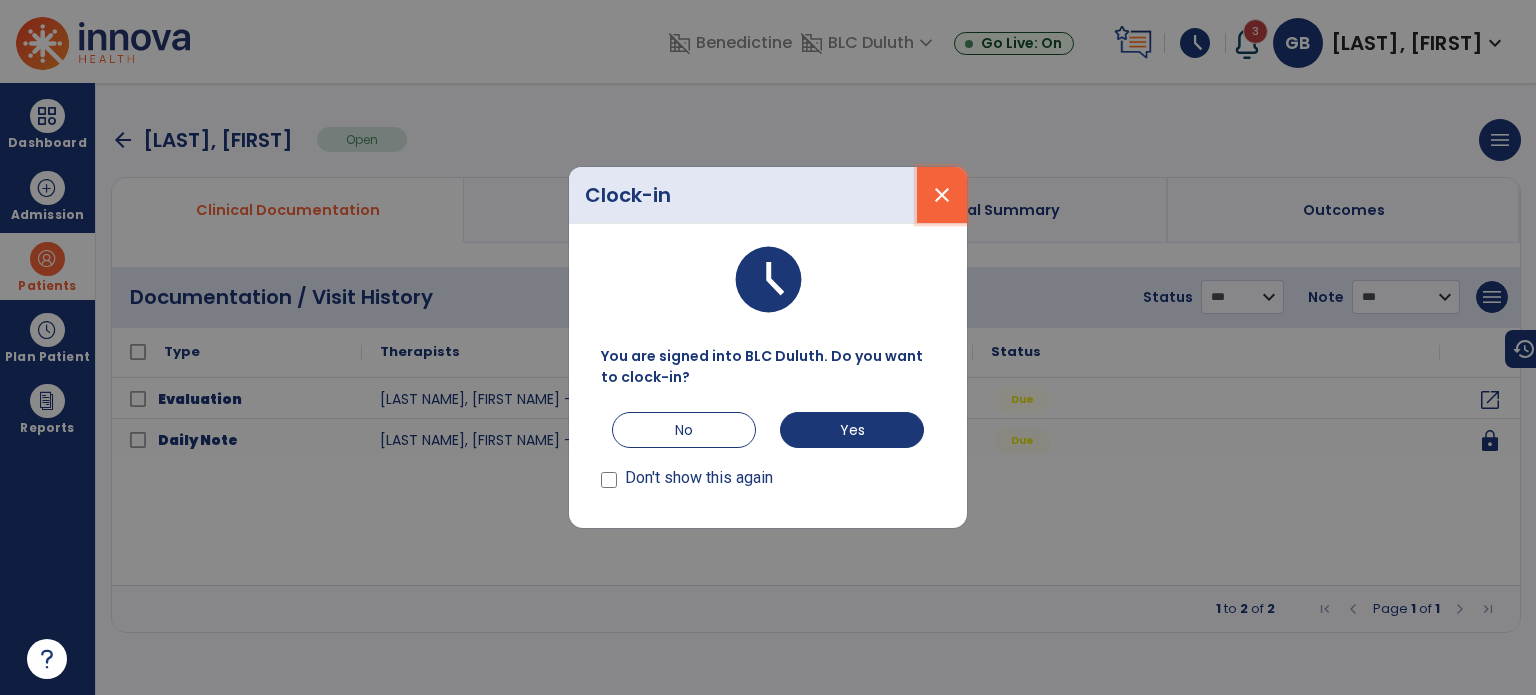 click on "close" at bounding box center [942, 195] 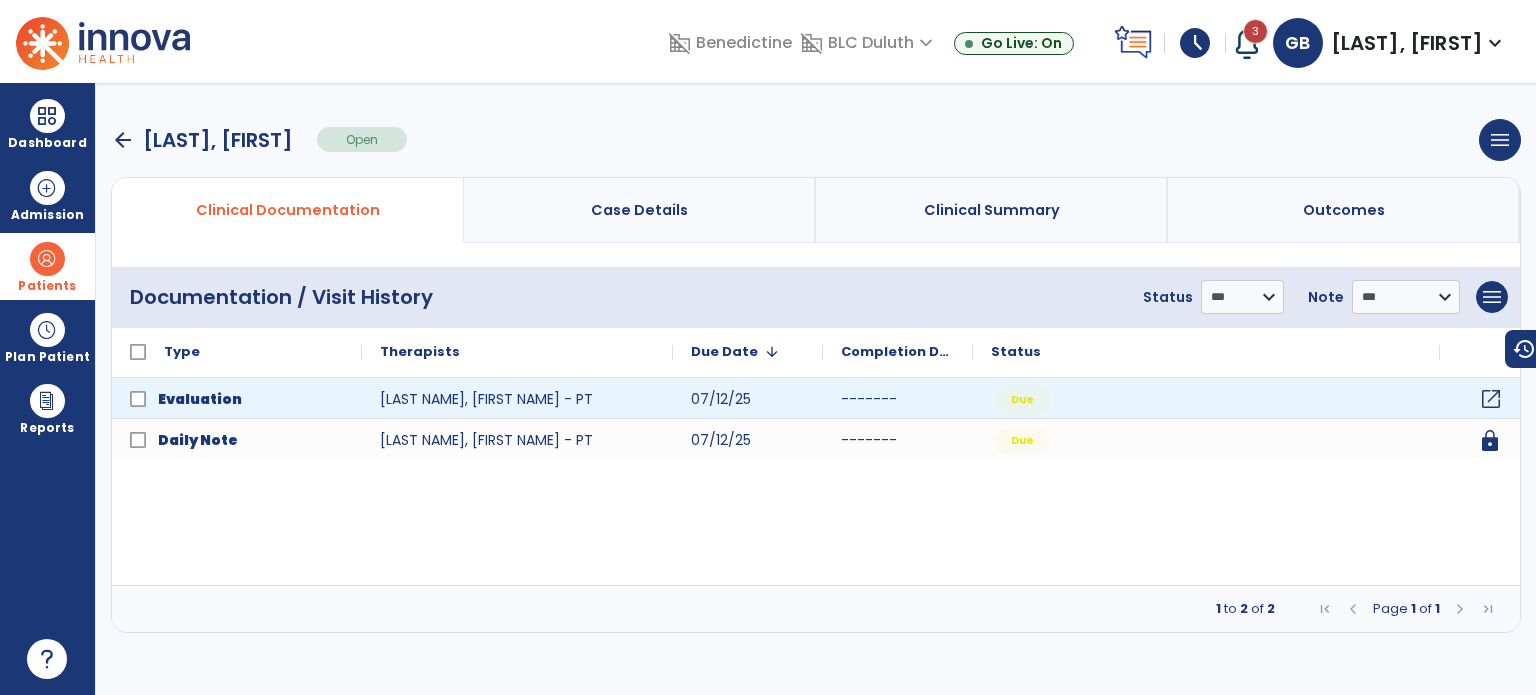 click on "open_in_new" 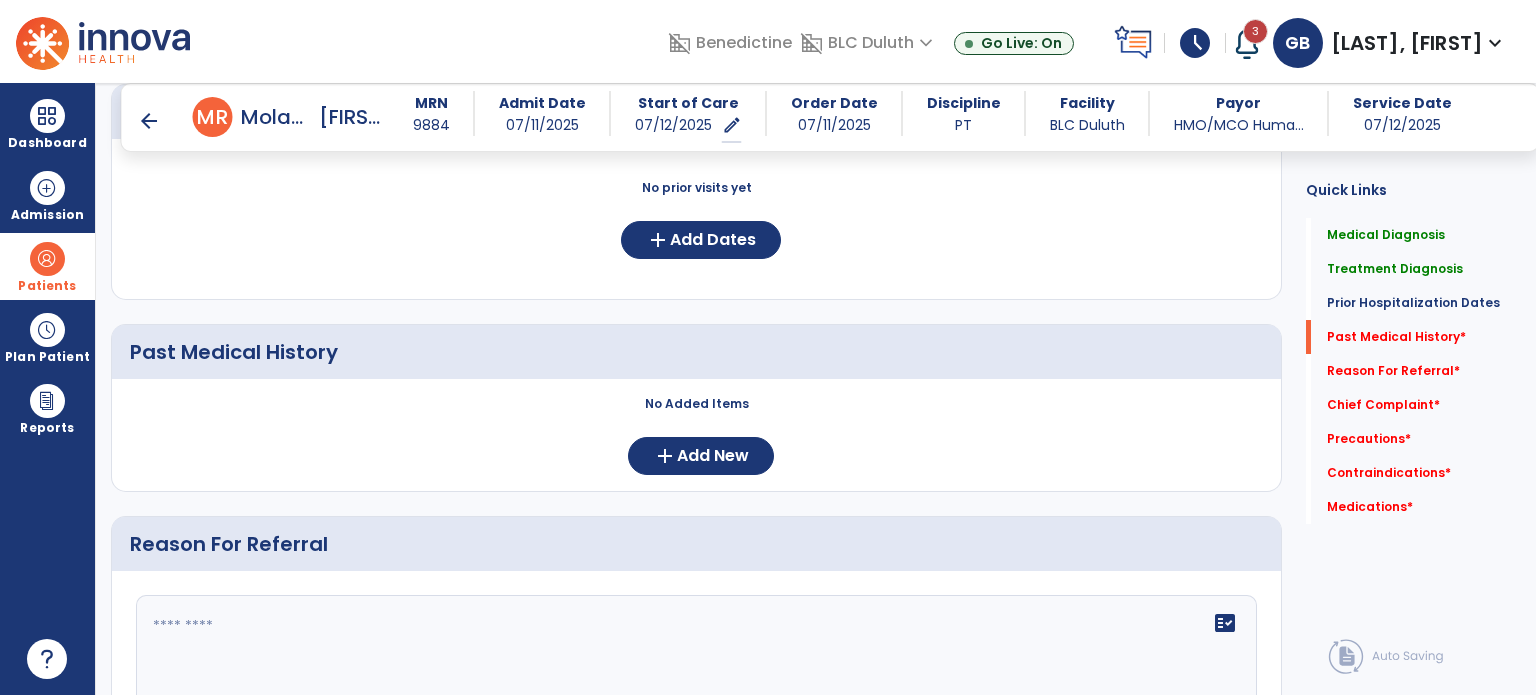 scroll, scrollTop: 600, scrollLeft: 0, axis: vertical 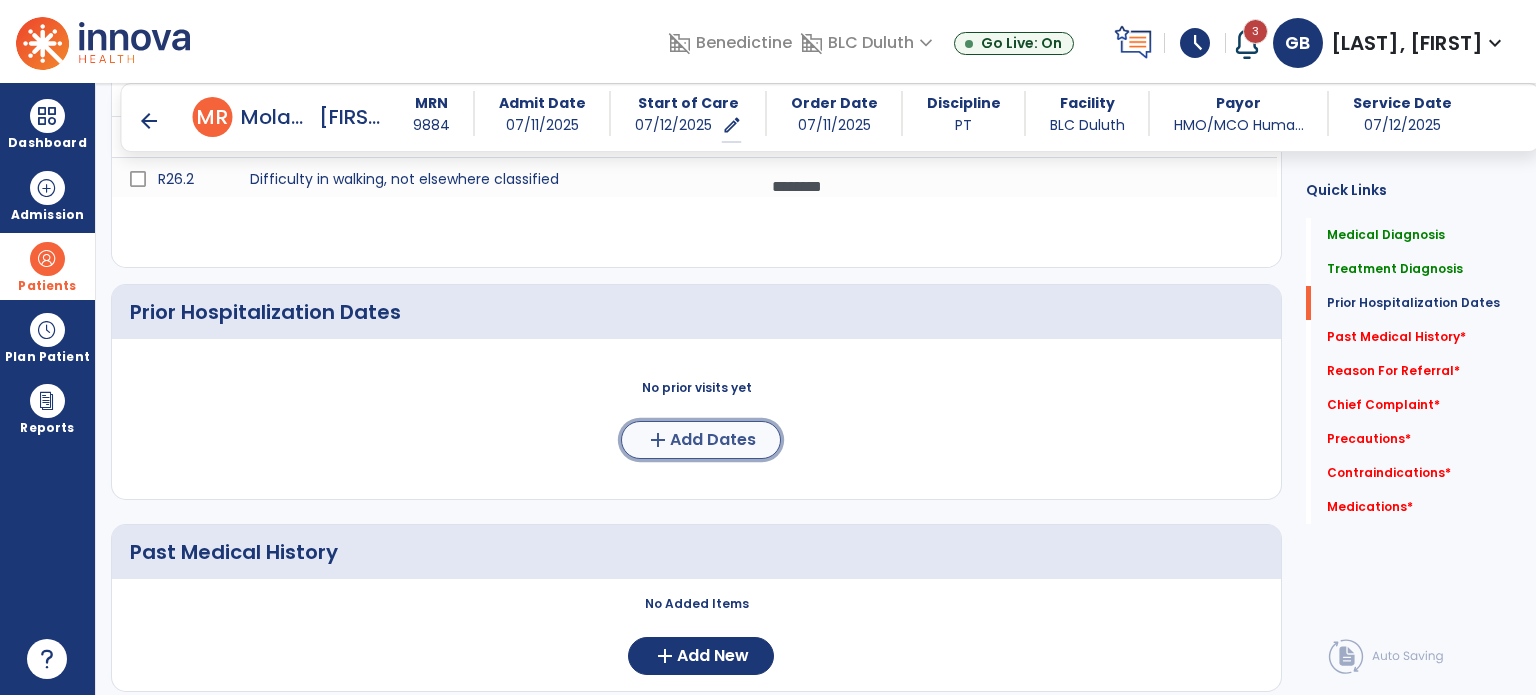 click on "add" 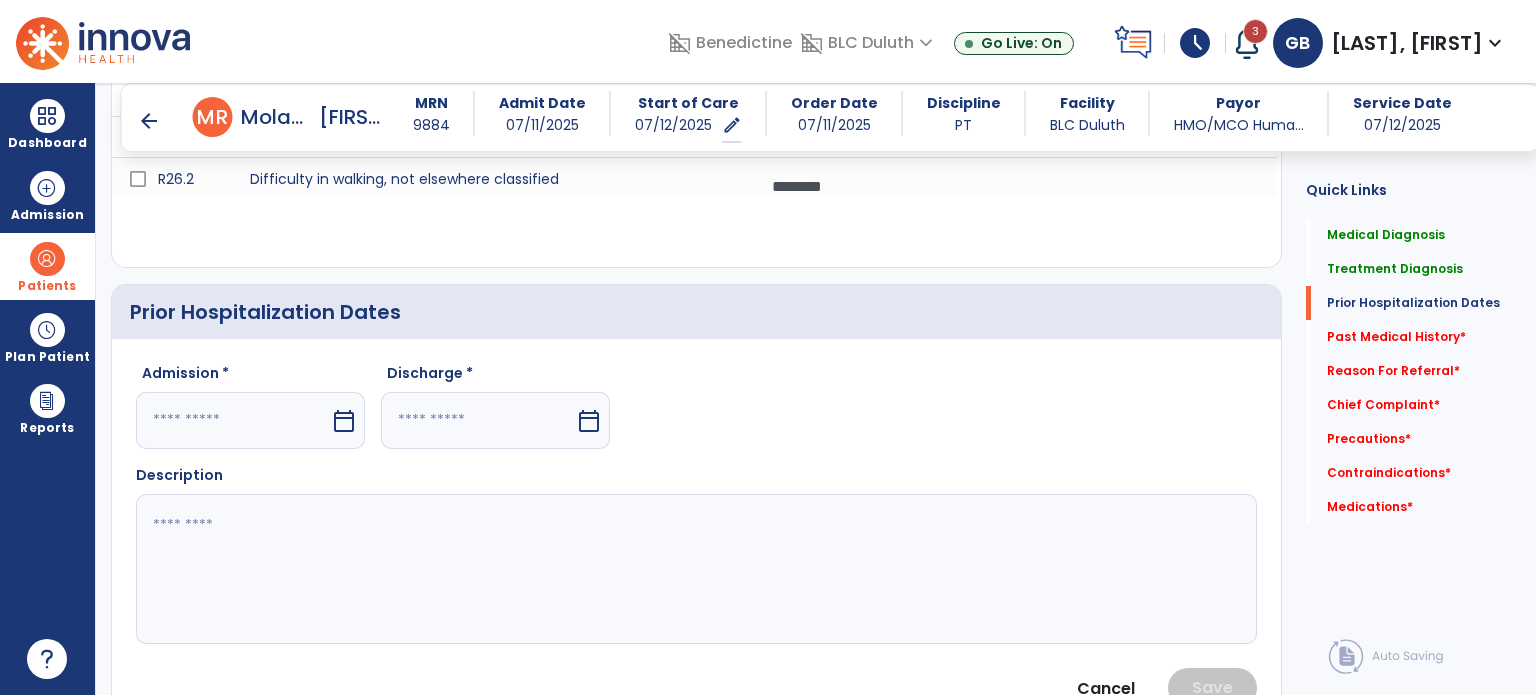click at bounding box center (233, 420) 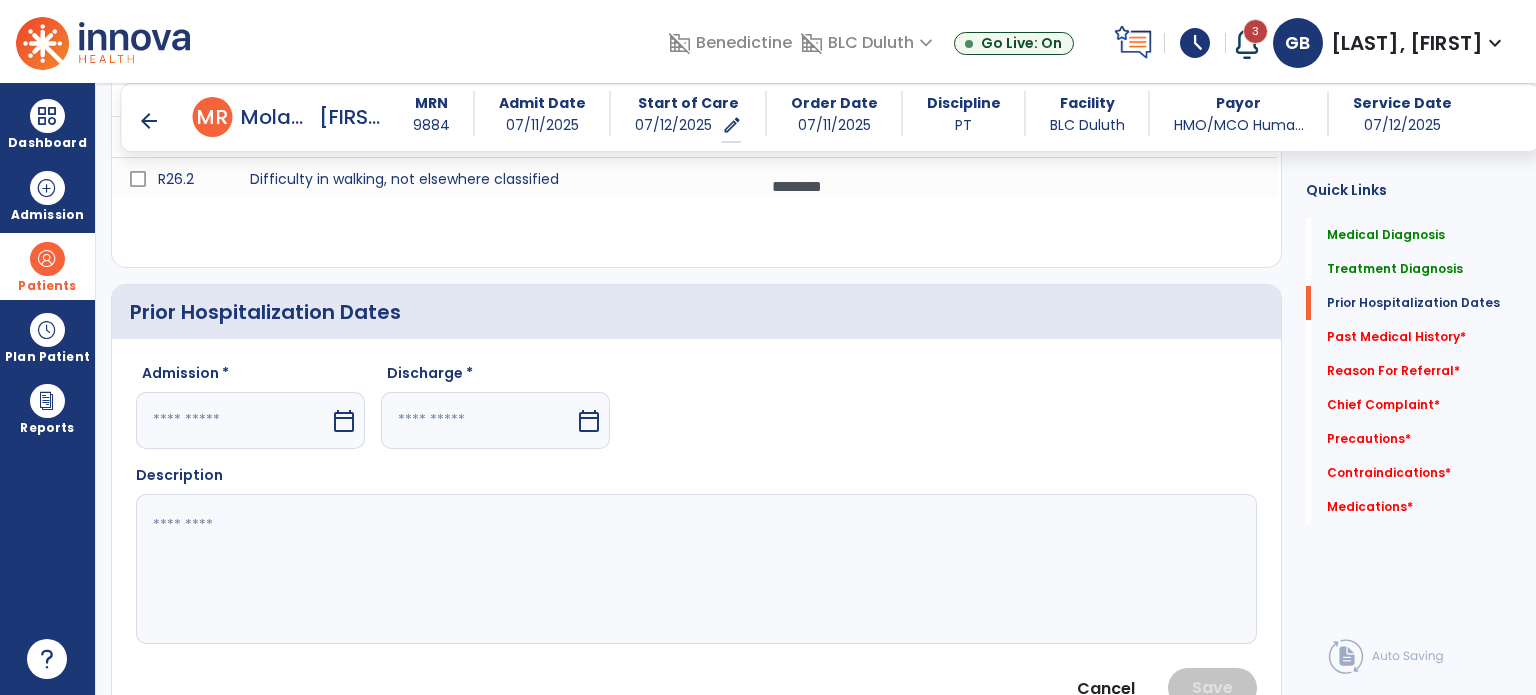 select on "*" 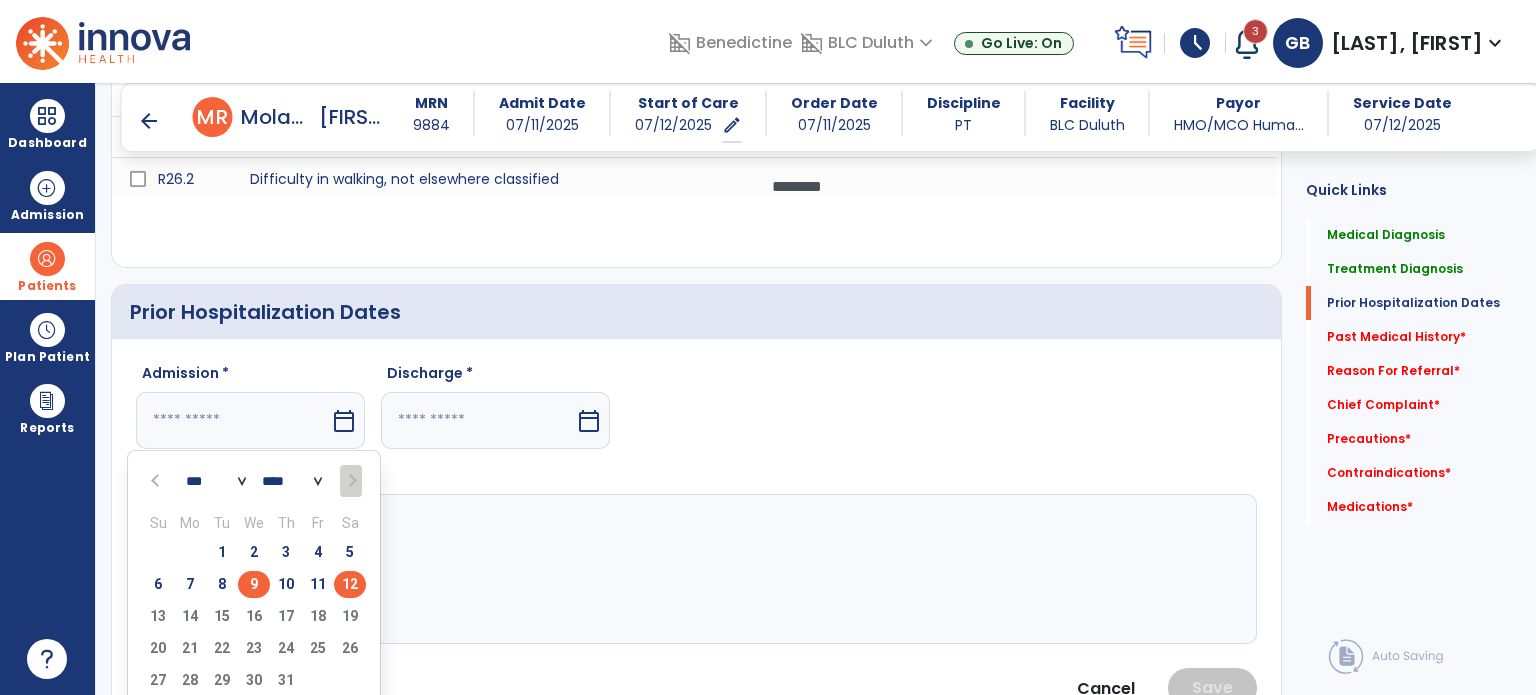 click on "9" at bounding box center (254, 584) 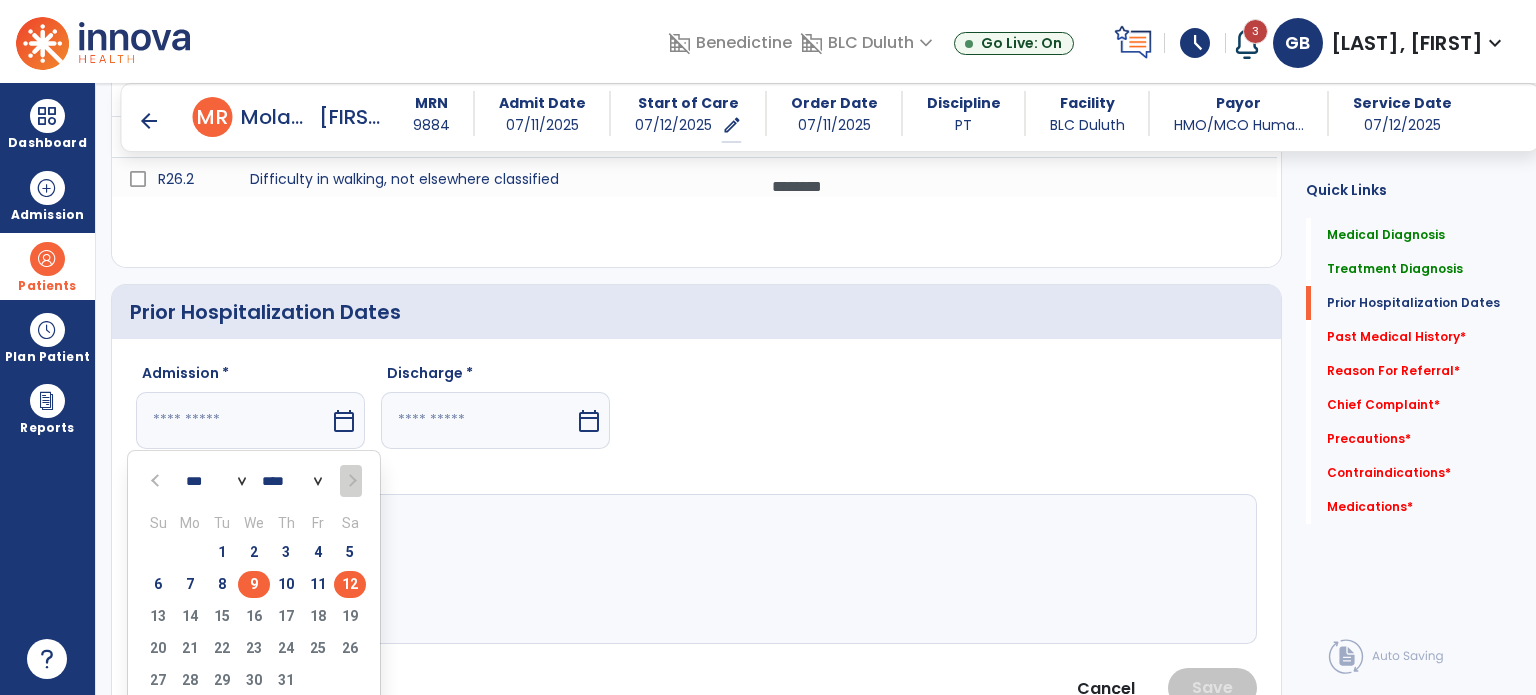 type on "********" 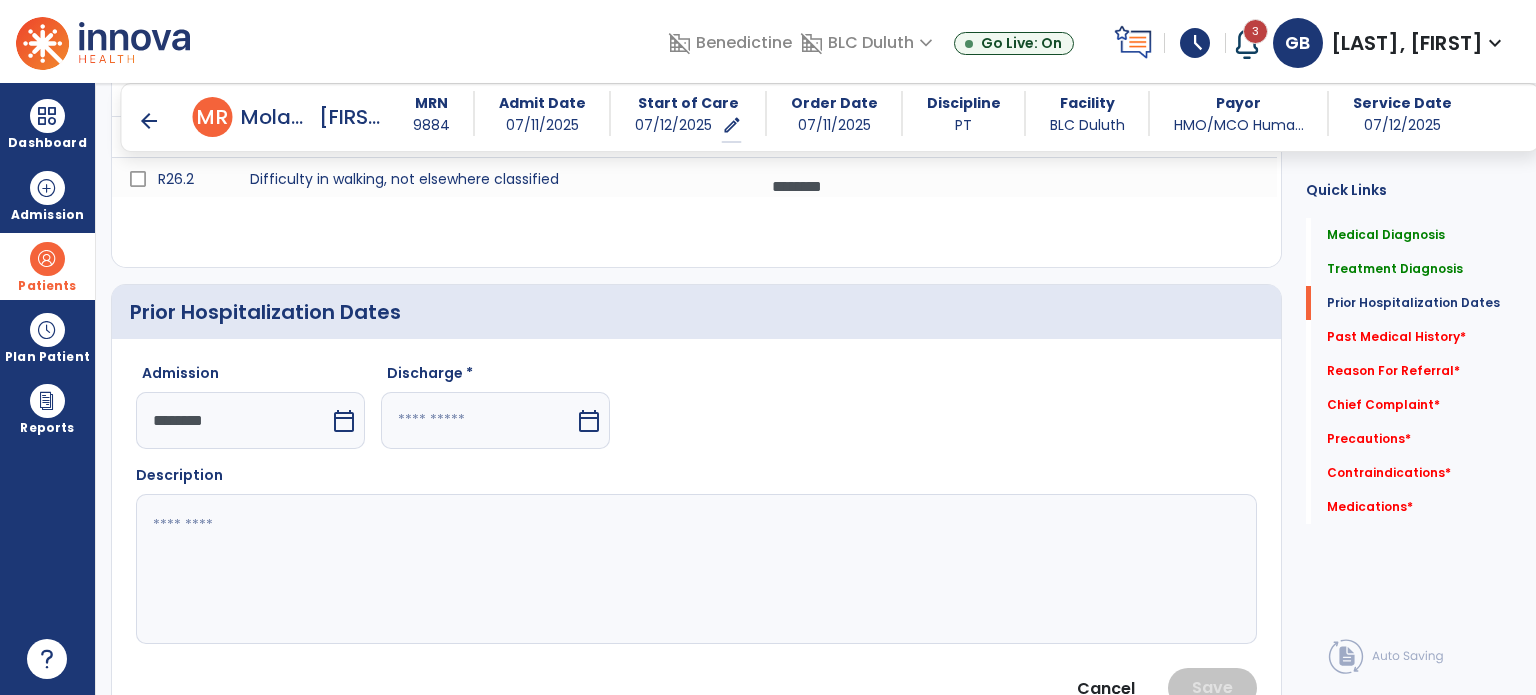 click at bounding box center [478, 420] 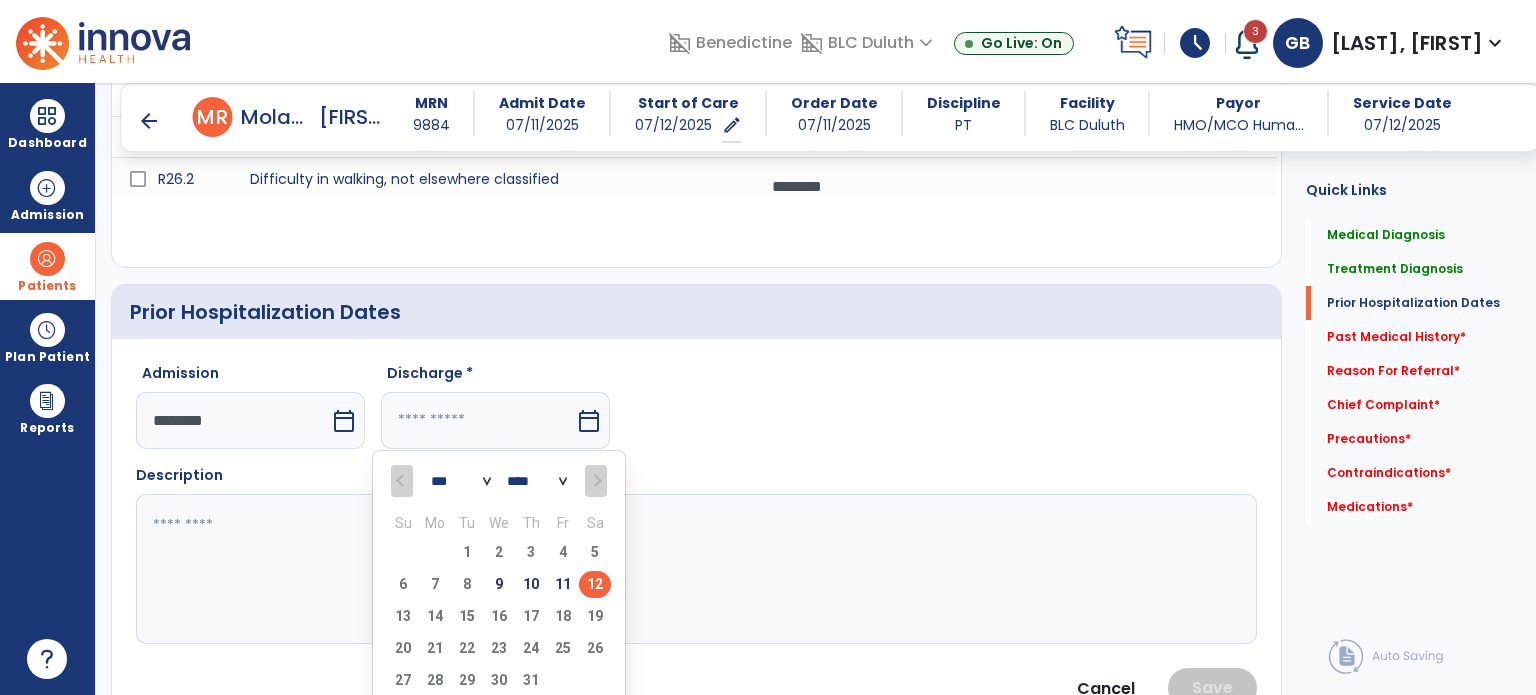 click on "11" at bounding box center (563, 584) 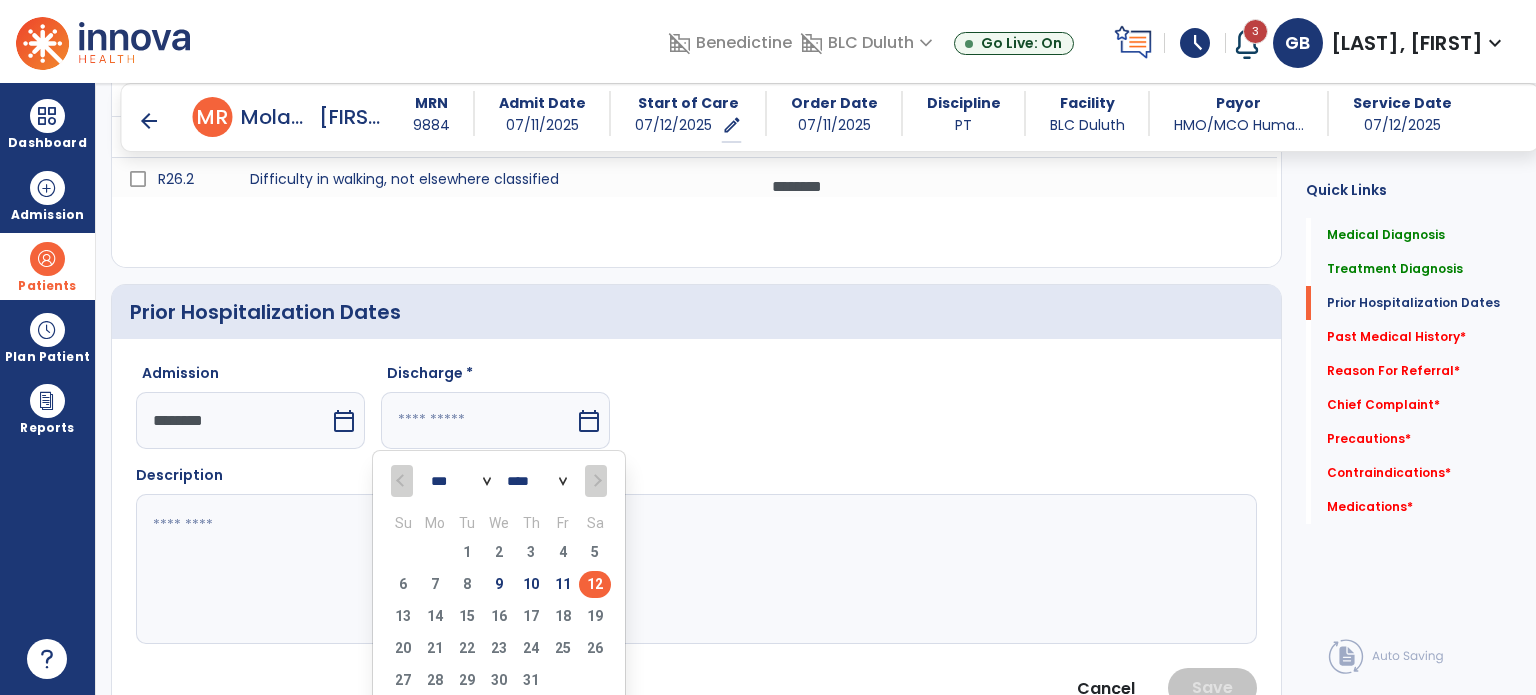 type on "*********" 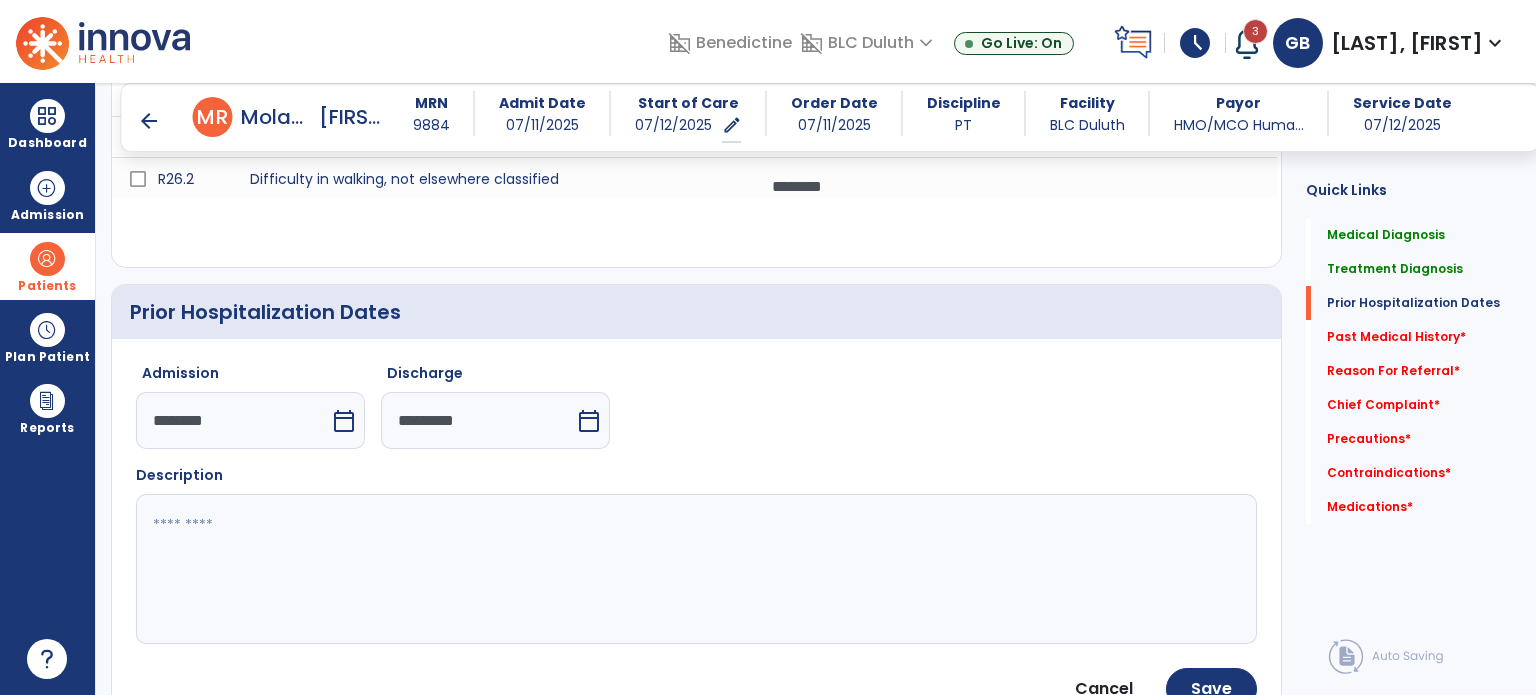 click 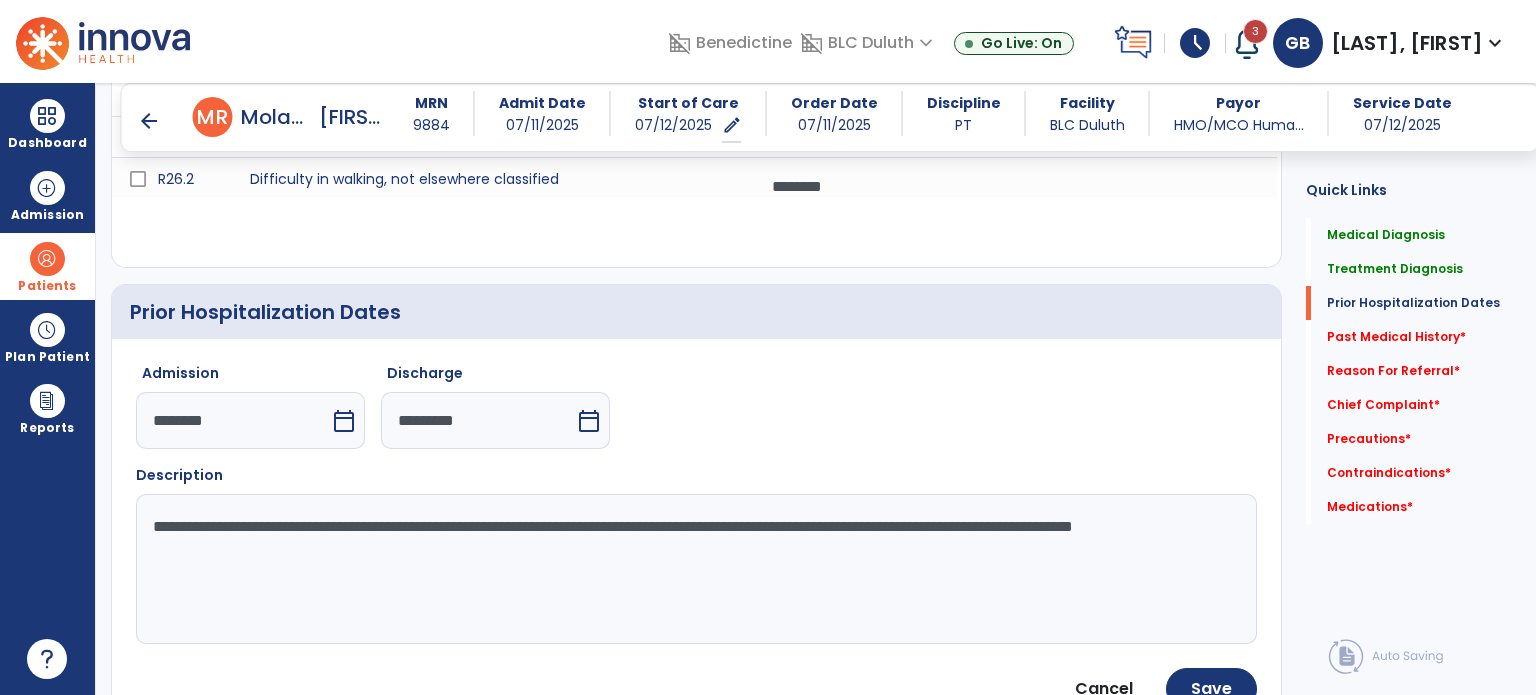 drag, startPoint x: 792, startPoint y: 535, endPoint x: 757, endPoint y: 599, distance: 72.94518 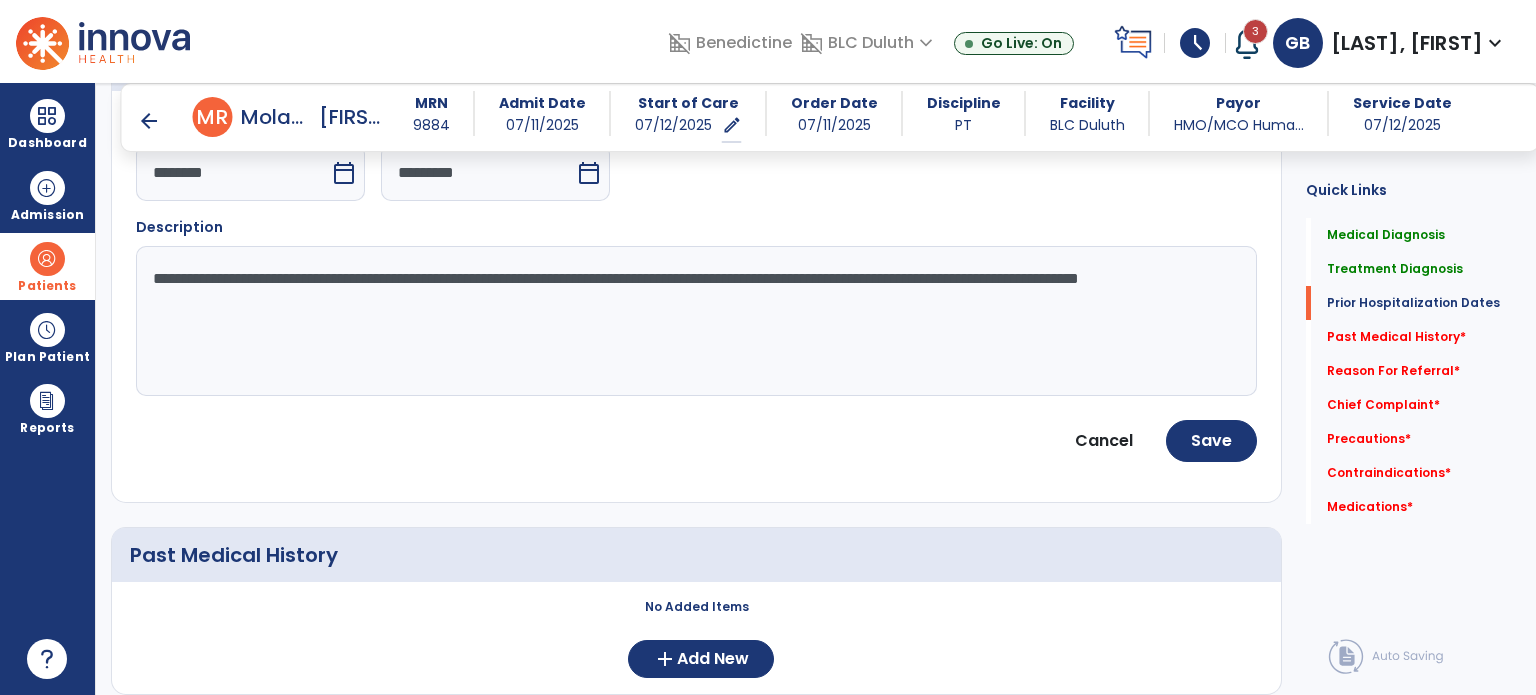 scroll, scrollTop: 900, scrollLeft: 0, axis: vertical 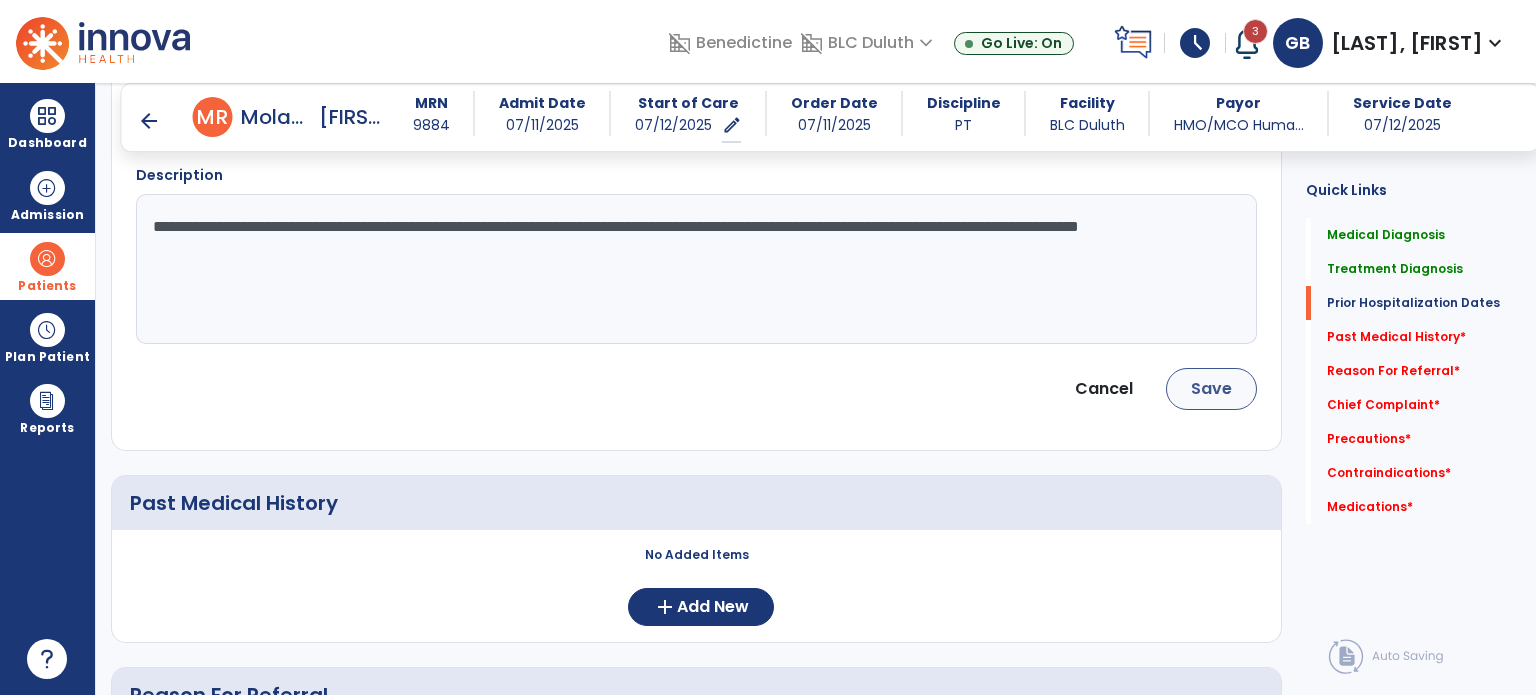 type on "**********" 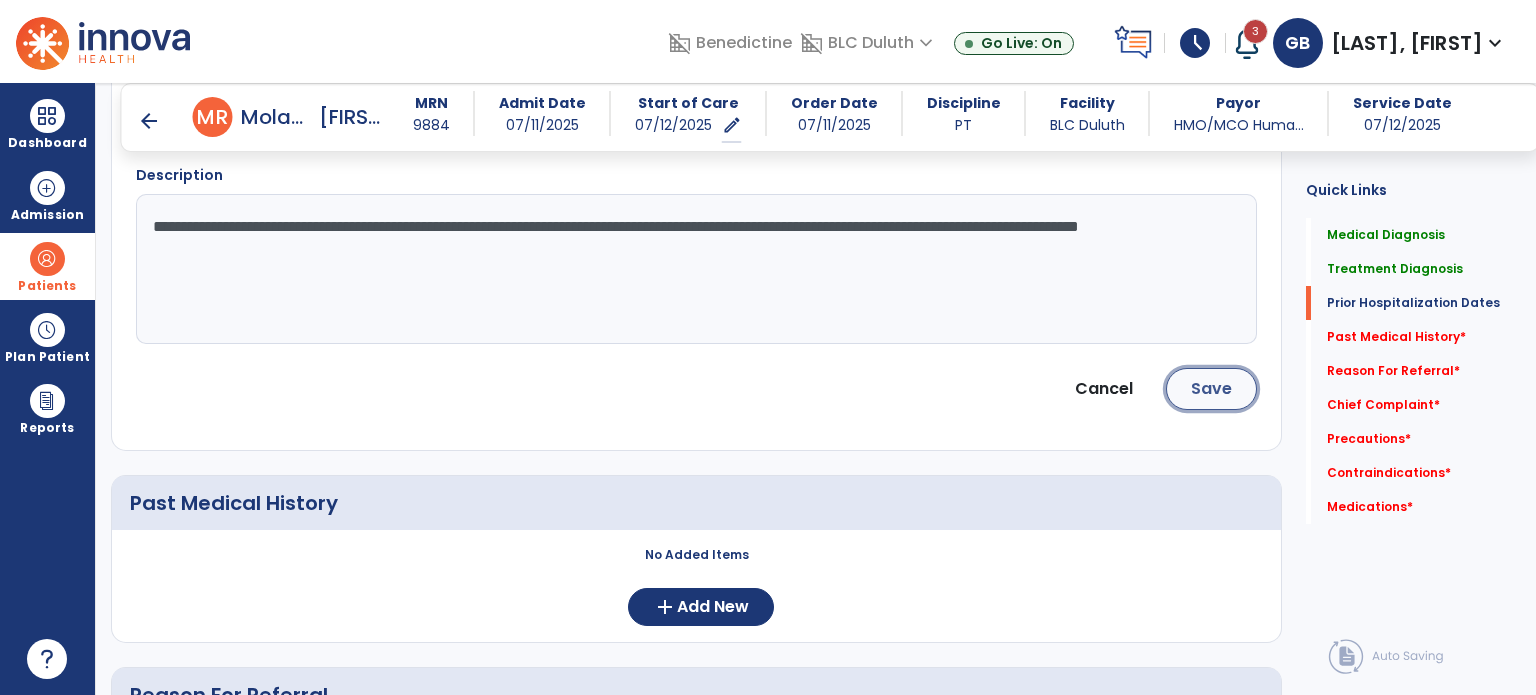 click on "Save" 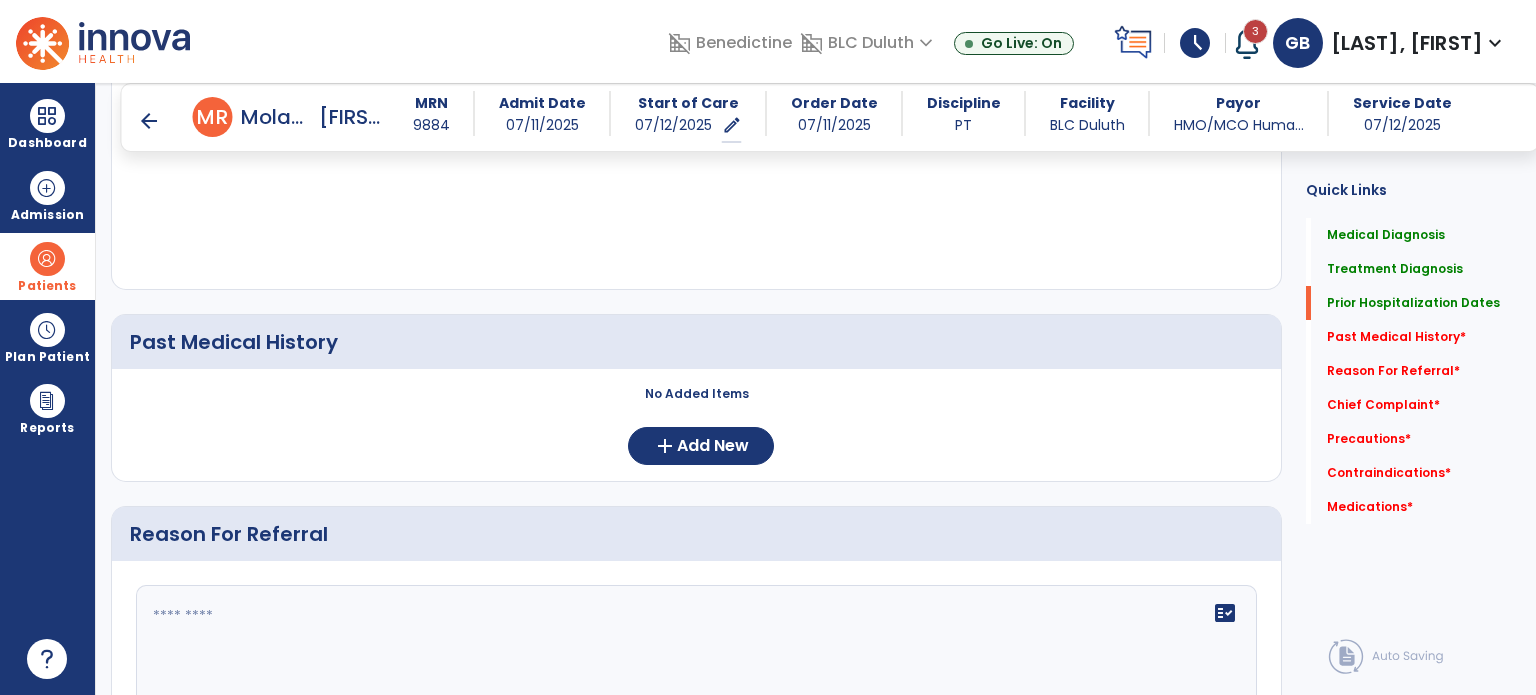 scroll, scrollTop: 925, scrollLeft: 0, axis: vertical 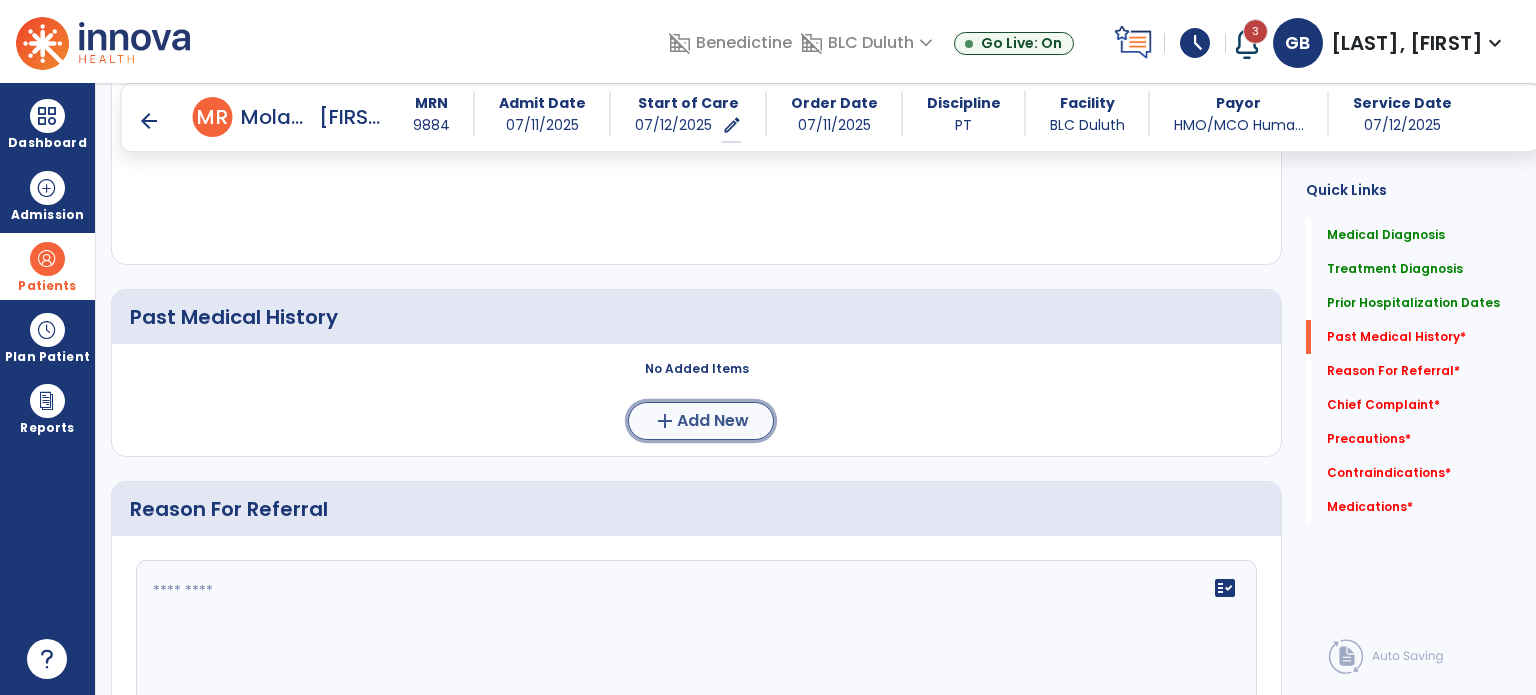 click on "add" 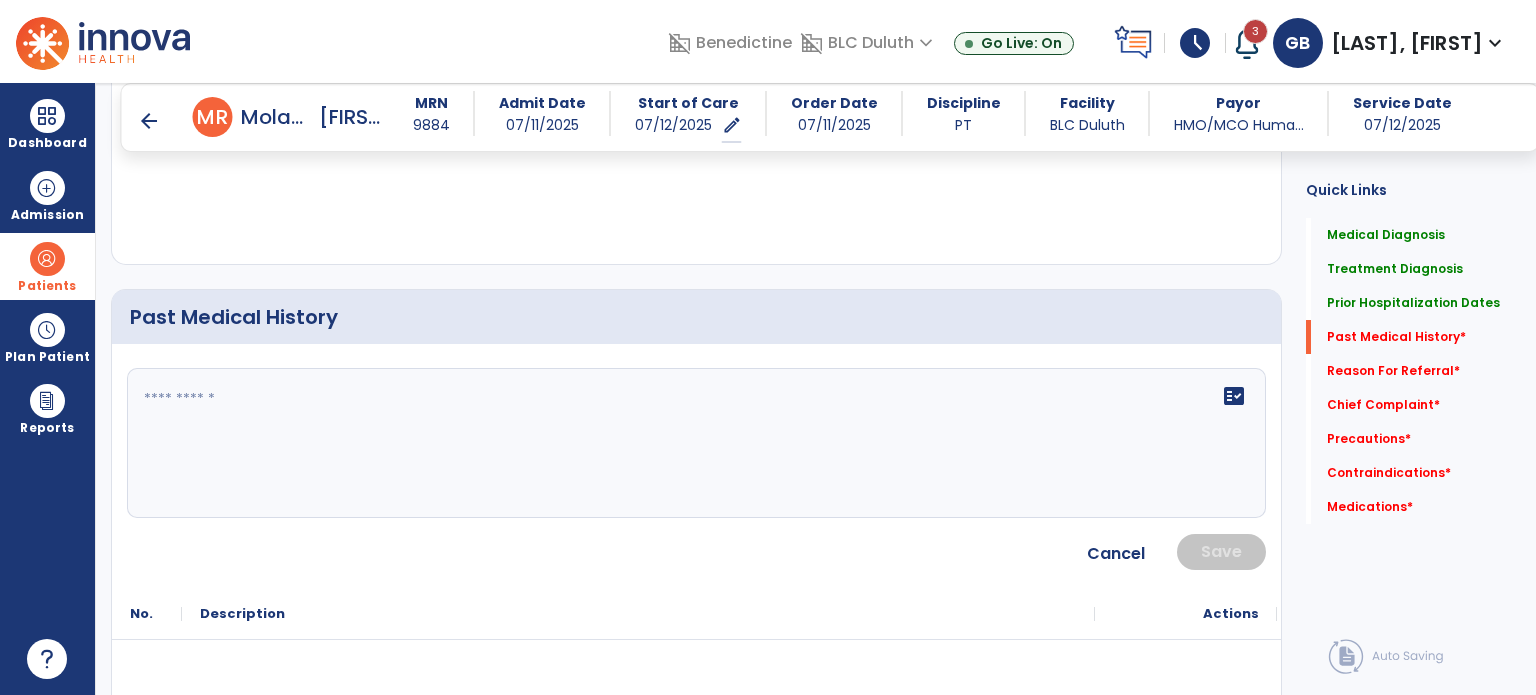 click 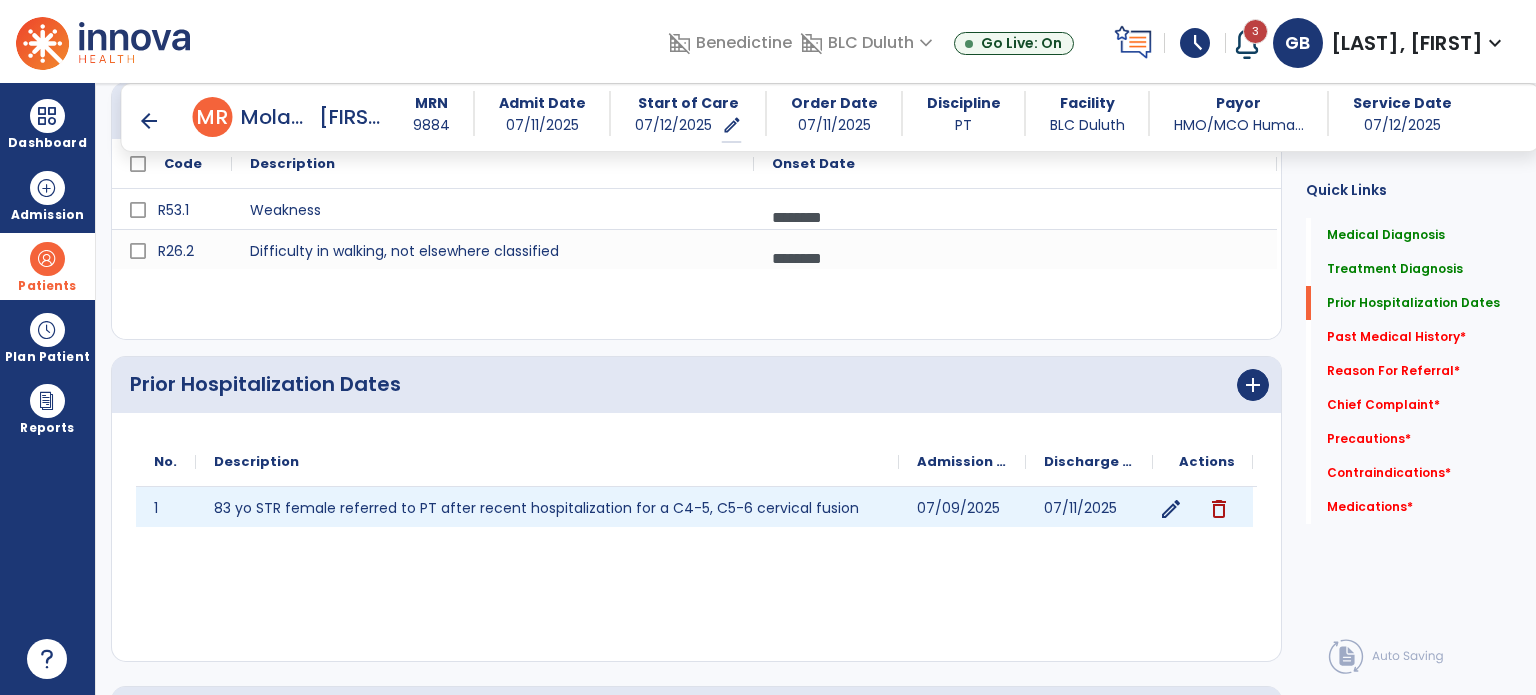 scroll, scrollTop: 525, scrollLeft: 0, axis: vertical 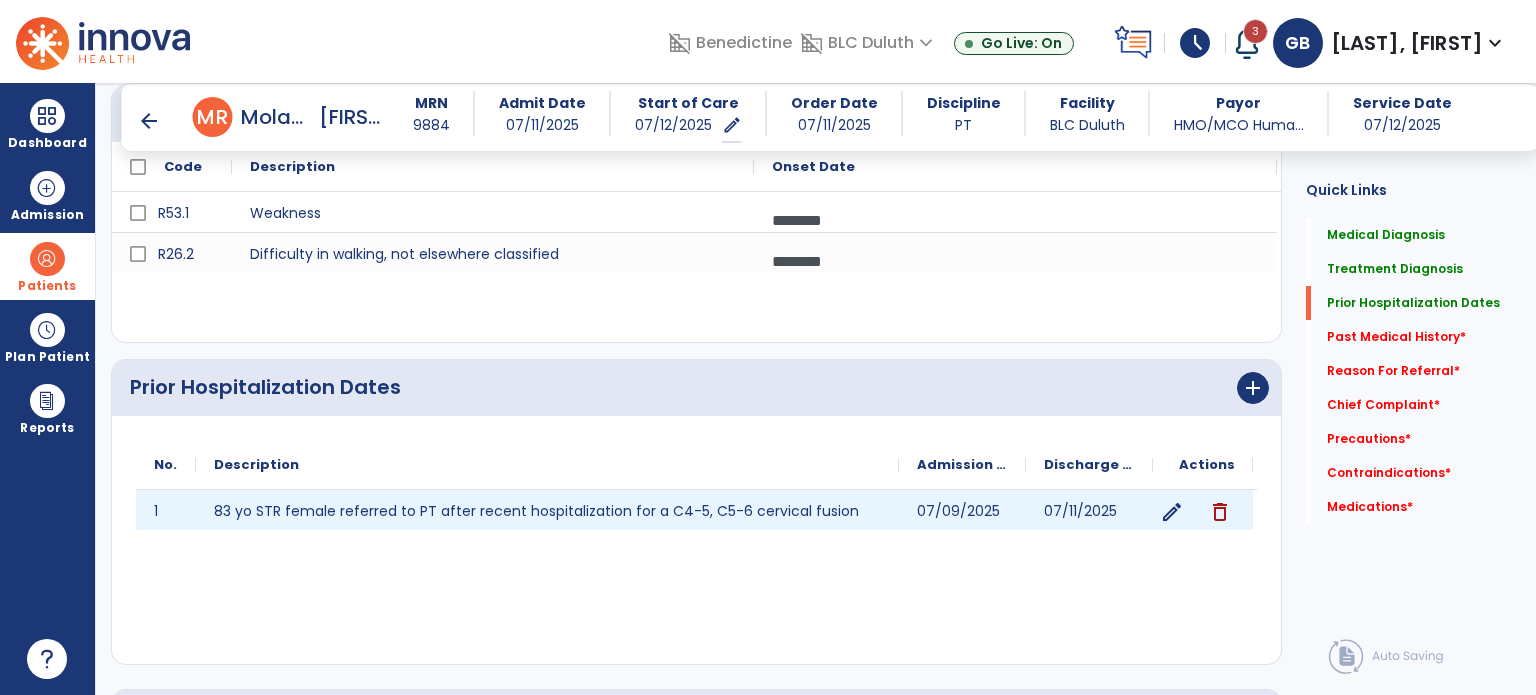 click on "edit" 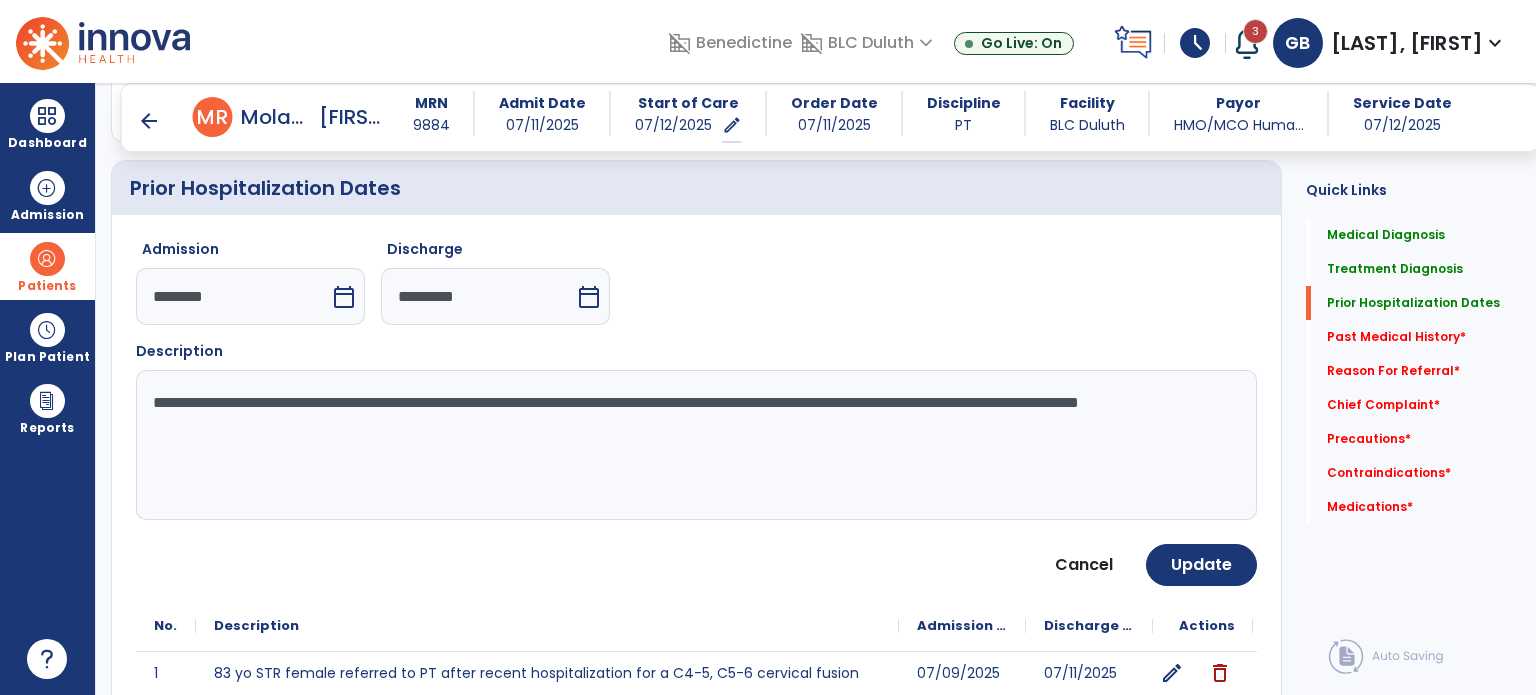 scroll, scrollTop: 745, scrollLeft: 0, axis: vertical 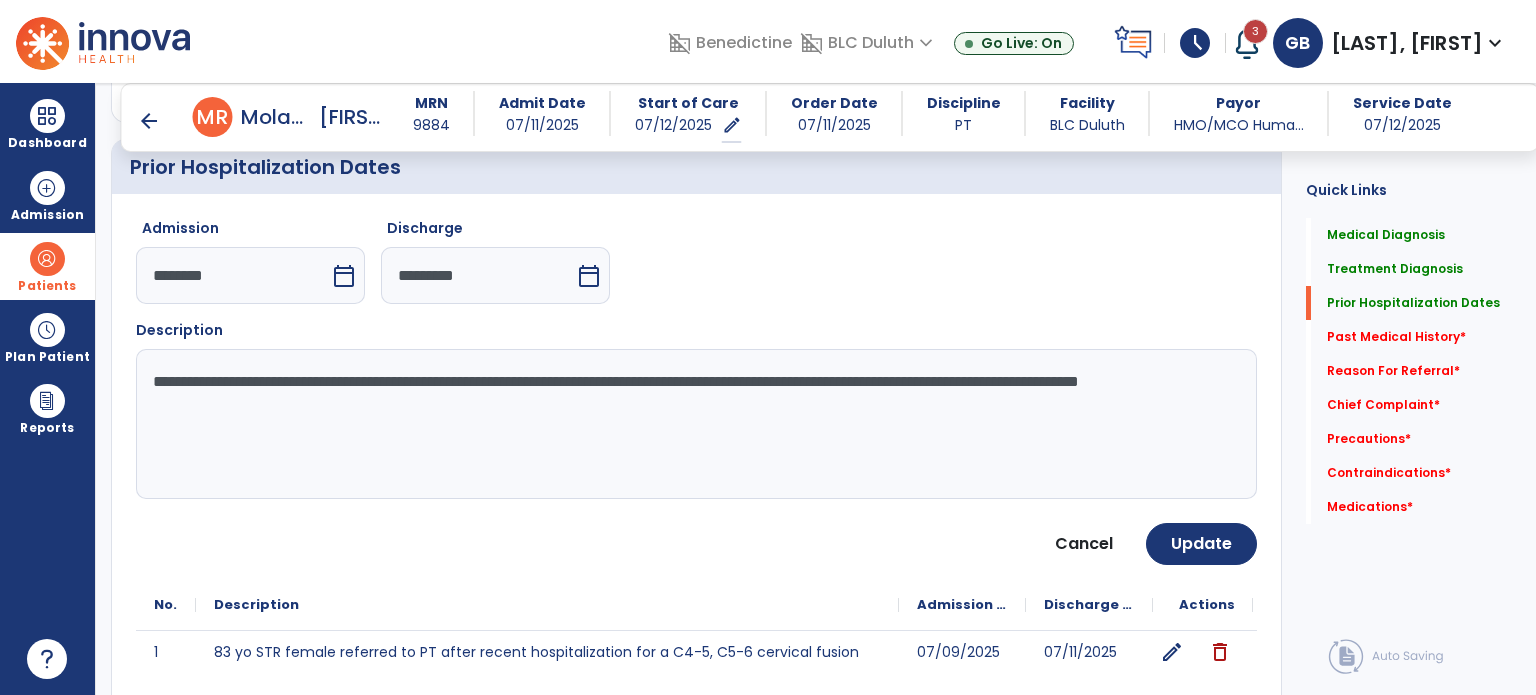 click on "**********" 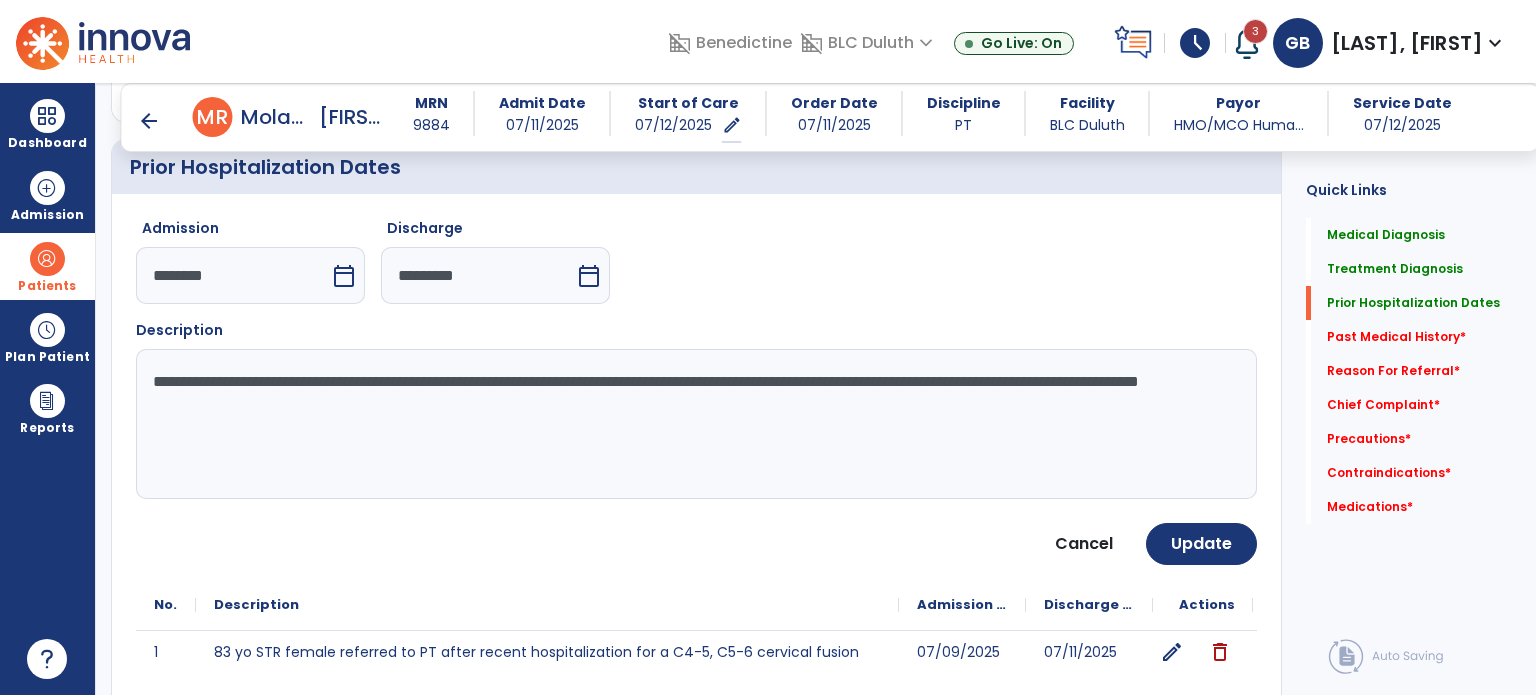 click on "**********" 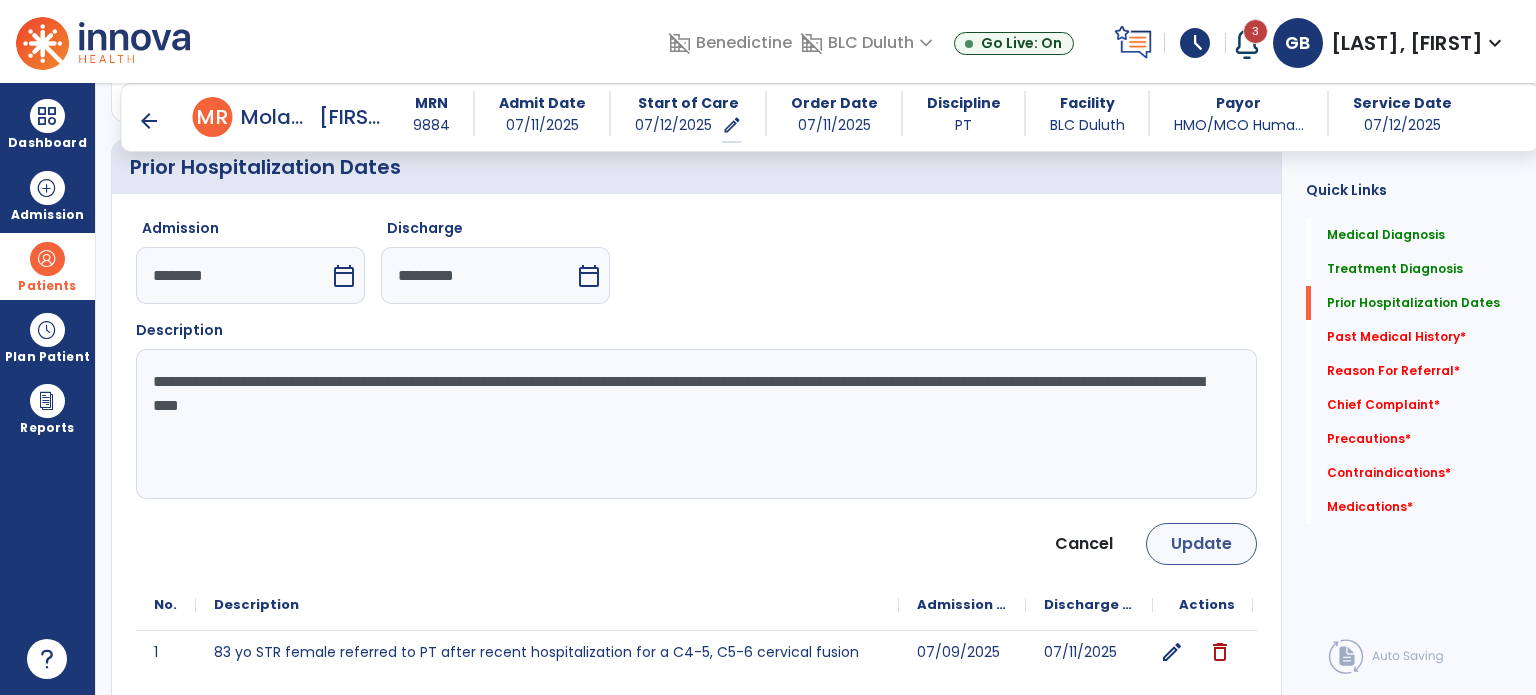 type on "**********" 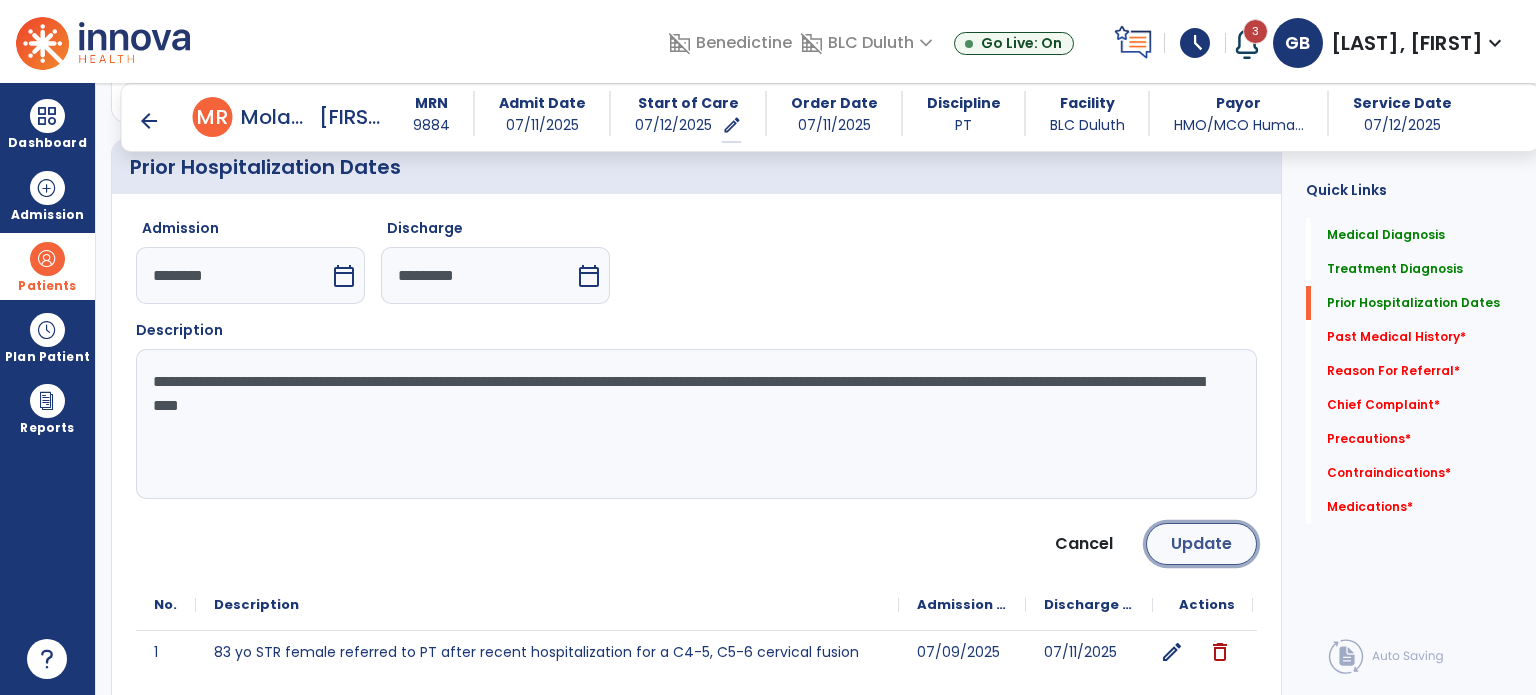 click on "Update" 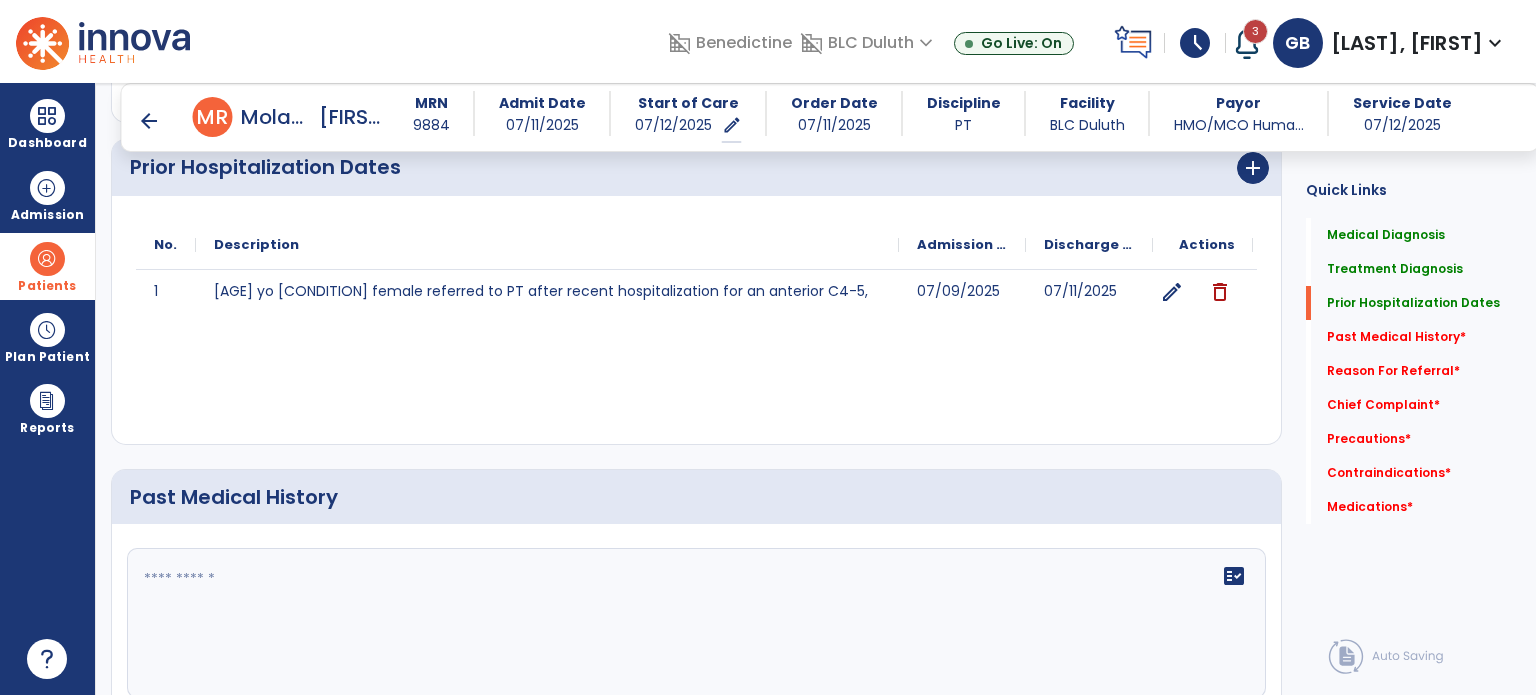 click on "fact_check" 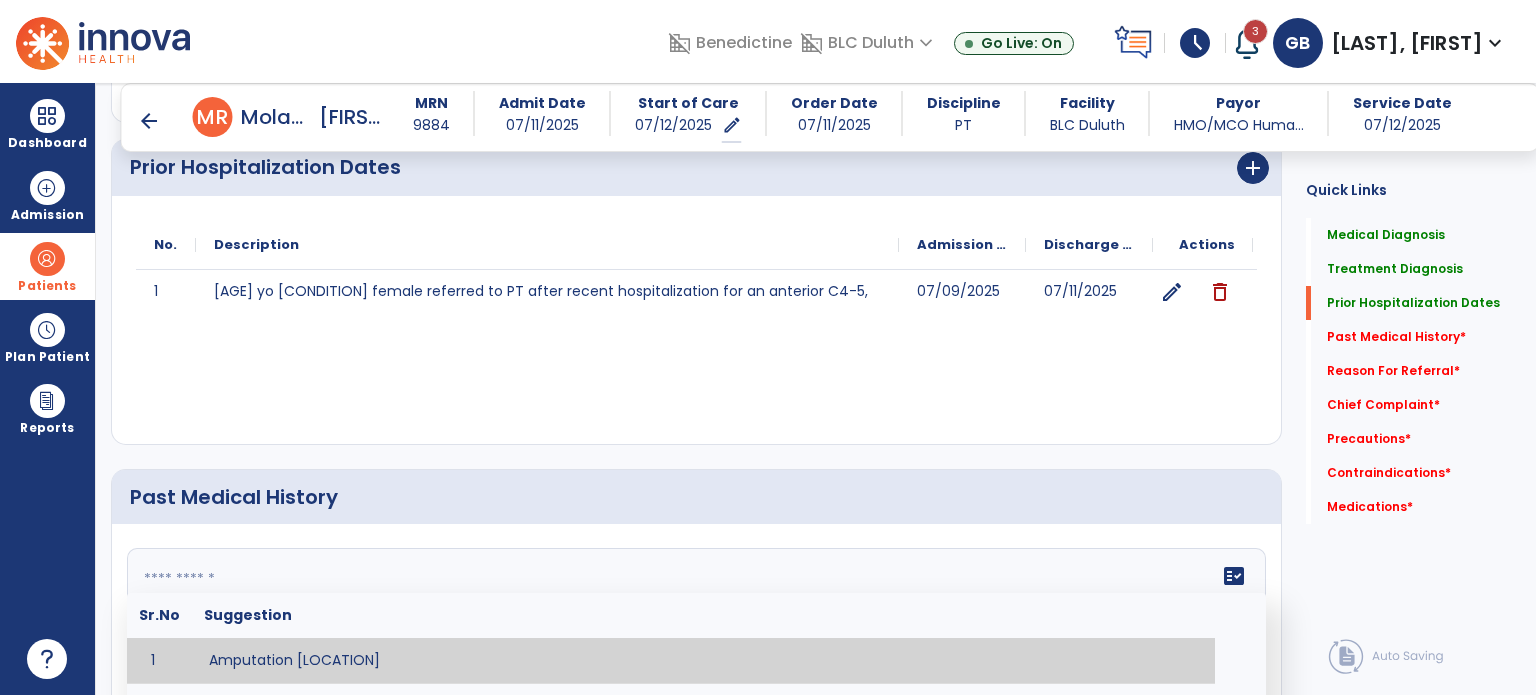 drag, startPoint x: 157, startPoint y: 584, endPoint x: 162, endPoint y: 571, distance: 13.928389 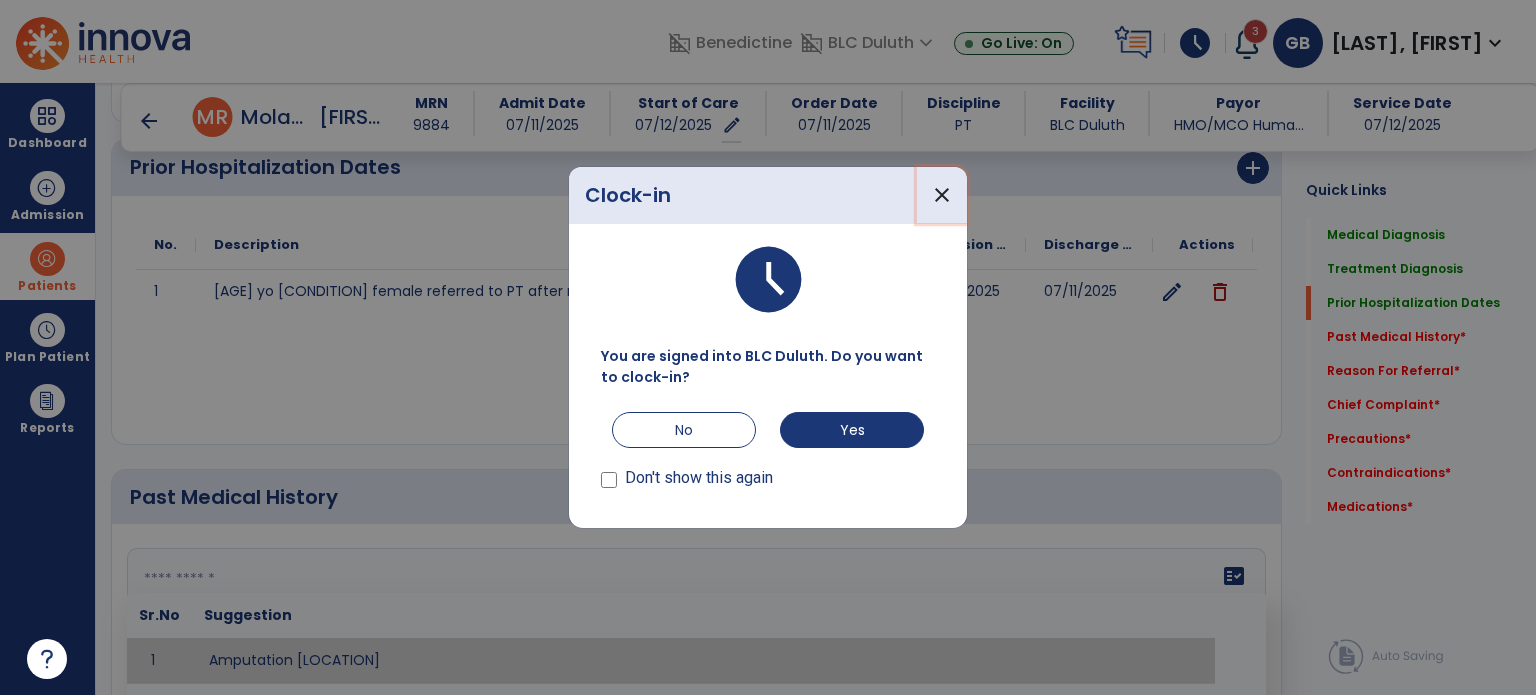 click on "close" at bounding box center [942, 195] 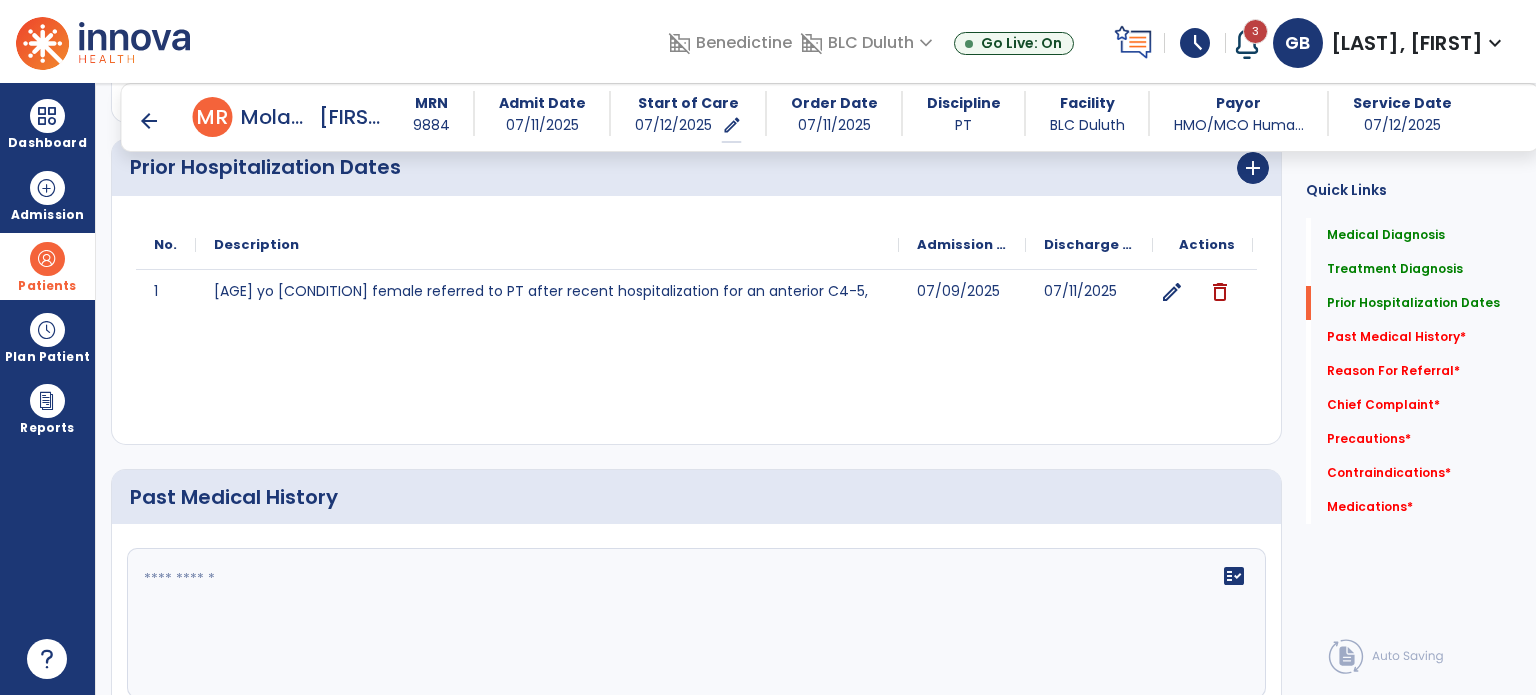 click 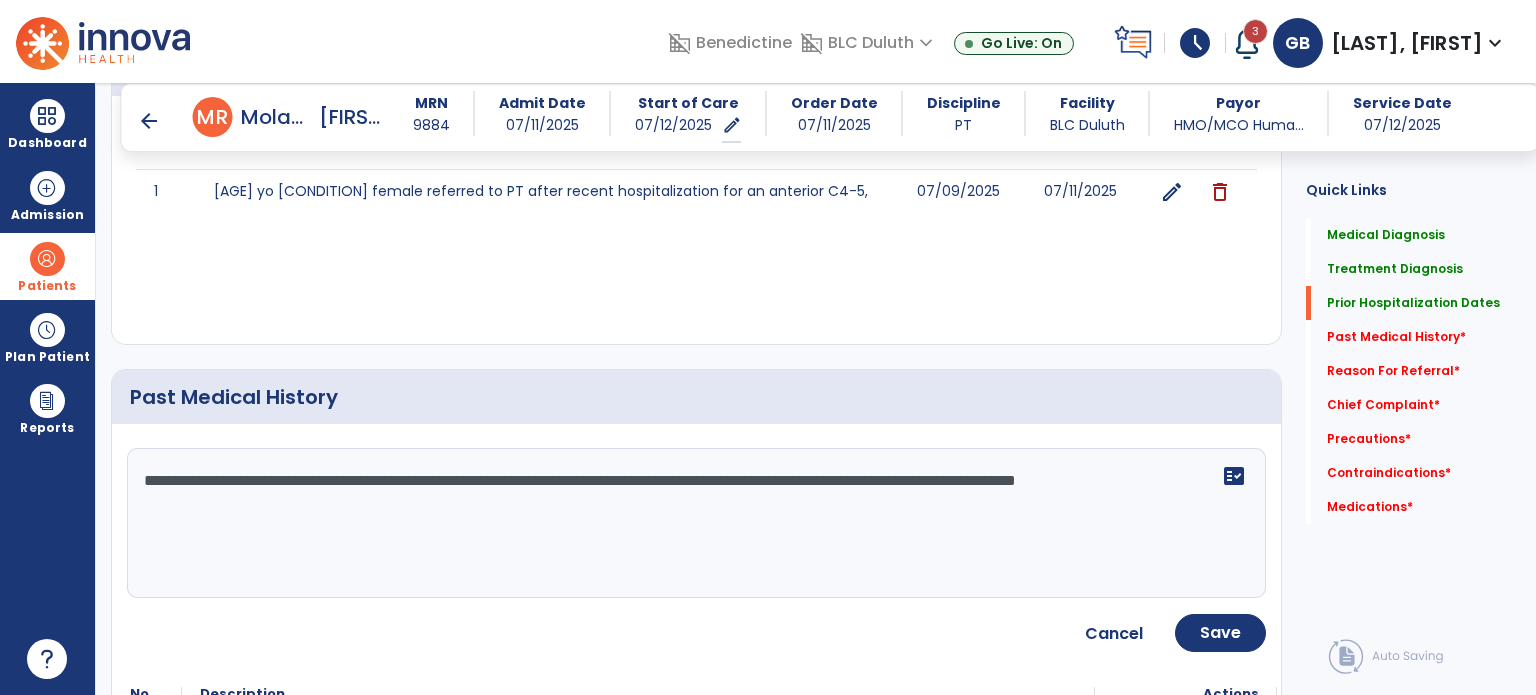 scroll, scrollTop: 1045, scrollLeft: 0, axis: vertical 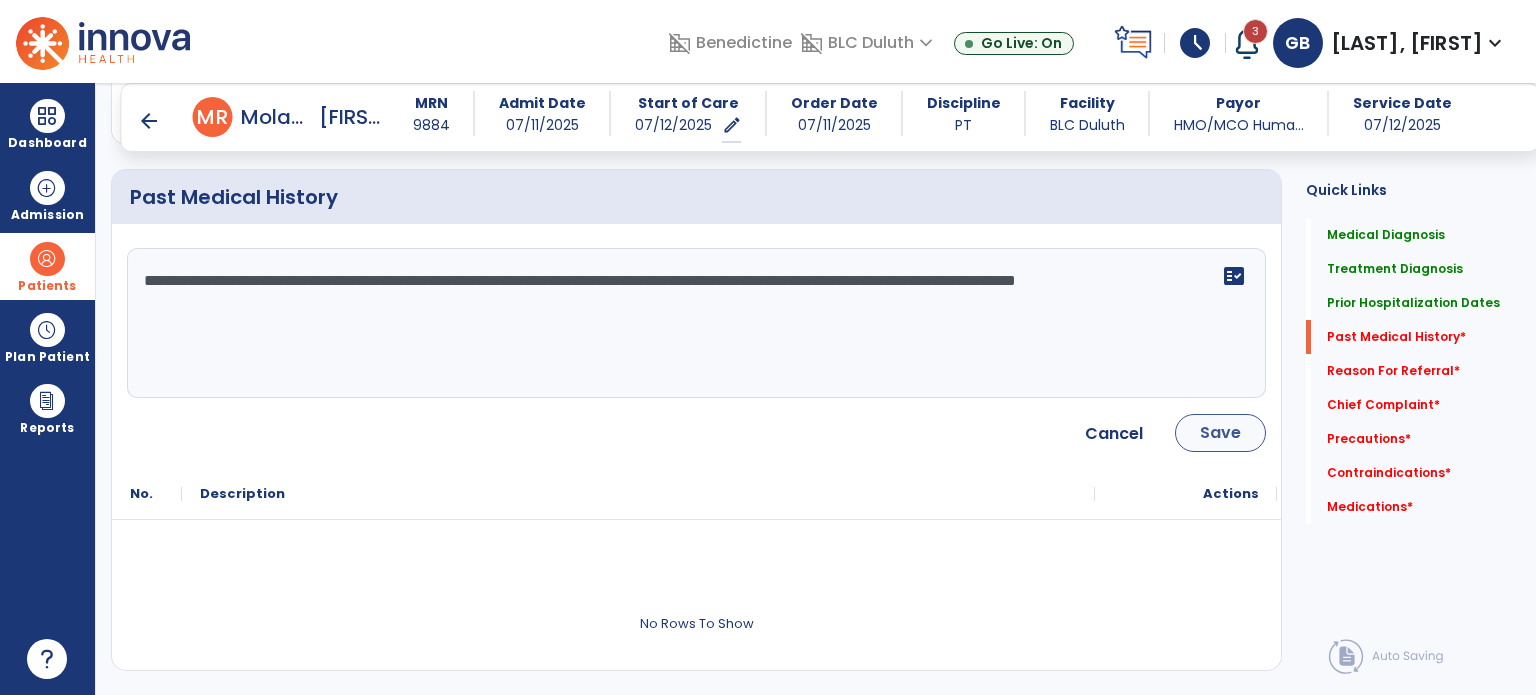 type on "**********" 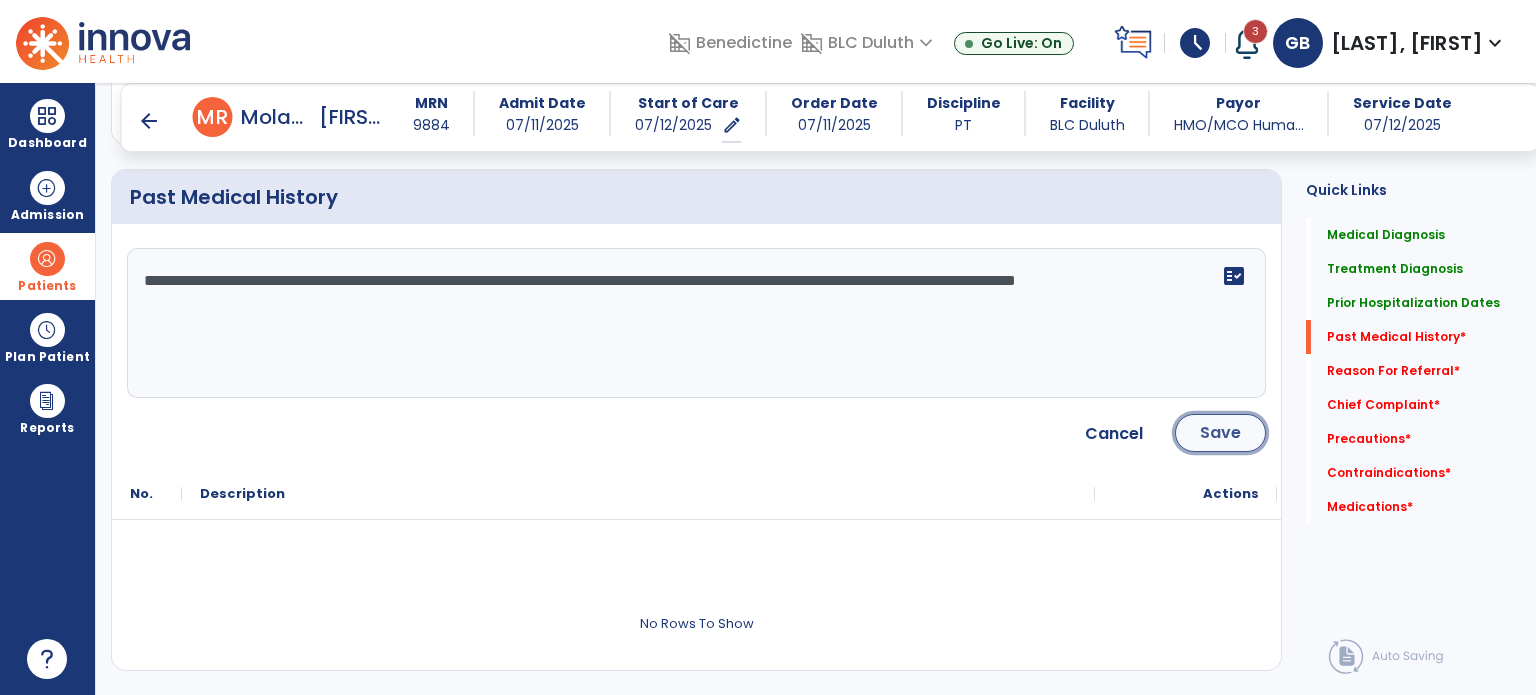 click on "Save" 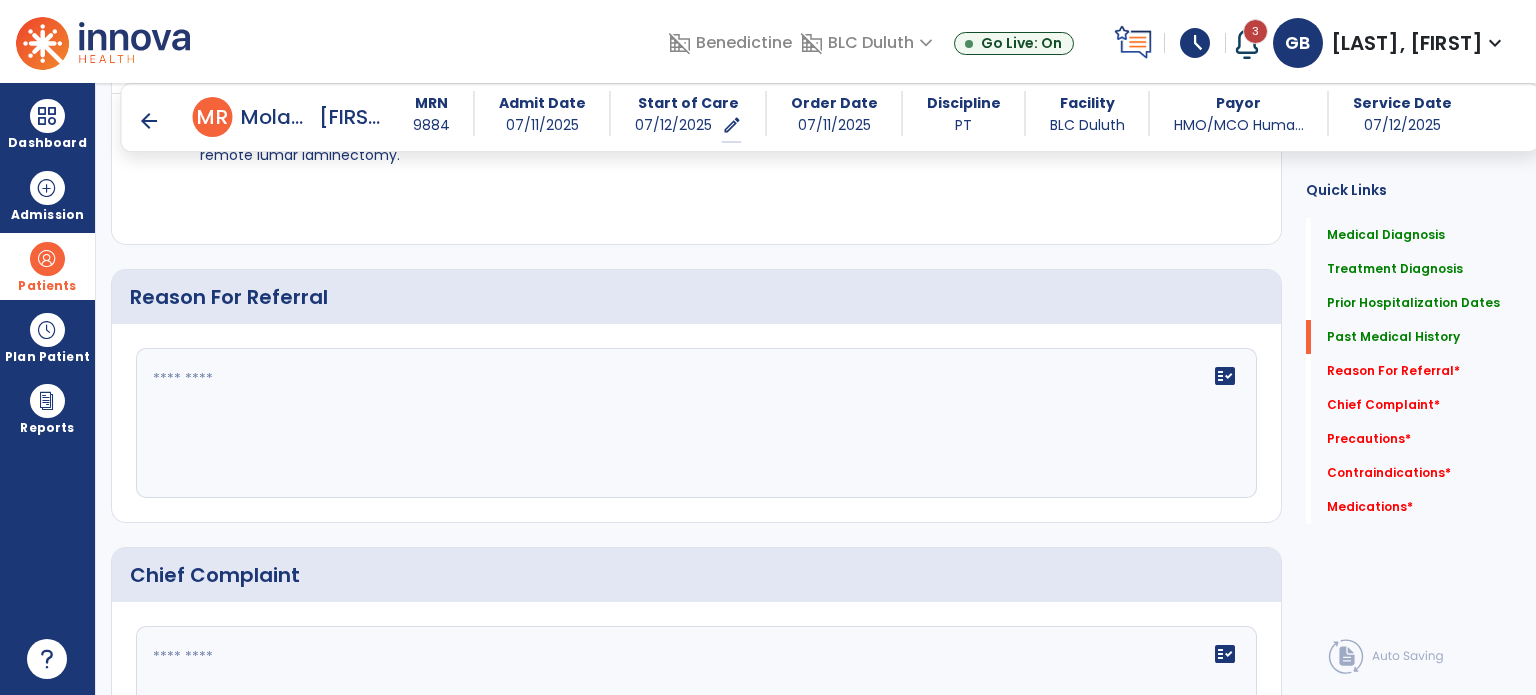 scroll, scrollTop: 1245, scrollLeft: 0, axis: vertical 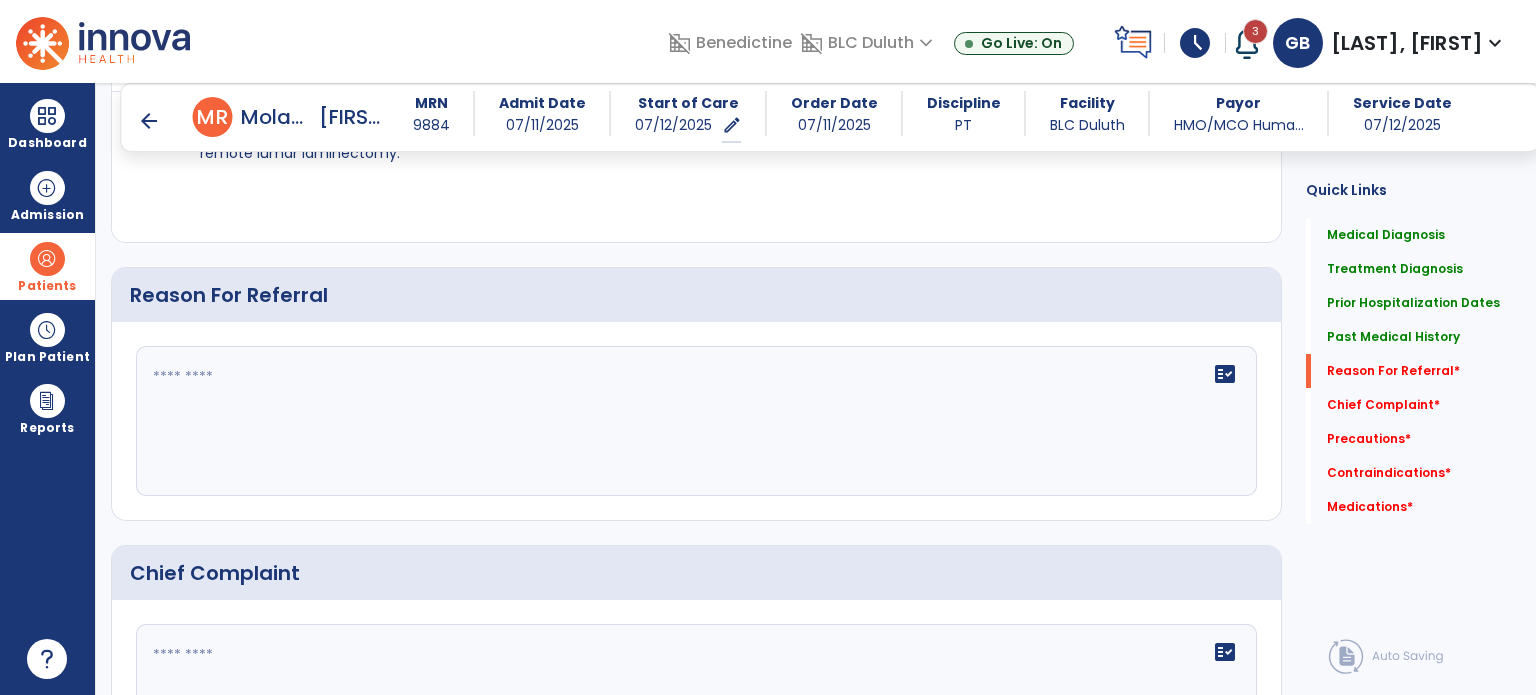 click 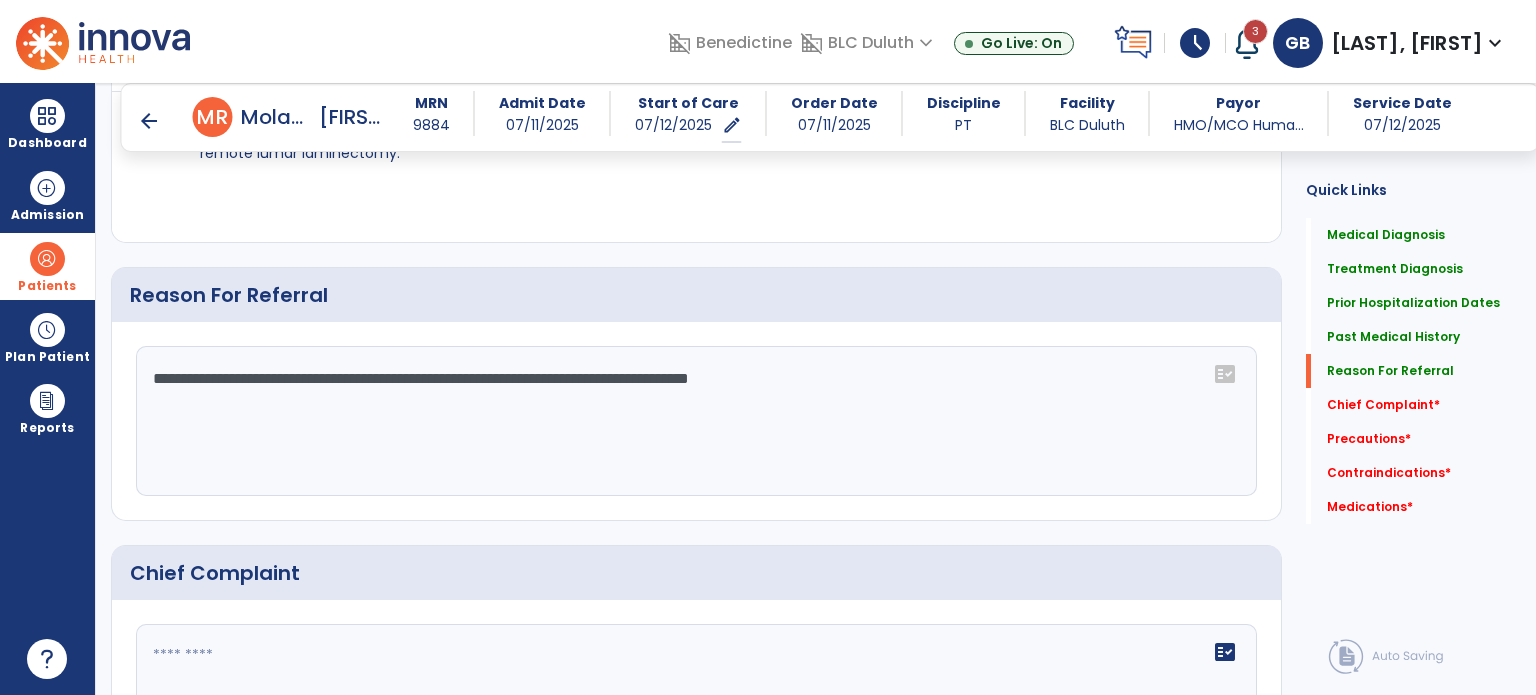 drag, startPoint x: 884, startPoint y: 382, endPoint x: 901, endPoint y: 376, distance: 18.027756 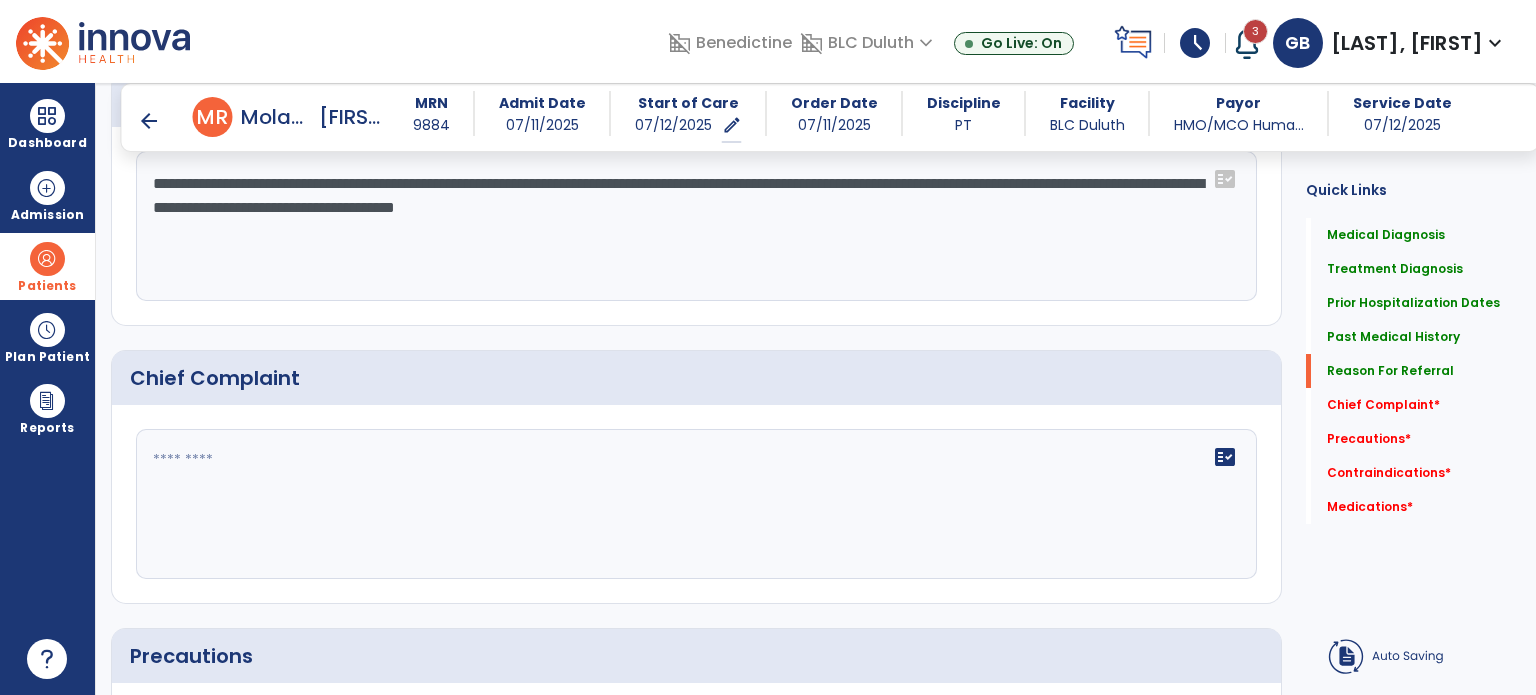 scroll, scrollTop: 1445, scrollLeft: 0, axis: vertical 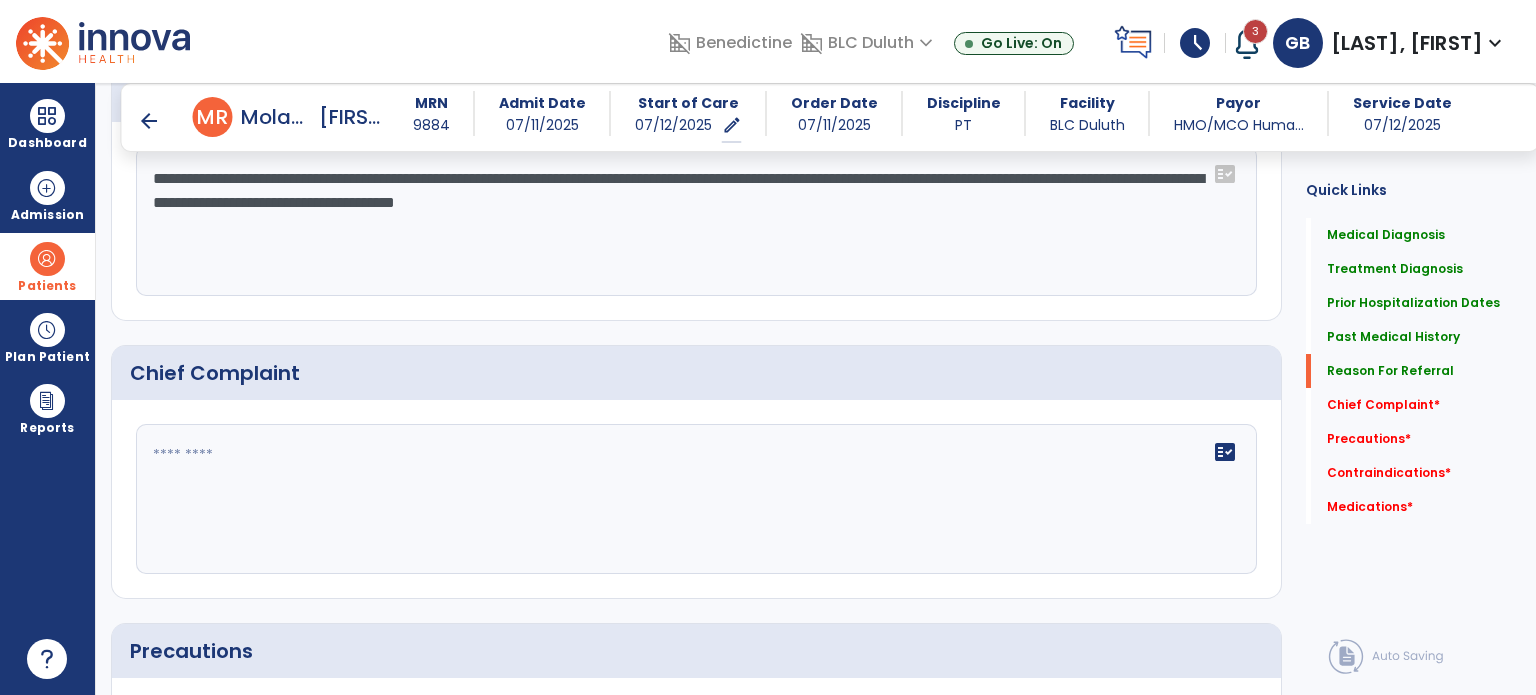 type on "**********" 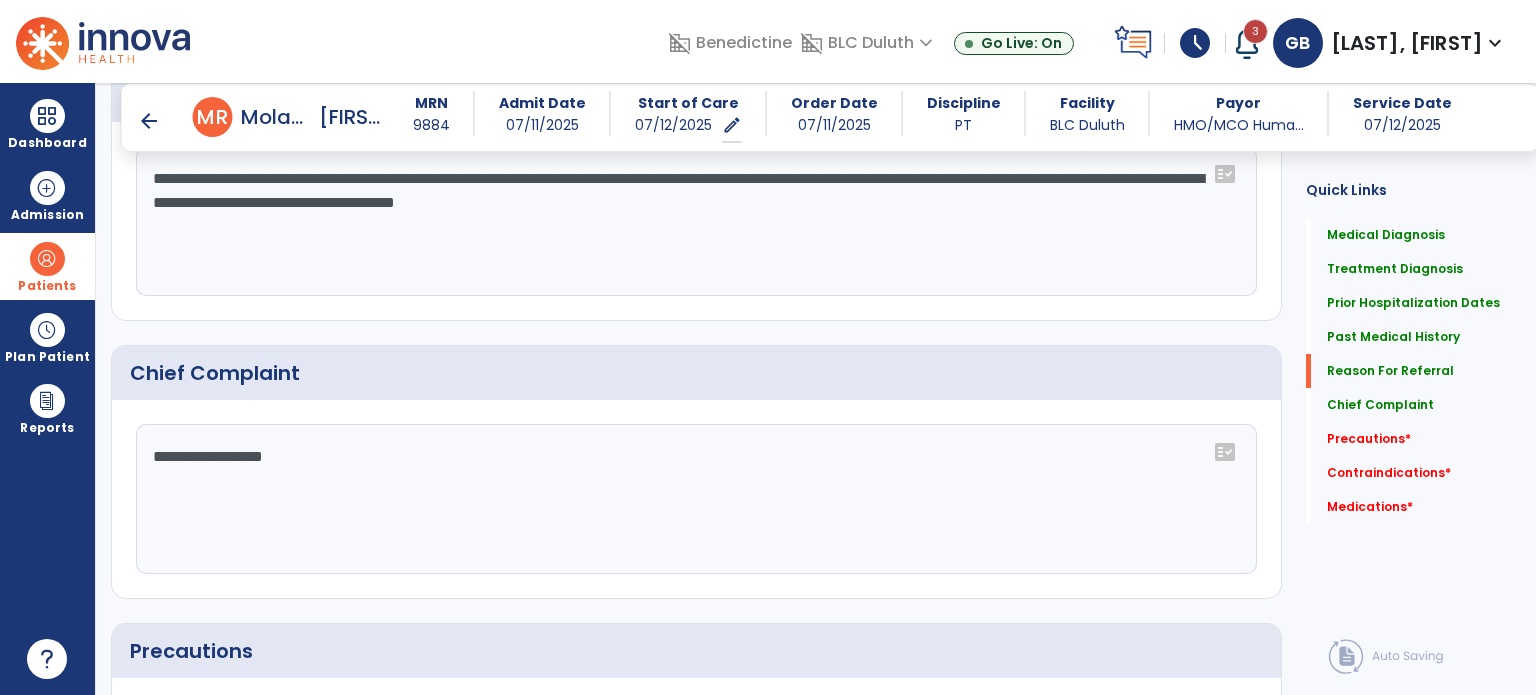 drag, startPoint x: 180, startPoint y: 458, endPoint x: 343, endPoint y: 536, distance: 180.70142 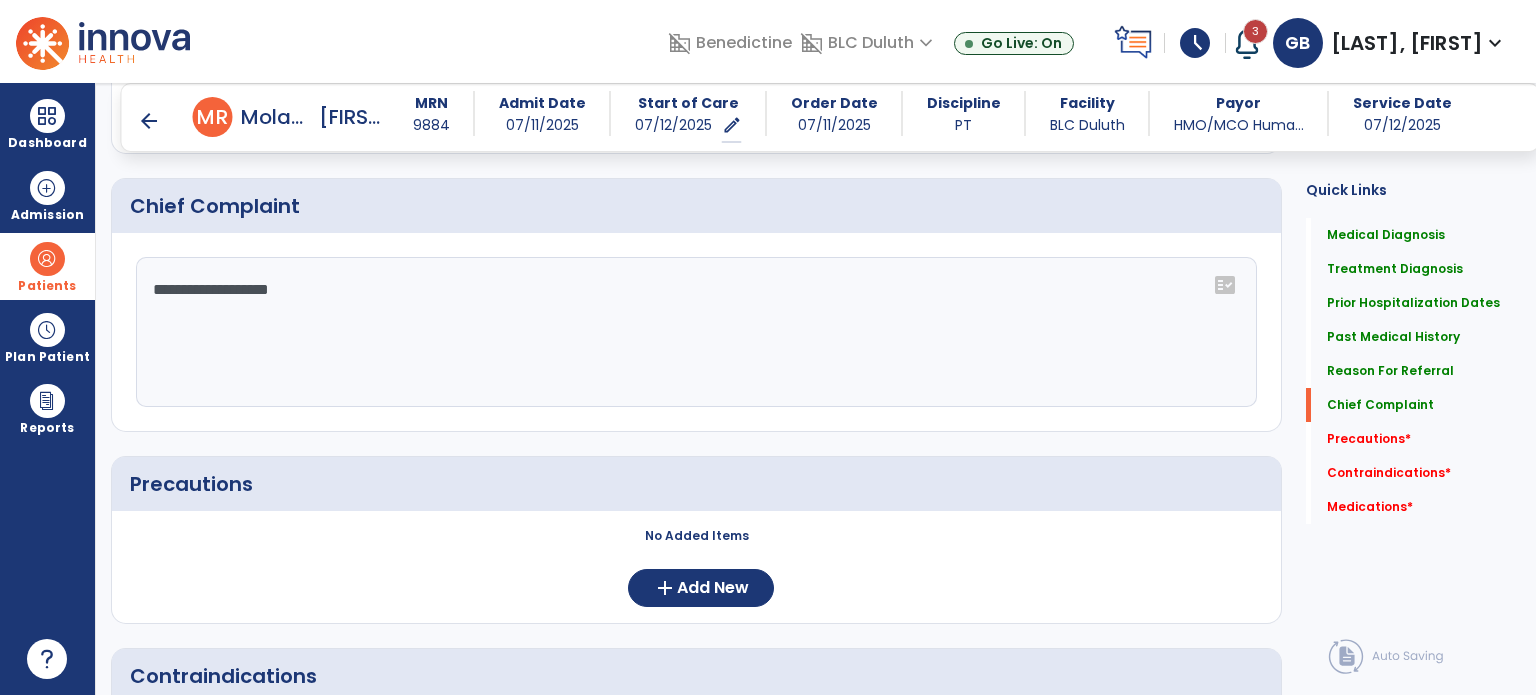 scroll, scrollTop: 1745, scrollLeft: 0, axis: vertical 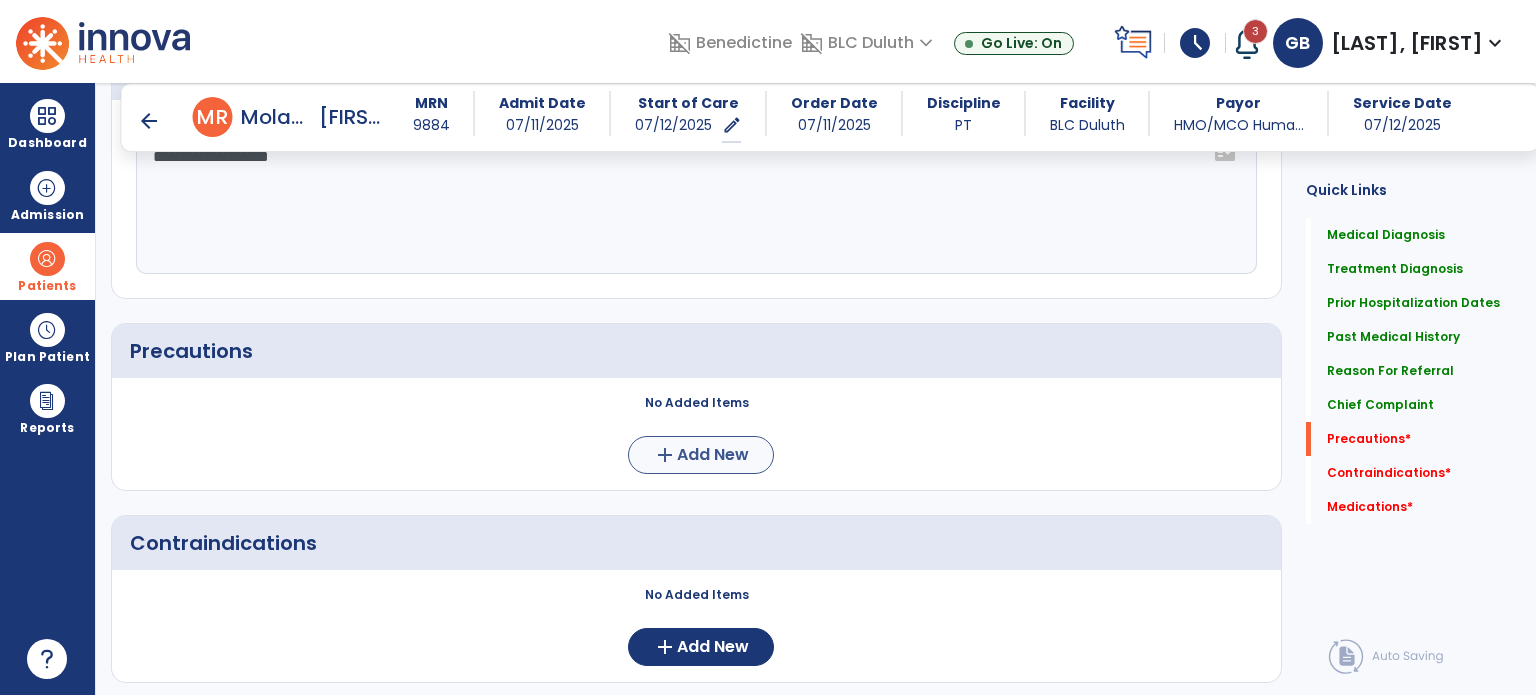 type on "**********" 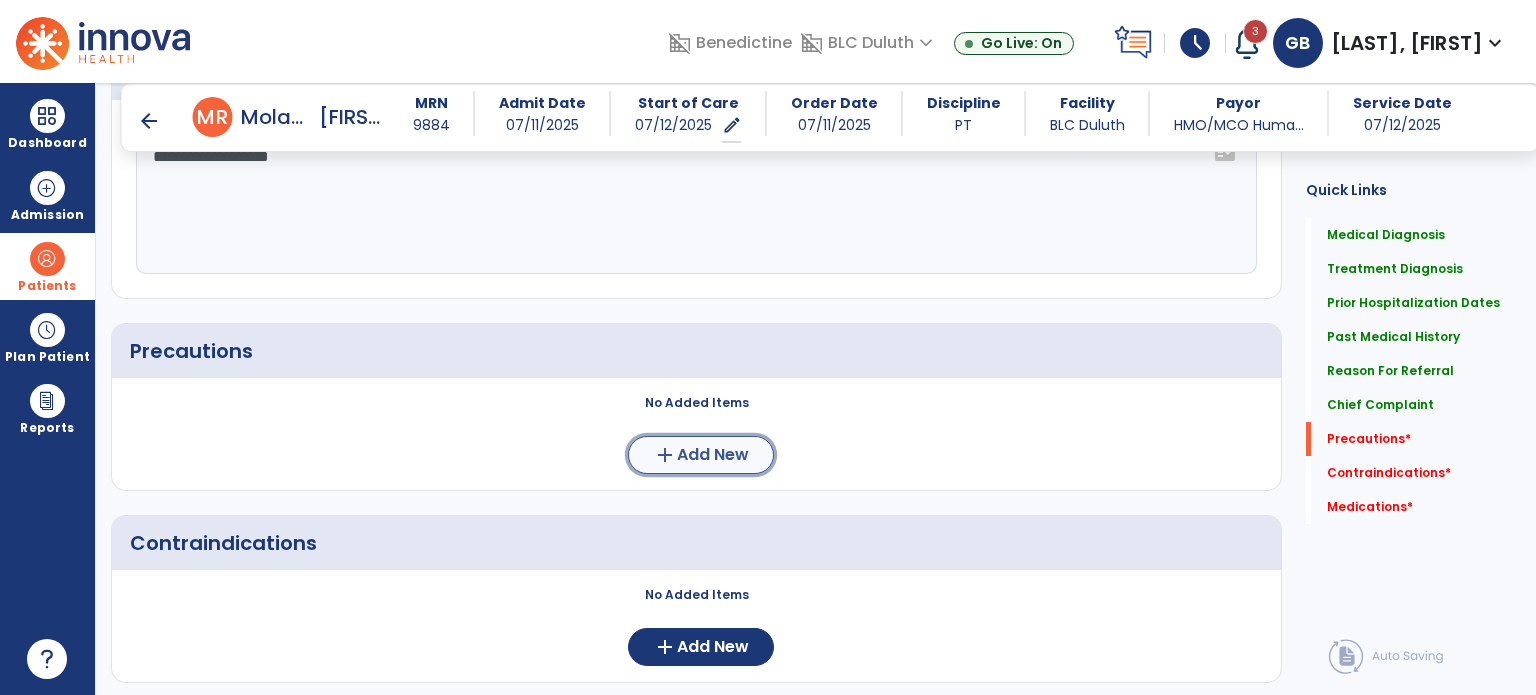 click on "add" 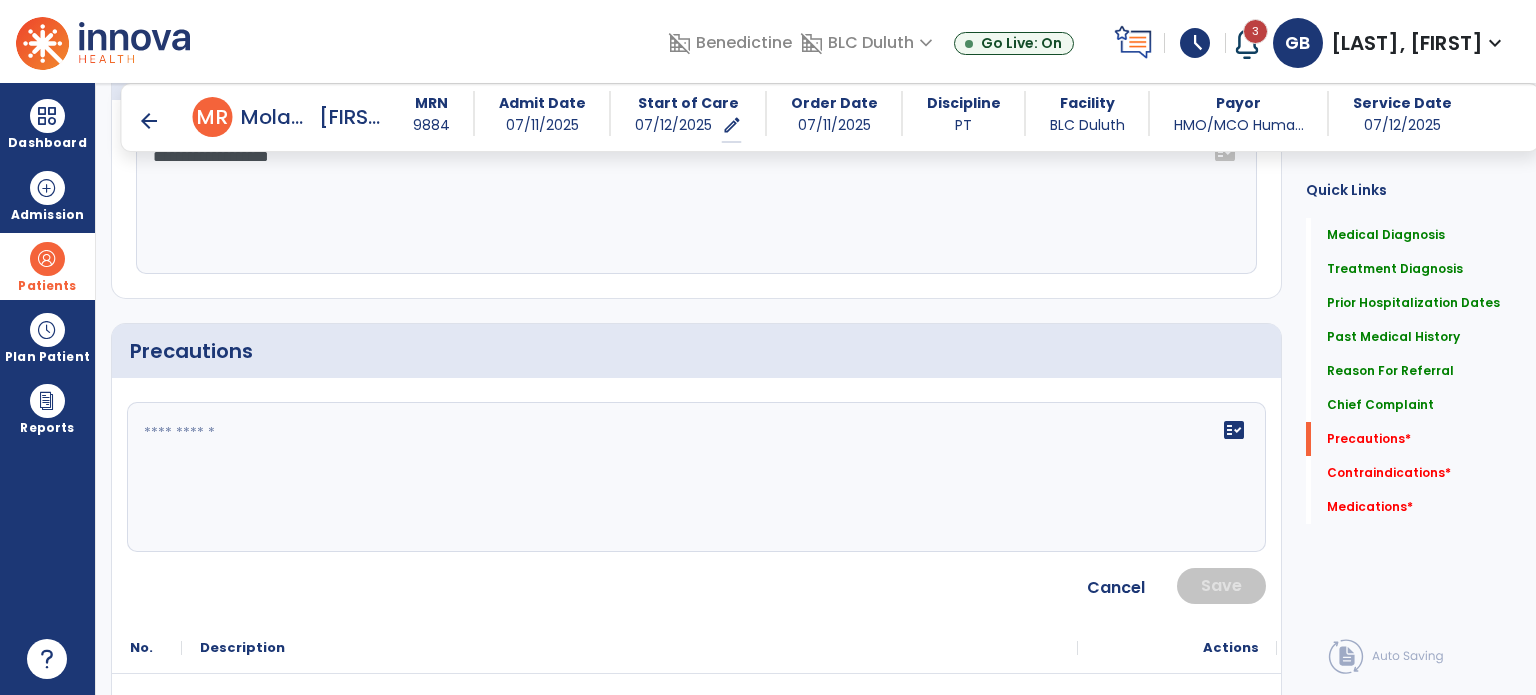 click 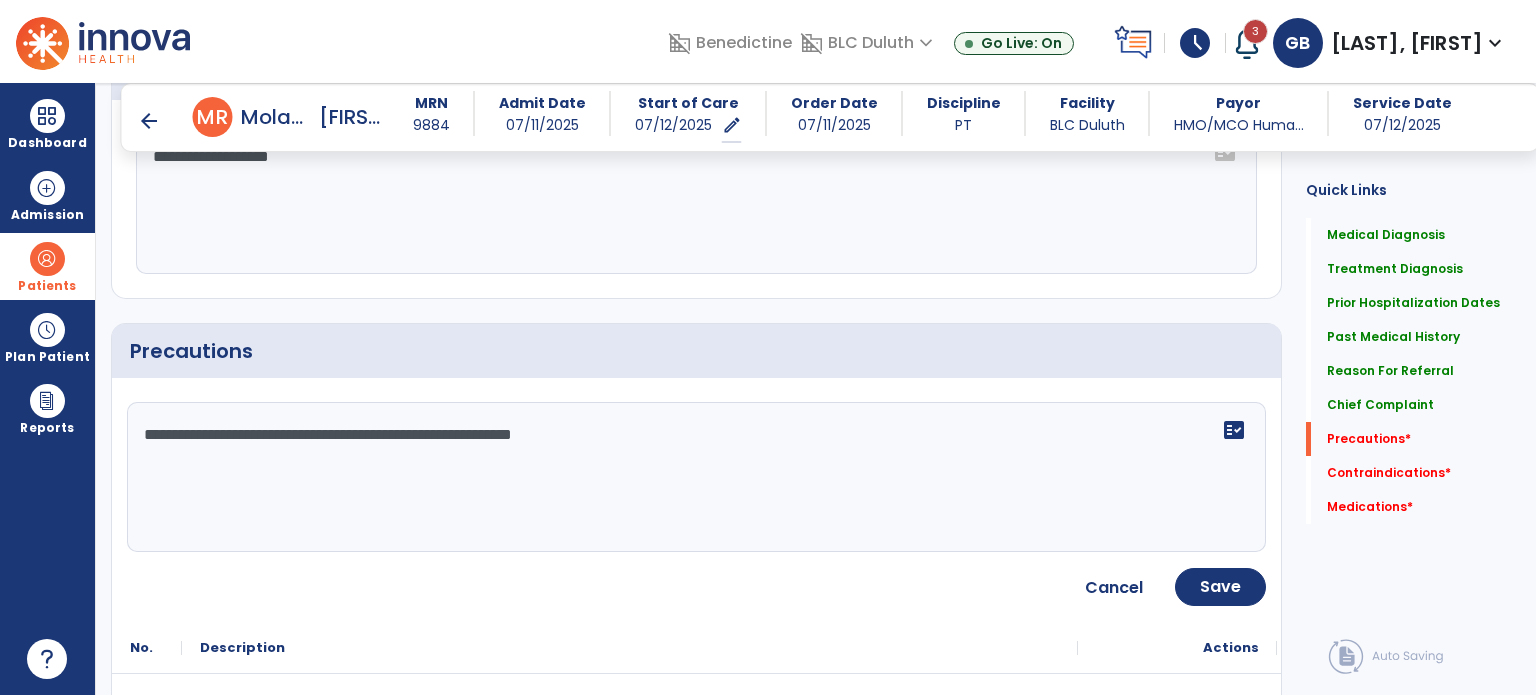 click on "**********" 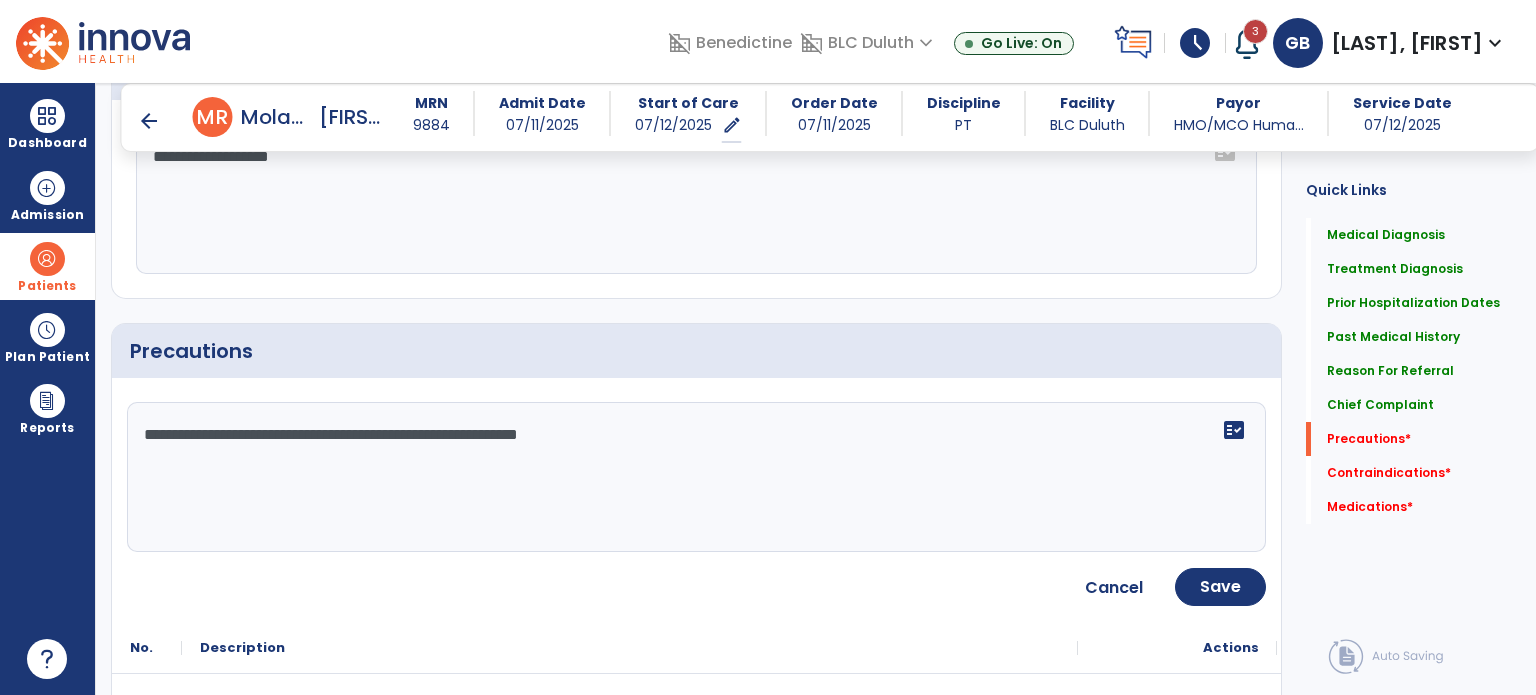 drag, startPoint x: 672, startPoint y: 435, endPoint x: 688, endPoint y: 427, distance: 17.888544 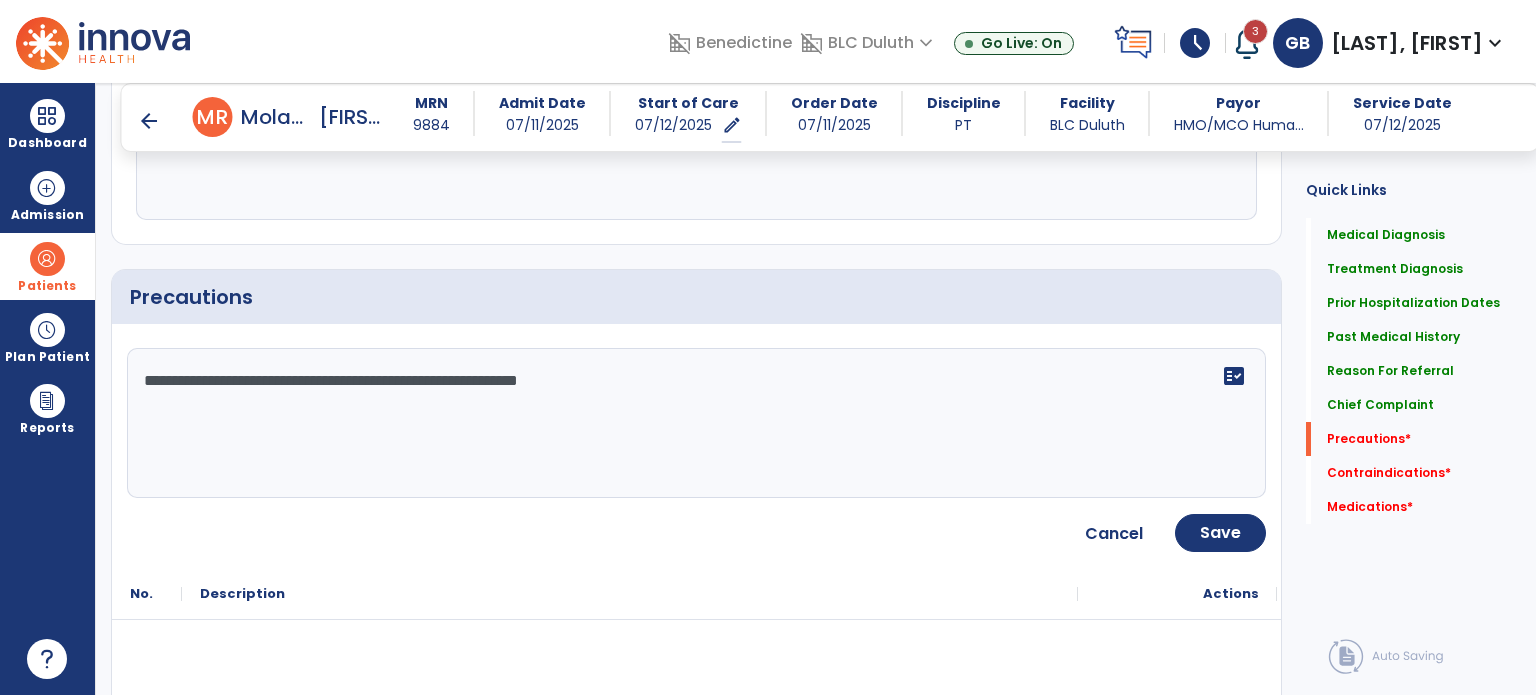 scroll, scrollTop: 1845, scrollLeft: 0, axis: vertical 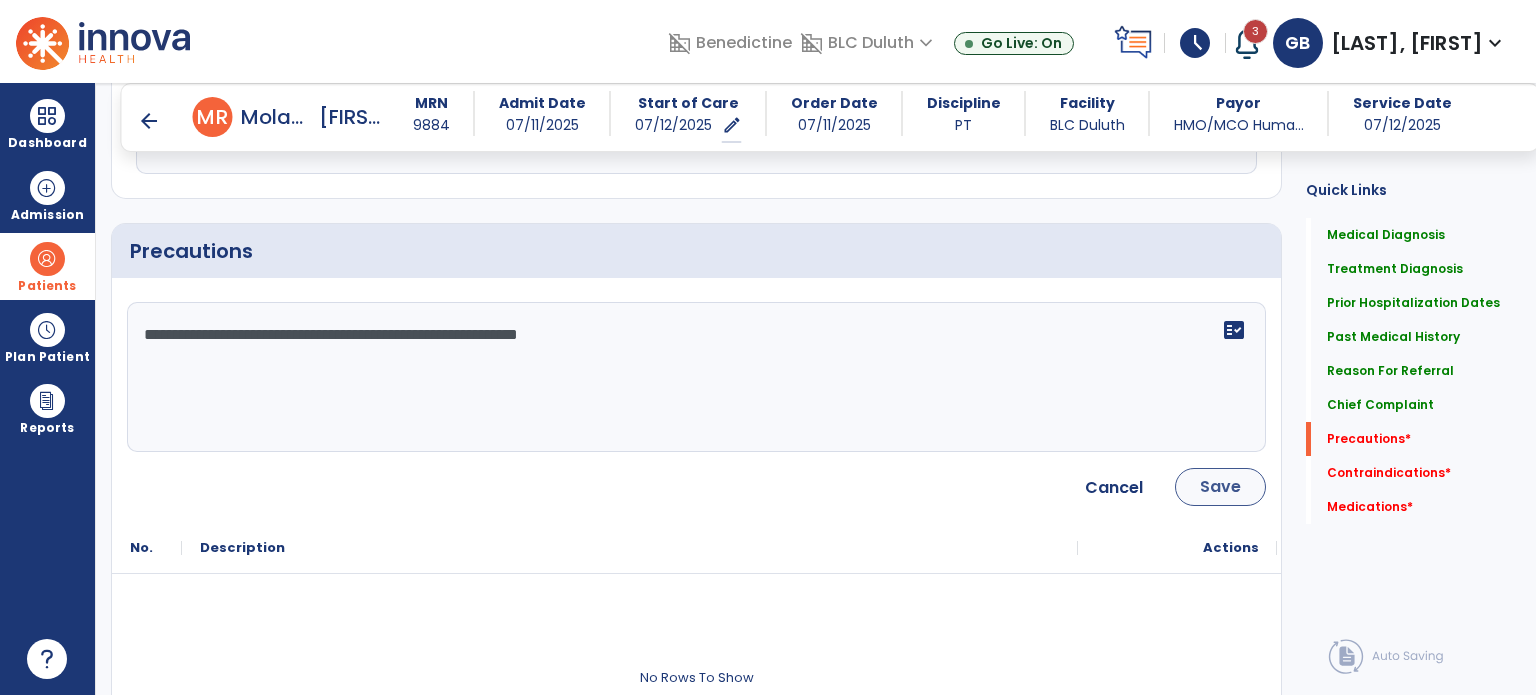 type on "**********" 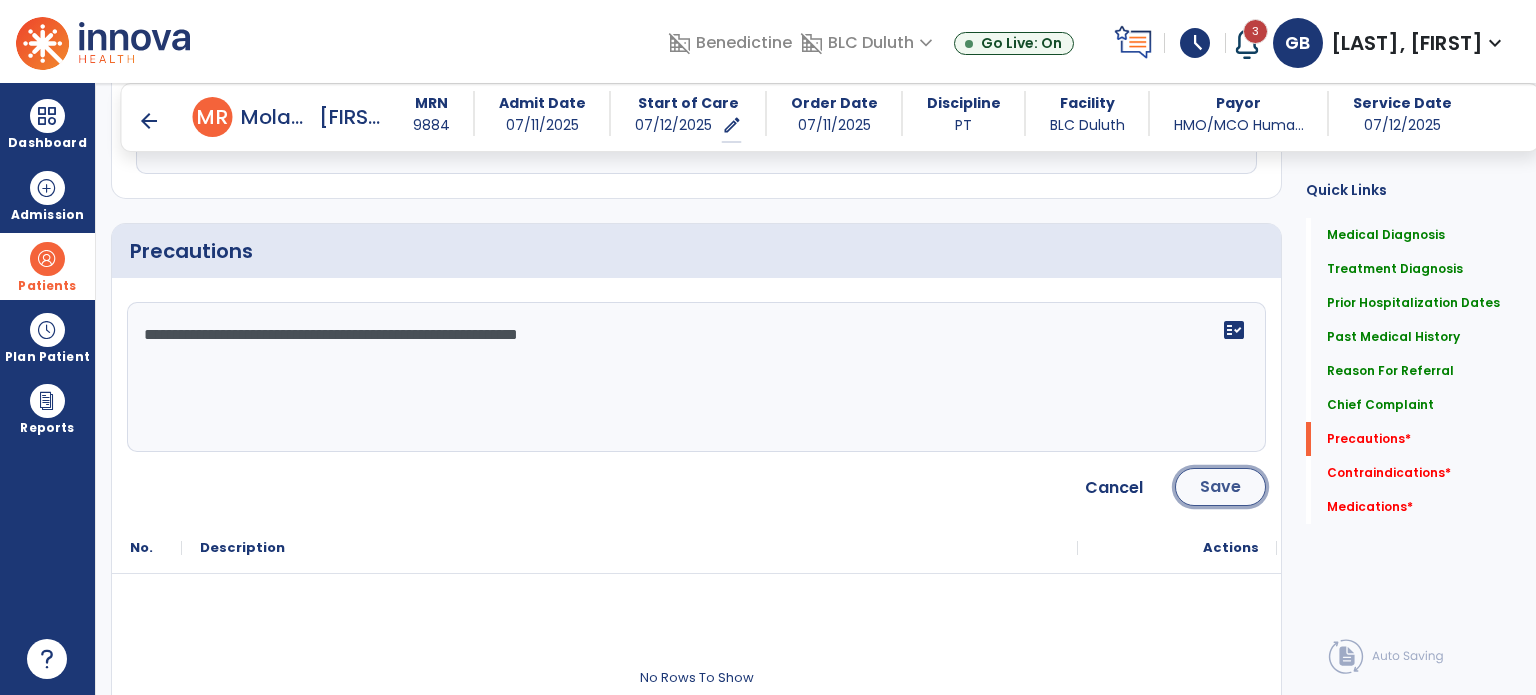 click on "Save" 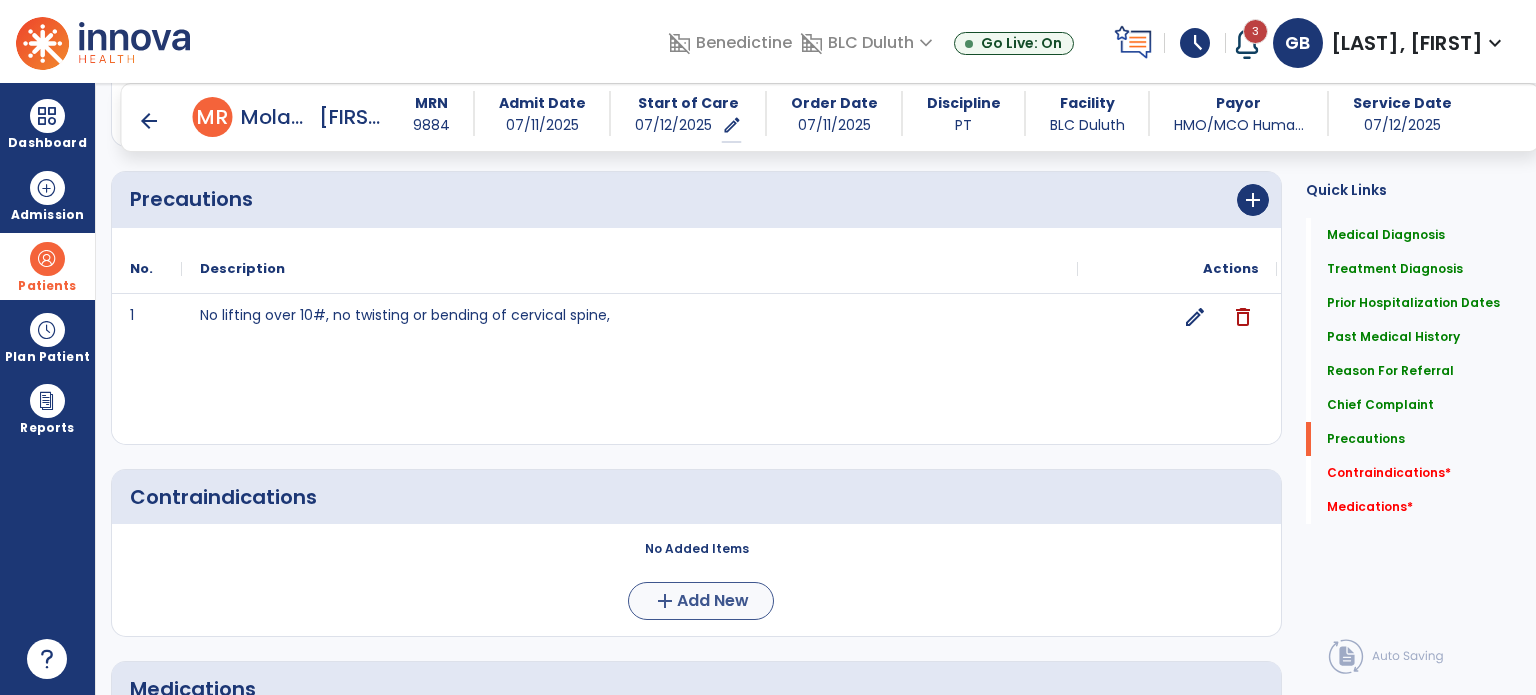 scroll, scrollTop: 1945, scrollLeft: 0, axis: vertical 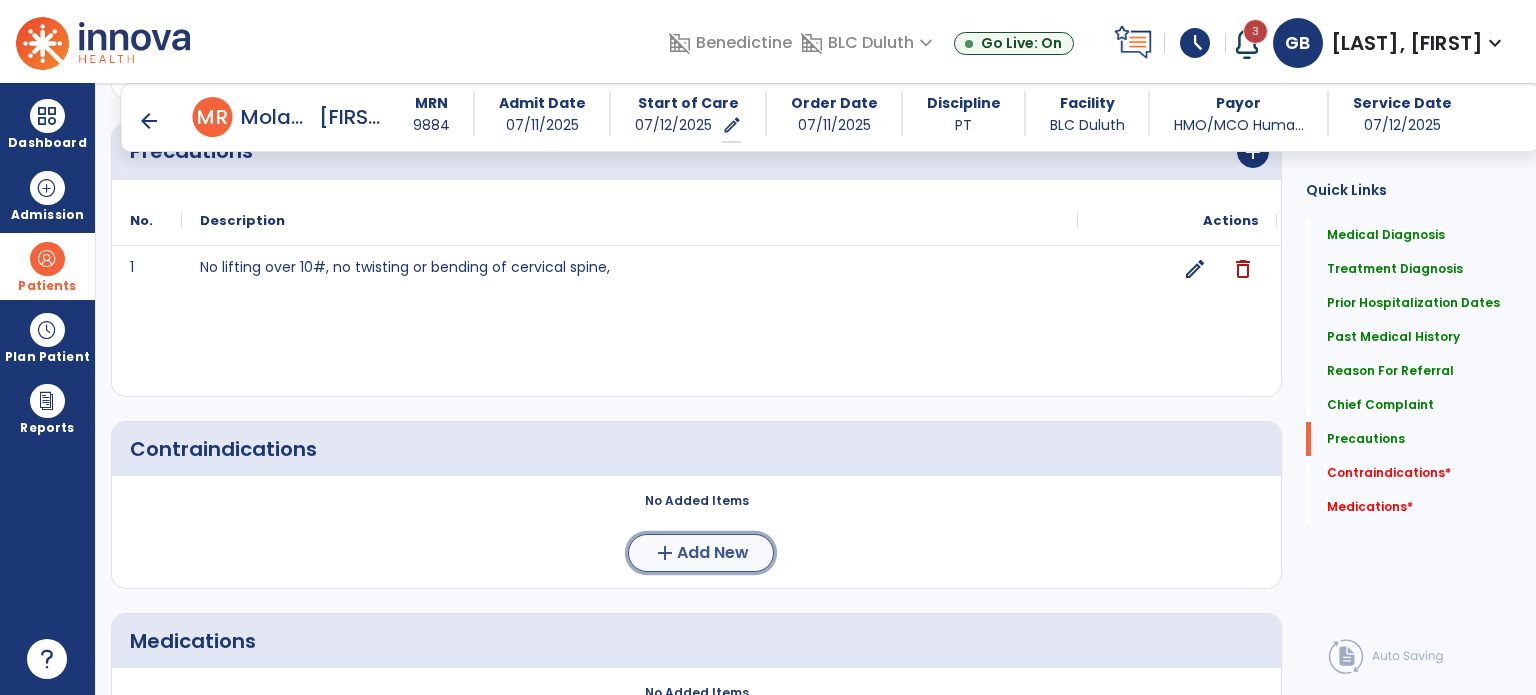 click on "add" 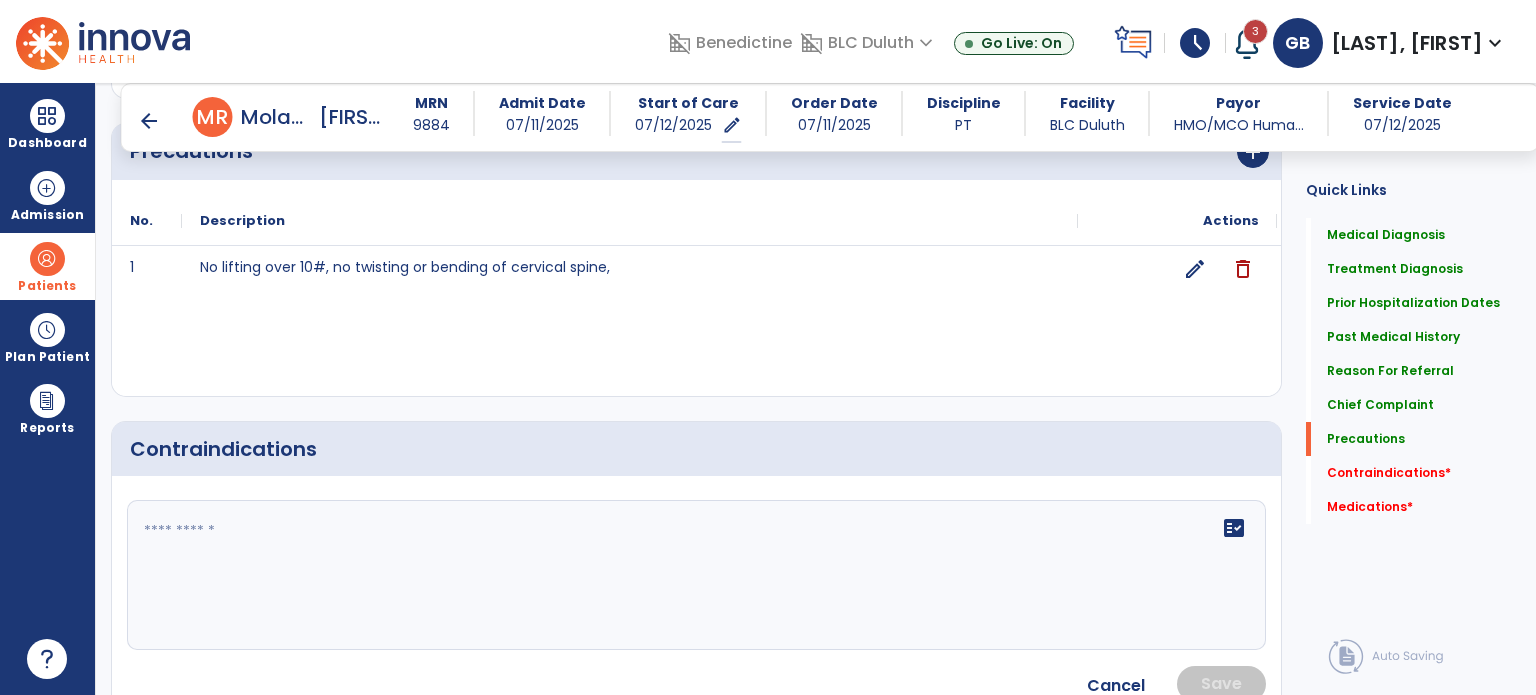click on "fact_check" 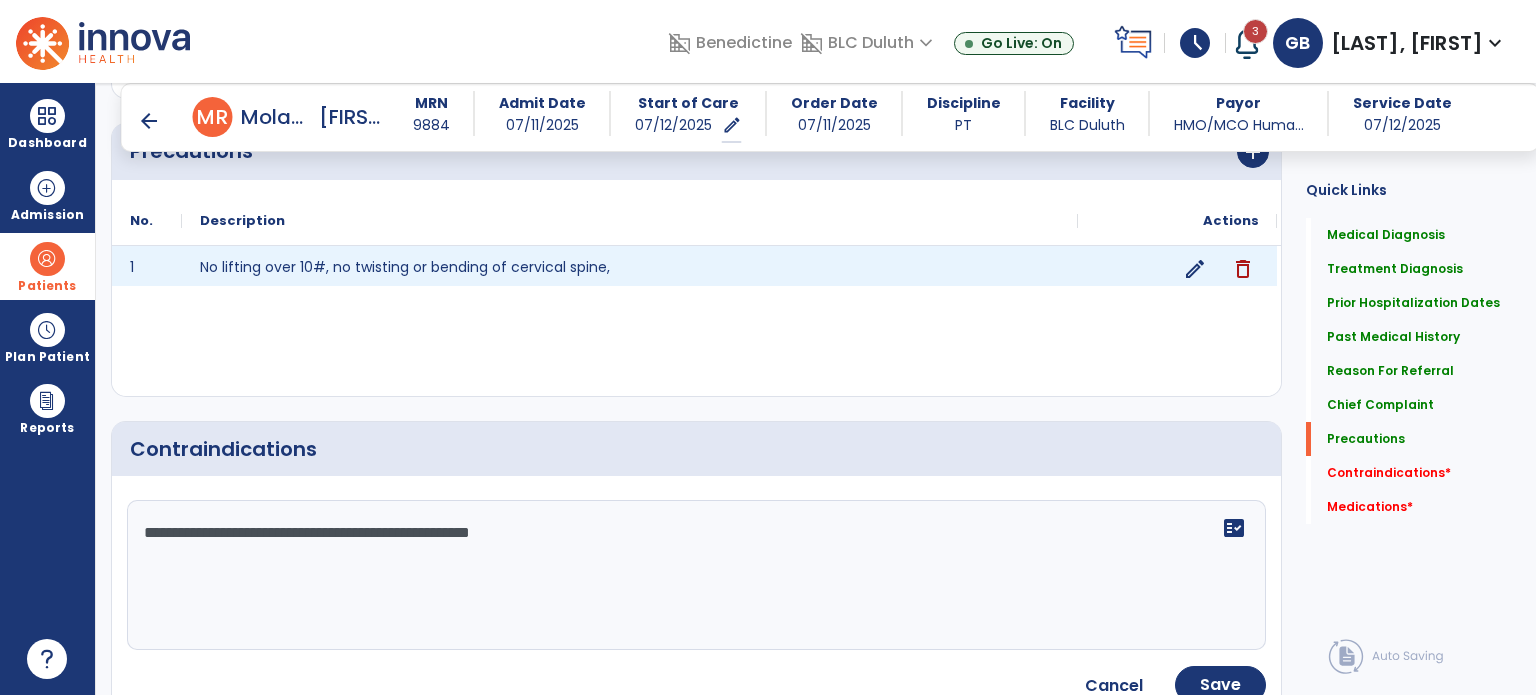 type on "**********" 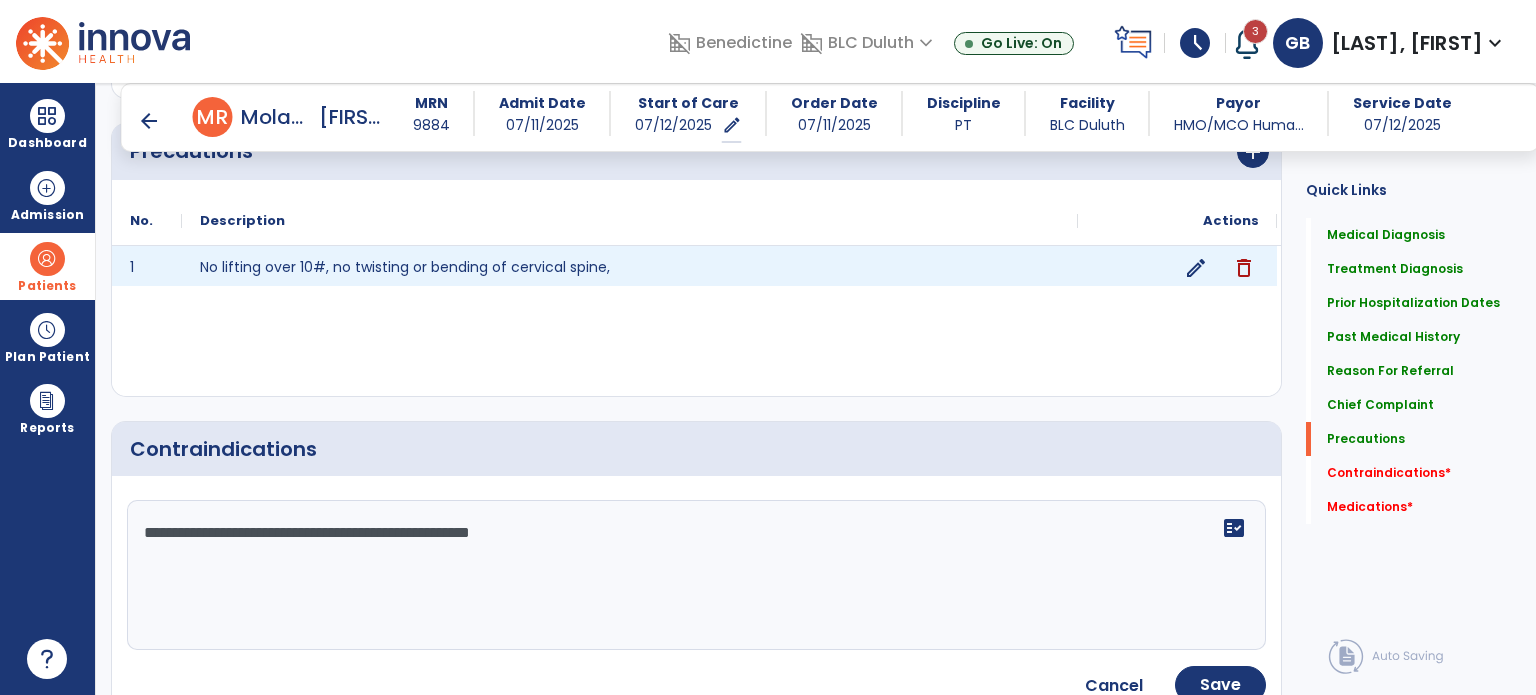 click on "edit" 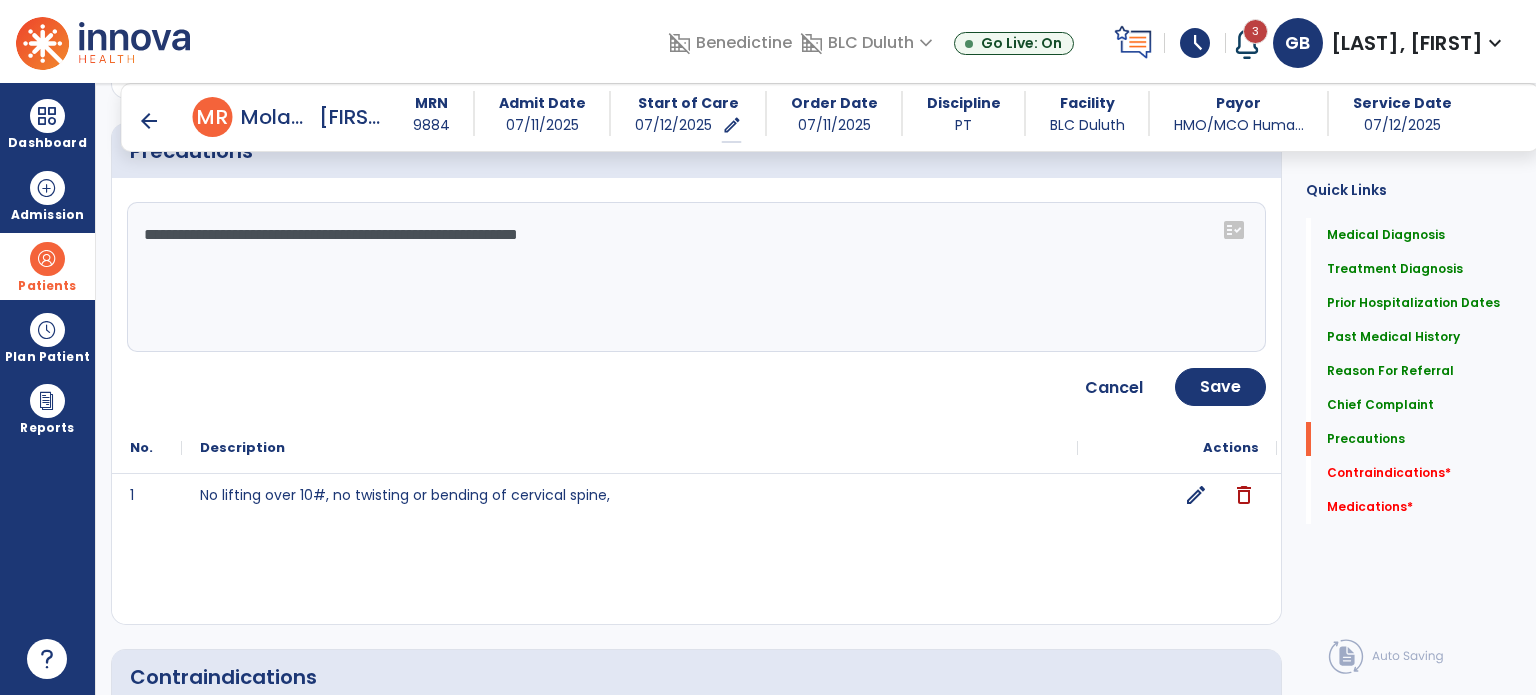 drag, startPoint x: 143, startPoint y: 225, endPoint x: 164, endPoint y: 220, distance: 21.587032 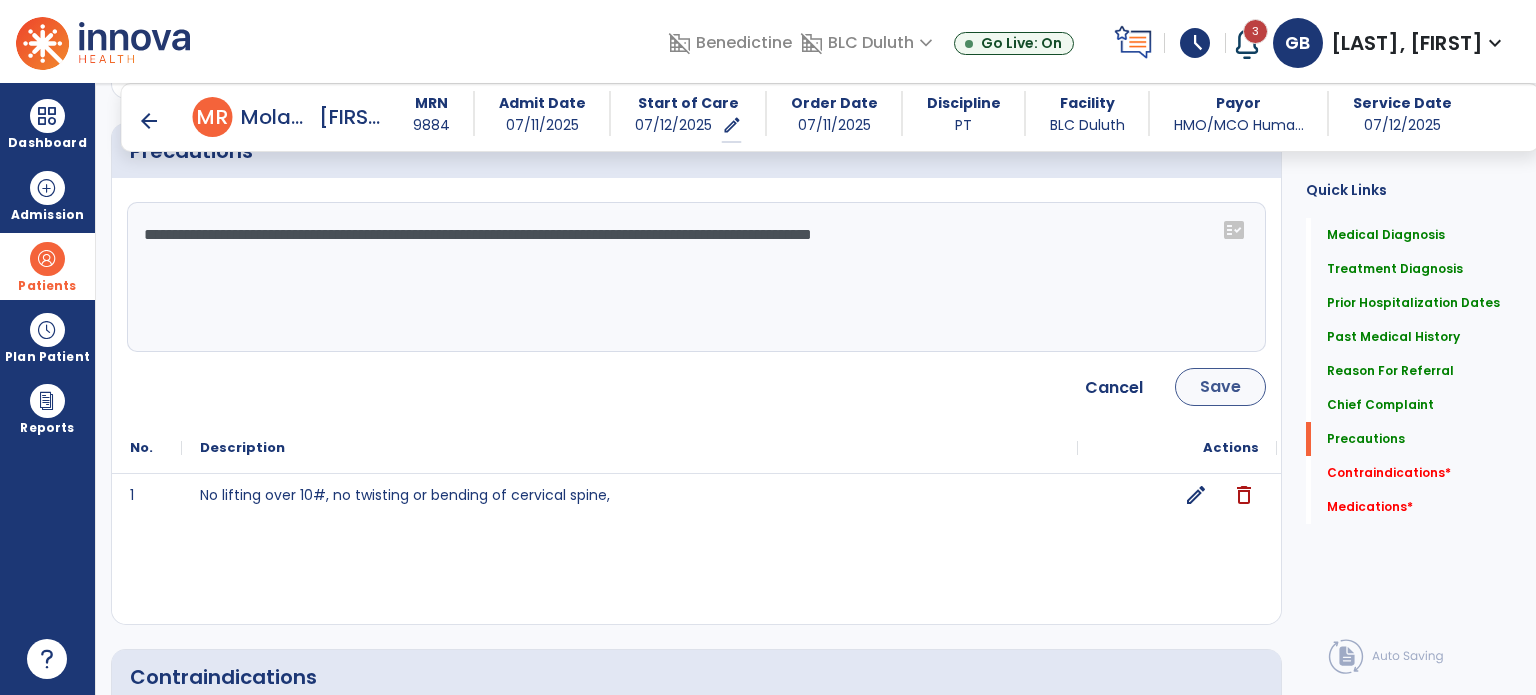 type on "**********" 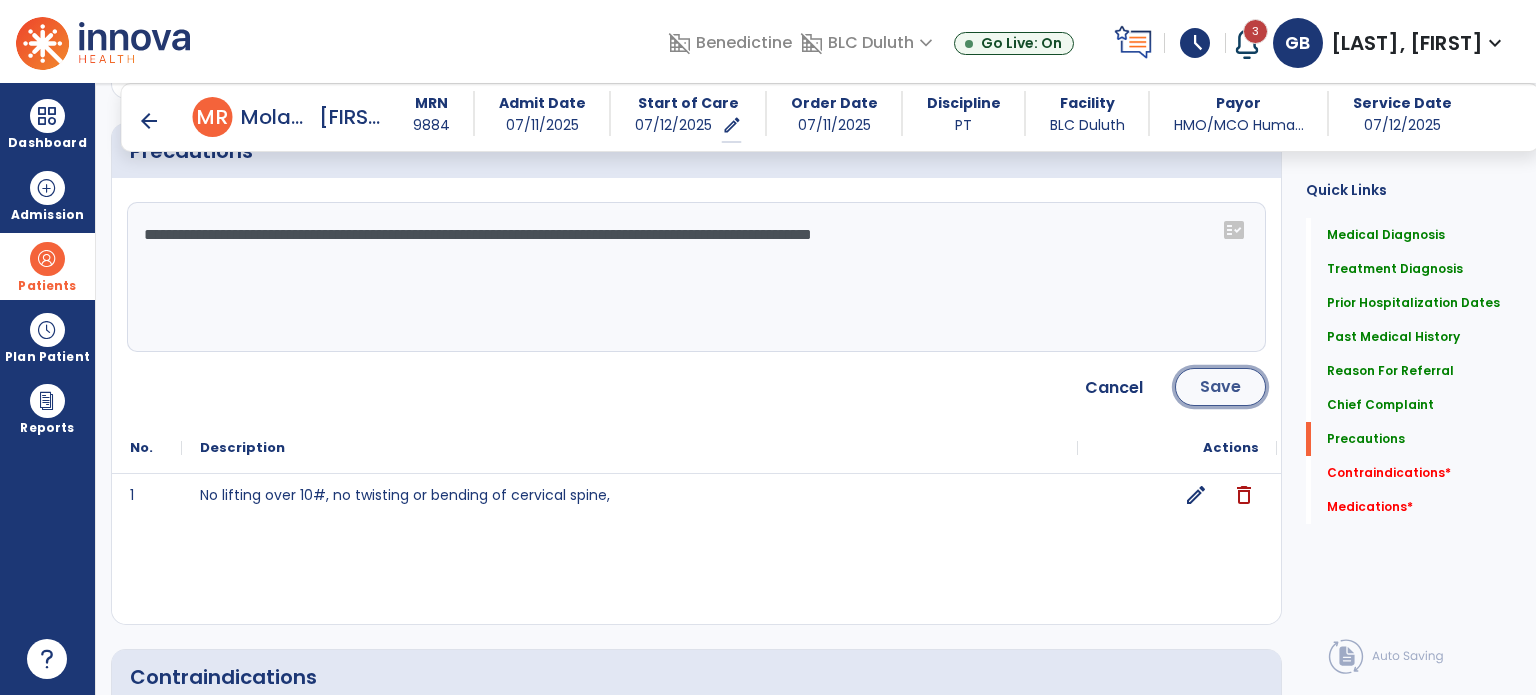 click on "Save" 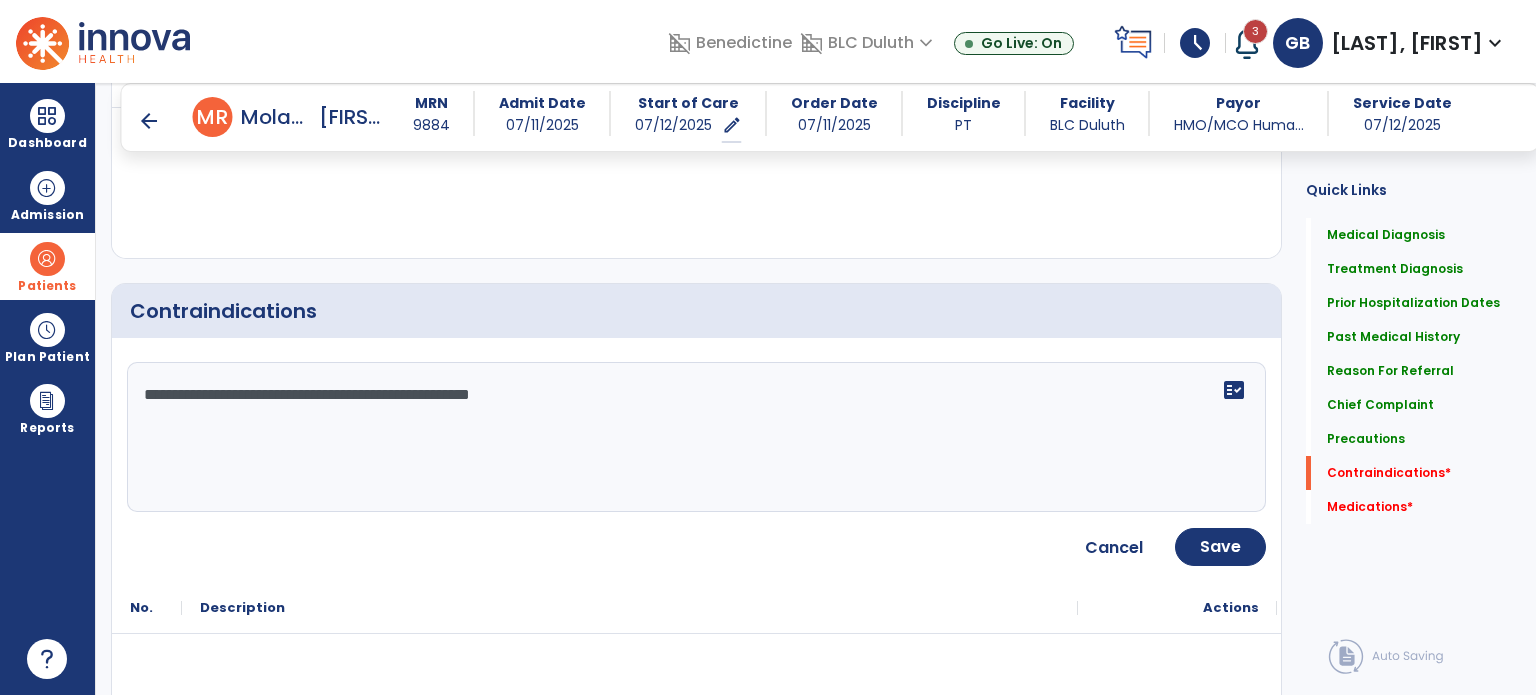 scroll, scrollTop: 2145, scrollLeft: 0, axis: vertical 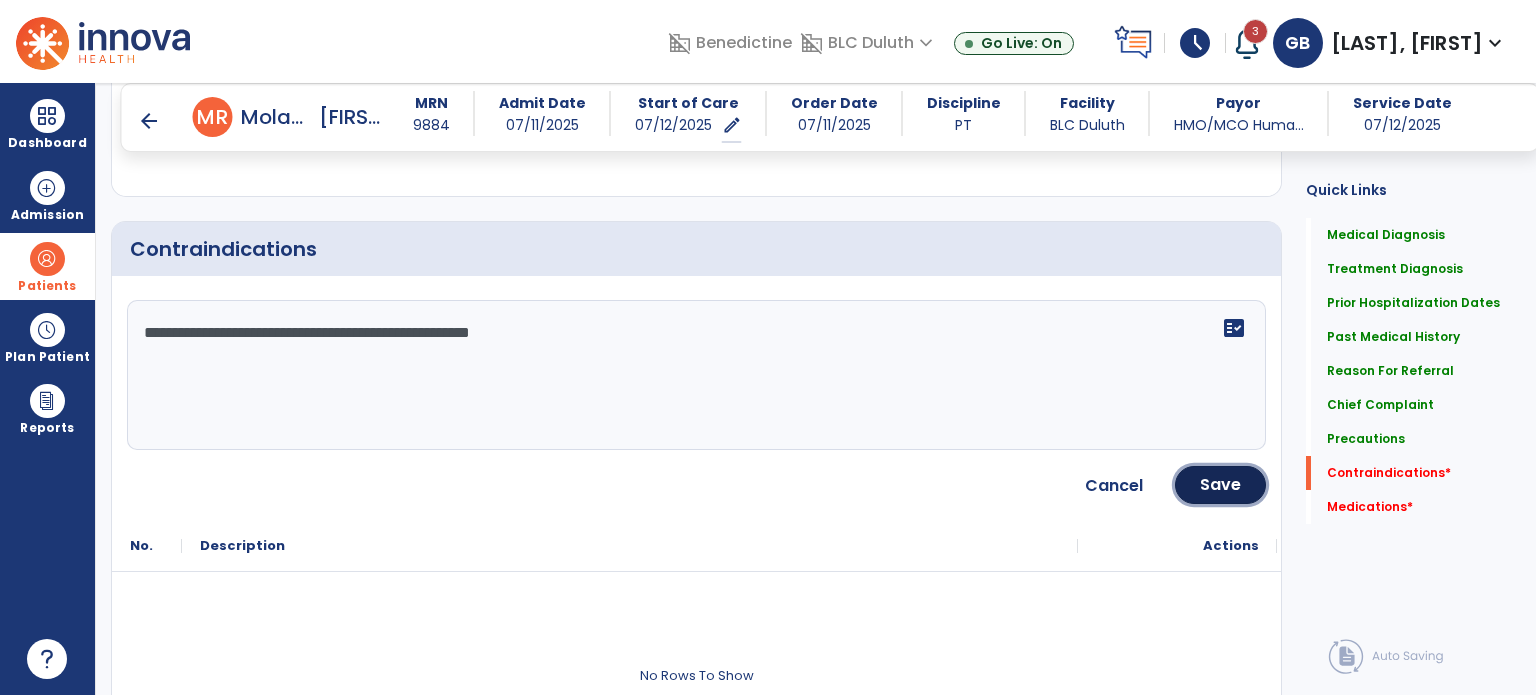 click on "Save" 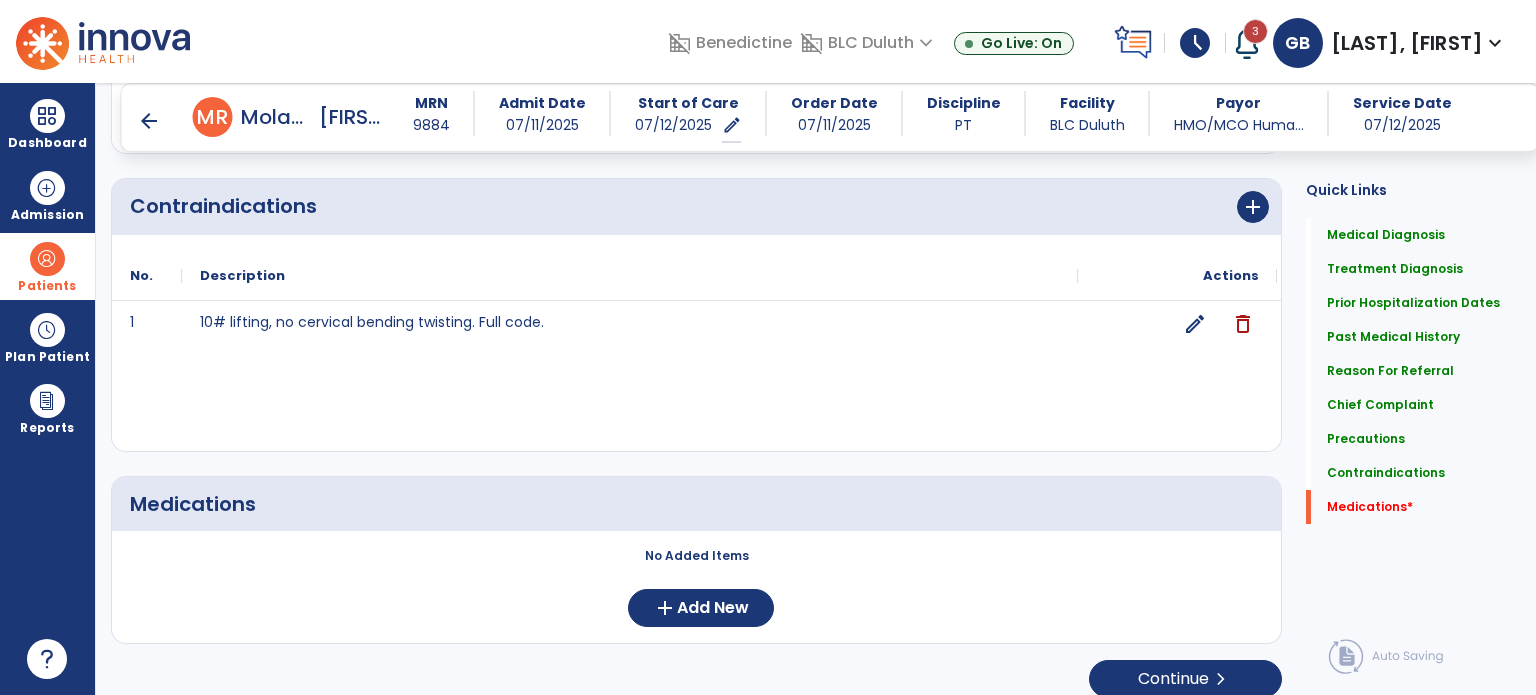 scroll, scrollTop: 2201, scrollLeft: 0, axis: vertical 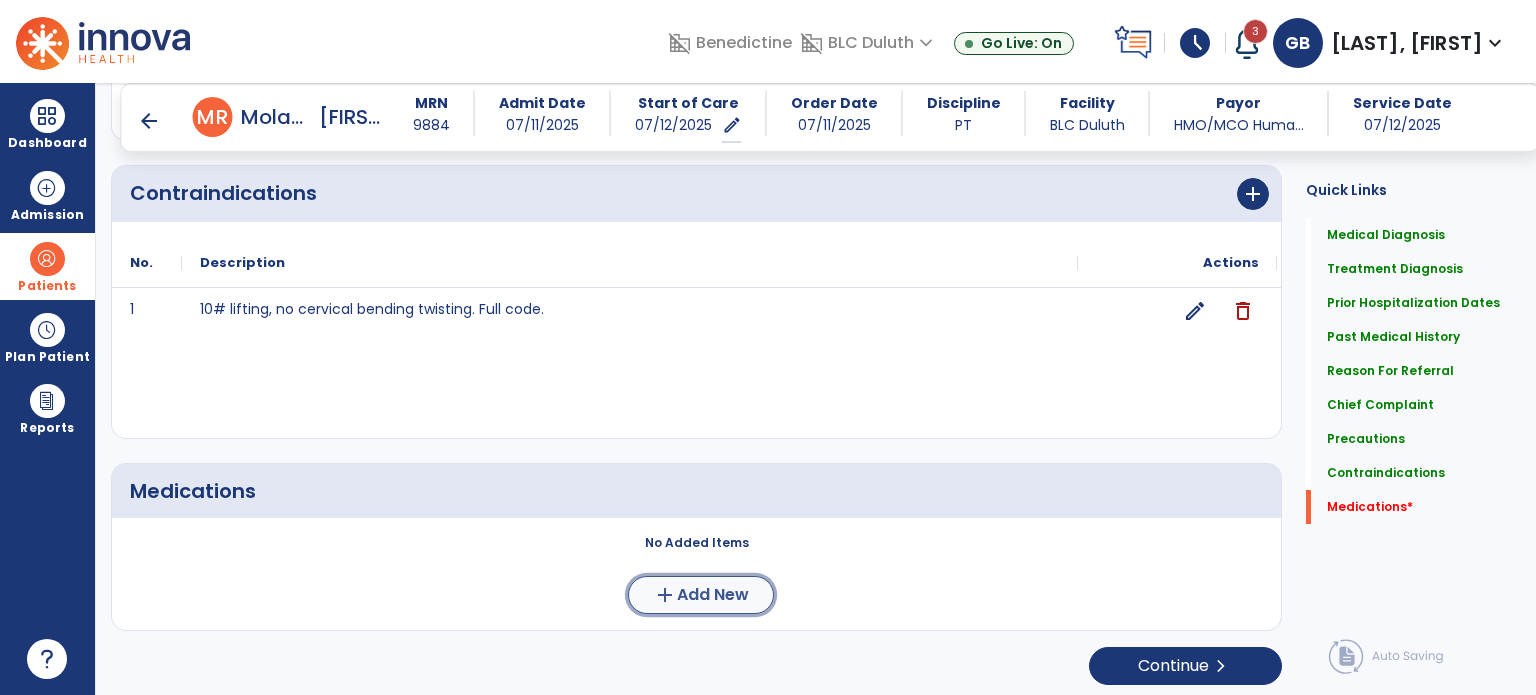 click on "add" 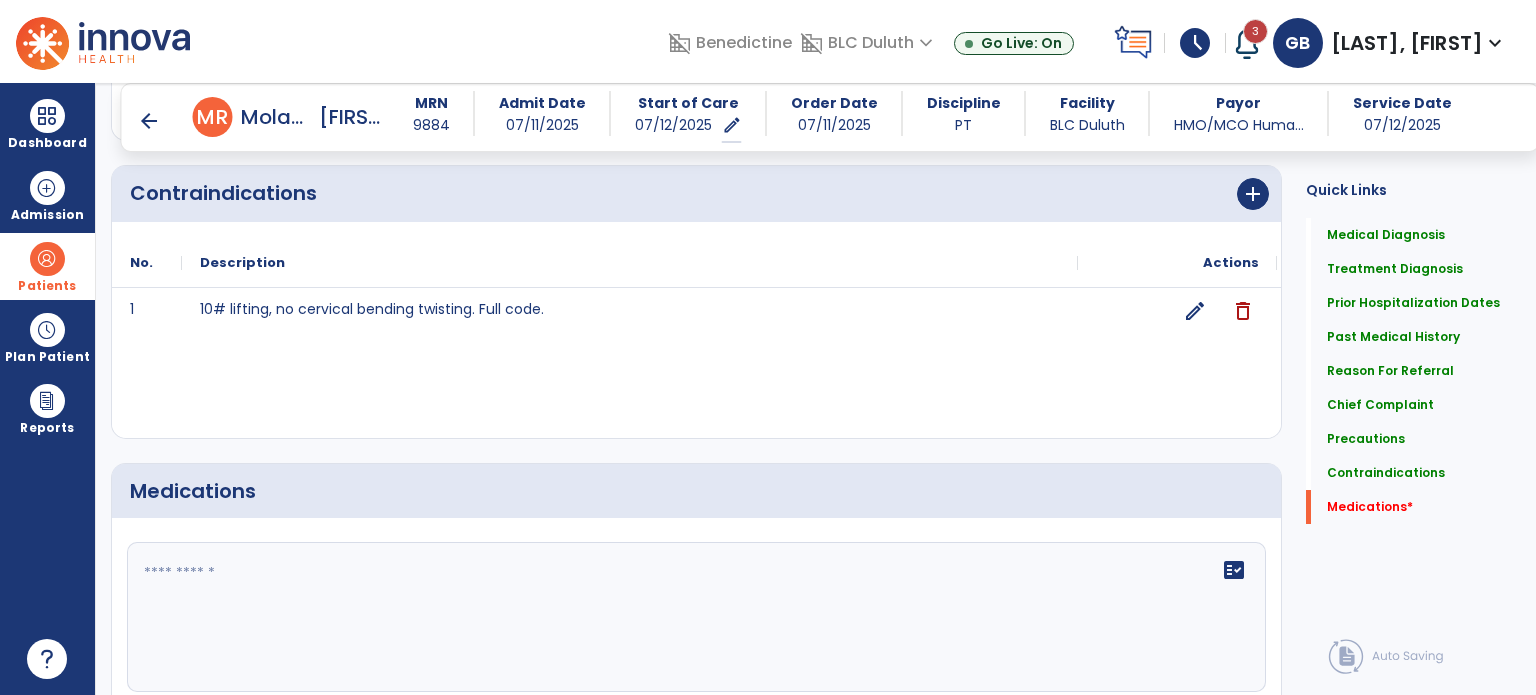 drag, startPoint x: 278, startPoint y: 545, endPoint x: 271, endPoint y: 561, distance: 17.464249 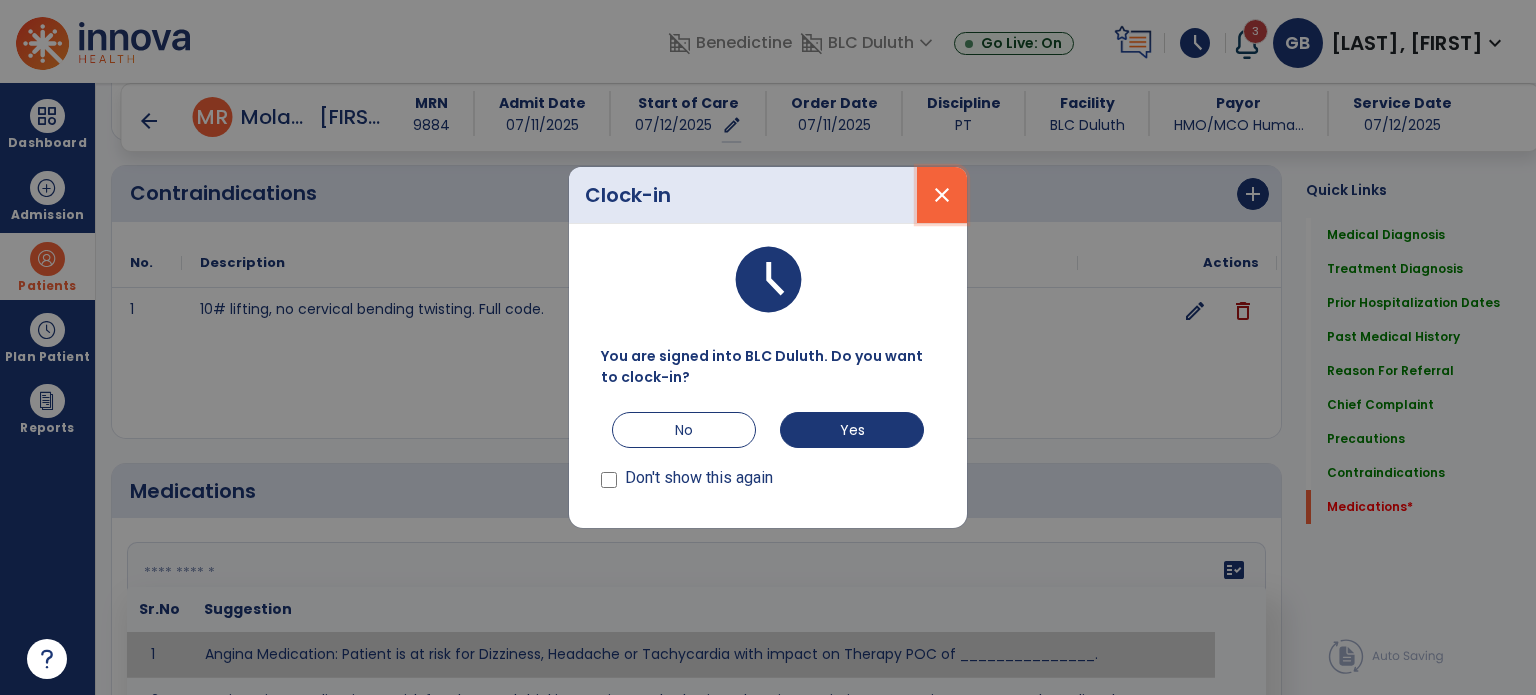 click on "close" at bounding box center [942, 195] 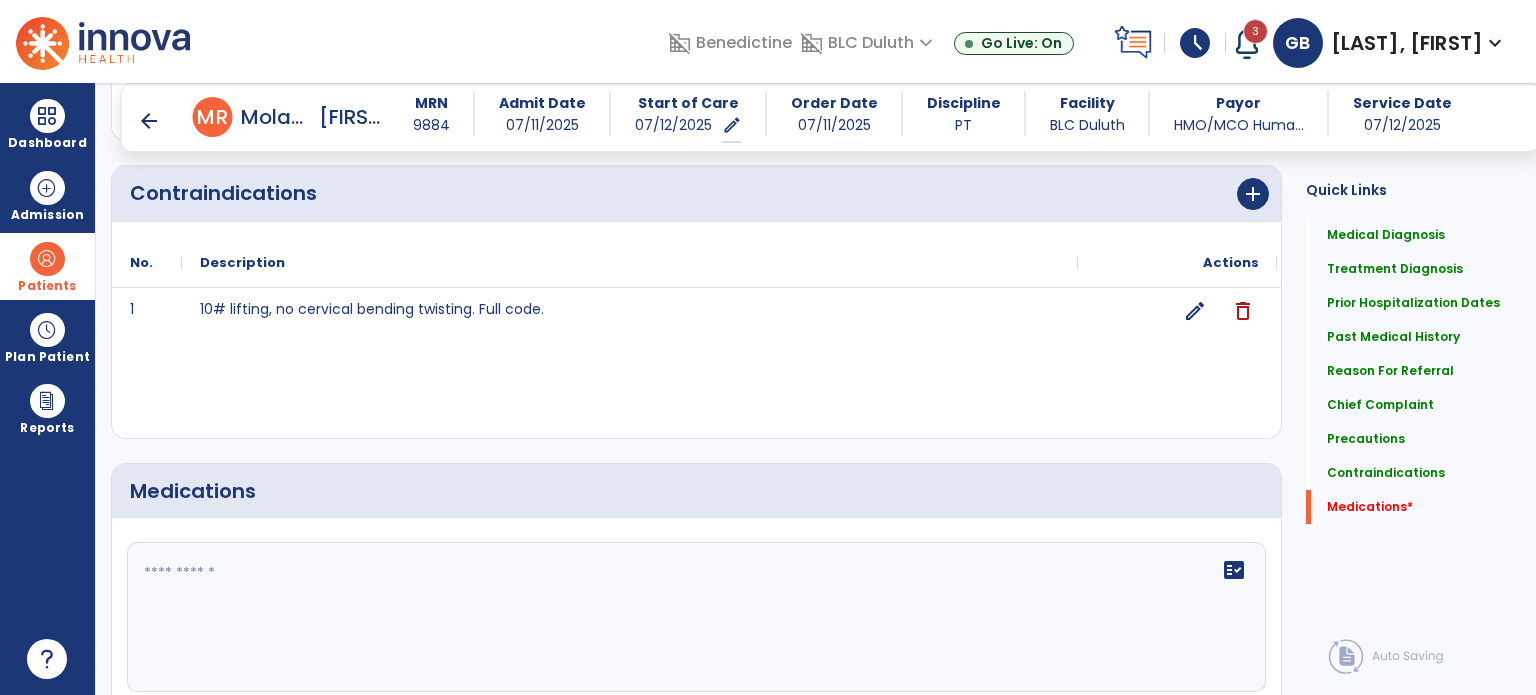 click 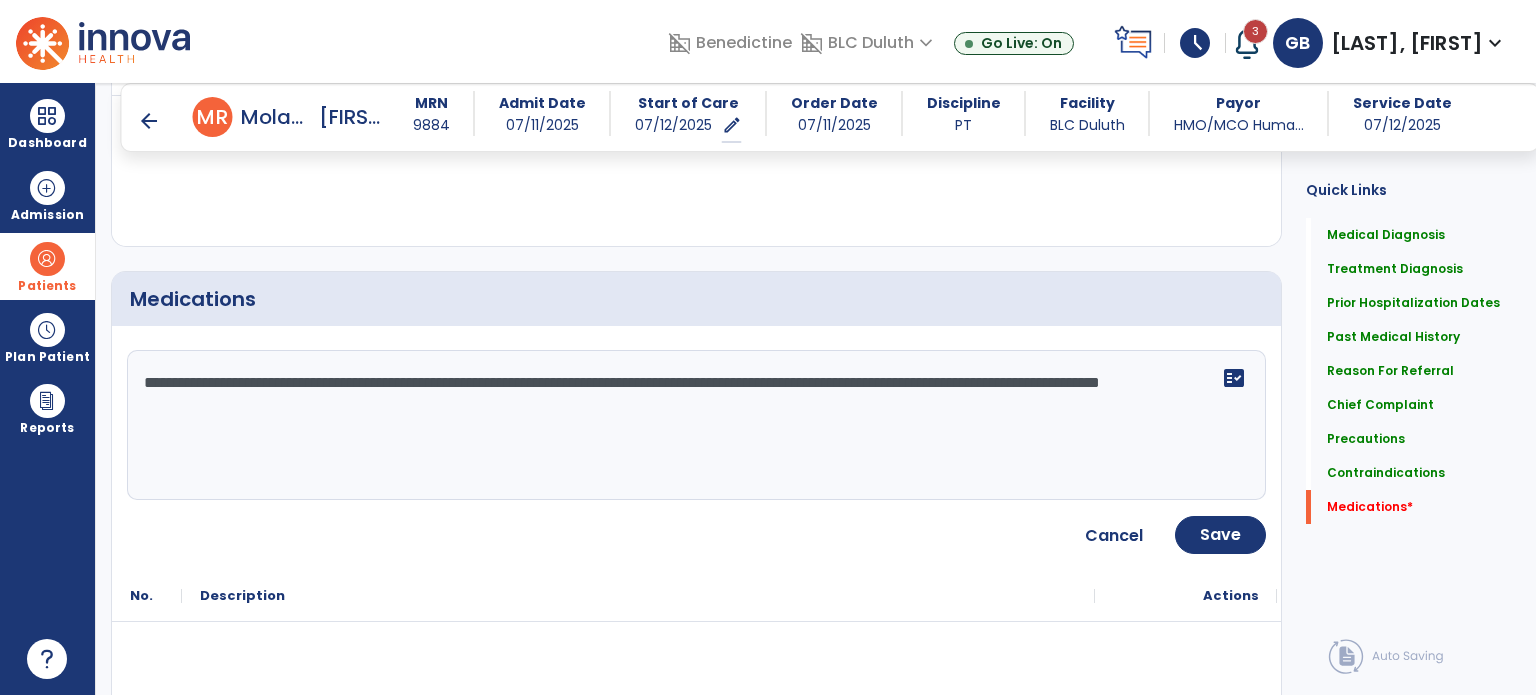 scroll, scrollTop: 2401, scrollLeft: 0, axis: vertical 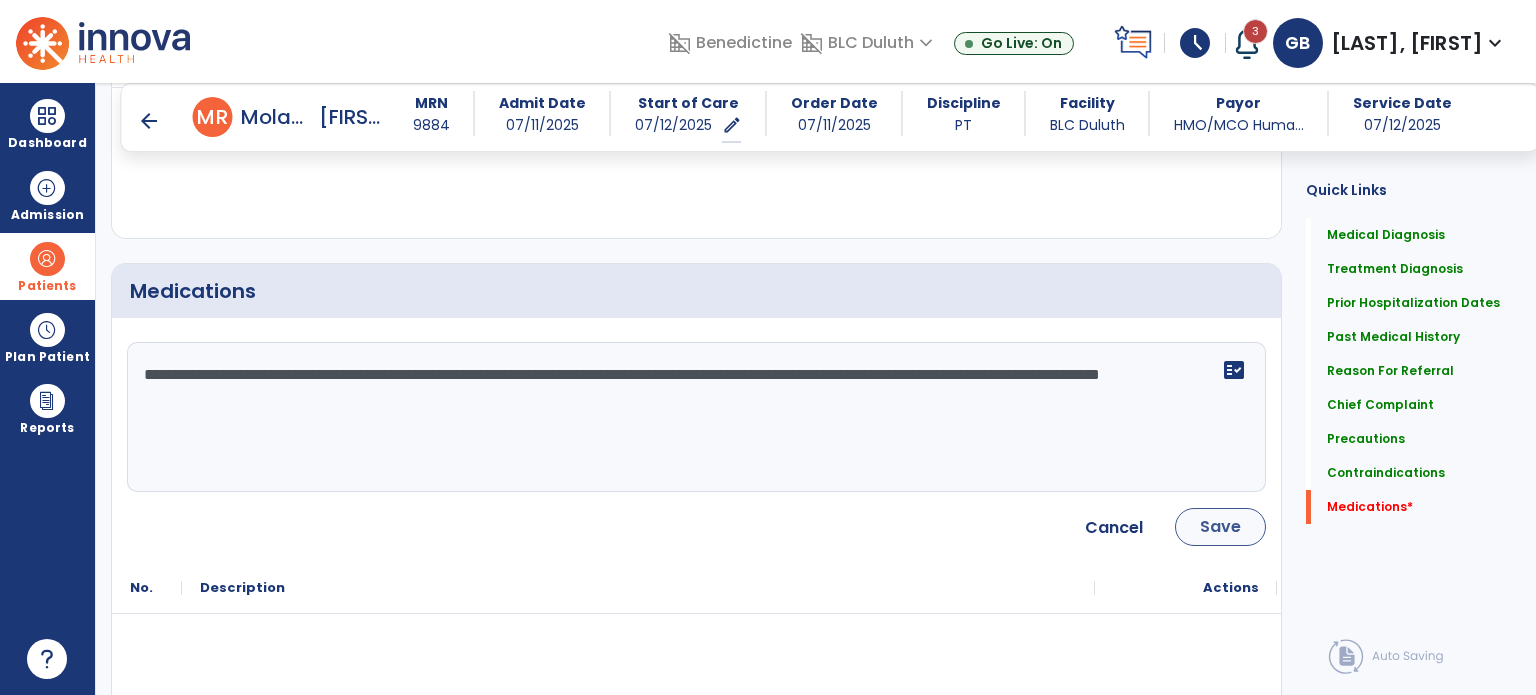 type on "**********" 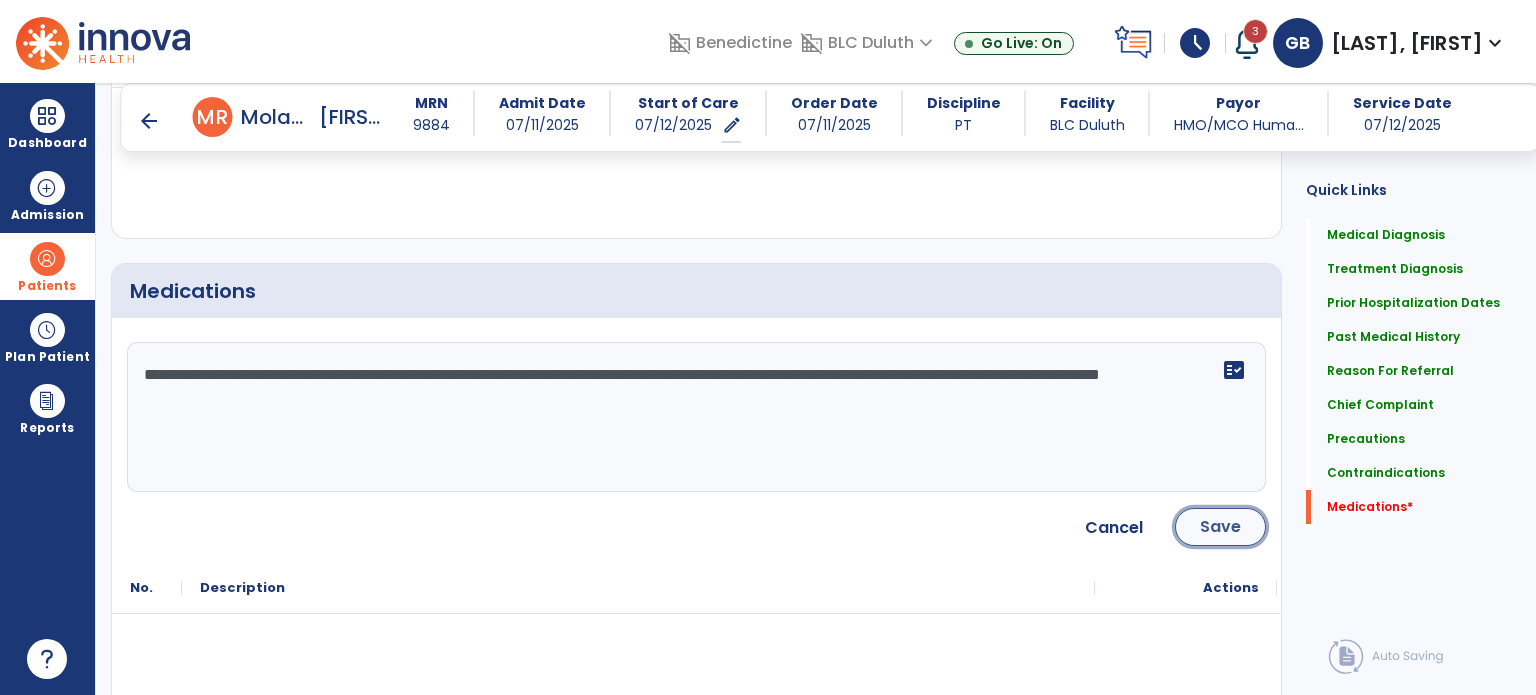 click on "Save" 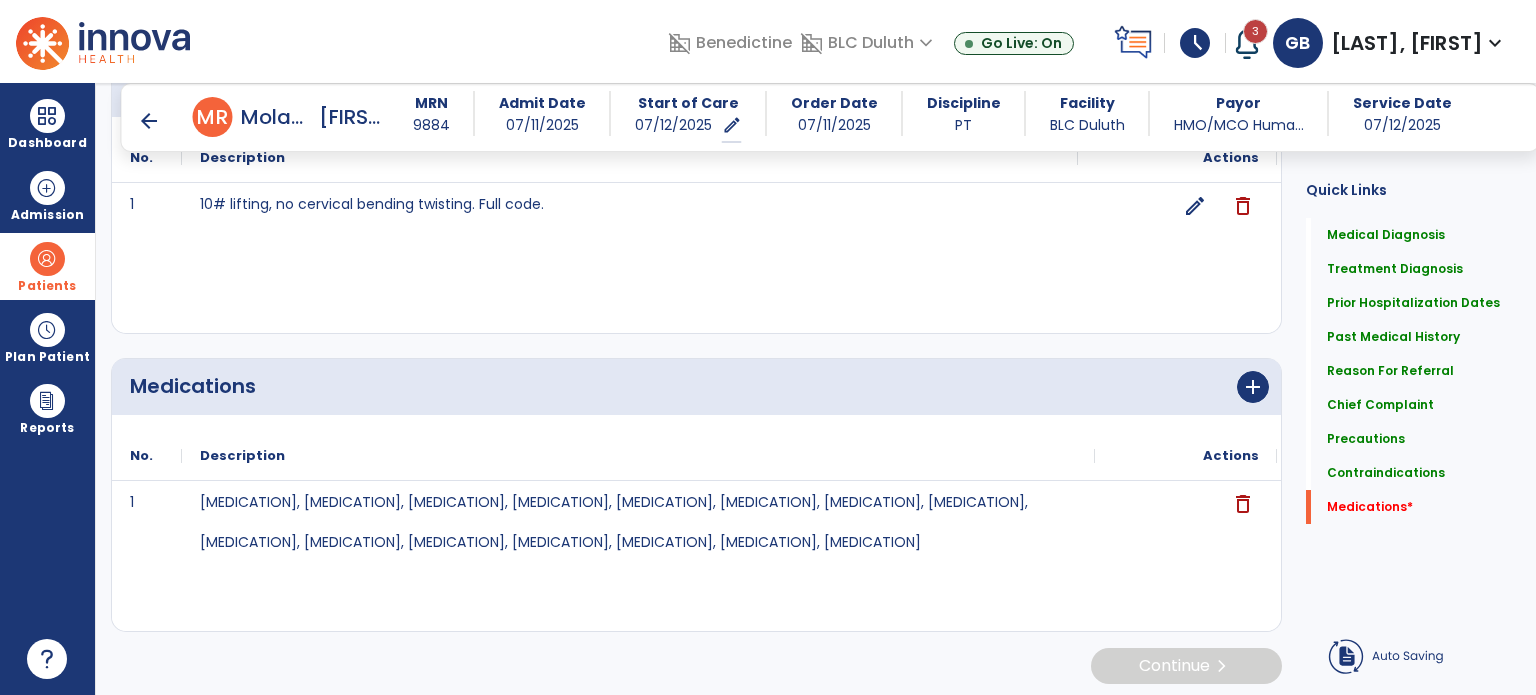 scroll, scrollTop: 2308, scrollLeft: 0, axis: vertical 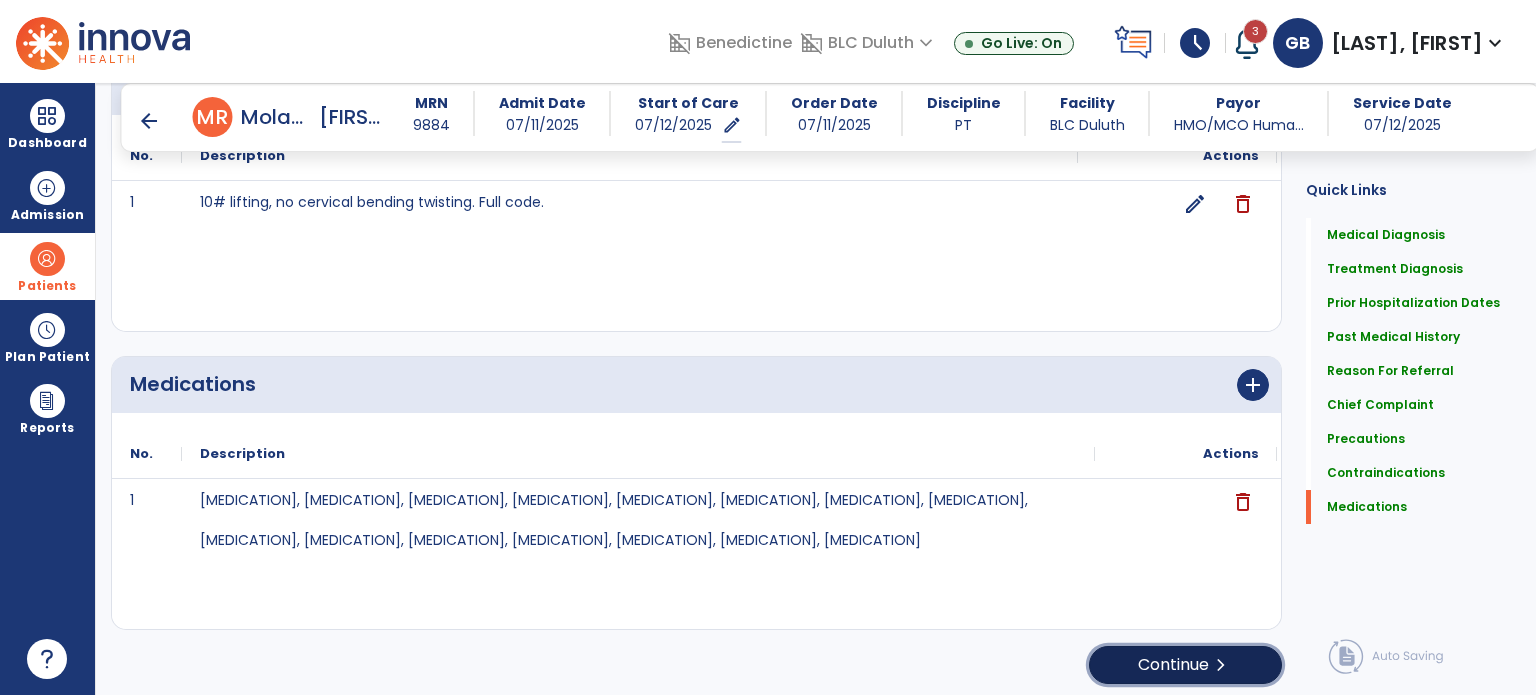 click on "chevron_right" 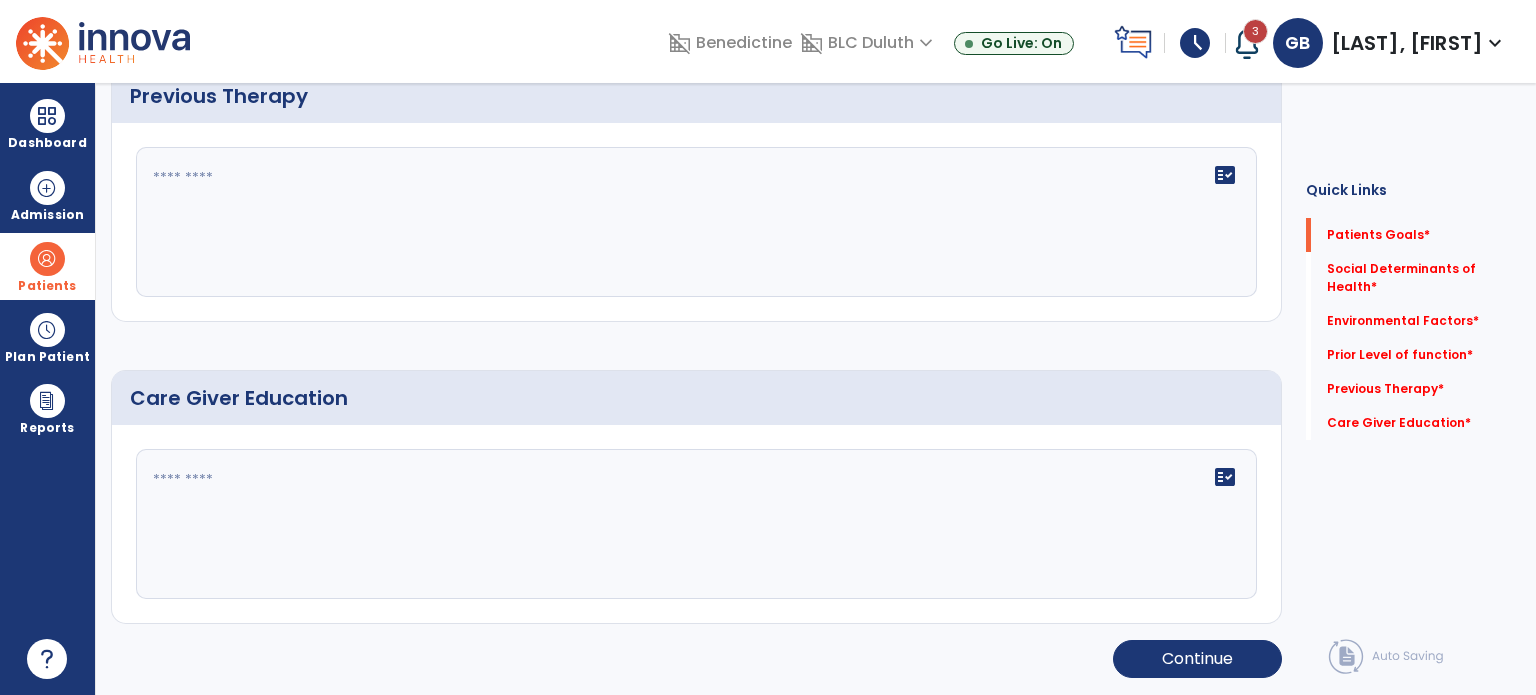 scroll, scrollTop: 8, scrollLeft: 0, axis: vertical 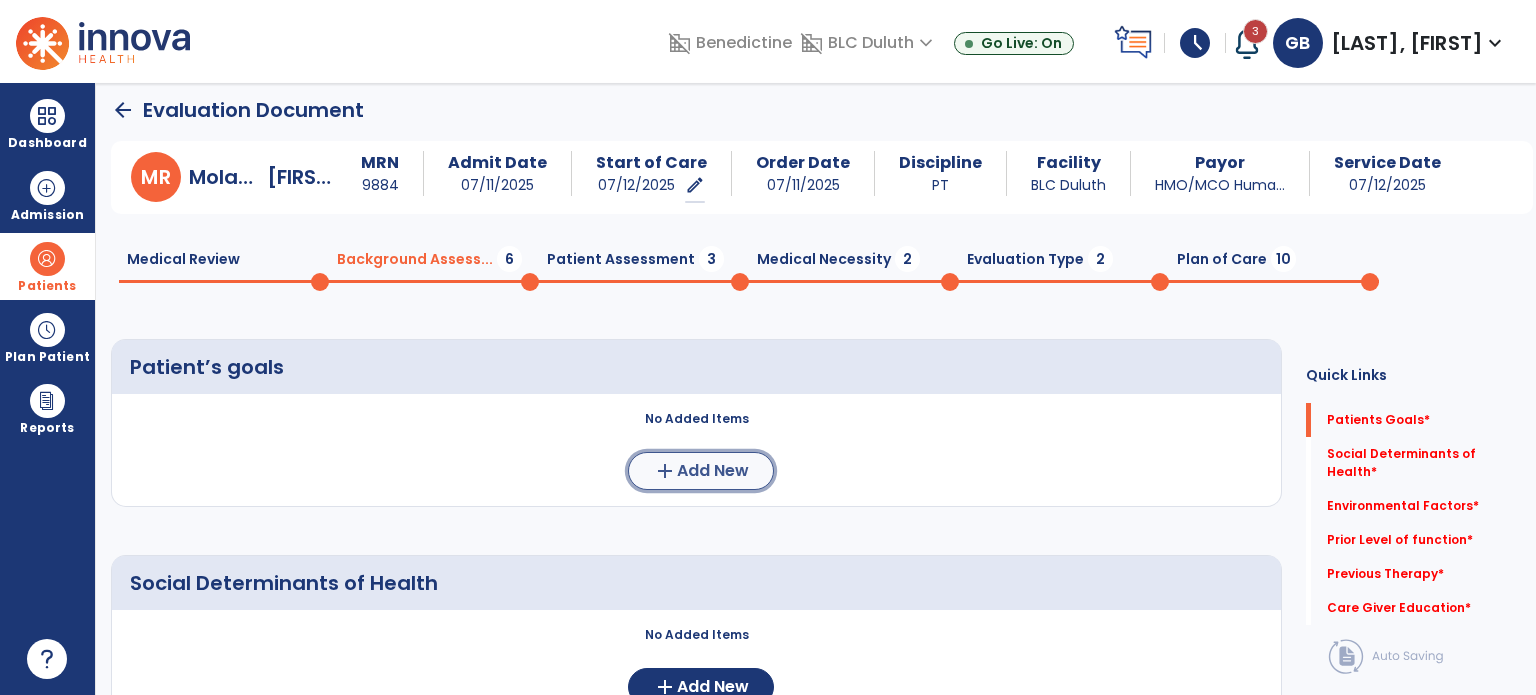 click on "add" 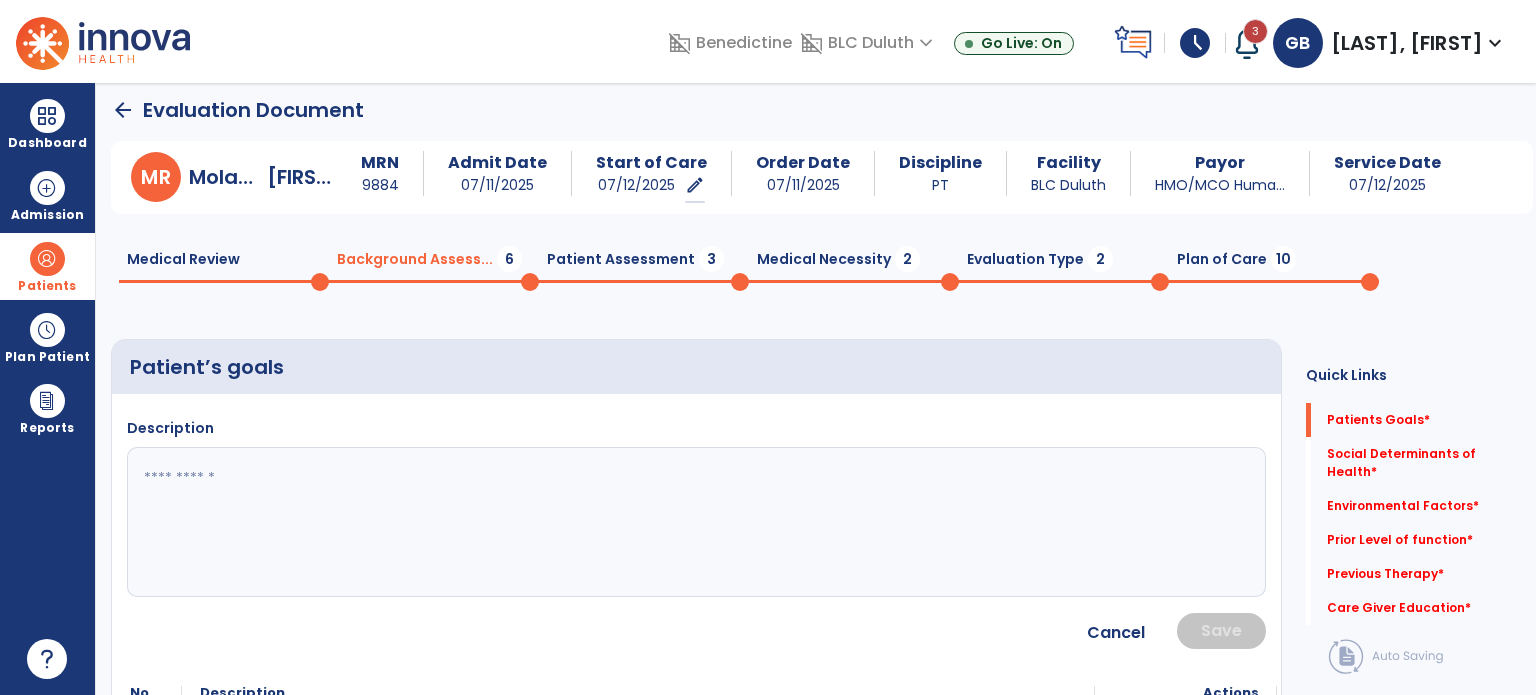 drag, startPoint x: 174, startPoint y: 475, endPoint x: 184, endPoint y: 474, distance: 10.049875 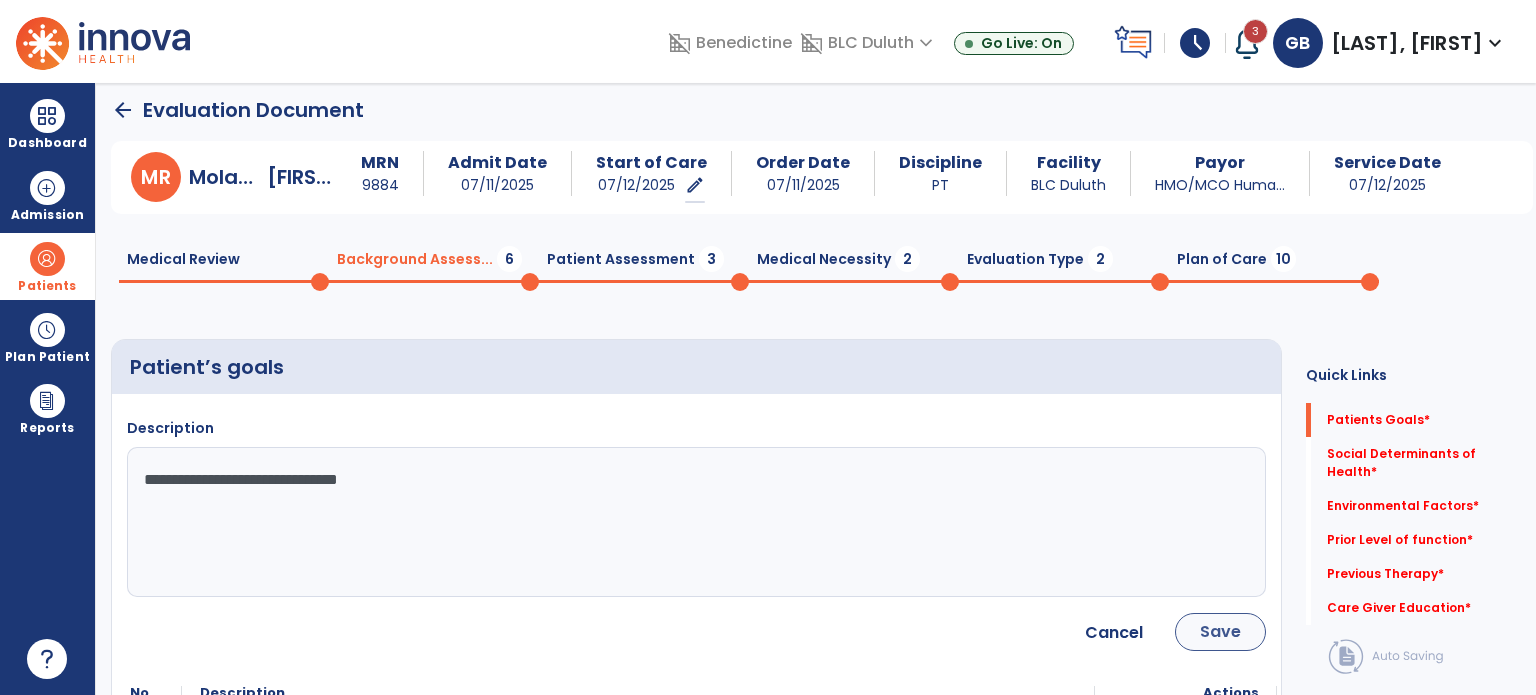 type on "**********" 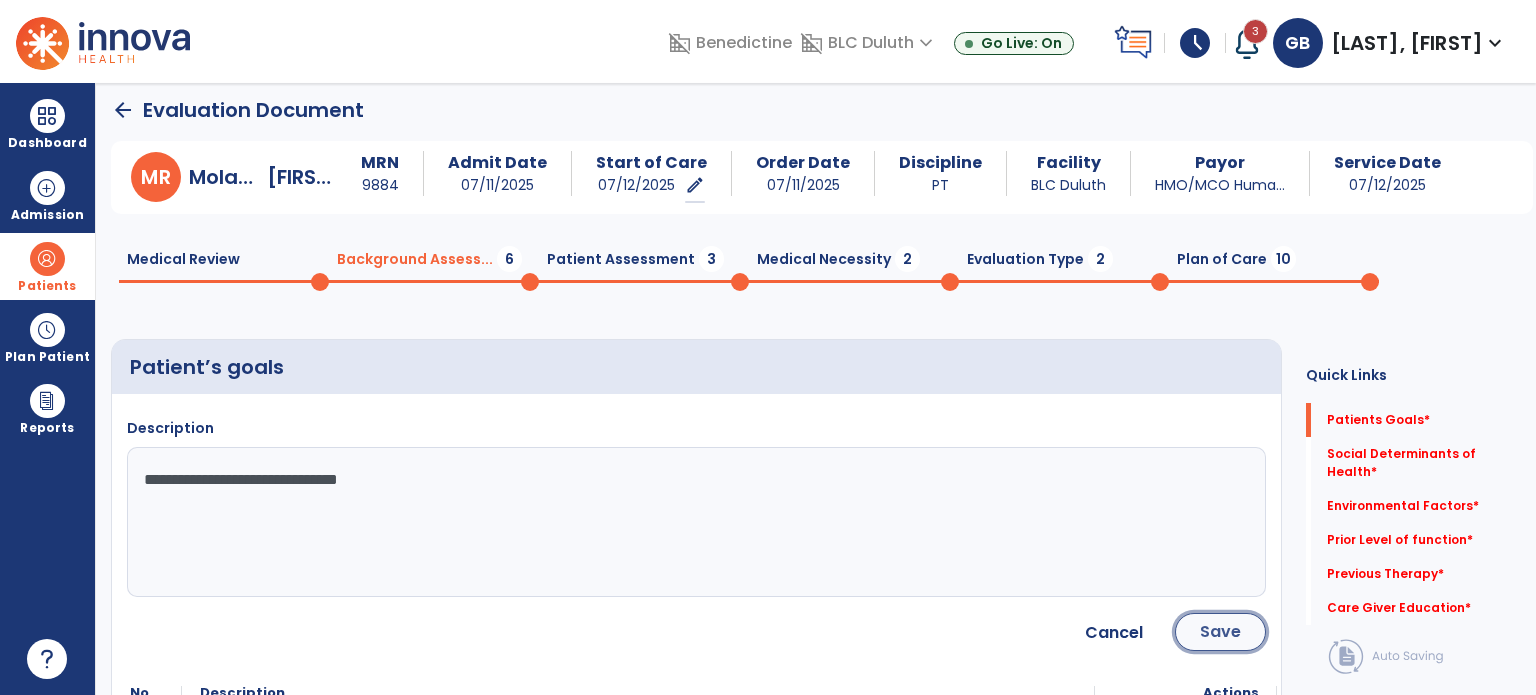 click on "Save" 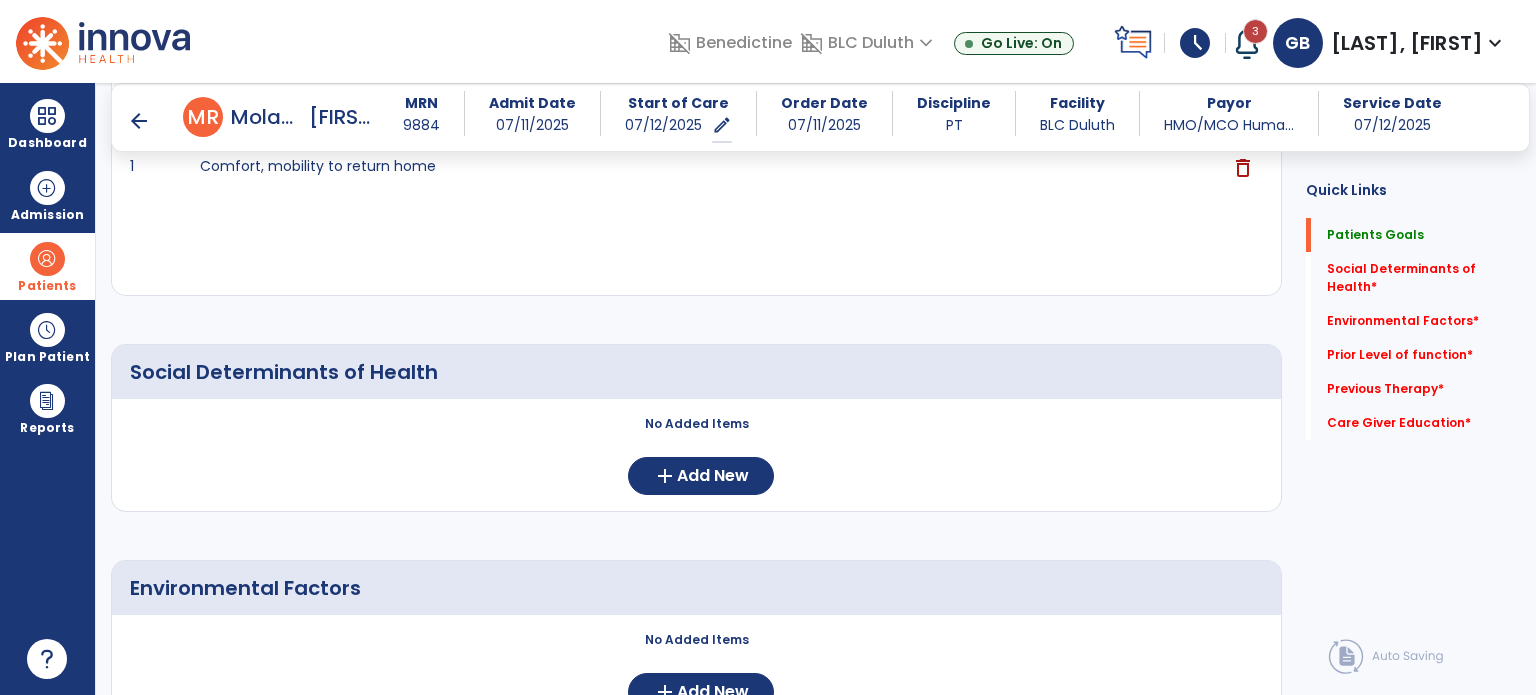 scroll, scrollTop: 308, scrollLeft: 0, axis: vertical 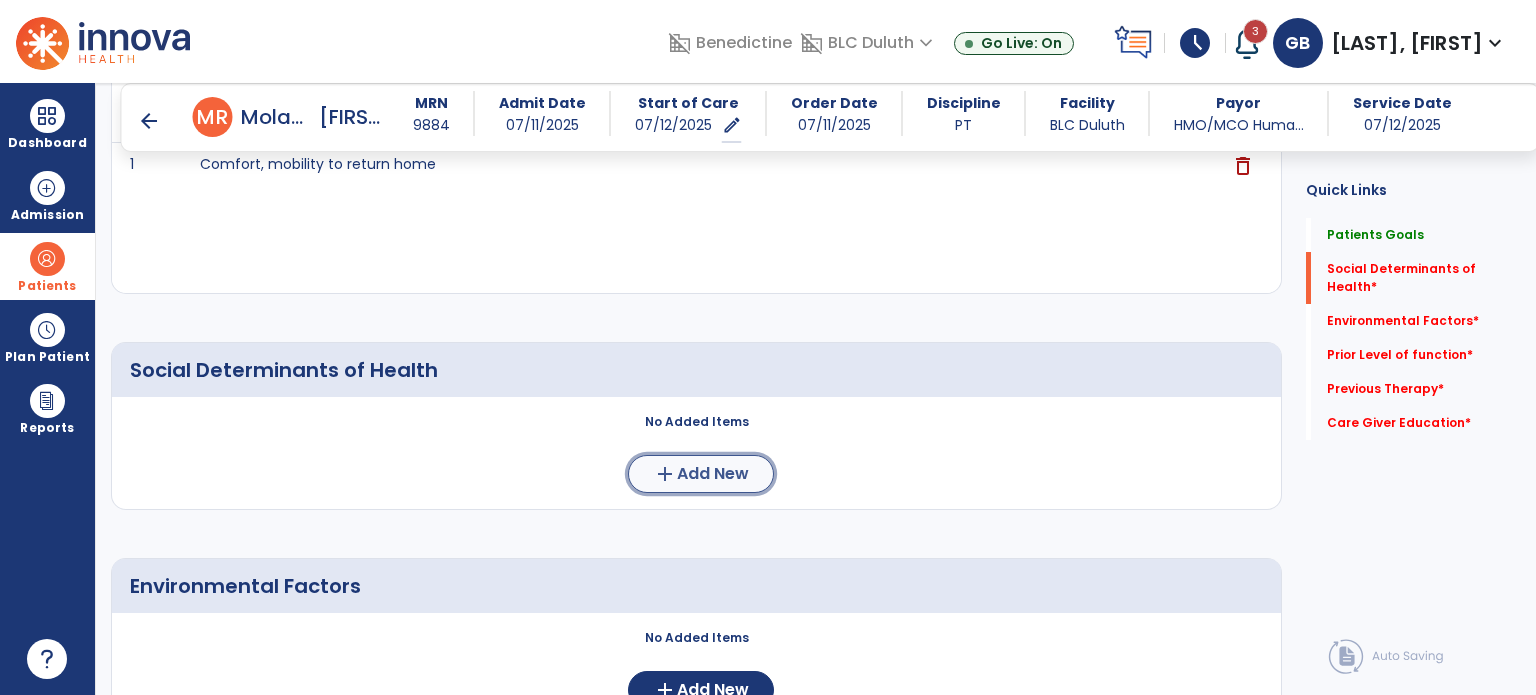 click on "add" 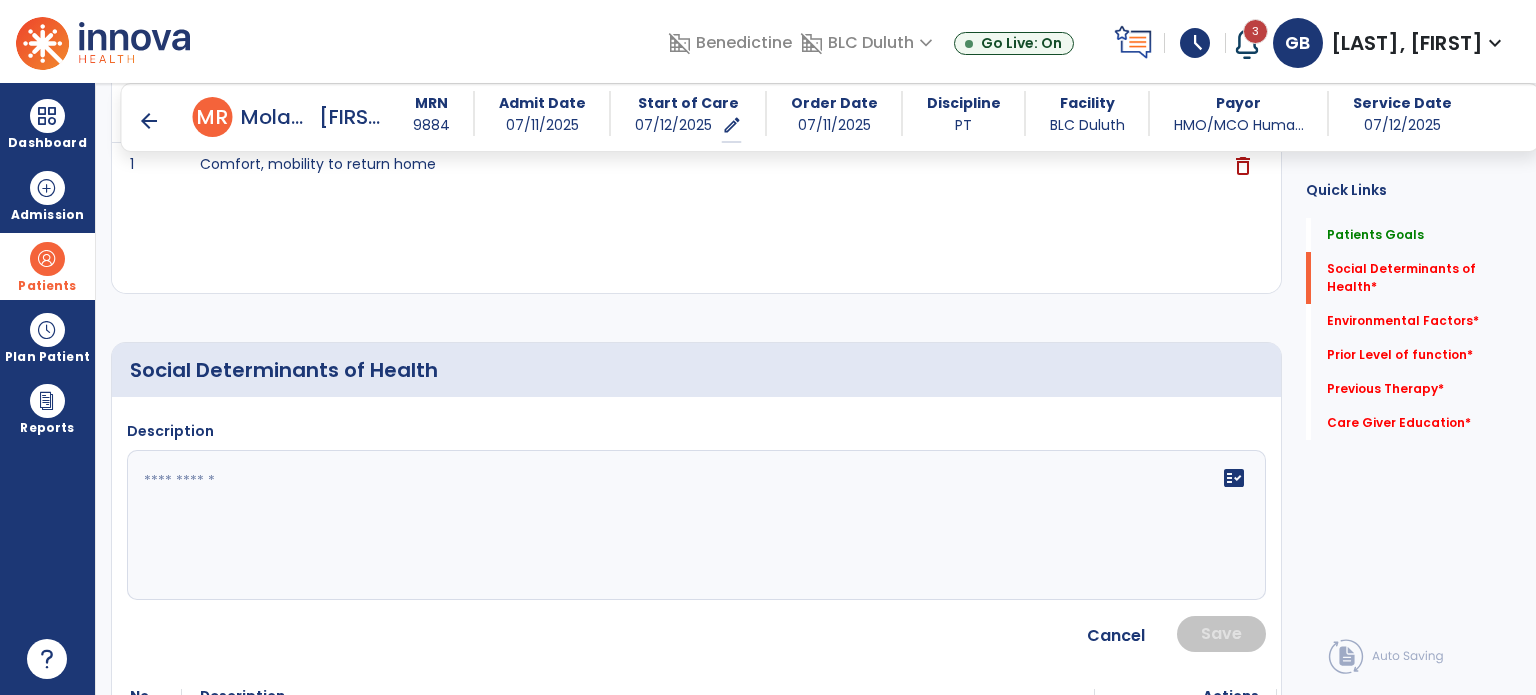 click 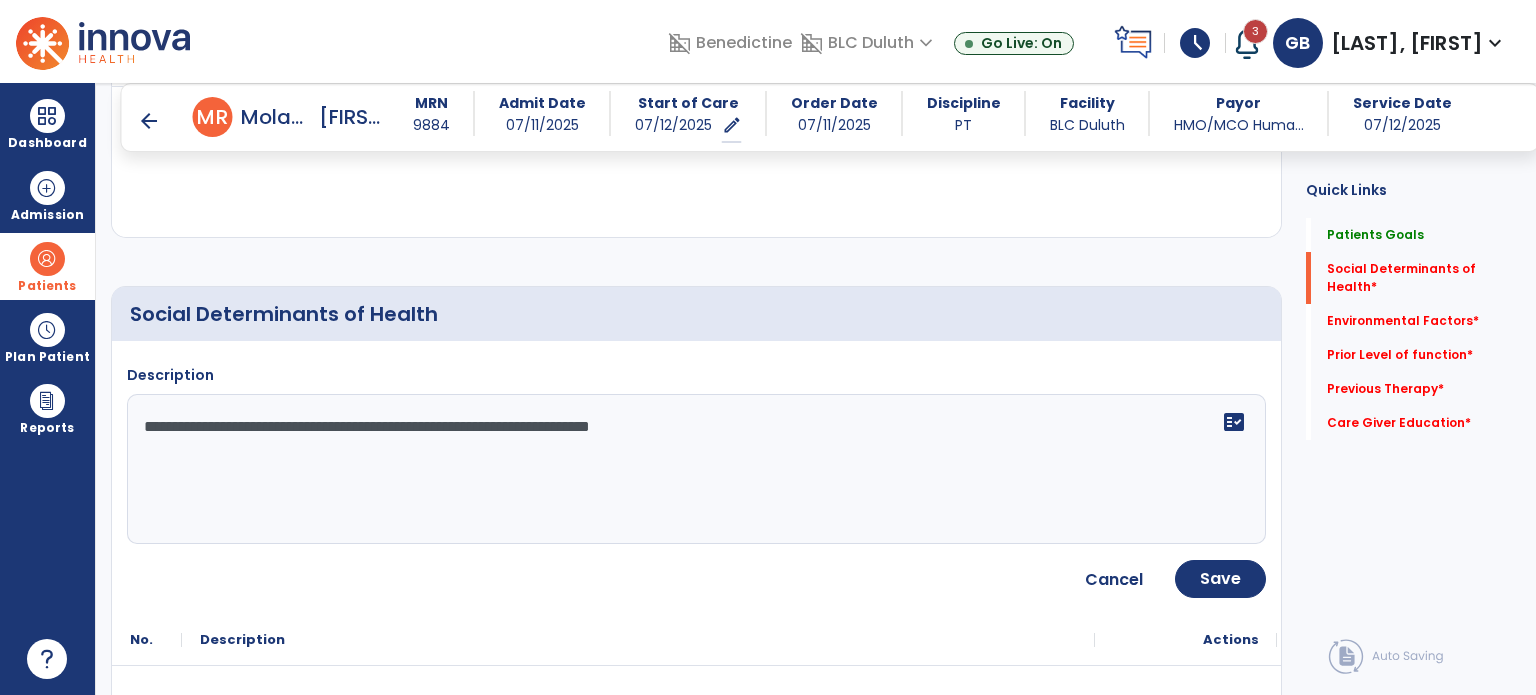 scroll, scrollTop: 408, scrollLeft: 0, axis: vertical 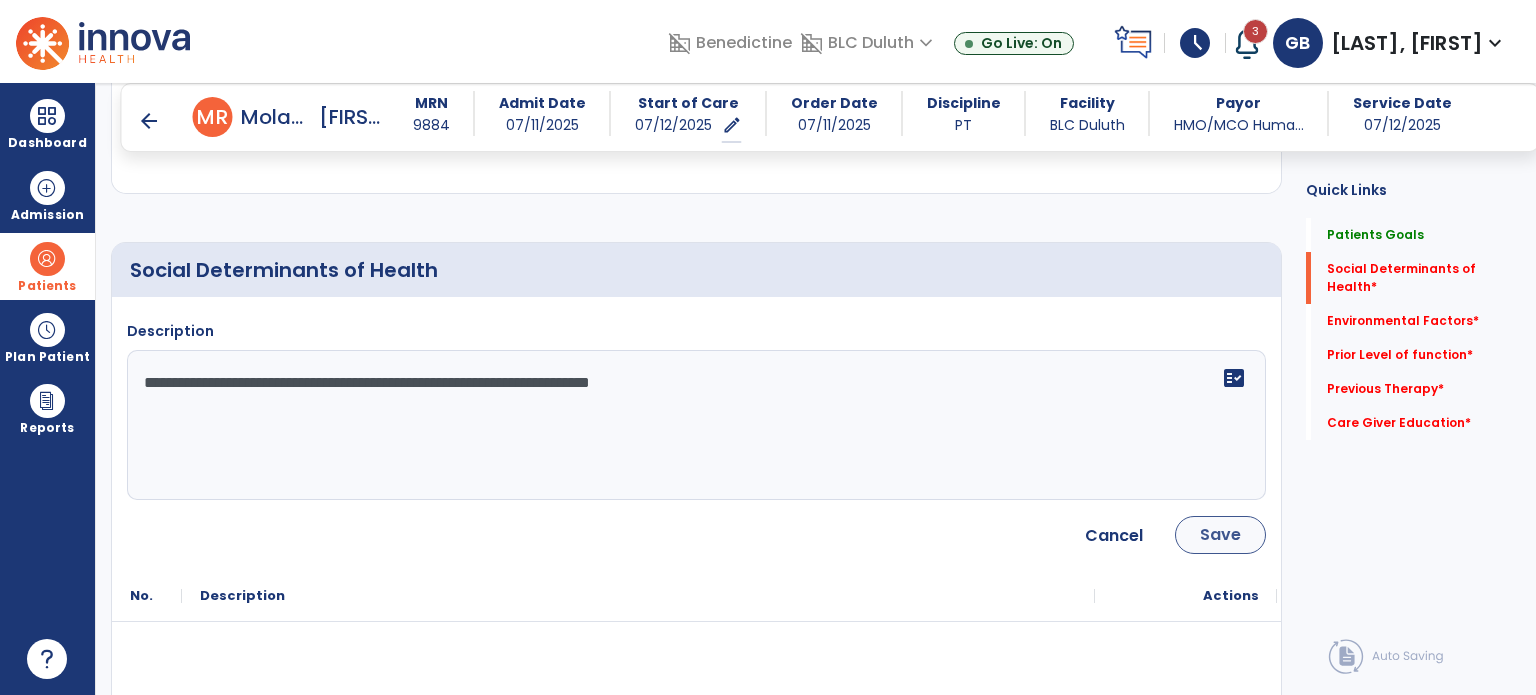 type on "**********" 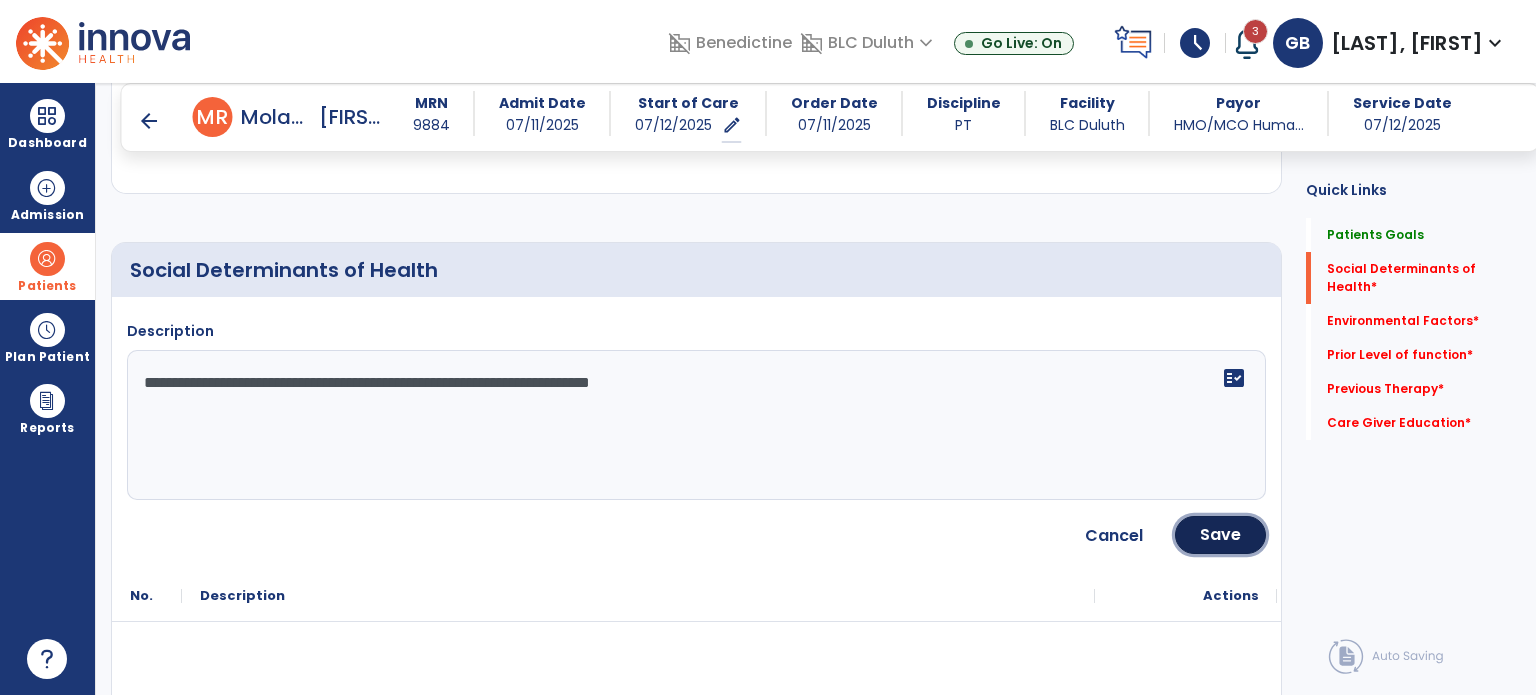 click on "Save" 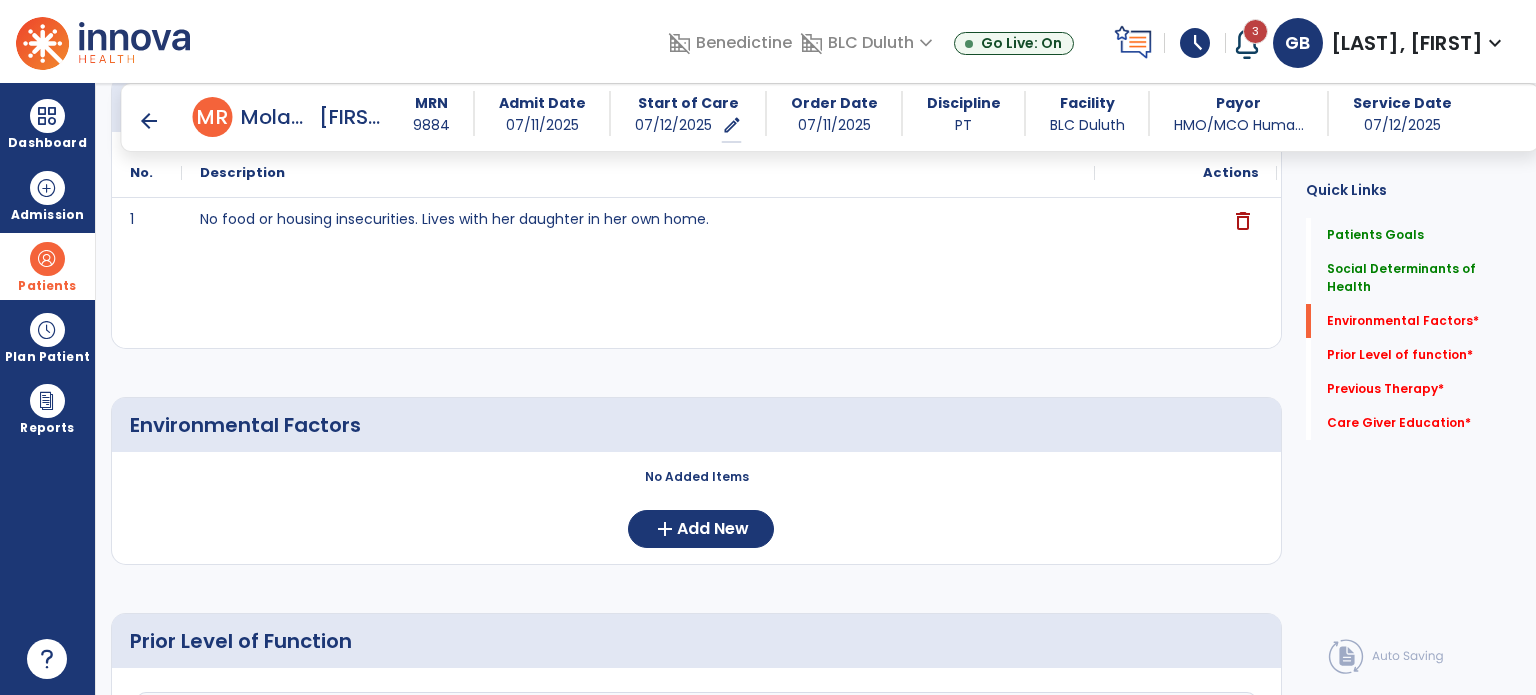 scroll, scrollTop: 608, scrollLeft: 0, axis: vertical 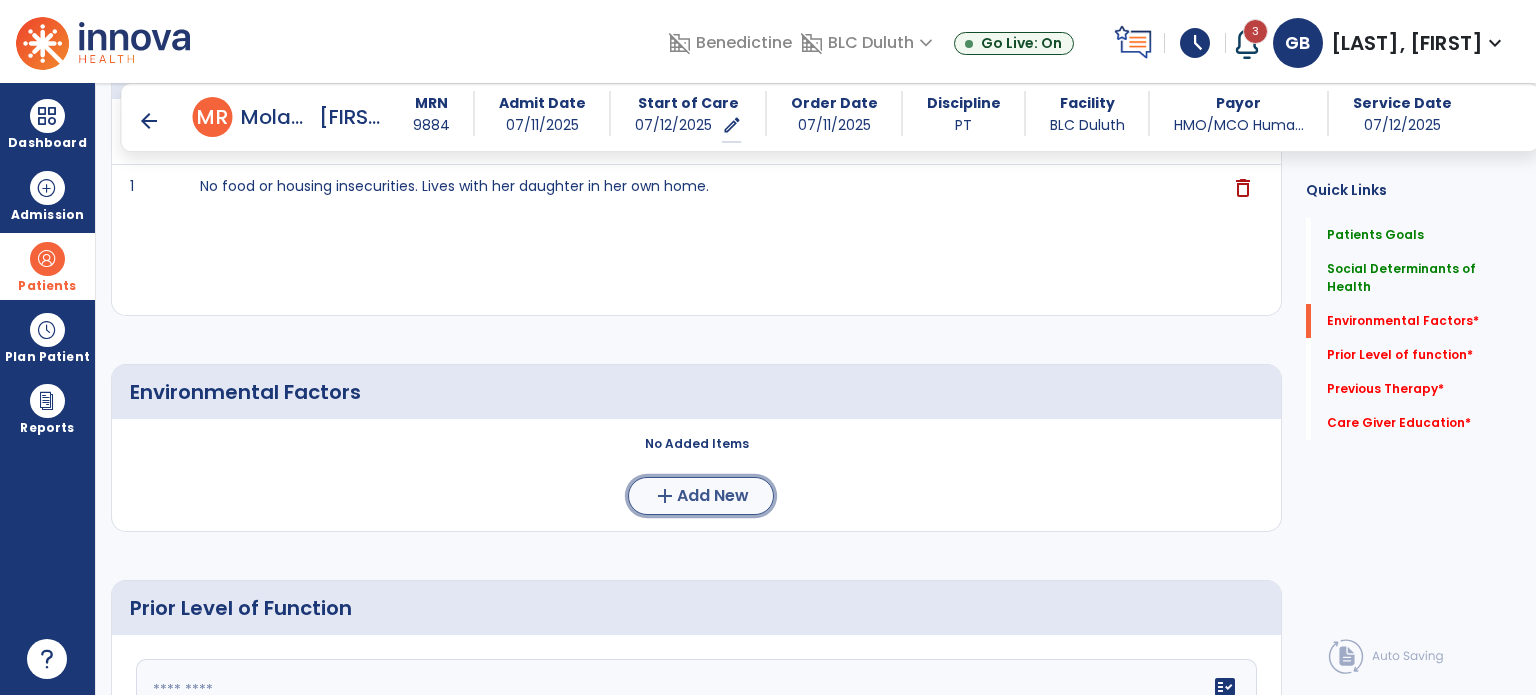 click on "add" 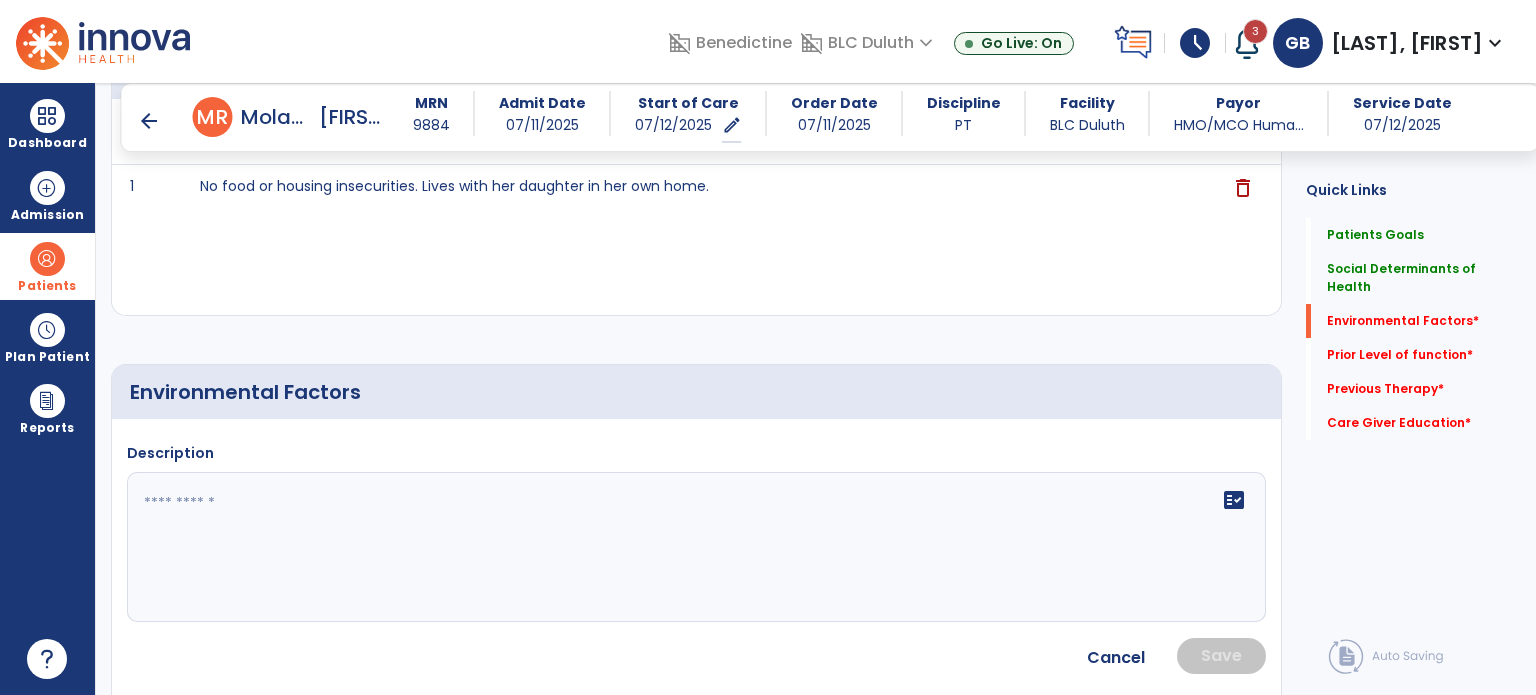 click 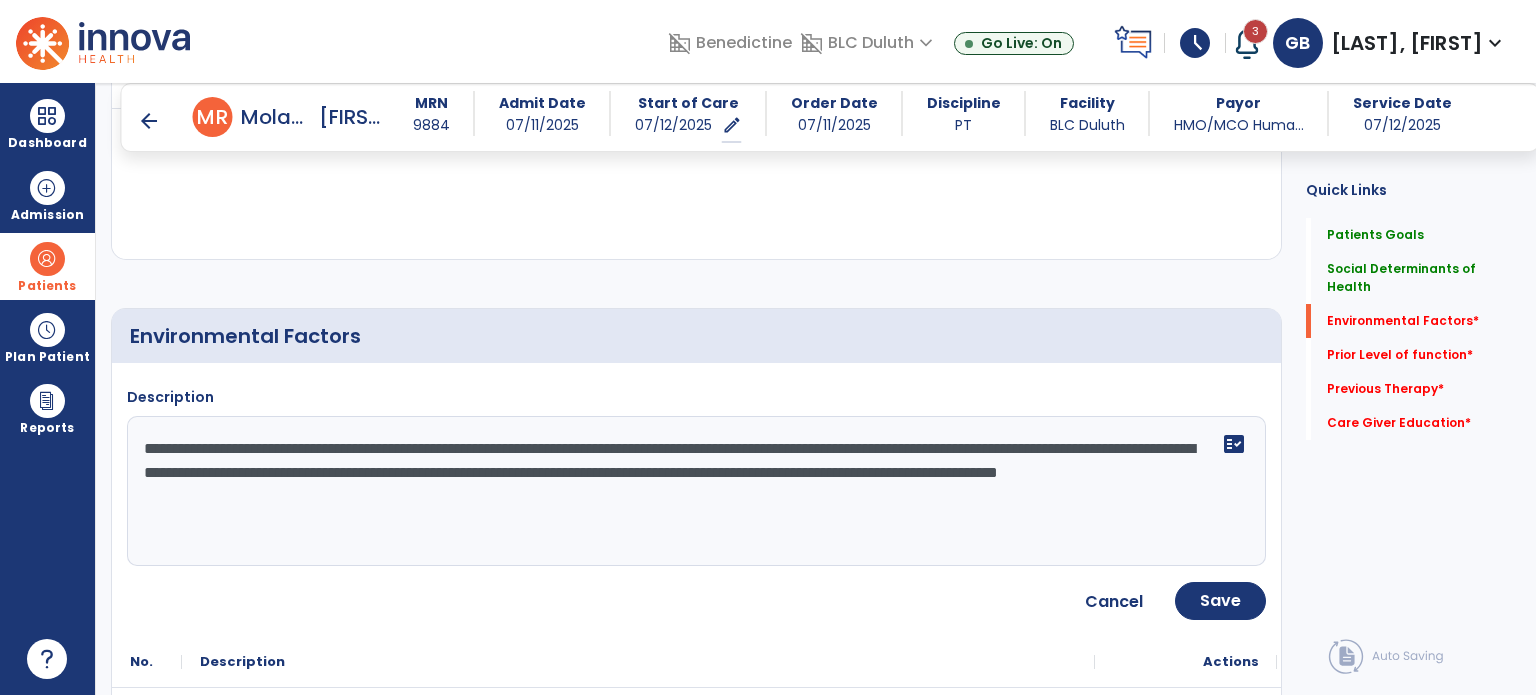 scroll, scrollTop: 708, scrollLeft: 0, axis: vertical 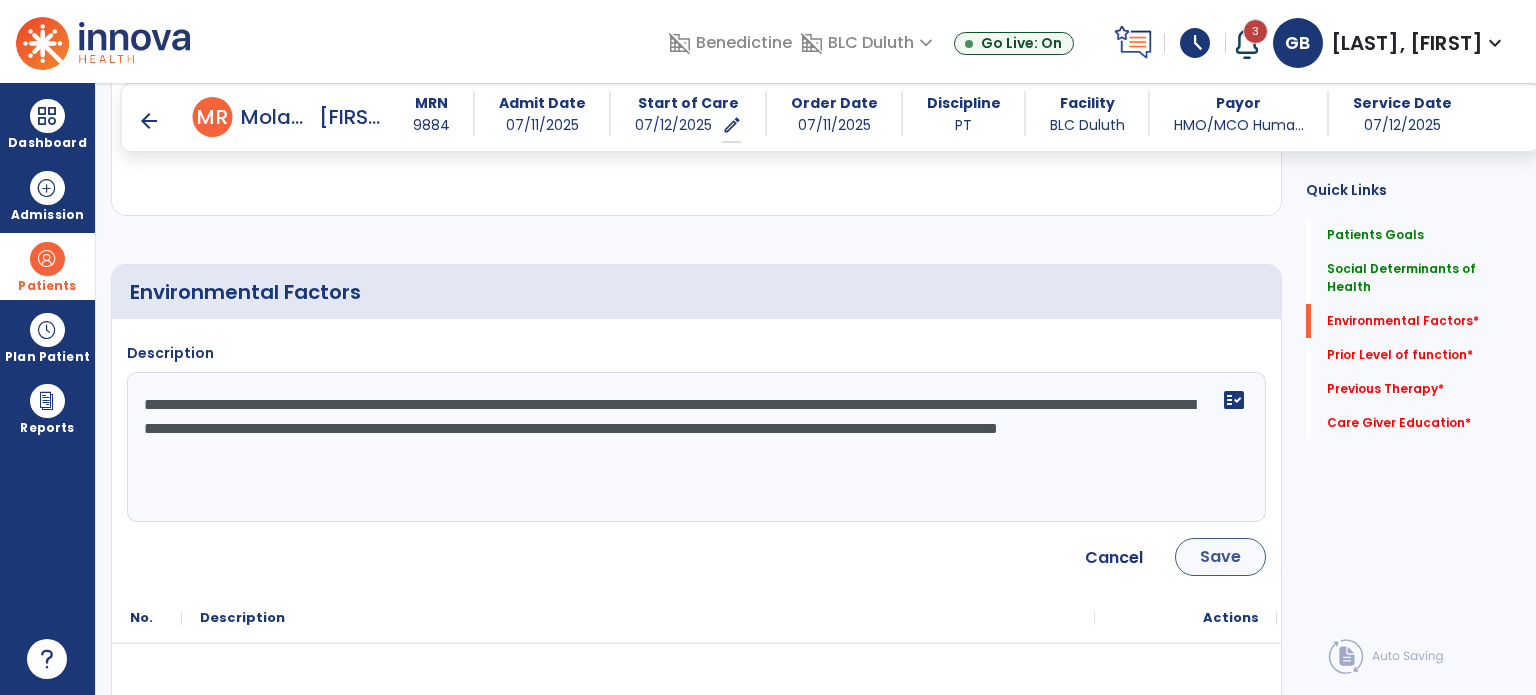 type on "**********" 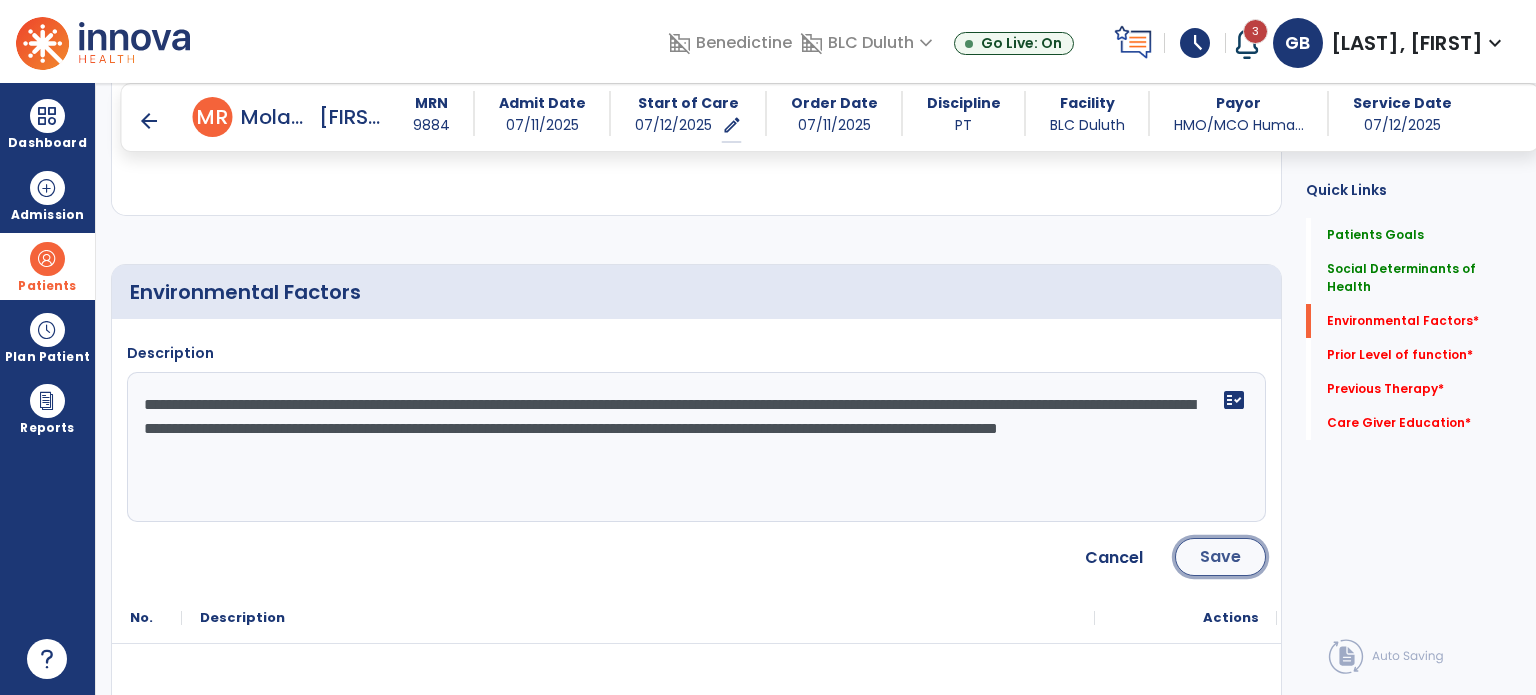 click on "Save" 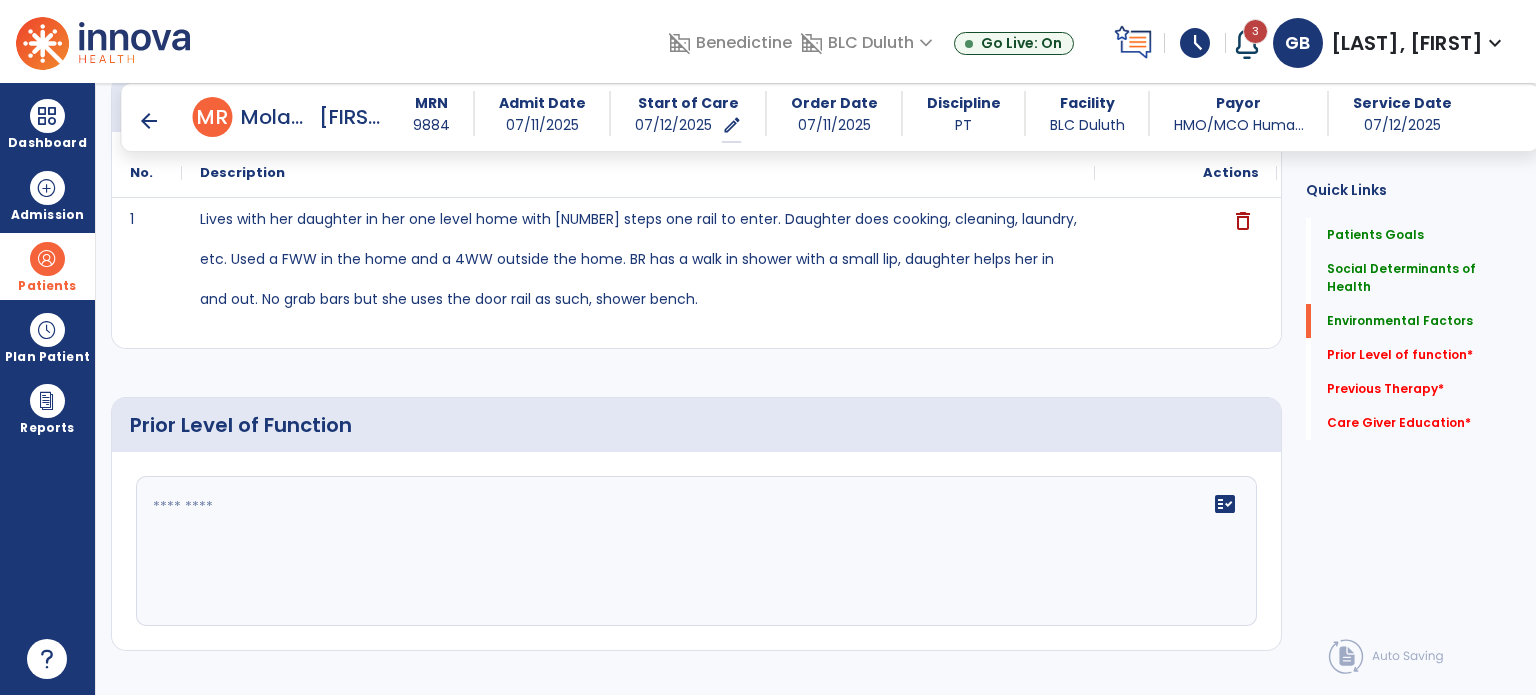 scroll, scrollTop: 908, scrollLeft: 0, axis: vertical 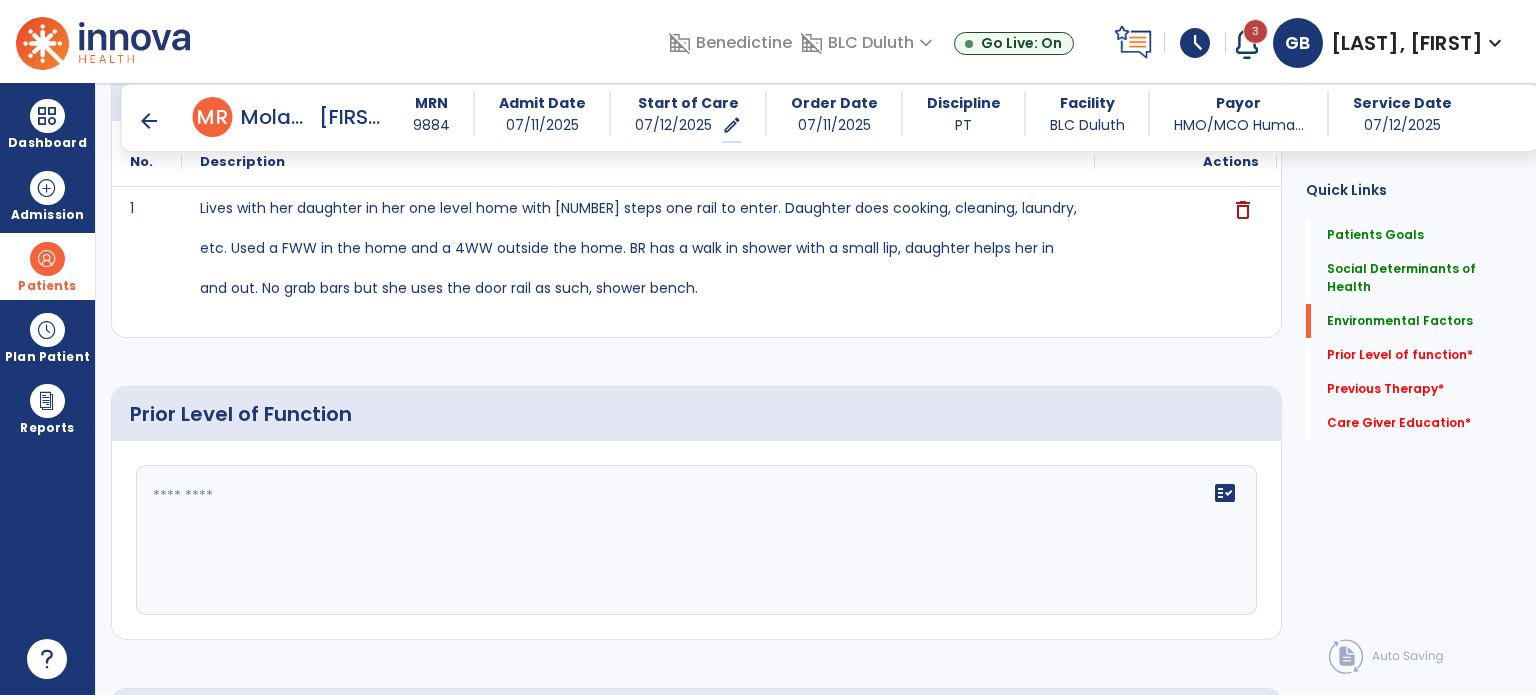 click 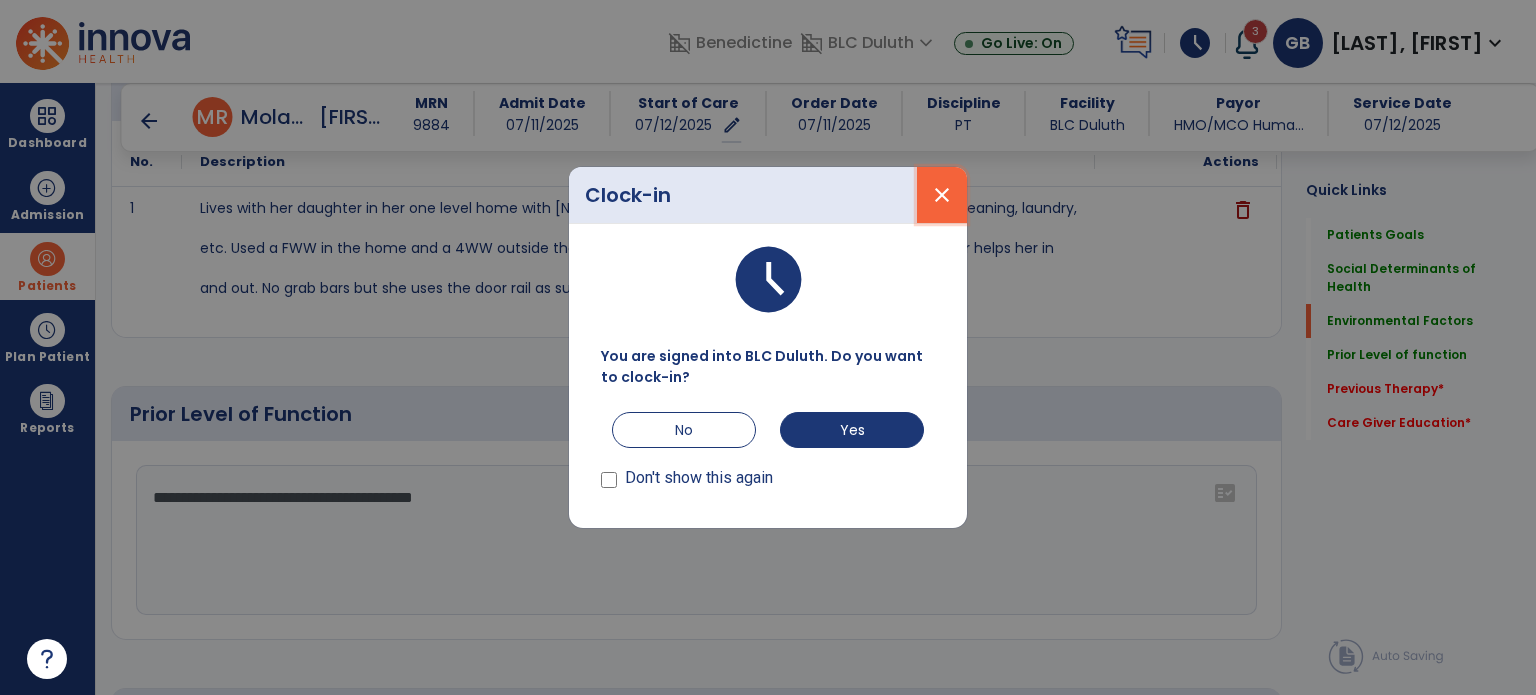 click on "close" at bounding box center [942, 195] 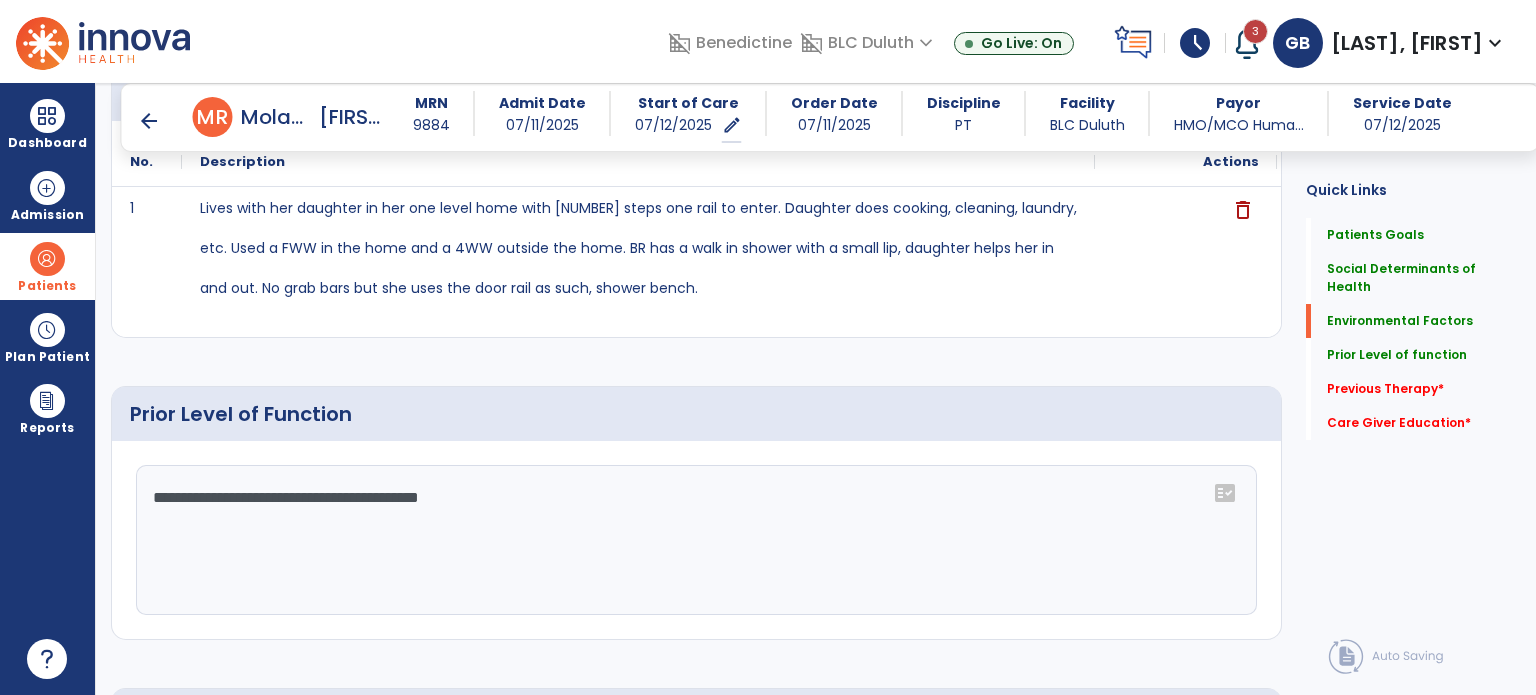 drag, startPoint x: 537, startPoint y: 495, endPoint x: 559, endPoint y: 486, distance: 23.769728 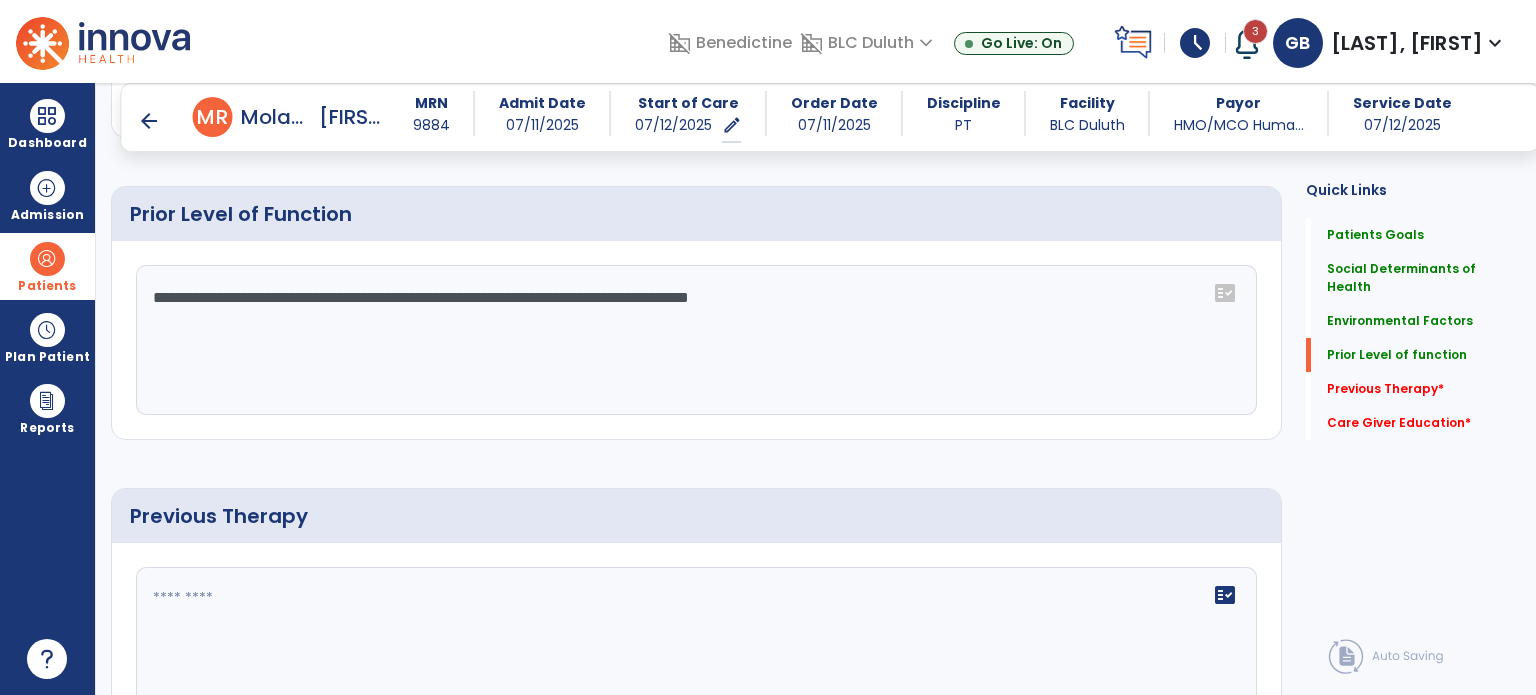 scroll, scrollTop: 1208, scrollLeft: 0, axis: vertical 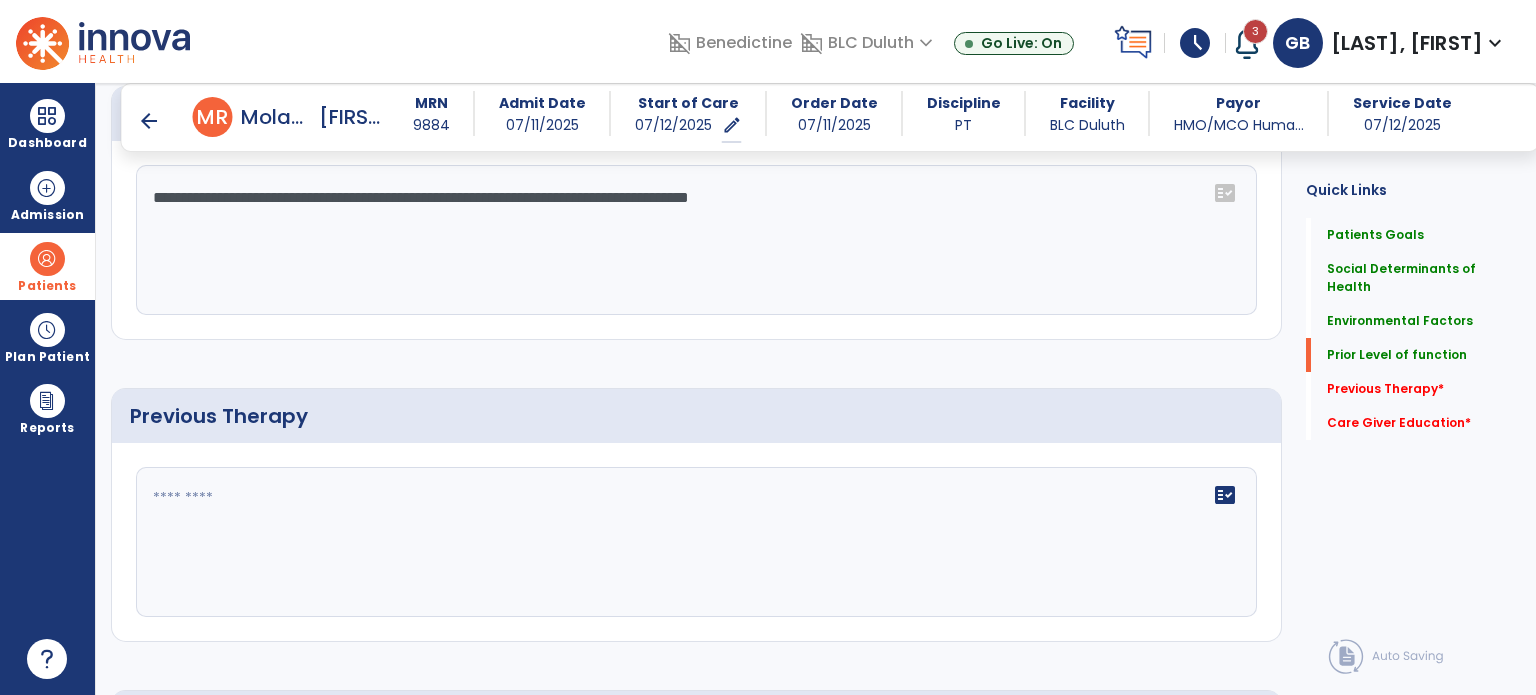 type on "**********" 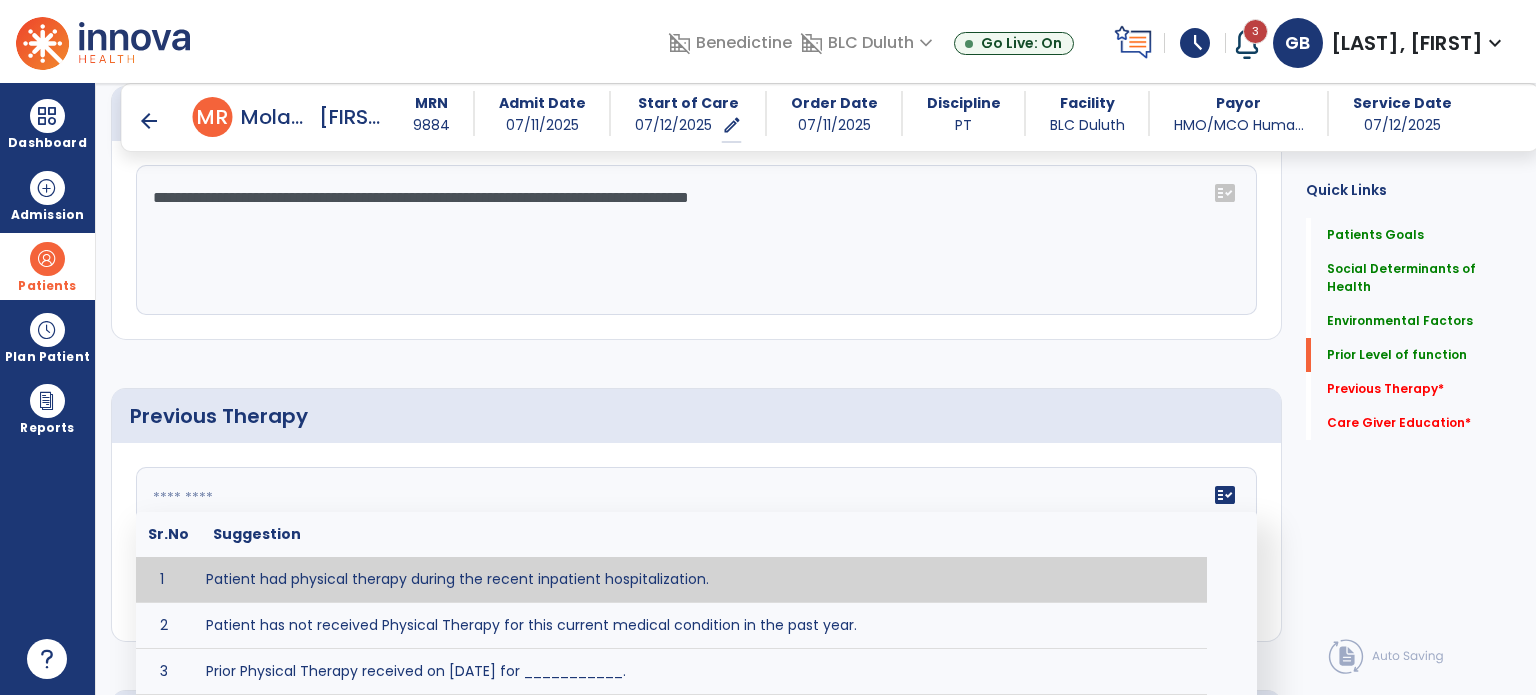 click 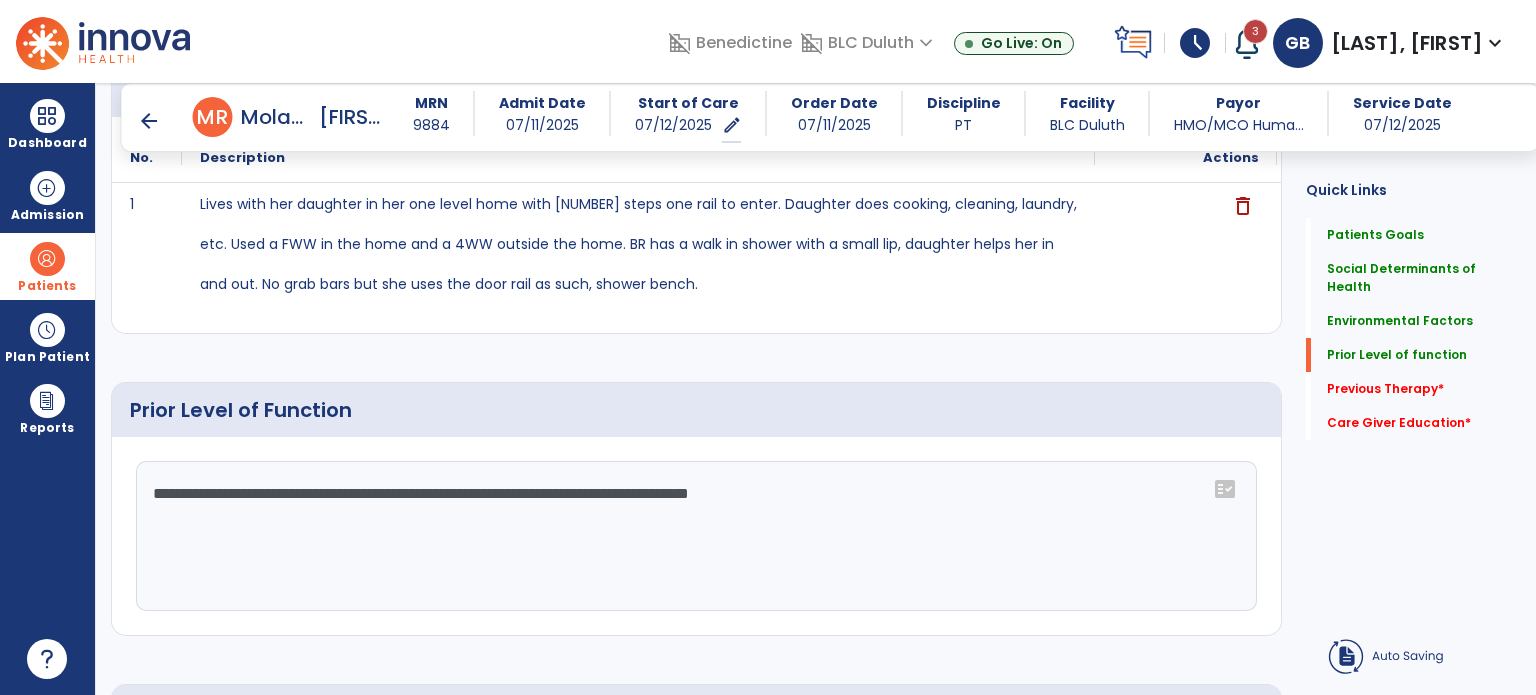 scroll, scrollTop: 908, scrollLeft: 0, axis: vertical 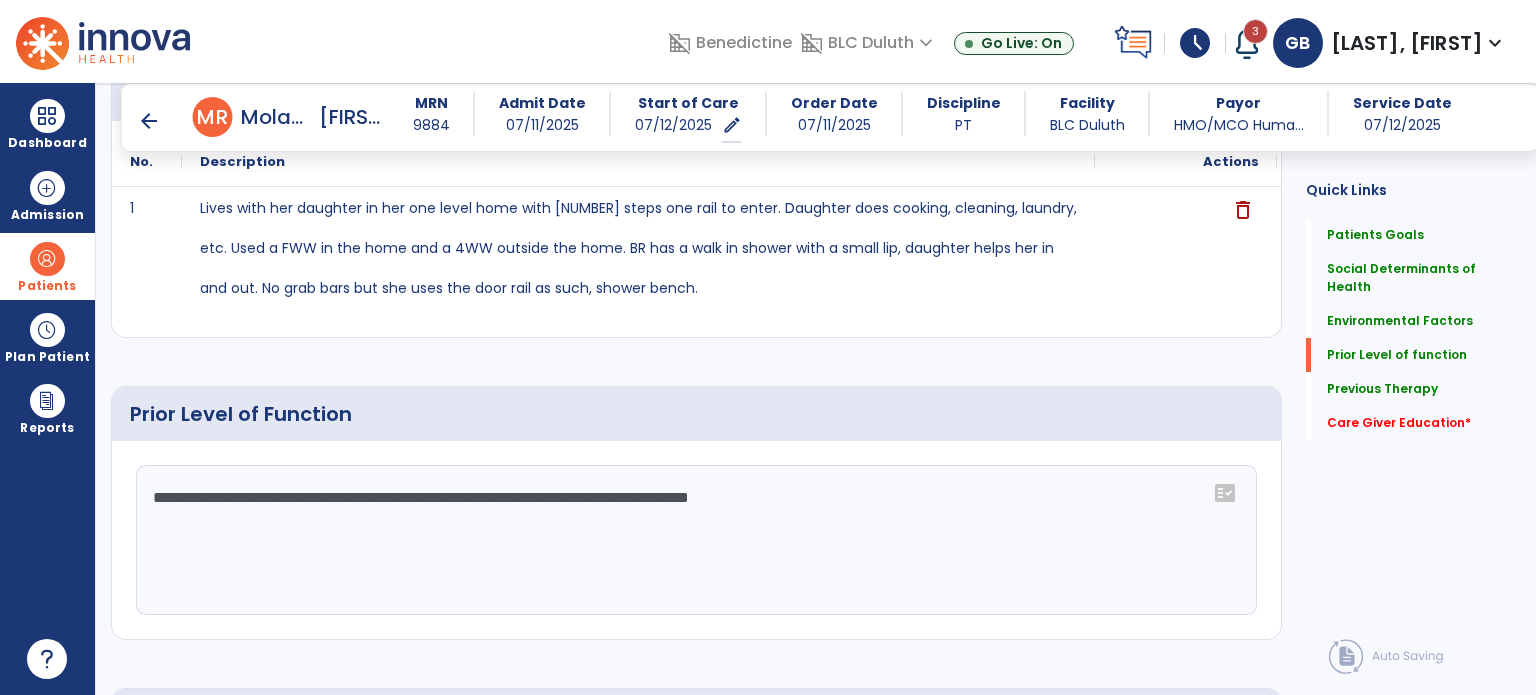 type on "**********" 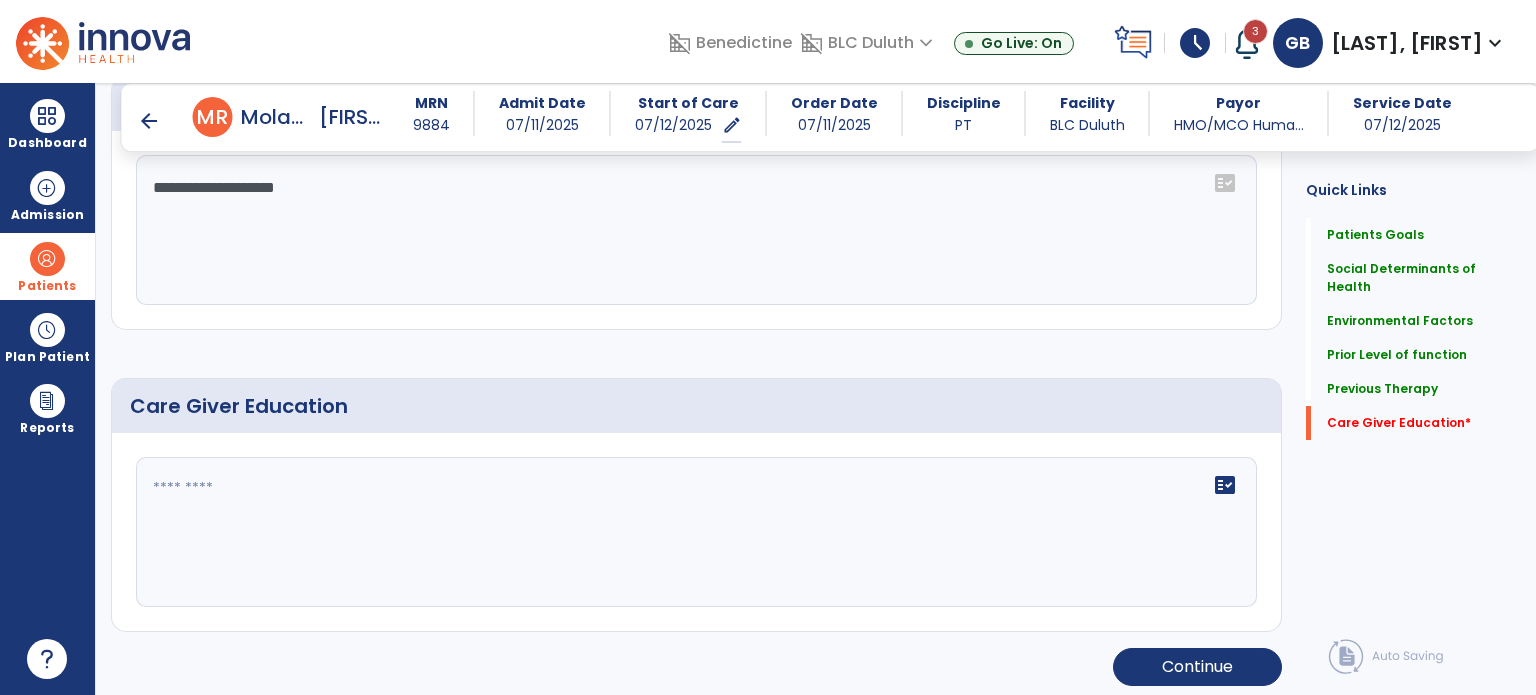 scroll, scrollTop: 1523, scrollLeft: 0, axis: vertical 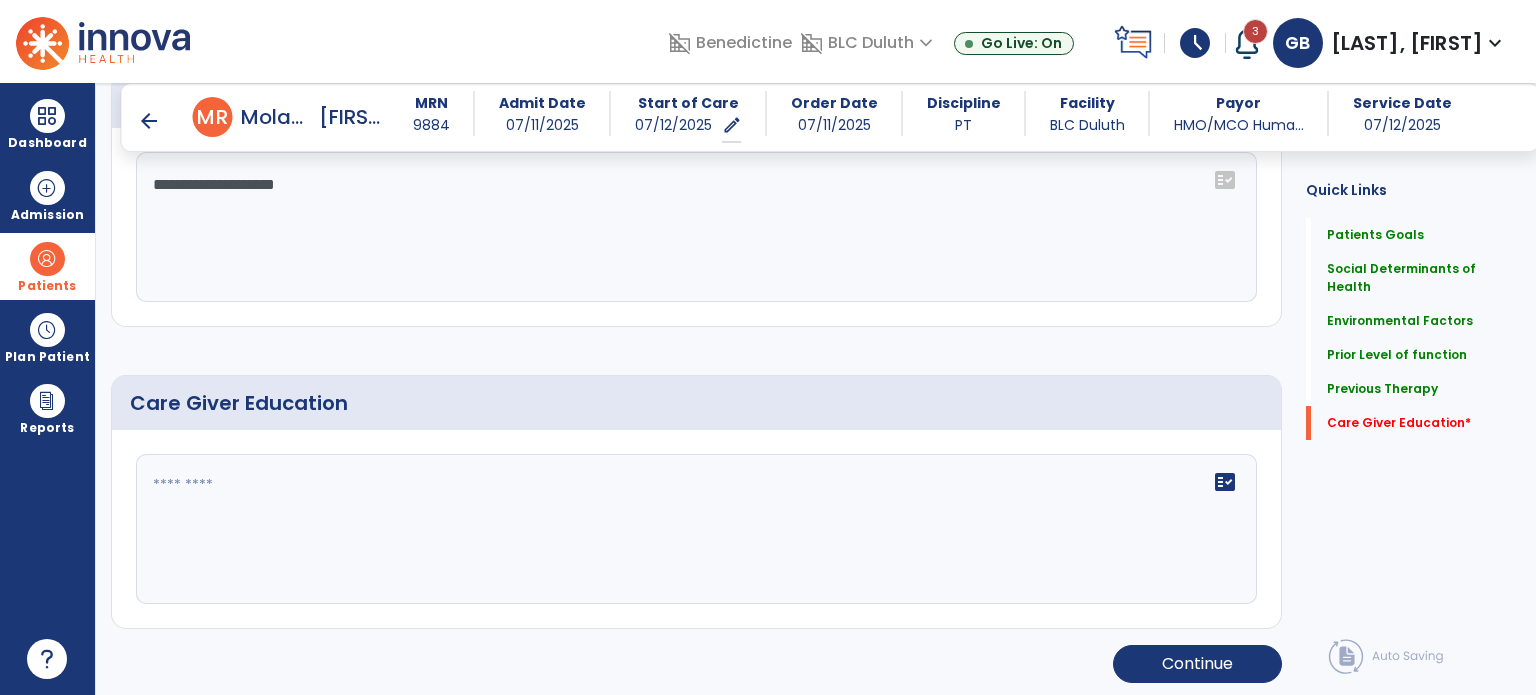 type on "**********" 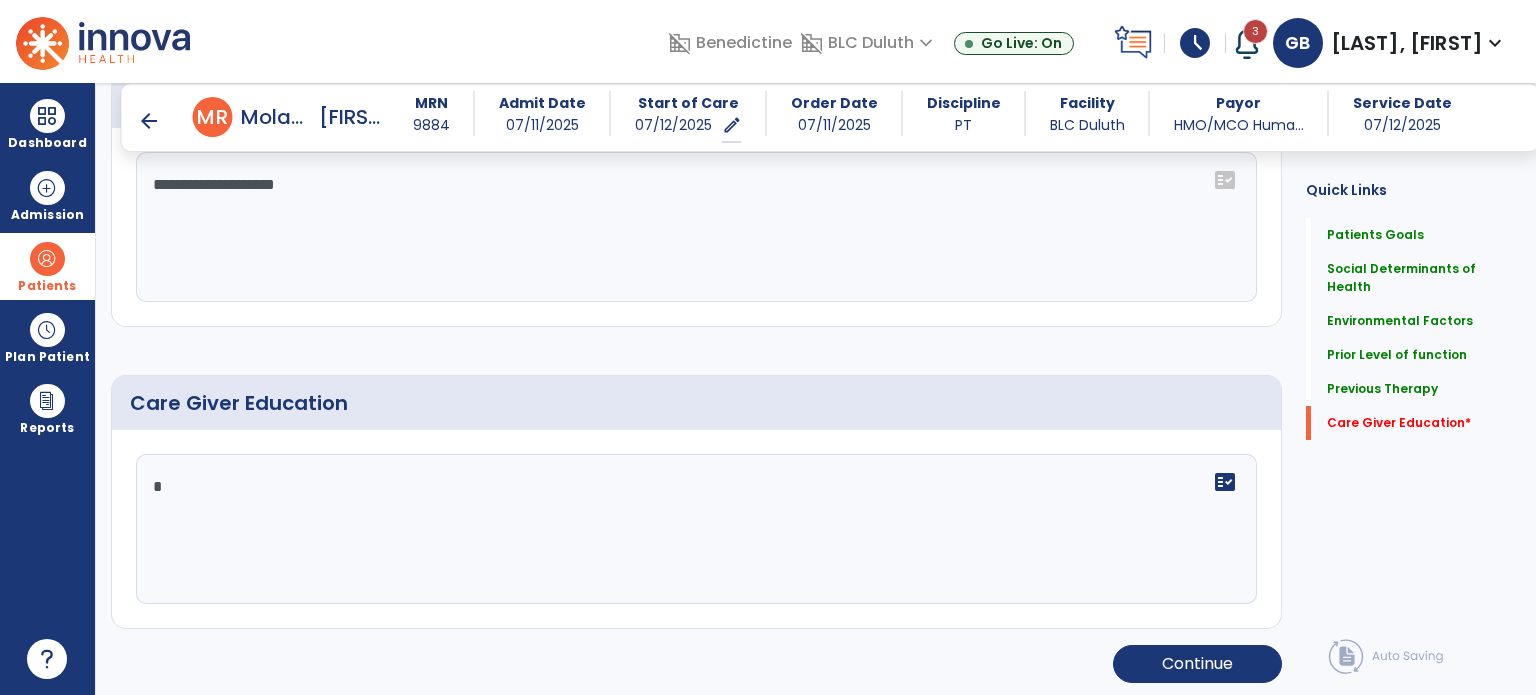 drag, startPoint x: 183, startPoint y: 478, endPoint x: 877, endPoint y: 256, distance: 728.6426 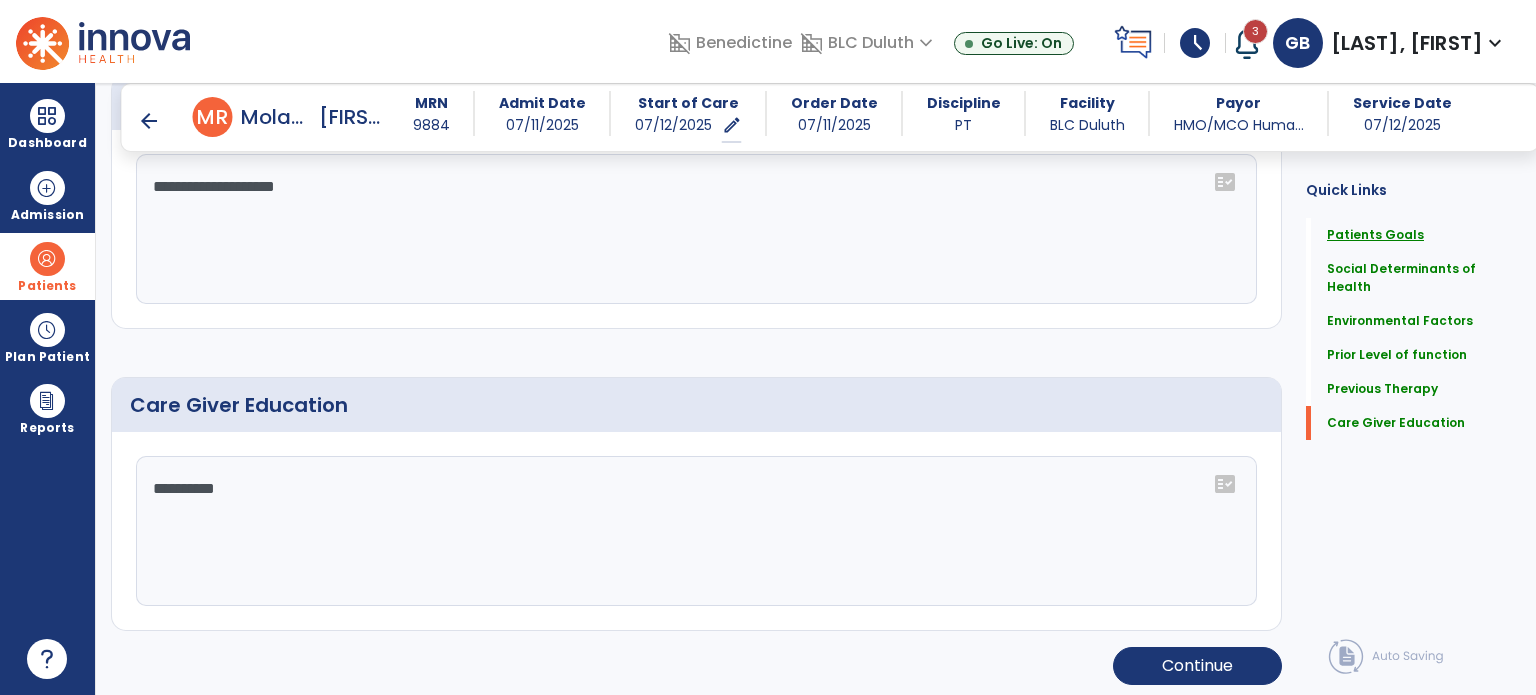 scroll, scrollTop: 1523, scrollLeft: 0, axis: vertical 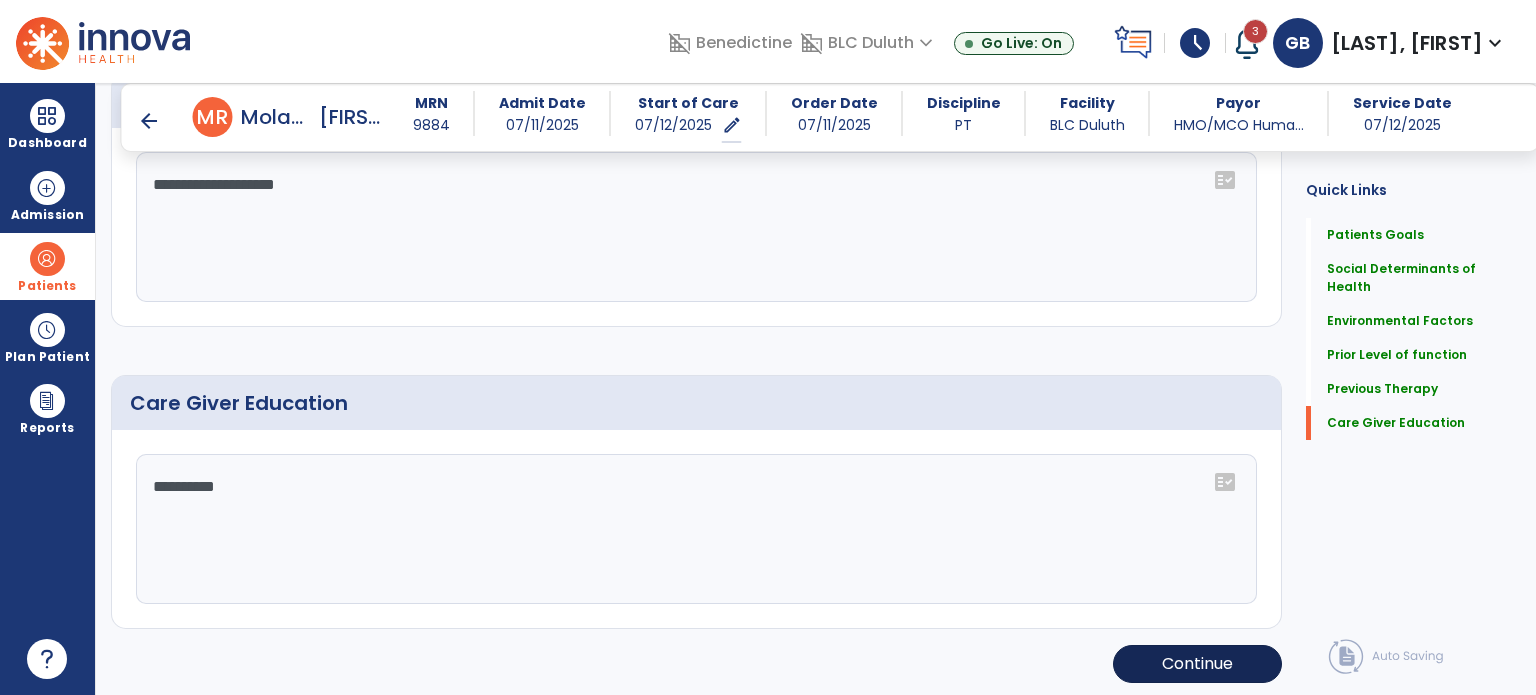 type on "**********" 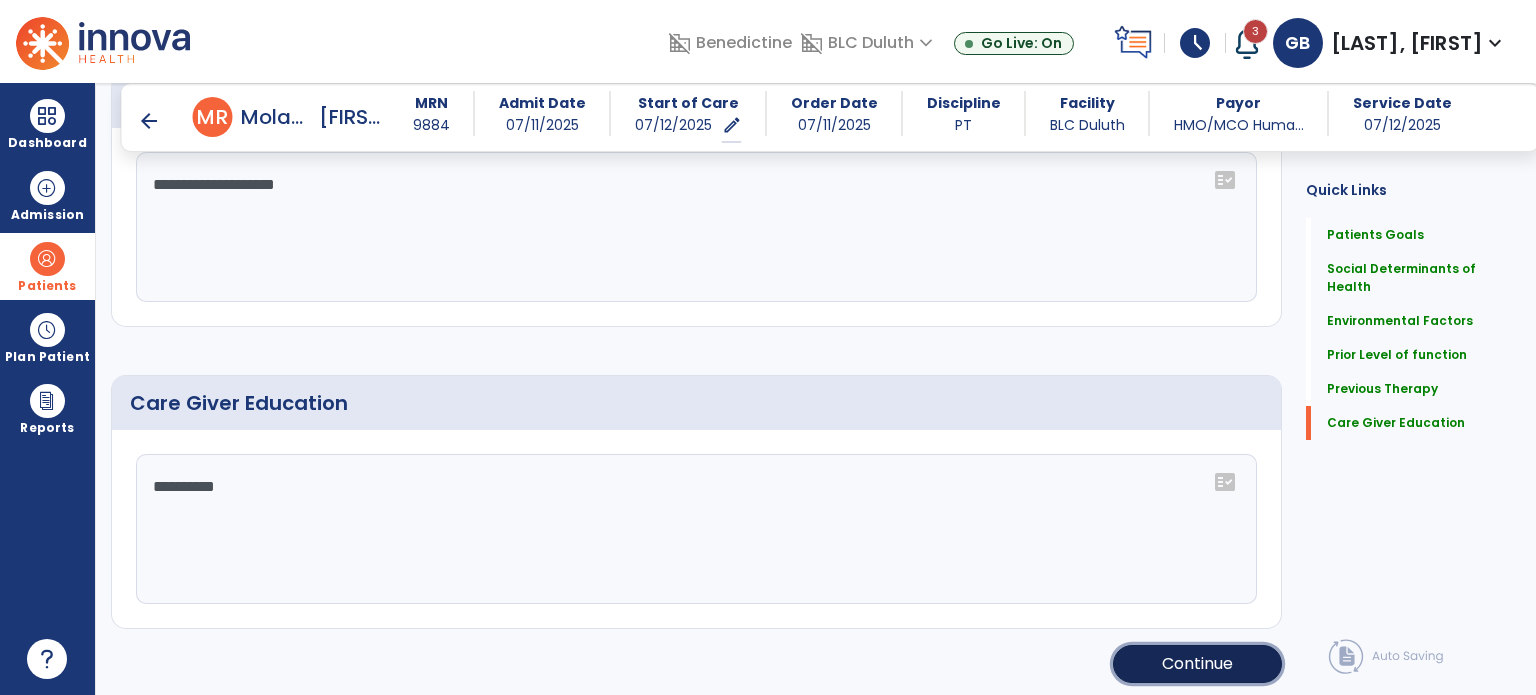 click on "Continue" 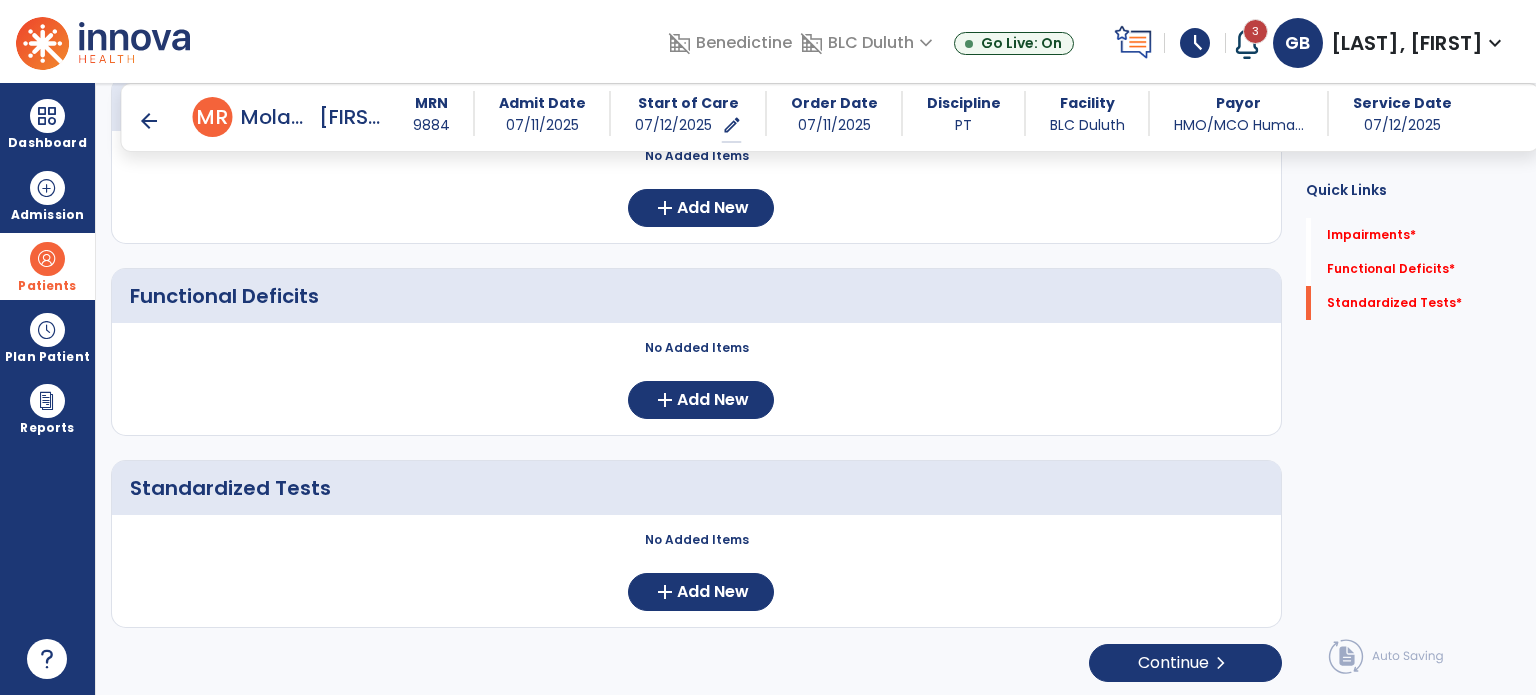 scroll, scrollTop: 0, scrollLeft: 0, axis: both 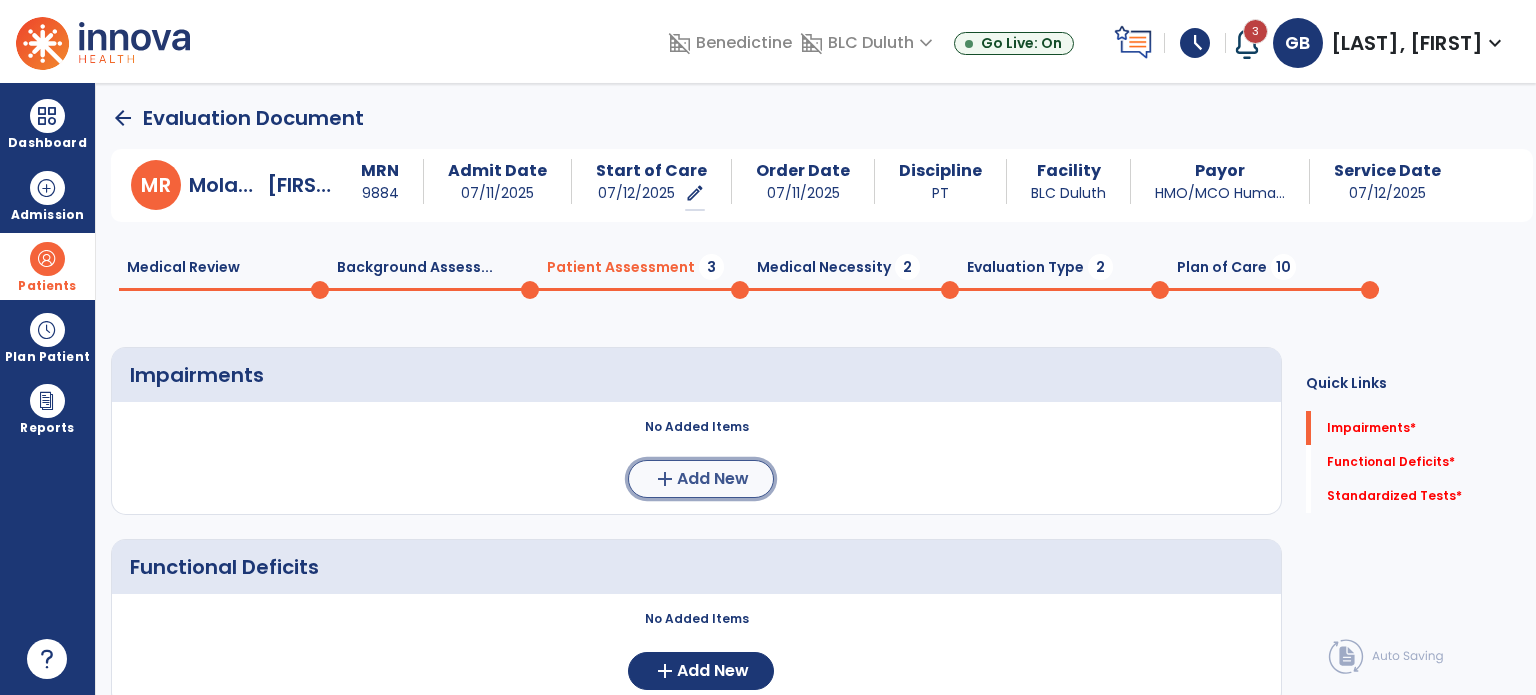 click on "add" 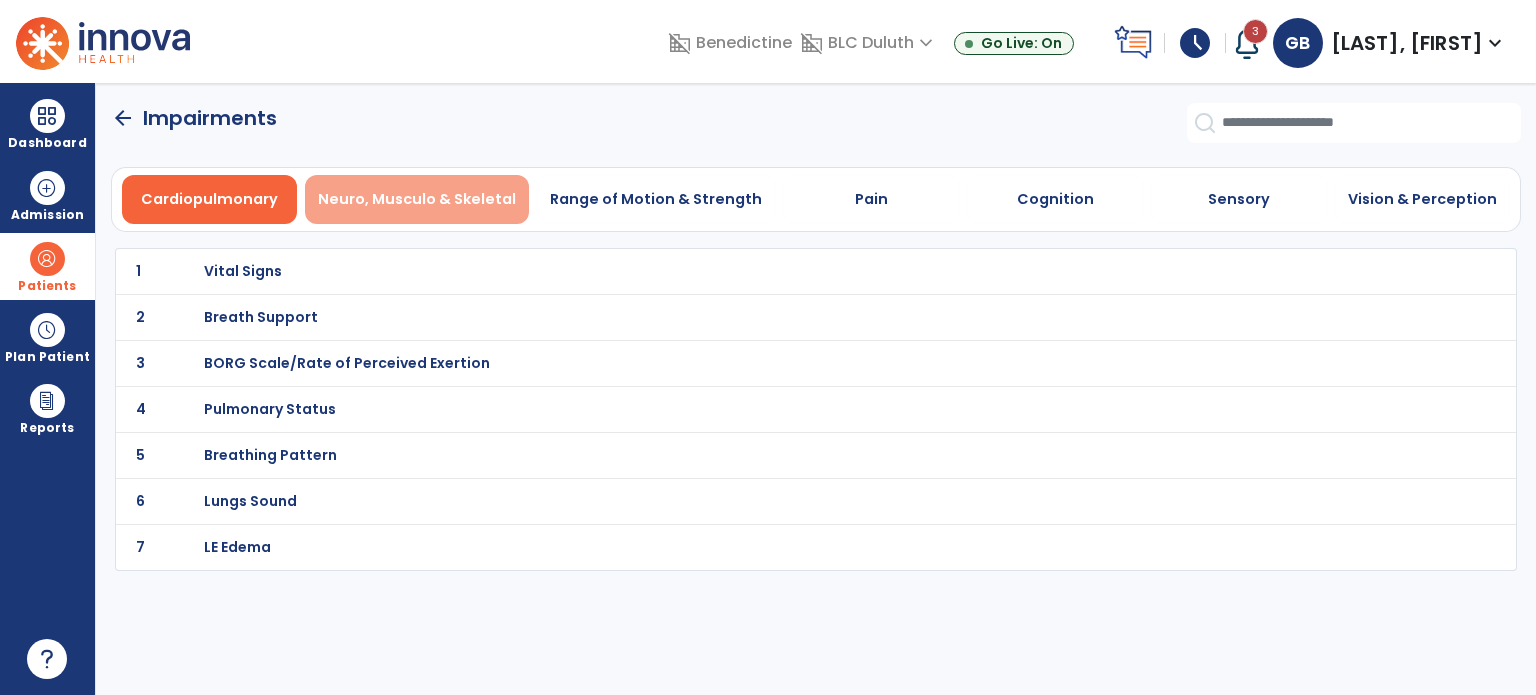 click on "Neuro, Musculo & Skeletal" at bounding box center (417, 199) 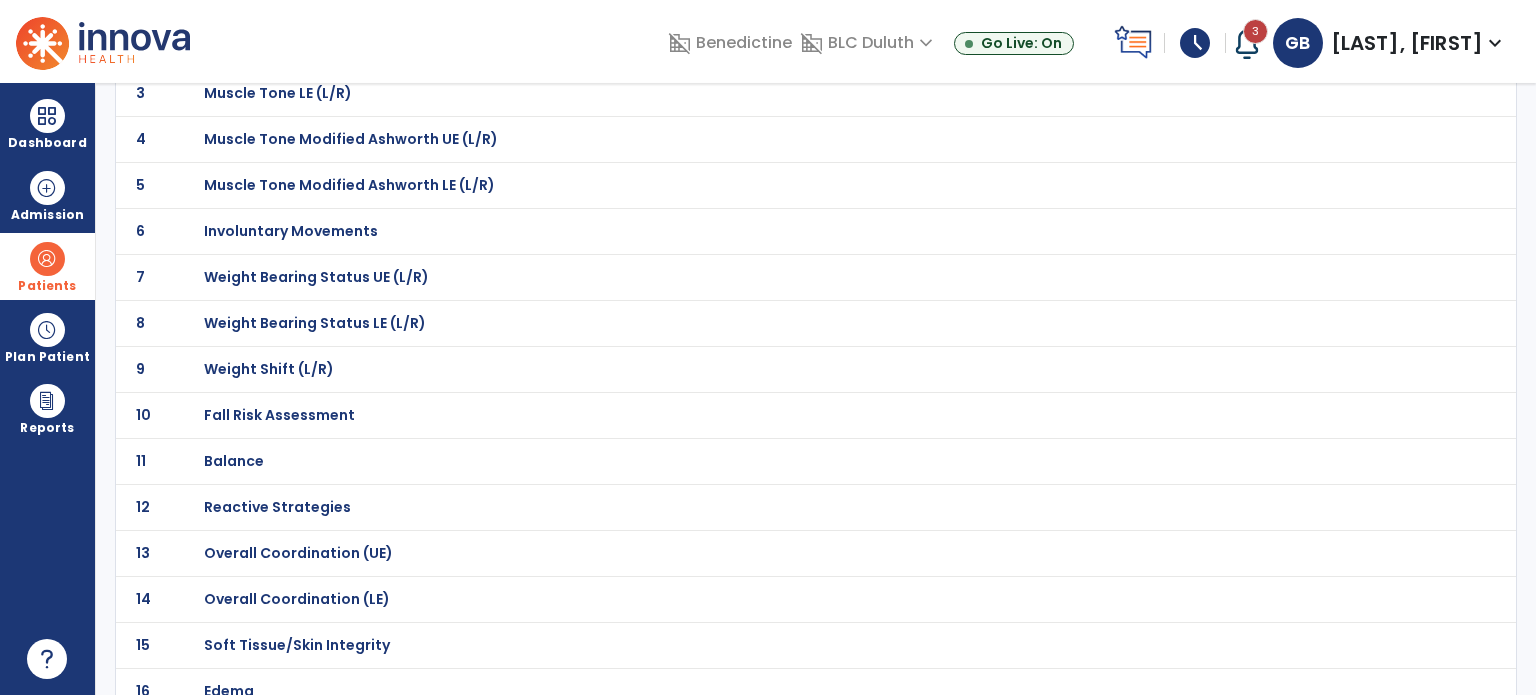 scroll, scrollTop: 300, scrollLeft: 0, axis: vertical 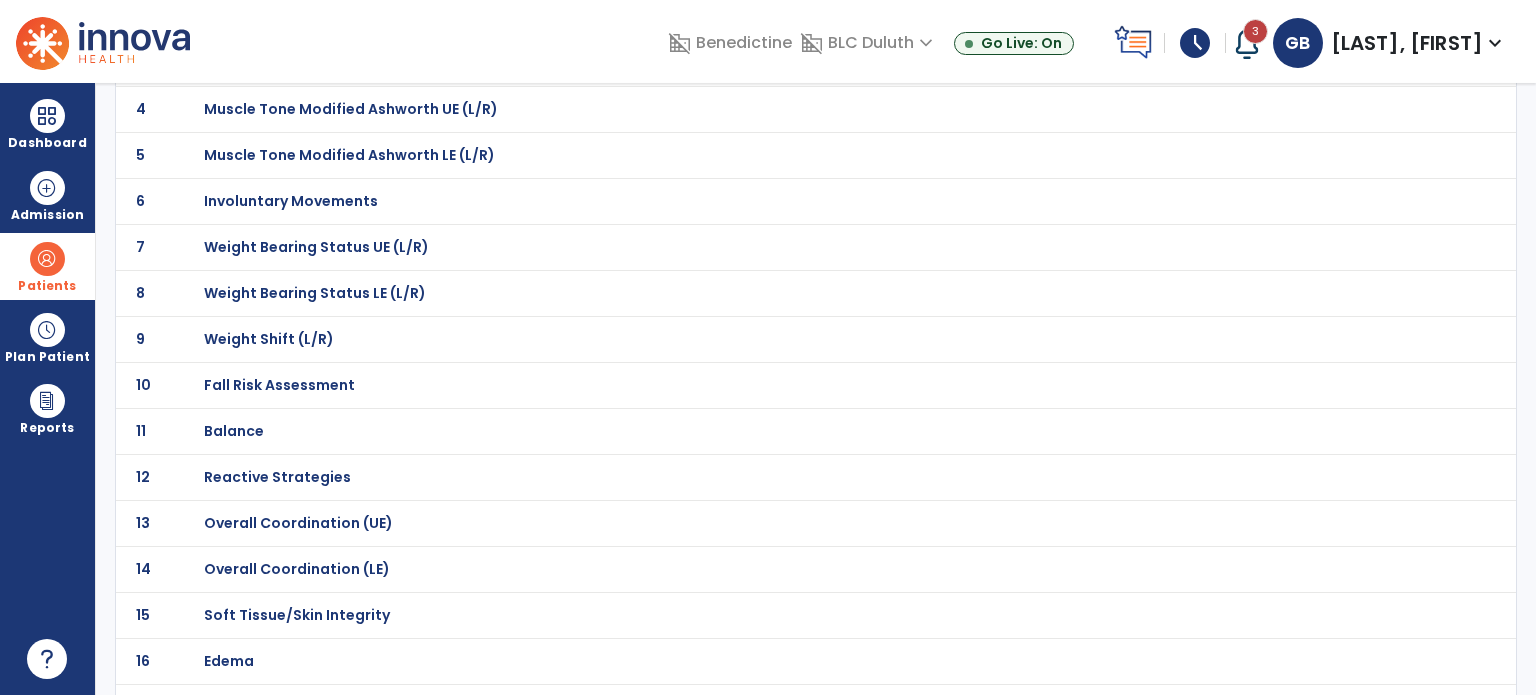 click on "Balance" at bounding box center (275, -29) 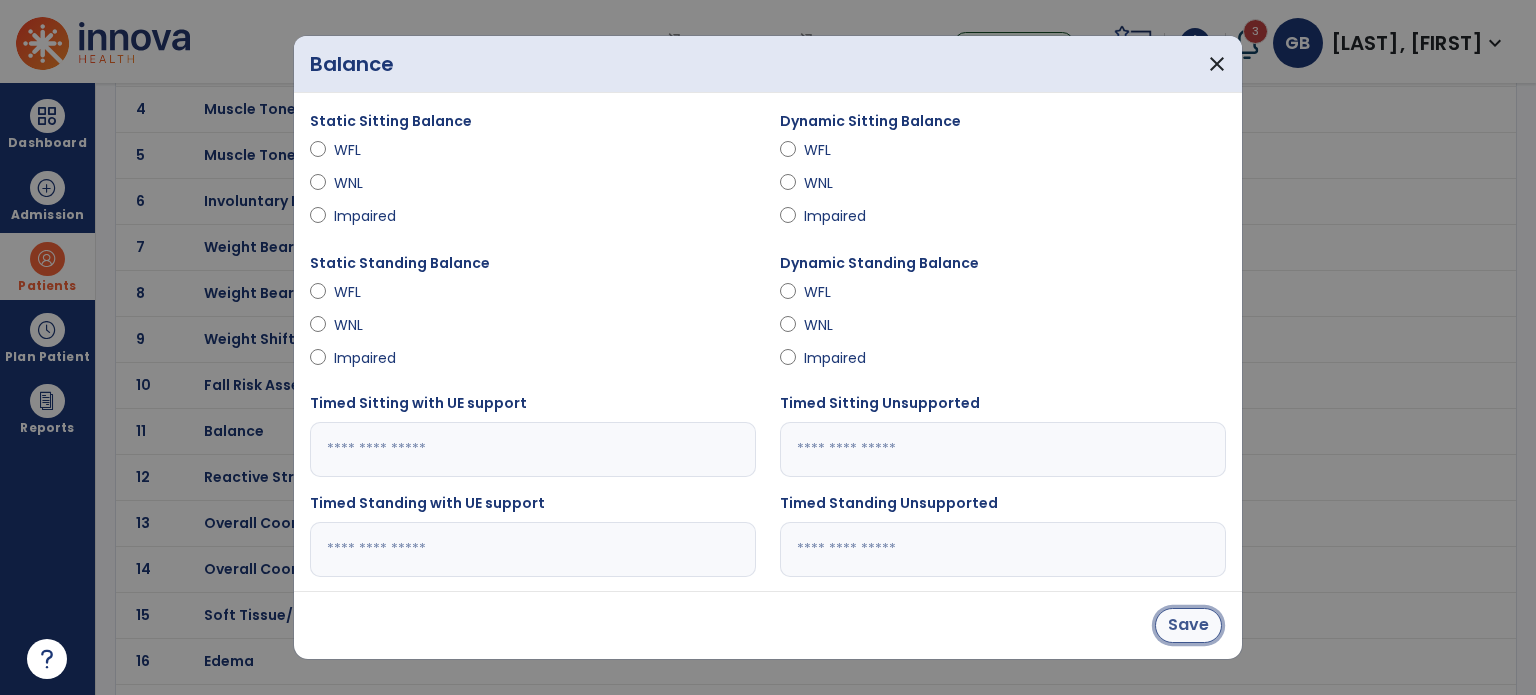 click on "Save" at bounding box center (1188, 625) 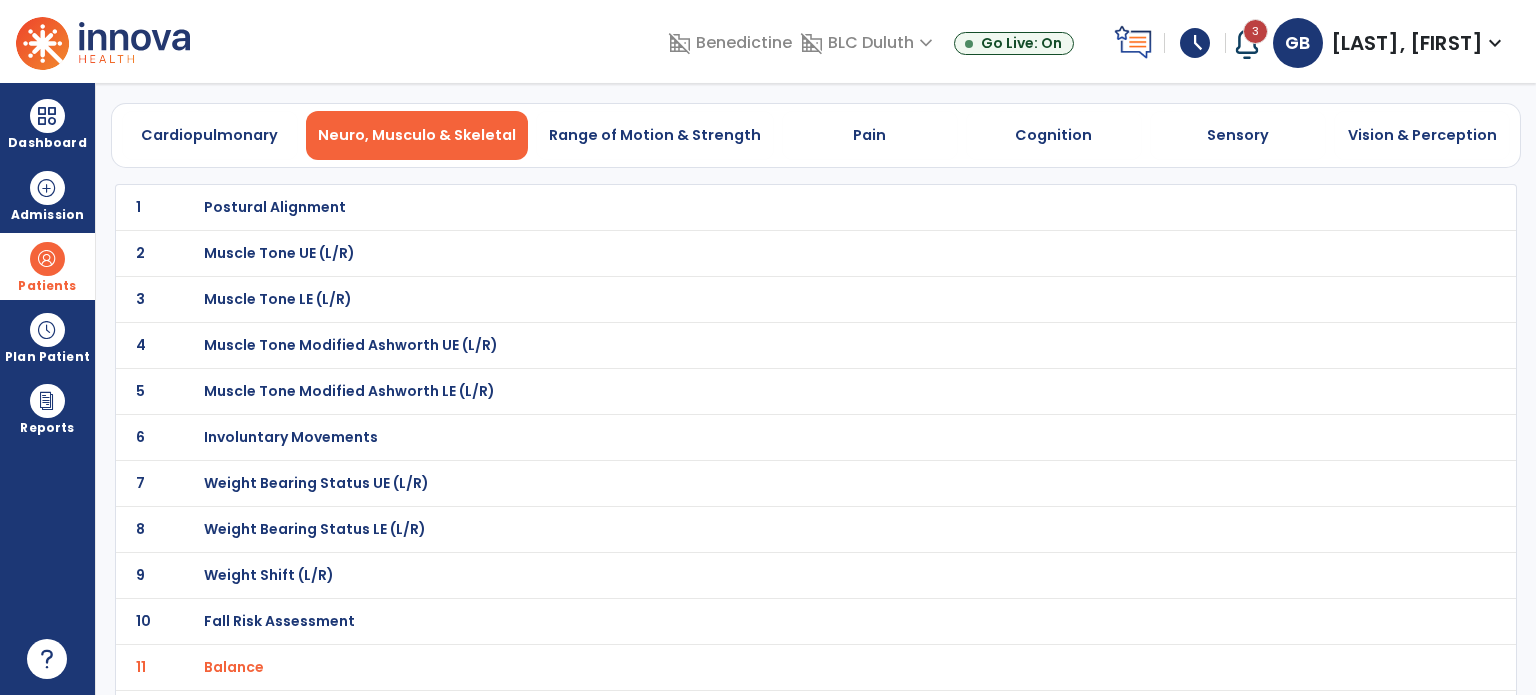 scroll, scrollTop: 0, scrollLeft: 0, axis: both 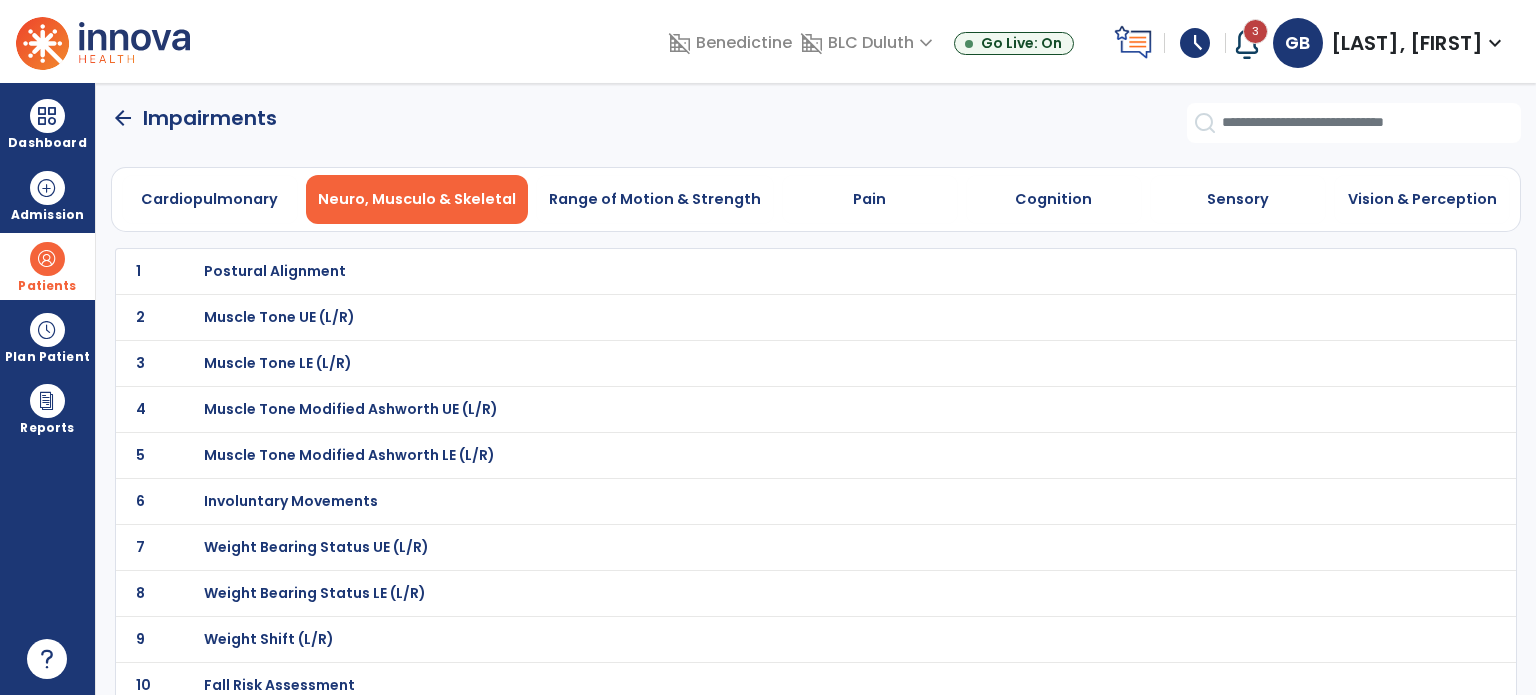 click on "arrow_back" 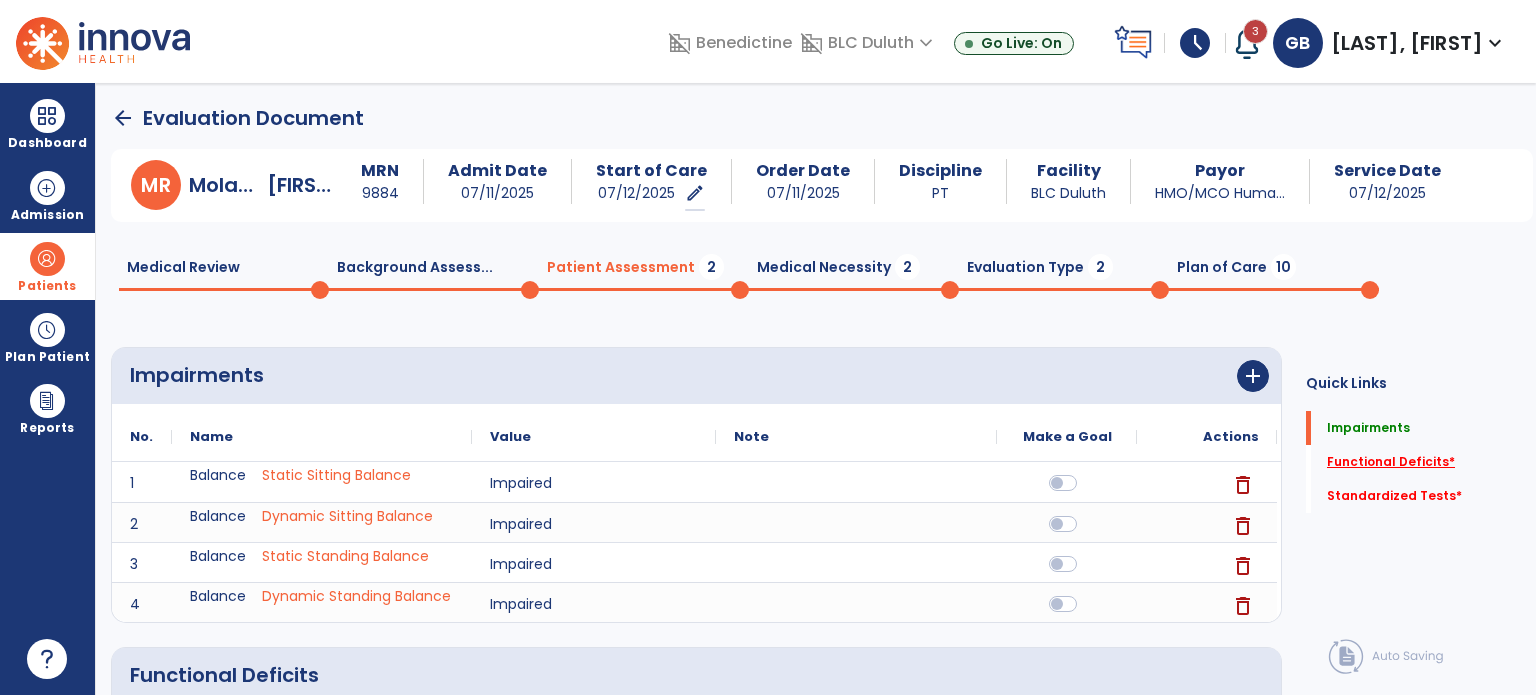 click on "Functional Deficits   *" 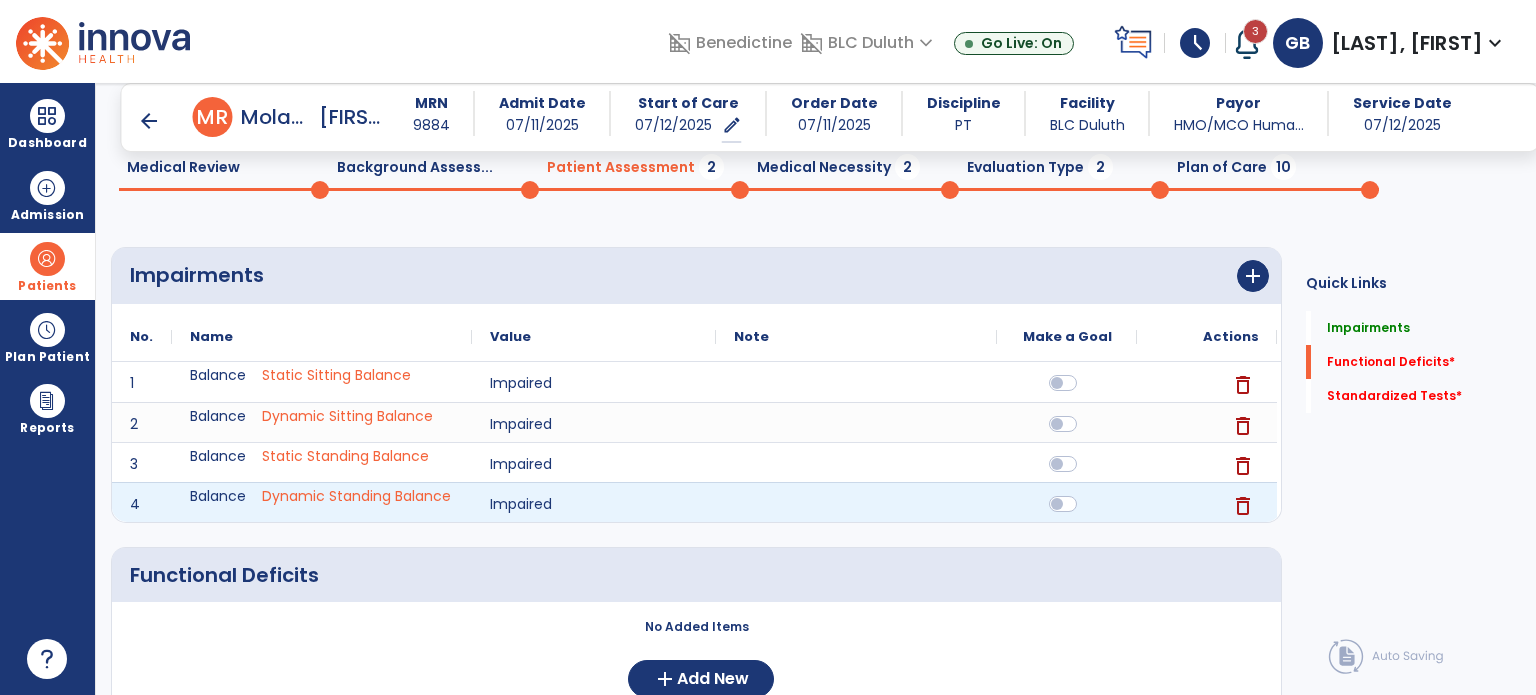 scroll, scrollTop: 341, scrollLeft: 0, axis: vertical 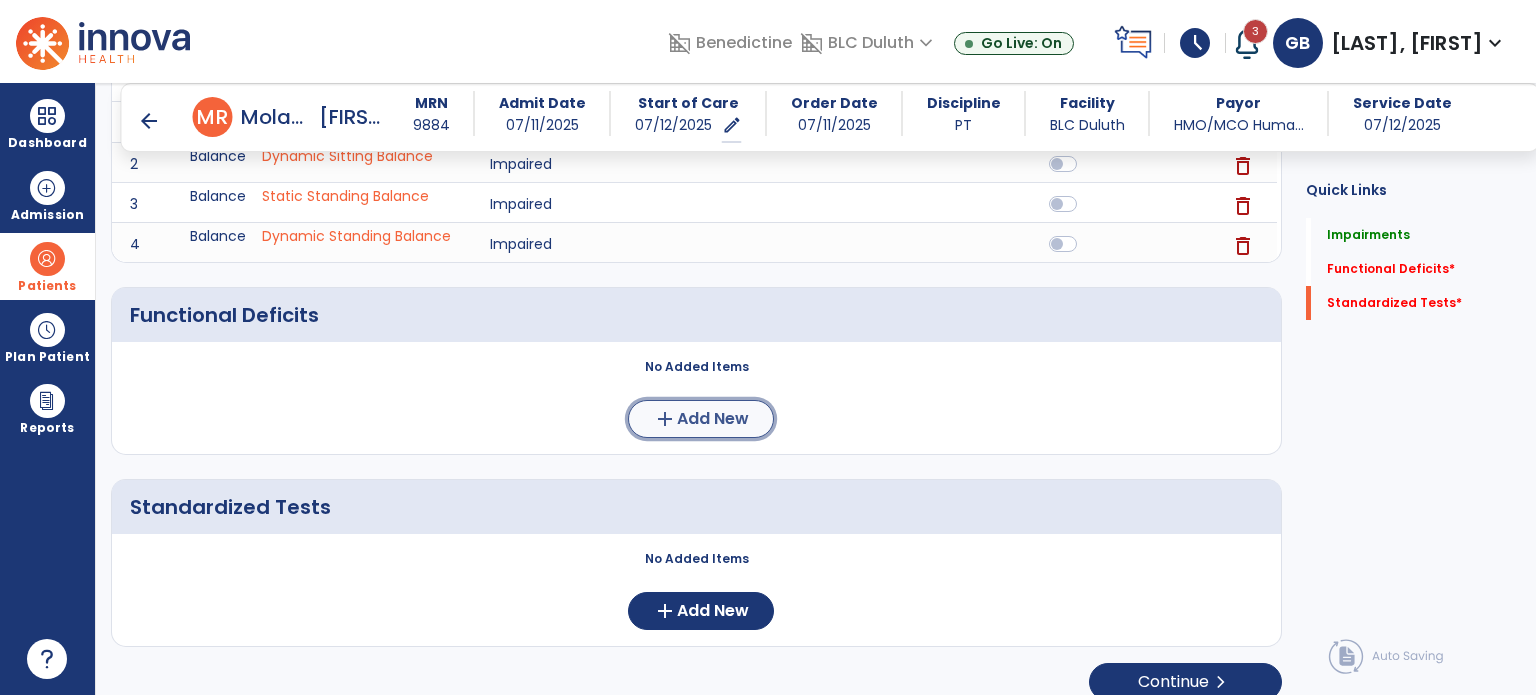click on "add" 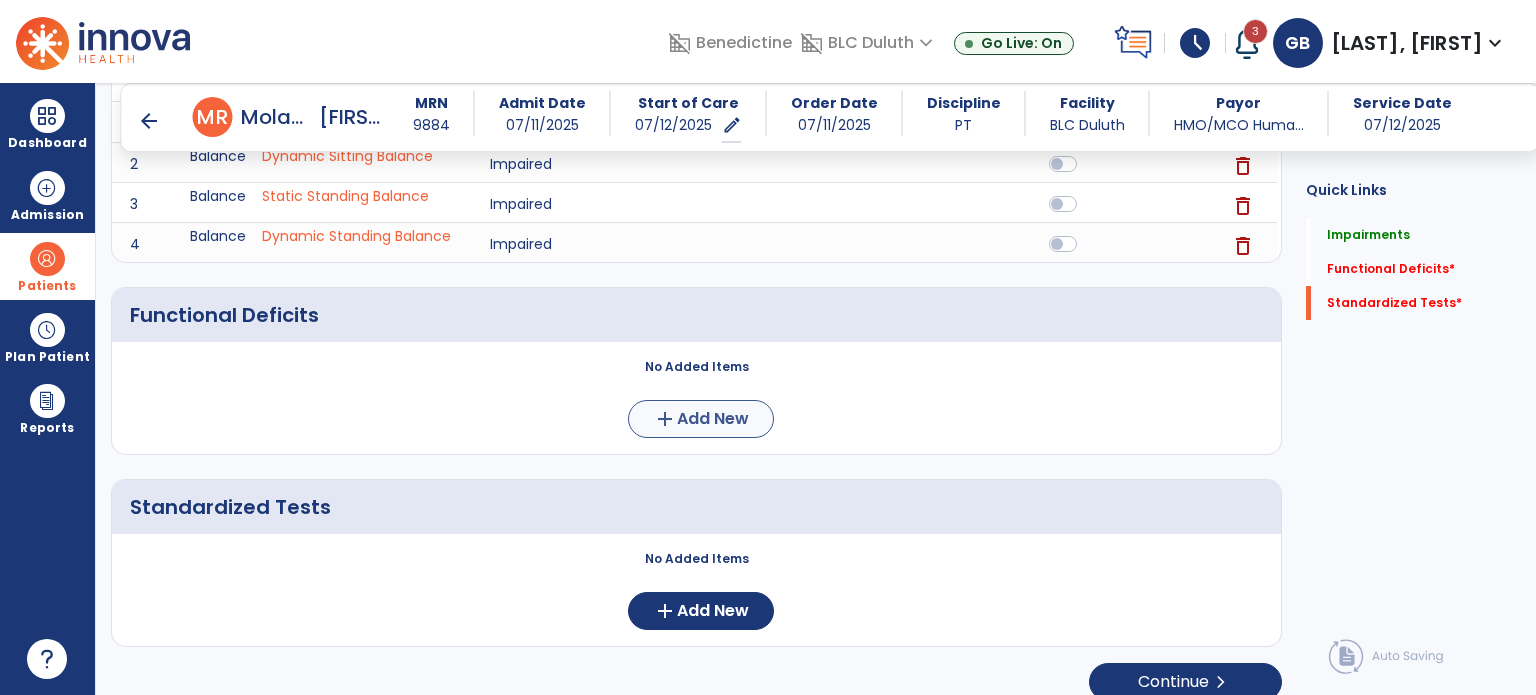 scroll, scrollTop: 0, scrollLeft: 0, axis: both 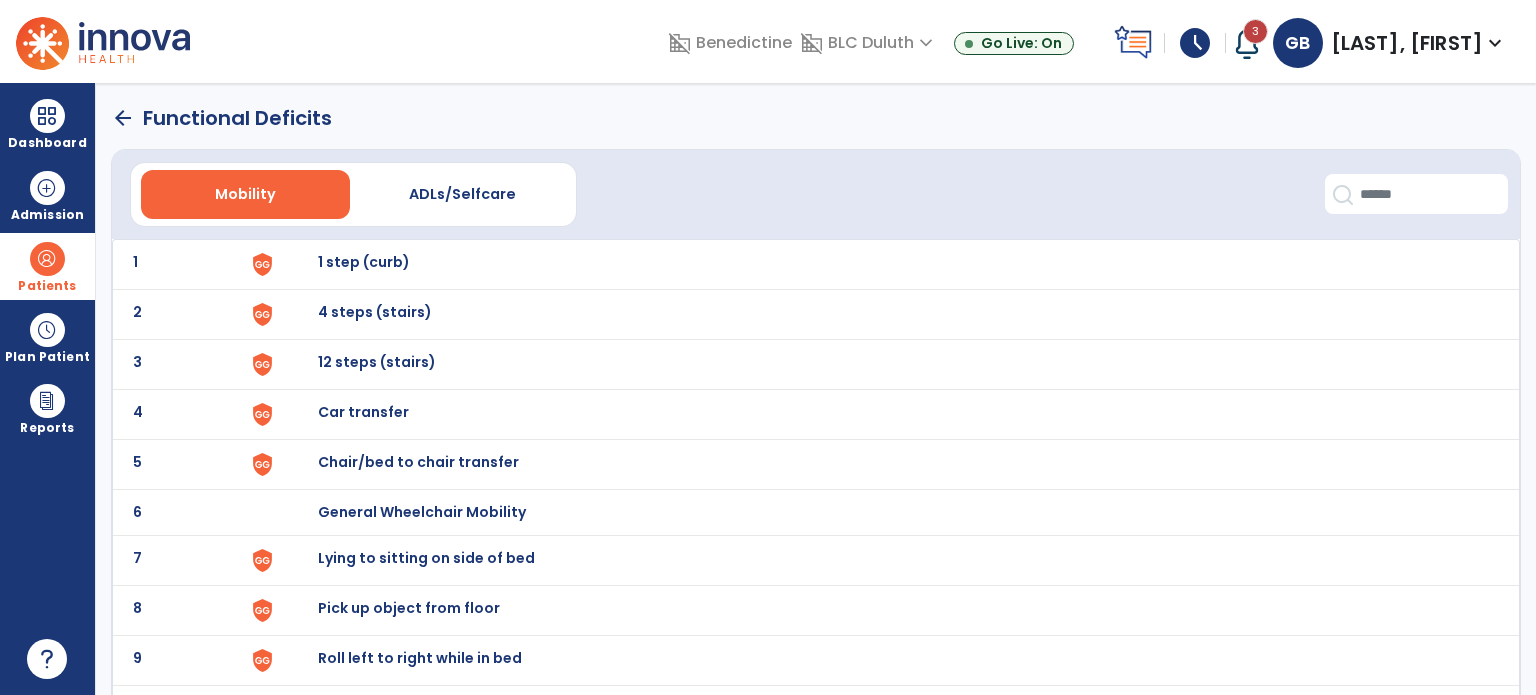 click on "1 step (curb)" at bounding box center (364, 262) 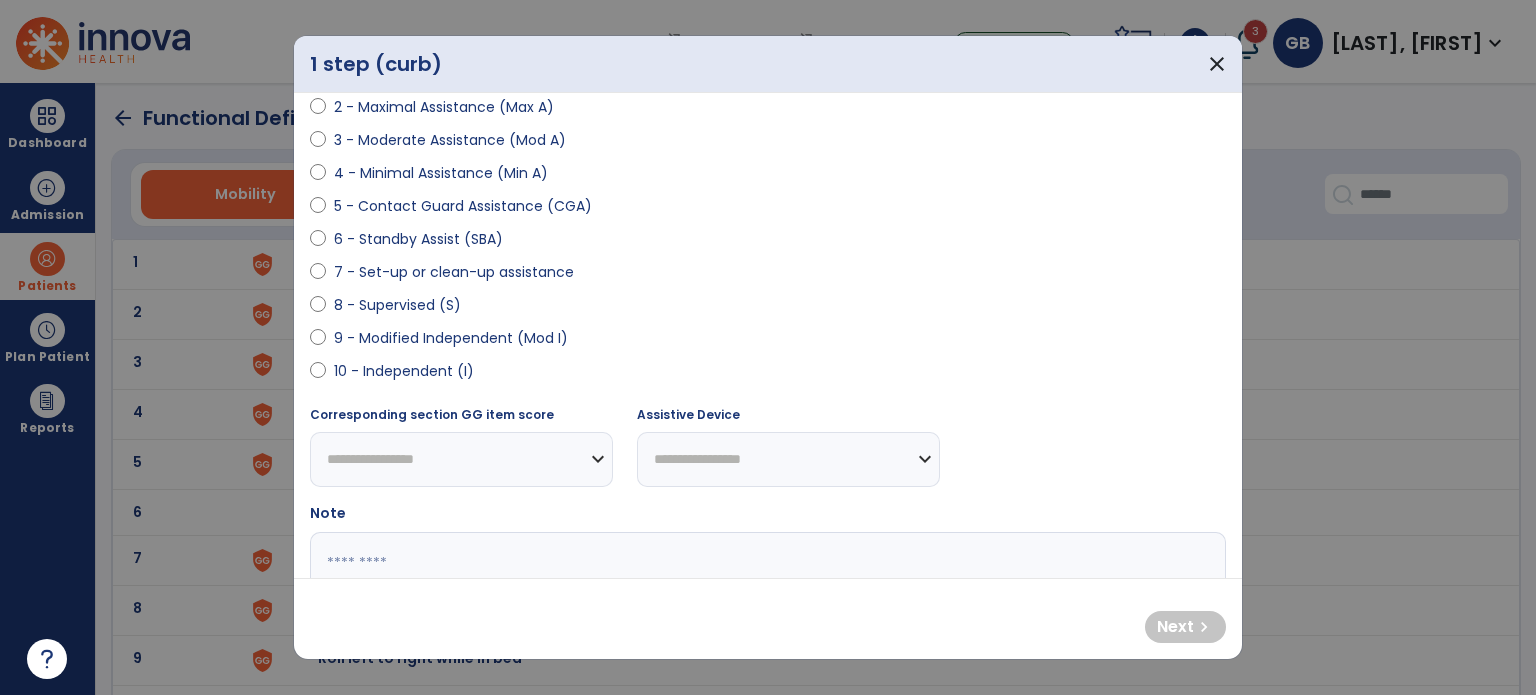 scroll, scrollTop: 300, scrollLeft: 0, axis: vertical 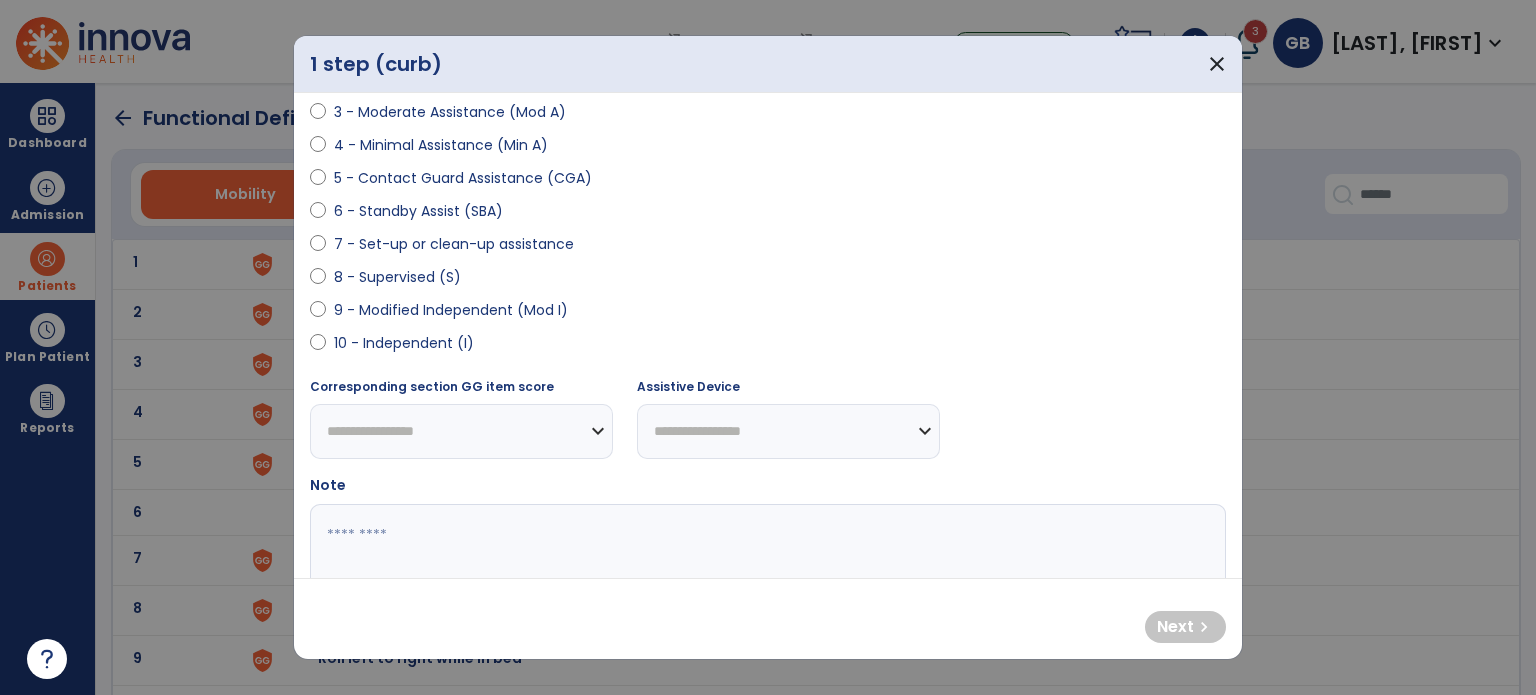 select on "**********" 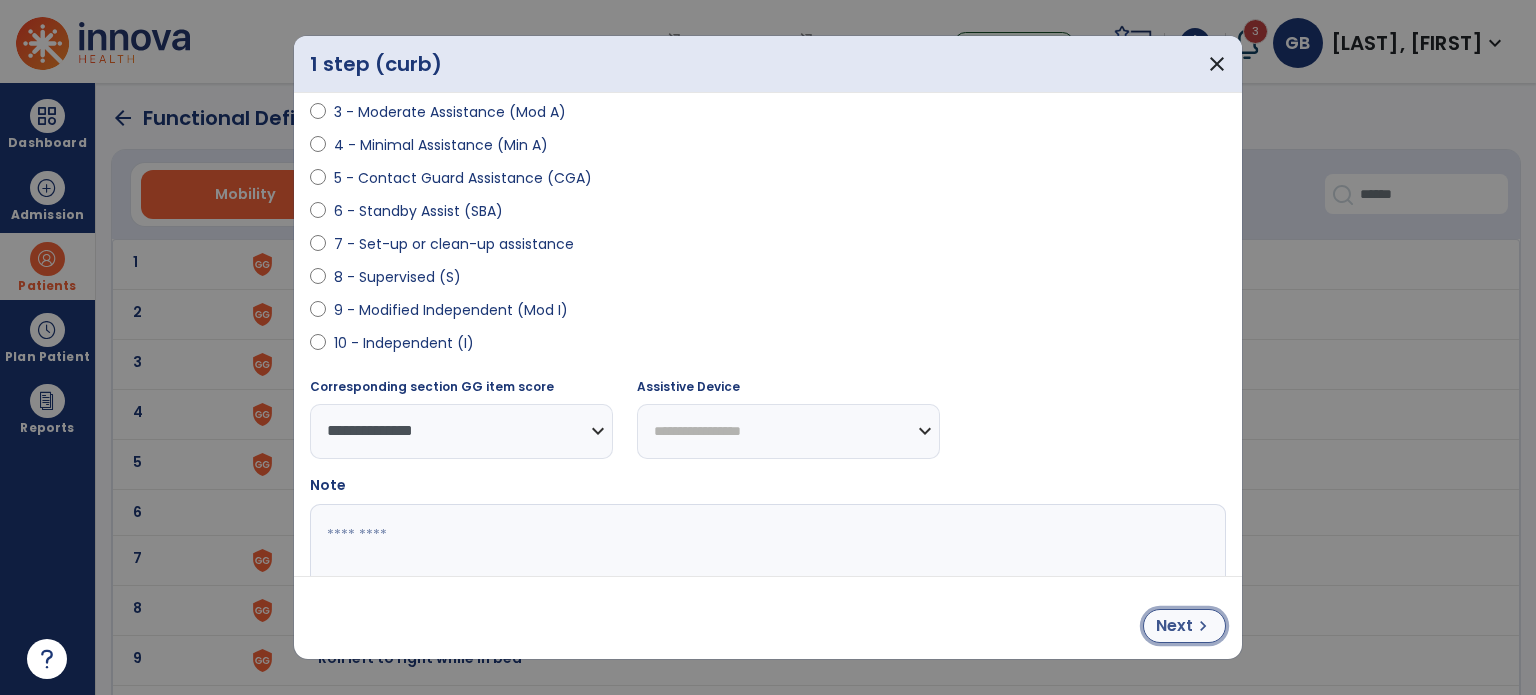 click on "Next" at bounding box center (1174, 626) 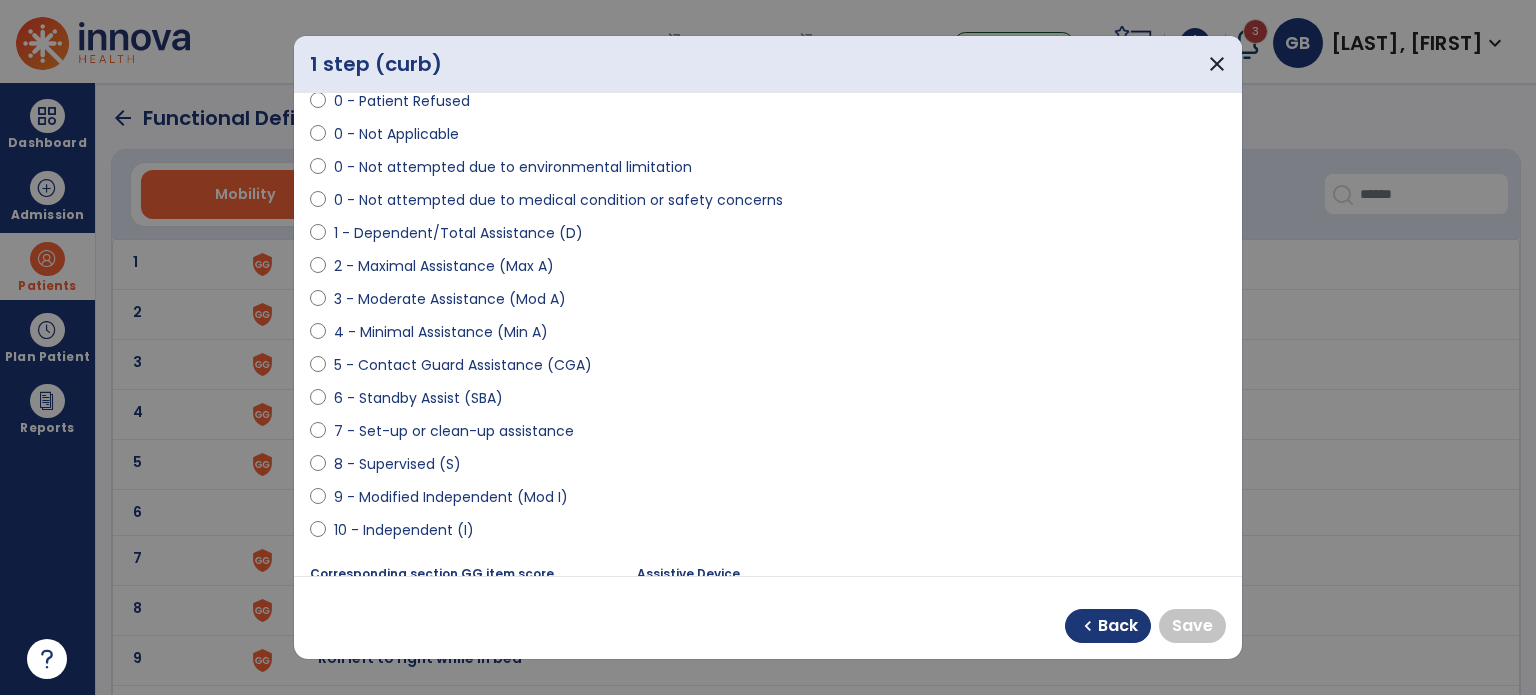 scroll, scrollTop: 100, scrollLeft: 0, axis: vertical 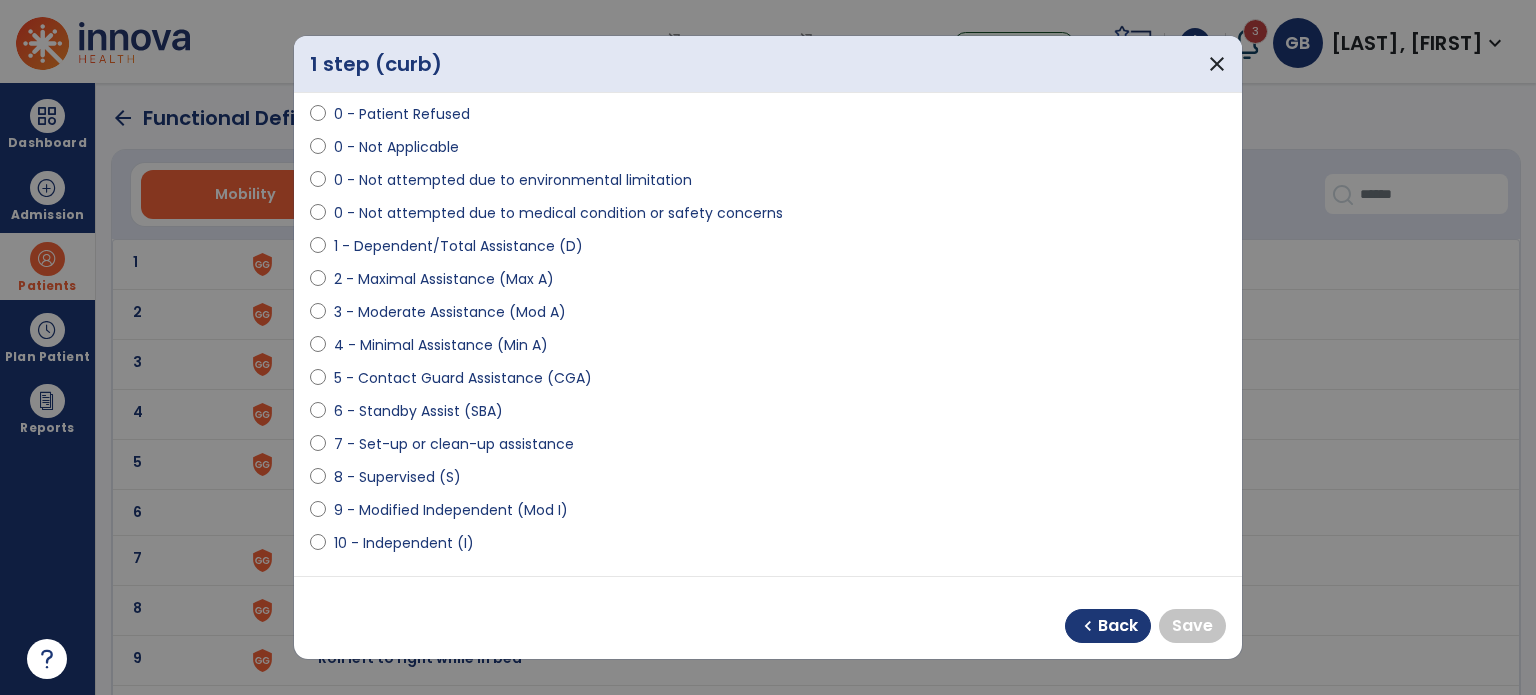 click on "0 - Not attempted due to medical condition or safety concerns" at bounding box center (768, 217) 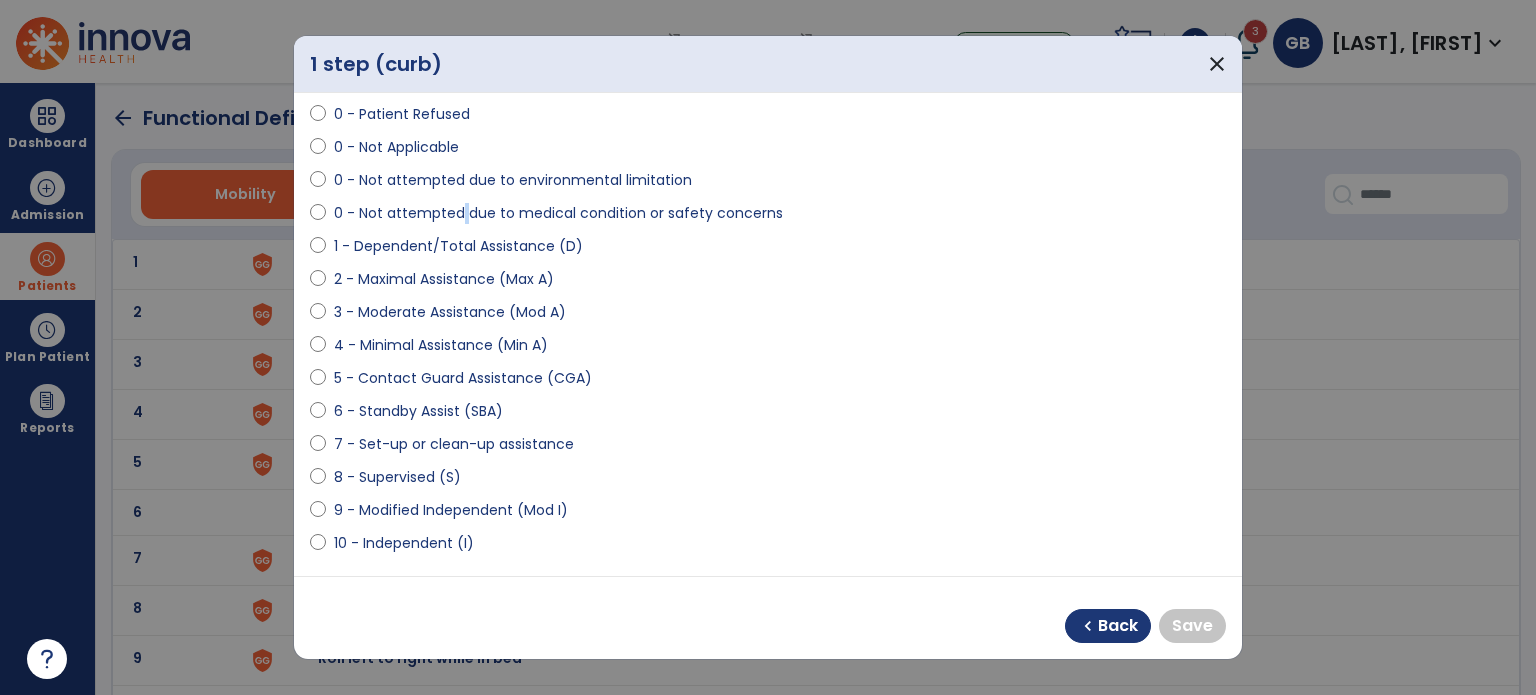 click on "0 - Not attempted due to medical condition or safety concerns" at bounding box center (558, 213) 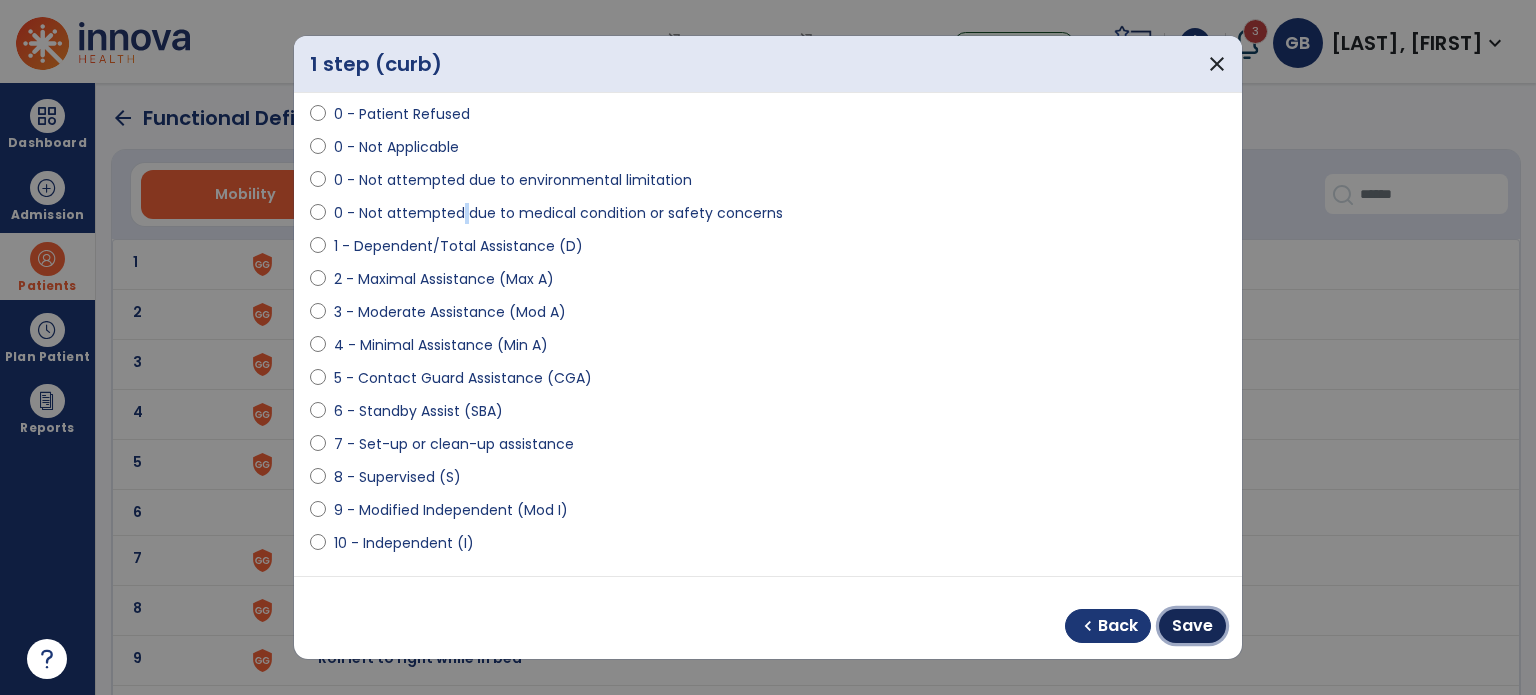 click on "Save" at bounding box center [1192, 626] 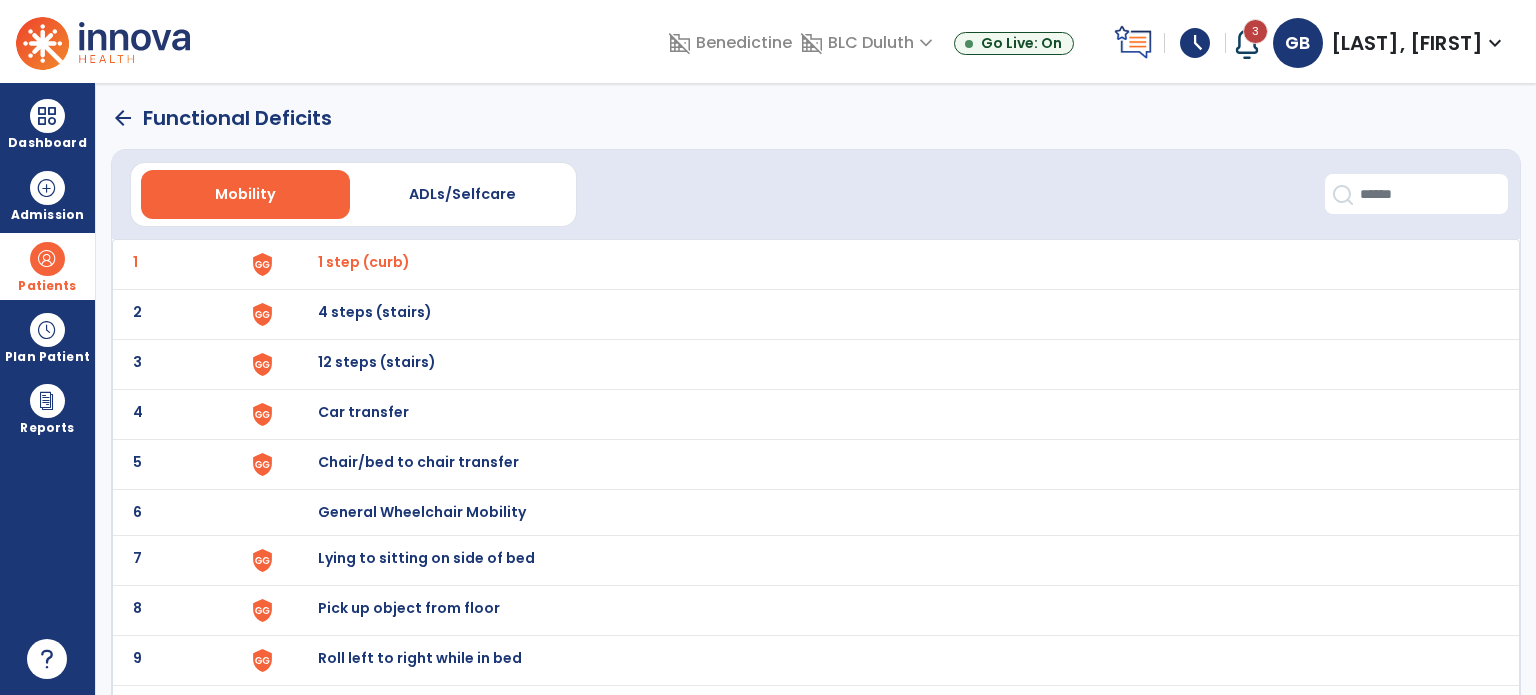 click on "4 steps (stairs)" at bounding box center (364, 262) 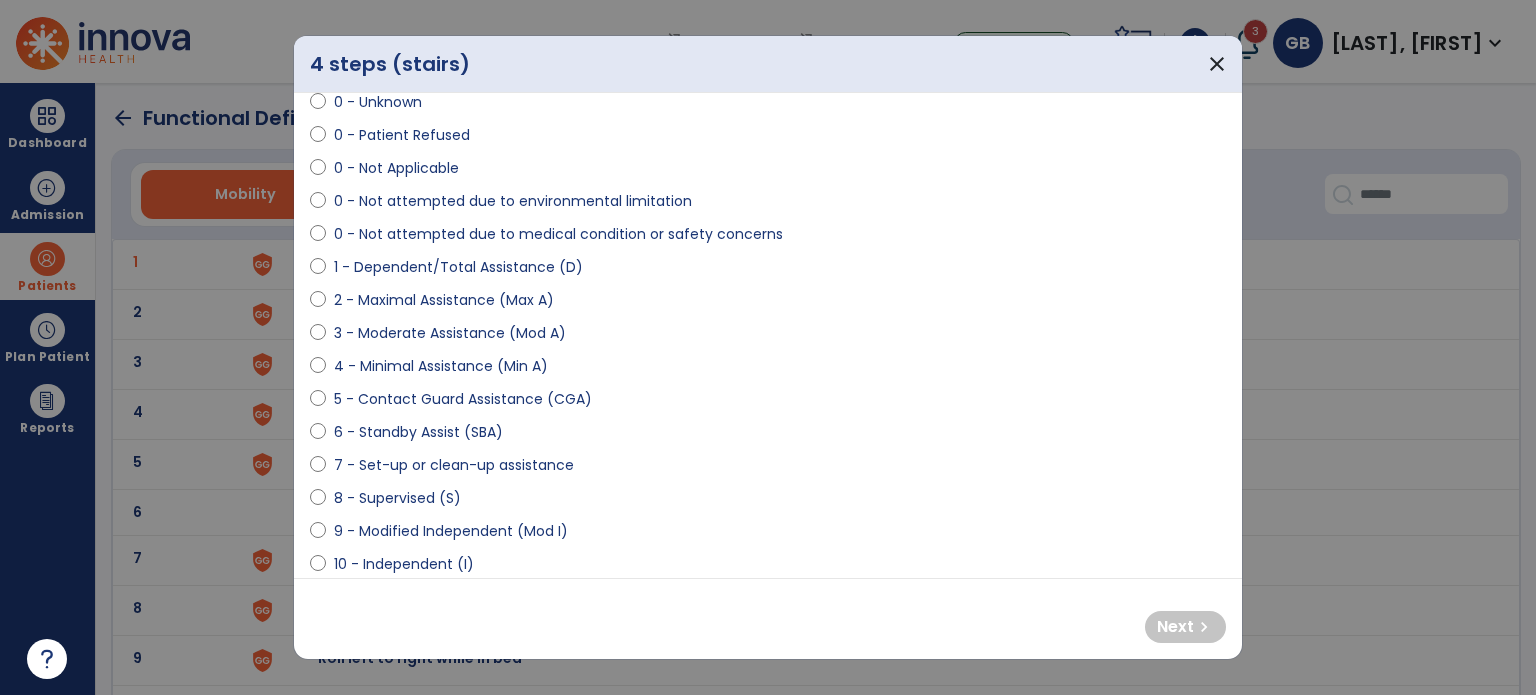 scroll, scrollTop: 200, scrollLeft: 0, axis: vertical 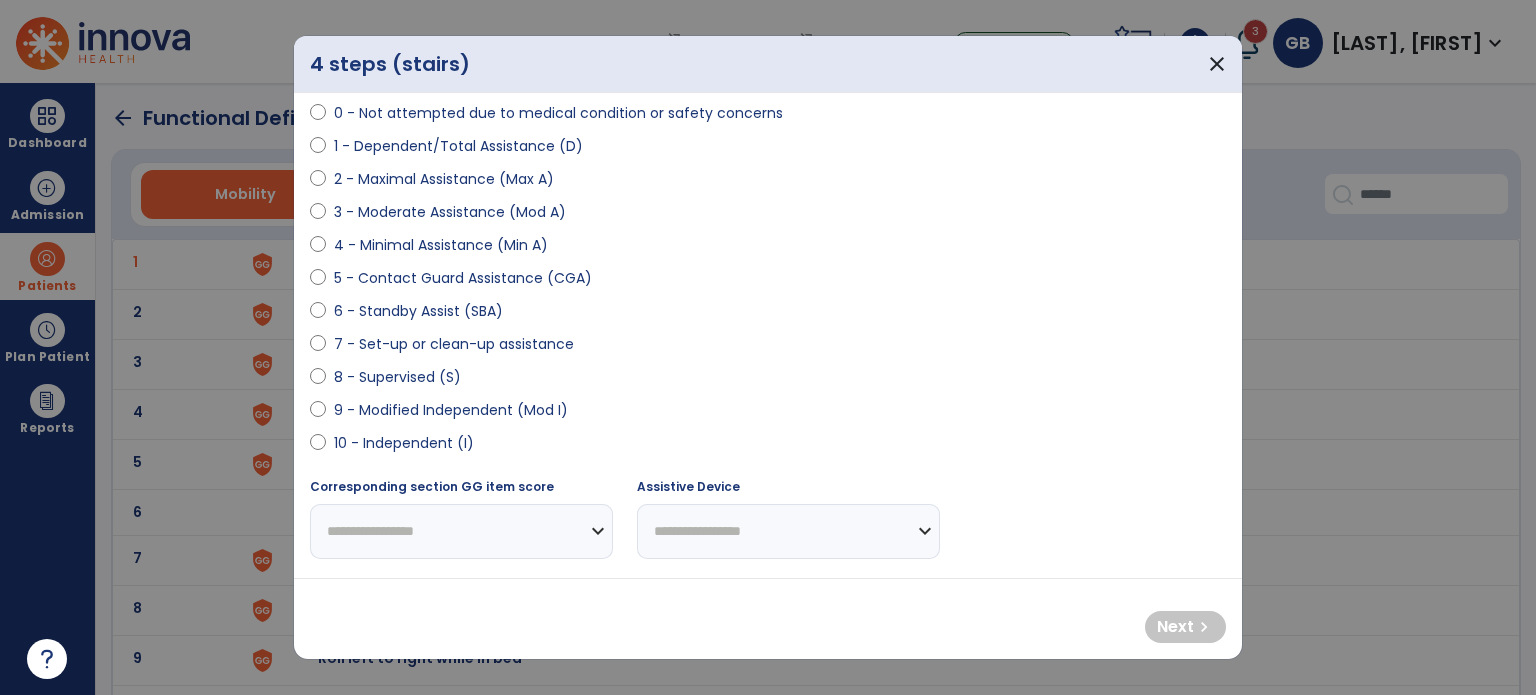 select on "**********" 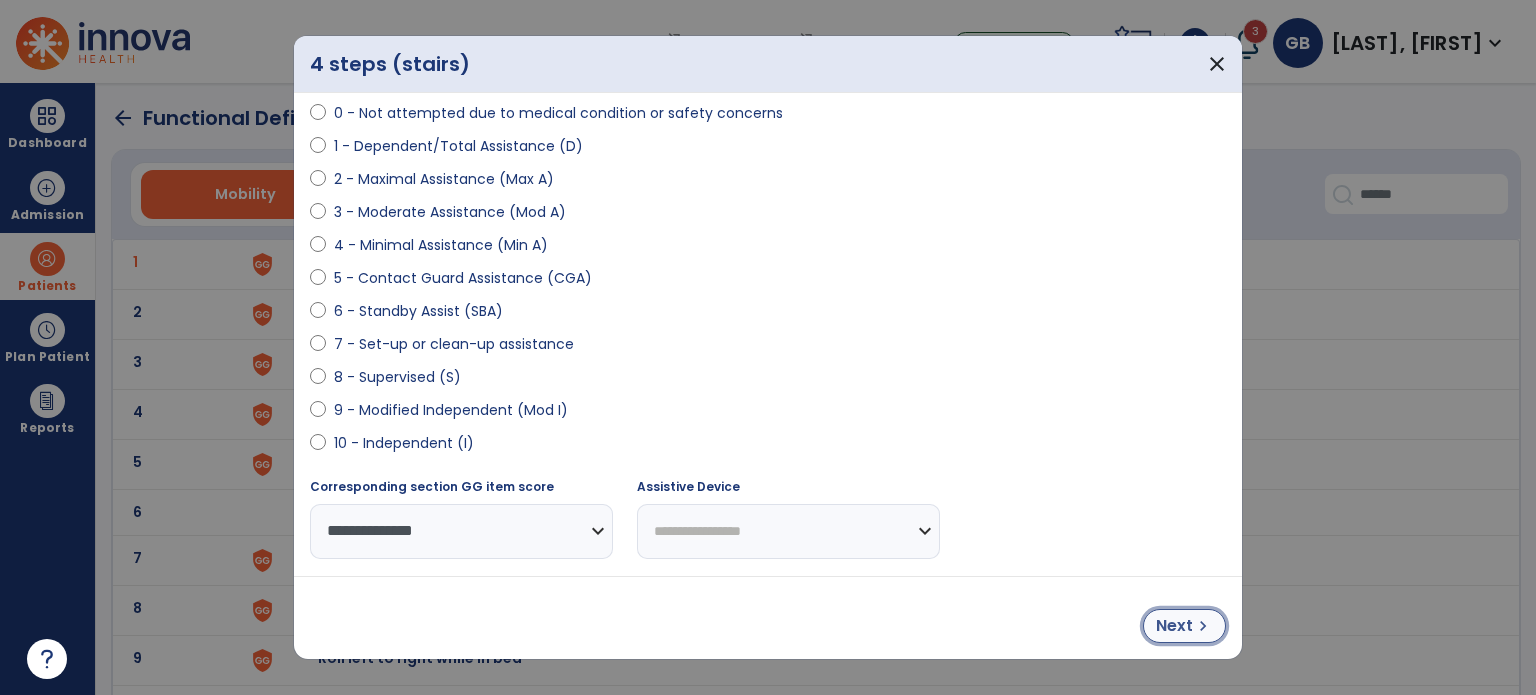 click on "chevron_right" at bounding box center (1203, 626) 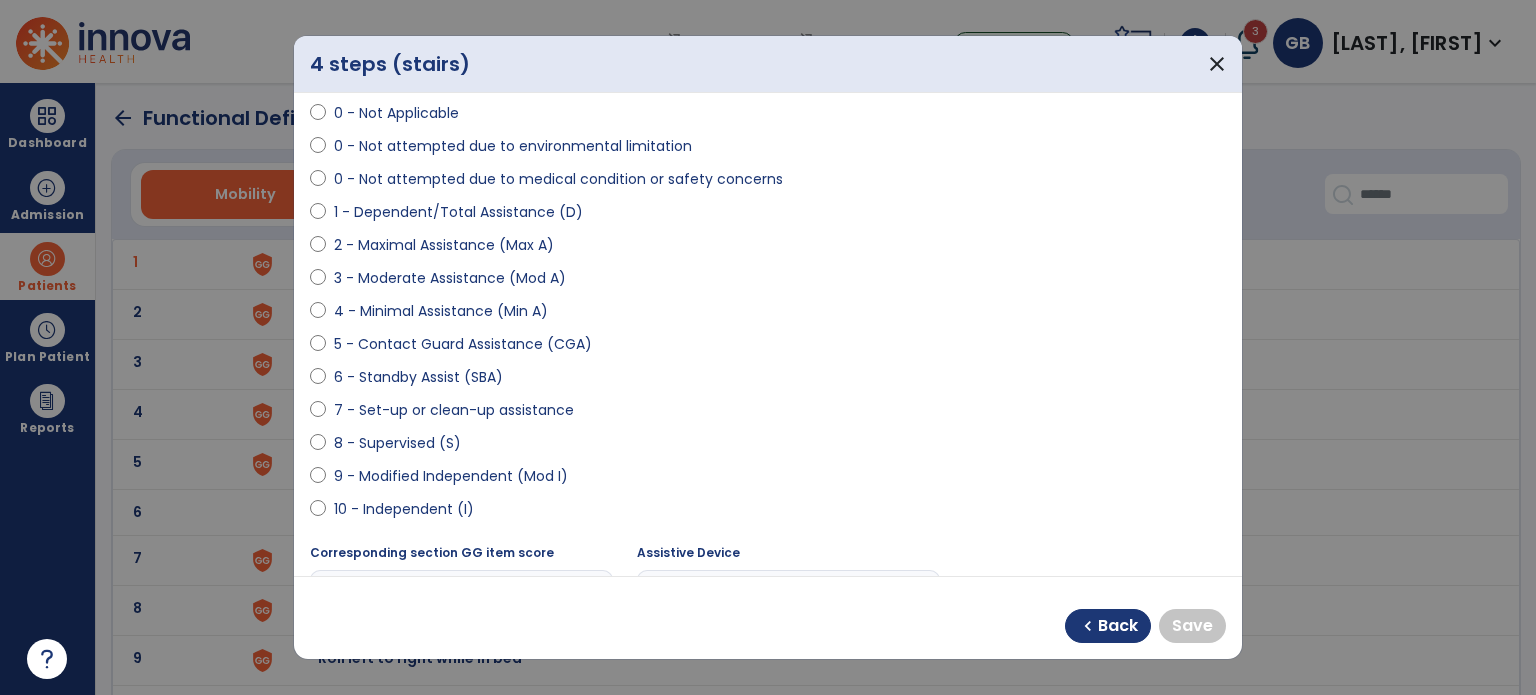 scroll, scrollTop: 100, scrollLeft: 0, axis: vertical 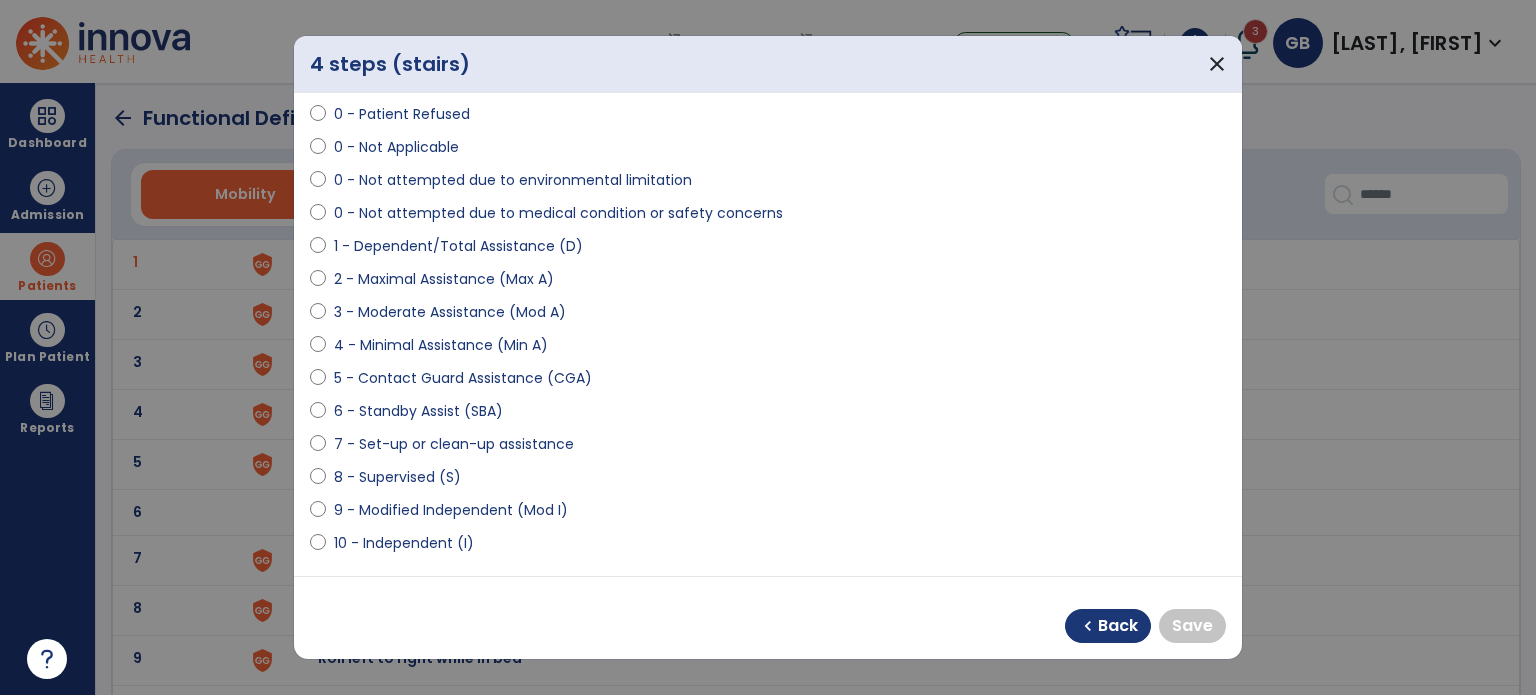 click on "0 - Not attempted due to medical condition or safety concerns" at bounding box center [768, 217] 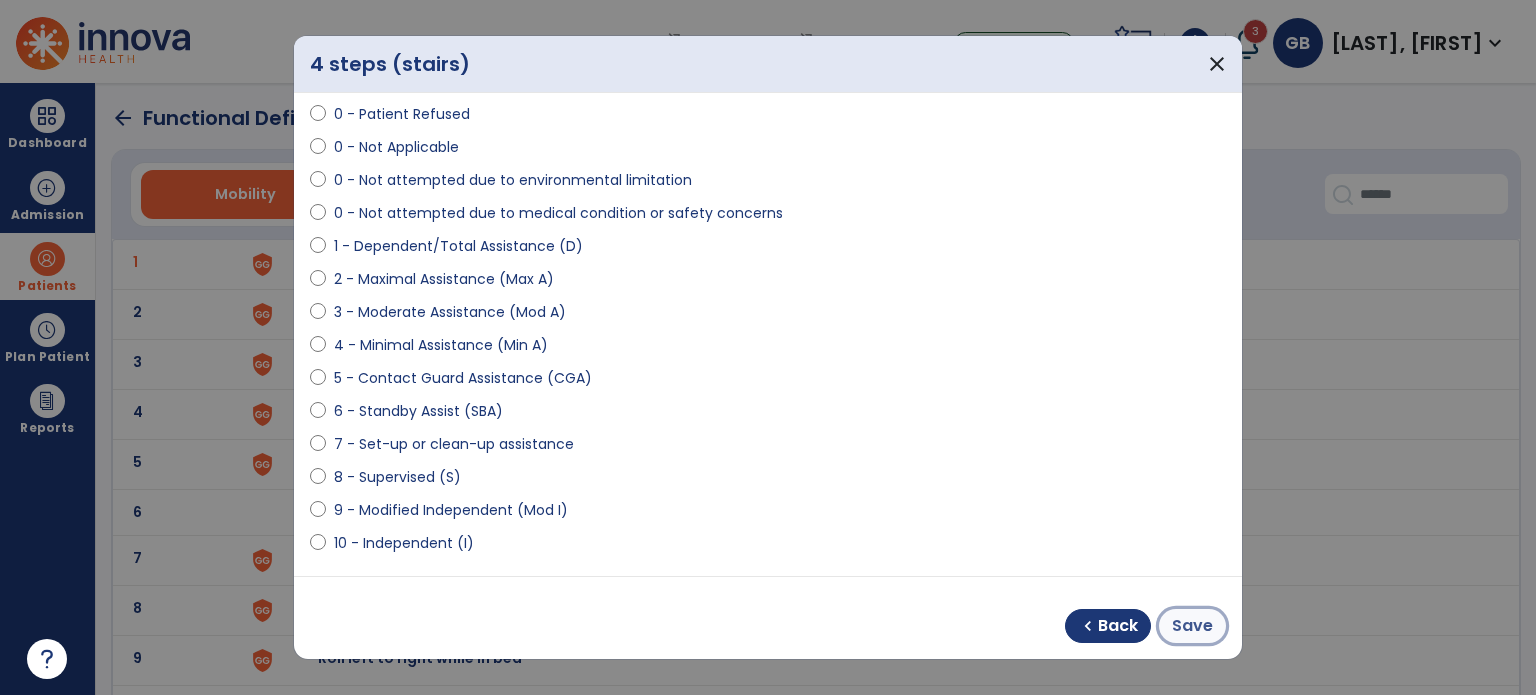 click on "Save" at bounding box center (1192, 626) 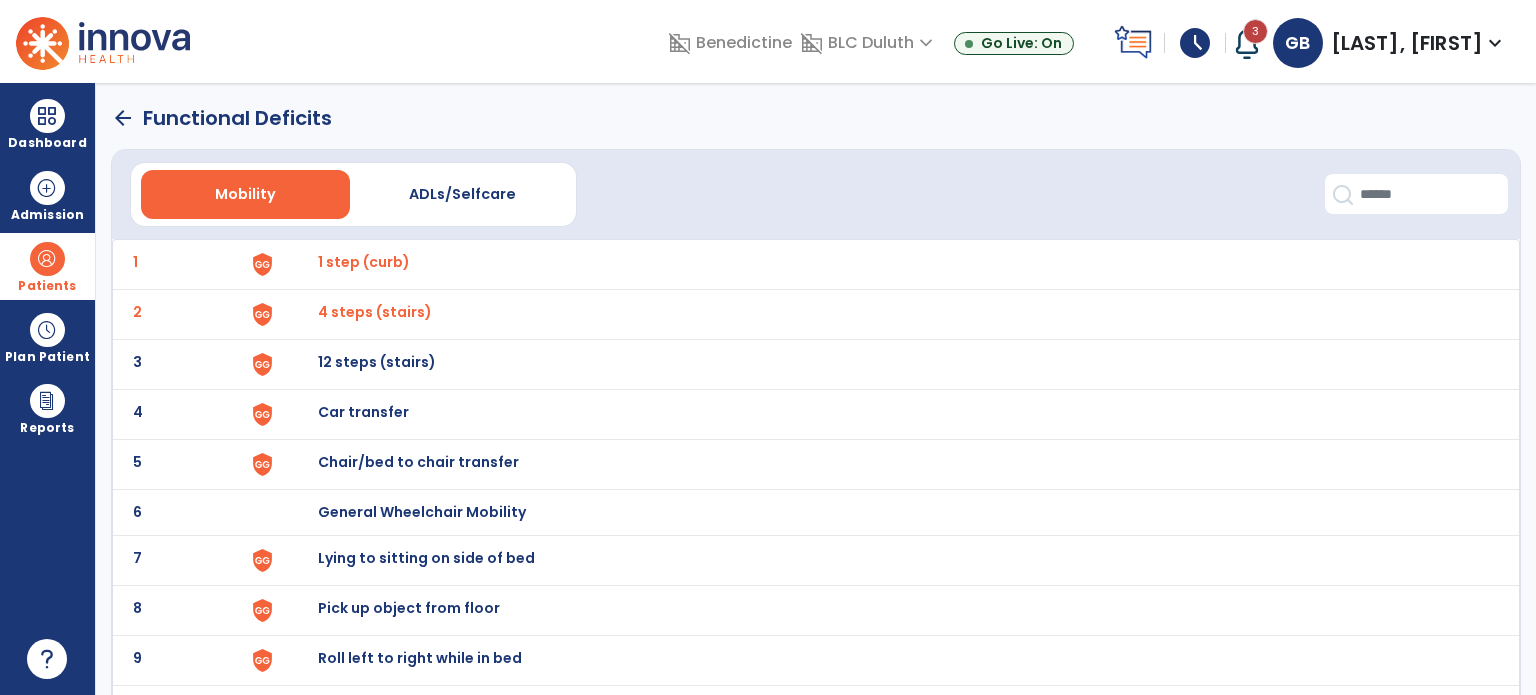 click on "12 steps (stairs)" at bounding box center [364, 262] 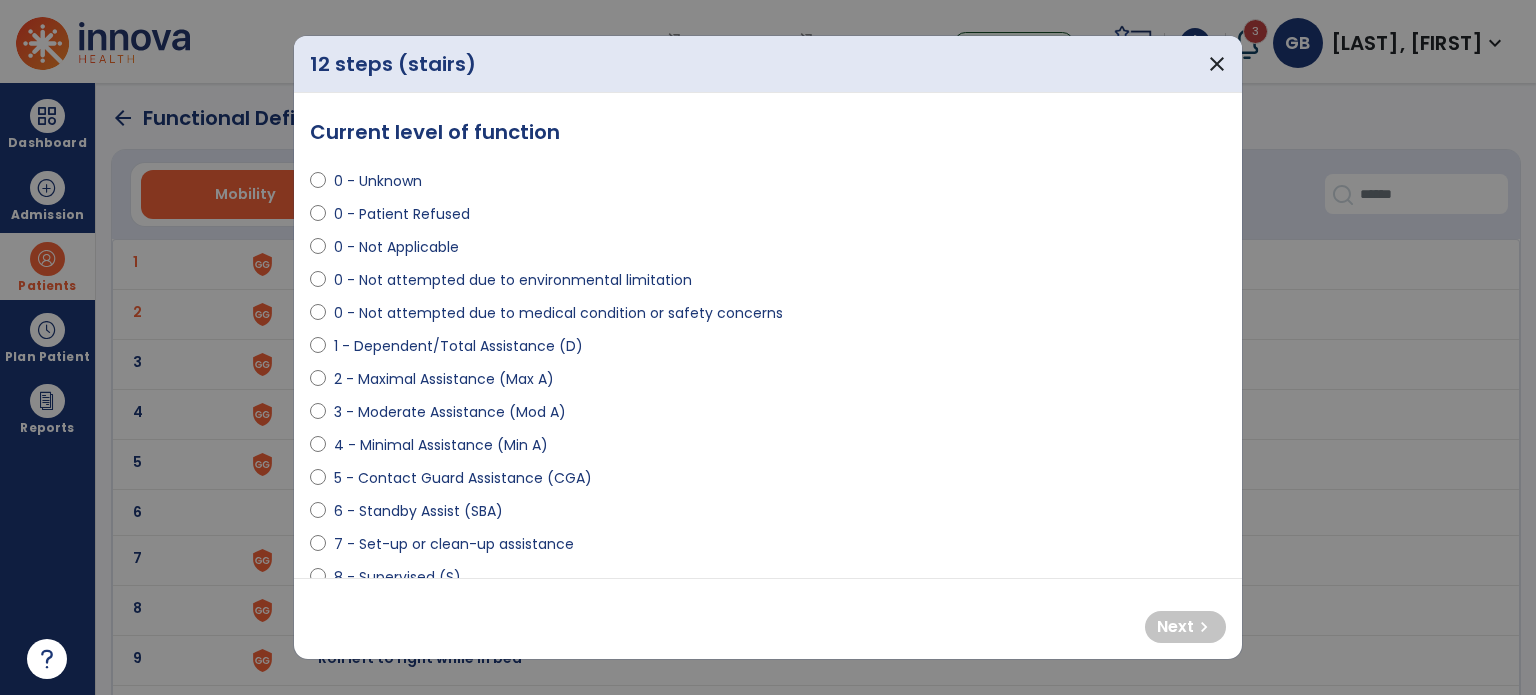 select on "**********" 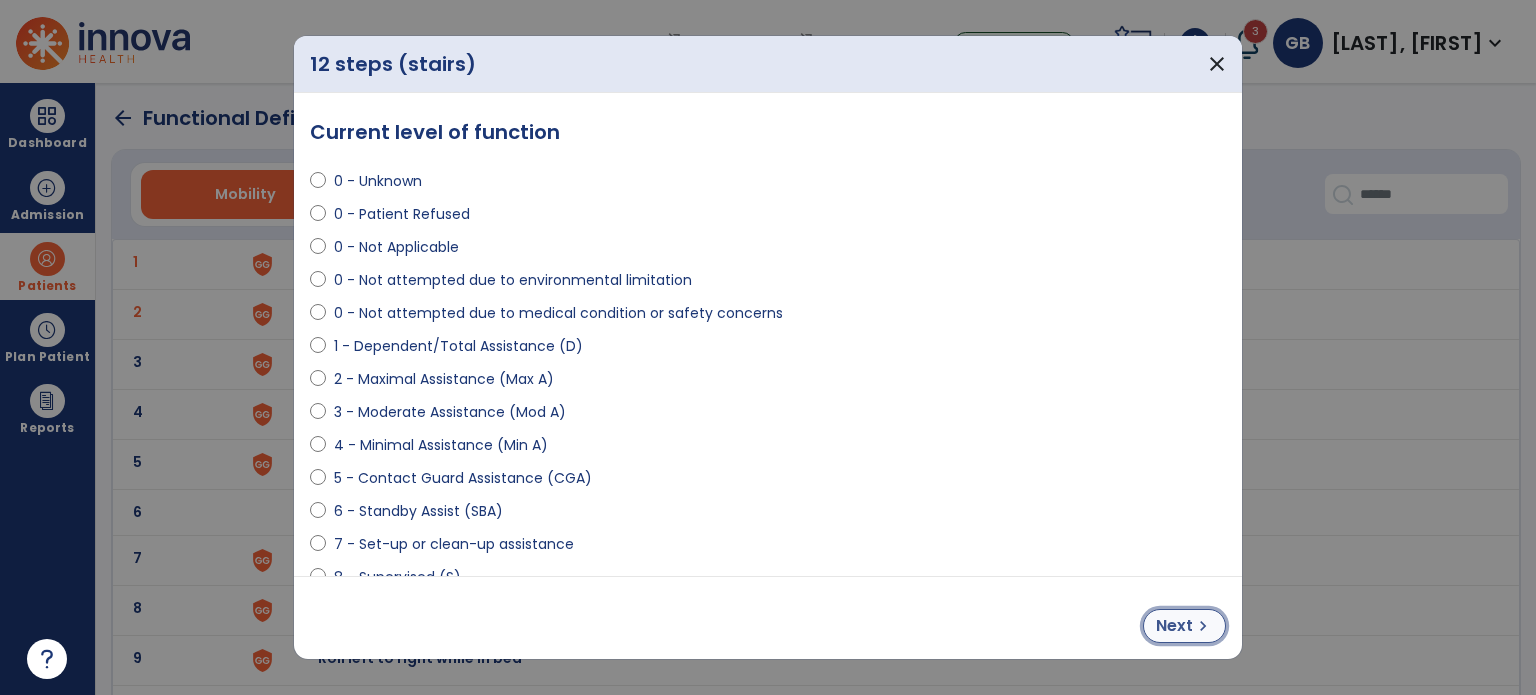 click on "Next" at bounding box center (1174, 626) 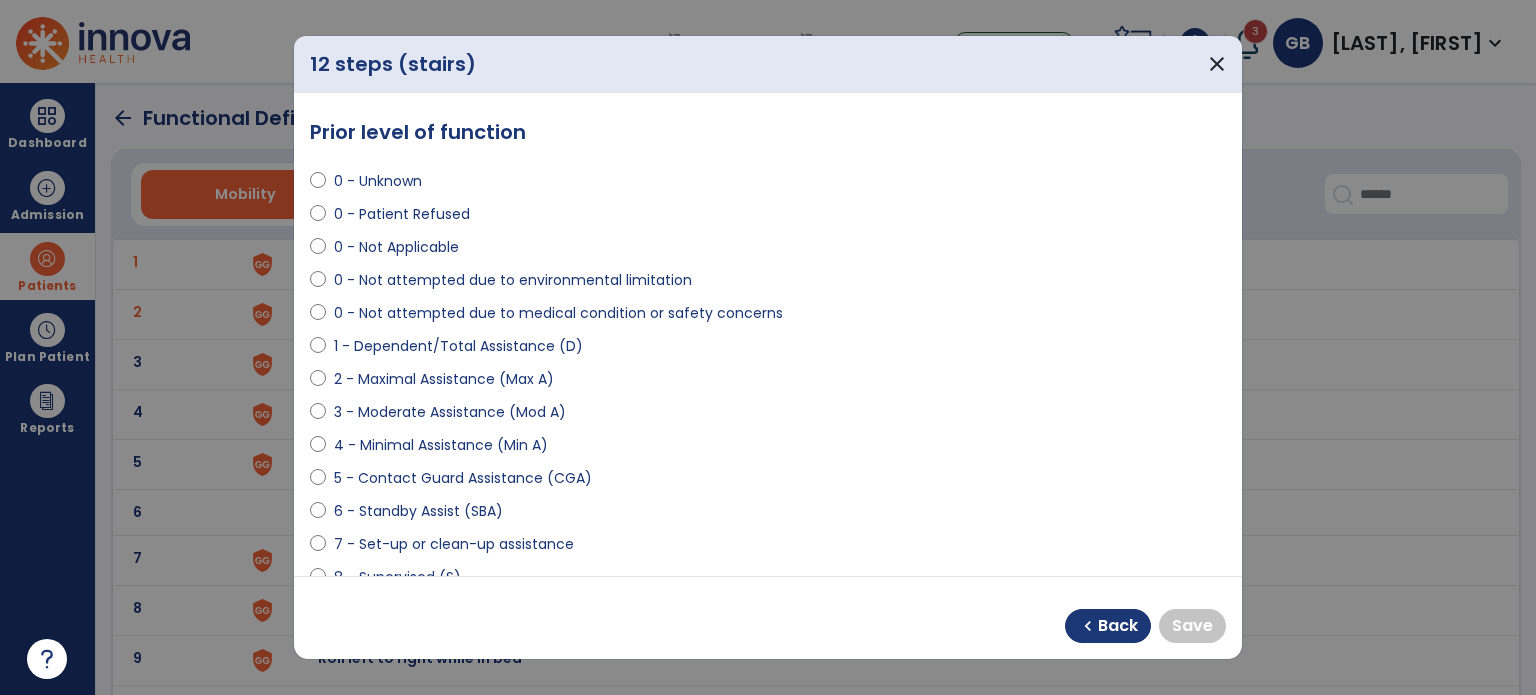 click on "0 - Not Applicable" at bounding box center (768, 251) 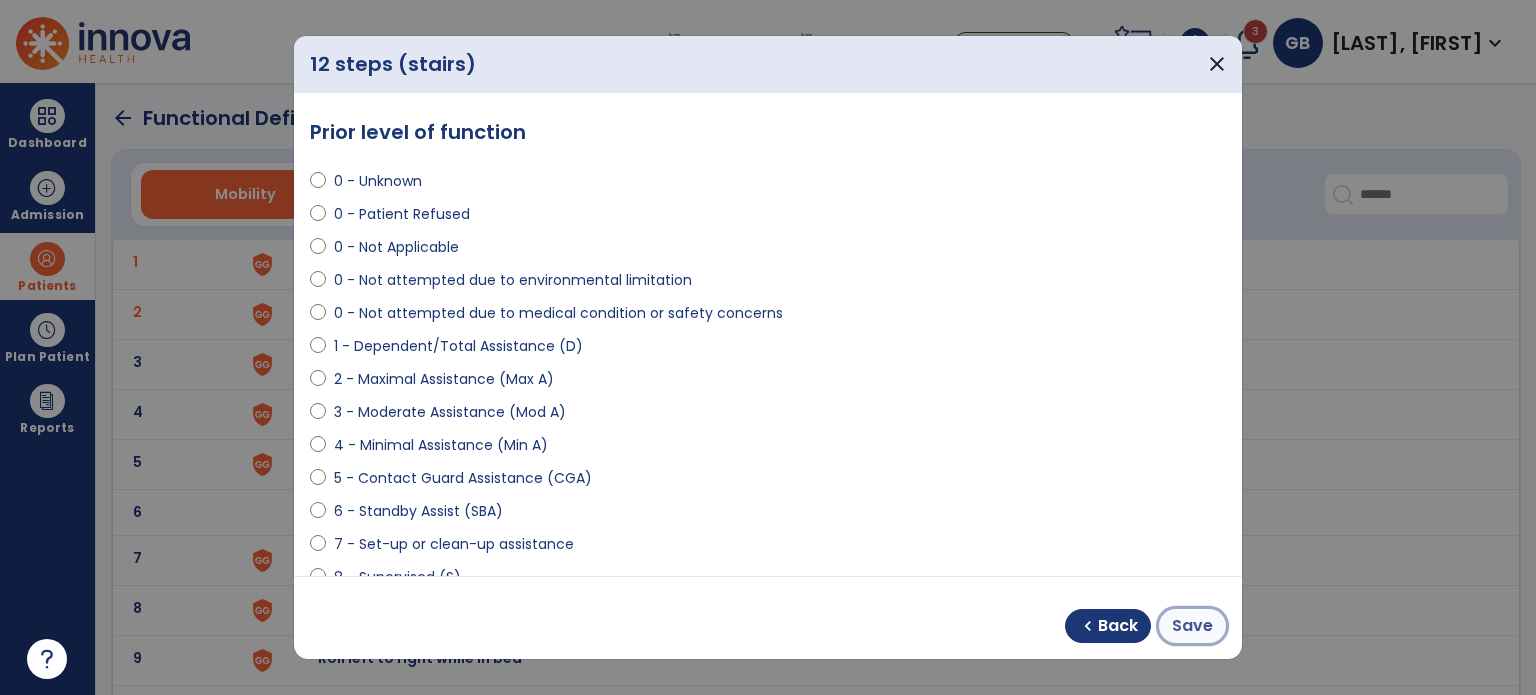 click on "Save" at bounding box center [1192, 626] 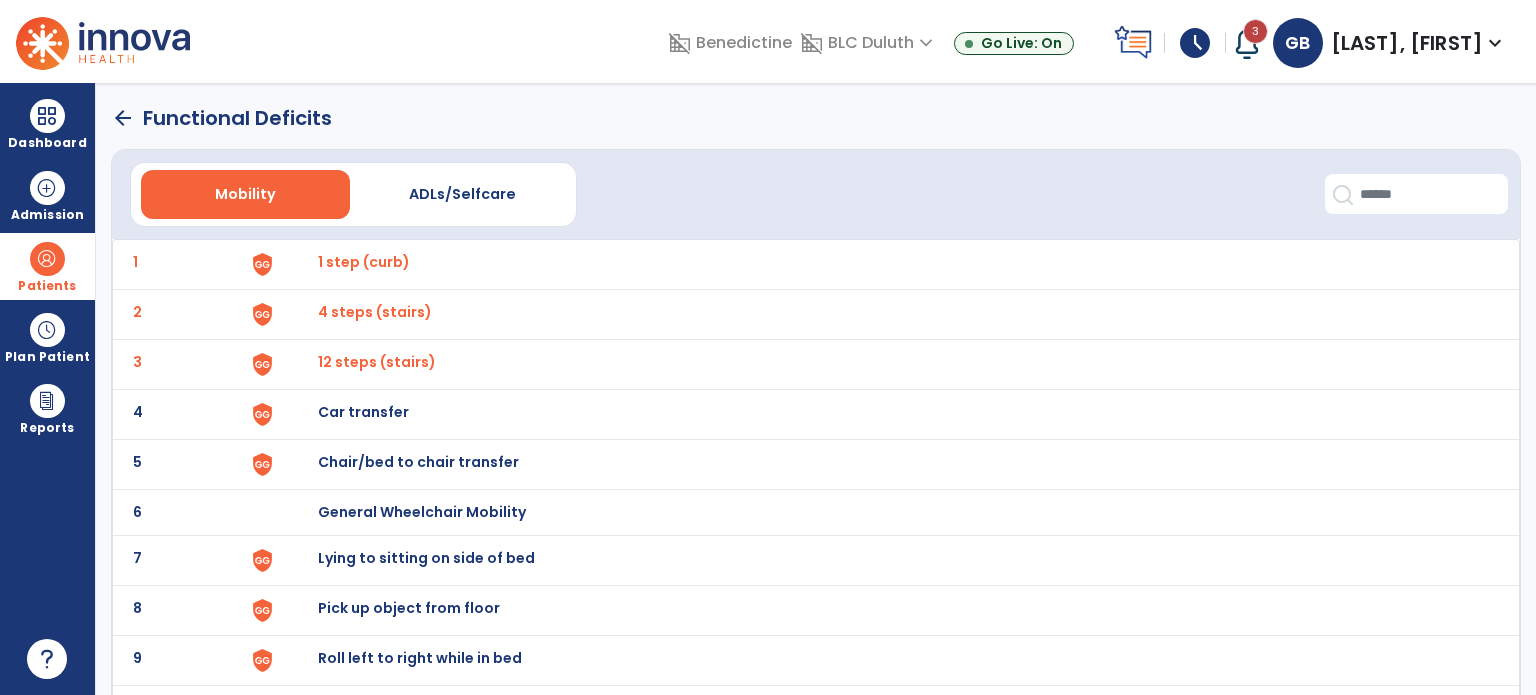 click on "Car transfer" at bounding box center (364, 262) 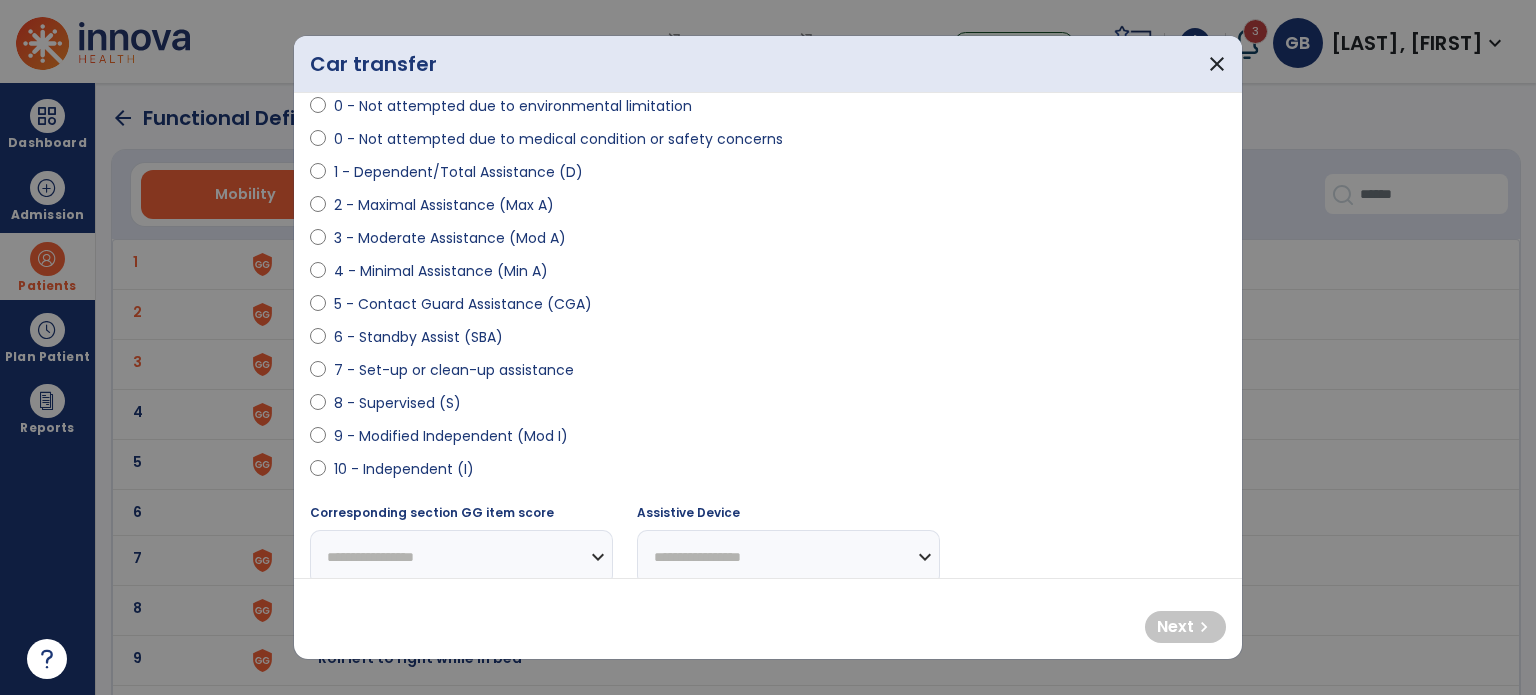 scroll, scrollTop: 200, scrollLeft: 0, axis: vertical 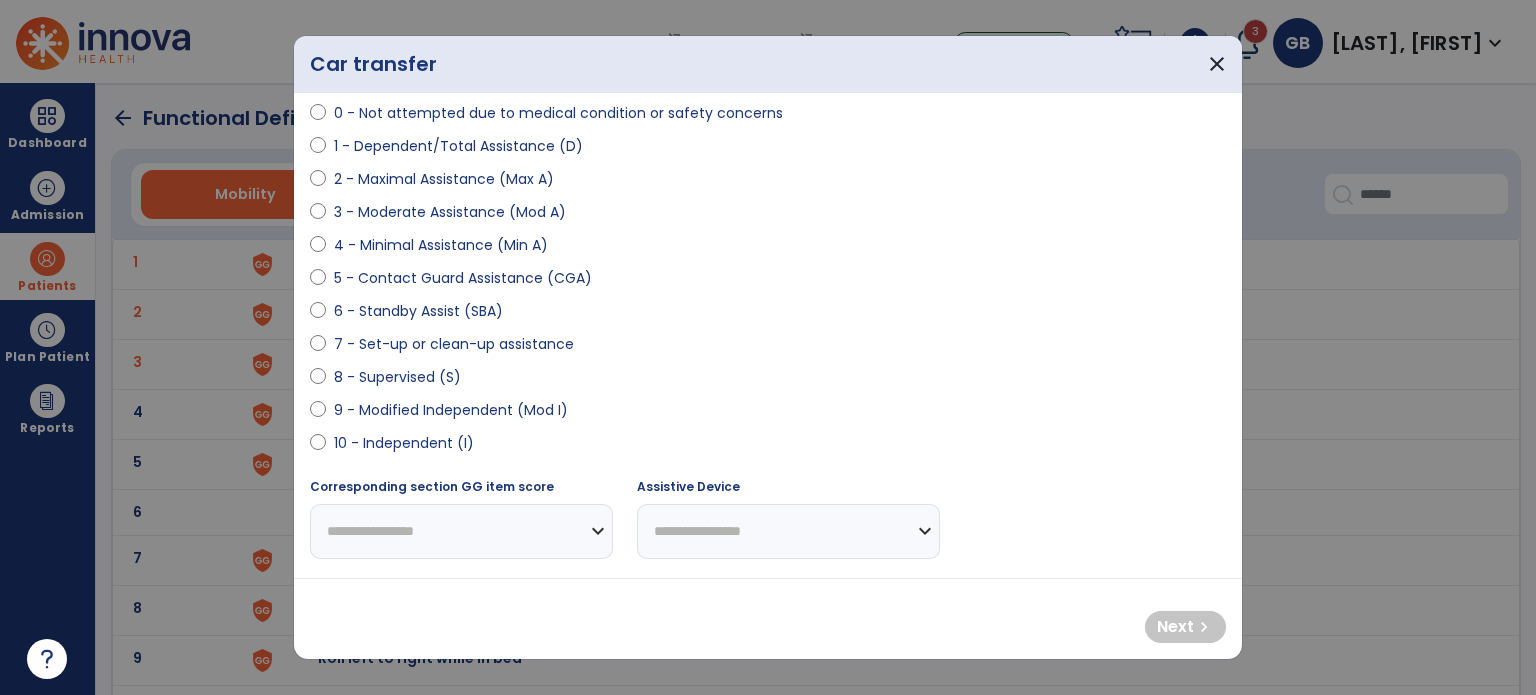 select on "**********" 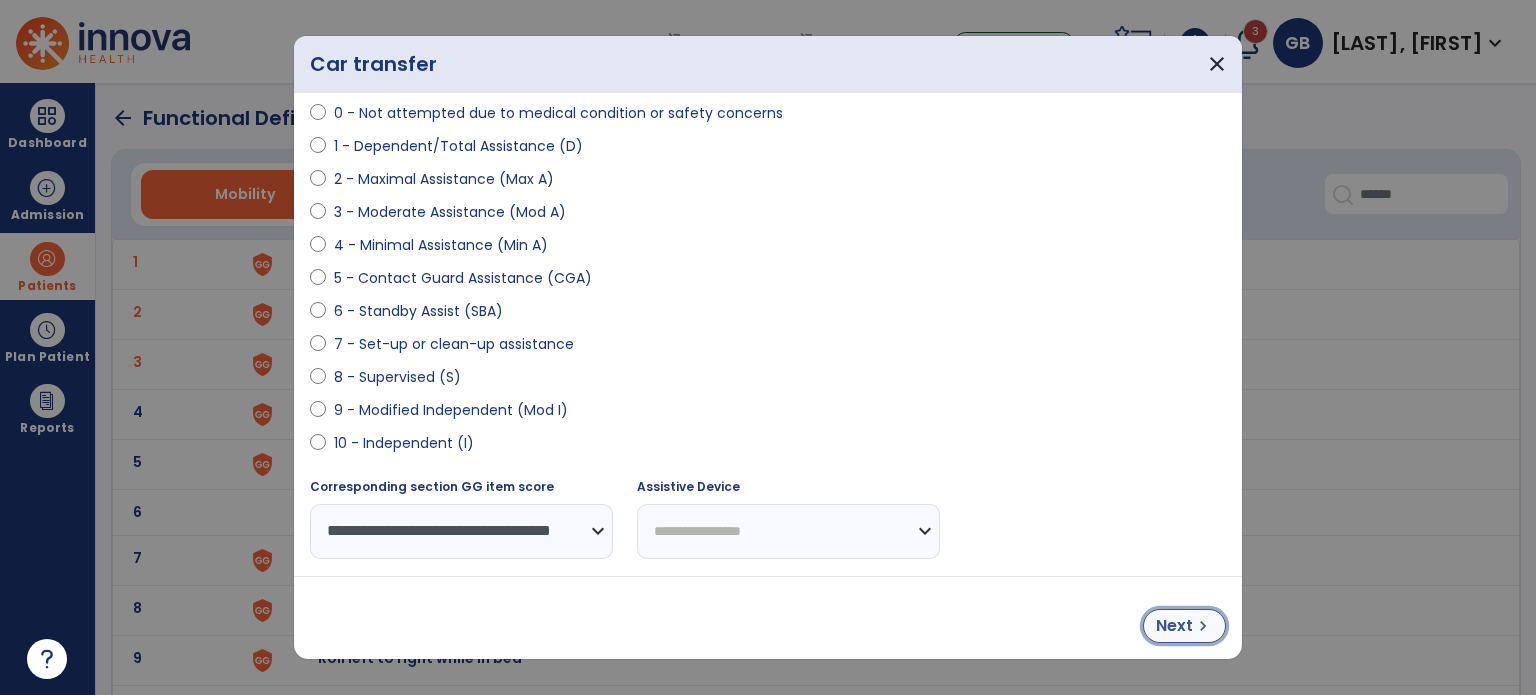 click on "chevron_right" at bounding box center [1203, 626] 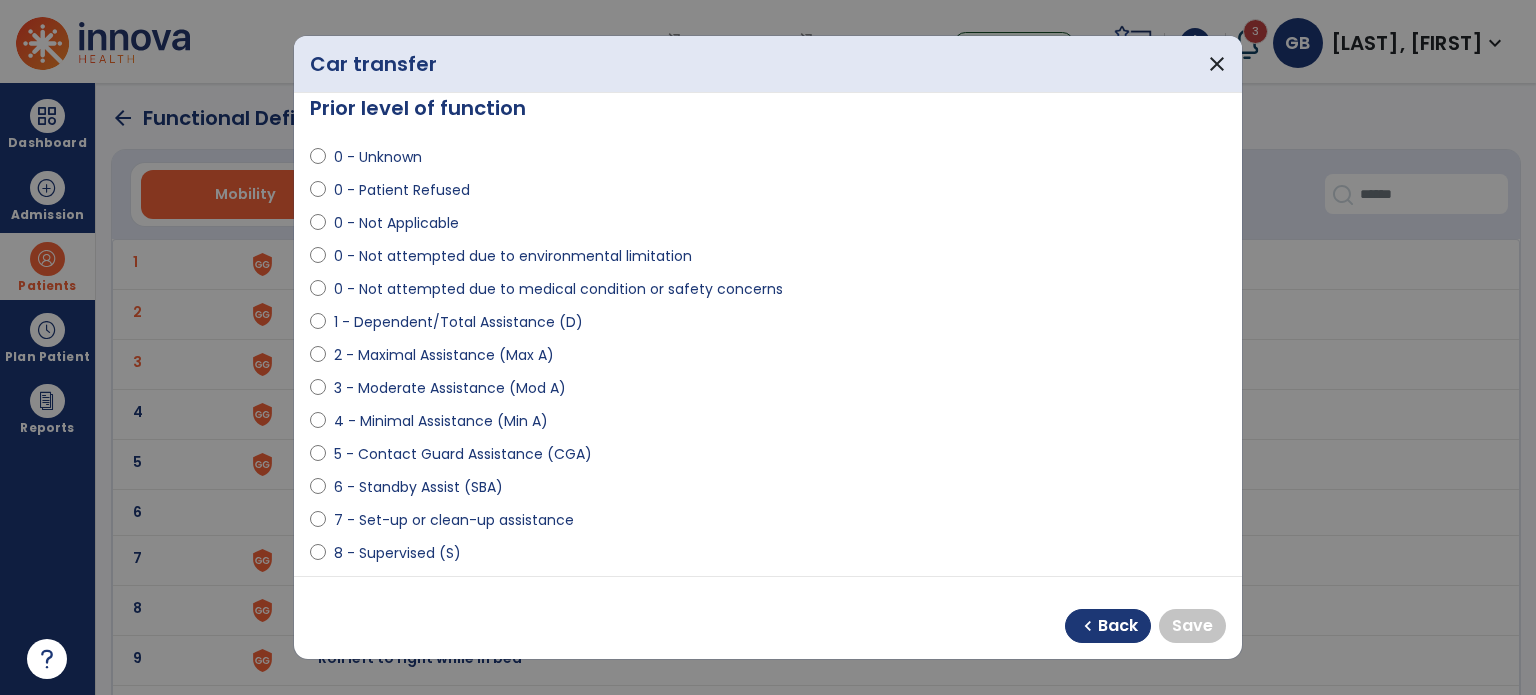 scroll, scrollTop: 0, scrollLeft: 0, axis: both 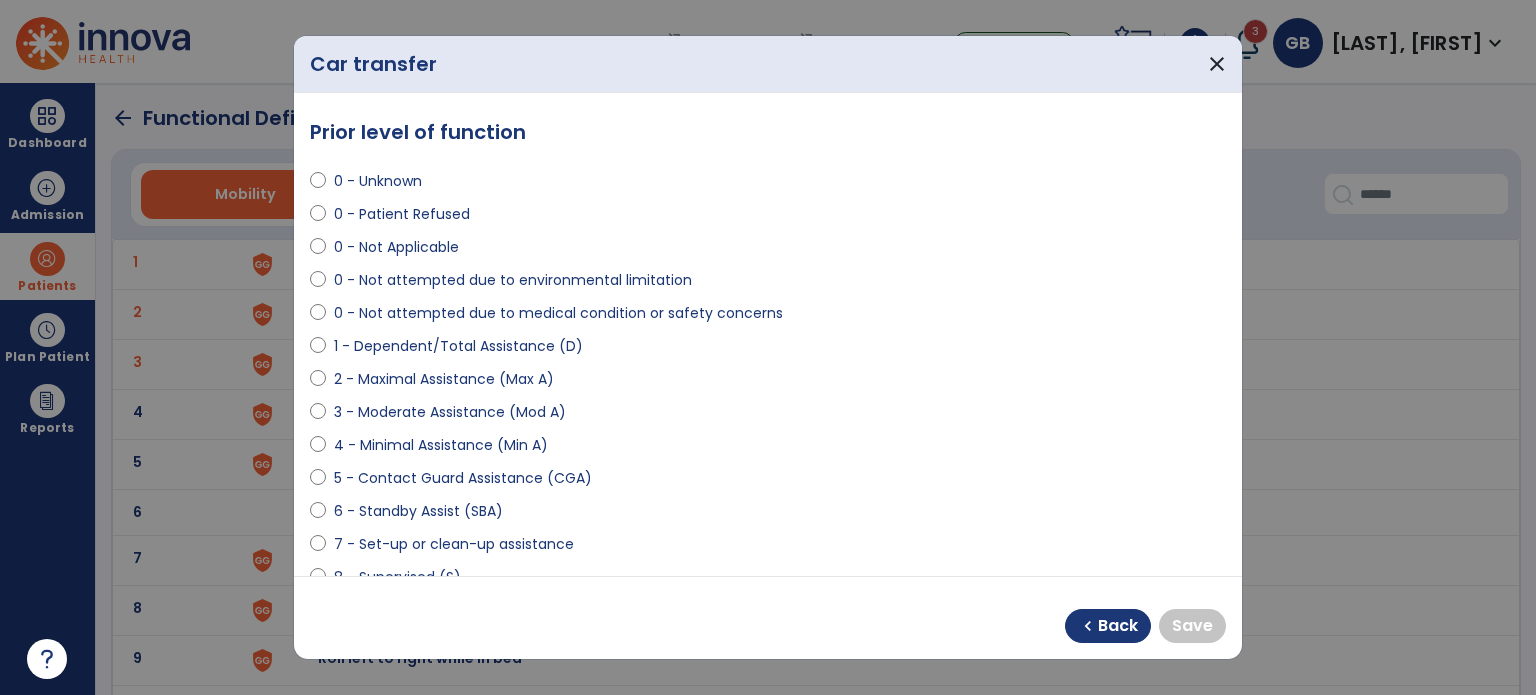 click on "0 - Not attempted due to medical condition or safety concerns" at bounding box center [768, 317] 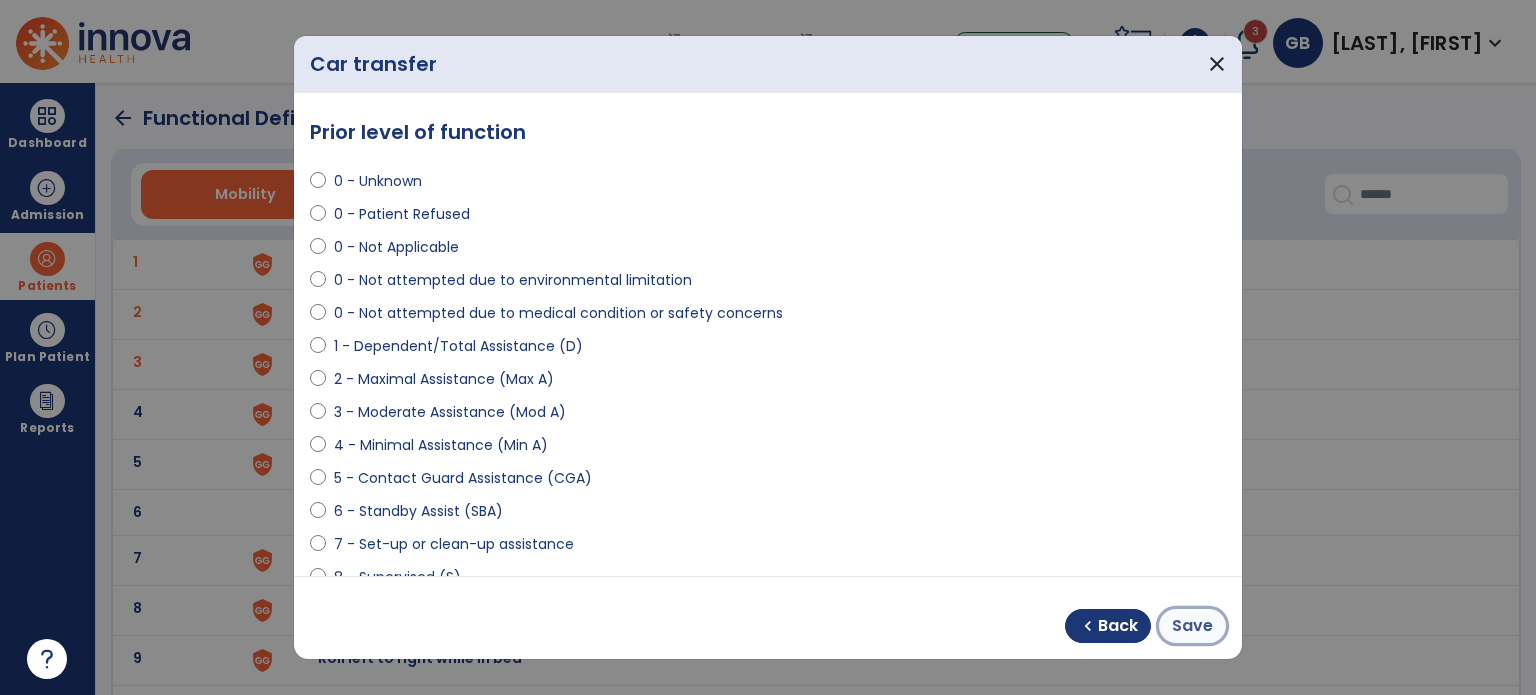click on "Save" at bounding box center (1192, 626) 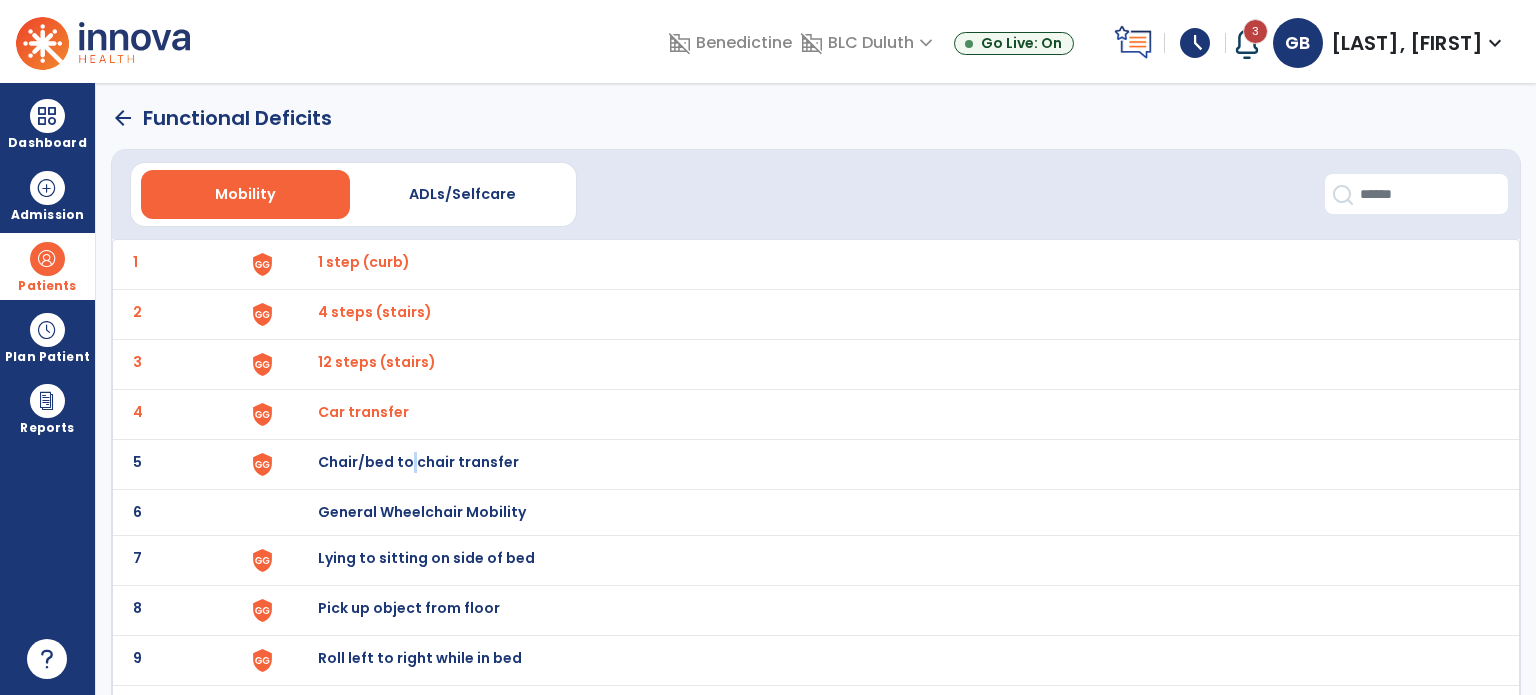click on "Chair/bed to chair transfer" at bounding box center [364, 262] 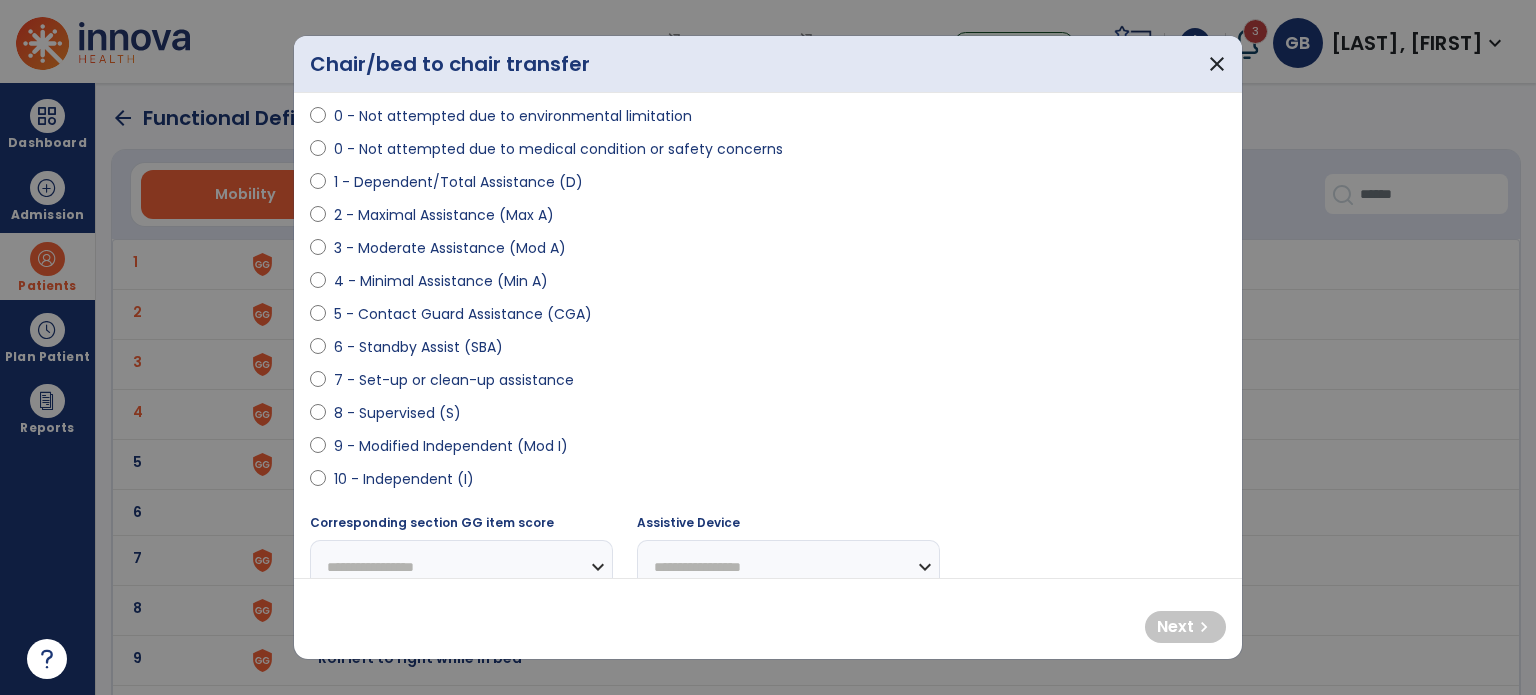 scroll, scrollTop: 200, scrollLeft: 0, axis: vertical 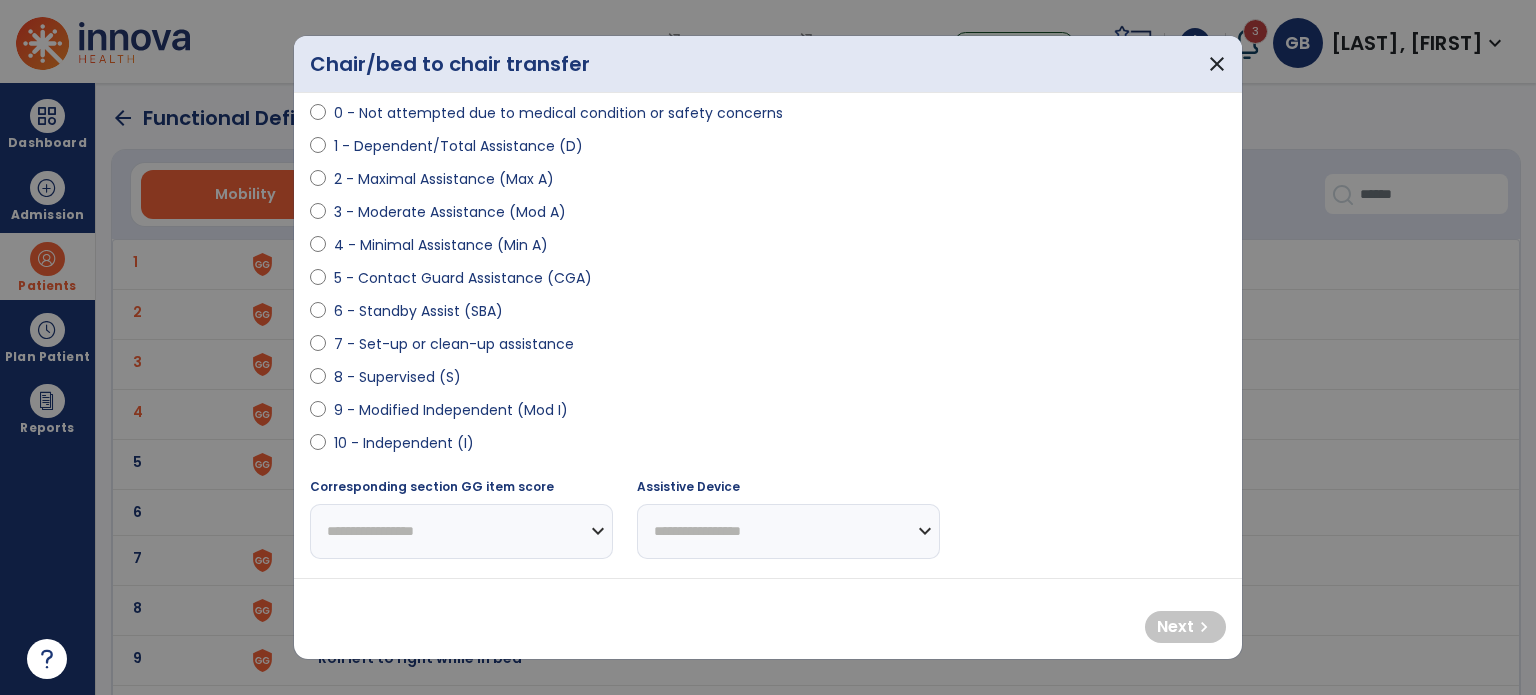select on "**********" 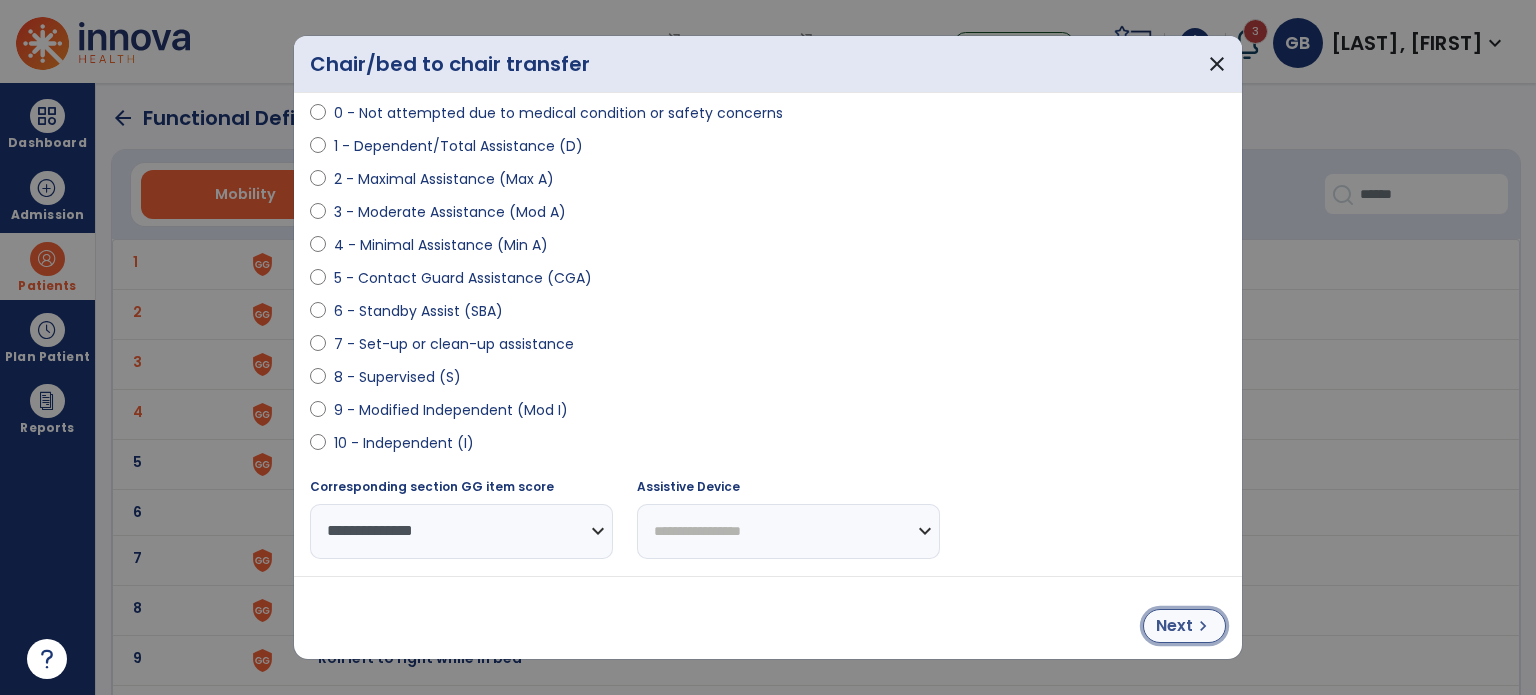 click on "chevron_right" at bounding box center (1203, 626) 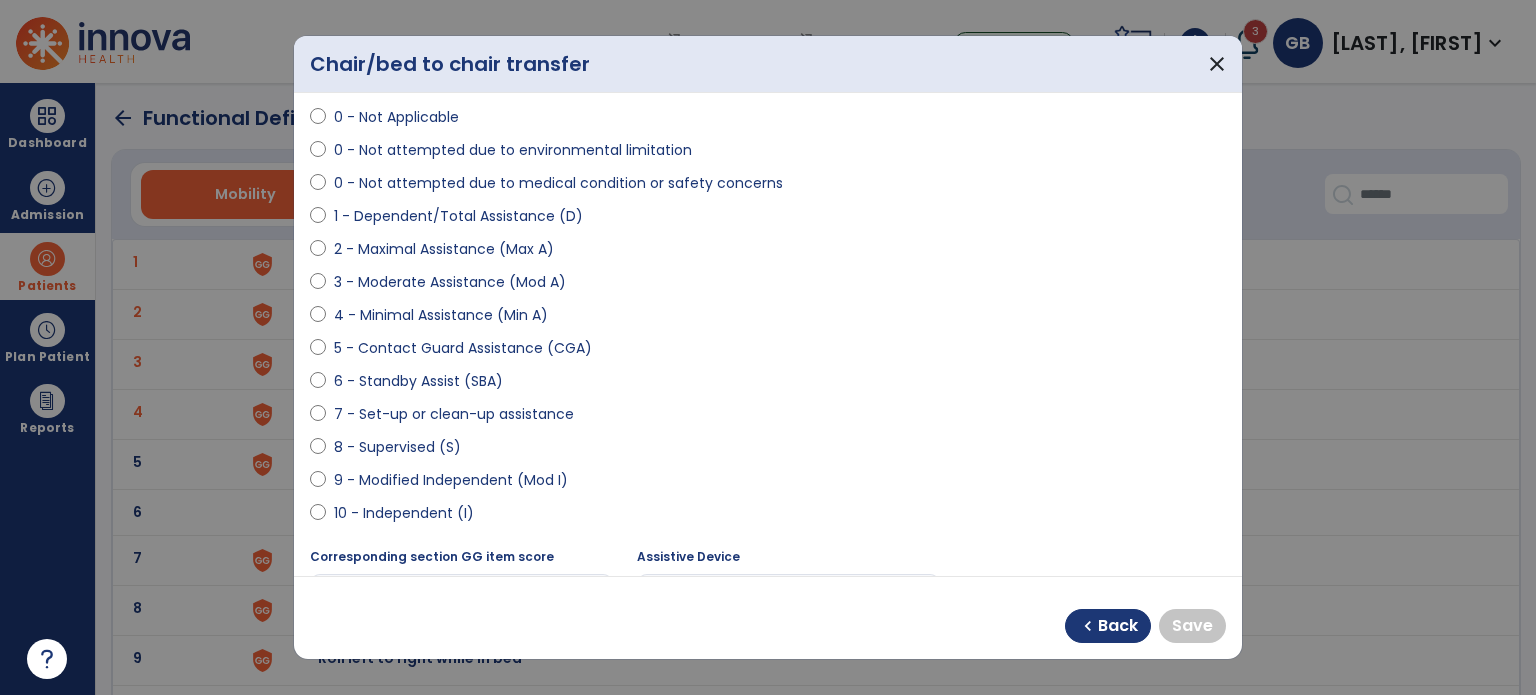 scroll, scrollTop: 100, scrollLeft: 0, axis: vertical 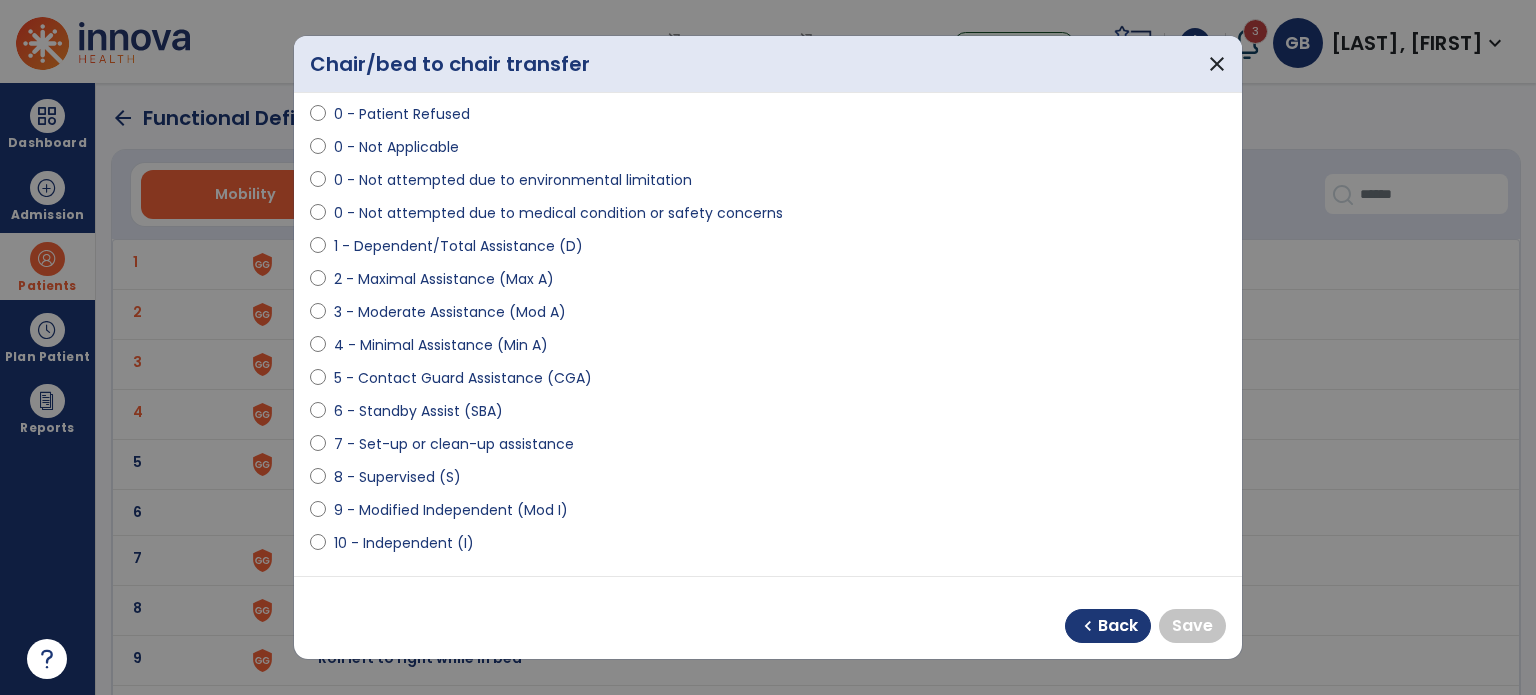 select on "**********" 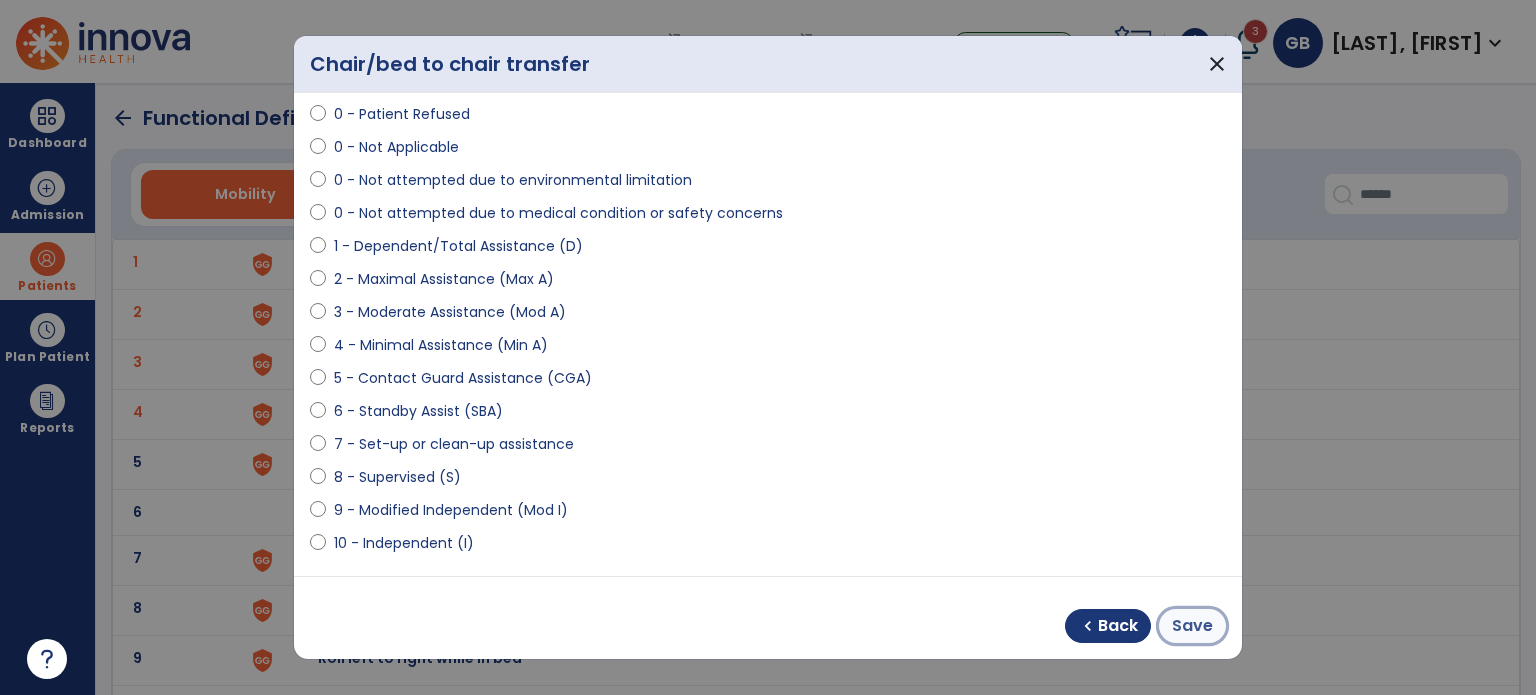 click on "Save" at bounding box center (1192, 626) 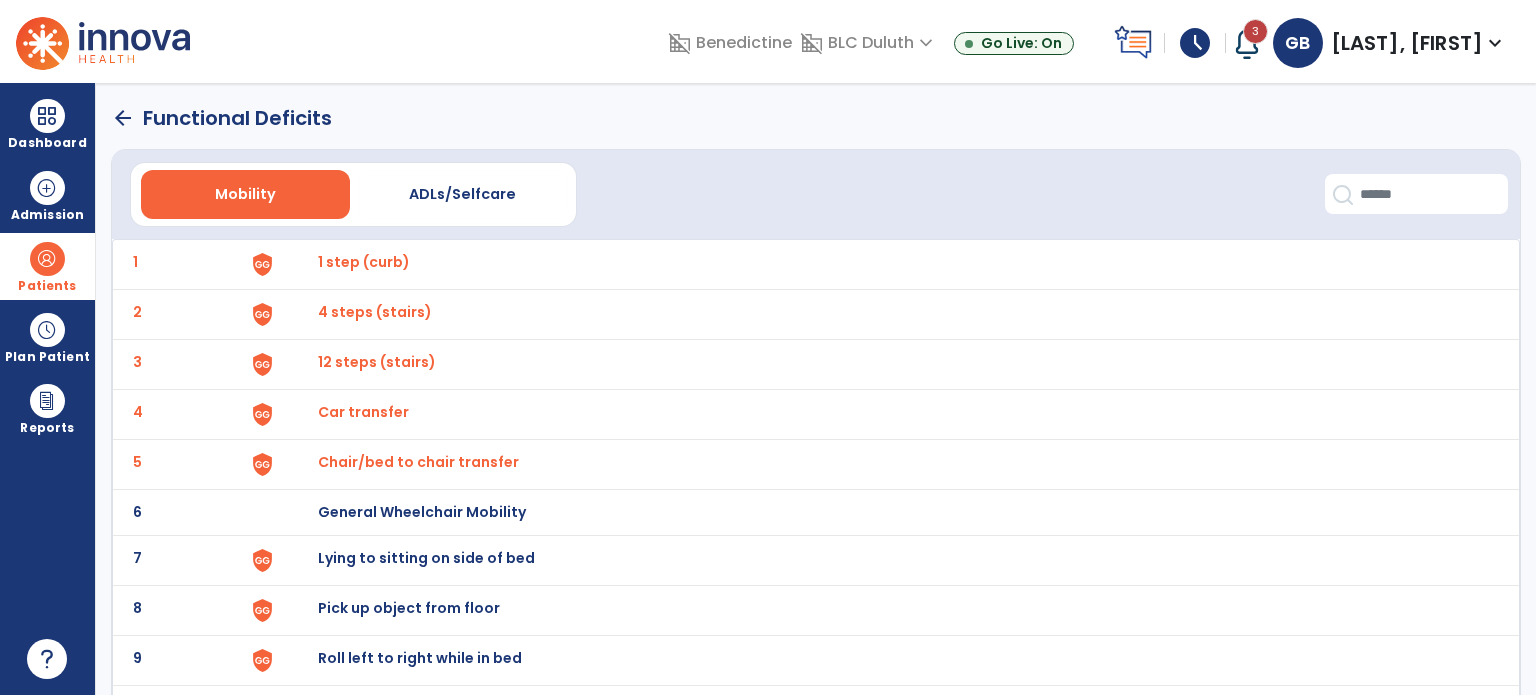 click on "Lying to sitting on side of bed" at bounding box center [364, 262] 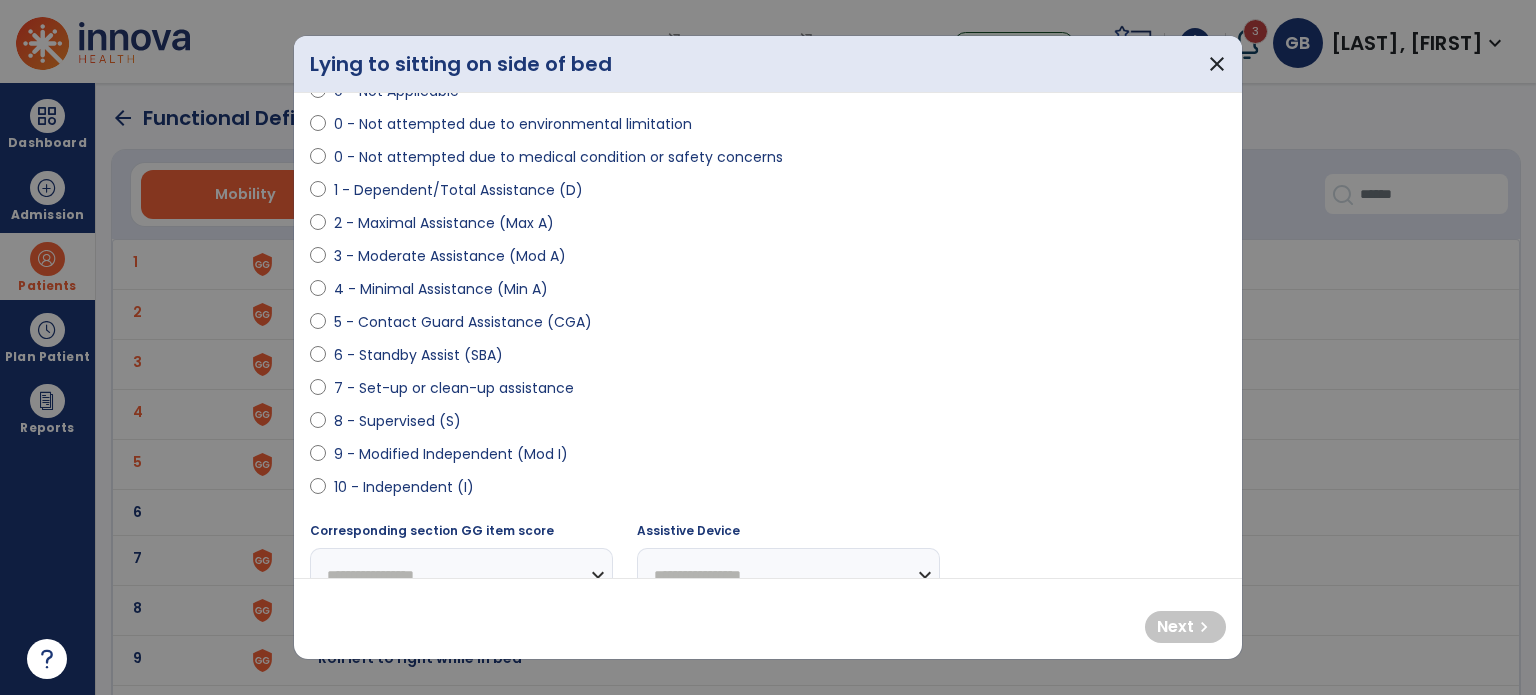 scroll, scrollTop: 200, scrollLeft: 0, axis: vertical 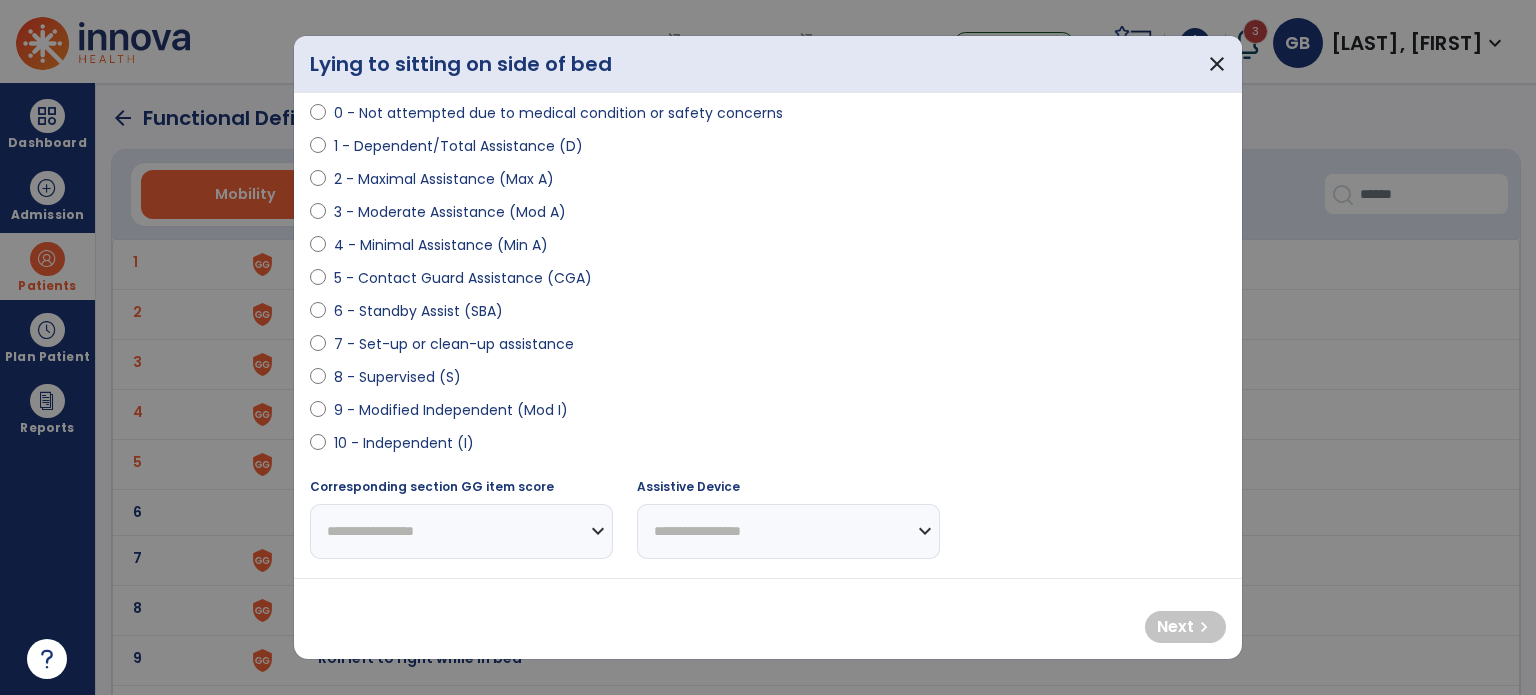 click on "10 - Independent (I)" at bounding box center (768, 447) 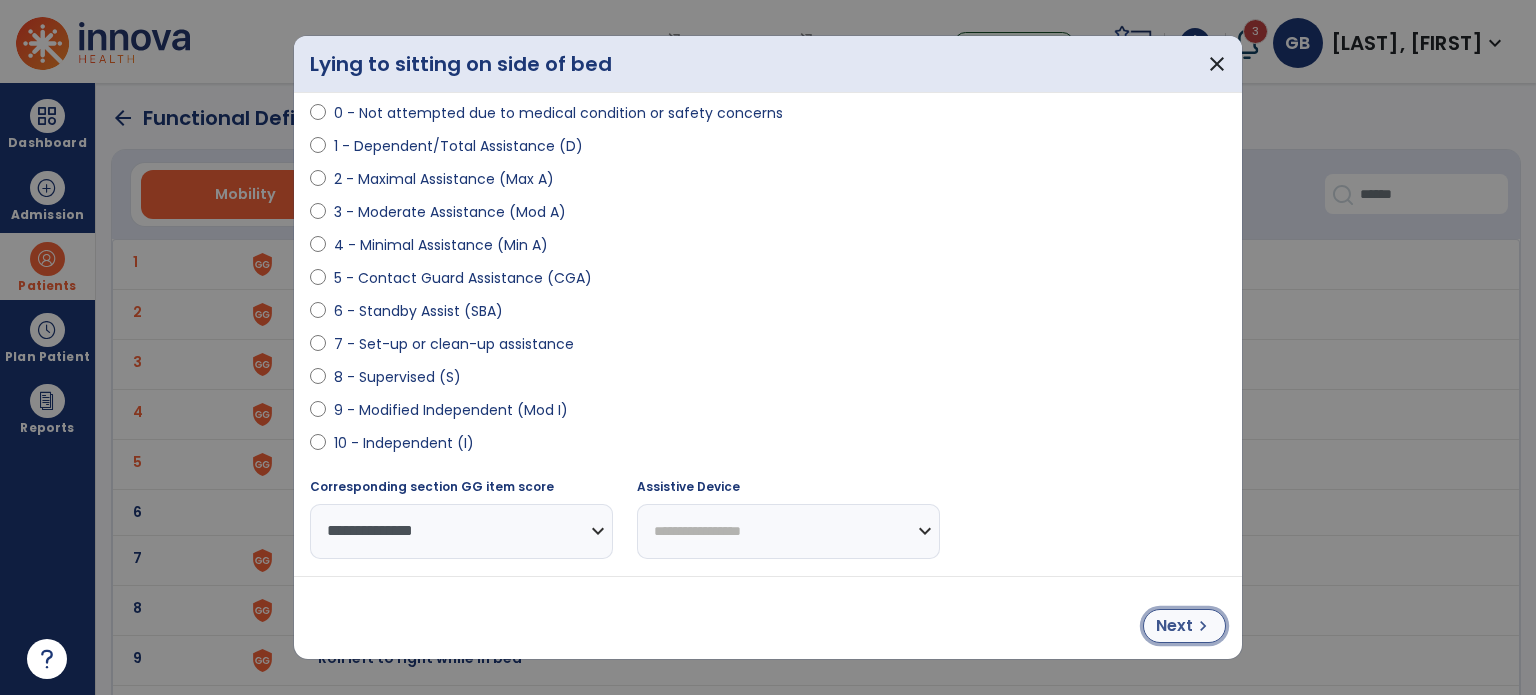 click on "Next" at bounding box center [1174, 626] 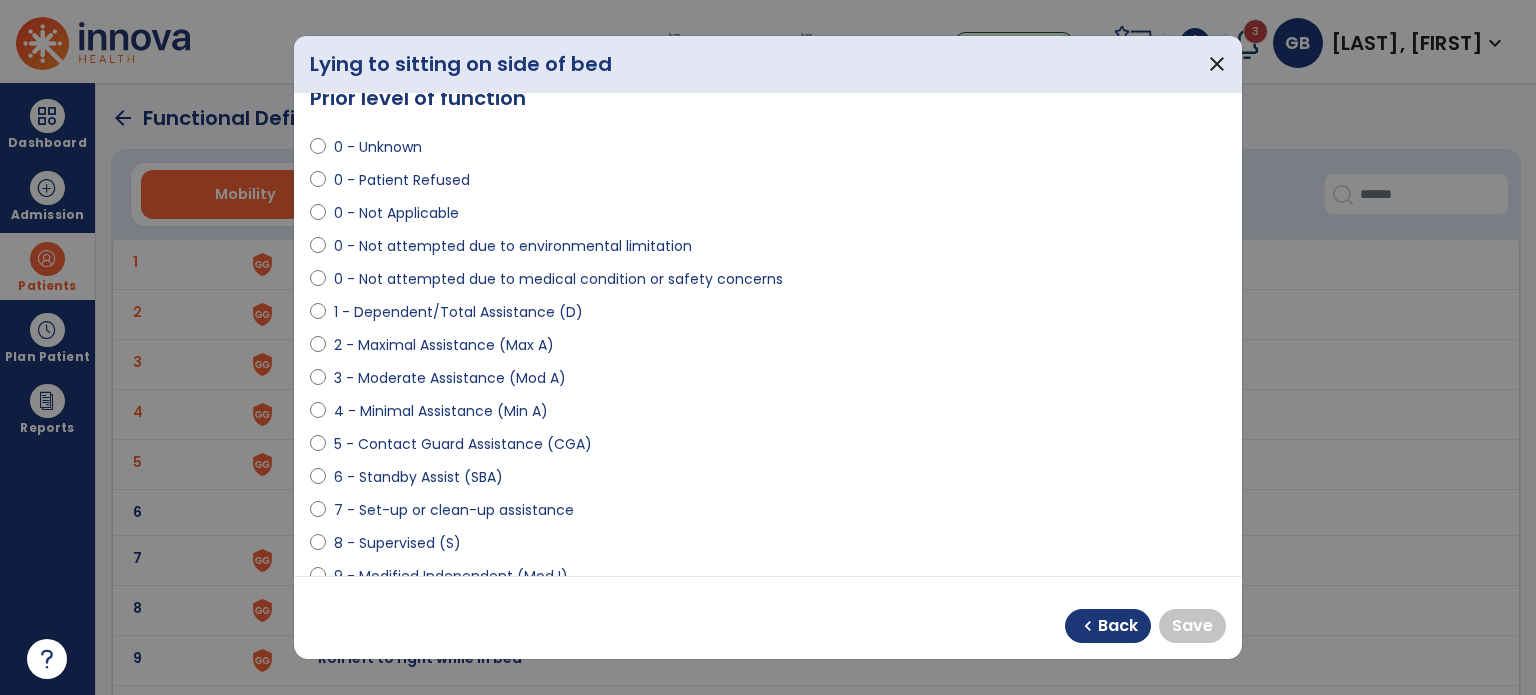 scroll, scrollTop: 0, scrollLeft: 0, axis: both 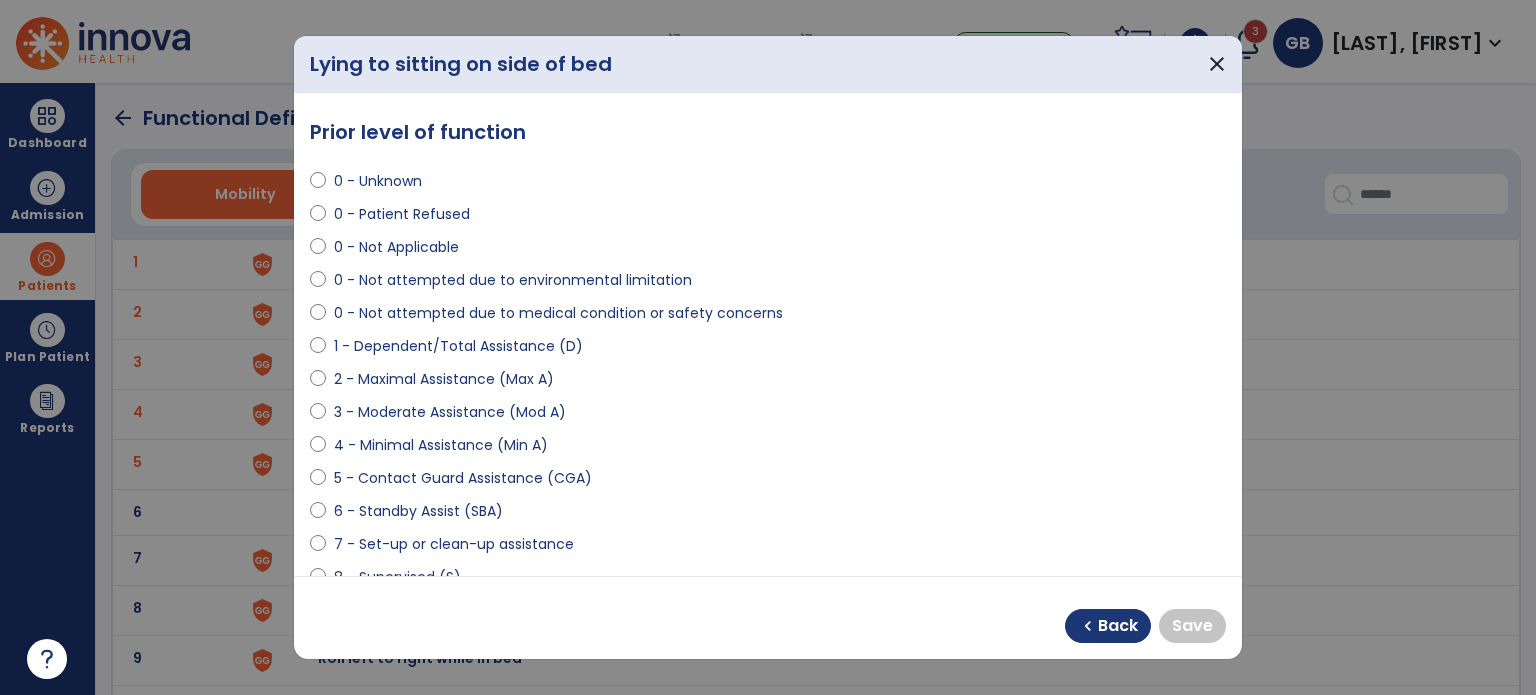 select on "**********" 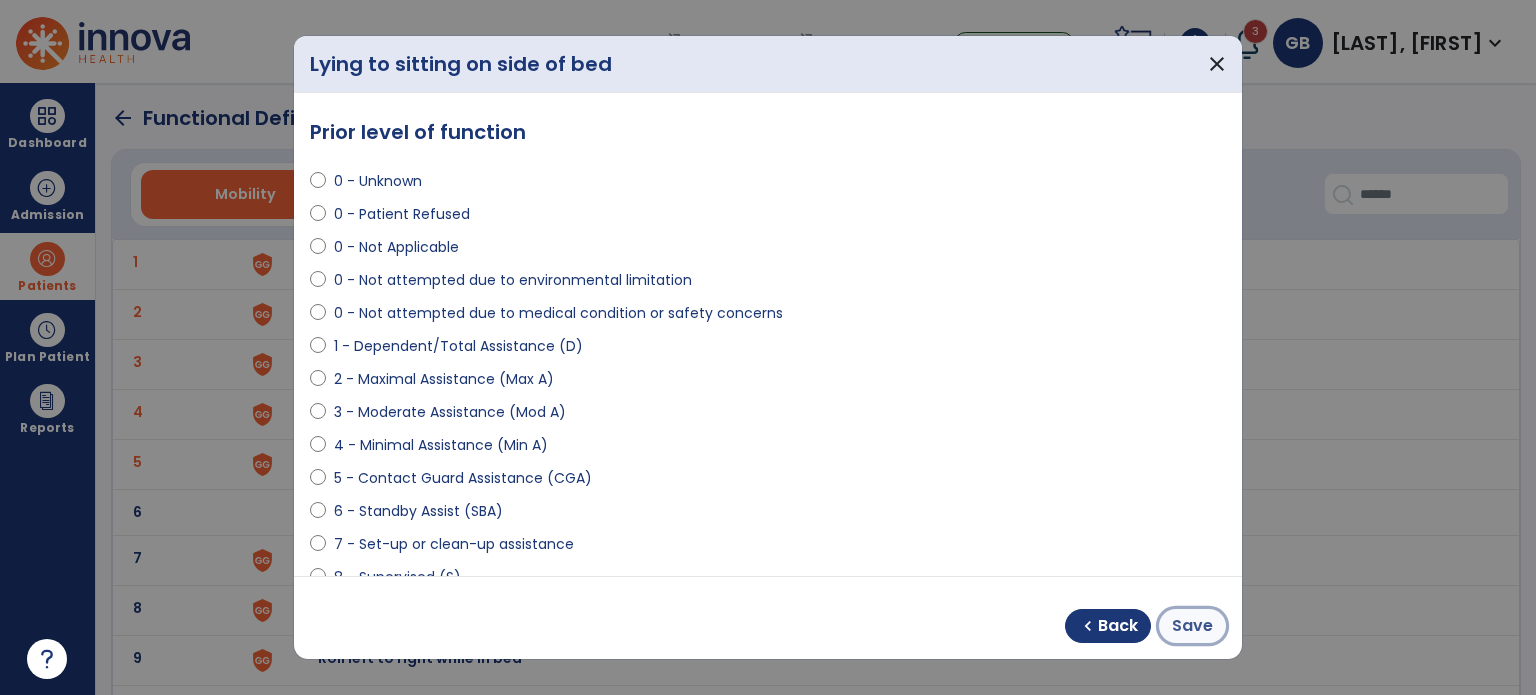 click on "Save" at bounding box center [1192, 626] 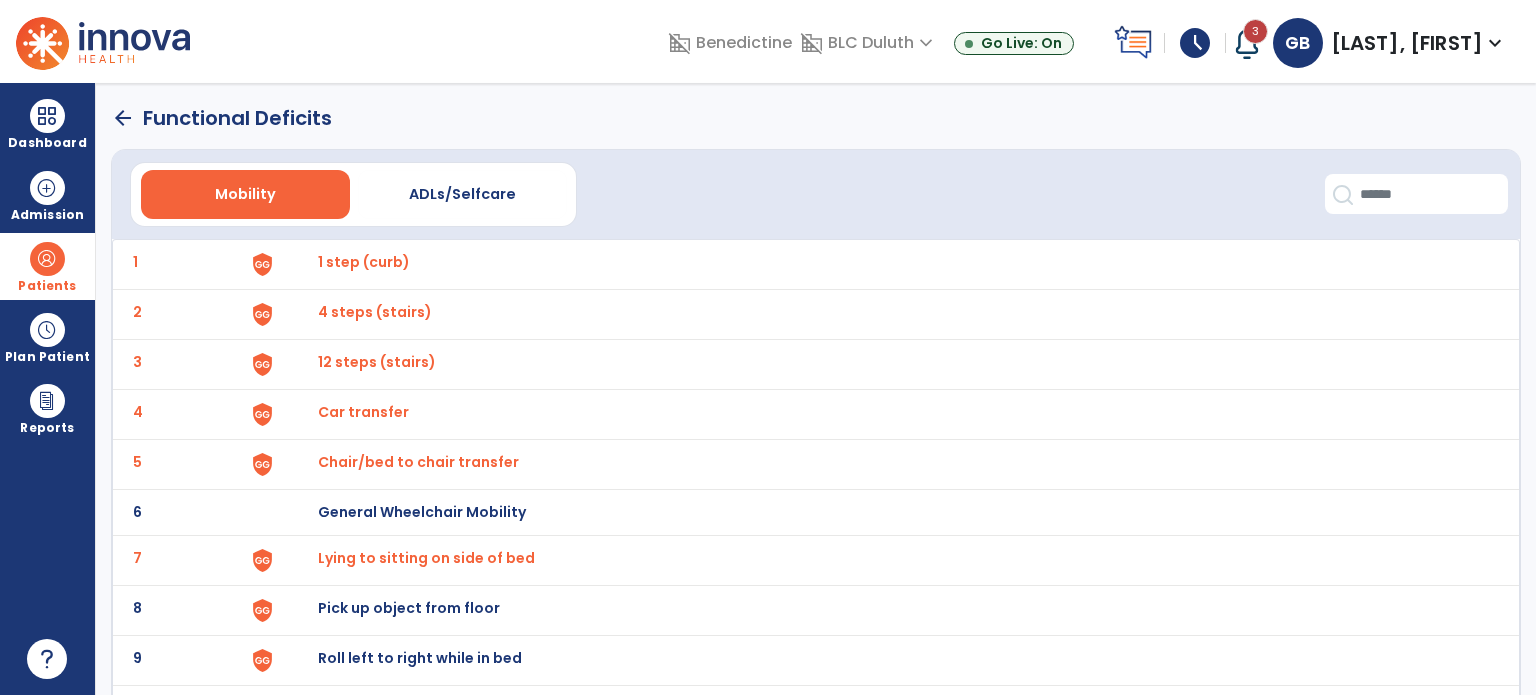 click on "Pick up object from floor" at bounding box center (364, 262) 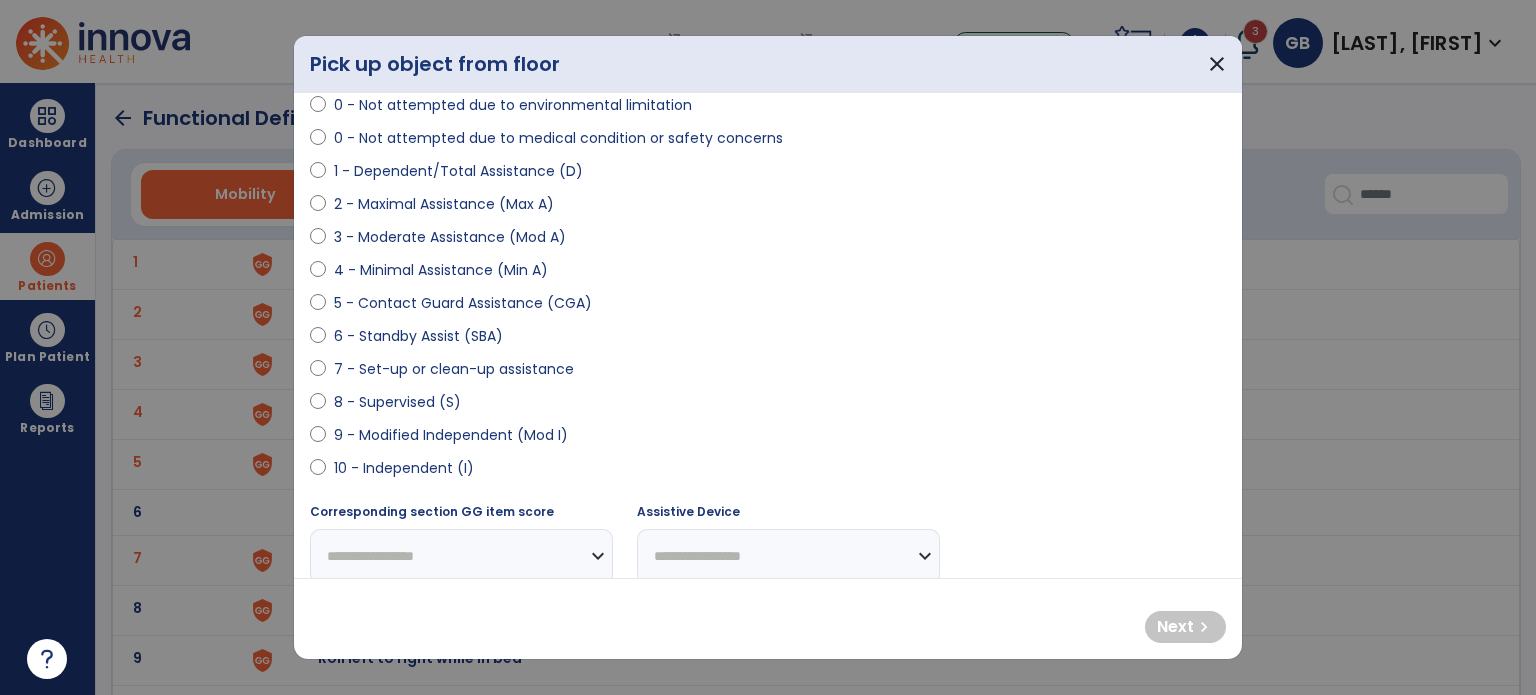 scroll, scrollTop: 200, scrollLeft: 0, axis: vertical 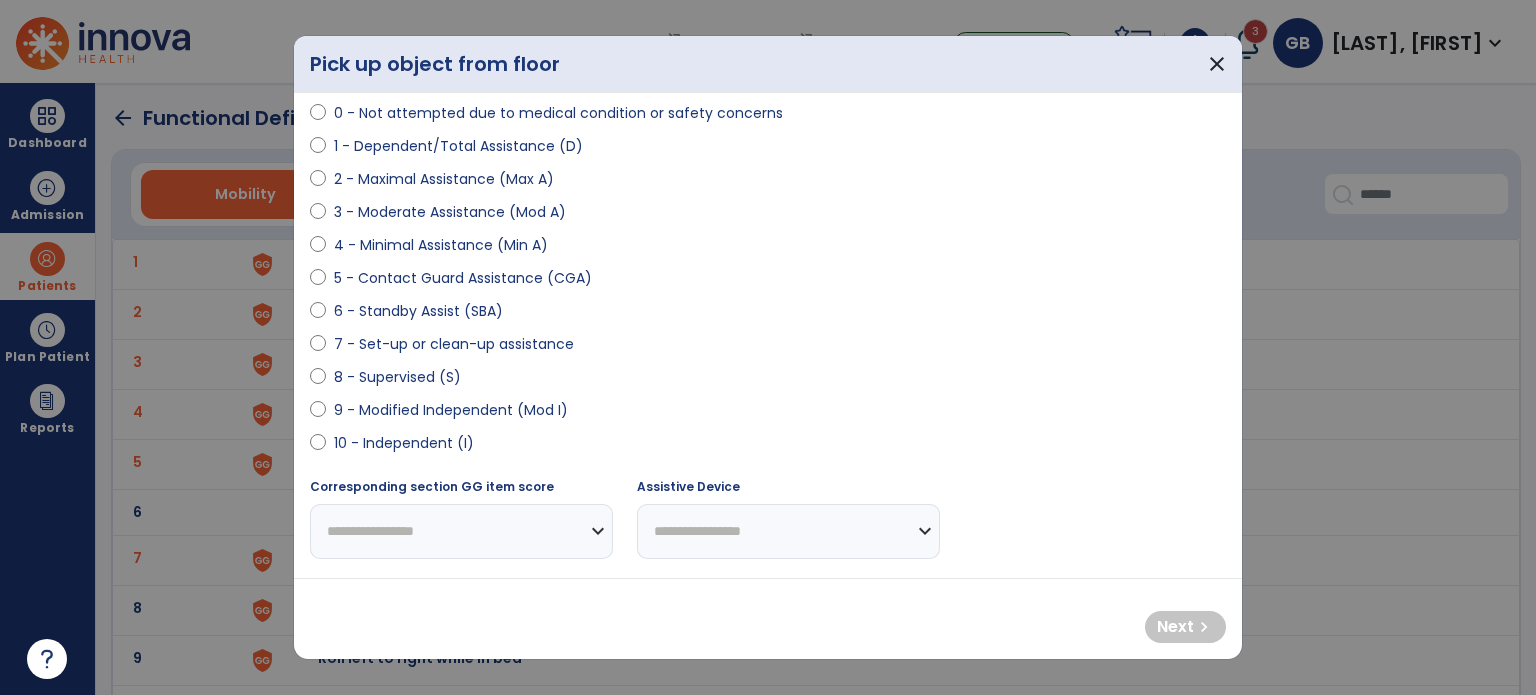 select on "**********" 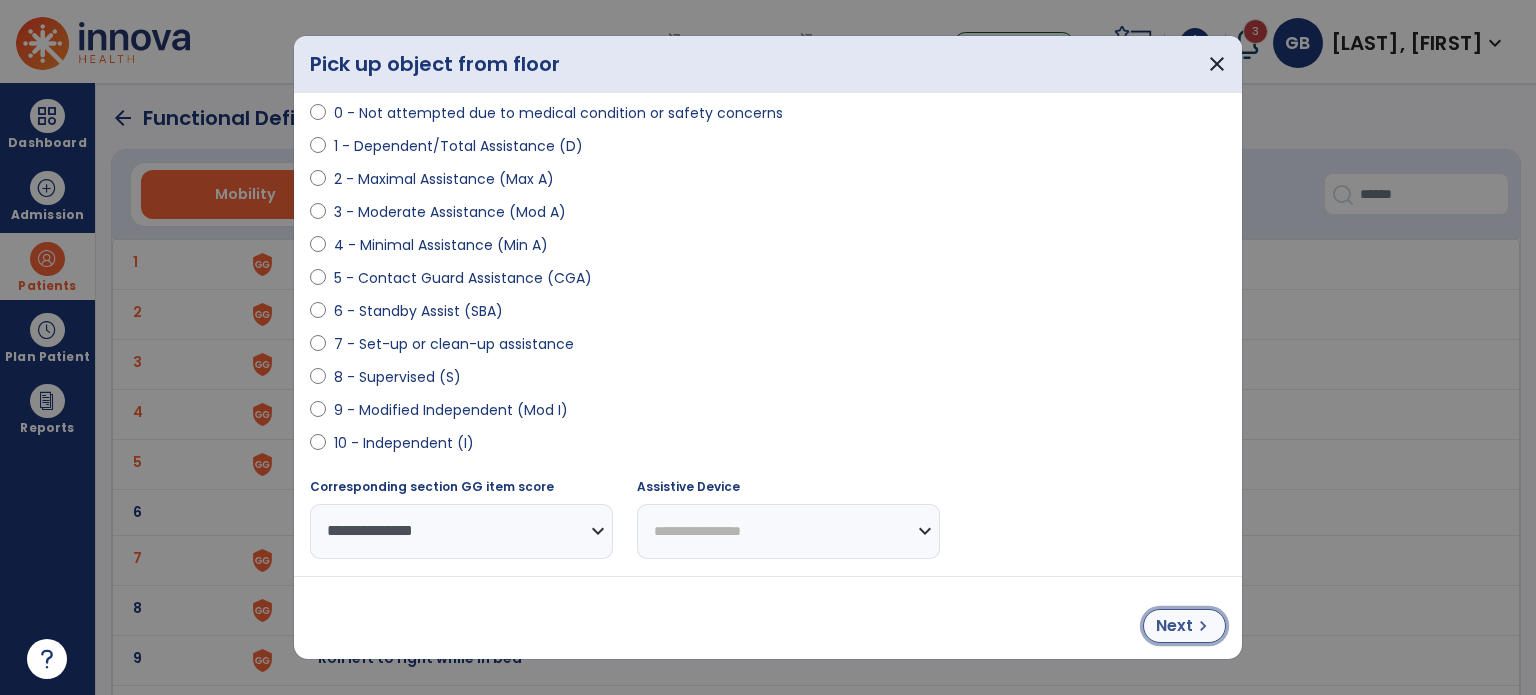 click on "chevron_right" at bounding box center (1203, 626) 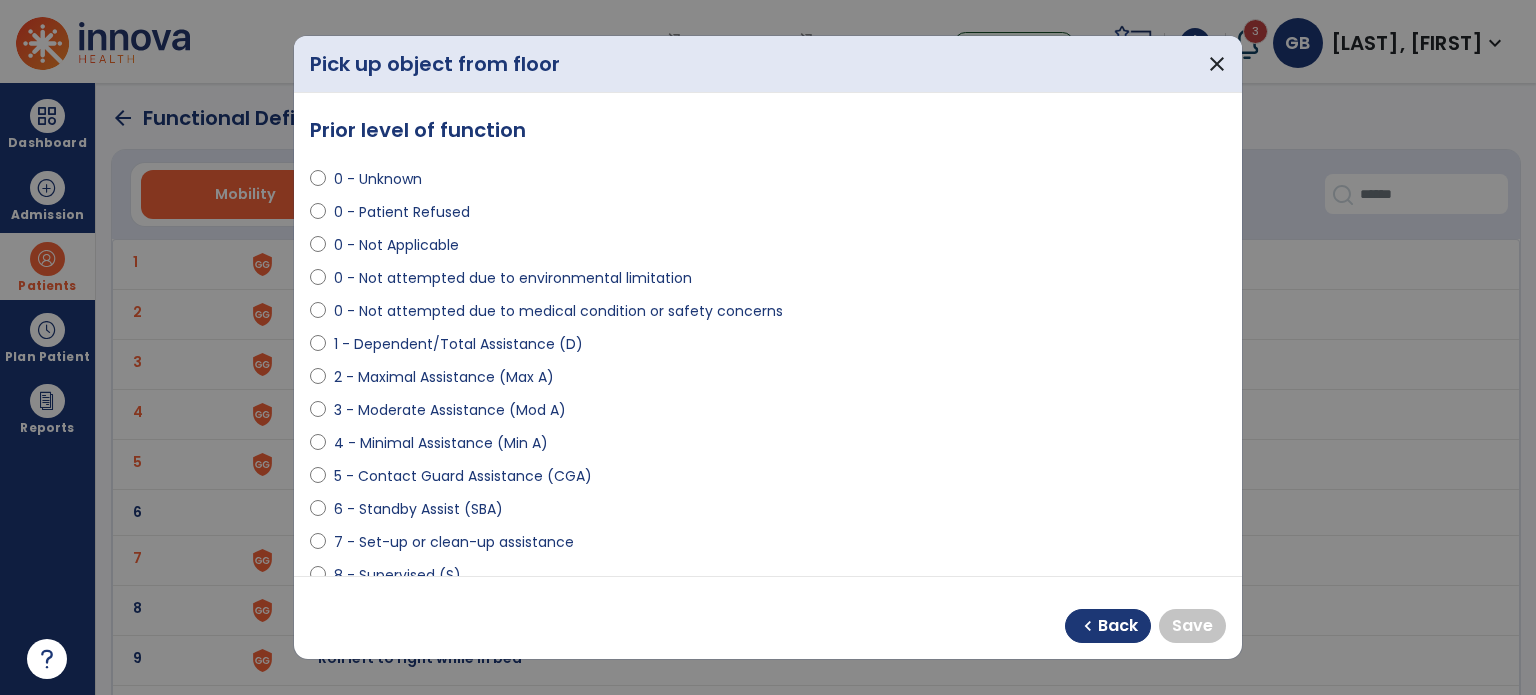 scroll, scrollTop: 0, scrollLeft: 0, axis: both 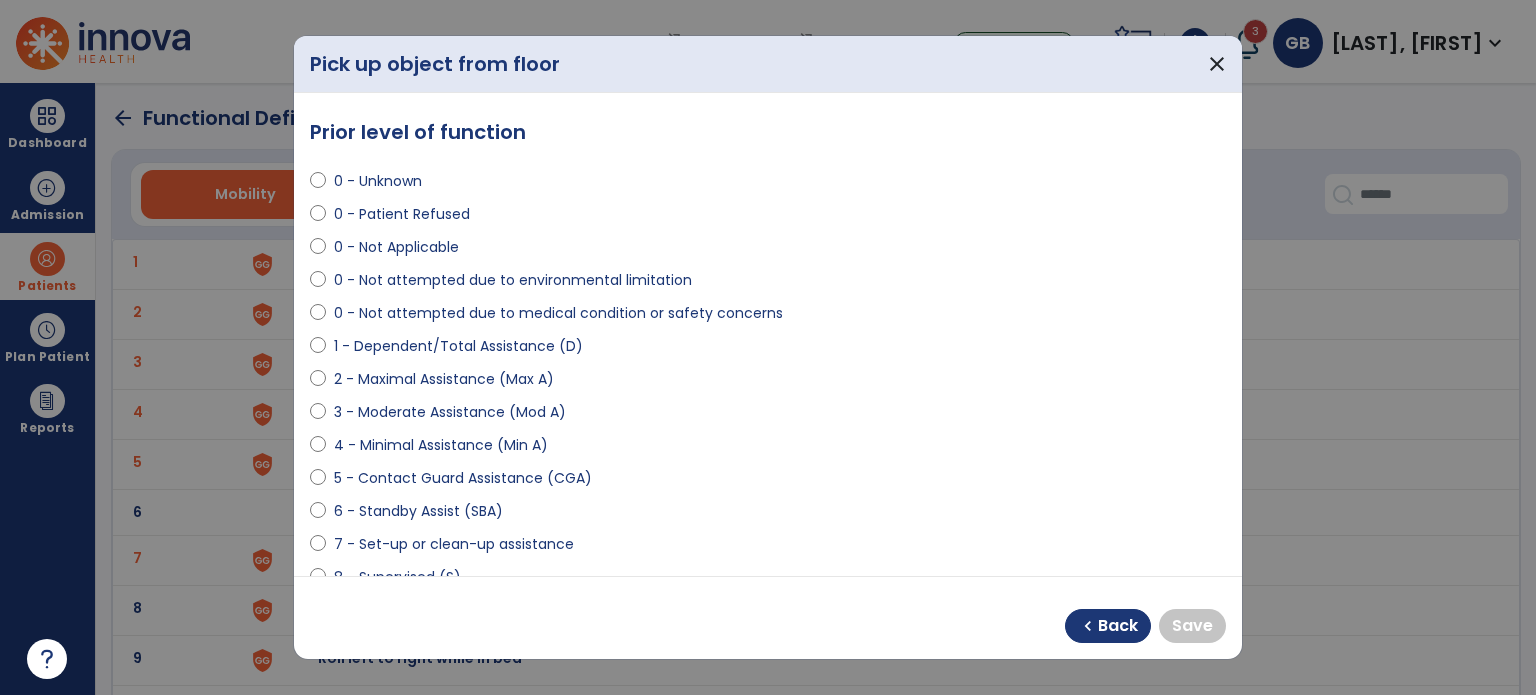 select on "**********" 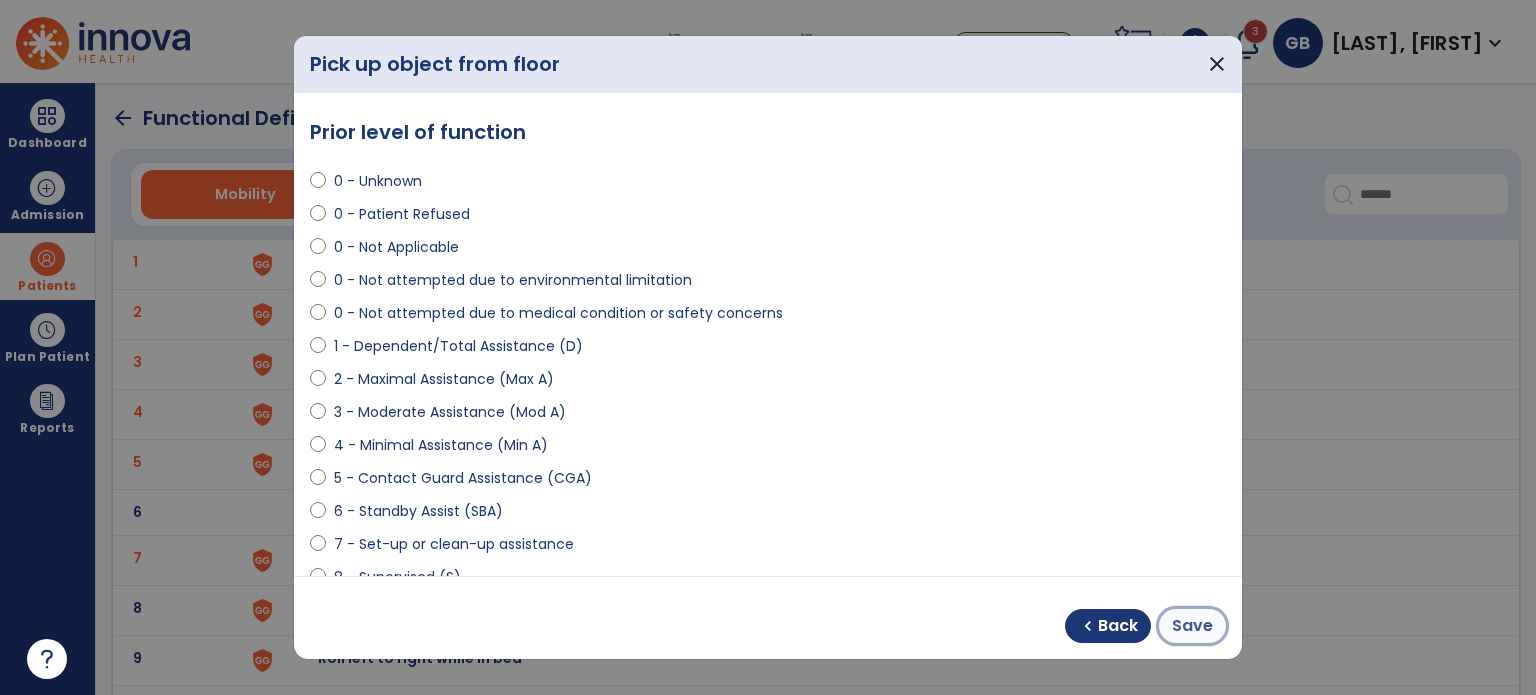 click on "Save" at bounding box center (1192, 626) 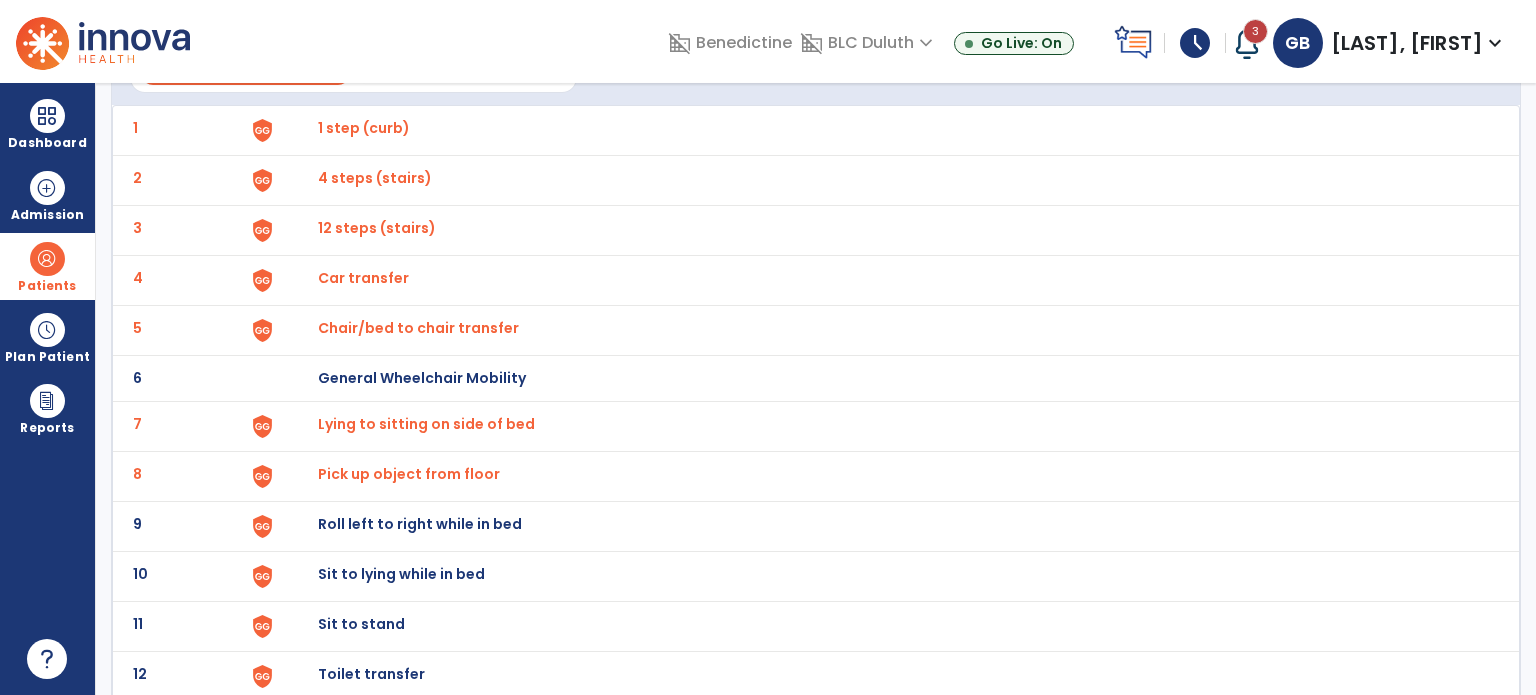 scroll, scrollTop: 200, scrollLeft: 0, axis: vertical 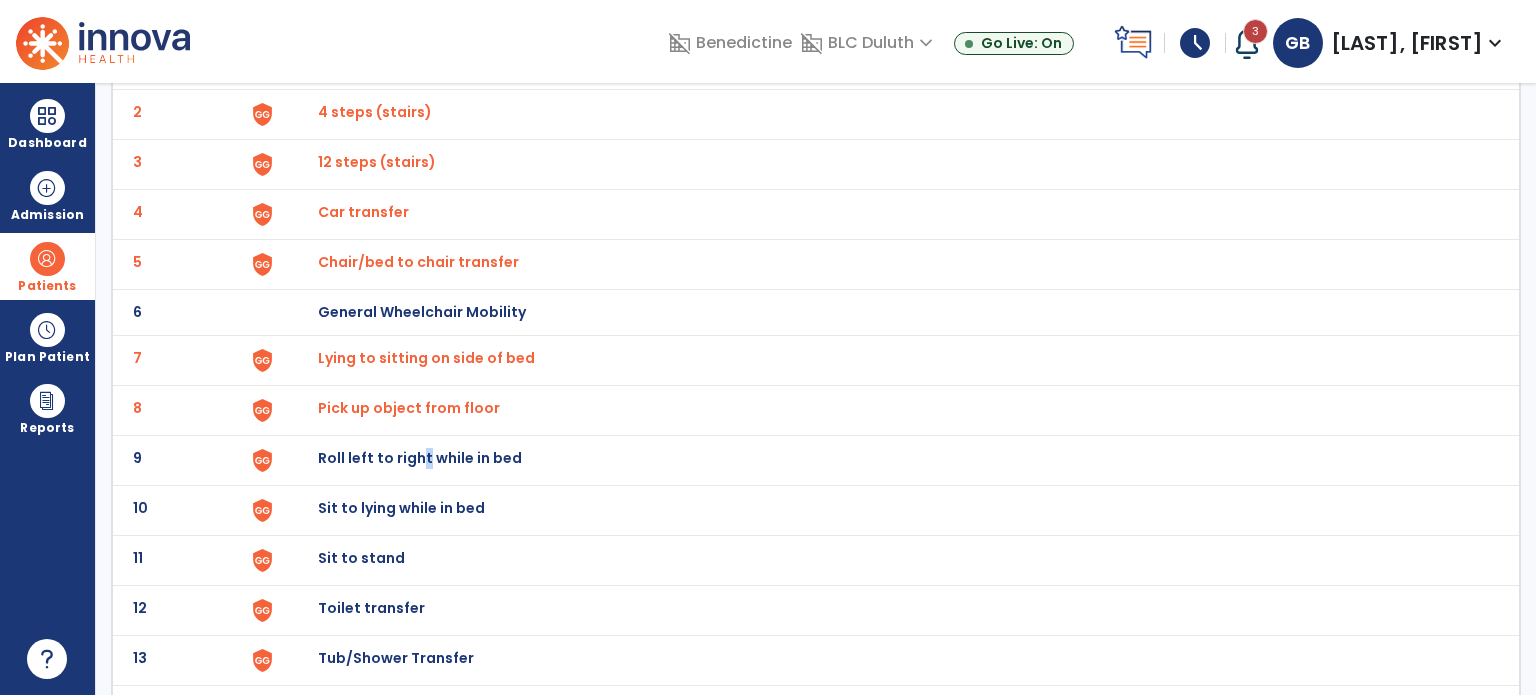 click on "Roll left to right while in bed" at bounding box center (364, 62) 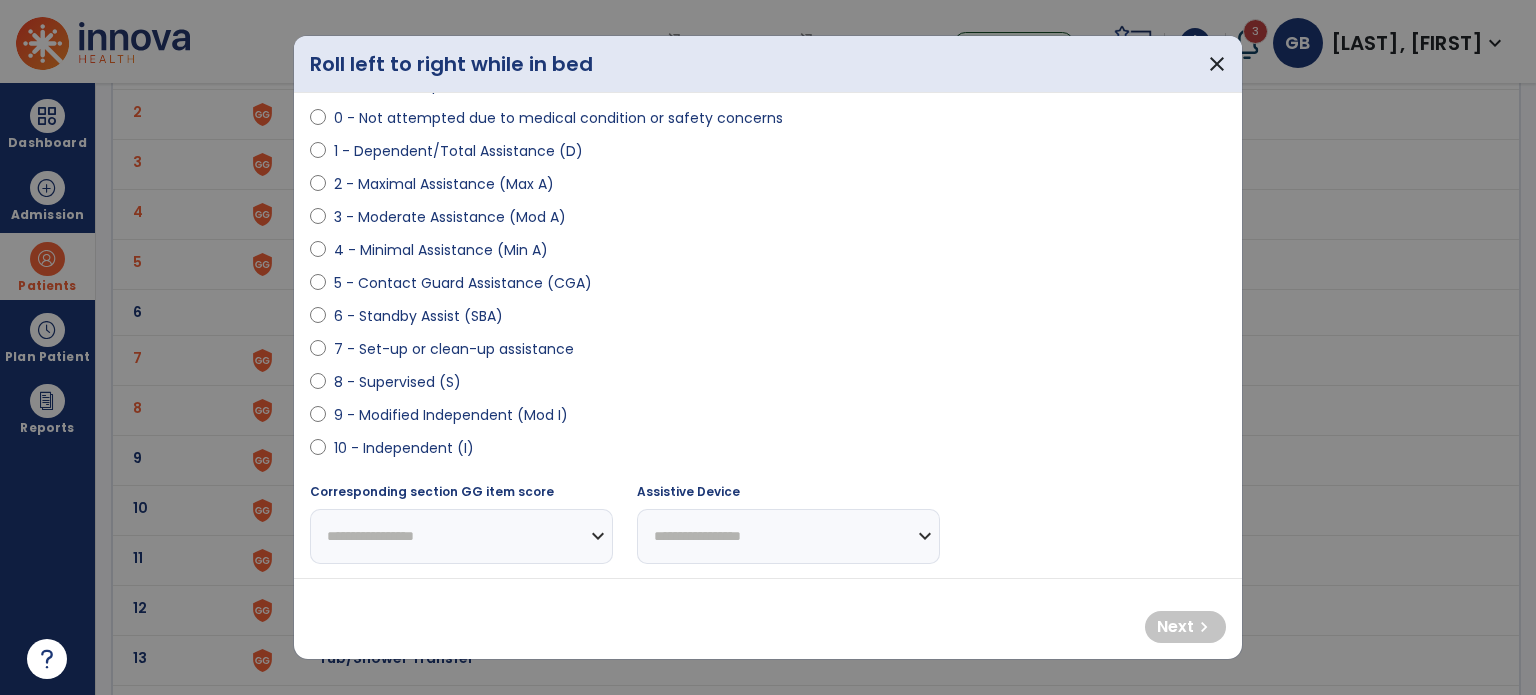scroll, scrollTop: 200, scrollLeft: 0, axis: vertical 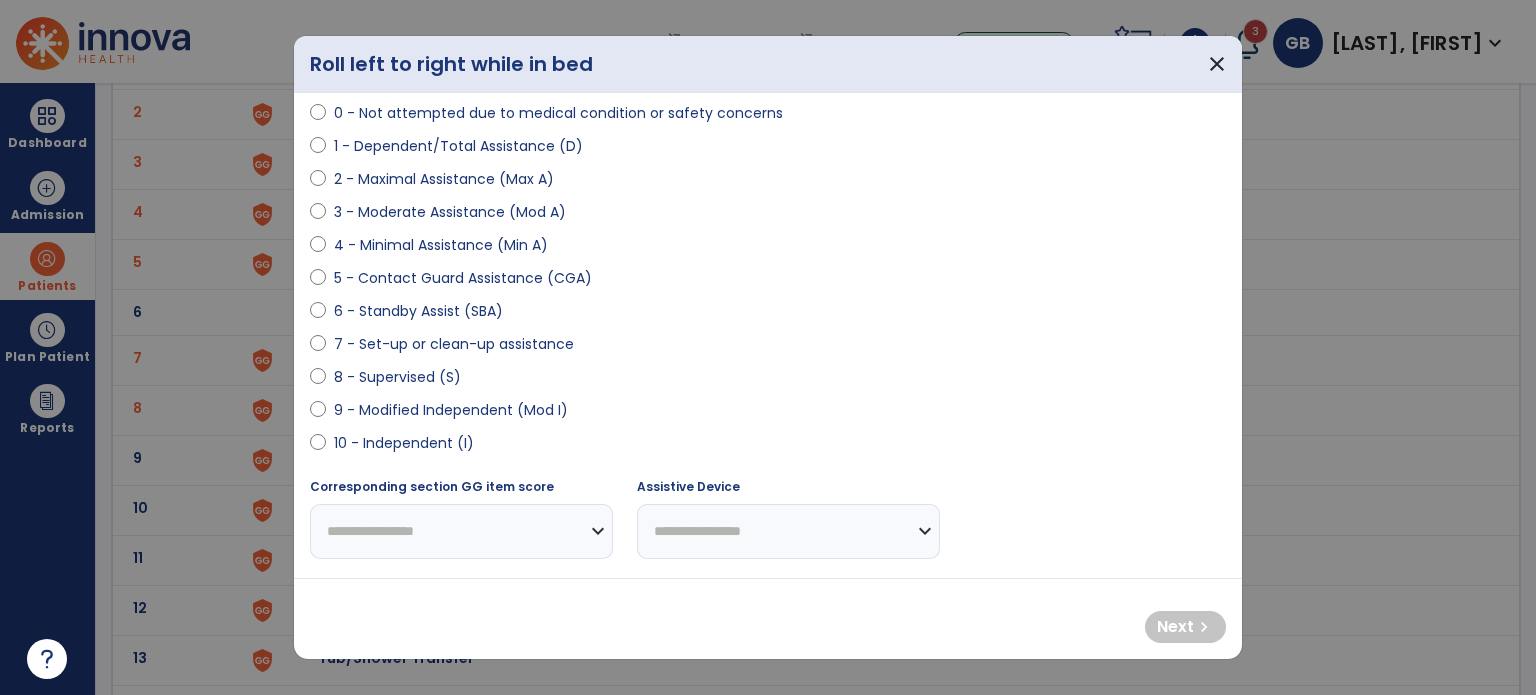select on "**********" 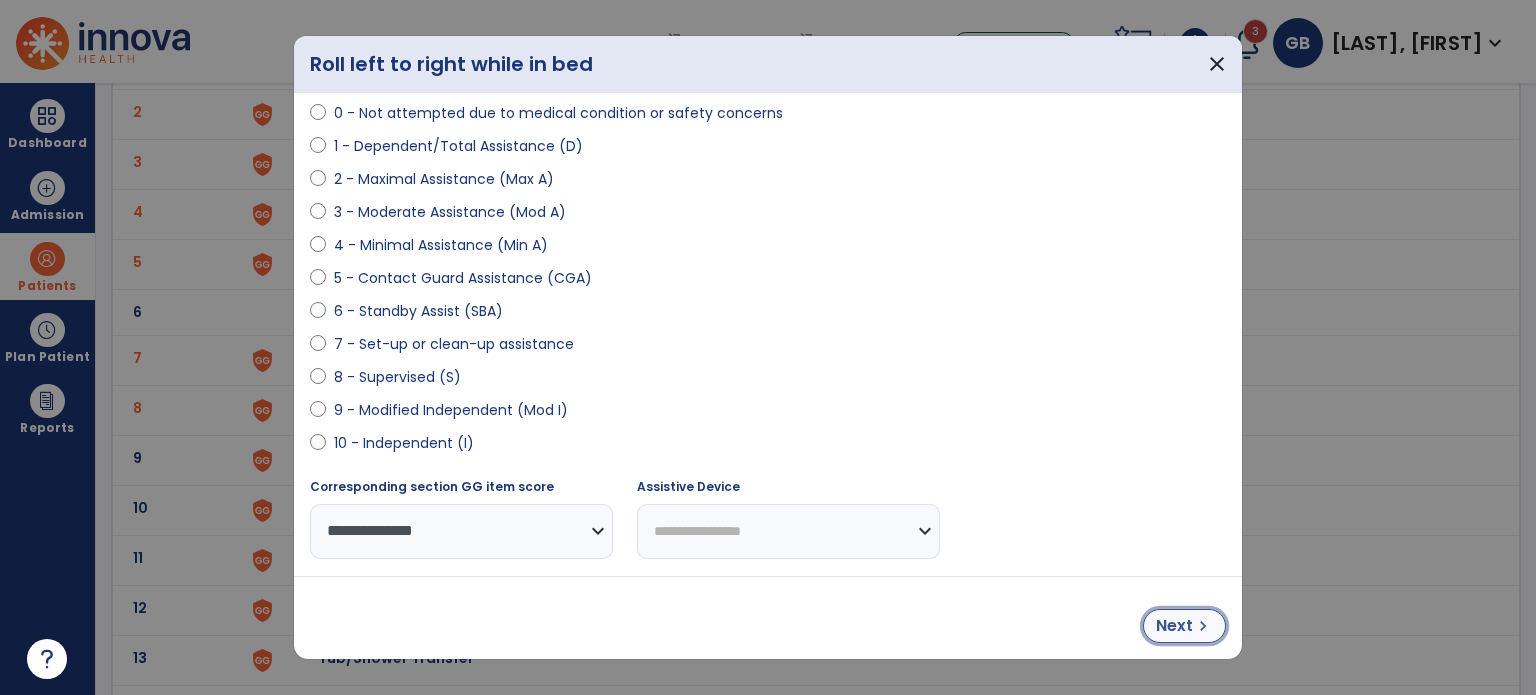 click on "Next" at bounding box center [1174, 626] 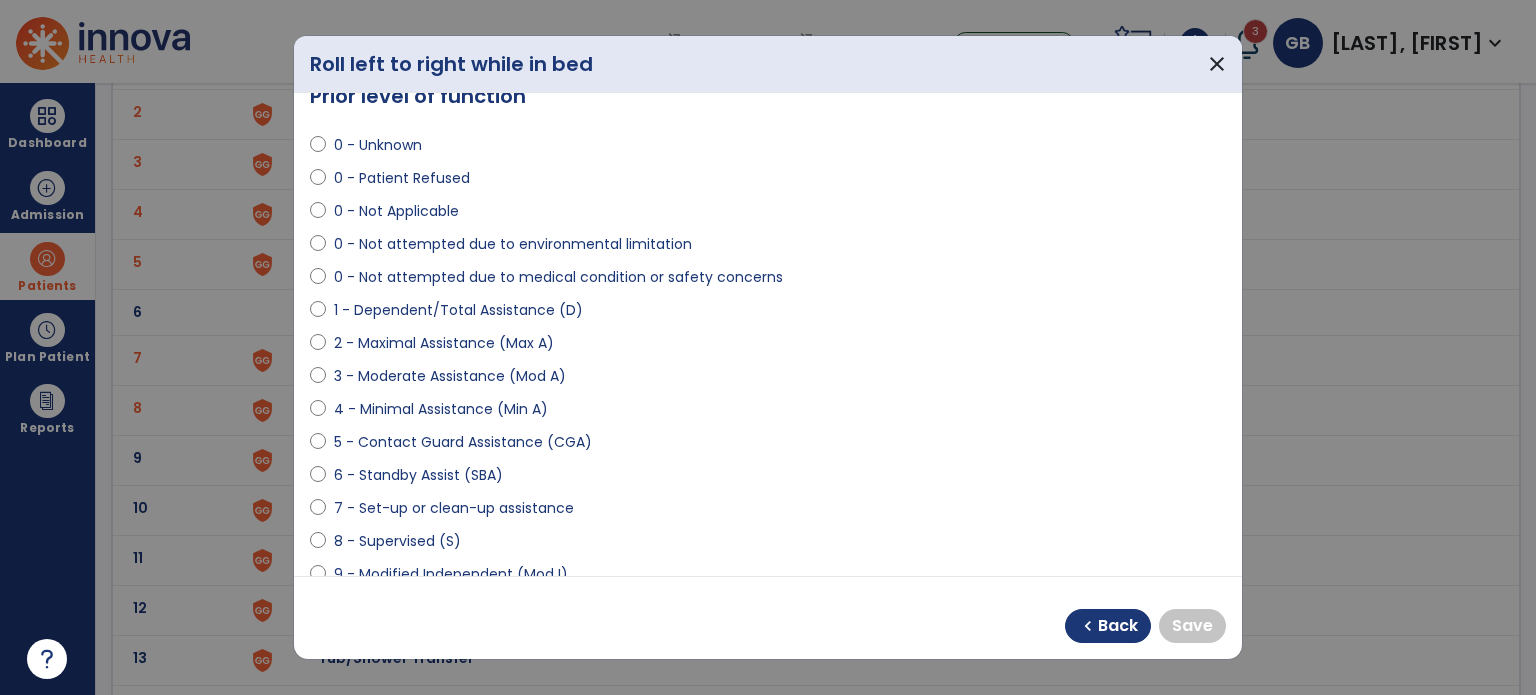 scroll, scrollTop: 0, scrollLeft: 0, axis: both 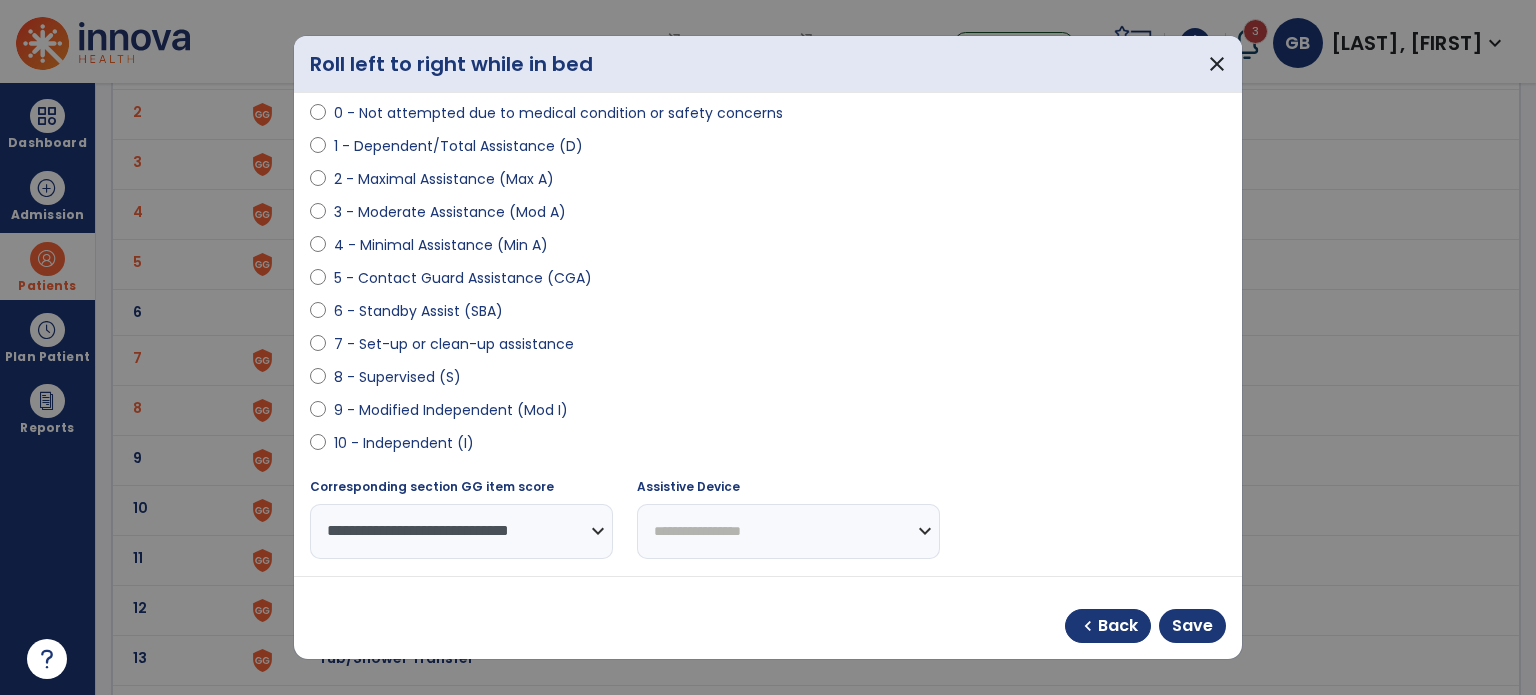 select on "**********" 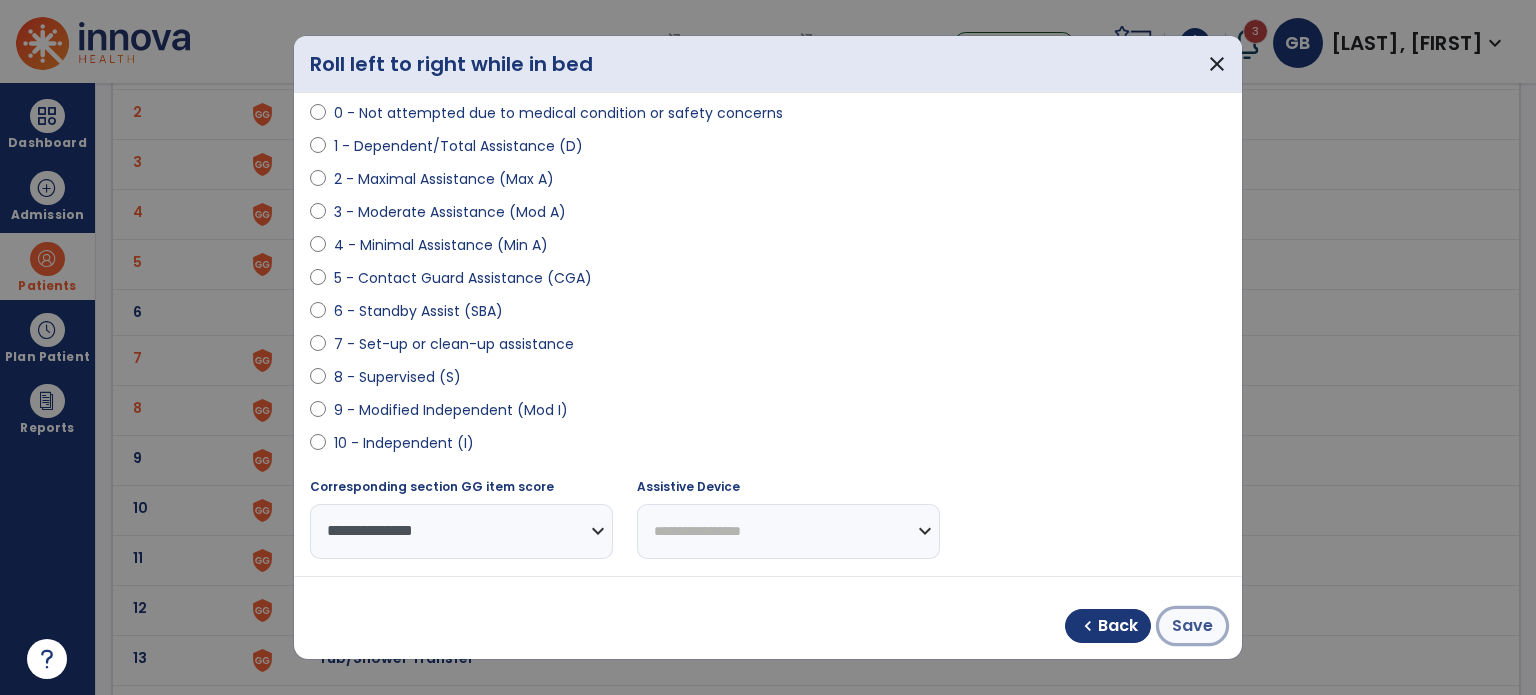click on "Save" at bounding box center (1192, 626) 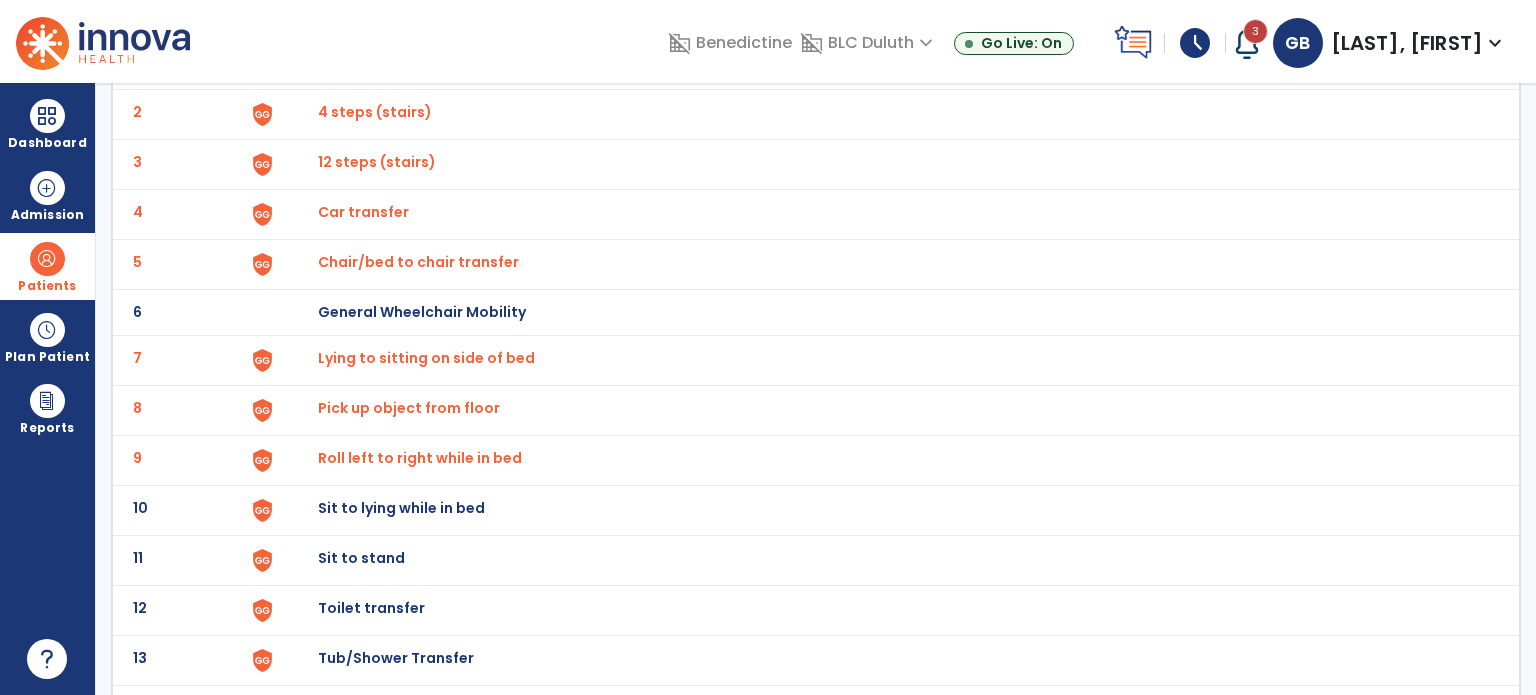 click on "Roll left to right while in bed" at bounding box center (364, 62) 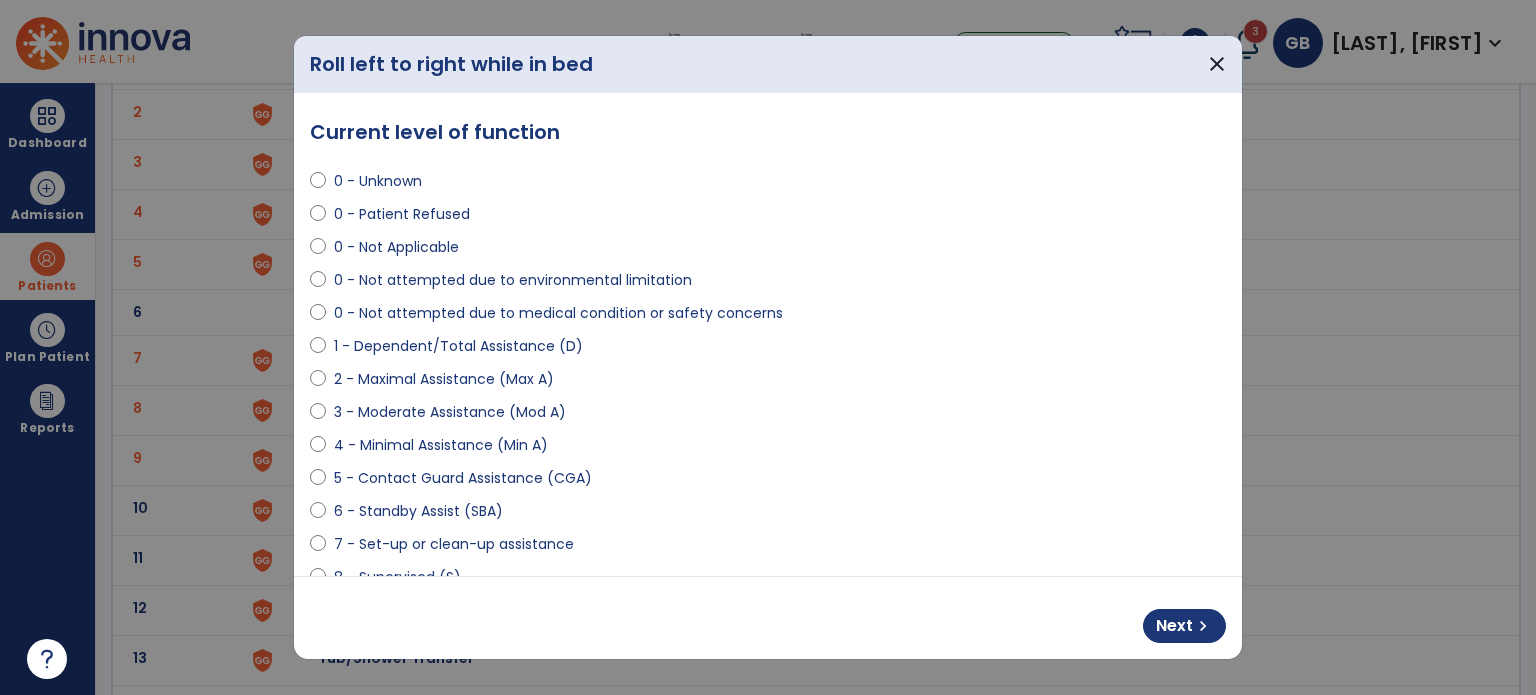 click on "3 - Moderate Assistance (Mod A)" at bounding box center (768, 416) 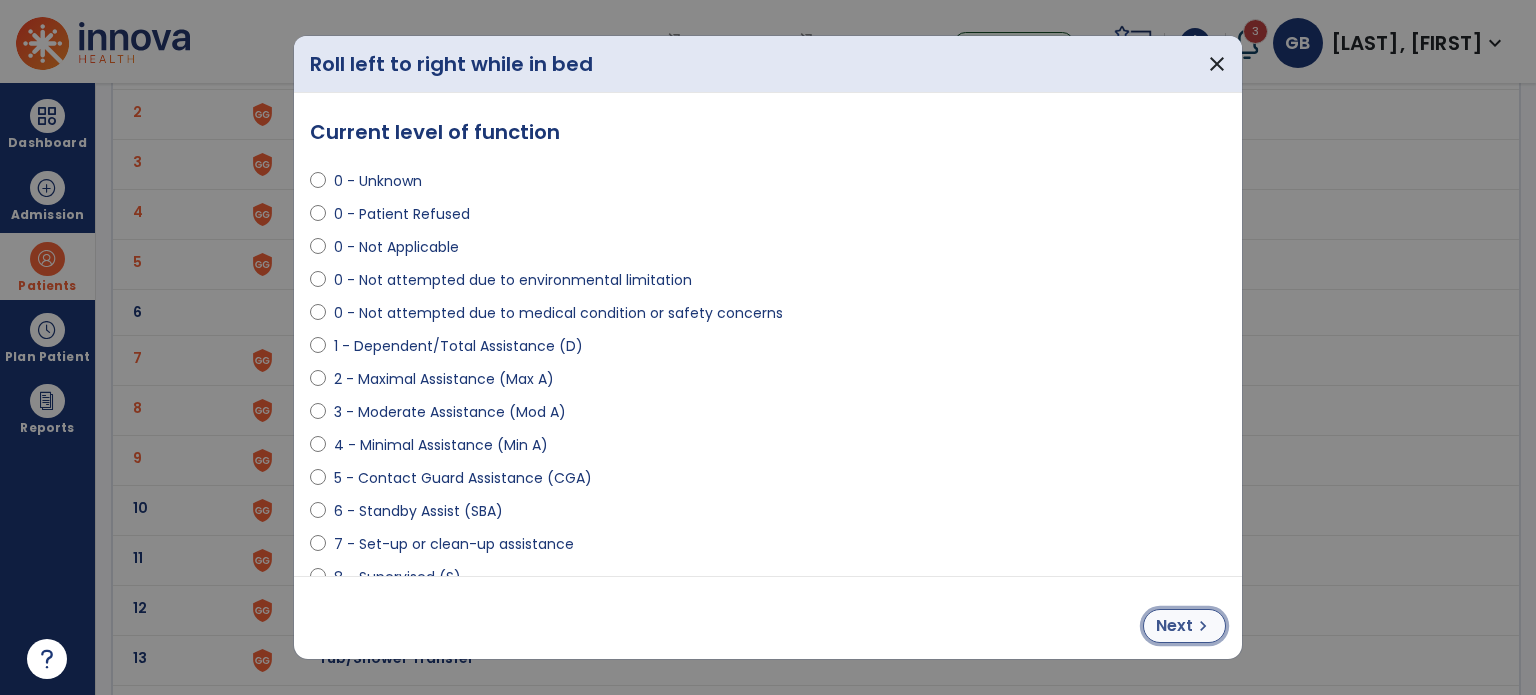 click on "chevron_right" at bounding box center (1203, 626) 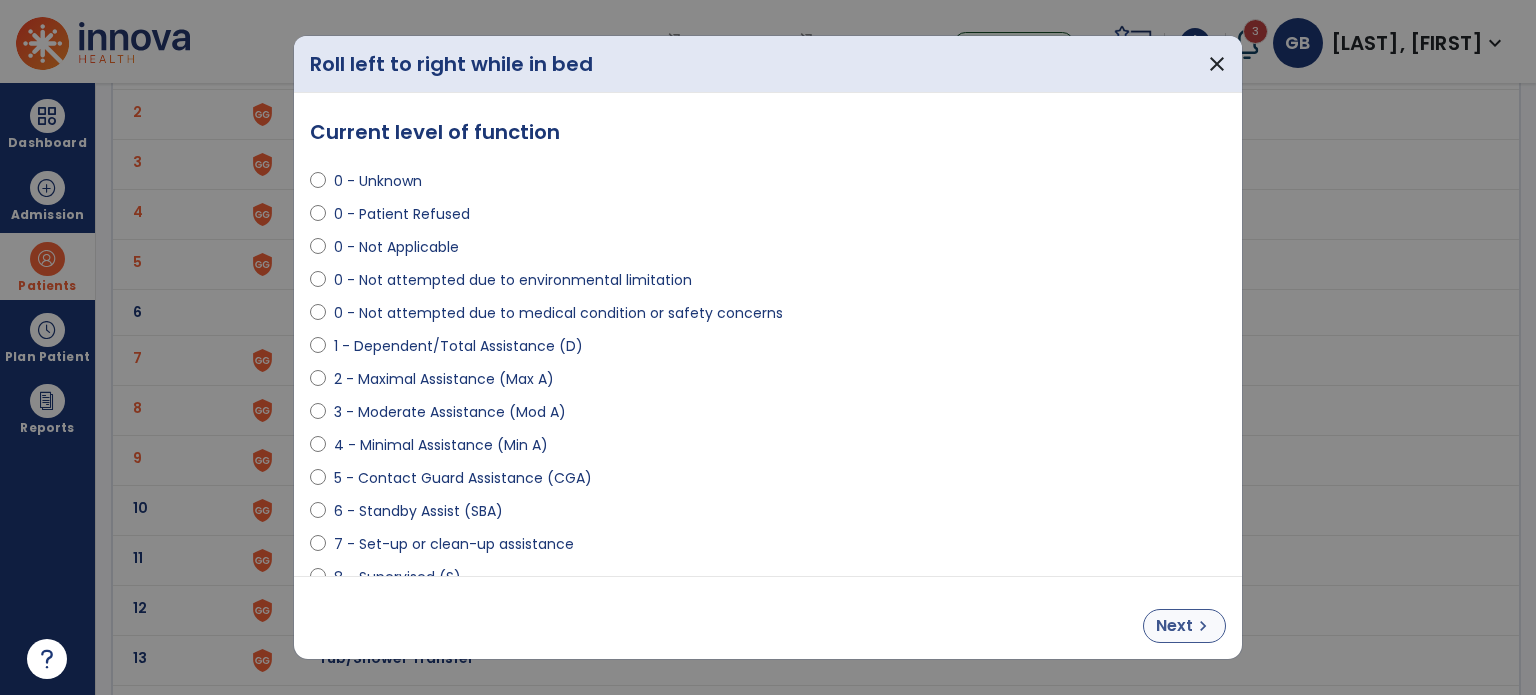 select on "**********" 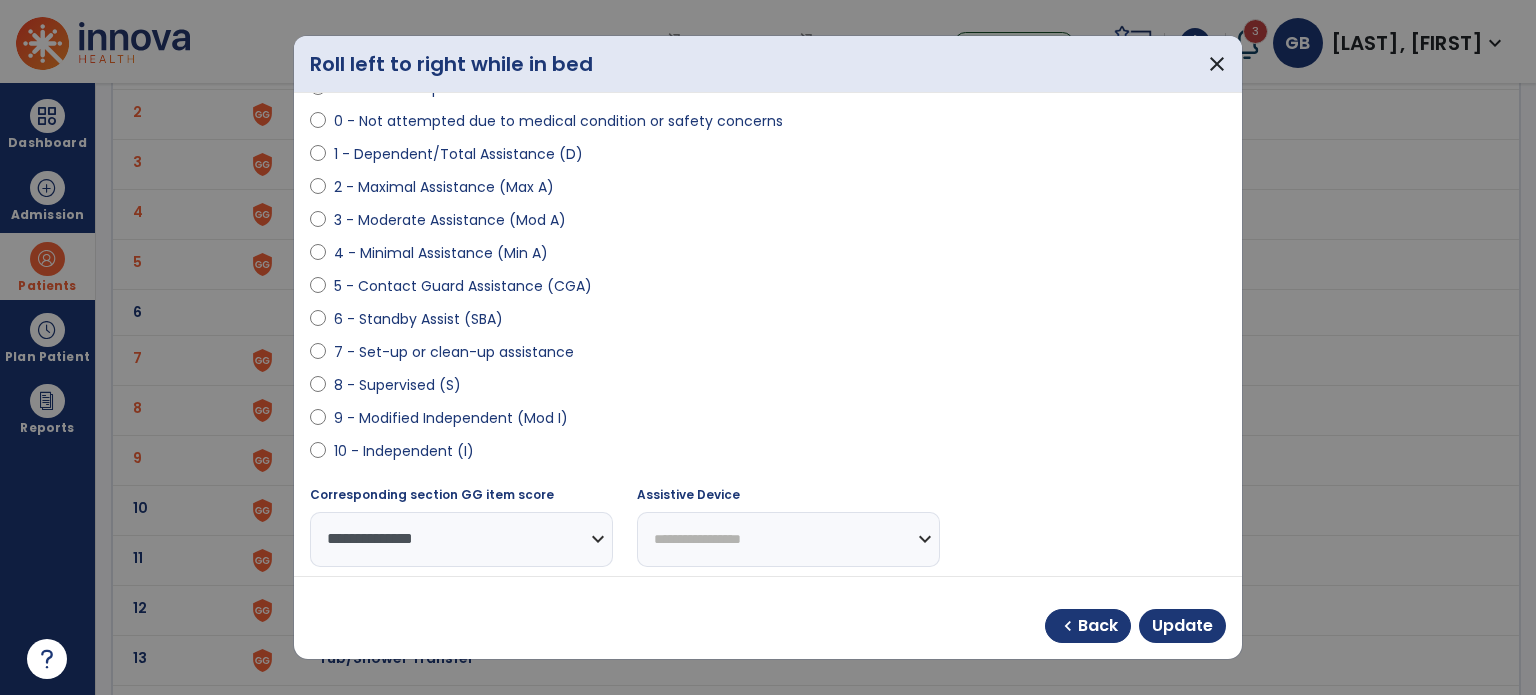scroll, scrollTop: 200, scrollLeft: 0, axis: vertical 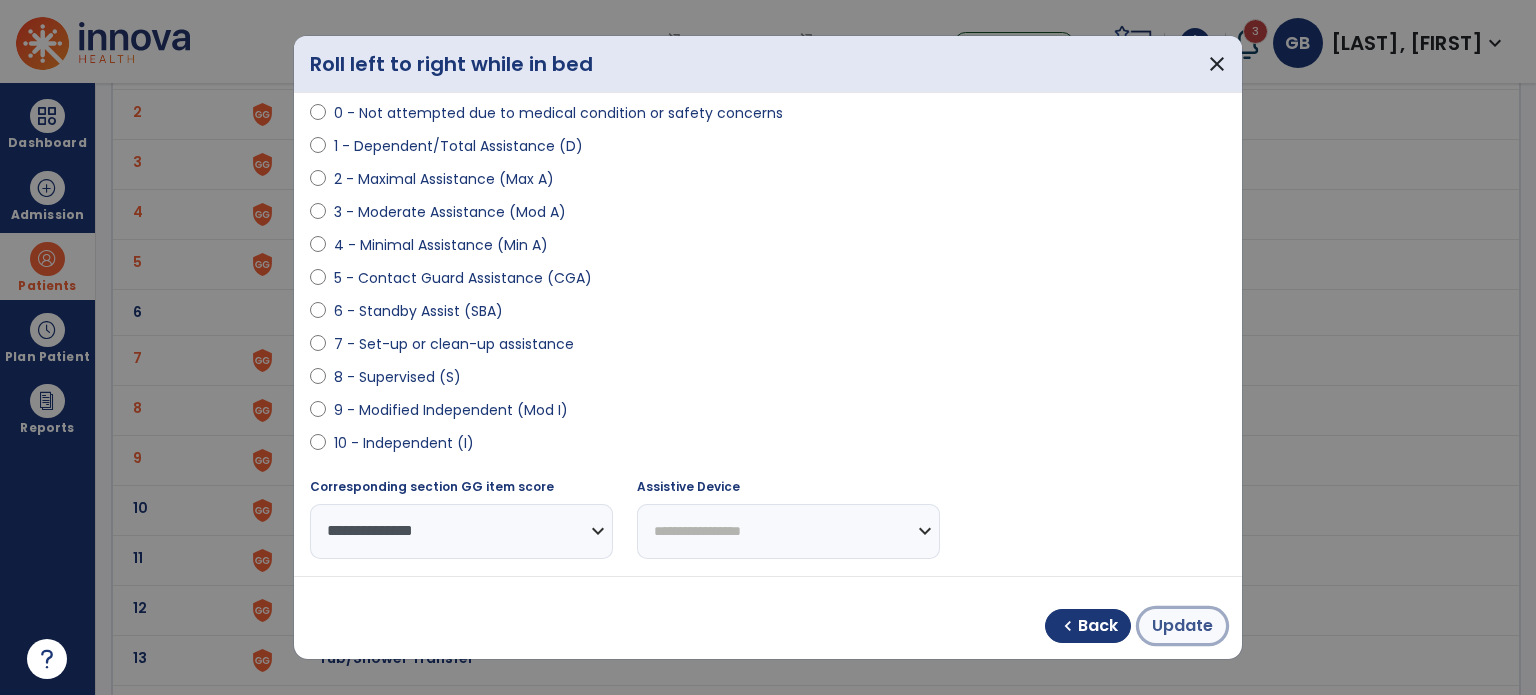 click on "Update" at bounding box center [1182, 626] 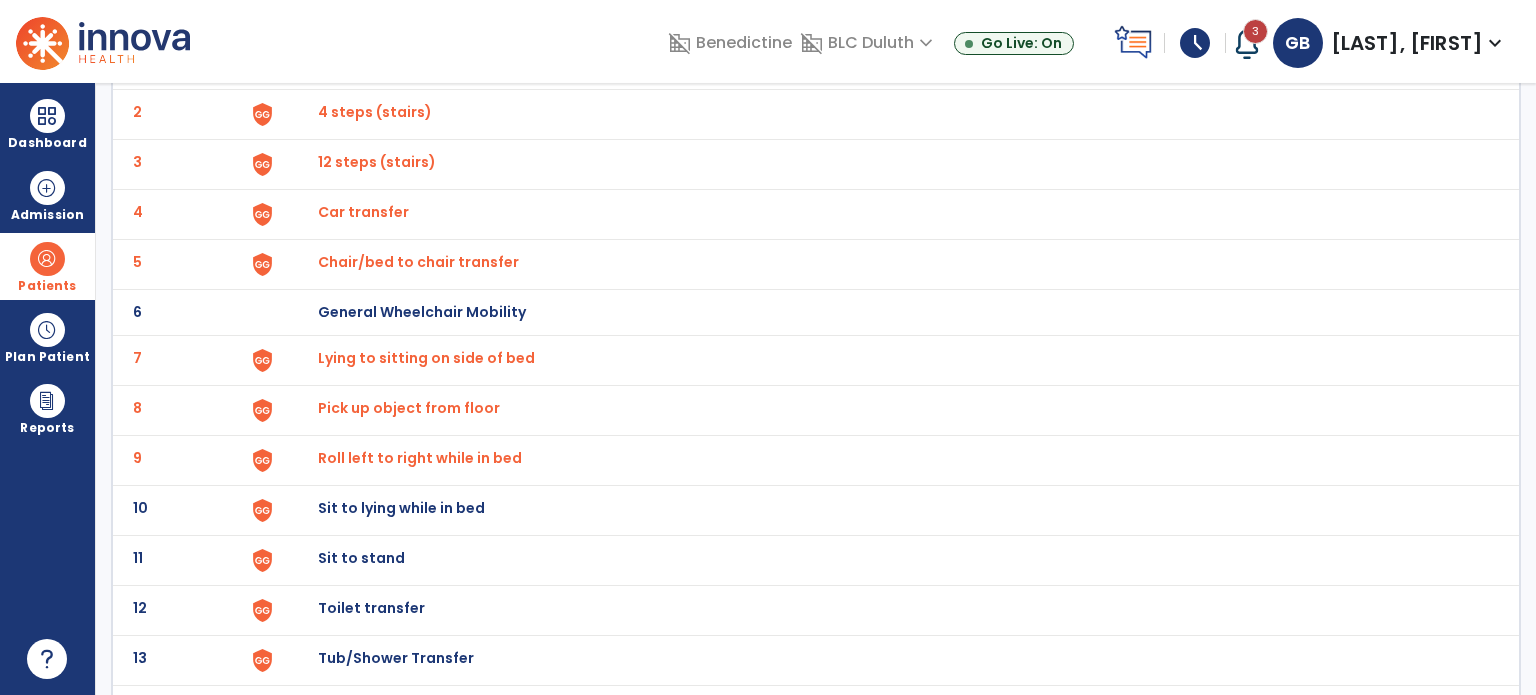 click on "Sit to lying while in bed" at bounding box center [364, 62] 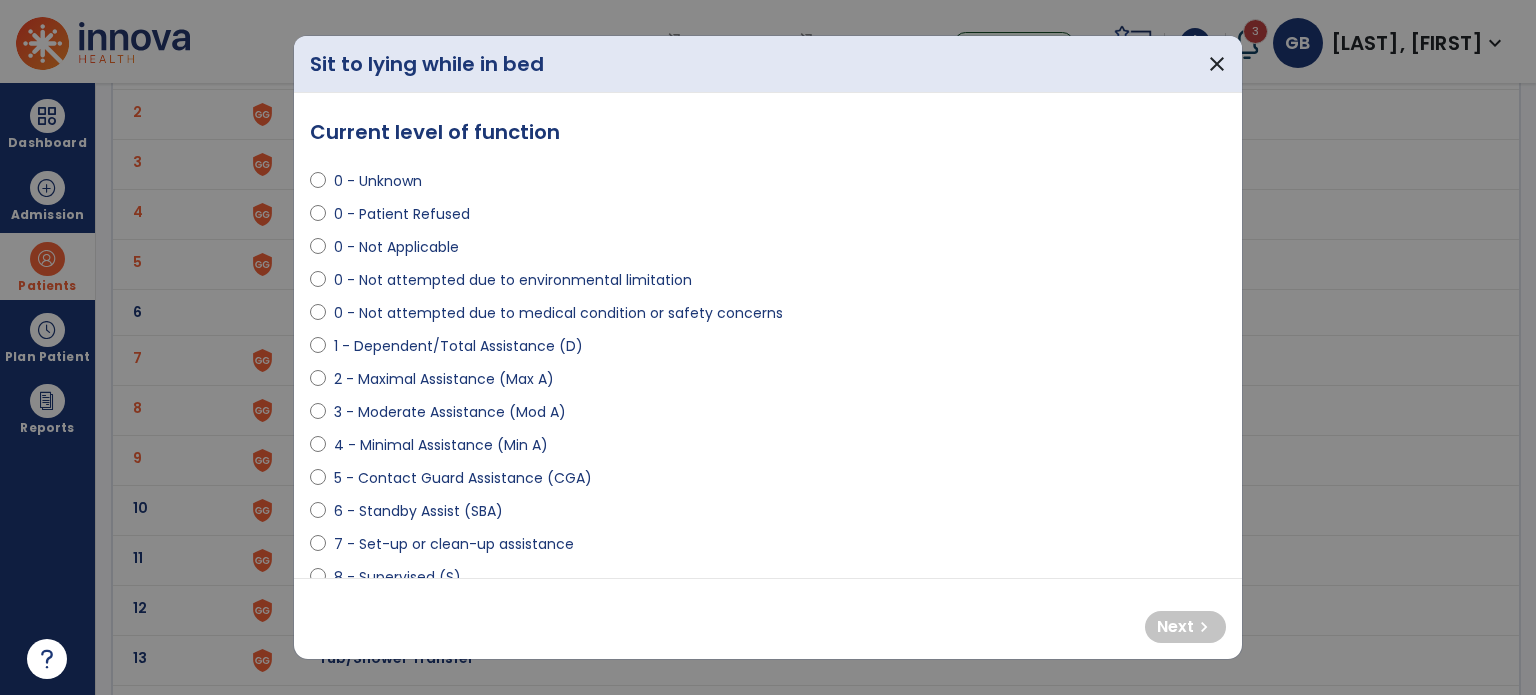 select on "**********" 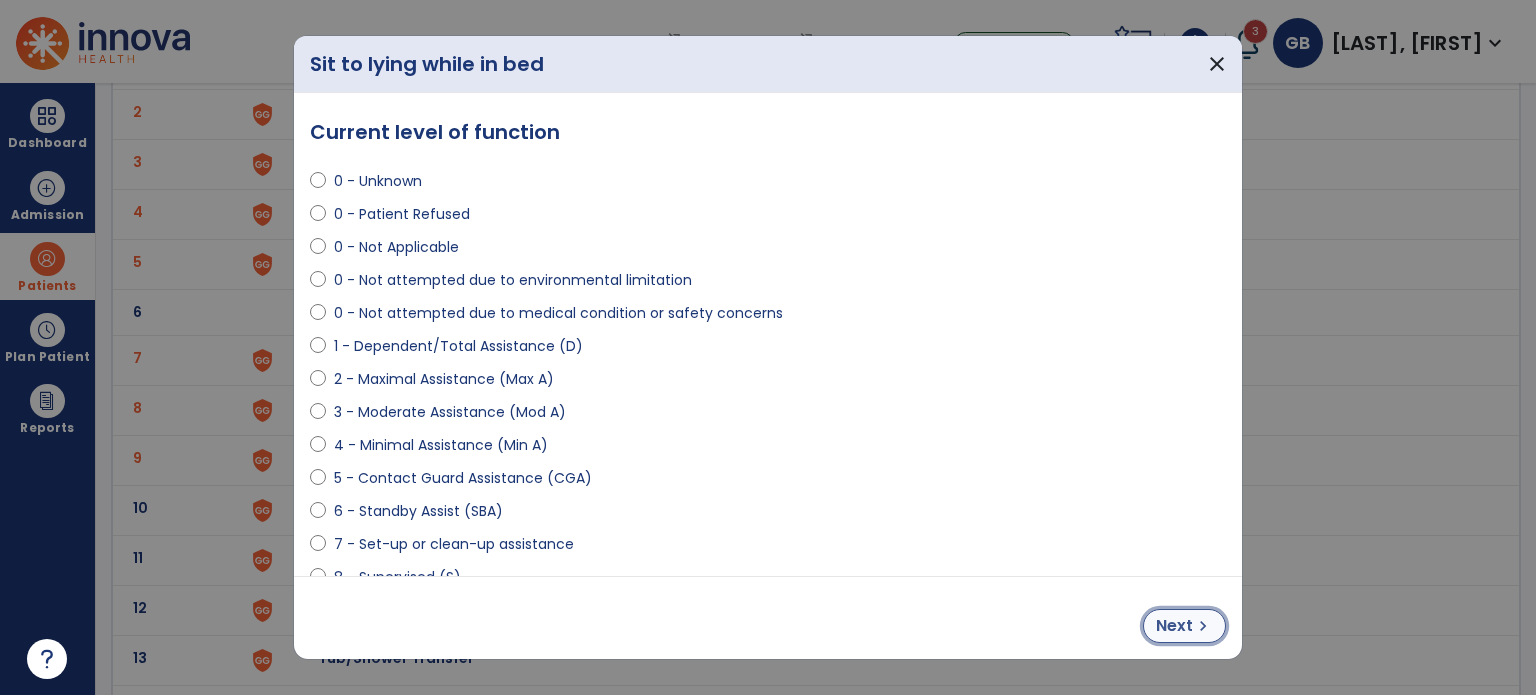 click on "chevron_right" at bounding box center [1203, 626] 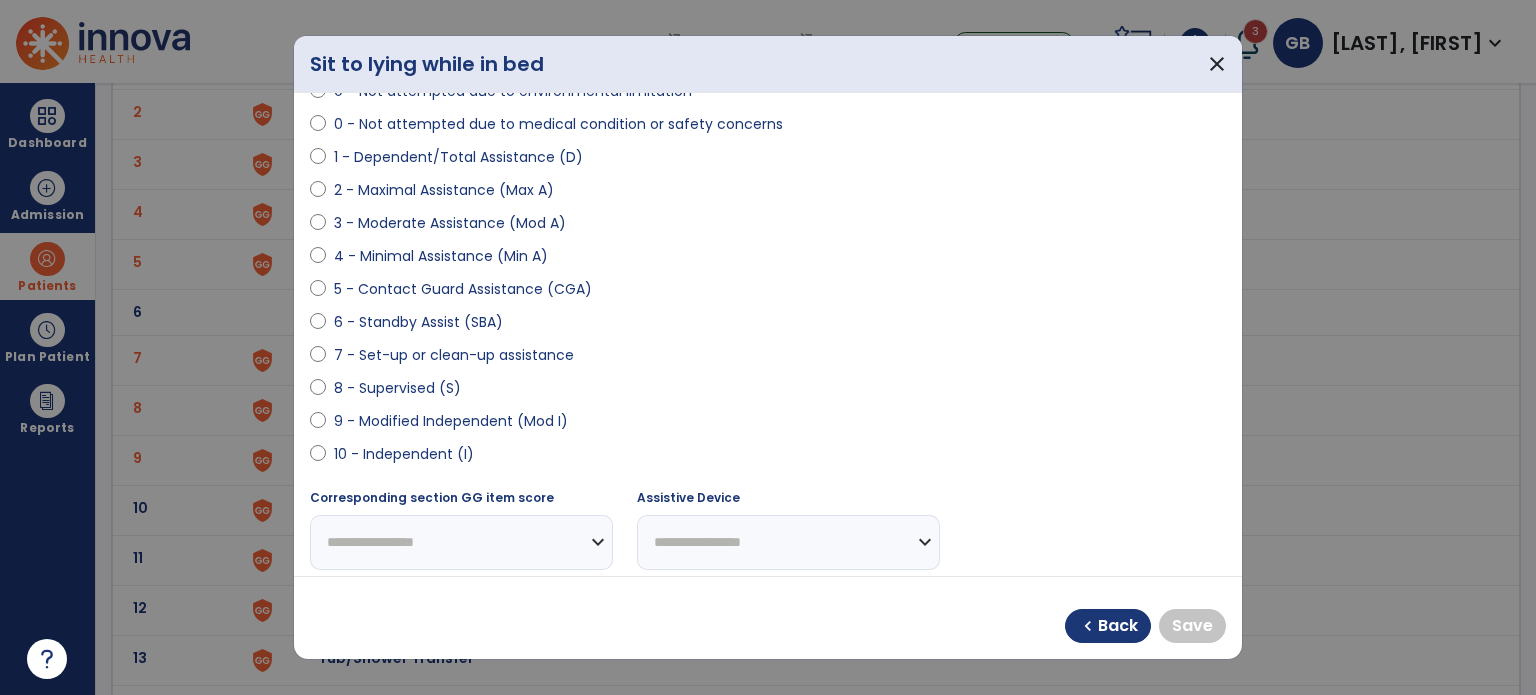 scroll, scrollTop: 200, scrollLeft: 0, axis: vertical 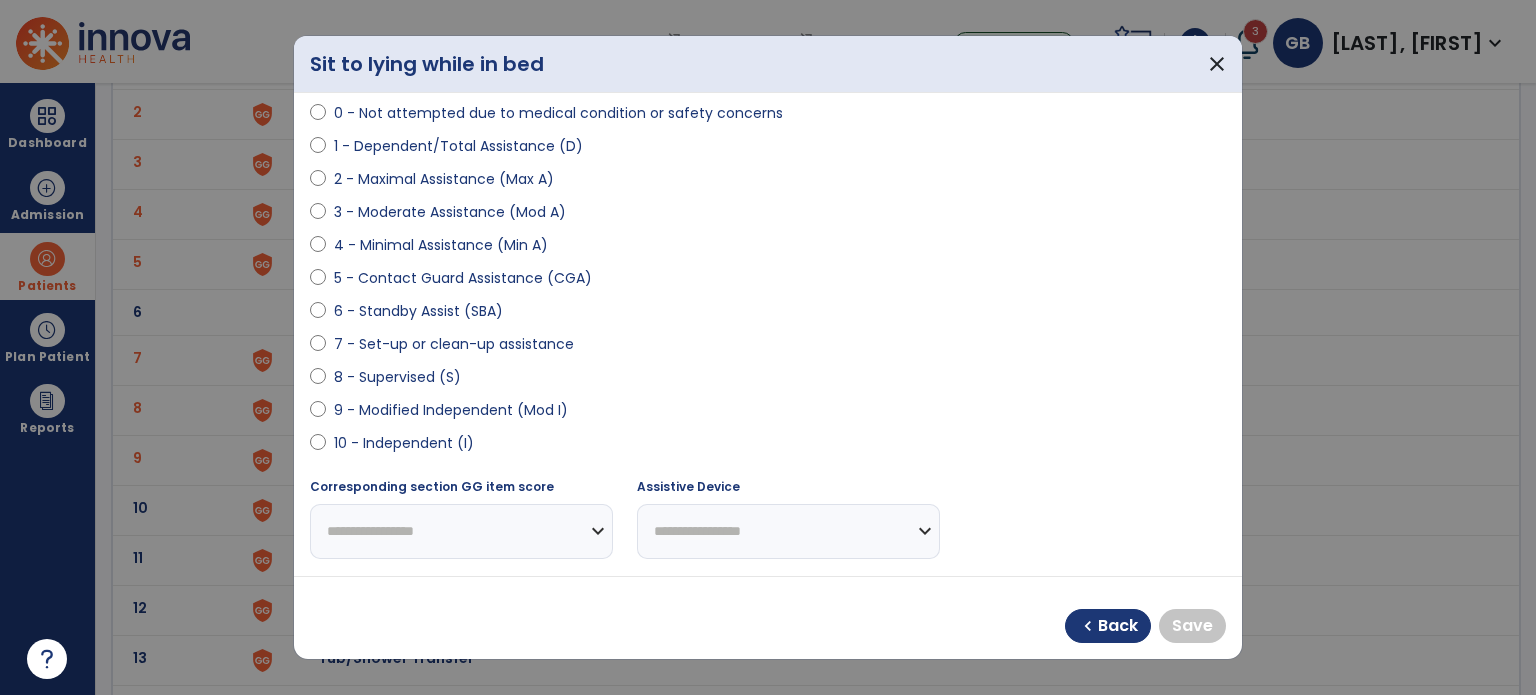 select on "**********" 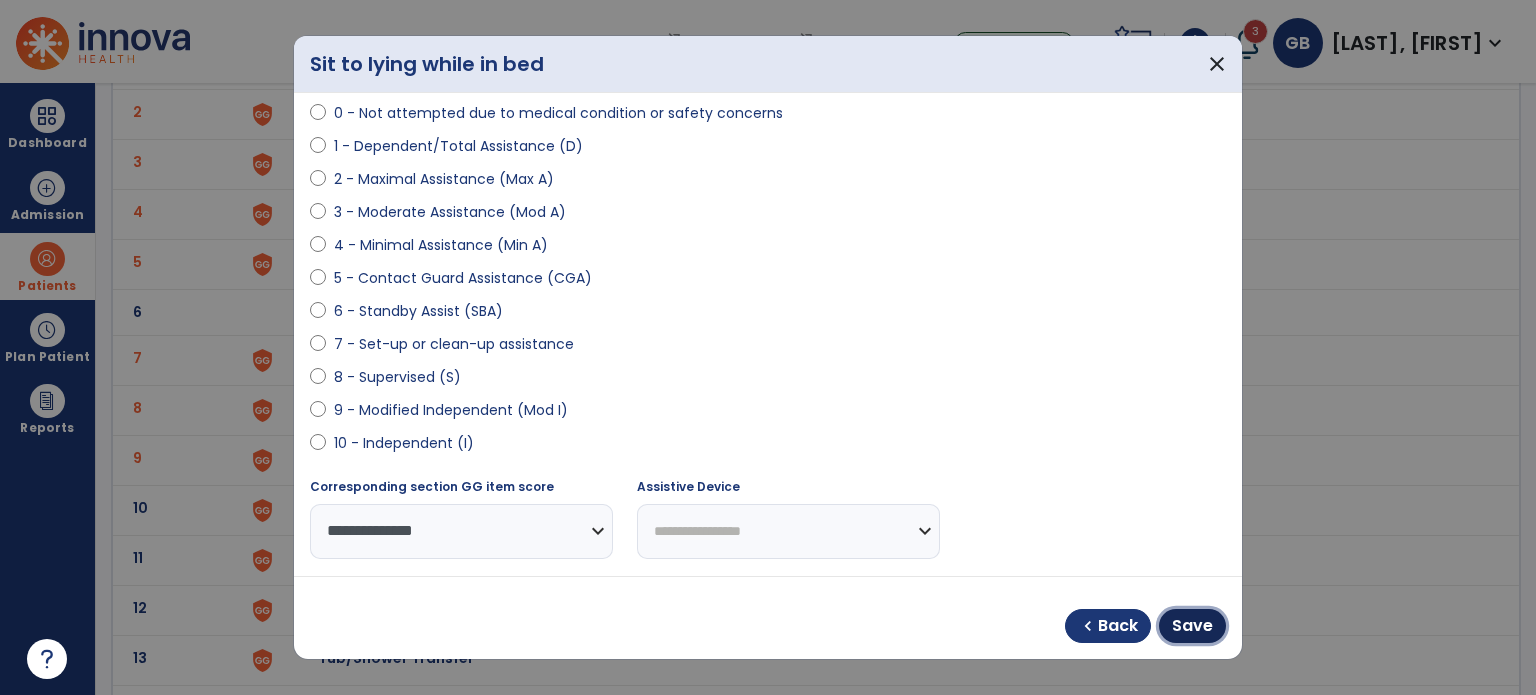 click on "Save" at bounding box center (1192, 626) 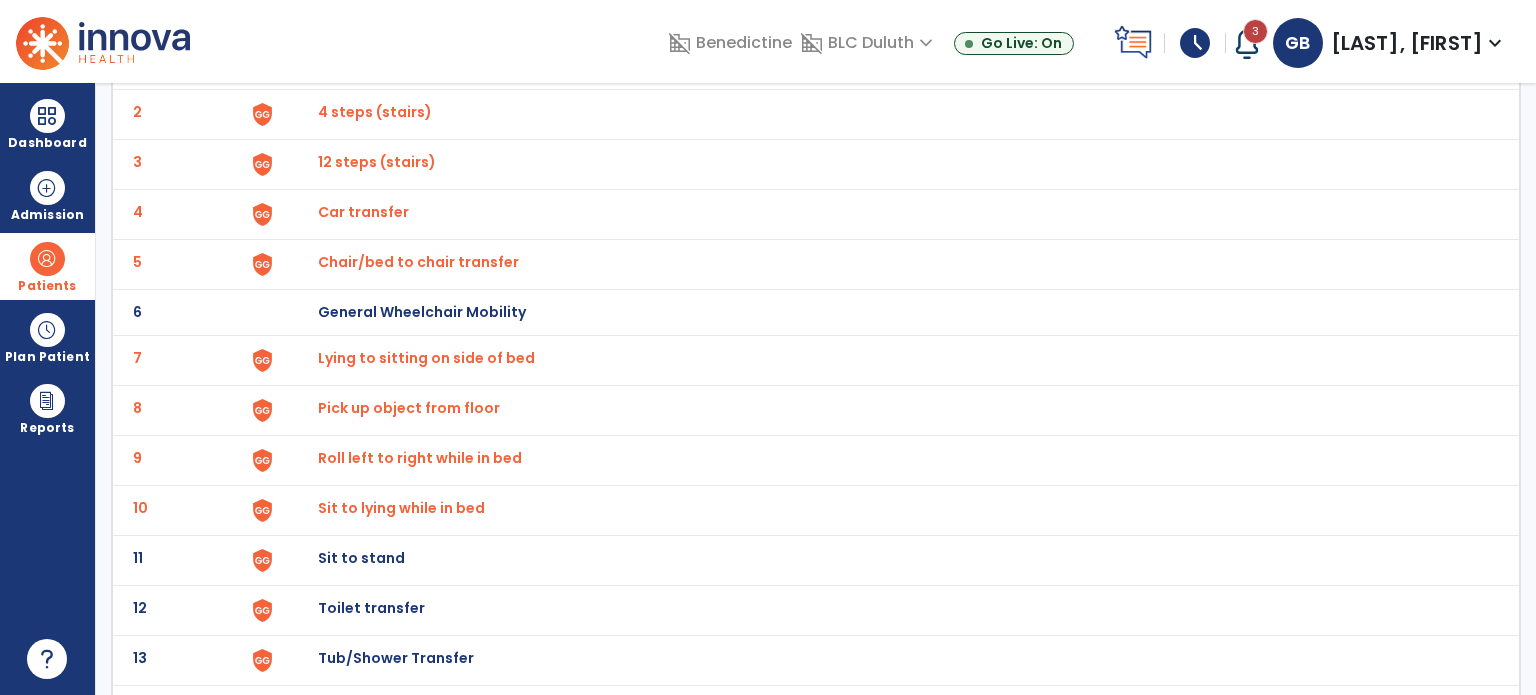 click on "4 steps (stairs)" at bounding box center [364, 62] 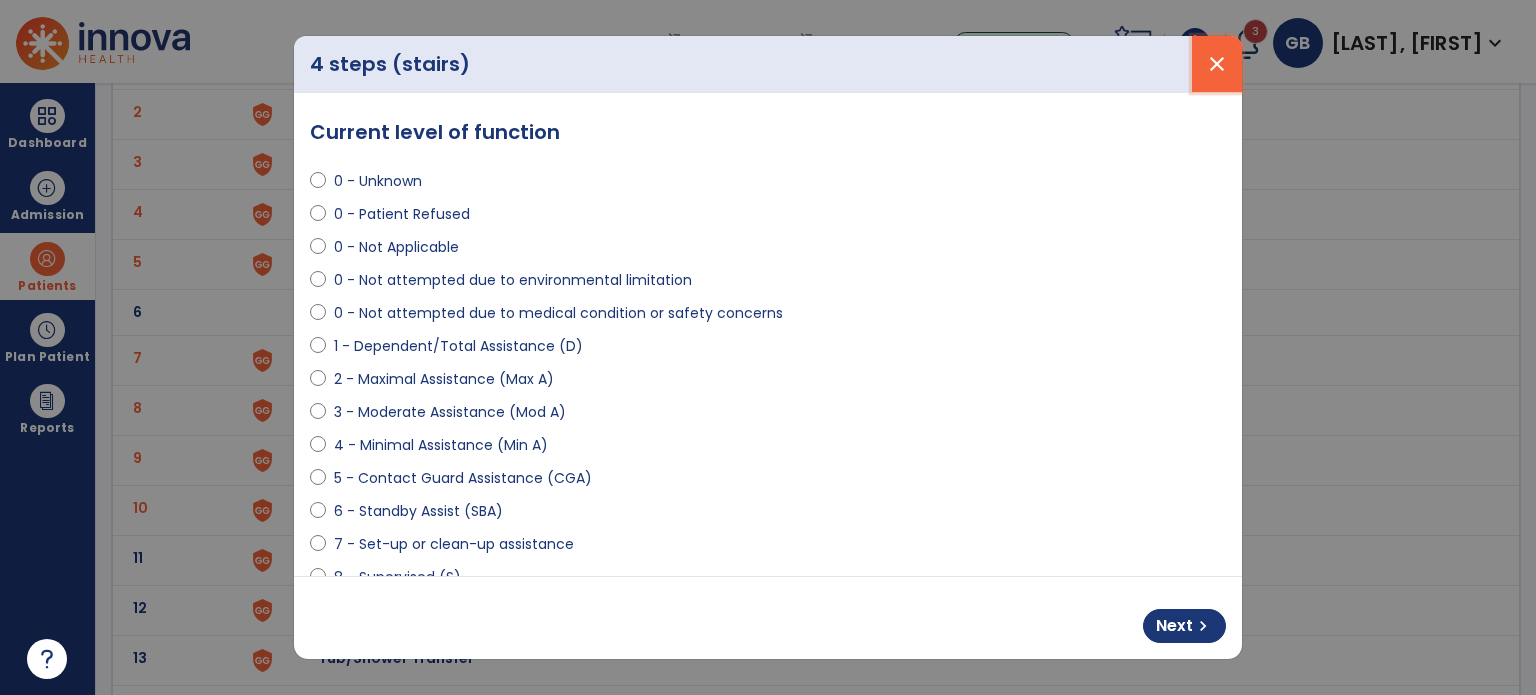 click on "close" at bounding box center [1217, 64] 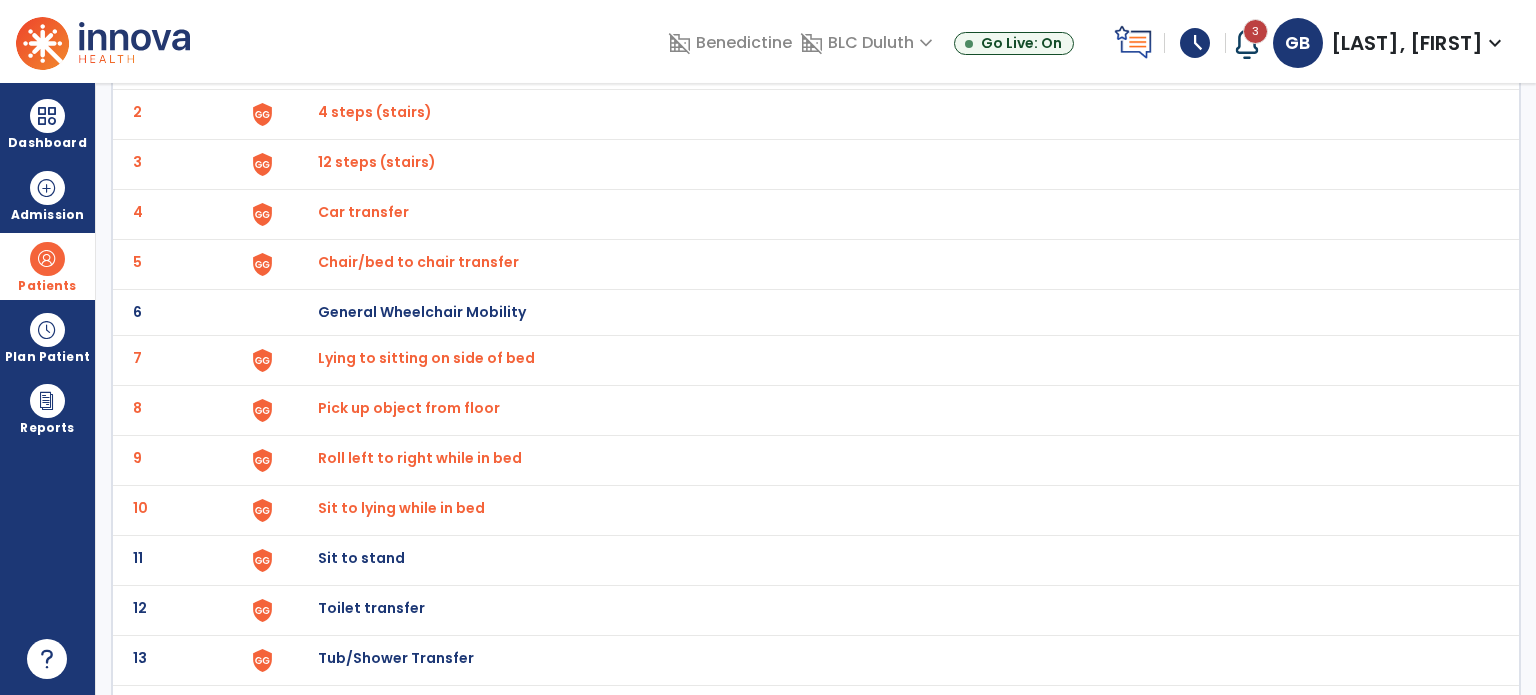 scroll, scrollTop: 0, scrollLeft: 0, axis: both 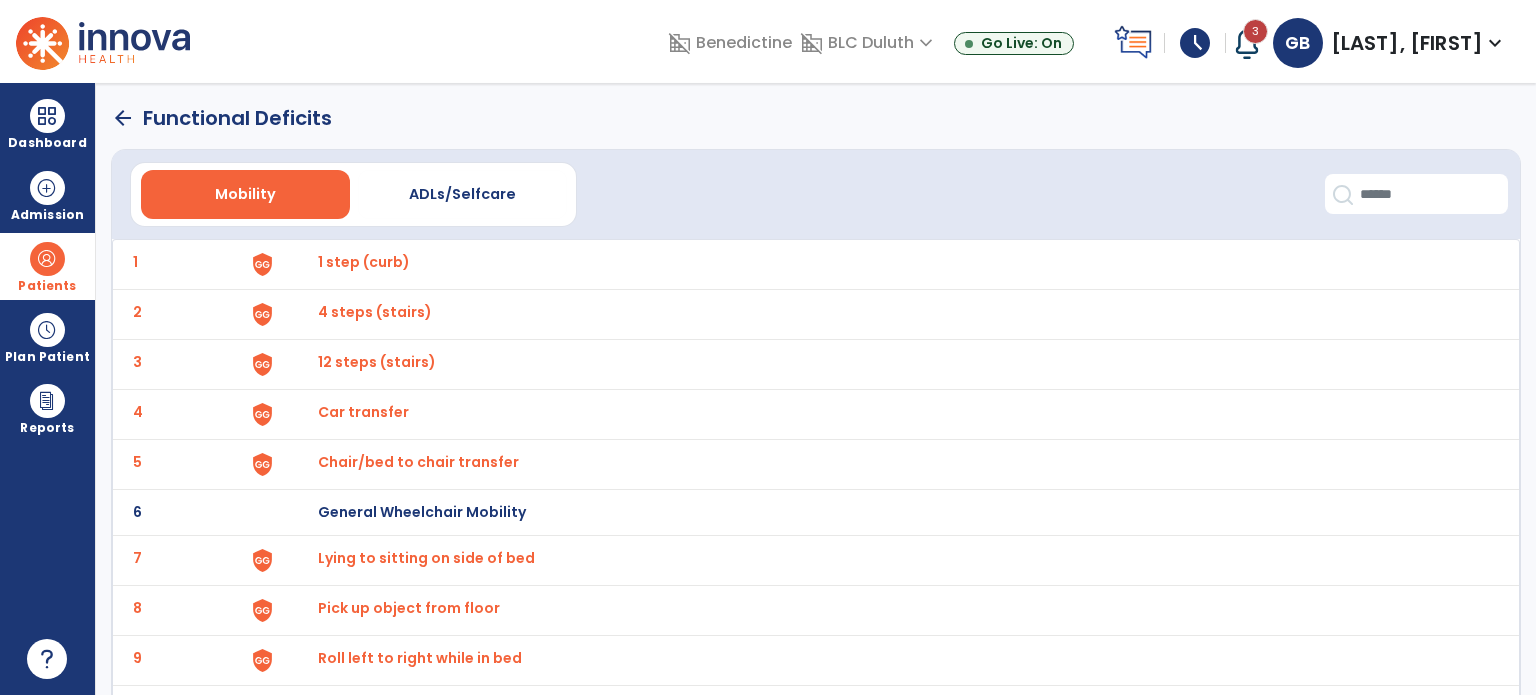 click on "1 step (curb)" at bounding box center (364, 262) 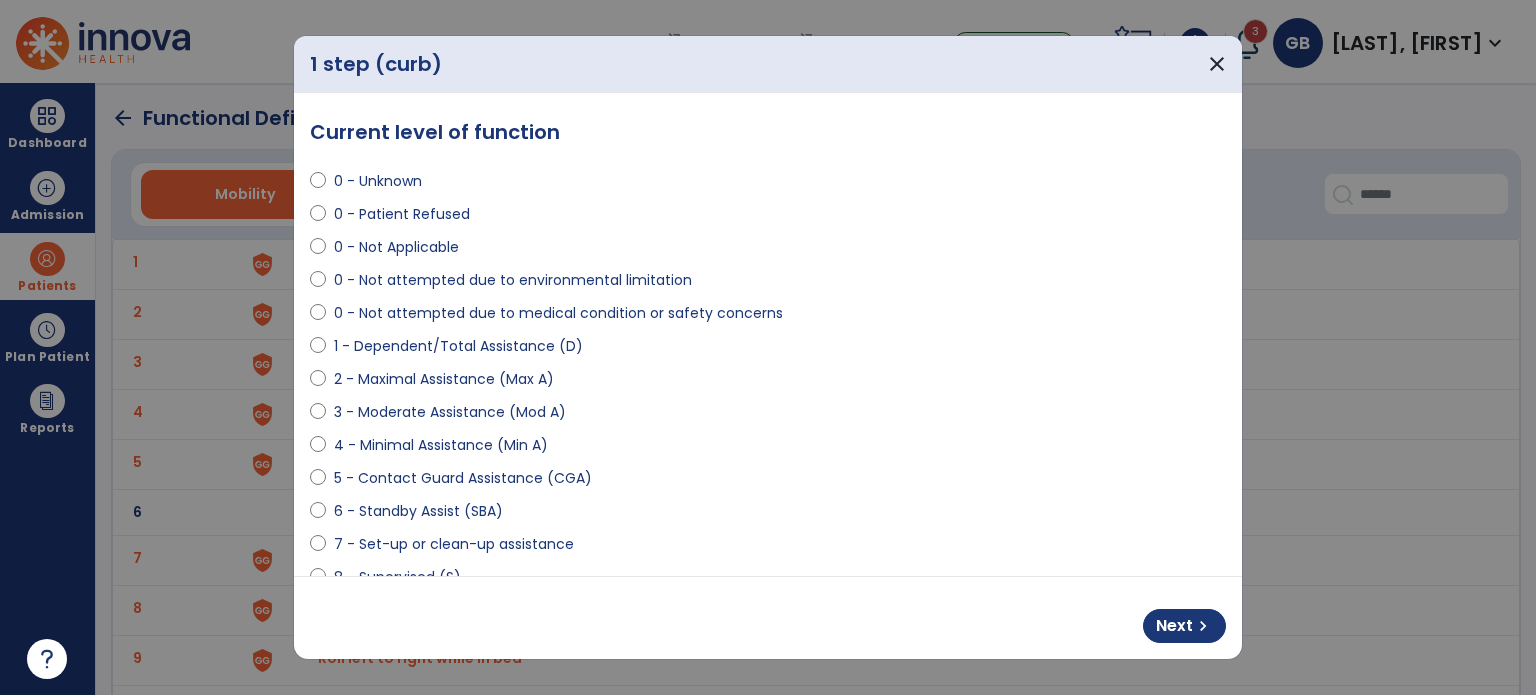 select on "**********" 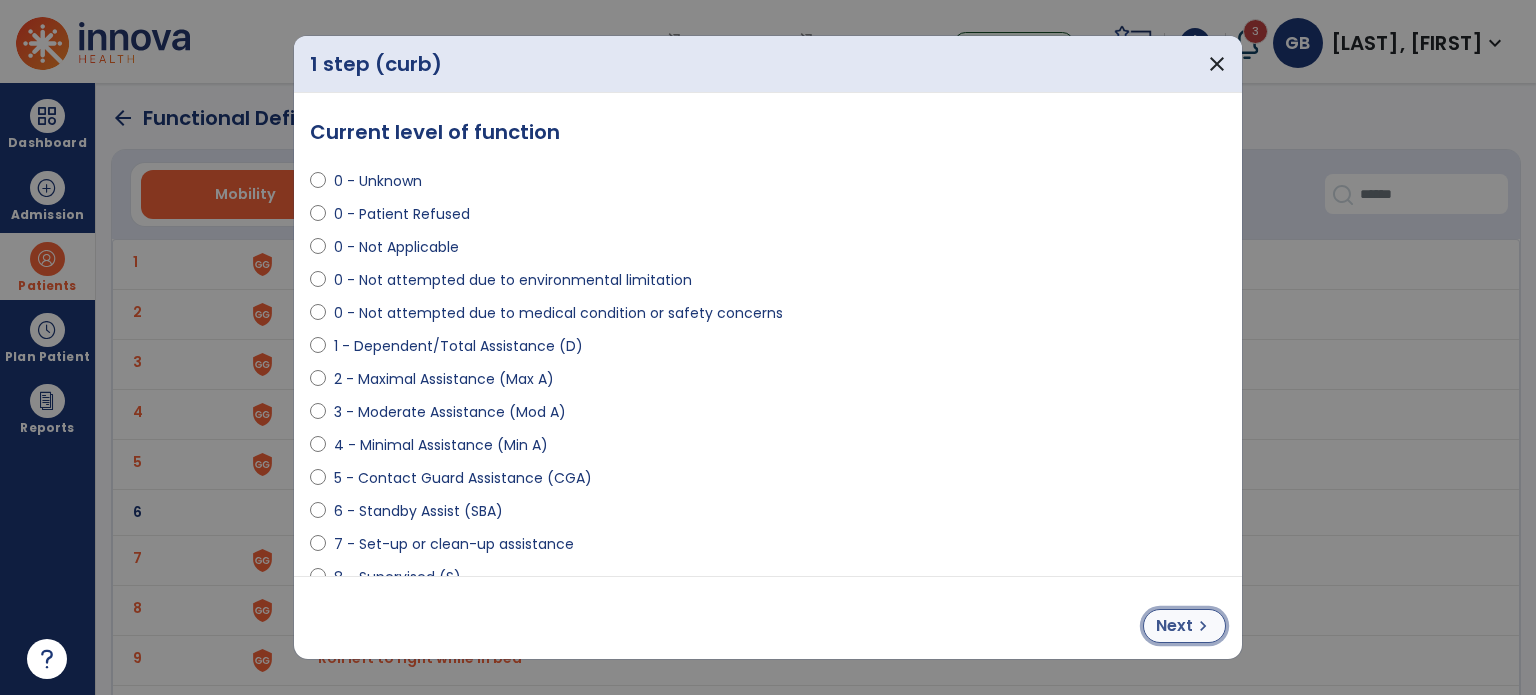 click on "Next" at bounding box center (1174, 626) 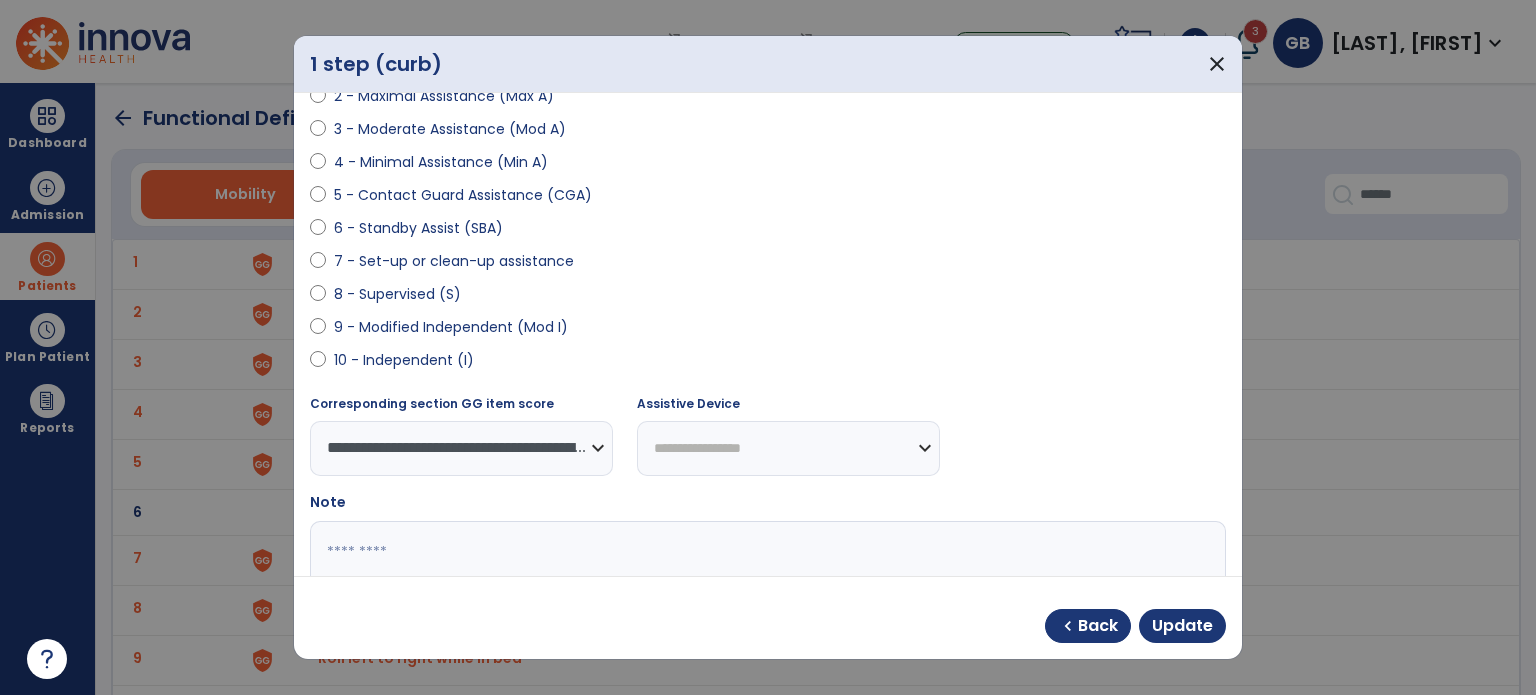 scroll, scrollTop: 300, scrollLeft: 0, axis: vertical 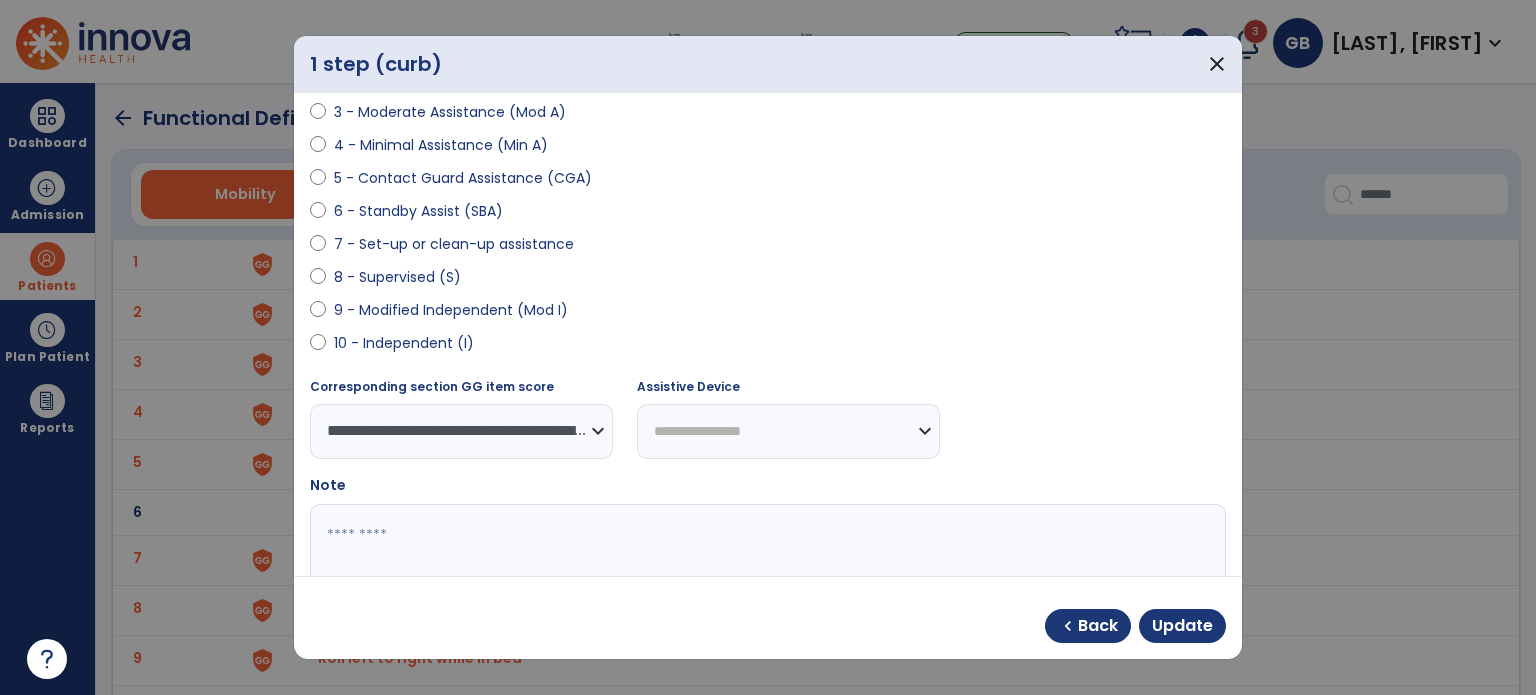 select on "**********" 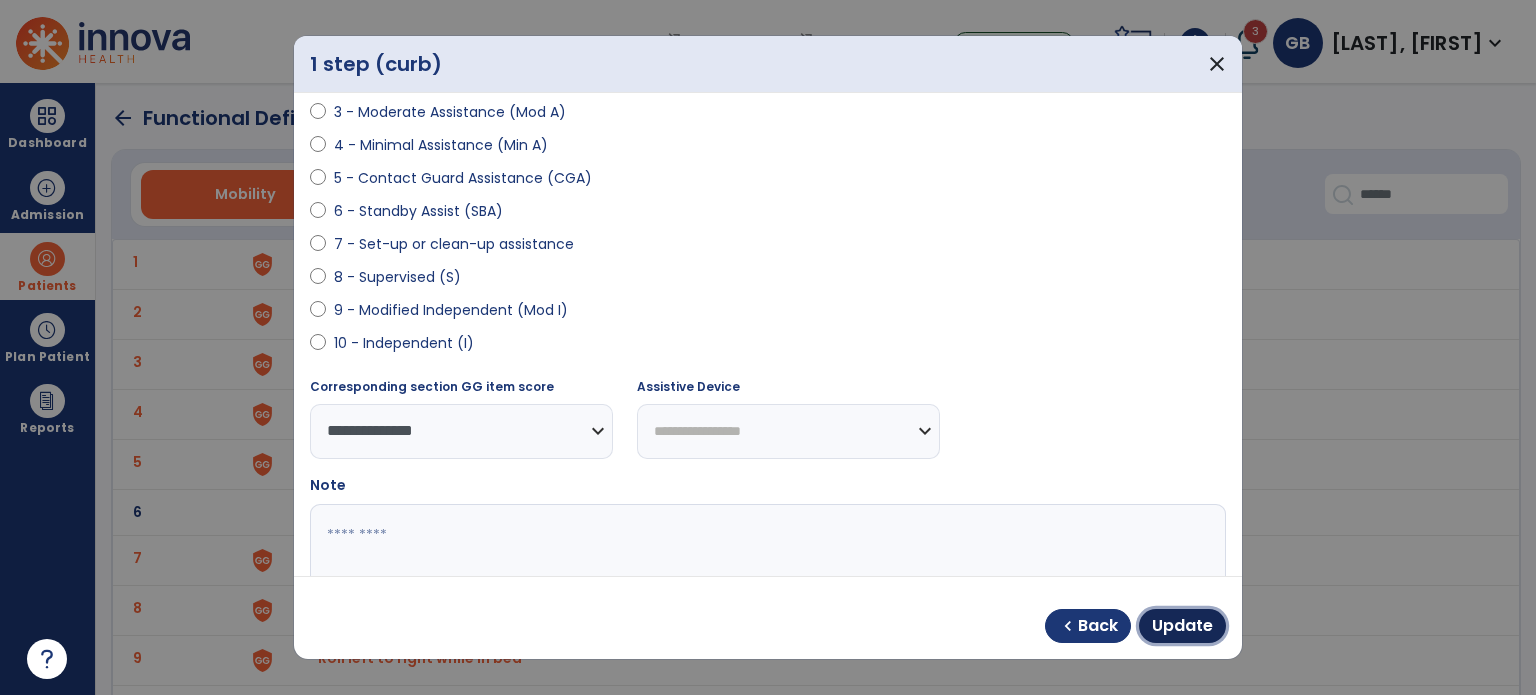 click on "Update" at bounding box center (1182, 626) 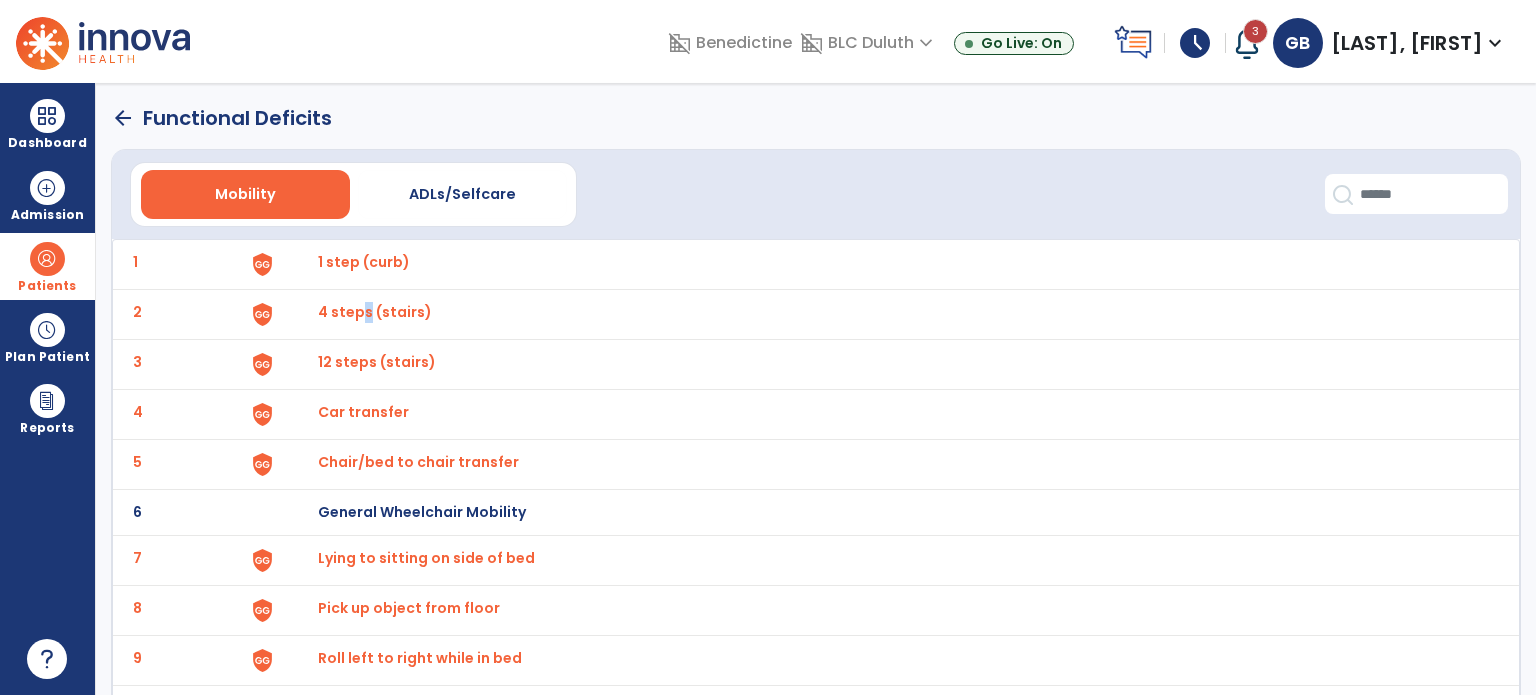 click on "4 steps (stairs)" at bounding box center (364, 262) 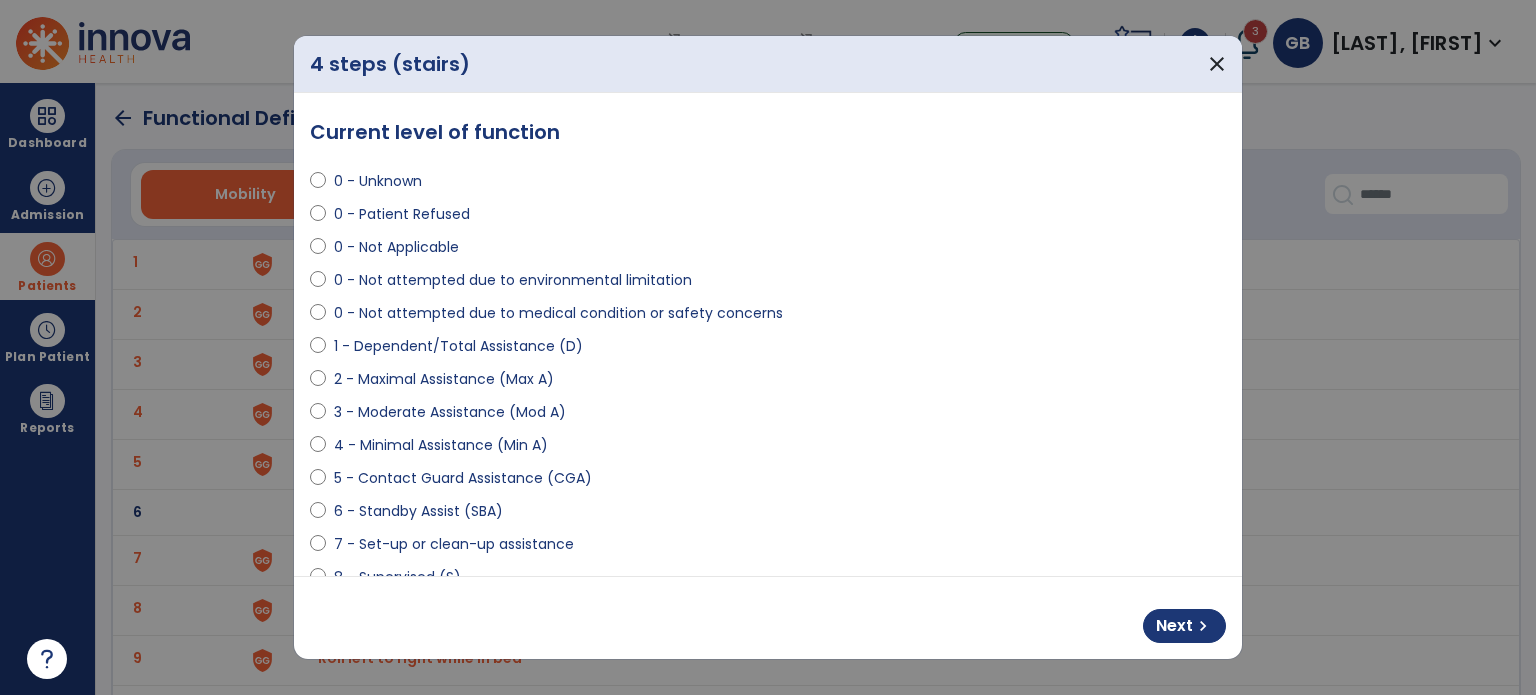 click on "0 - Not attempted due to medical condition or safety concerns" at bounding box center [768, 317] 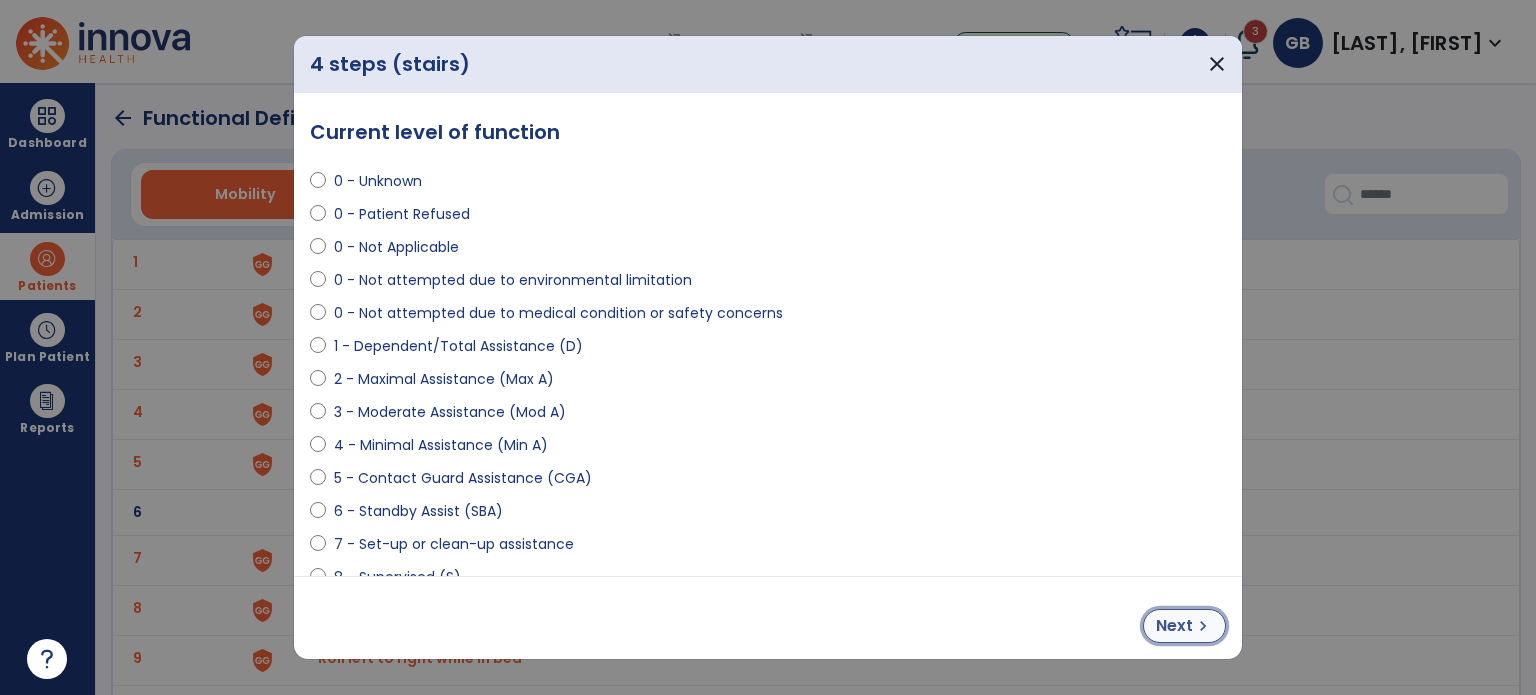 click on "chevron_right" at bounding box center [1203, 626] 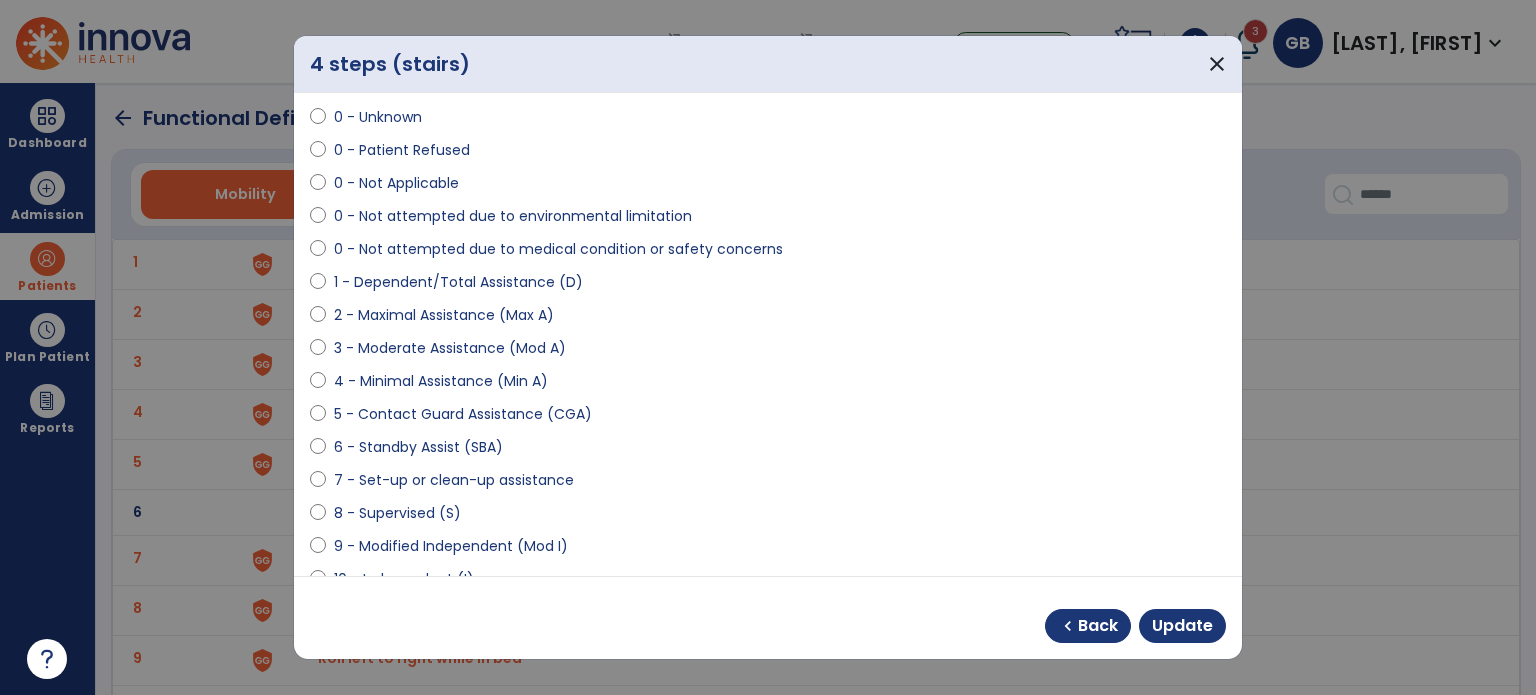 scroll, scrollTop: 100, scrollLeft: 0, axis: vertical 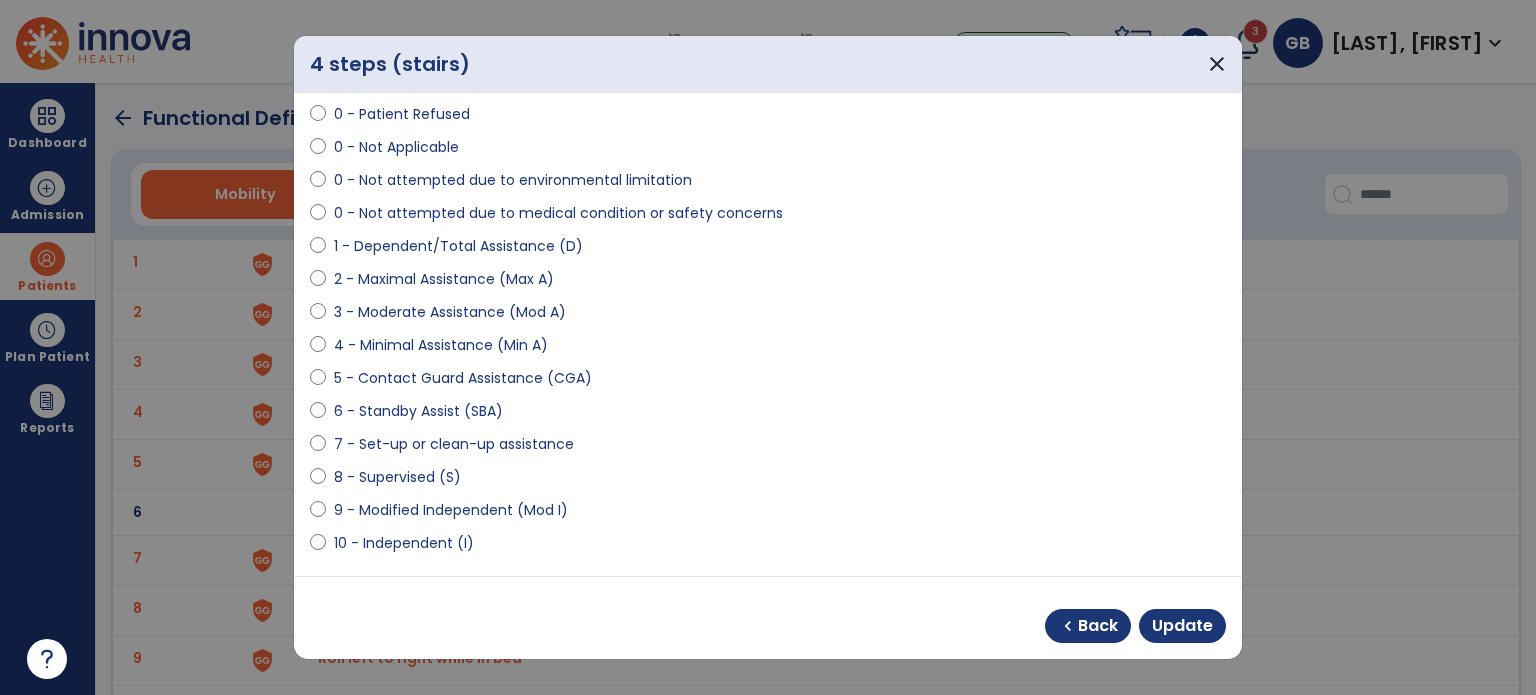 select on "**********" 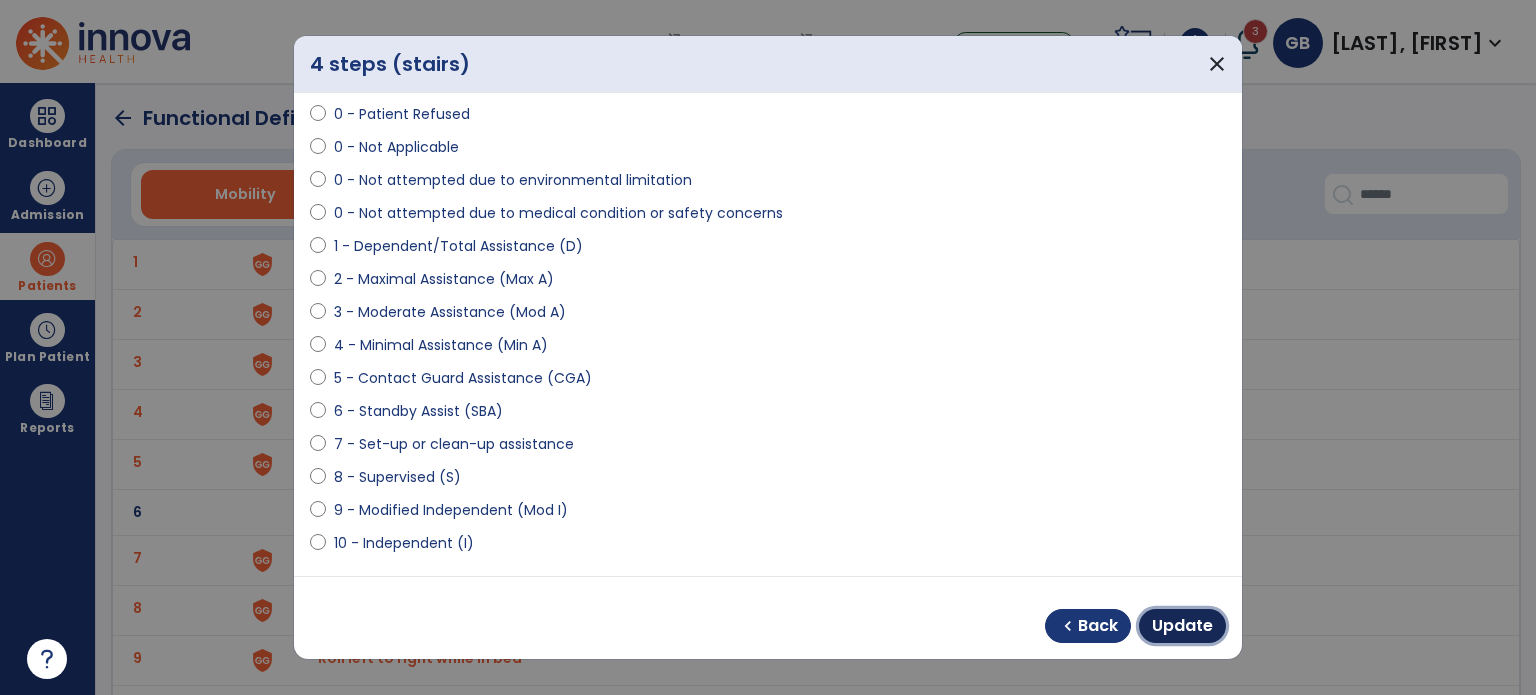 click on "Update" at bounding box center (1182, 626) 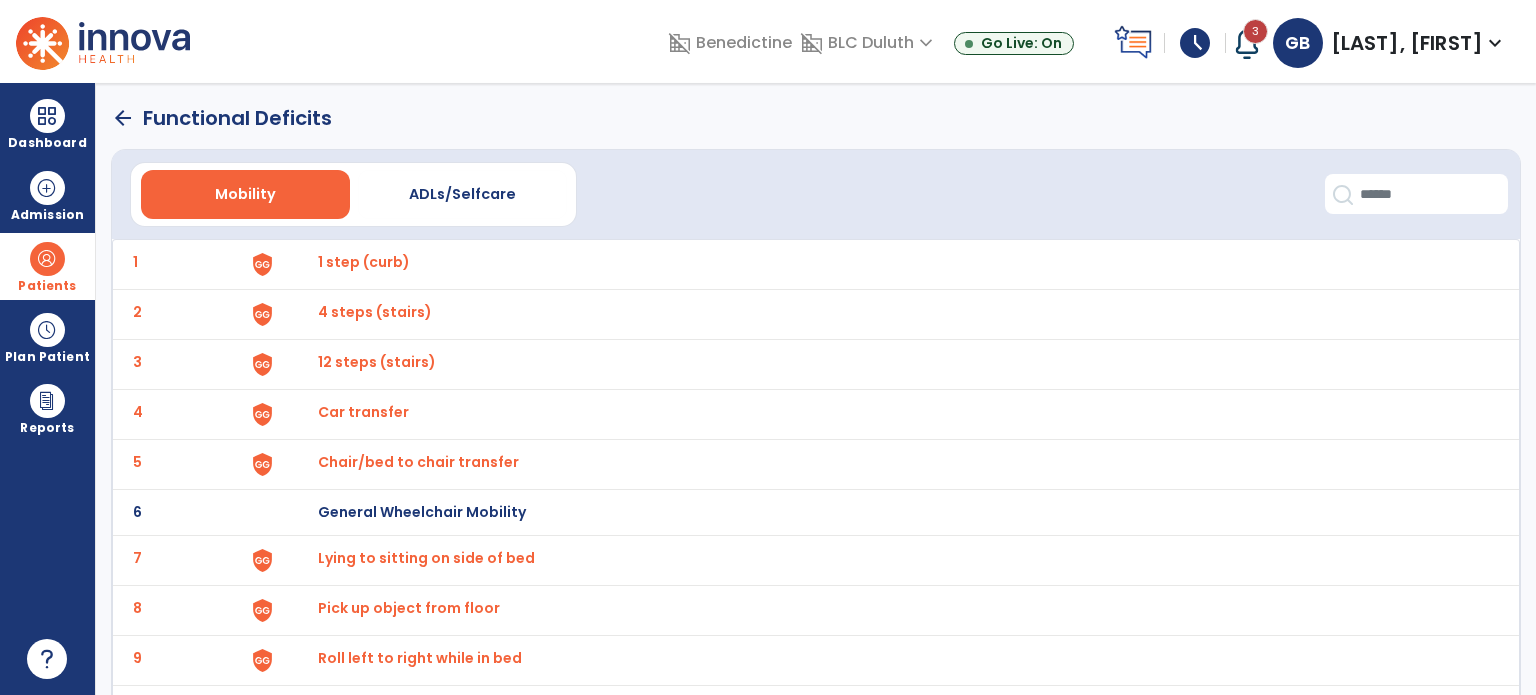 click on "12 steps (stairs)" at bounding box center (364, 262) 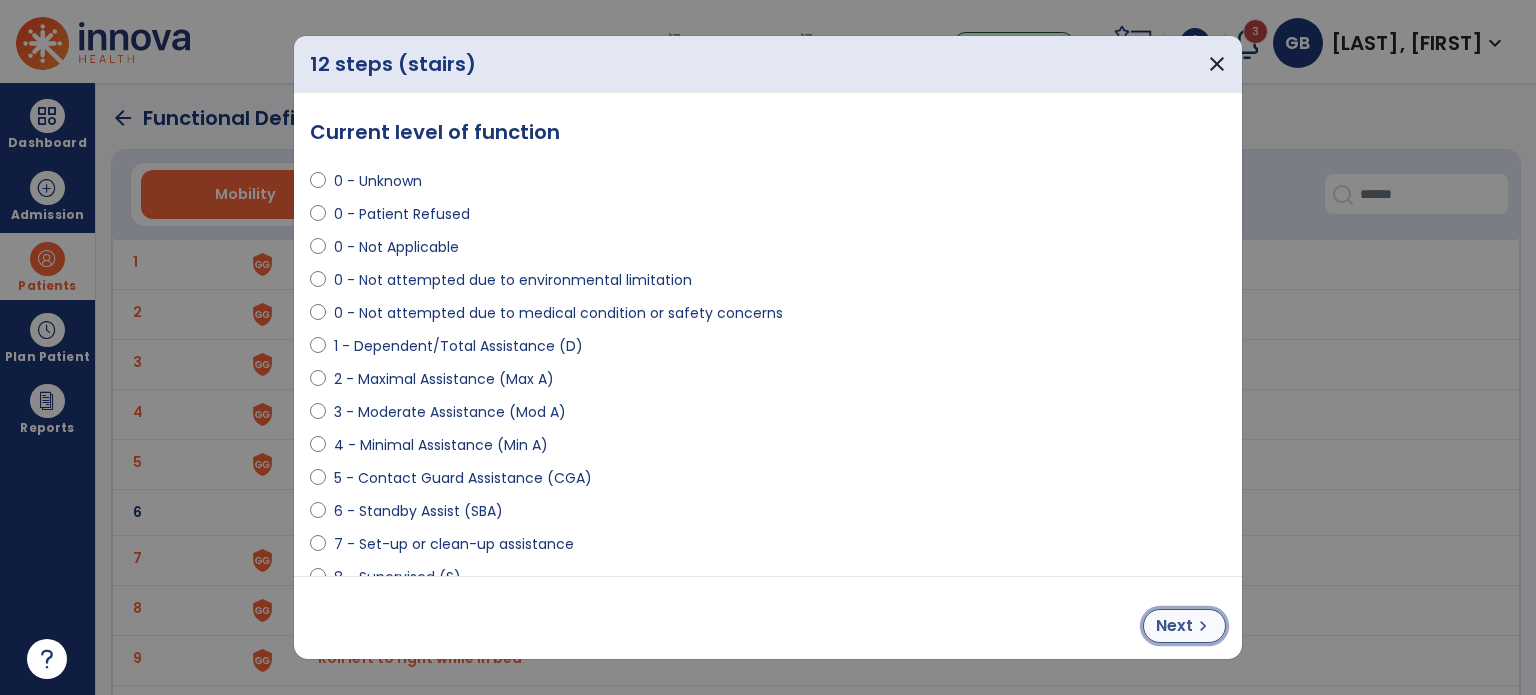 click on "chevron_right" at bounding box center [1203, 626] 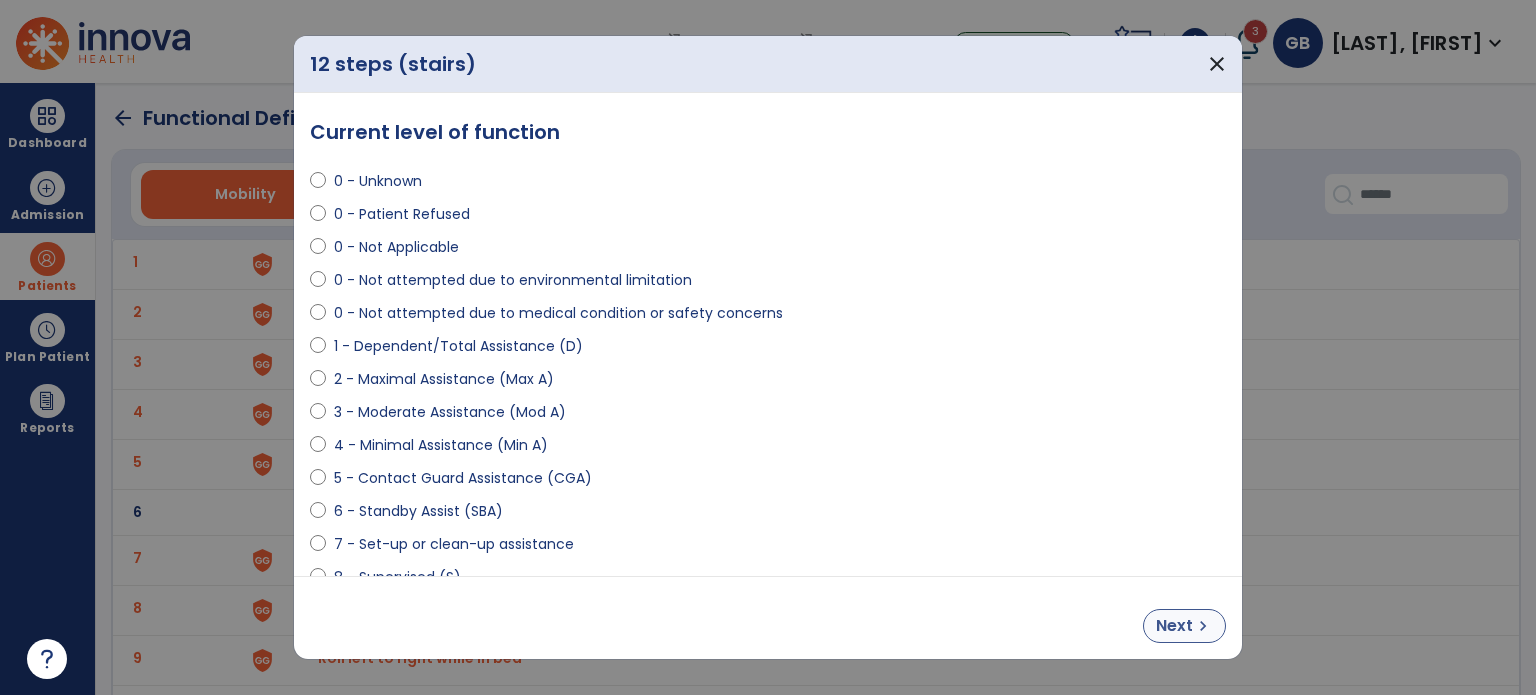 select on "**********" 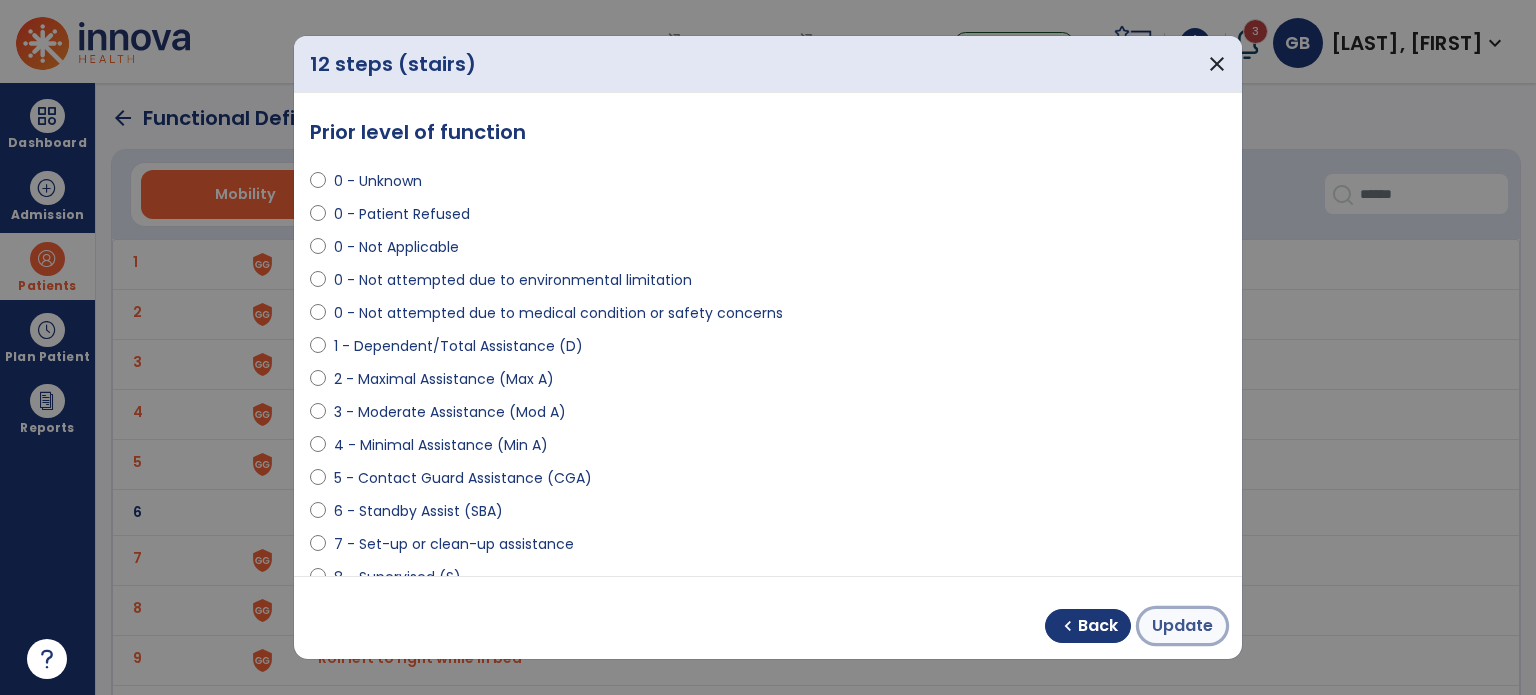 click on "Update" at bounding box center (1182, 626) 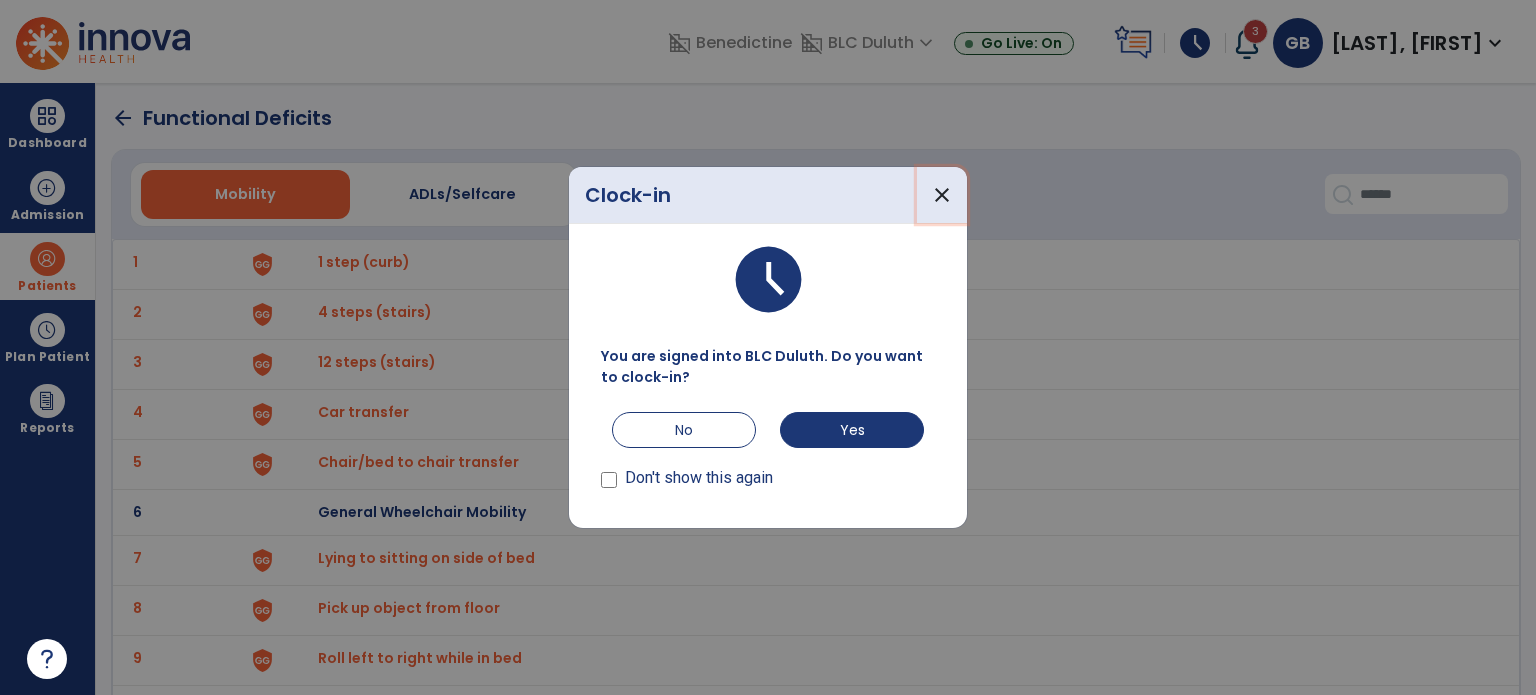 drag, startPoint x: 950, startPoint y: 189, endPoint x: 934, endPoint y: 199, distance: 18.867962 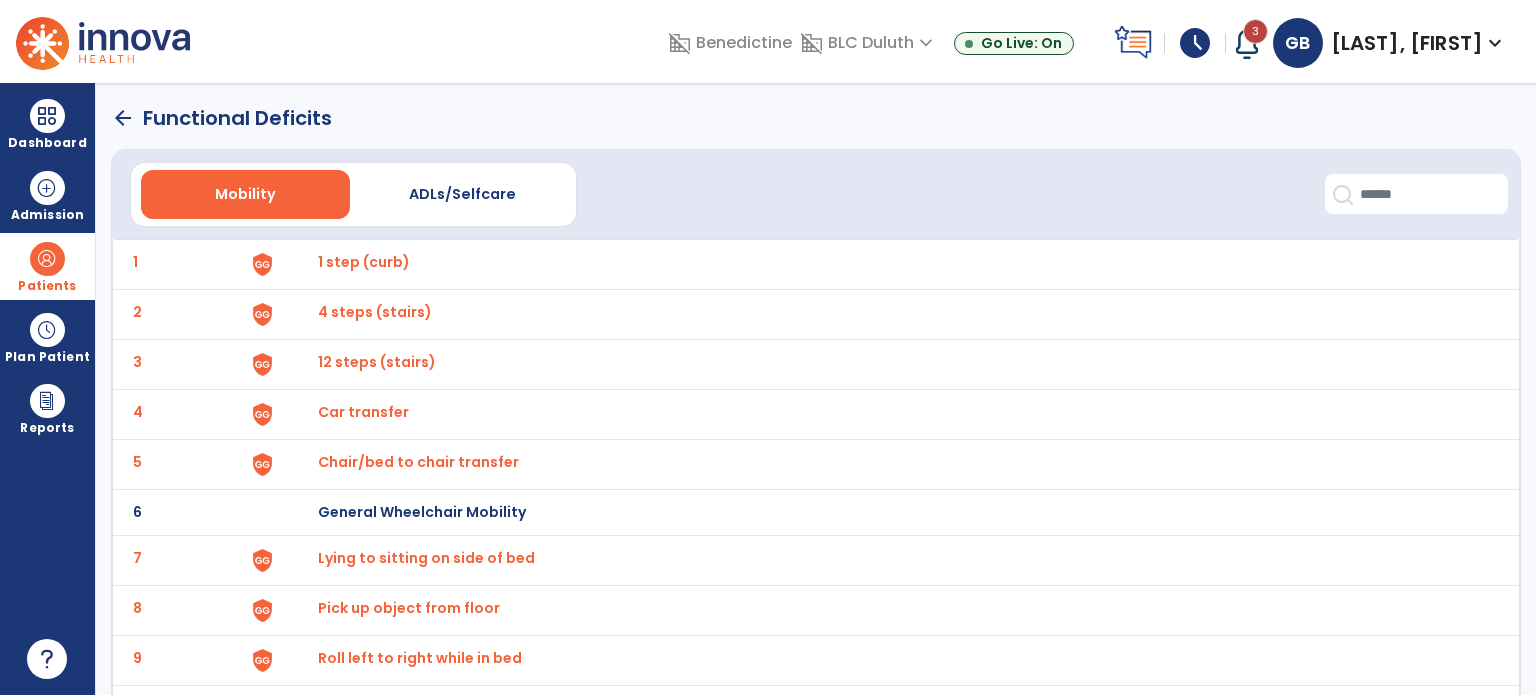 click on "Car transfer" at bounding box center (364, 262) 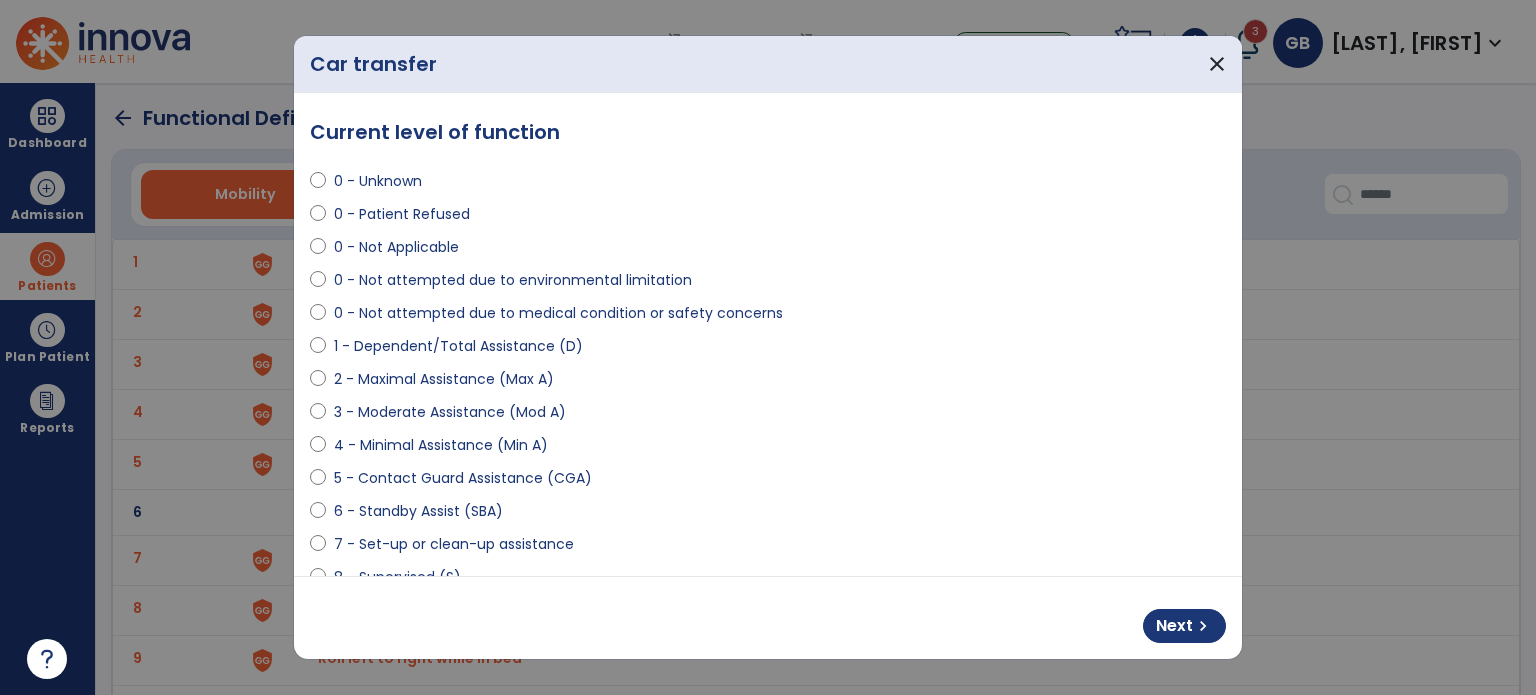 select on "**********" 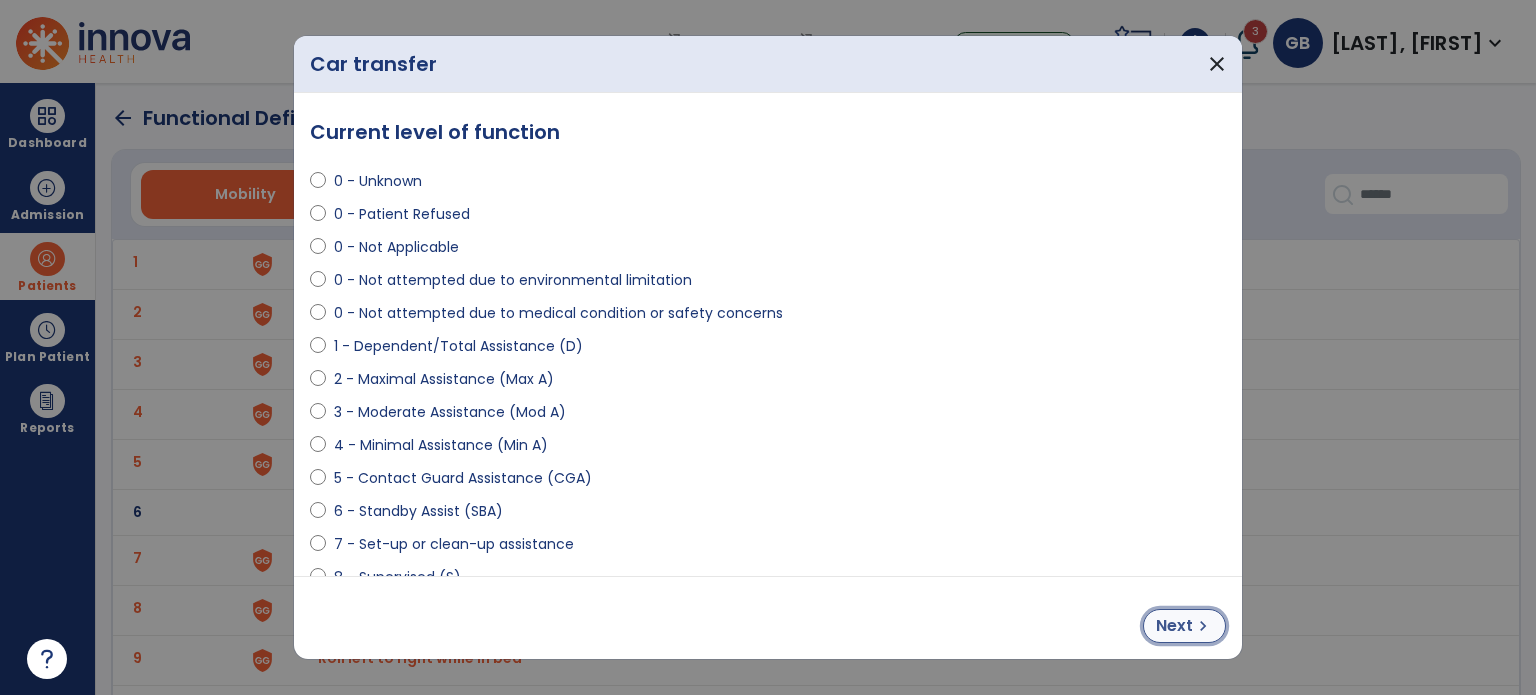click on "Next" at bounding box center [1174, 626] 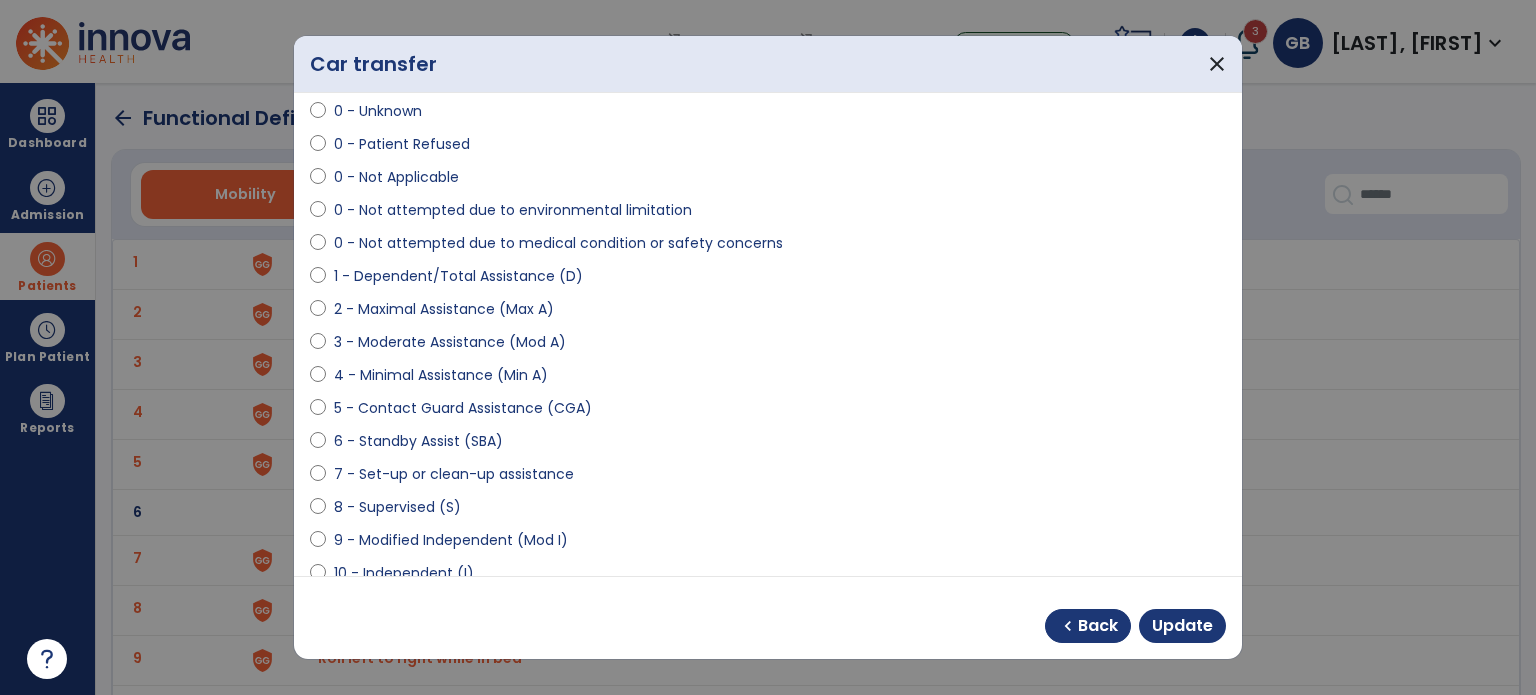 scroll, scrollTop: 100, scrollLeft: 0, axis: vertical 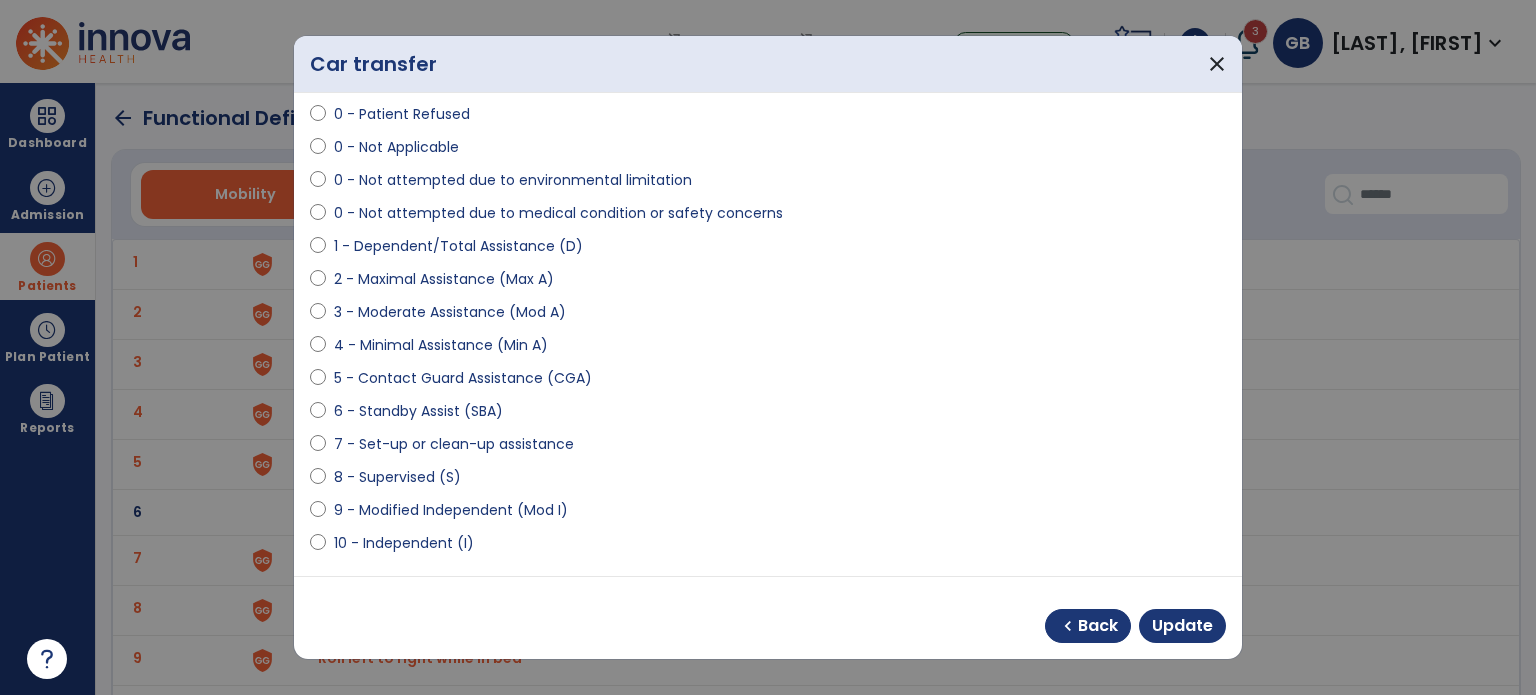 click on "6 - Standby Assist (SBA)" at bounding box center (768, 415) 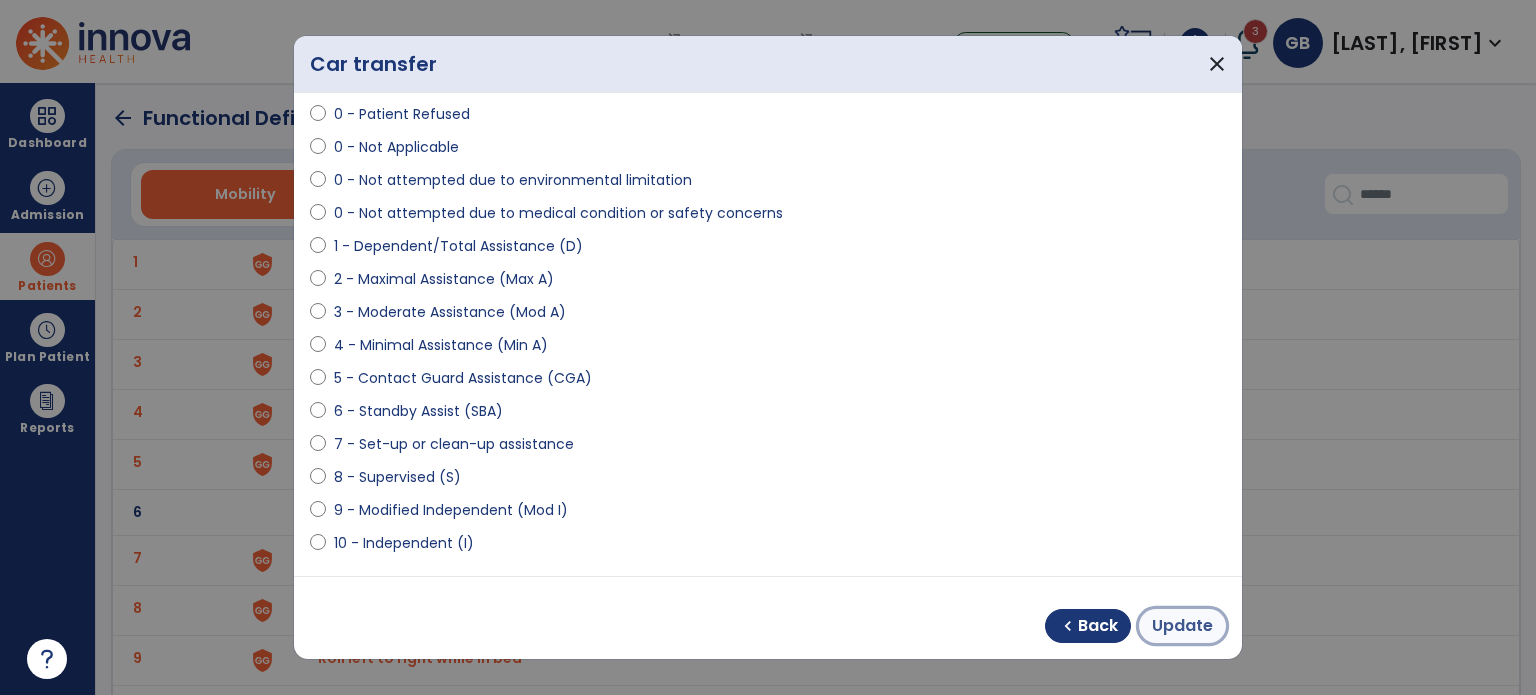 click on "Update" at bounding box center (1182, 626) 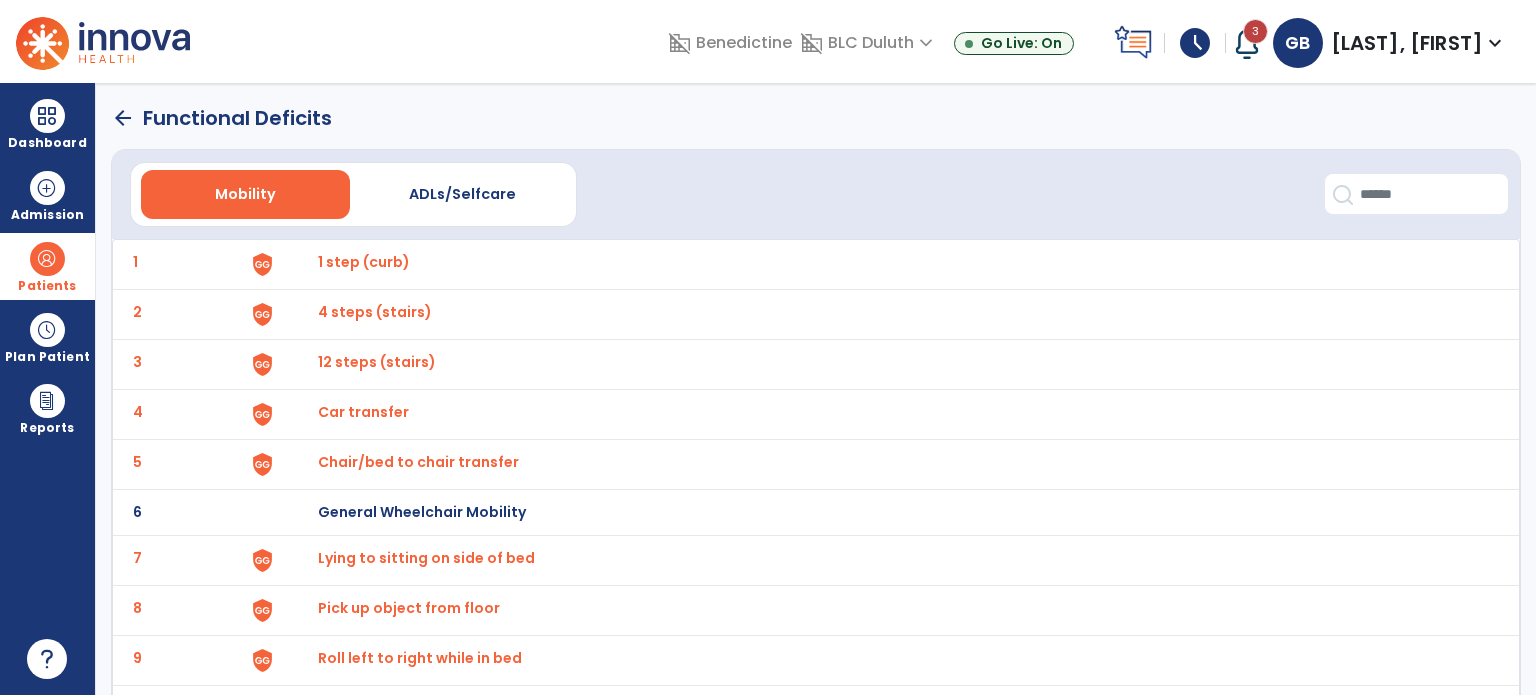 click on "Lying to sitting on side of bed" at bounding box center (364, 262) 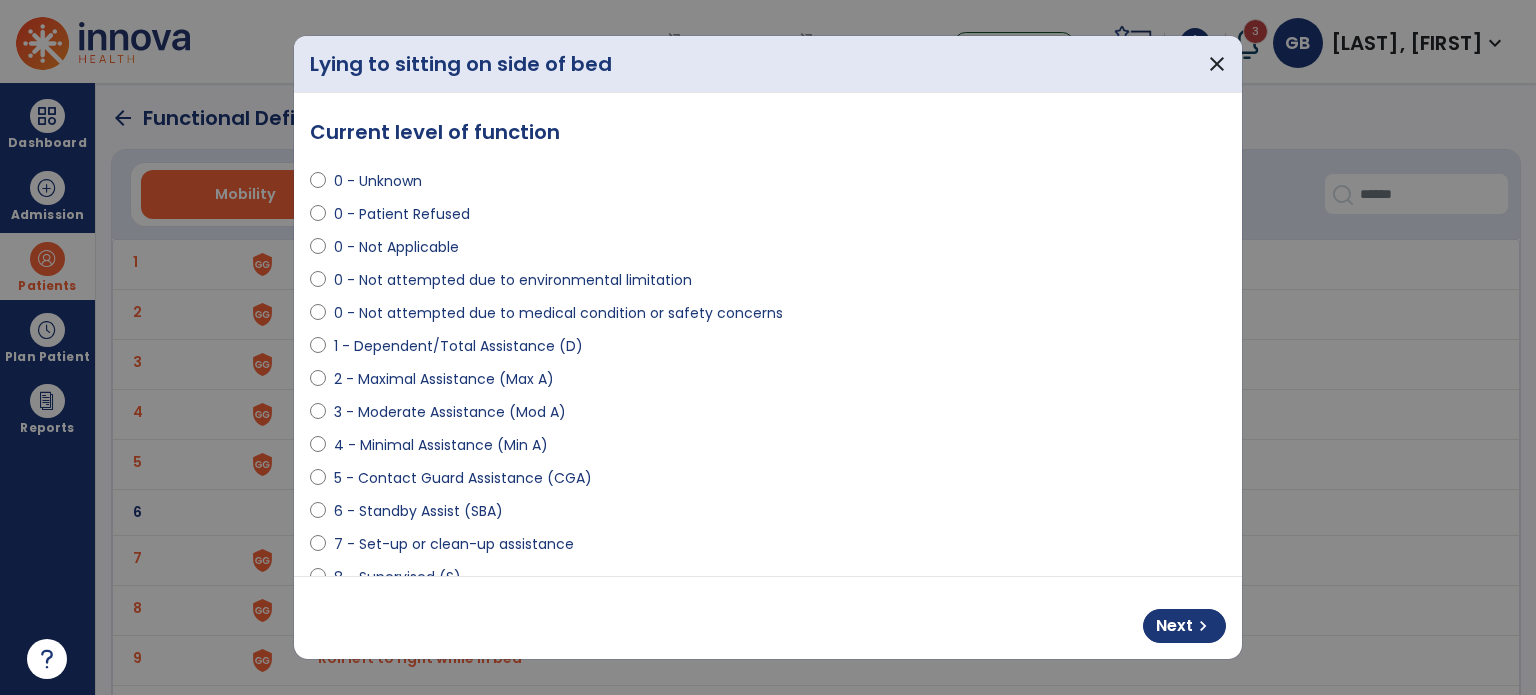 select on "**********" 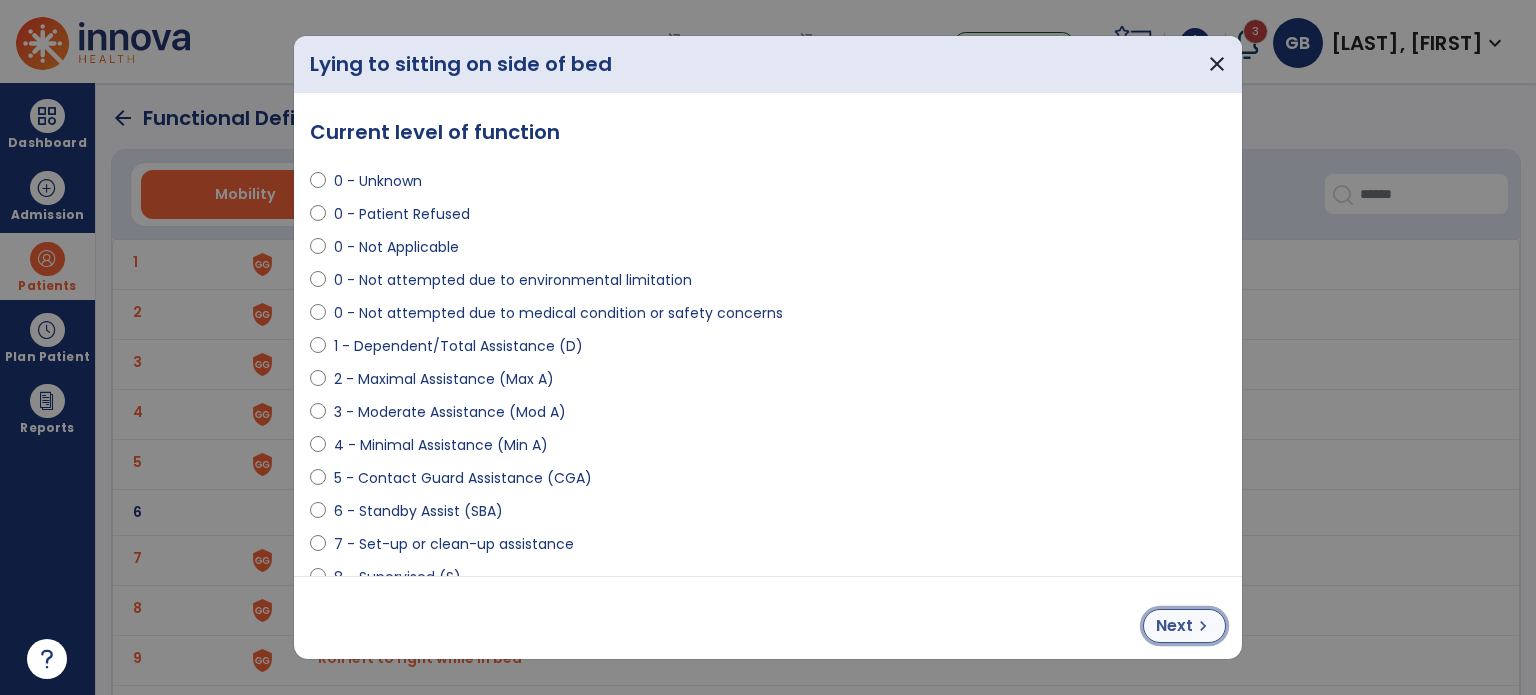 click on "Next  chevron_right" at bounding box center (1184, 626) 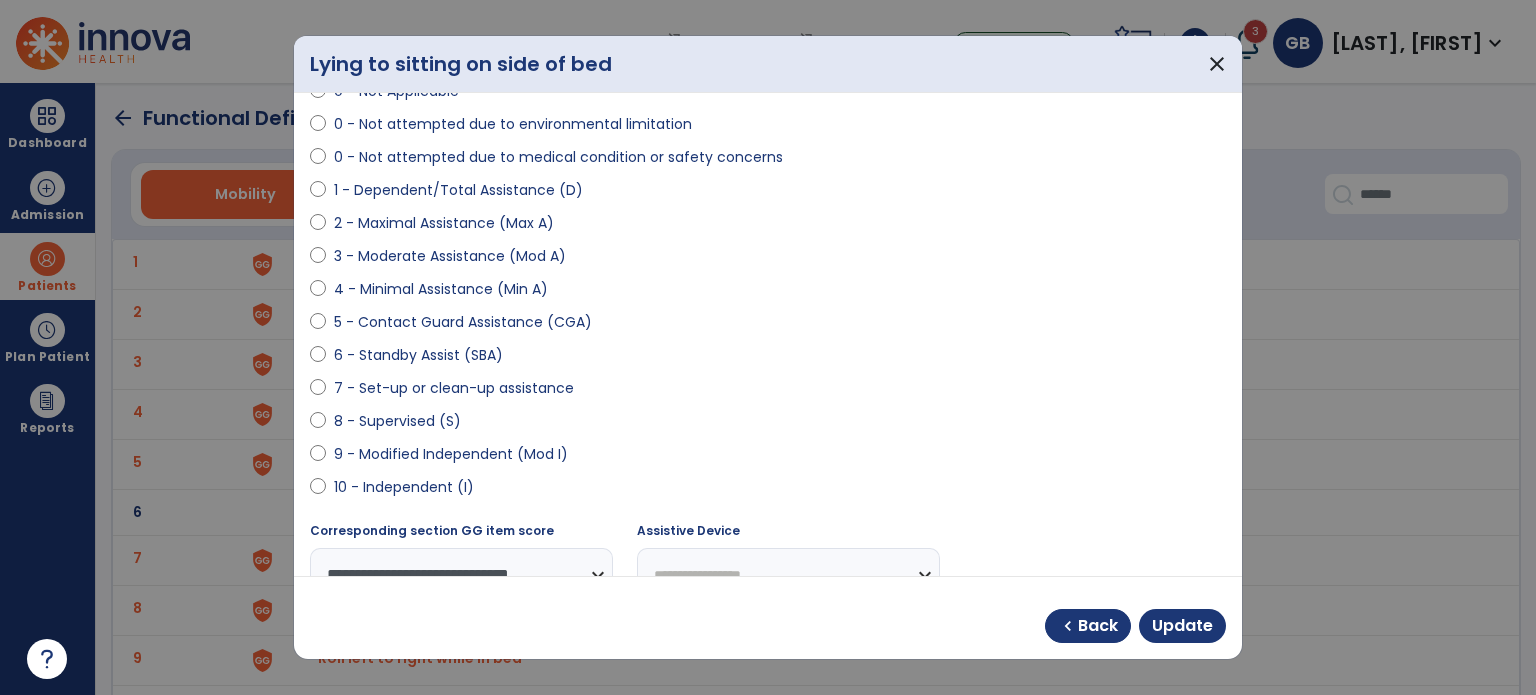 scroll, scrollTop: 200, scrollLeft: 0, axis: vertical 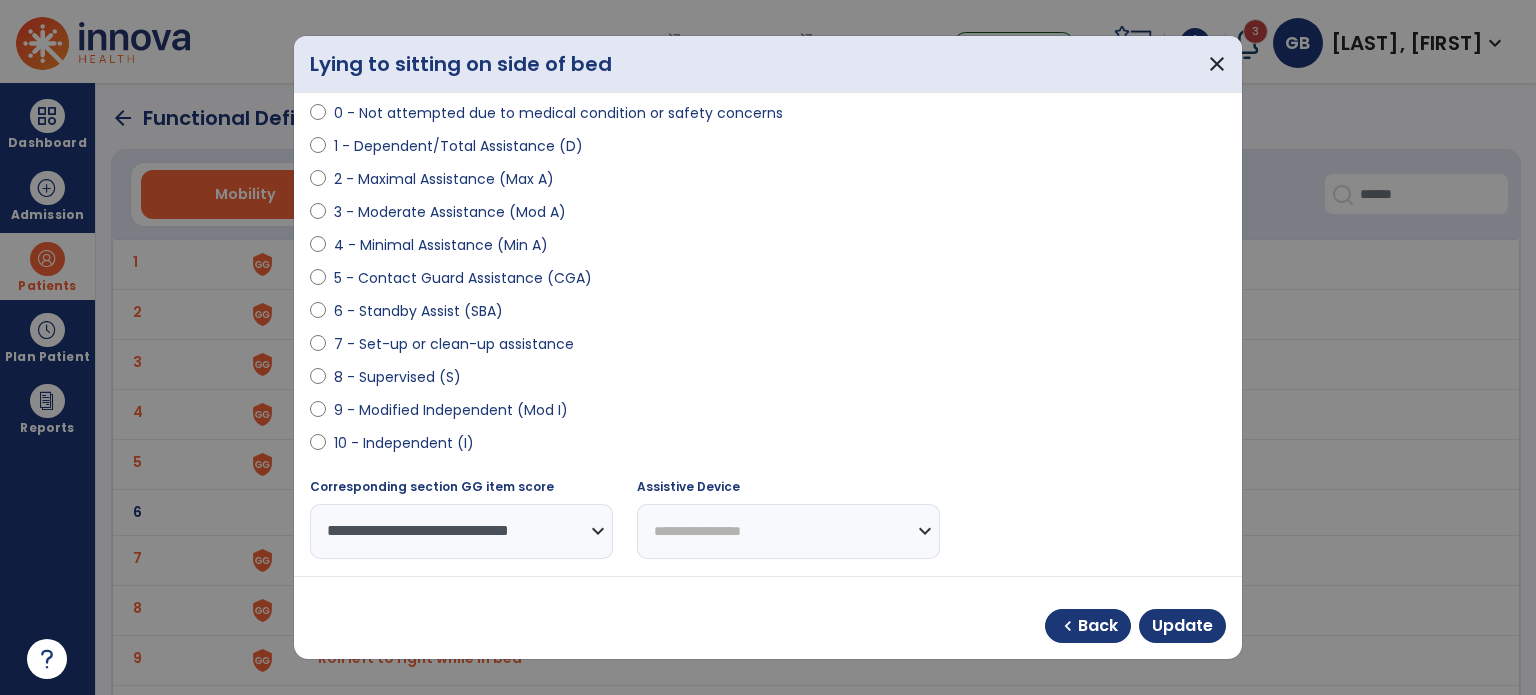 select on "**********" 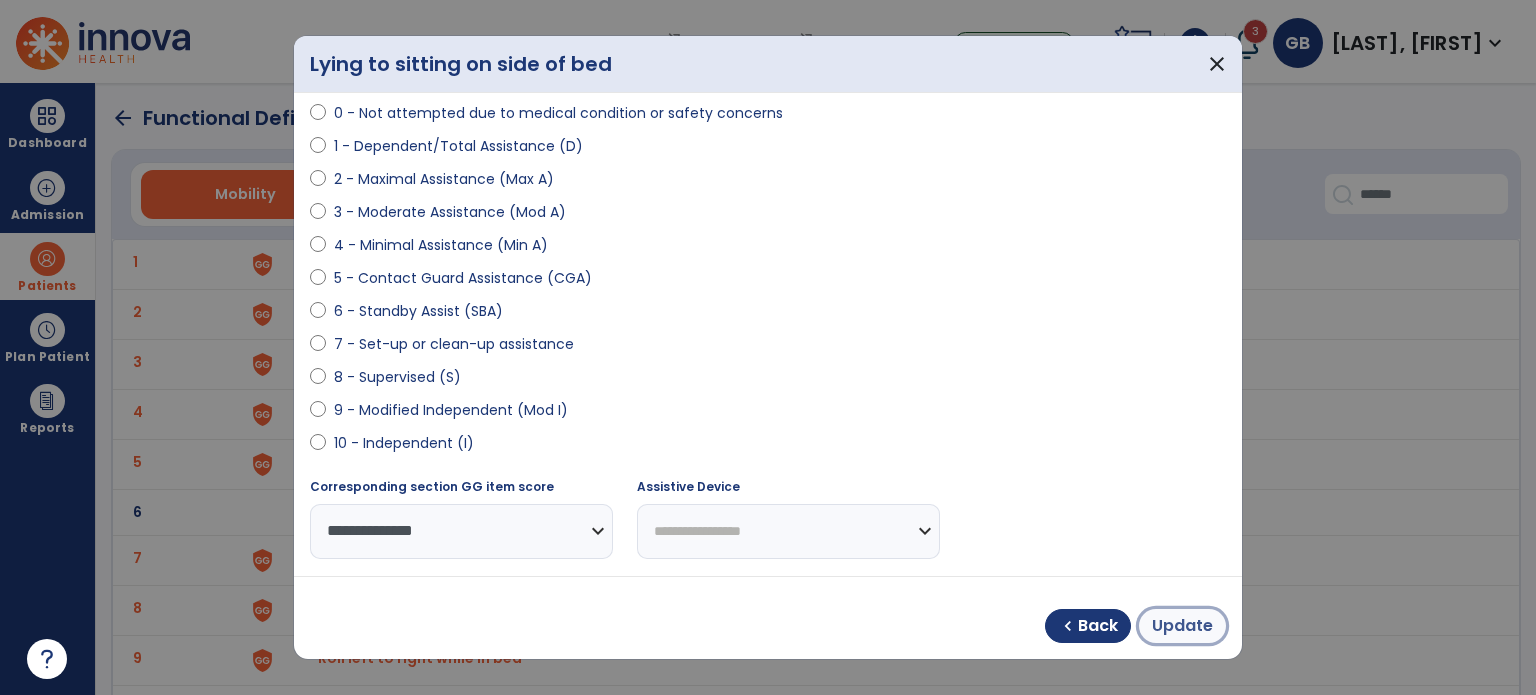 click on "Update" at bounding box center (1182, 626) 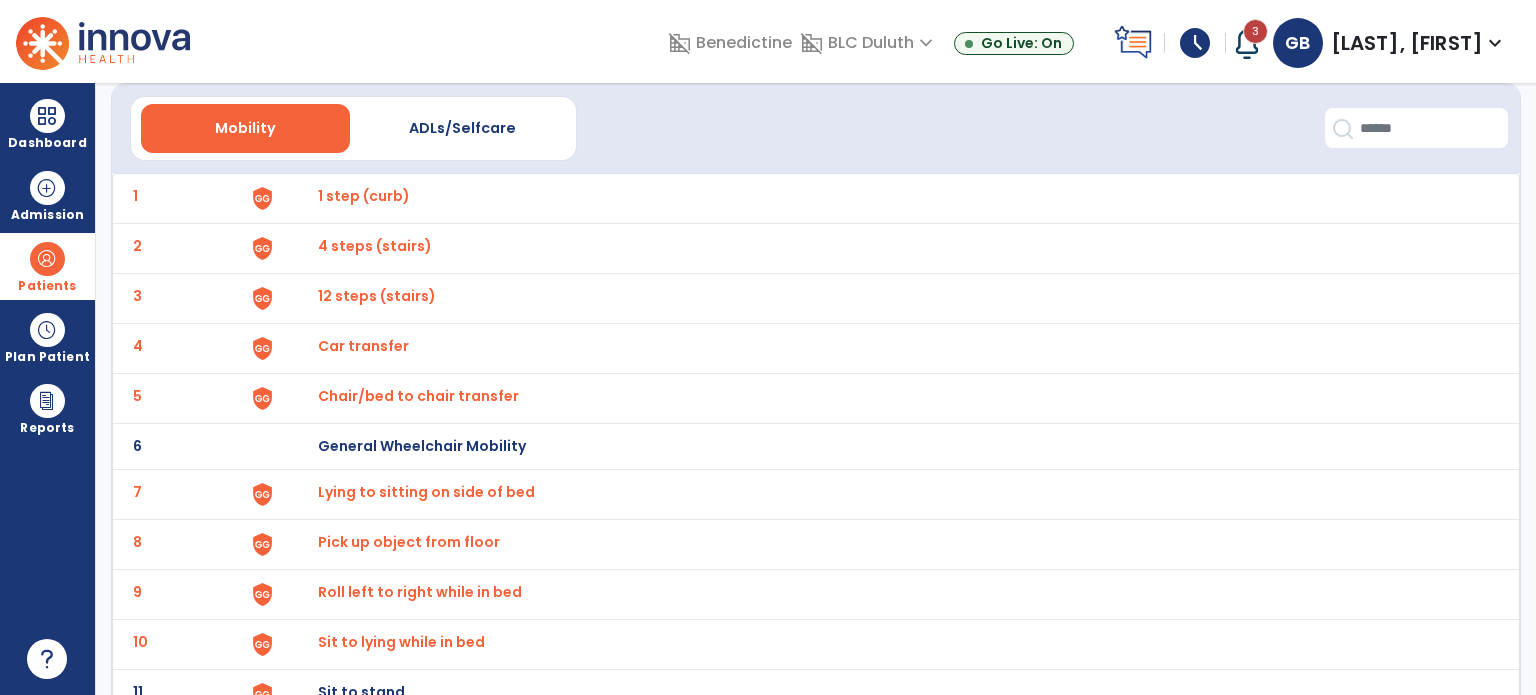 scroll, scrollTop: 100, scrollLeft: 0, axis: vertical 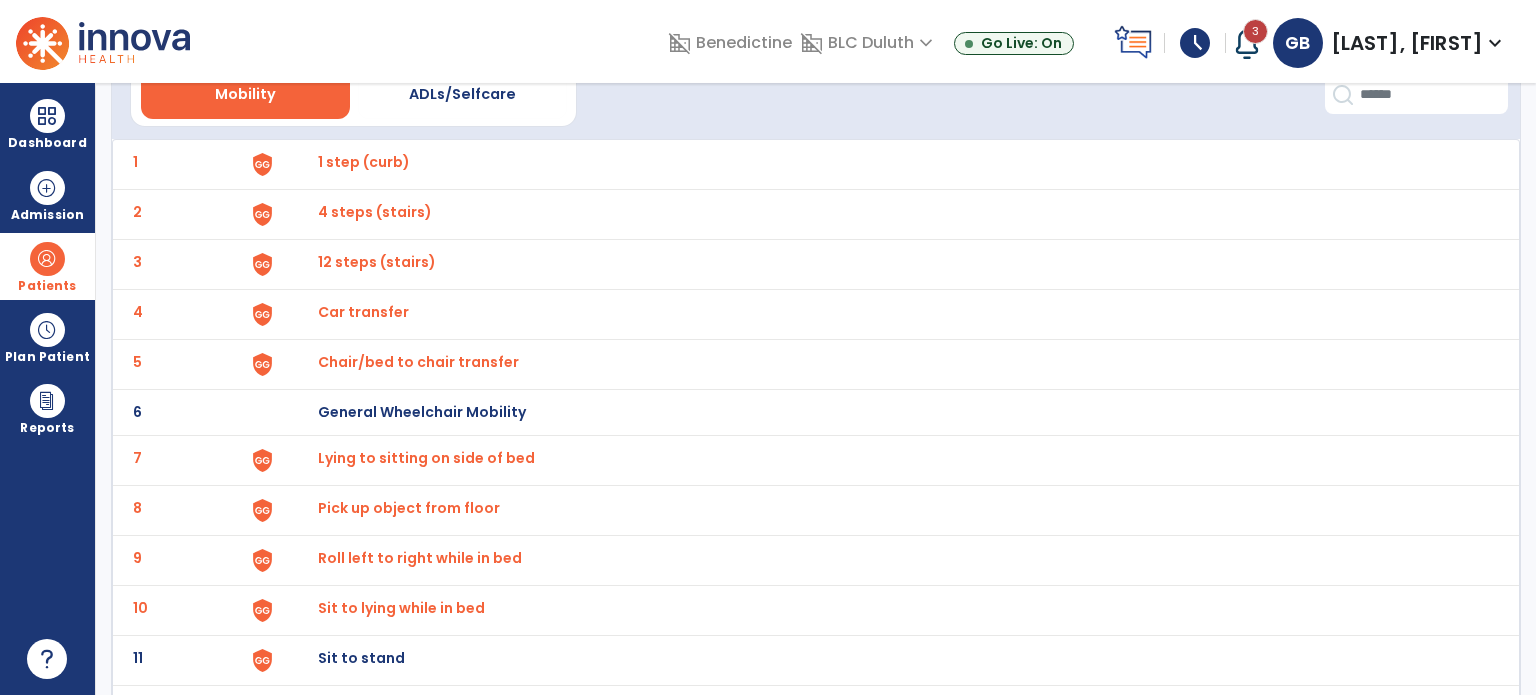 click on "Pick up object from floor" at bounding box center [364, 162] 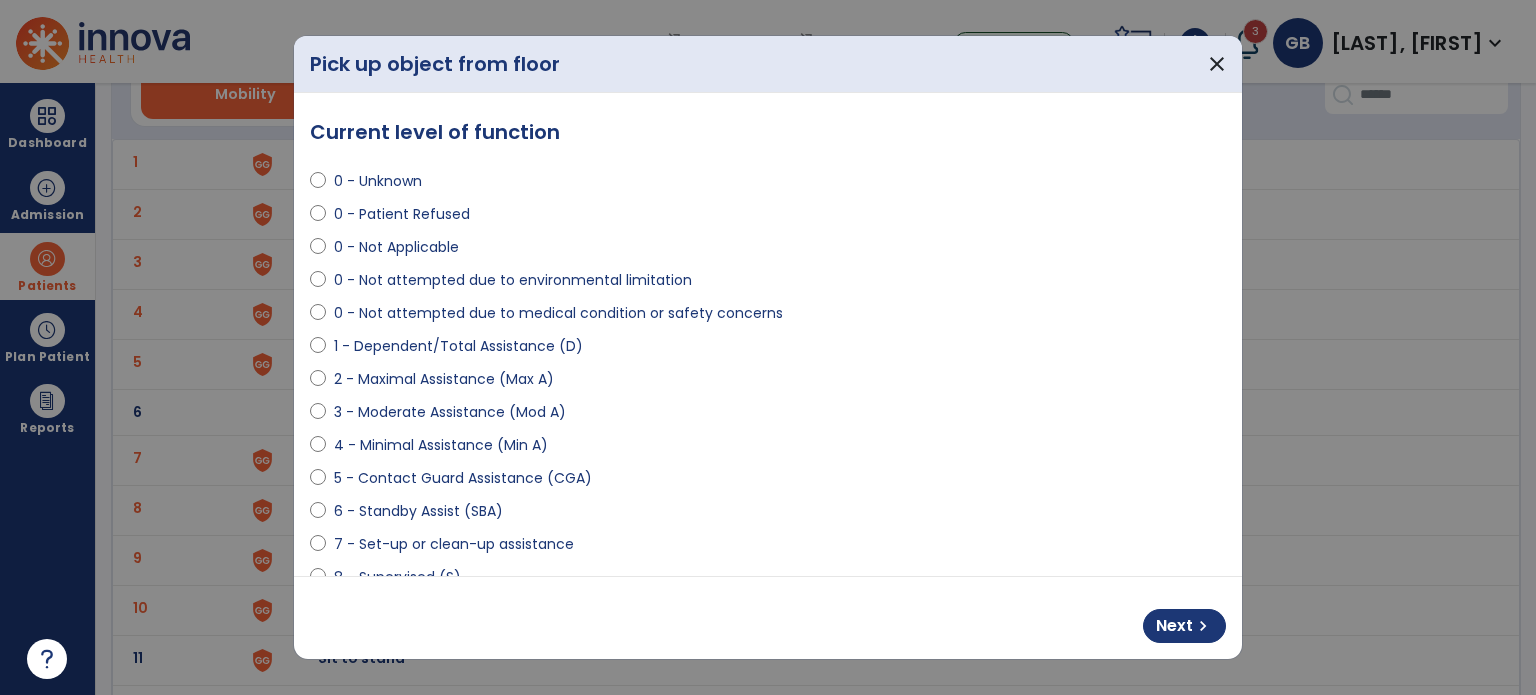 select on "**********" 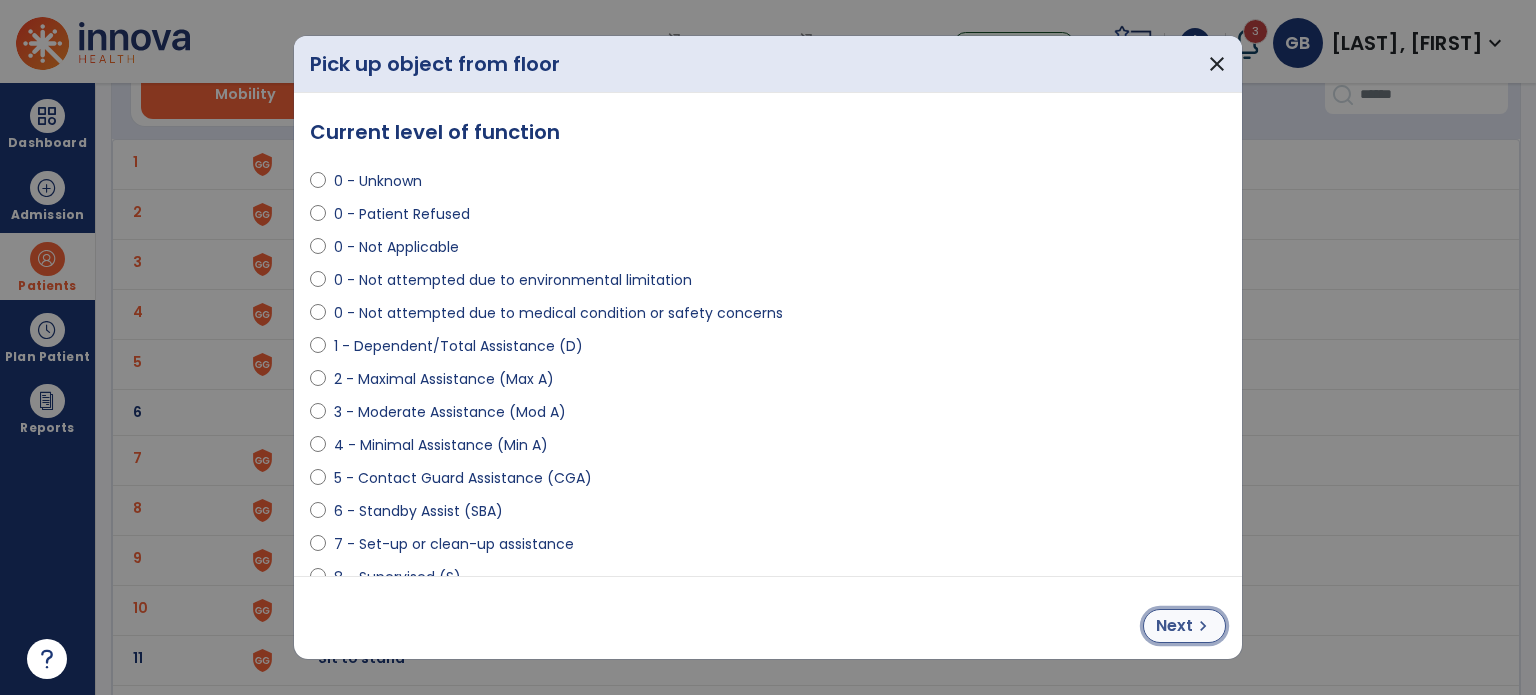 click on "Next" at bounding box center (1174, 626) 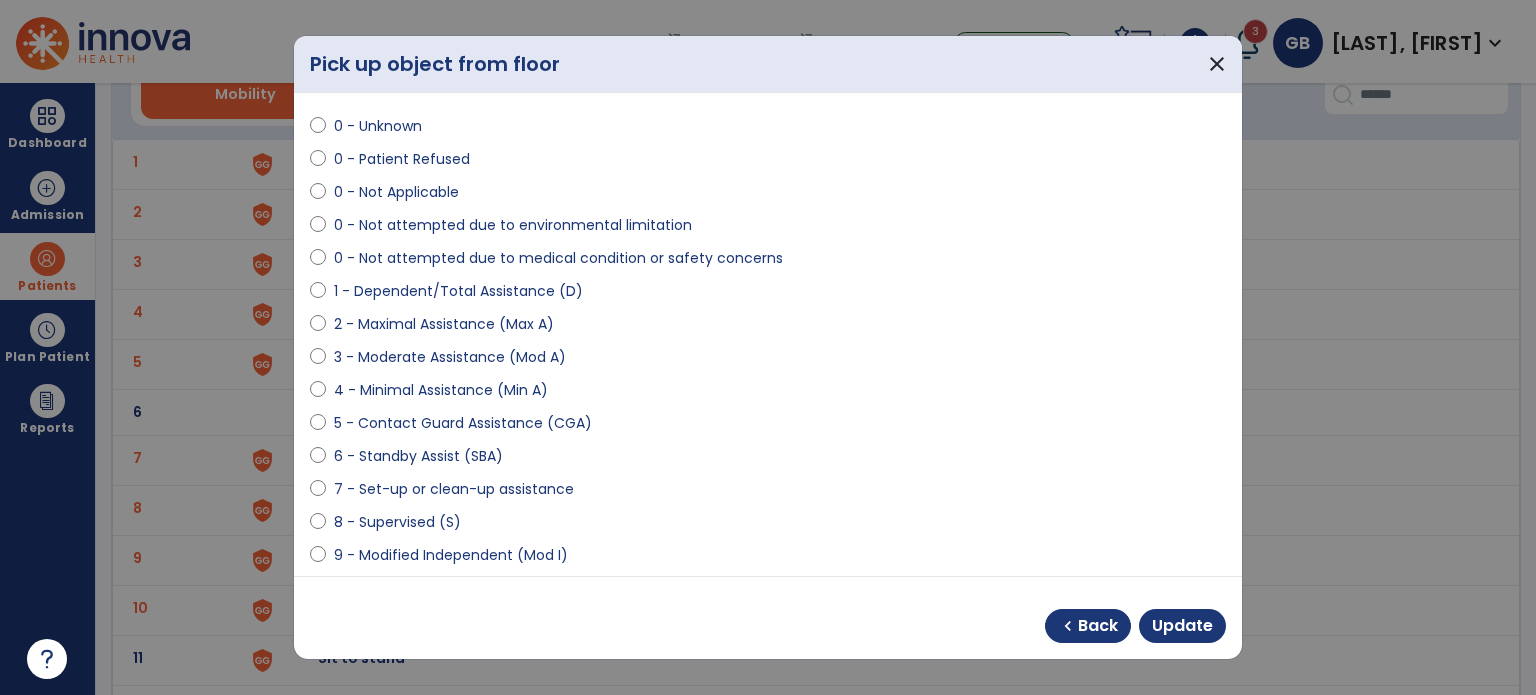 scroll, scrollTop: 200, scrollLeft: 0, axis: vertical 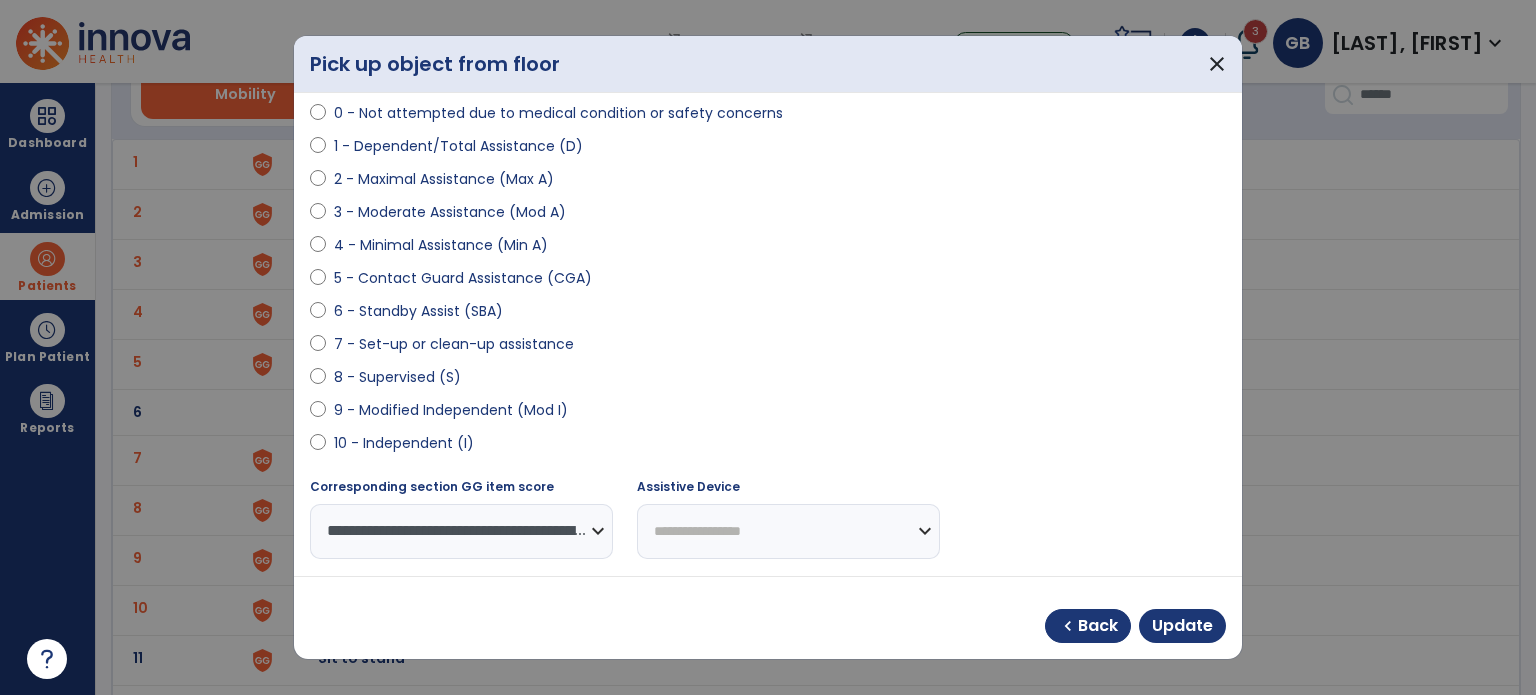 select on "**********" 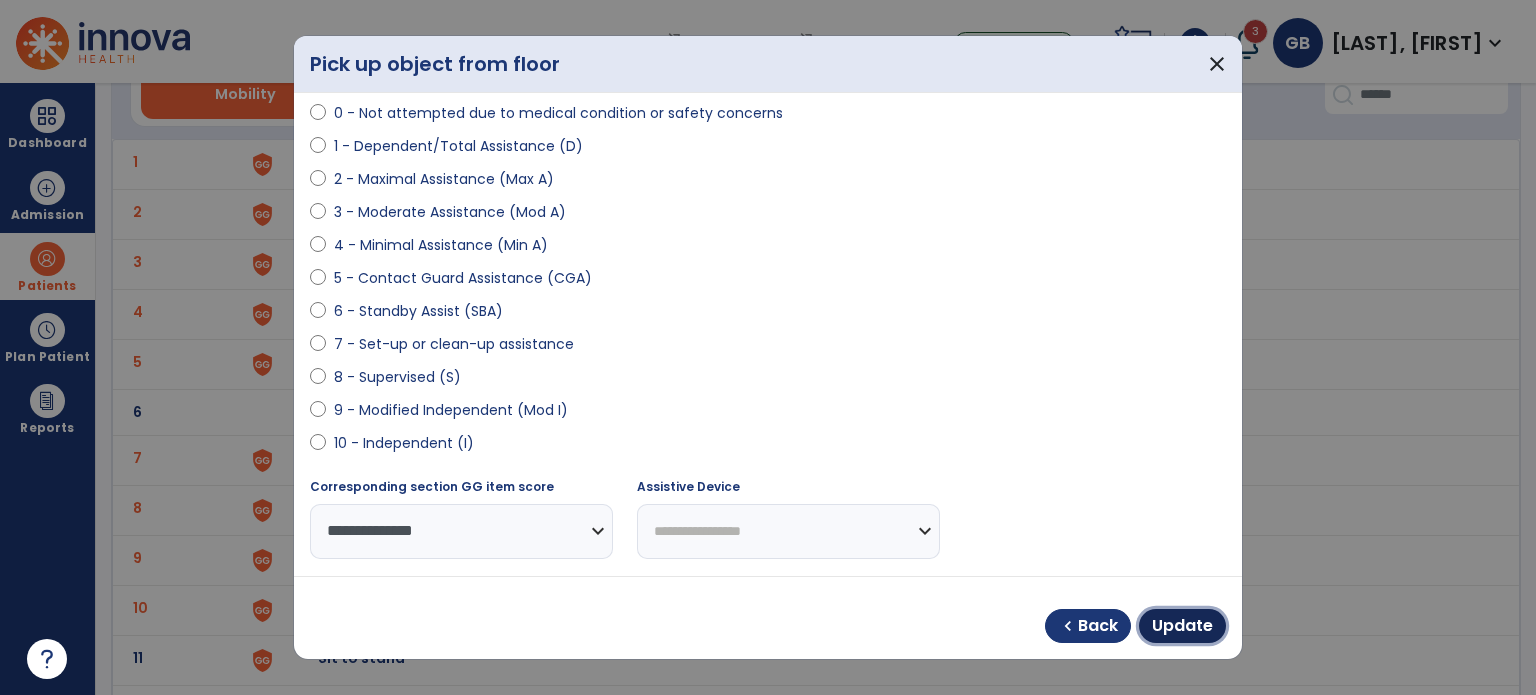 click on "Update" at bounding box center (1182, 626) 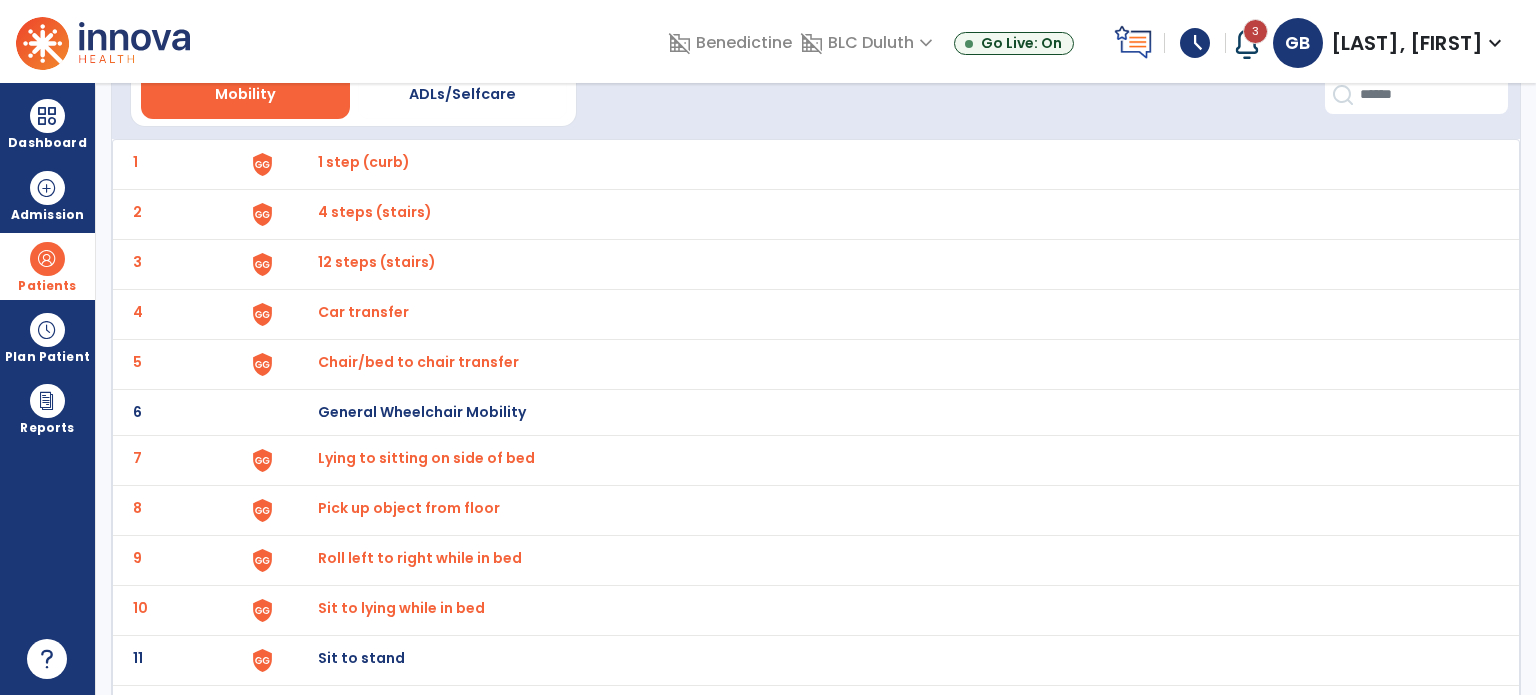 click on "Roll left to right while in bed" at bounding box center [364, 162] 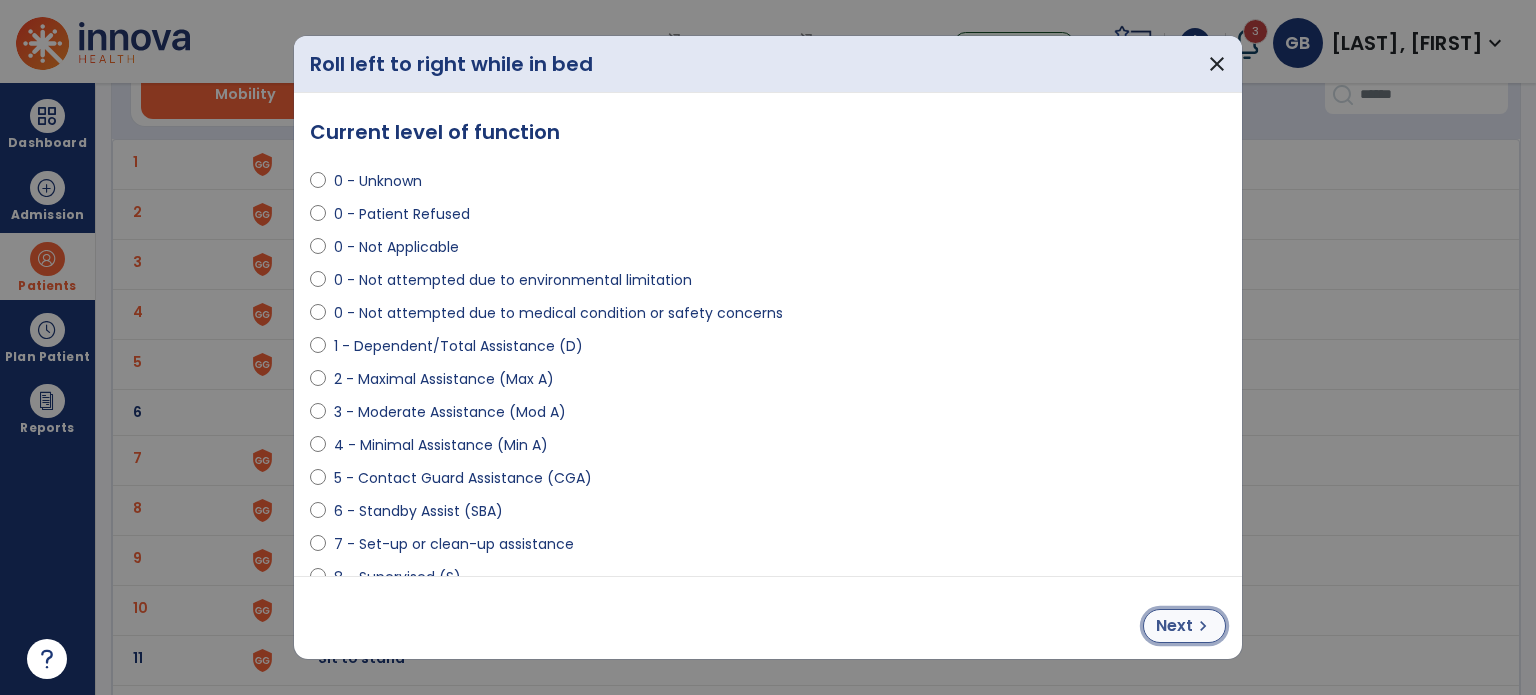 click on "chevron_right" at bounding box center (1203, 626) 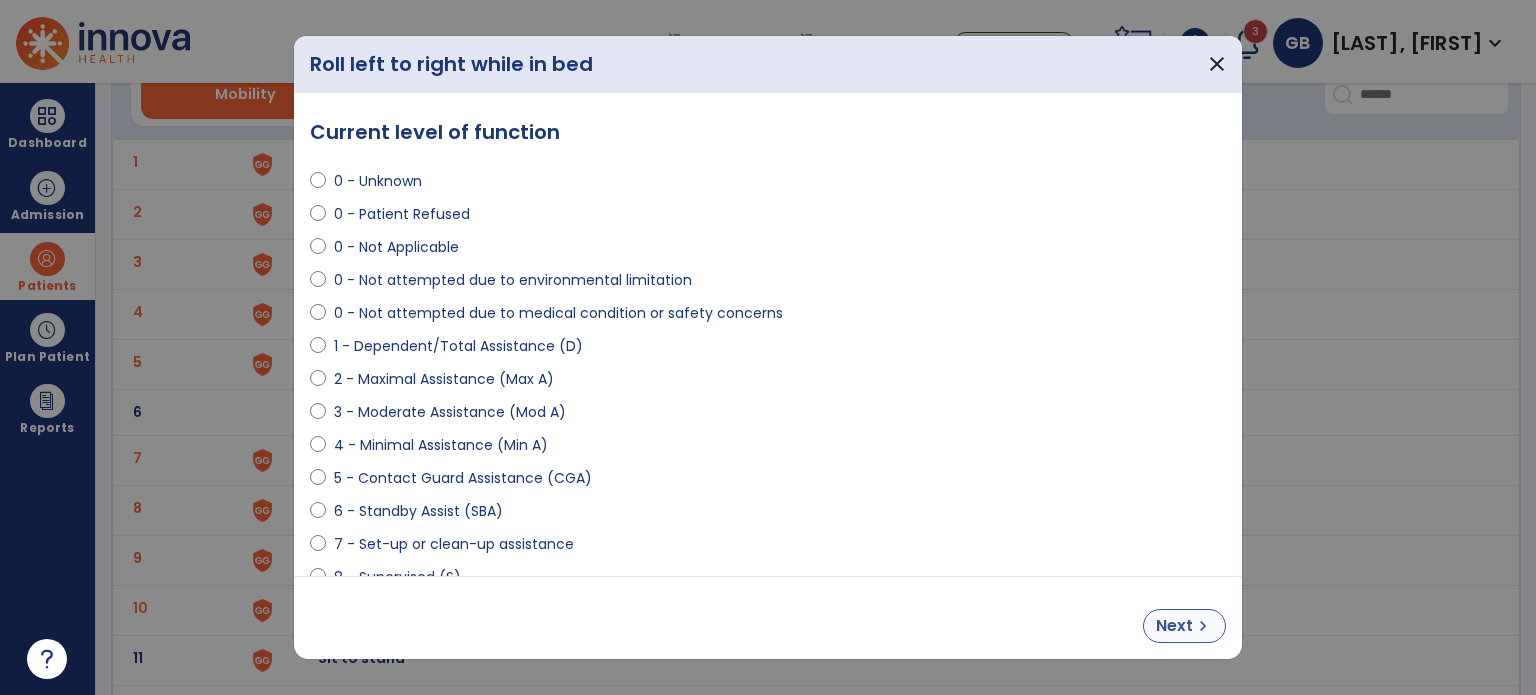 select on "**********" 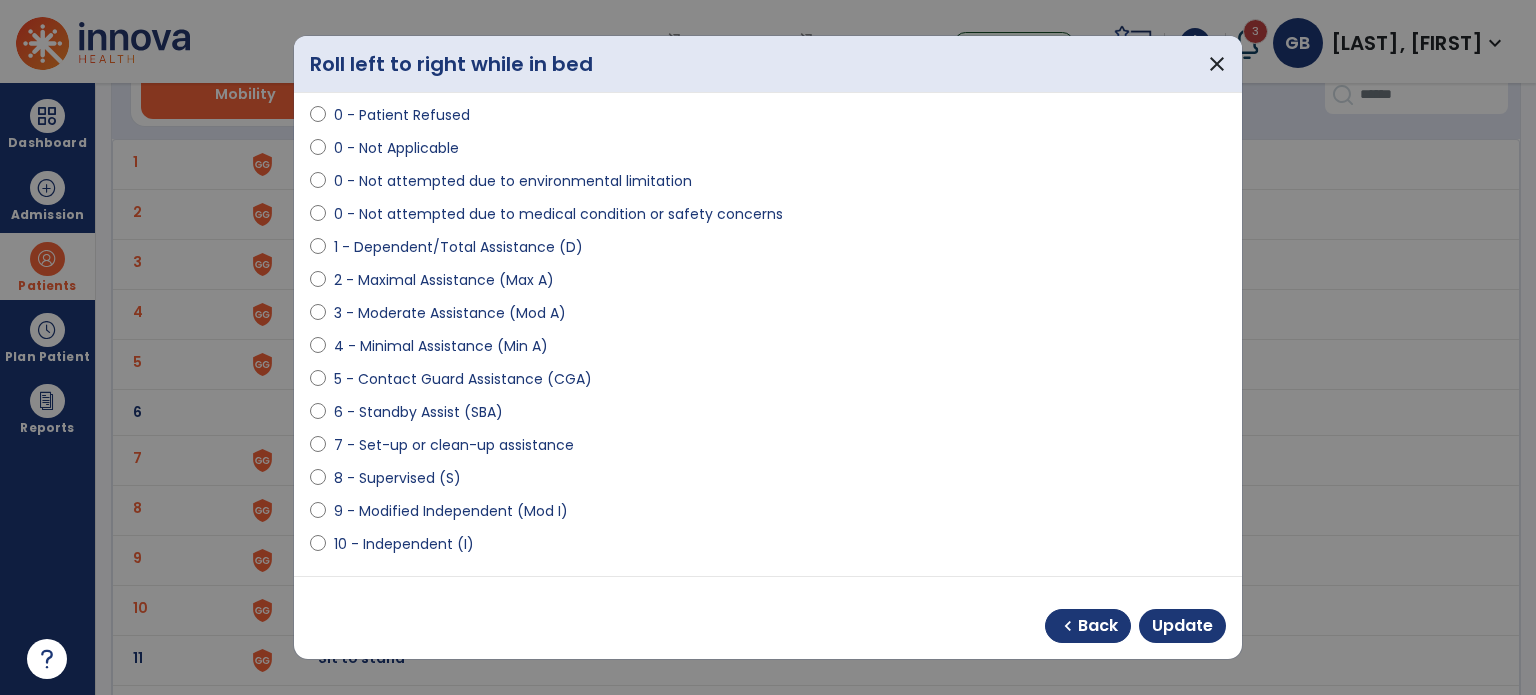 scroll, scrollTop: 100, scrollLeft: 0, axis: vertical 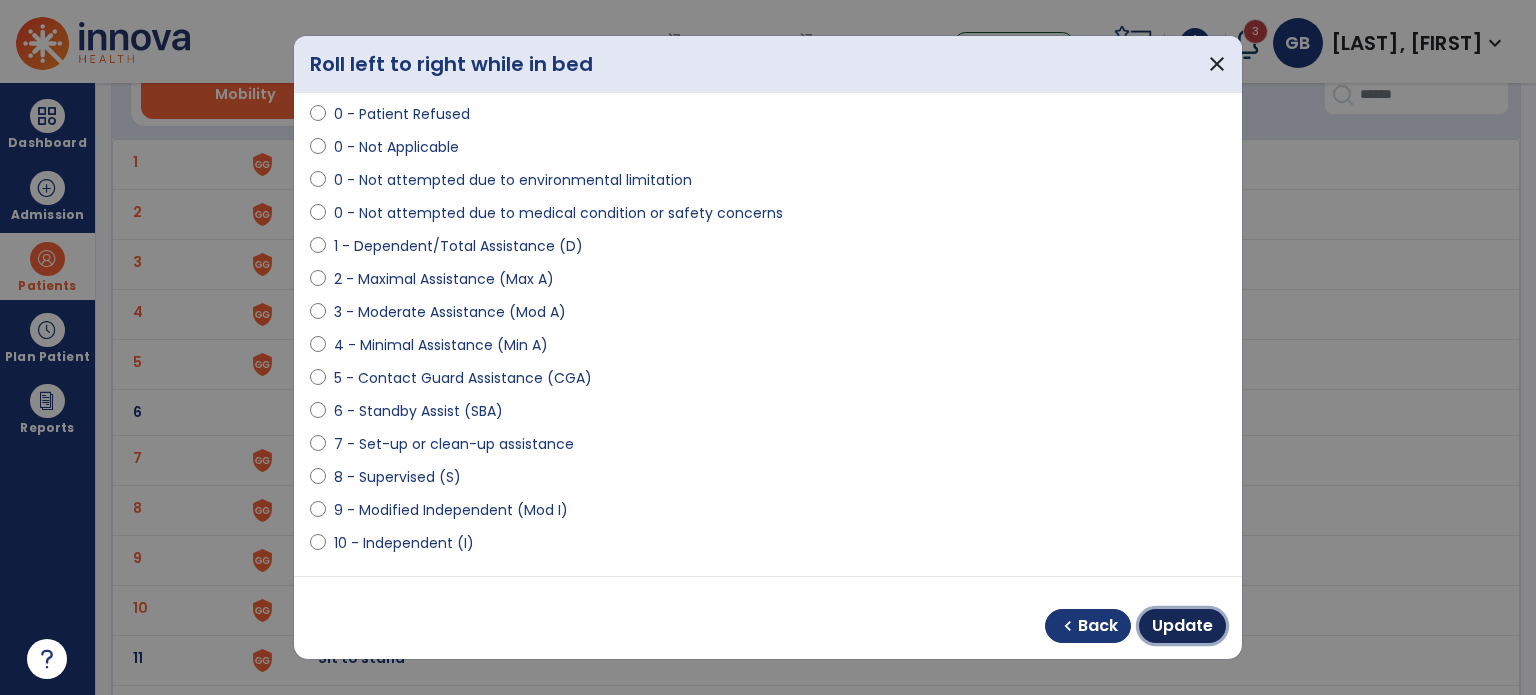 click on "Update" at bounding box center [1182, 626] 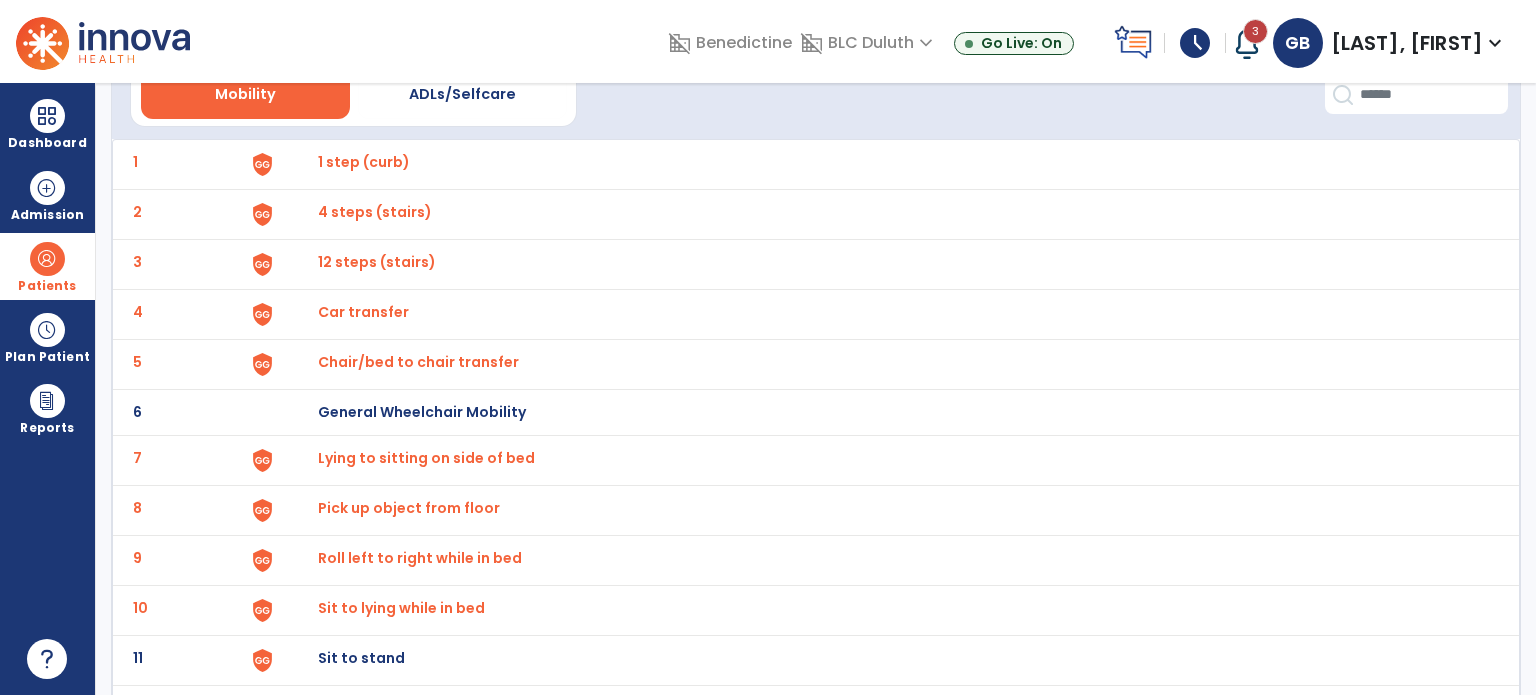 click on "Sit to lying while in bed" at bounding box center [364, 162] 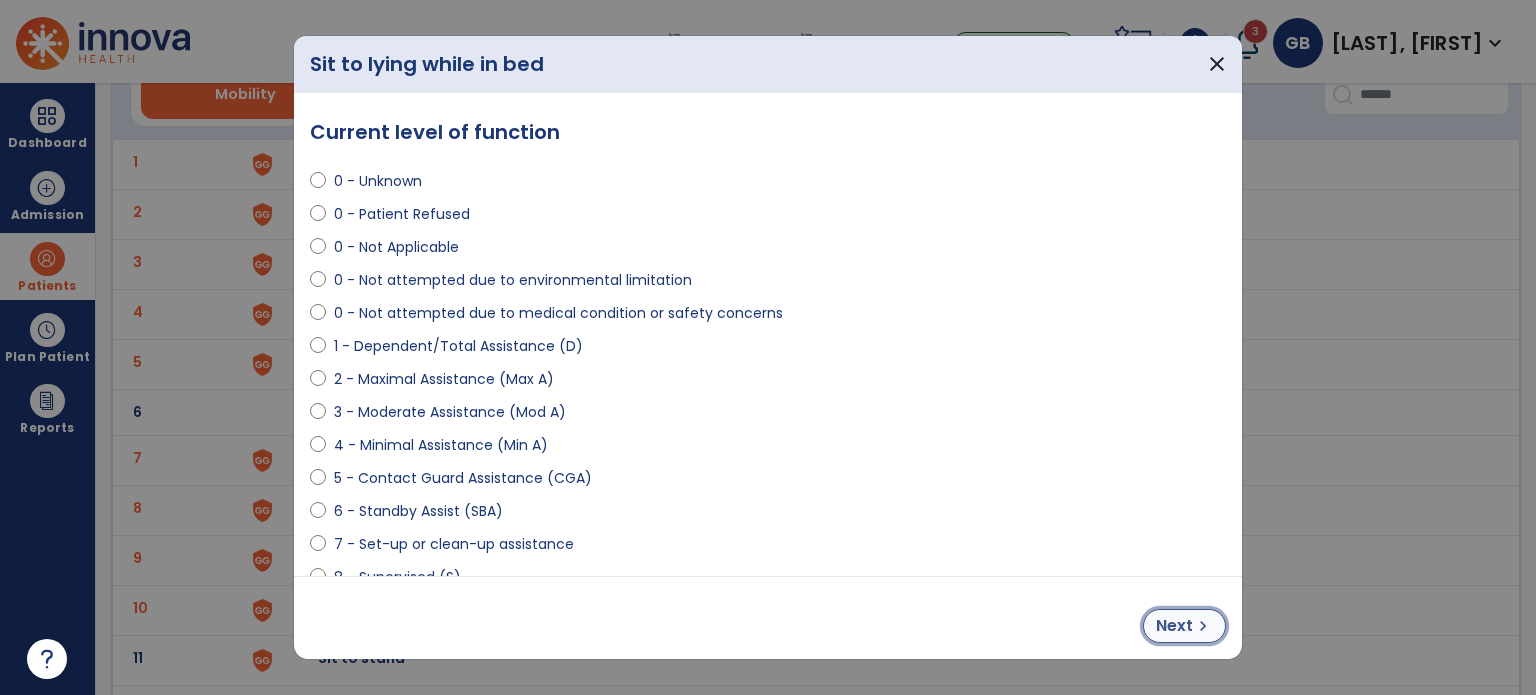 click on "Next" at bounding box center [1174, 626] 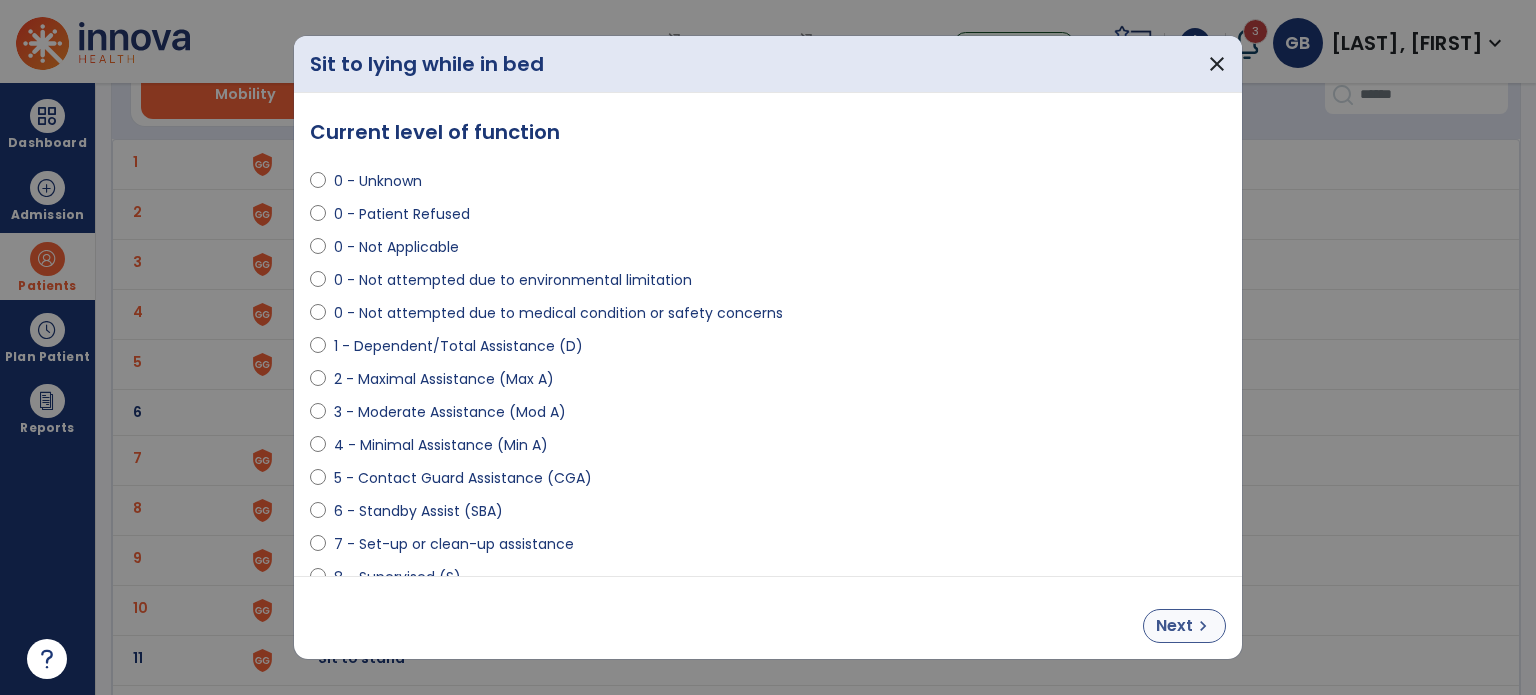 select on "**********" 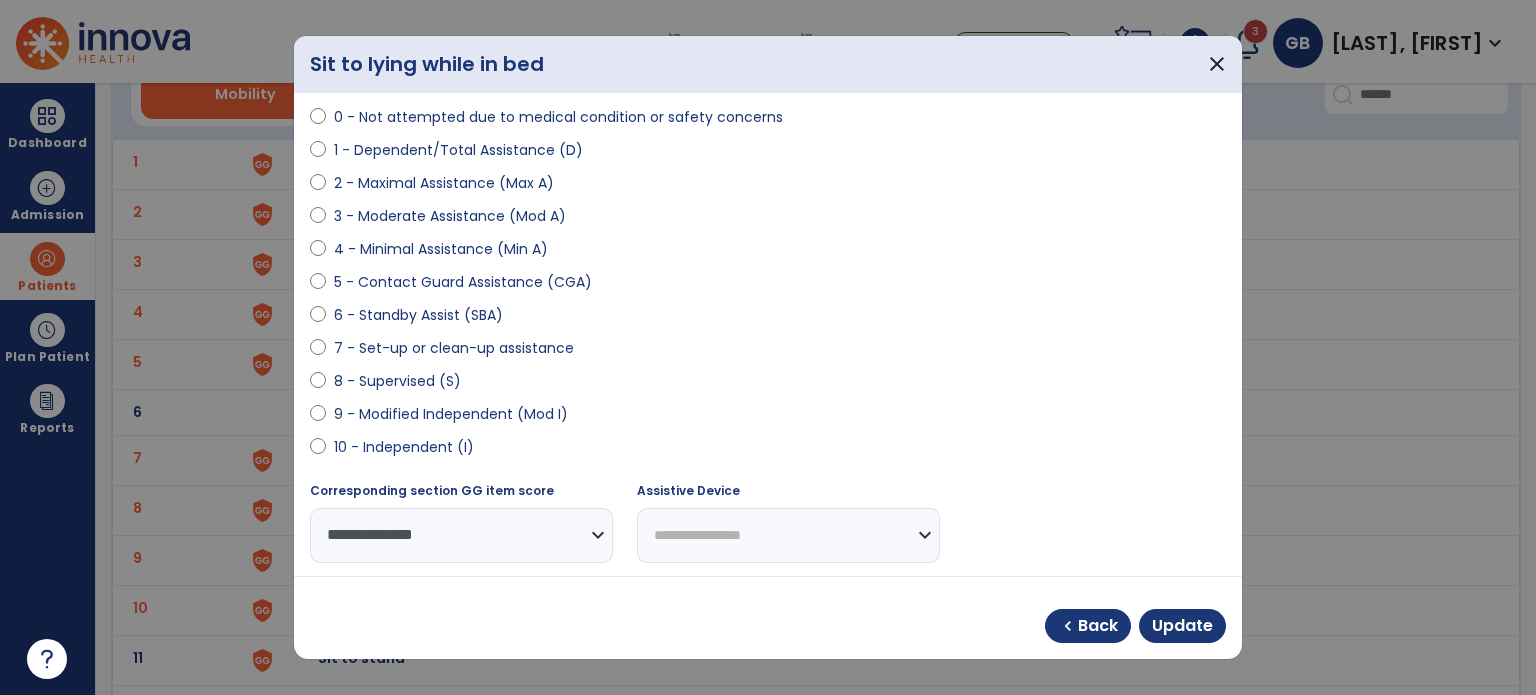 scroll, scrollTop: 200, scrollLeft: 0, axis: vertical 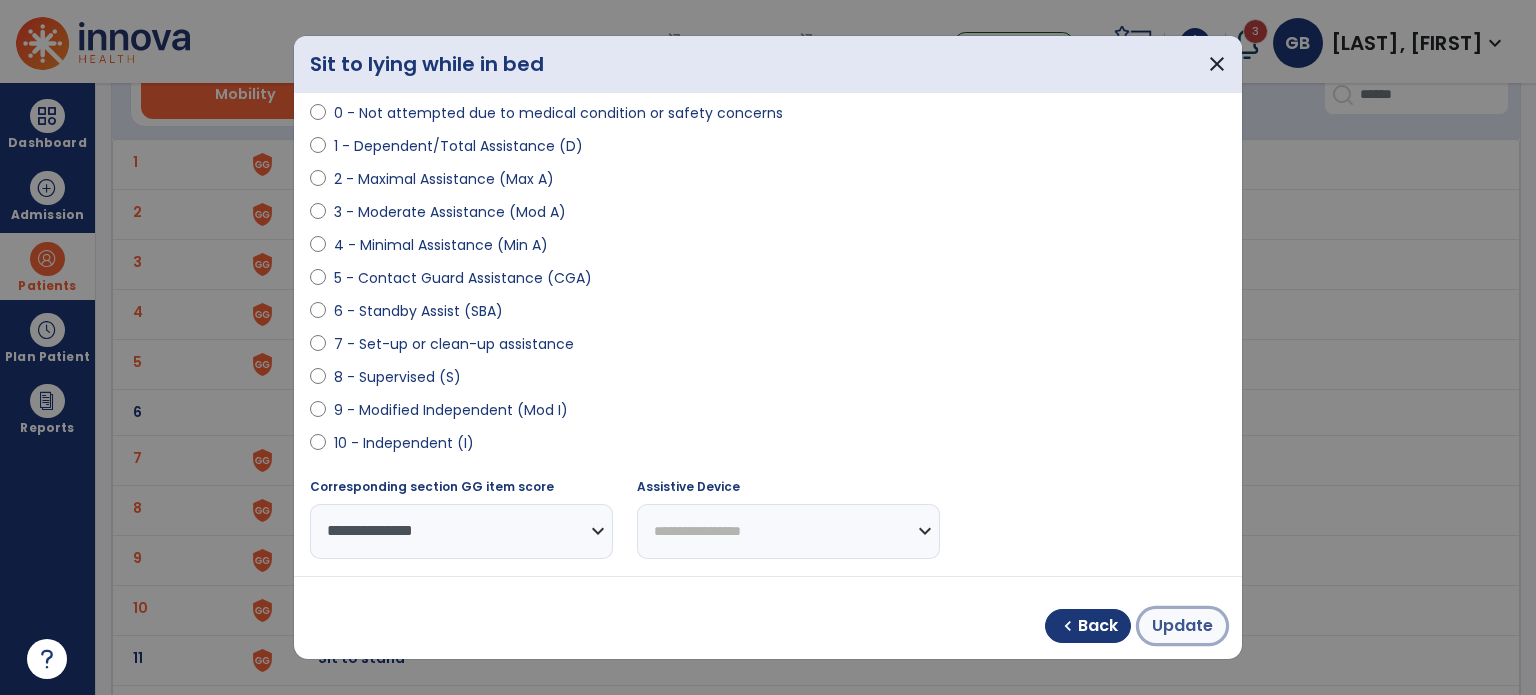 click on "Update" at bounding box center (1182, 626) 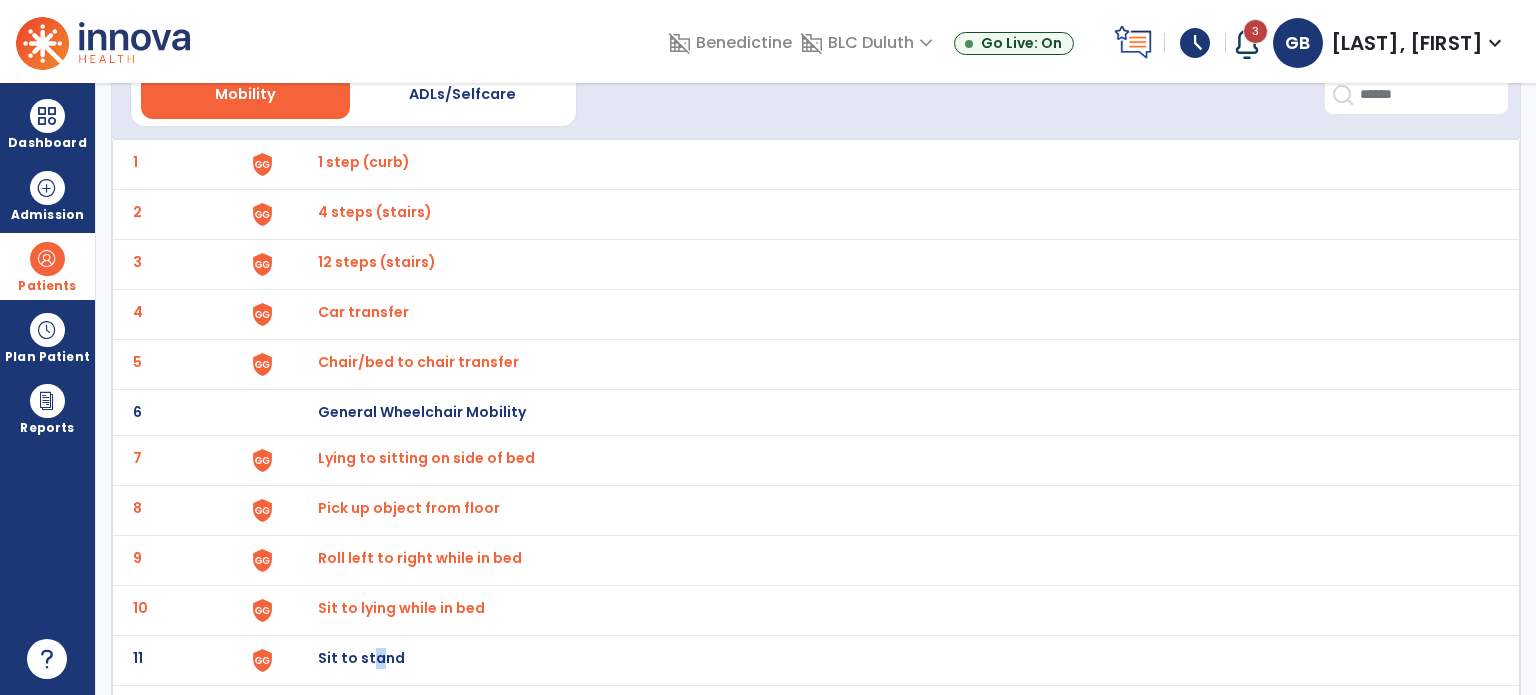 click on "Sit to stand" at bounding box center (364, 162) 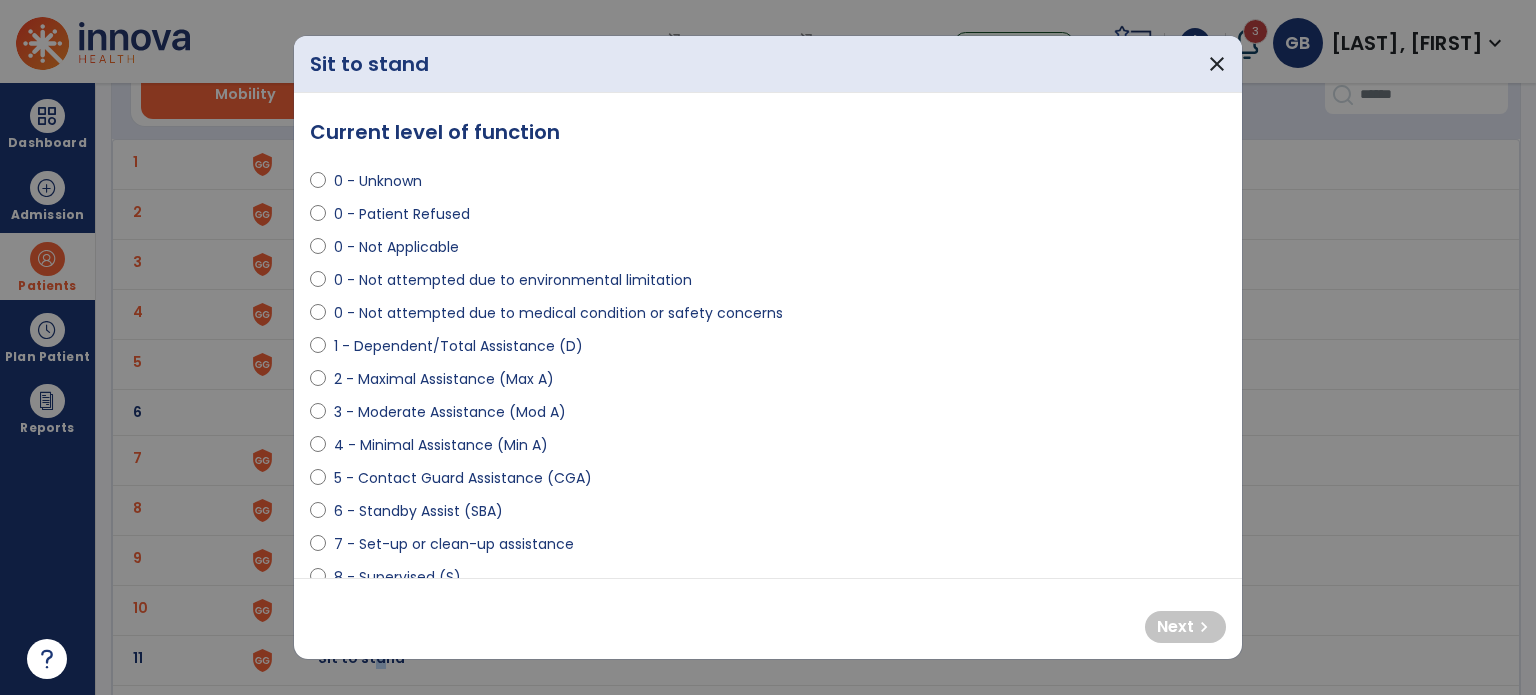select on "**********" 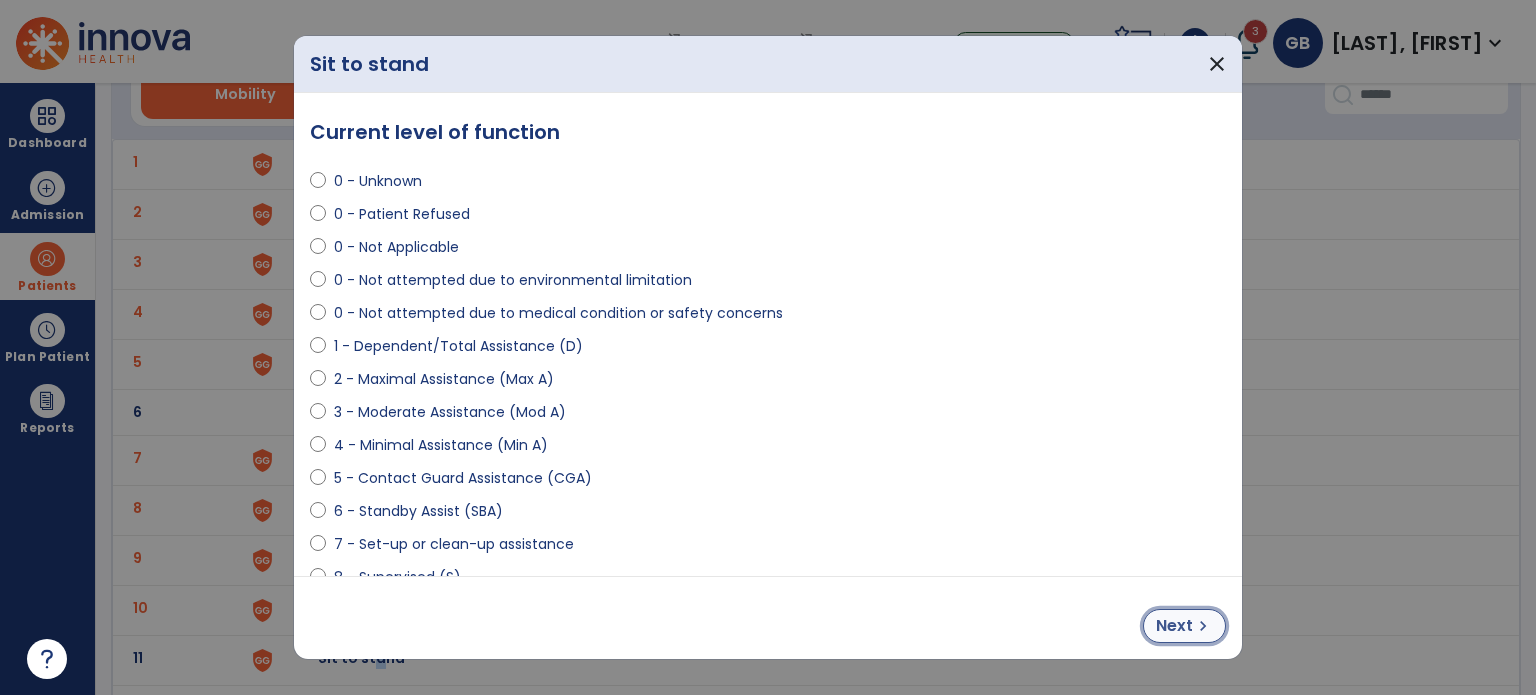 click on "Next" at bounding box center [1174, 626] 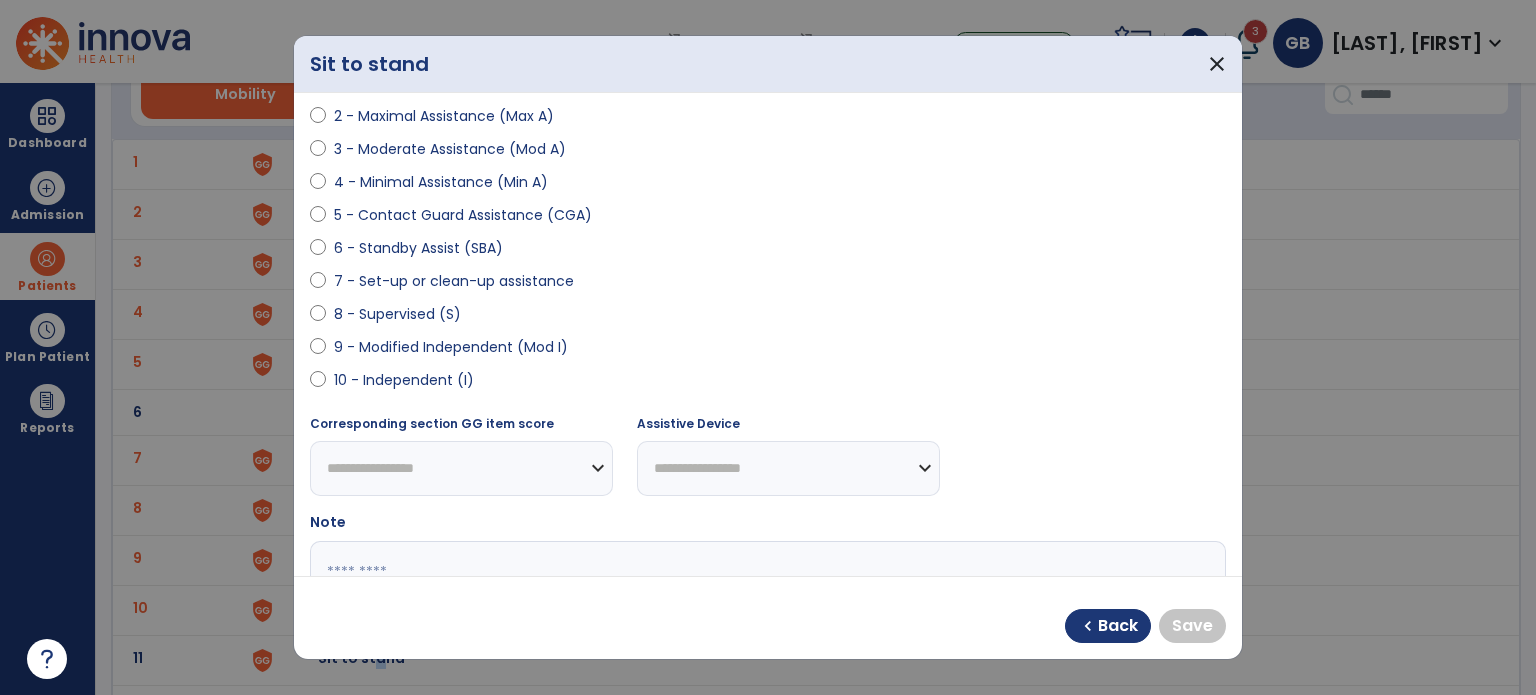 scroll, scrollTop: 300, scrollLeft: 0, axis: vertical 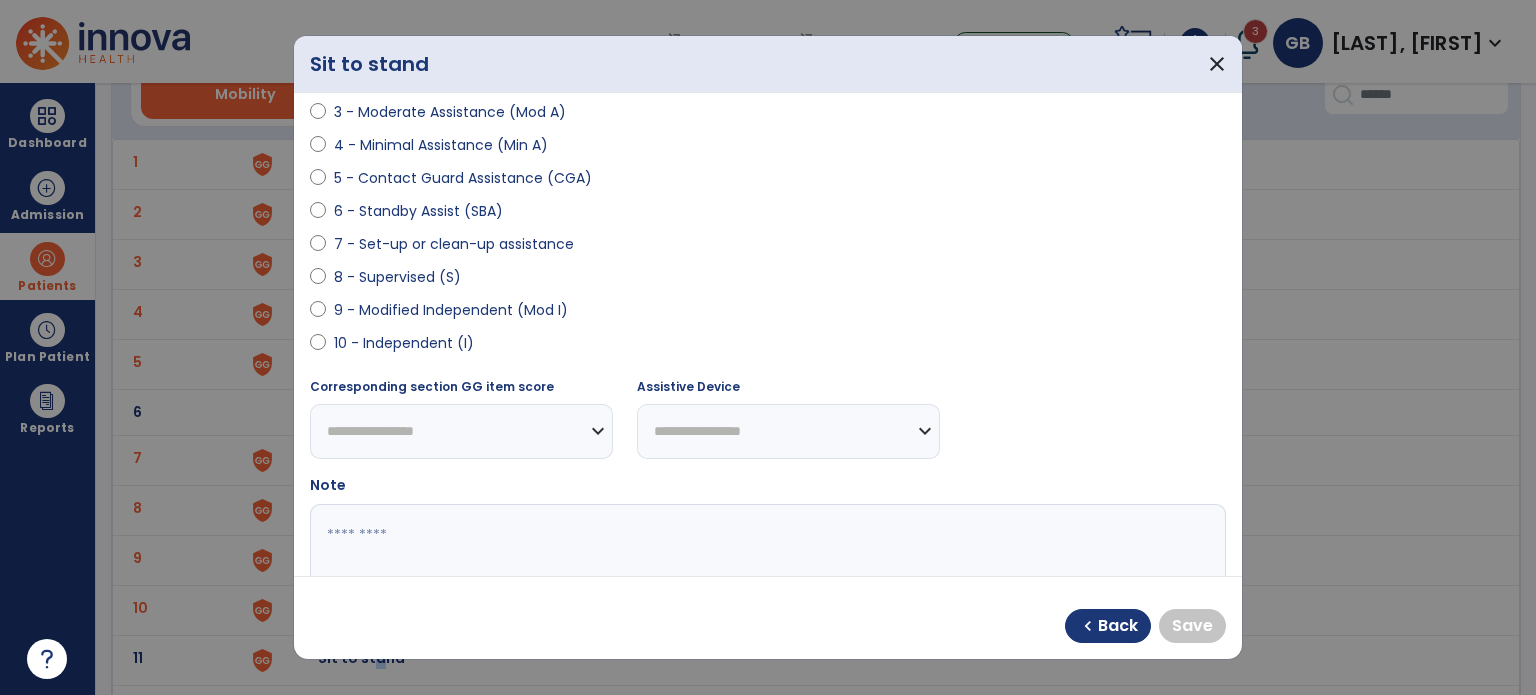 select on "**********" 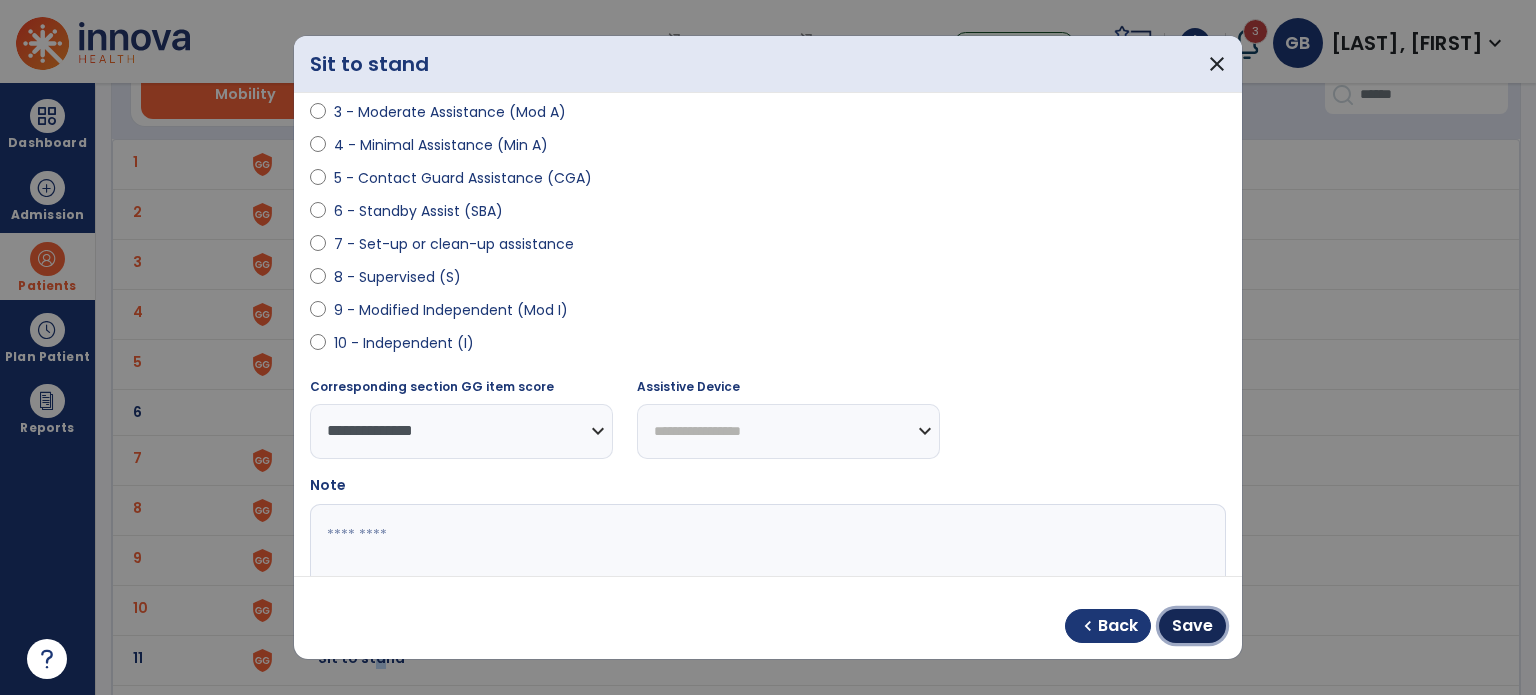 click on "Save" at bounding box center [1192, 626] 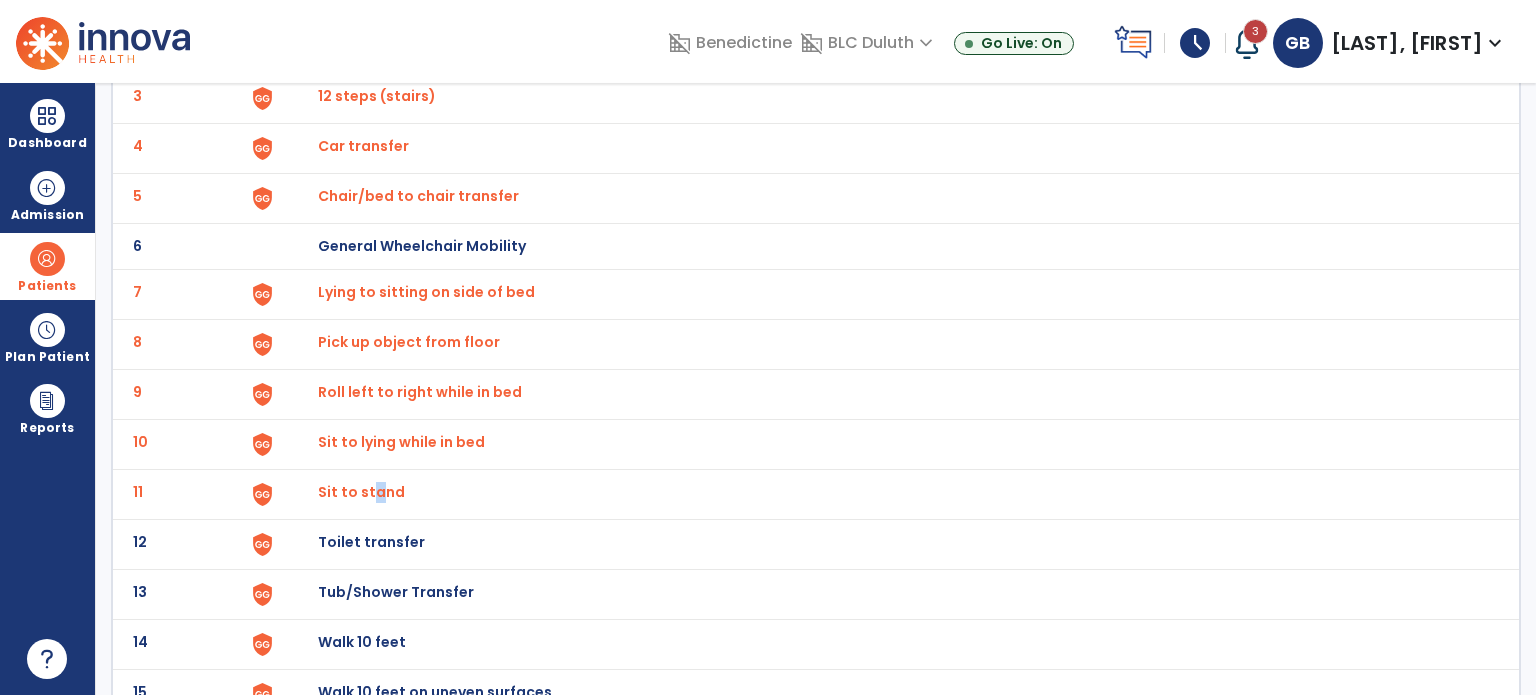 scroll, scrollTop: 300, scrollLeft: 0, axis: vertical 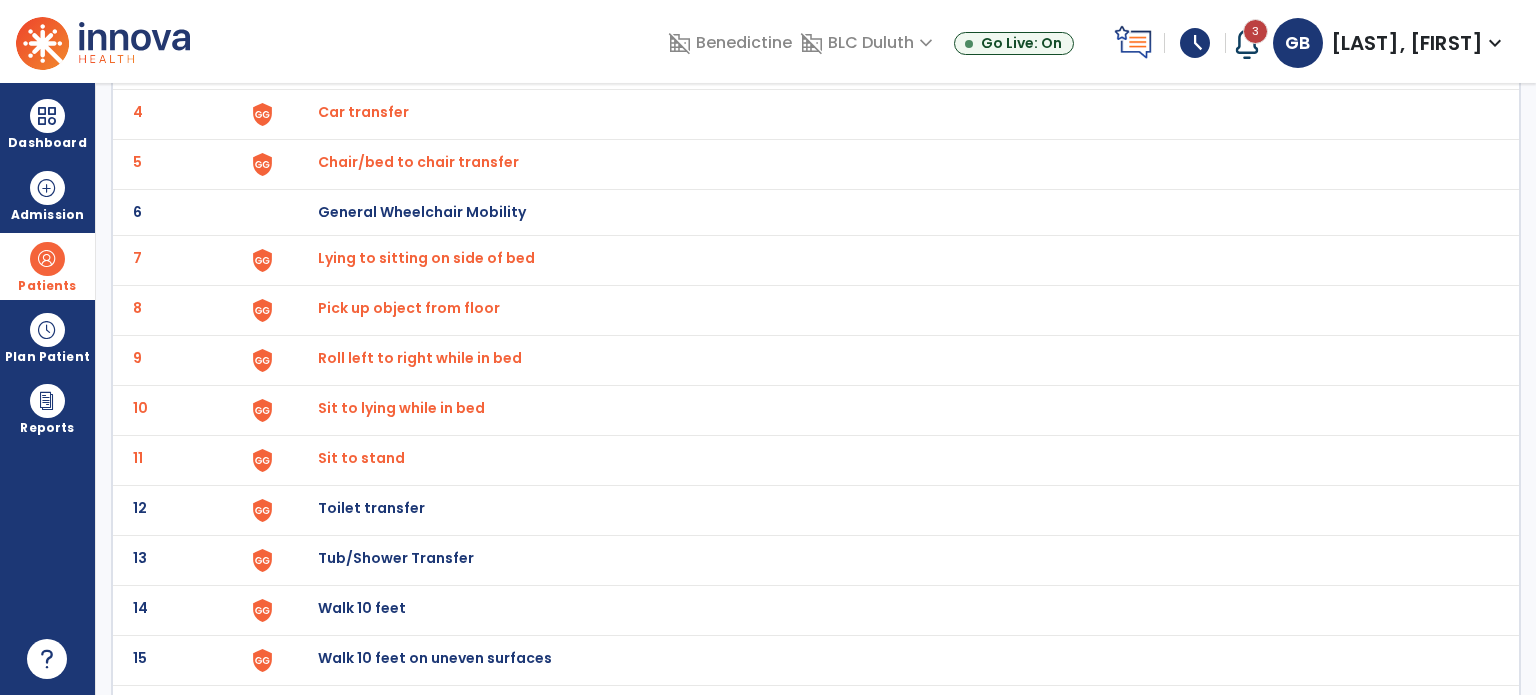 click on "Toilet transfer" at bounding box center [364, -38] 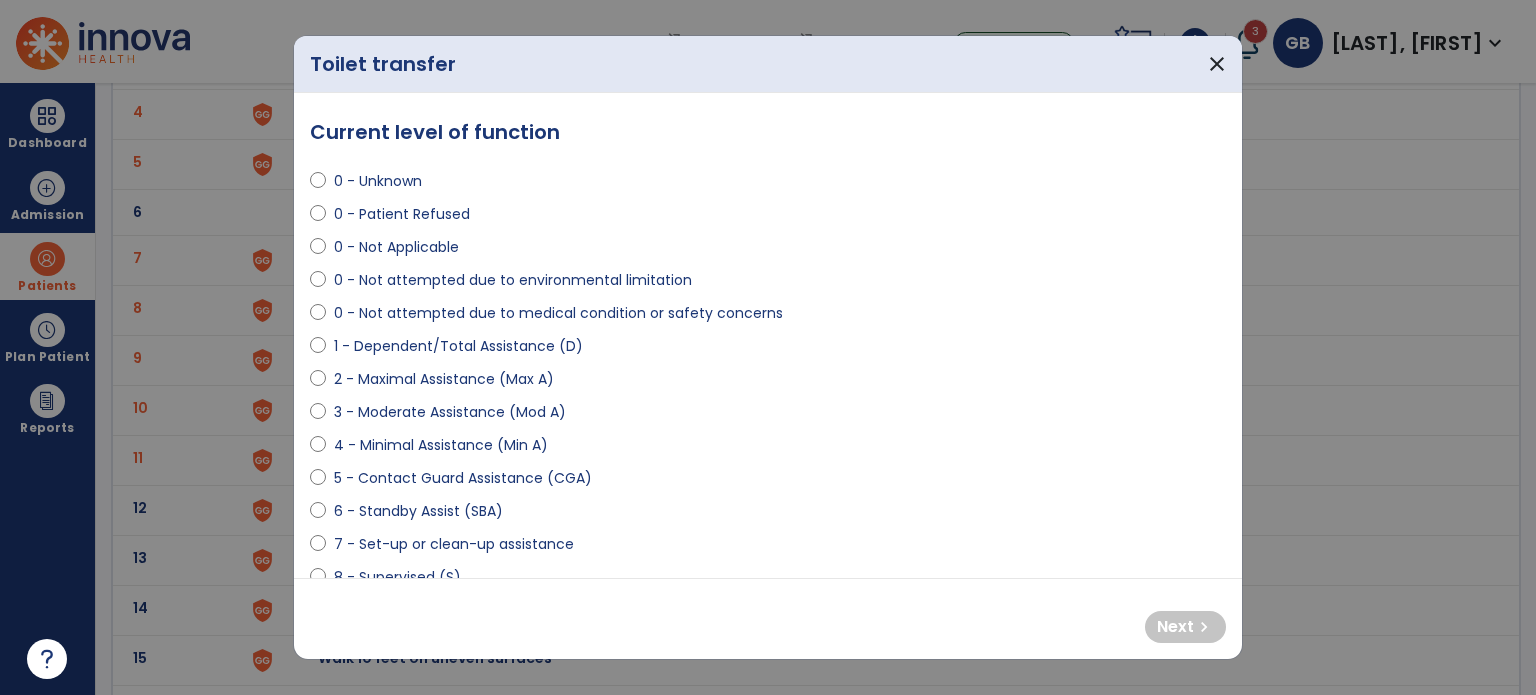 select on "**********" 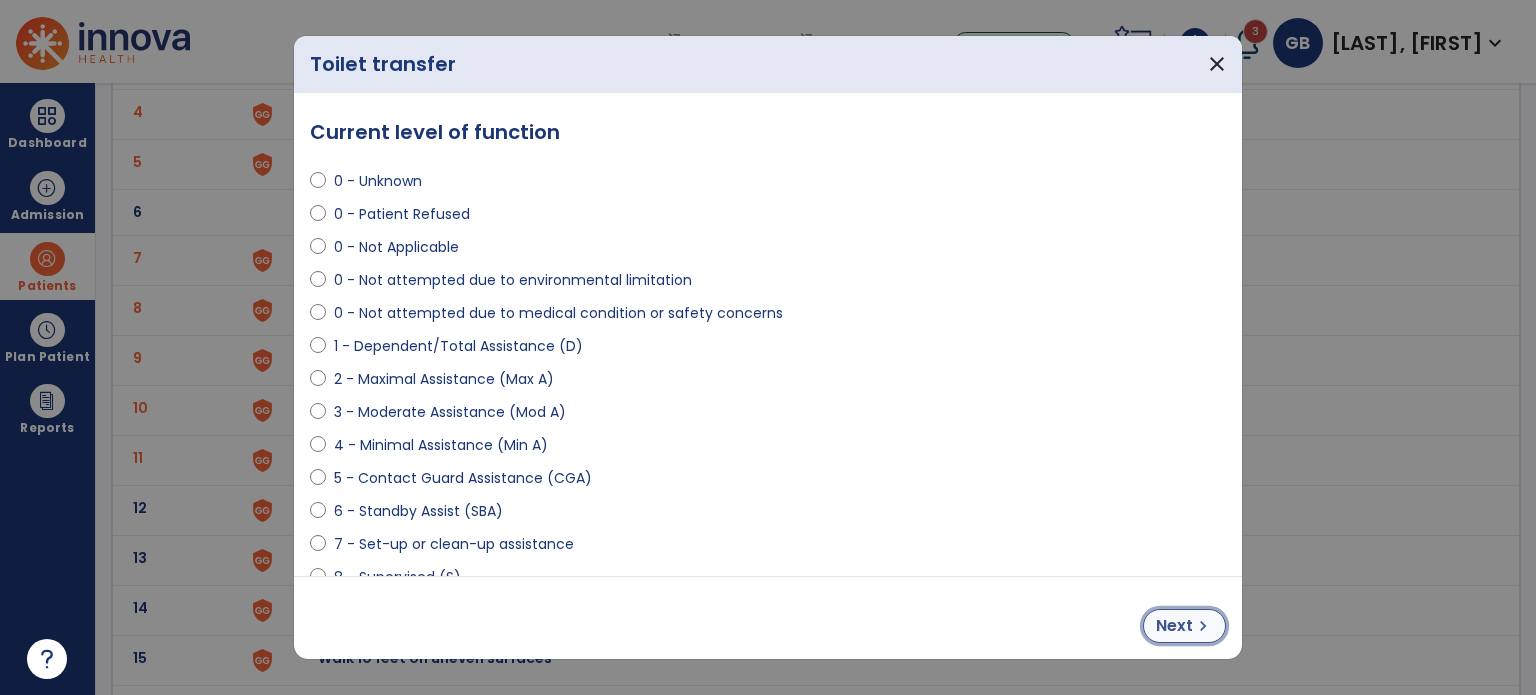 click on "chevron_right" at bounding box center [1203, 626] 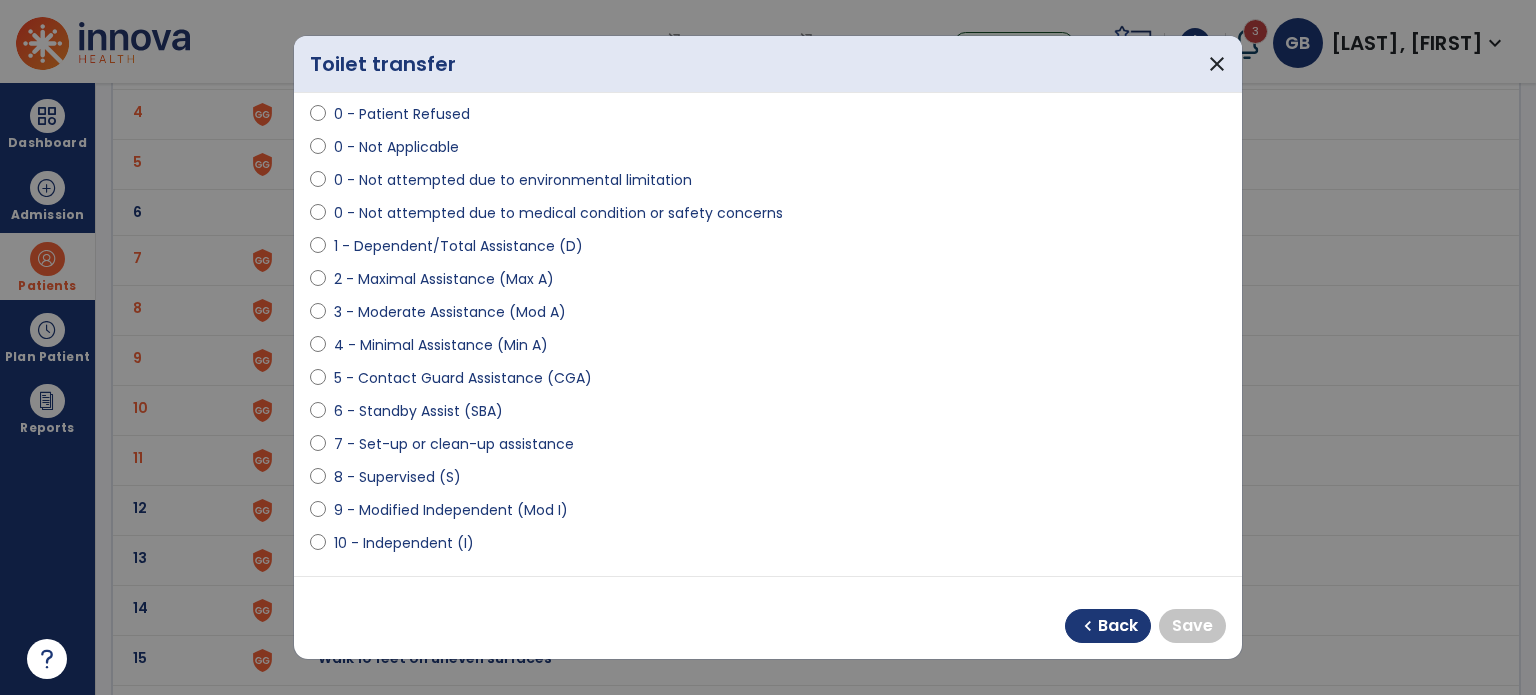 scroll, scrollTop: 200, scrollLeft: 0, axis: vertical 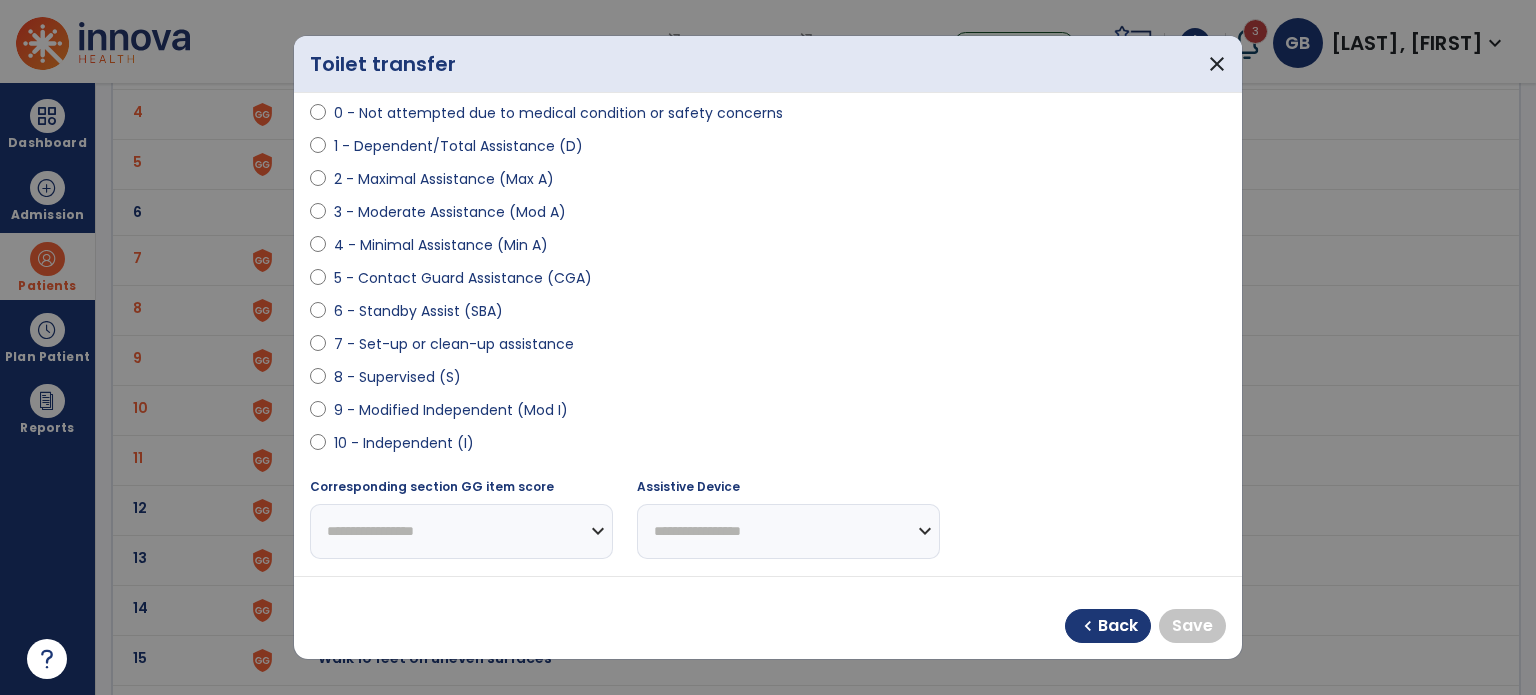 select on "**********" 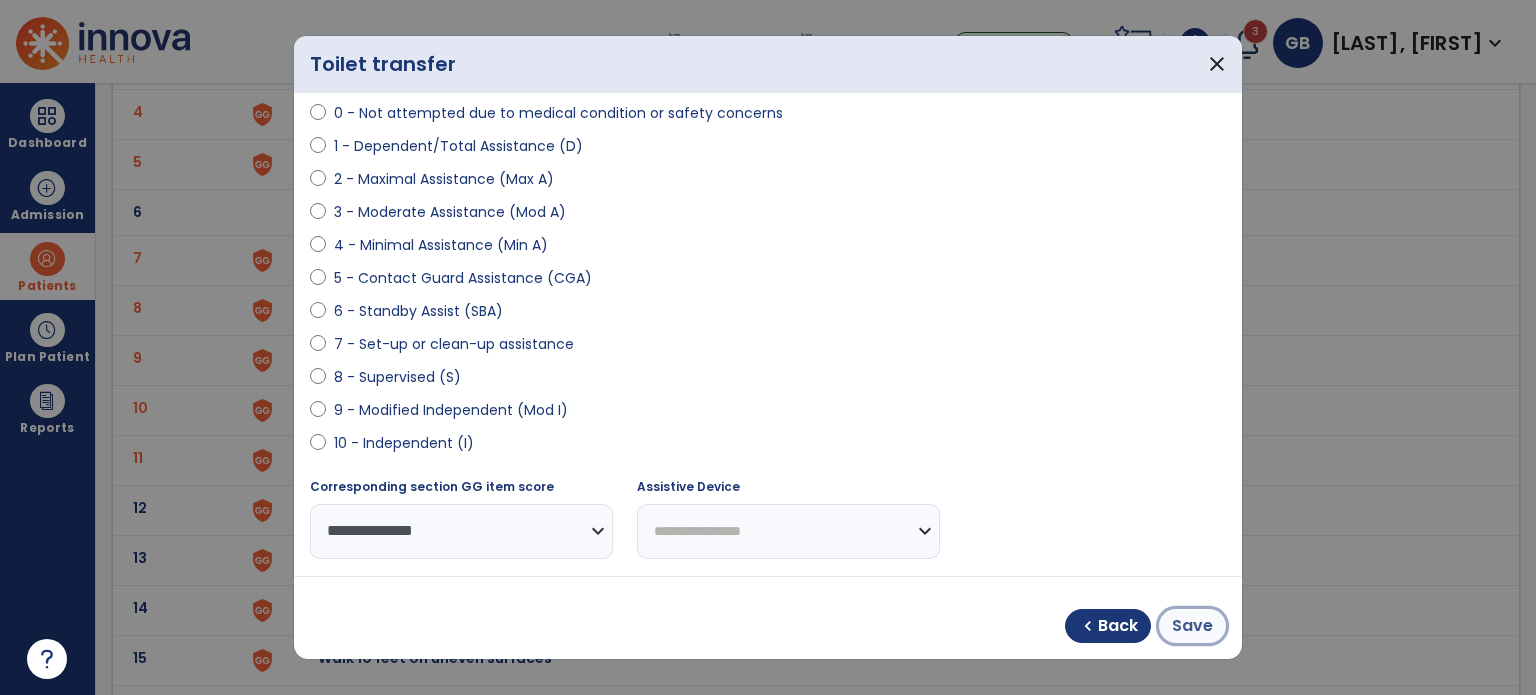 click on "Save" at bounding box center (1192, 626) 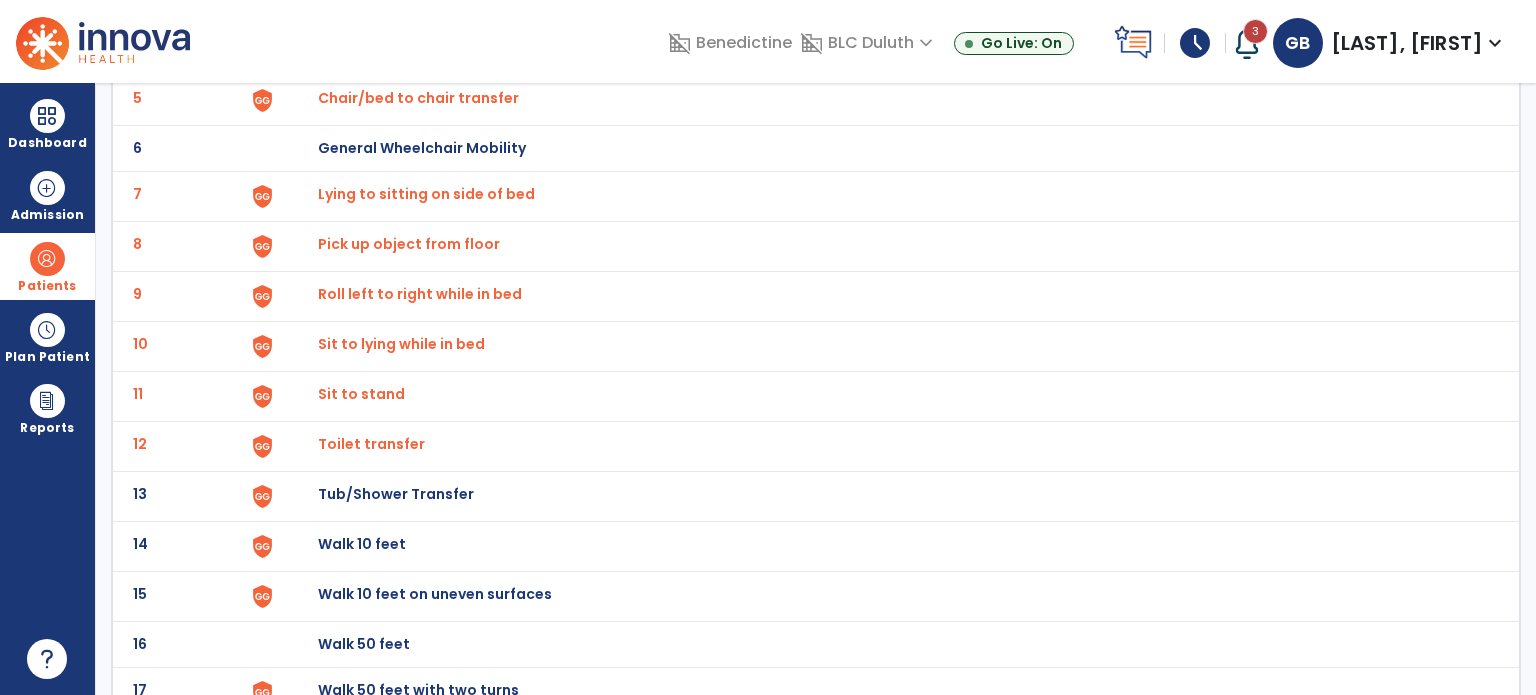 scroll, scrollTop: 400, scrollLeft: 0, axis: vertical 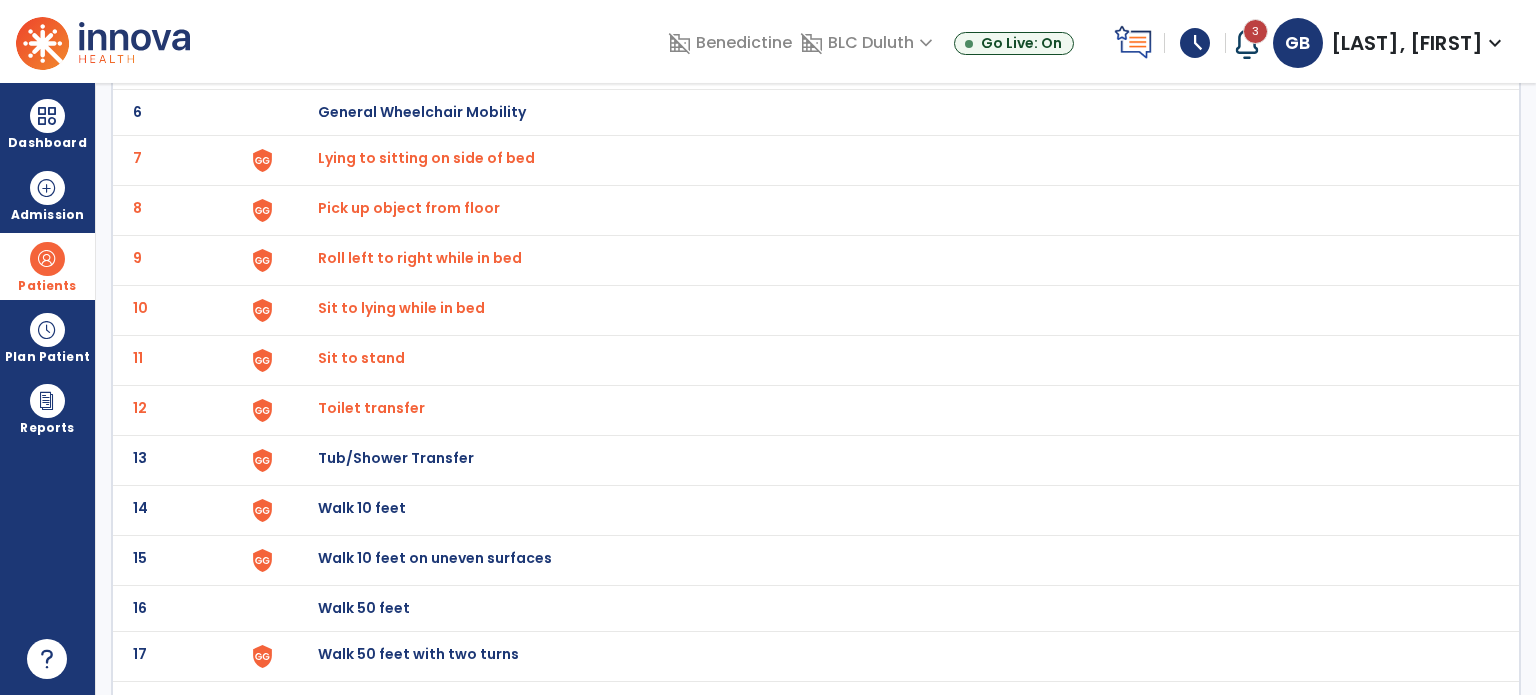 click on "Tub/Shower Transfer" at bounding box center [364, -138] 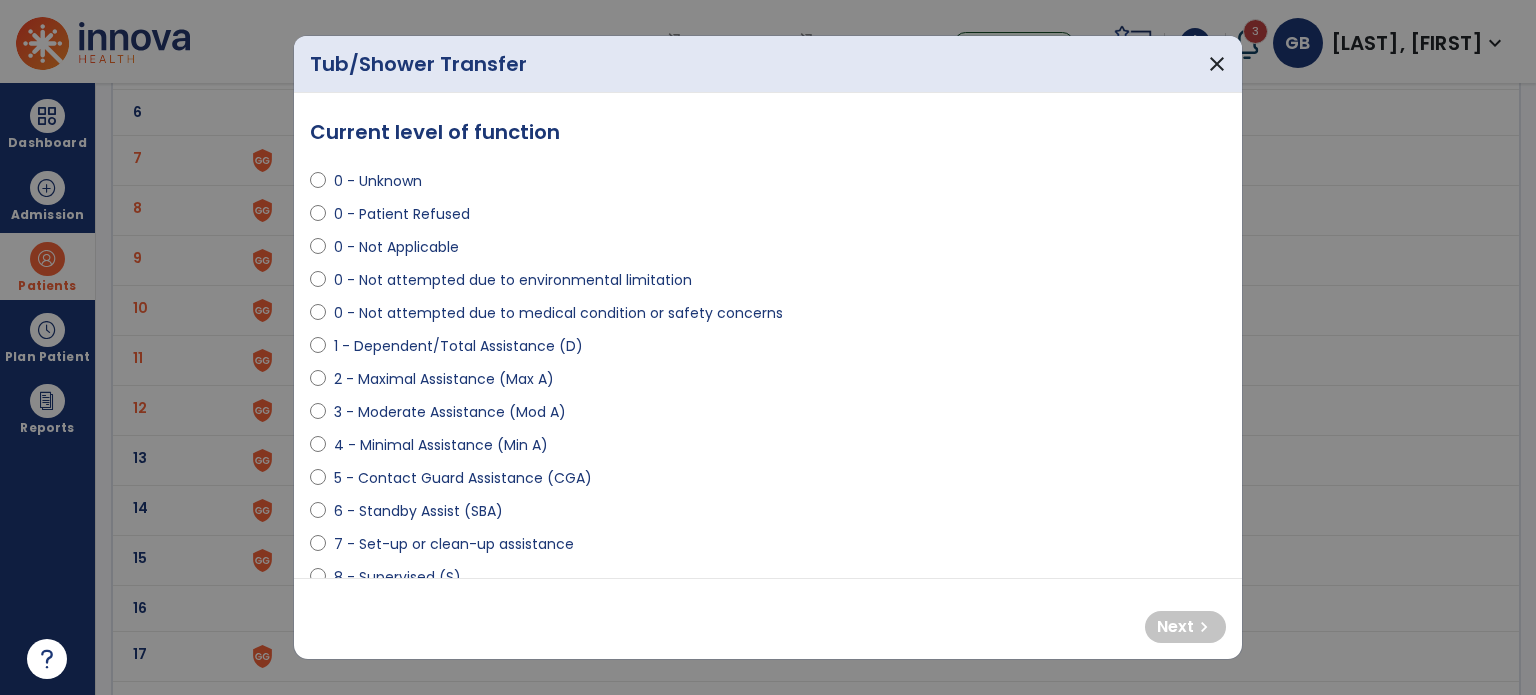 select on "**********" 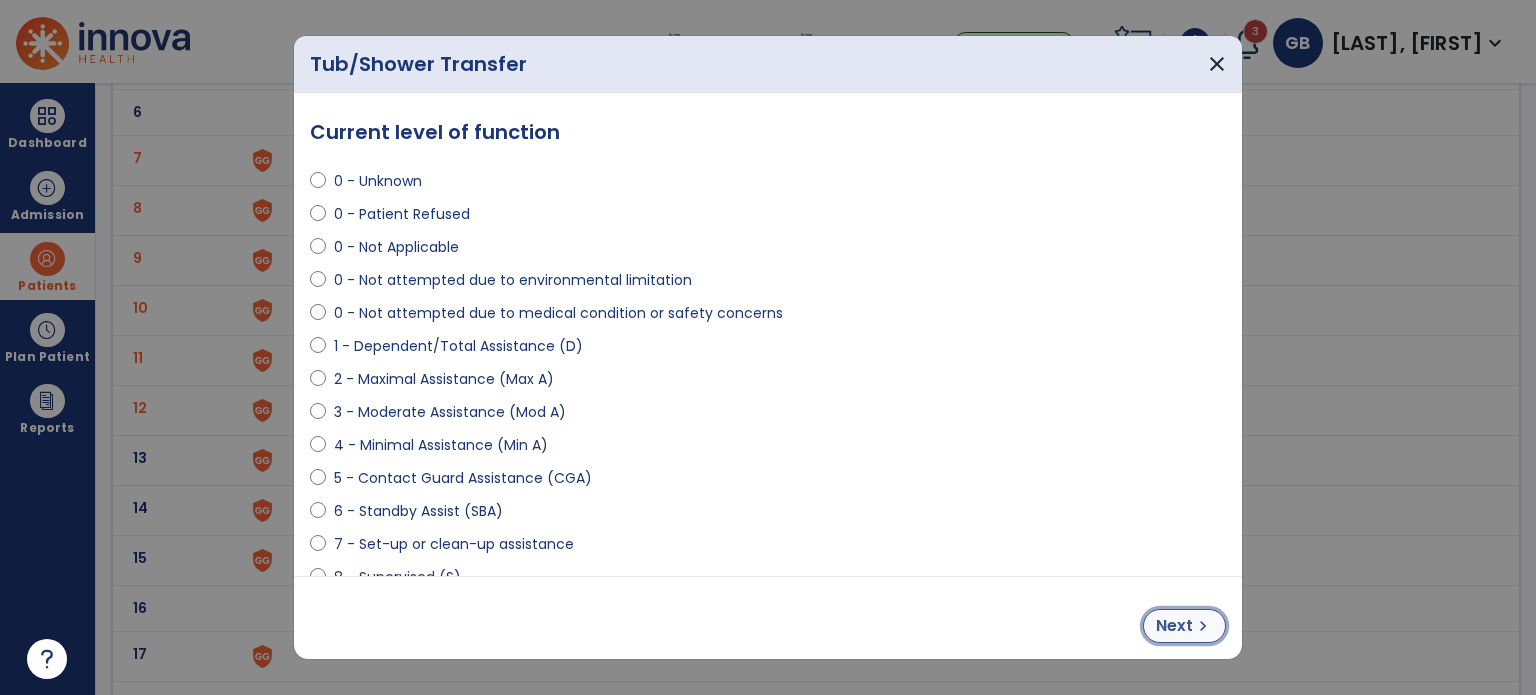 click on "Next" at bounding box center (1174, 626) 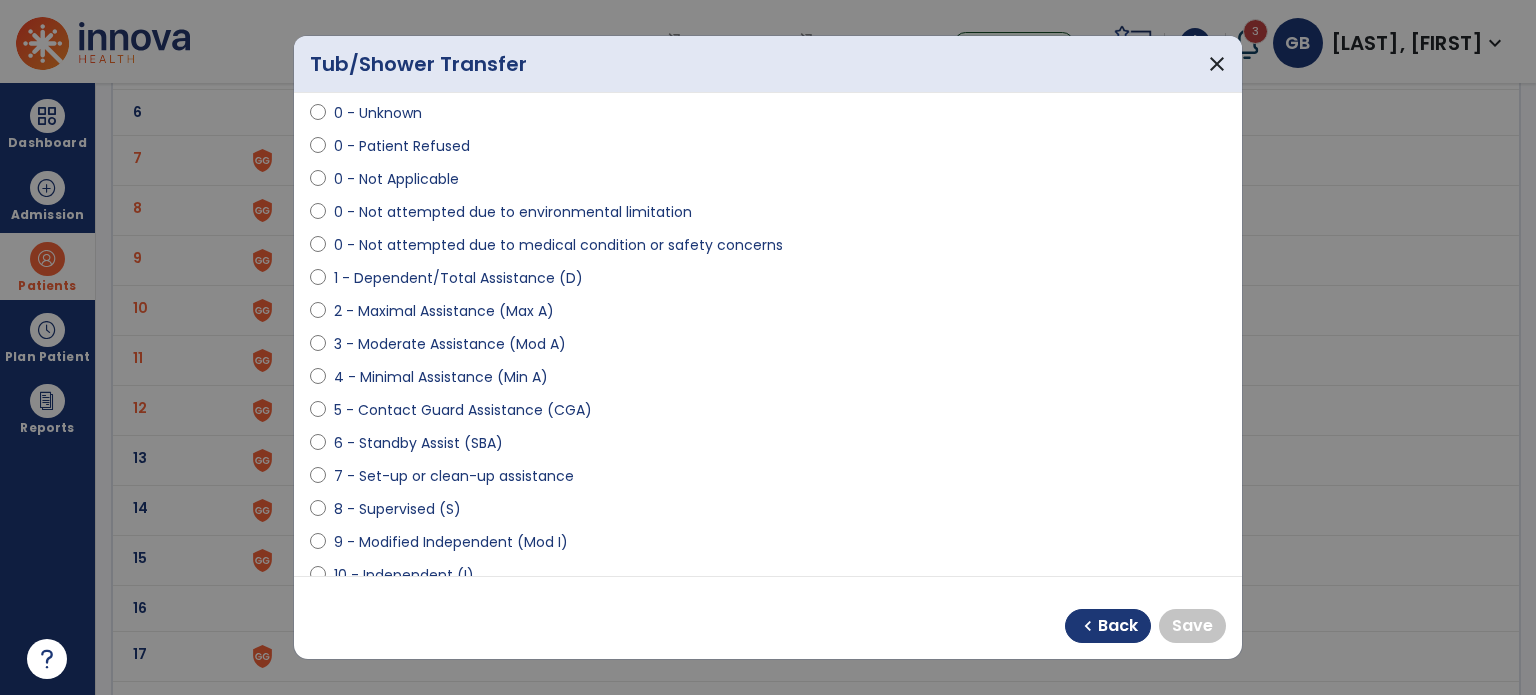 scroll, scrollTop: 200, scrollLeft: 0, axis: vertical 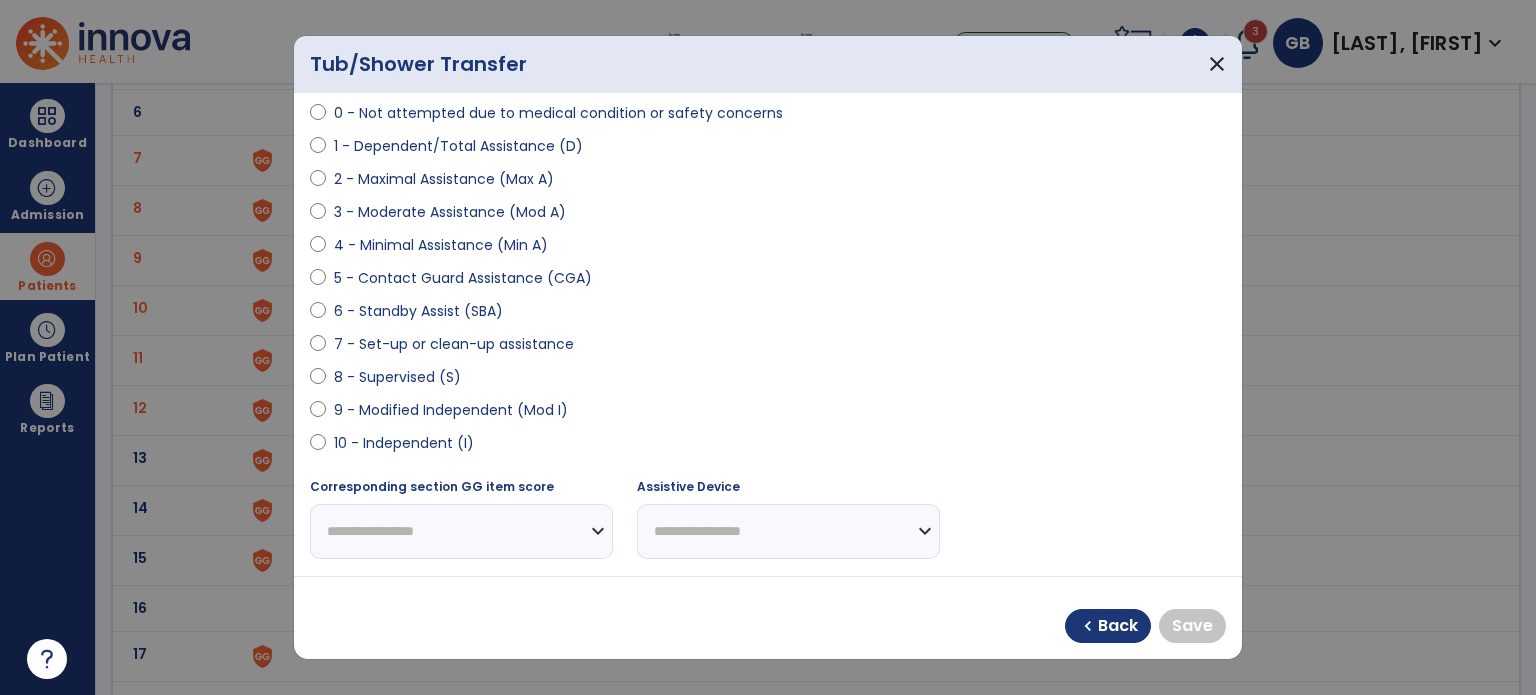 select on "**********" 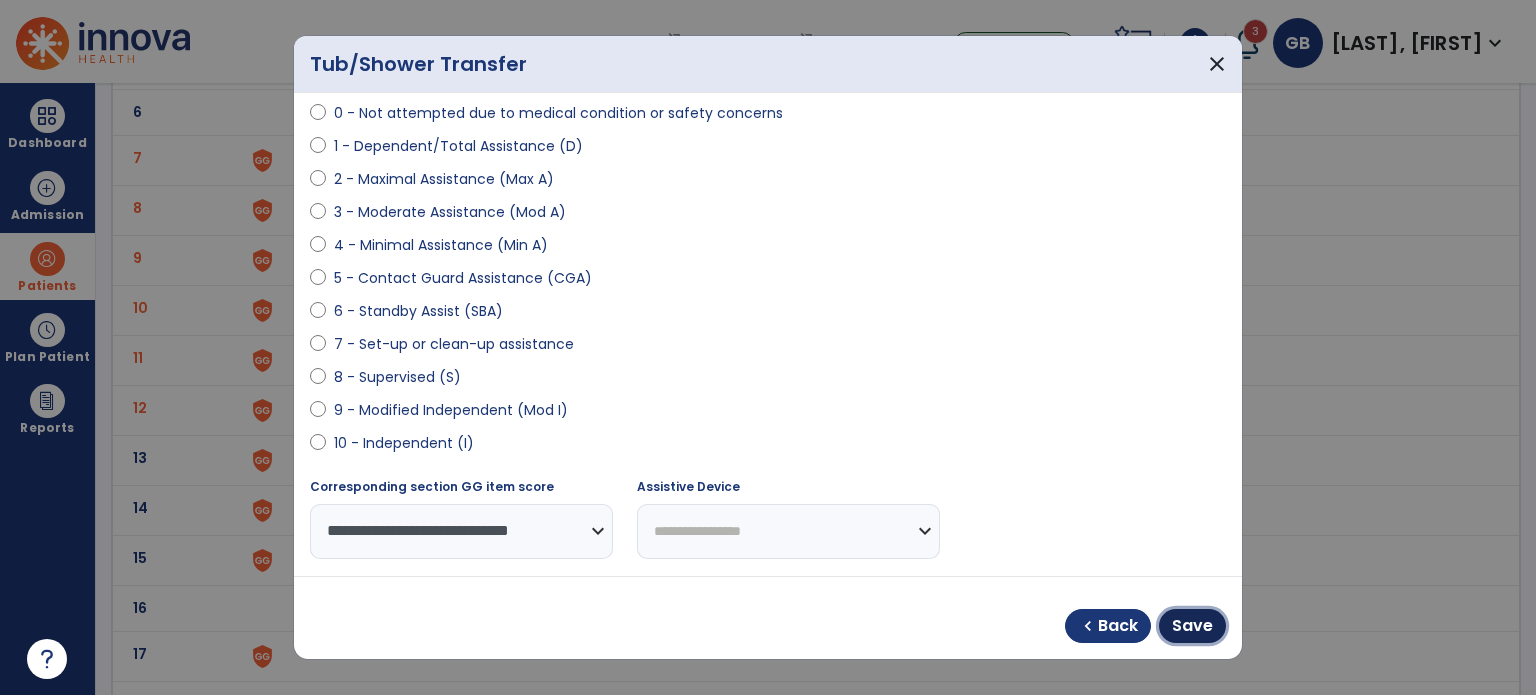 click on "Save" at bounding box center (1192, 626) 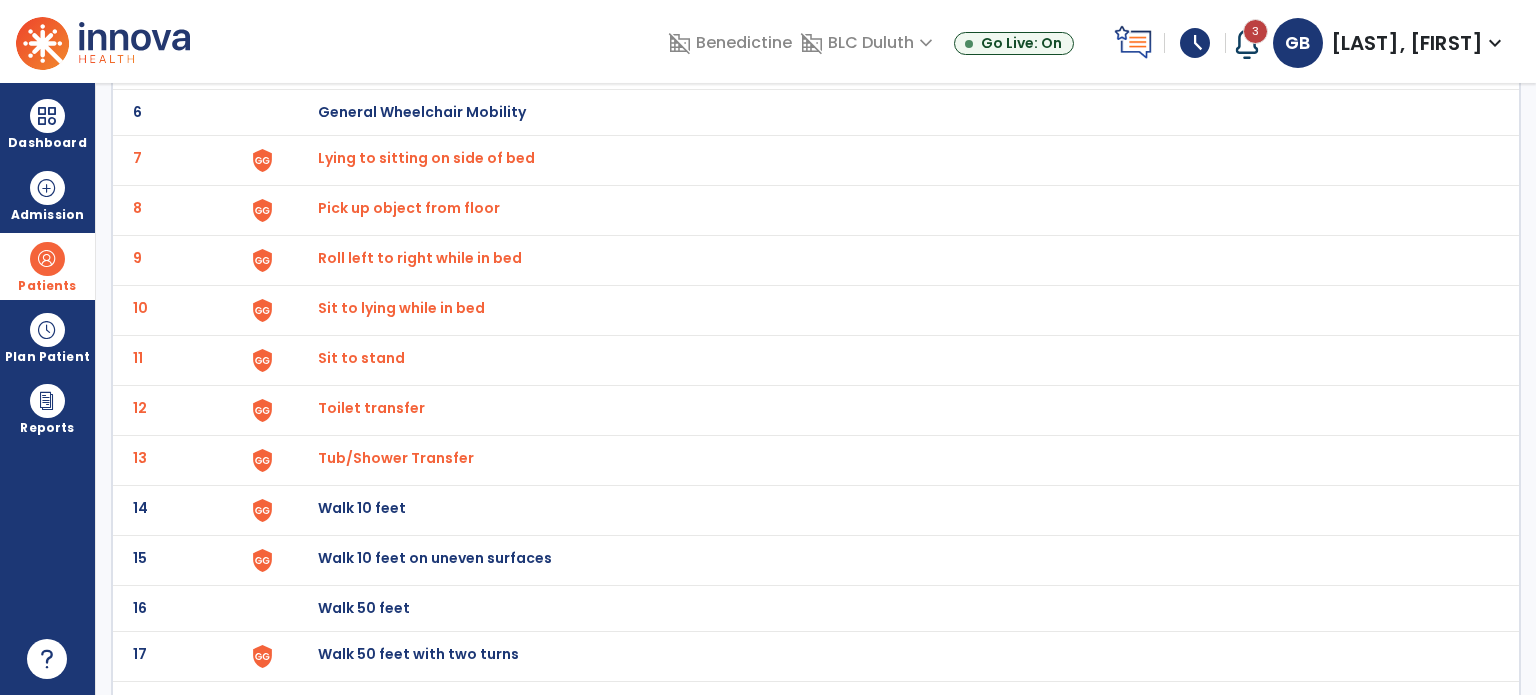 click on "Walk 10 feet" at bounding box center (364, -138) 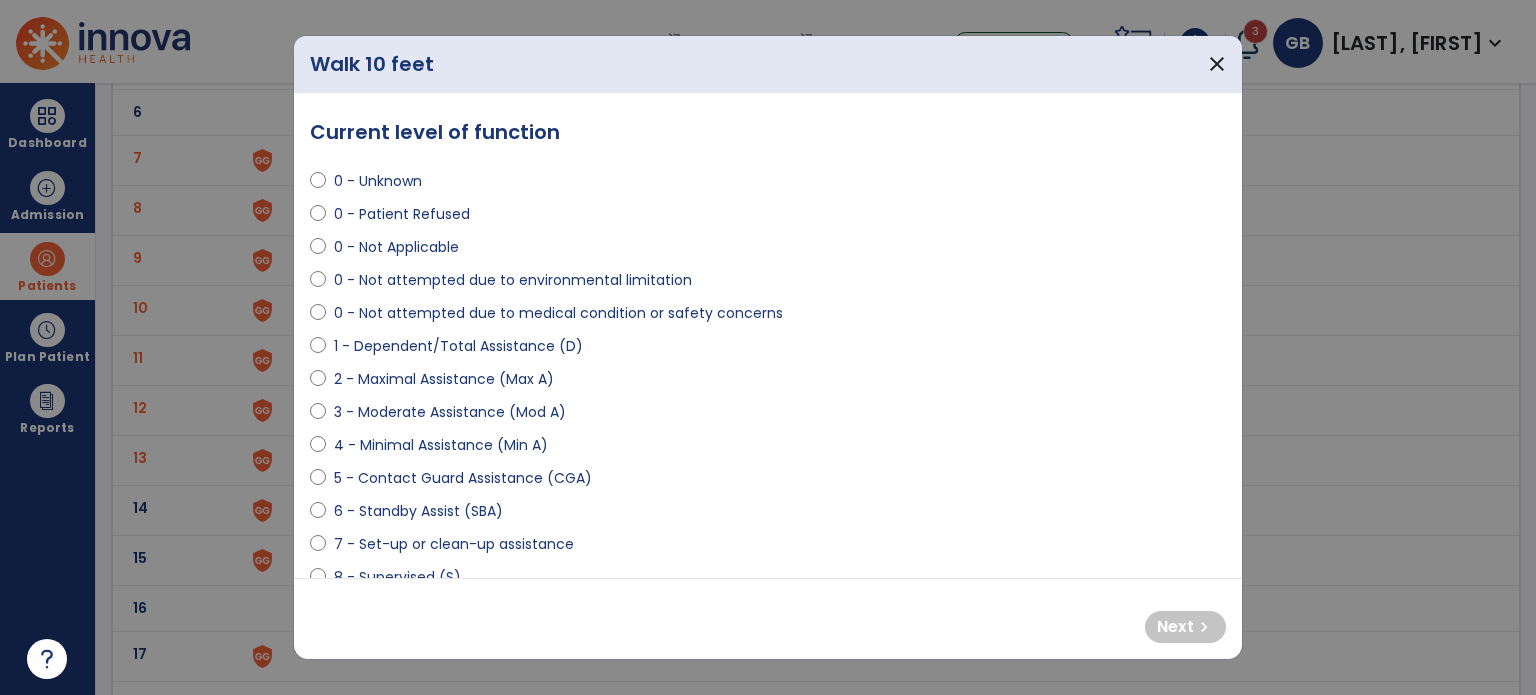 select on "**********" 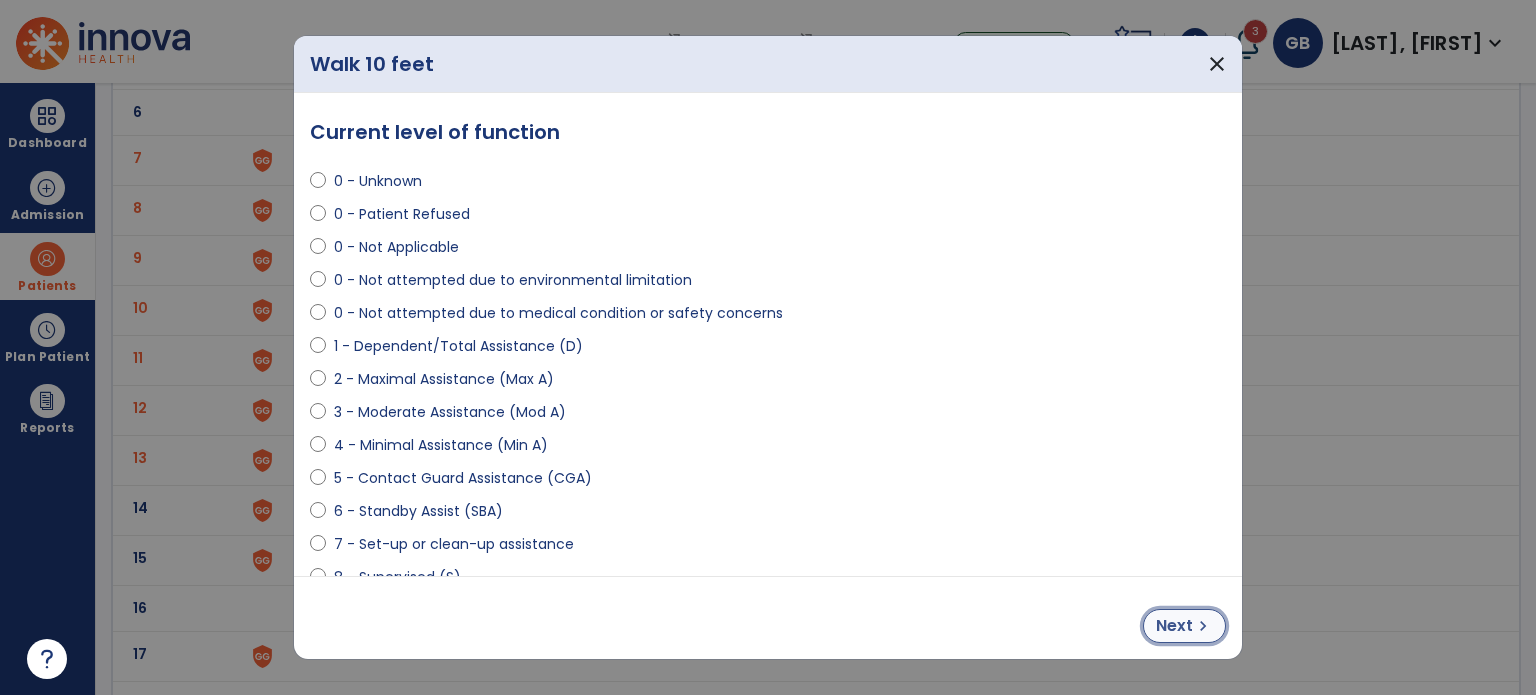 click on "Next" at bounding box center [1174, 626] 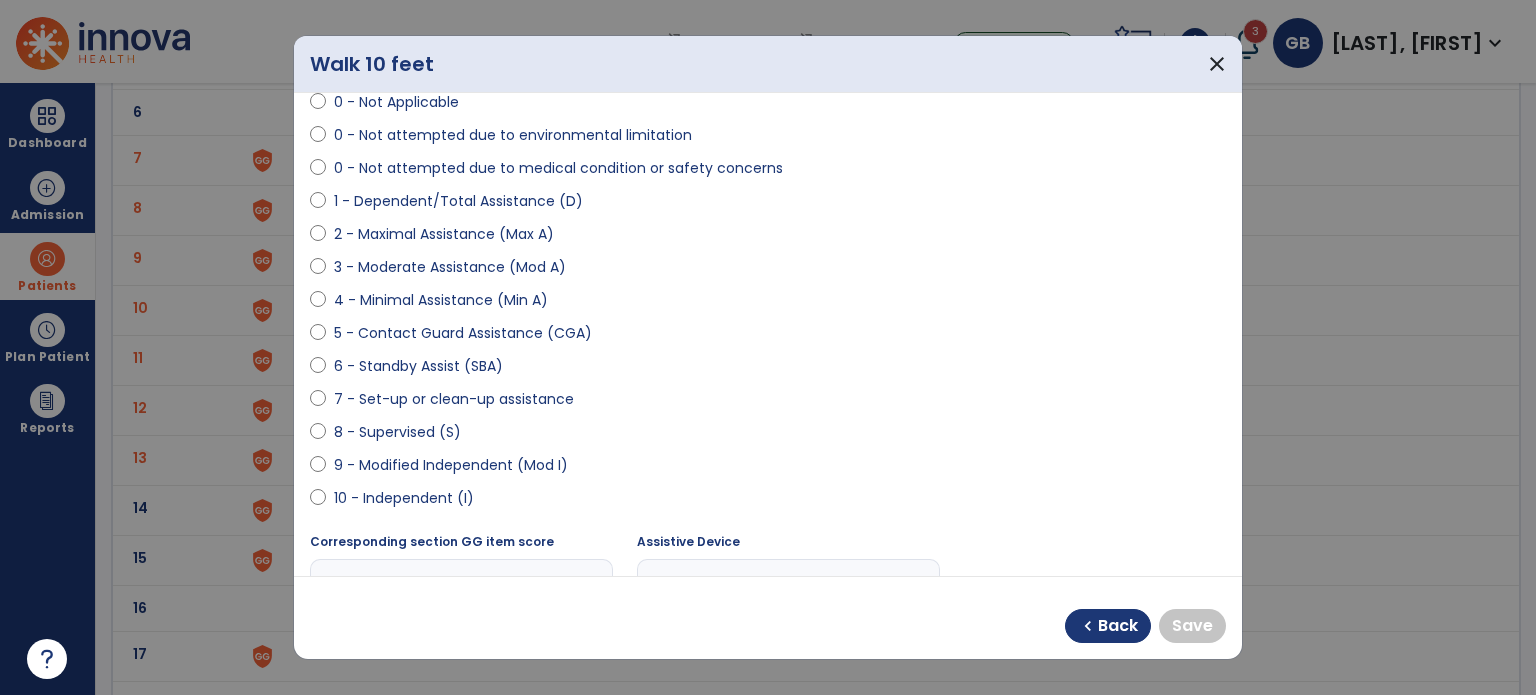 scroll, scrollTop: 200, scrollLeft: 0, axis: vertical 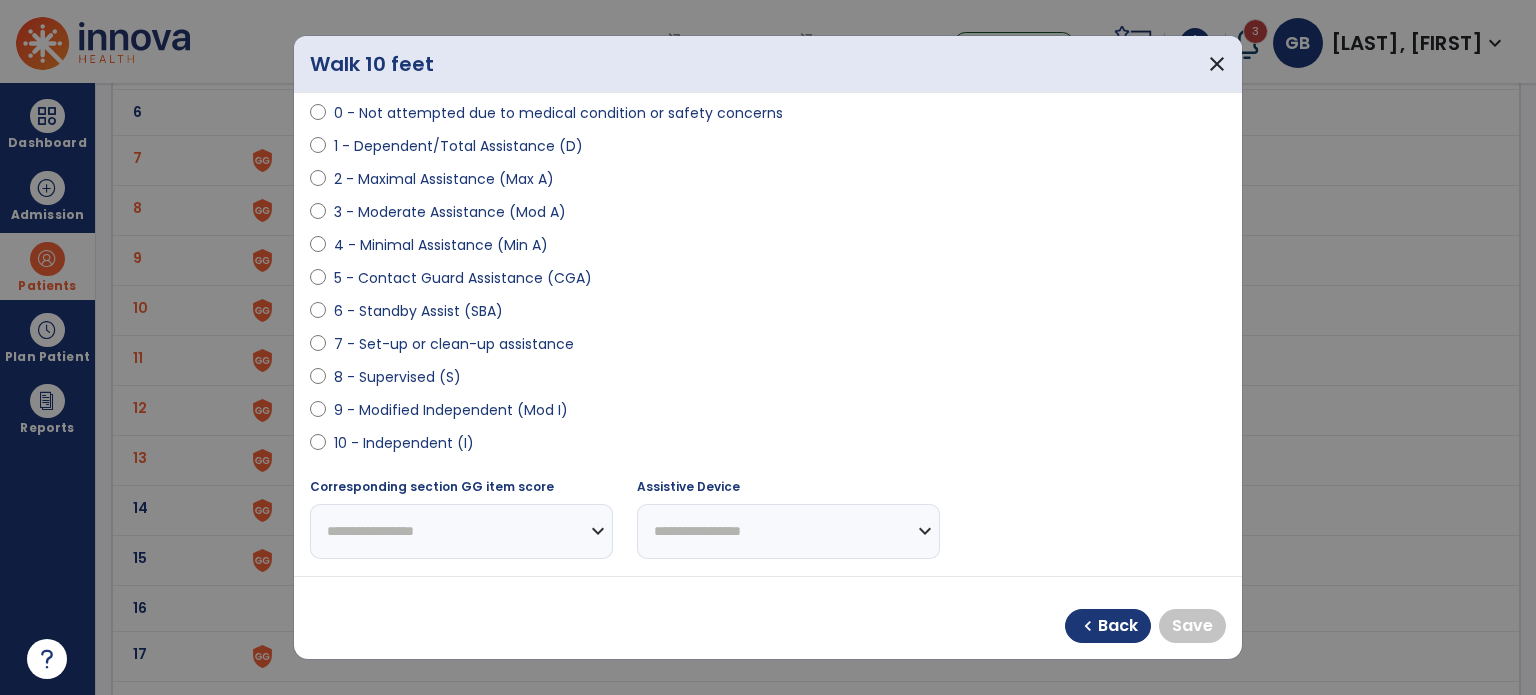 select on "**********" 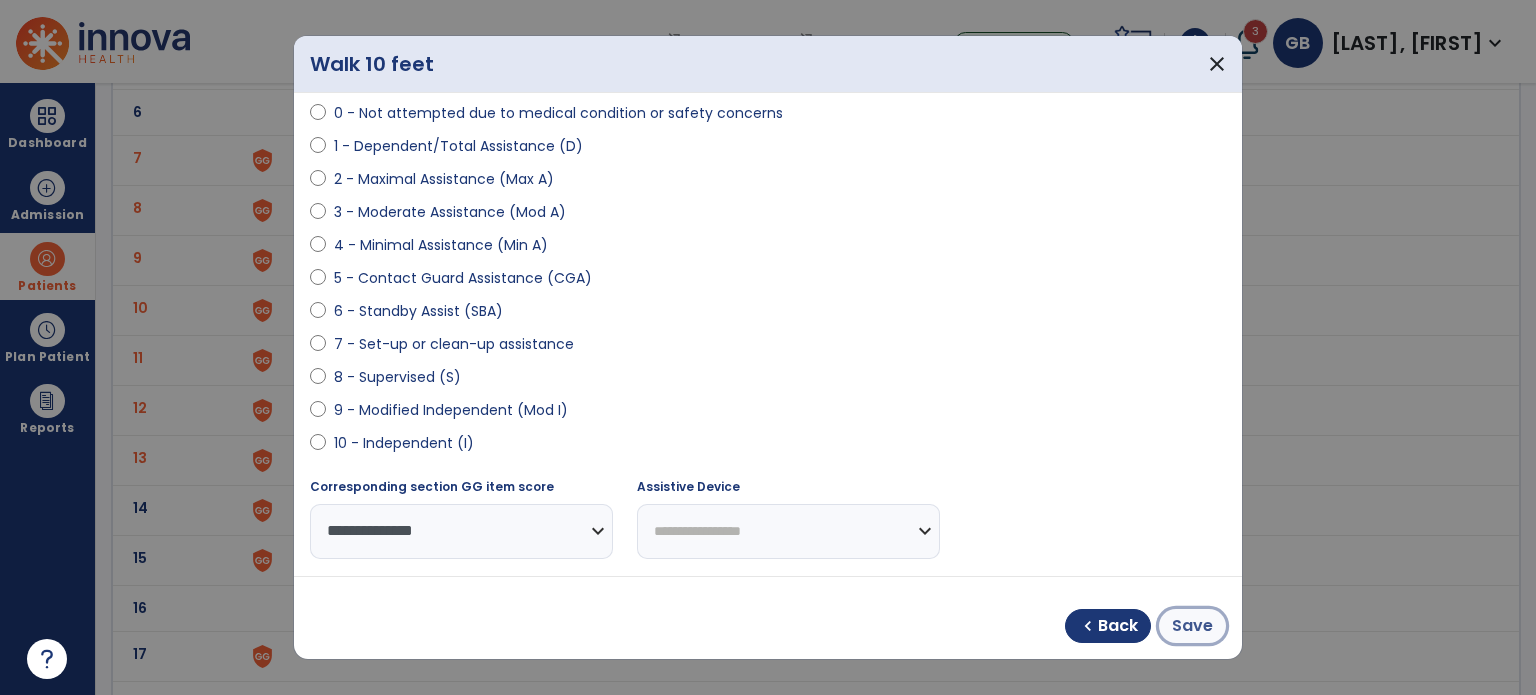 click on "Save" at bounding box center [1192, 626] 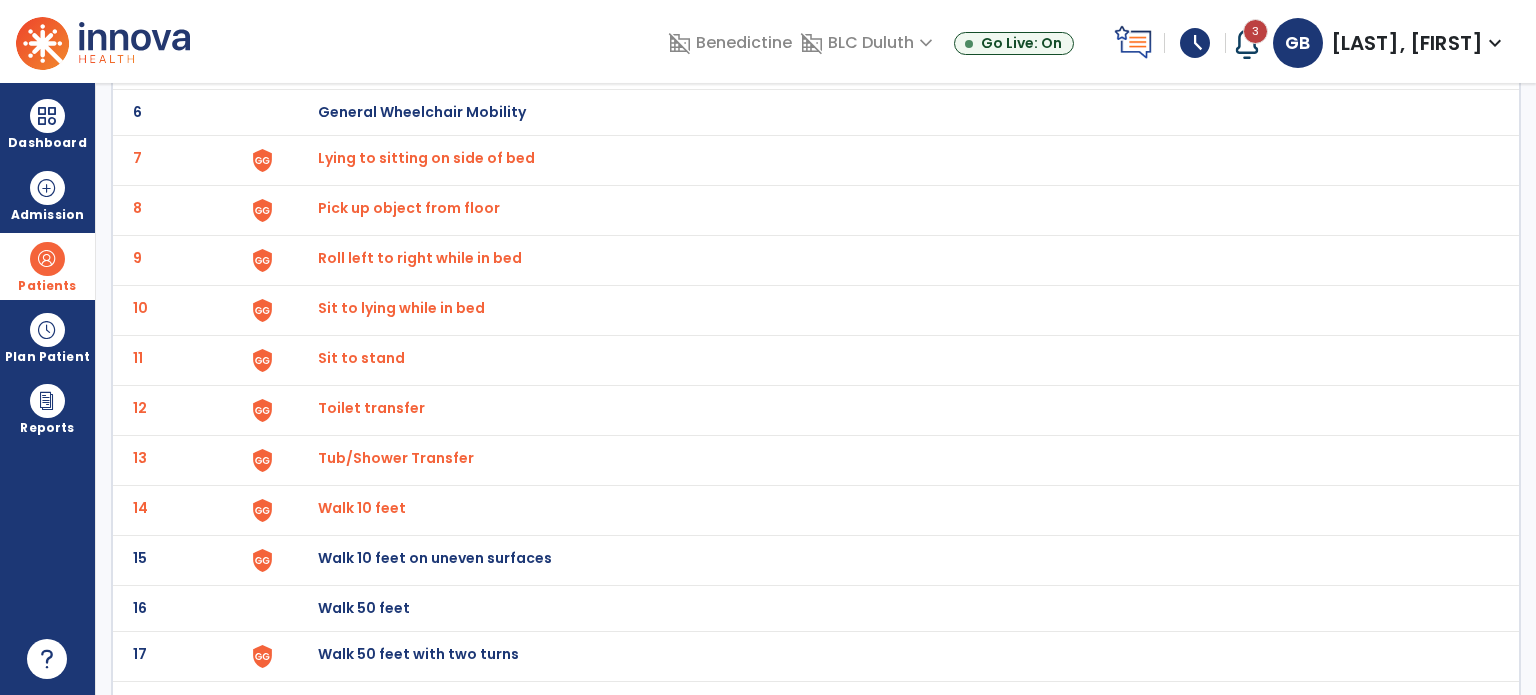click on "Walk 10 feet on uneven surfaces" at bounding box center [364, -138] 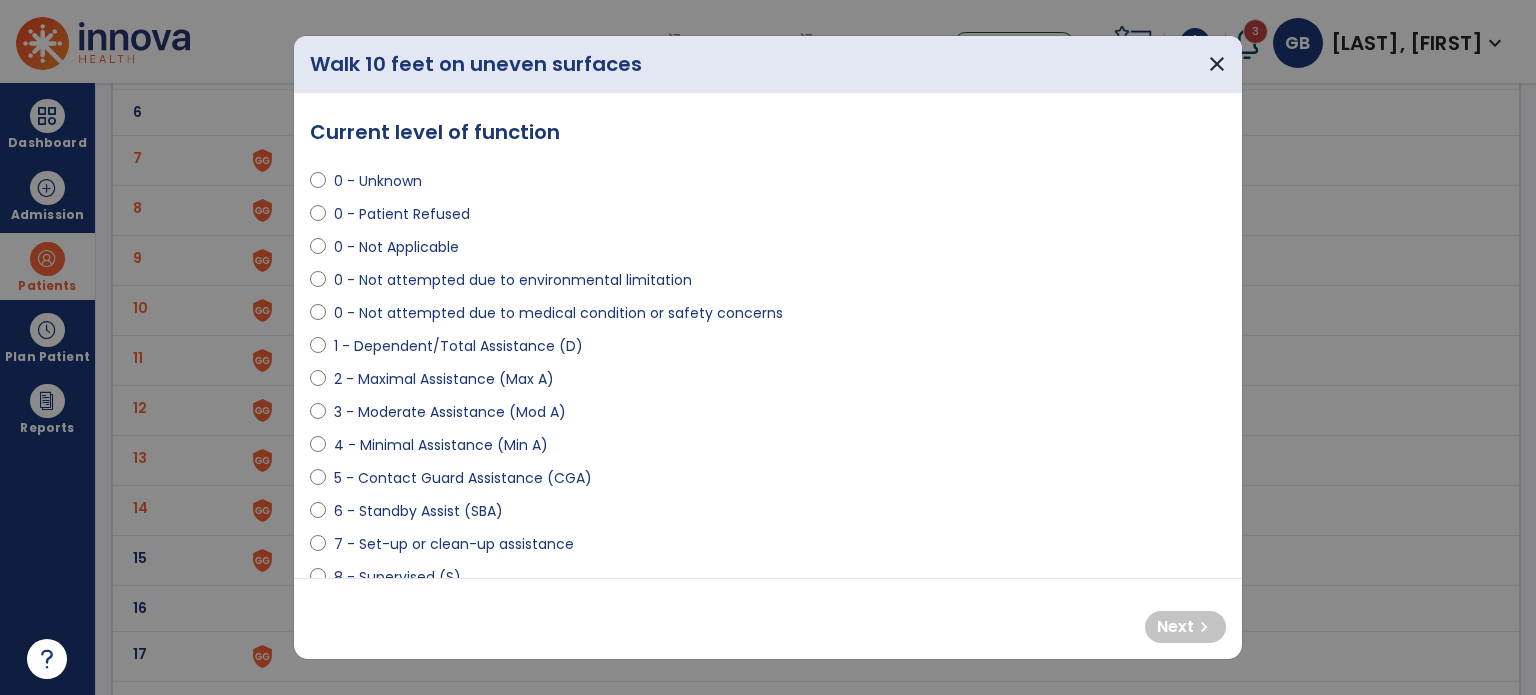 select on "**********" 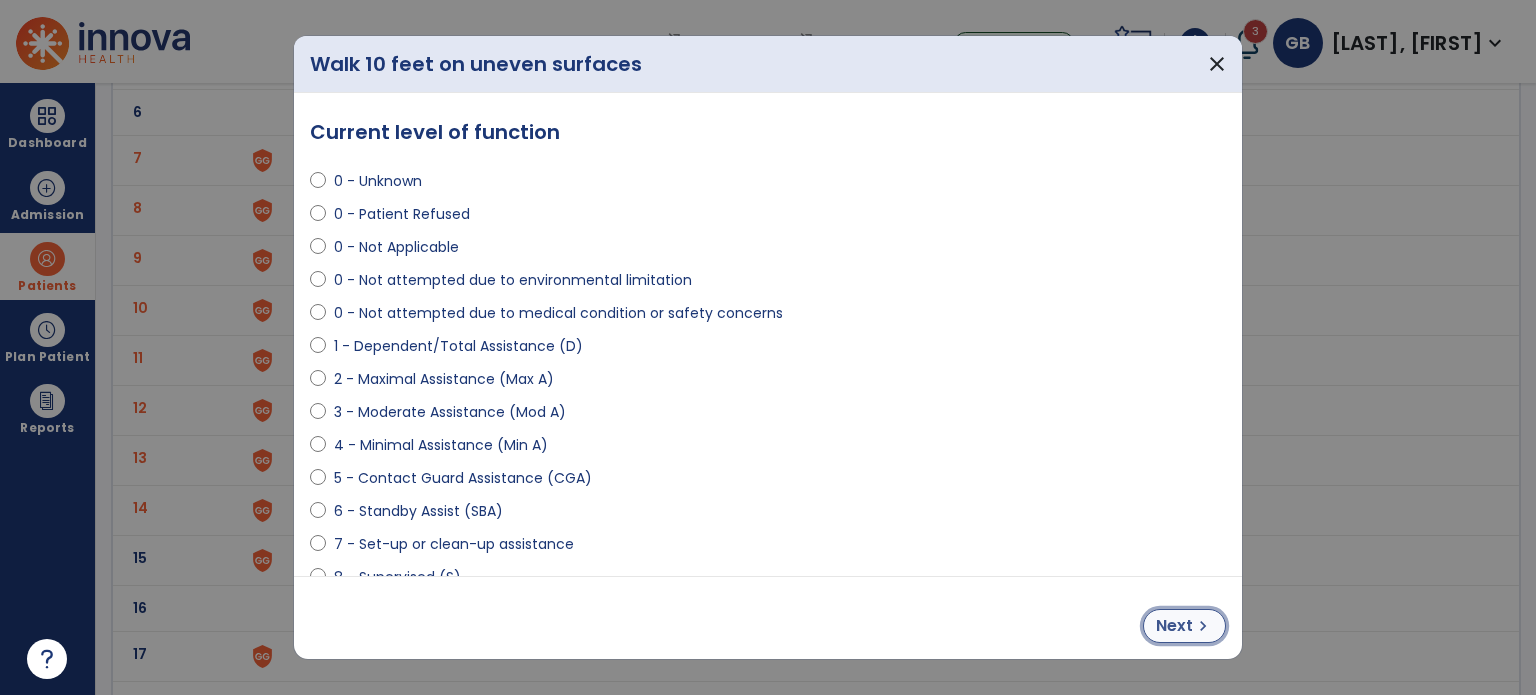 click on "Next" at bounding box center (1174, 626) 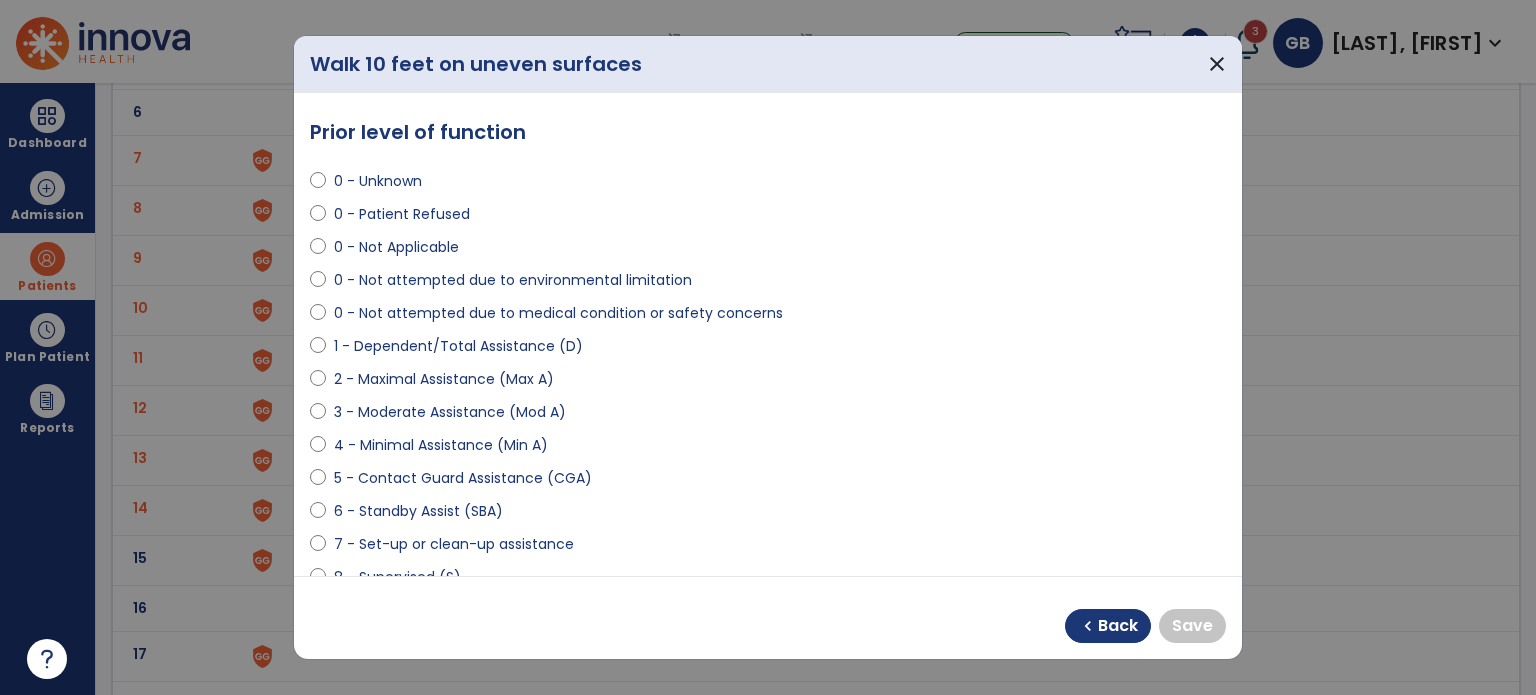 scroll, scrollTop: 200, scrollLeft: 0, axis: vertical 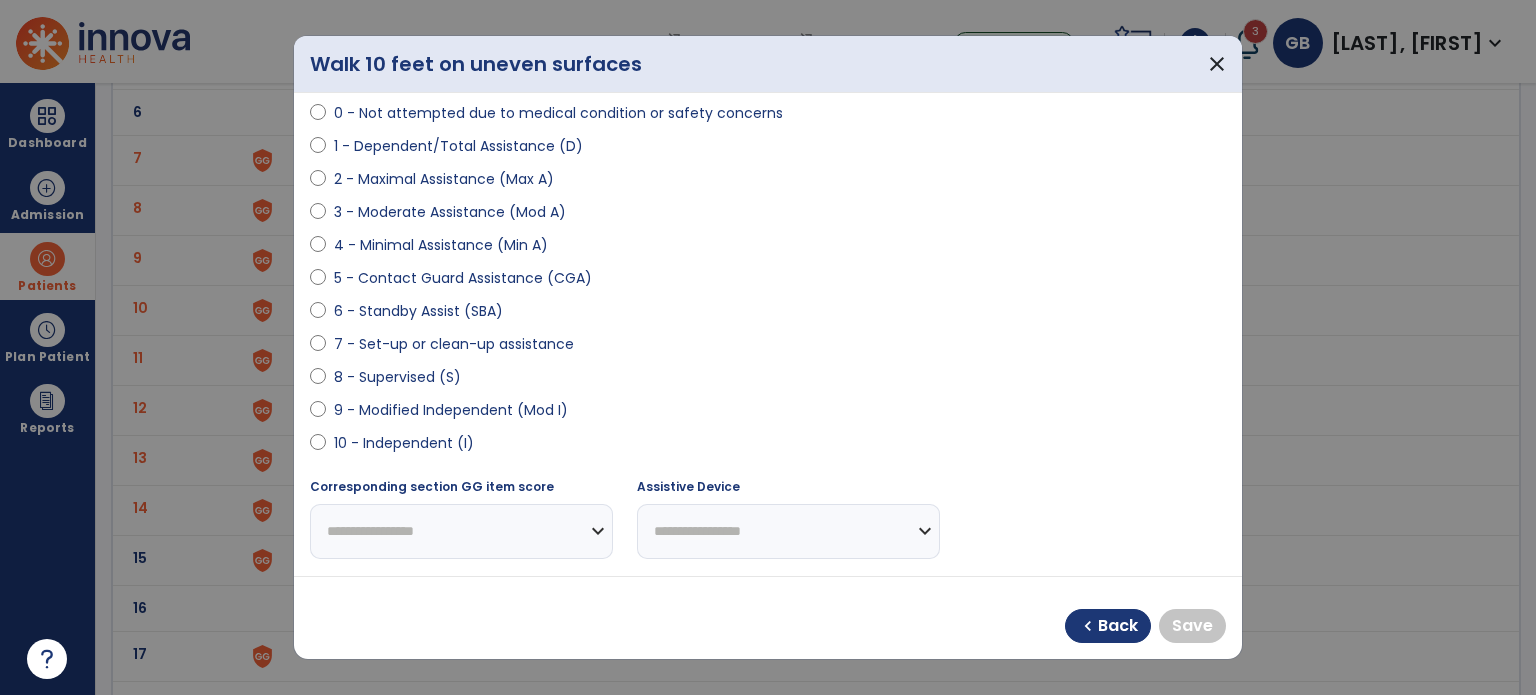 select on "**********" 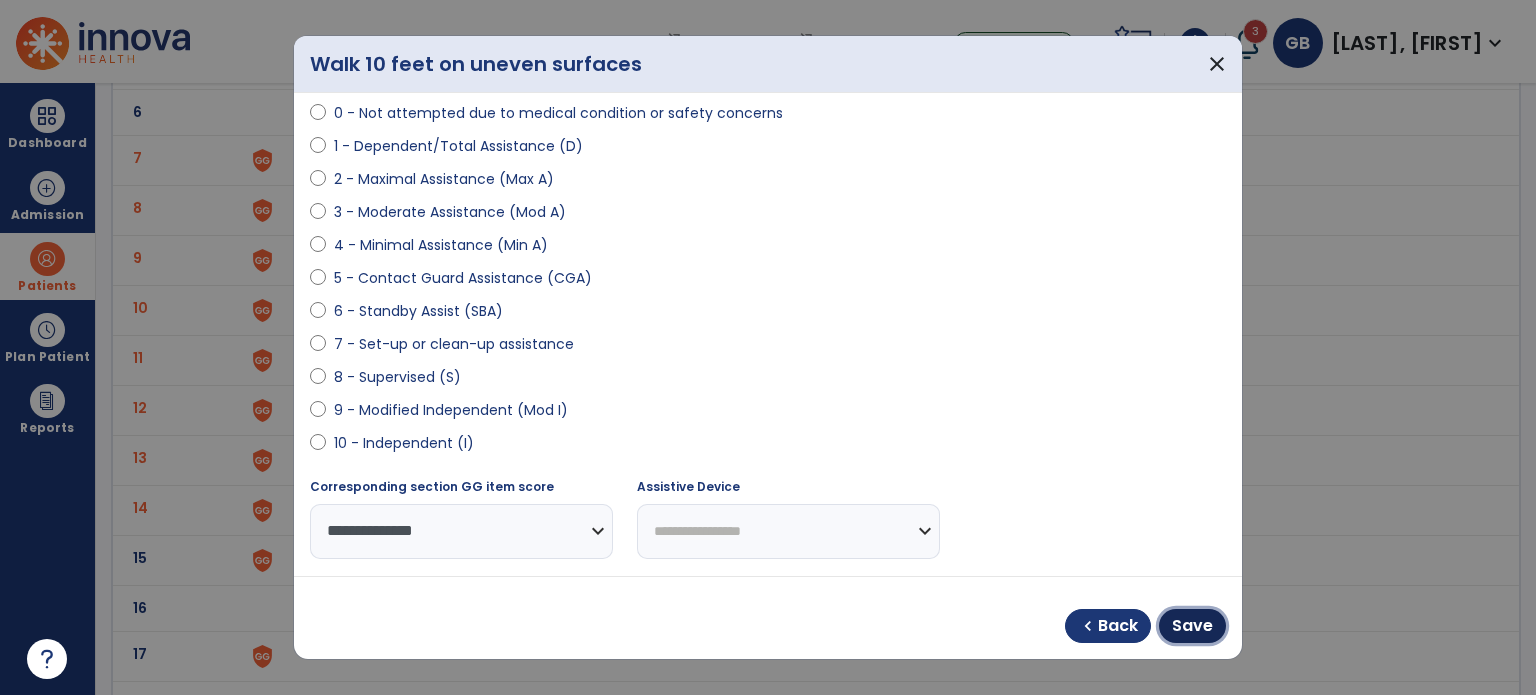 click on "Save" at bounding box center (1192, 626) 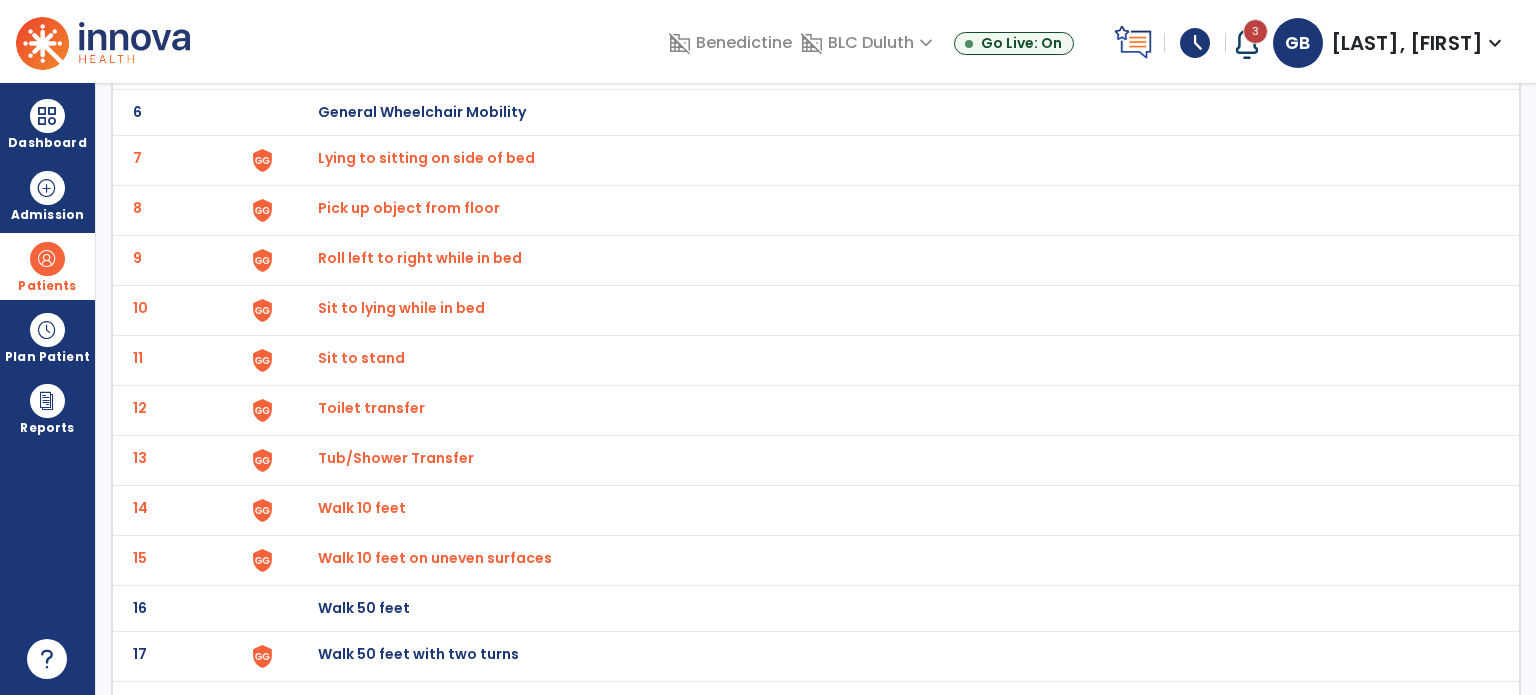 click on "Walk 50 feet" at bounding box center (364, -138) 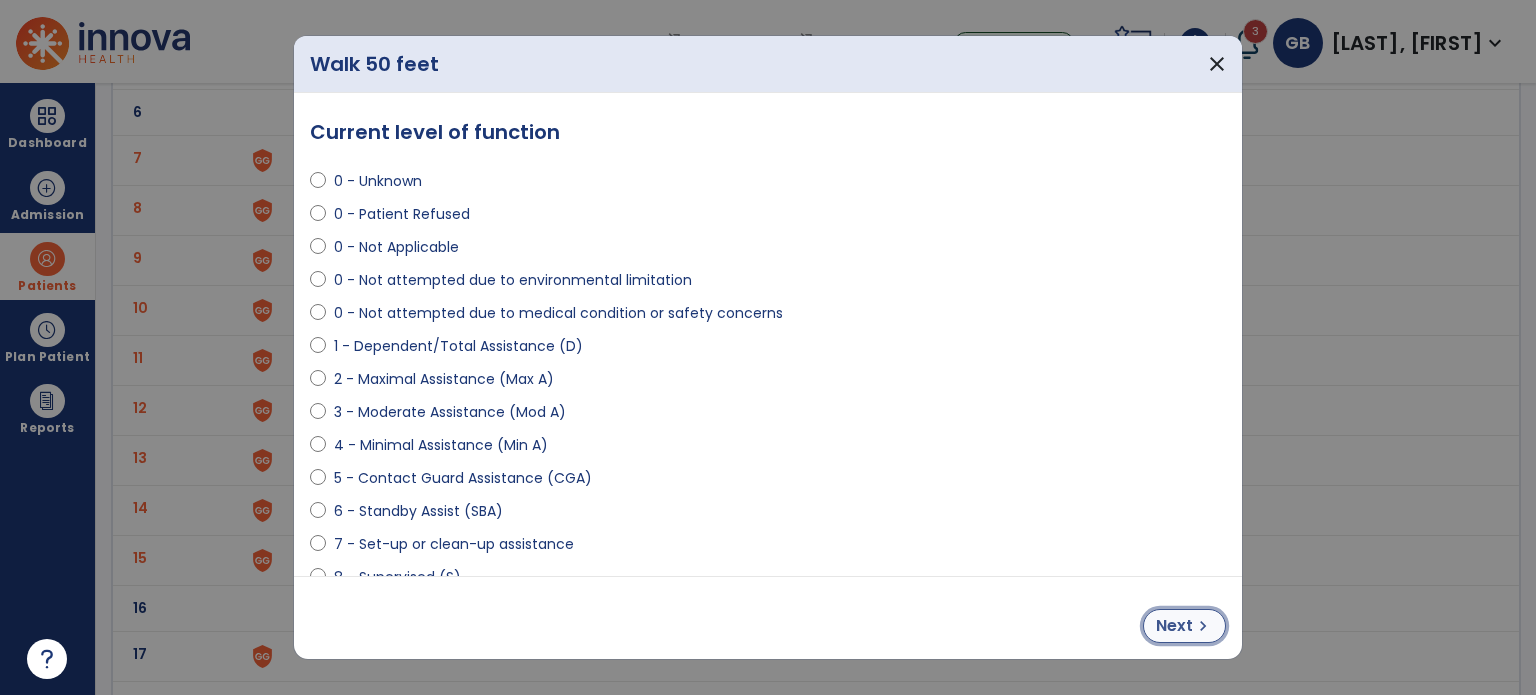 click on "chevron_right" at bounding box center (1203, 626) 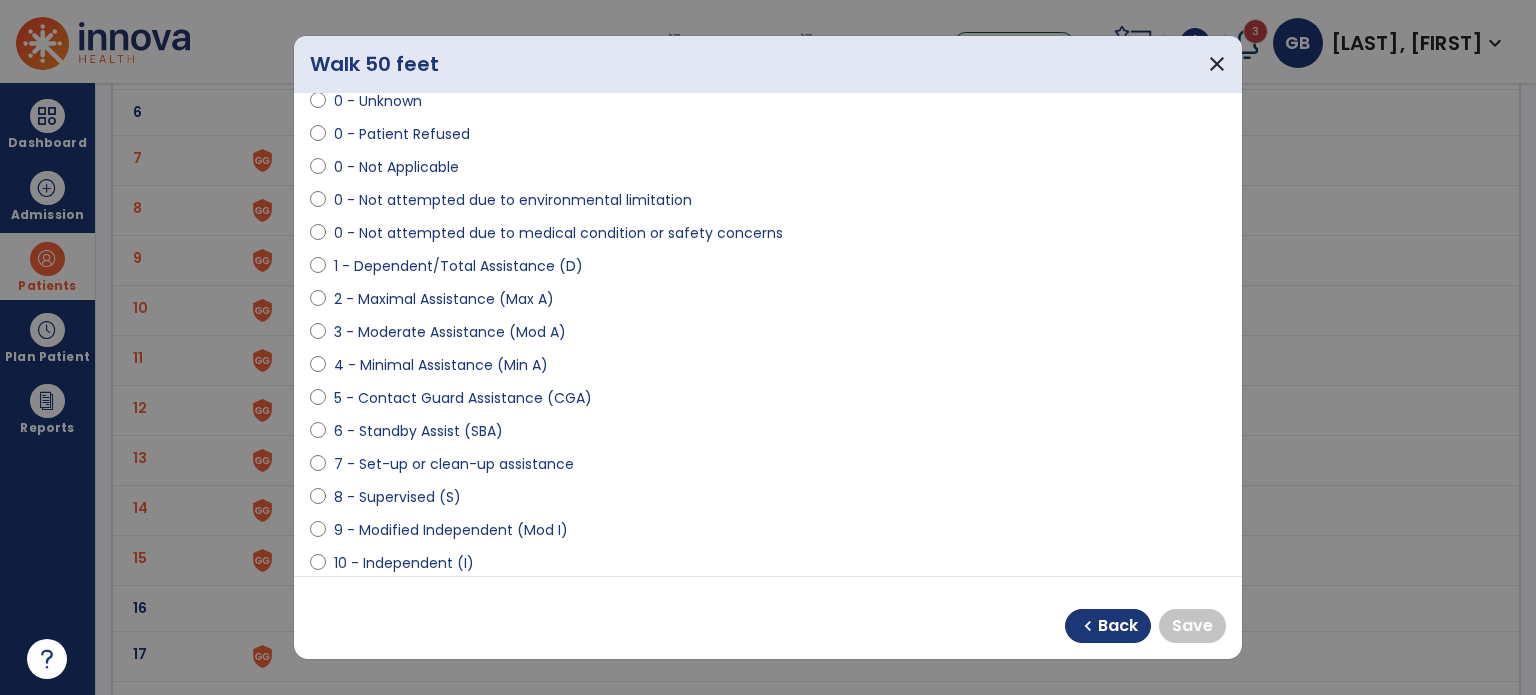 scroll, scrollTop: 200, scrollLeft: 0, axis: vertical 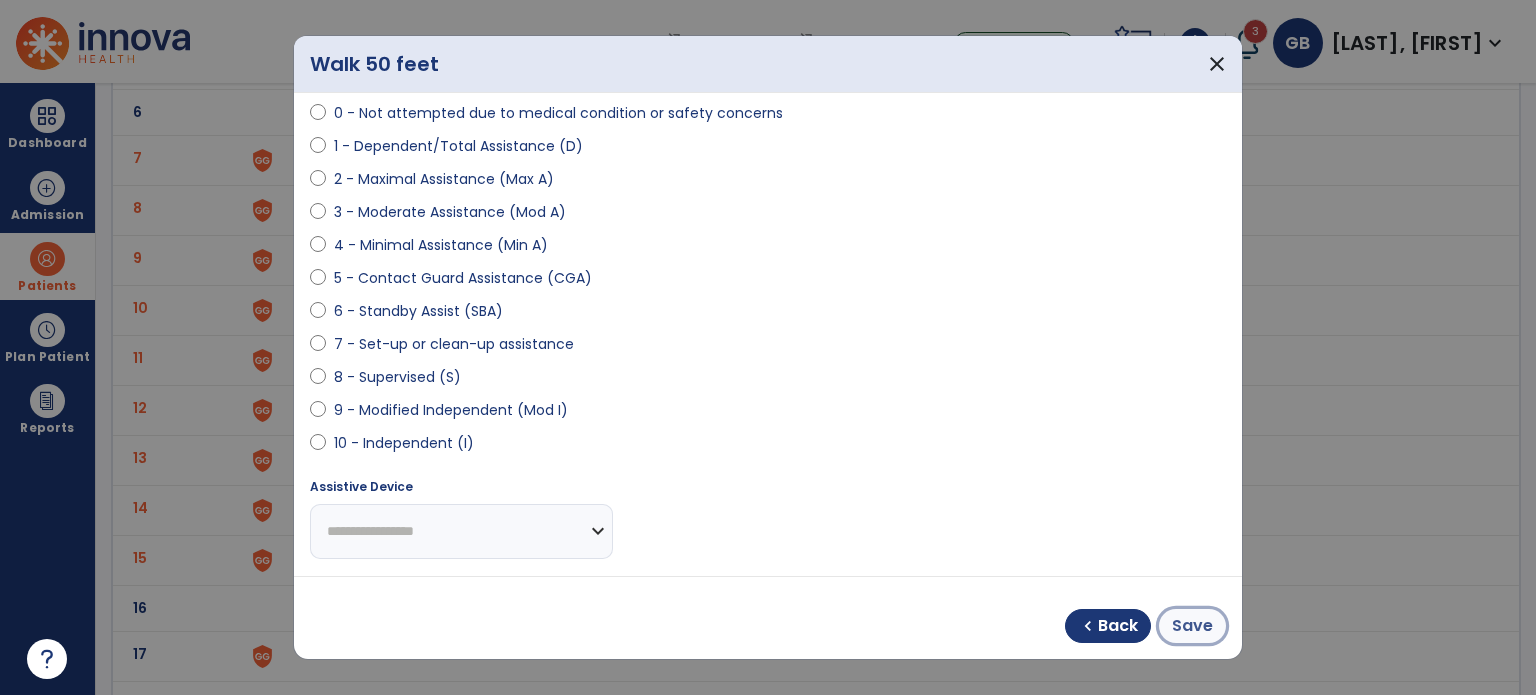 click on "Save" at bounding box center [1192, 626] 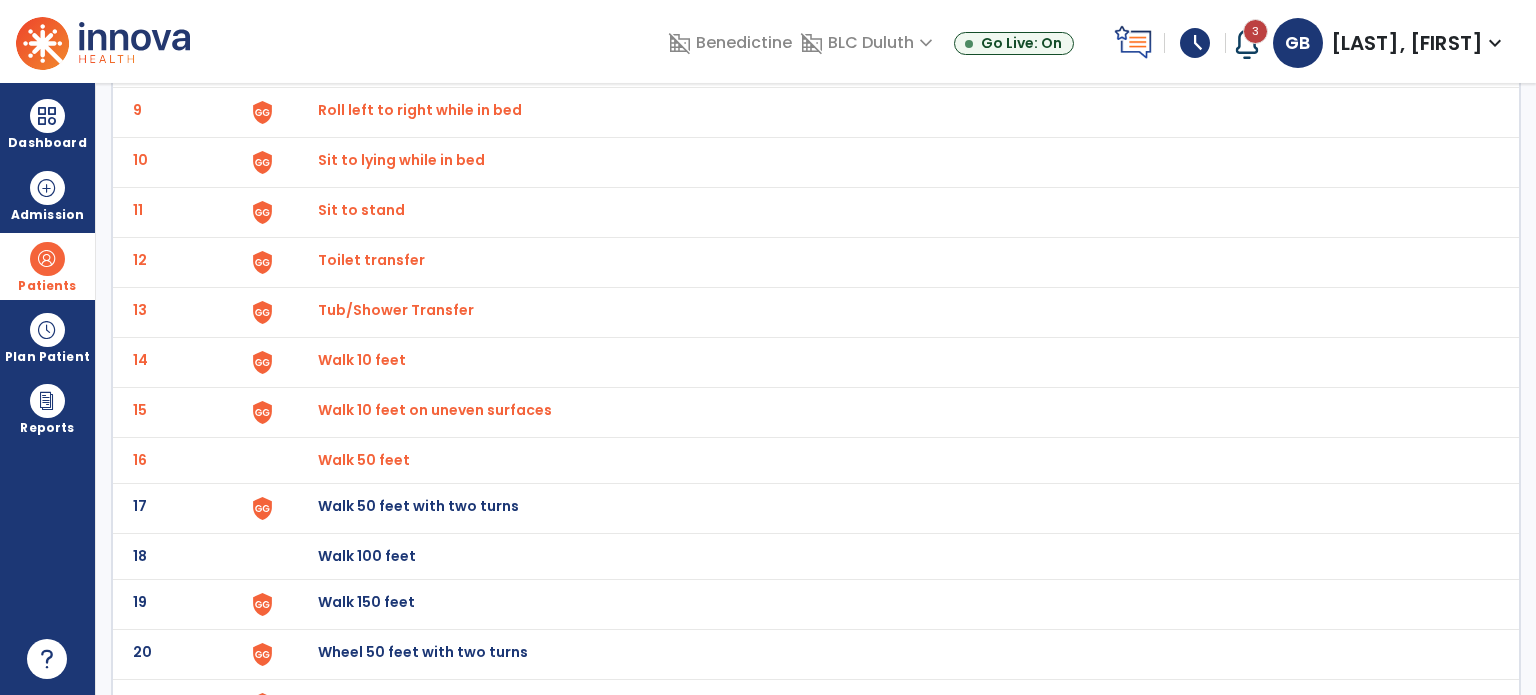 scroll, scrollTop: 600, scrollLeft: 0, axis: vertical 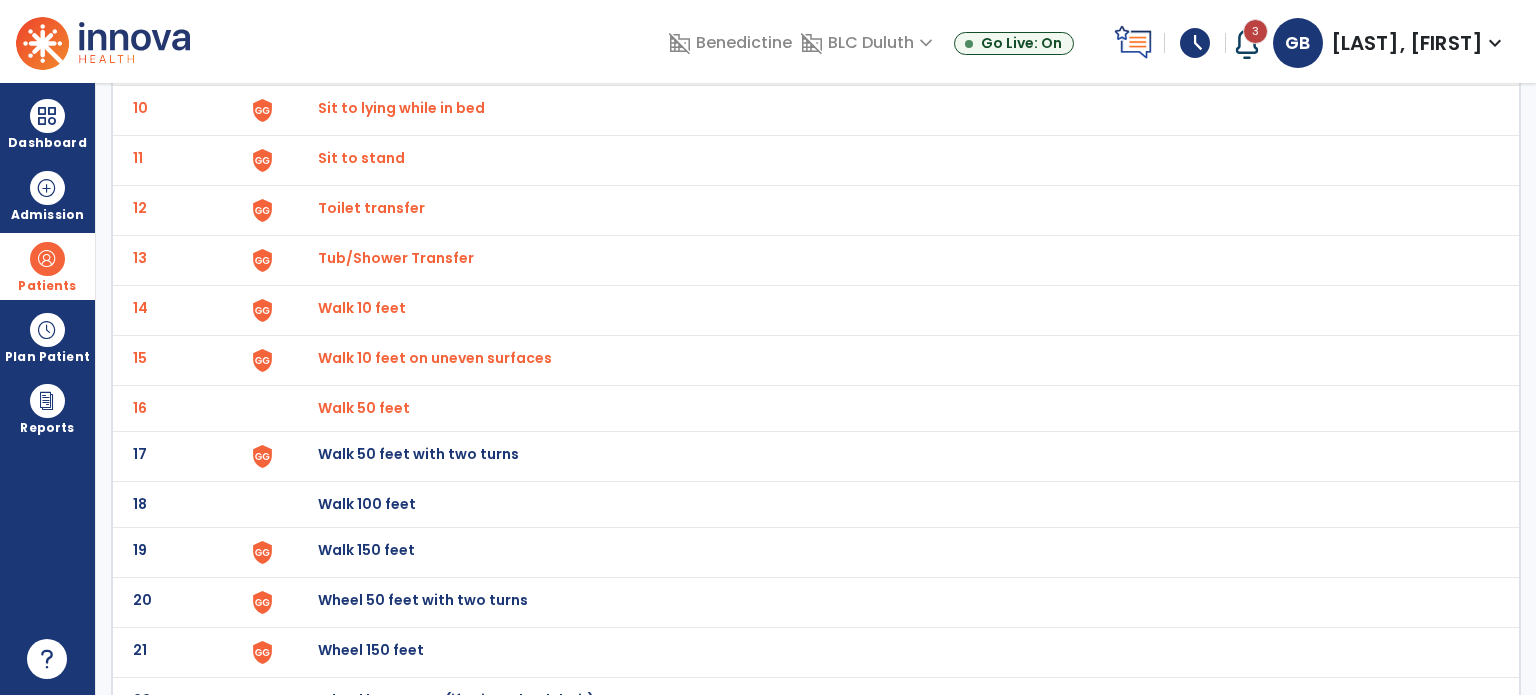 click on "Walk 50 feet with two turns" at bounding box center [364, -338] 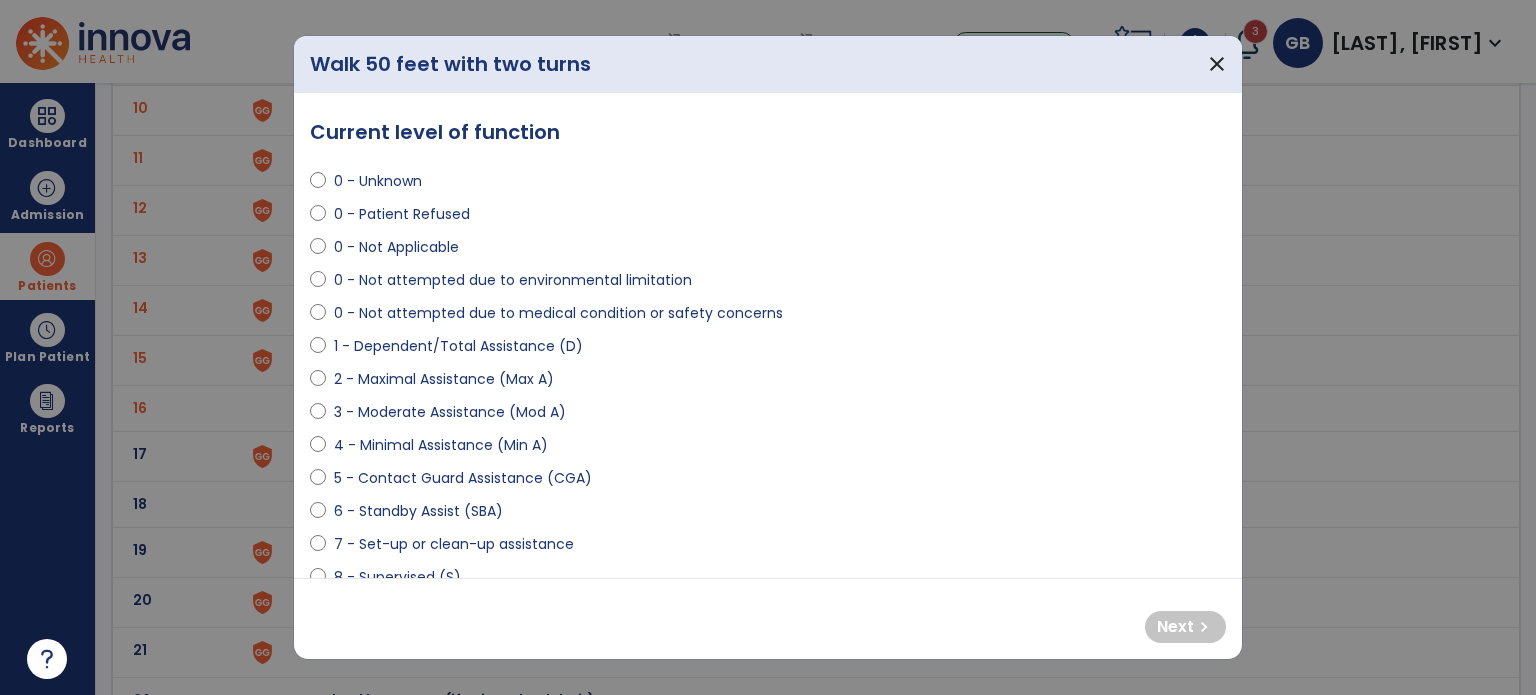 select on "**********" 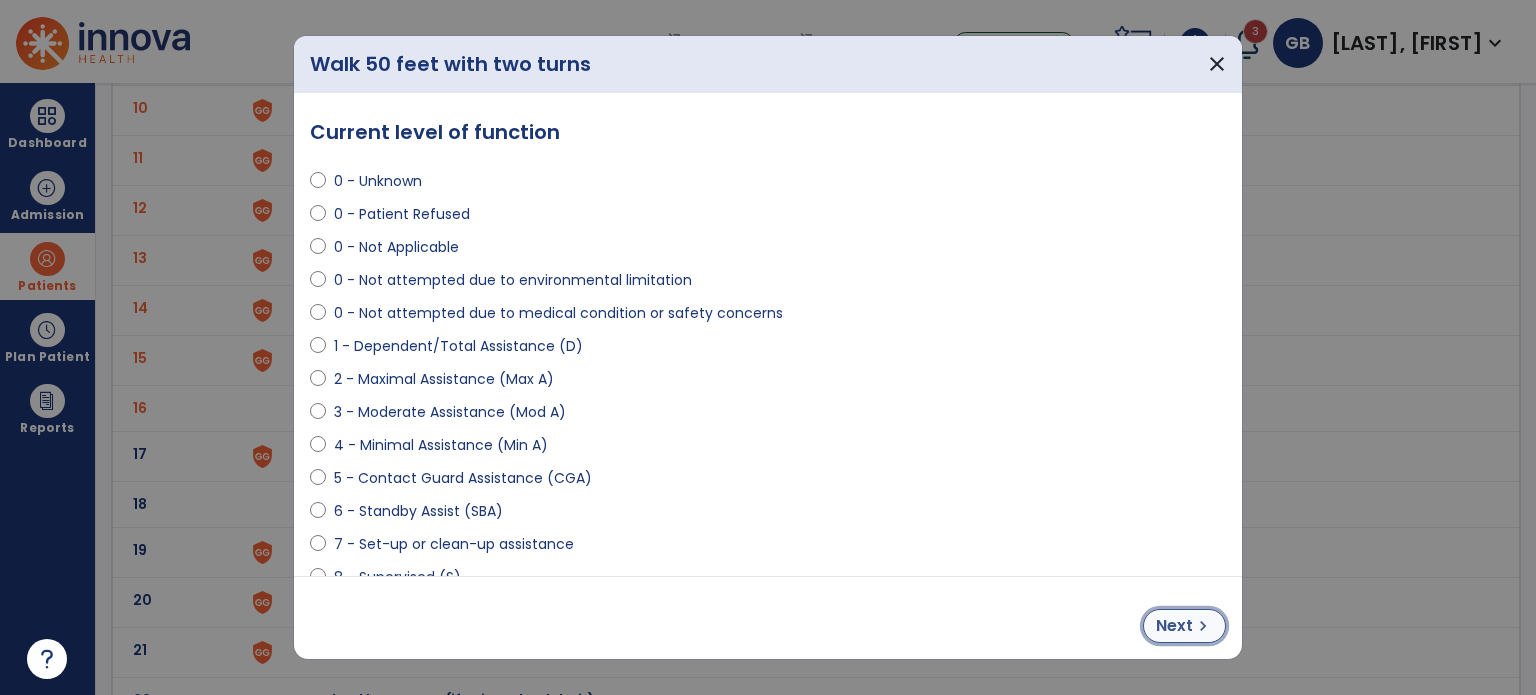 click on "Next" at bounding box center (1174, 626) 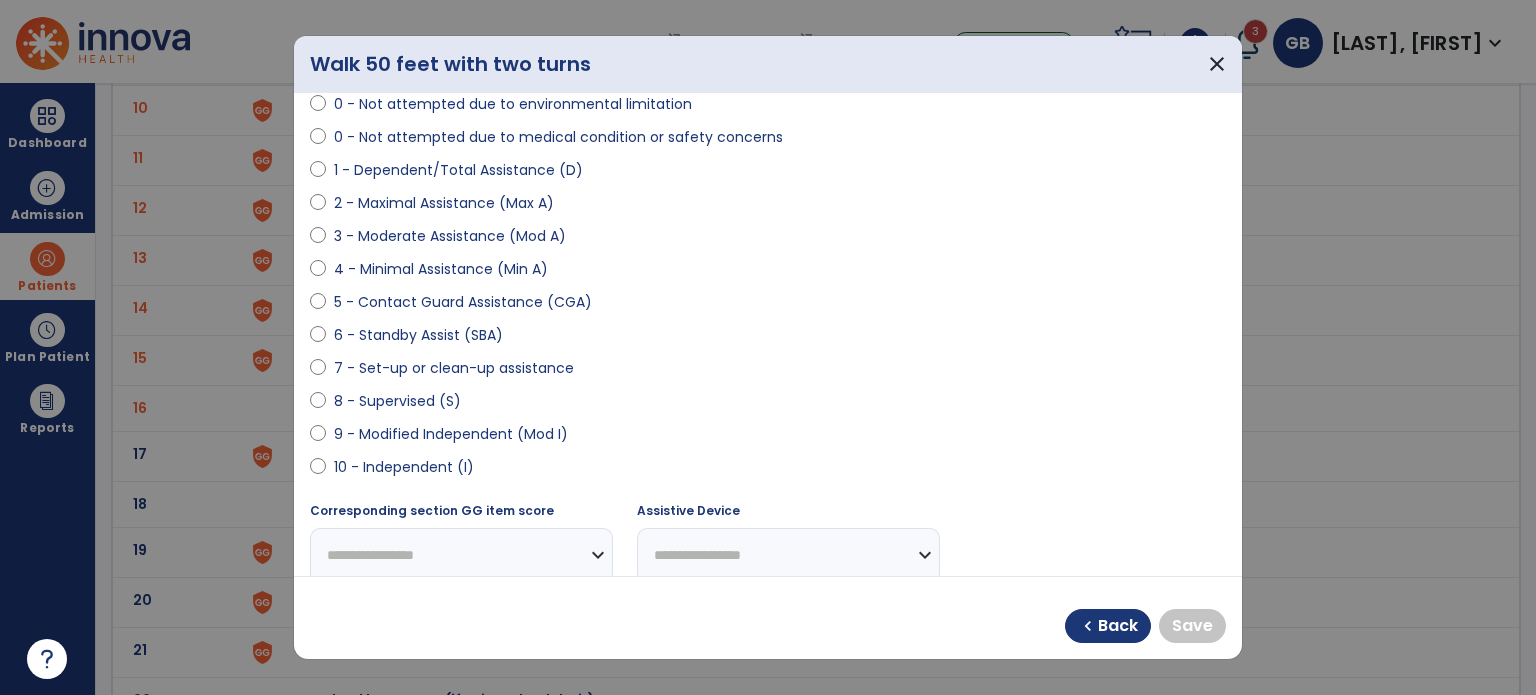 scroll, scrollTop: 200, scrollLeft: 0, axis: vertical 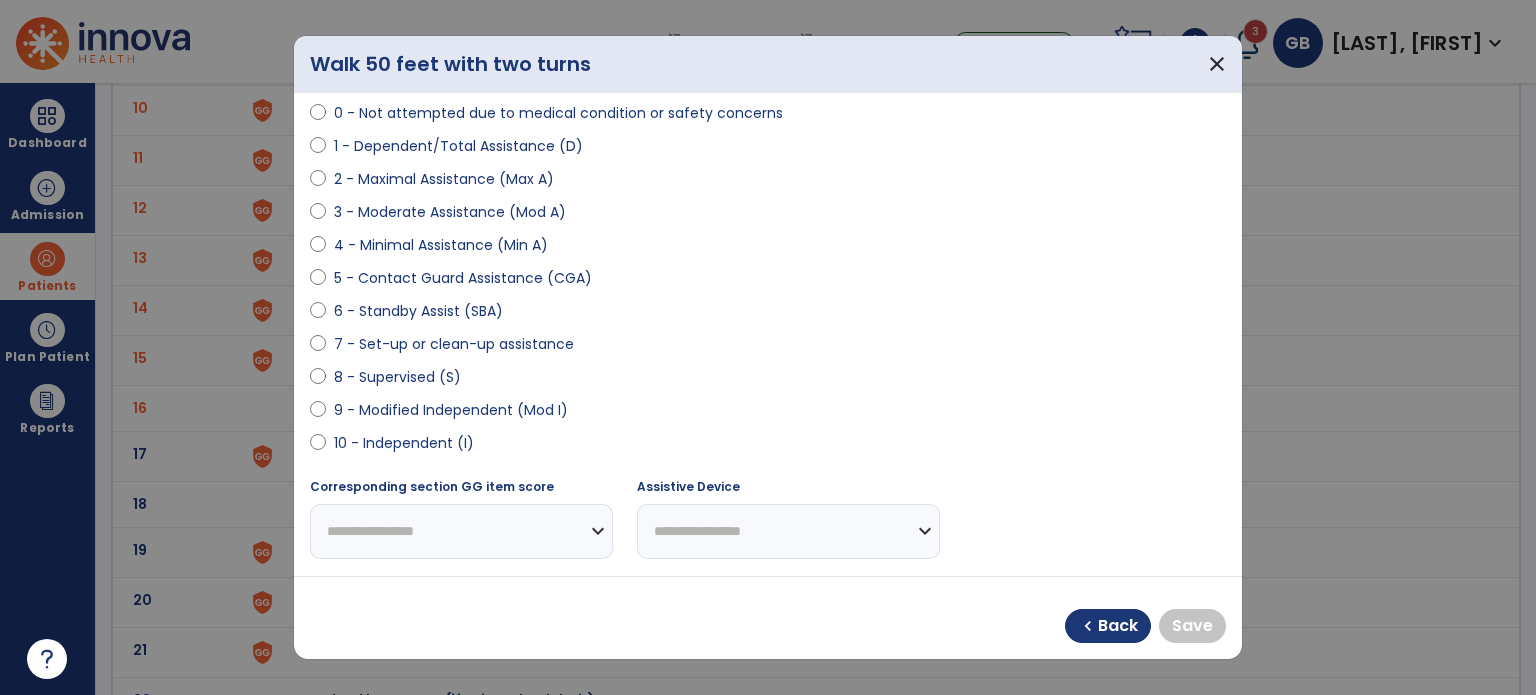 select on "**********" 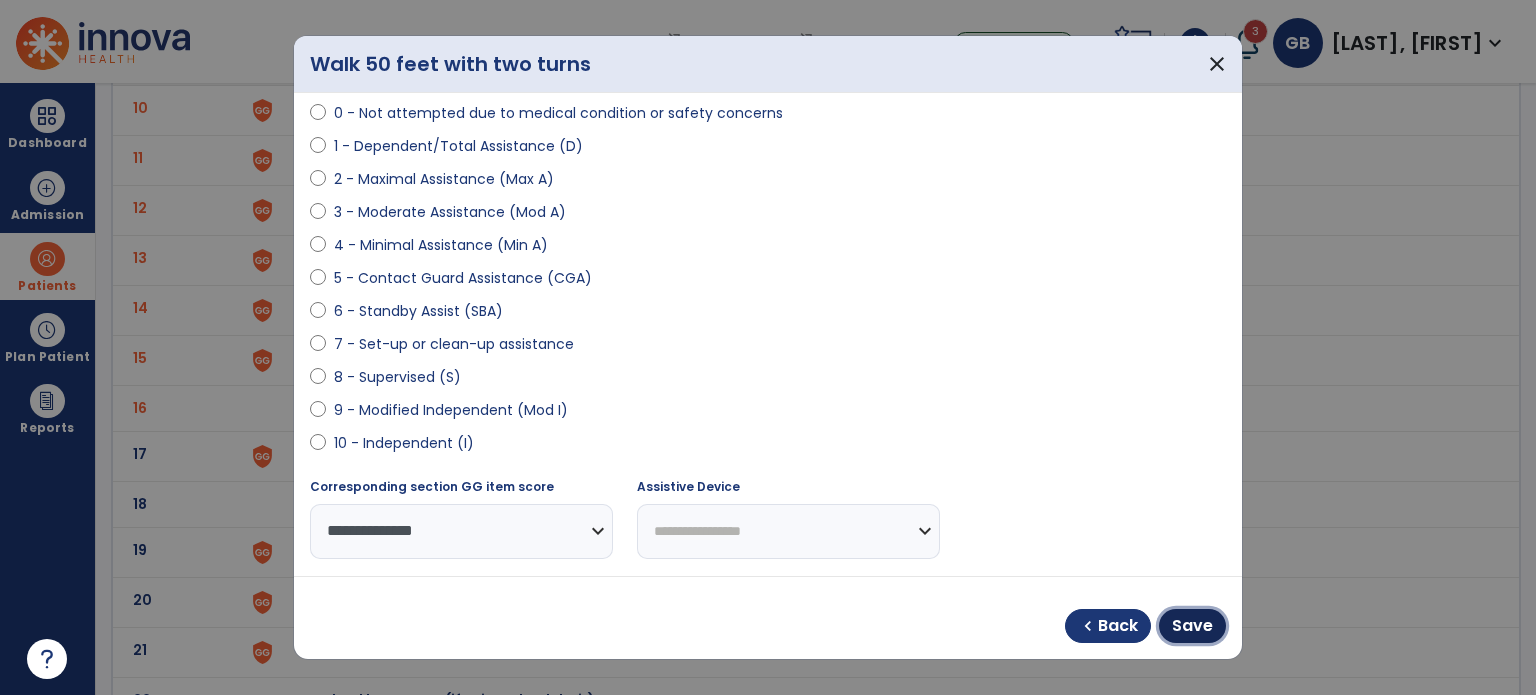 click on "Save" at bounding box center [1192, 626] 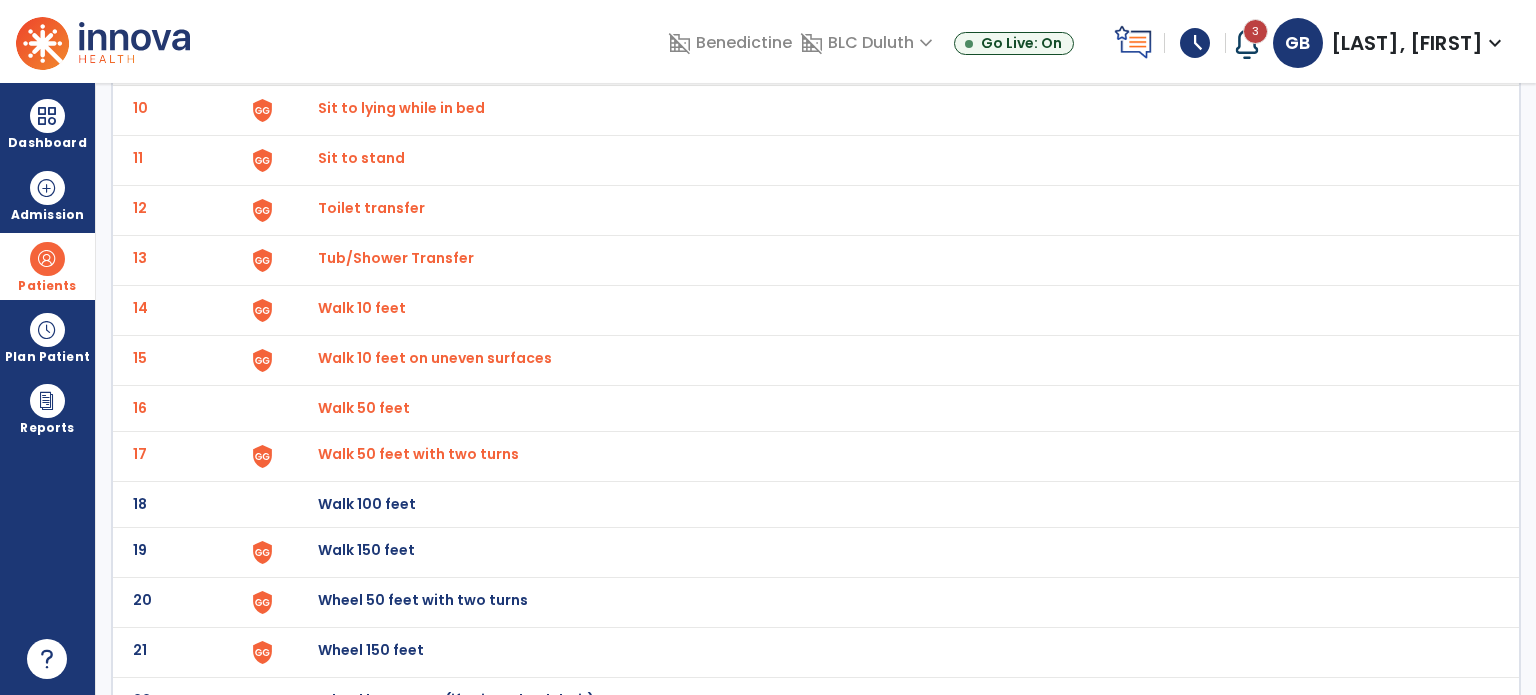click on "Walk 100 feet" at bounding box center [364, -338] 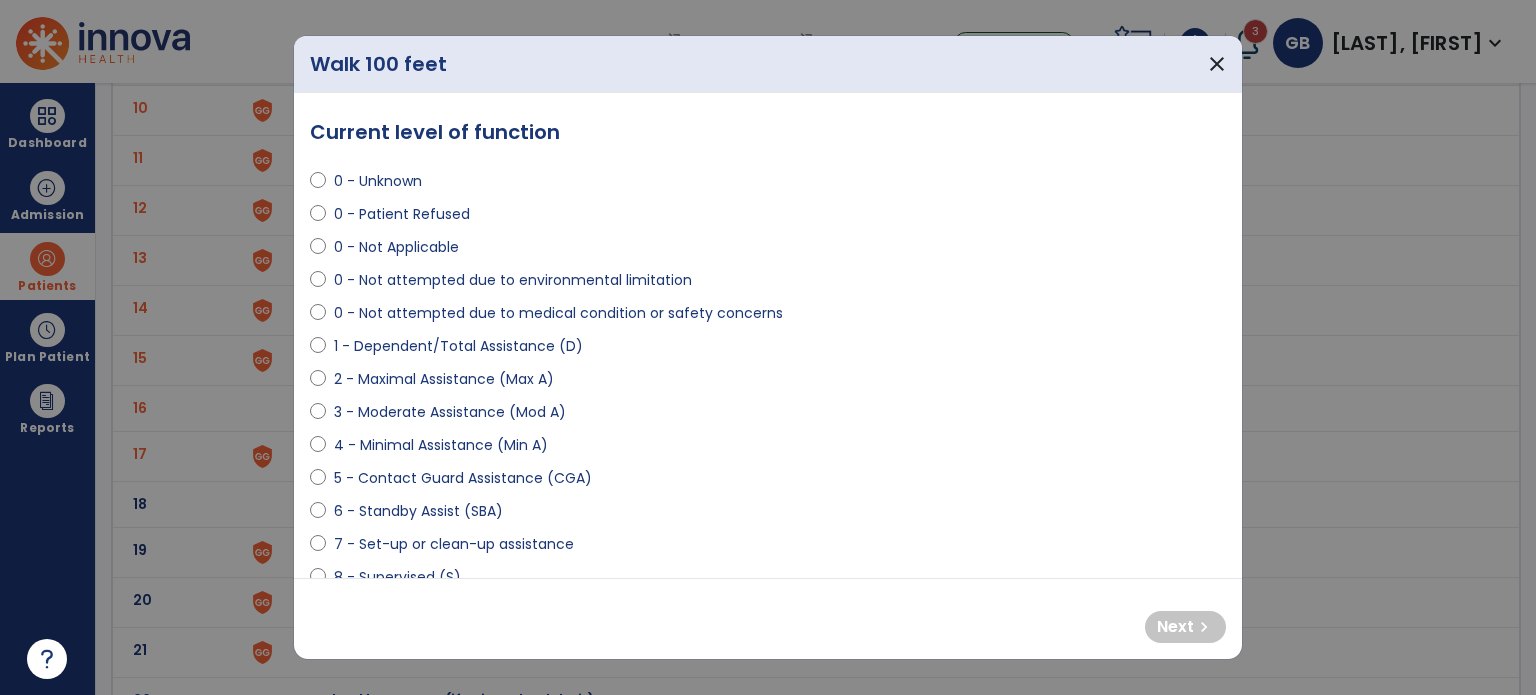 drag, startPoint x: 328, startPoint y: 309, endPoint x: 323, endPoint y: 322, distance: 13.928389 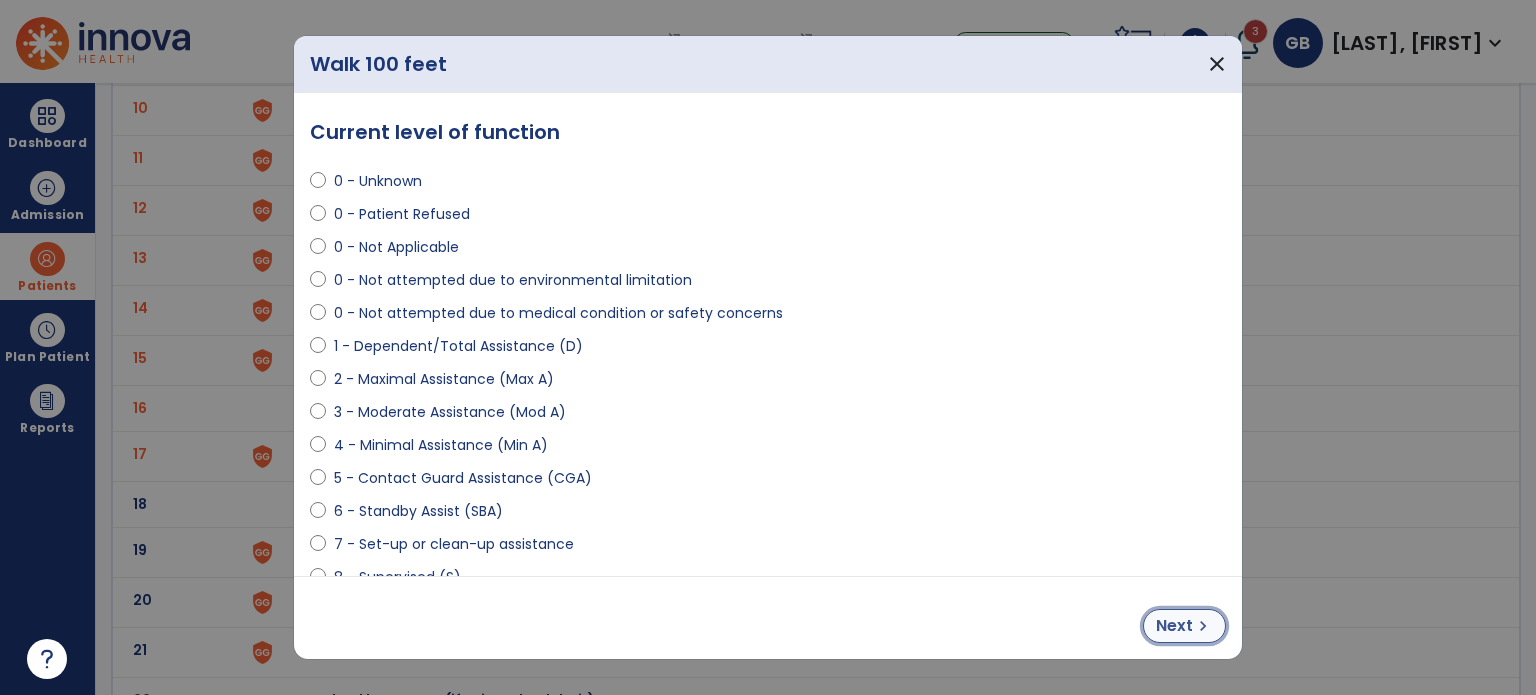 click on "Next  chevron_right" at bounding box center (1184, 626) 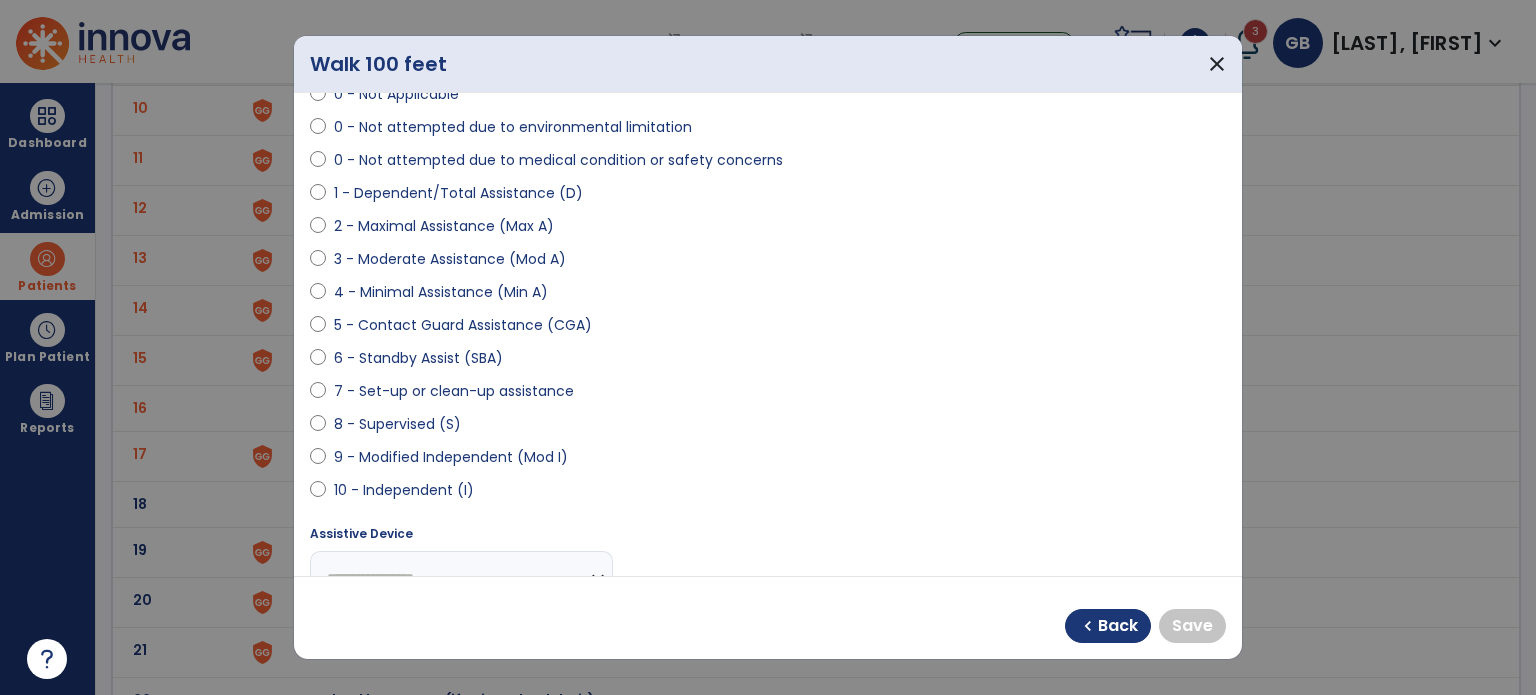 scroll, scrollTop: 200, scrollLeft: 0, axis: vertical 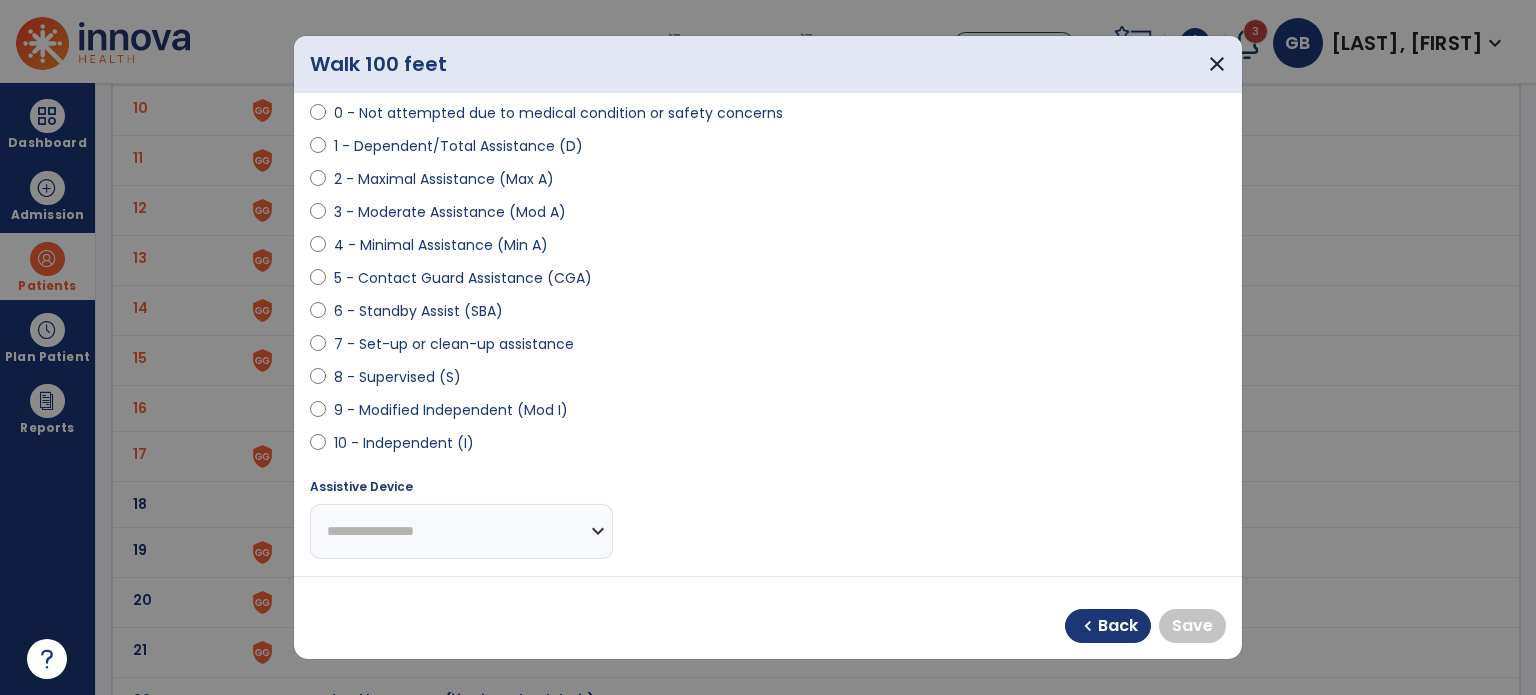 click on "9 - Modified Independent (Mod I)" at bounding box center [768, 414] 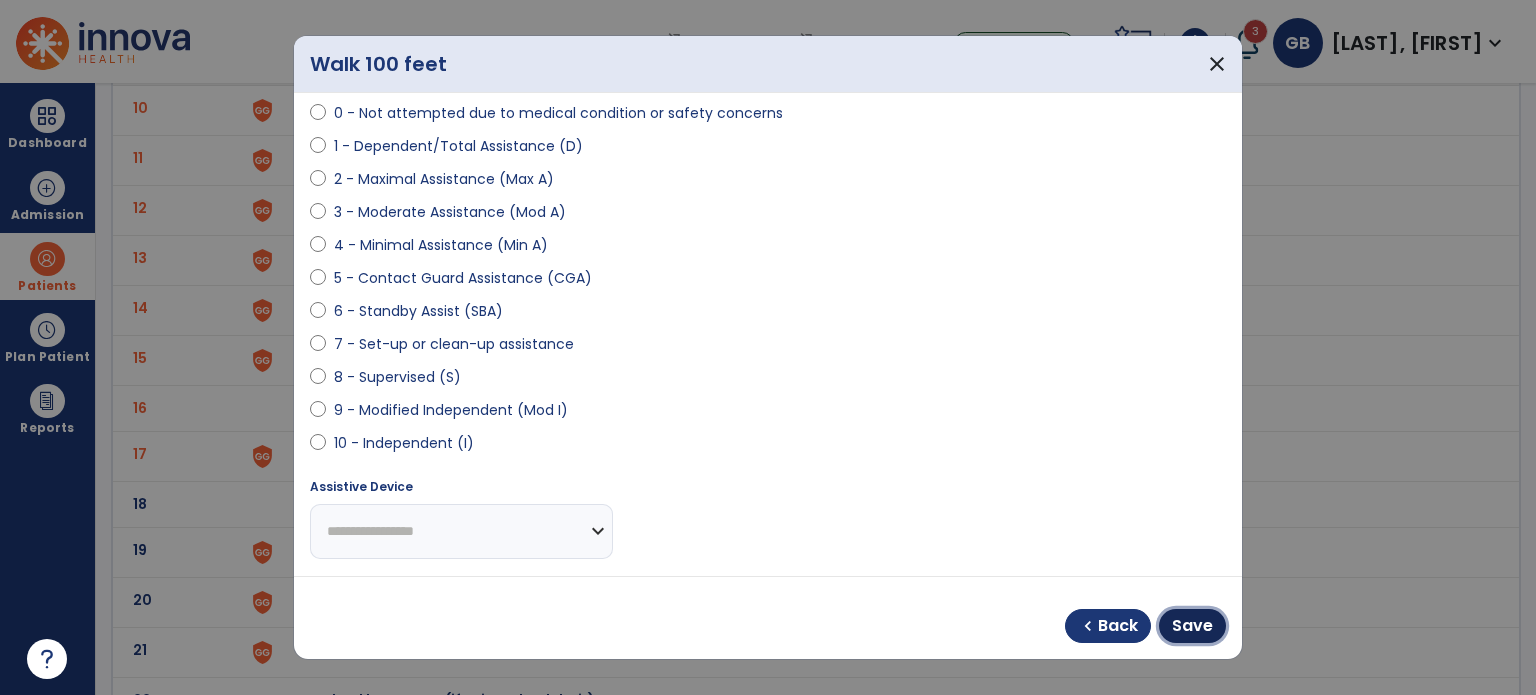 click on "Save" at bounding box center (1192, 626) 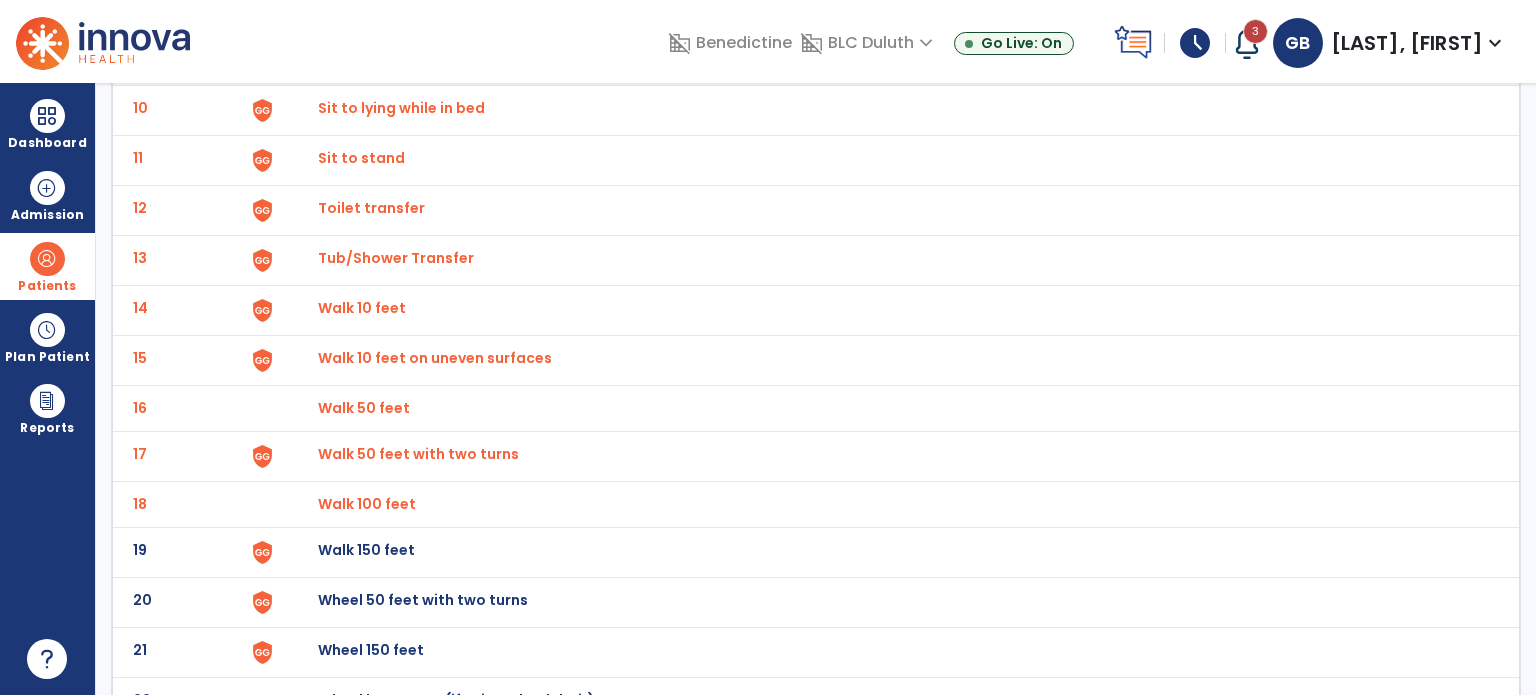 click on "Walk 150 feet" at bounding box center (364, -338) 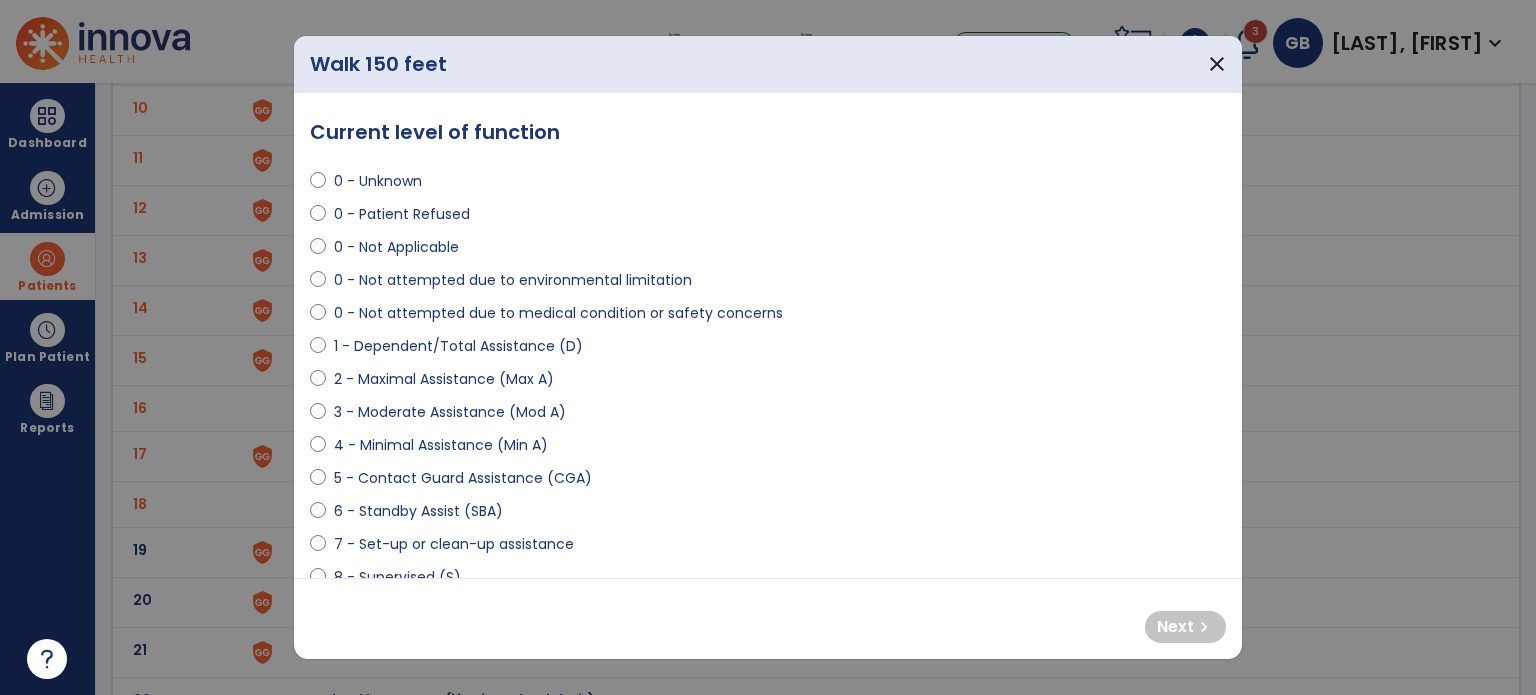 select on "**********" 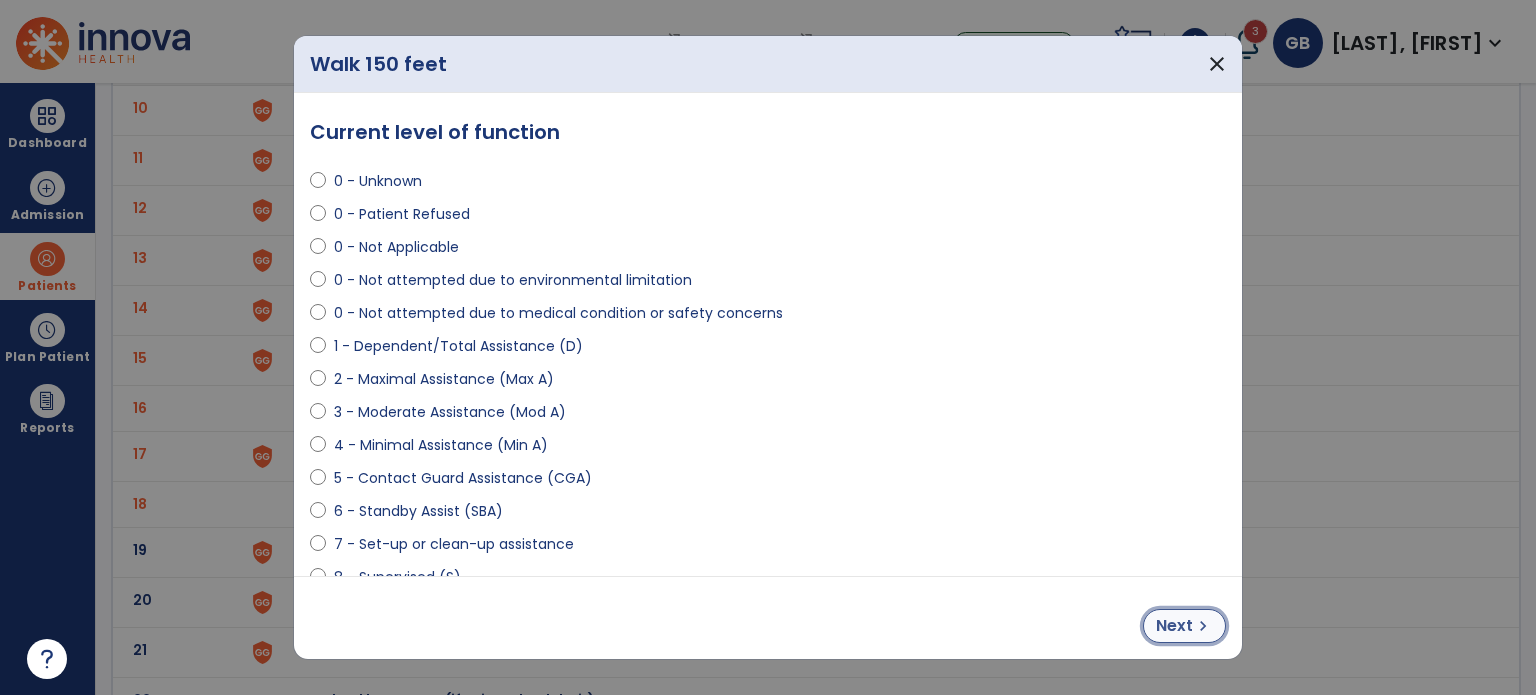 click on "Next" at bounding box center (1174, 626) 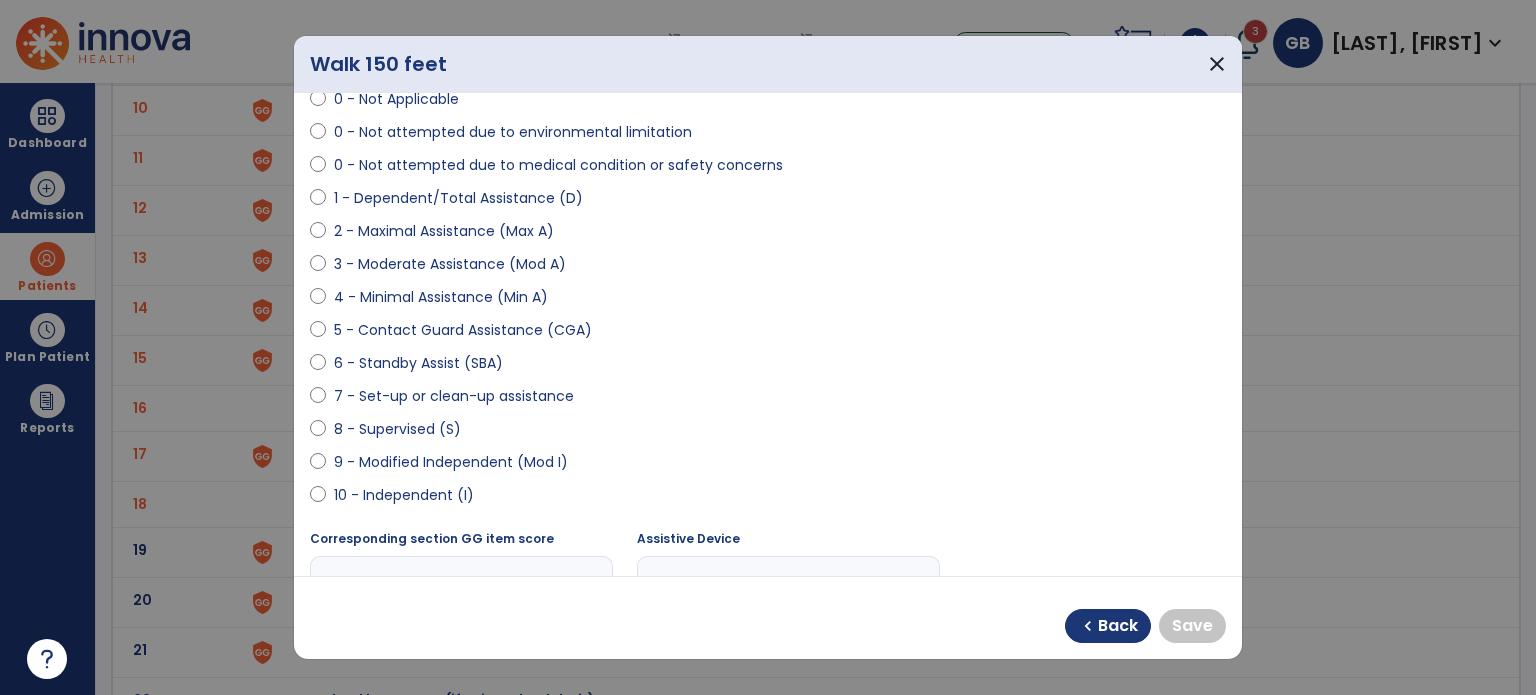 scroll, scrollTop: 200, scrollLeft: 0, axis: vertical 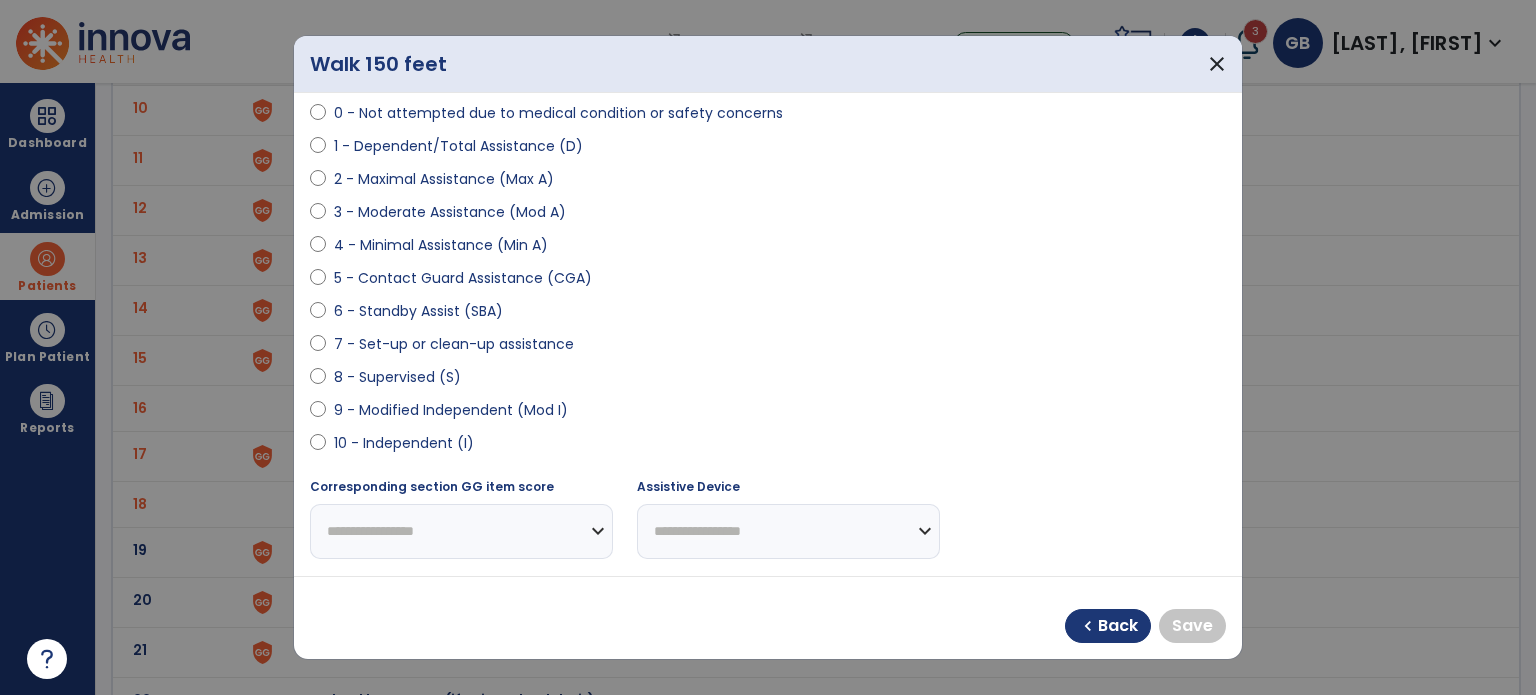 select on "**********" 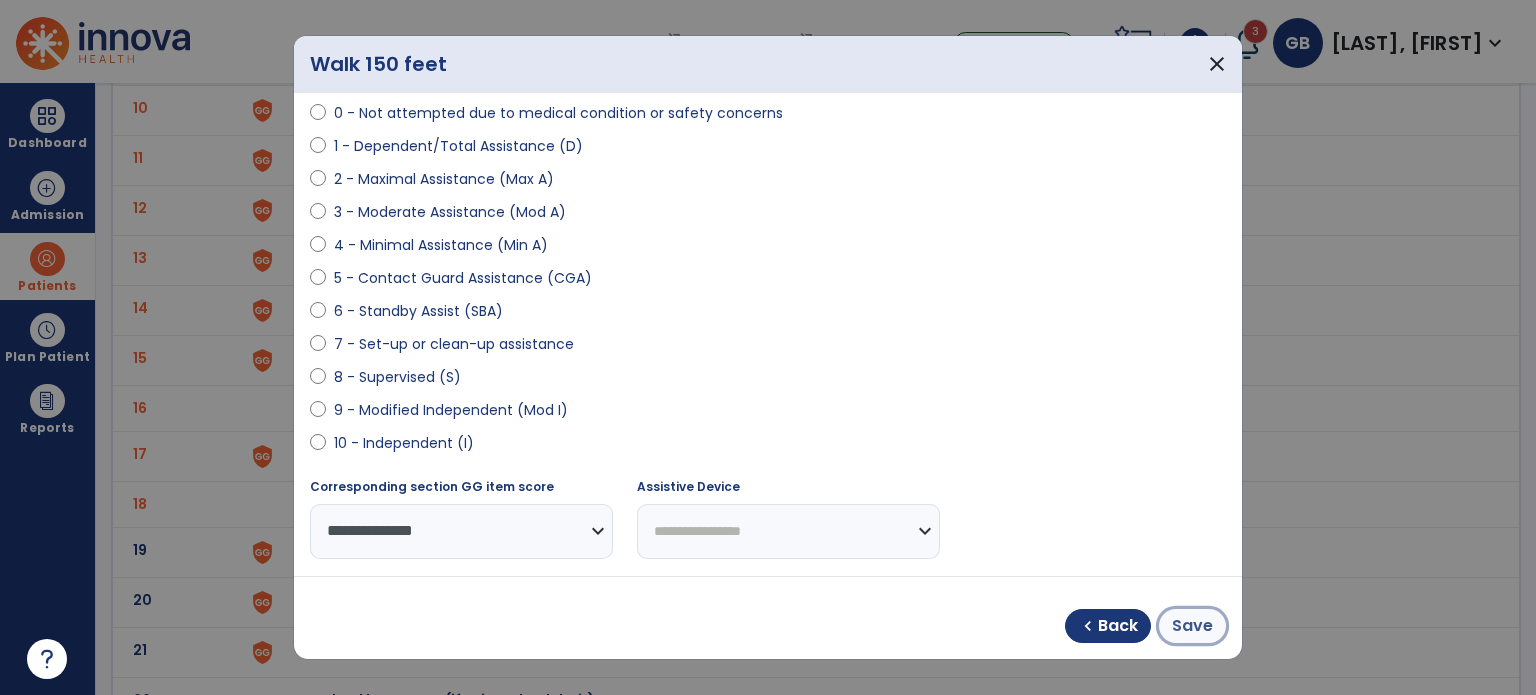 click on "Save" at bounding box center [1192, 626] 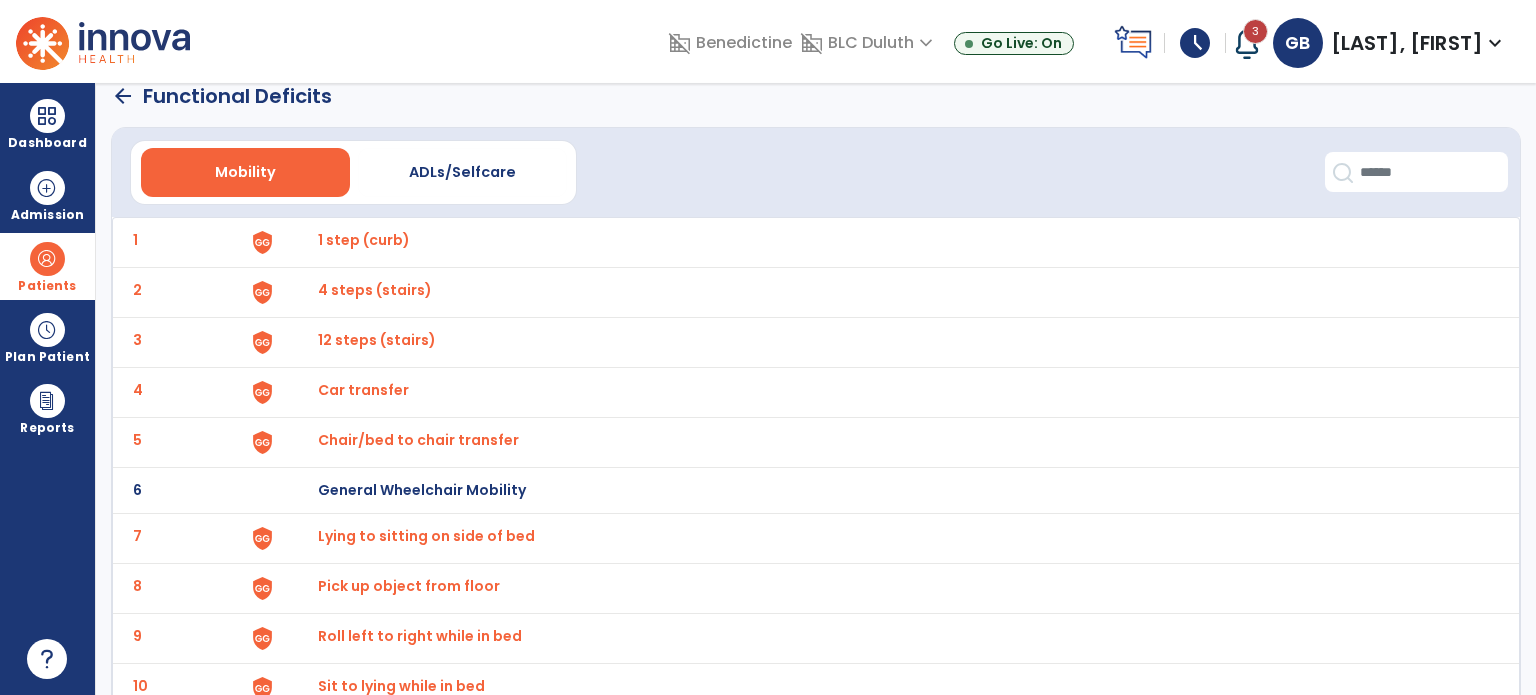 scroll, scrollTop: 0, scrollLeft: 0, axis: both 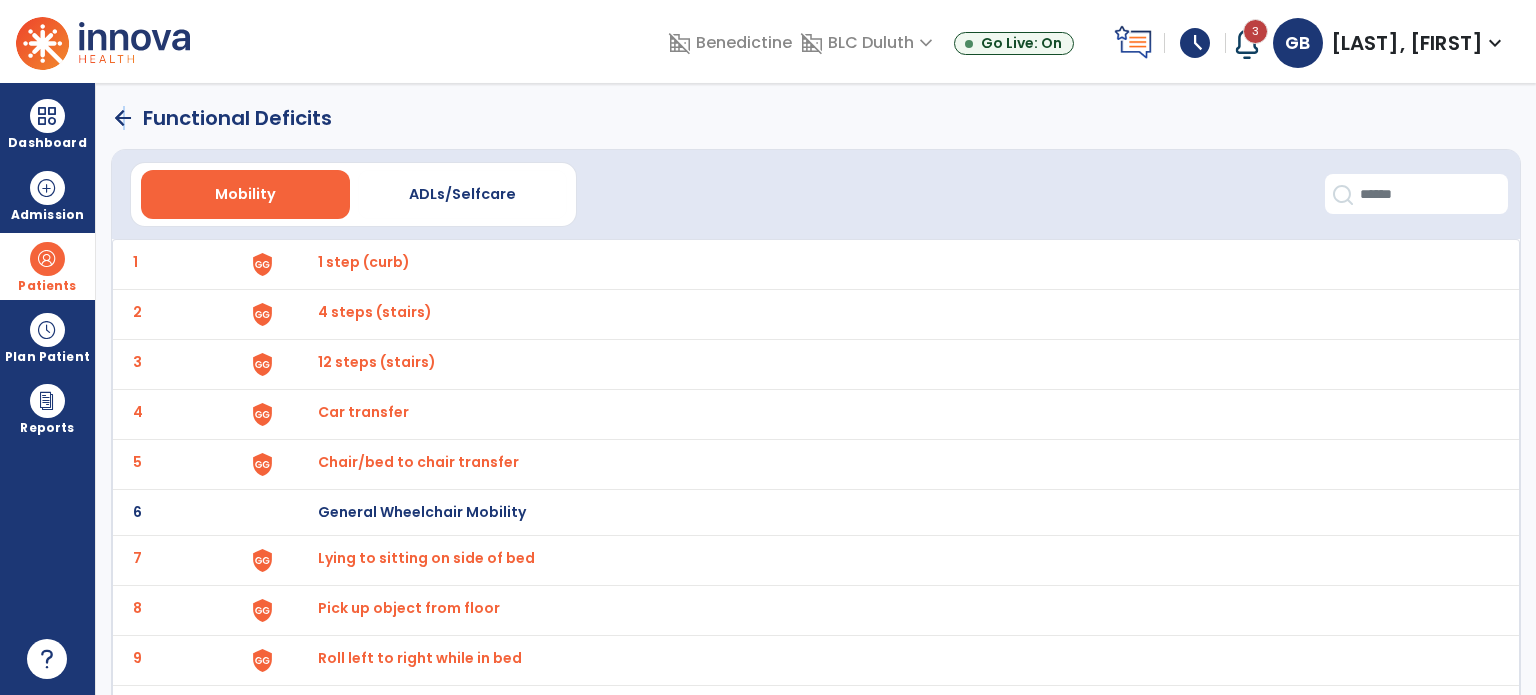 click on "arrow_back" 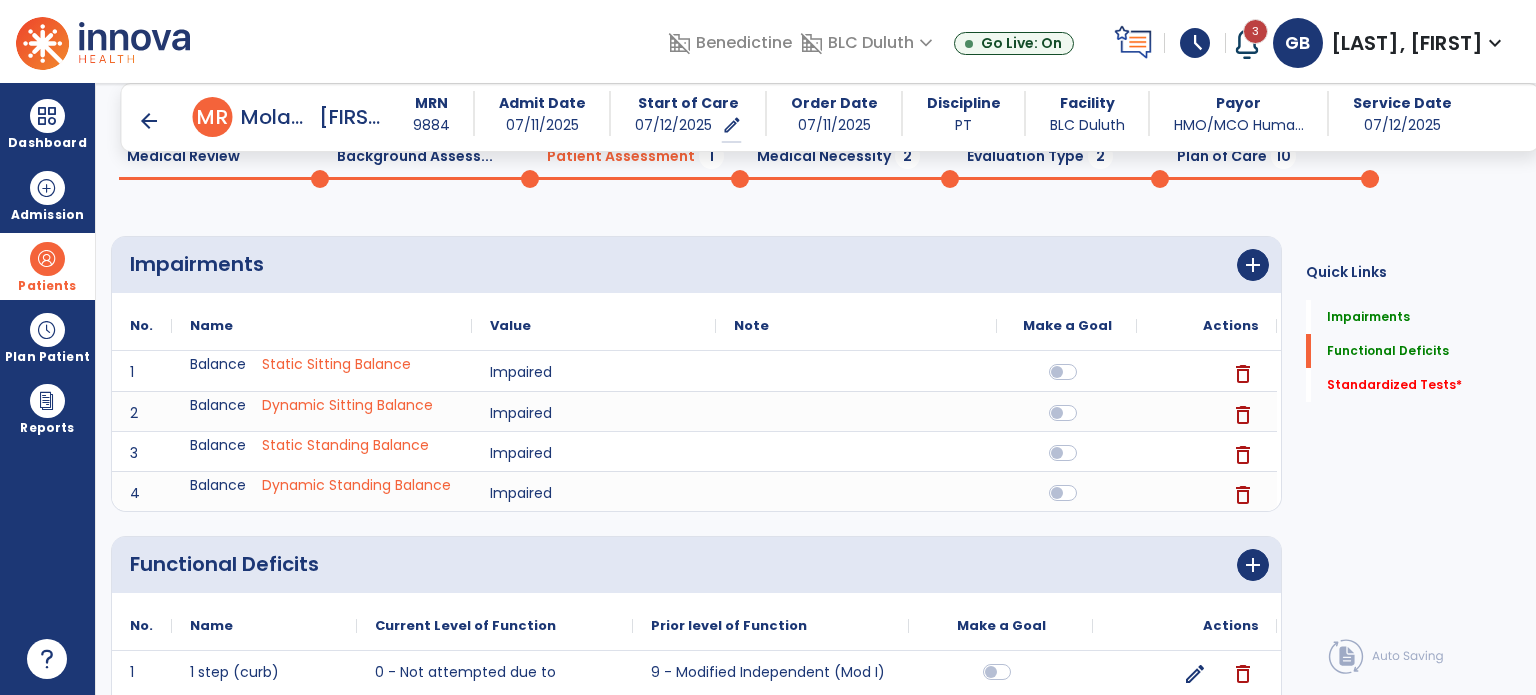 scroll, scrollTop: 220, scrollLeft: 0, axis: vertical 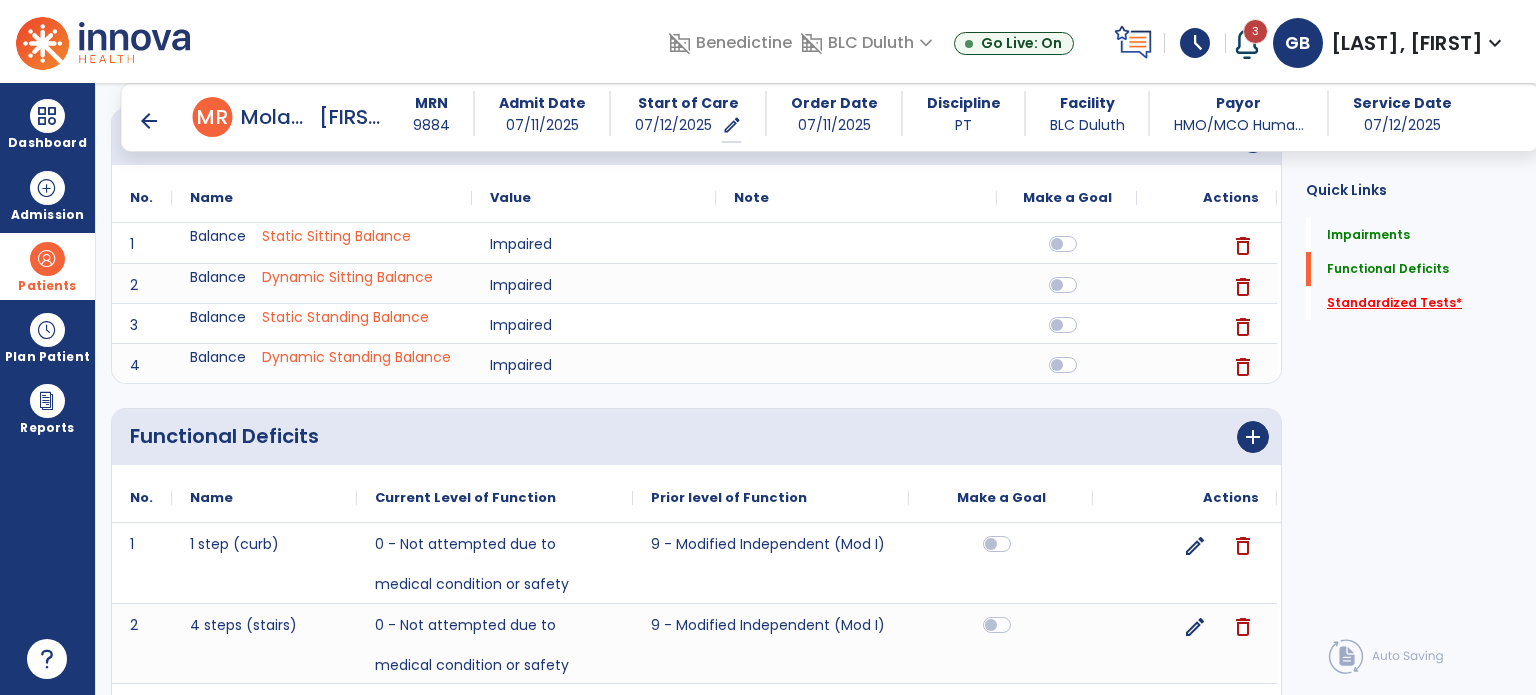 click on "Standardized Tests   *" 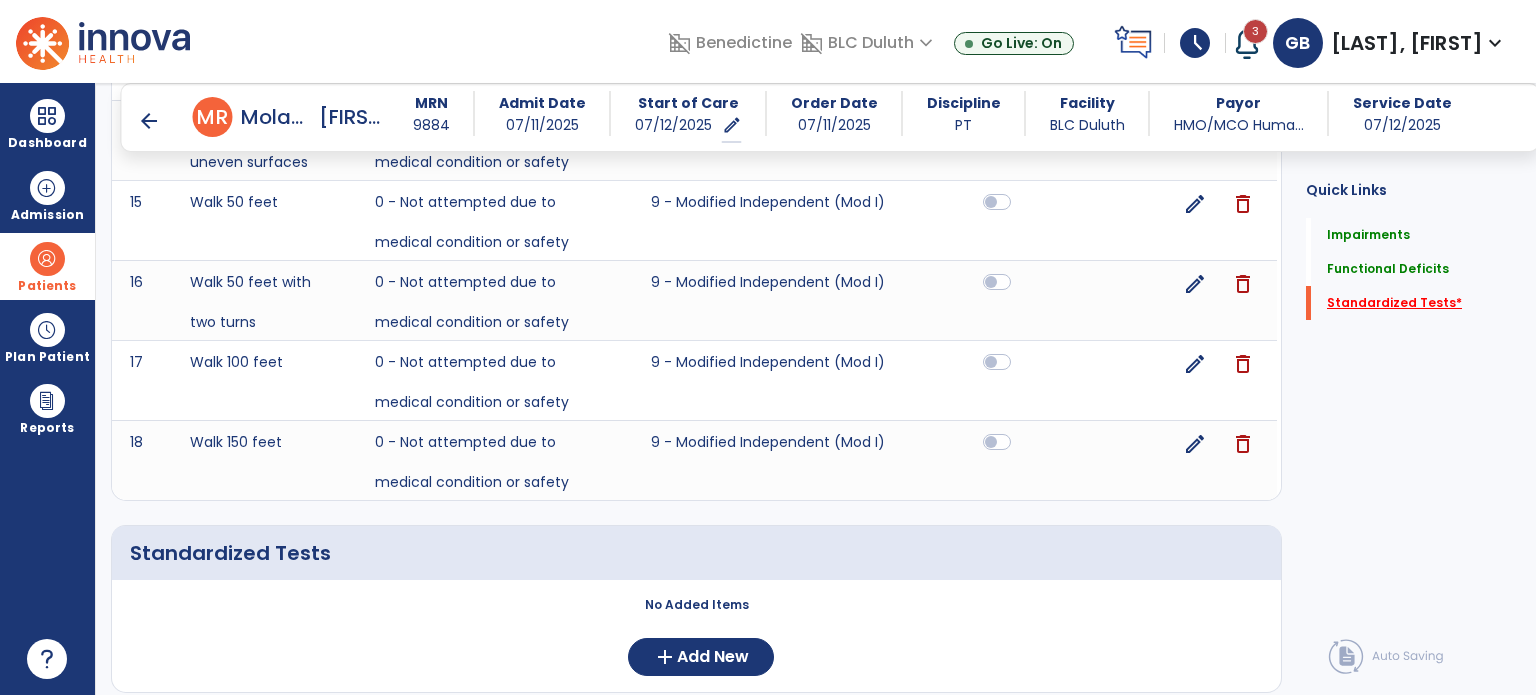 scroll, scrollTop: 1588, scrollLeft: 0, axis: vertical 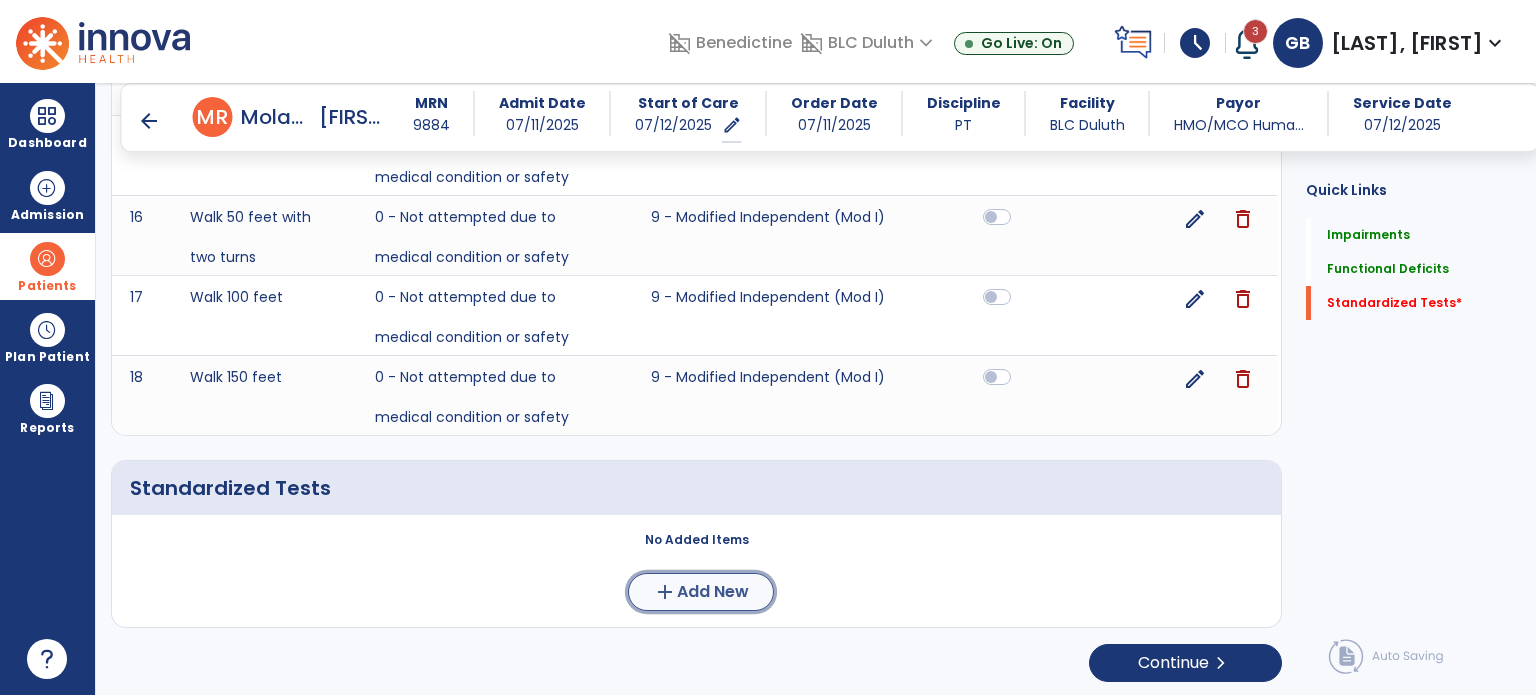 click on "add" 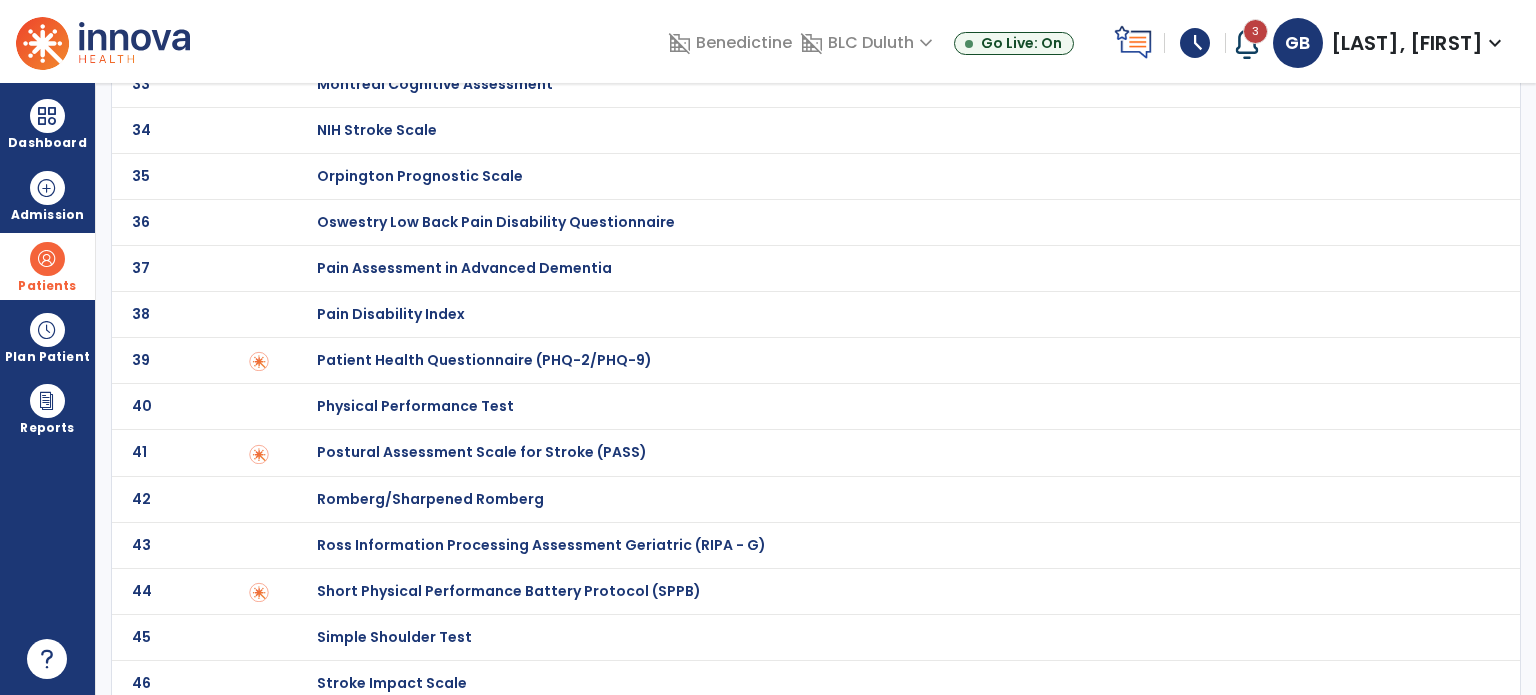 scroll, scrollTop: 0, scrollLeft: 0, axis: both 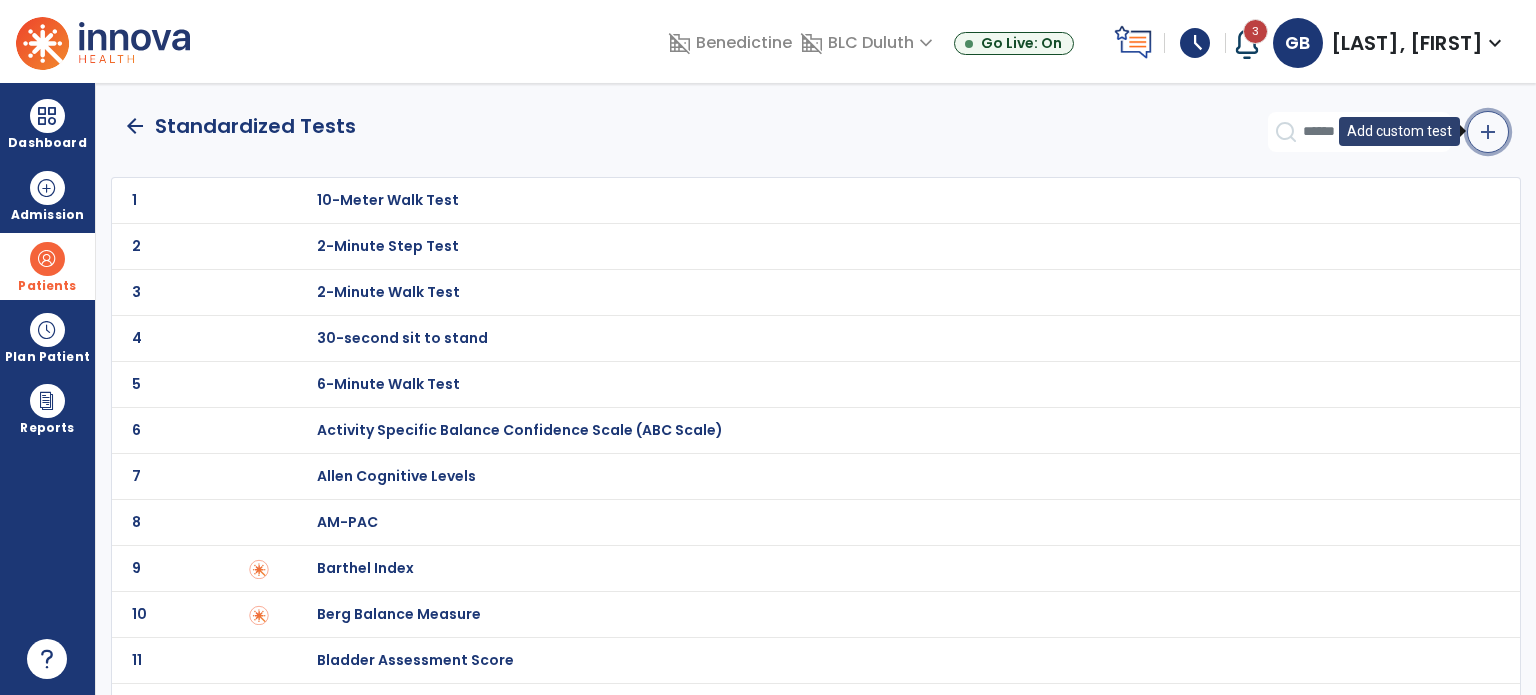 click on "add" 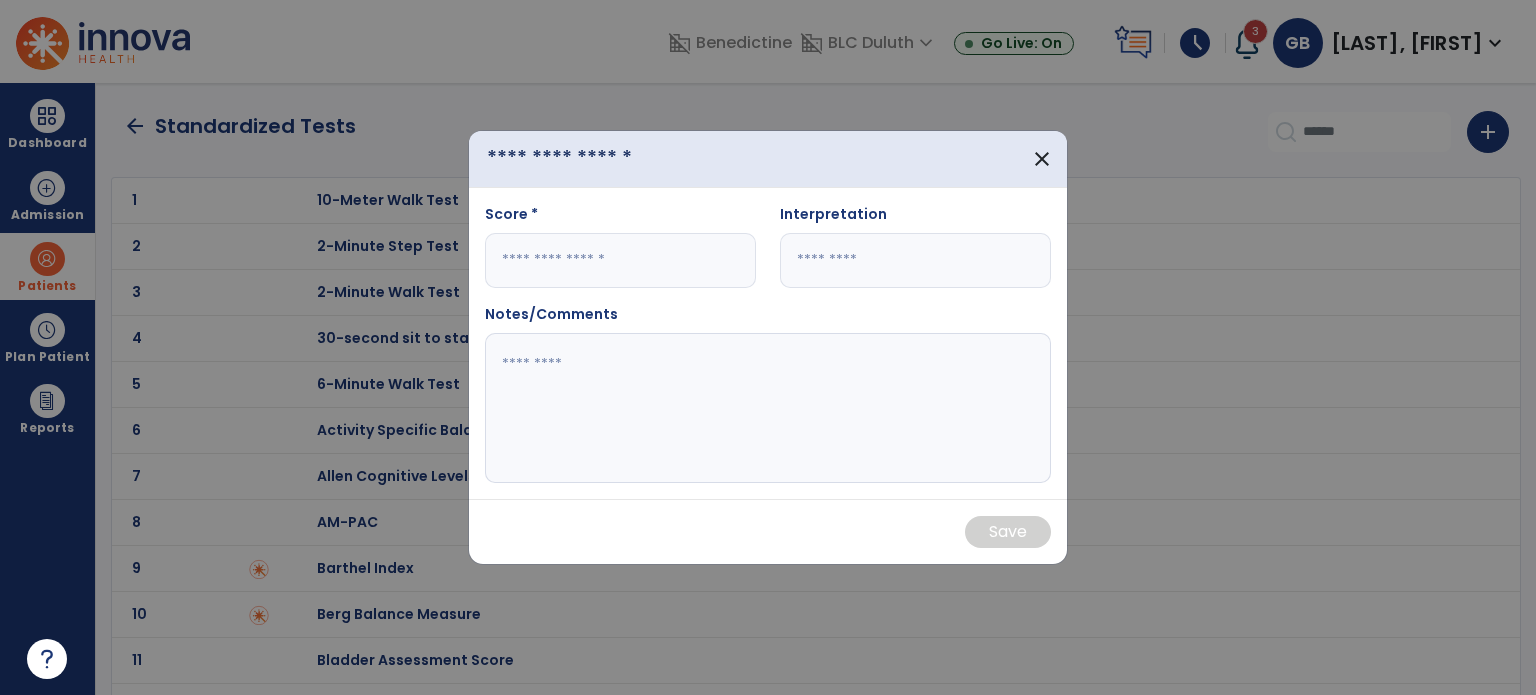 click at bounding box center [600, 159] 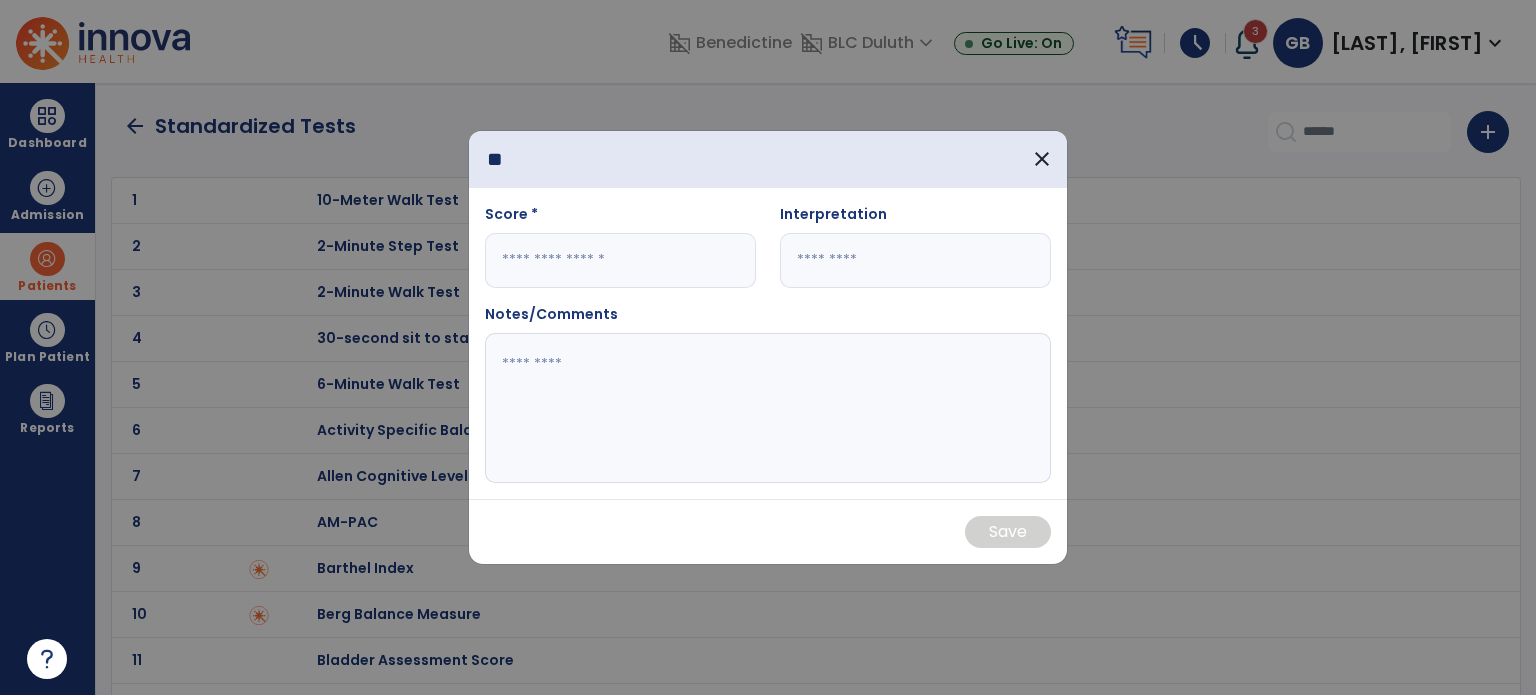 type on "**" 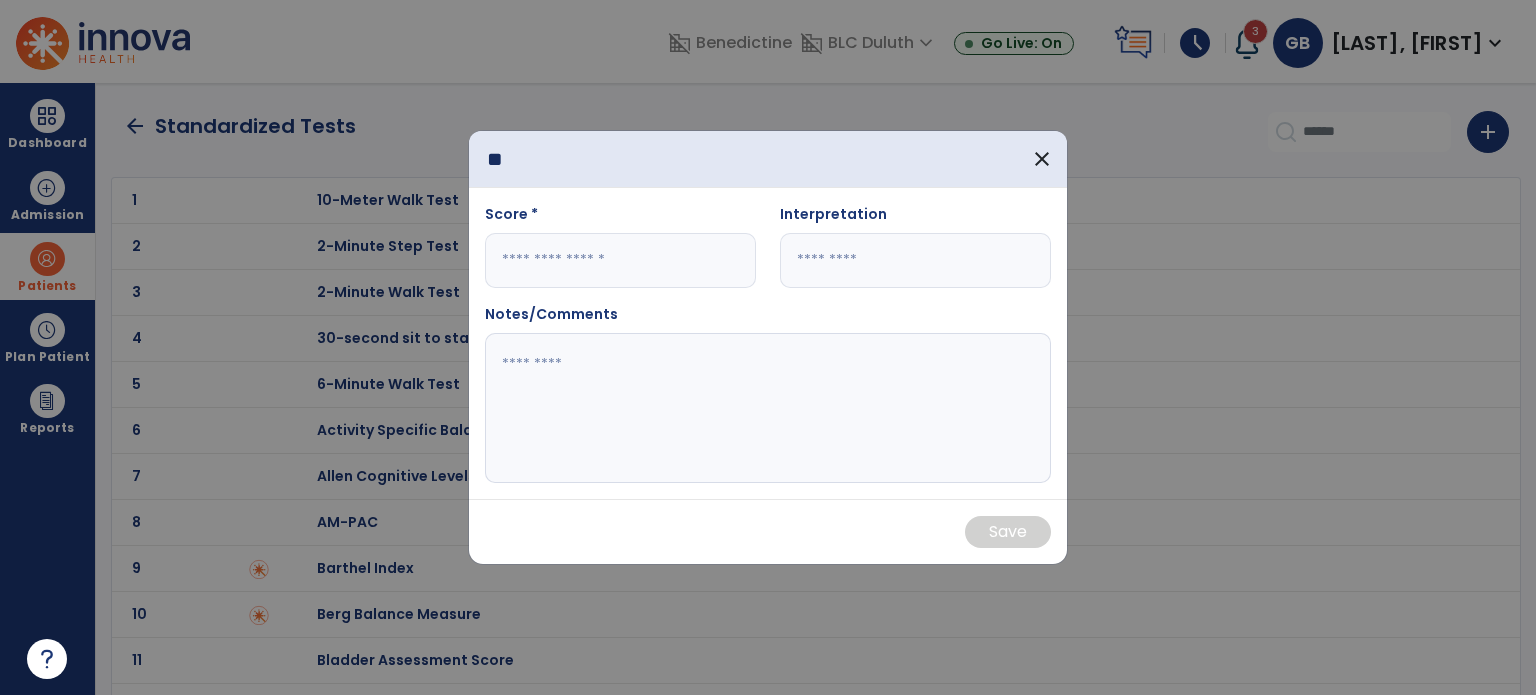 drag, startPoint x: 517, startPoint y: 263, endPoint x: 527, endPoint y: 264, distance: 10.049875 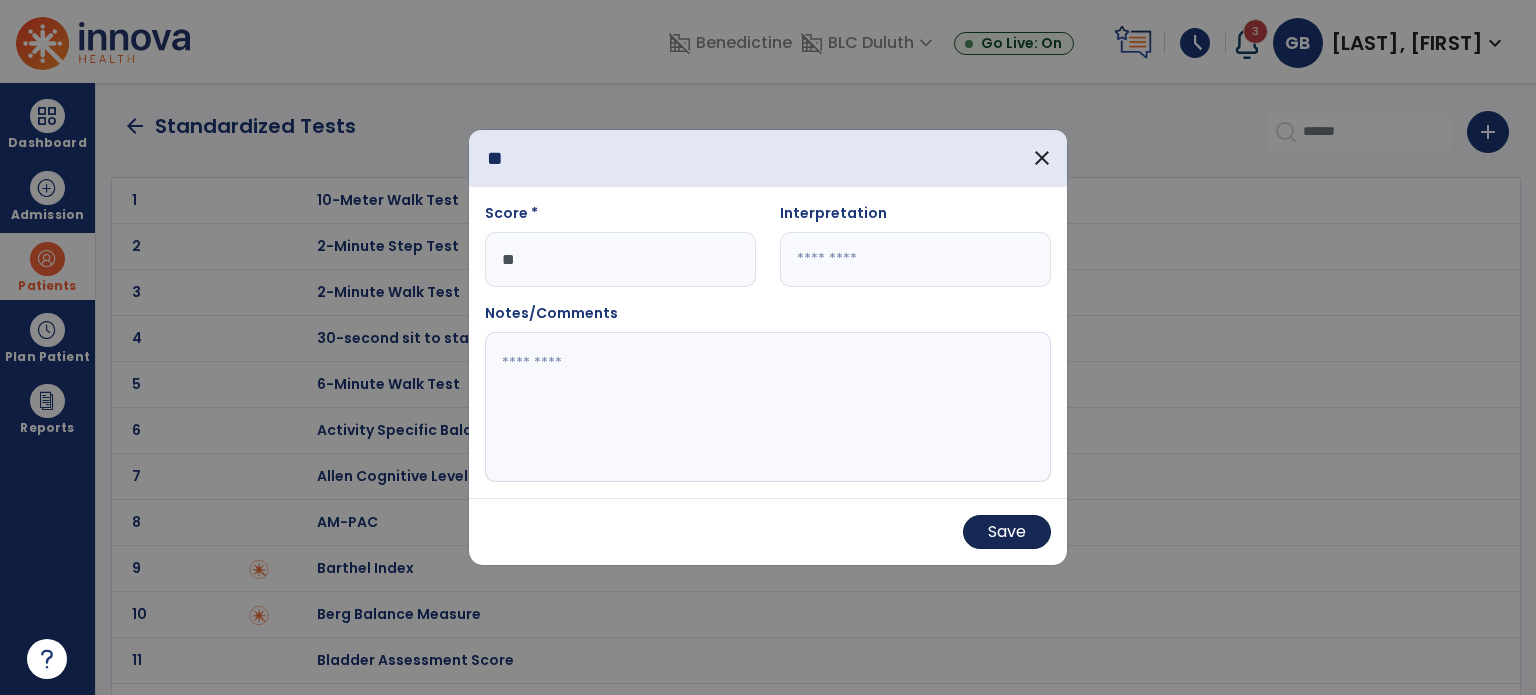type on "**" 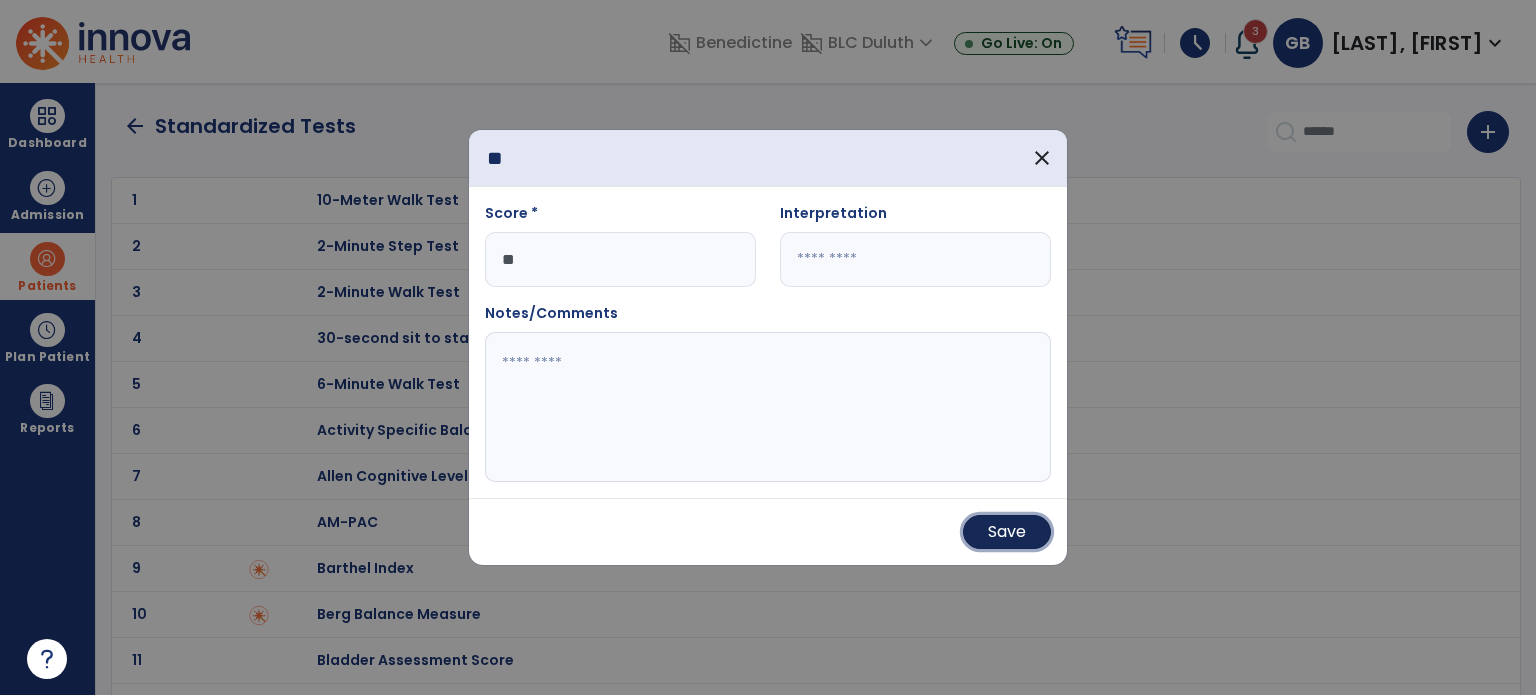 click on "Save" at bounding box center [1007, 532] 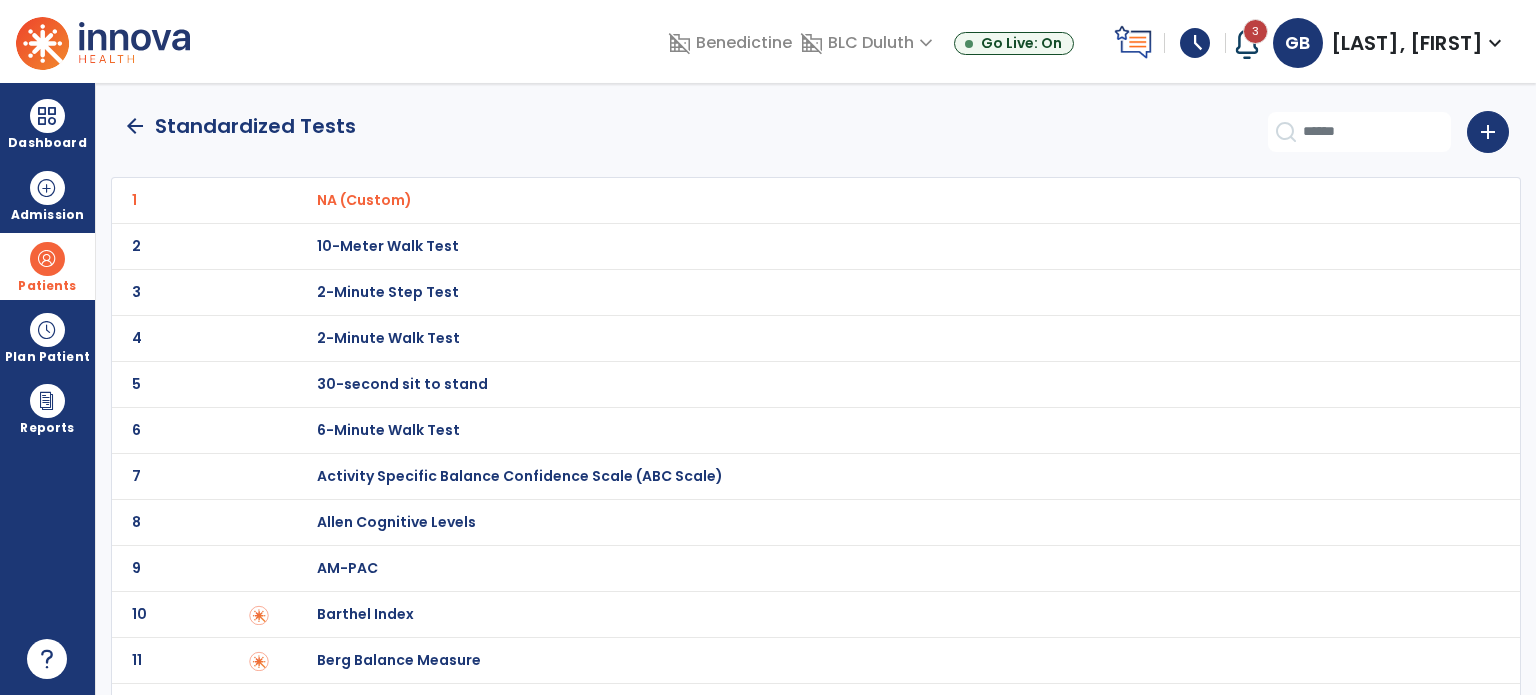 click on "arrow_back" 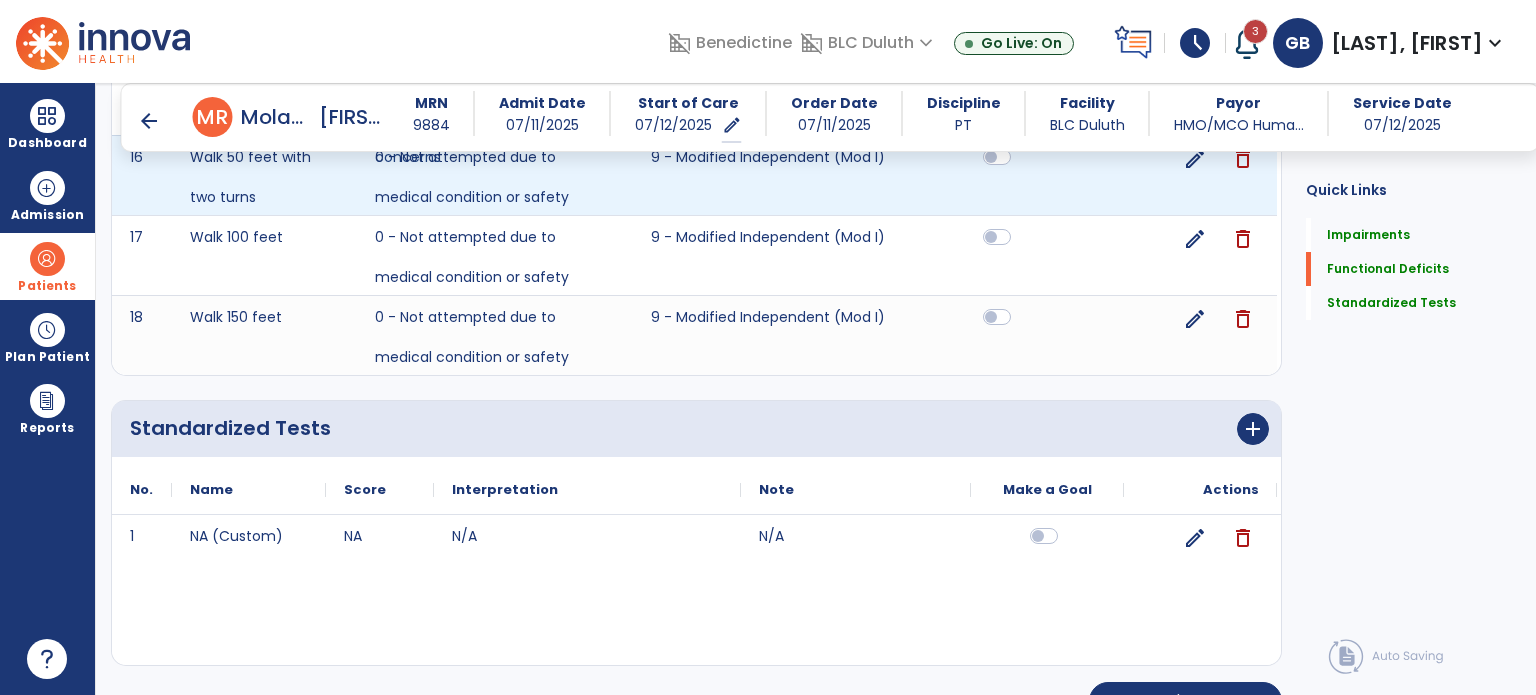 scroll, scrollTop: 1687, scrollLeft: 0, axis: vertical 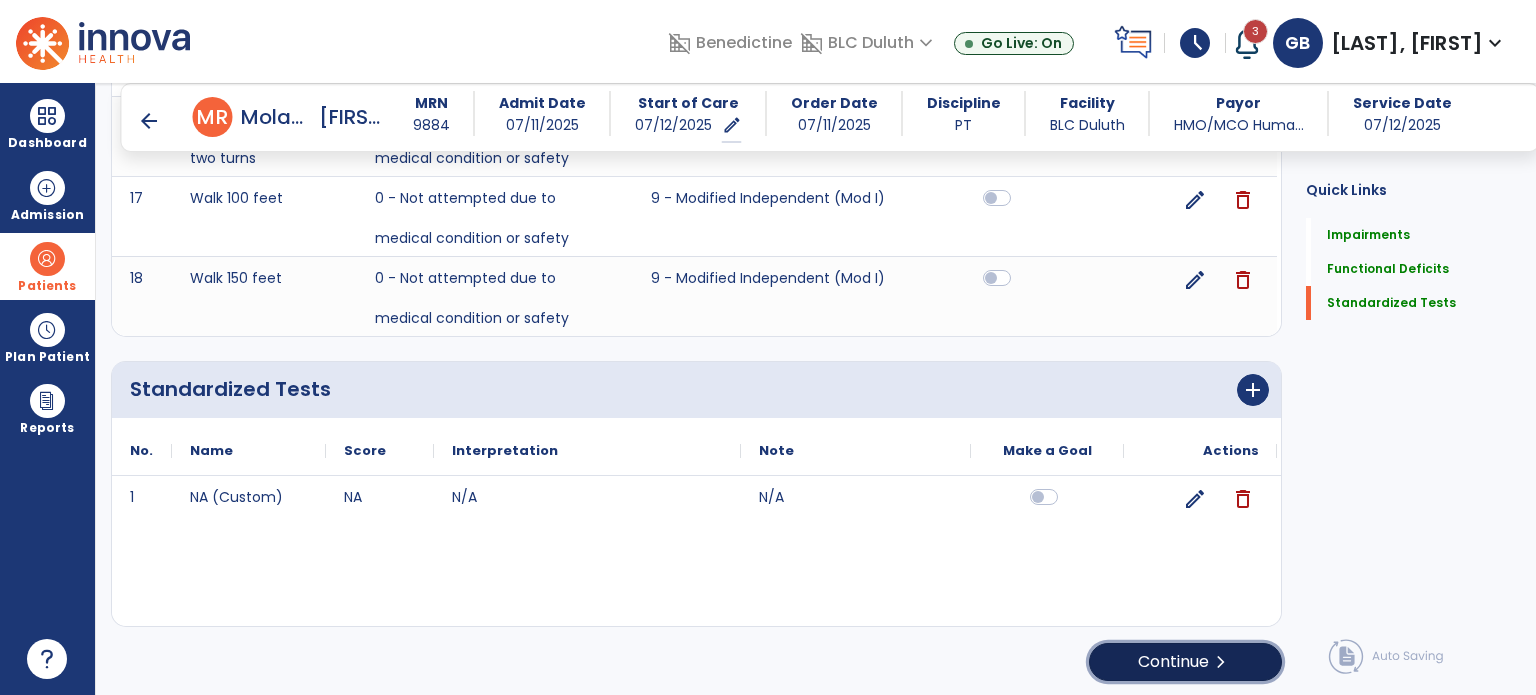 click on "chevron_right" 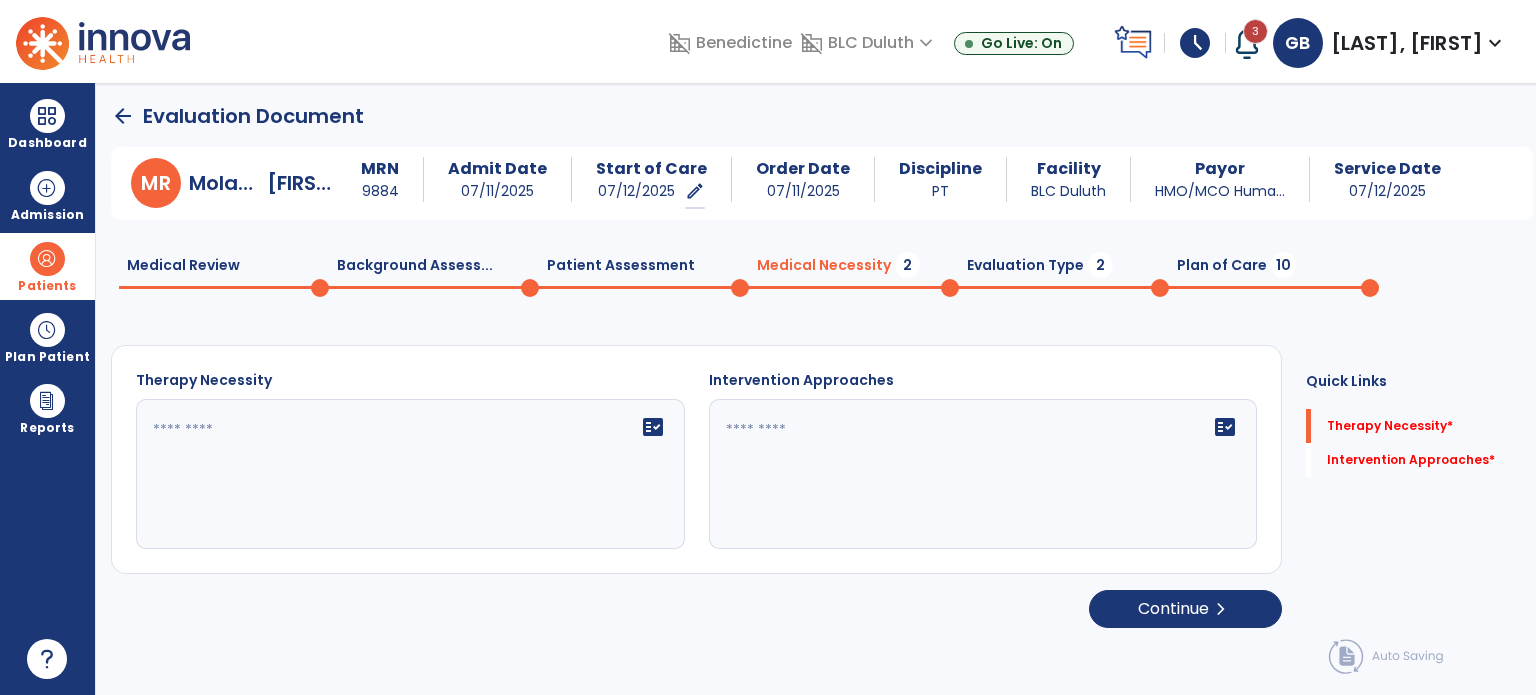 scroll, scrollTop: 0, scrollLeft: 0, axis: both 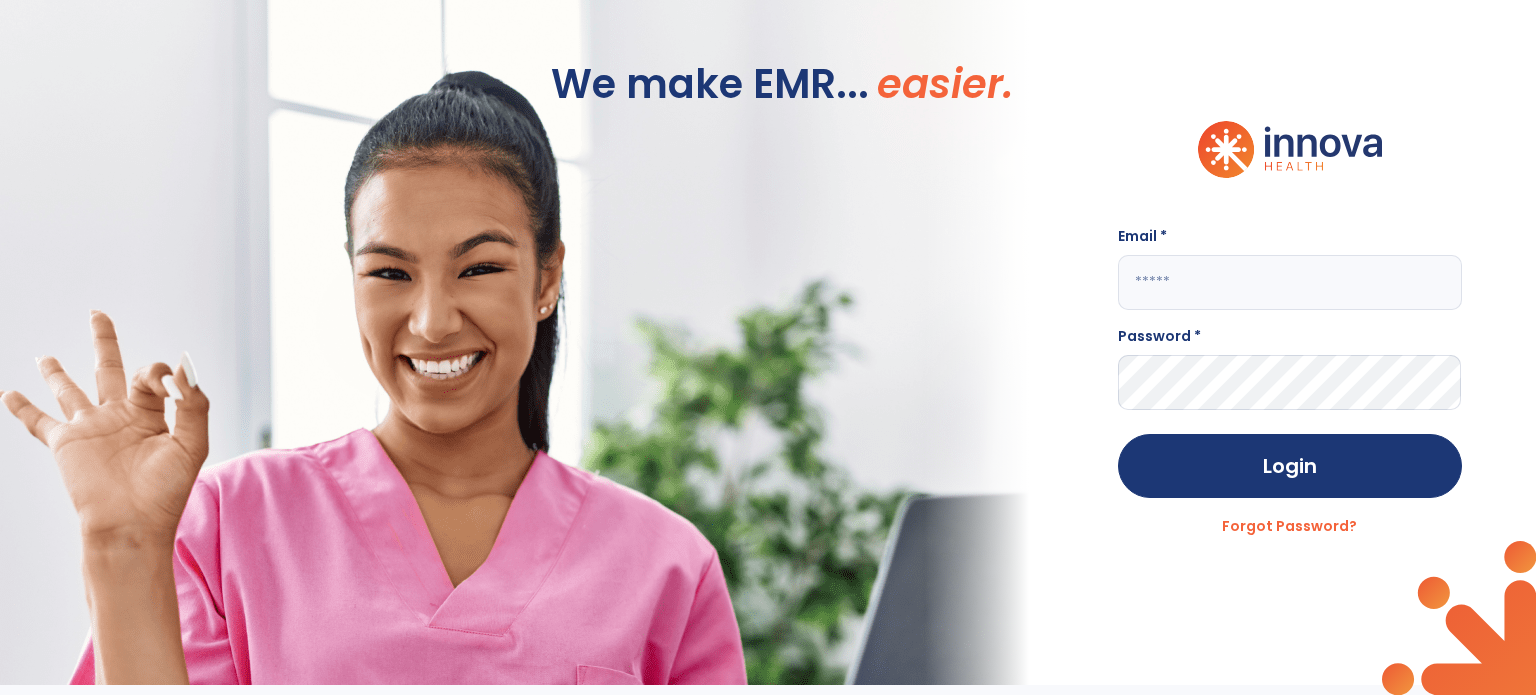click 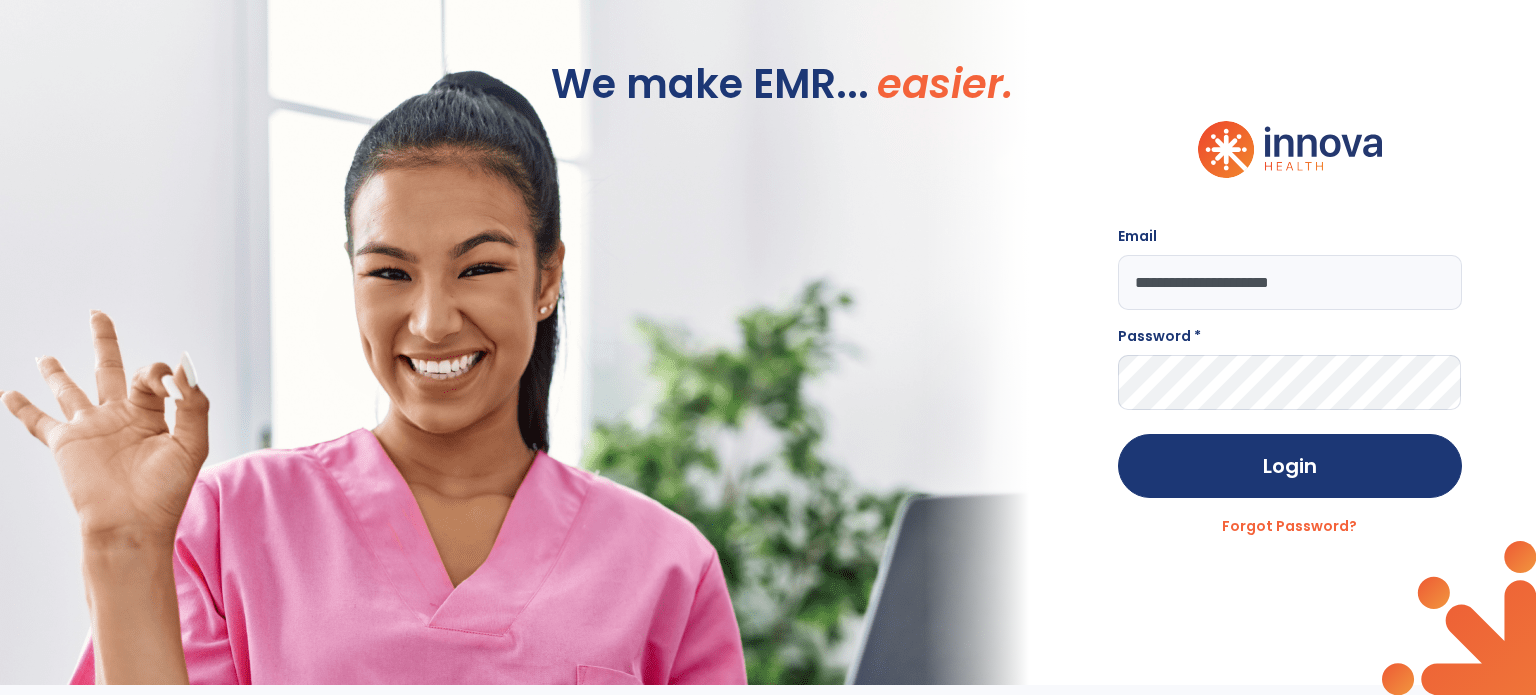type on "**********" 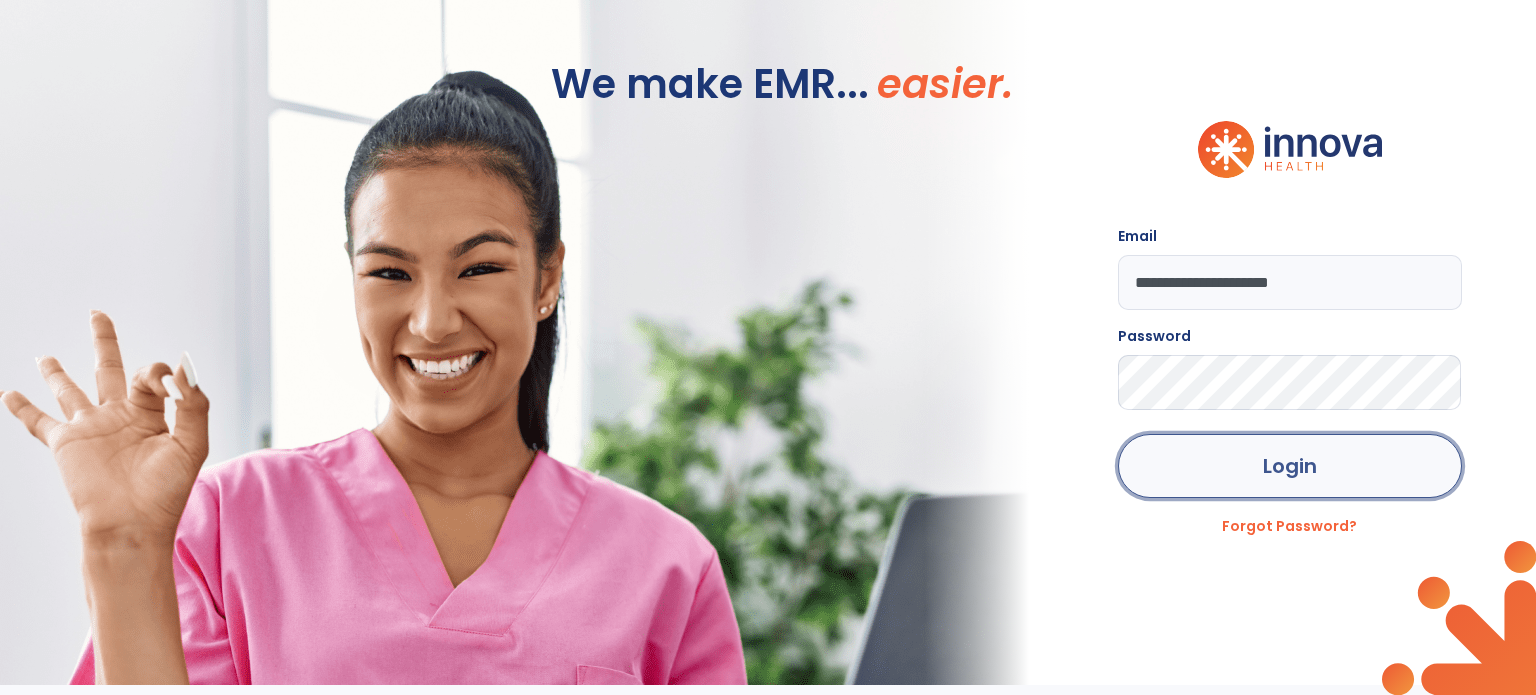 click on "Login" 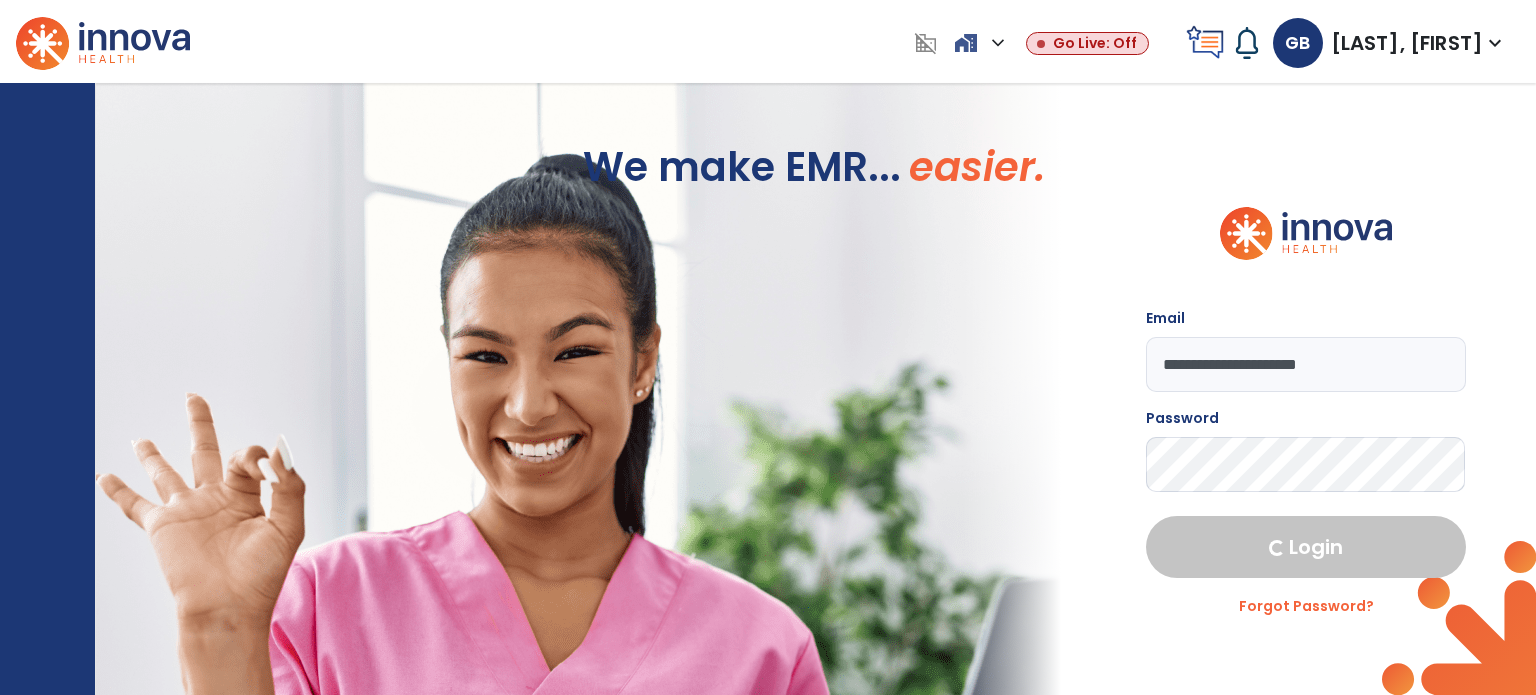 select on "****" 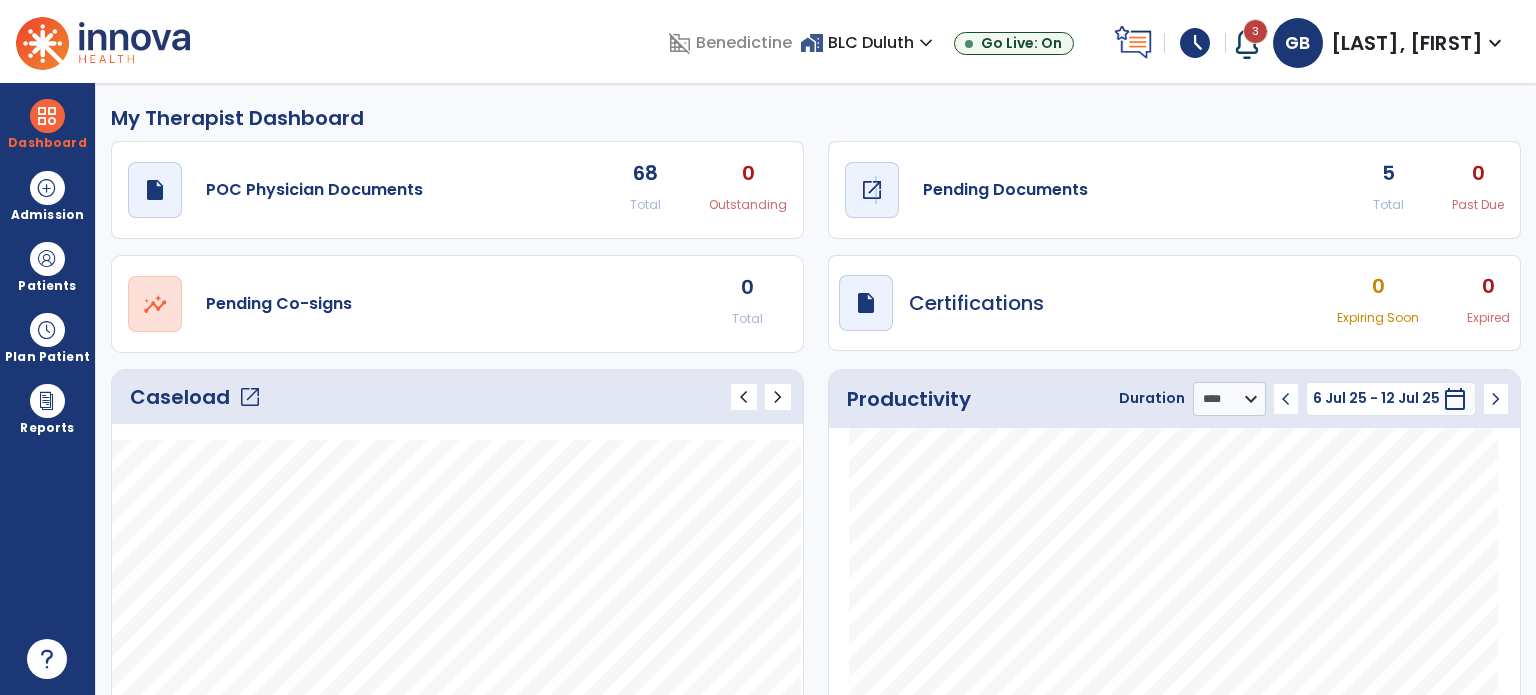 click on "open_in_new" 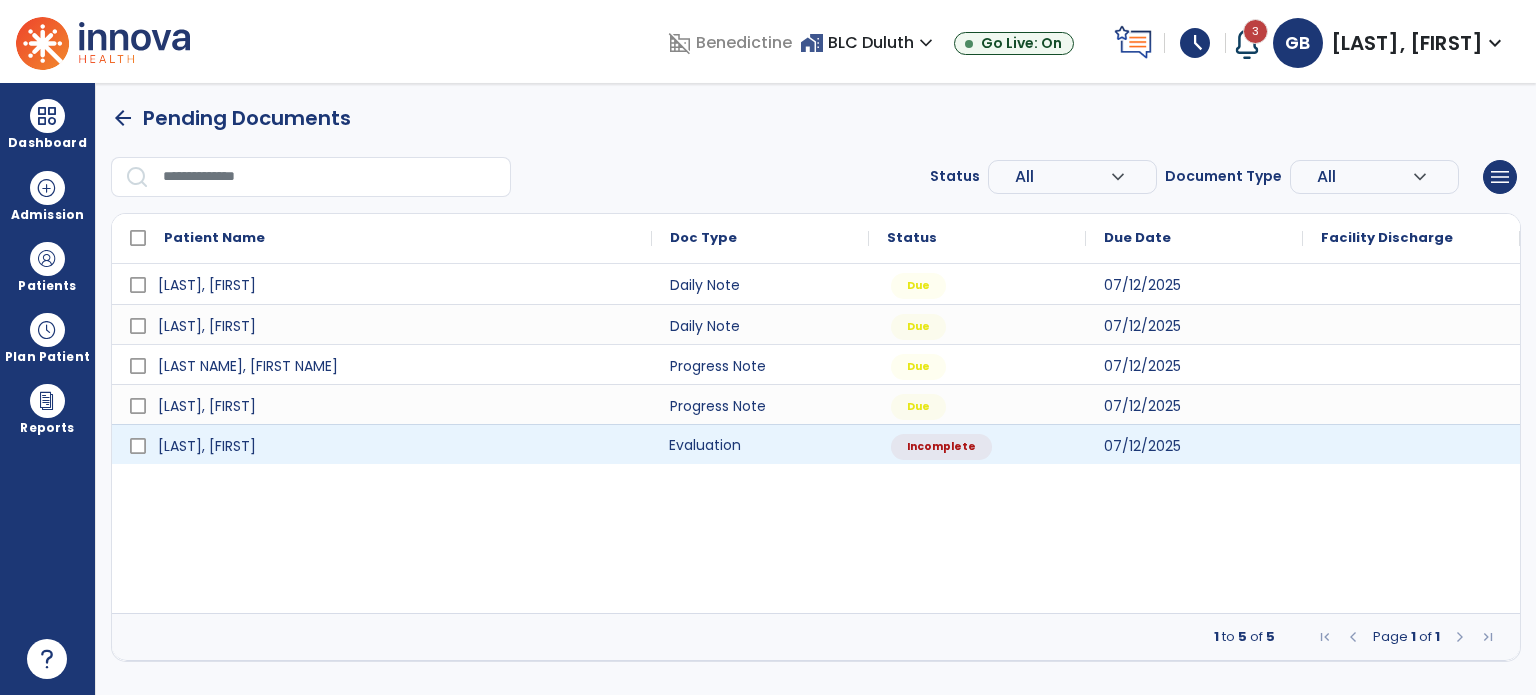 click on "Evaluation" at bounding box center [760, 444] 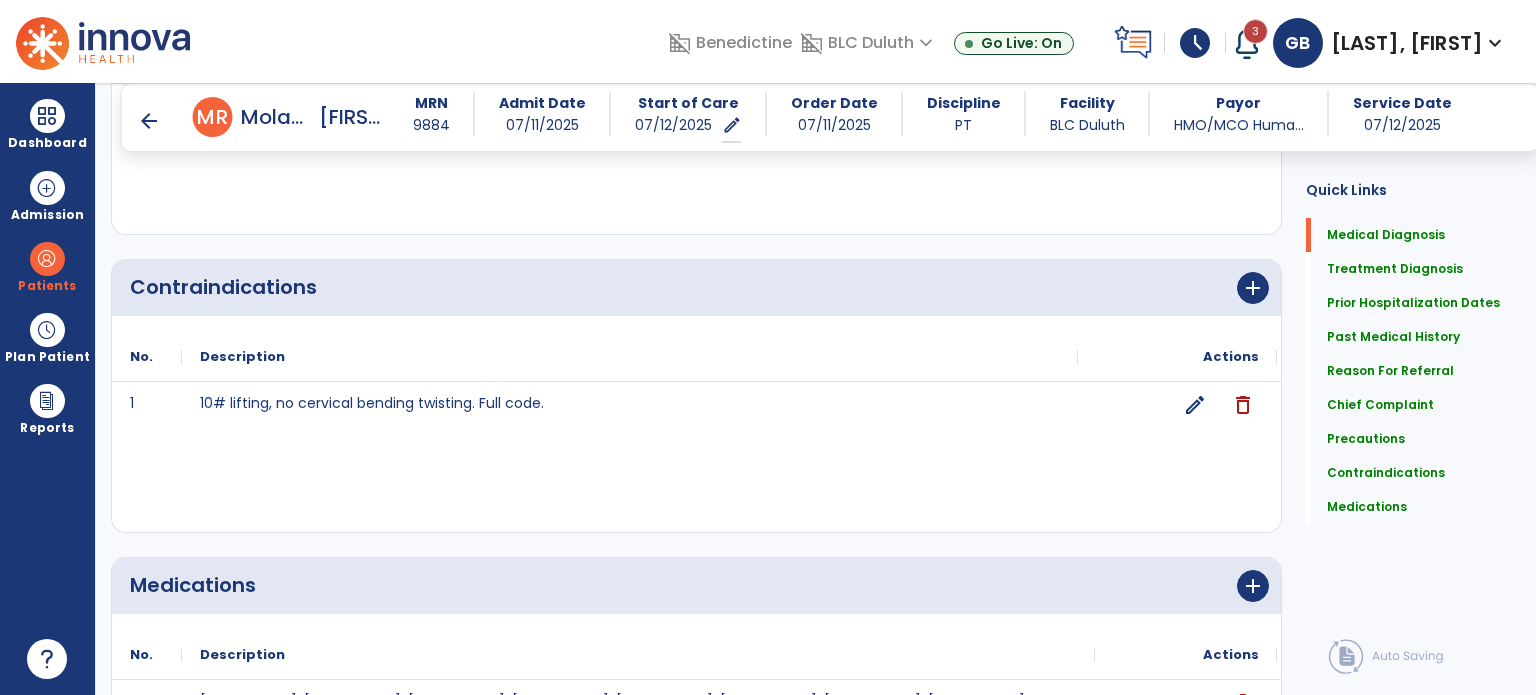 scroll, scrollTop: 2308, scrollLeft: 0, axis: vertical 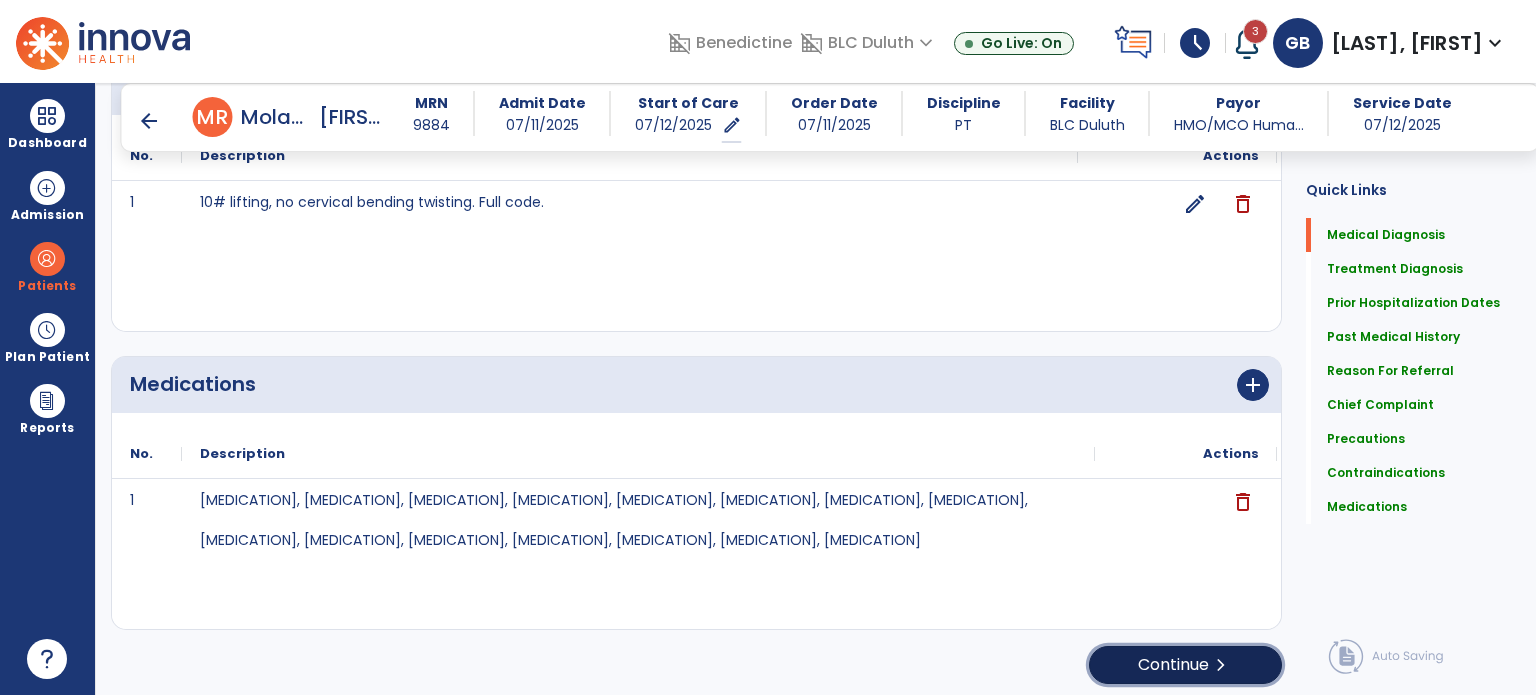 click on "chevron_right" 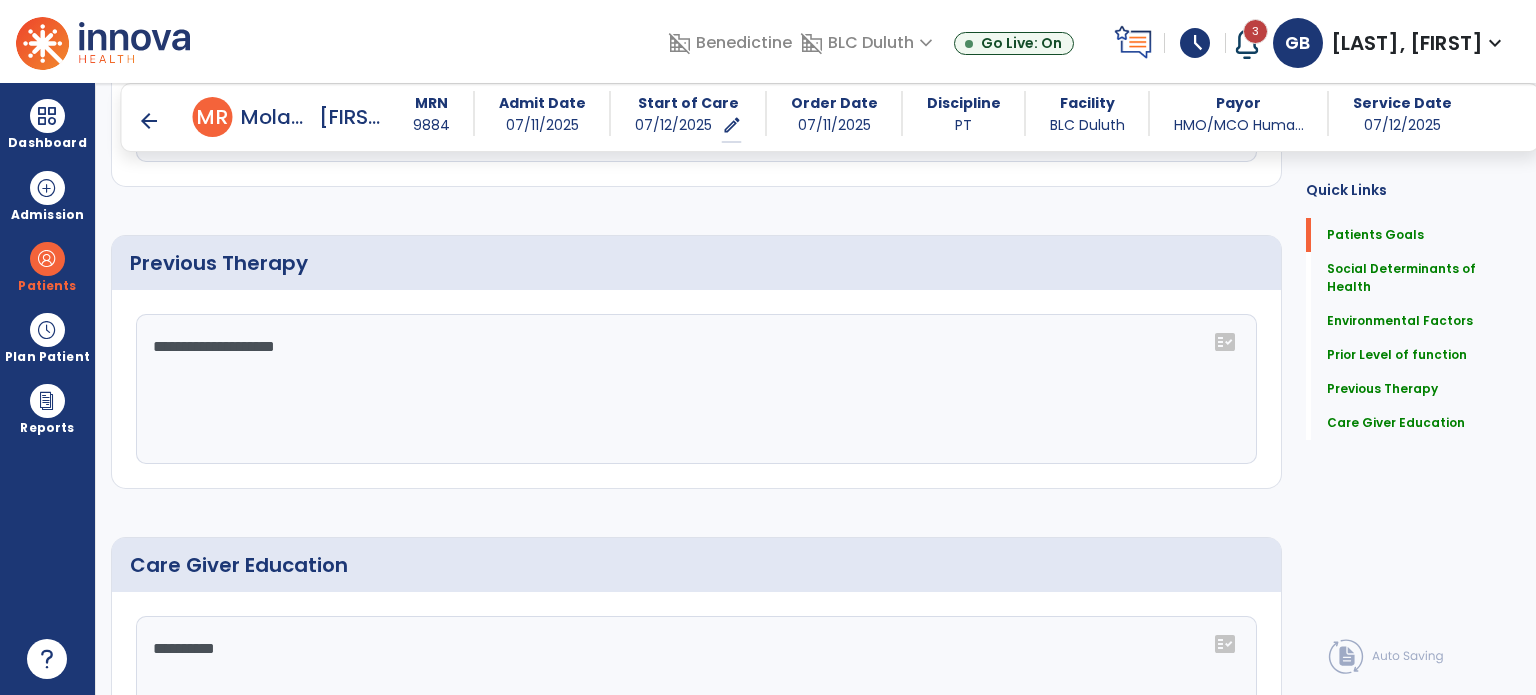 scroll, scrollTop: 1523, scrollLeft: 0, axis: vertical 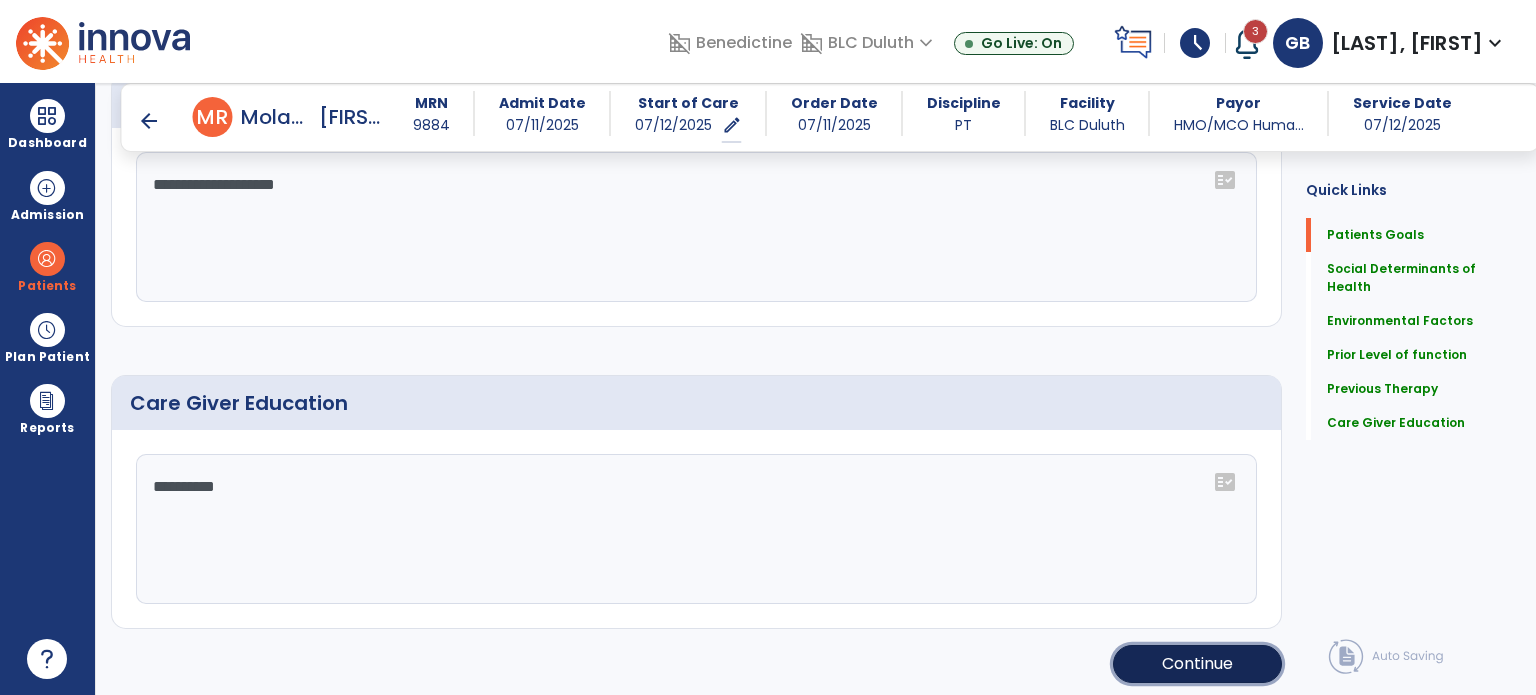 click on "Continue" 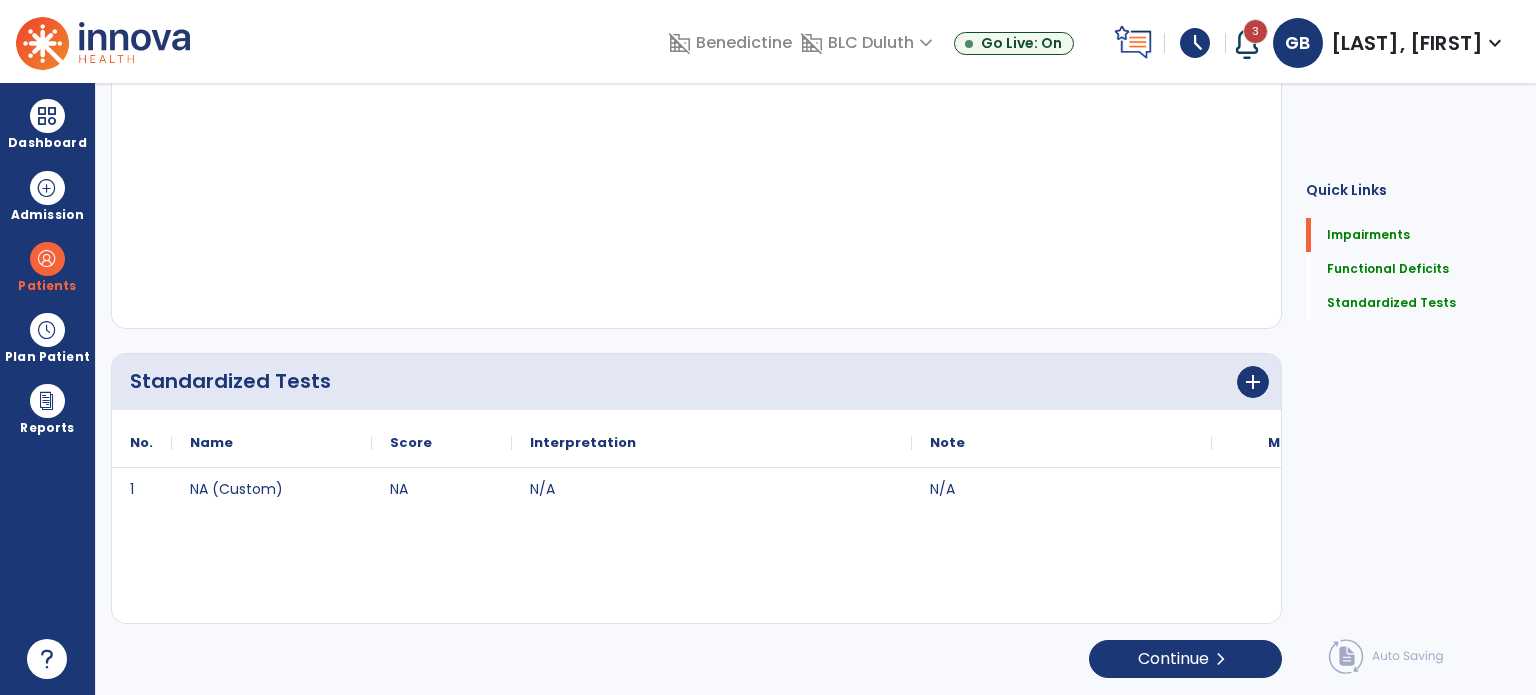 scroll, scrollTop: 0, scrollLeft: 0, axis: both 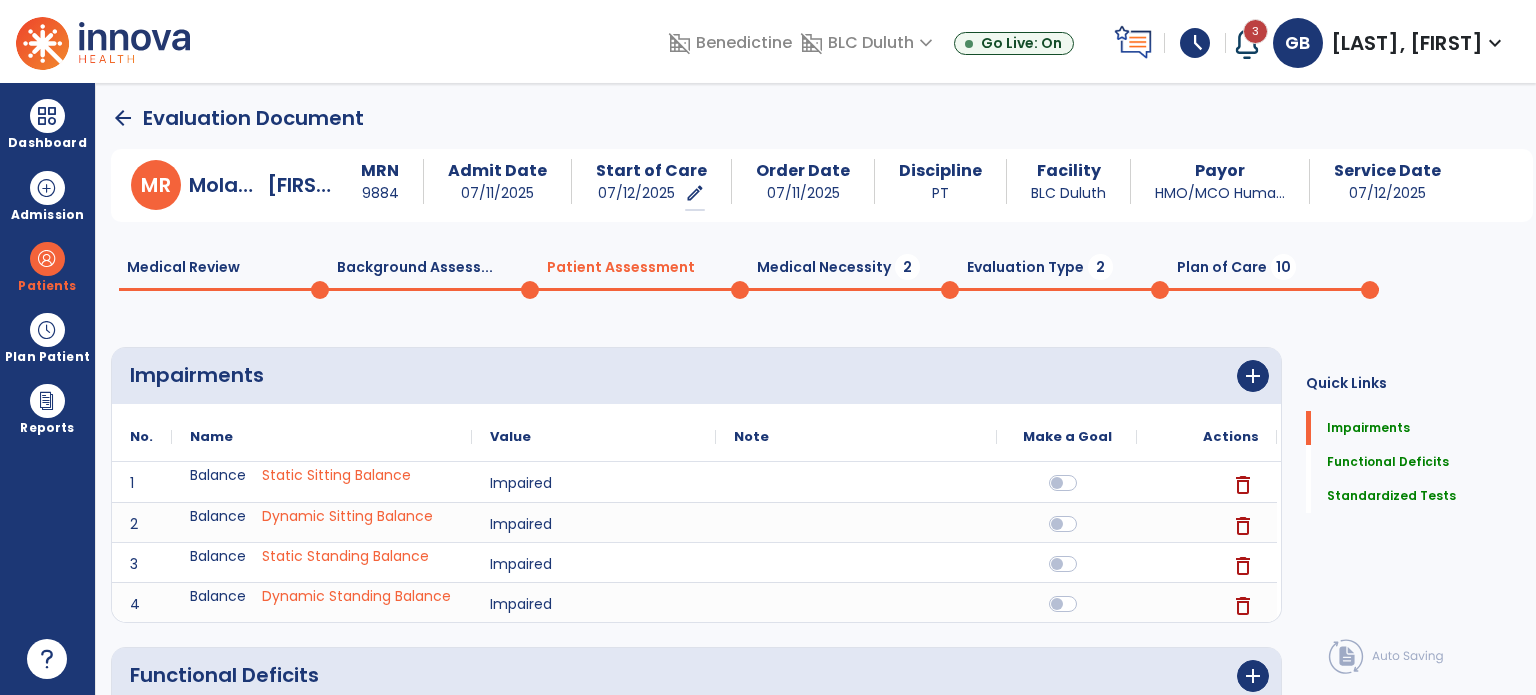 click on "Medical Necessity  2" 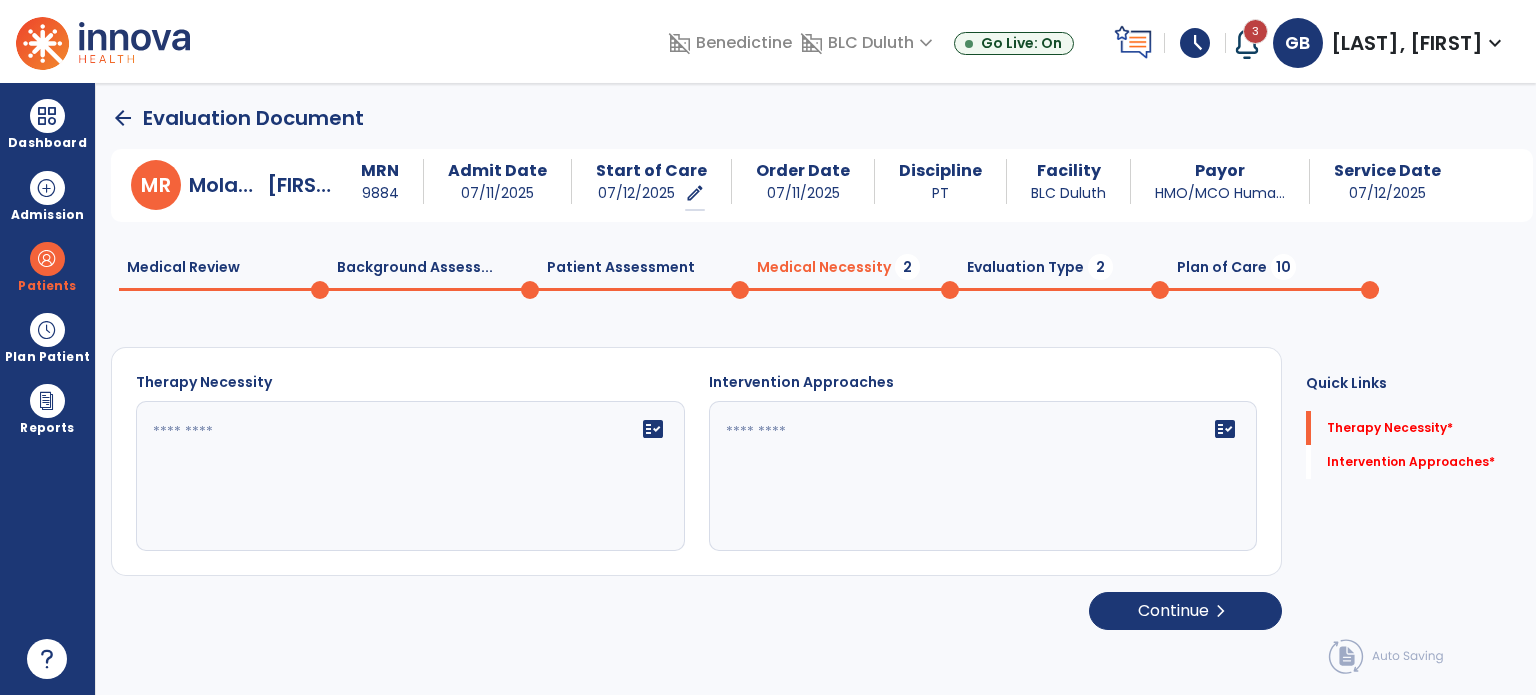 scroll, scrollTop: 0, scrollLeft: 0, axis: both 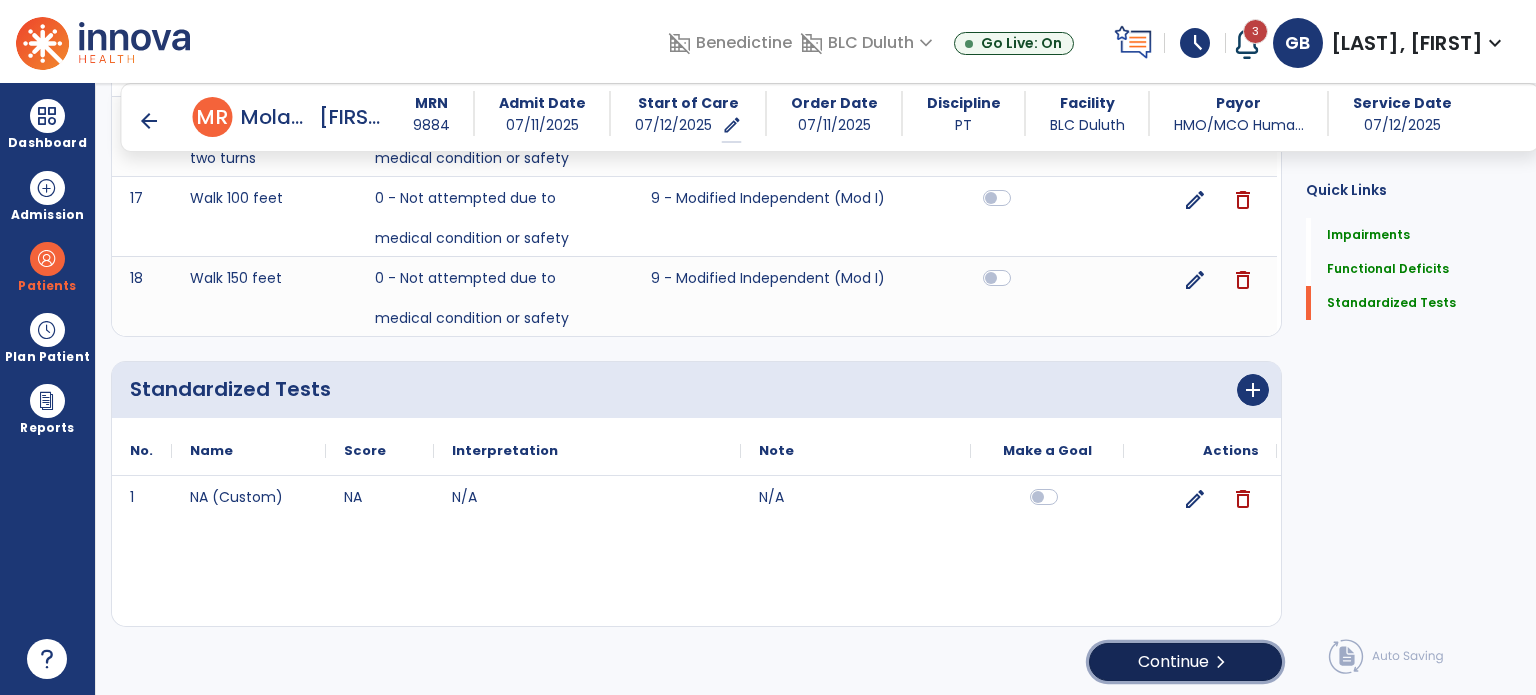 click on "chevron_right" 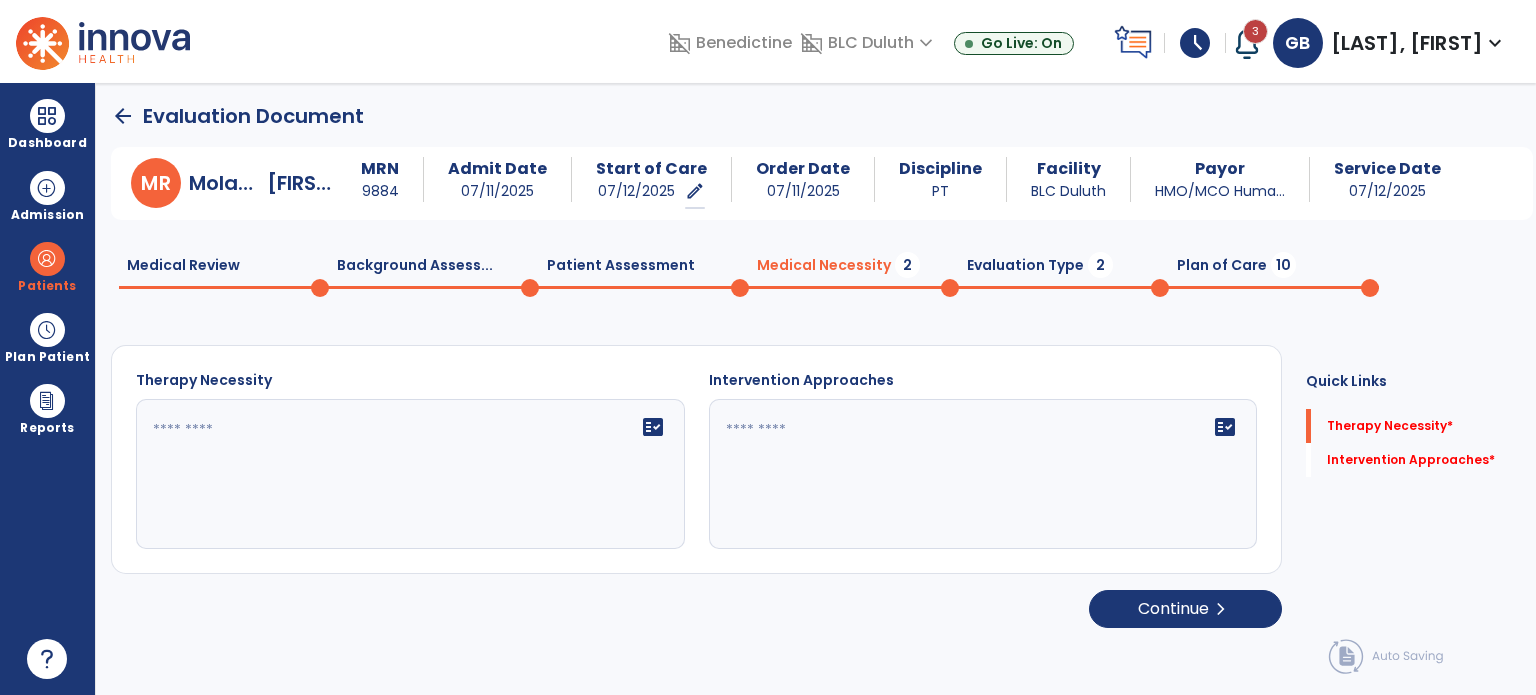 scroll, scrollTop: 0, scrollLeft: 0, axis: both 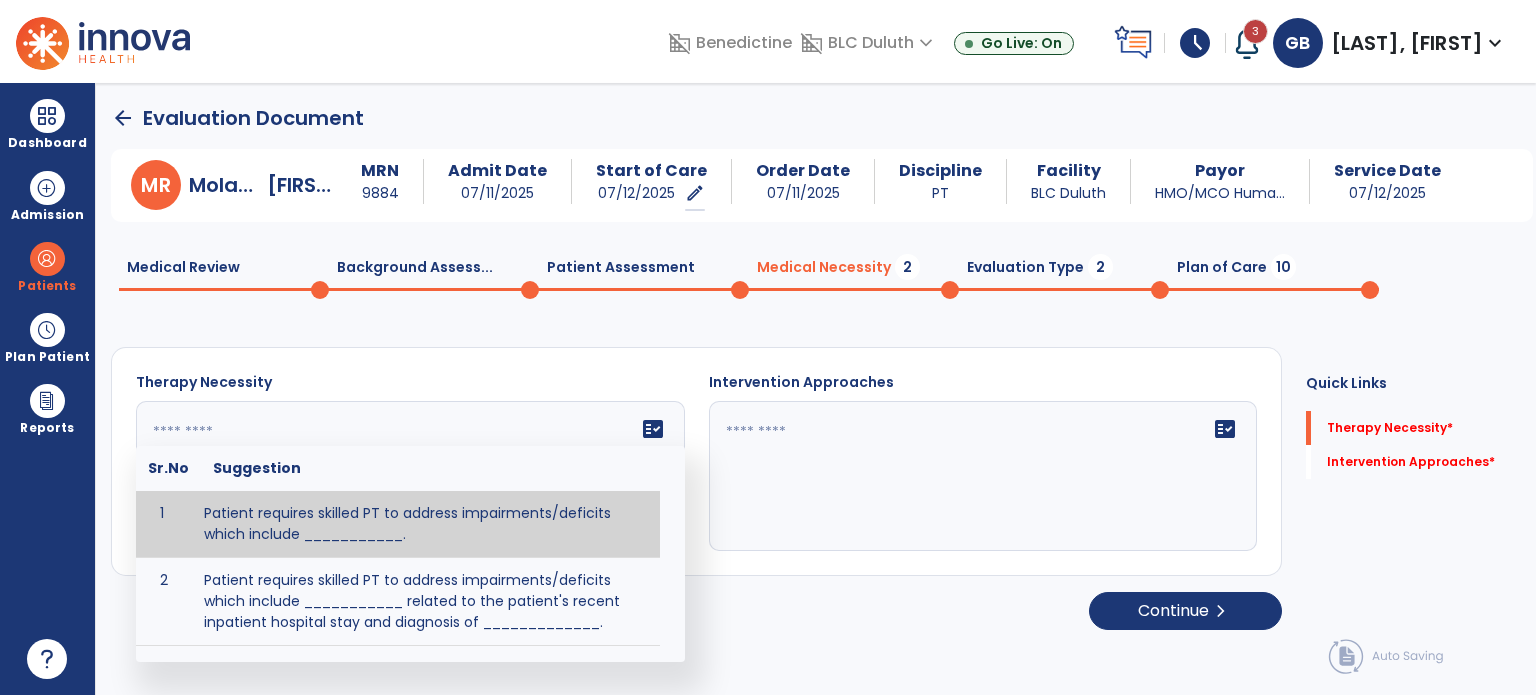 drag, startPoint x: 387, startPoint y: 455, endPoint x: 394, endPoint y: 471, distance: 17.464249 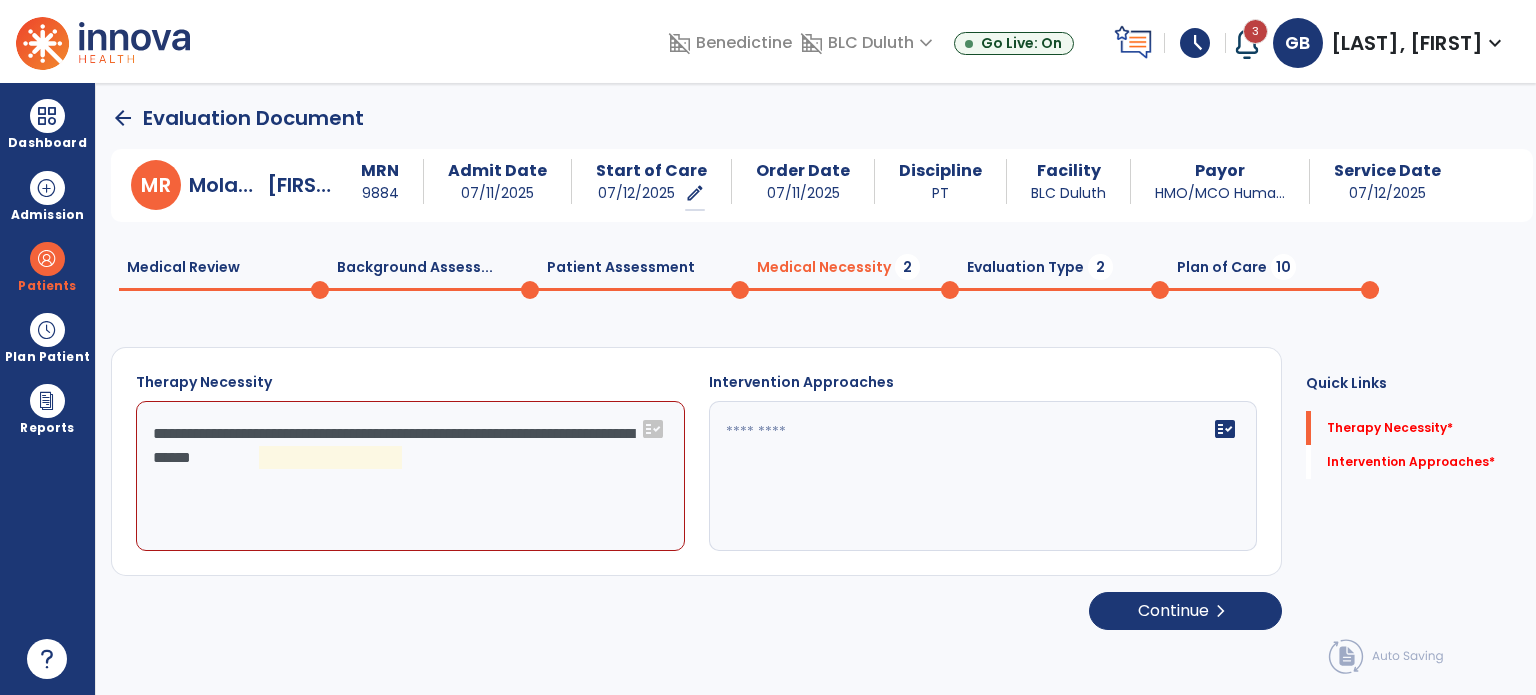 click on "**********" 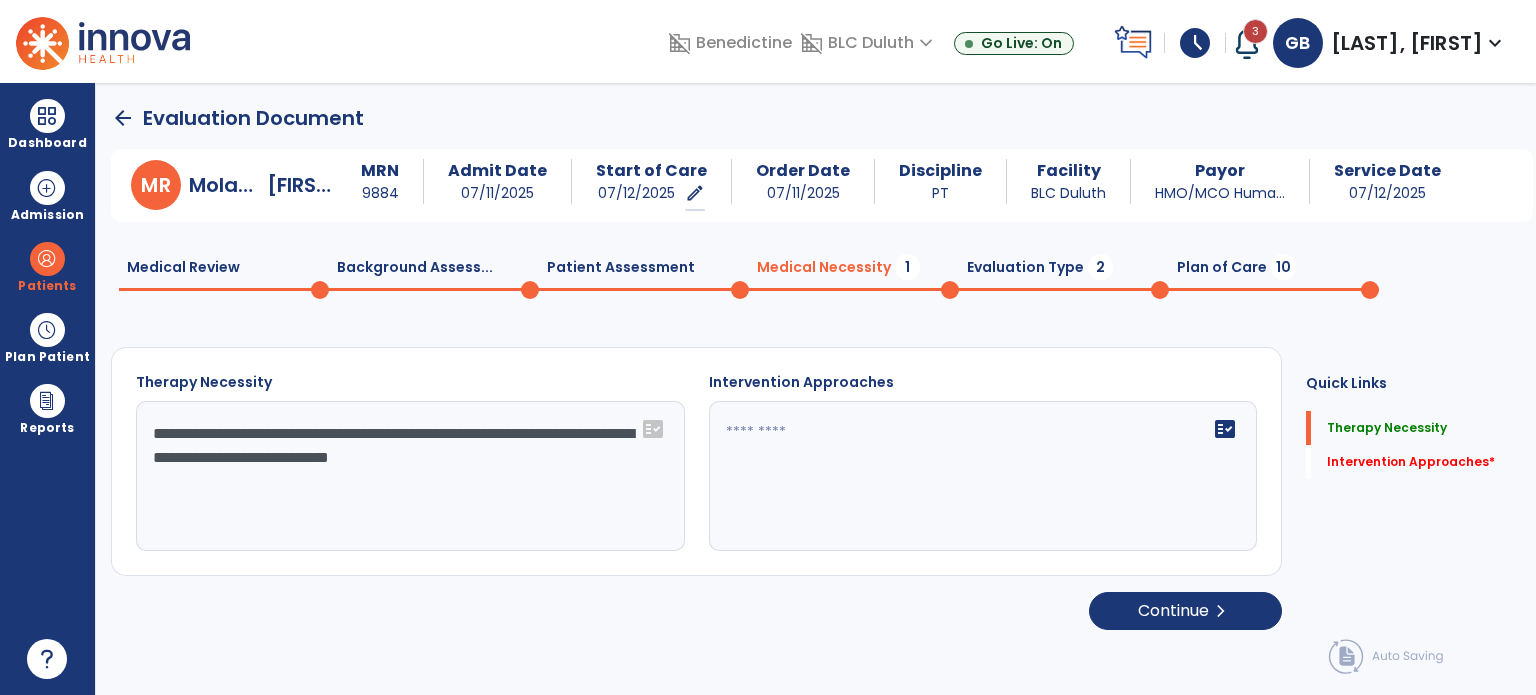type on "**********" 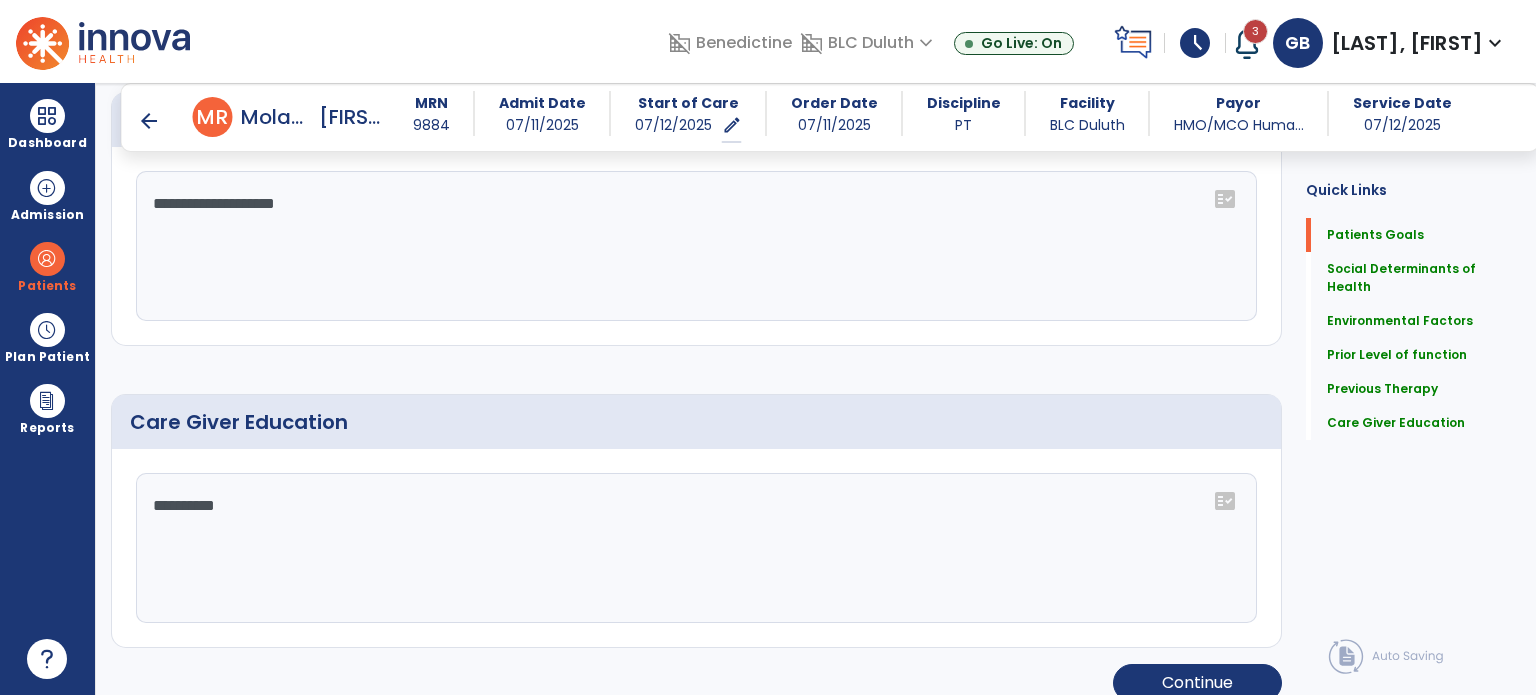 scroll, scrollTop: 1523, scrollLeft: 0, axis: vertical 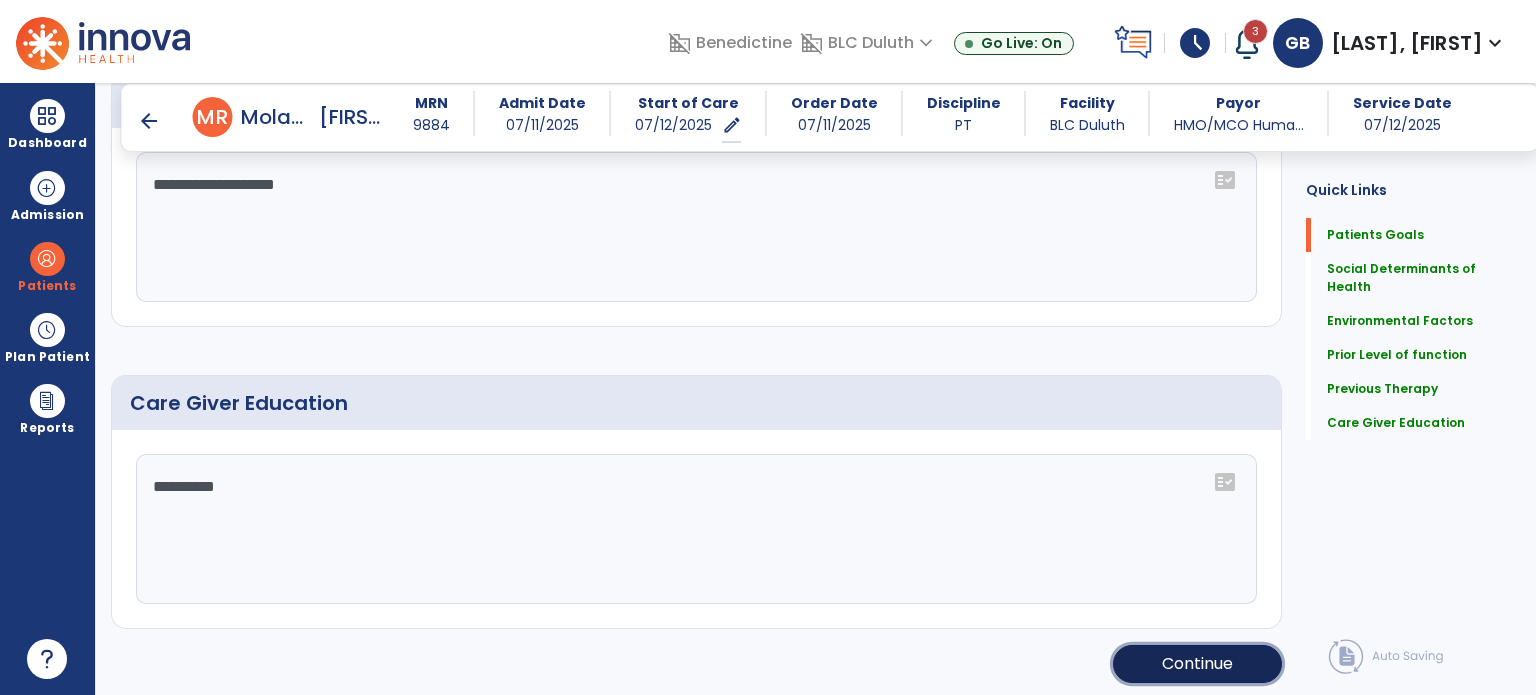 click on "Continue" 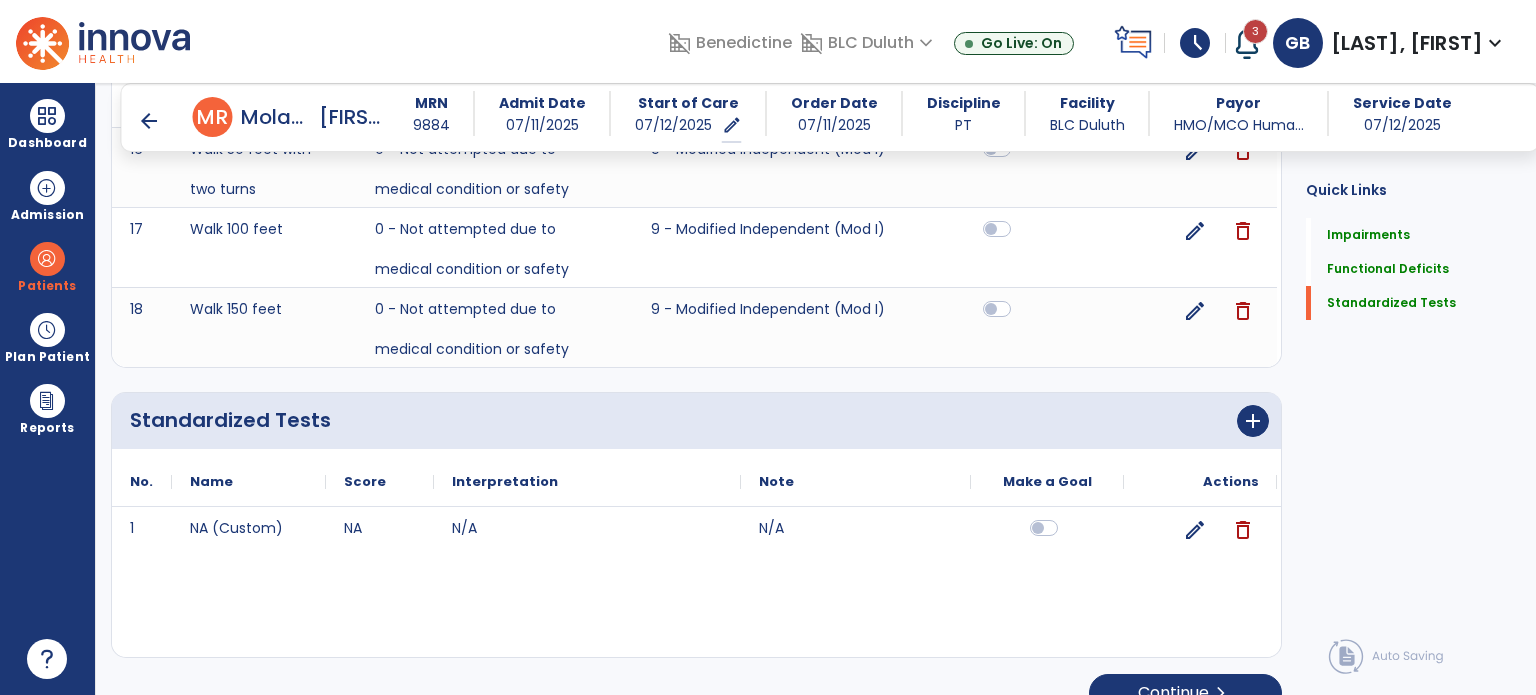 scroll, scrollTop: 1687, scrollLeft: 0, axis: vertical 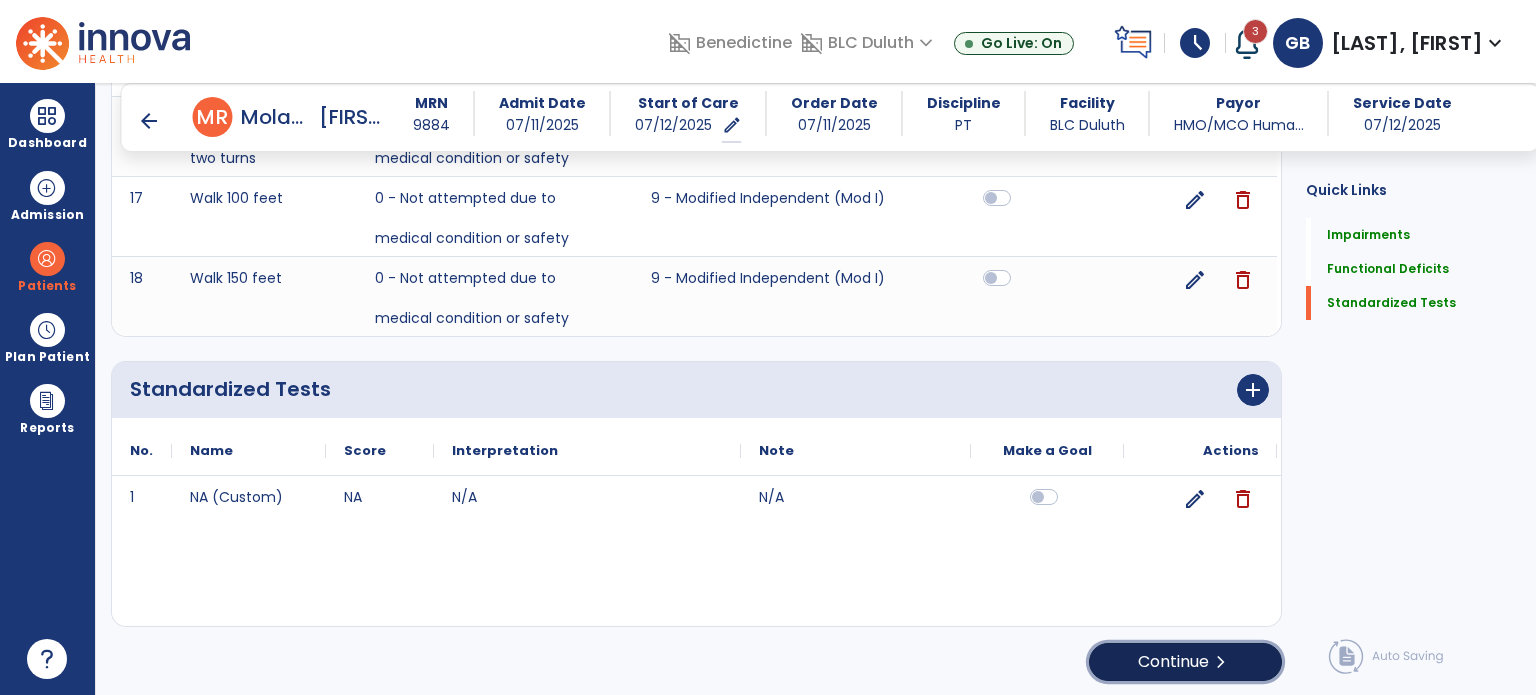 drag, startPoint x: 1211, startPoint y: 647, endPoint x: 1188, endPoint y: 635, distance: 25.942244 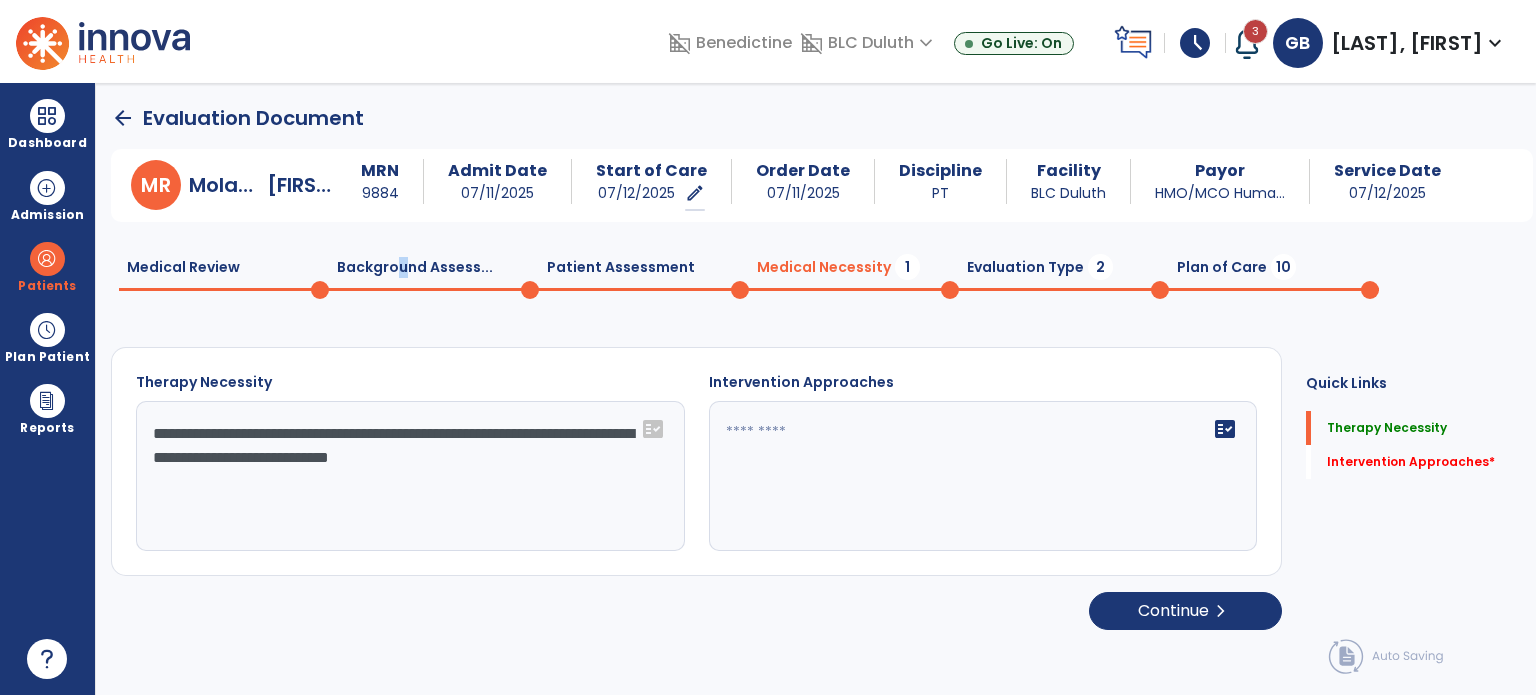 scroll, scrollTop: 0, scrollLeft: 0, axis: both 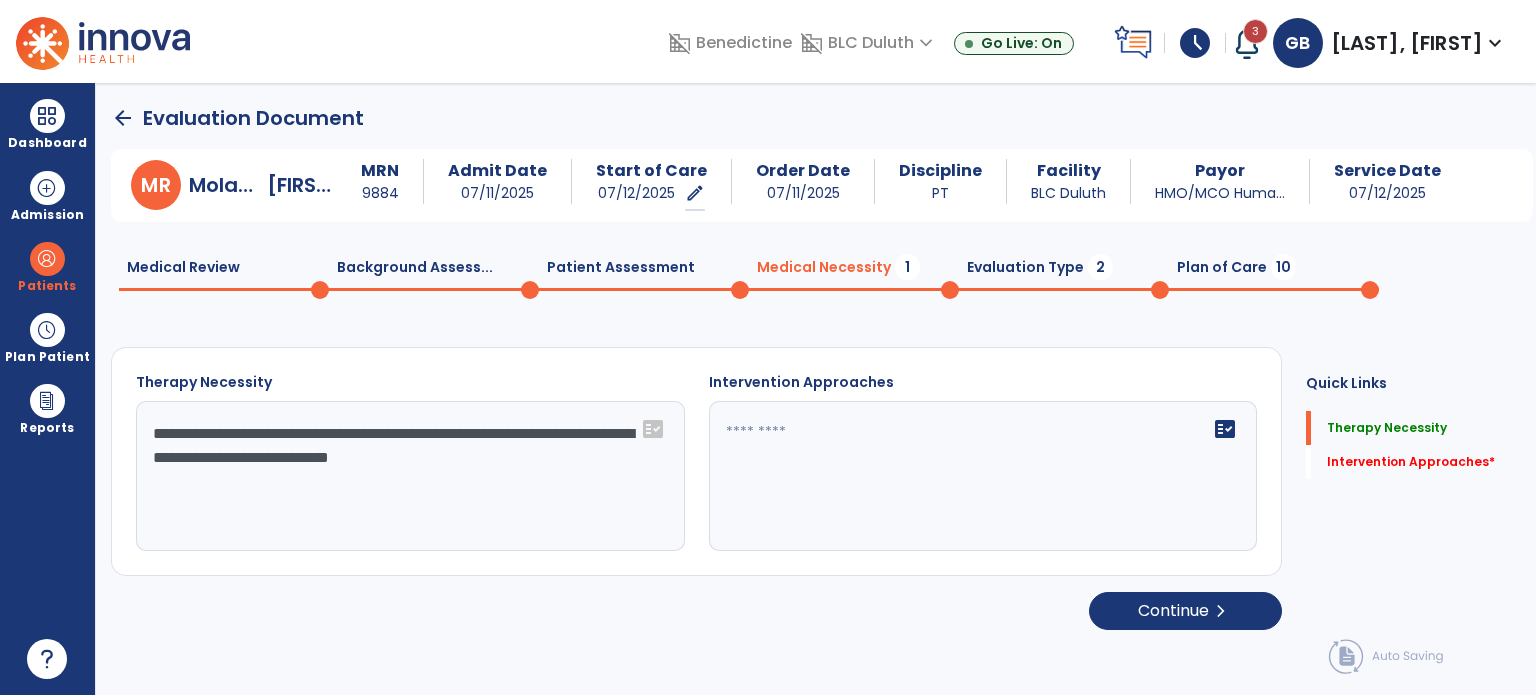 click 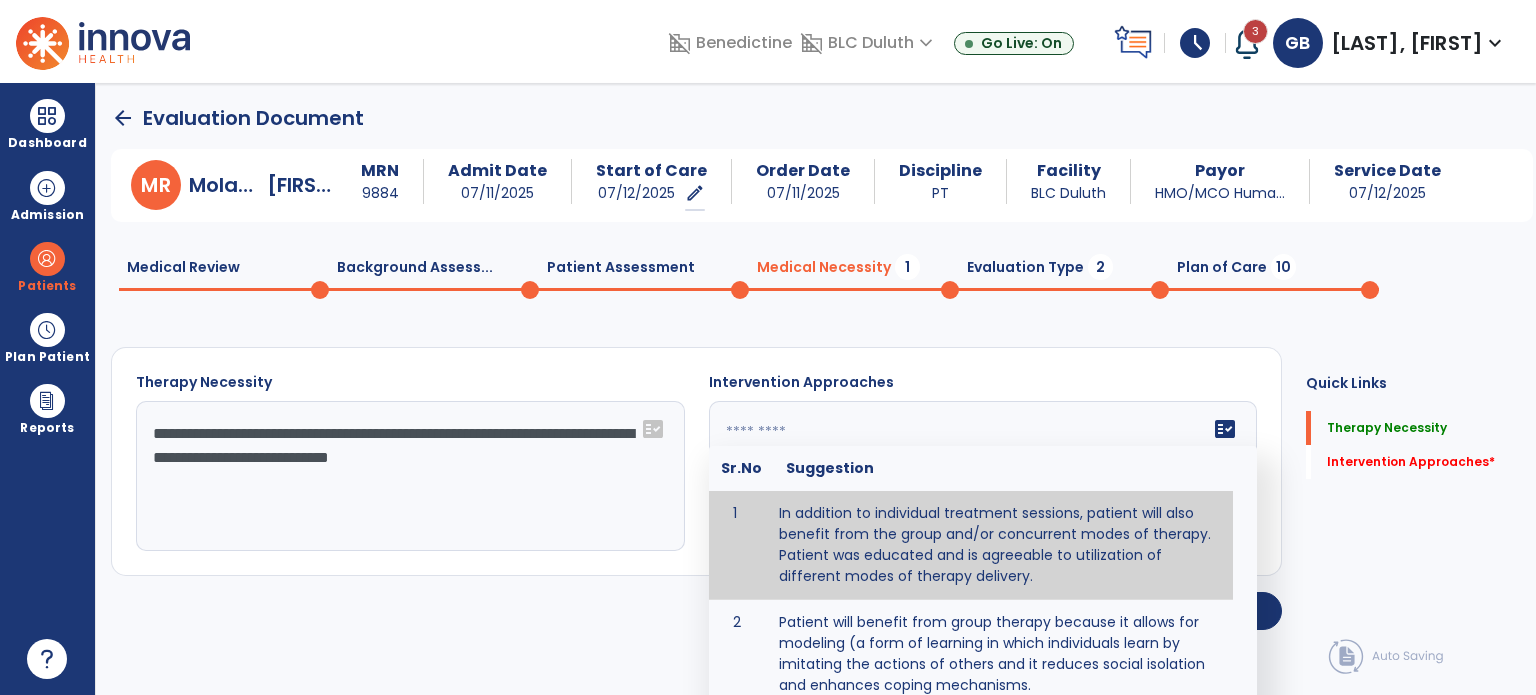 type on "**********" 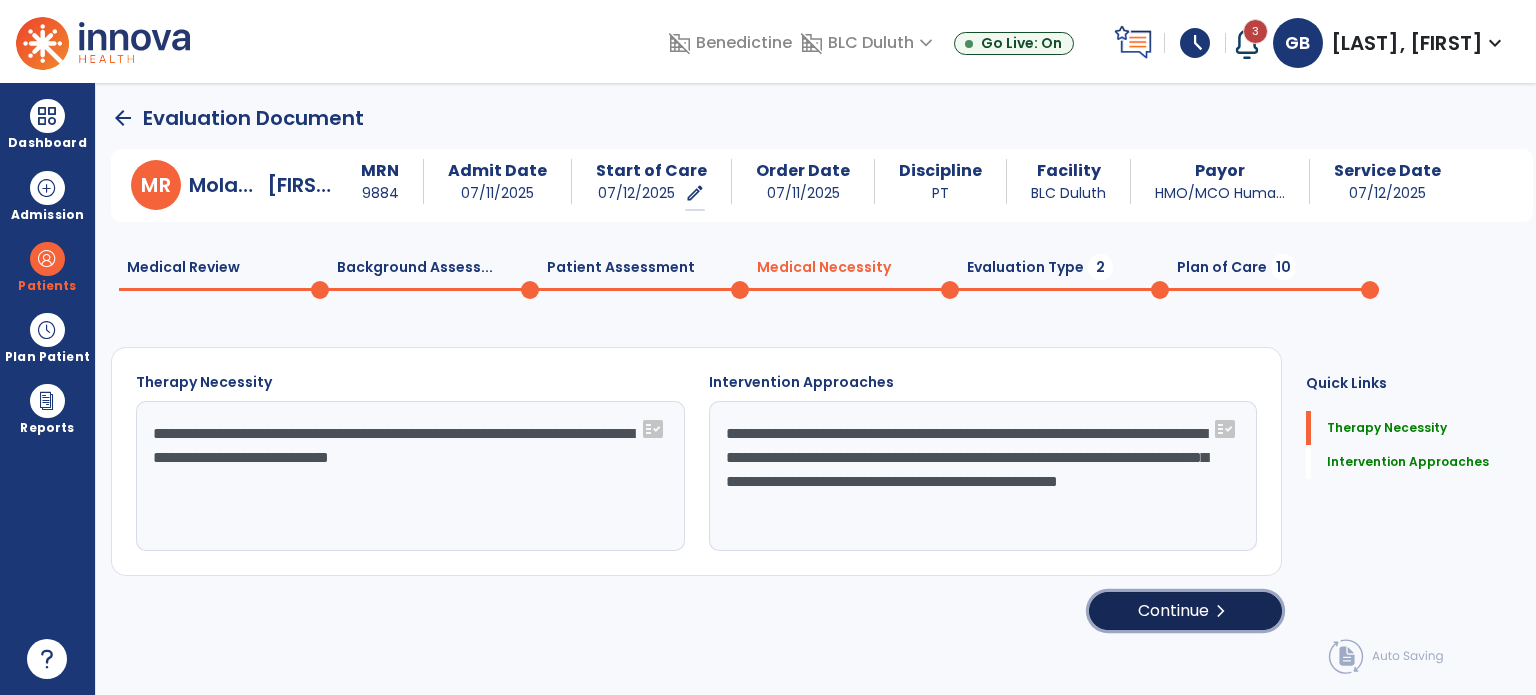 click on "Continue  chevron_right" 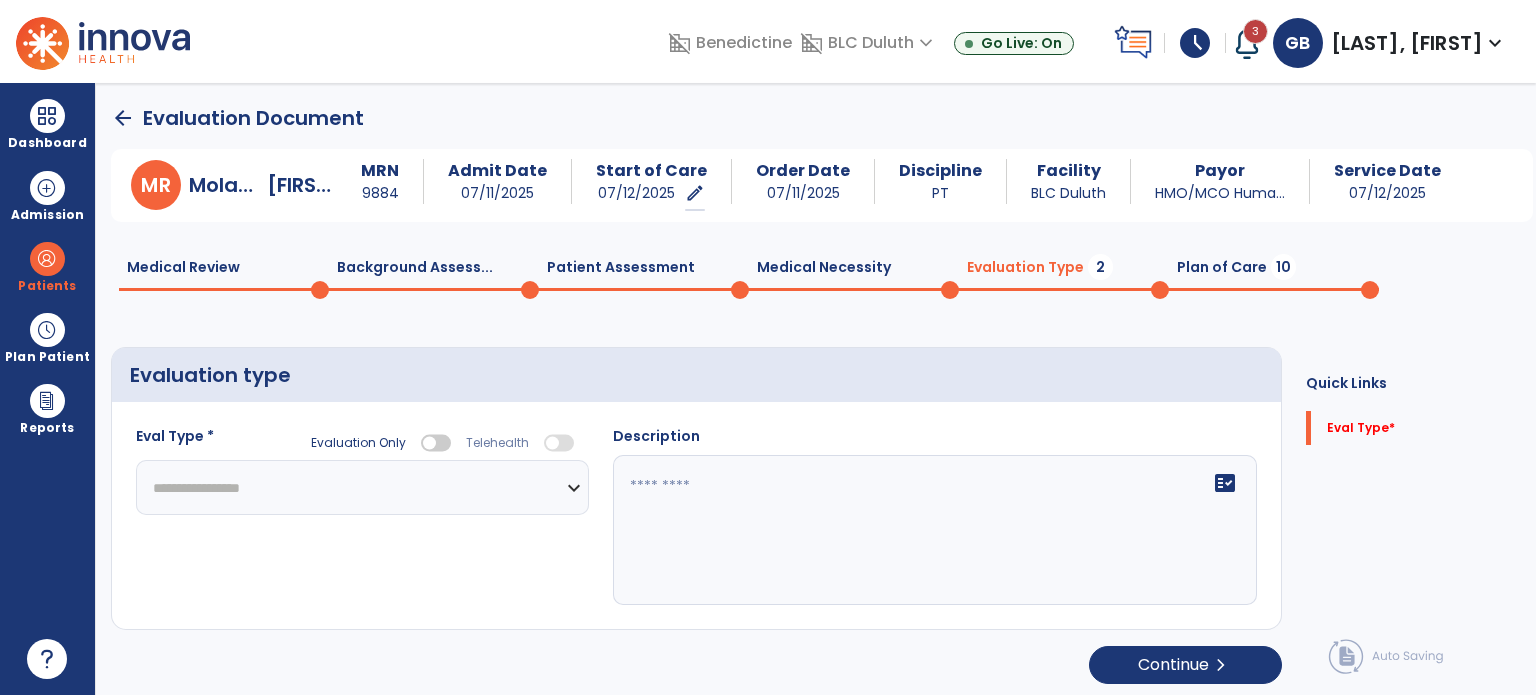 click on "**********" 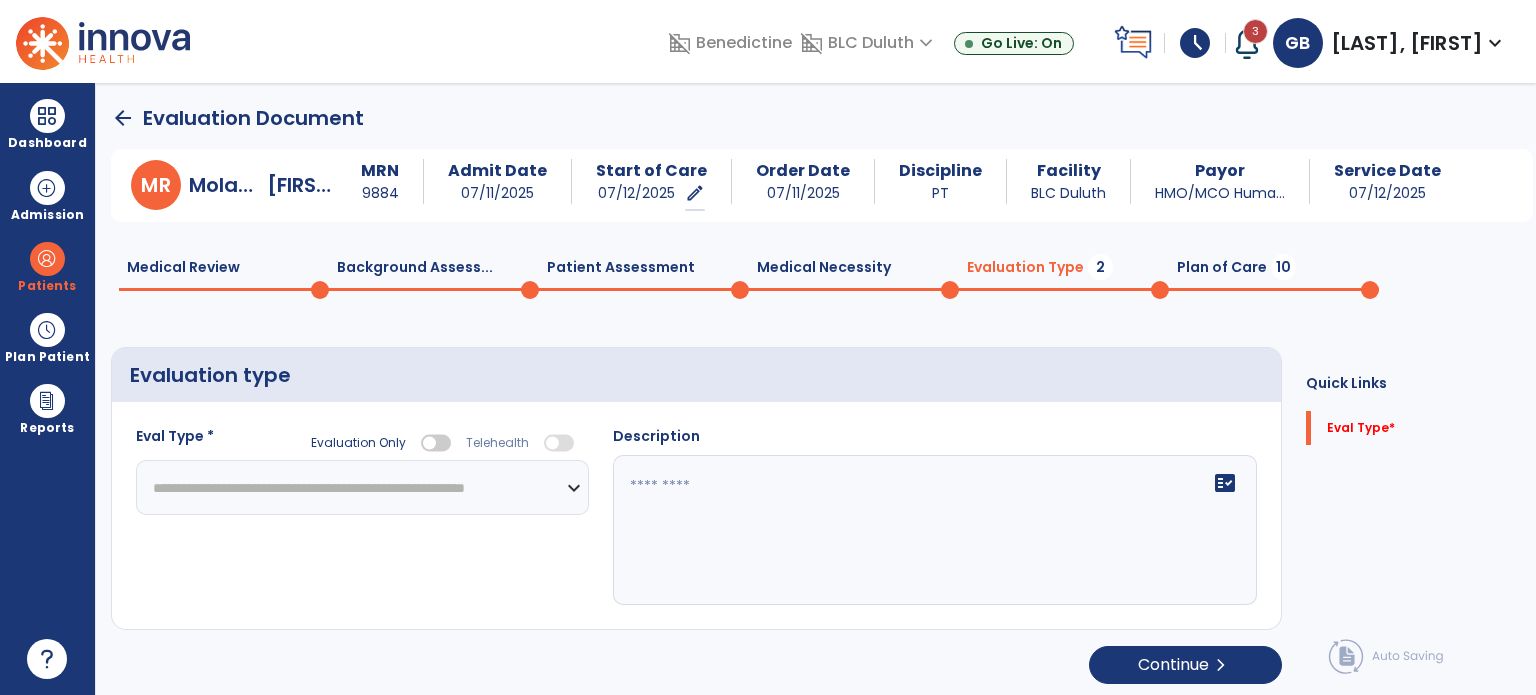 click on "**********" 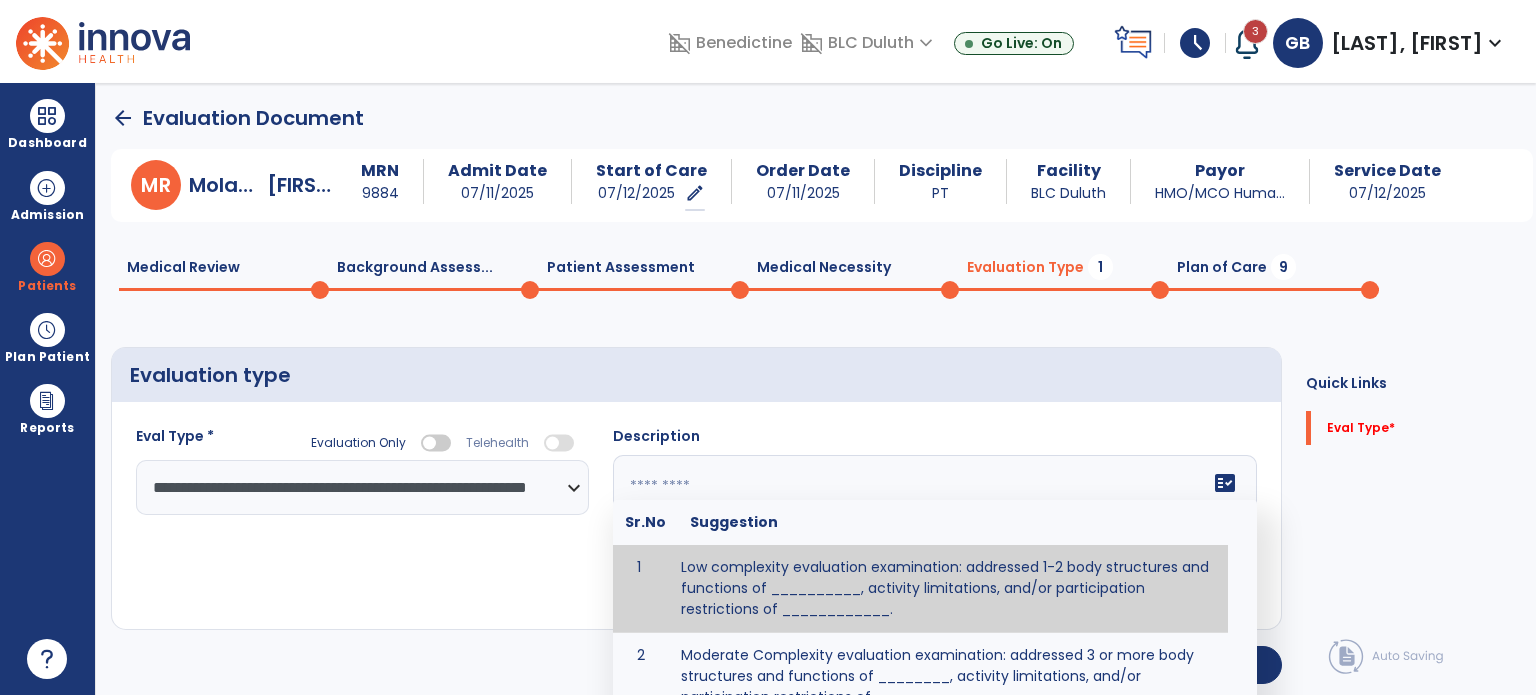 click on "fact_check  Sr.No Suggestion 1 Low complexity evaluation examination: addressed 1-2 body structures and functions of __________, activity limitations, and/or participation restrictions of ____________. 2 Moderate Complexity evaluation examination: addressed 3 or more body structures and functions of ________, activity limitations, and/or participation restrictions of _______. 3 High Complexity evaluation examination: addressed 4 or more body structures and functions of _______, activity limitations, and/or participation restrictions of _________" 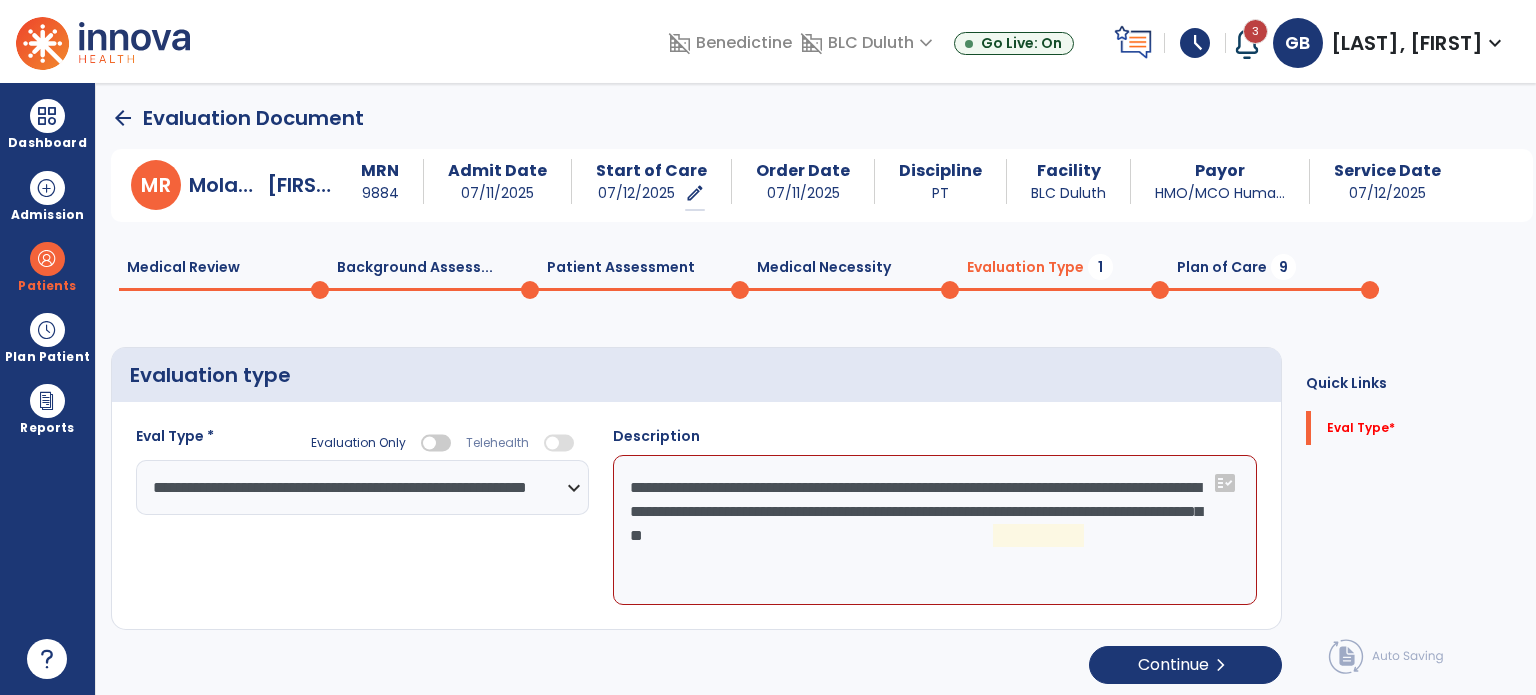 drag, startPoint x: 1032, startPoint y: 495, endPoint x: 1064, endPoint y: 507, distance: 34.176014 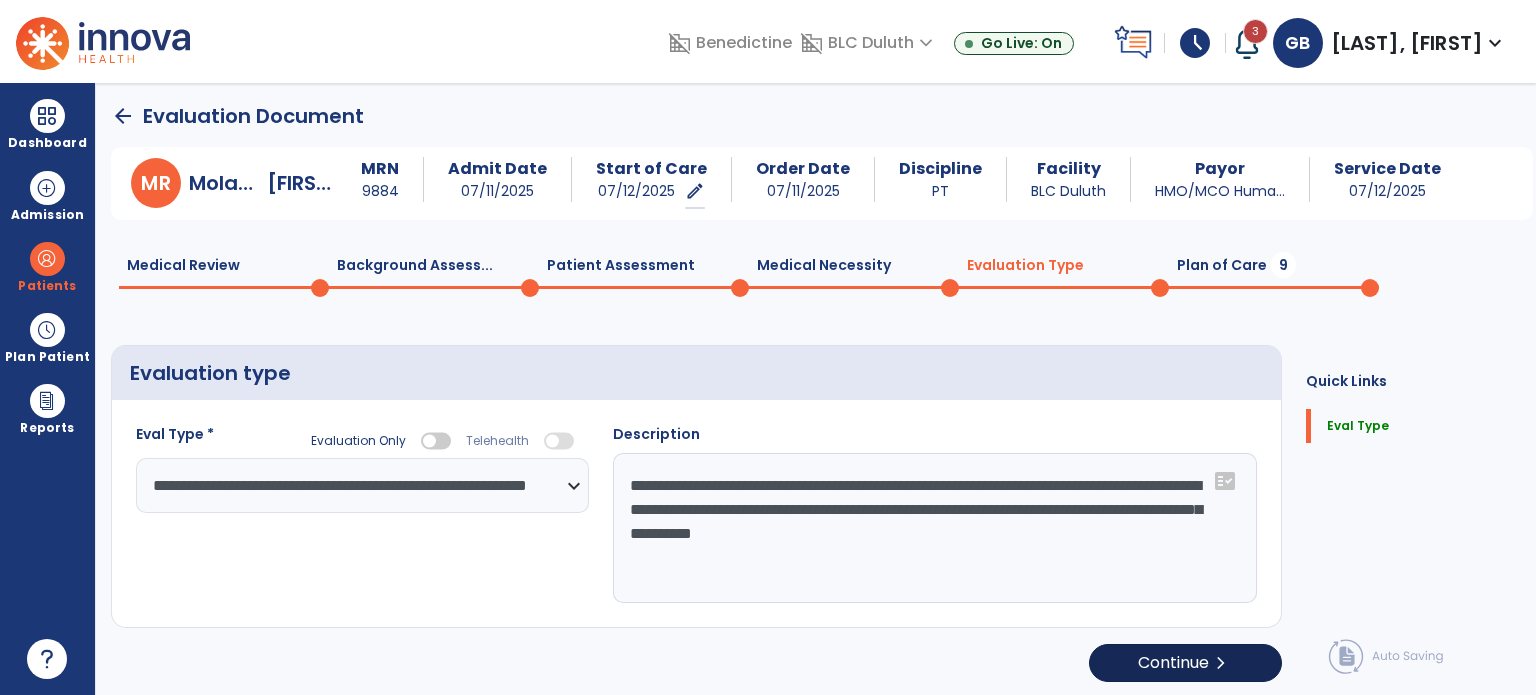 scroll, scrollTop: 4, scrollLeft: 0, axis: vertical 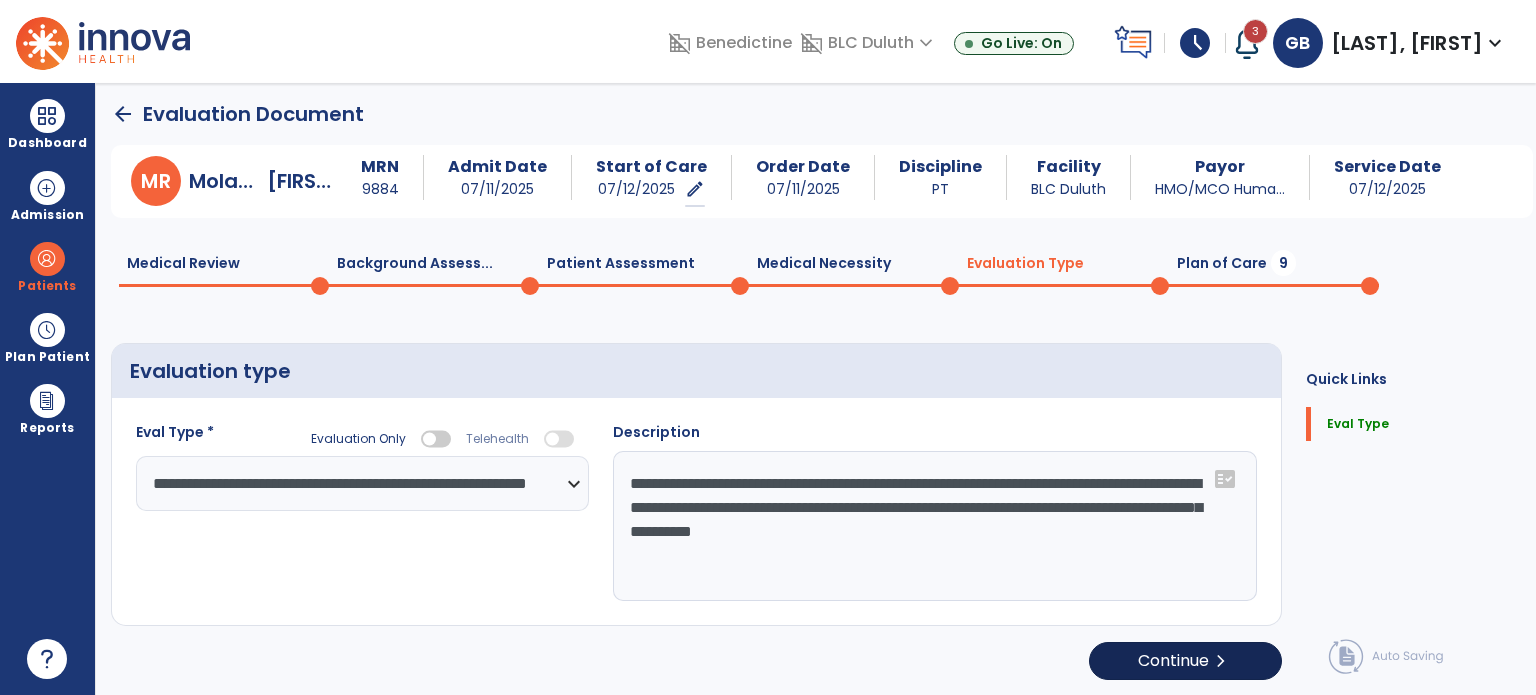 type on "**********" 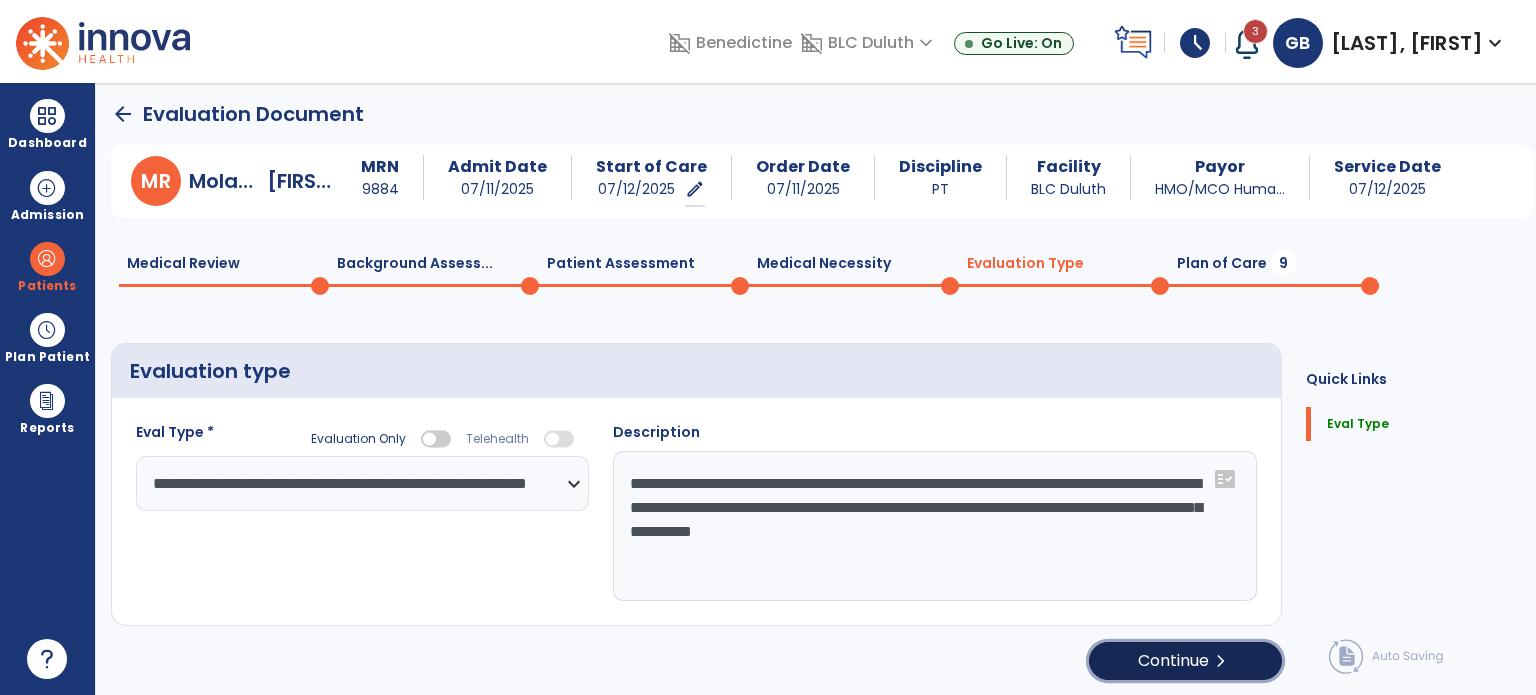 click on "Continue  chevron_right" 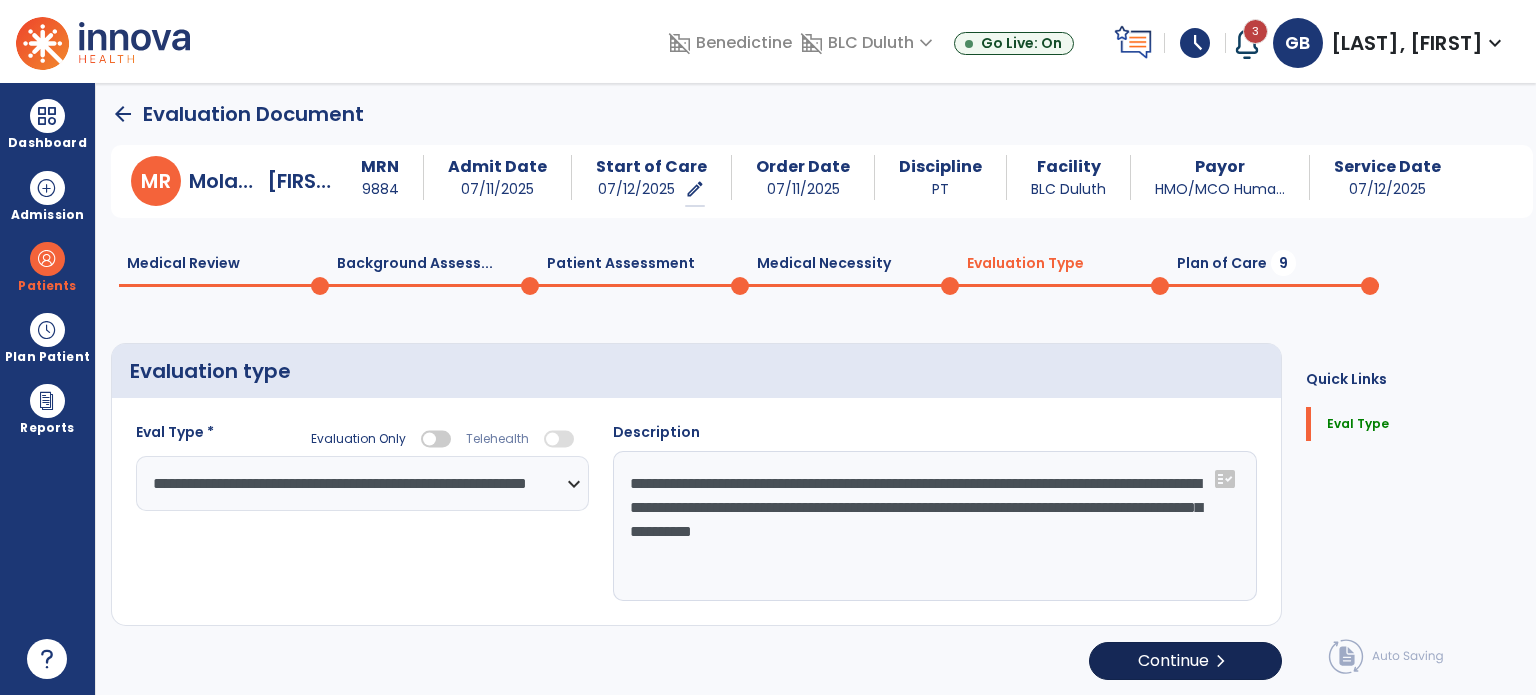select on "*****" 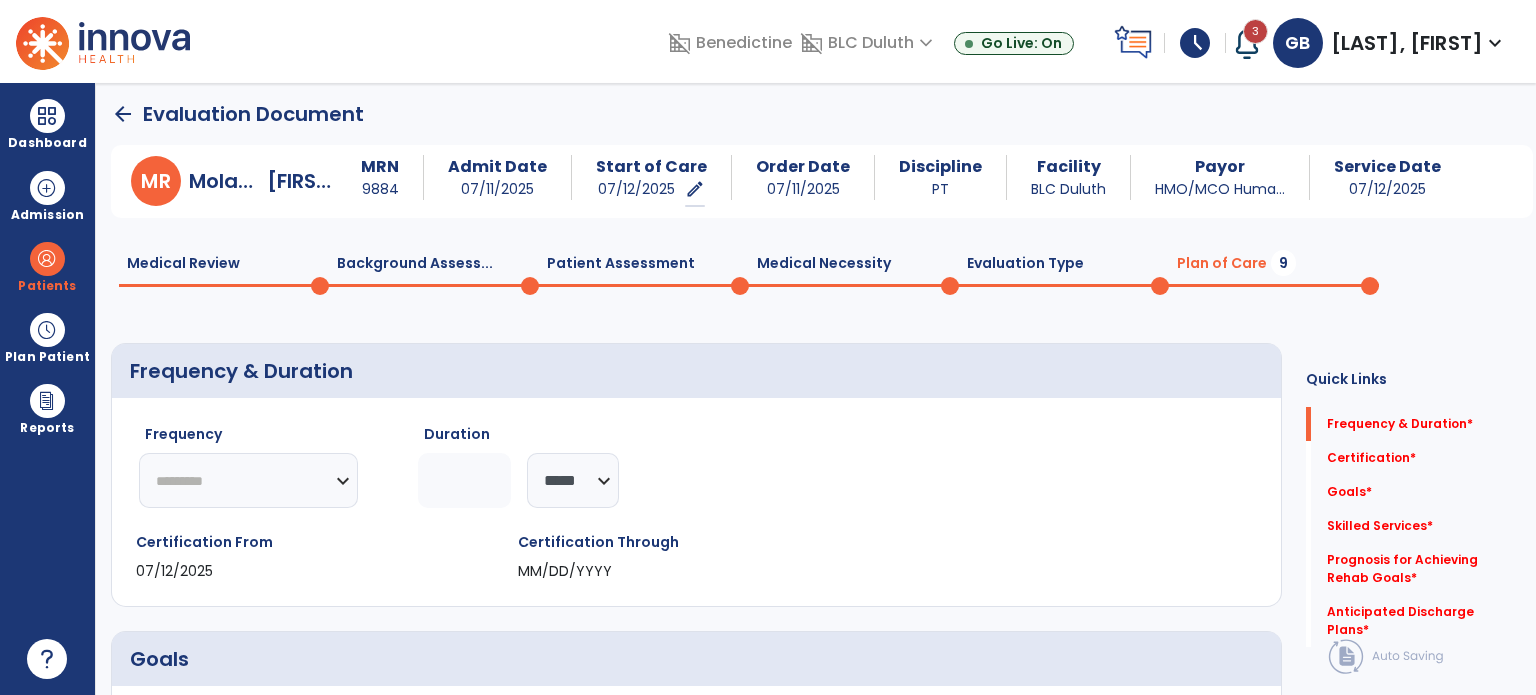 click on "********* ** ** ** ** ** ** **" 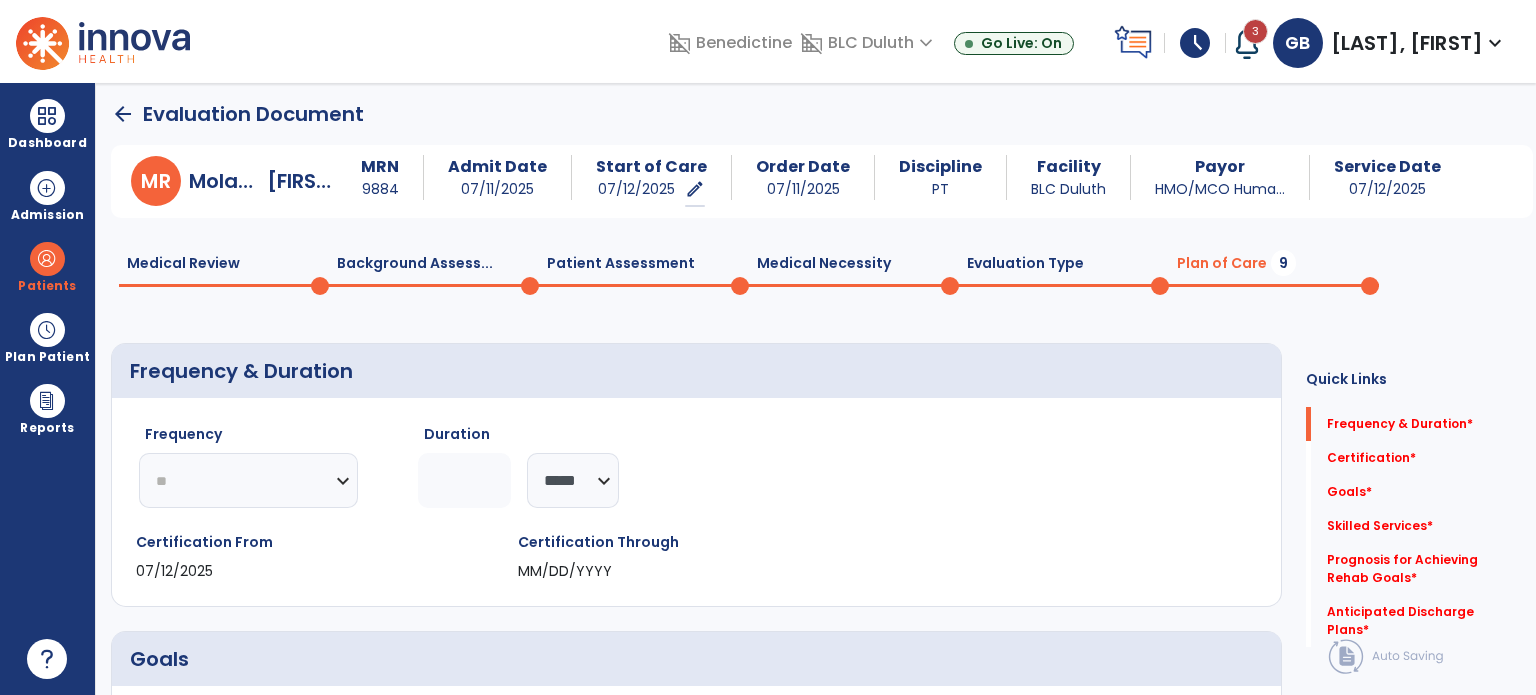 click on "********* ** ** ** ** ** ** **" 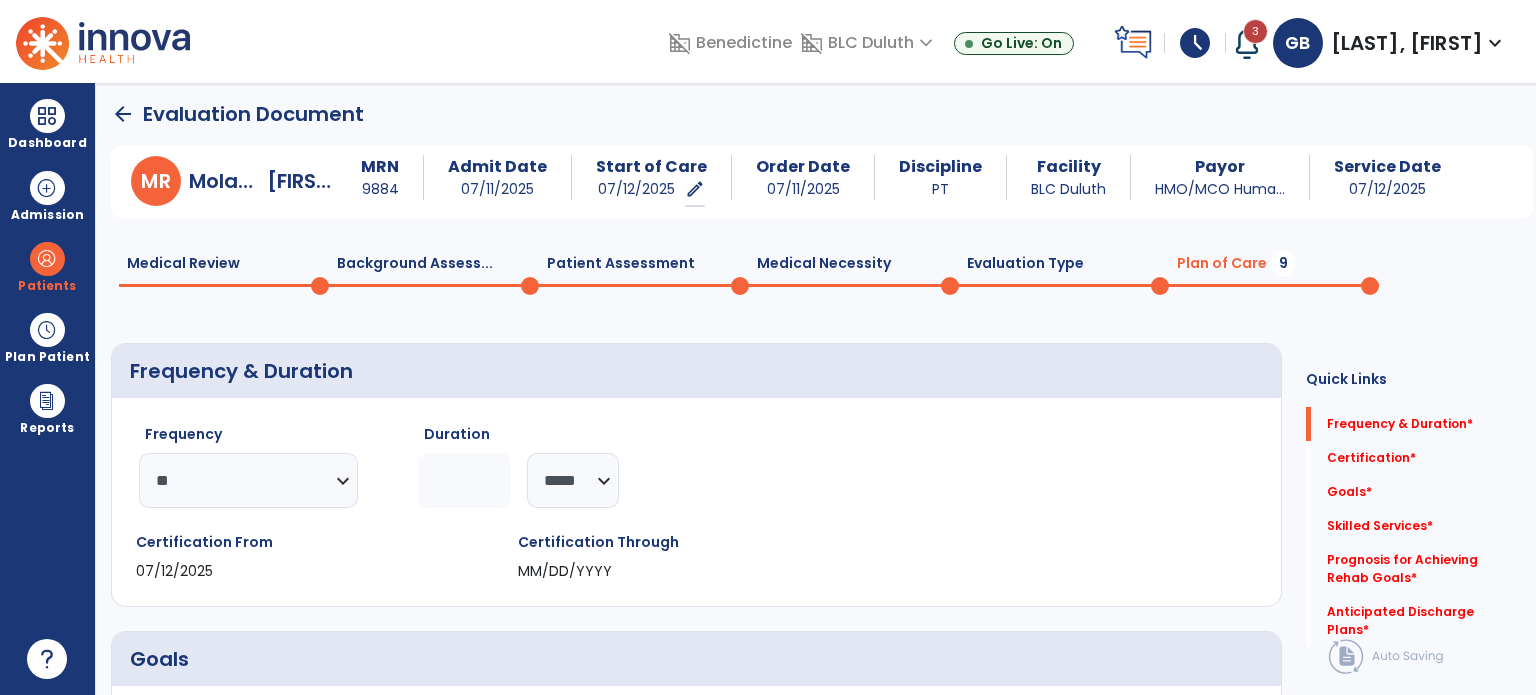 click 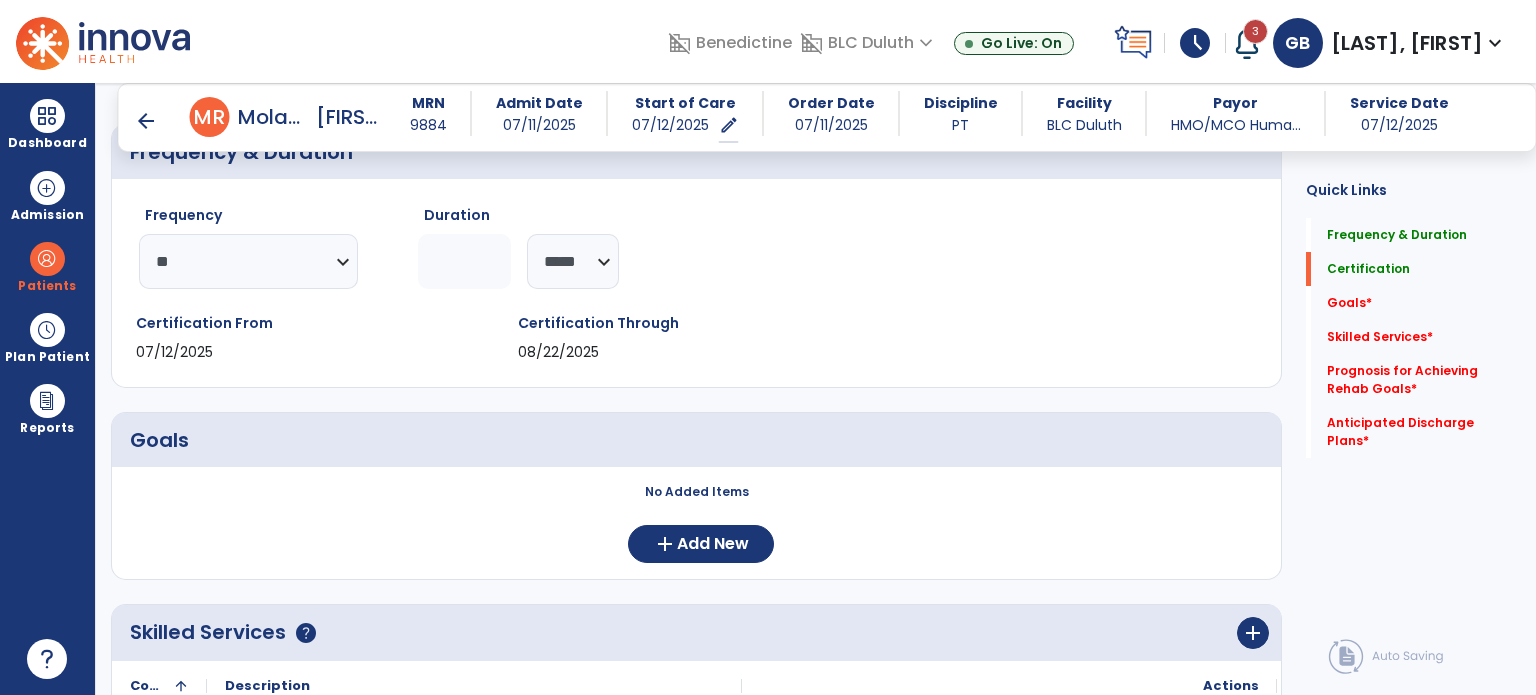scroll, scrollTop: 304, scrollLeft: 0, axis: vertical 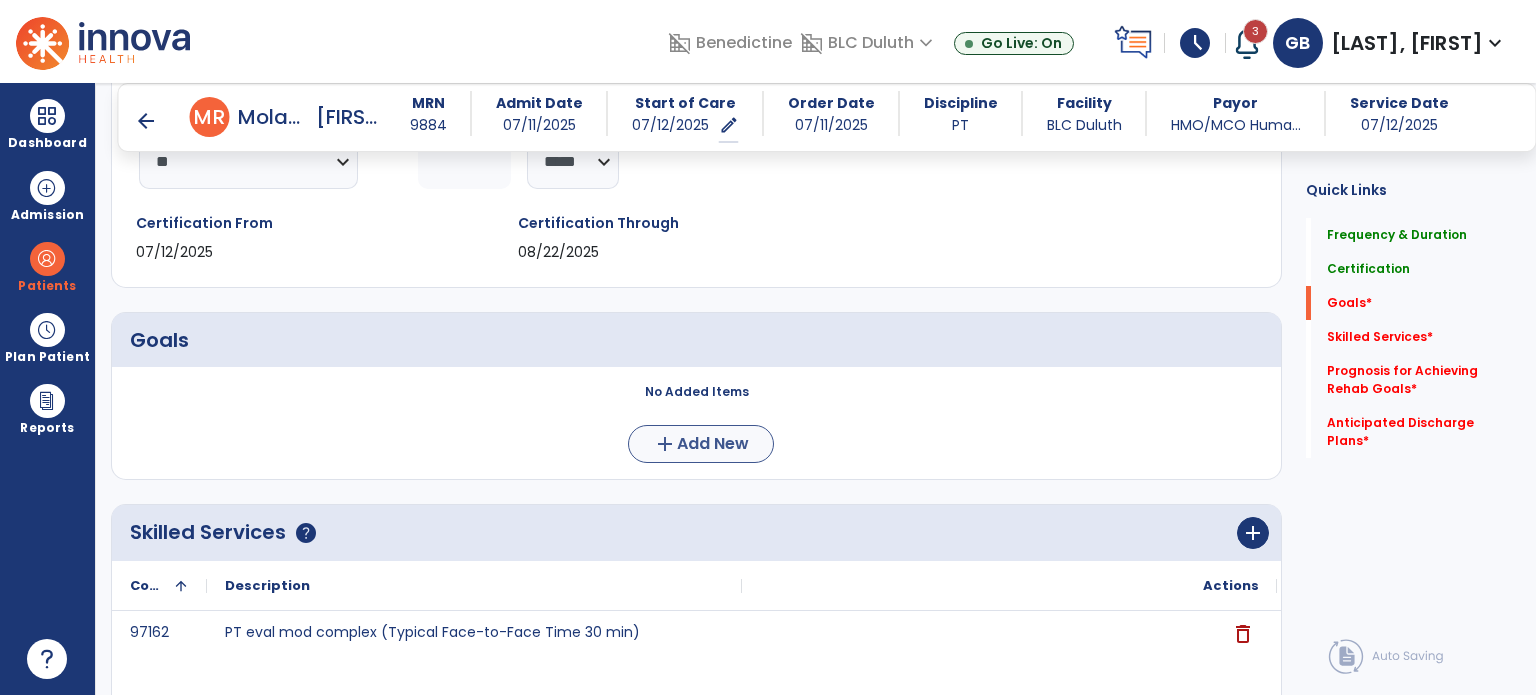 type on "*" 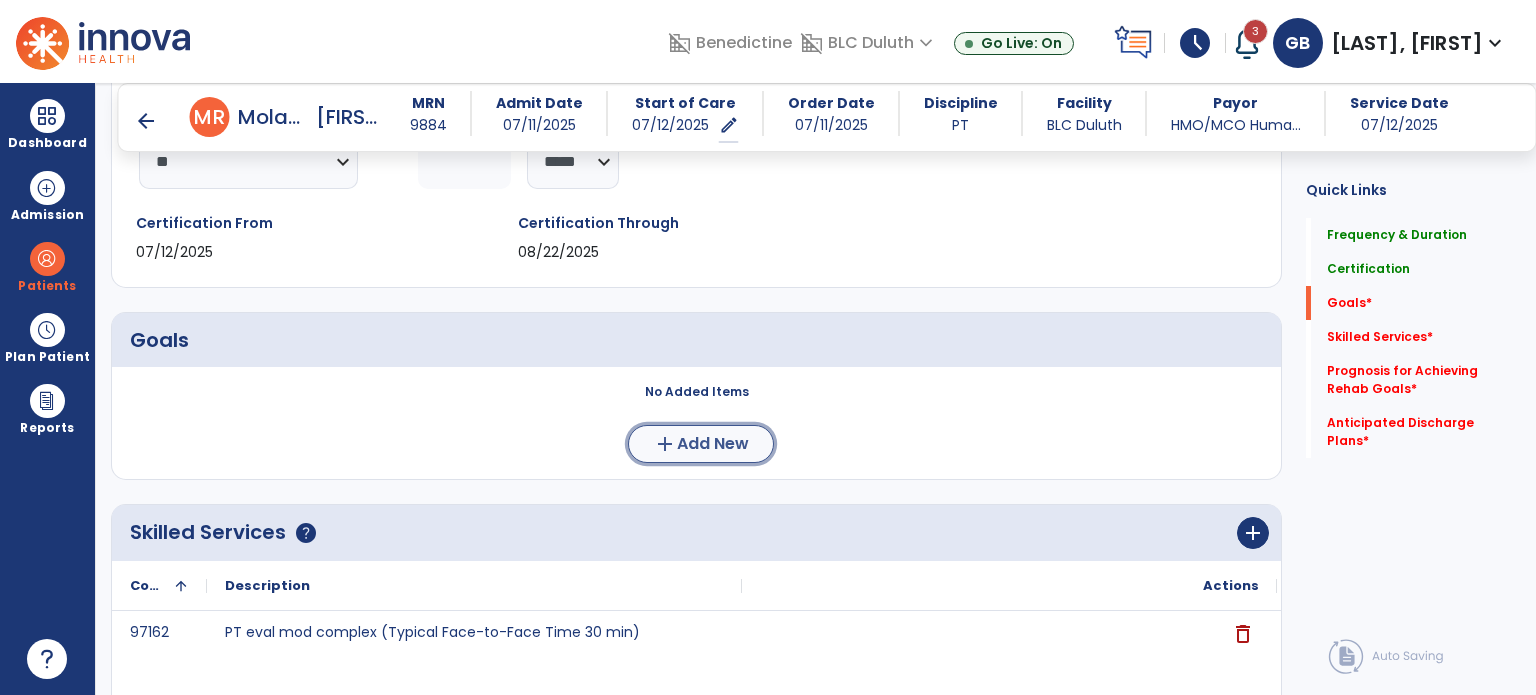 click on "add" at bounding box center [665, 444] 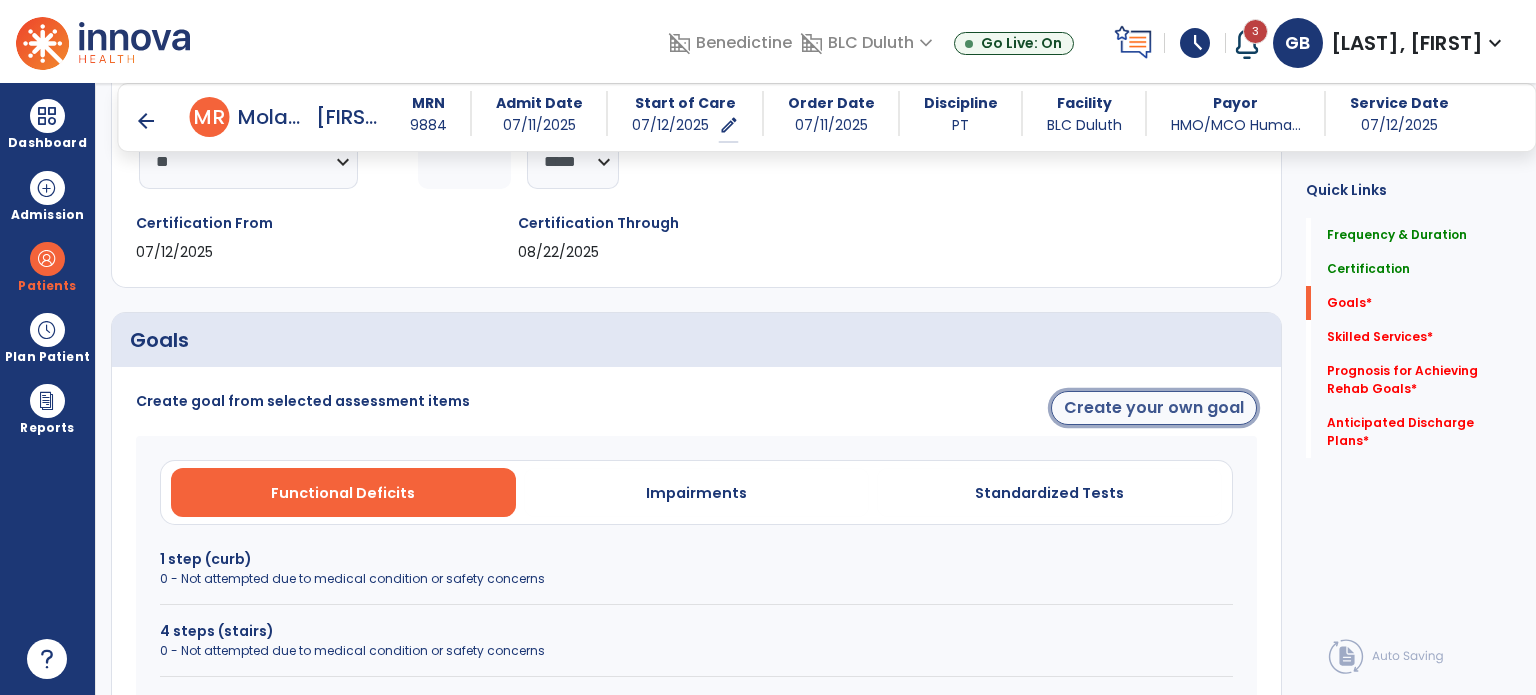 click on "Create your own goal" at bounding box center (1154, 408) 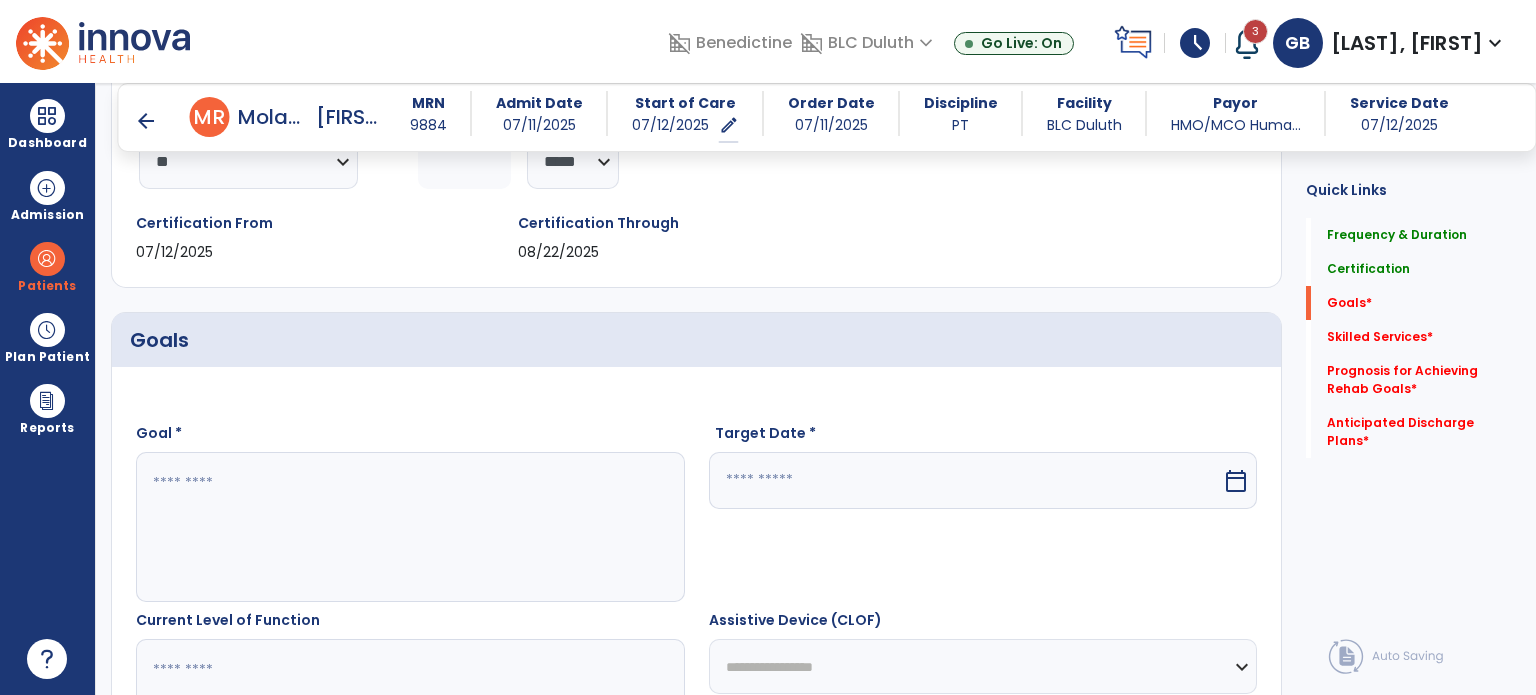click at bounding box center (409, 527) 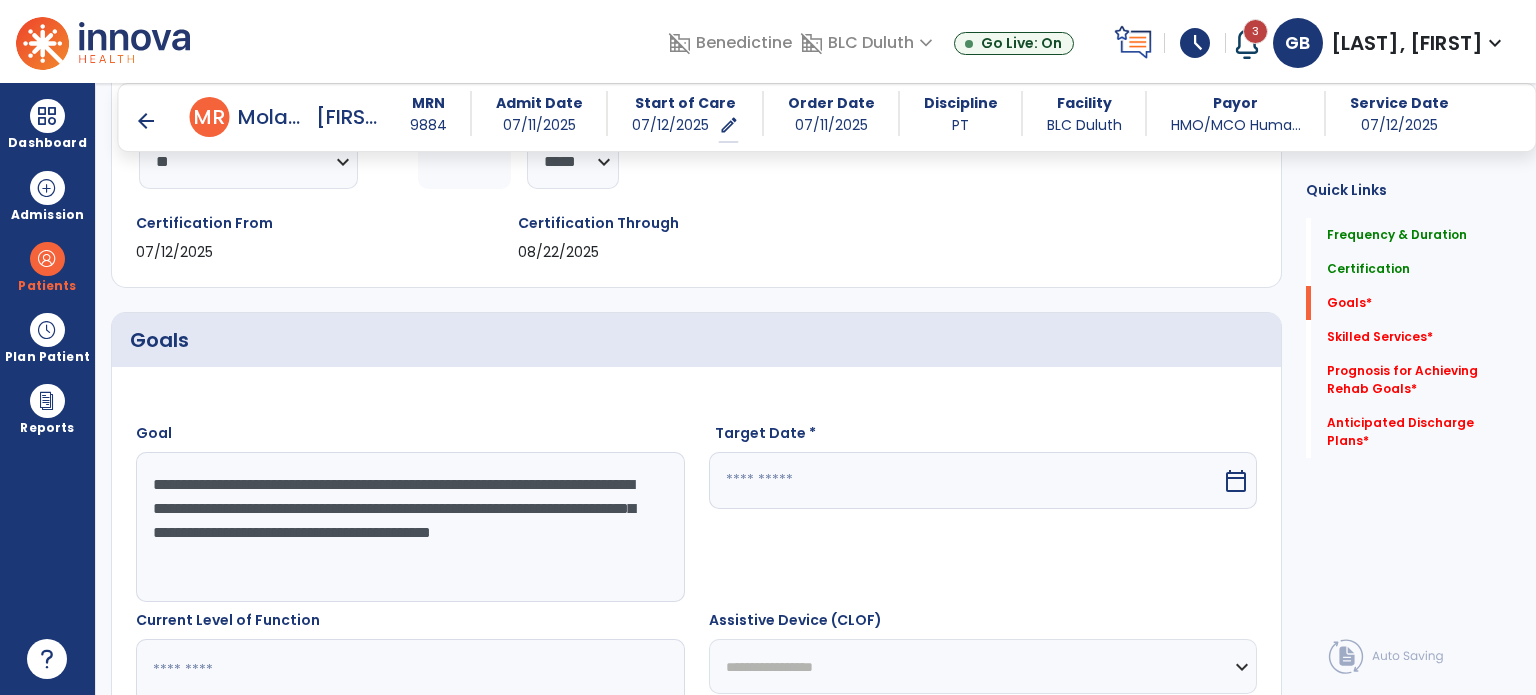 type on "**********" 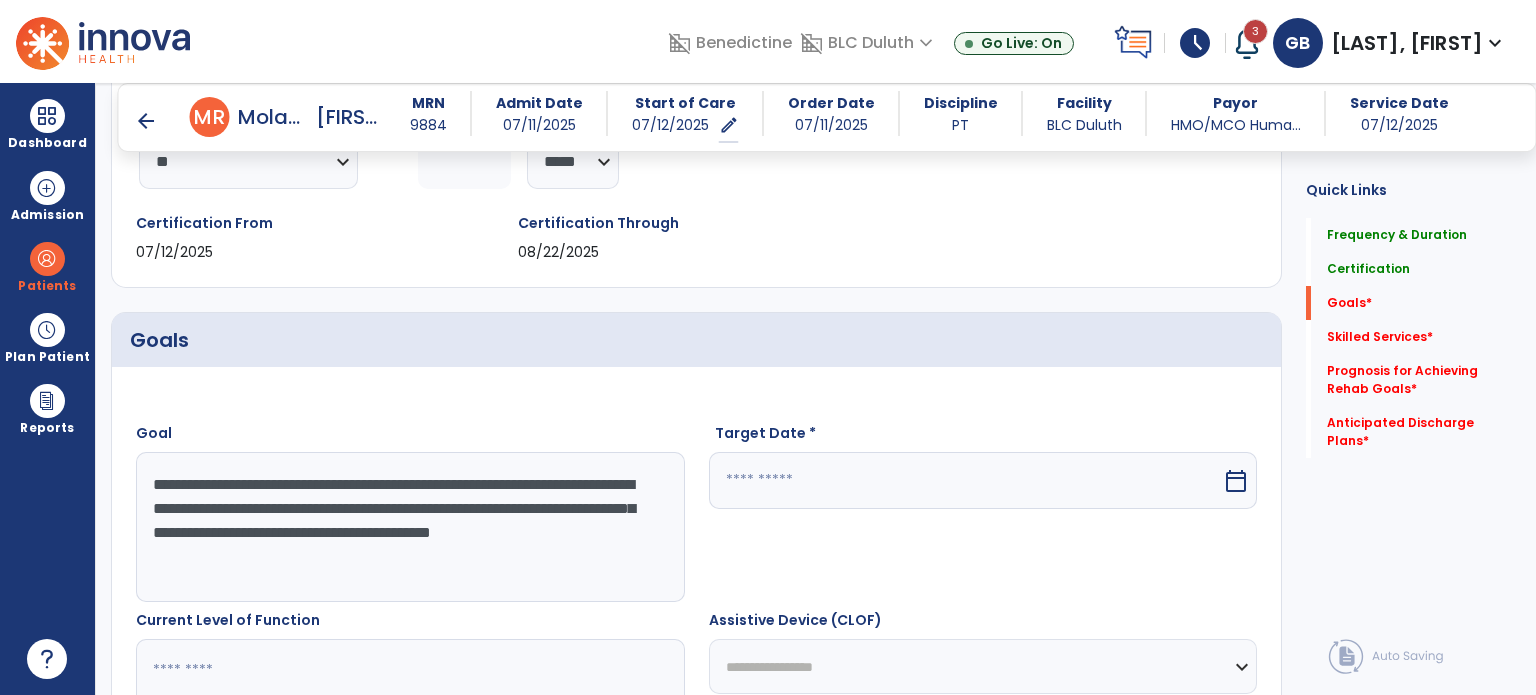 click at bounding box center (966, 480) 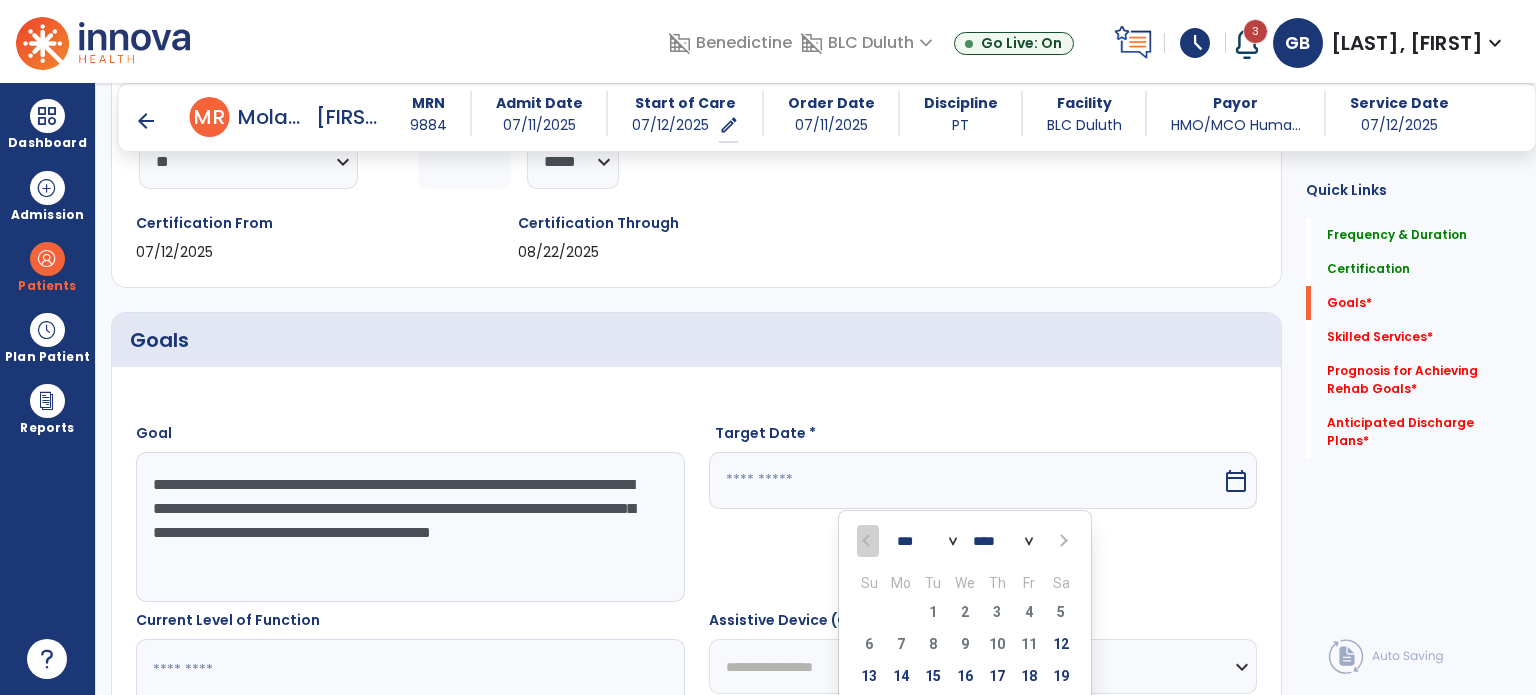 click at bounding box center (1062, 541) 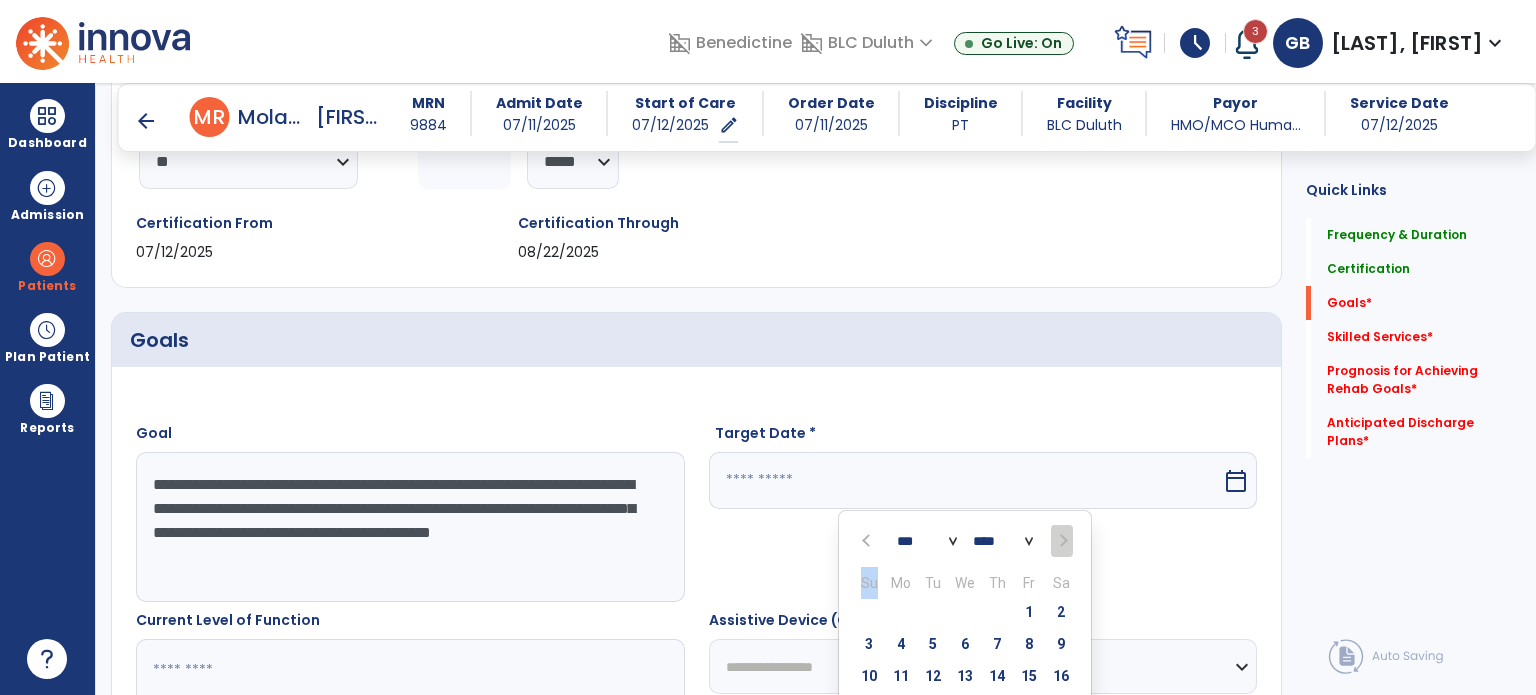click at bounding box center (1061, 541) 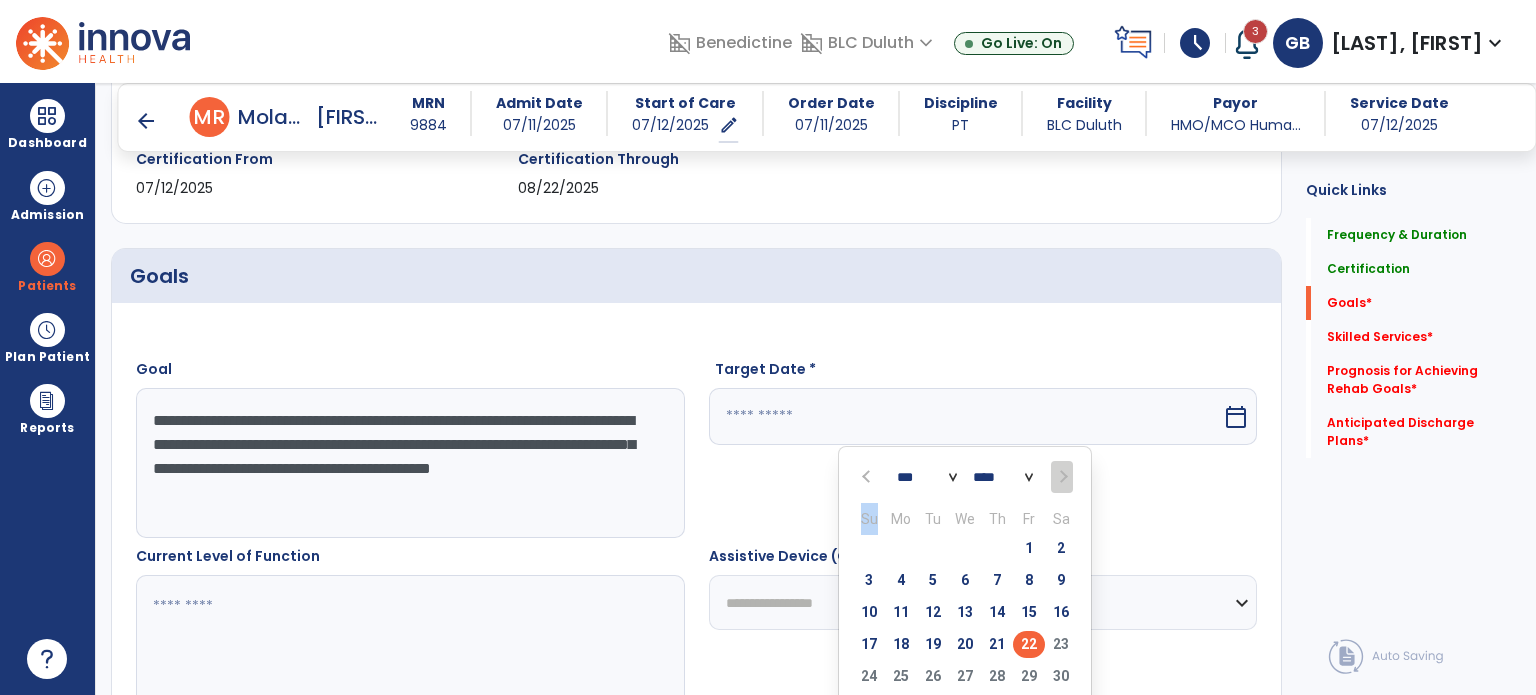 scroll, scrollTop: 404, scrollLeft: 0, axis: vertical 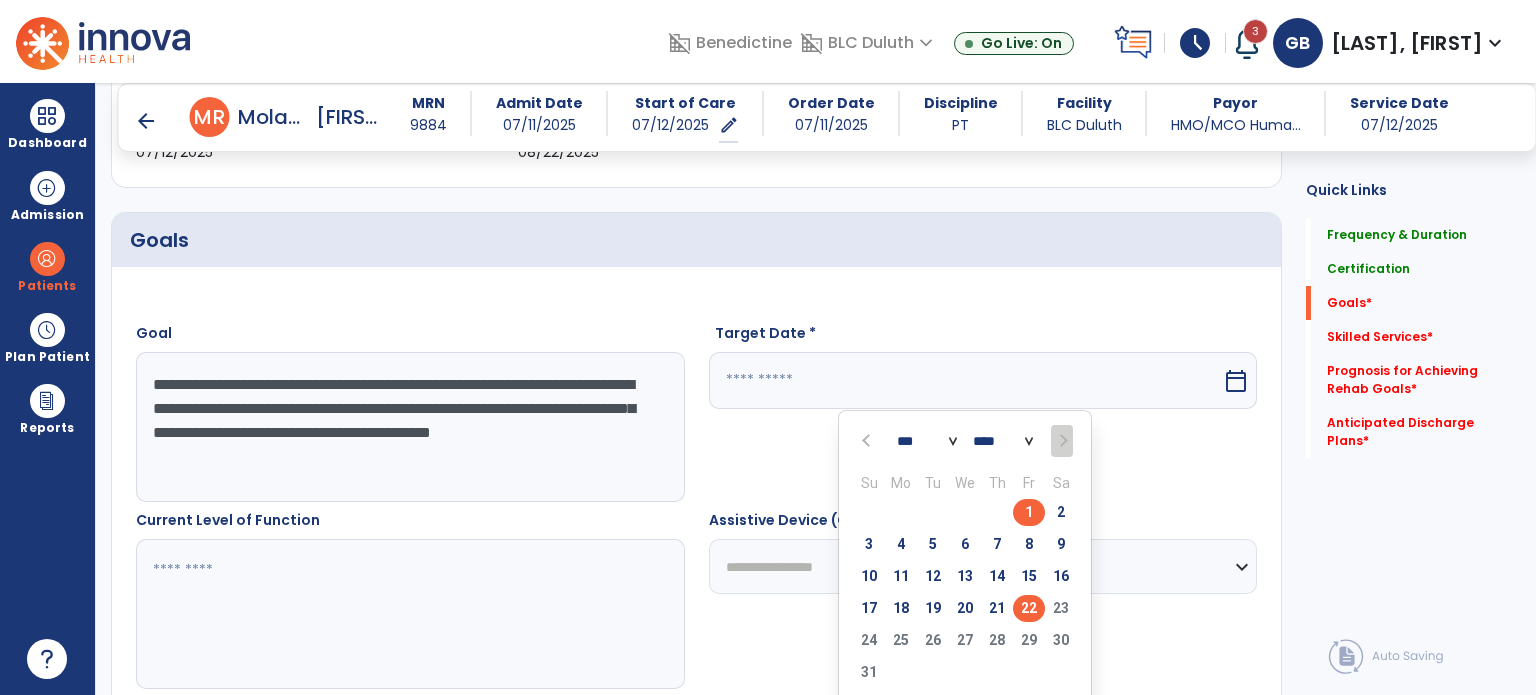 click on "22" at bounding box center [1029, 608] 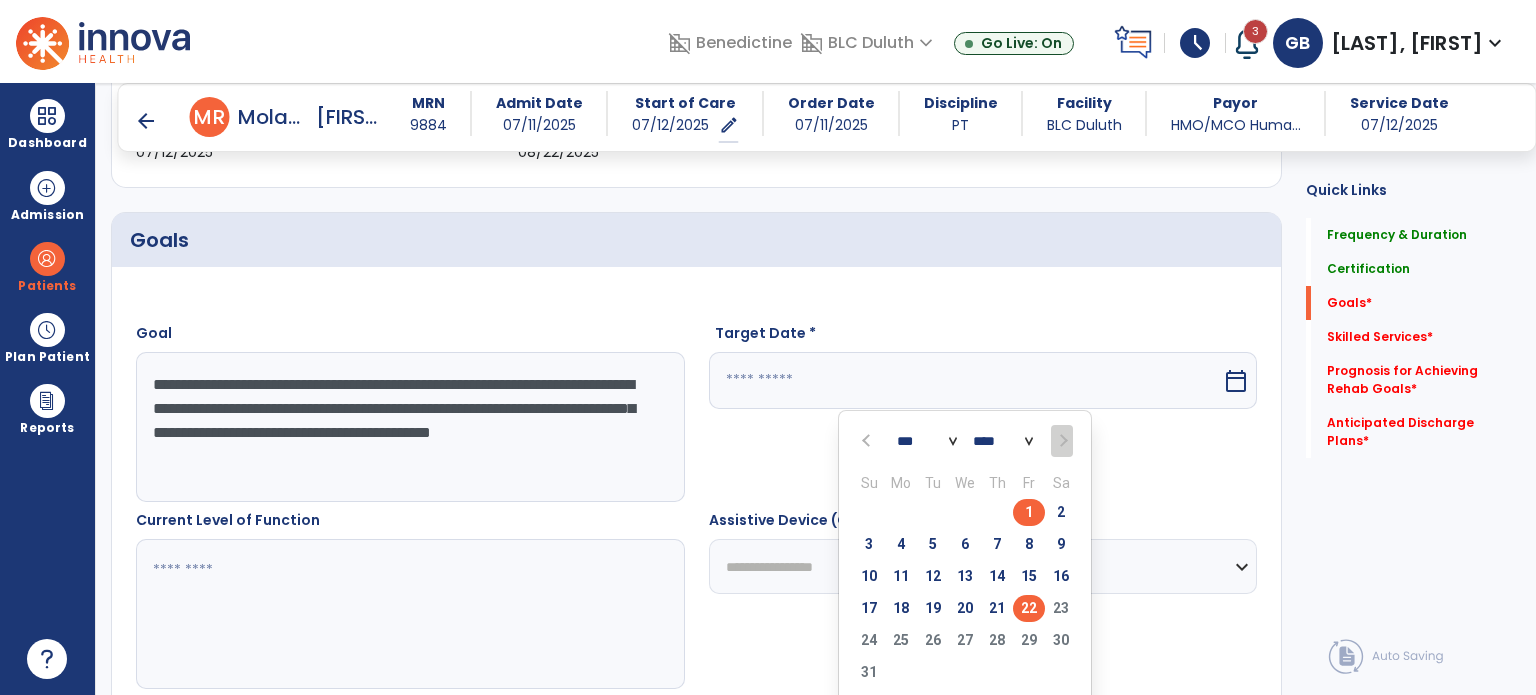 type on "*********" 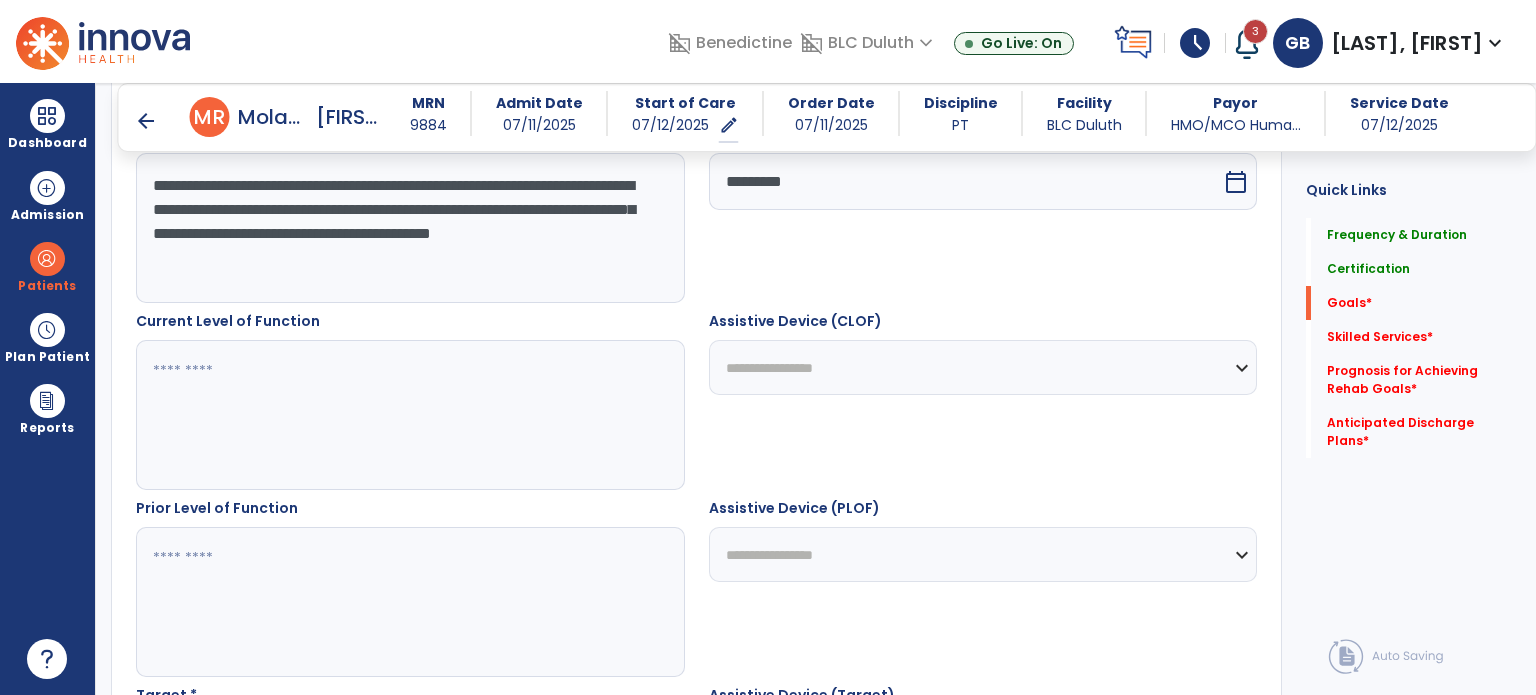 scroll, scrollTop: 604, scrollLeft: 0, axis: vertical 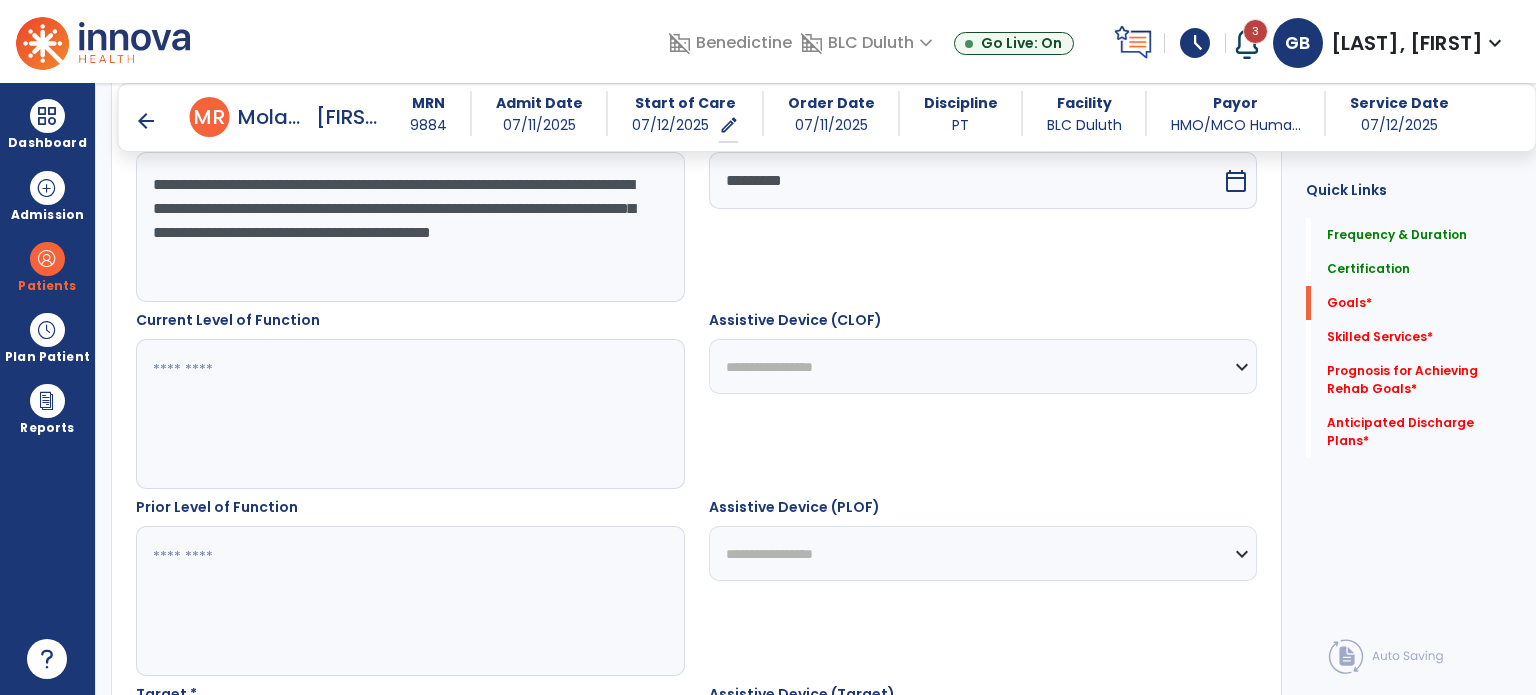 click at bounding box center [409, 414] 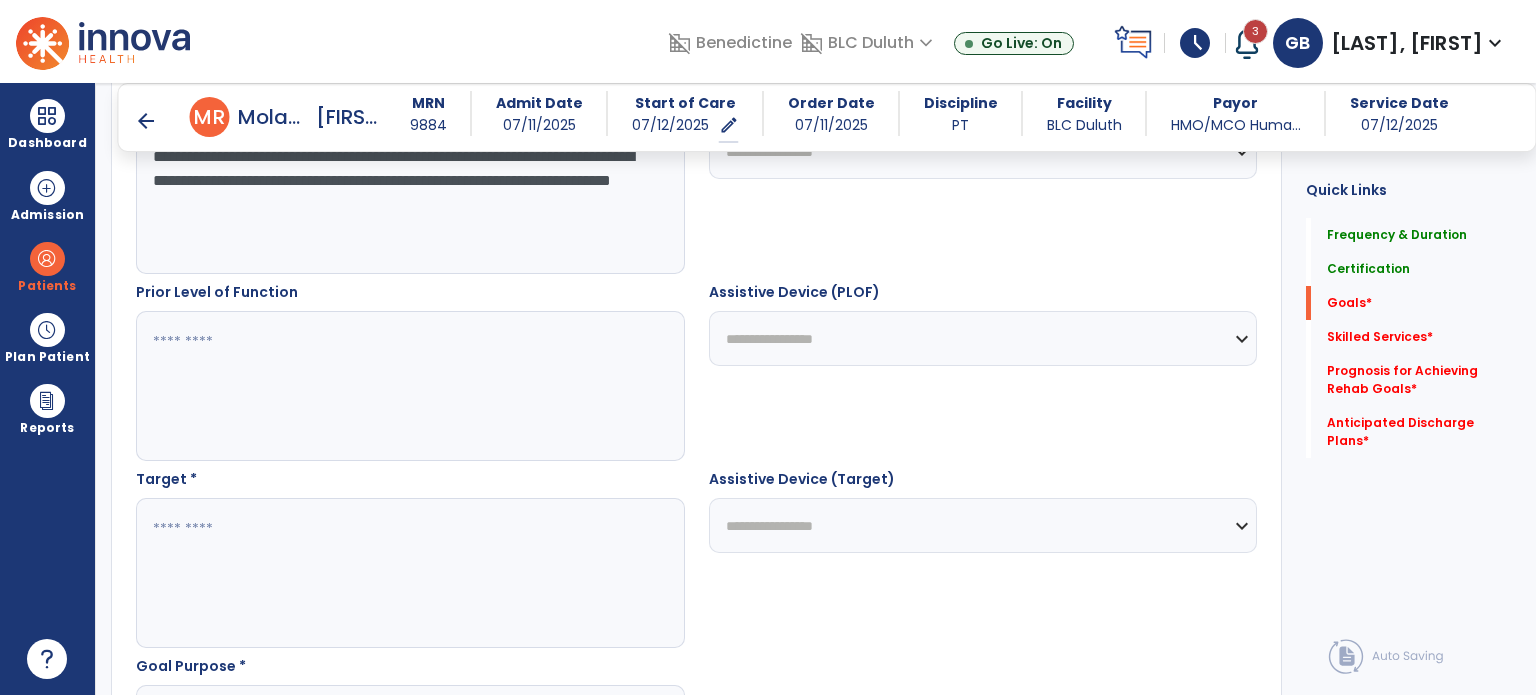 scroll, scrollTop: 904, scrollLeft: 0, axis: vertical 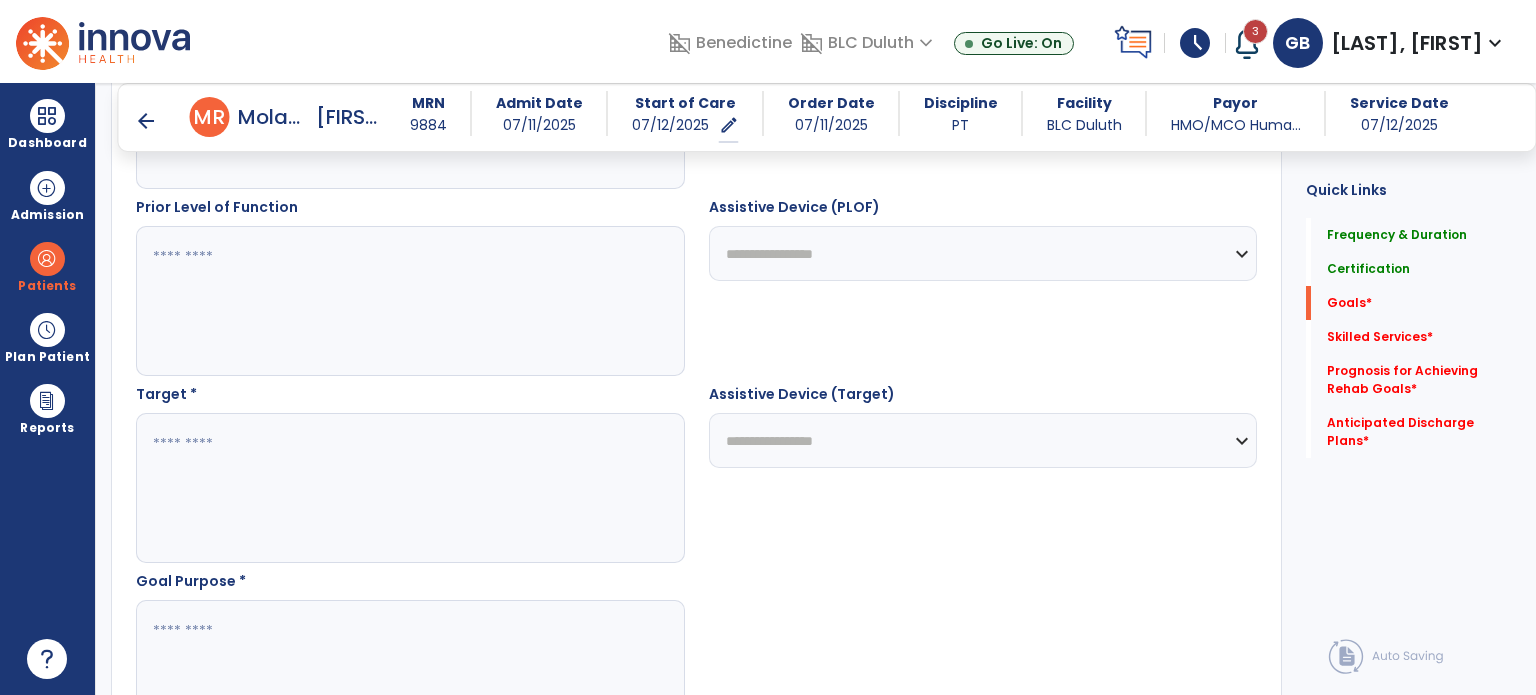 type on "**********" 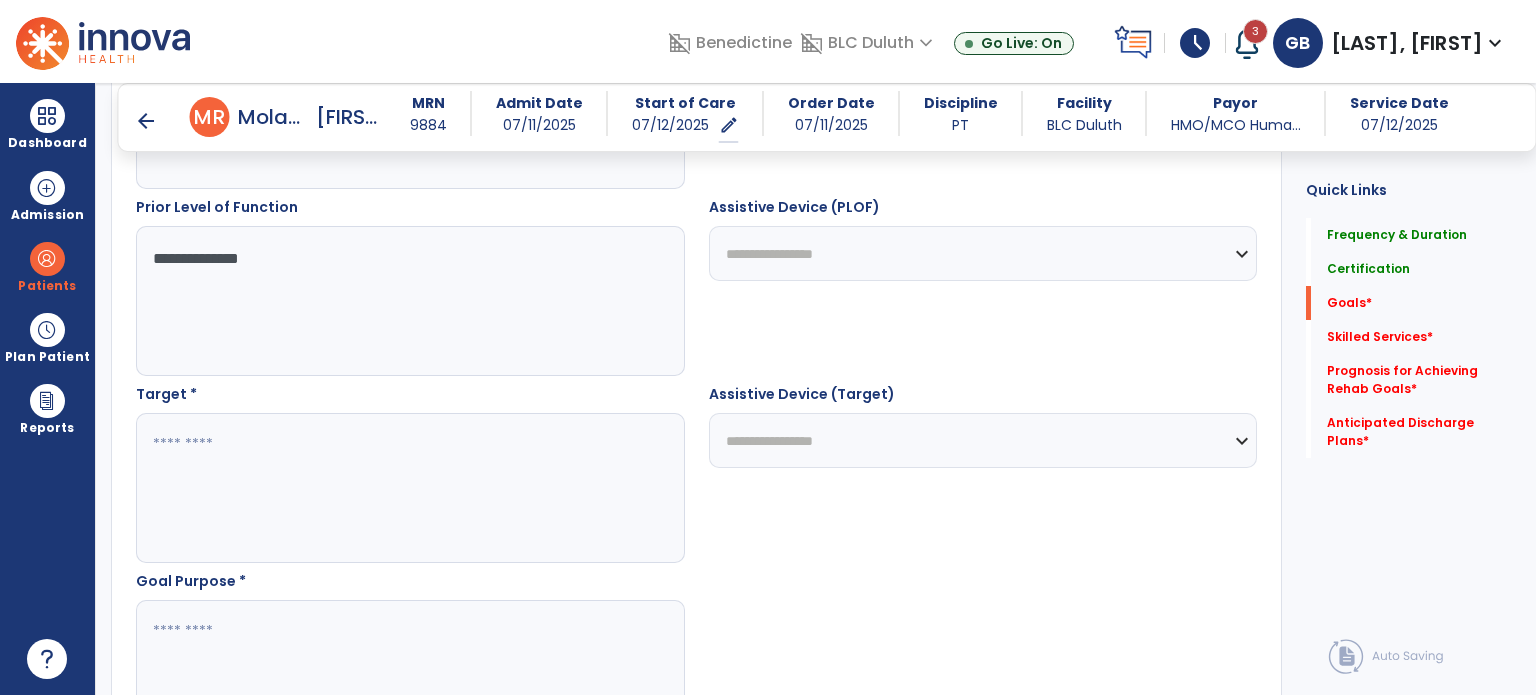 type on "**********" 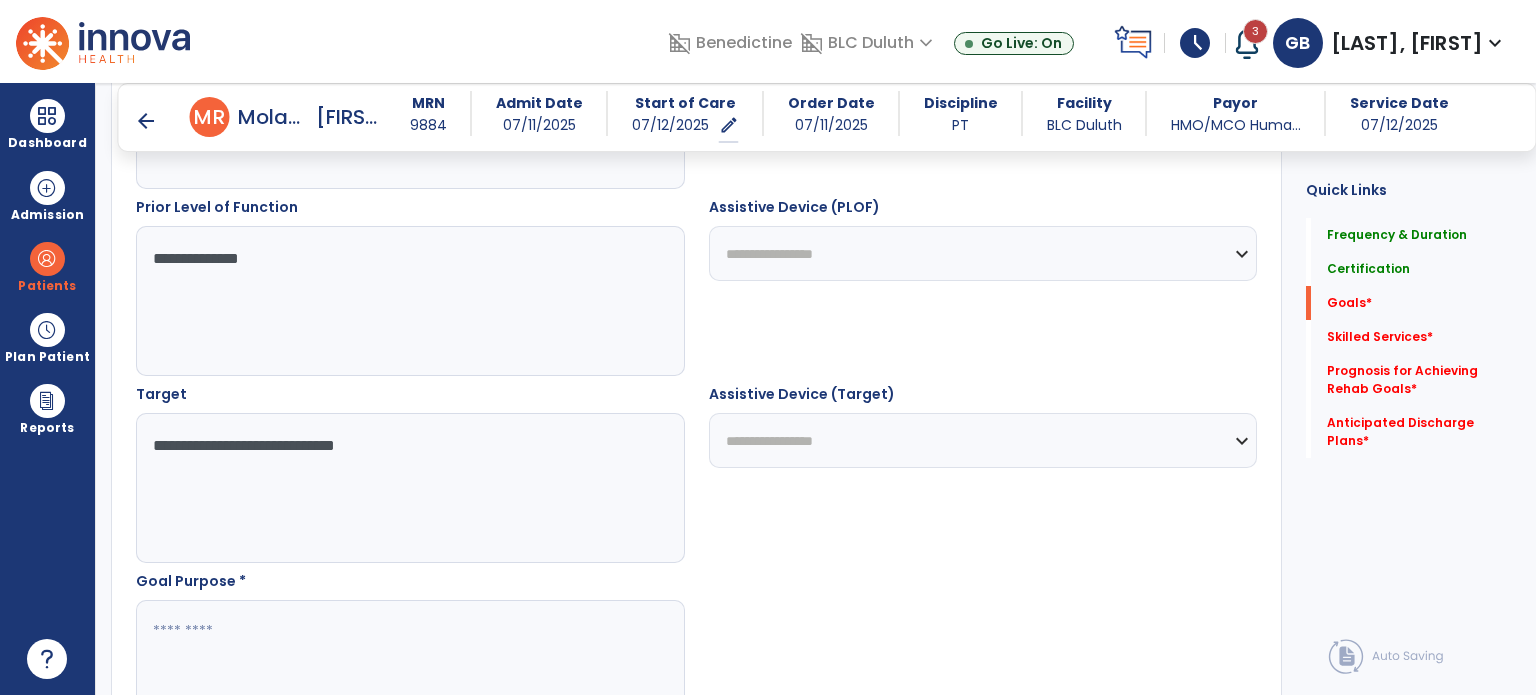 type on "**********" 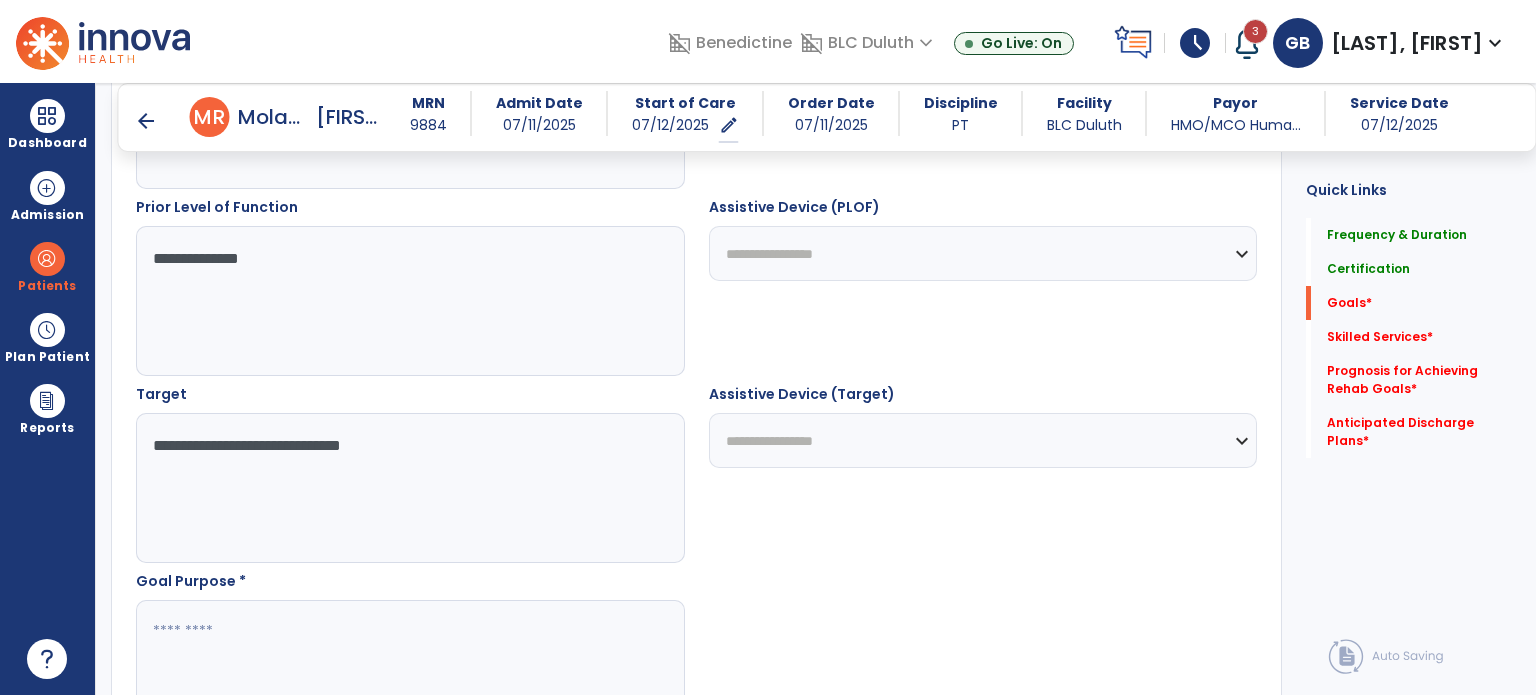 drag, startPoint x: 458, startPoint y: 455, endPoint x: 66, endPoint y: 454, distance: 392.00128 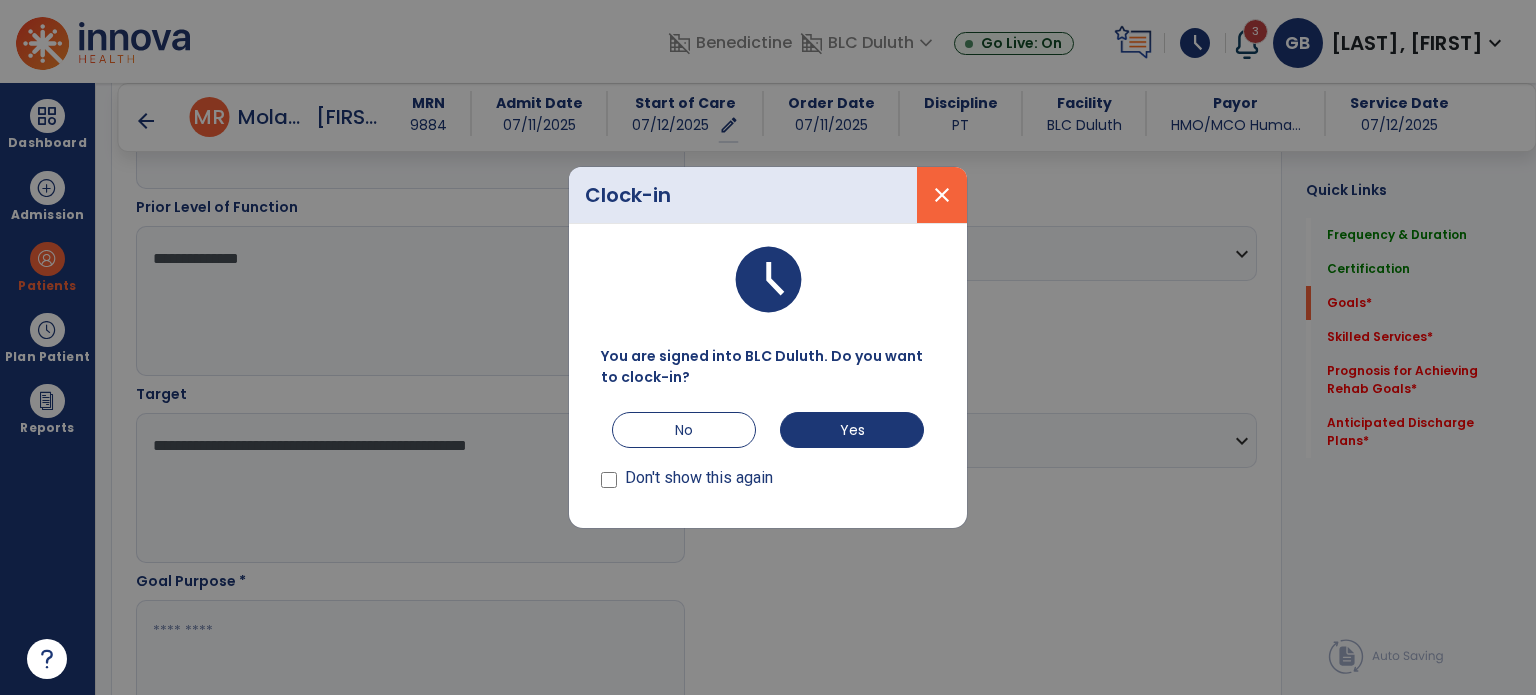 type on "**********" 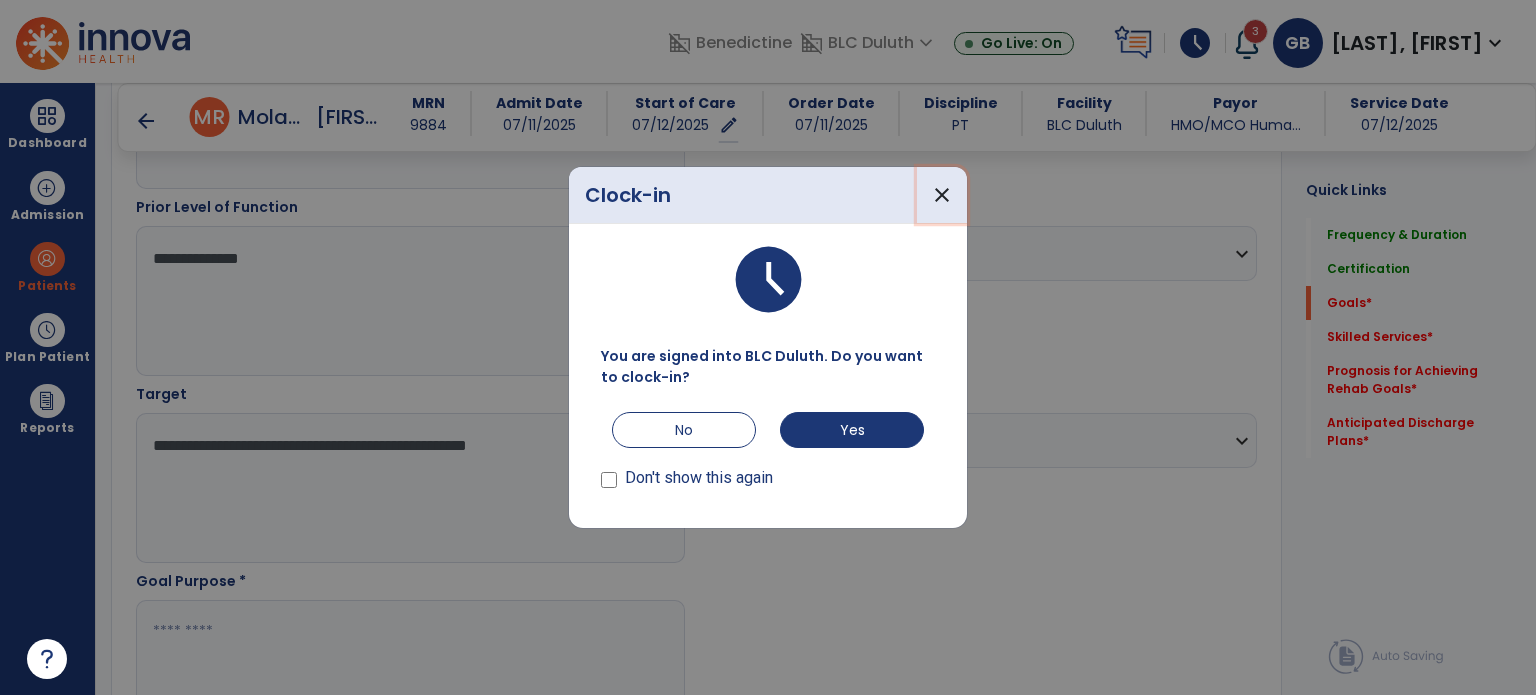 drag, startPoint x: 932, startPoint y: 201, endPoint x: 646, endPoint y: 269, distance: 293.97278 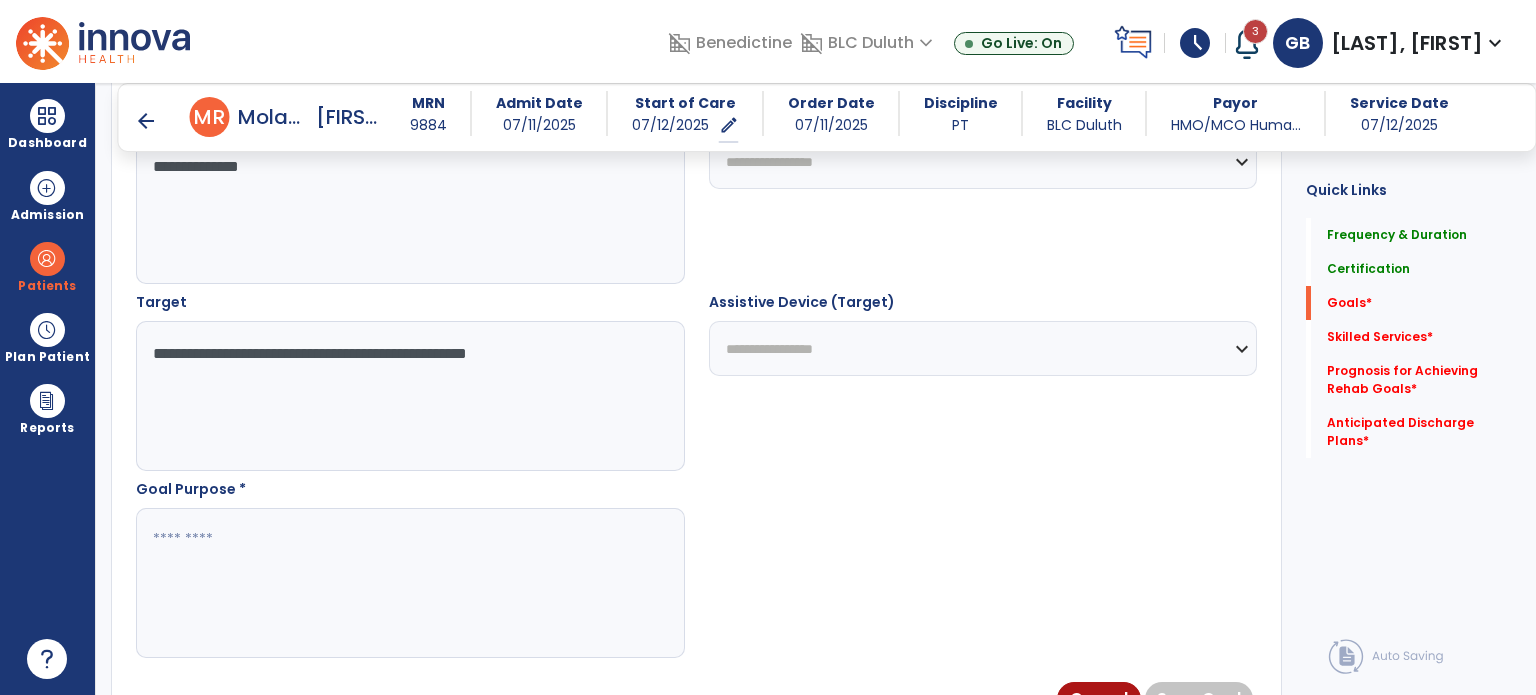 scroll, scrollTop: 1104, scrollLeft: 0, axis: vertical 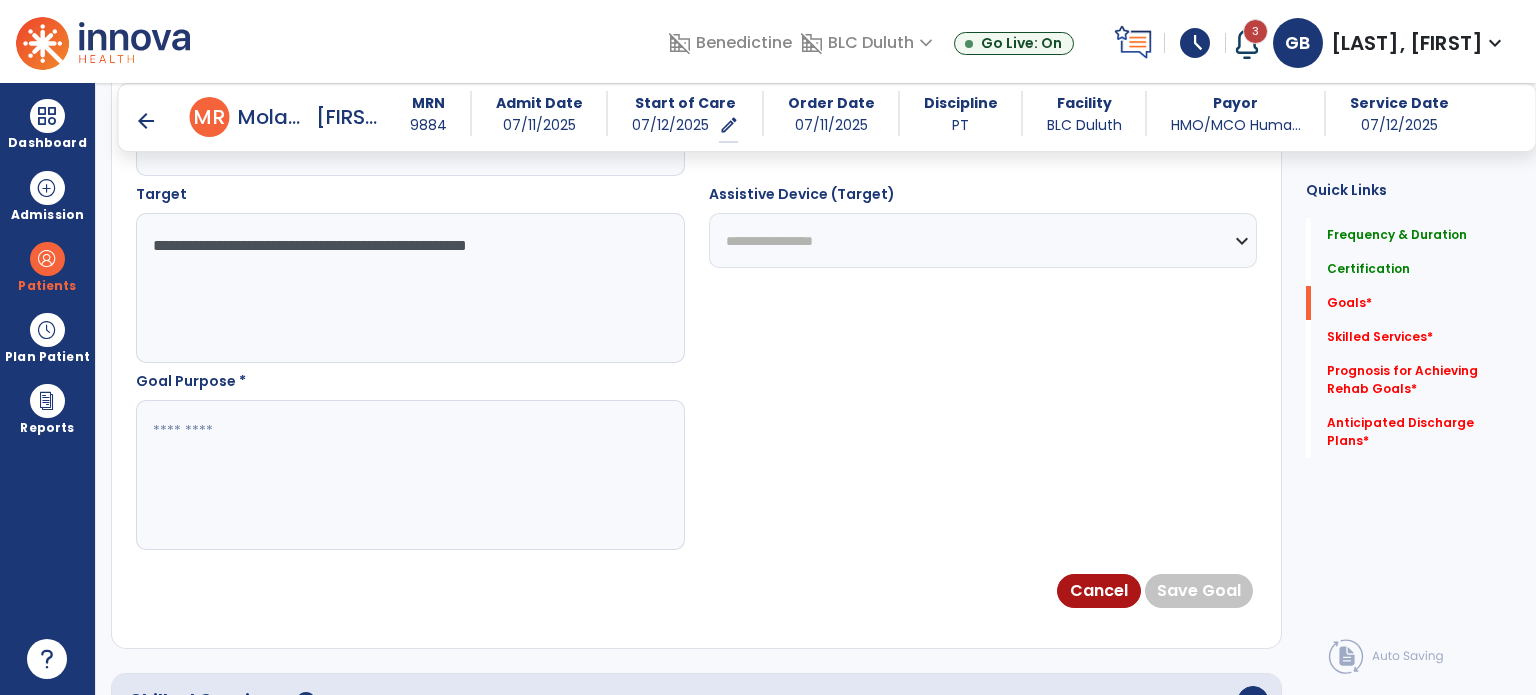 click at bounding box center [409, 475] 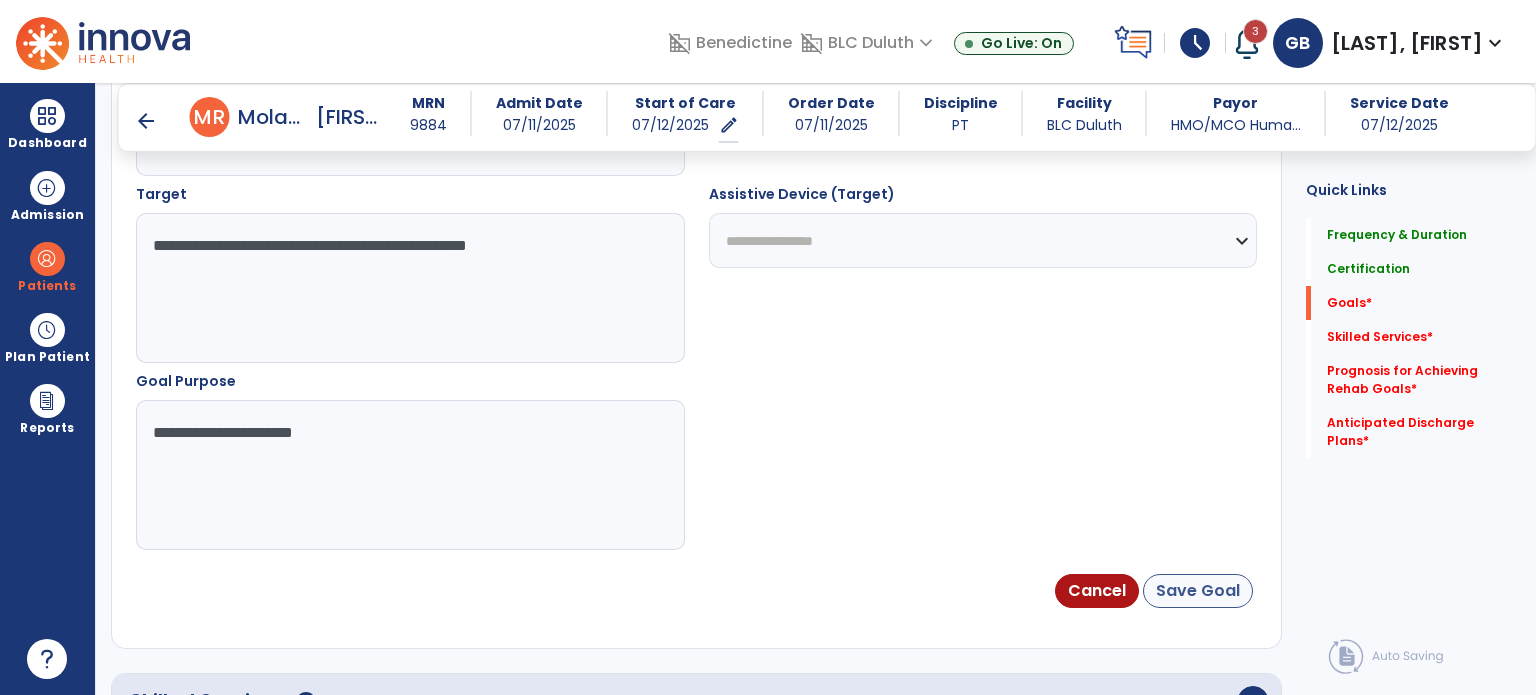 type on "**********" 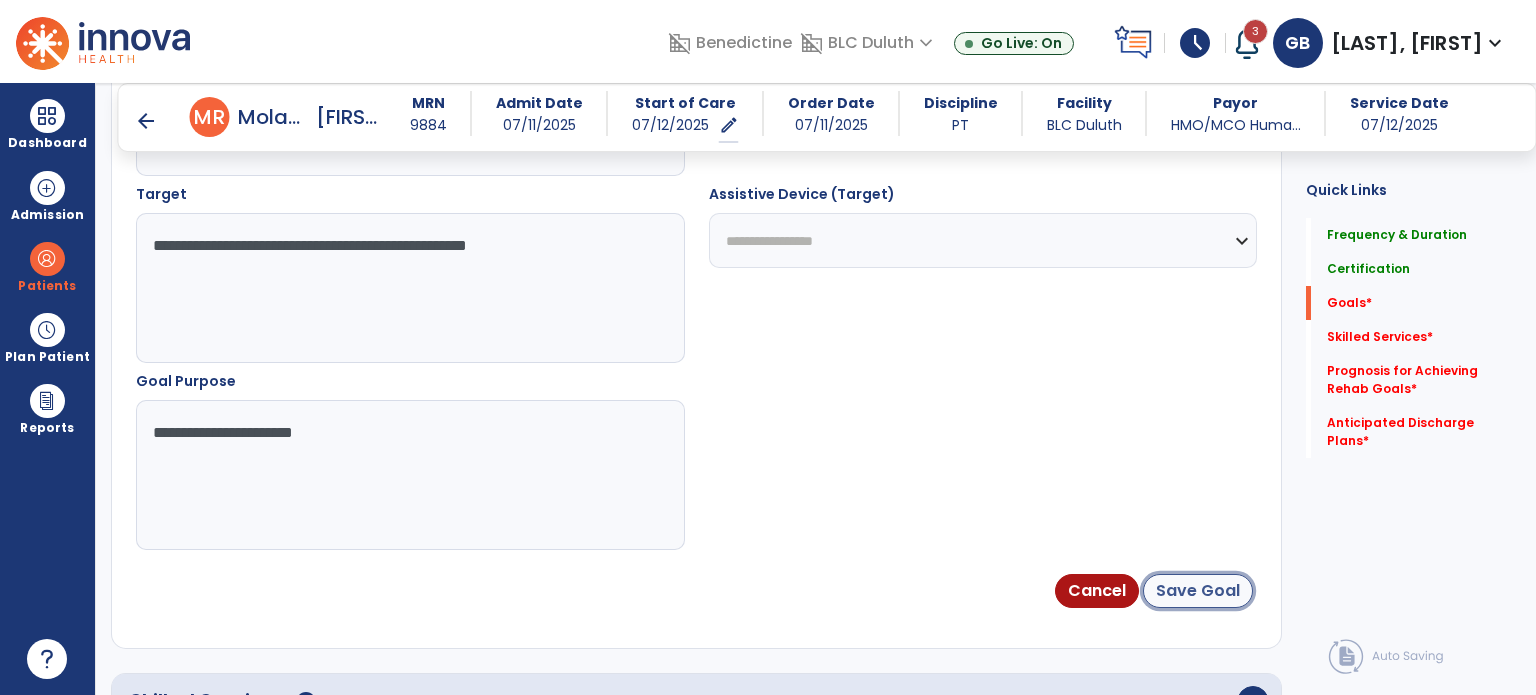 click on "Save Goal" at bounding box center (1198, 591) 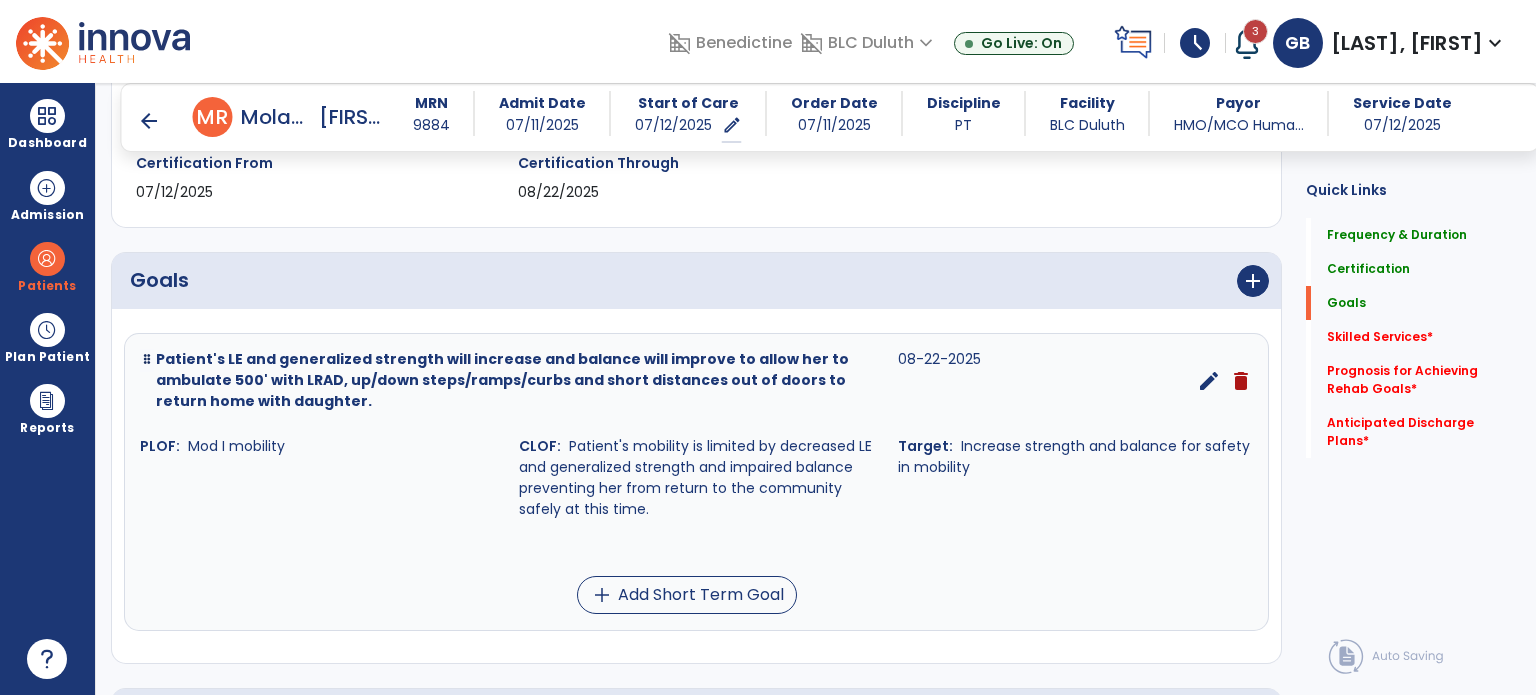 scroll, scrollTop: 400, scrollLeft: 0, axis: vertical 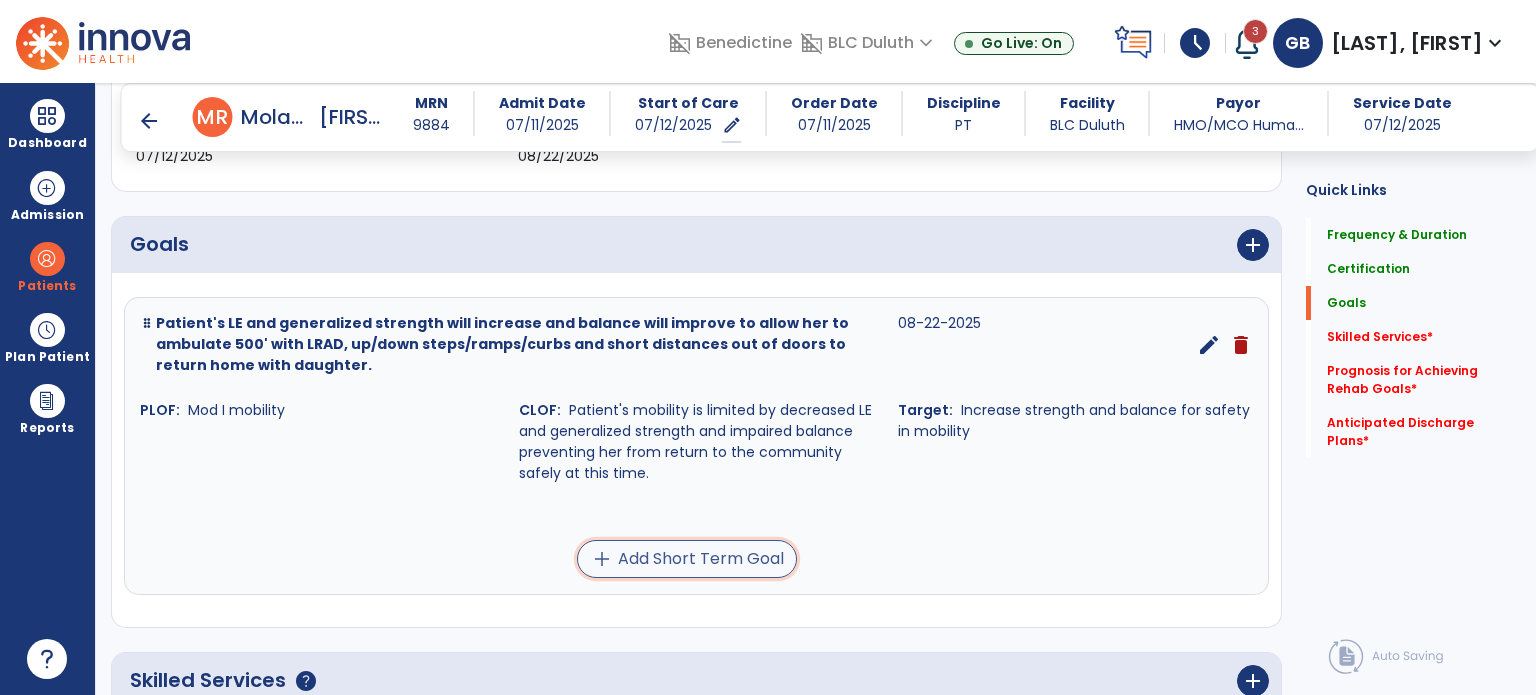click on "add  Add Short Term Goal" at bounding box center [687, 559] 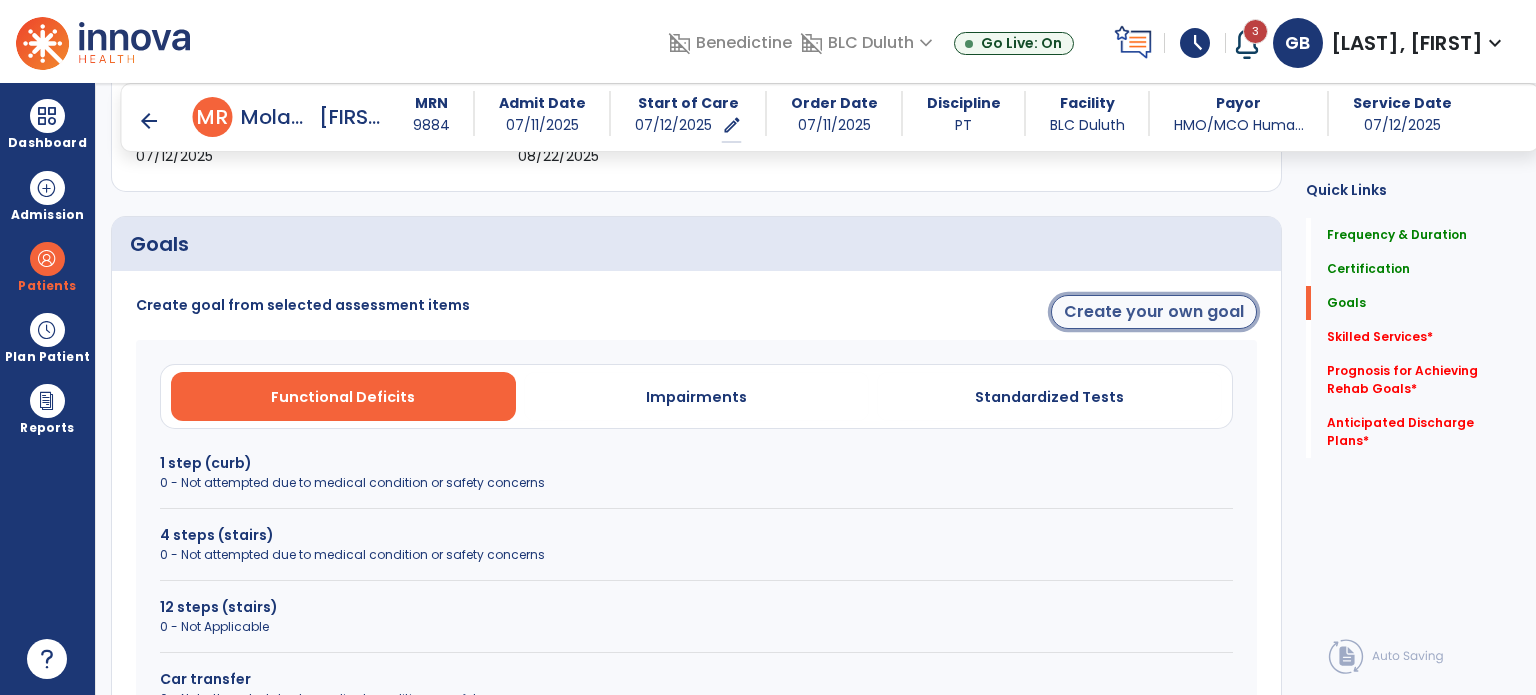 click on "Create your own goal" at bounding box center [1154, 312] 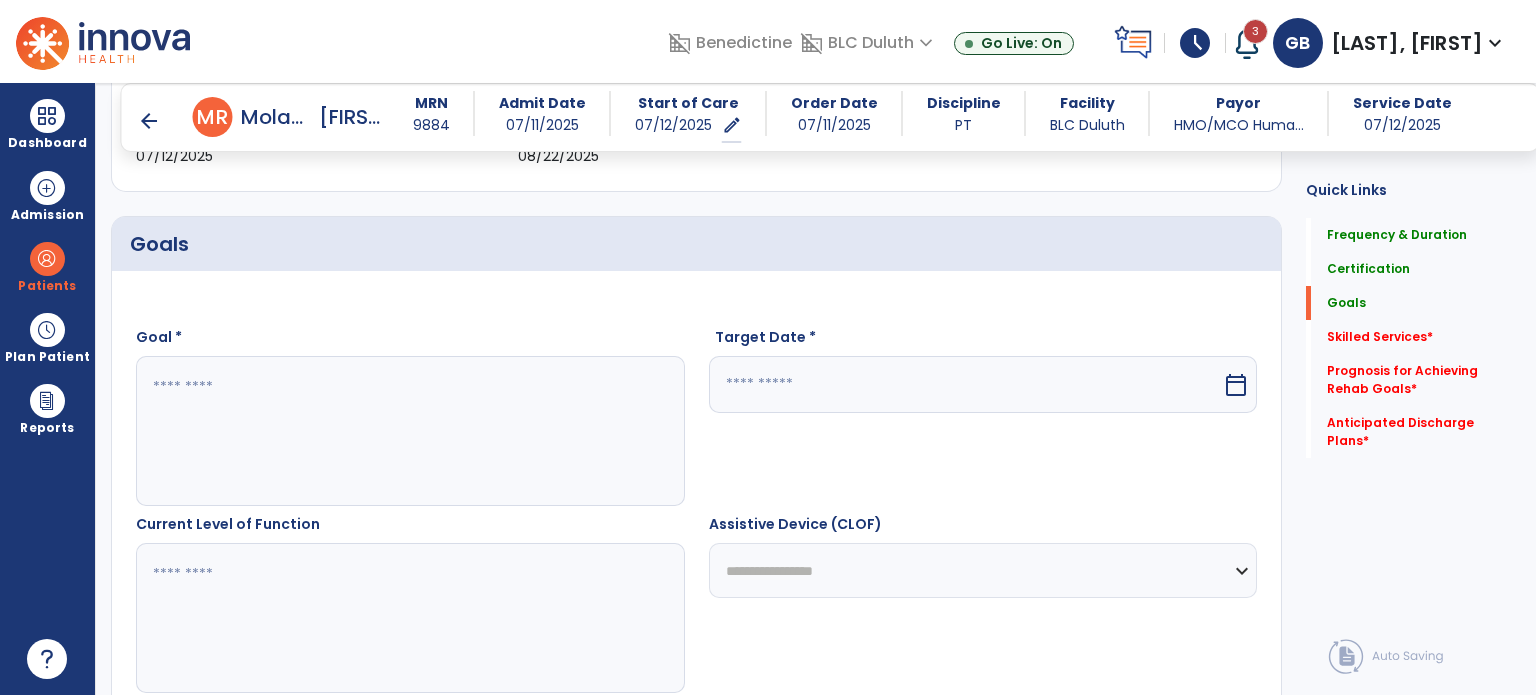 click at bounding box center (409, 431) 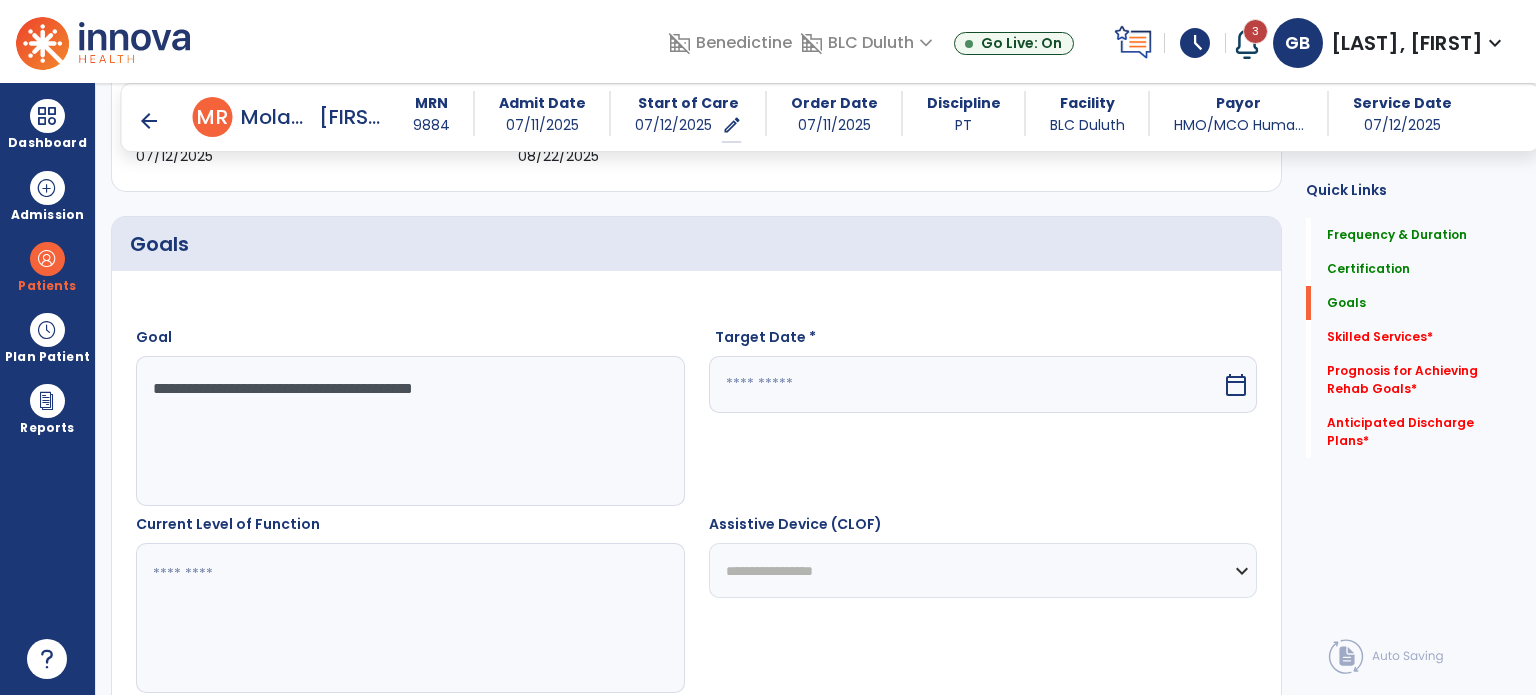 type on "**********" 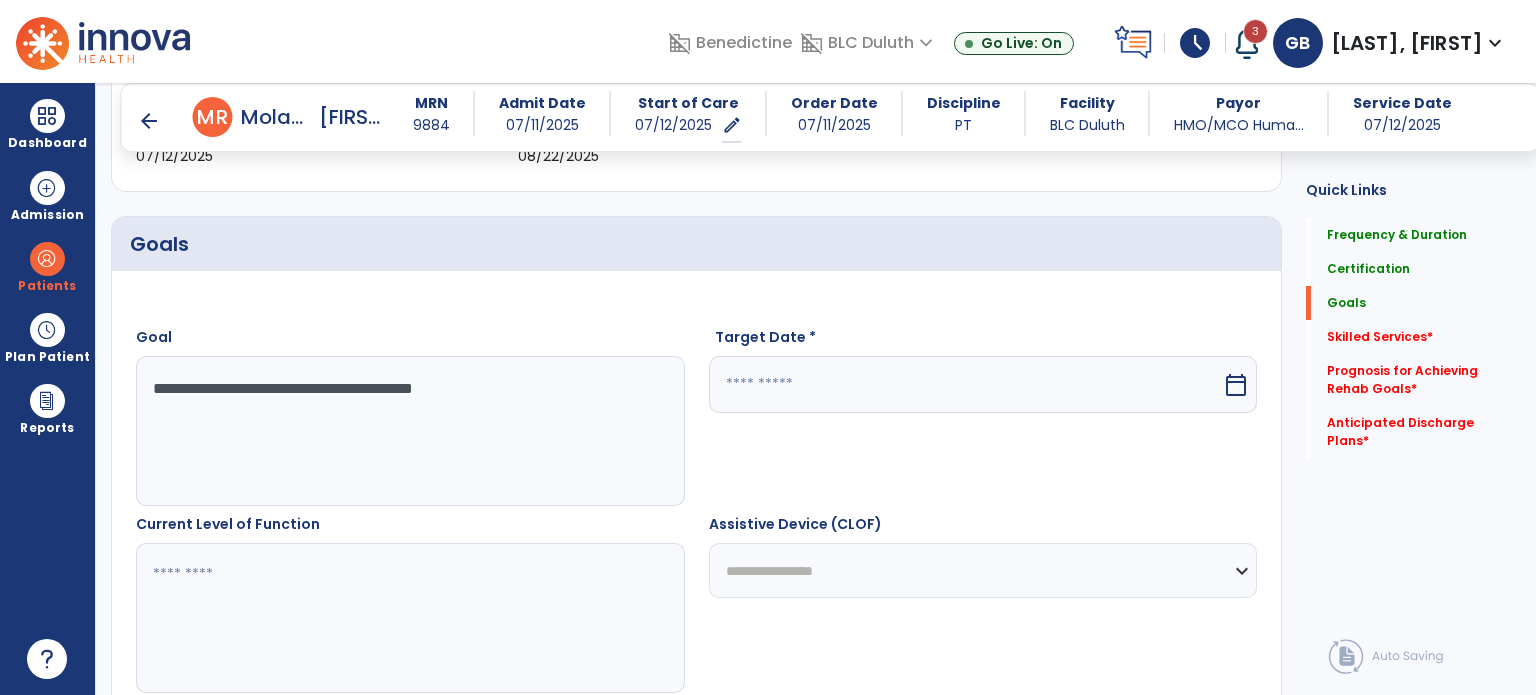 click at bounding box center [966, 384] 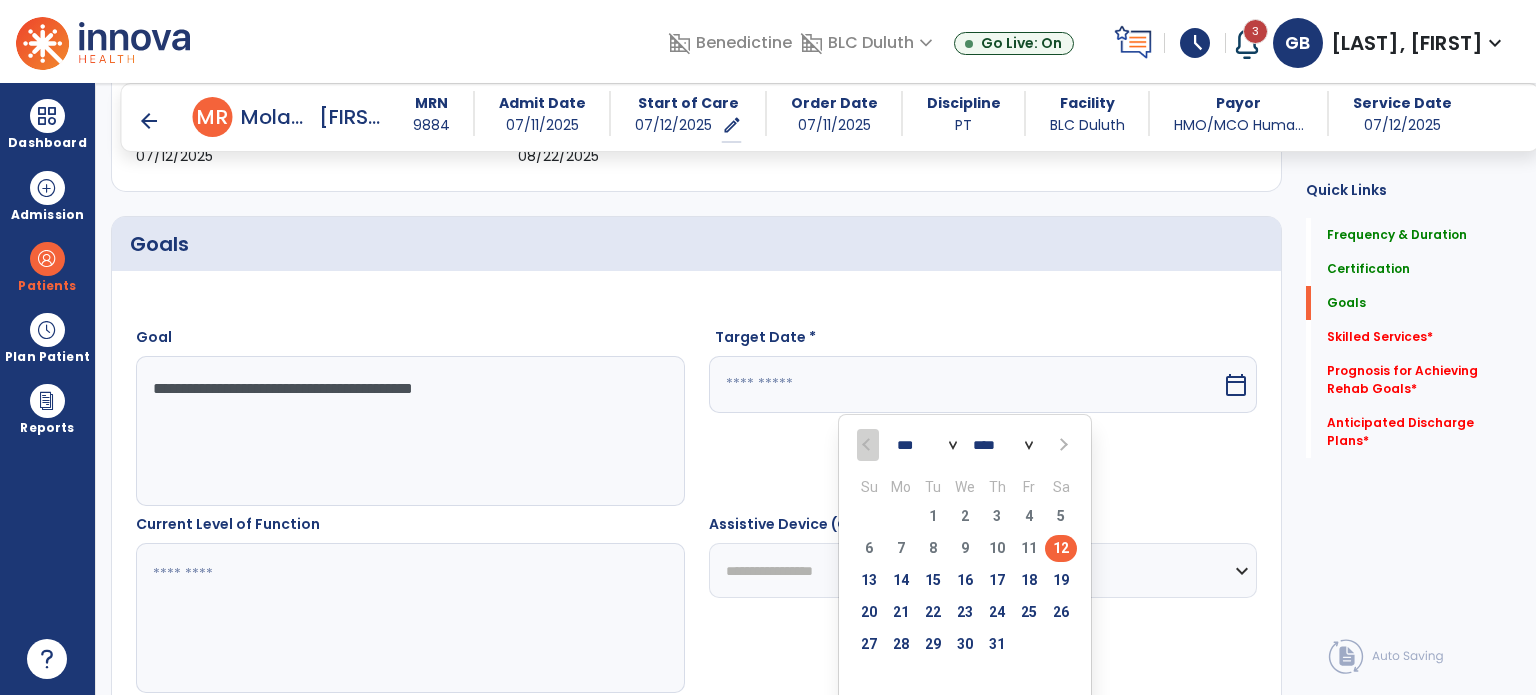 click at bounding box center [1062, 445] 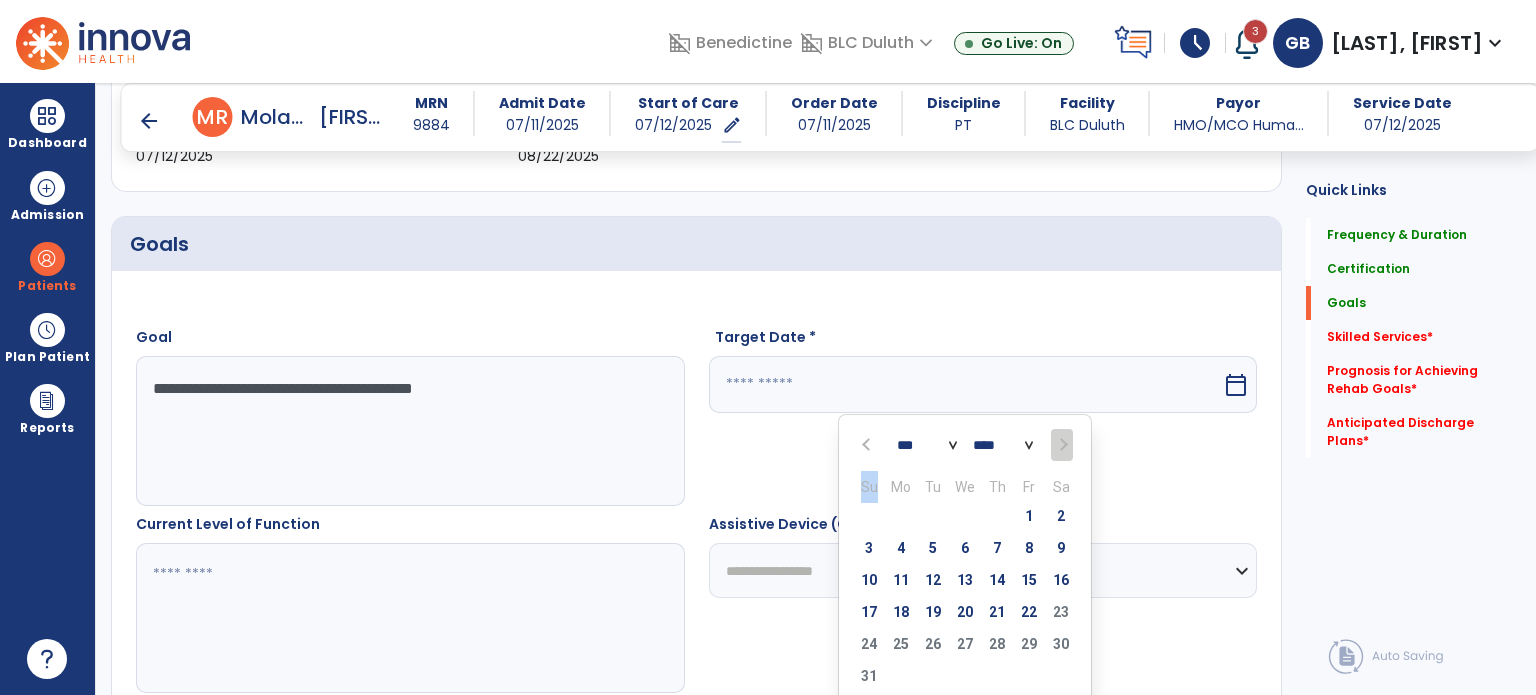 click at bounding box center (1061, 445) 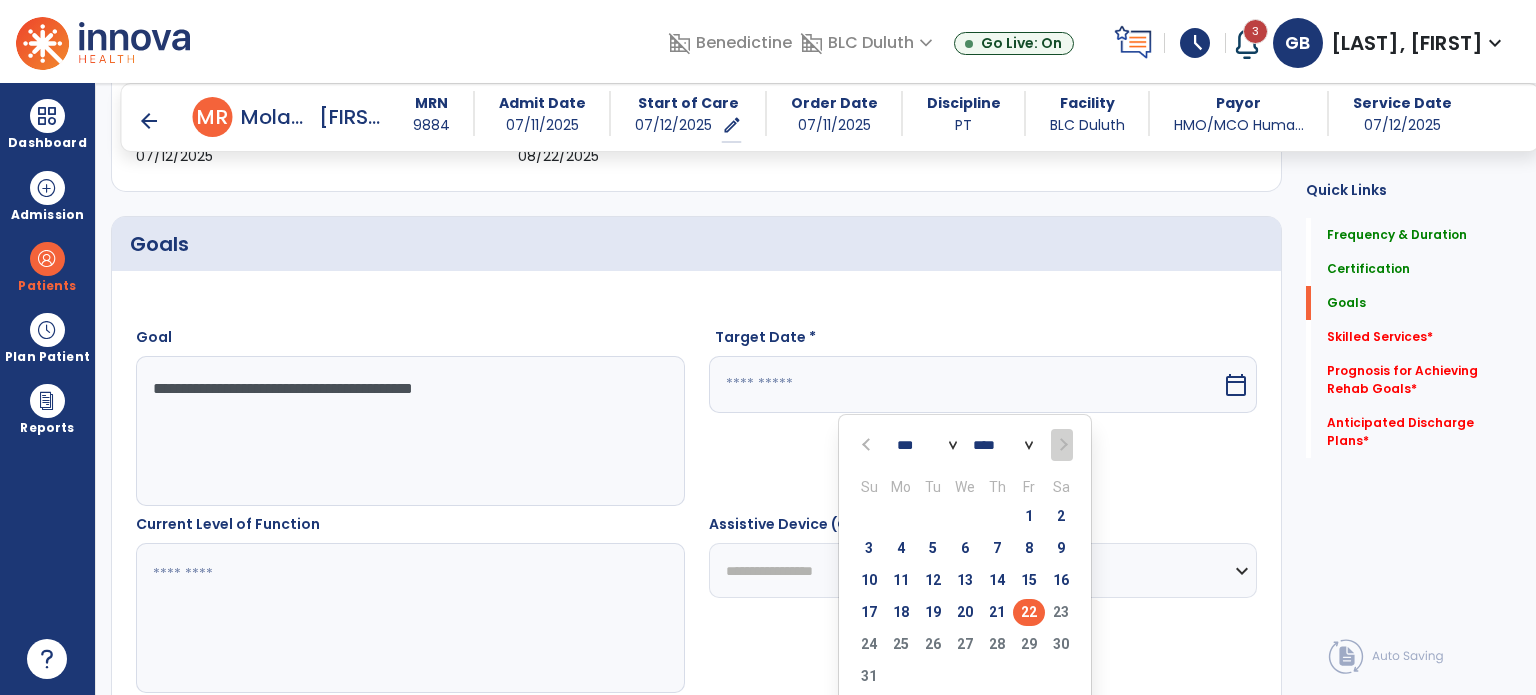 click on "22" at bounding box center [1029, 612] 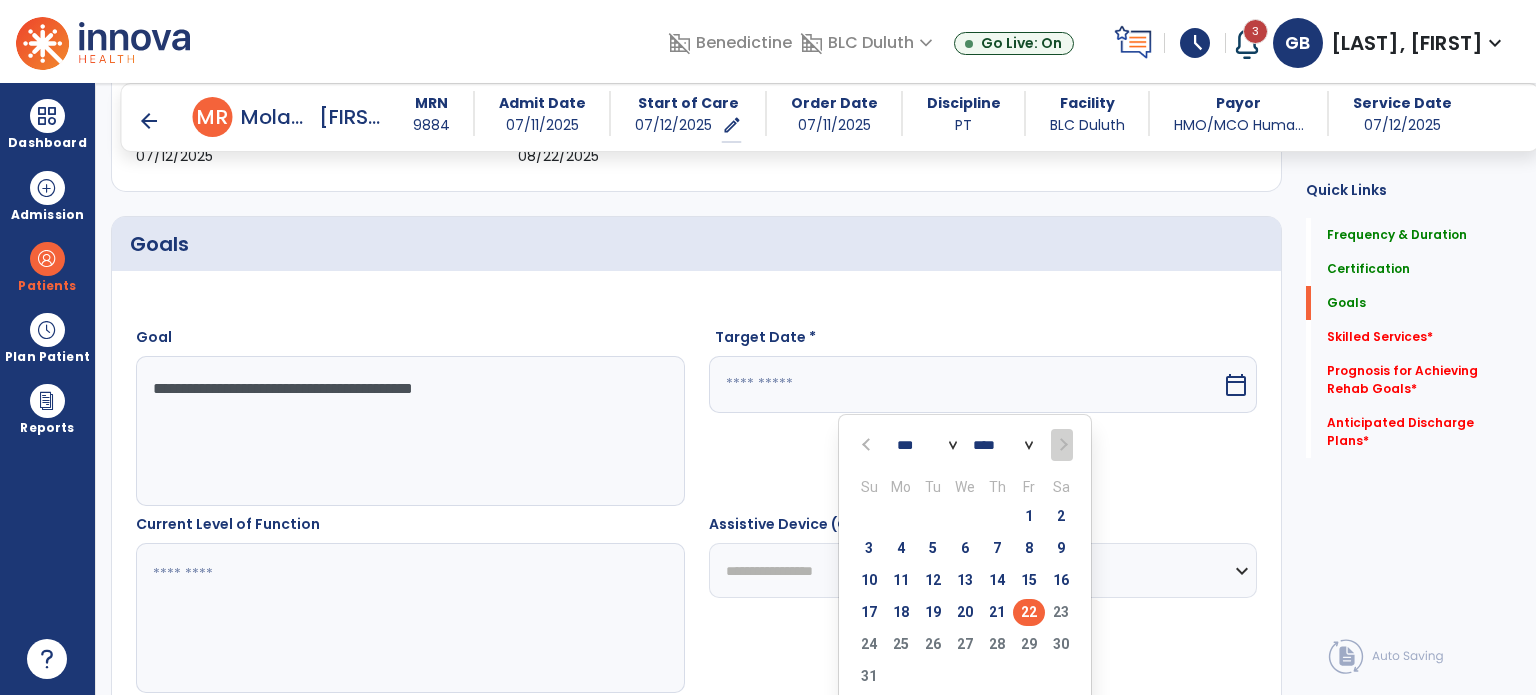 type on "*********" 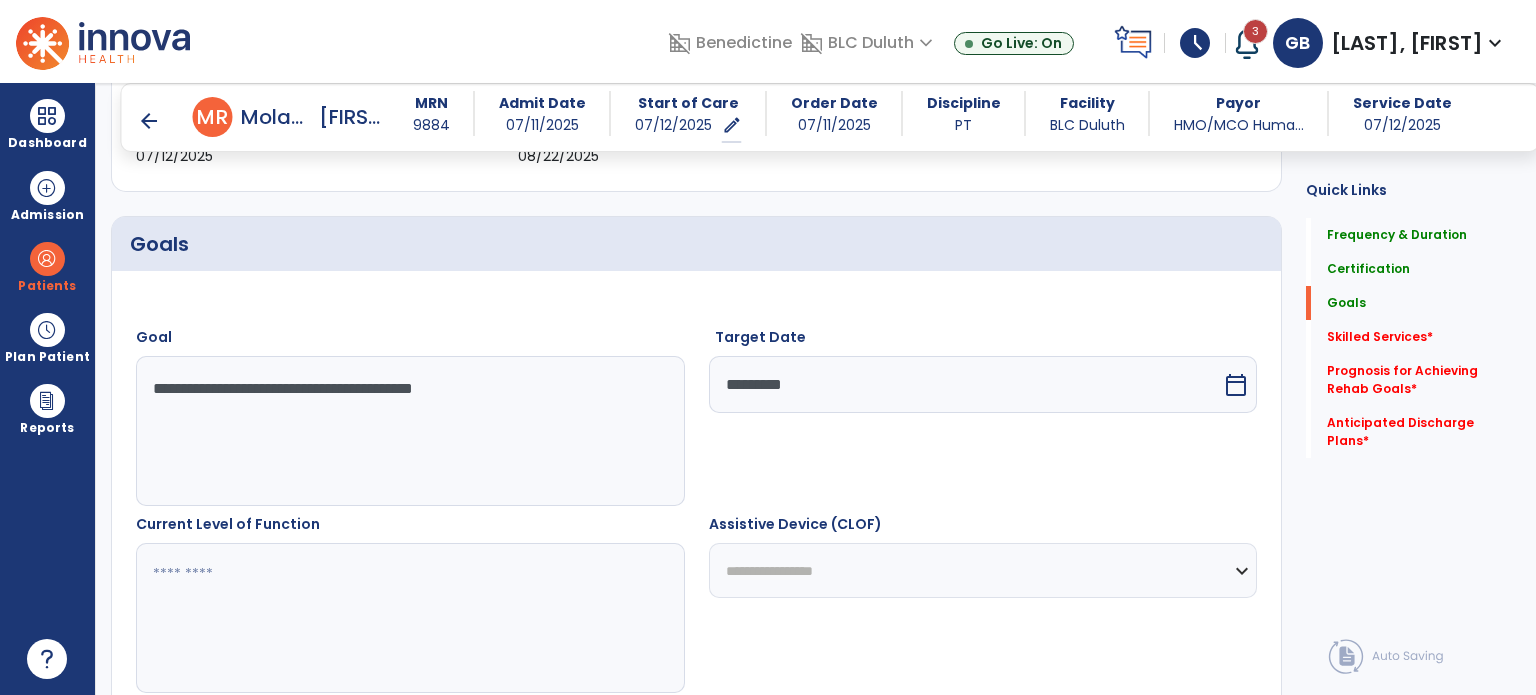 click at bounding box center [409, 618] 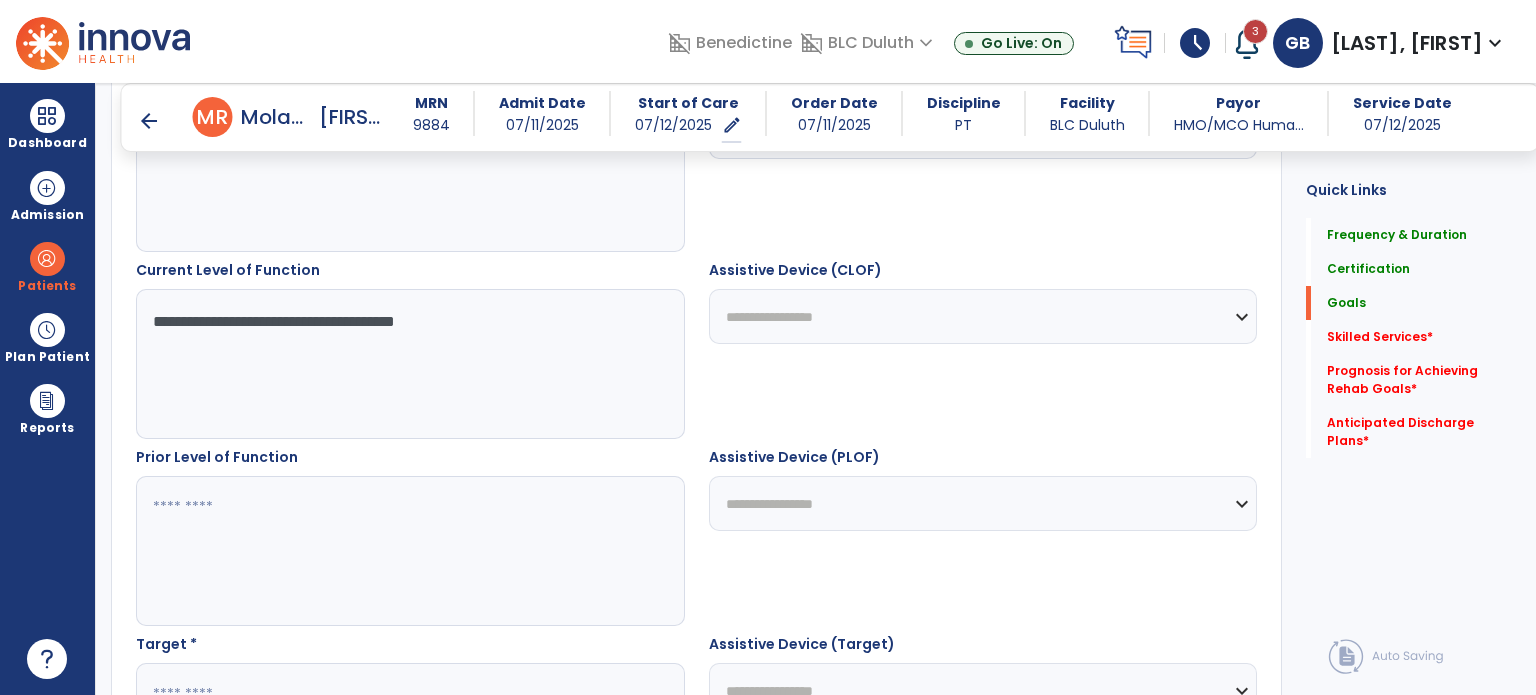 scroll, scrollTop: 700, scrollLeft: 0, axis: vertical 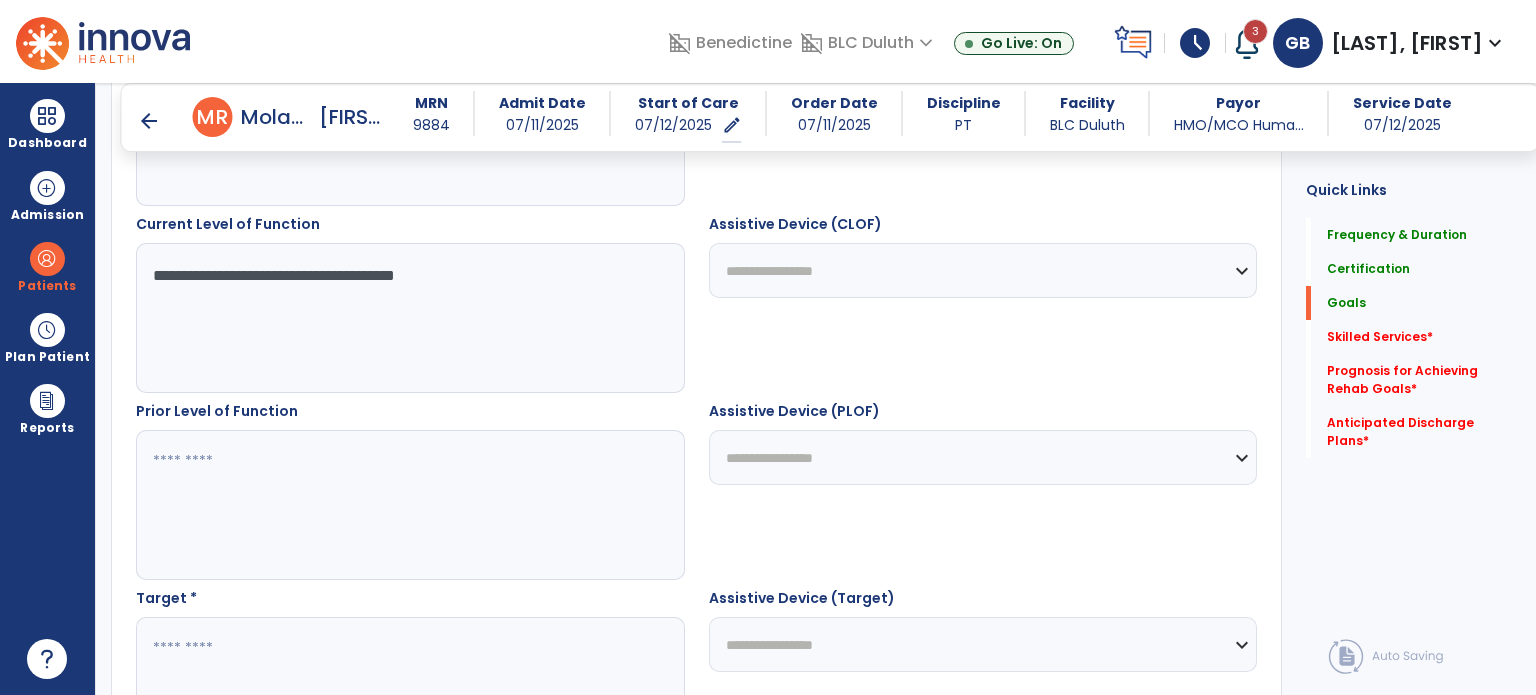 type on "**********" 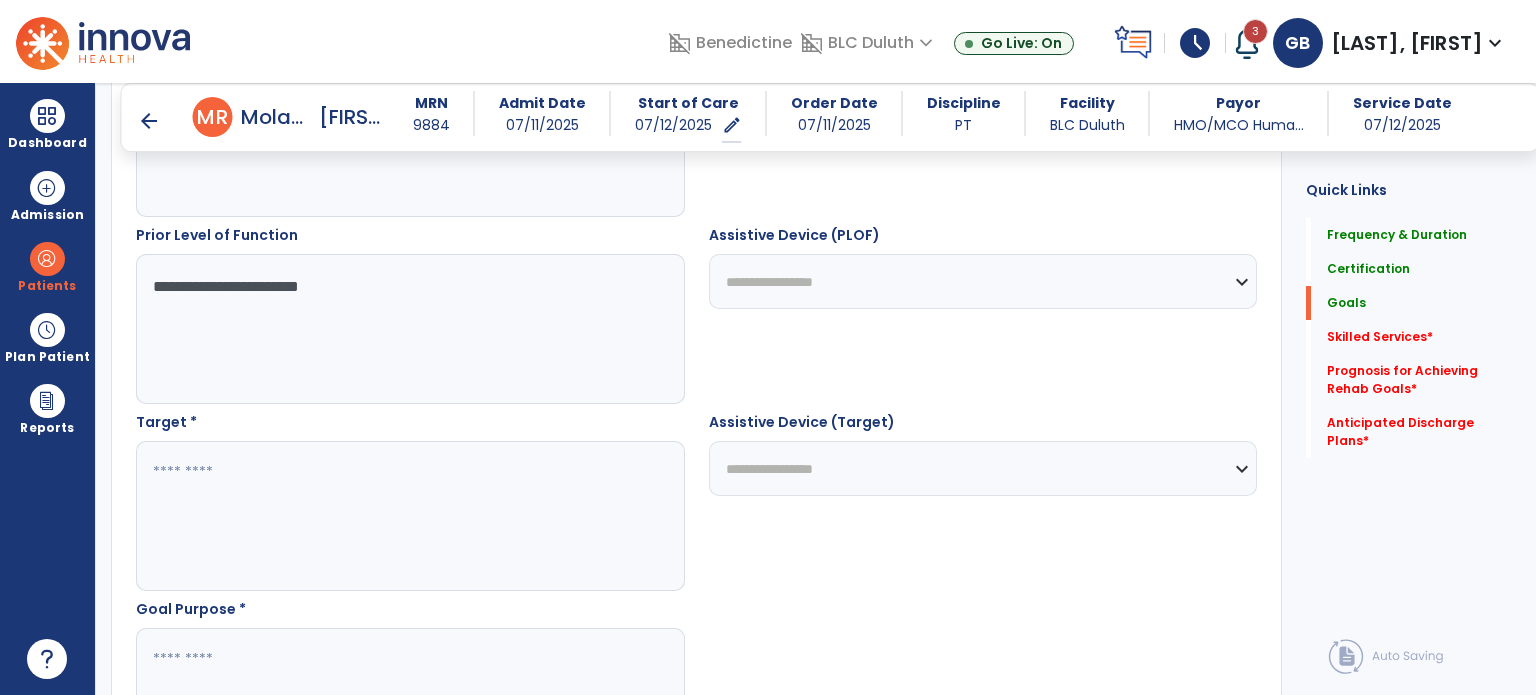 scroll, scrollTop: 900, scrollLeft: 0, axis: vertical 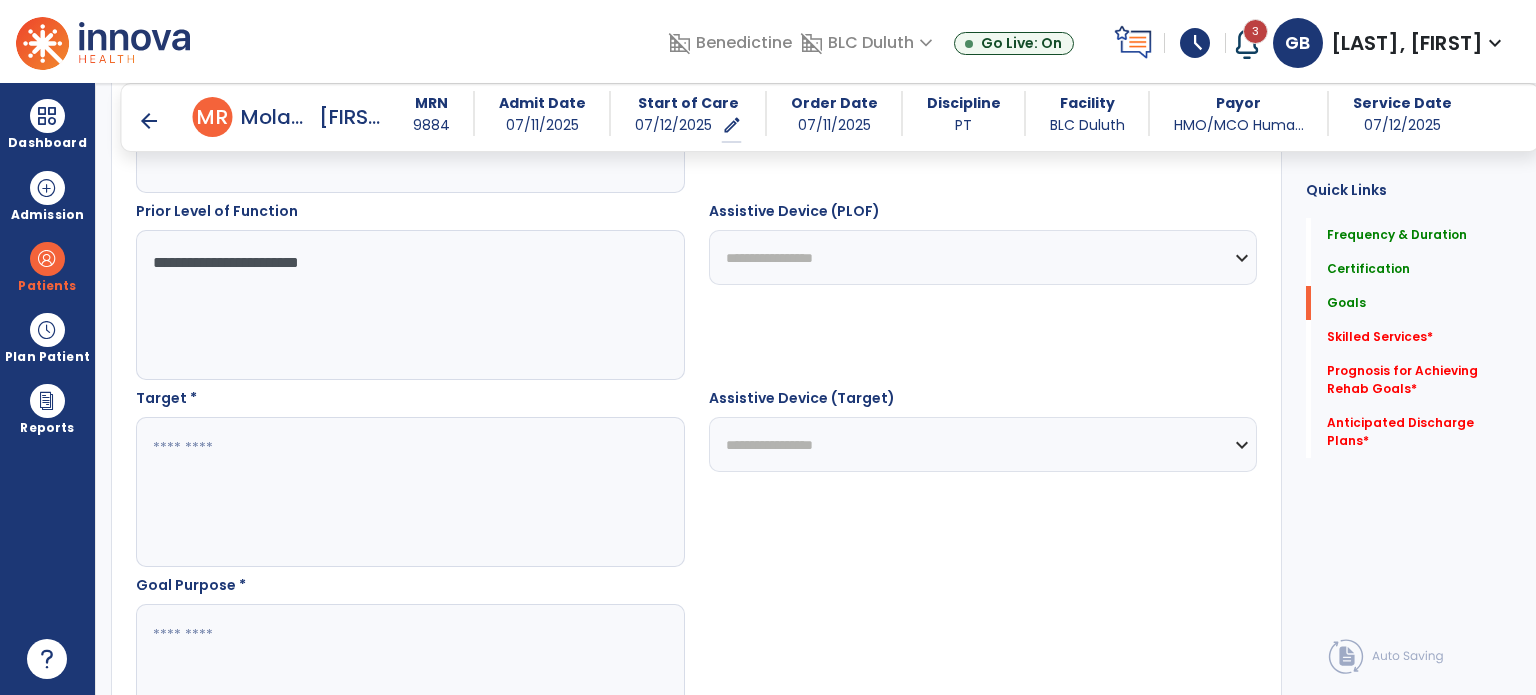 type on "**********" 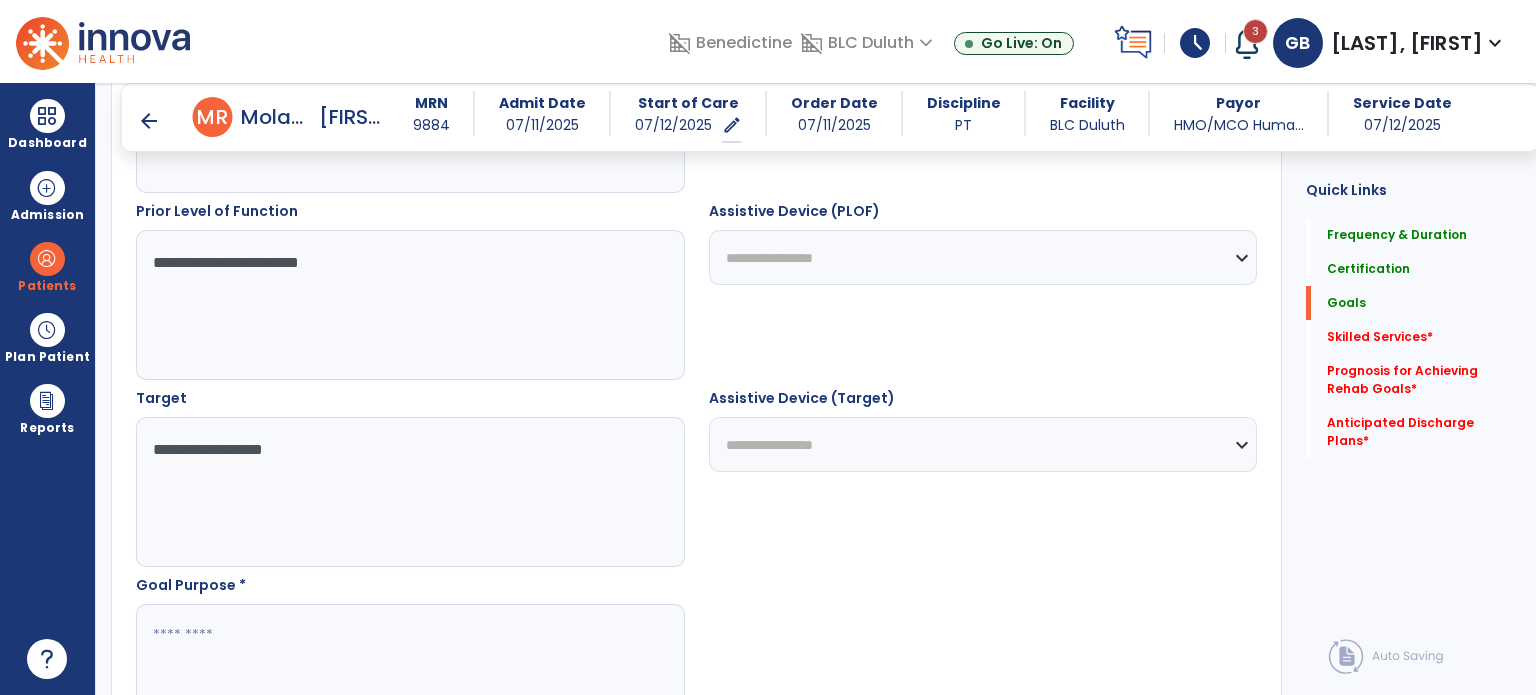 scroll, scrollTop: 1000, scrollLeft: 0, axis: vertical 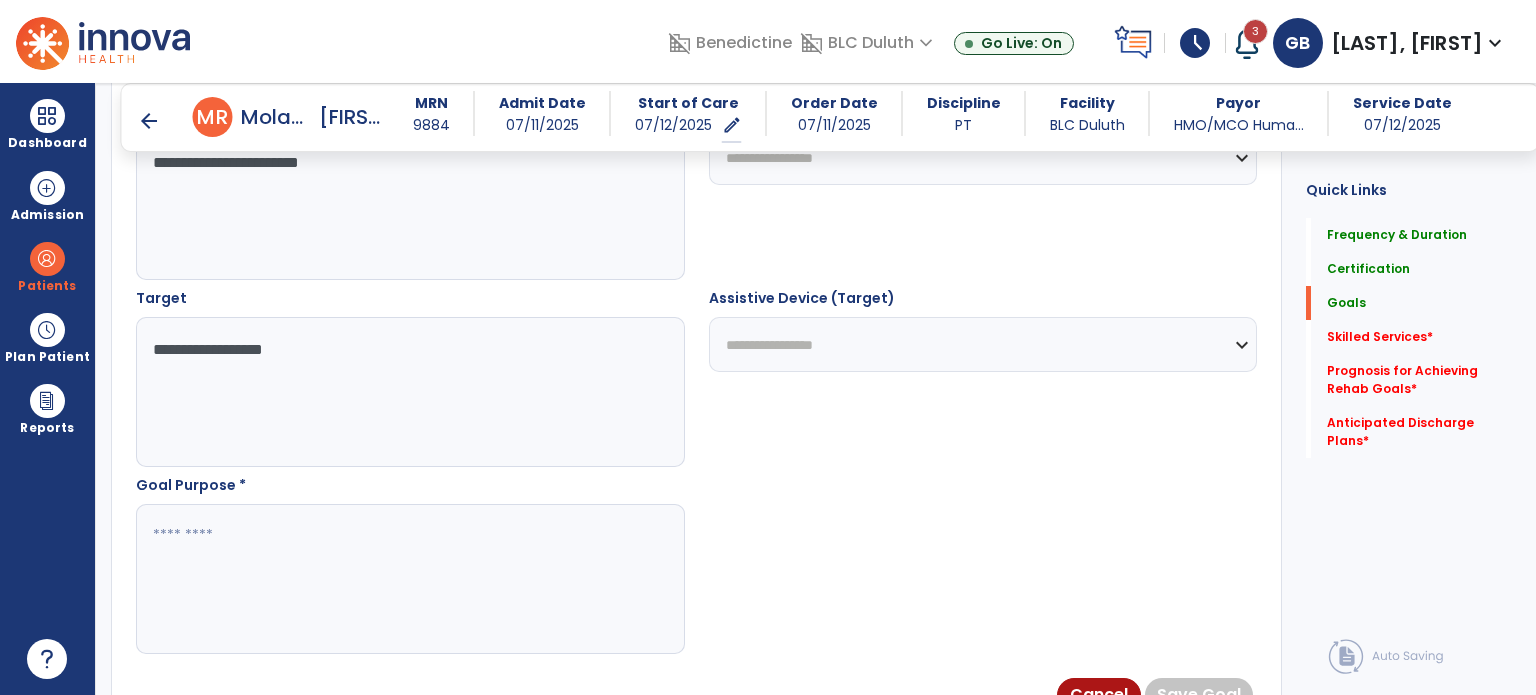 type on "**********" 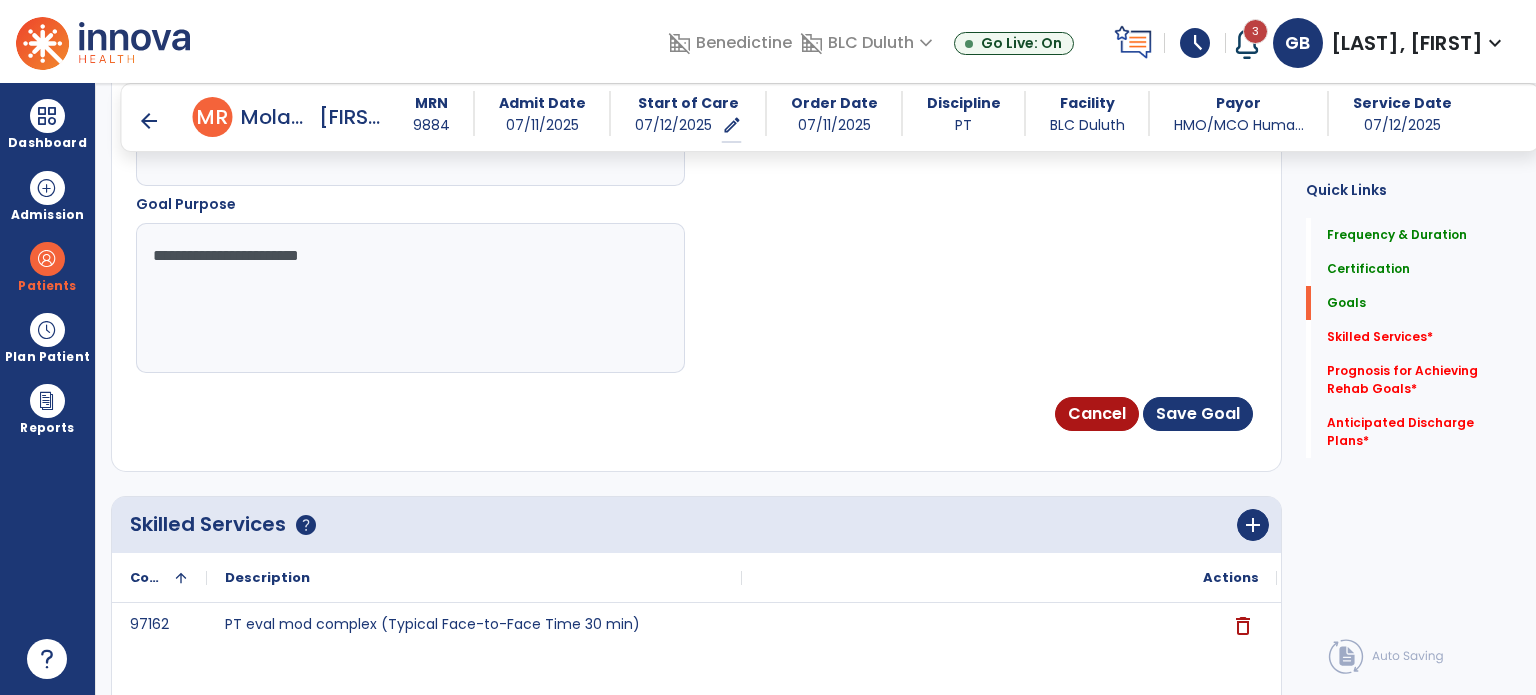 scroll, scrollTop: 1300, scrollLeft: 0, axis: vertical 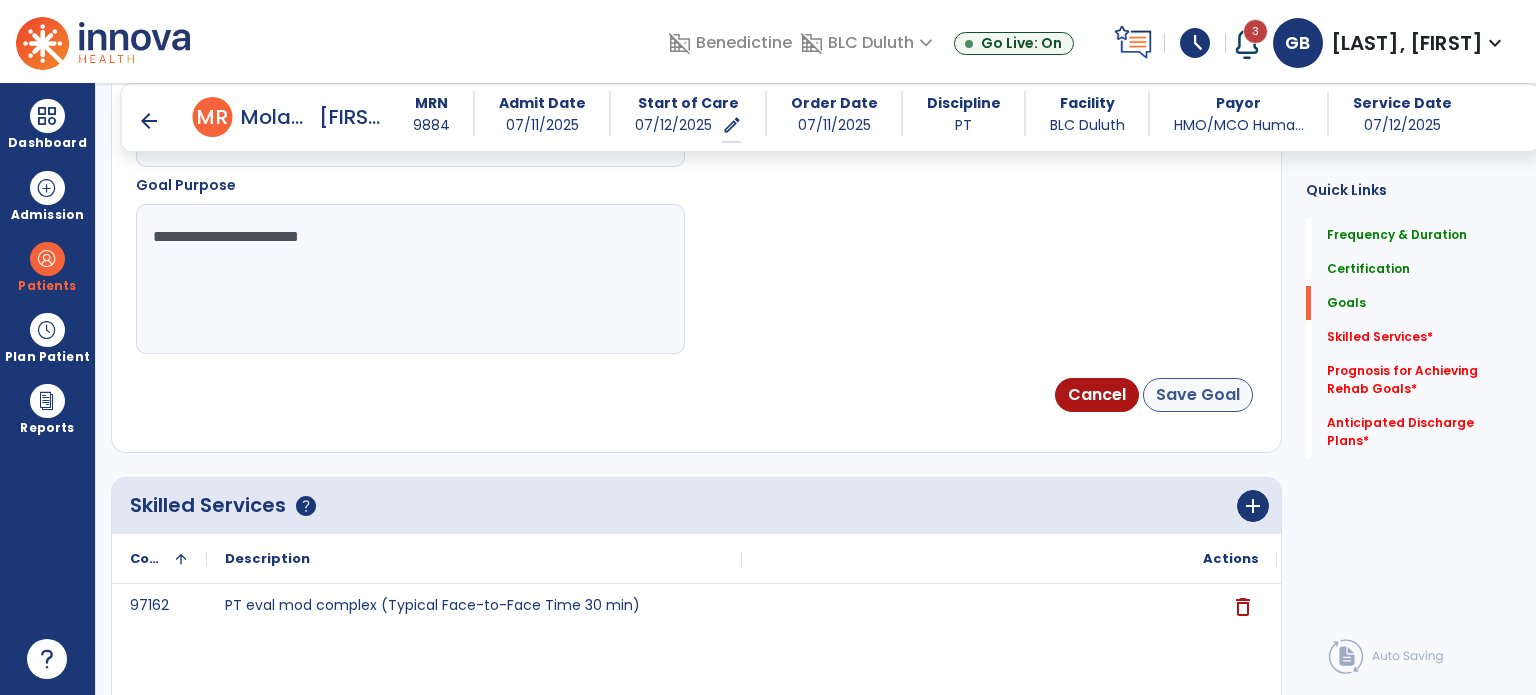 type on "**********" 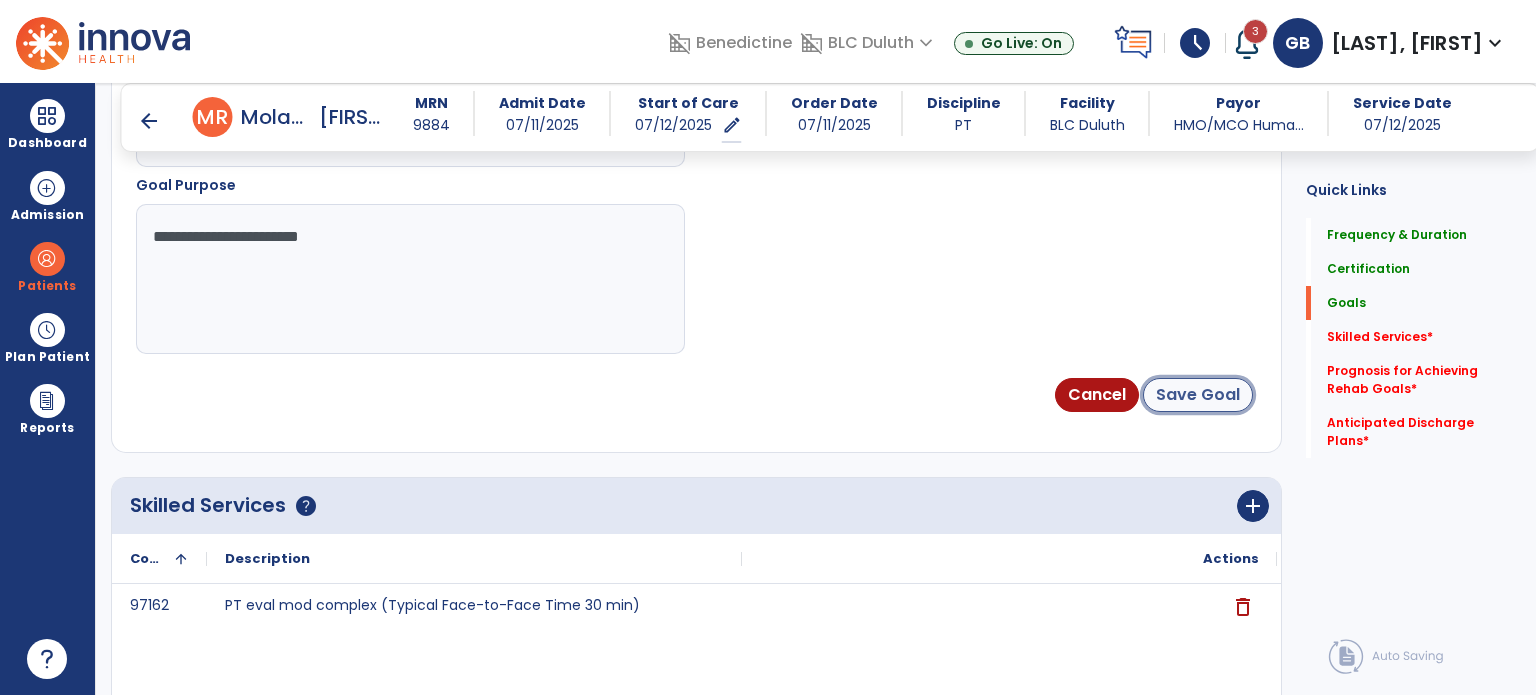 click on "Save Goal" at bounding box center (1198, 395) 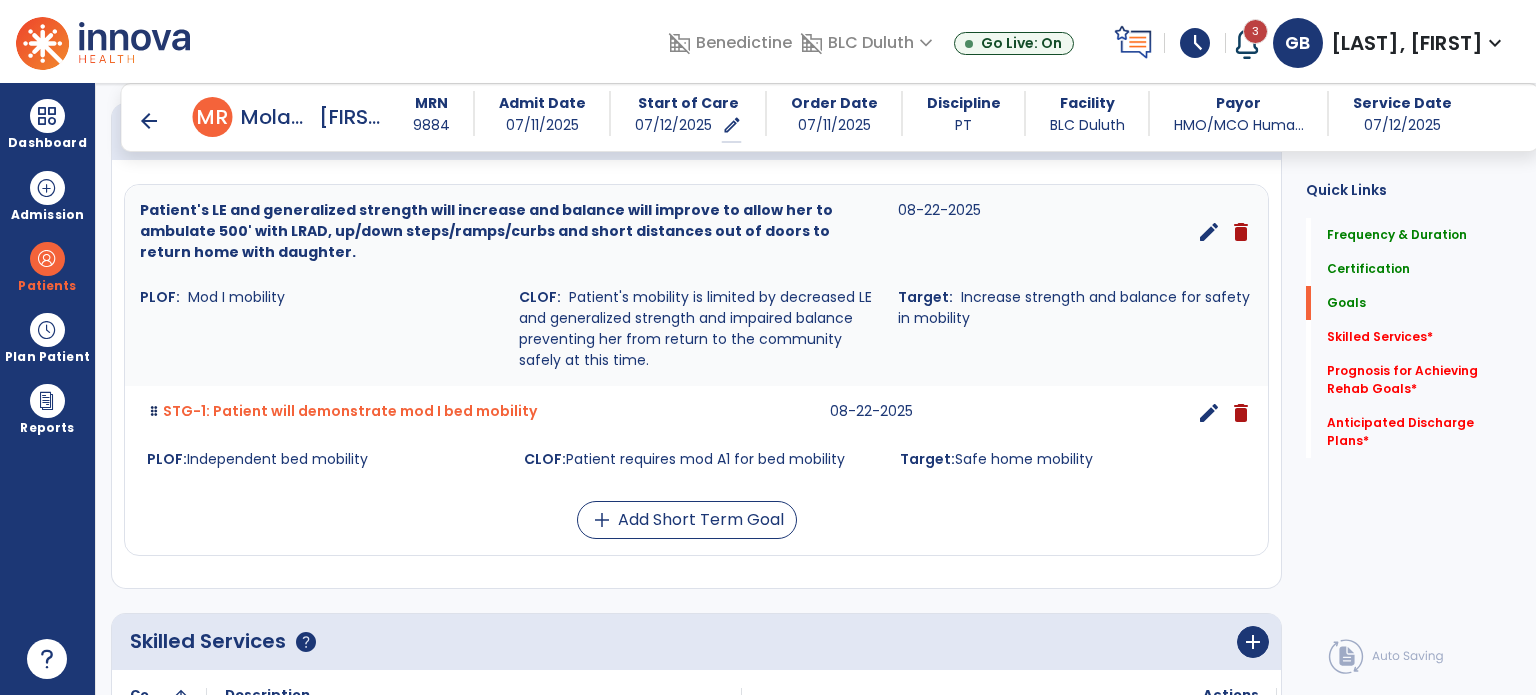 scroll, scrollTop: 600, scrollLeft: 0, axis: vertical 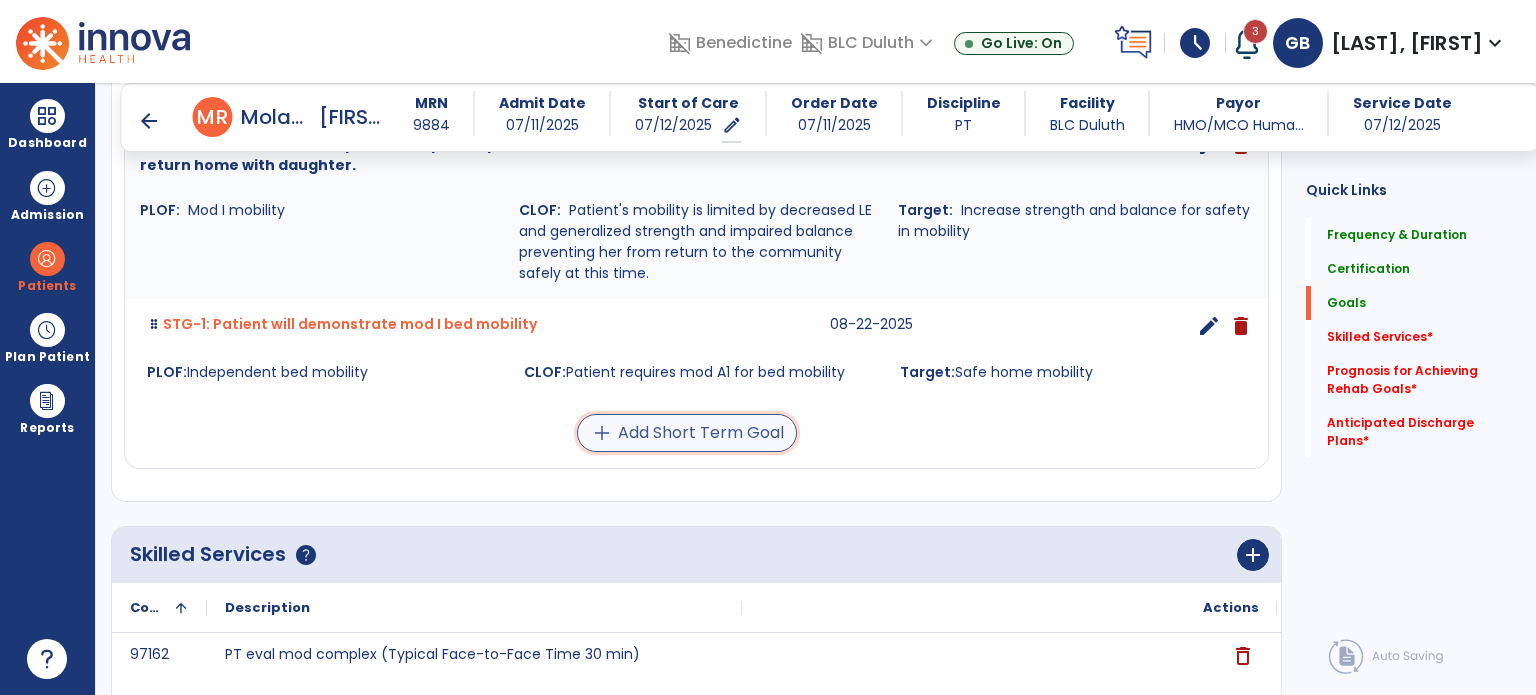 click on "add  Add Short Term Goal" at bounding box center [687, 433] 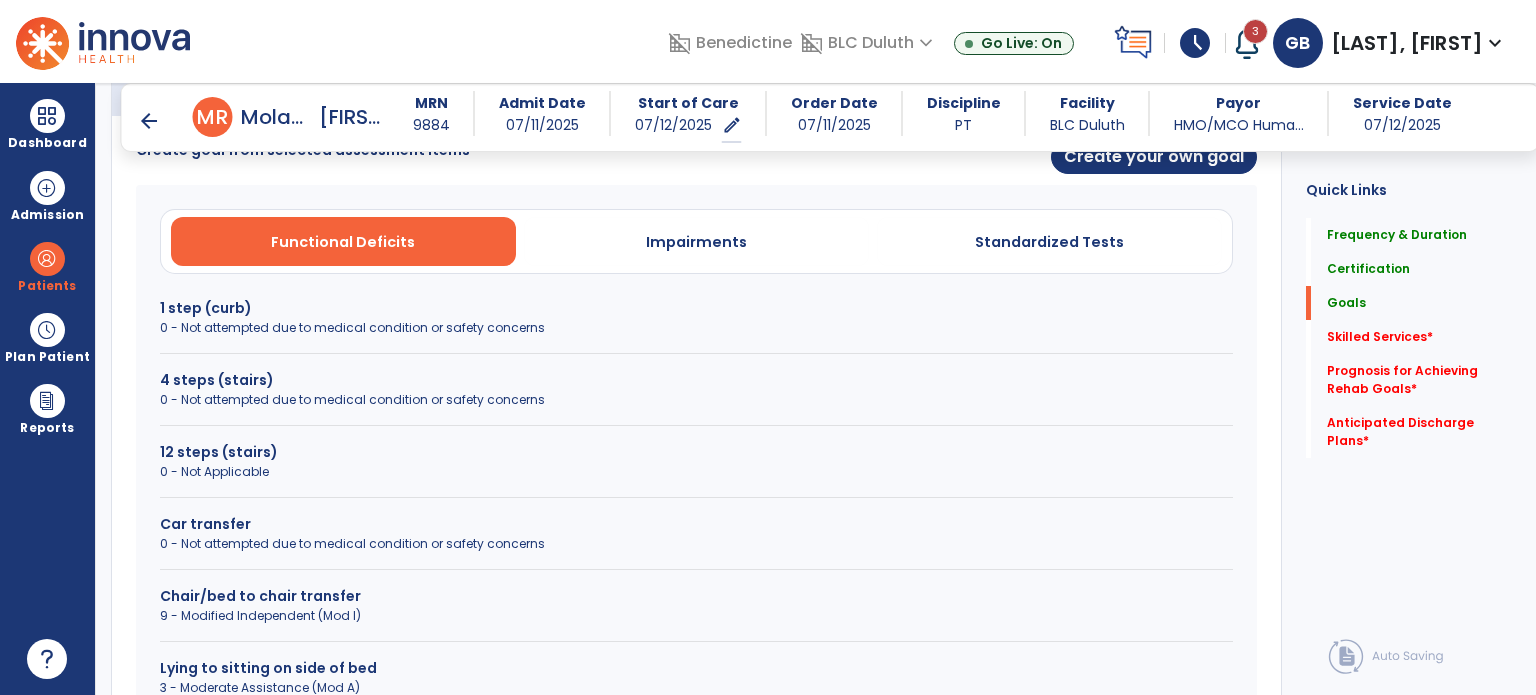 scroll, scrollTop: 155, scrollLeft: 0, axis: vertical 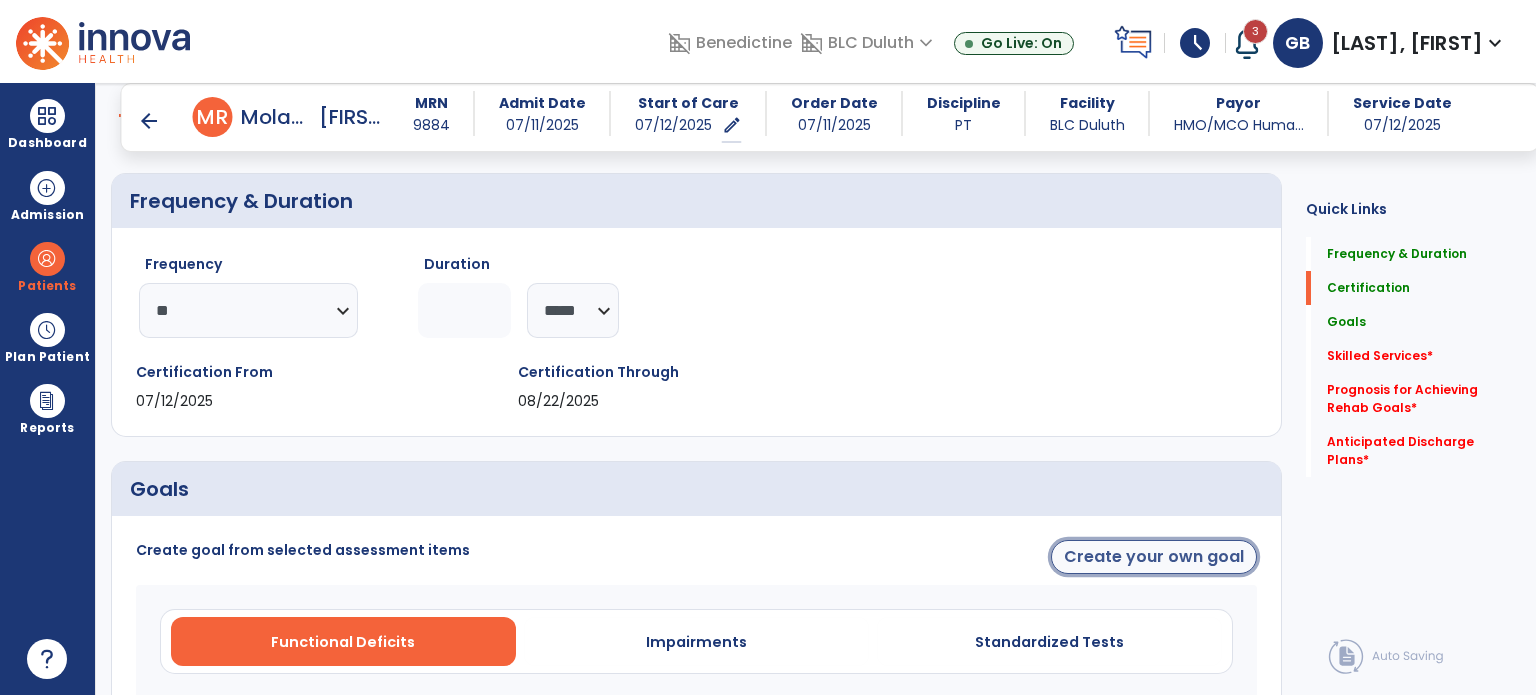 click on "Create your own goal" at bounding box center [1154, 557] 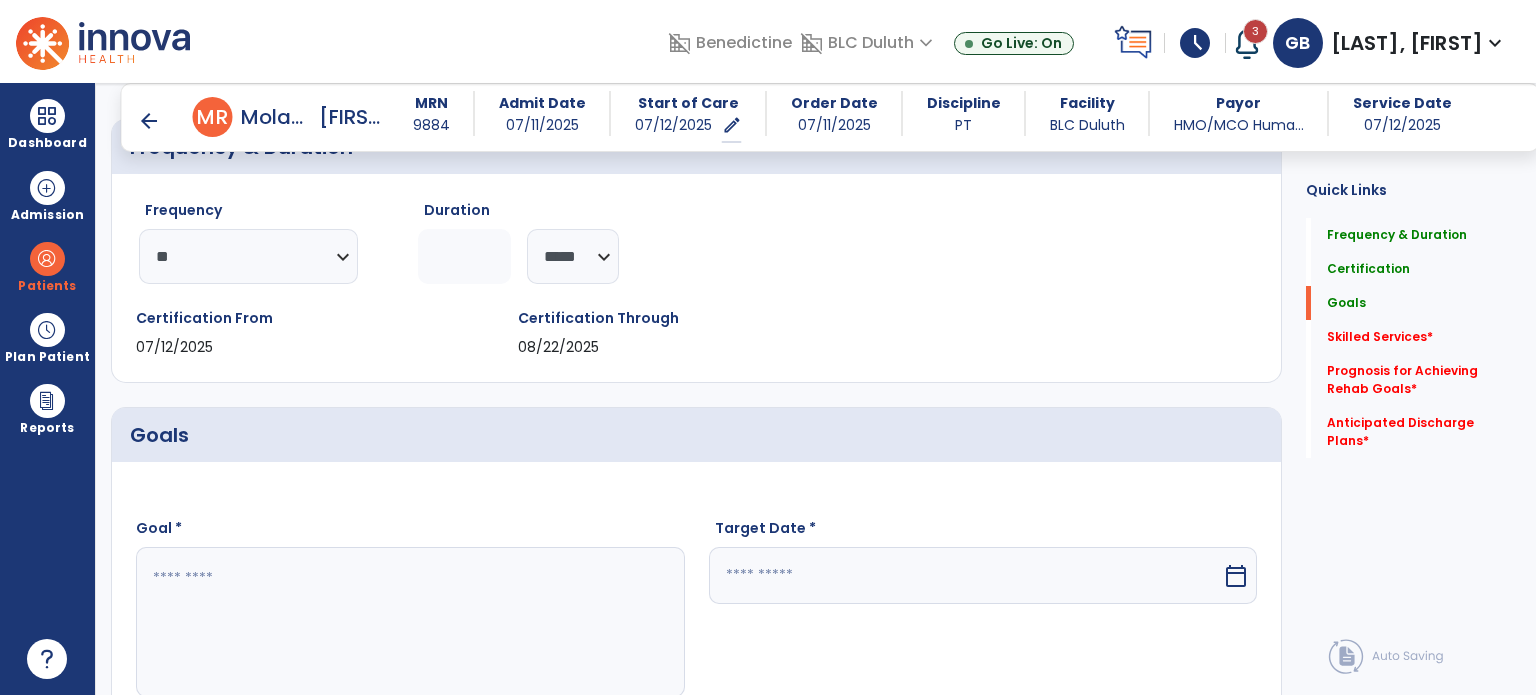 scroll, scrollTop: 455, scrollLeft: 0, axis: vertical 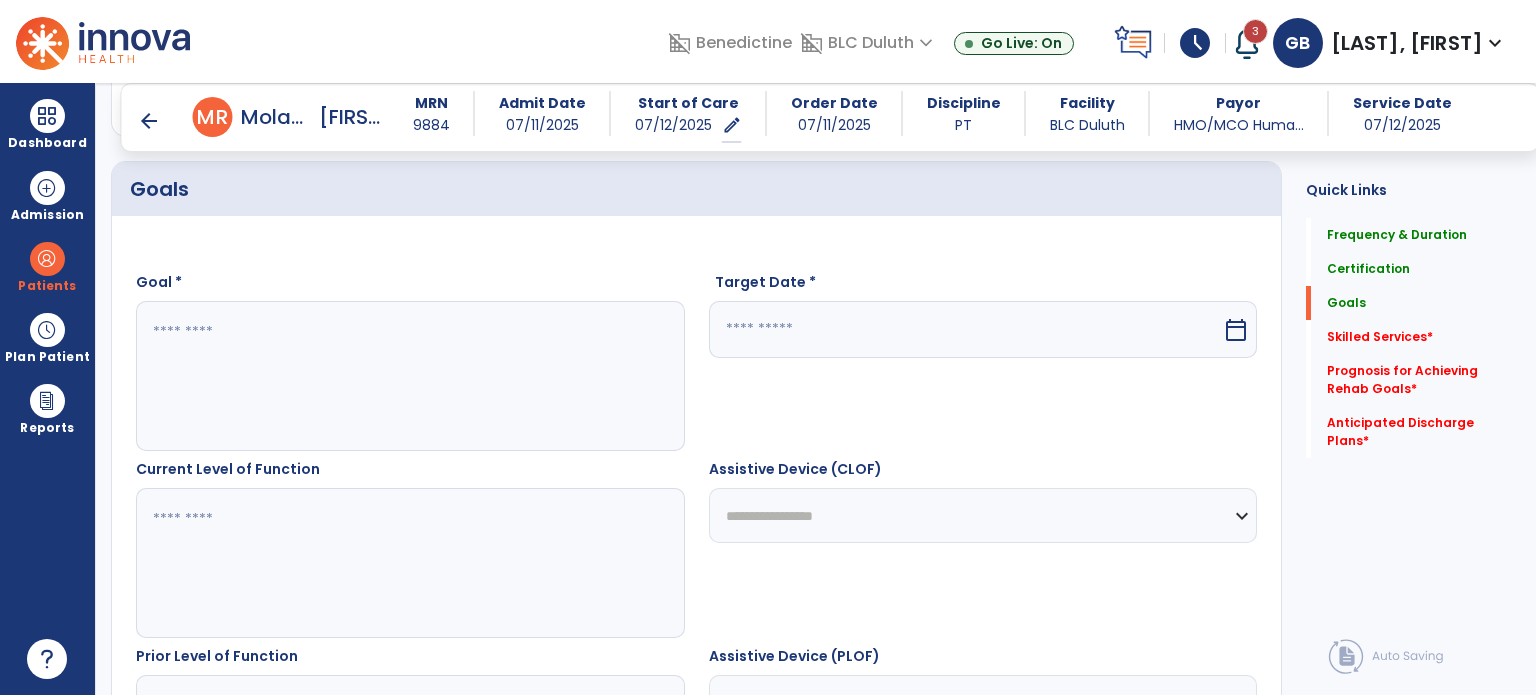 click at bounding box center (409, 376) 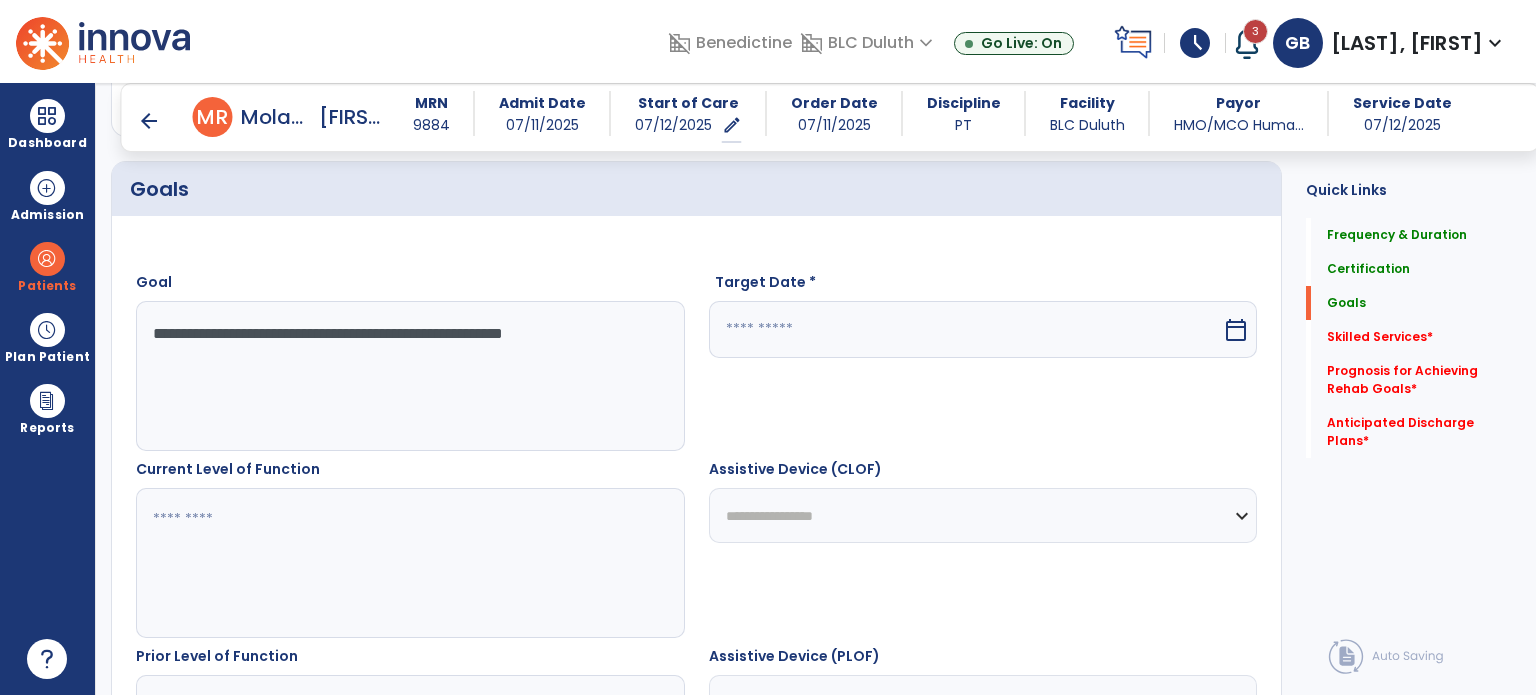 type on "**********" 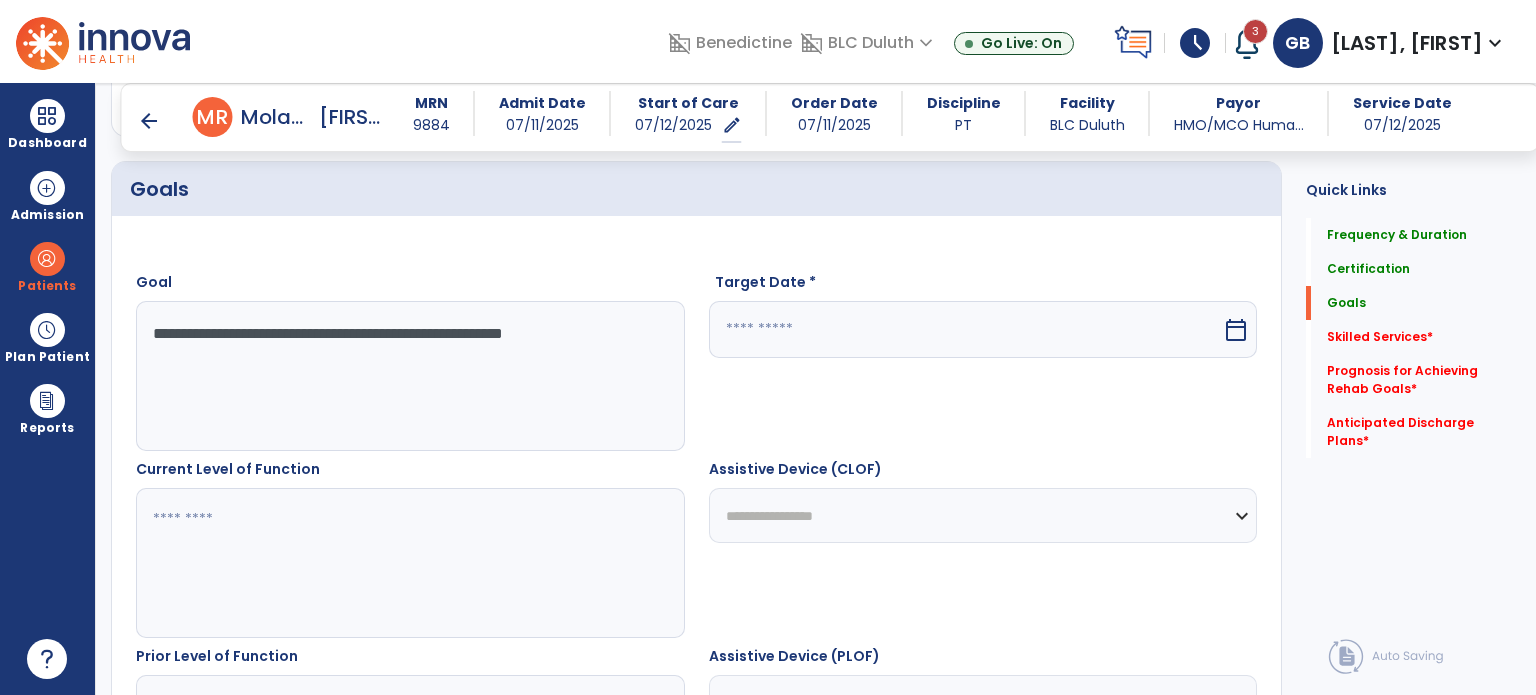click at bounding box center (966, 329) 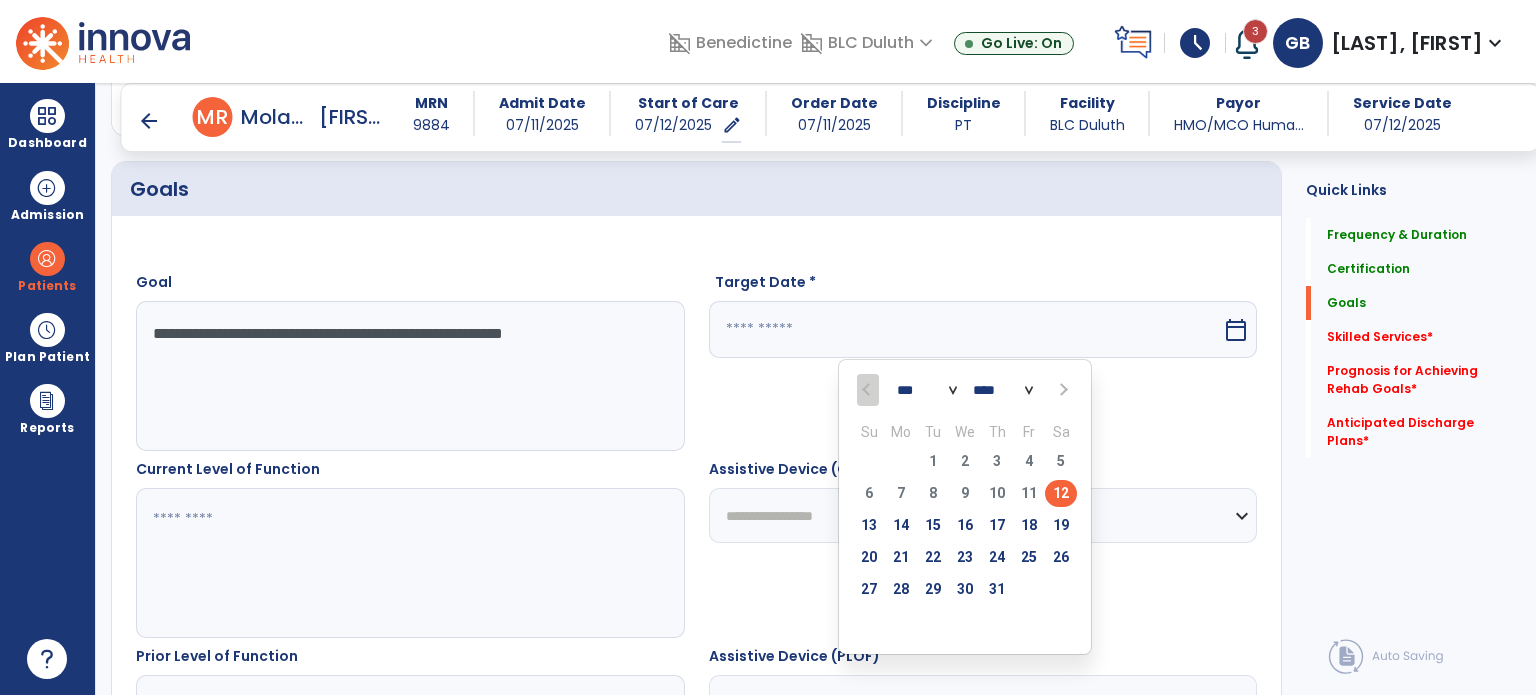 click at bounding box center (1061, 390) 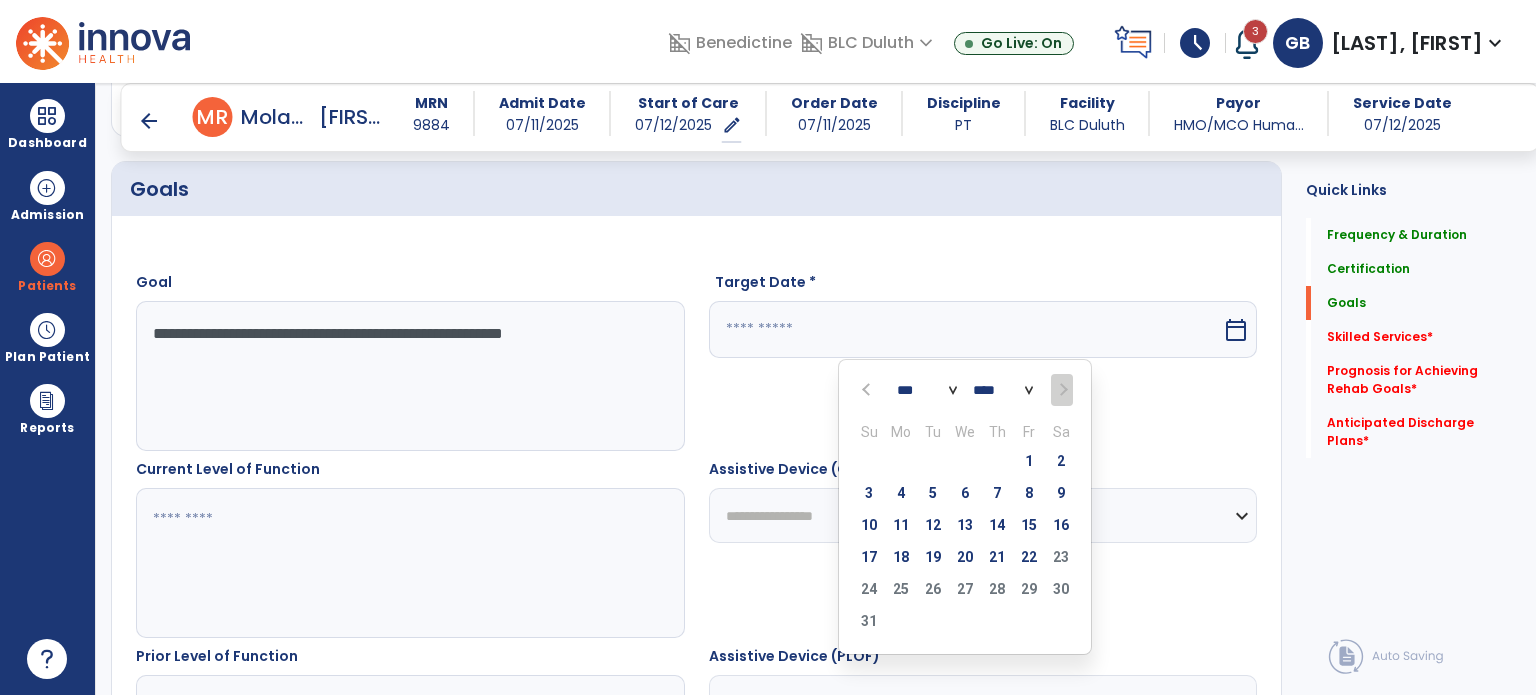 click at bounding box center [1061, 390] 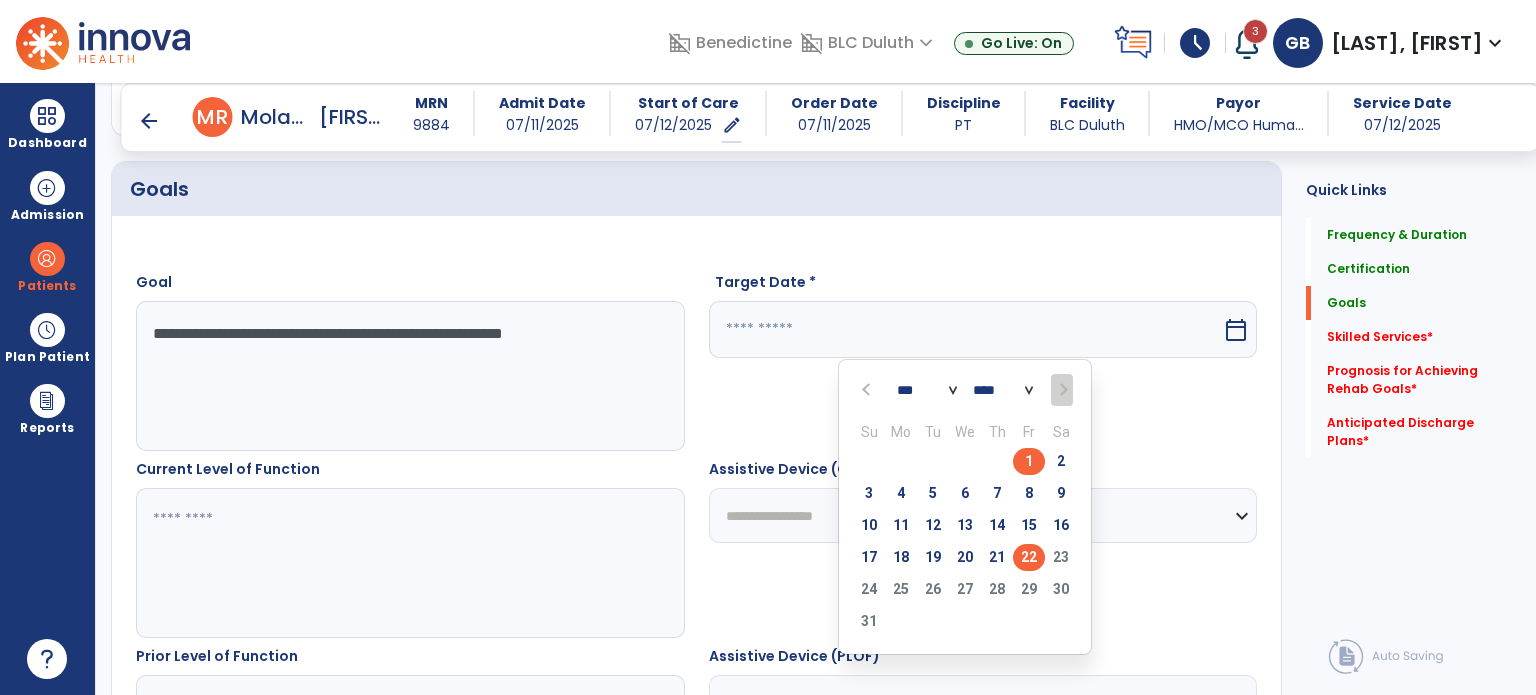 click on "22" at bounding box center [1029, 557] 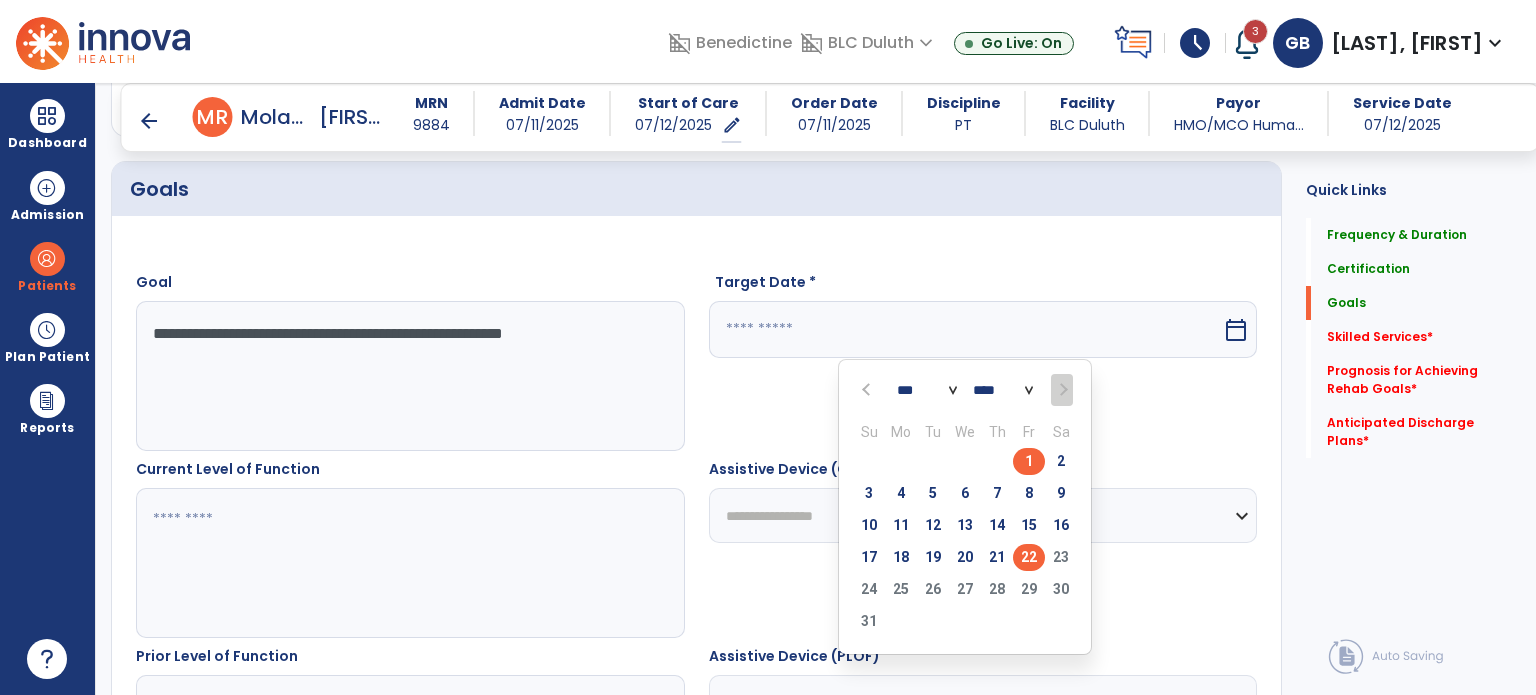 type on "*********" 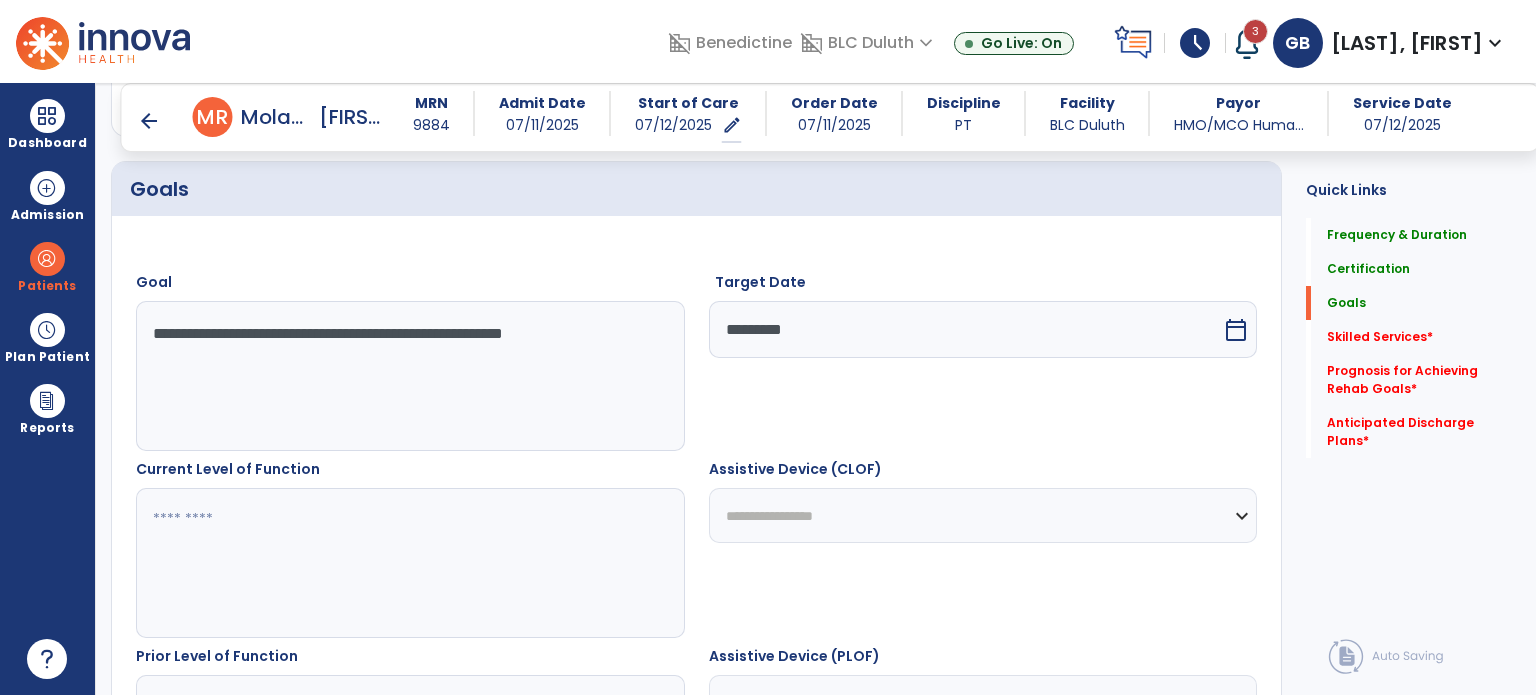 click at bounding box center [409, 563] 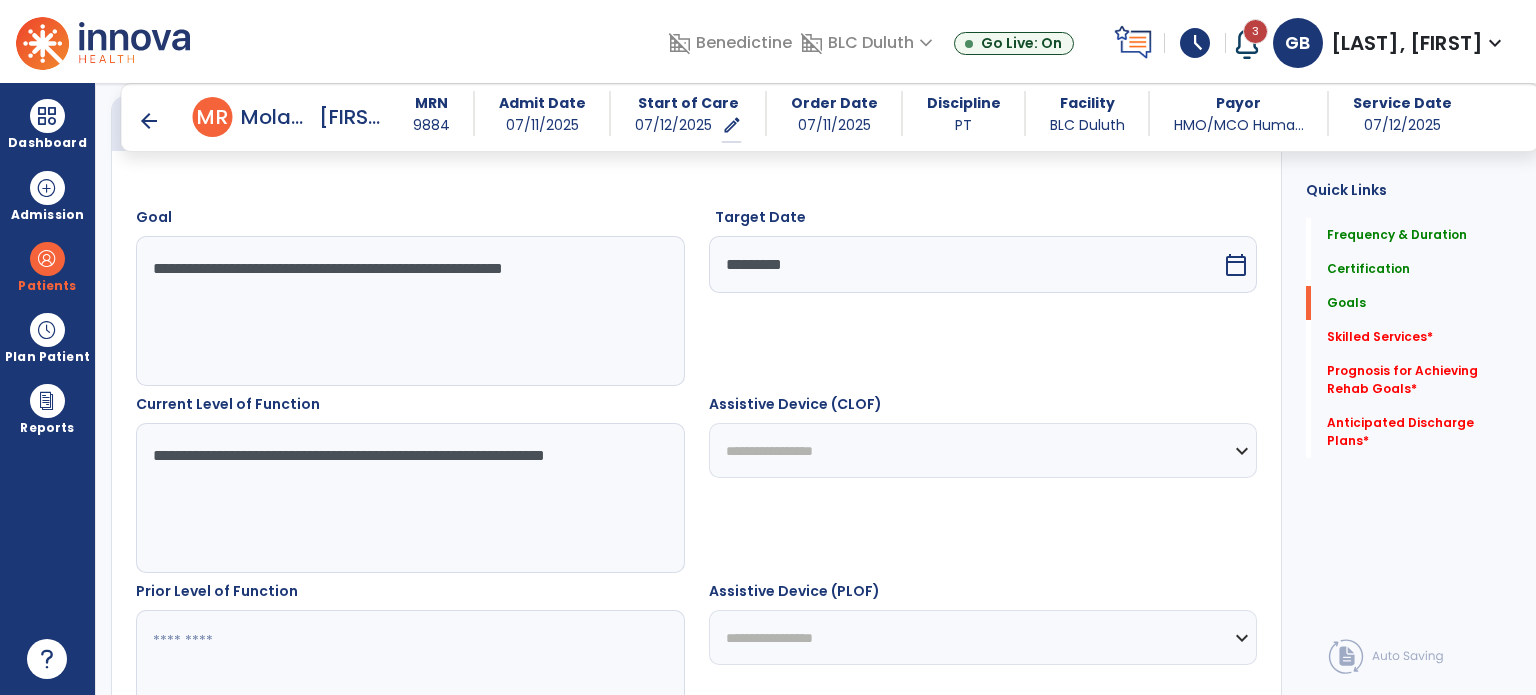 scroll, scrollTop: 655, scrollLeft: 0, axis: vertical 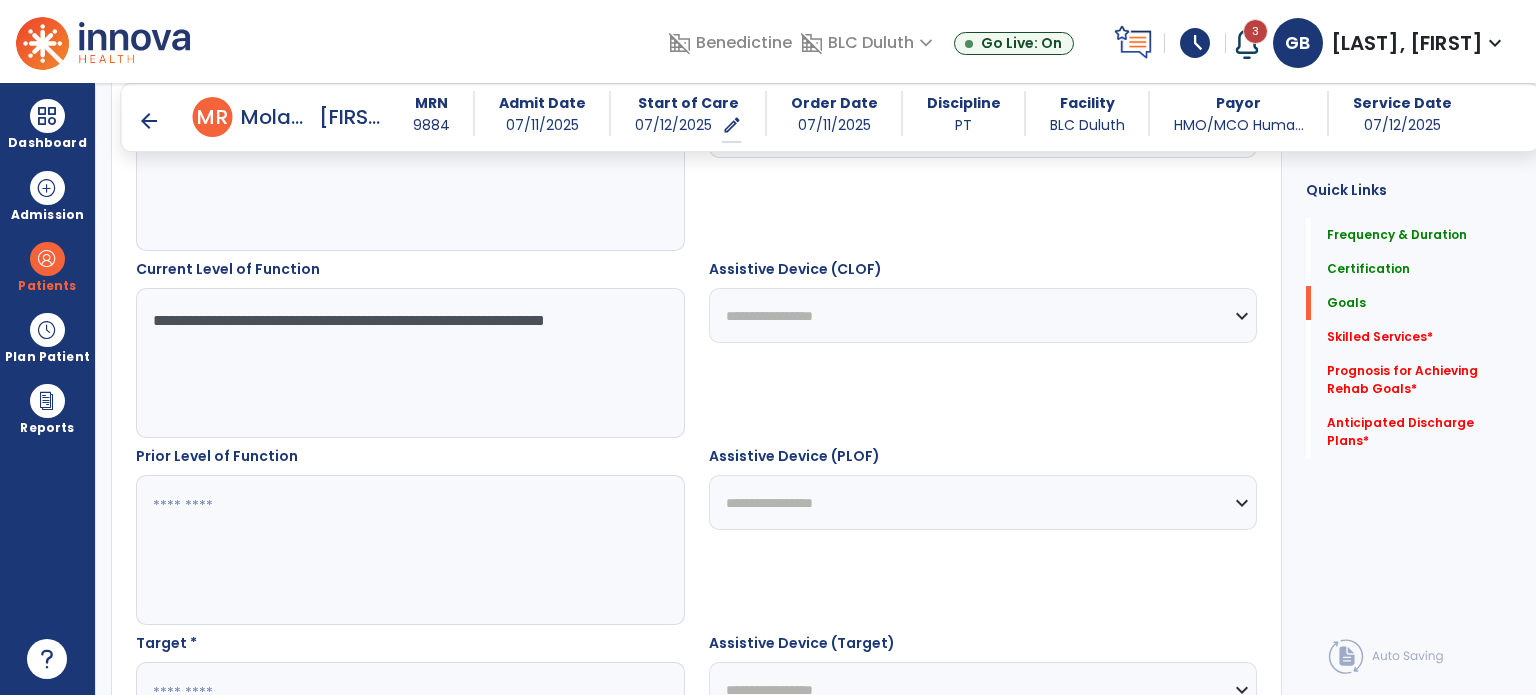 type on "**********" 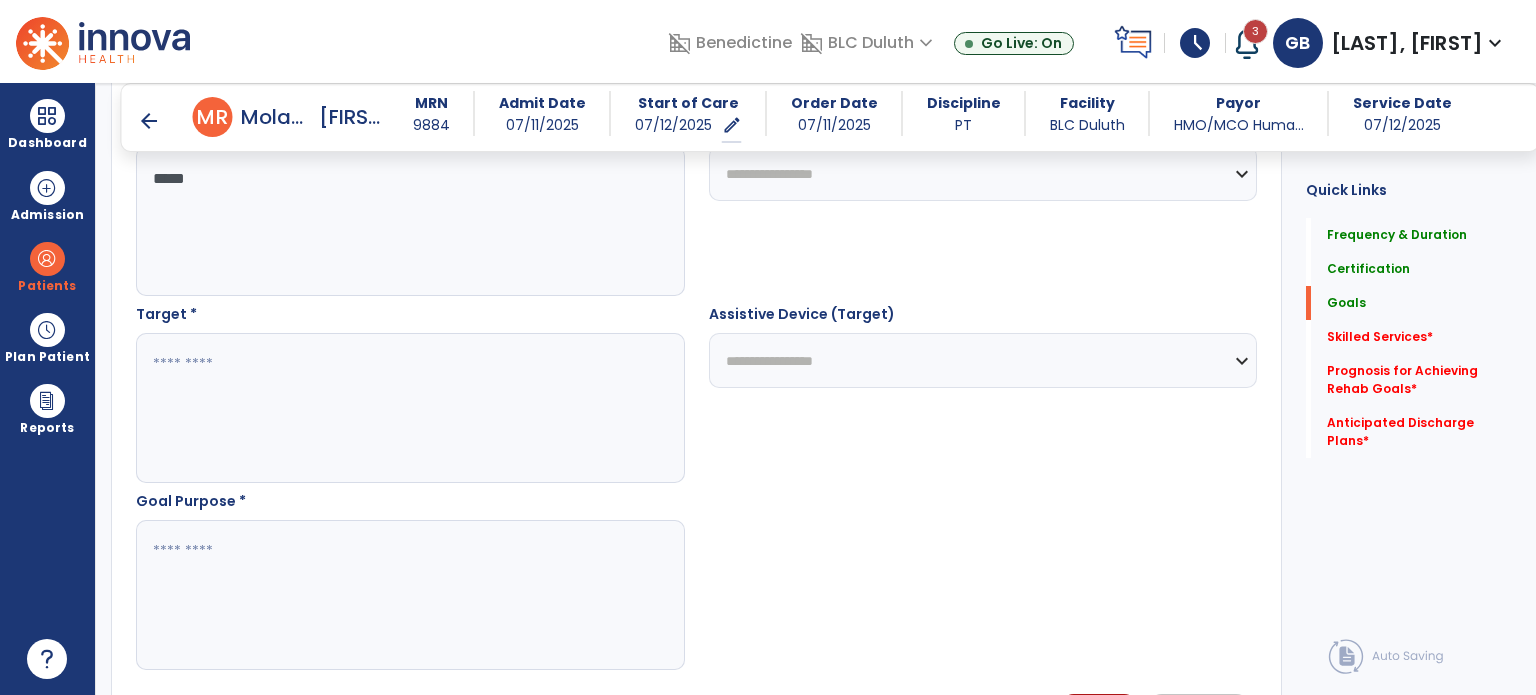 scroll, scrollTop: 1055, scrollLeft: 0, axis: vertical 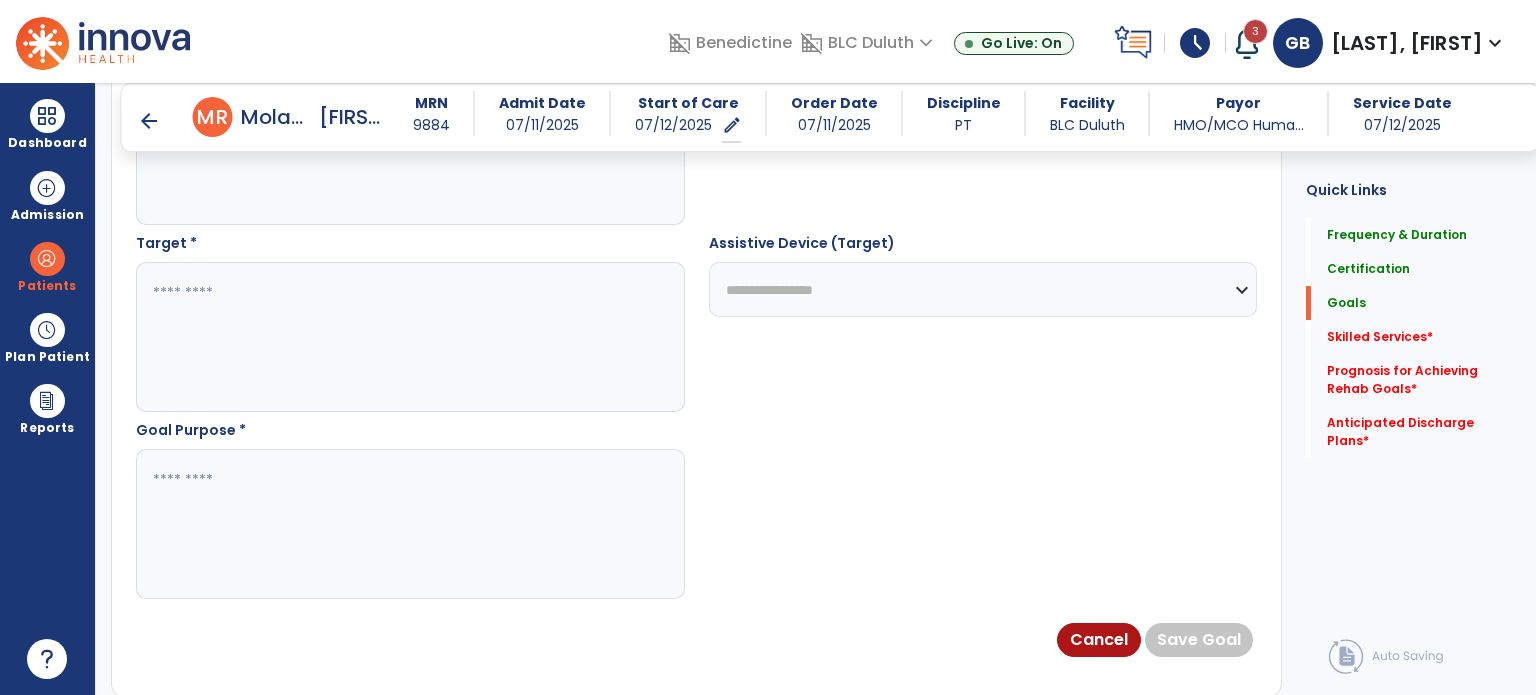 type on "*****" 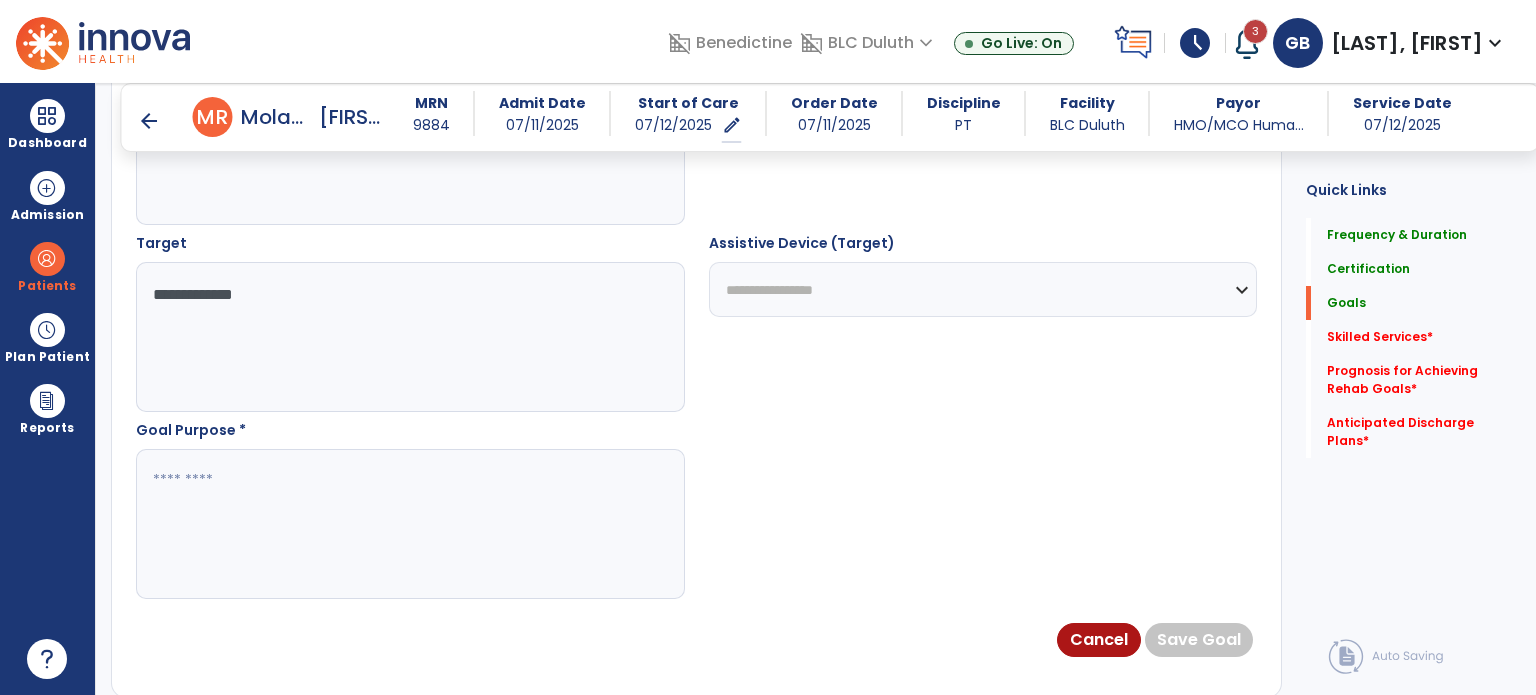 type on "**********" 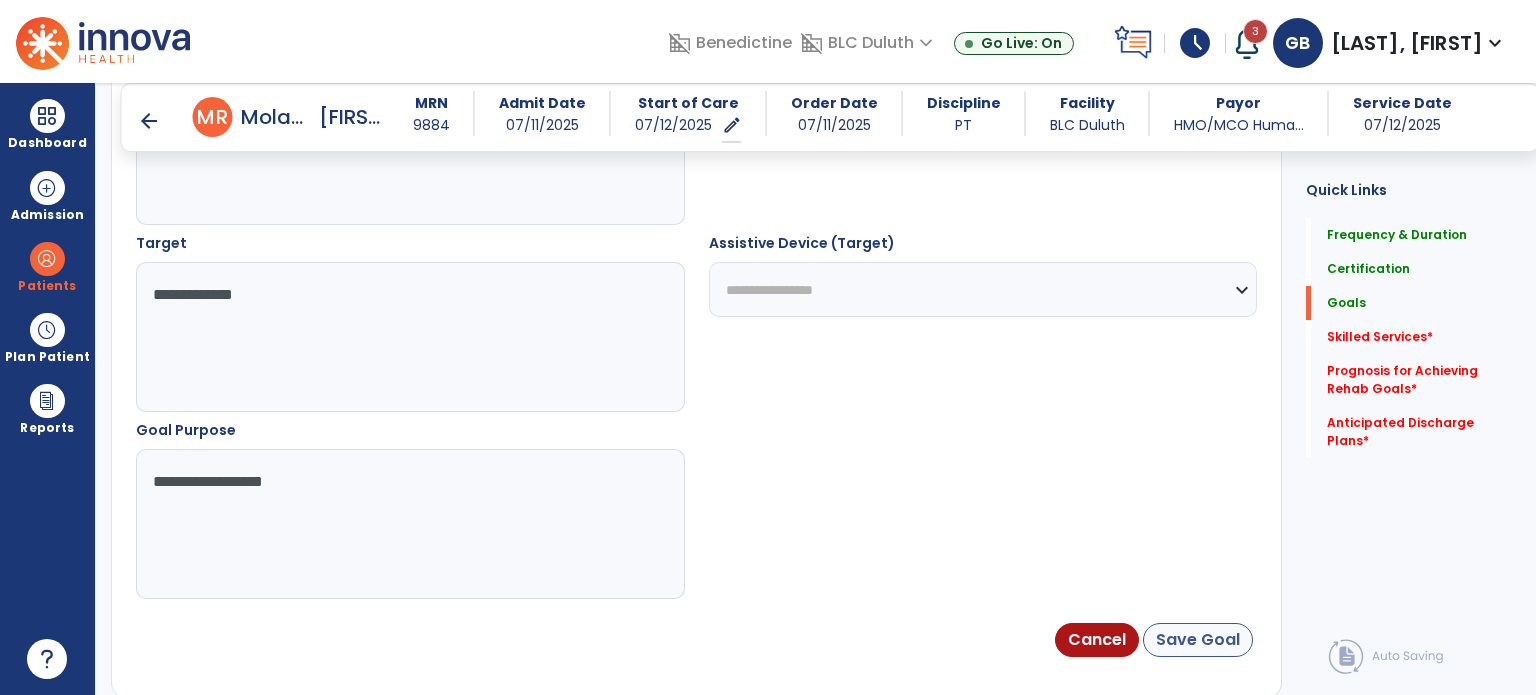 type on "**********" 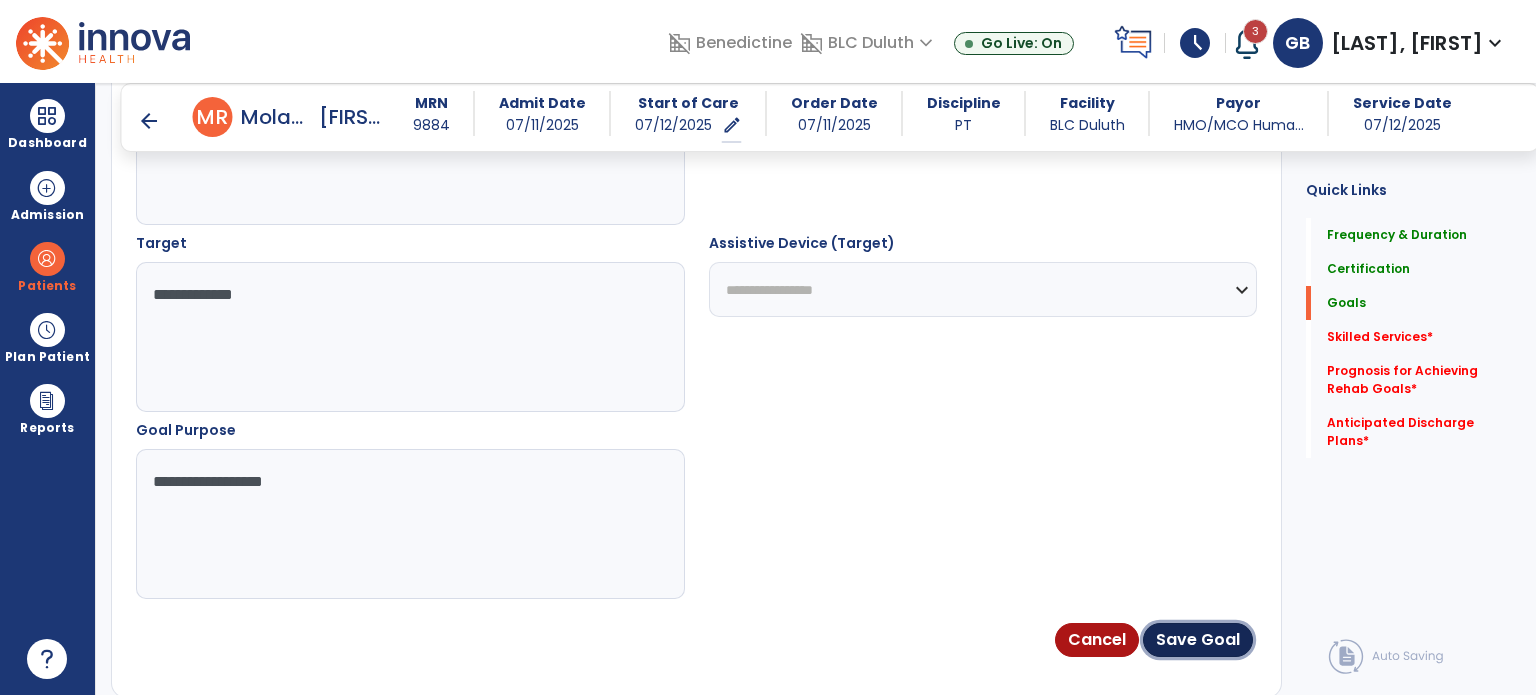 click on "Save Goal" at bounding box center (1198, 640) 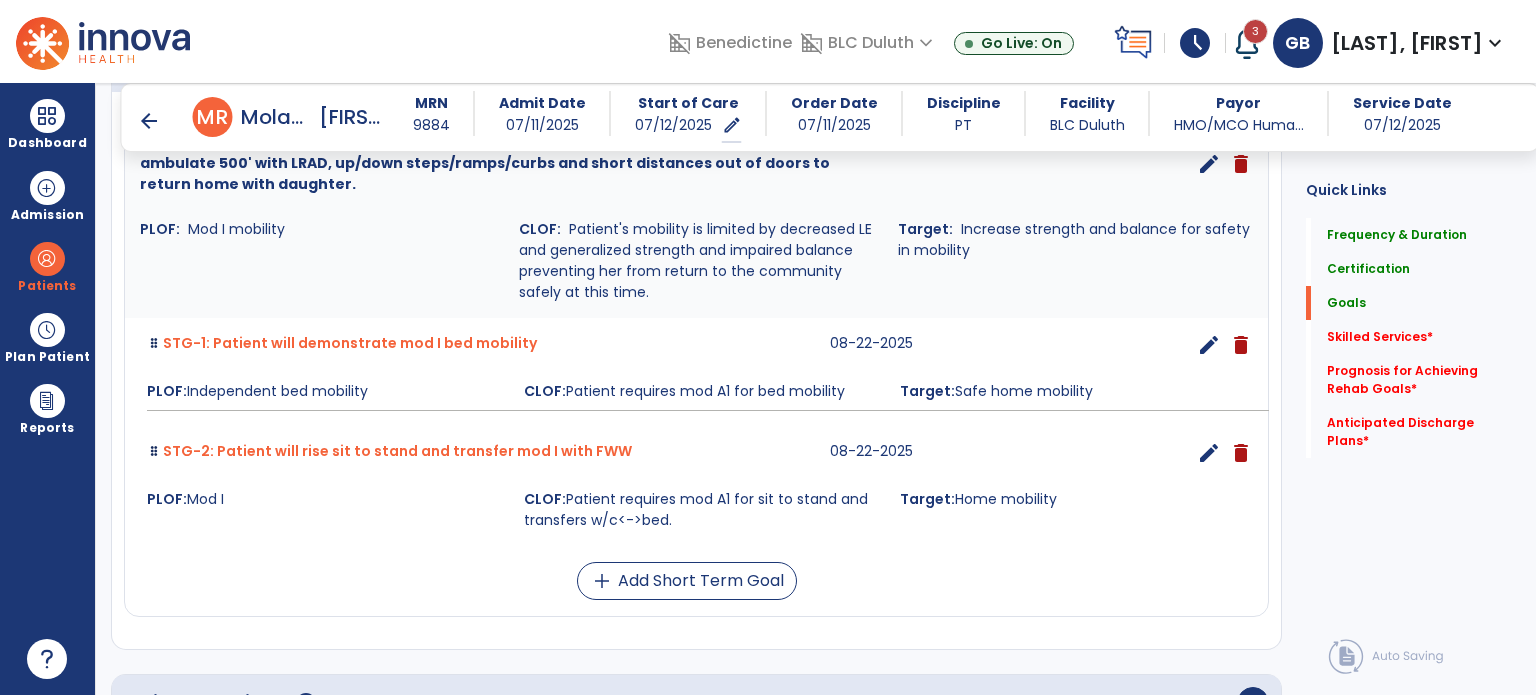 scroll, scrollTop: 600, scrollLeft: 0, axis: vertical 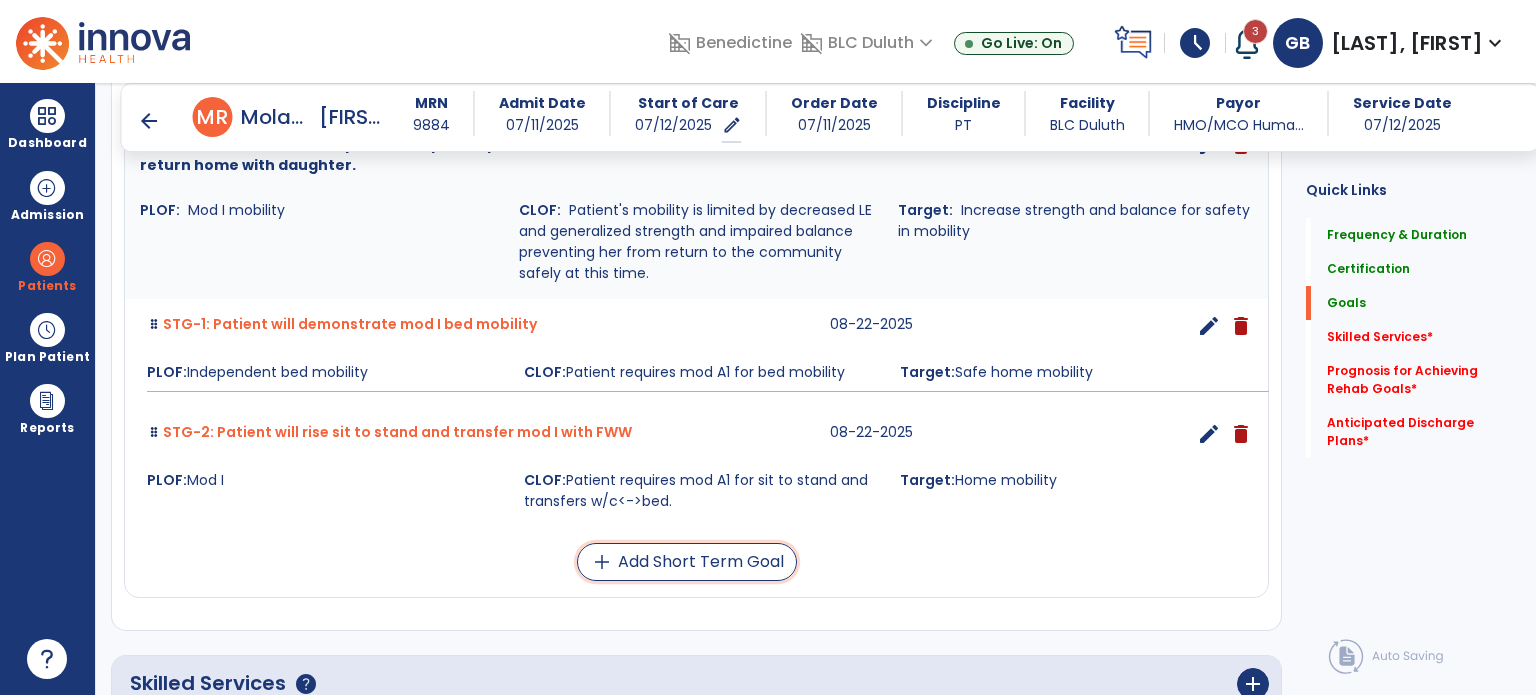 click on "add  Add Short Term Goal" at bounding box center (687, 562) 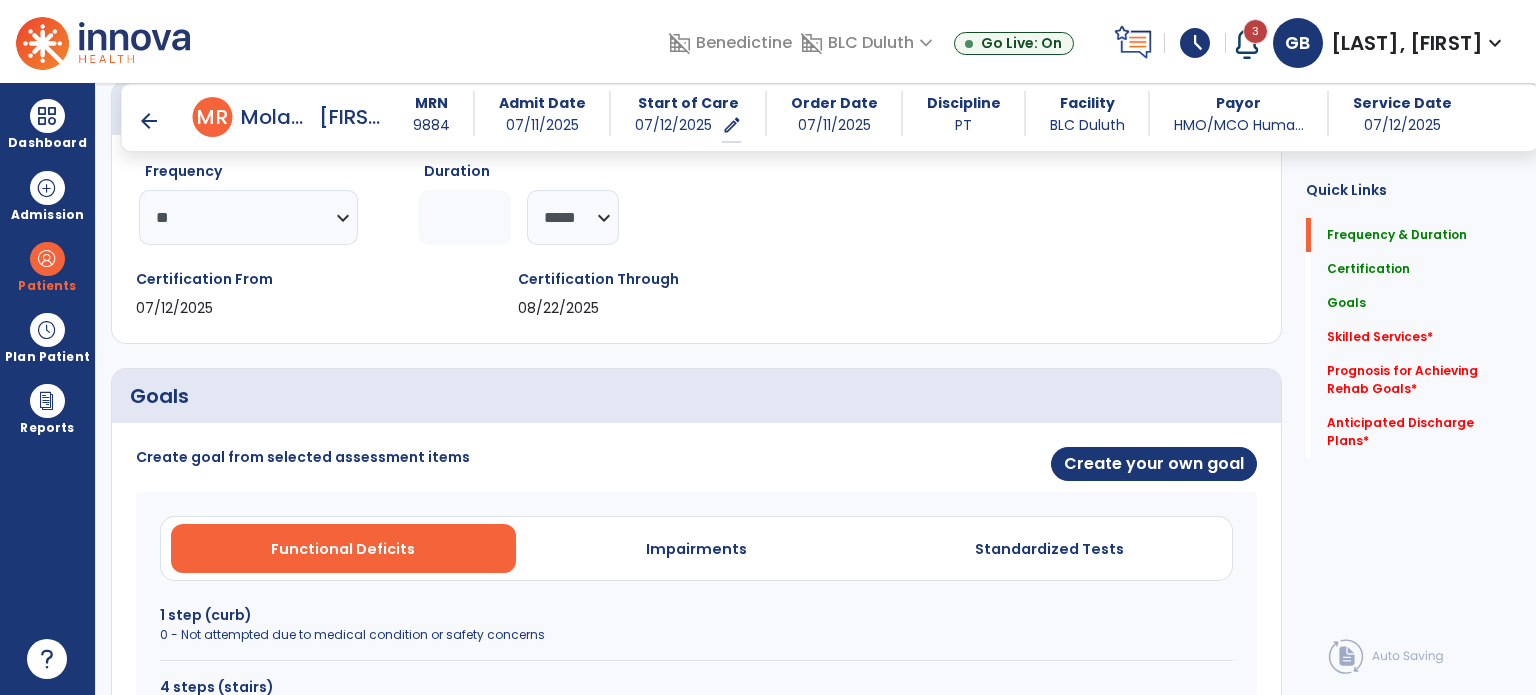 scroll, scrollTop: 300, scrollLeft: 0, axis: vertical 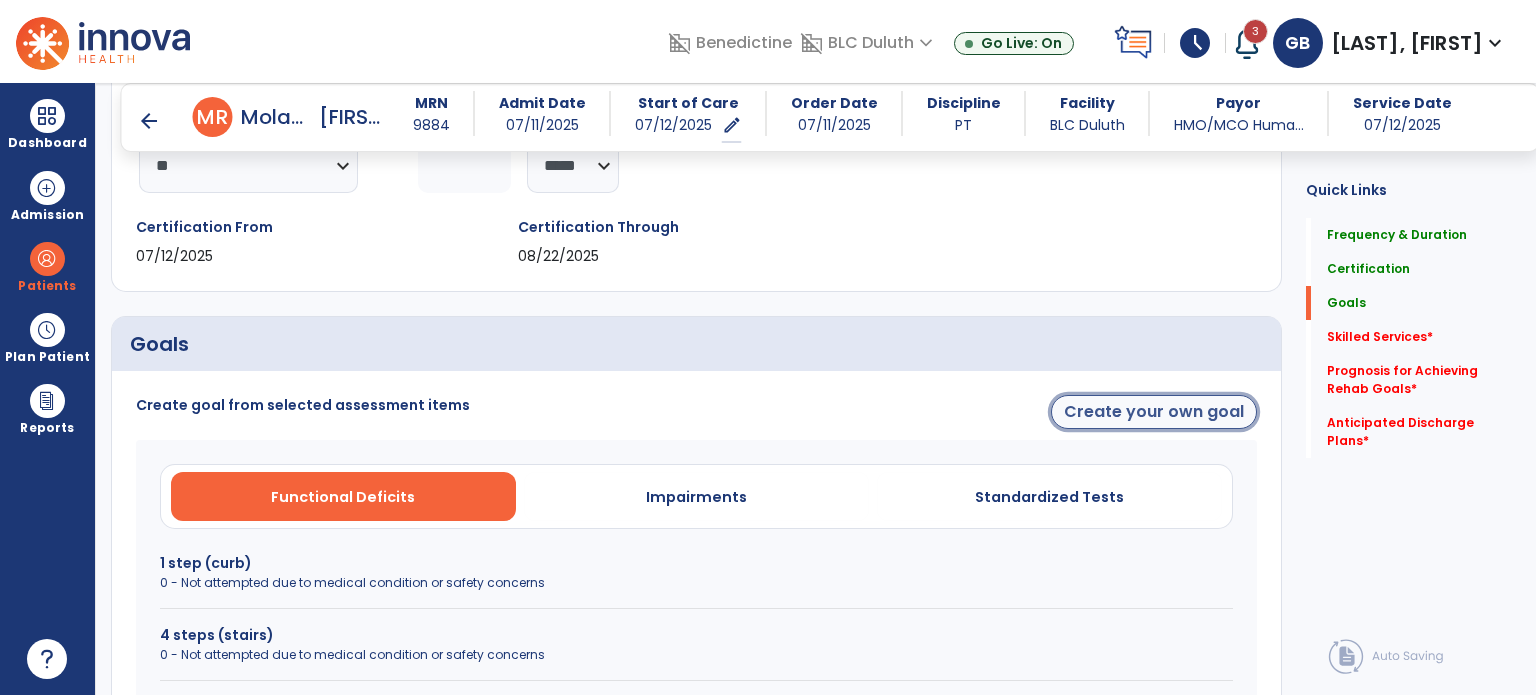 click on "Create your own goal" at bounding box center [1154, 412] 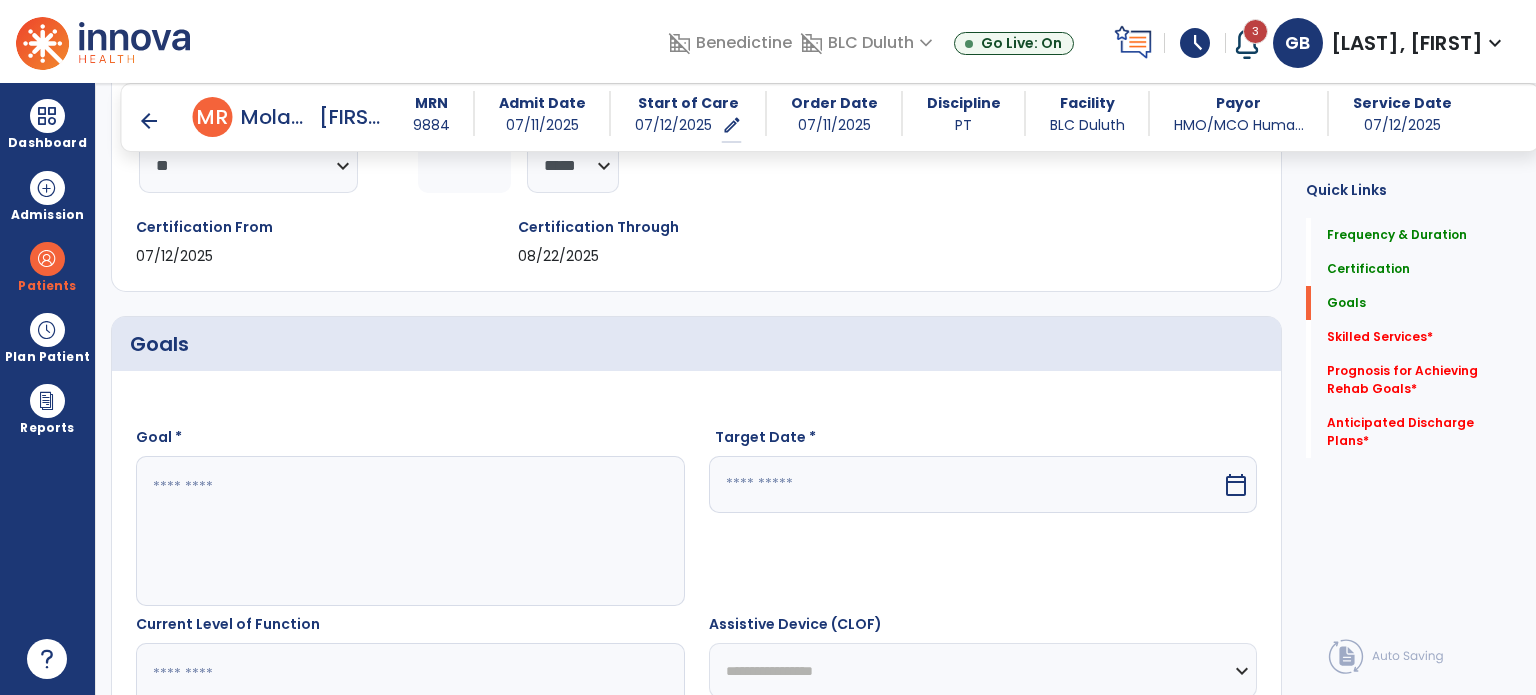 click at bounding box center (409, 531) 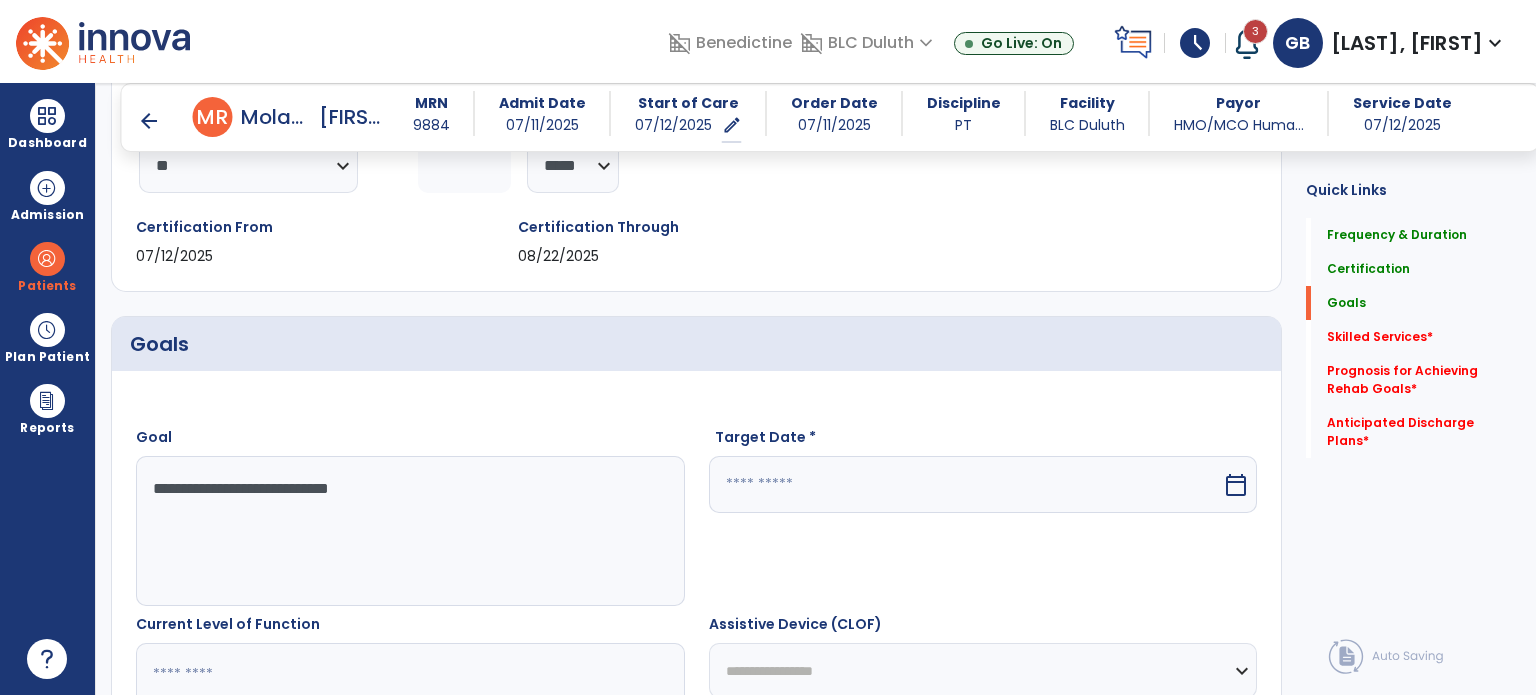 click on "**********" at bounding box center (409, 531) 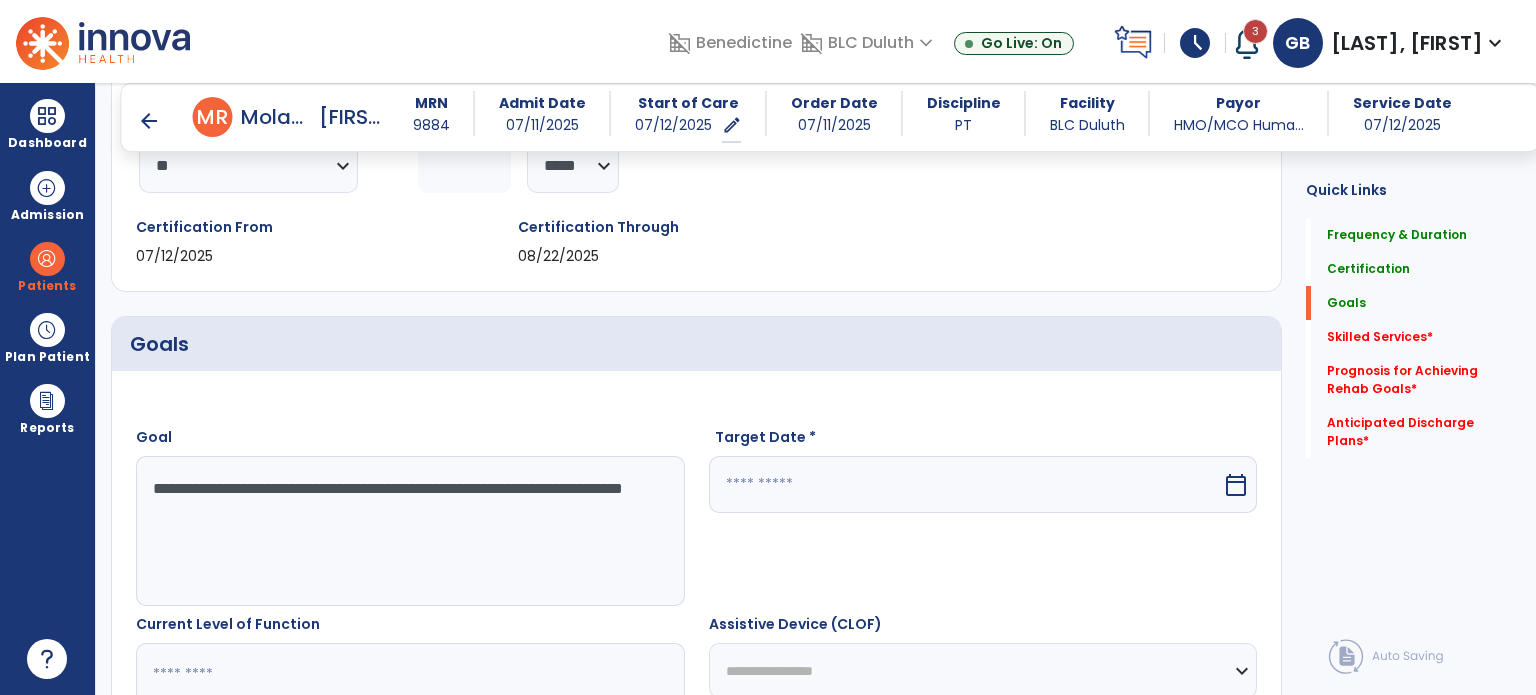 type on "**********" 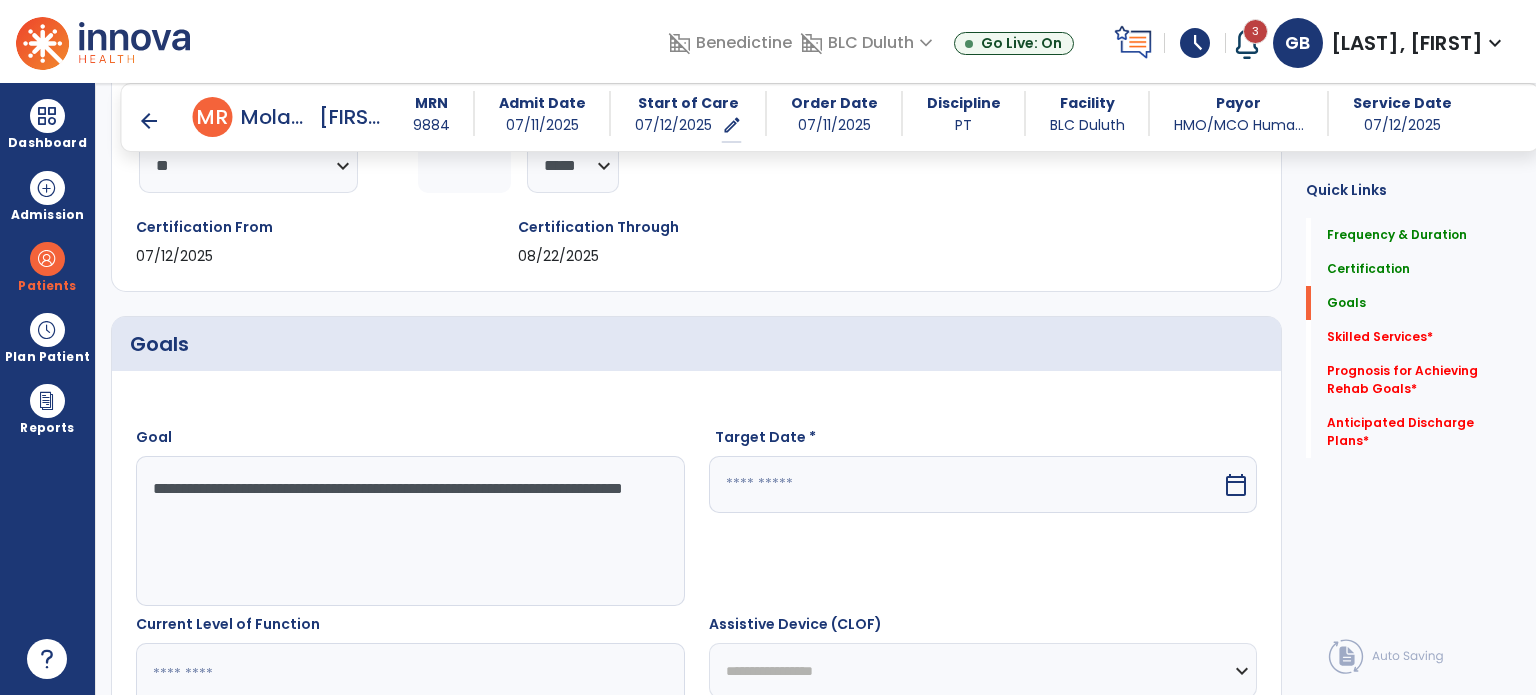 click at bounding box center (966, 484) 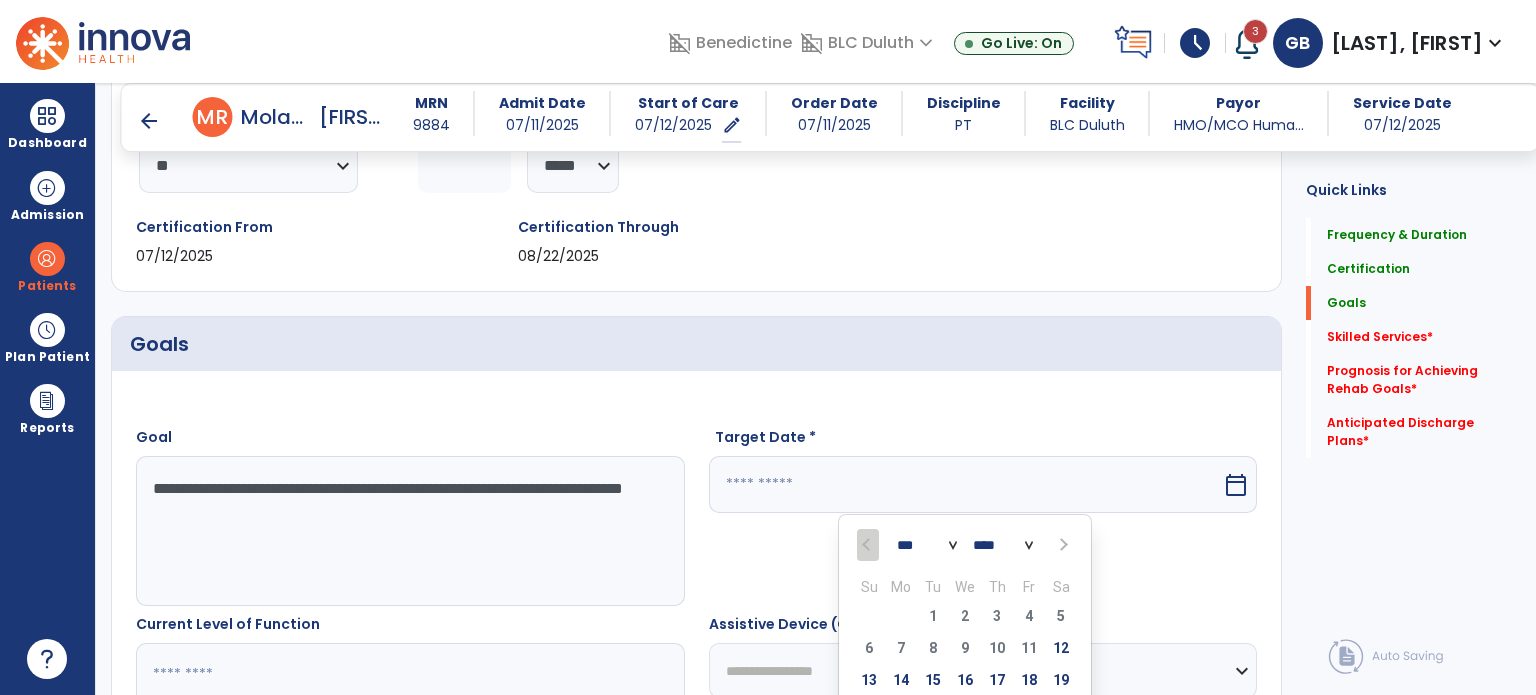 click at bounding box center [1061, 545] 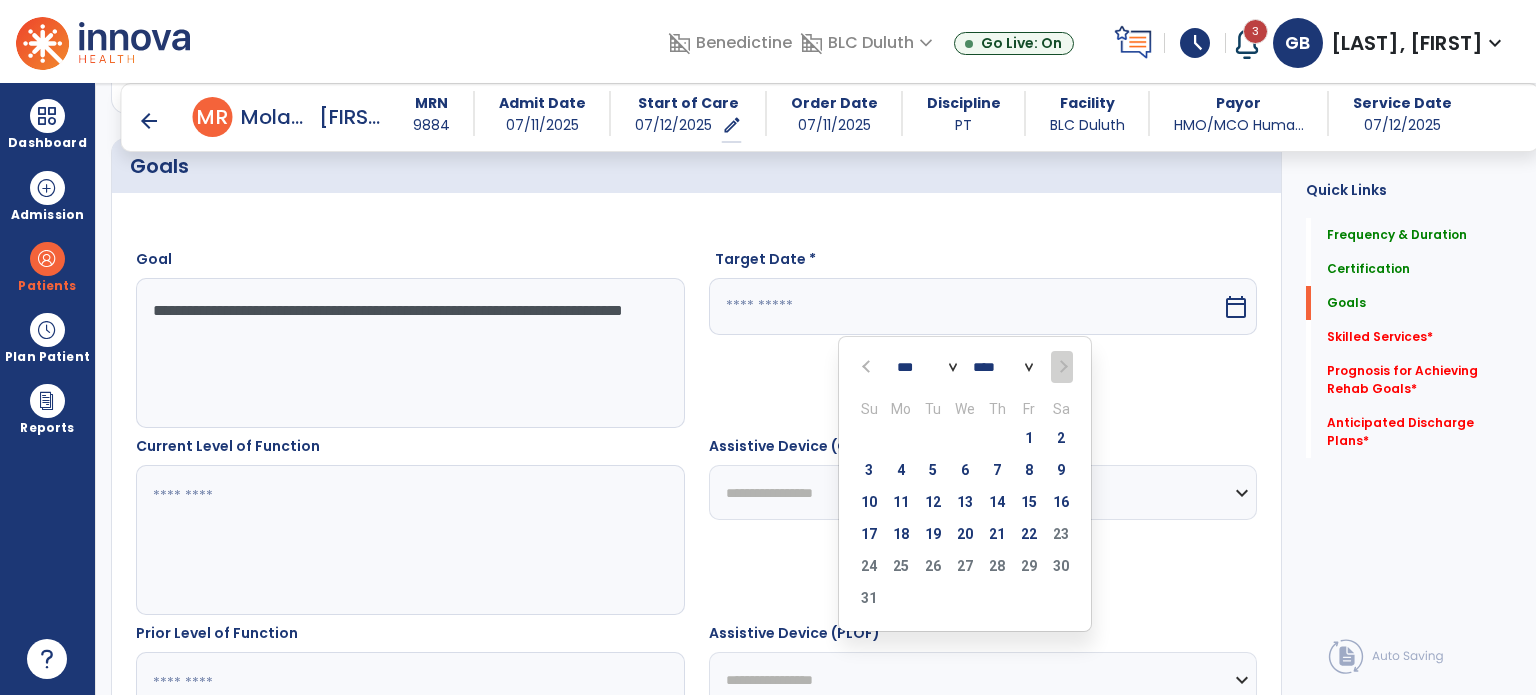 scroll, scrollTop: 500, scrollLeft: 0, axis: vertical 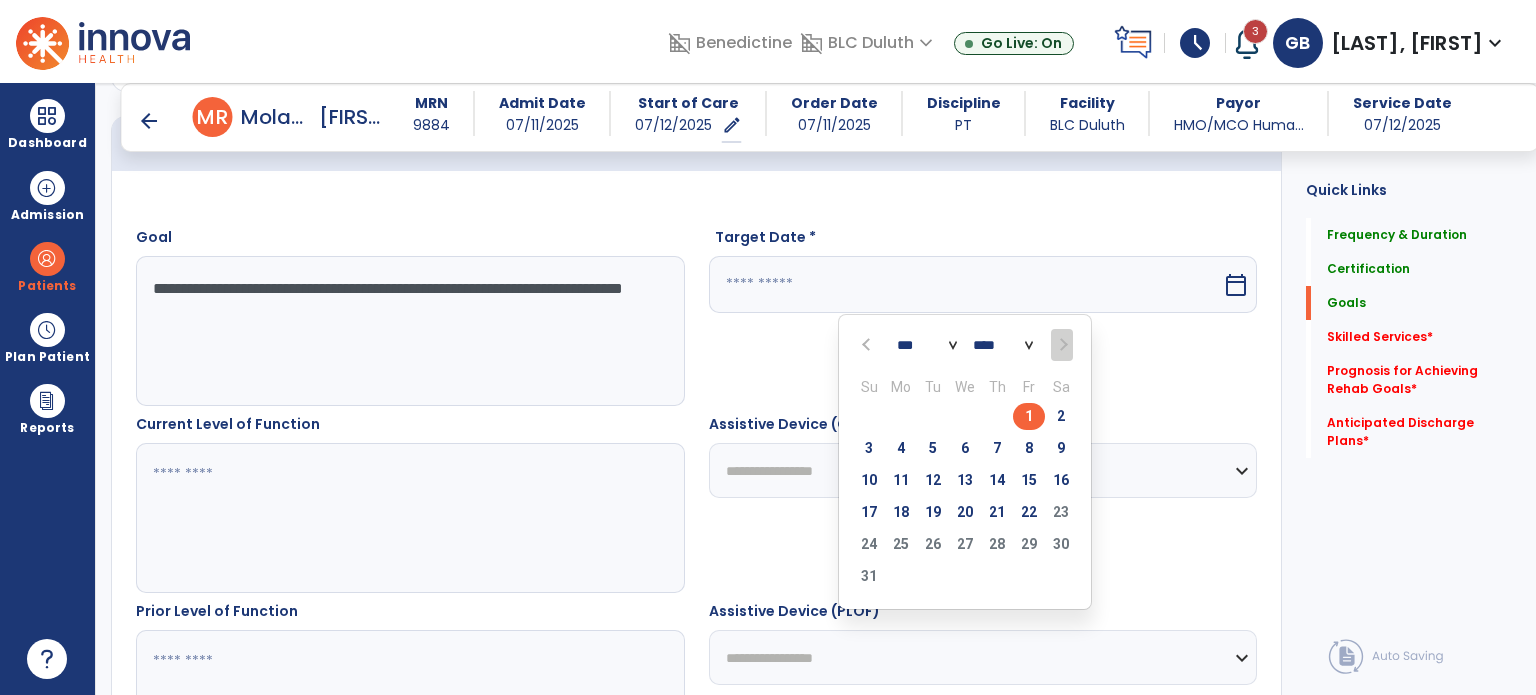 drag, startPoint x: 1032, startPoint y: 508, endPoint x: 716, endPoint y: 468, distance: 318.52158 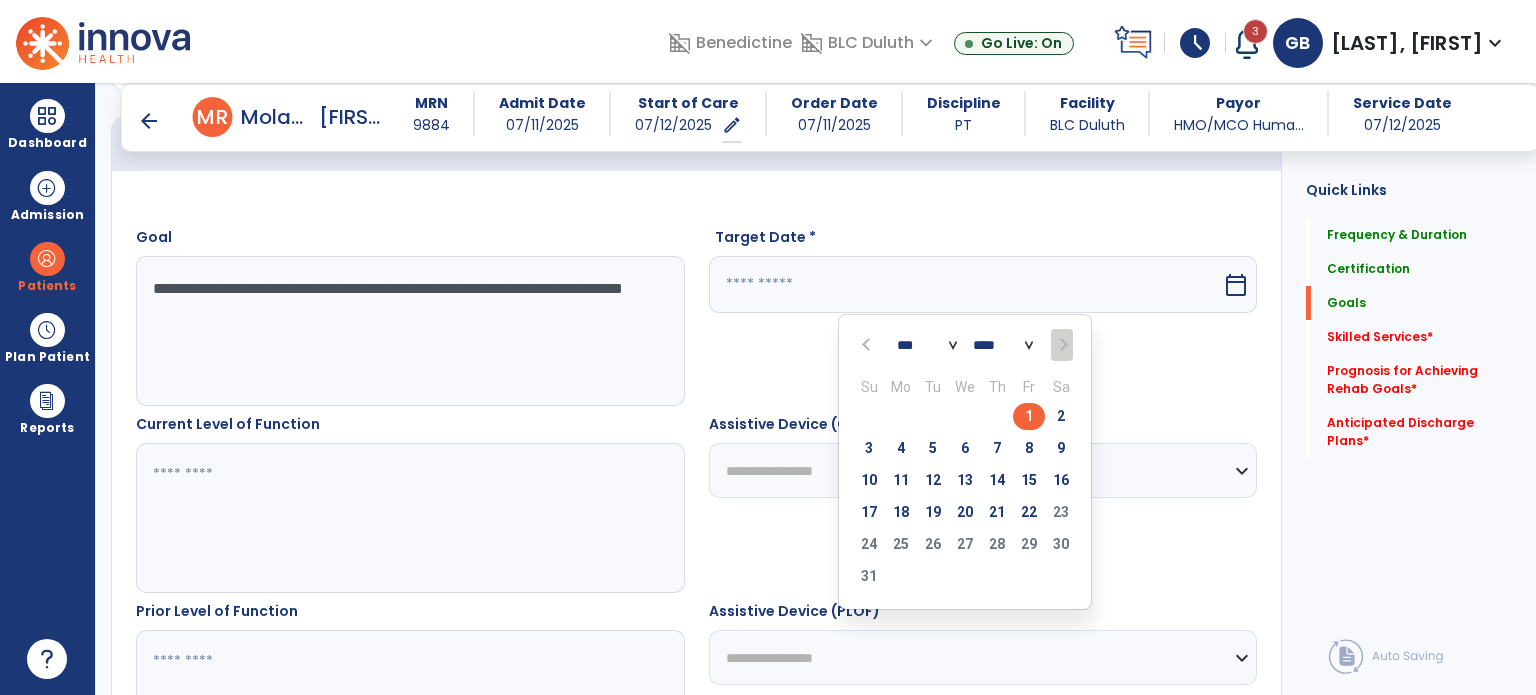 click on "22" at bounding box center [1029, 512] 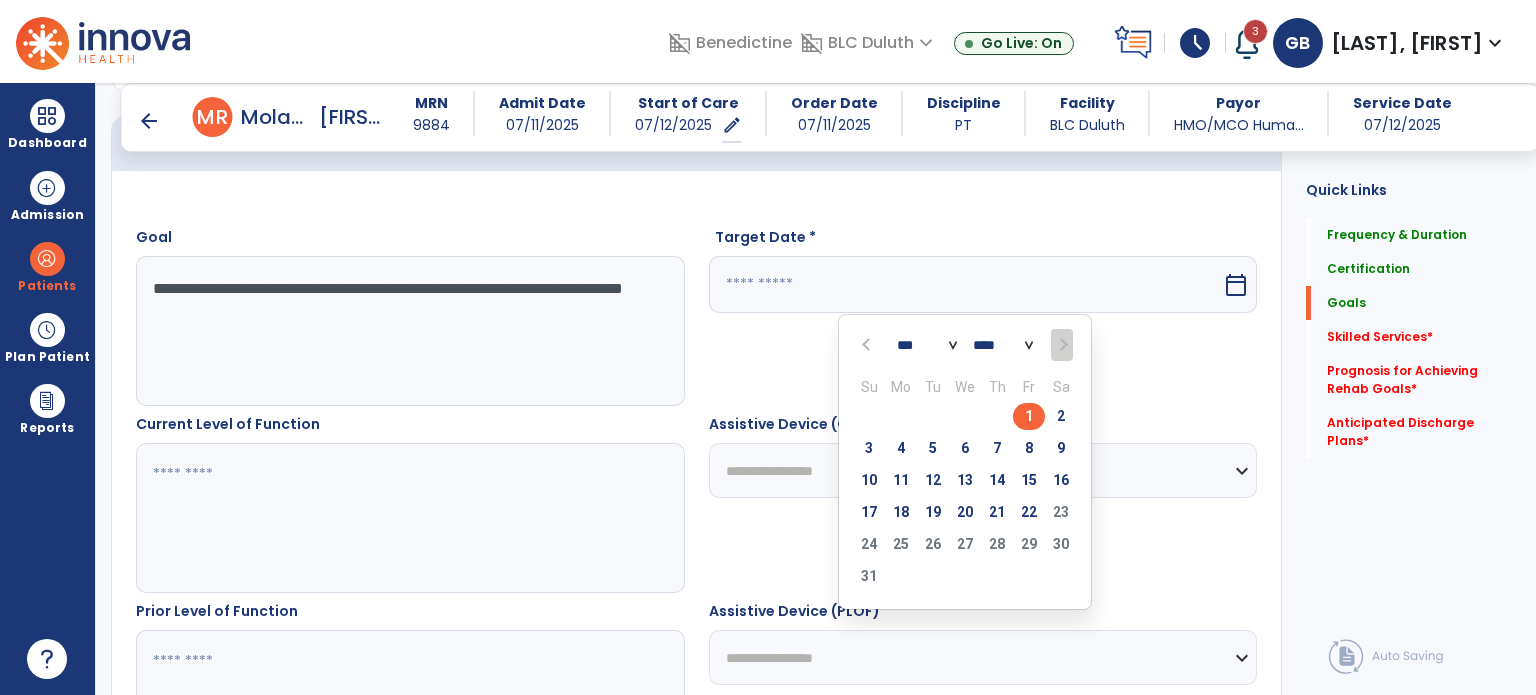 type on "*********" 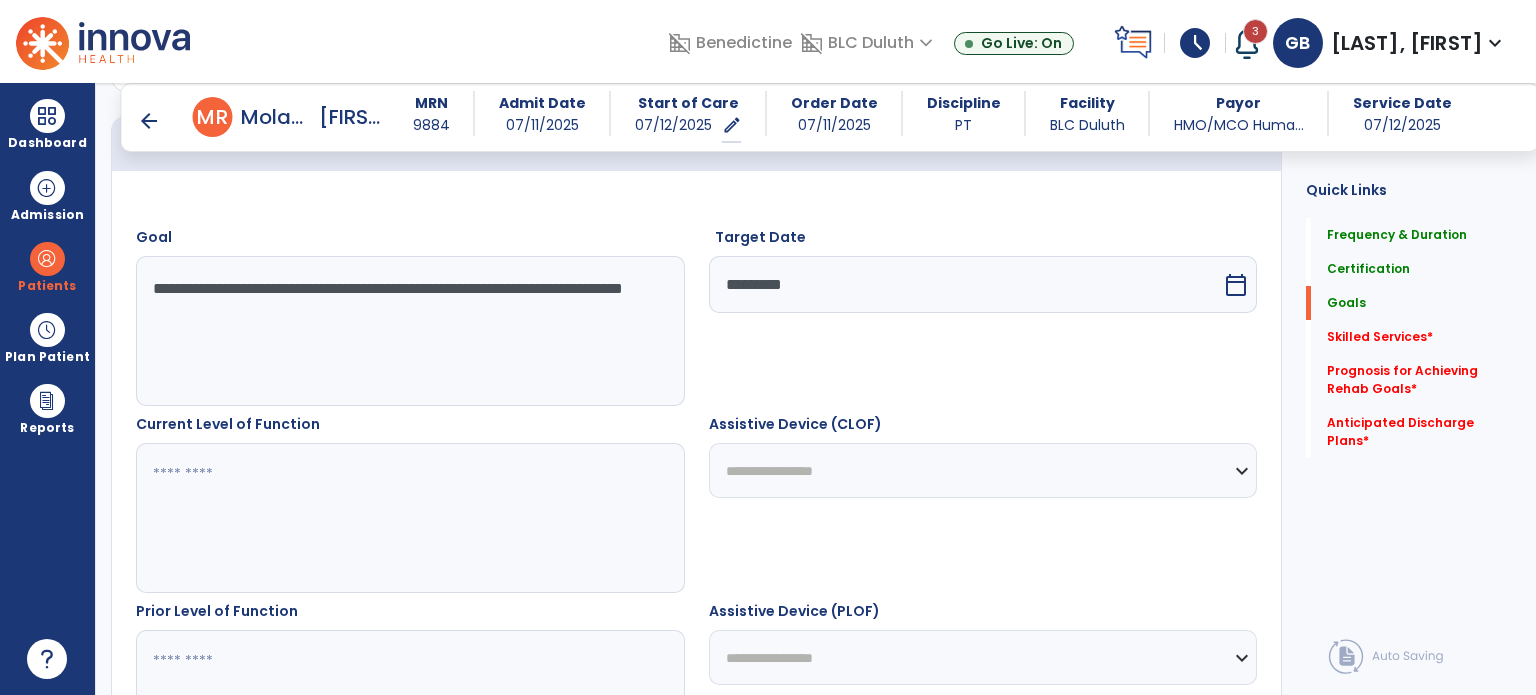 drag, startPoint x: 212, startPoint y: 466, endPoint x: 221, endPoint y: 459, distance: 11.401754 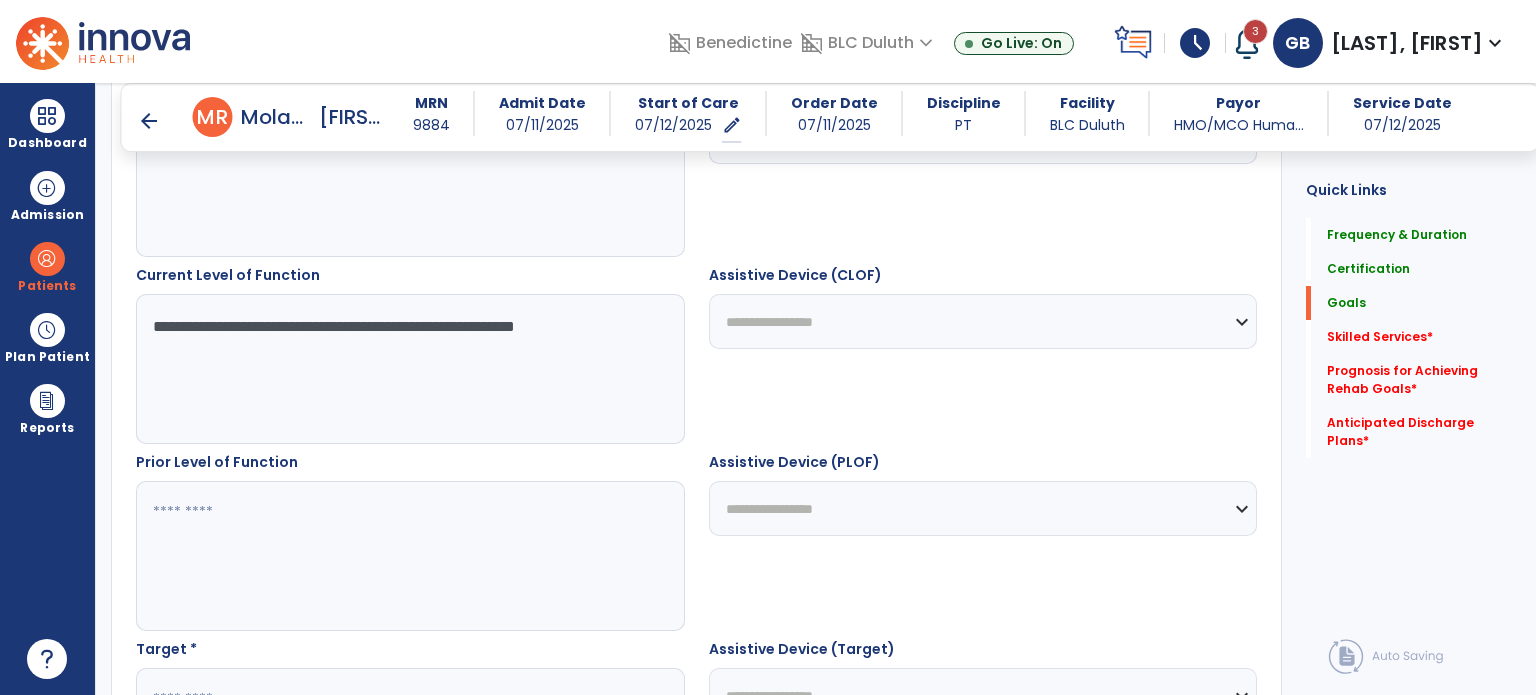 scroll, scrollTop: 700, scrollLeft: 0, axis: vertical 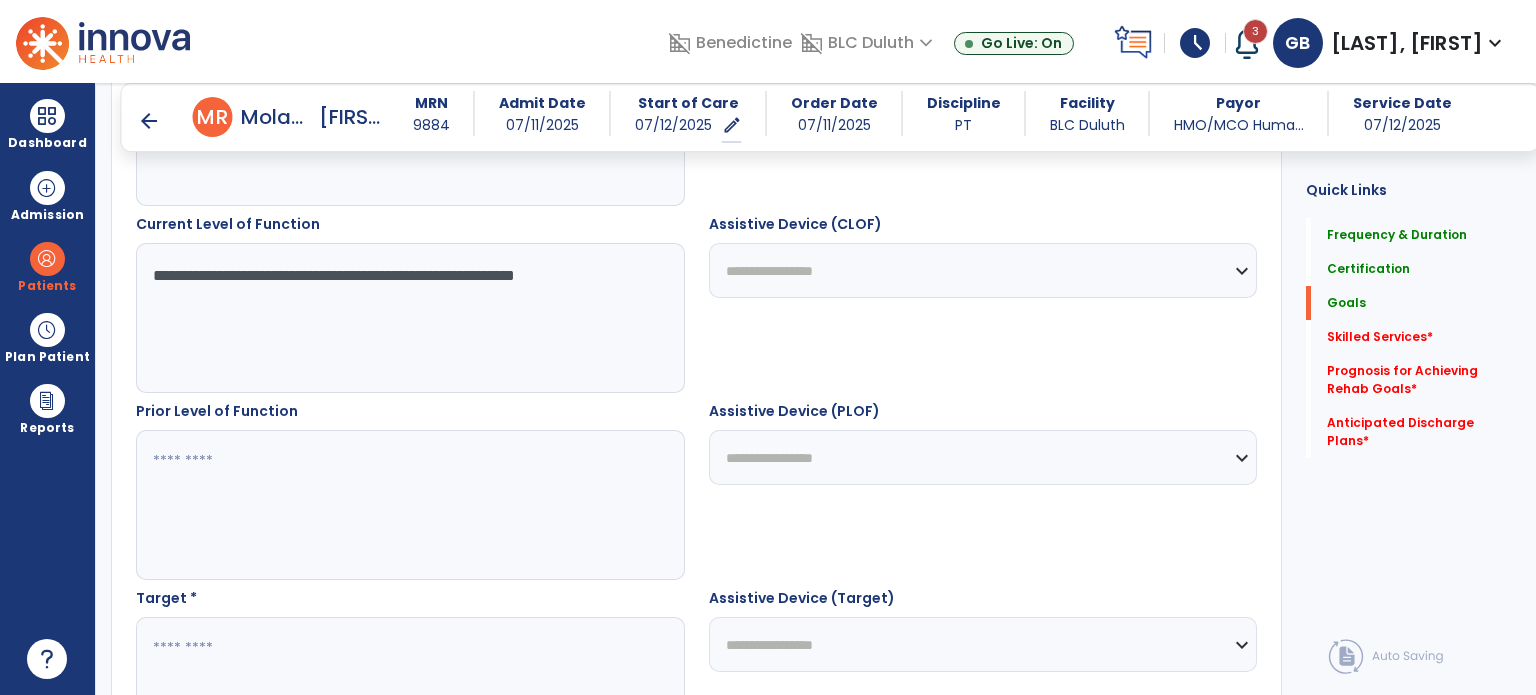 type on "**********" 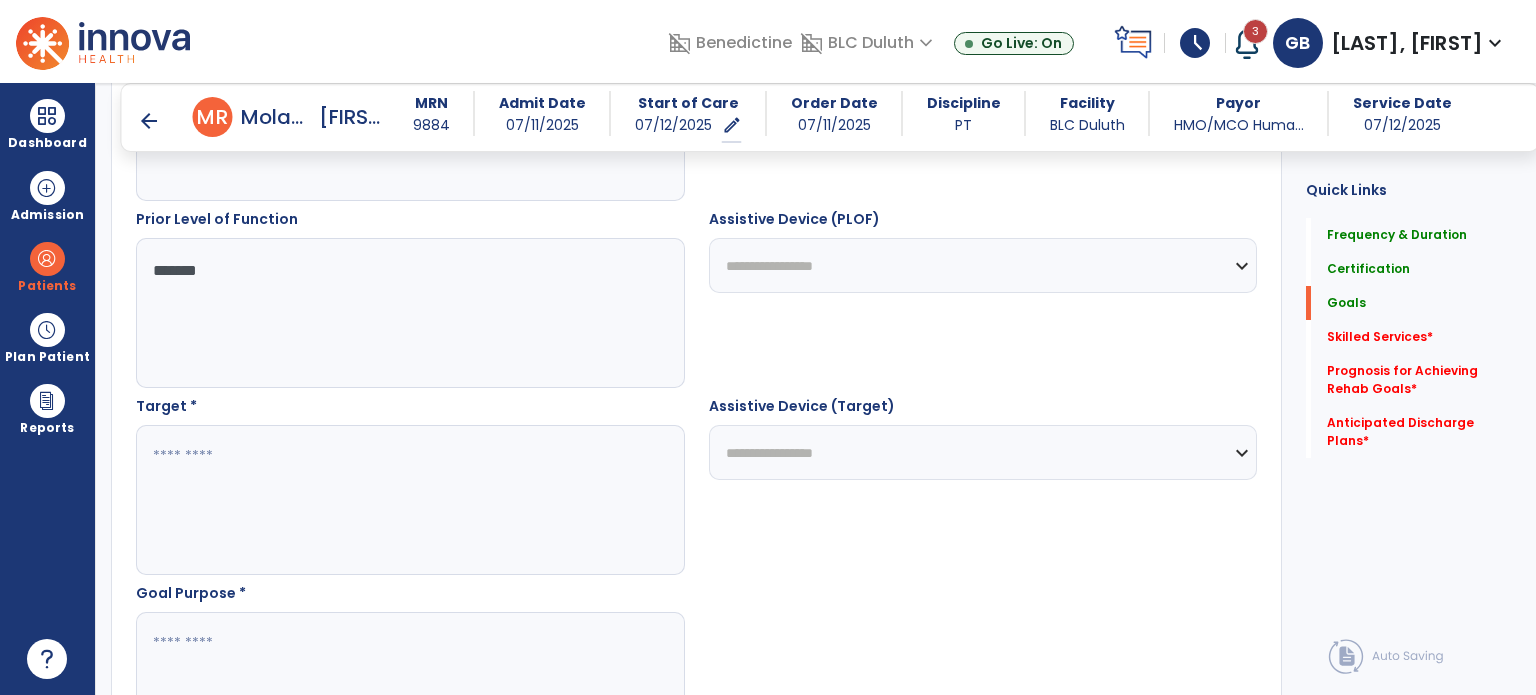 scroll, scrollTop: 900, scrollLeft: 0, axis: vertical 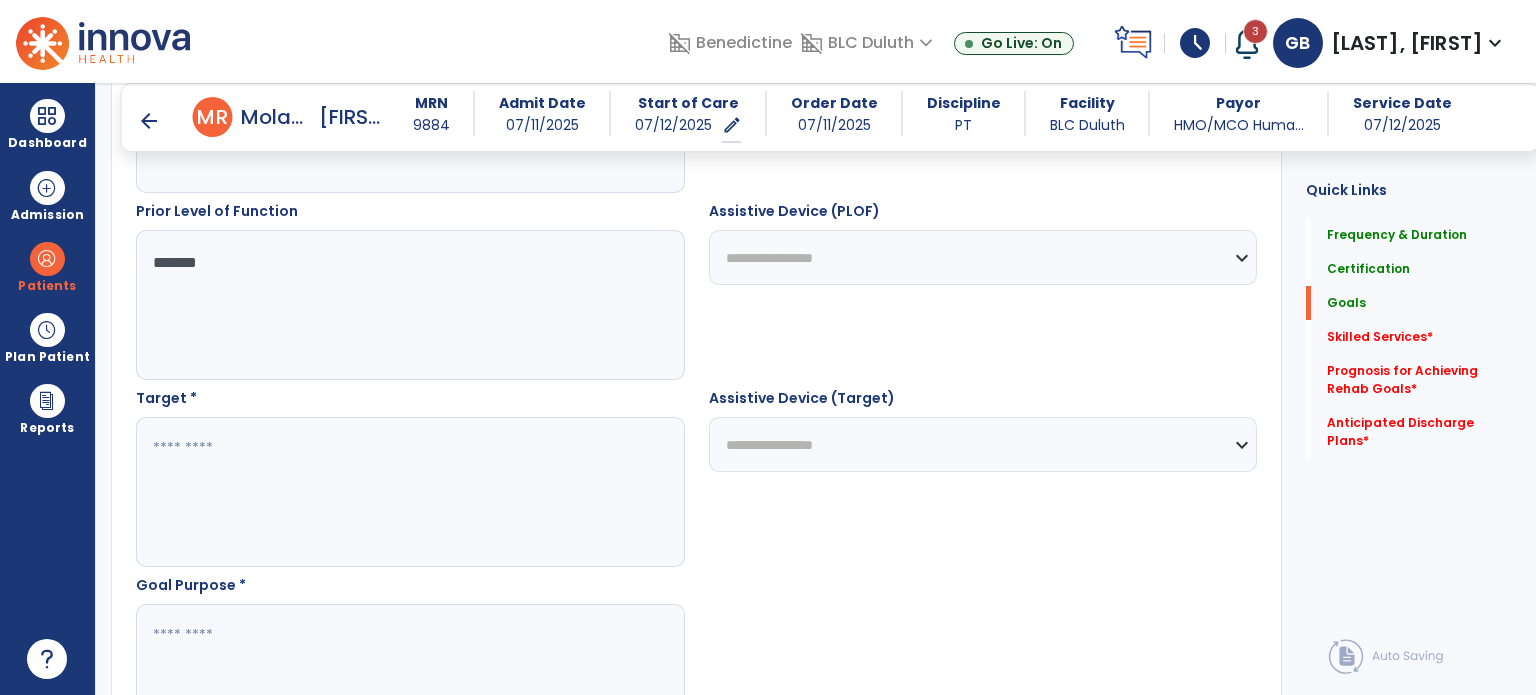 type on "*******" 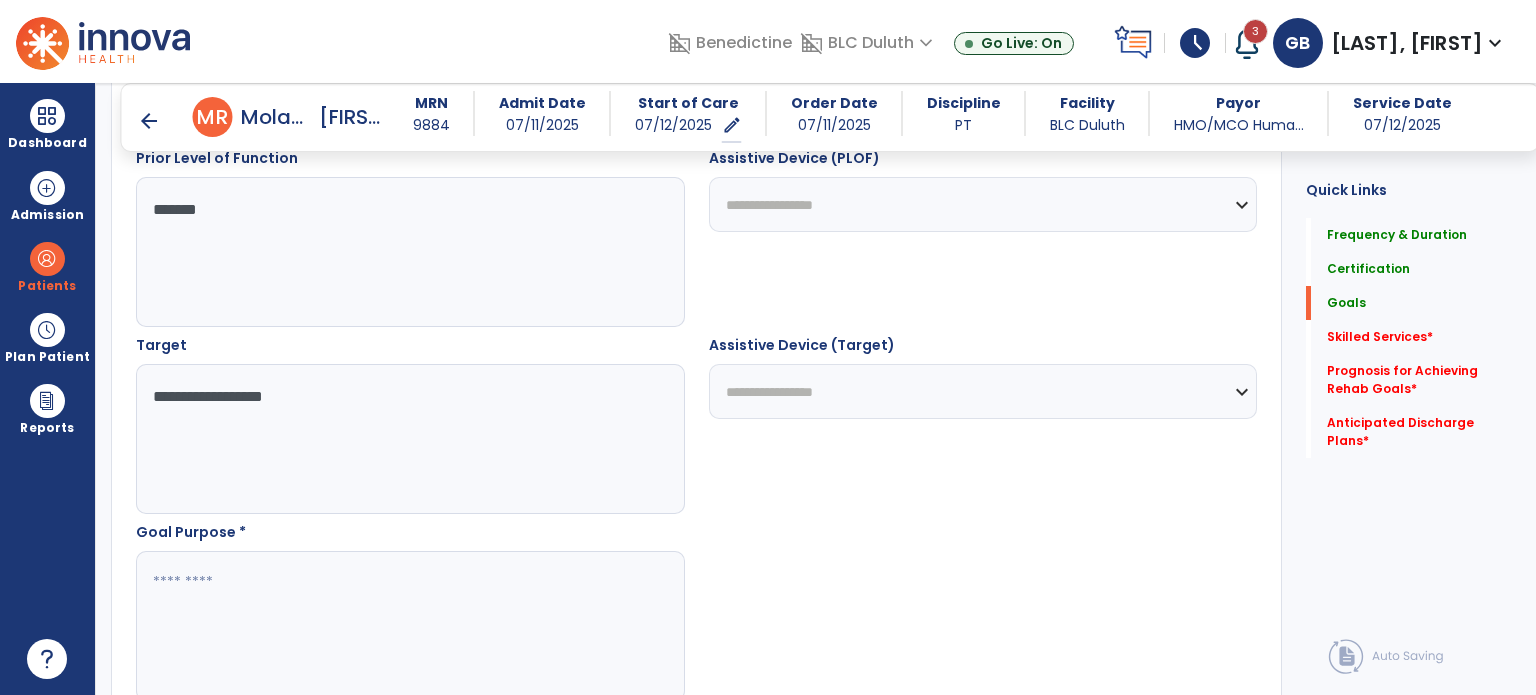 scroll, scrollTop: 1000, scrollLeft: 0, axis: vertical 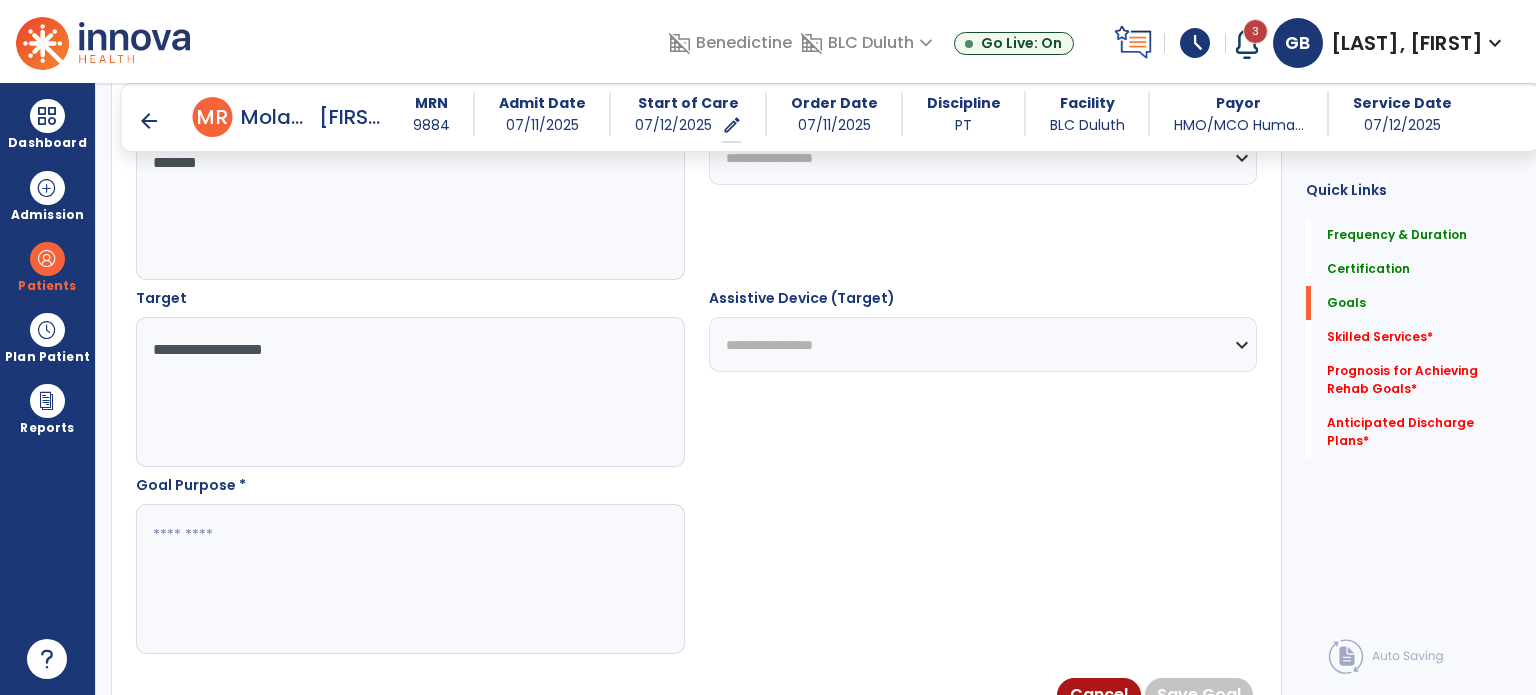 type on "**********" 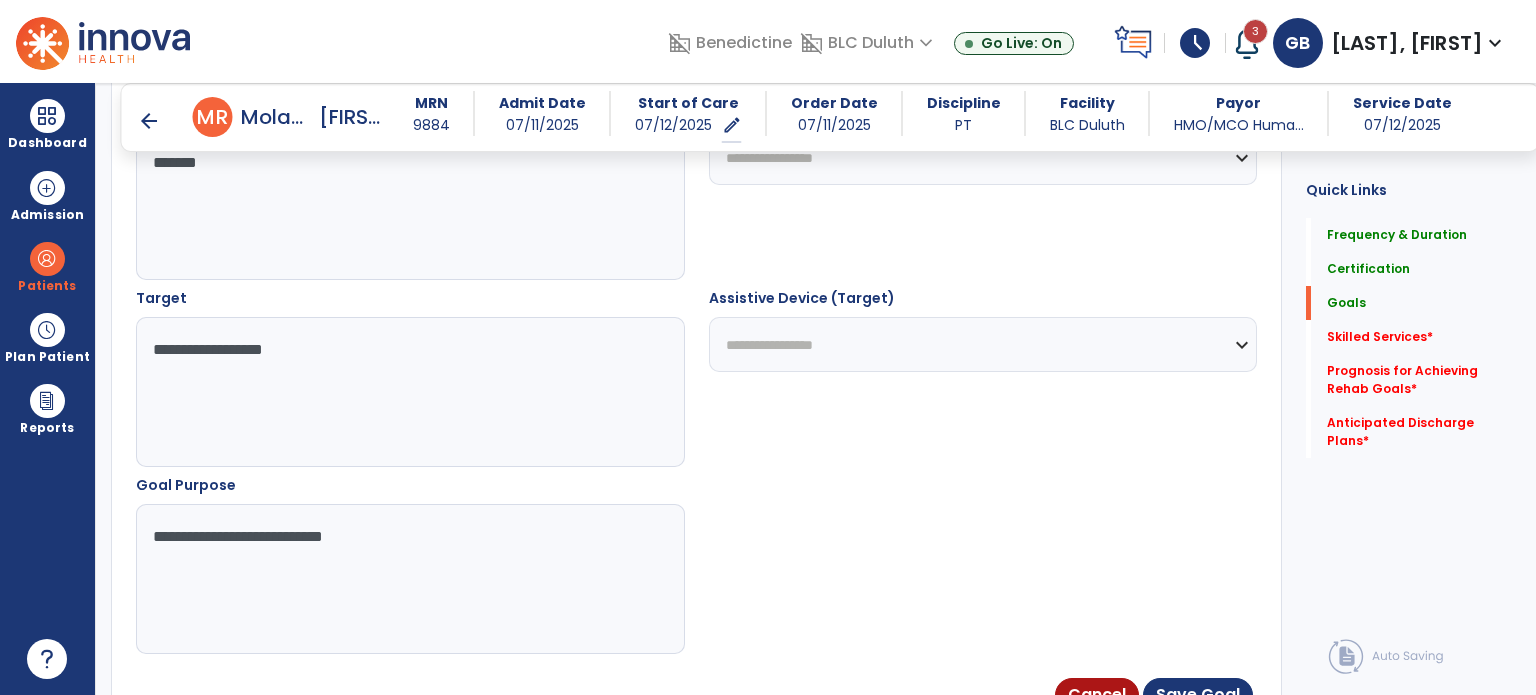scroll, scrollTop: 1200, scrollLeft: 0, axis: vertical 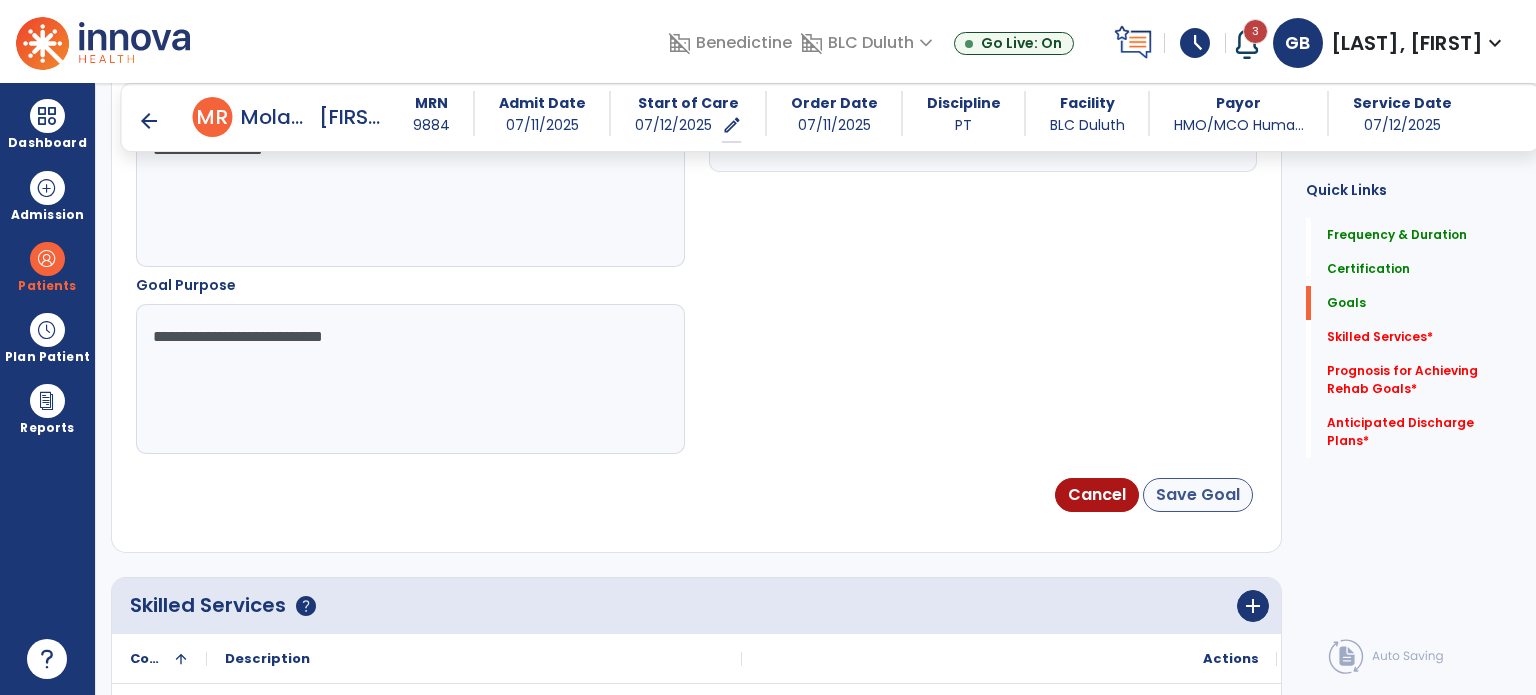 type on "**********" 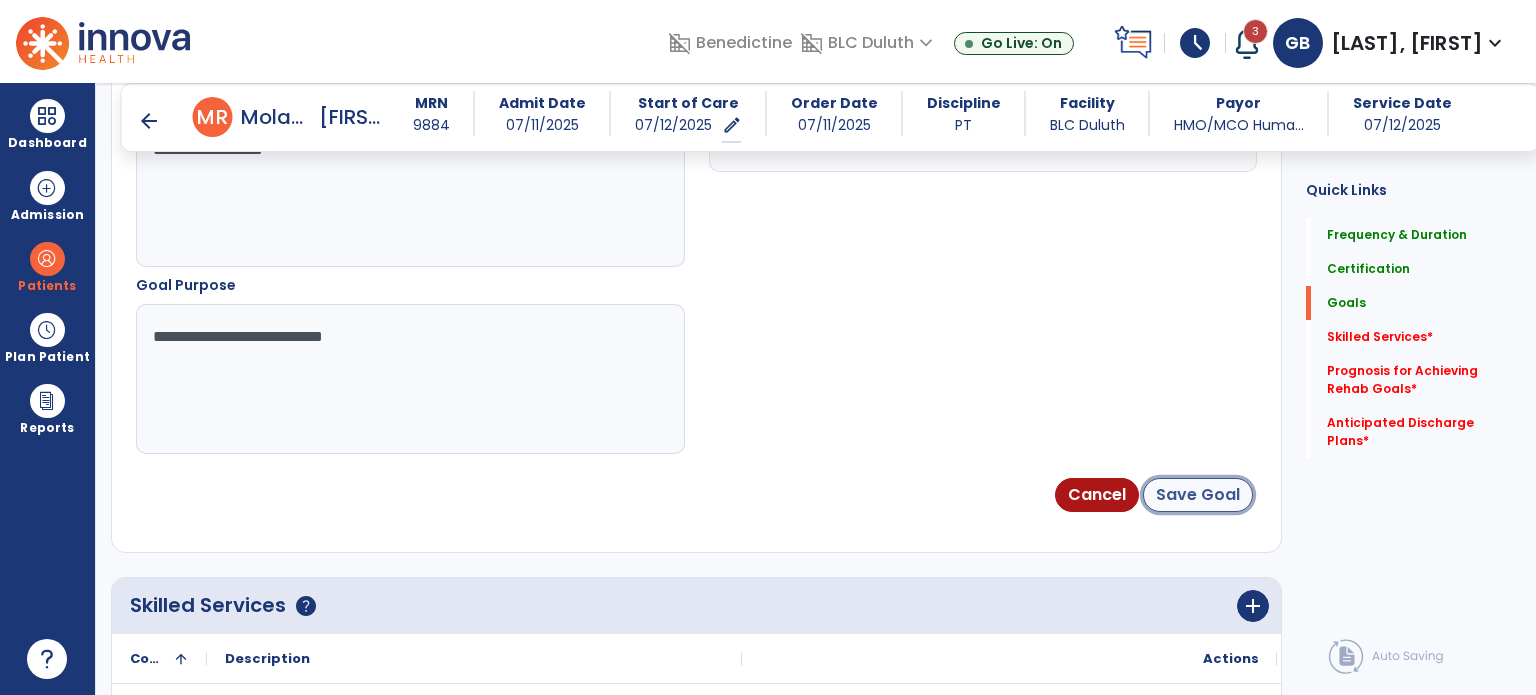 click on "Save Goal" at bounding box center (1198, 495) 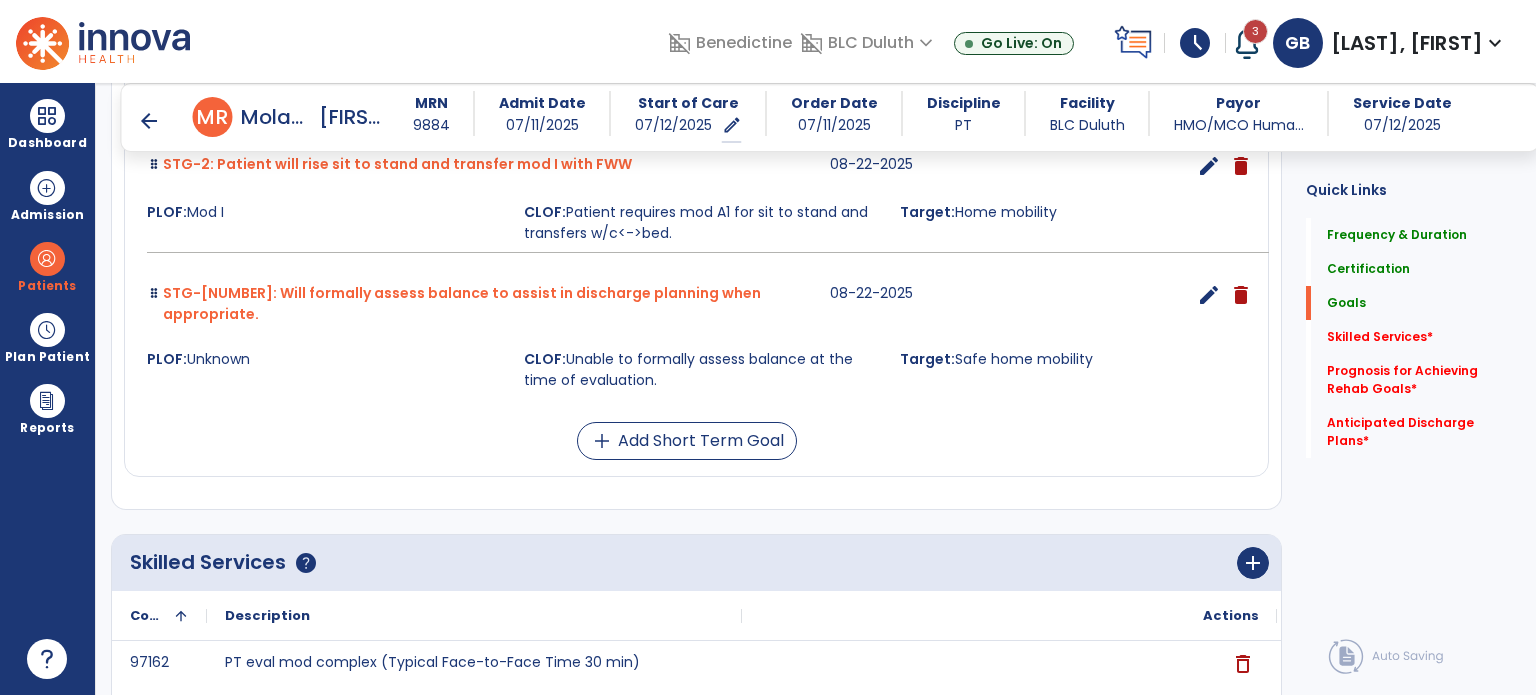 scroll, scrollTop: 1000, scrollLeft: 0, axis: vertical 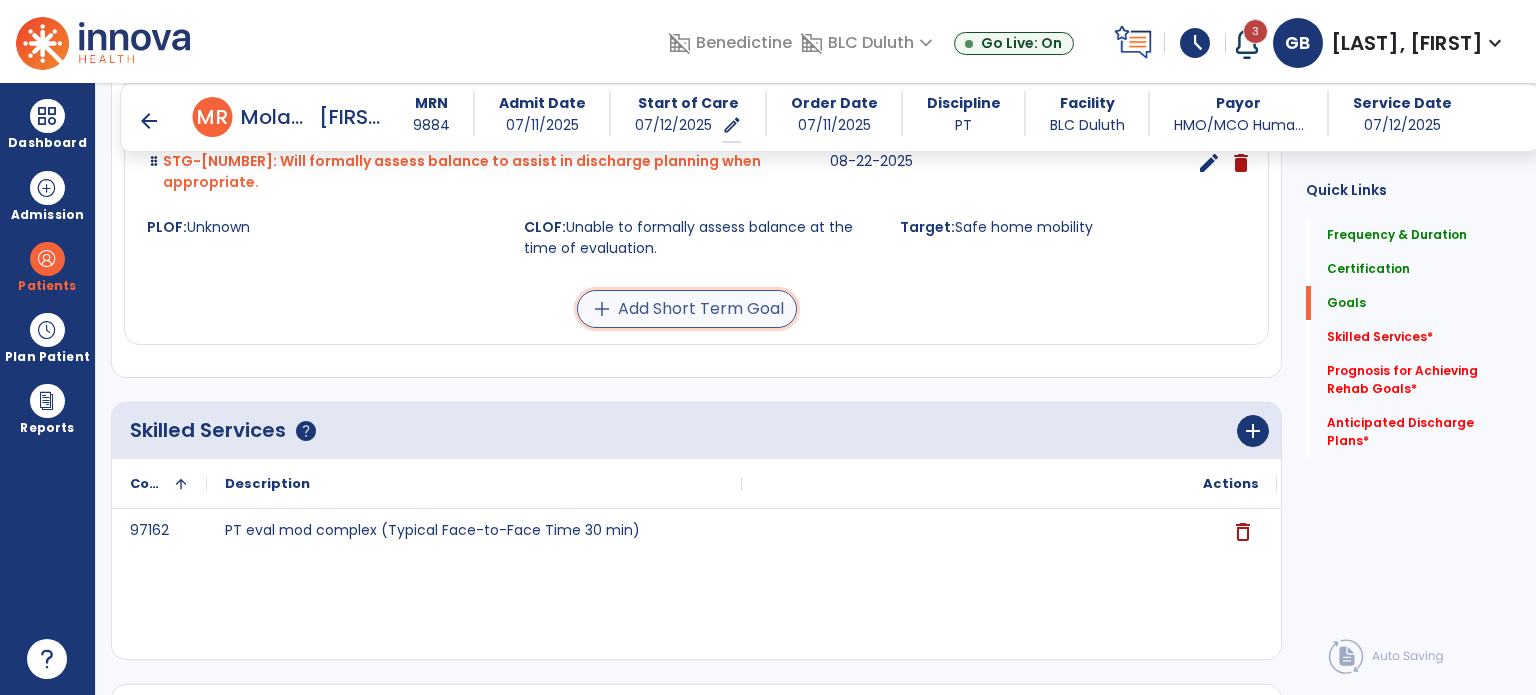 click on "add  Add Short Term Goal" at bounding box center [687, 309] 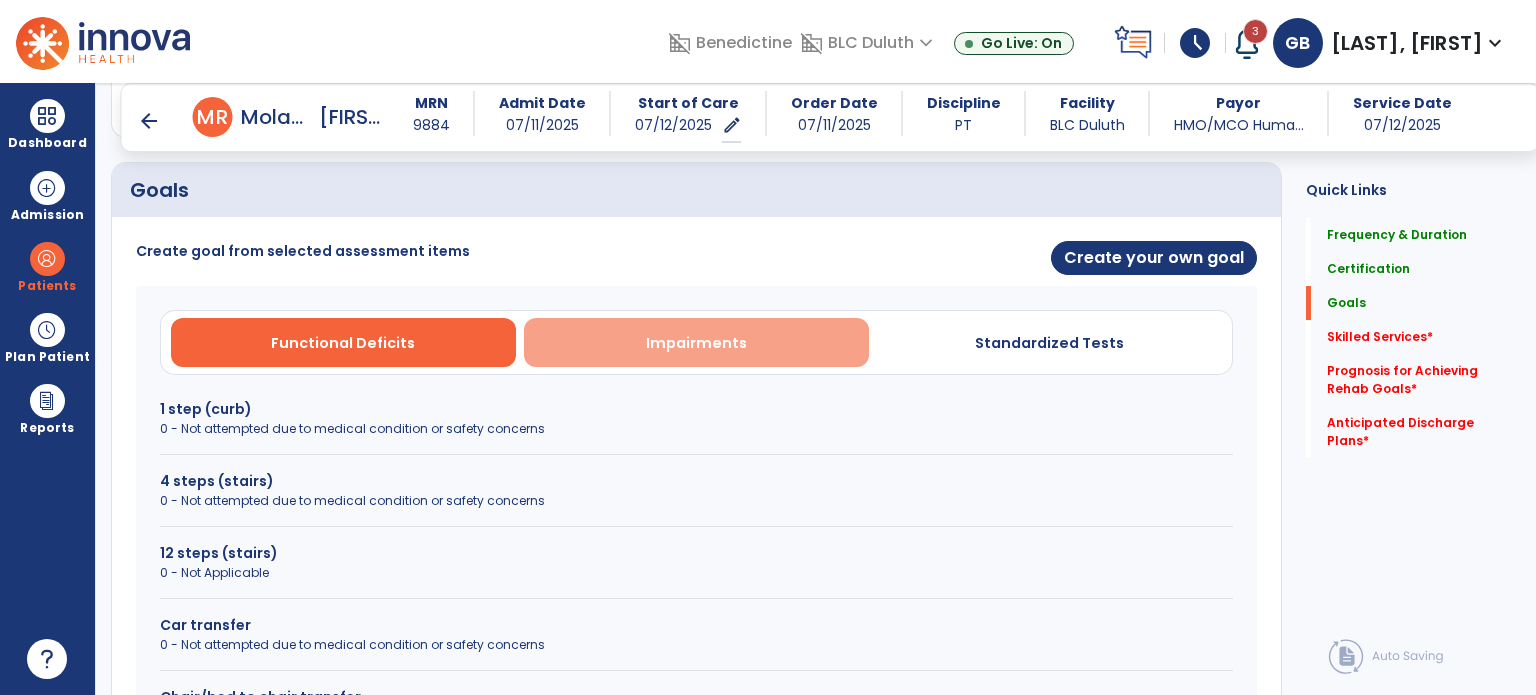 scroll, scrollTop: 254, scrollLeft: 0, axis: vertical 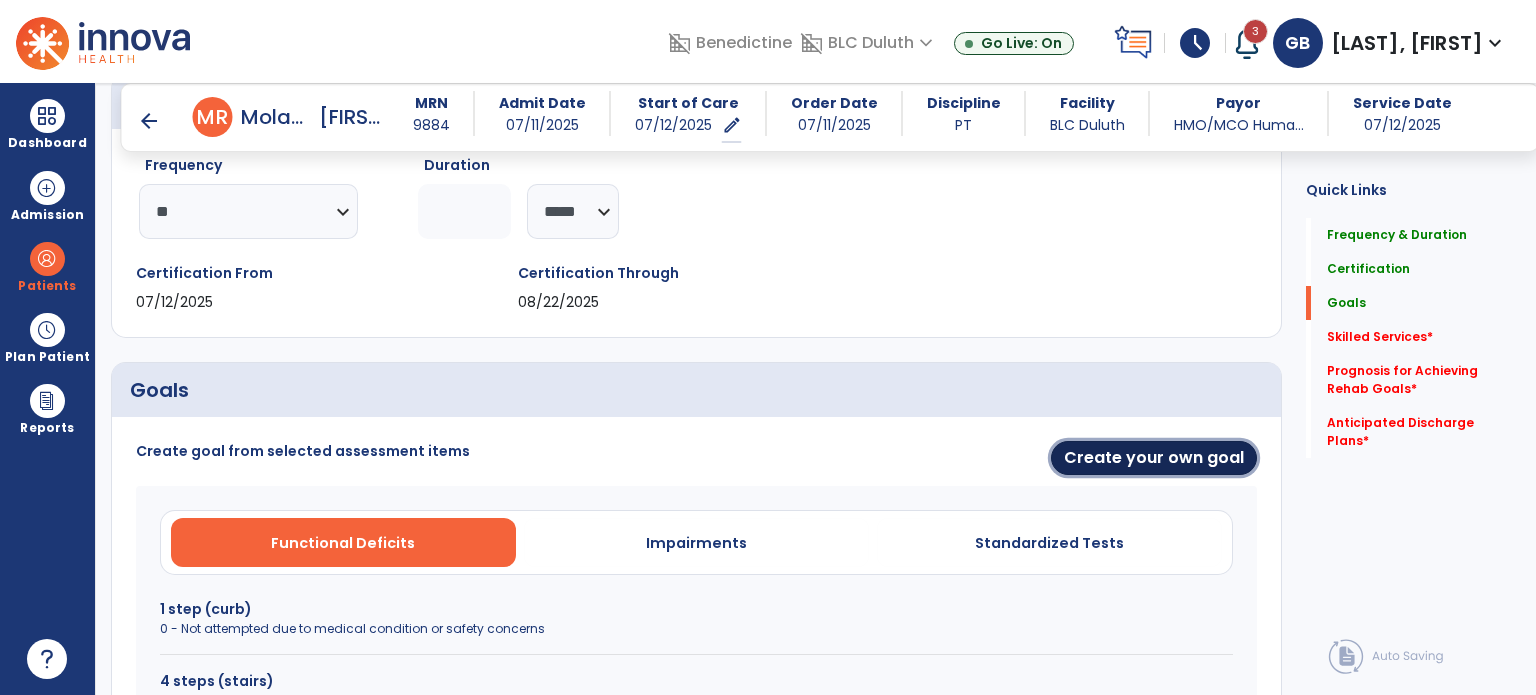 click on "Create your own goal" at bounding box center [1154, 458] 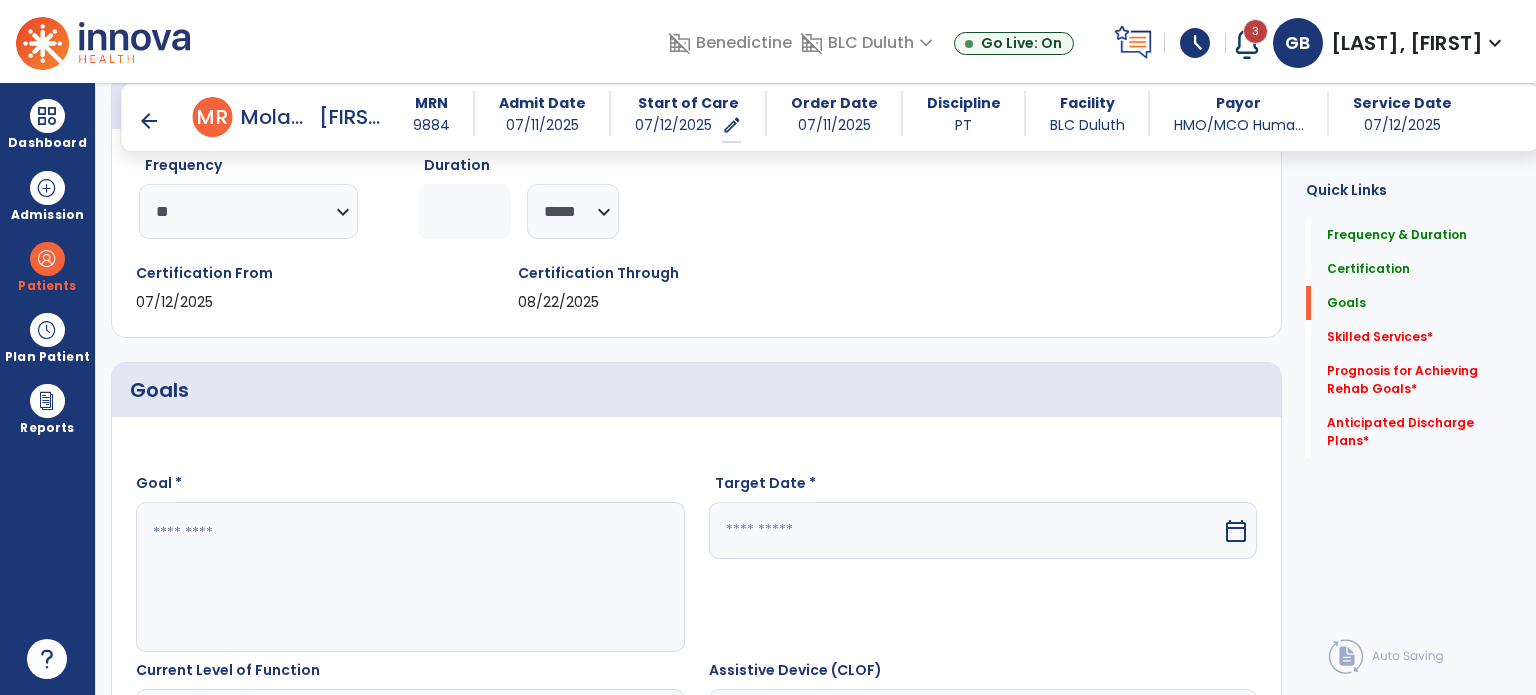 click at bounding box center (409, 577) 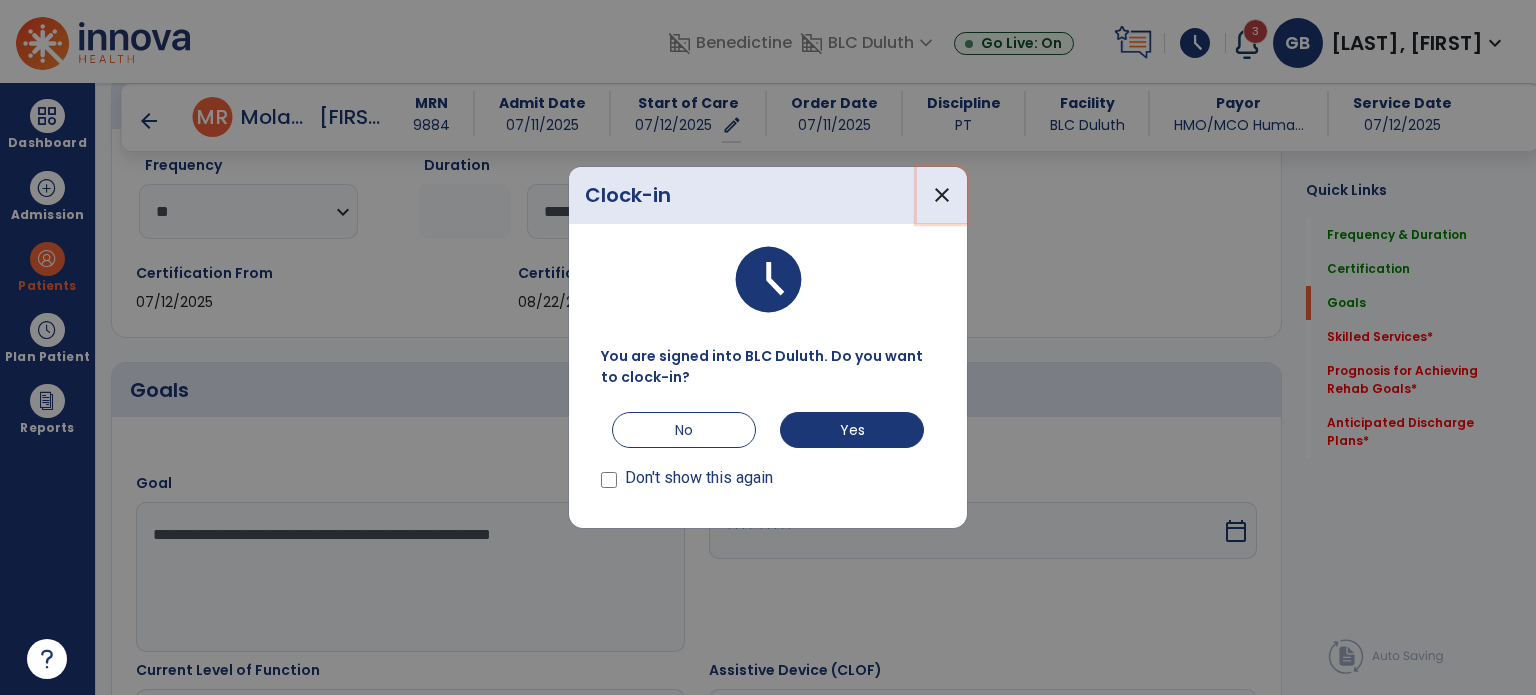 drag, startPoint x: 953, startPoint y: 193, endPoint x: 880, endPoint y: 233, distance: 83.240616 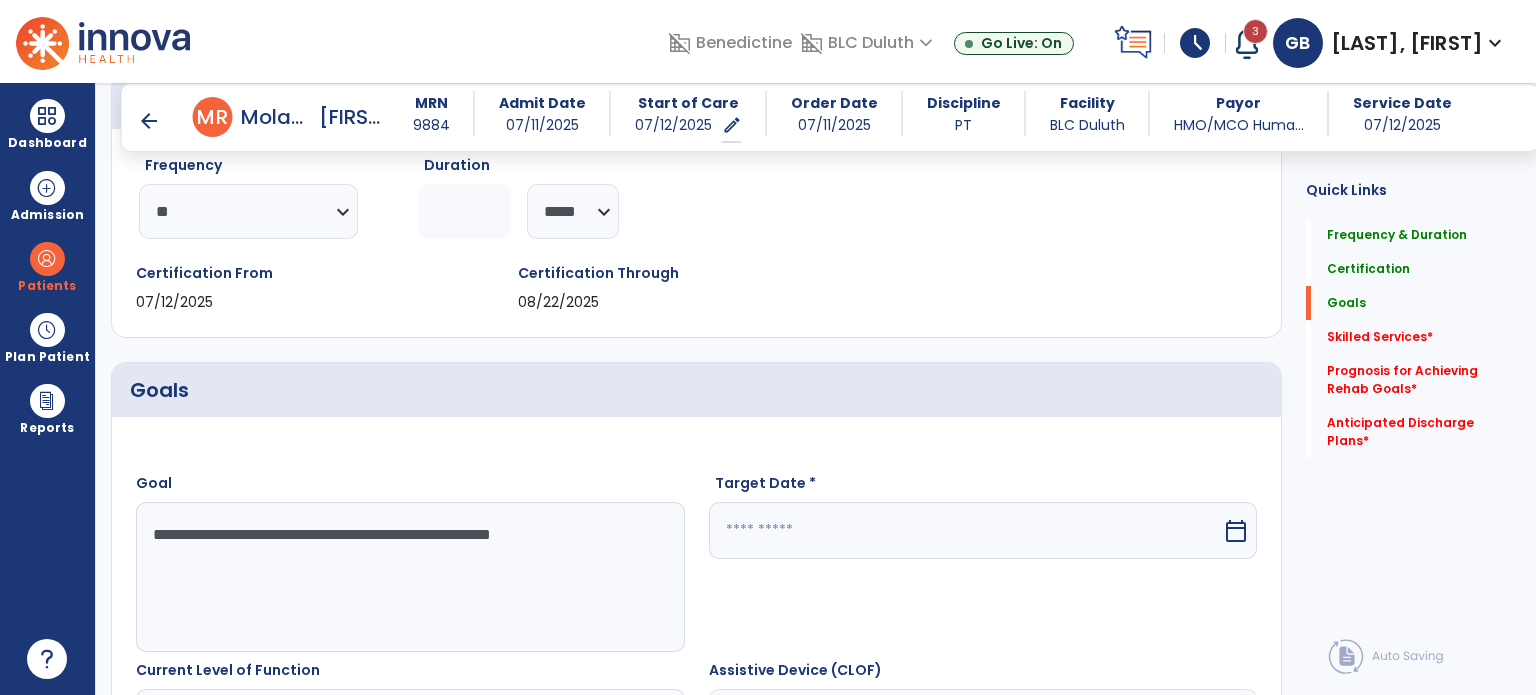 click on "**********" at bounding box center (409, 577) 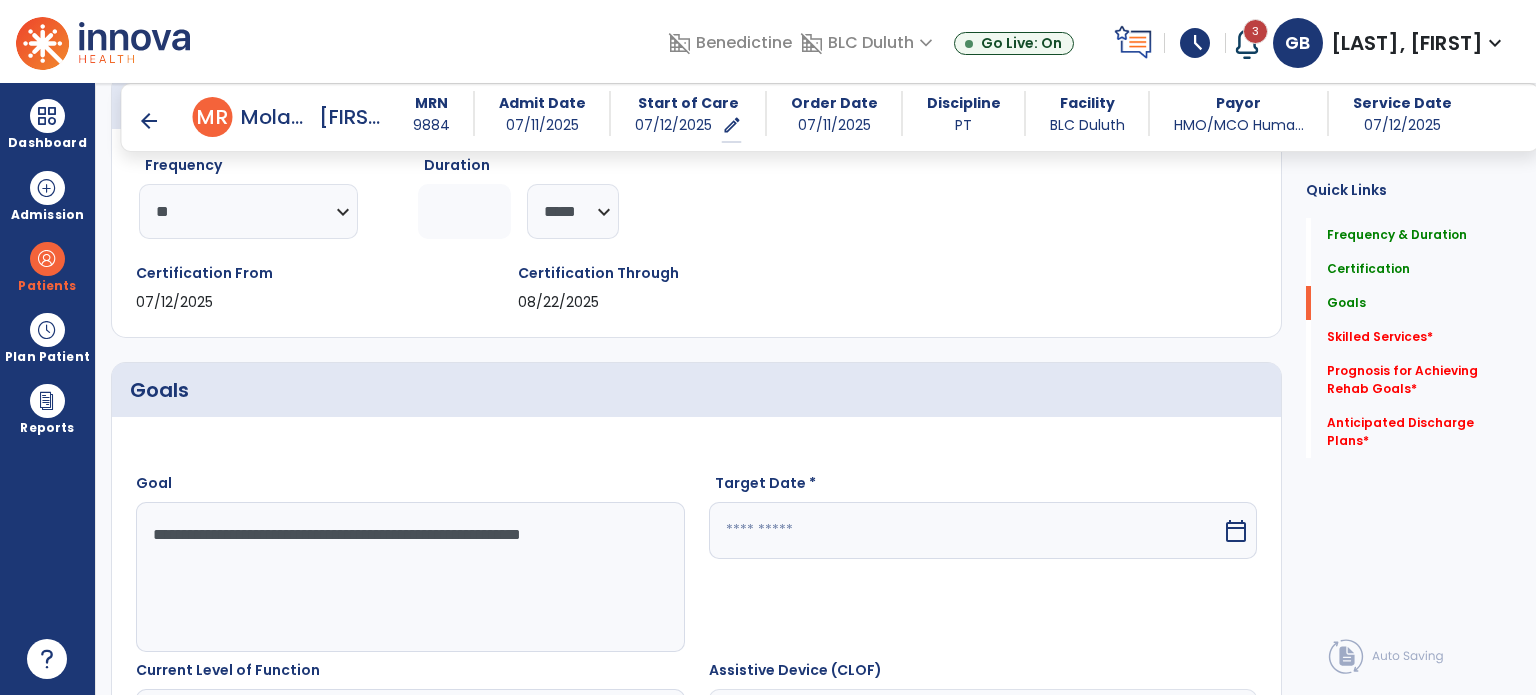 type on "**********" 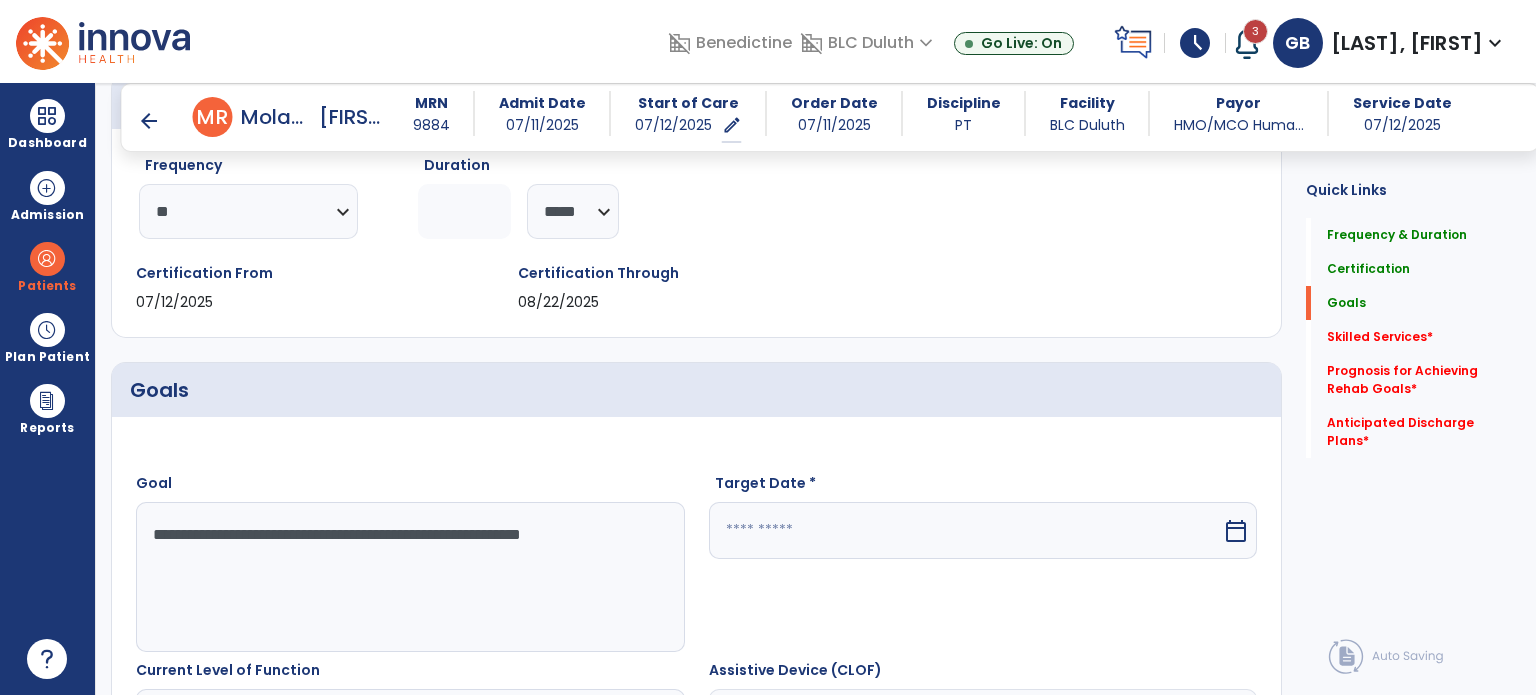 click at bounding box center (966, 530) 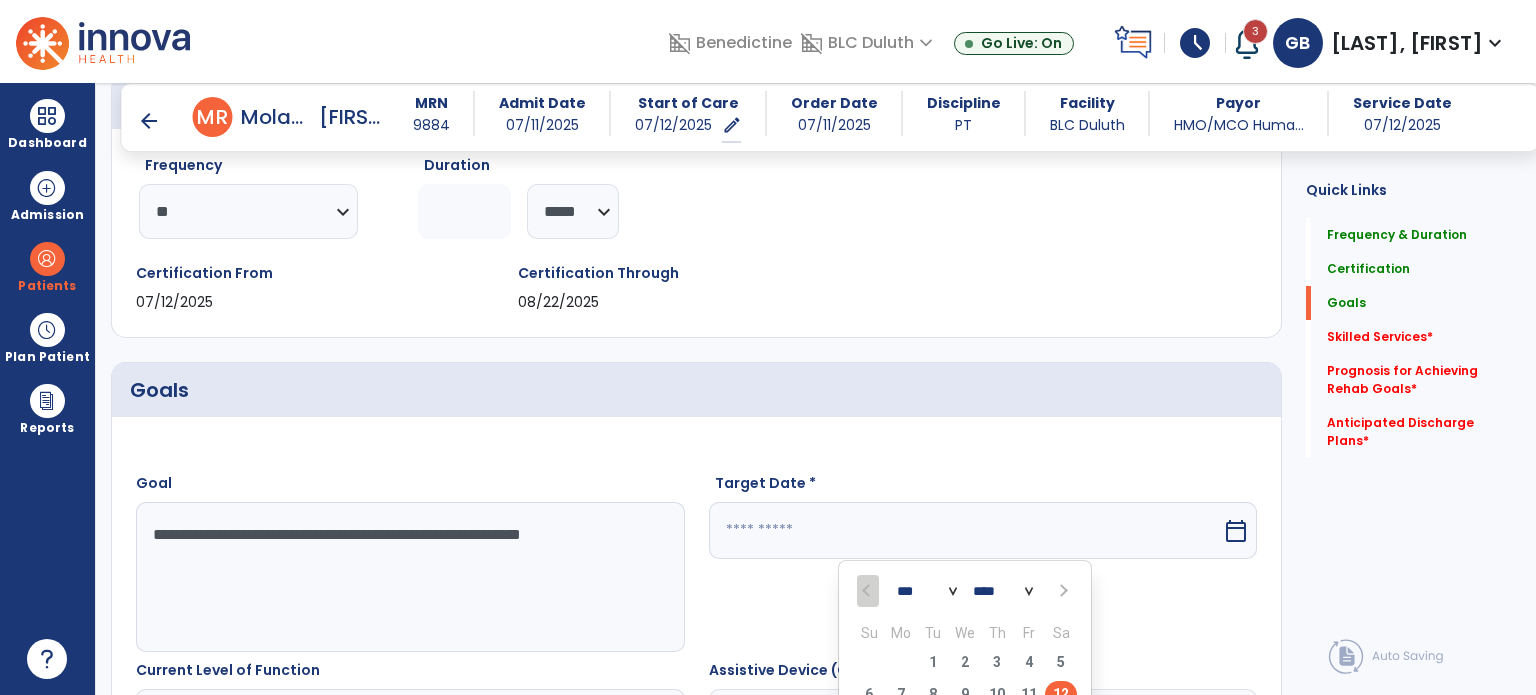 scroll, scrollTop: 272, scrollLeft: 0, axis: vertical 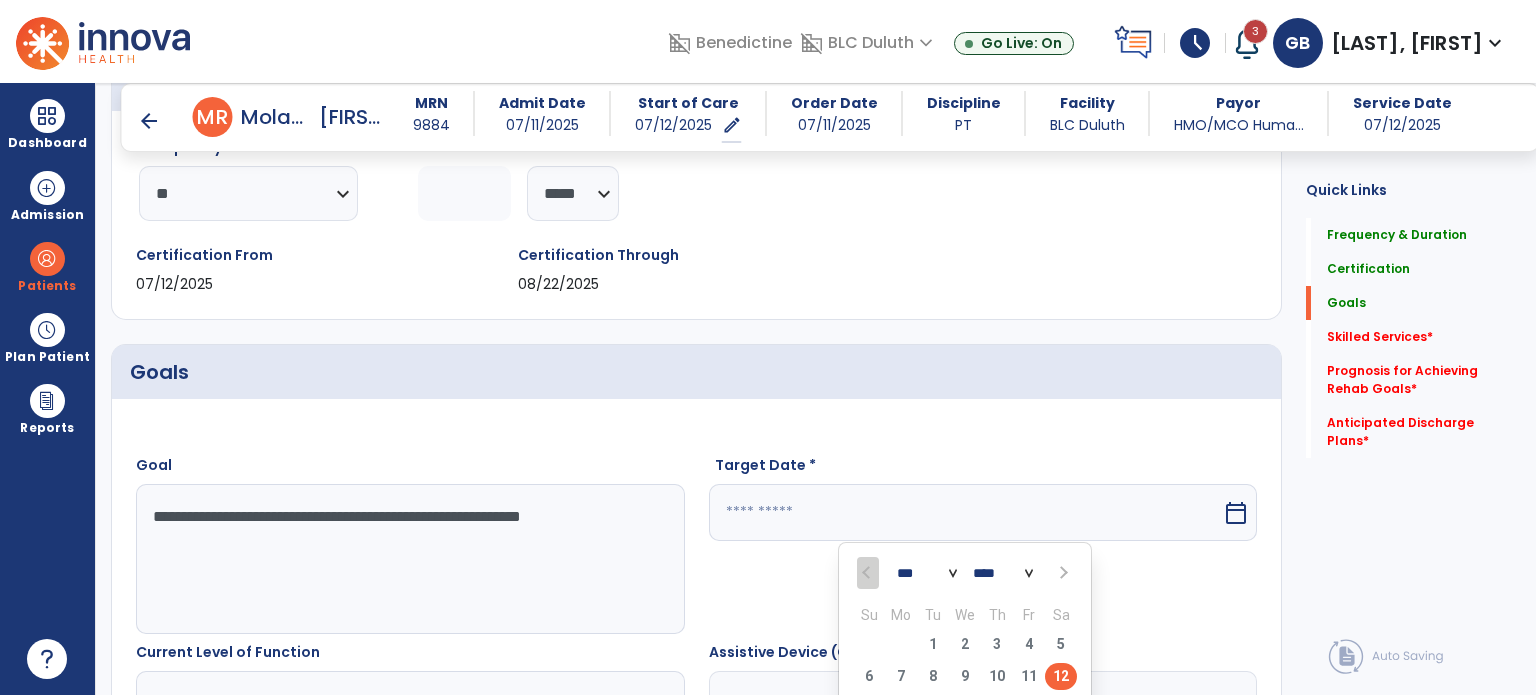 click at bounding box center [1061, 573] 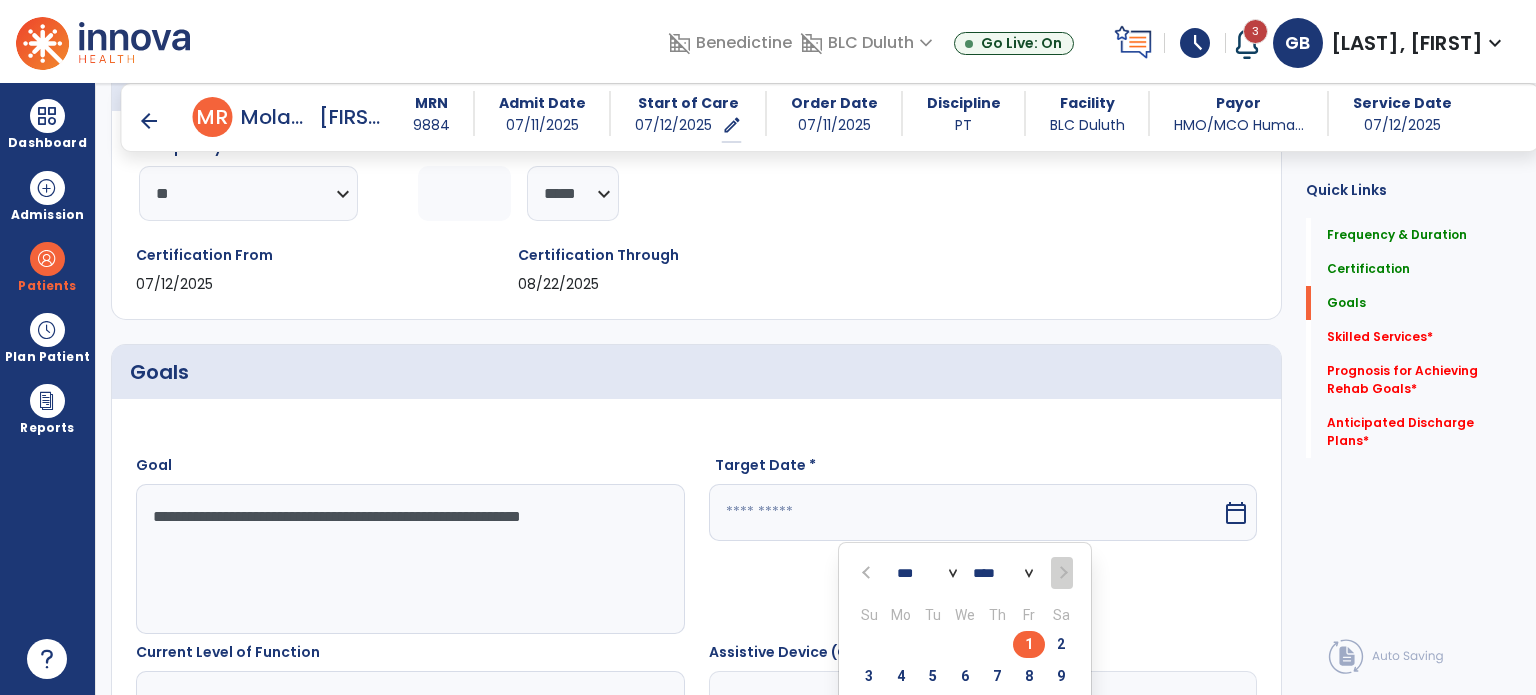 scroll, scrollTop: 472, scrollLeft: 0, axis: vertical 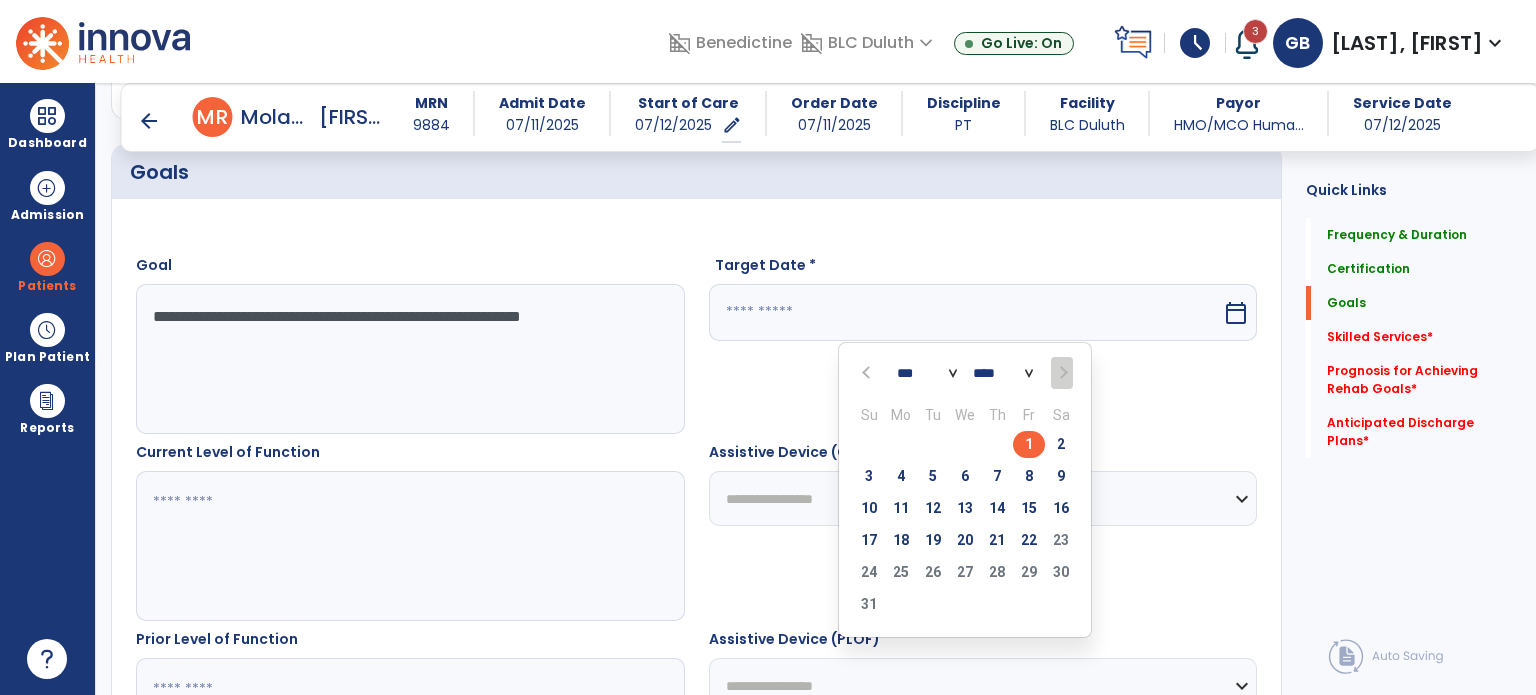 click on "22" at bounding box center (1029, 540) 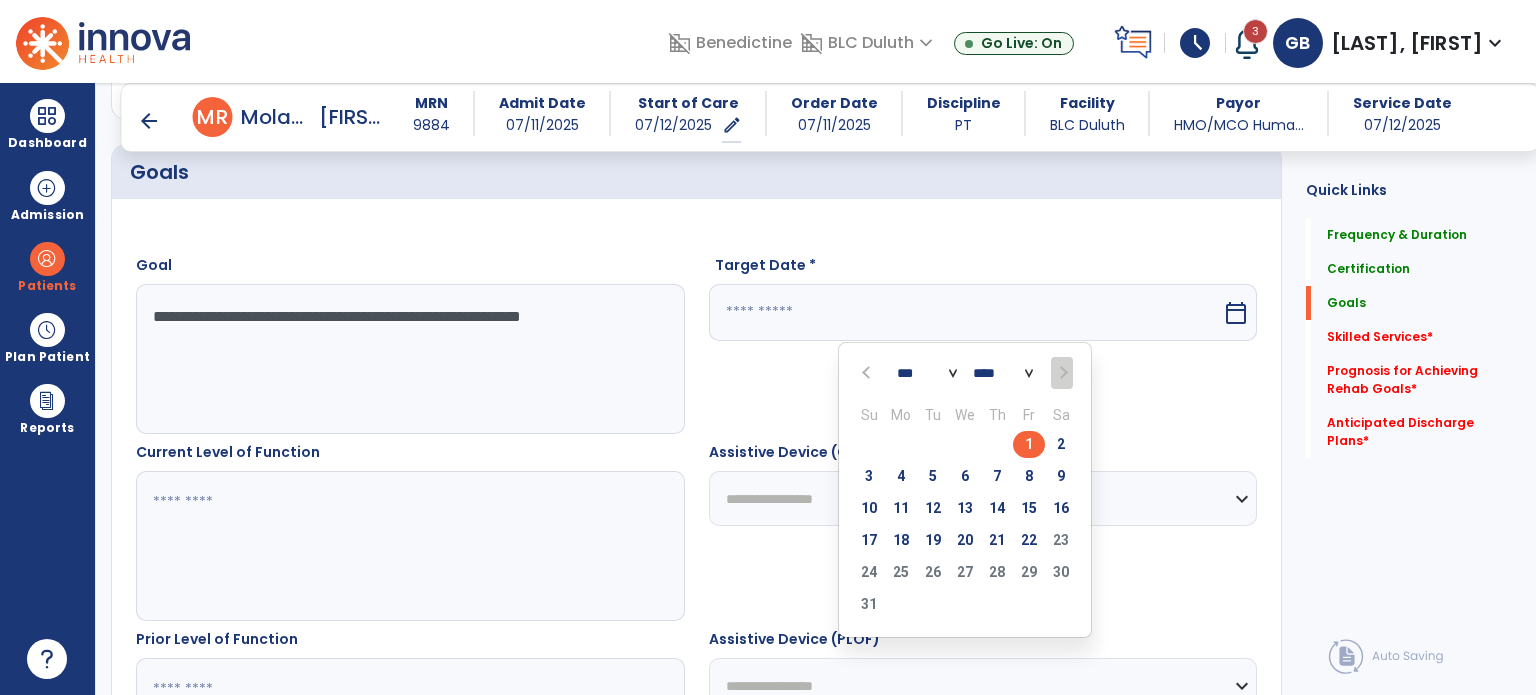 type on "*********" 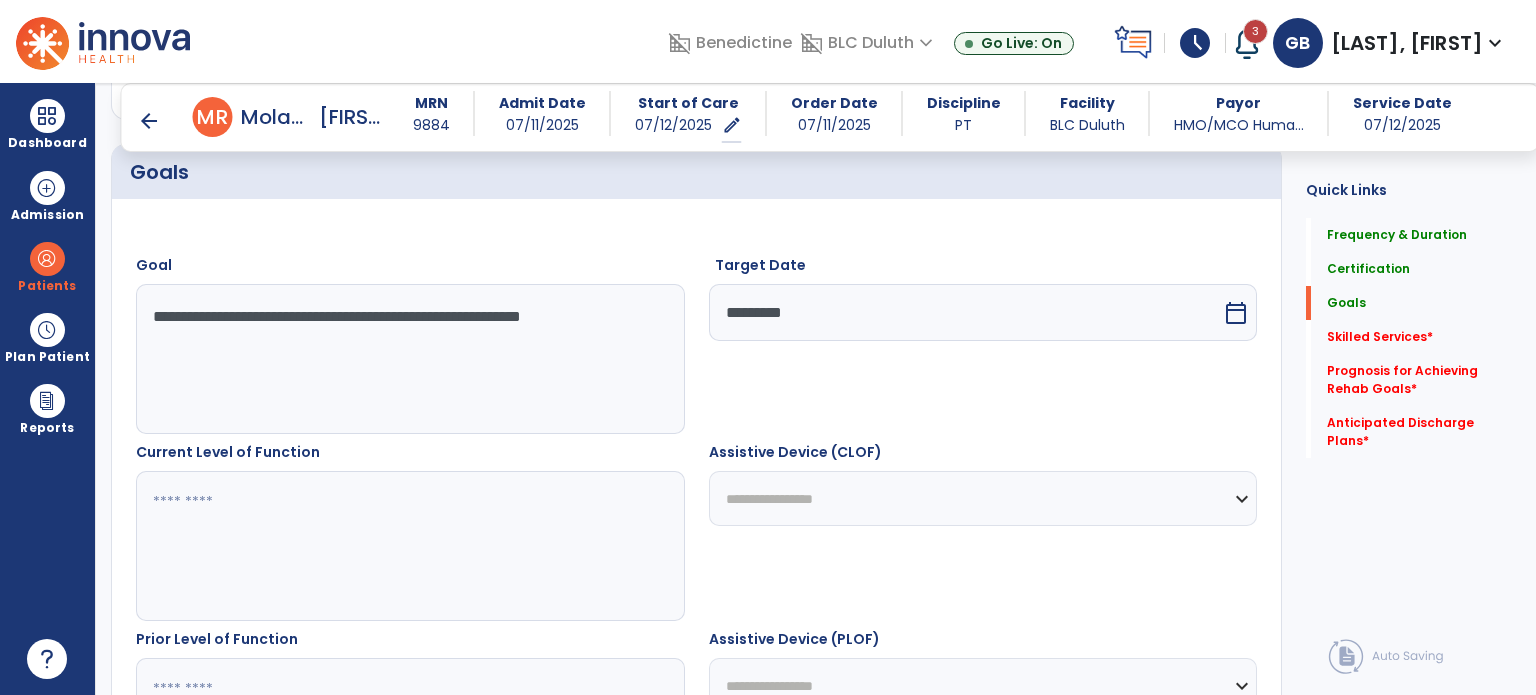 click at bounding box center (409, 546) 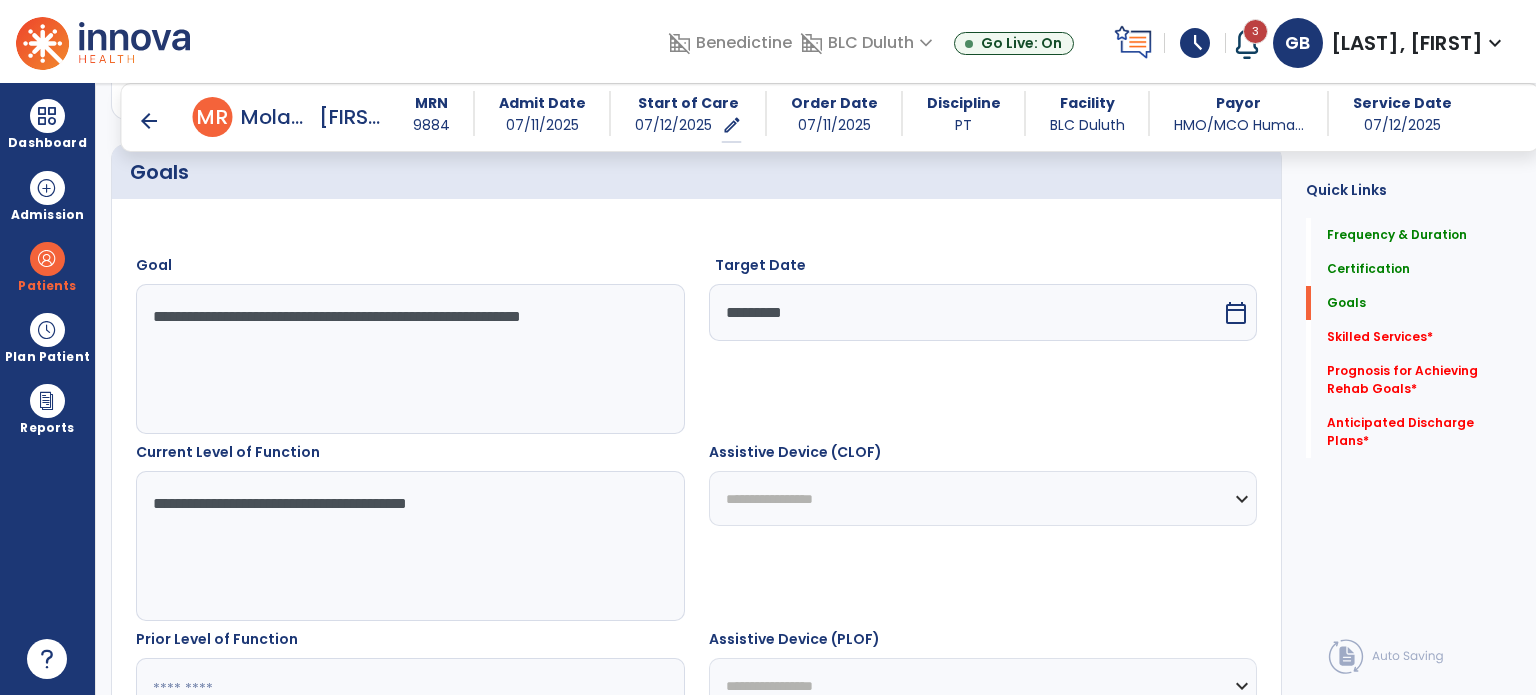 click on "**********" at bounding box center (409, 546) 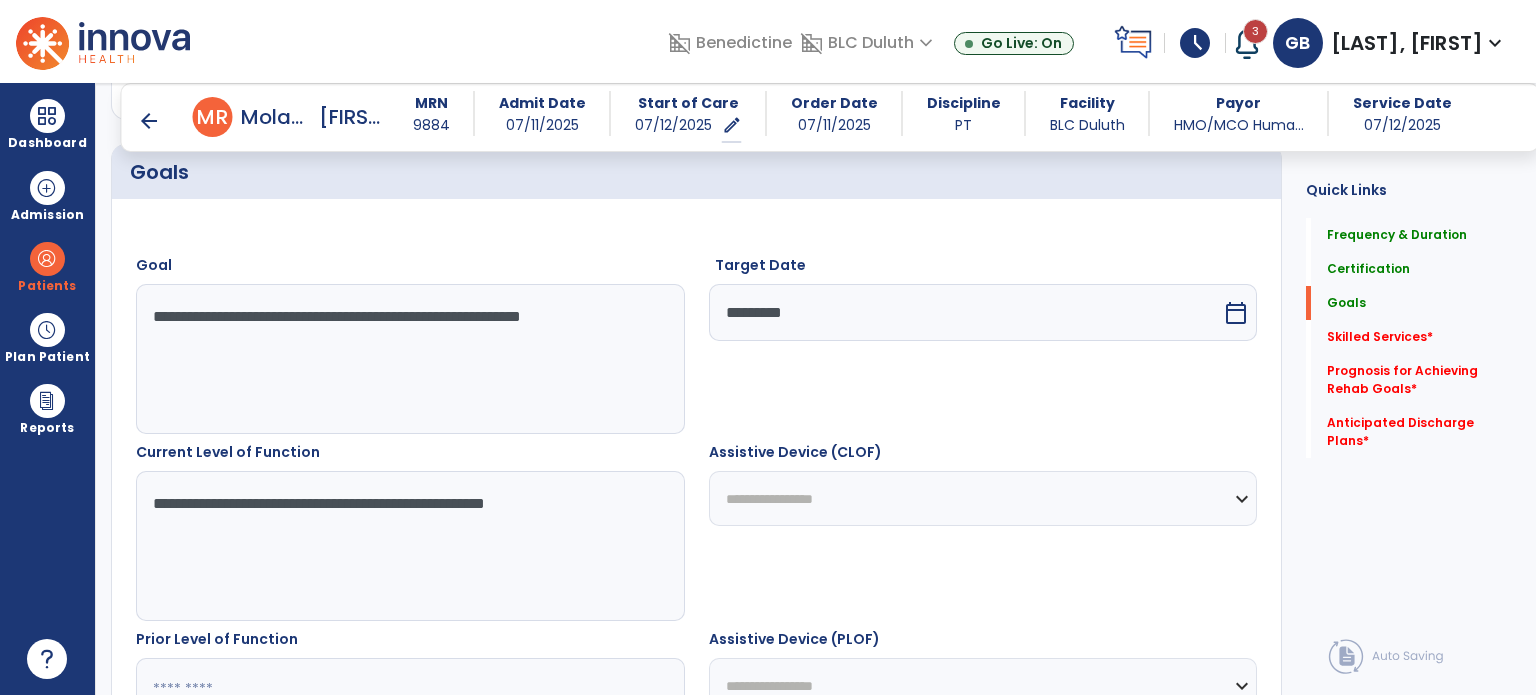 click on "**********" at bounding box center (409, 546) 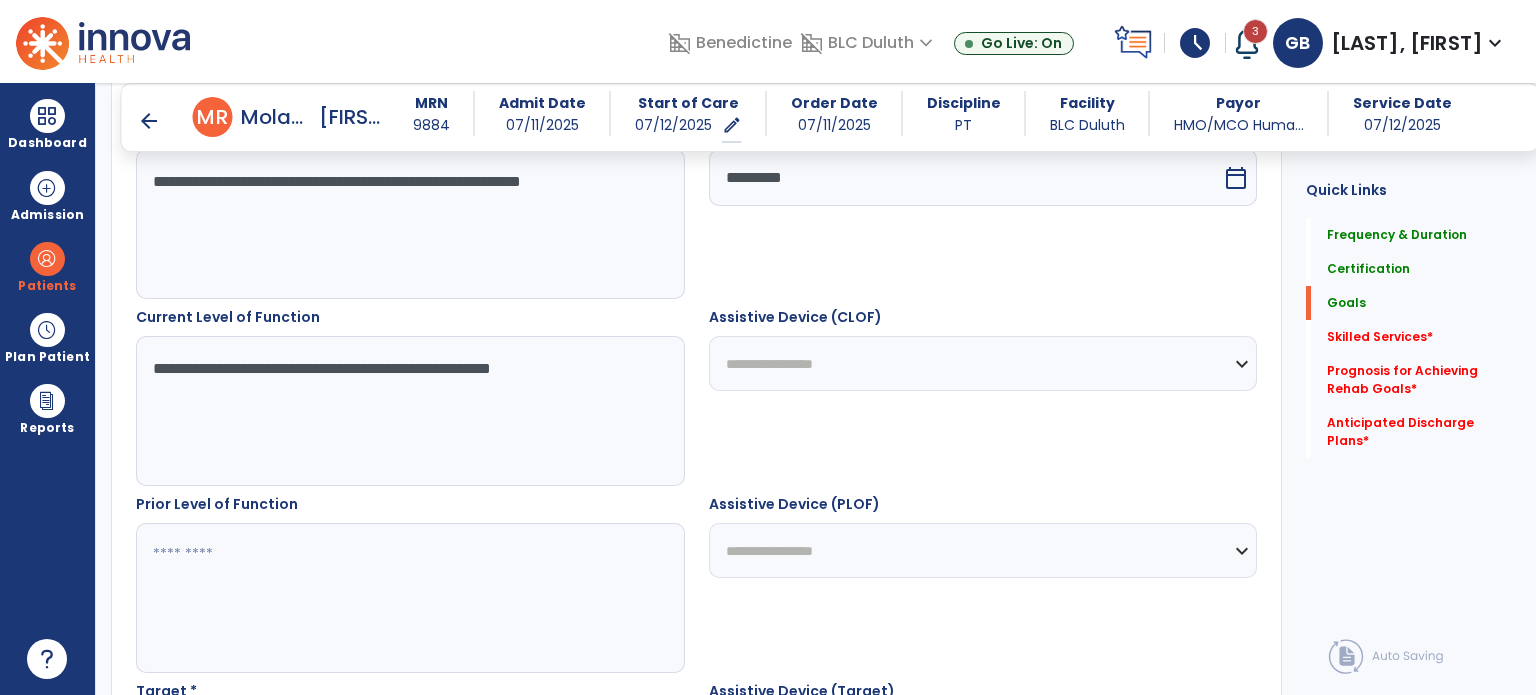 scroll, scrollTop: 672, scrollLeft: 0, axis: vertical 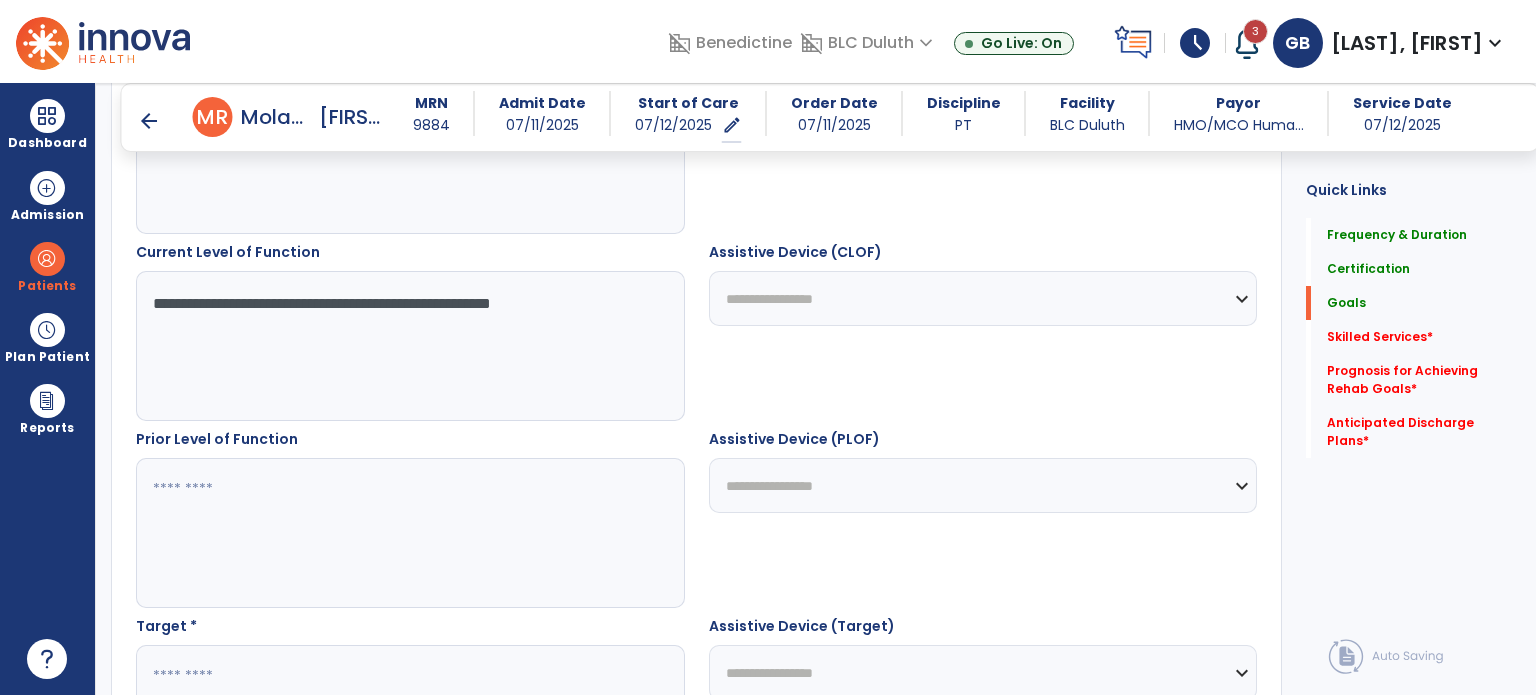 type on "**********" 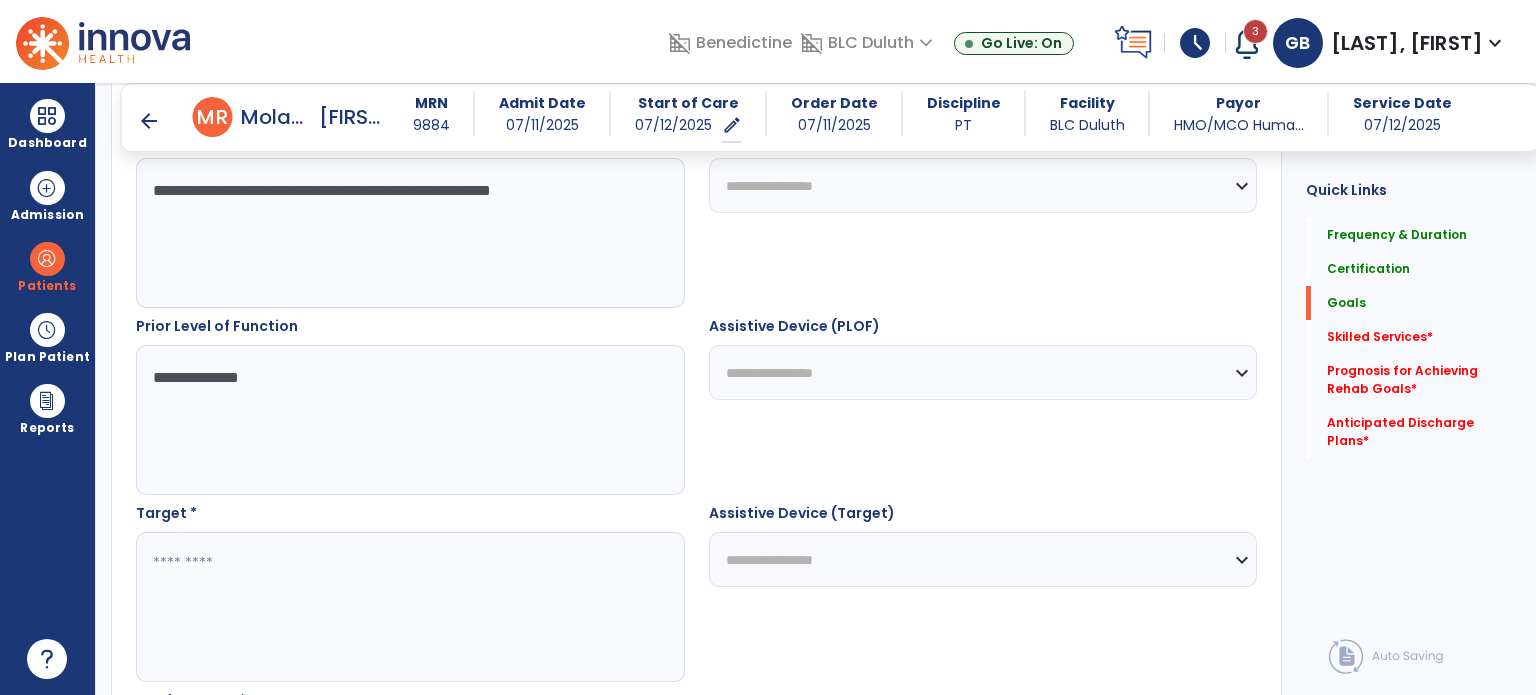 scroll, scrollTop: 872, scrollLeft: 0, axis: vertical 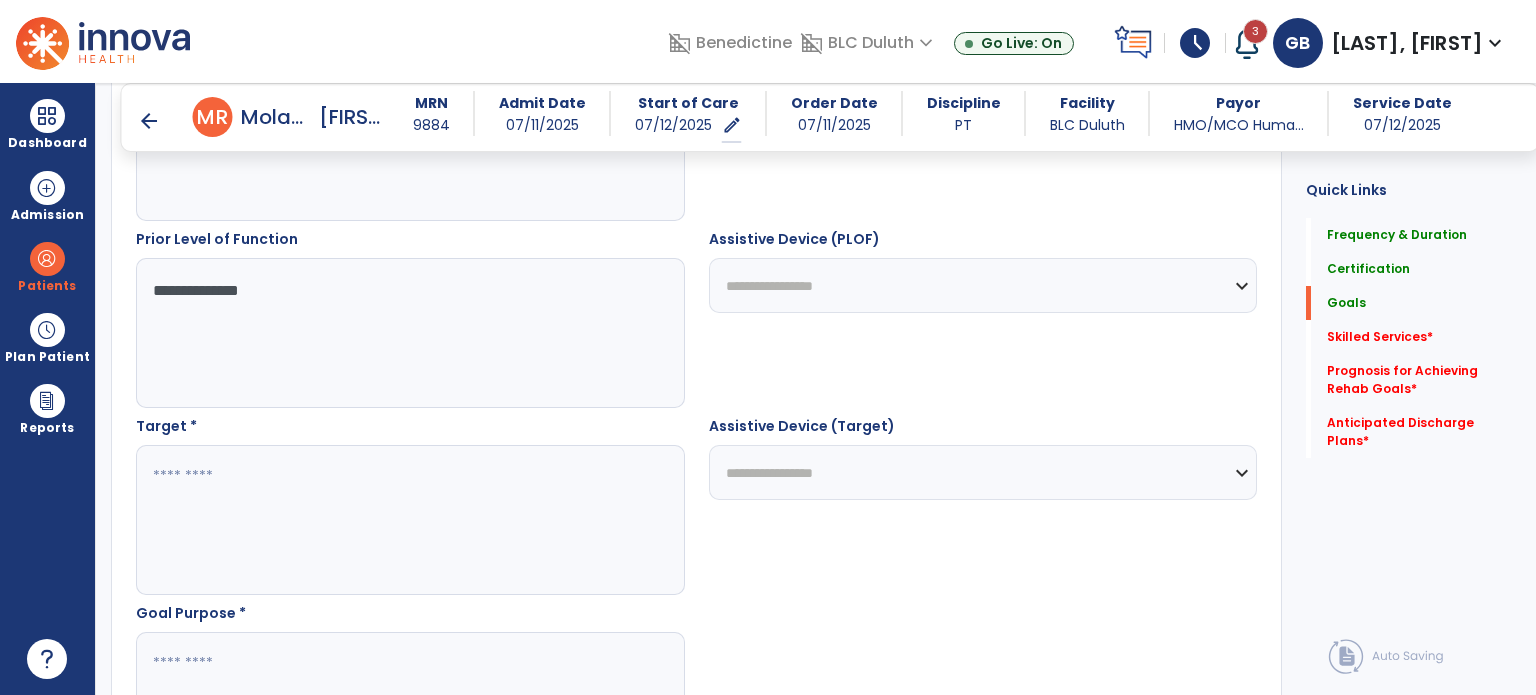 type on "**********" 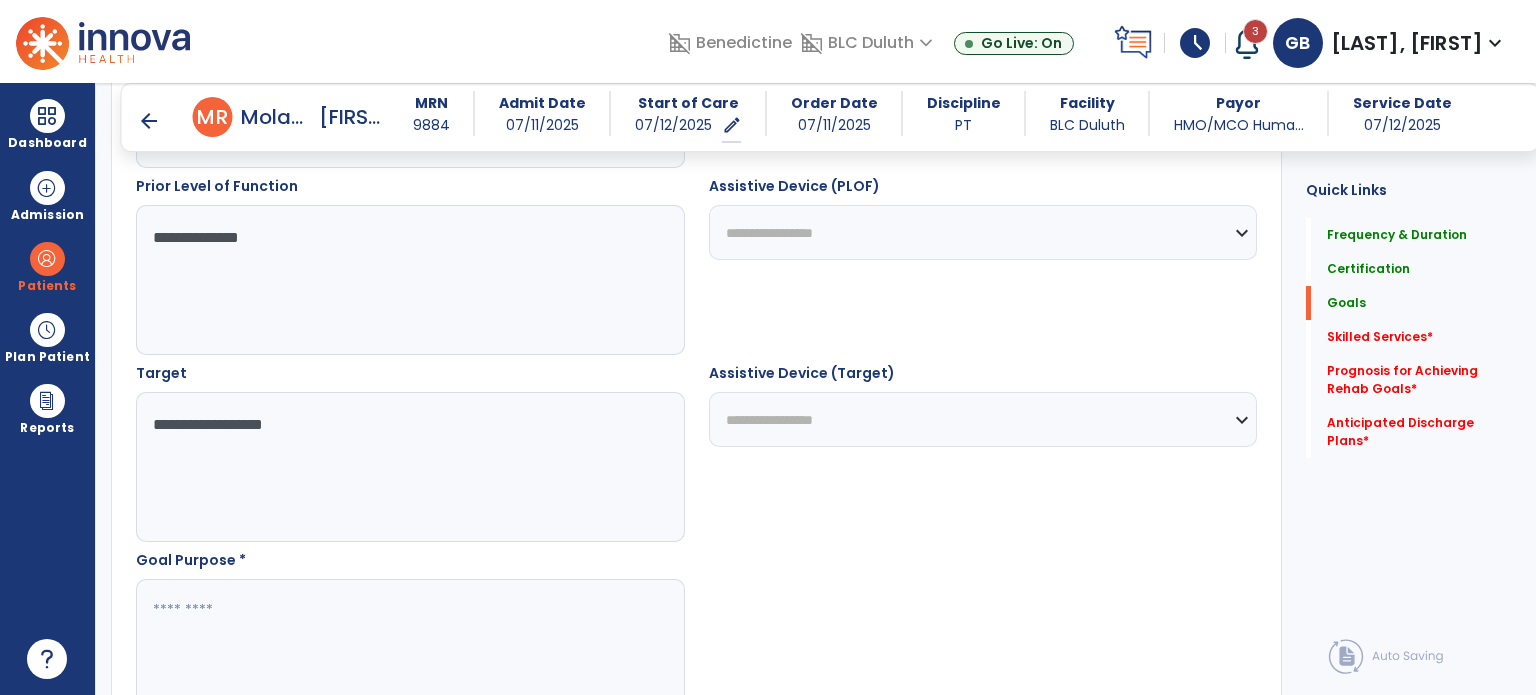 scroll, scrollTop: 972, scrollLeft: 0, axis: vertical 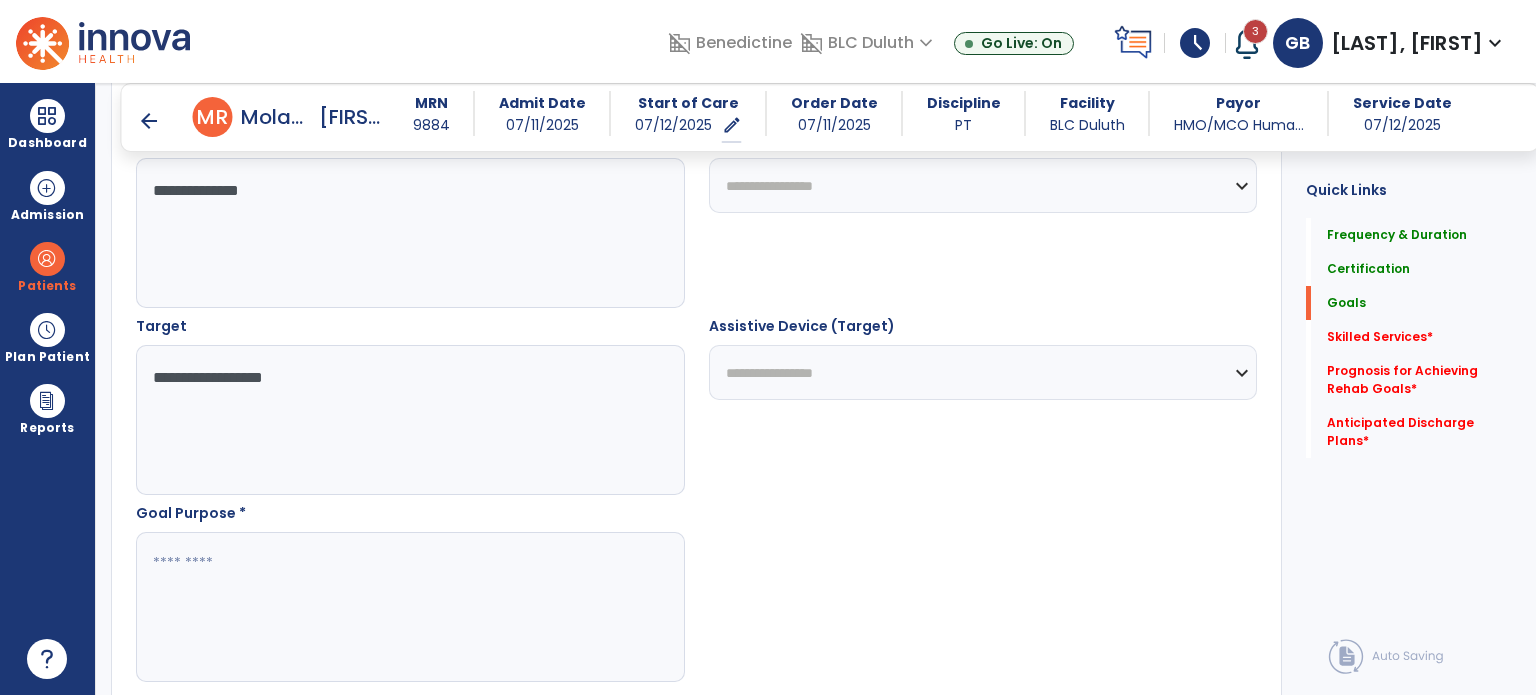 type on "**********" 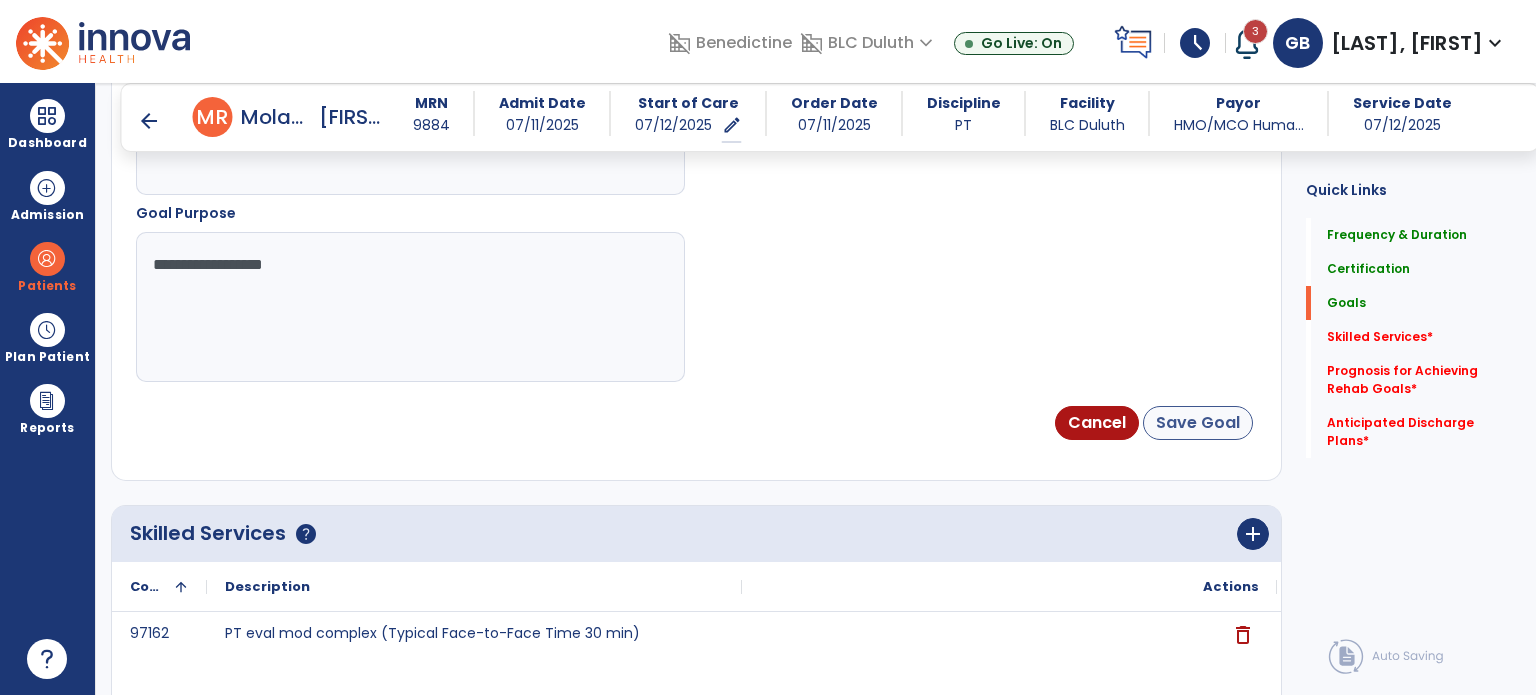 type on "**********" 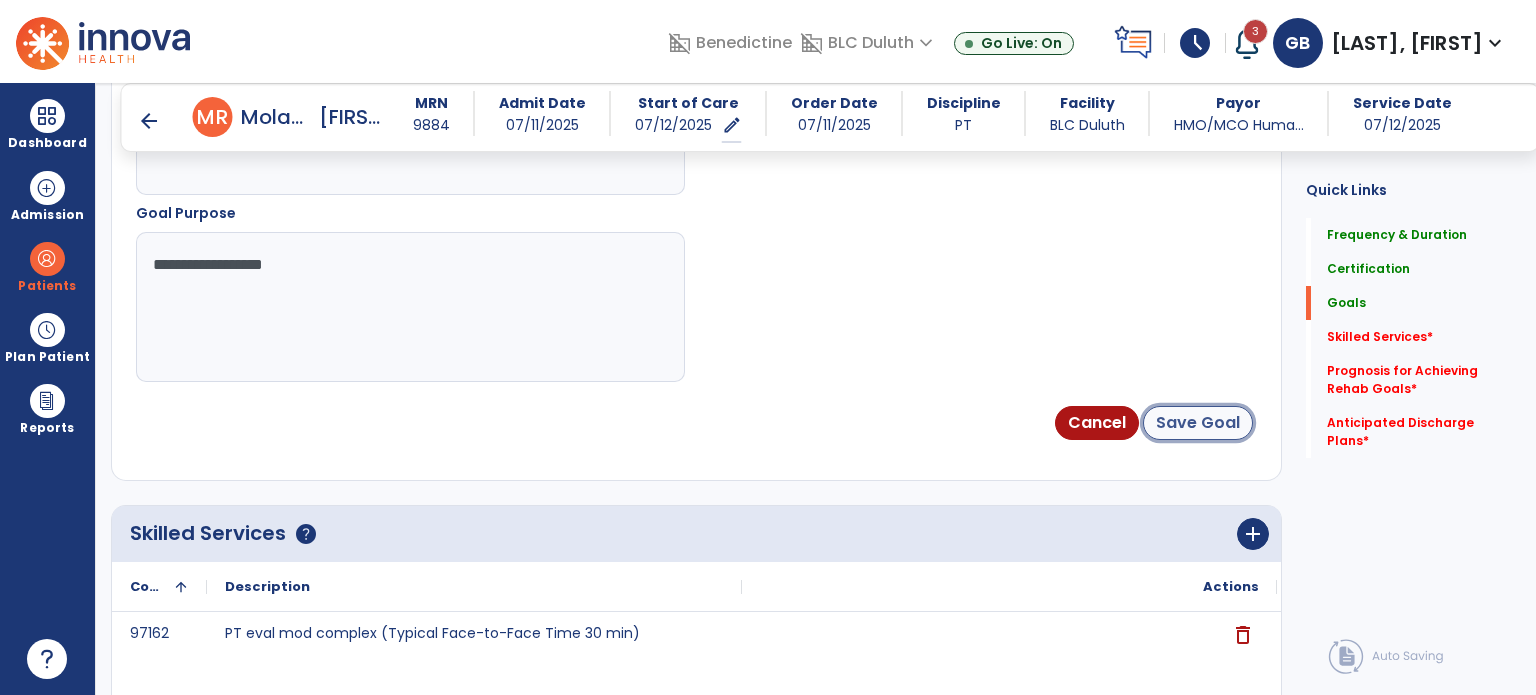 click on "Save Goal" at bounding box center (1198, 423) 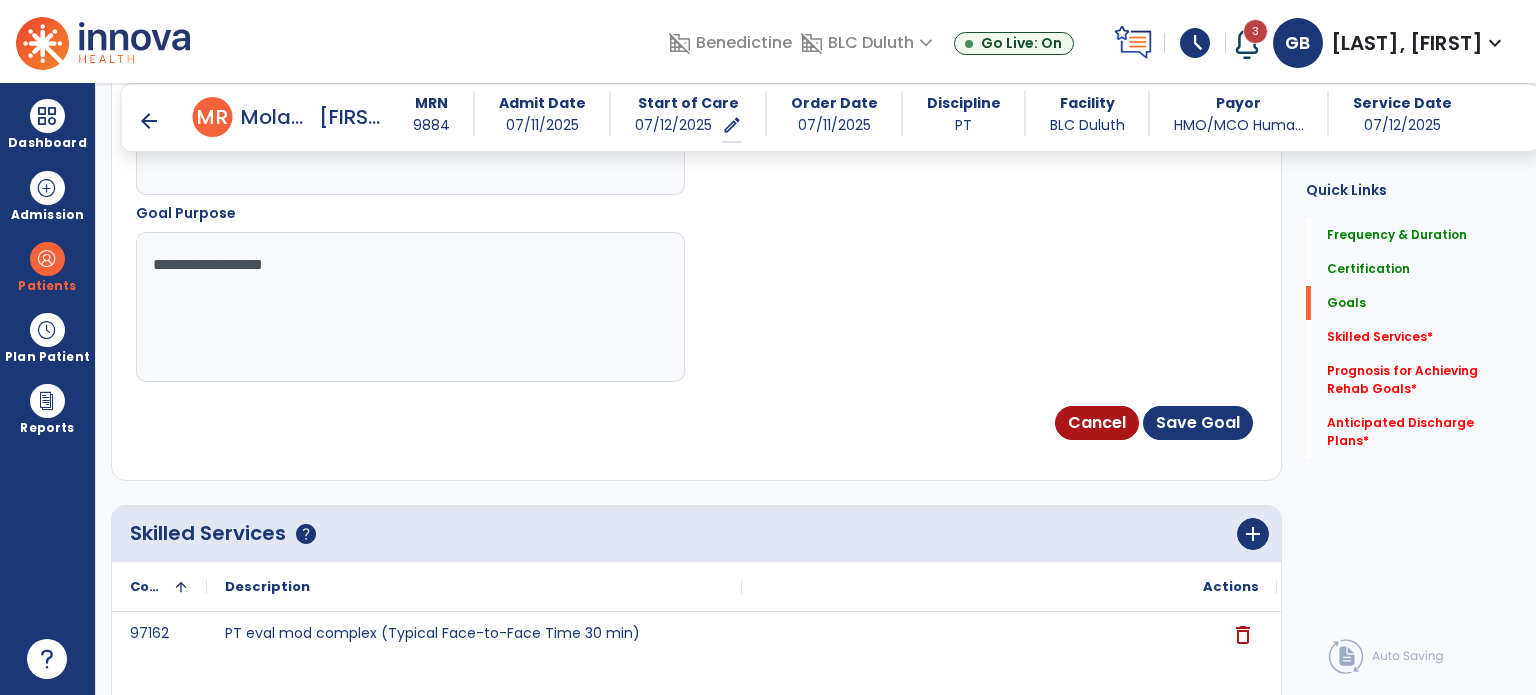 scroll, scrollTop: 196, scrollLeft: 0, axis: vertical 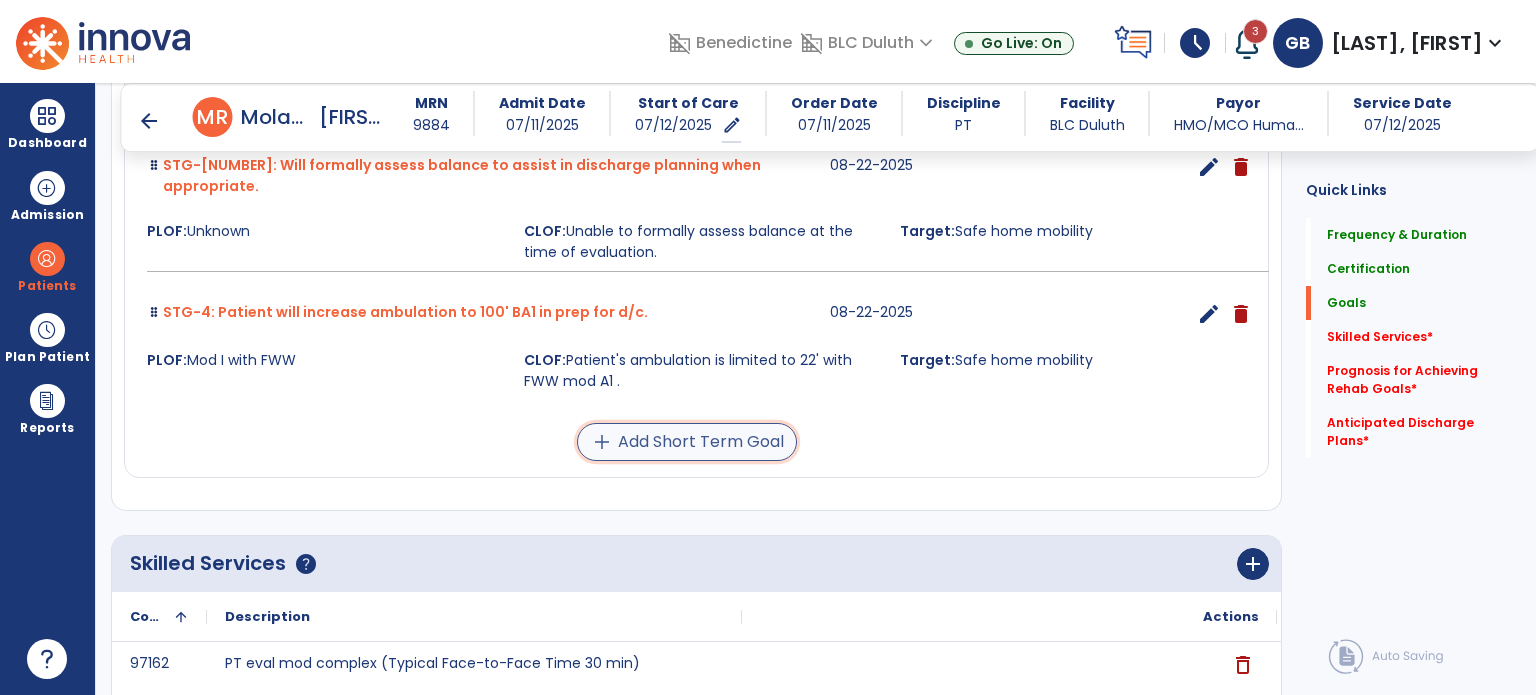 click on "add  Add Short Term Goal" at bounding box center [687, 442] 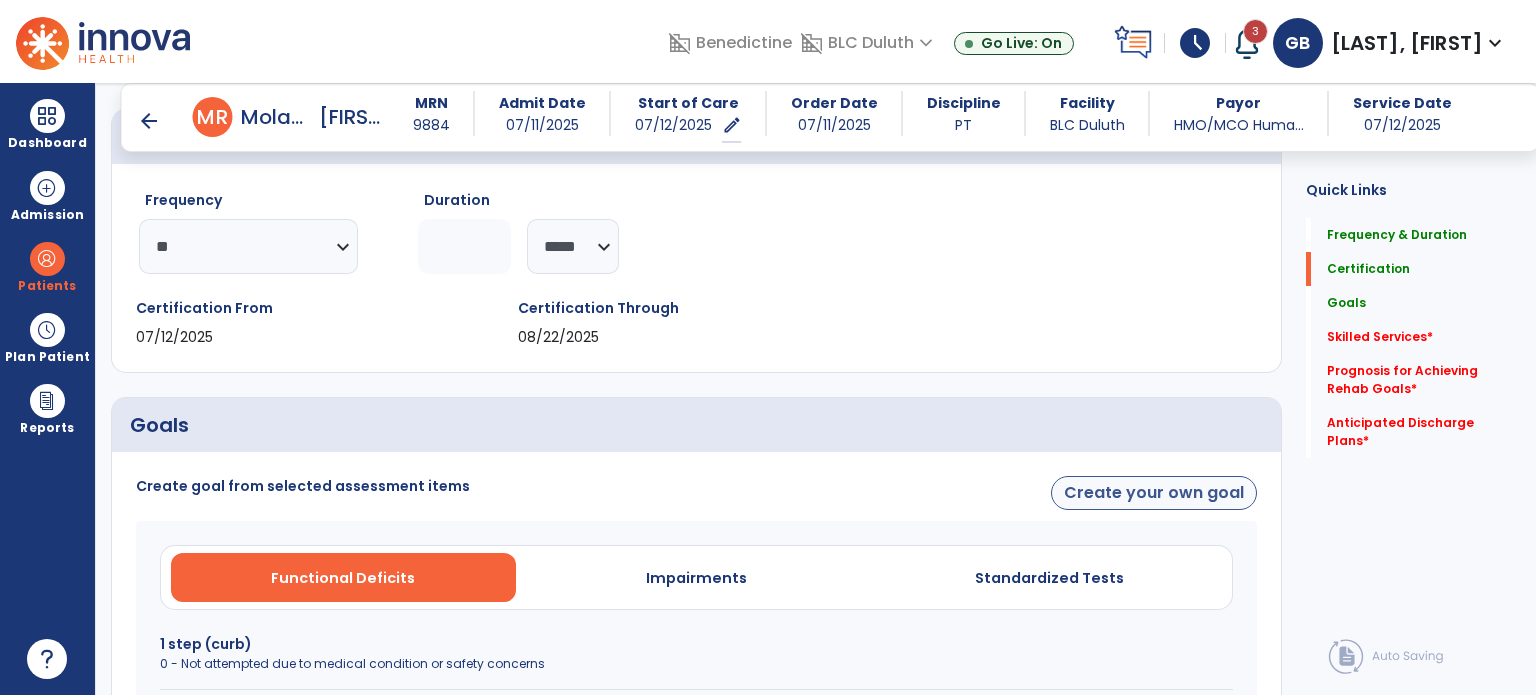 scroll, scrollTop: 254, scrollLeft: 0, axis: vertical 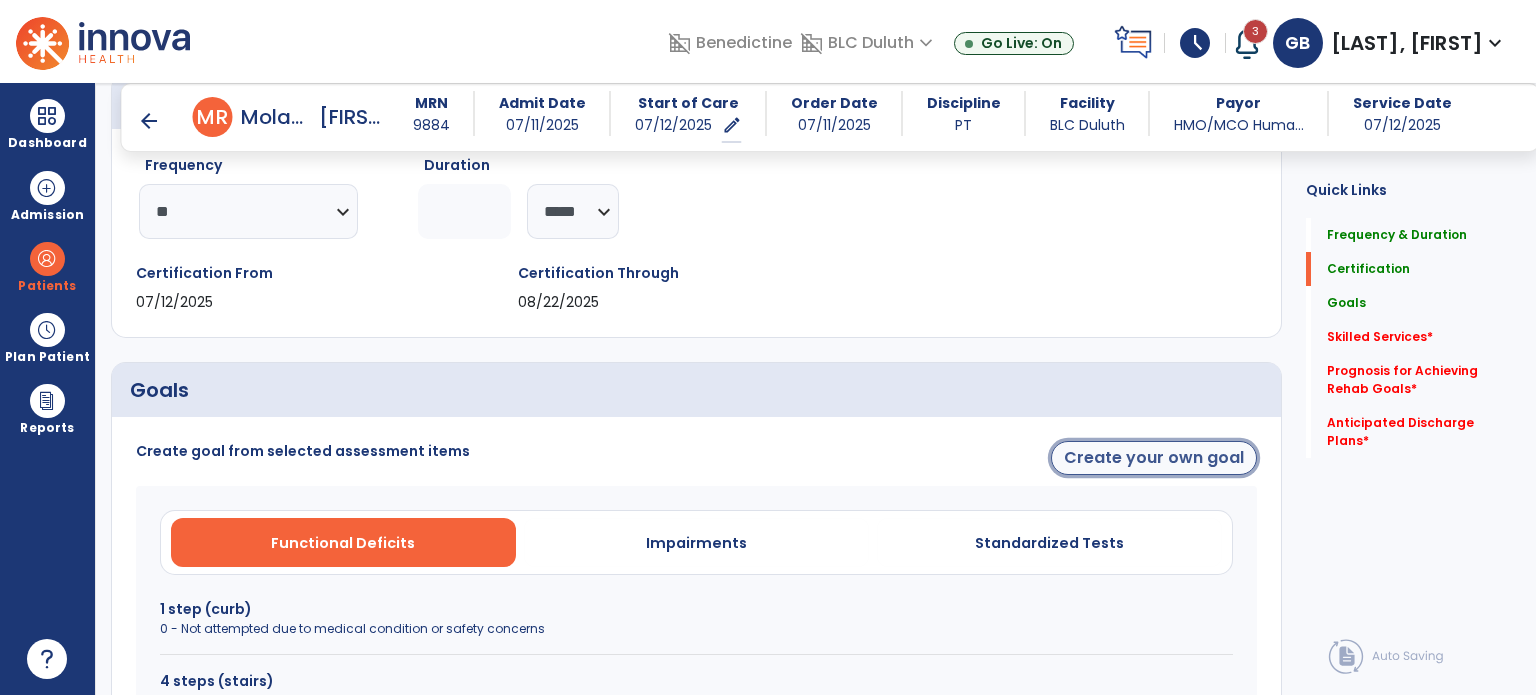 click on "Create your own goal" at bounding box center [1154, 458] 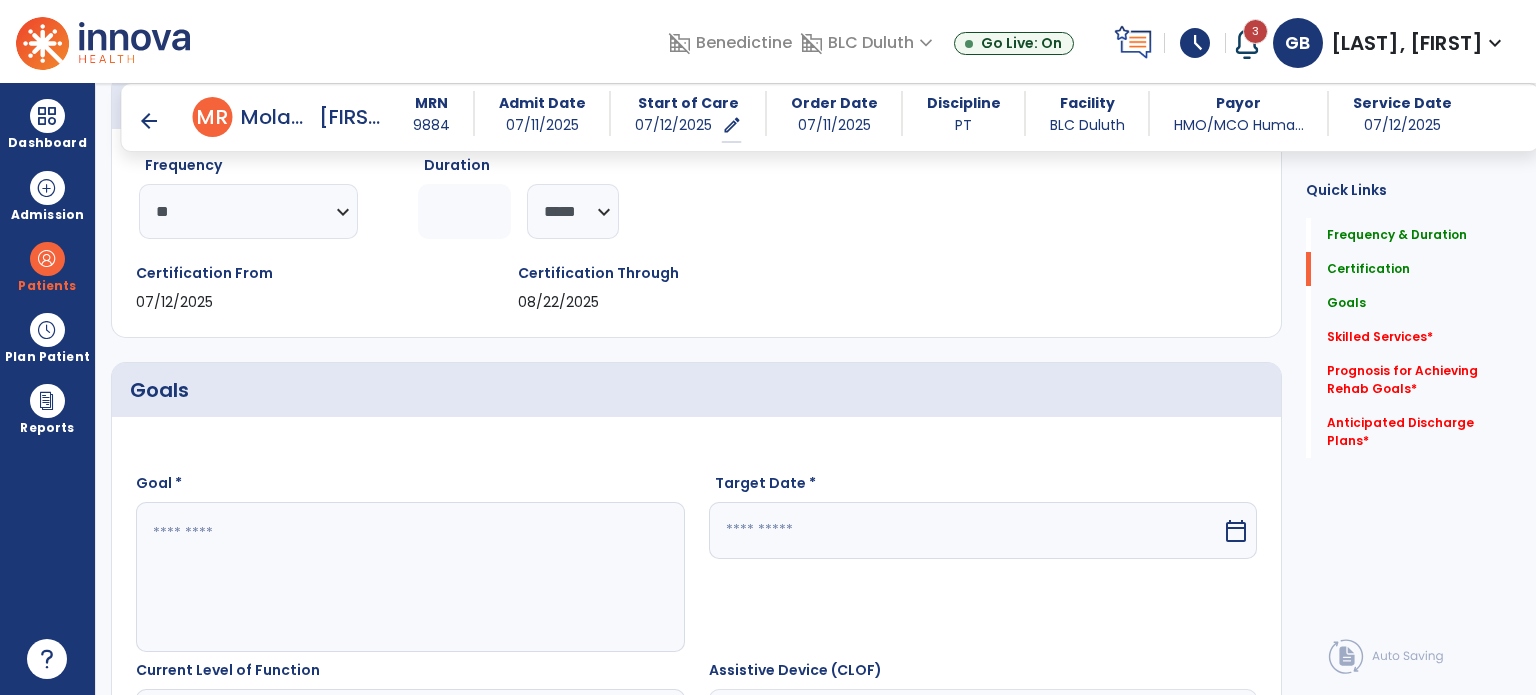 click at bounding box center (409, 577) 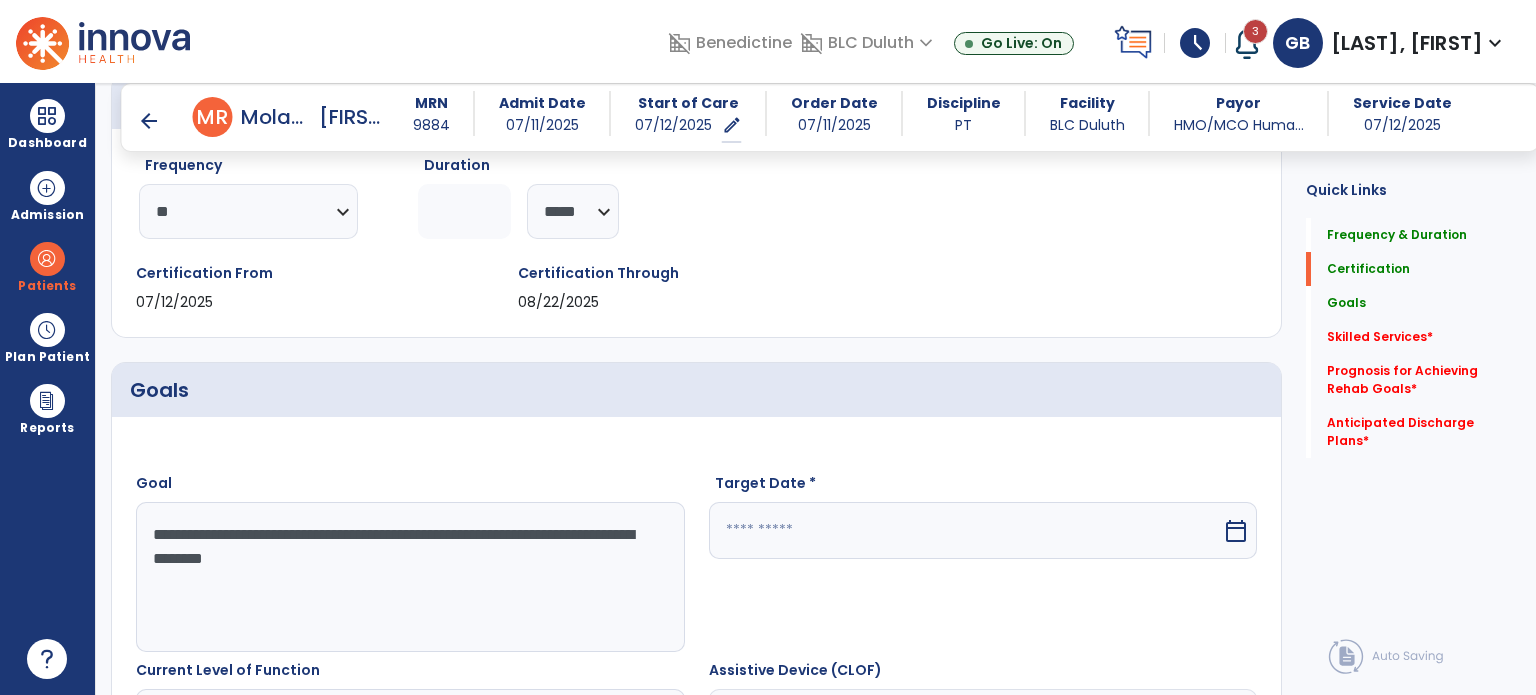 type on "**********" 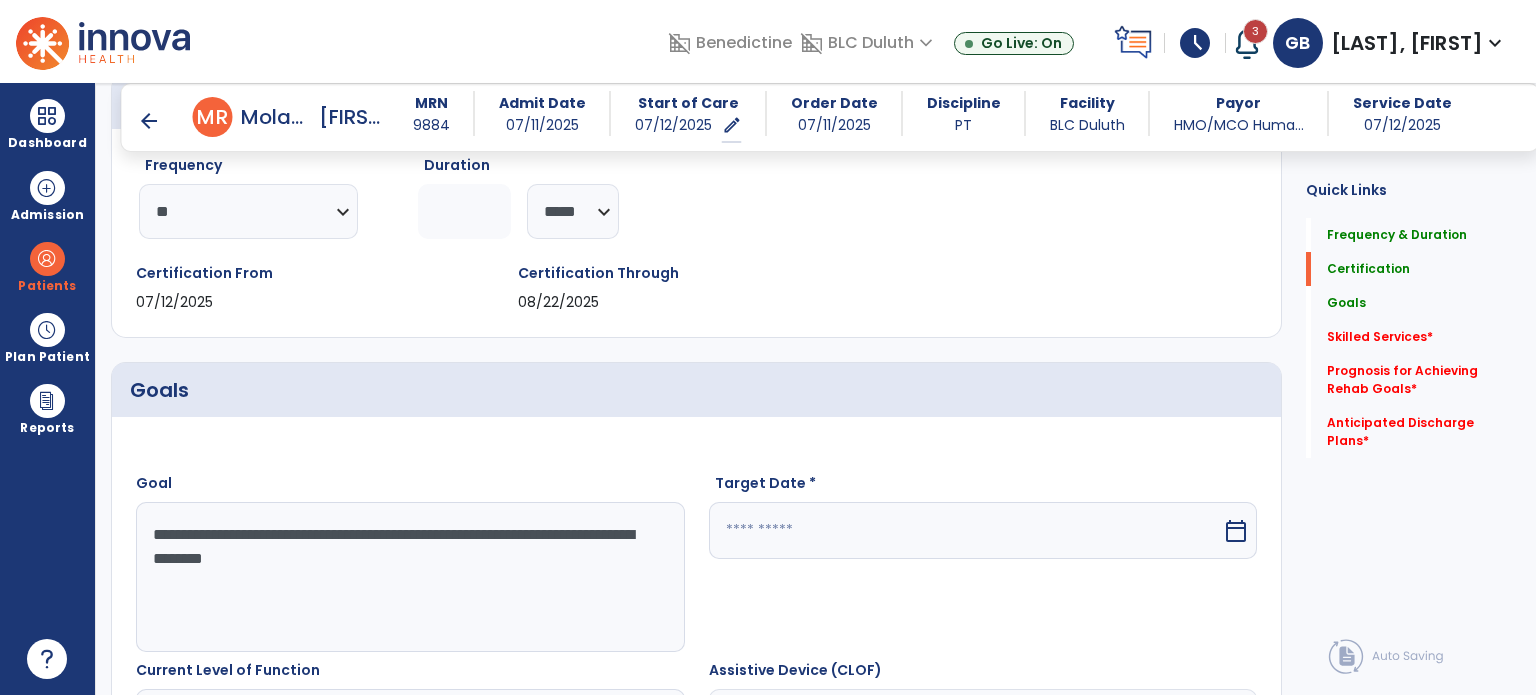 drag, startPoint x: 792, startPoint y: 522, endPoint x: 777, endPoint y: 520, distance: 15.132746 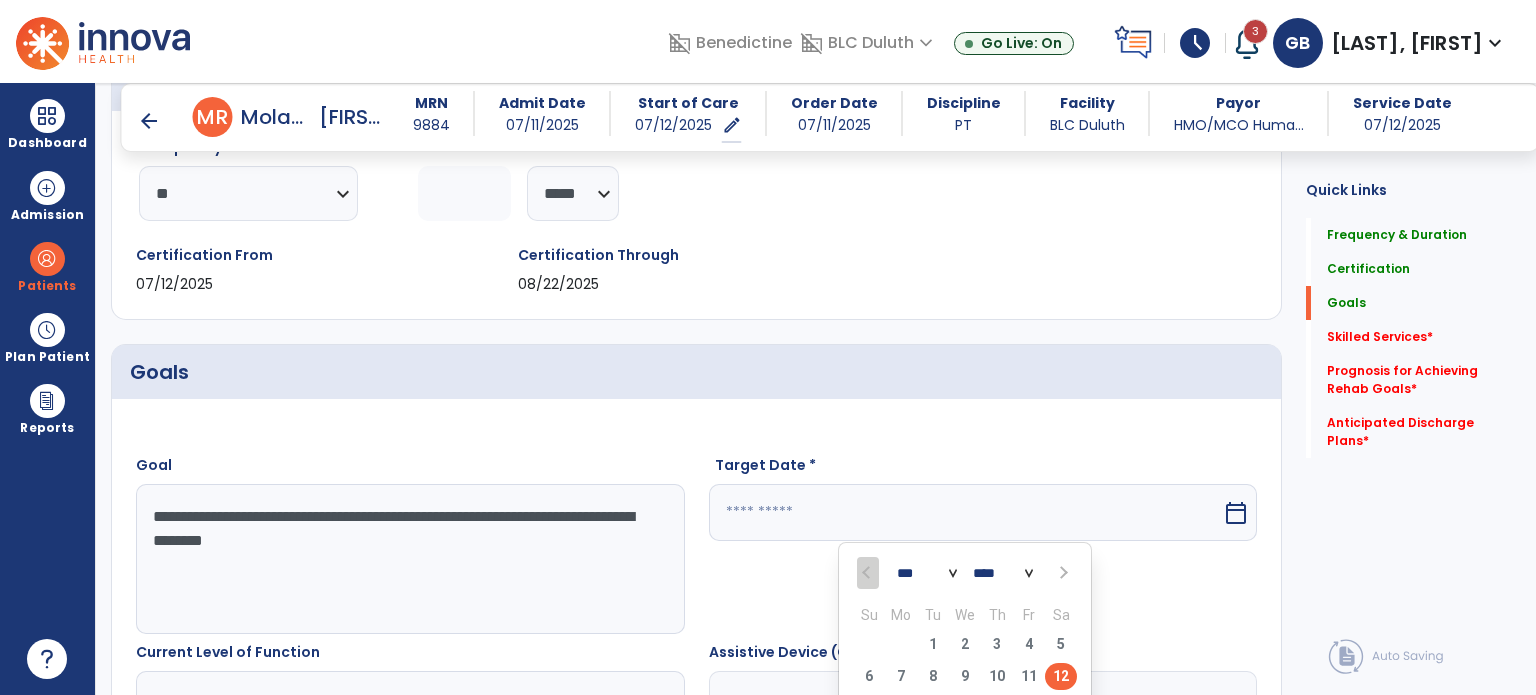 scroll, scrollTop: 472, scrollLeft: 0, axis: vertical 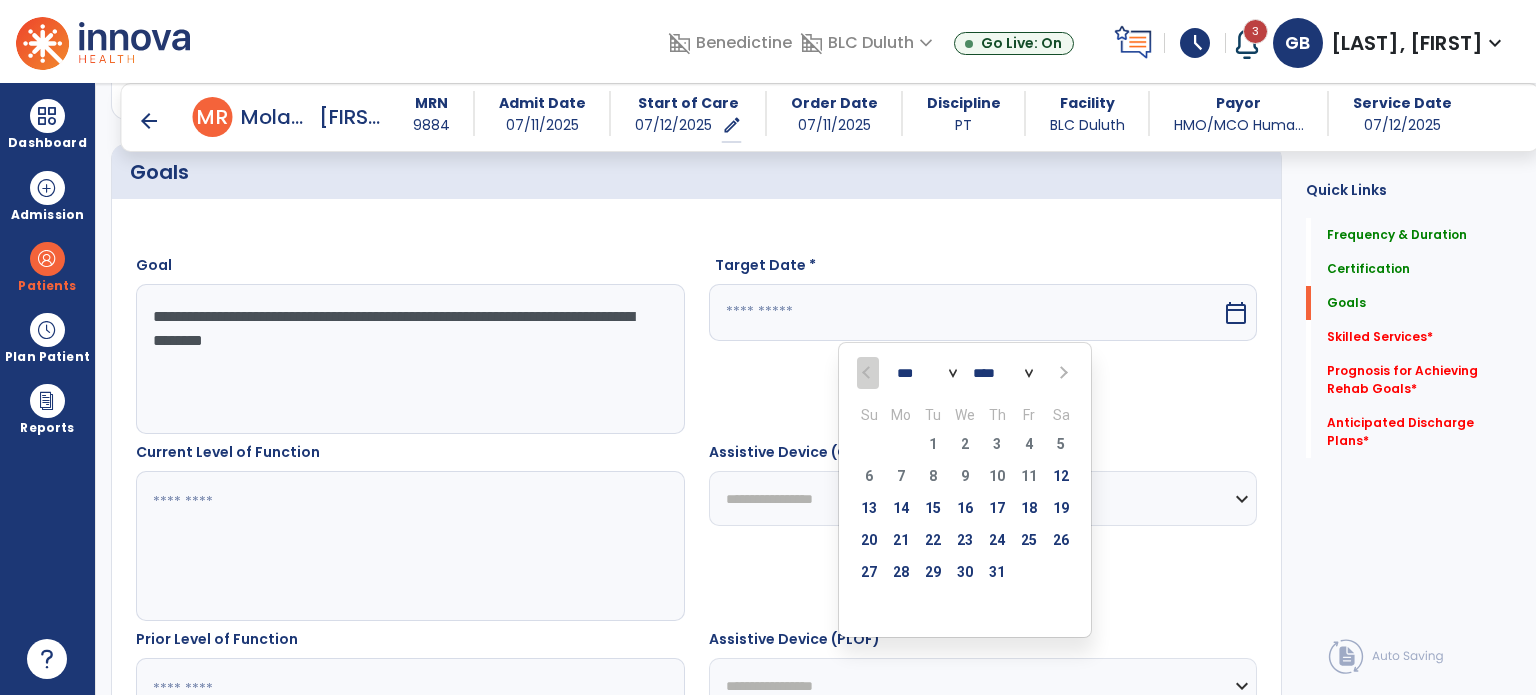 click at bounding box center (1061, 373) 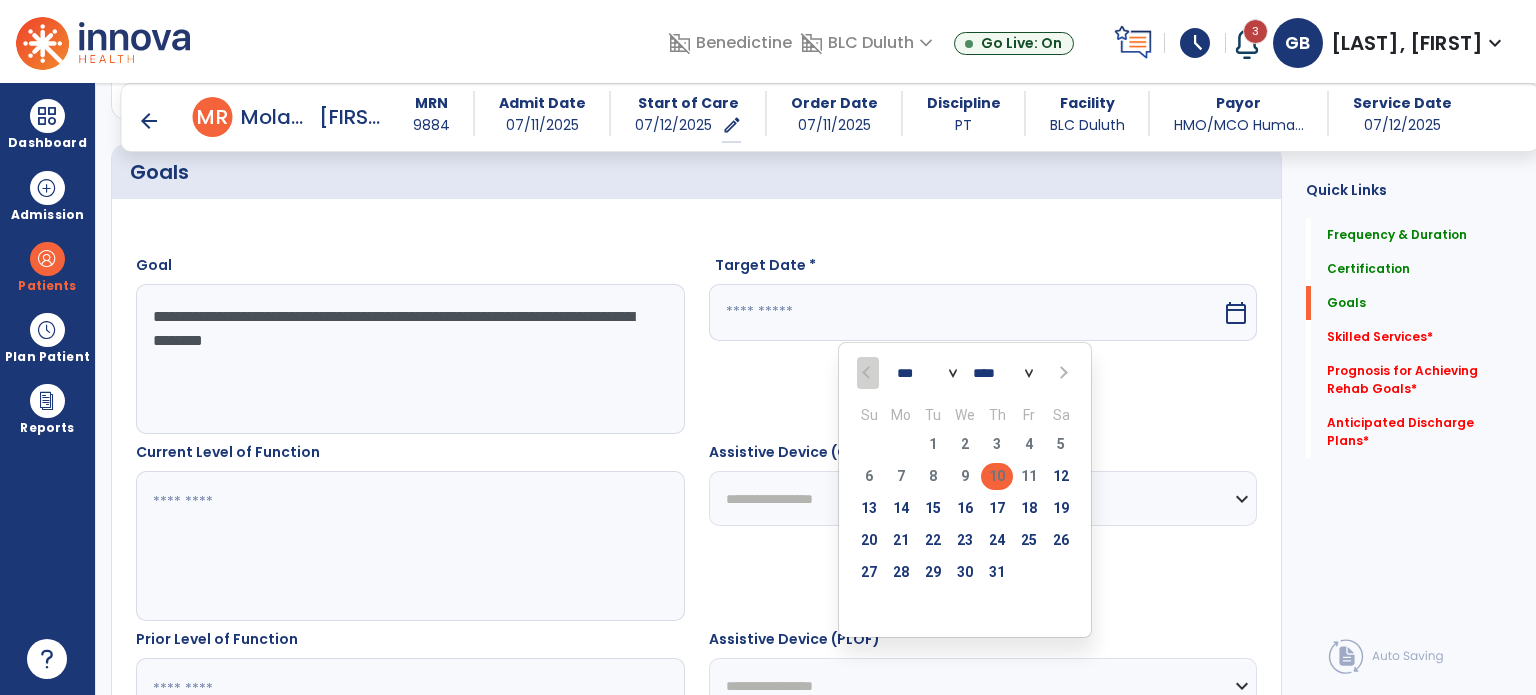 select on "*" 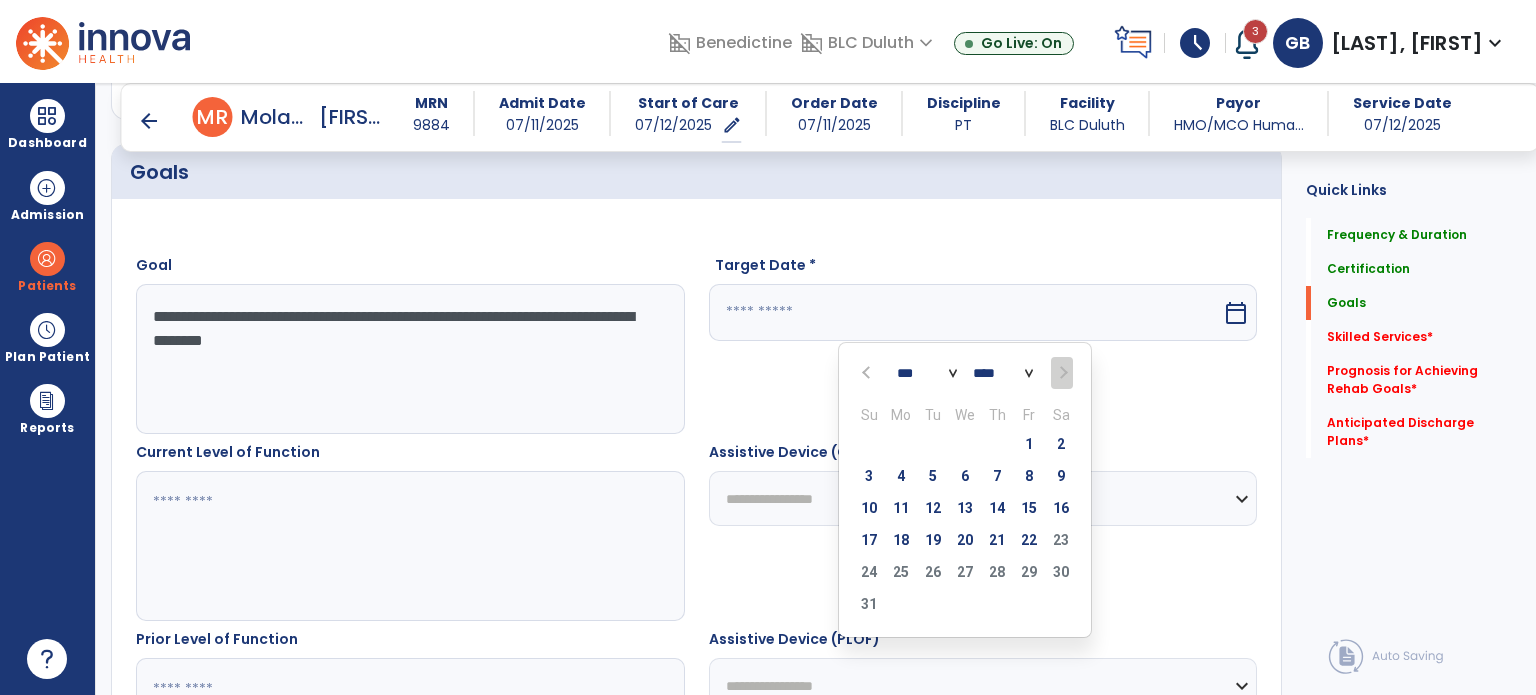 click on "22" at bounding box center [1029, 540] 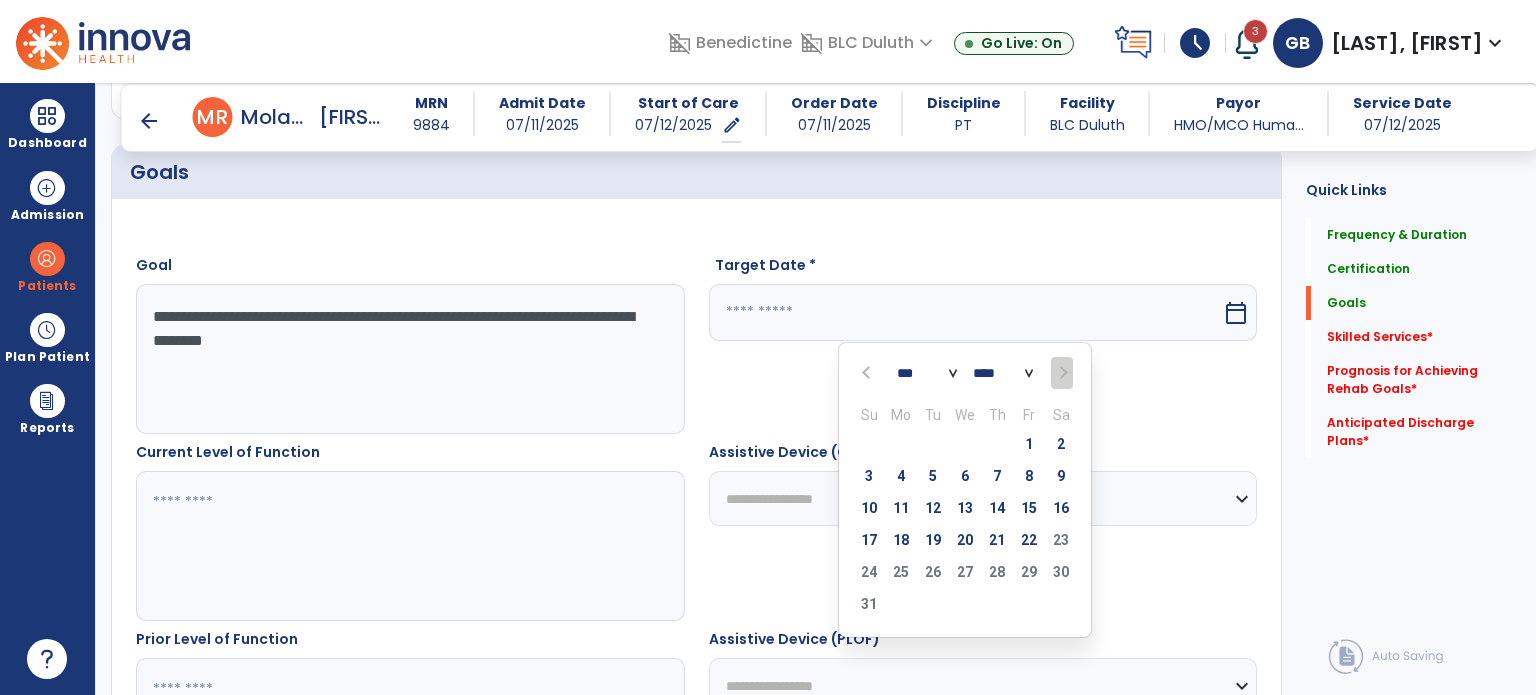 type on "*********" 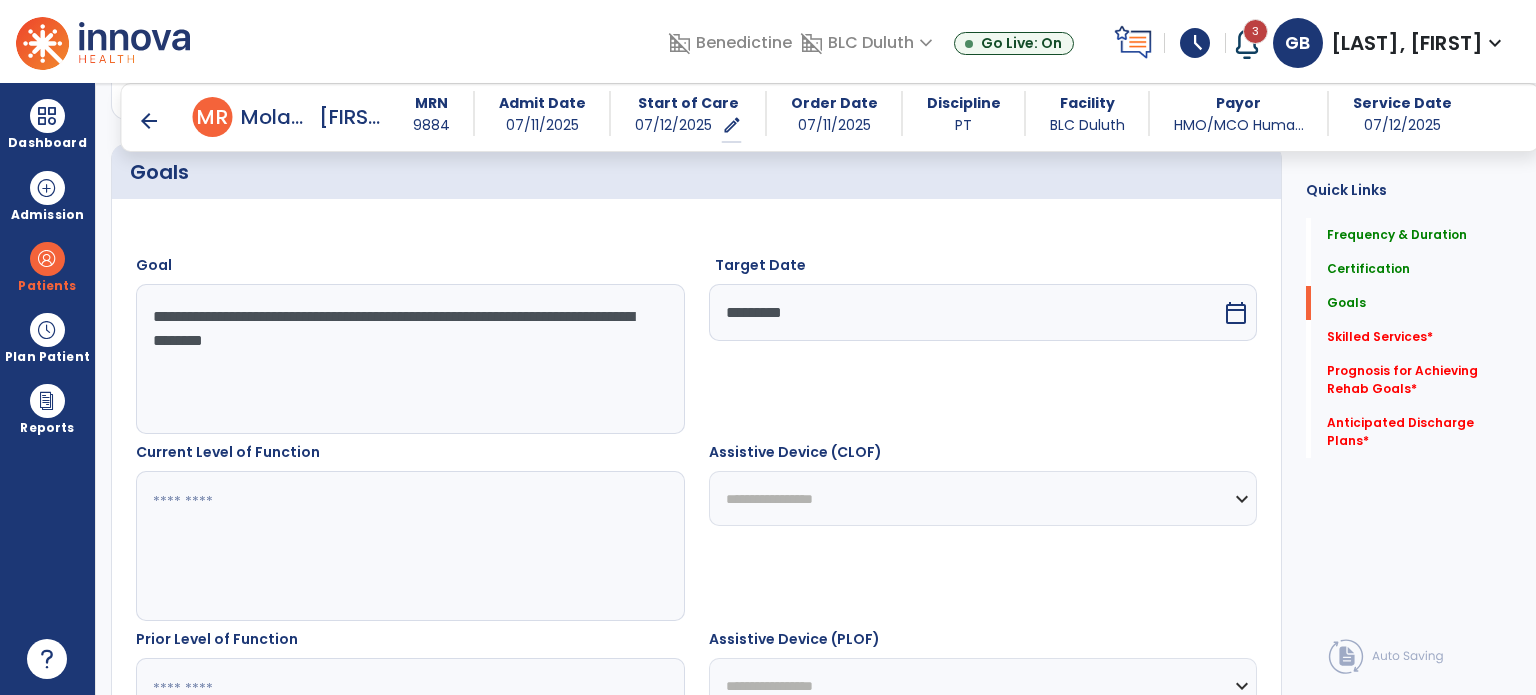 click at bounding box center (409, 546) 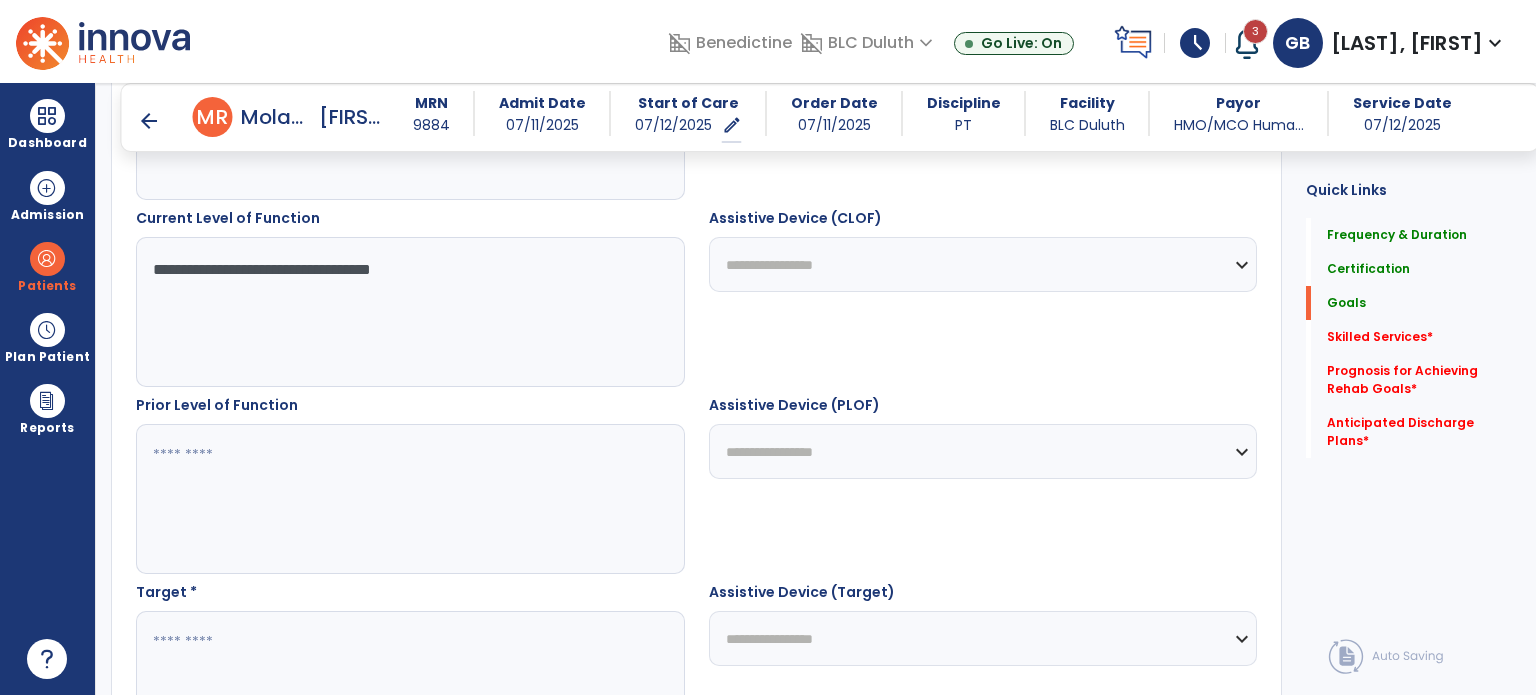 scroll, scrollTop: 772, scrollLeft: 0, axis: vertical 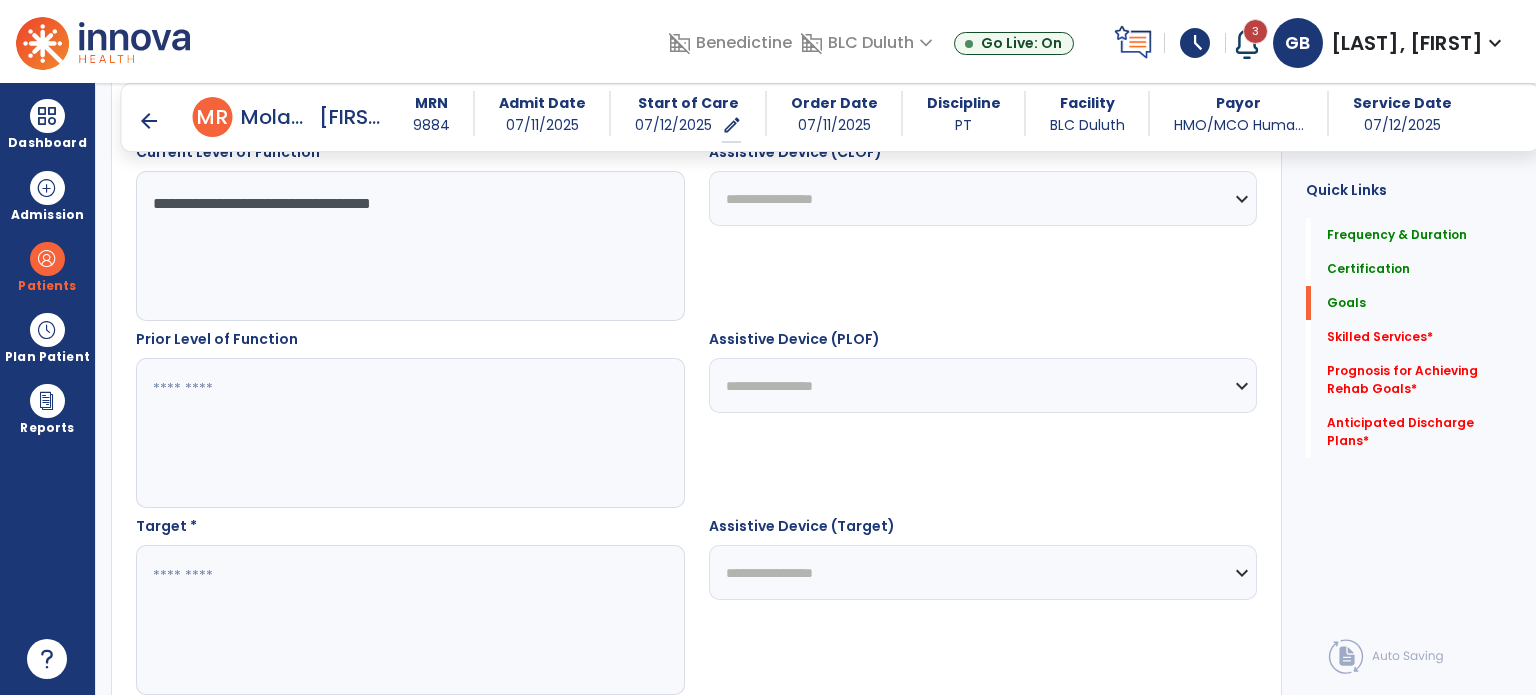 type on "**********" 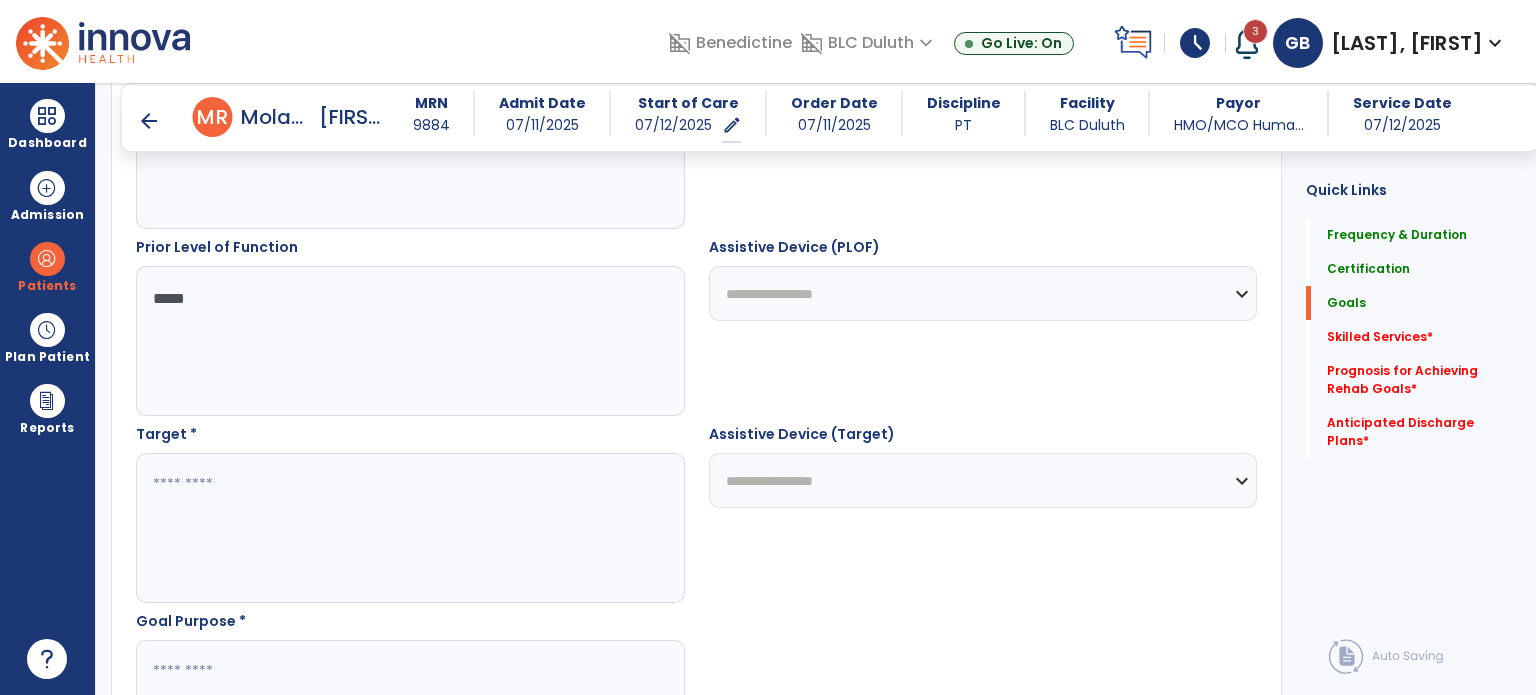 scroll, scrollTop: 972, scrollLeft: 0, axis: vertical 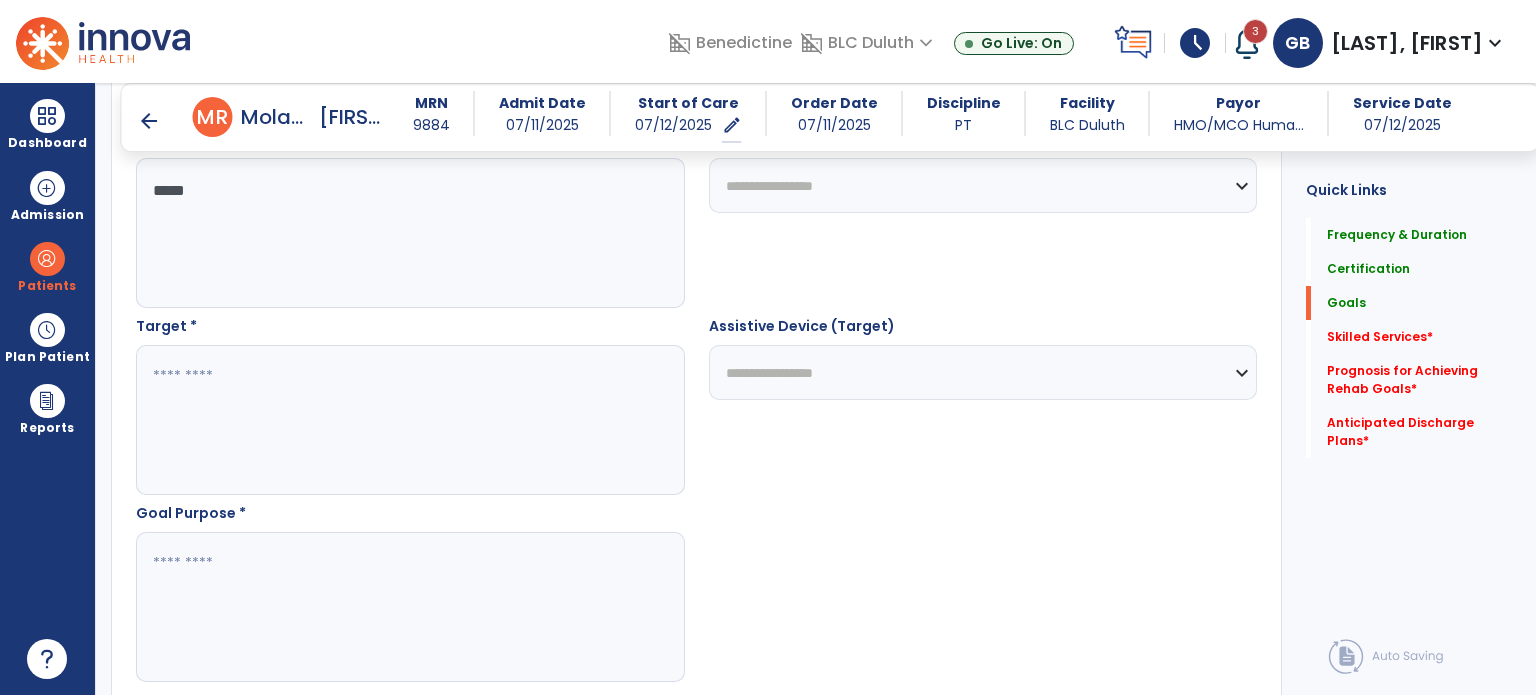 type on "*****" 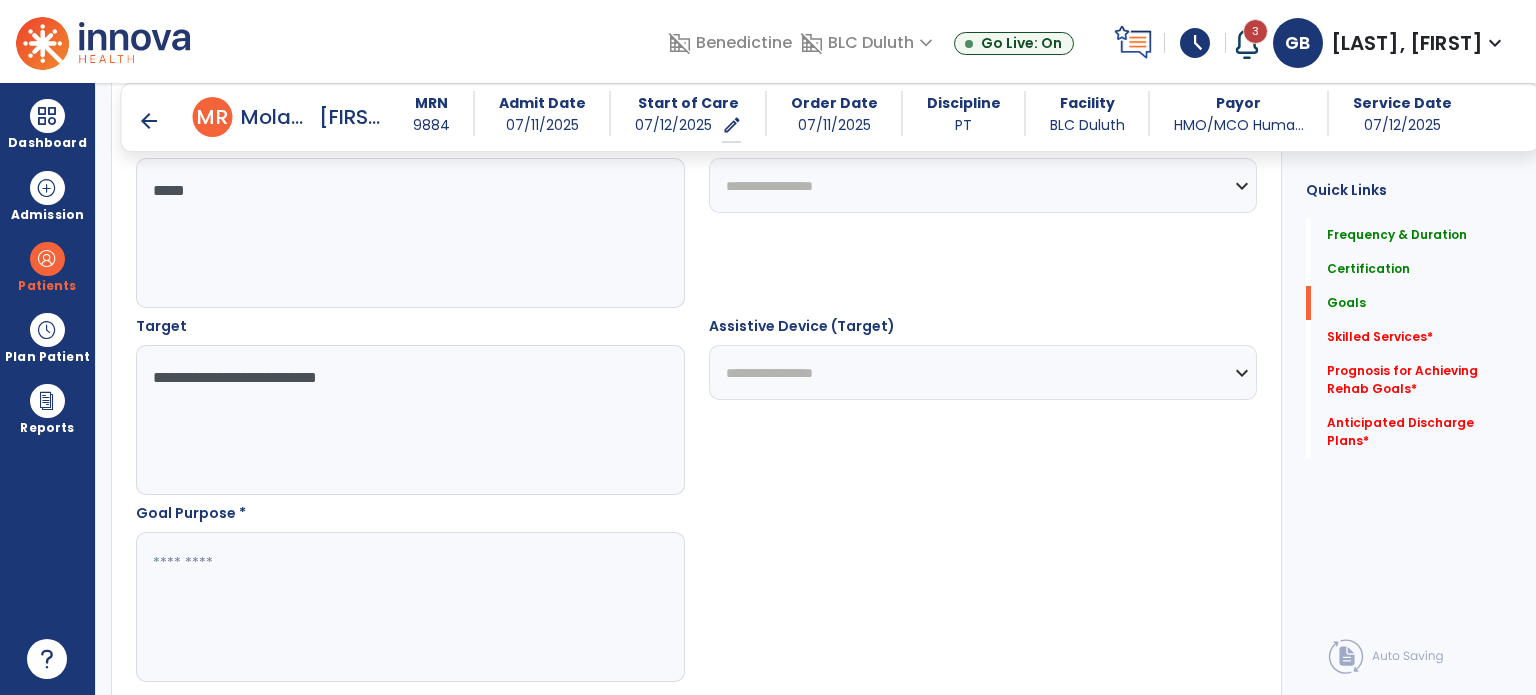 type on "**********" 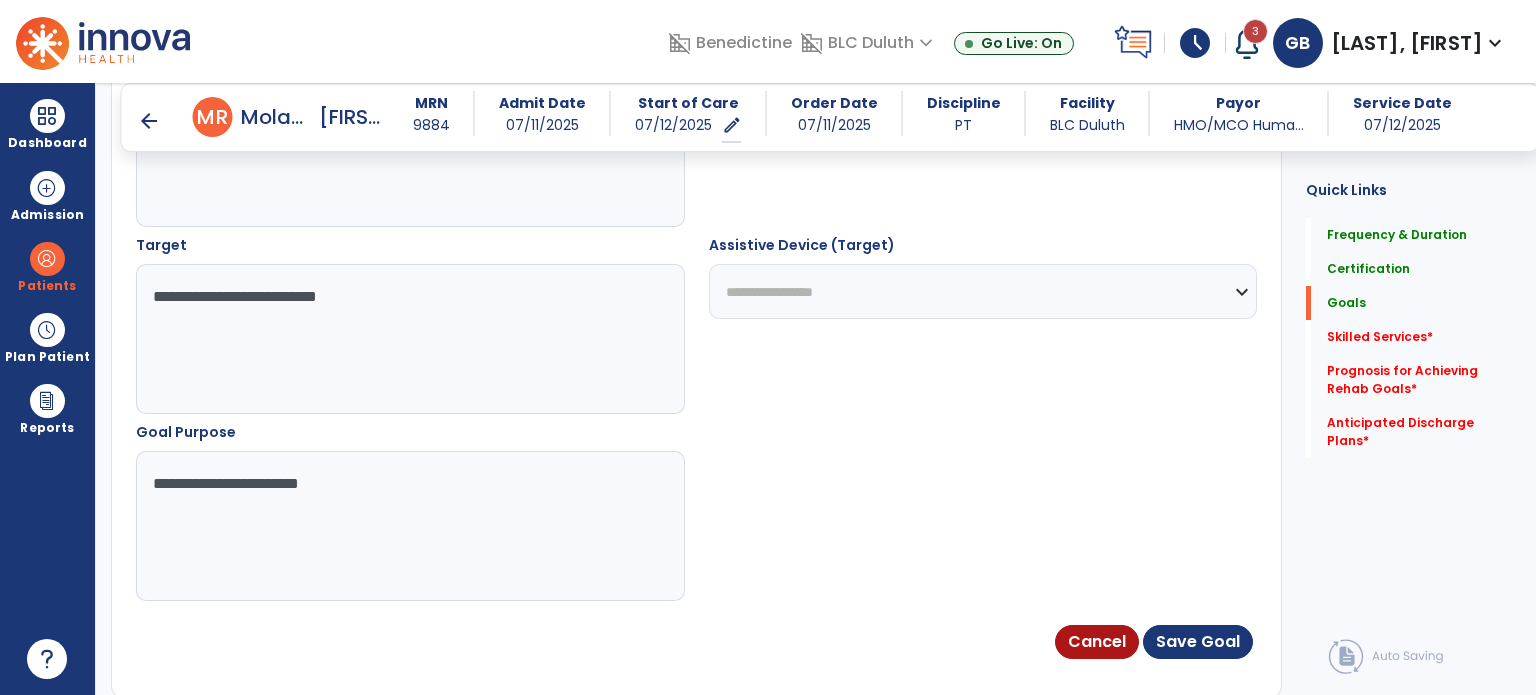 scroll, scrollTop: 1172, scrollLeft: 0, axis: vertical 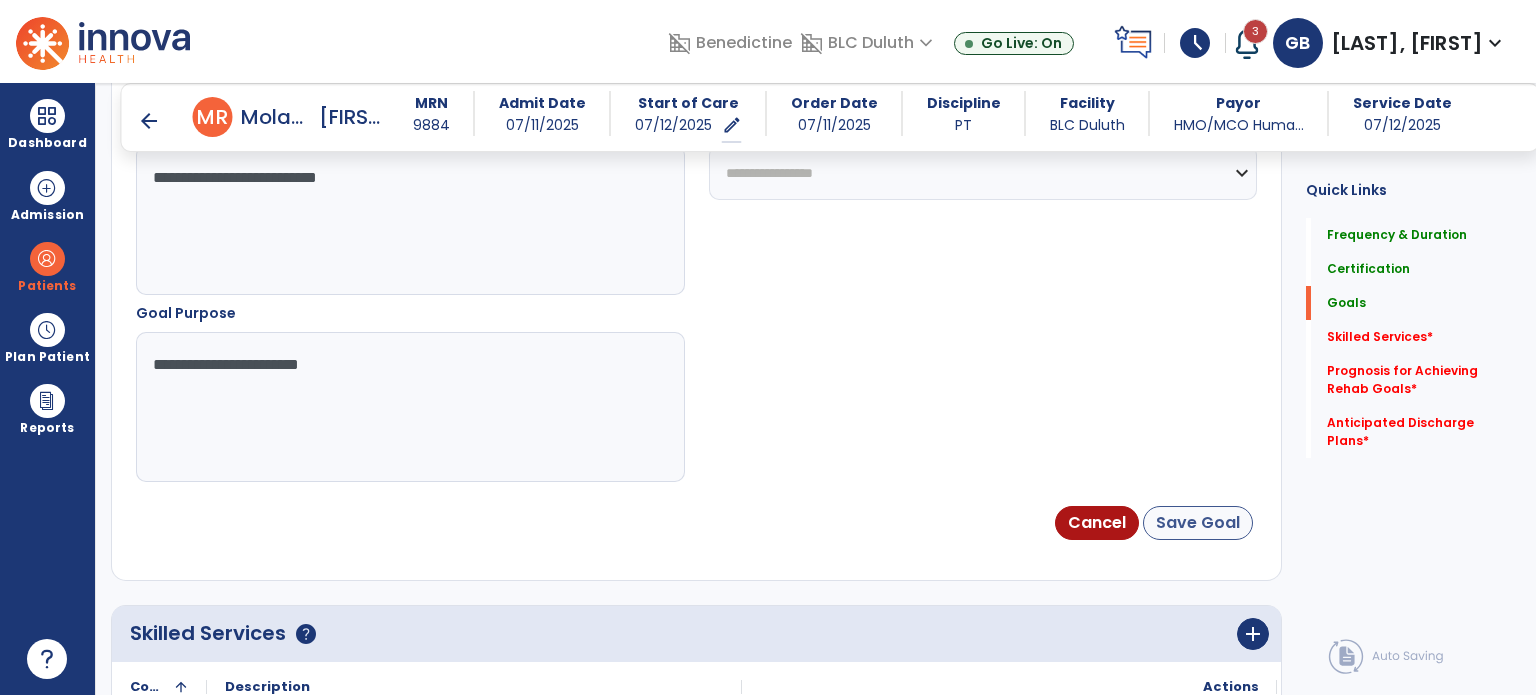 type on "**********" 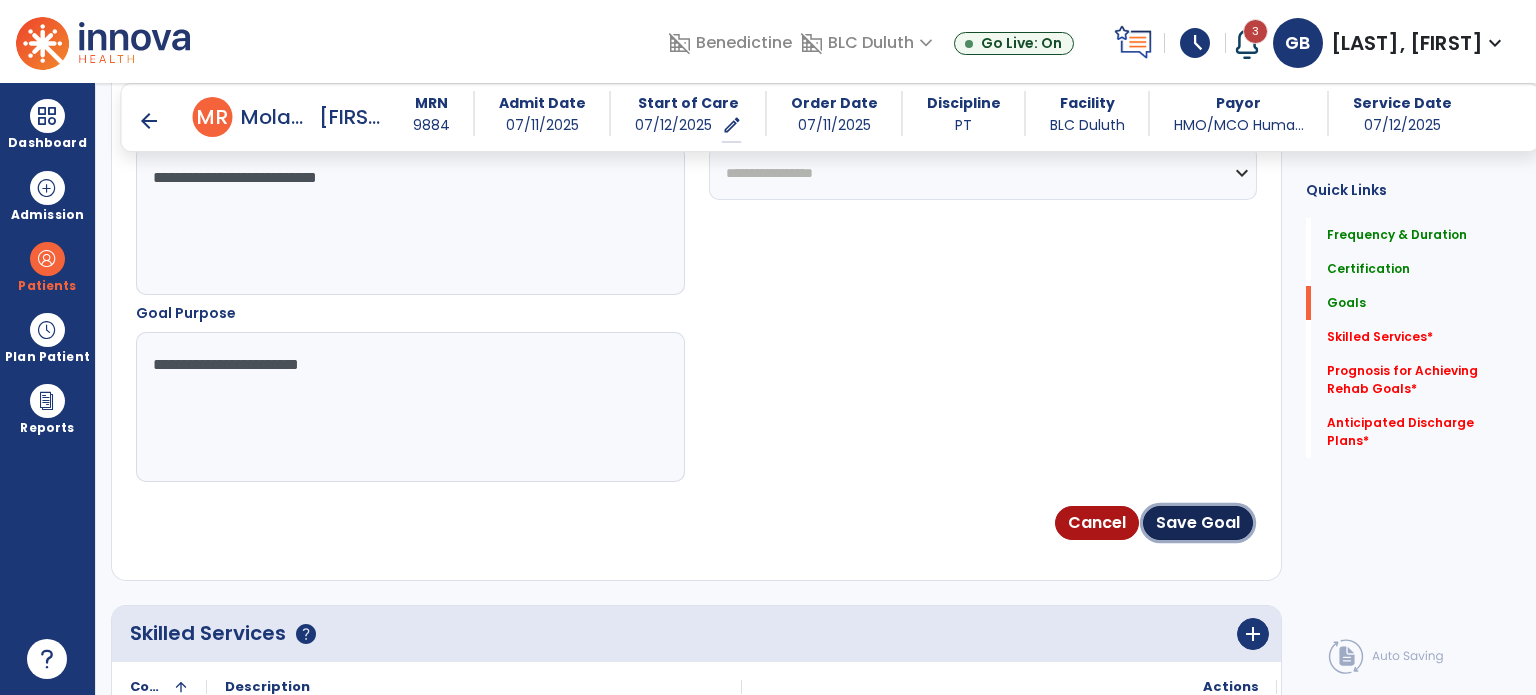 click on "Save Goal" at bounding box center [1198, 523] 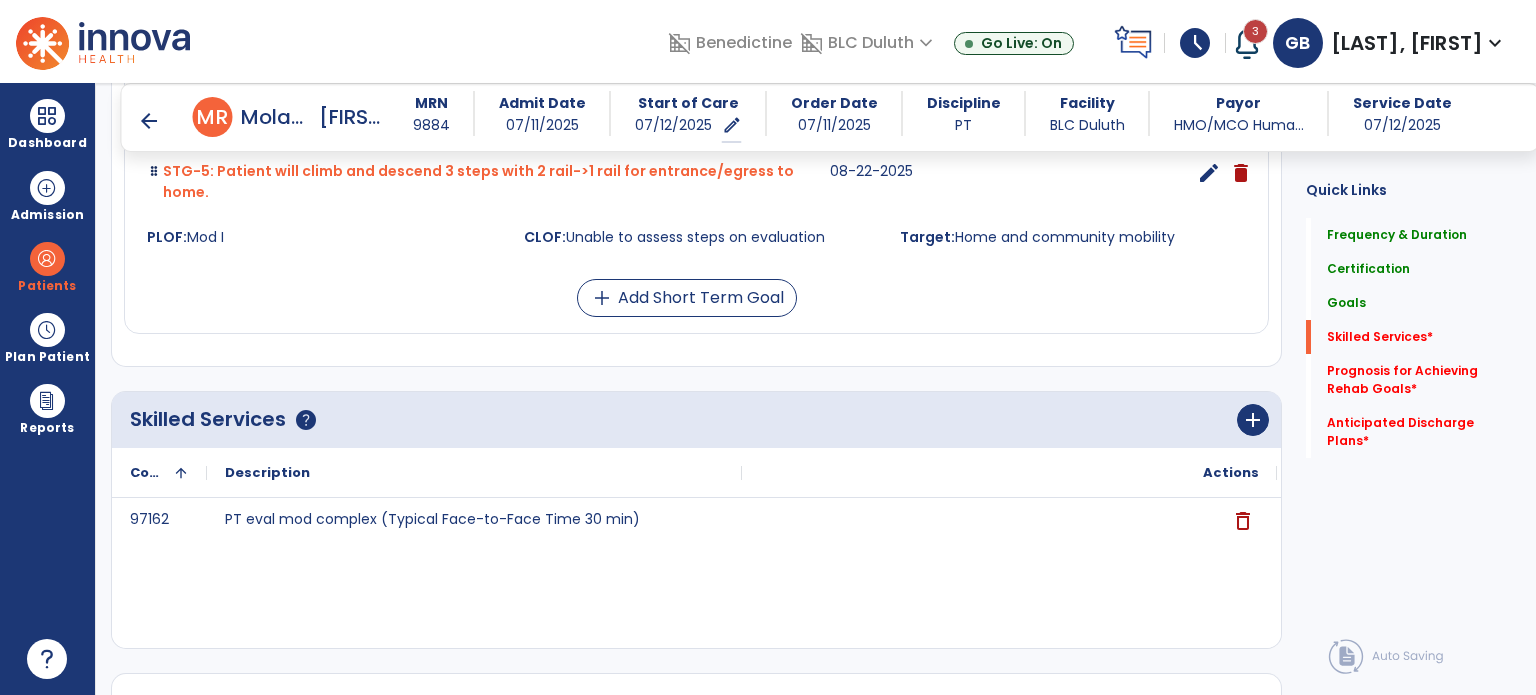 scroll, scrollTop: 1300, scrollLeft: 0, axis: vertical 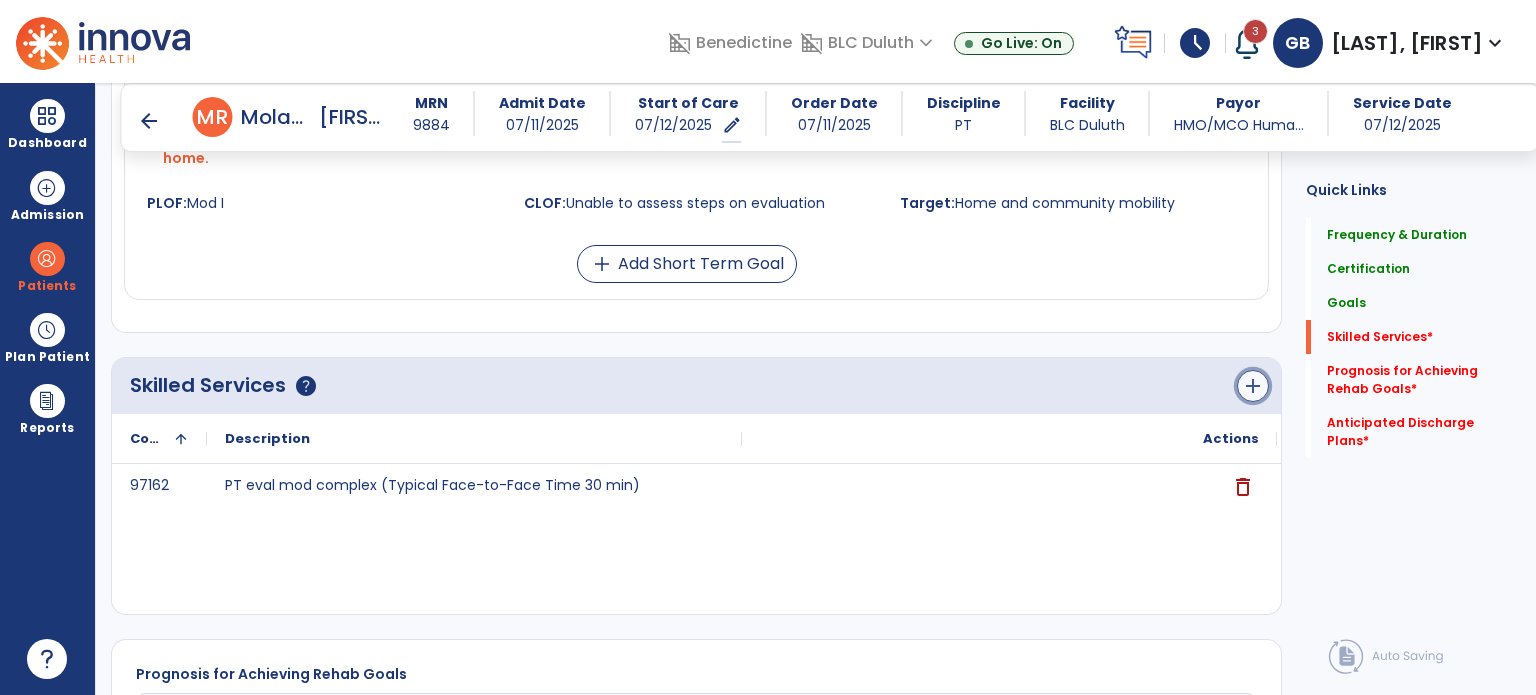 click on "add" 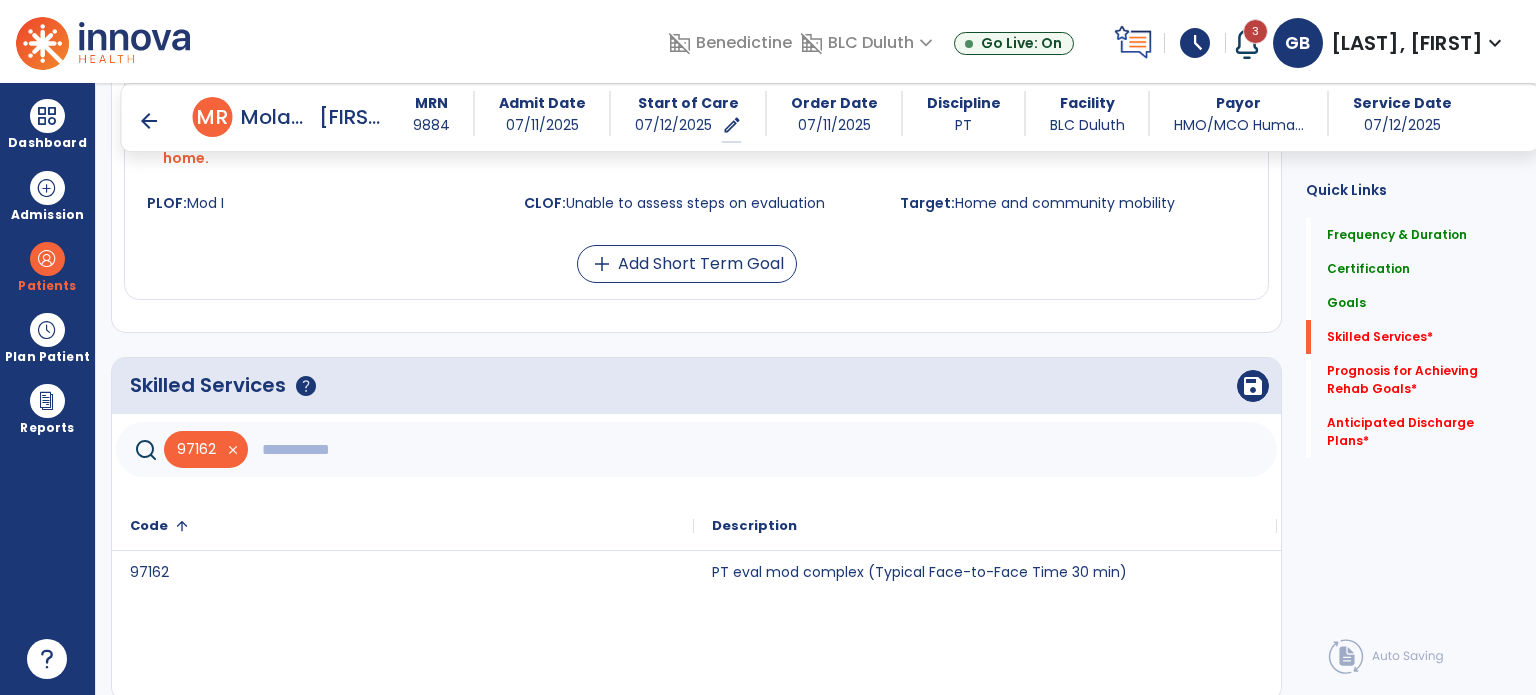 click 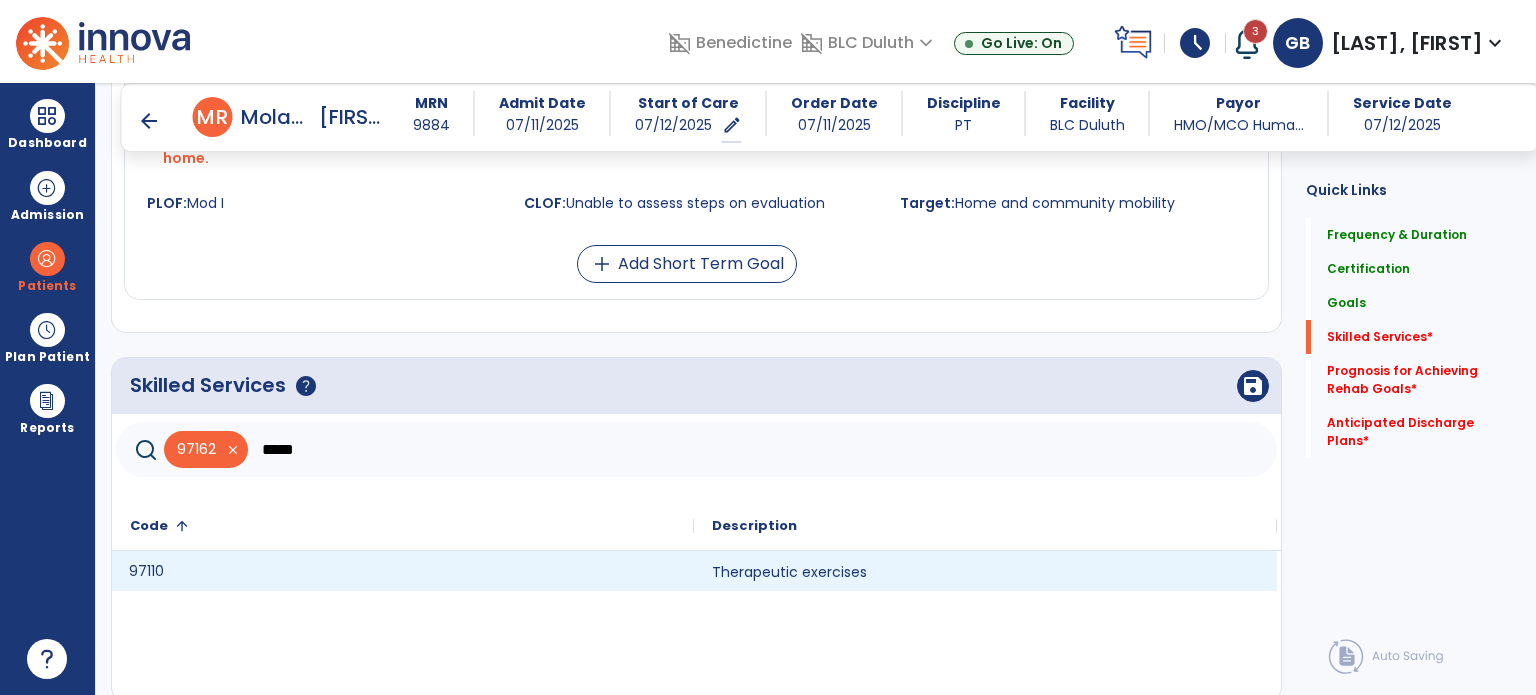 click on "97110" 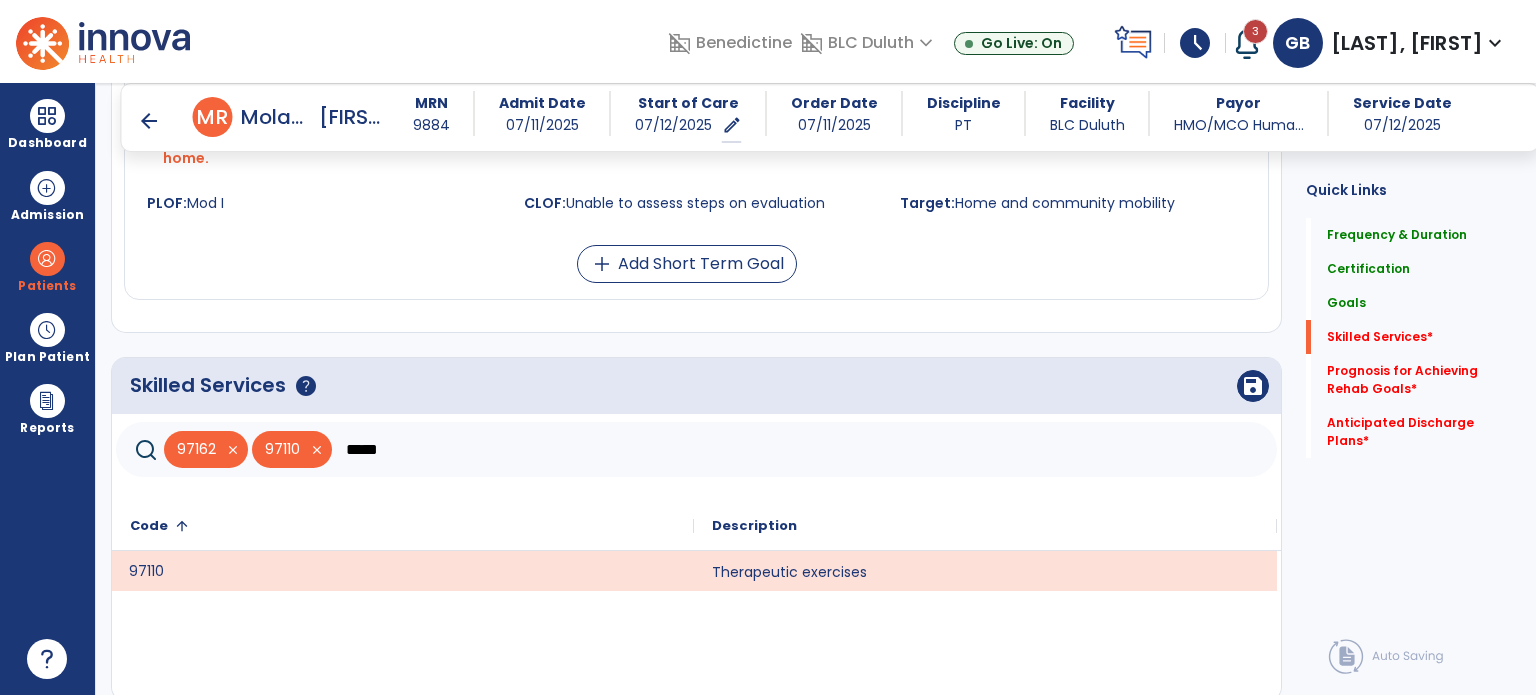 click on "*****" 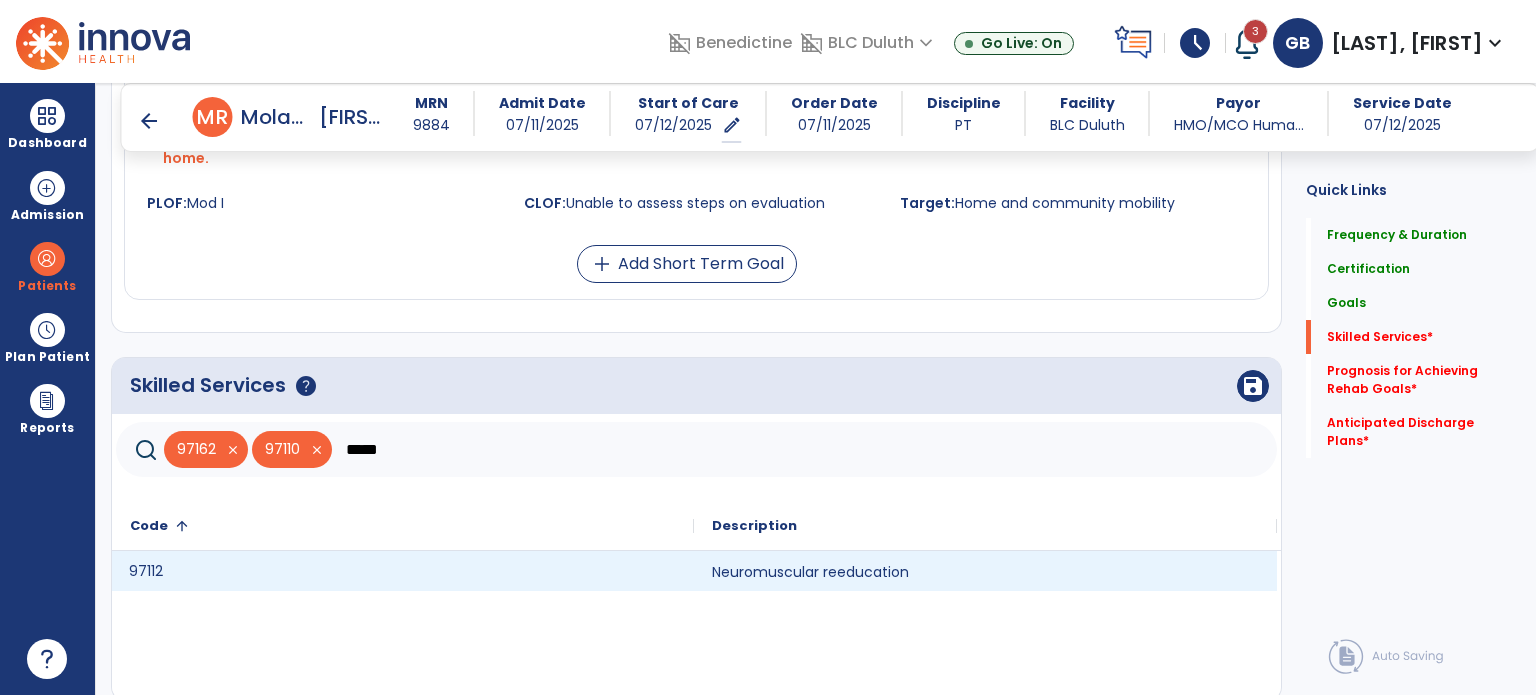 click on "97112" 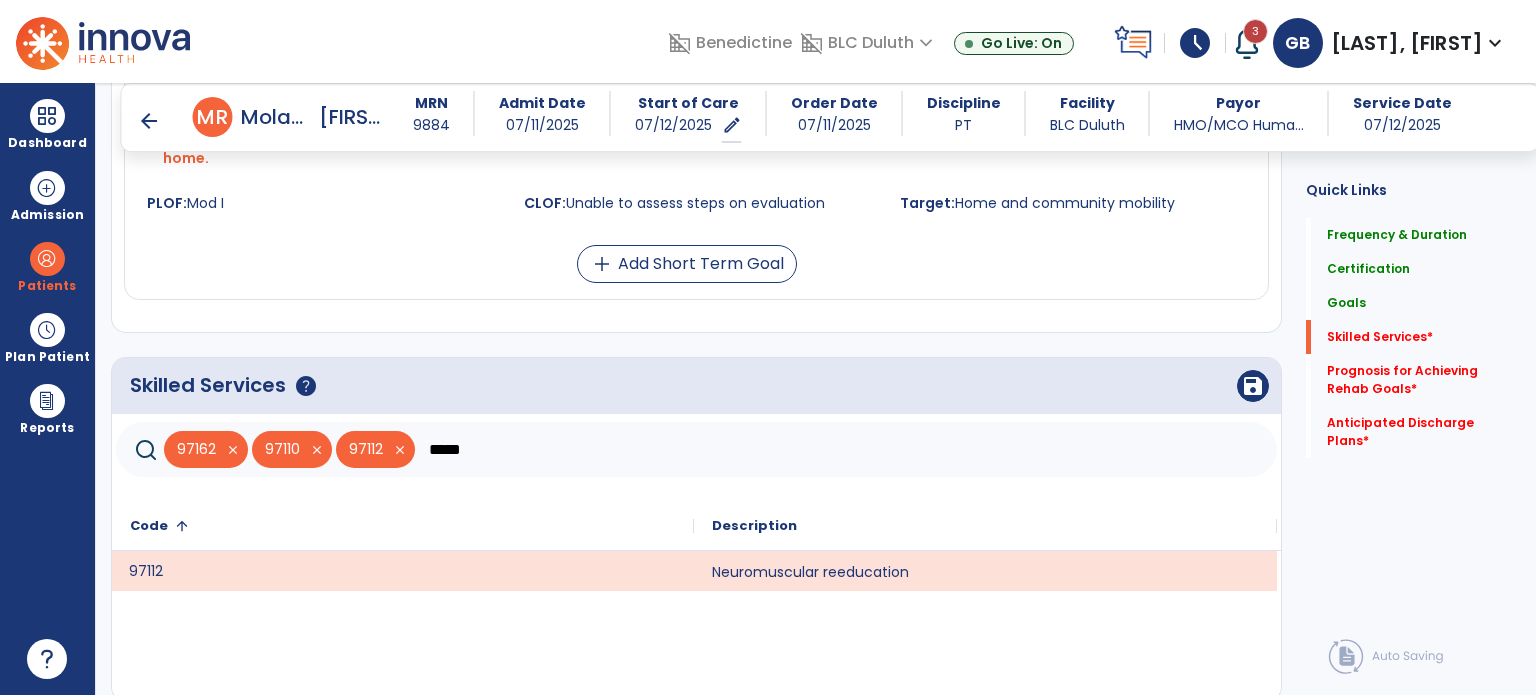 click on "*****" 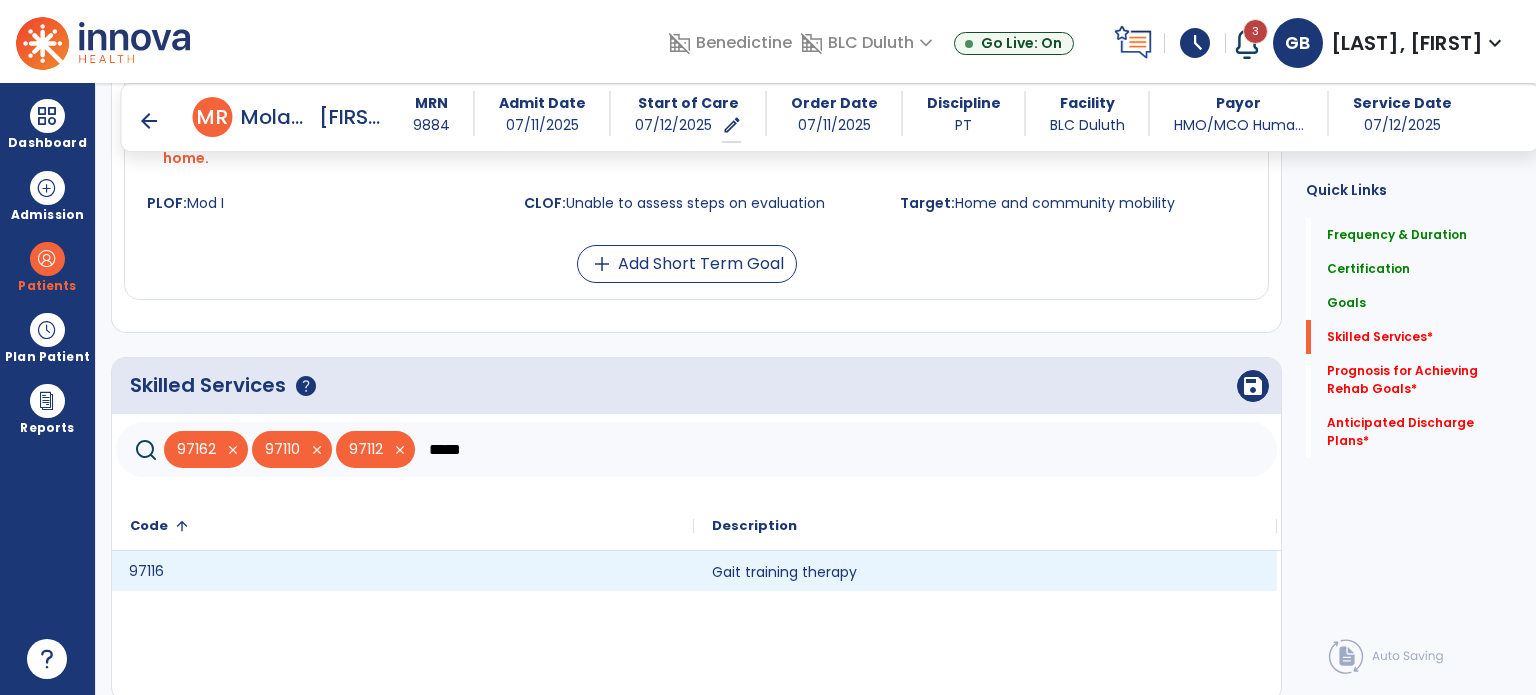click on "97116" 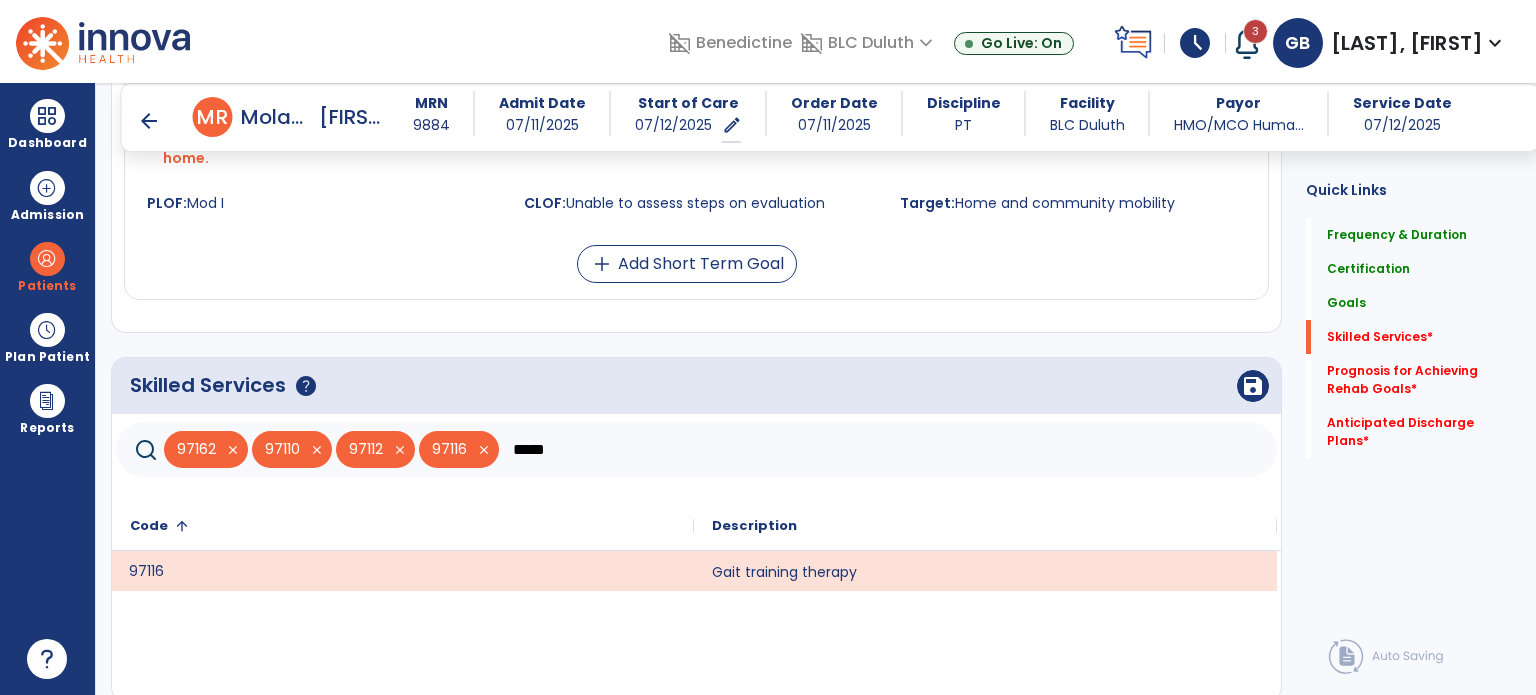 click on "*****" 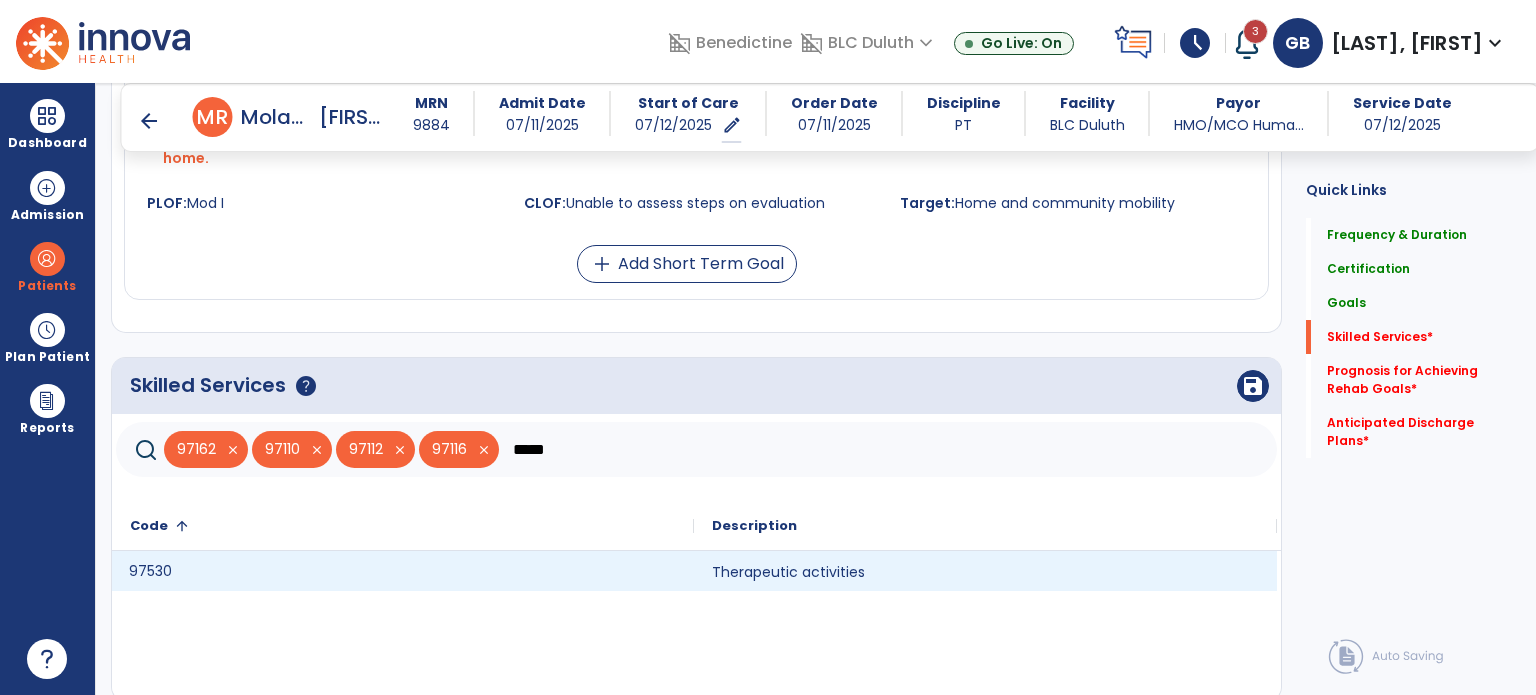 click on "97530" 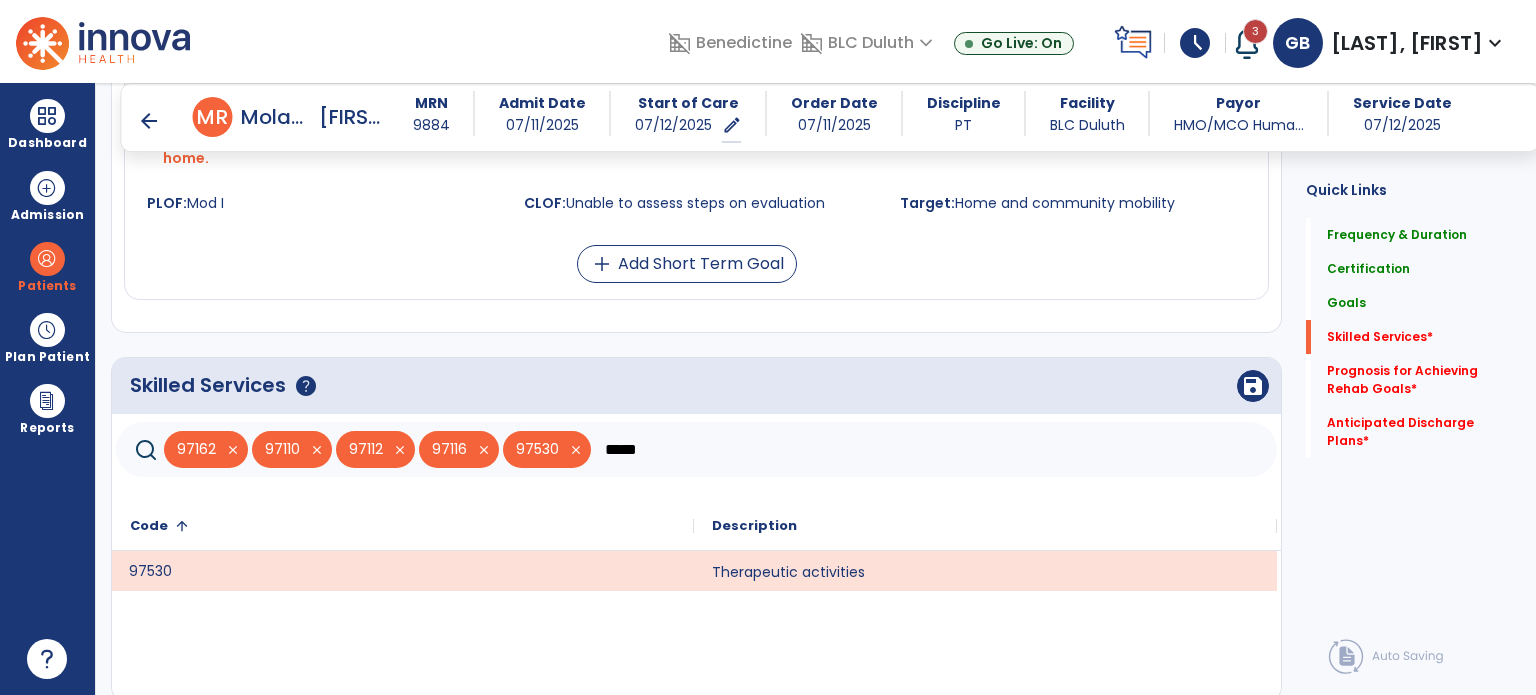 click on "*****" 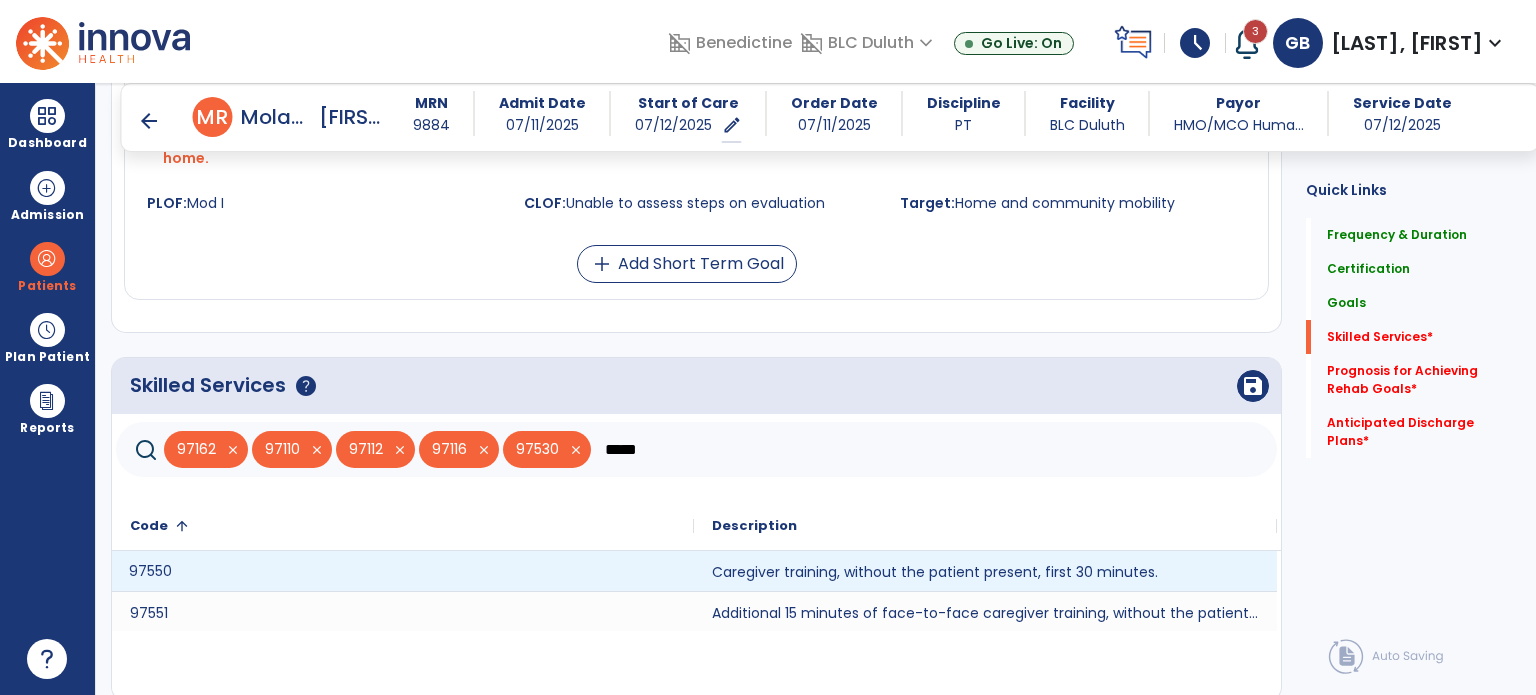 click on "97550" 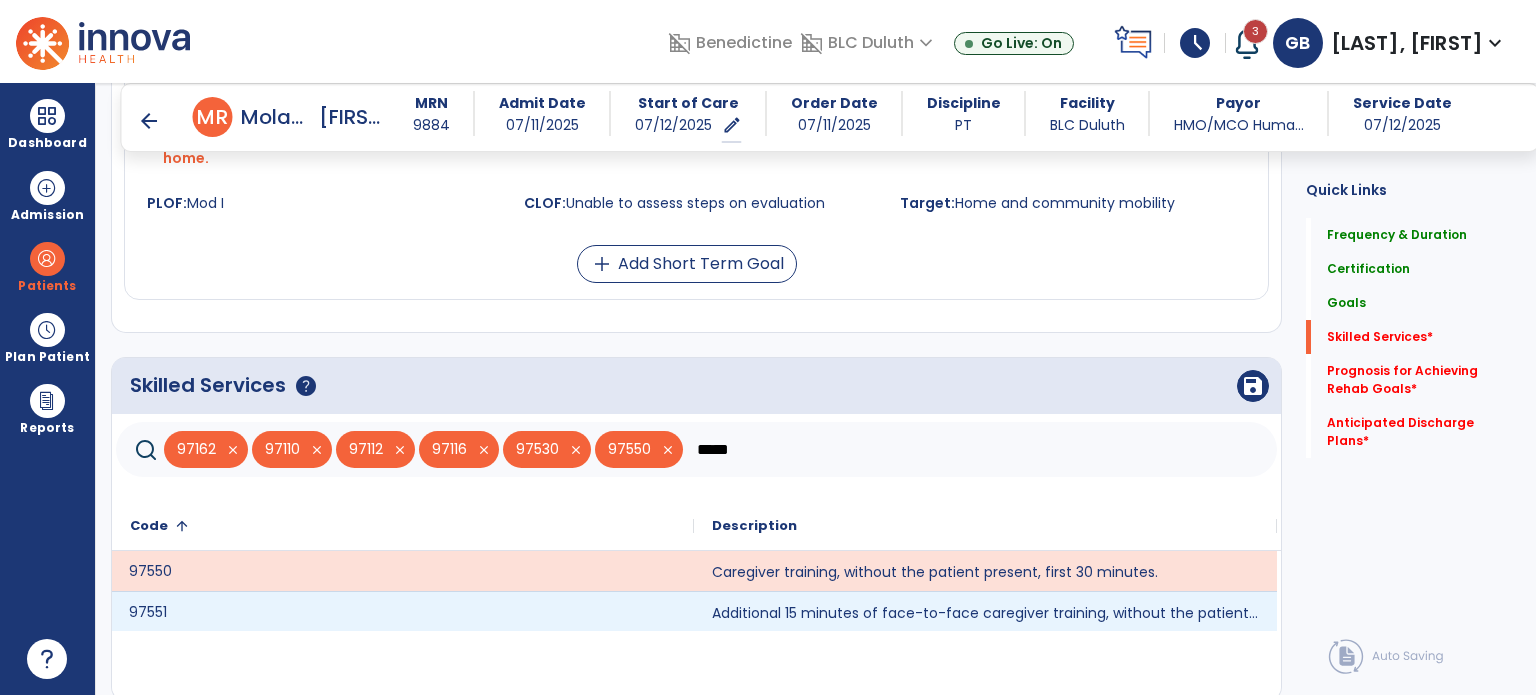 drag, startPoint x: 682, startPoint y: 592, endPoint x: 749, endPoint y: 519, distance: 99.08582 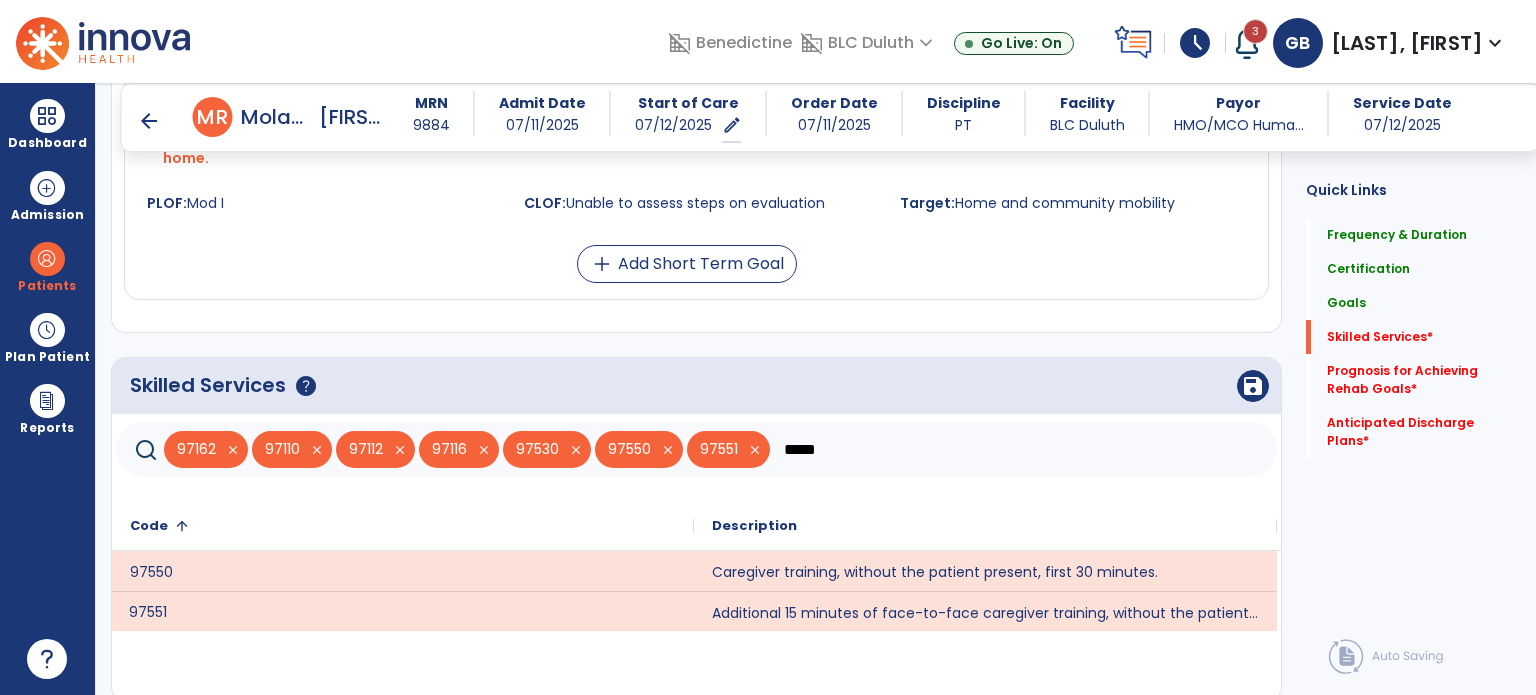 drag, startPoint x: 832, startPoint y: 435, endPoint x: 866, endPoint y: 426, distance: 35.17101 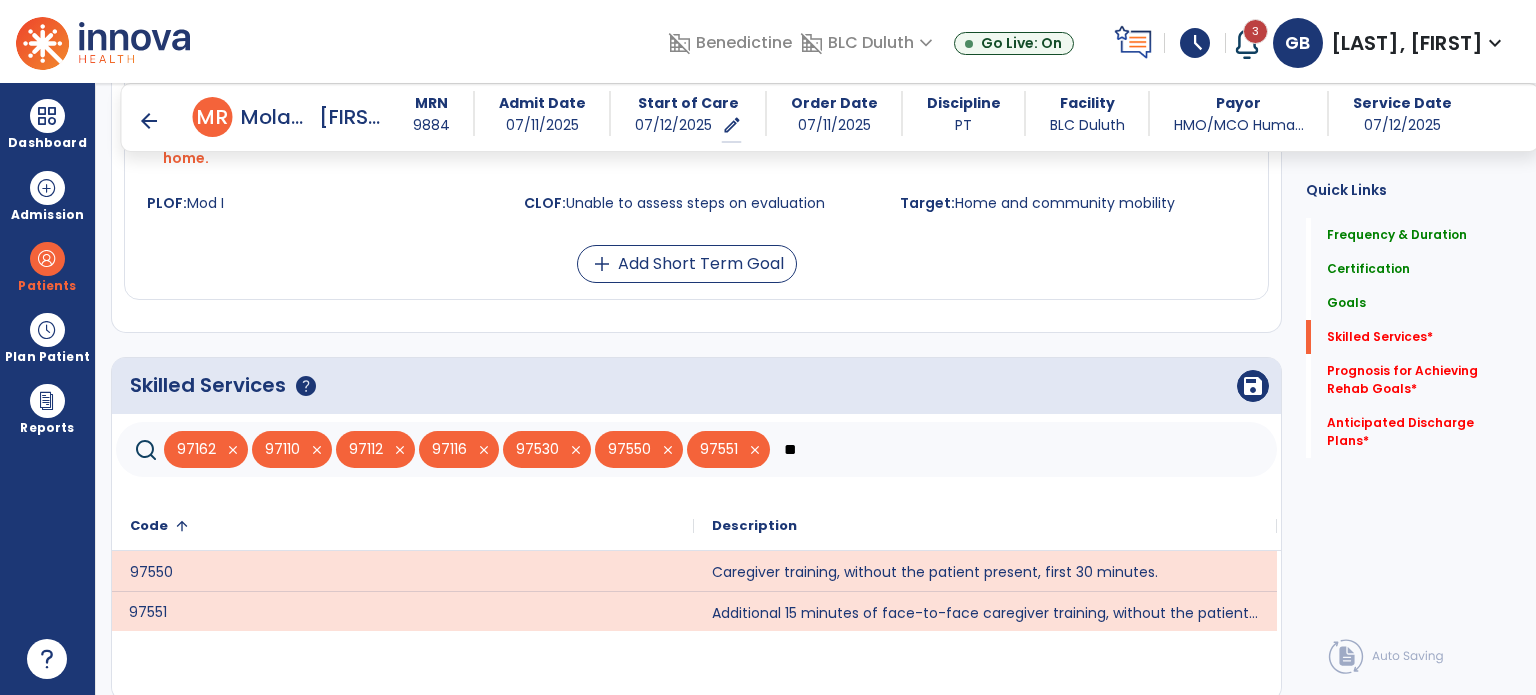 type on "*" 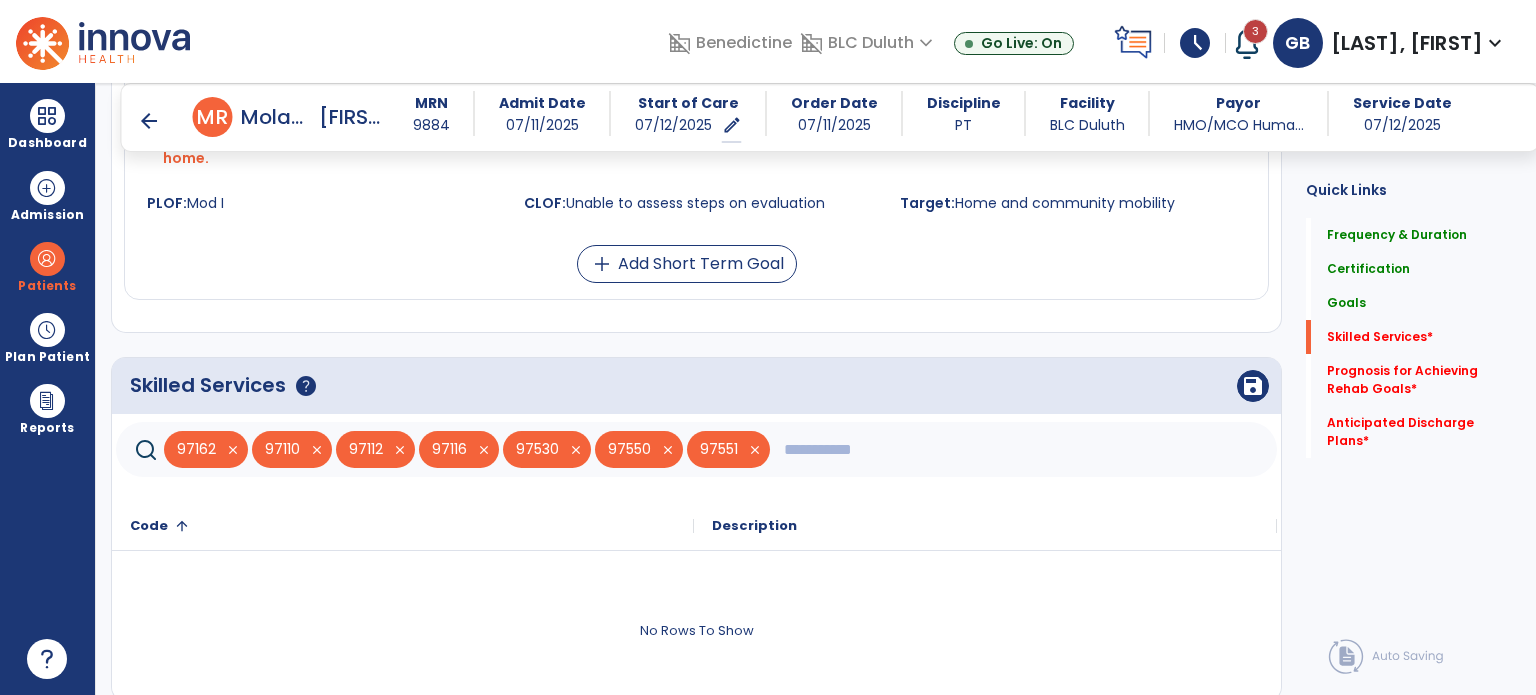type on "*" 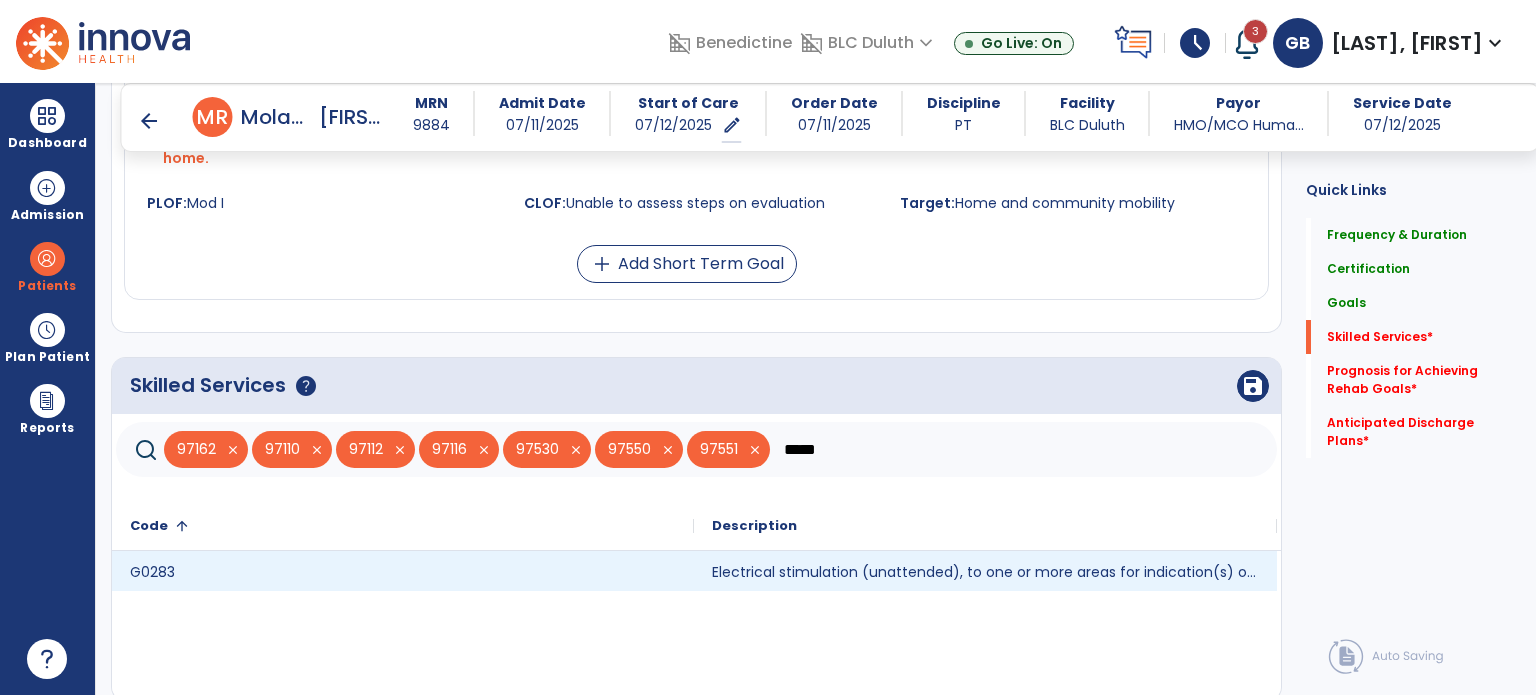 type on "*****" 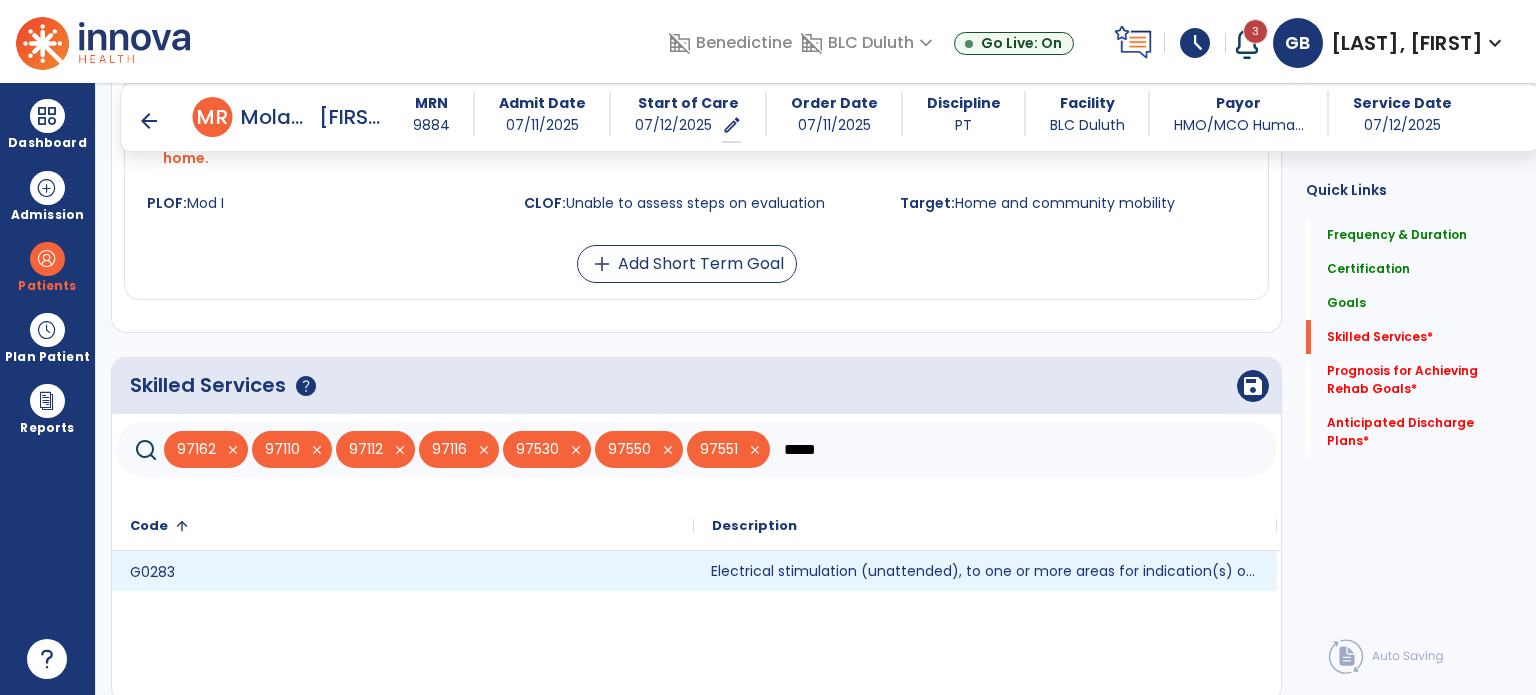 click on "Electrical stimulation (unattended), to one or more areas for indication(s) other than wound care" 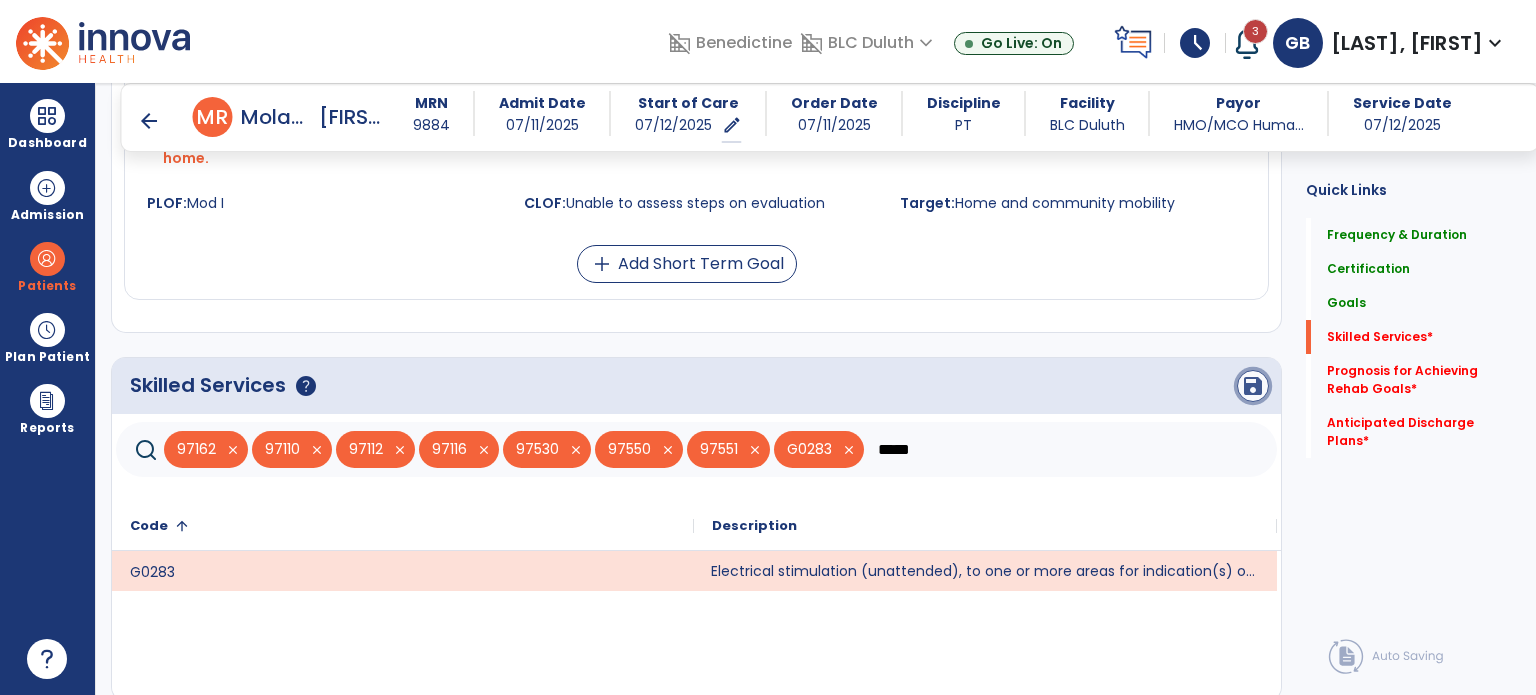 click on "save" 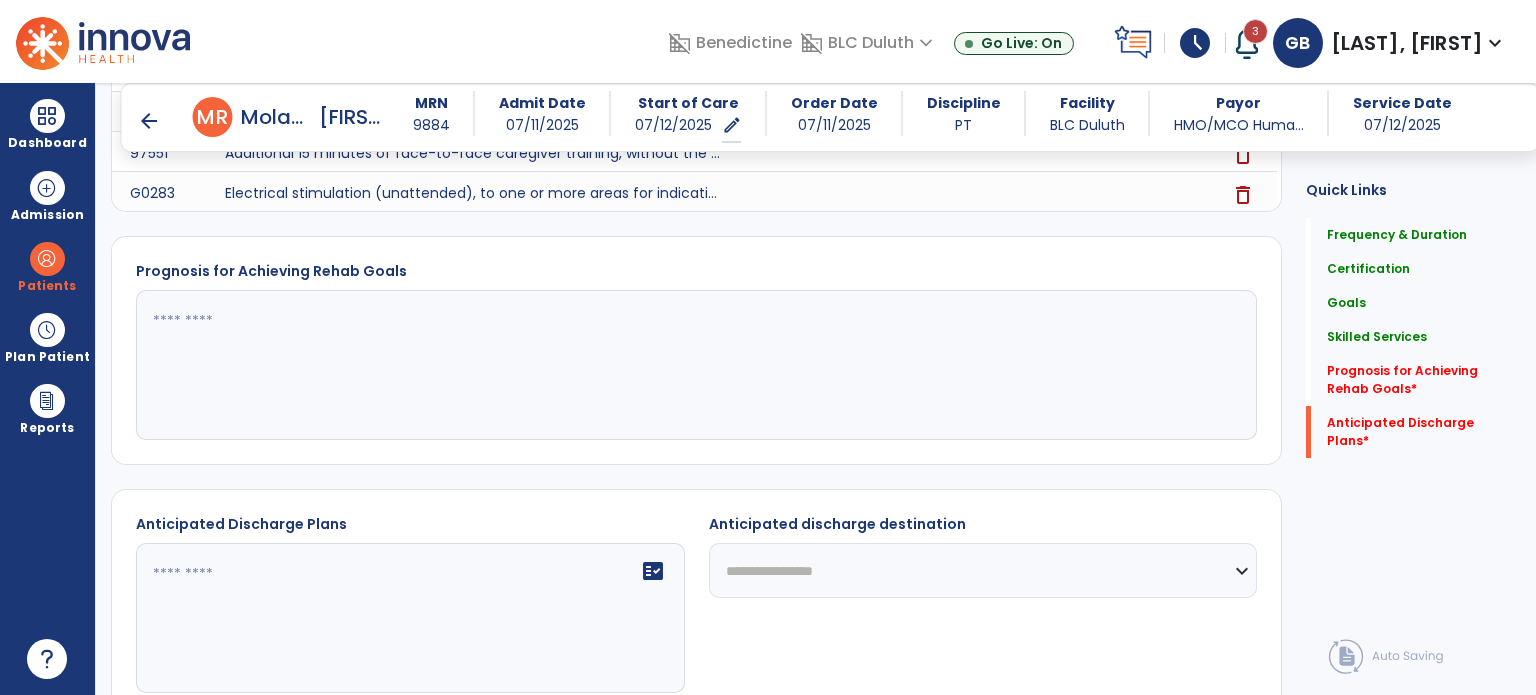 scroll, scrollTop: 1908, scrollLeft: 0, axis: vertical 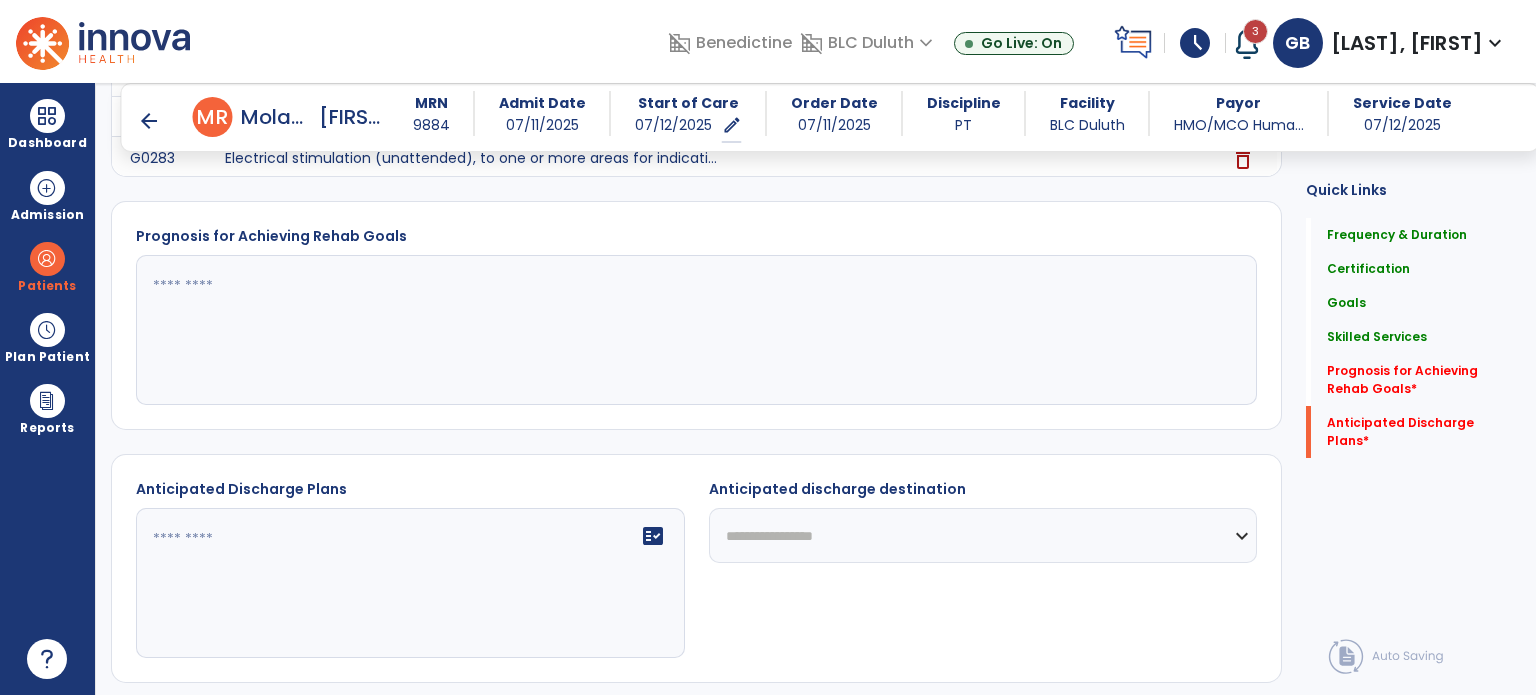 click 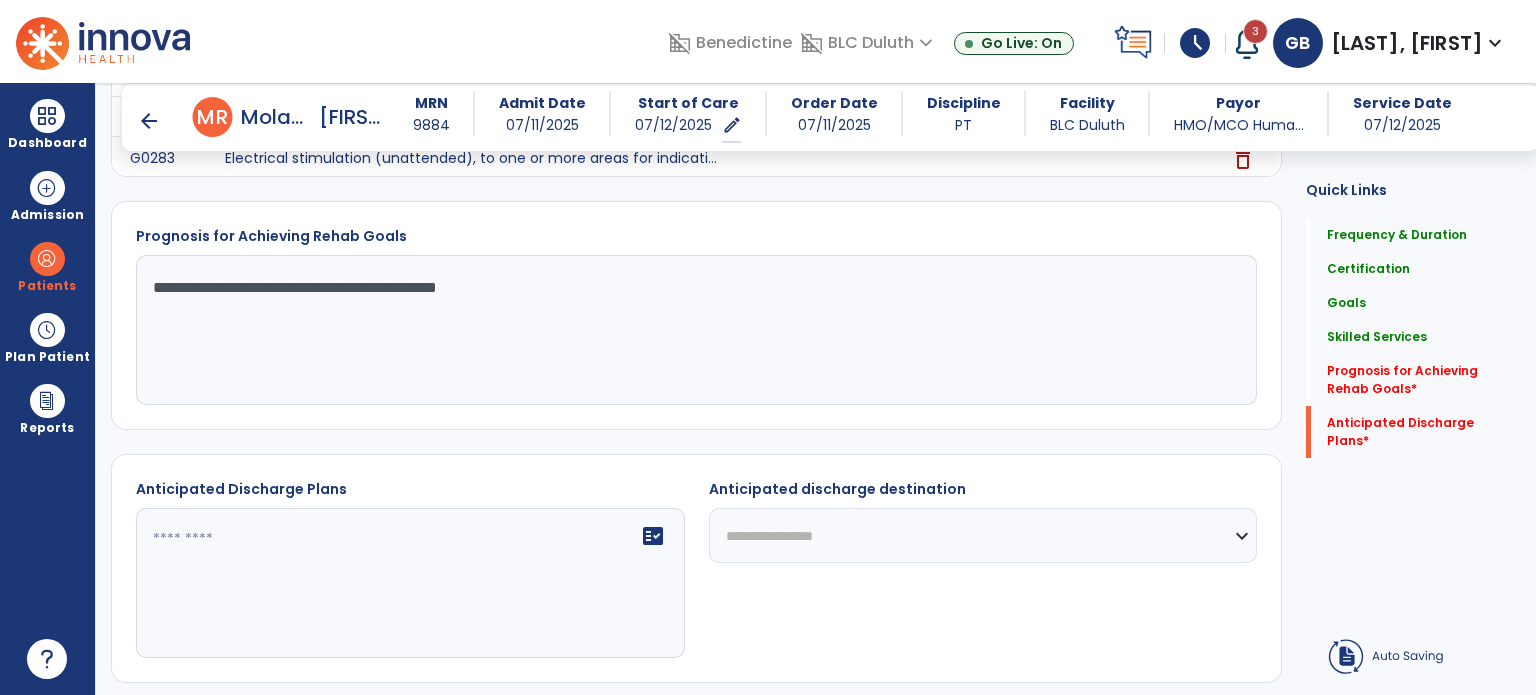 type on "**********" 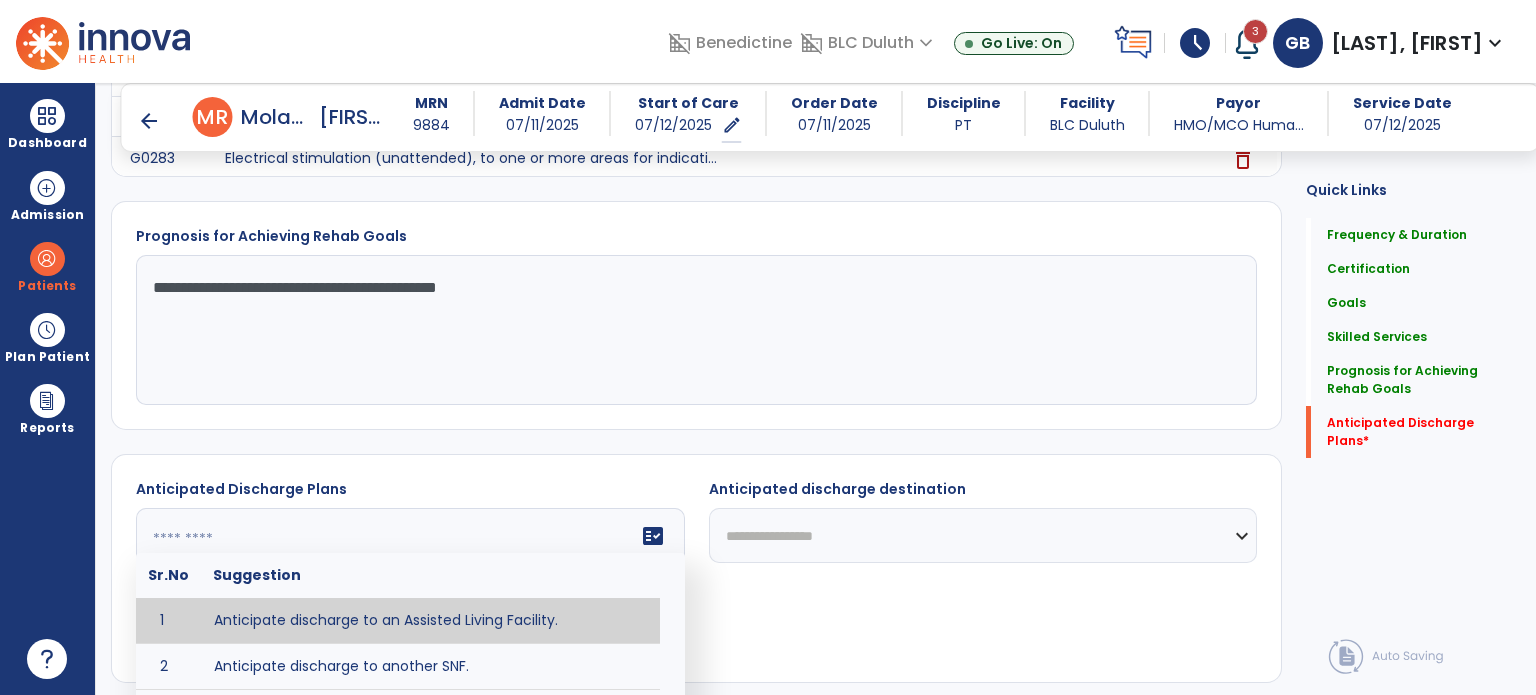 click 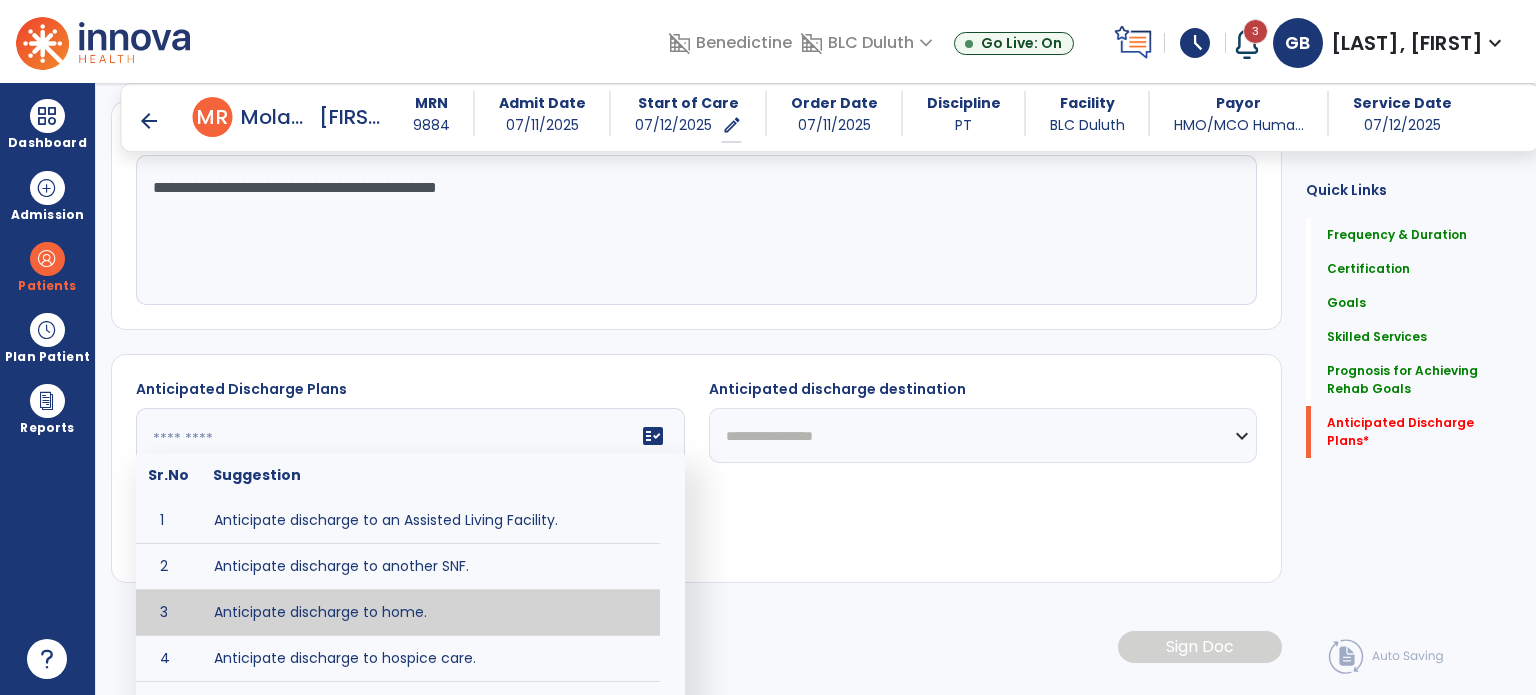 type on "**********" 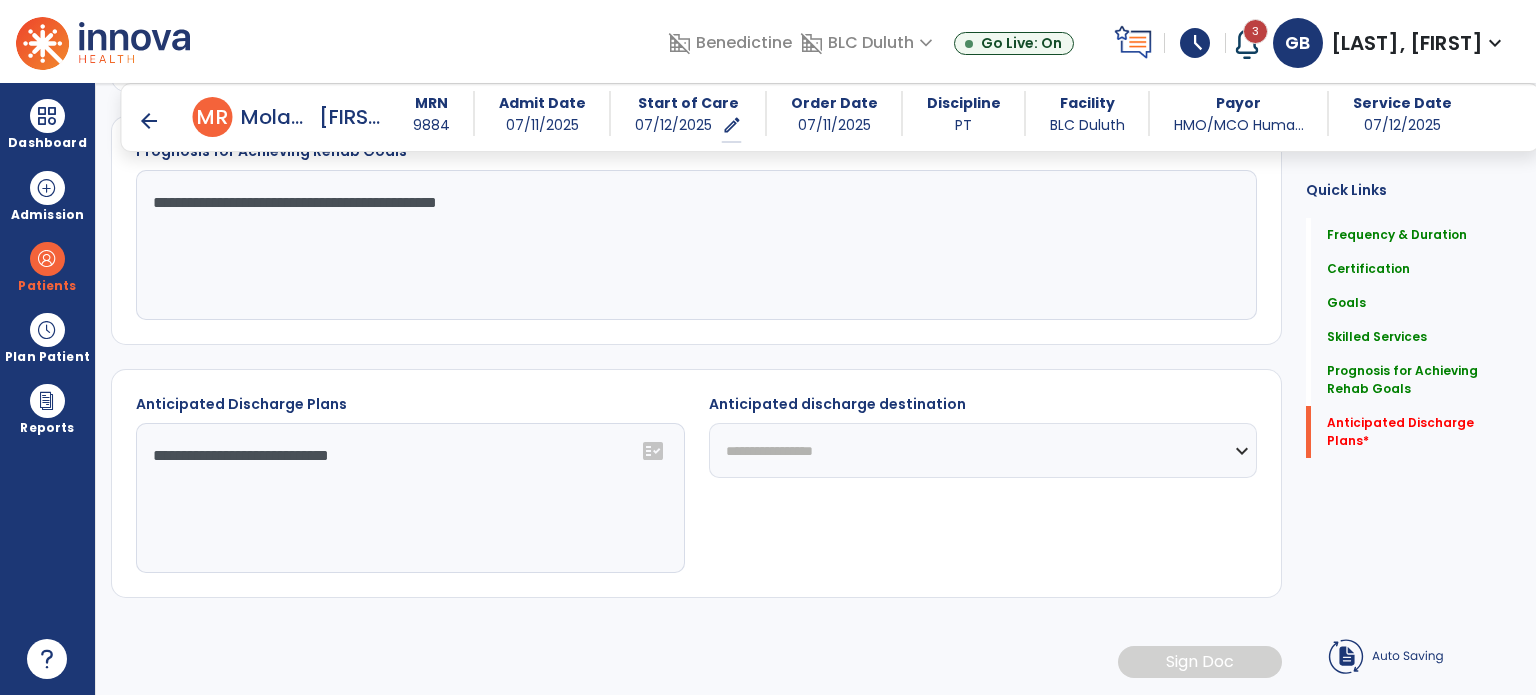 scroll, scrollTop: 1970, scrollLeft: 0, axis: vertical 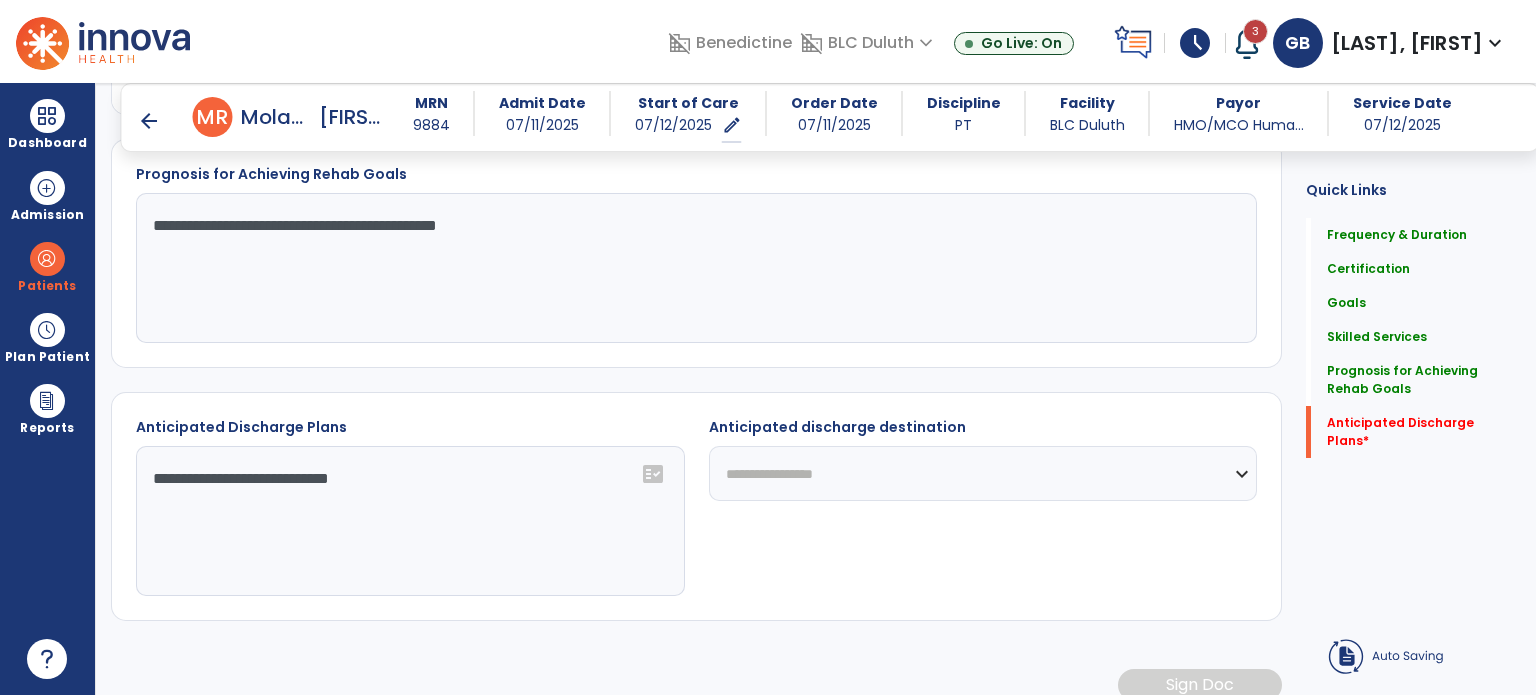 drag, startPoint x: 340, startPoint y: 588, endPoint x: 476, endPoint y: 542, distance: 143.5688 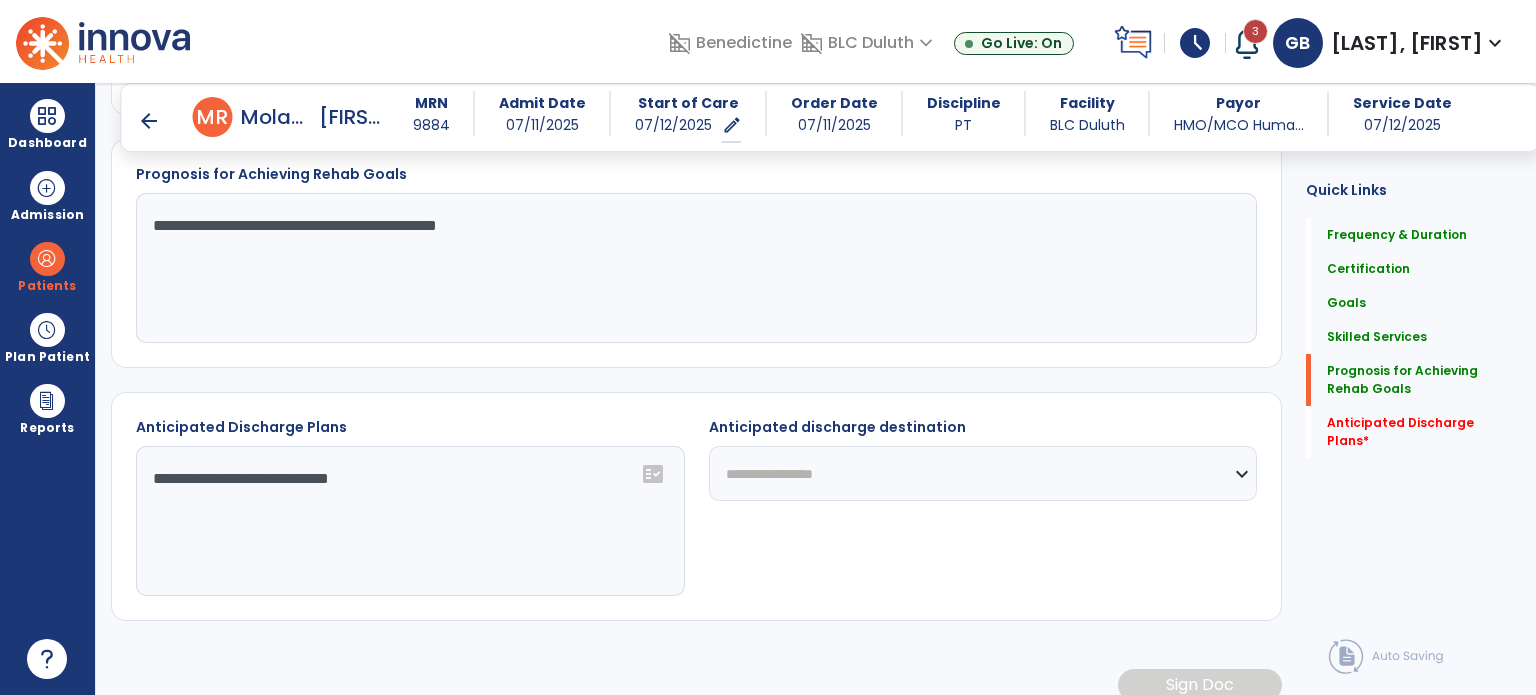 click on "**********" 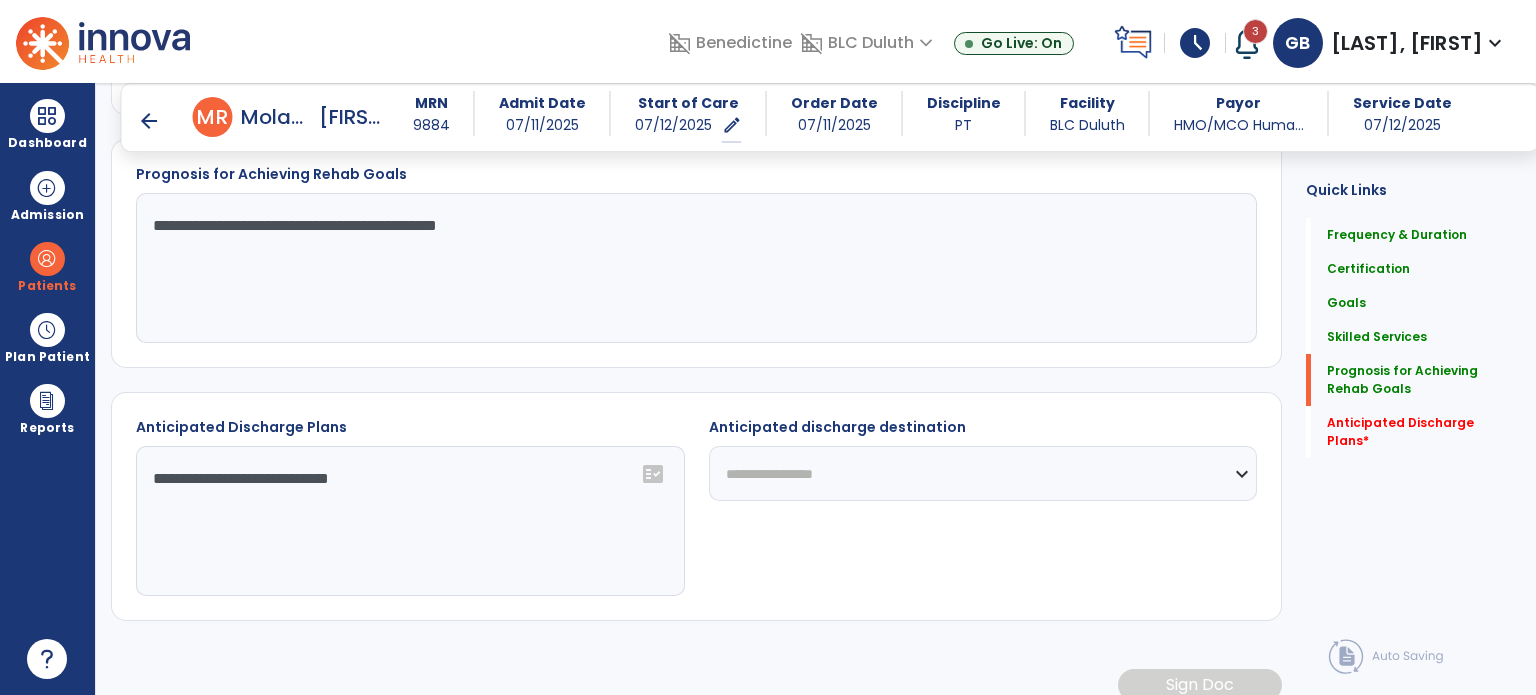select on "**********" 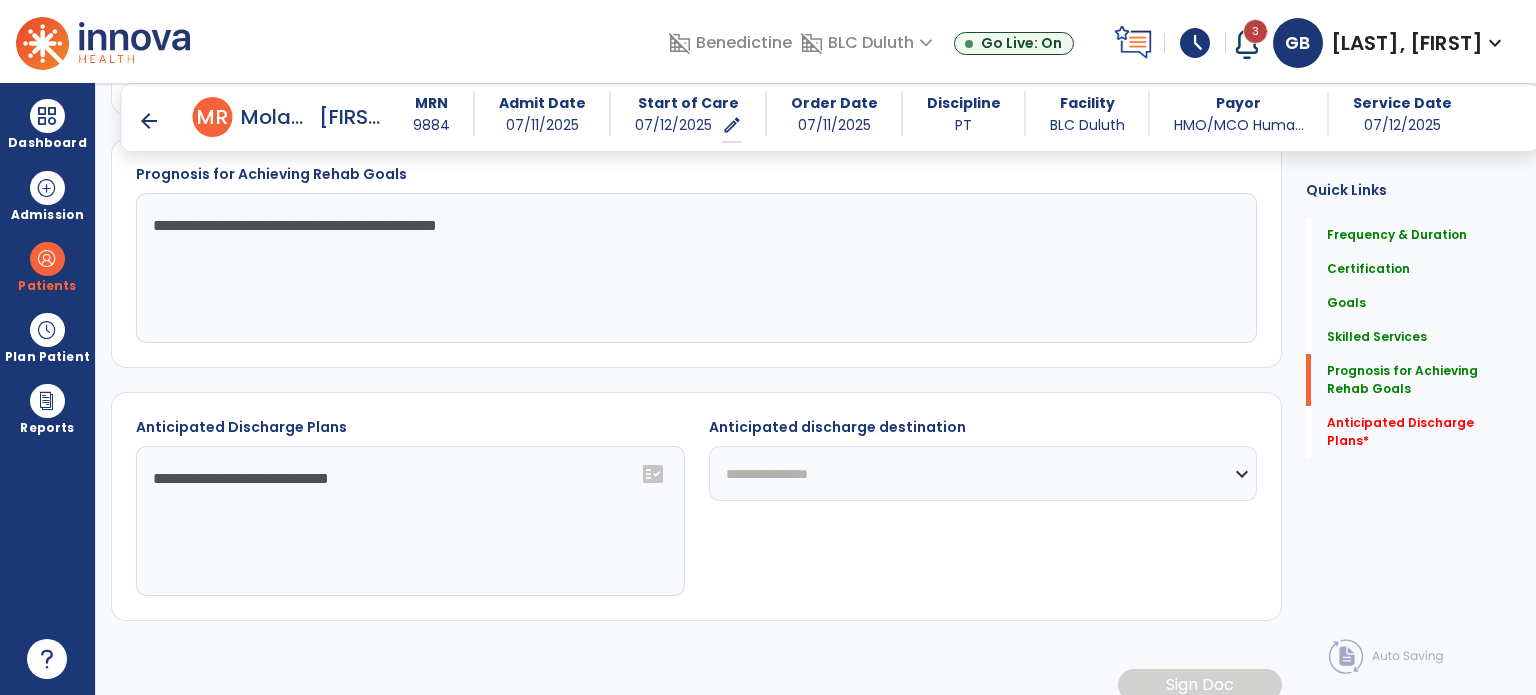 click on "**********" 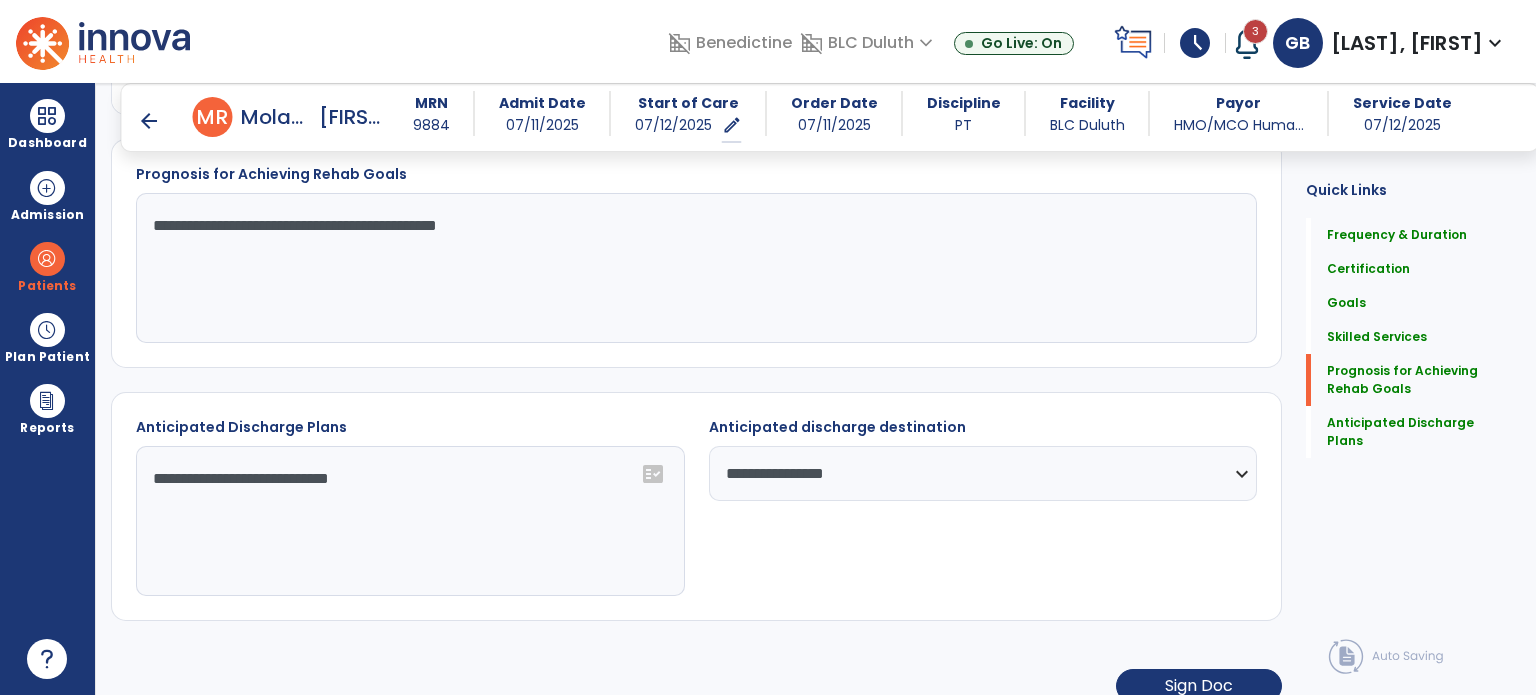 scroll, scrollTop: 1972, scrollLeft: 0, axis: vertical 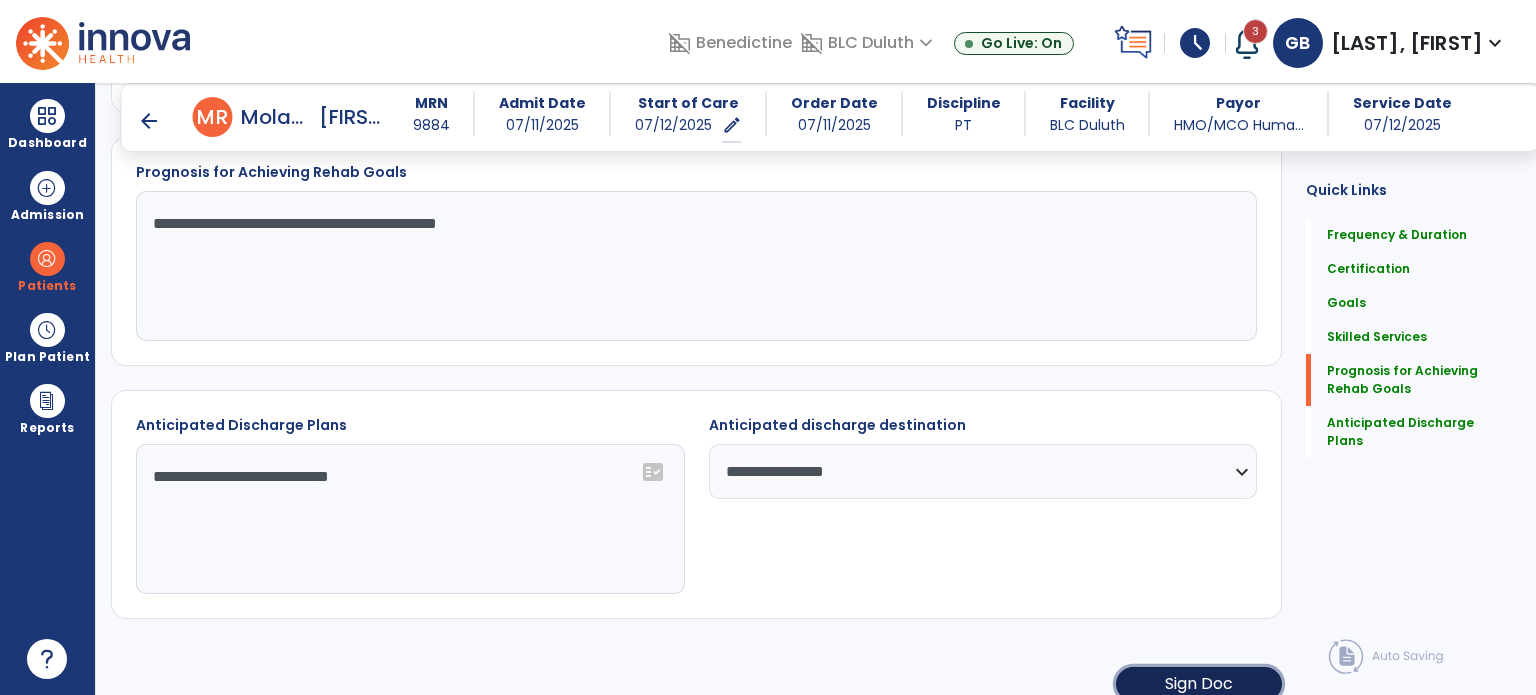 click on "Sign Doc" 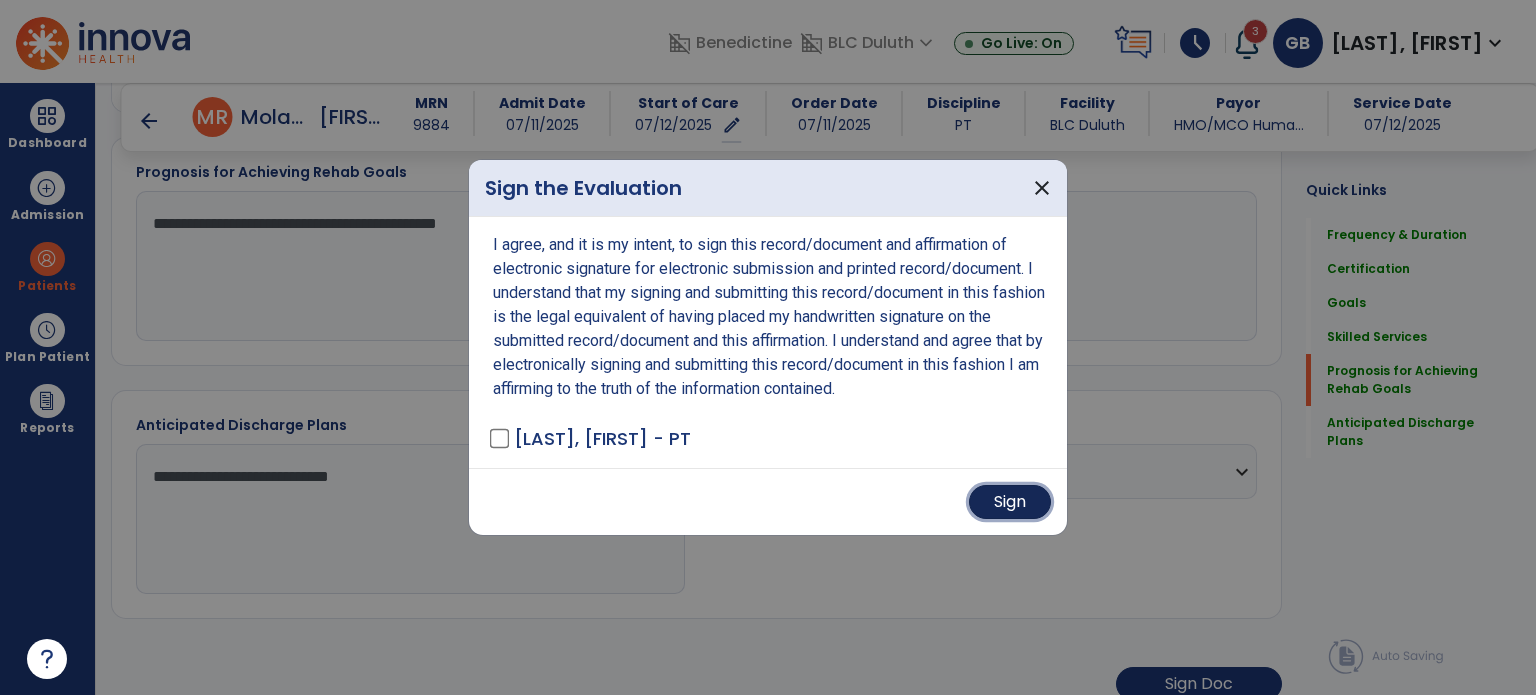 click on "Sign" at bounding box center [1010, 502] 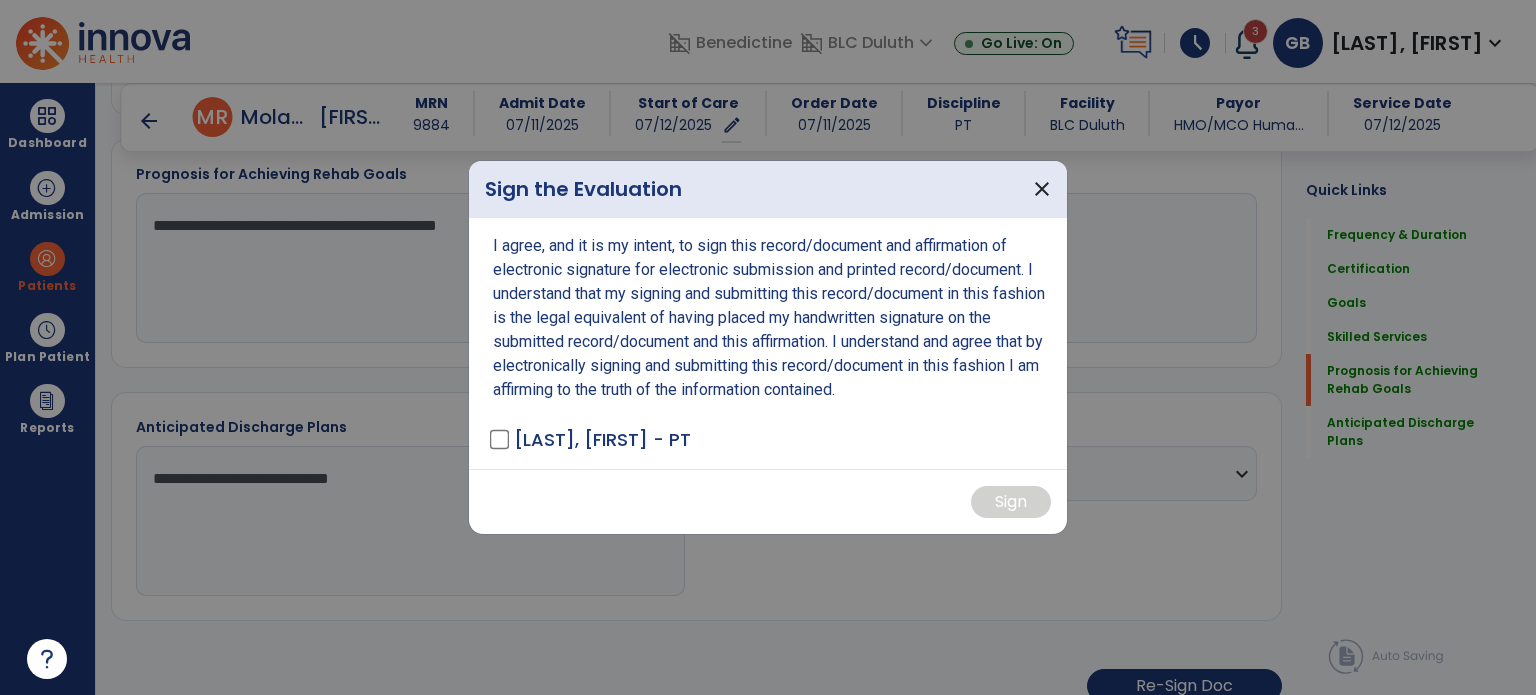scroll, scrollTop: 1952, scrollLeft: 0, axis: vertical 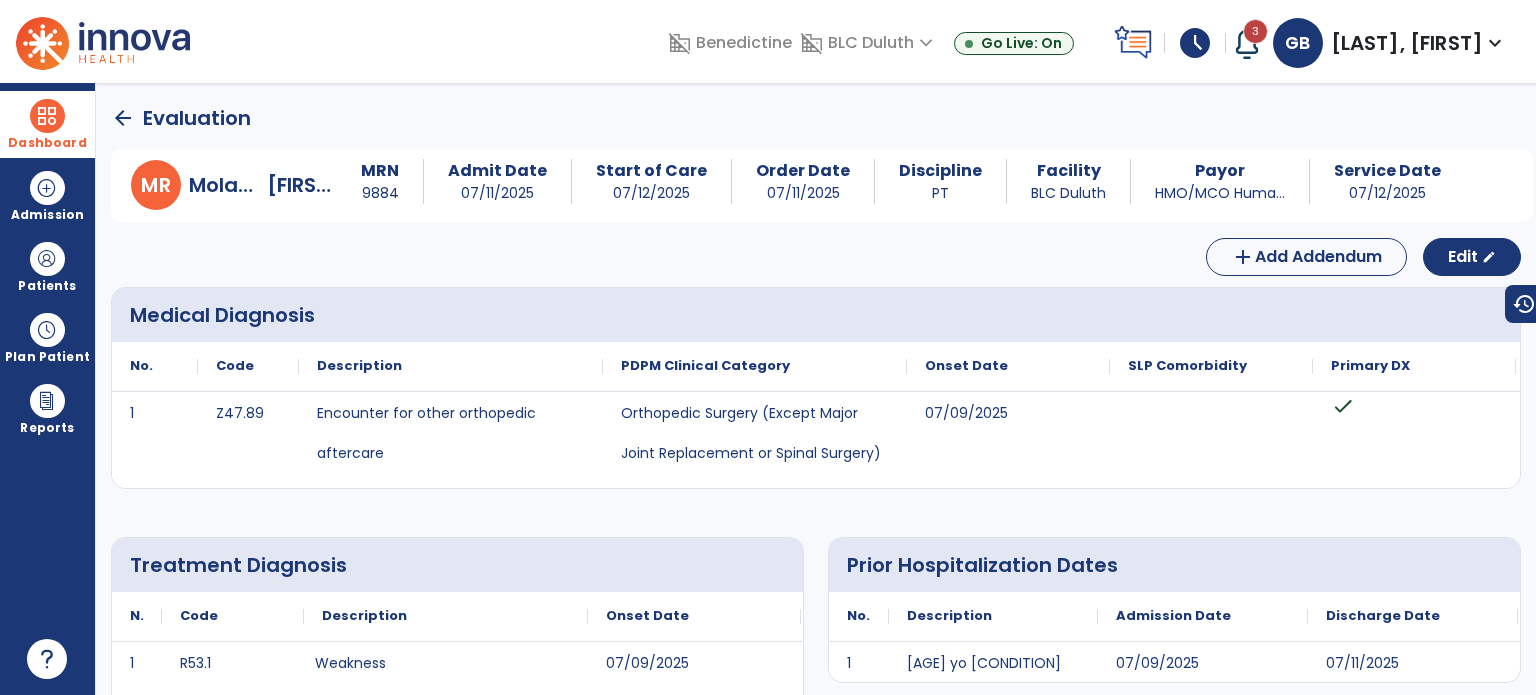 click at bounding box center [47, 116] 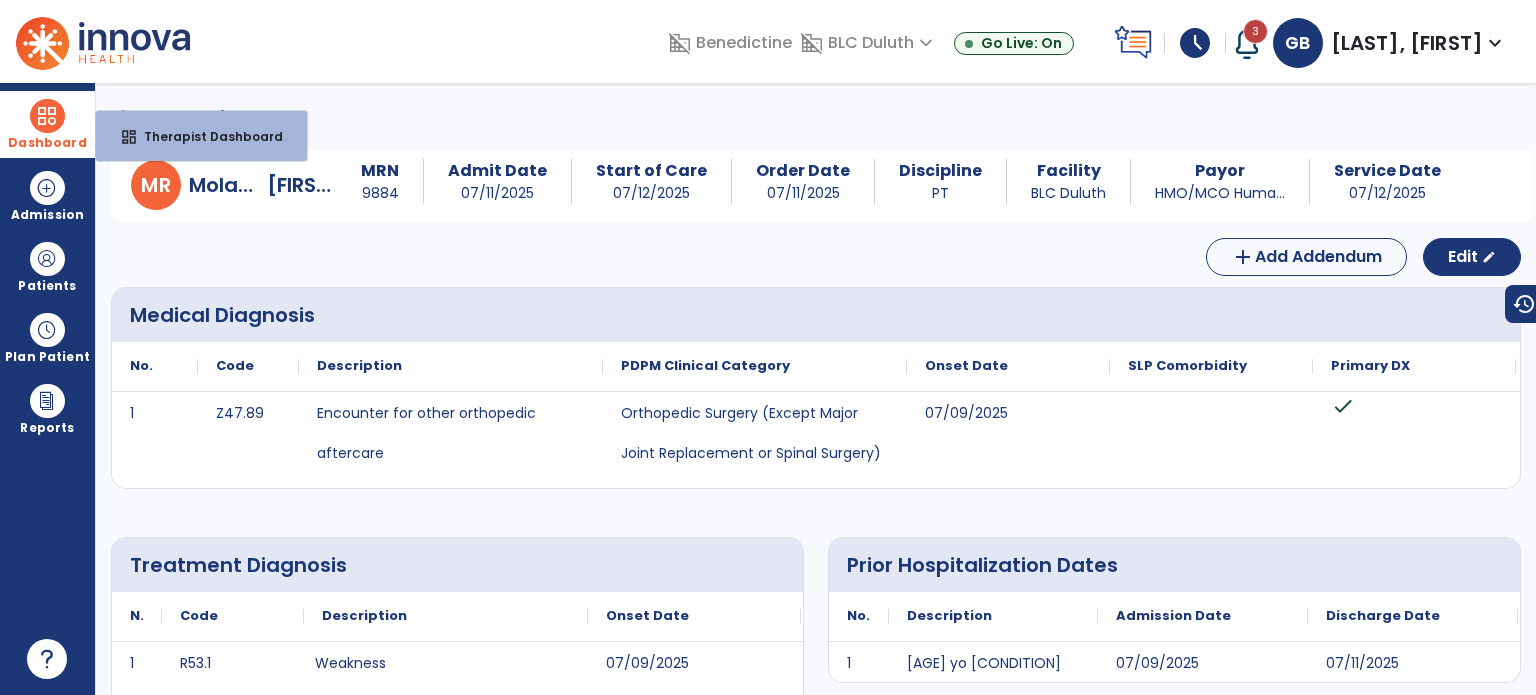 click at bounding box center (47, 116) 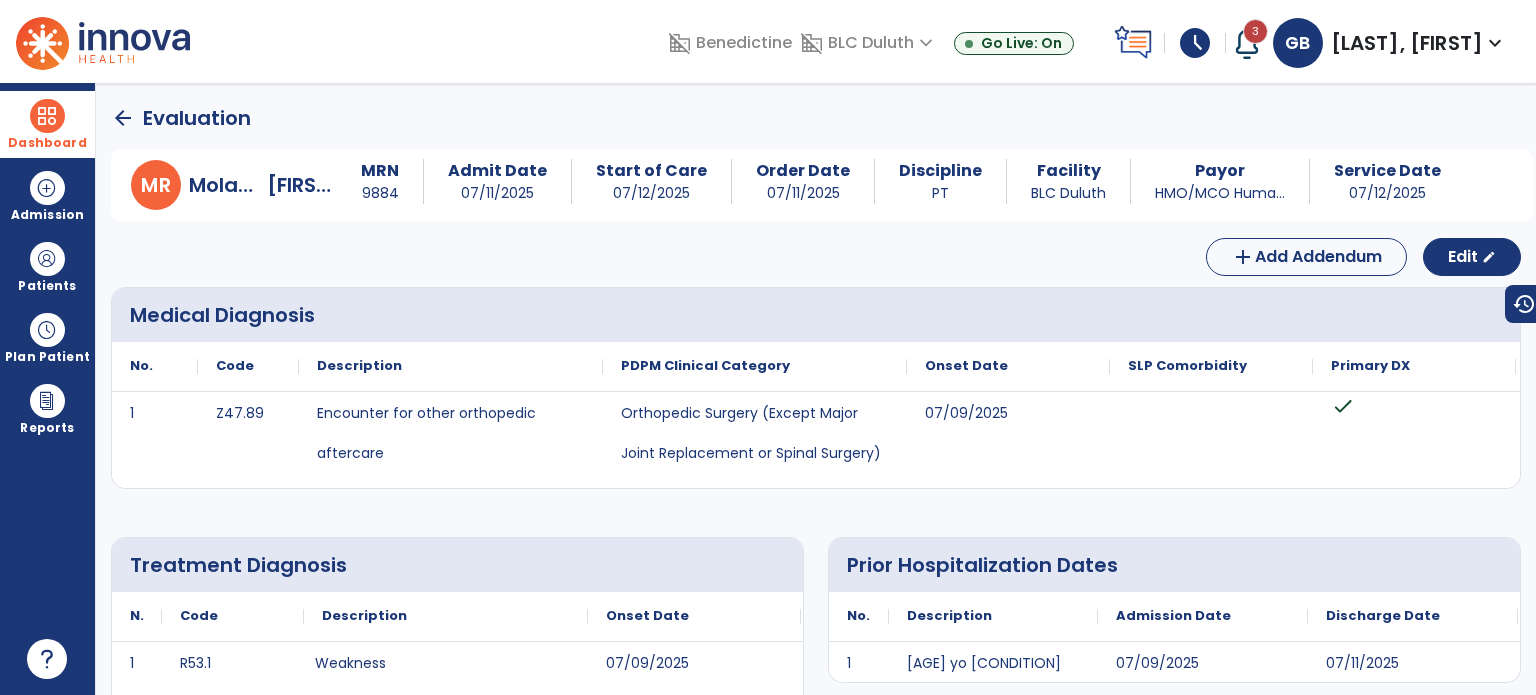 click at bounding box center [47, 116] 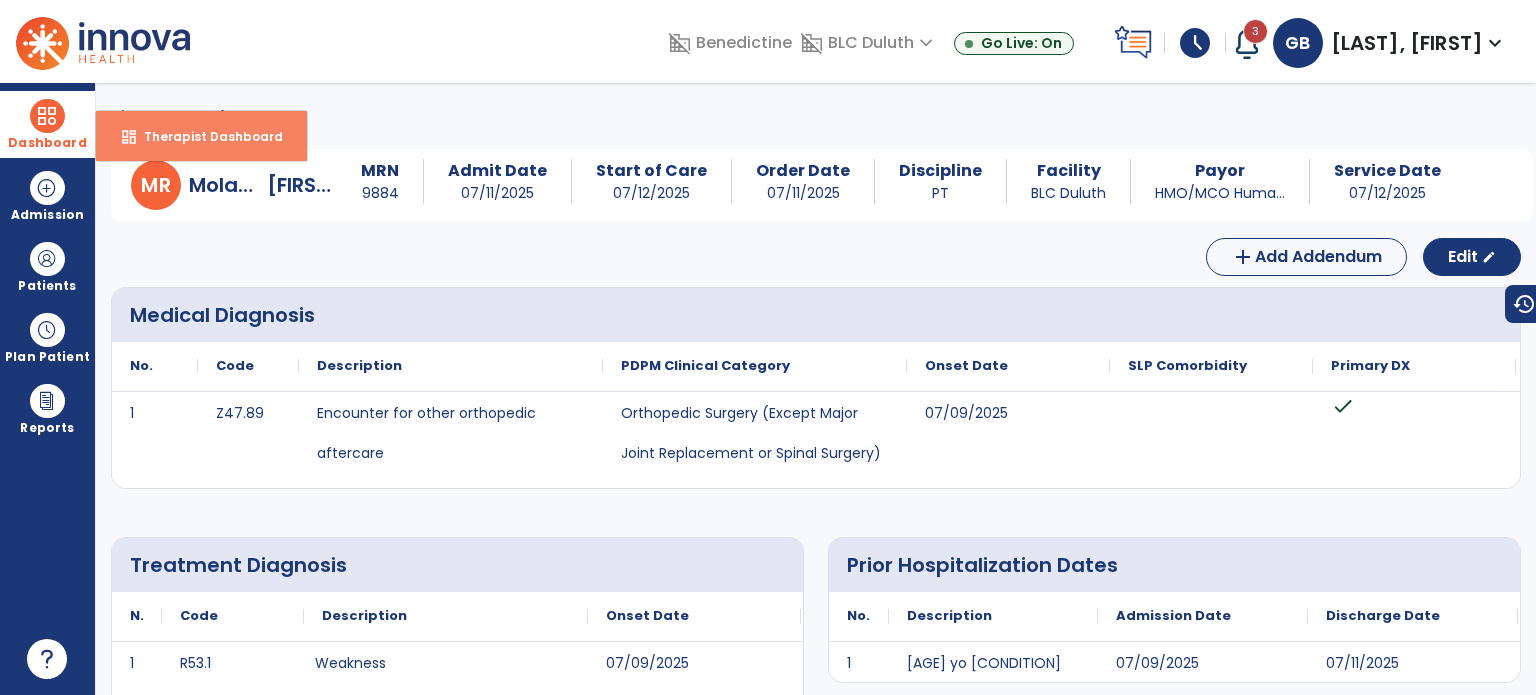 click on "dashboard  Therapist Dashboard" at bounding box center (201, 136) 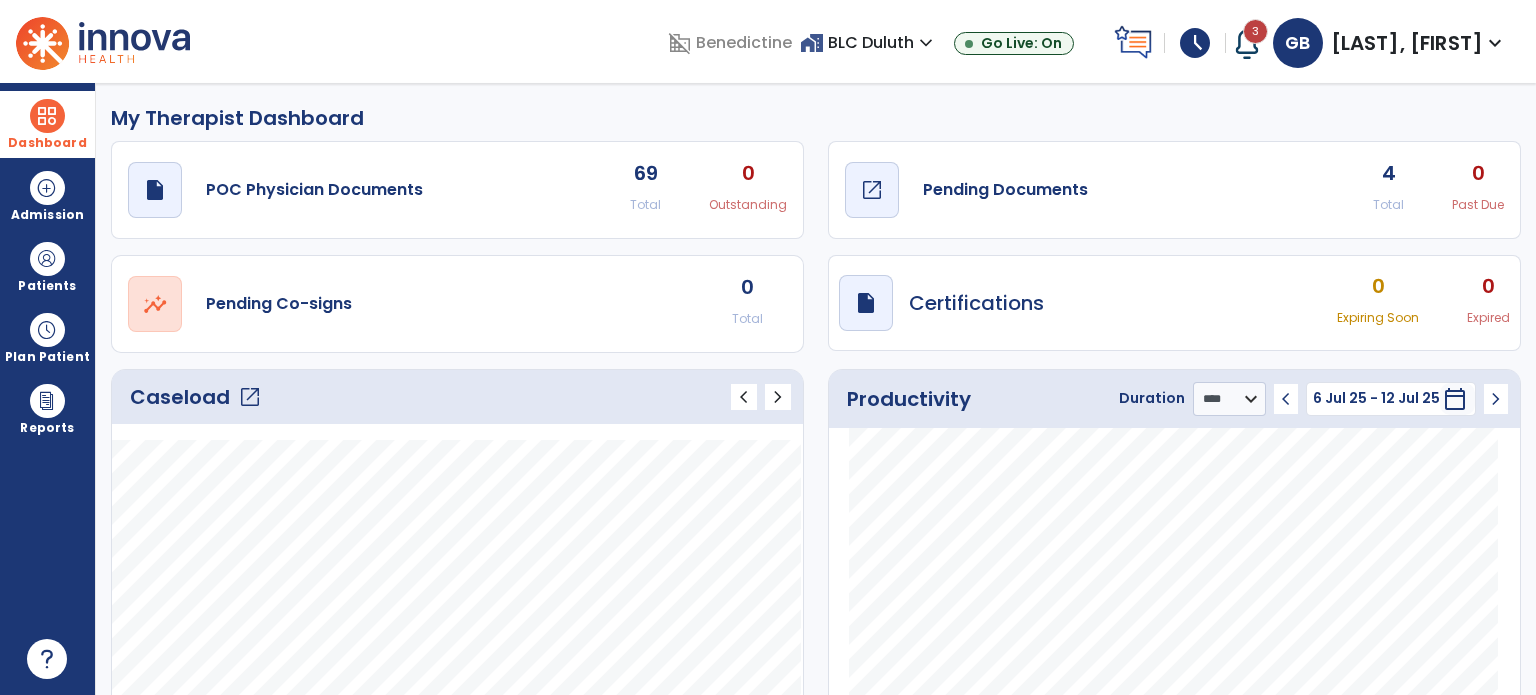 click on "open_in_new" 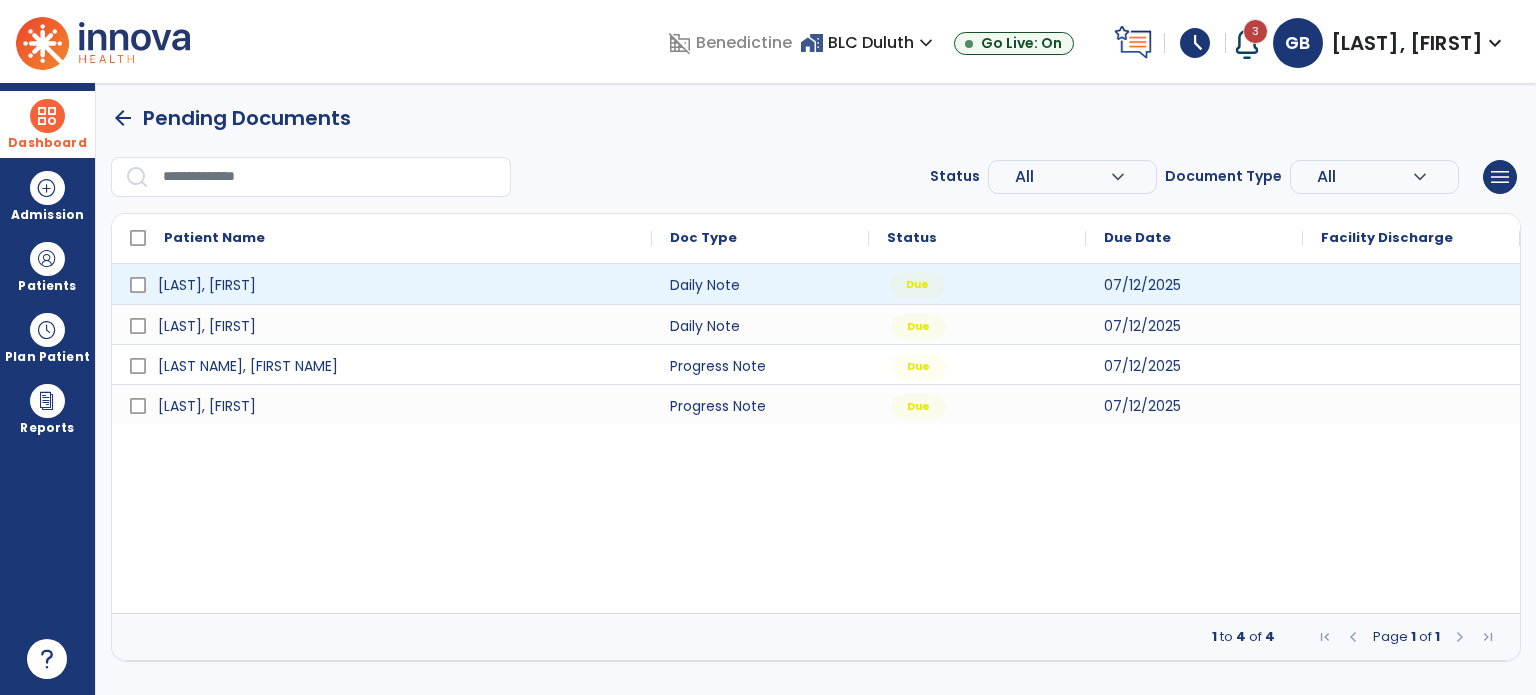 click on "Due" at bounding box center (977, 284) 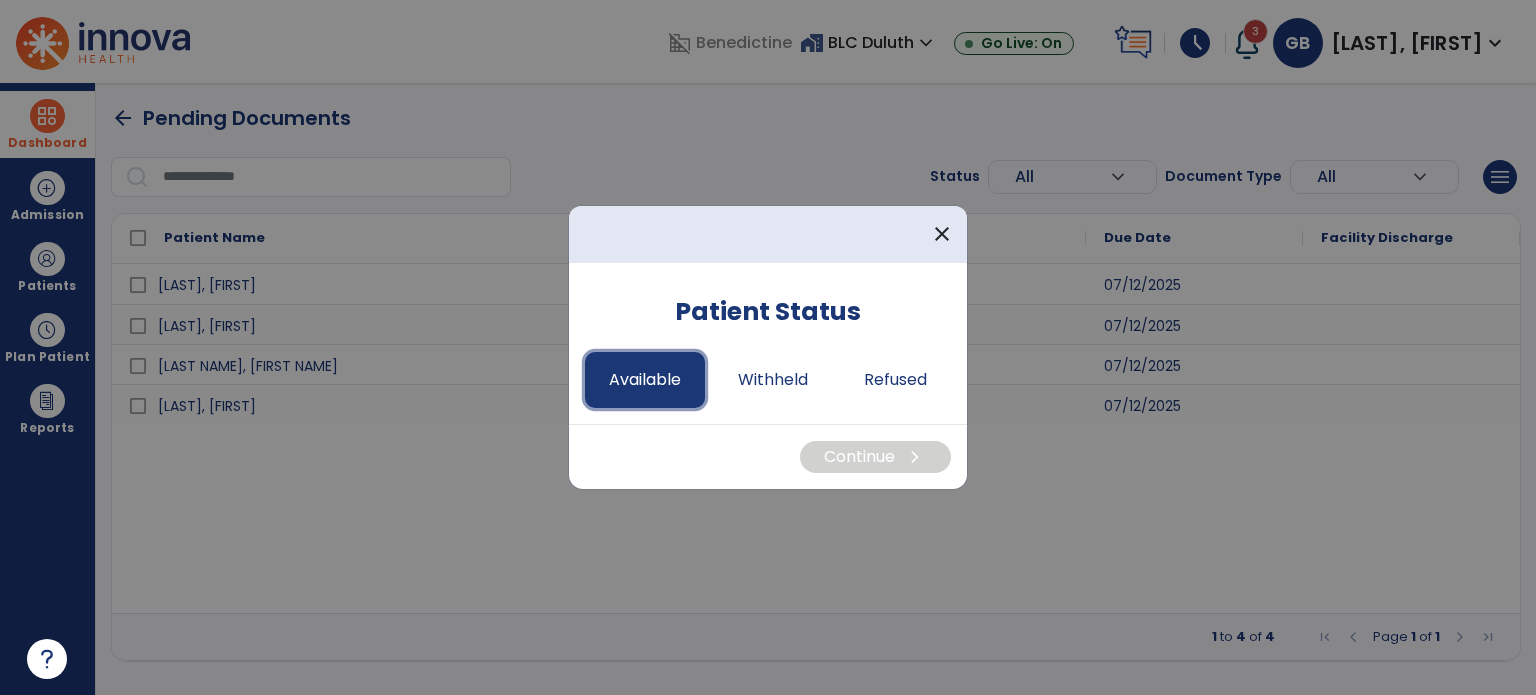 click on "Available" at bounding box center (645, 380) 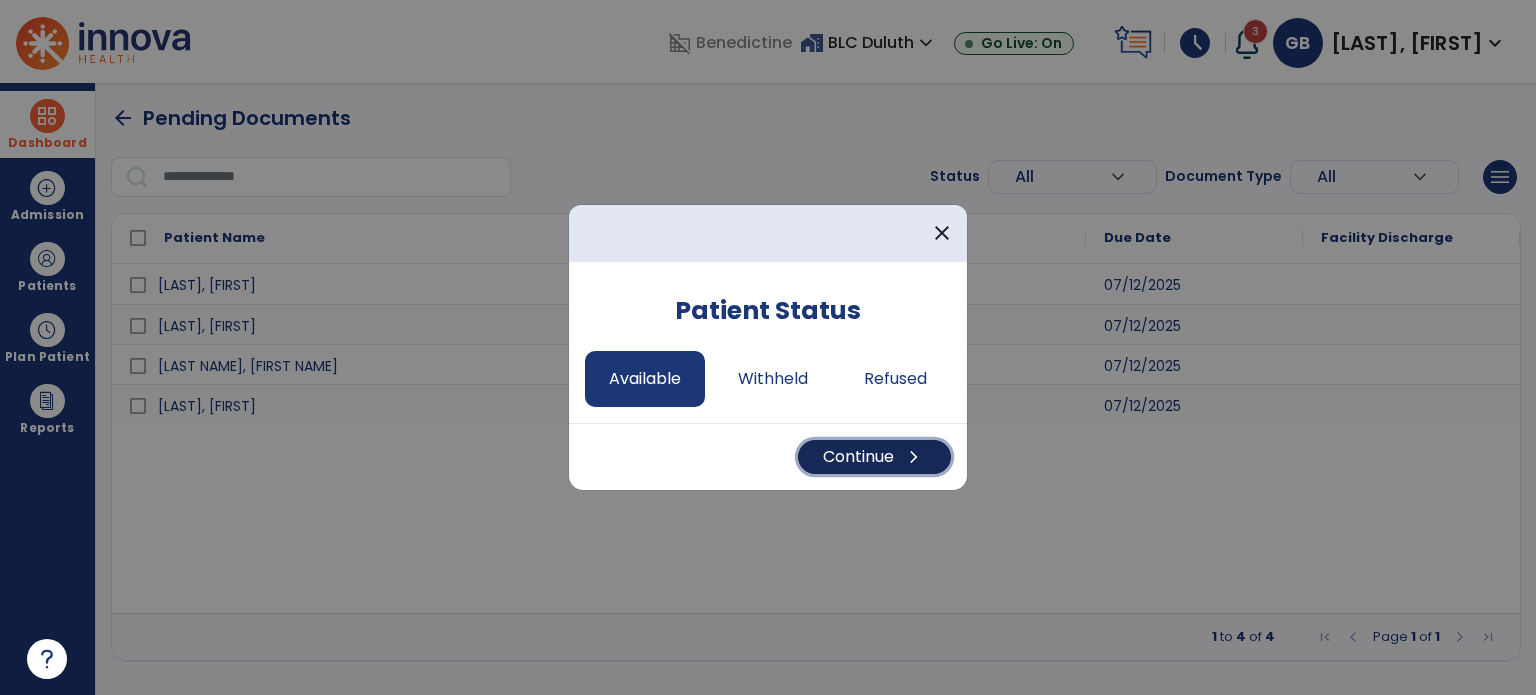 click on "Continue   chevron_right" at bounding box center [874, 457] 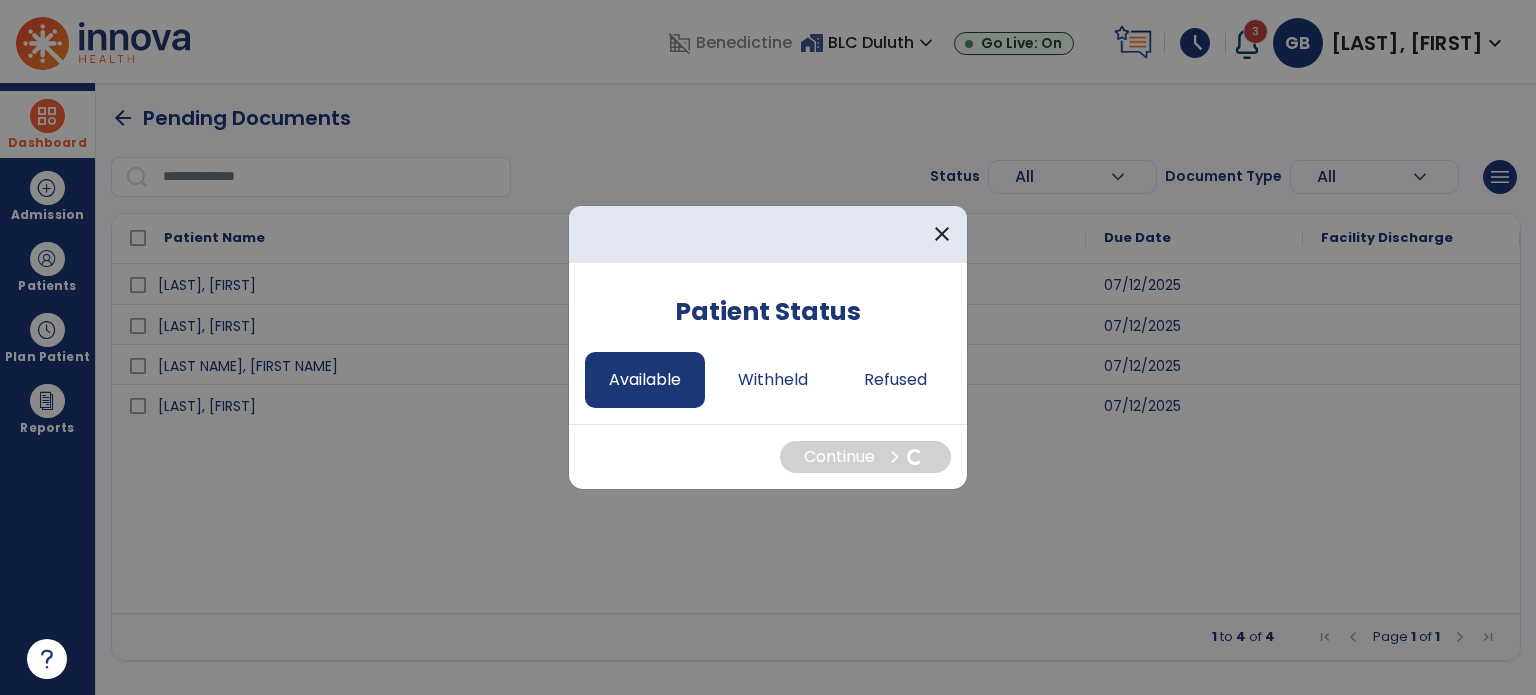 select on "*" 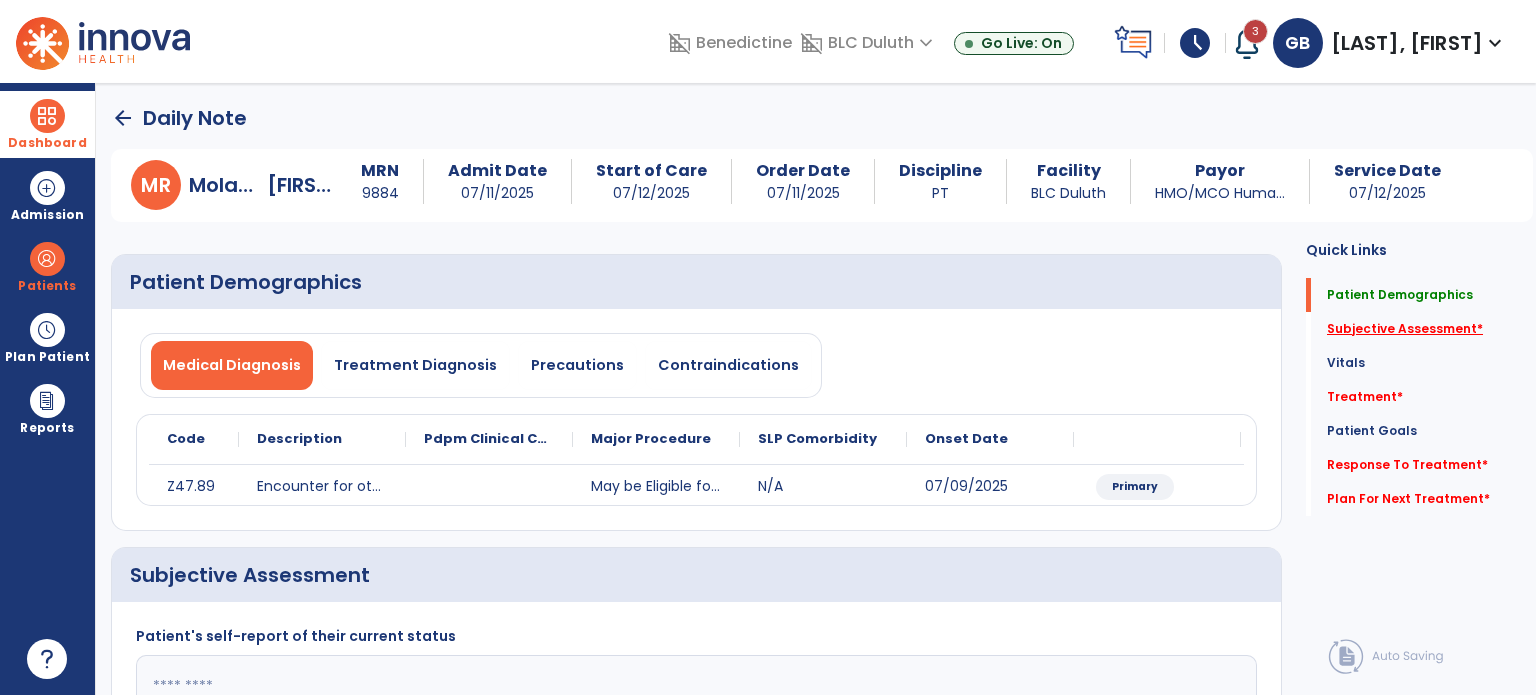 click on "Subjective Assessment   *" 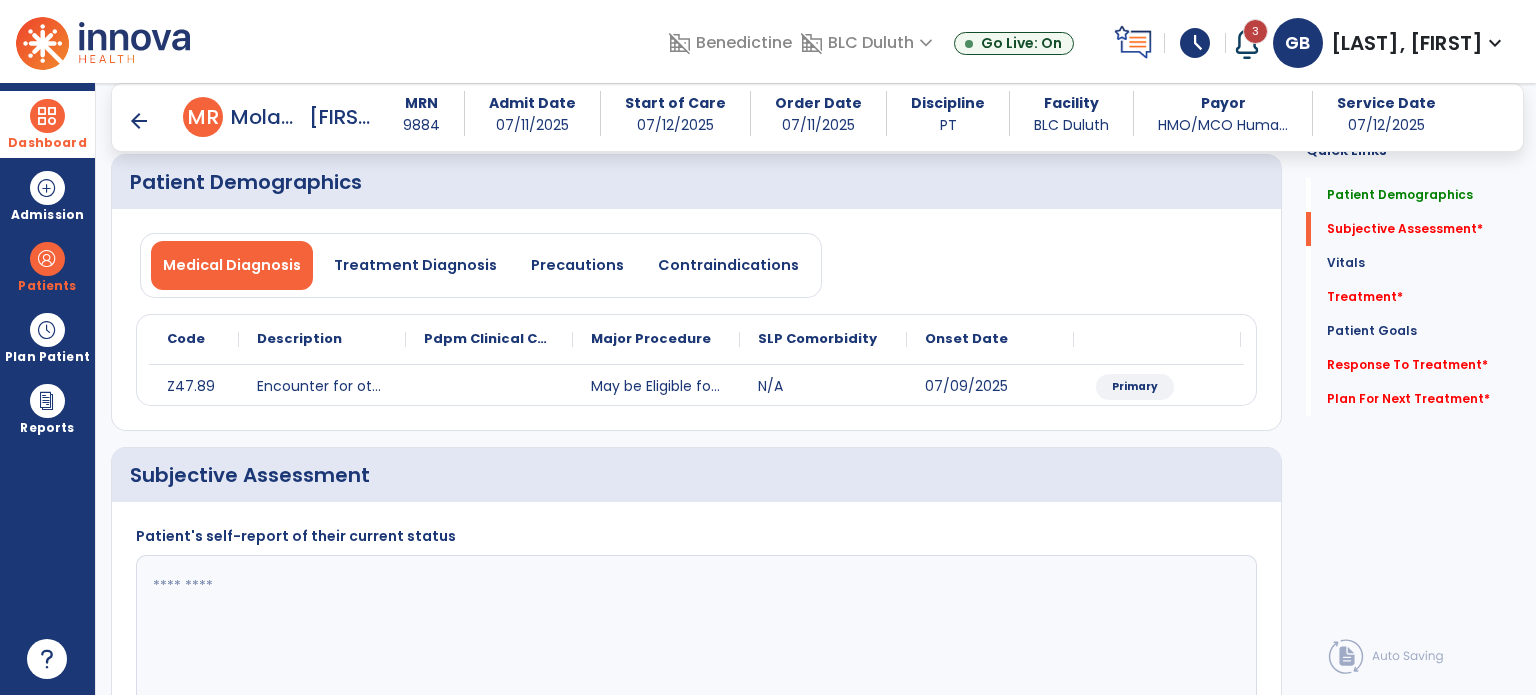 scroll, scrollTop: 298, scrollLeft: 0, axis: vertical 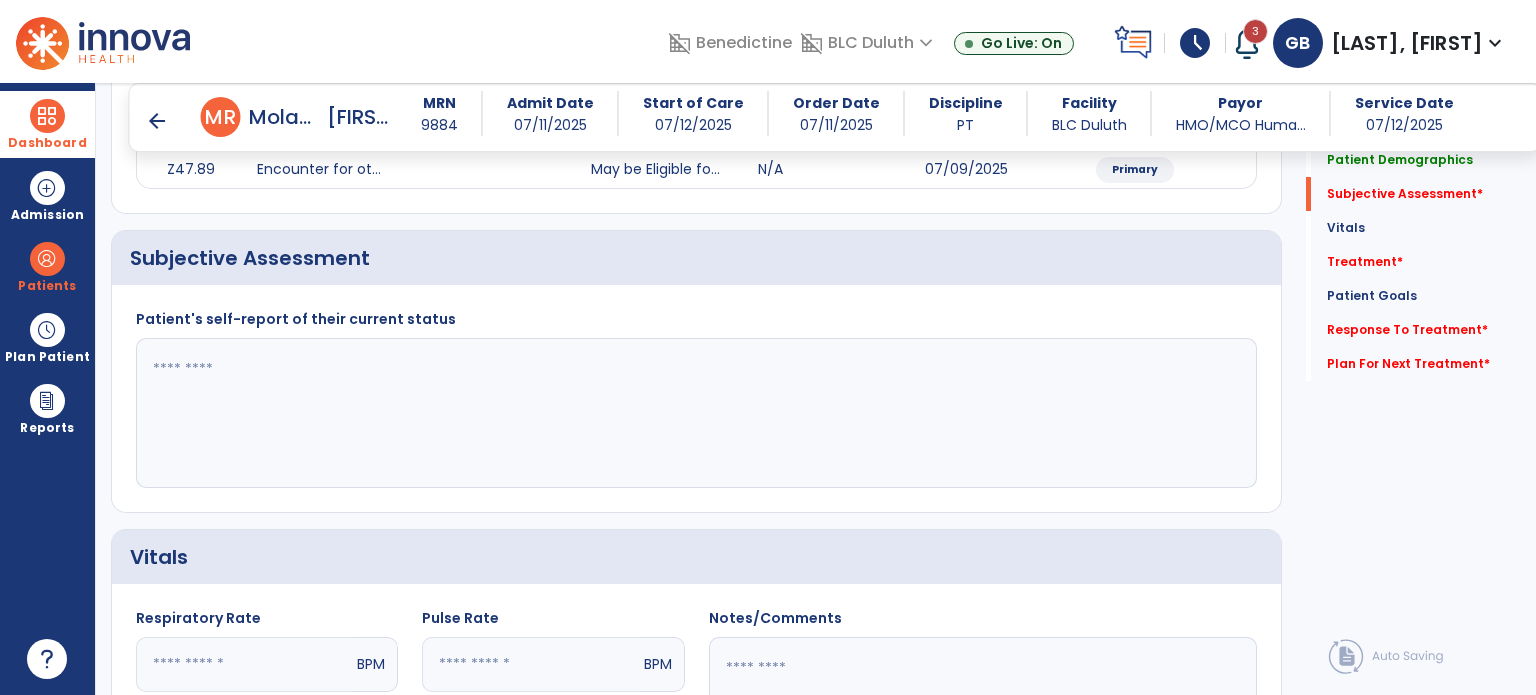 click 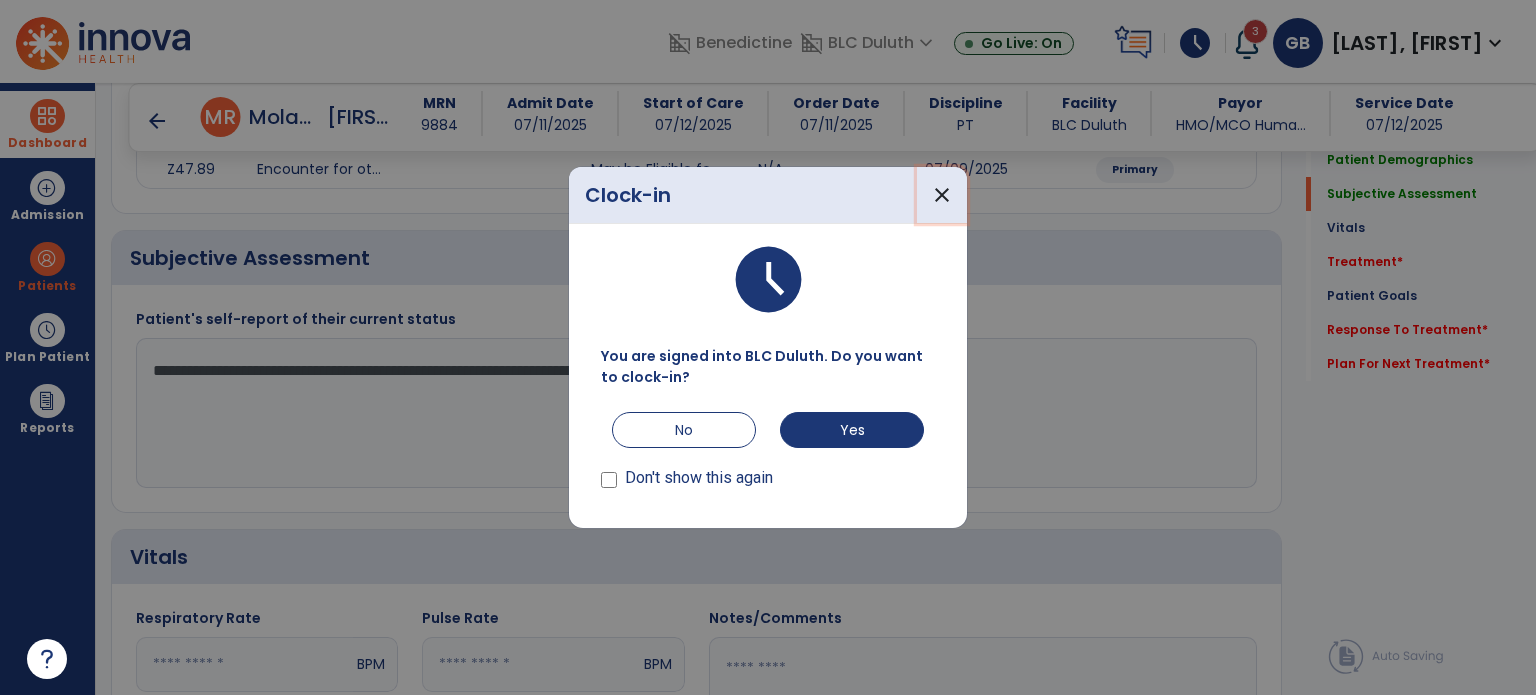 drag, startPoint x: 934, startPoint y: 196, endPoint x: 589, endPoint y: 284, distance: 356.04636 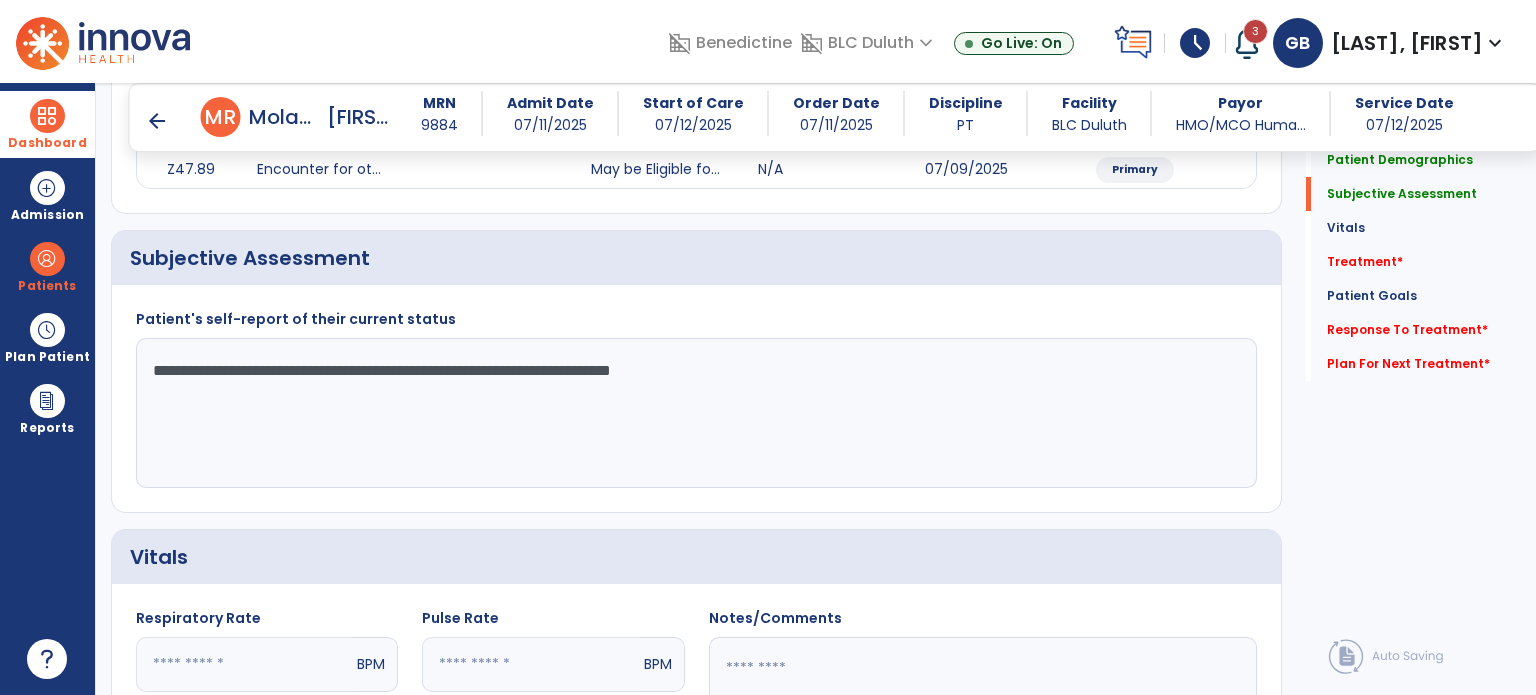 click on "**********" 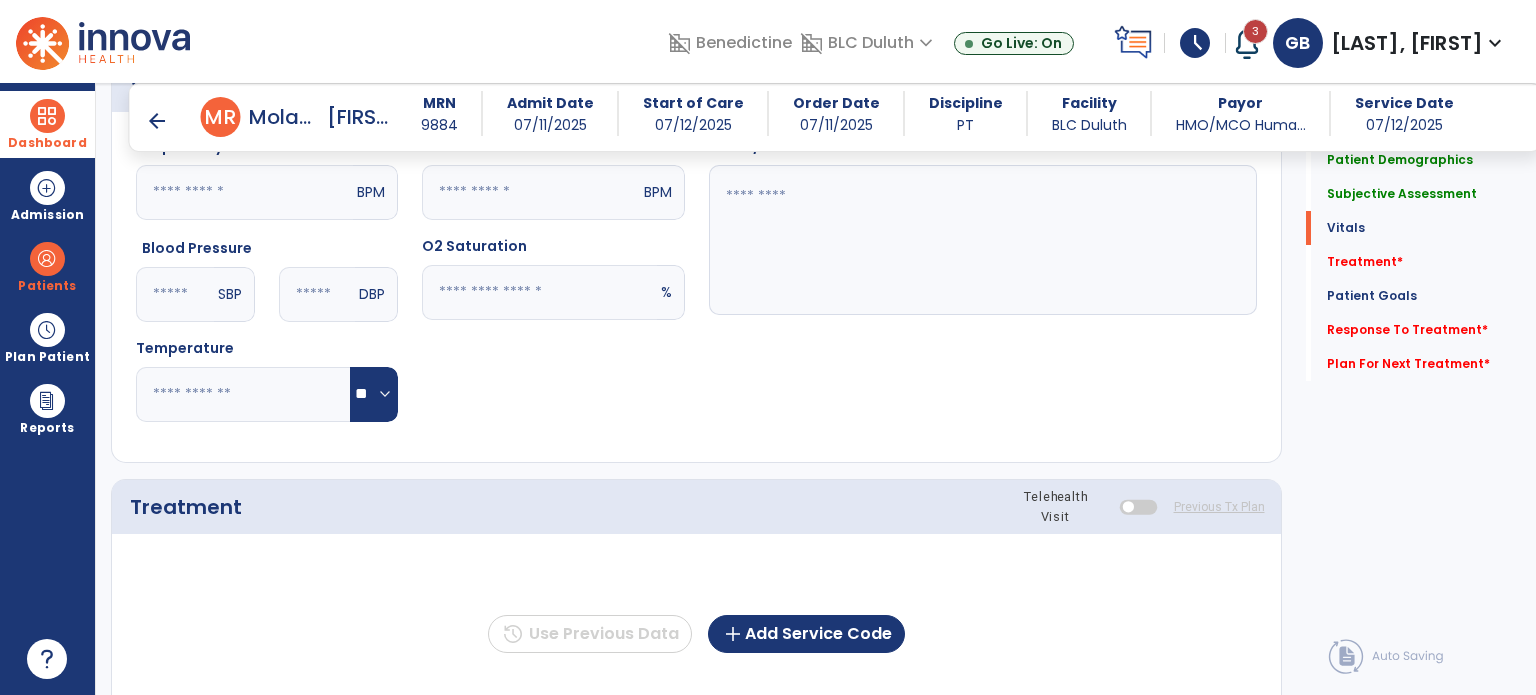 scroll, scrollTop: 898, scrollLeft: 0, axis: vertical 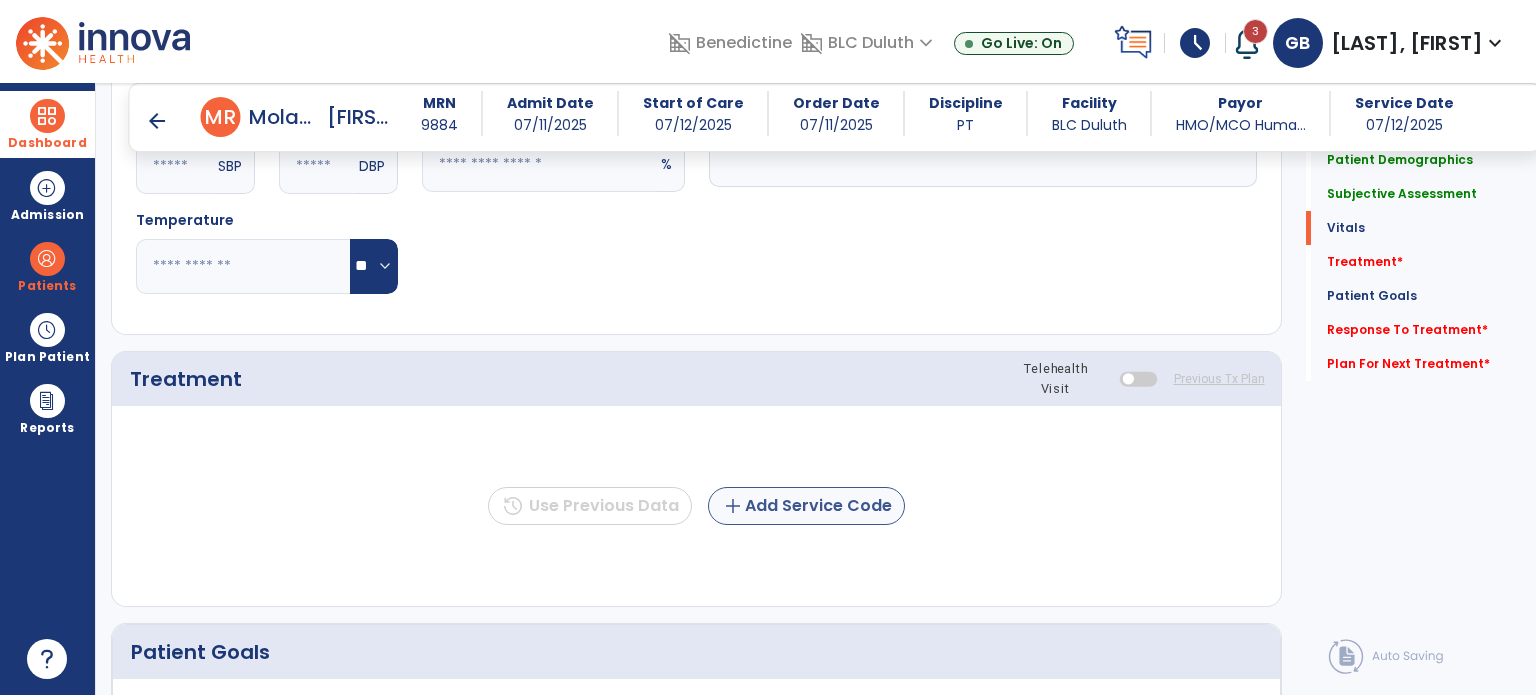 type on "**********" 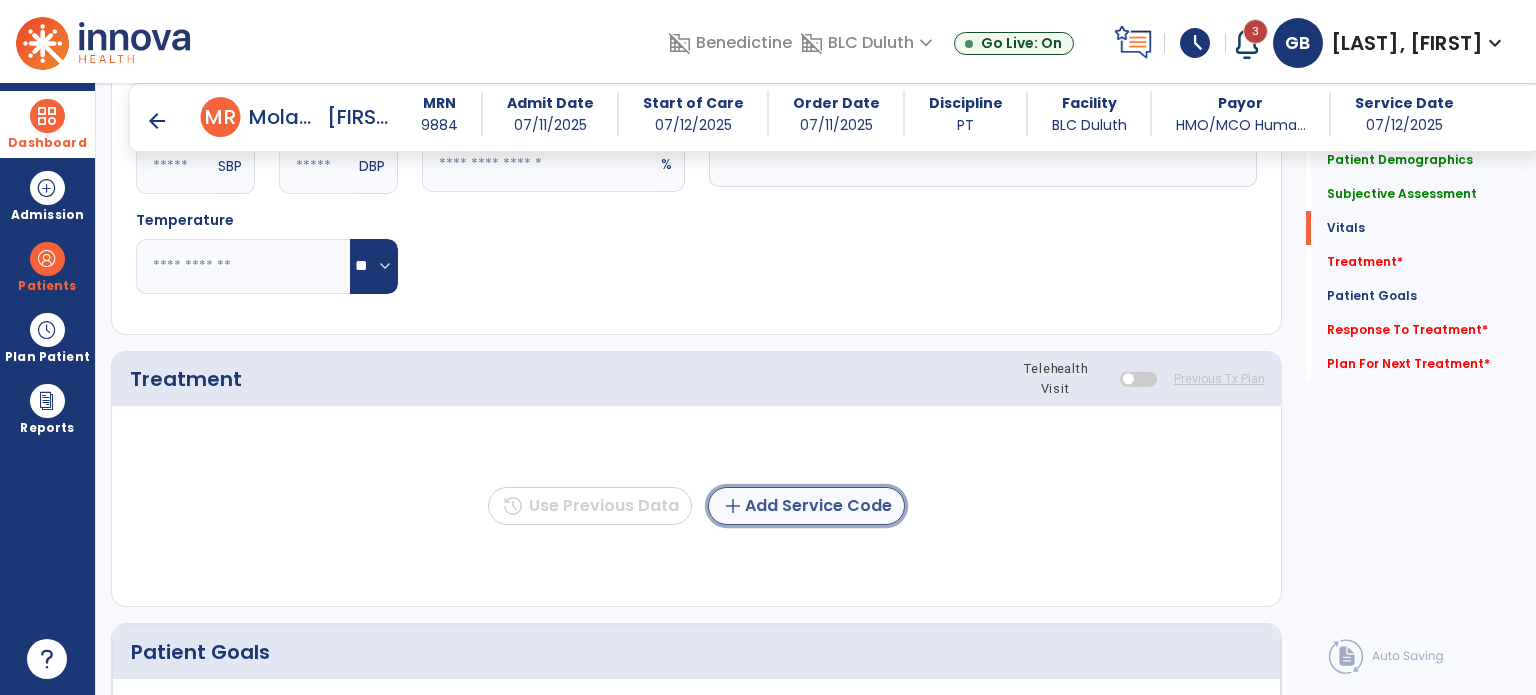 click on "add" 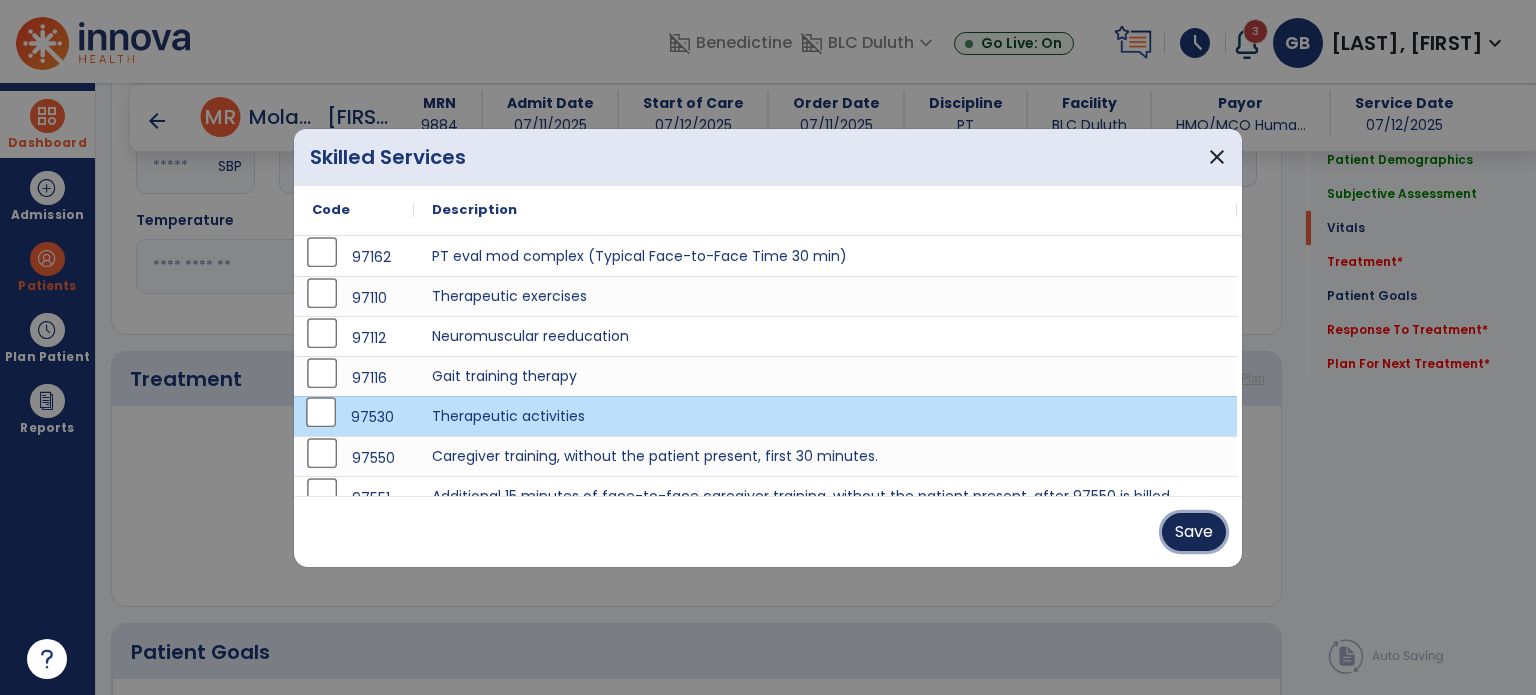click on "Save" at bounding box center [1194, 532] 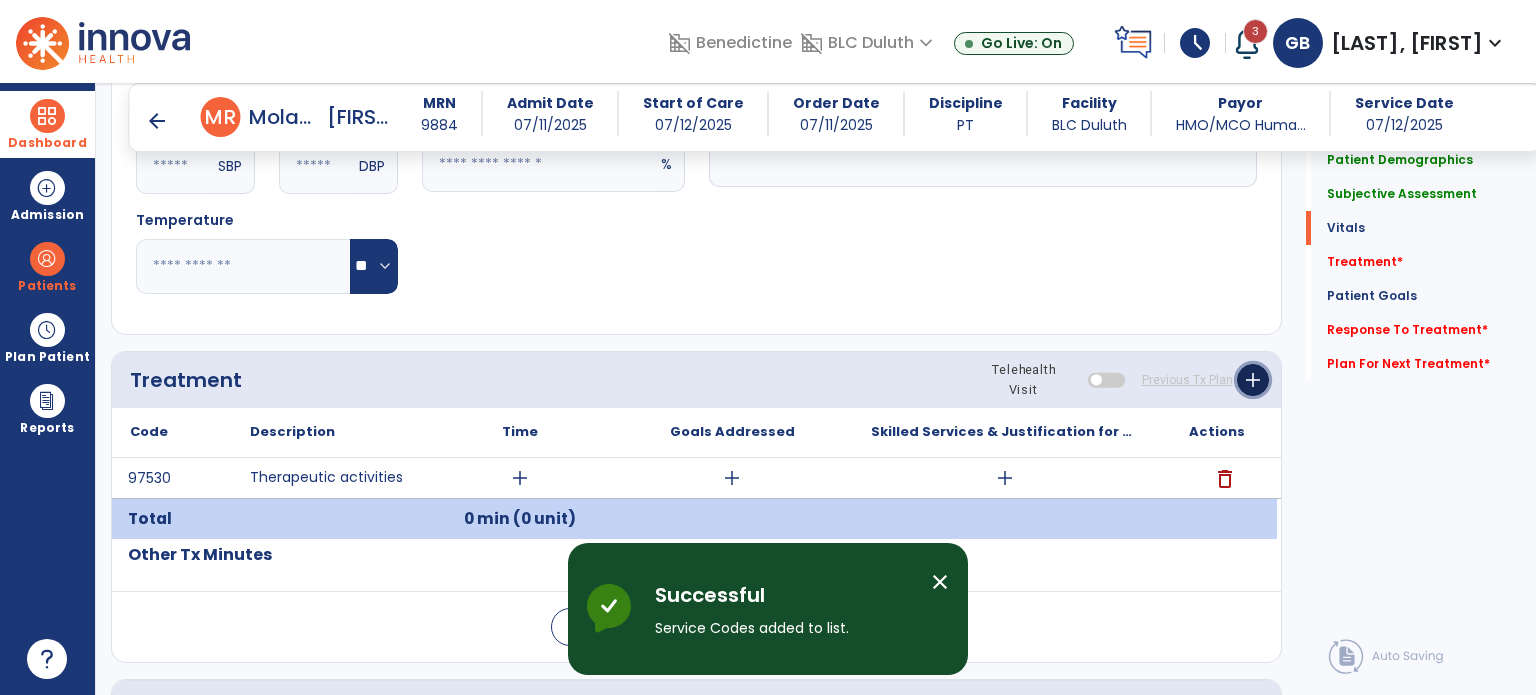 click on "add" 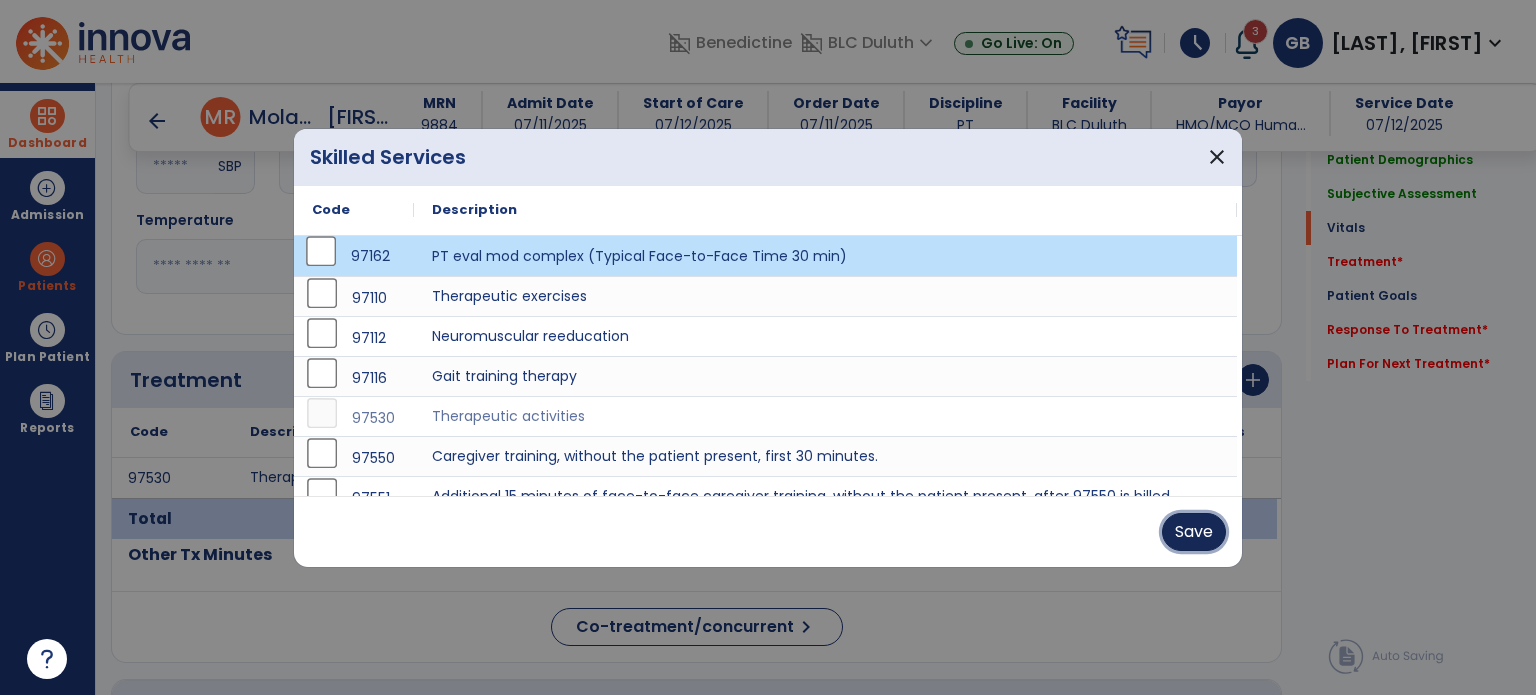 click on "Save" at bounding box center [1194, 532] 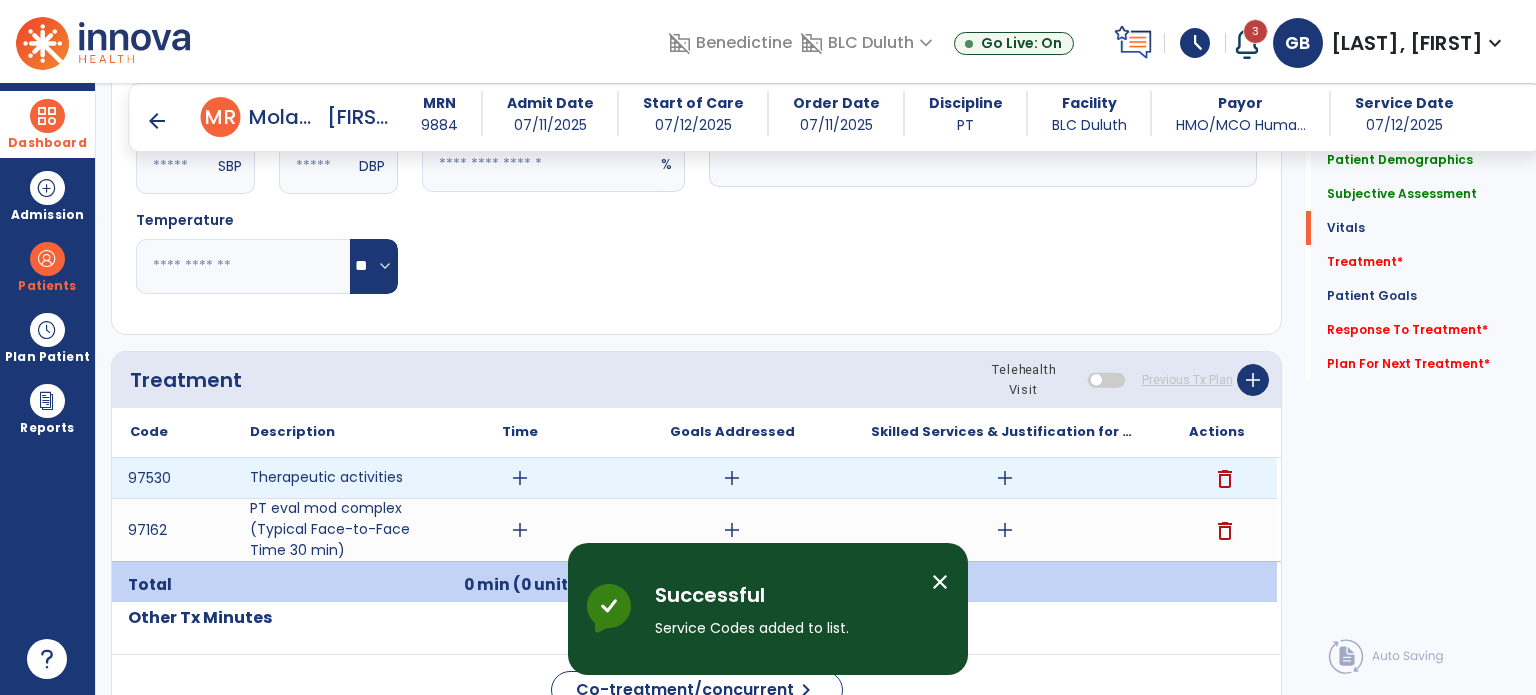 click on "add" at bounding box center [520, 478] 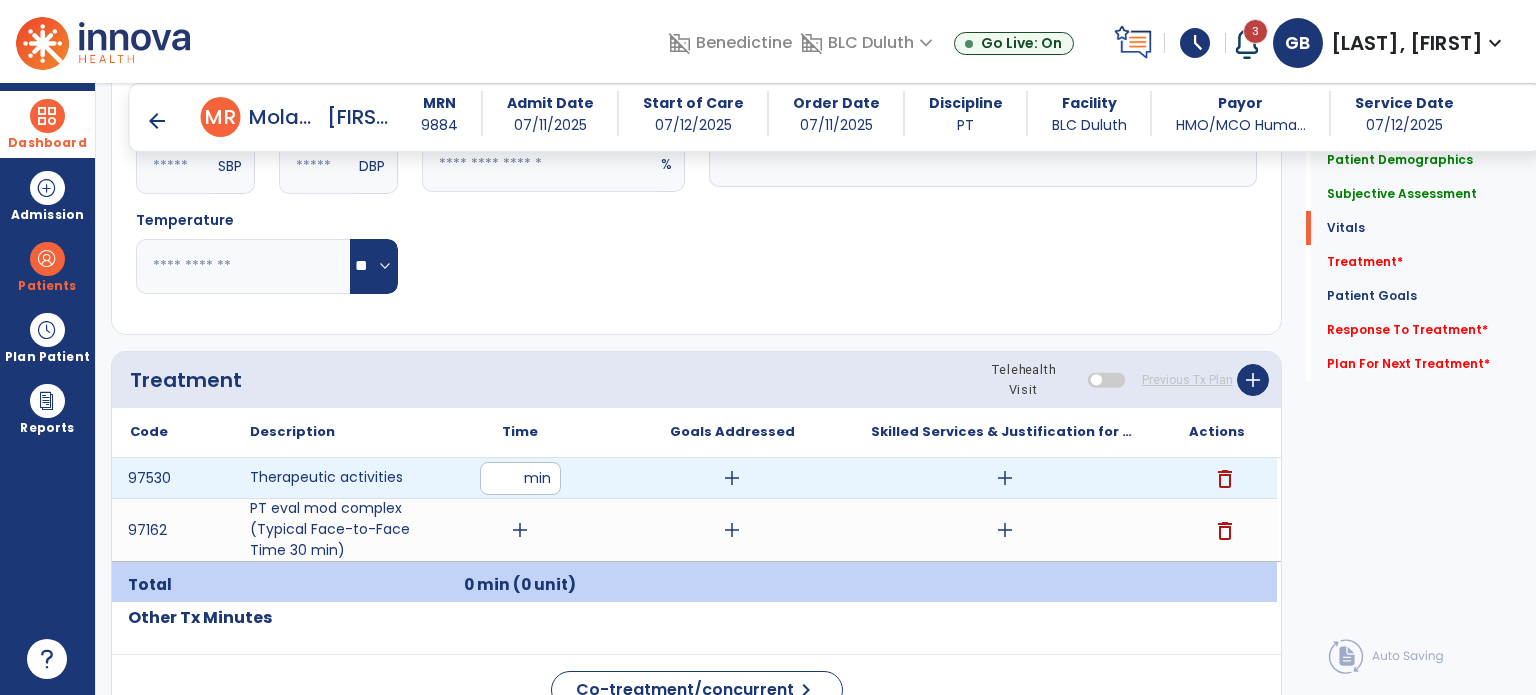 click at bounding box center [520, 478] 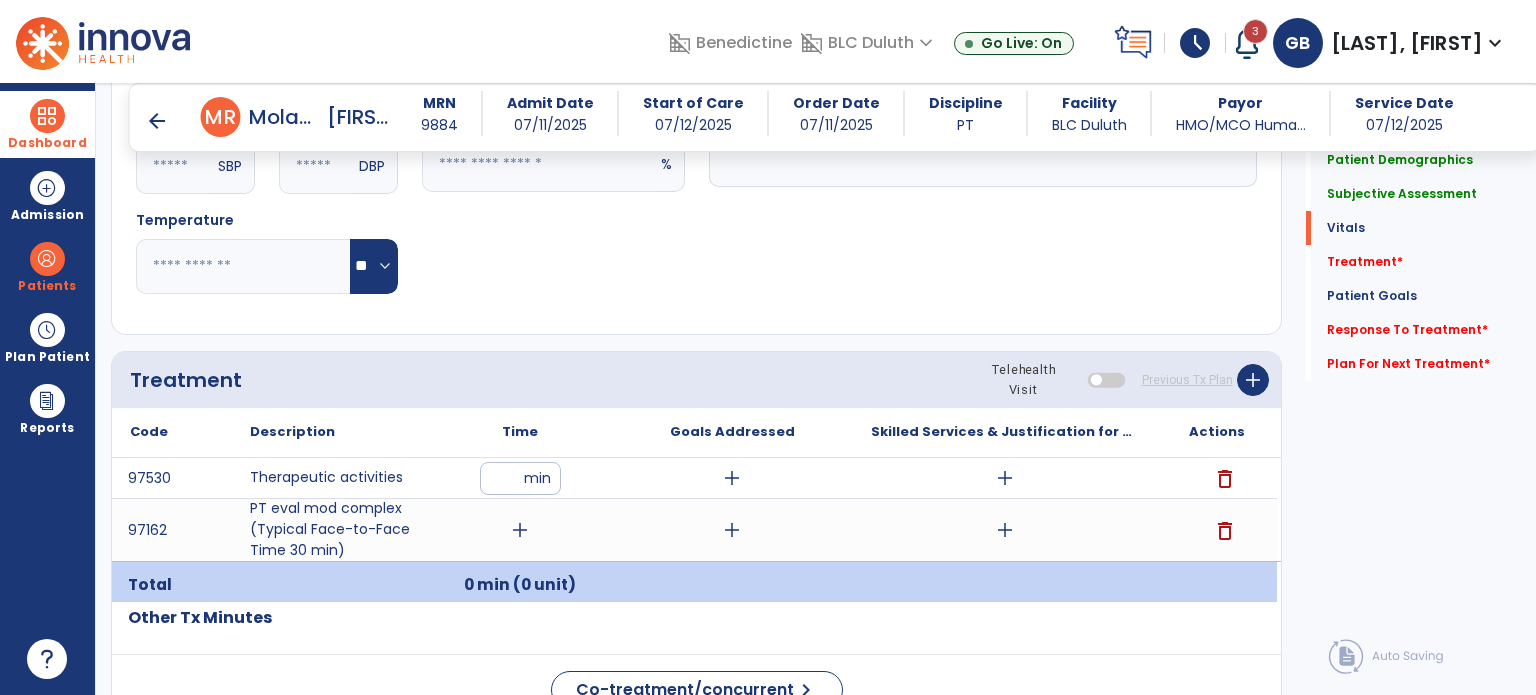type on "**" 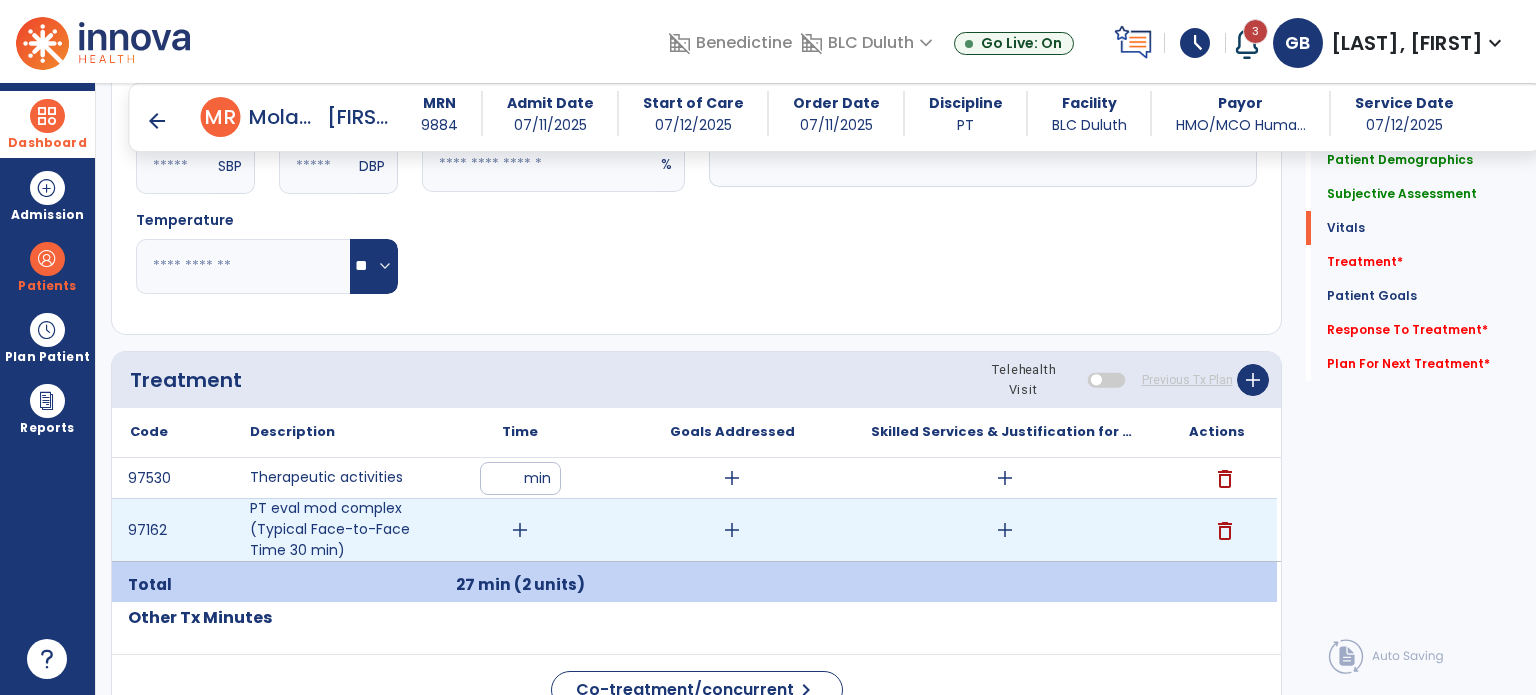 click on "add" at bounding box center (520, 530) 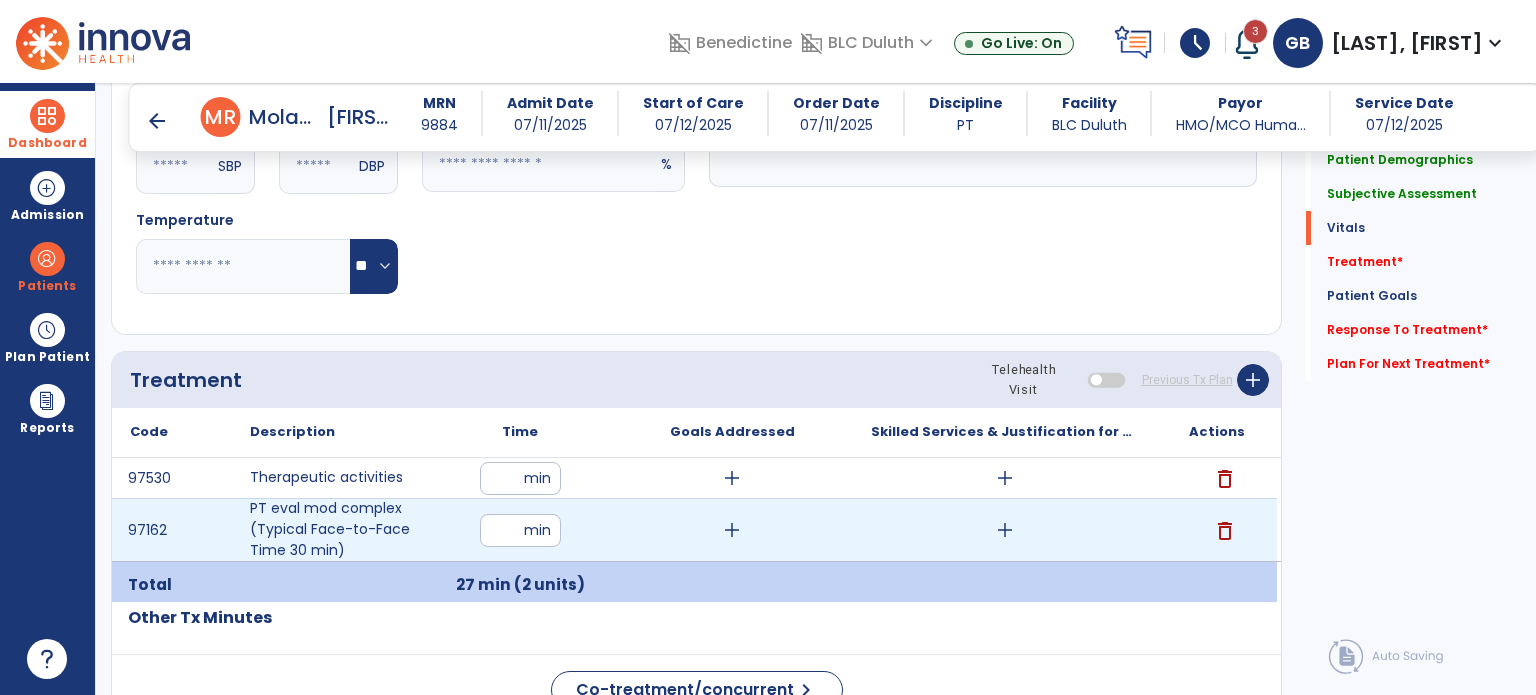type on "**" 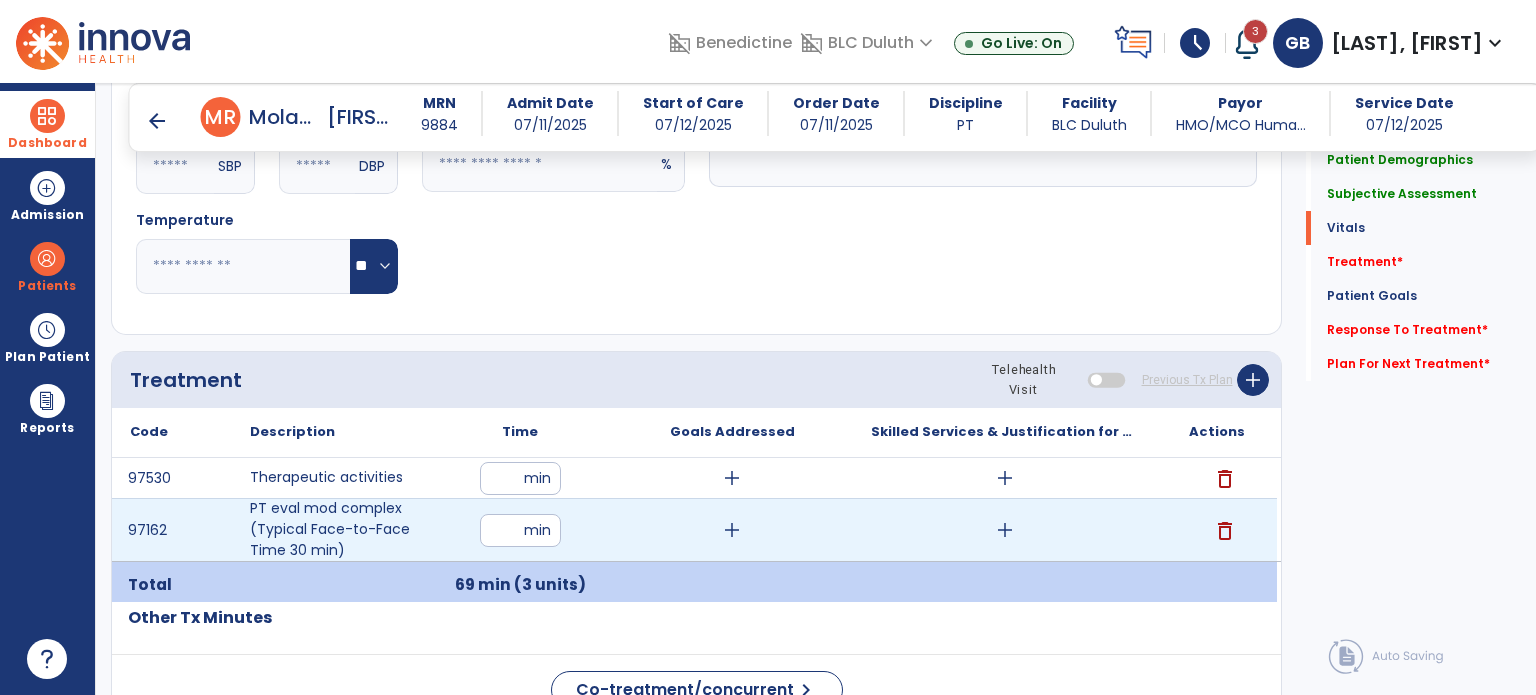click on "add" at bounding box center [1005, 530] 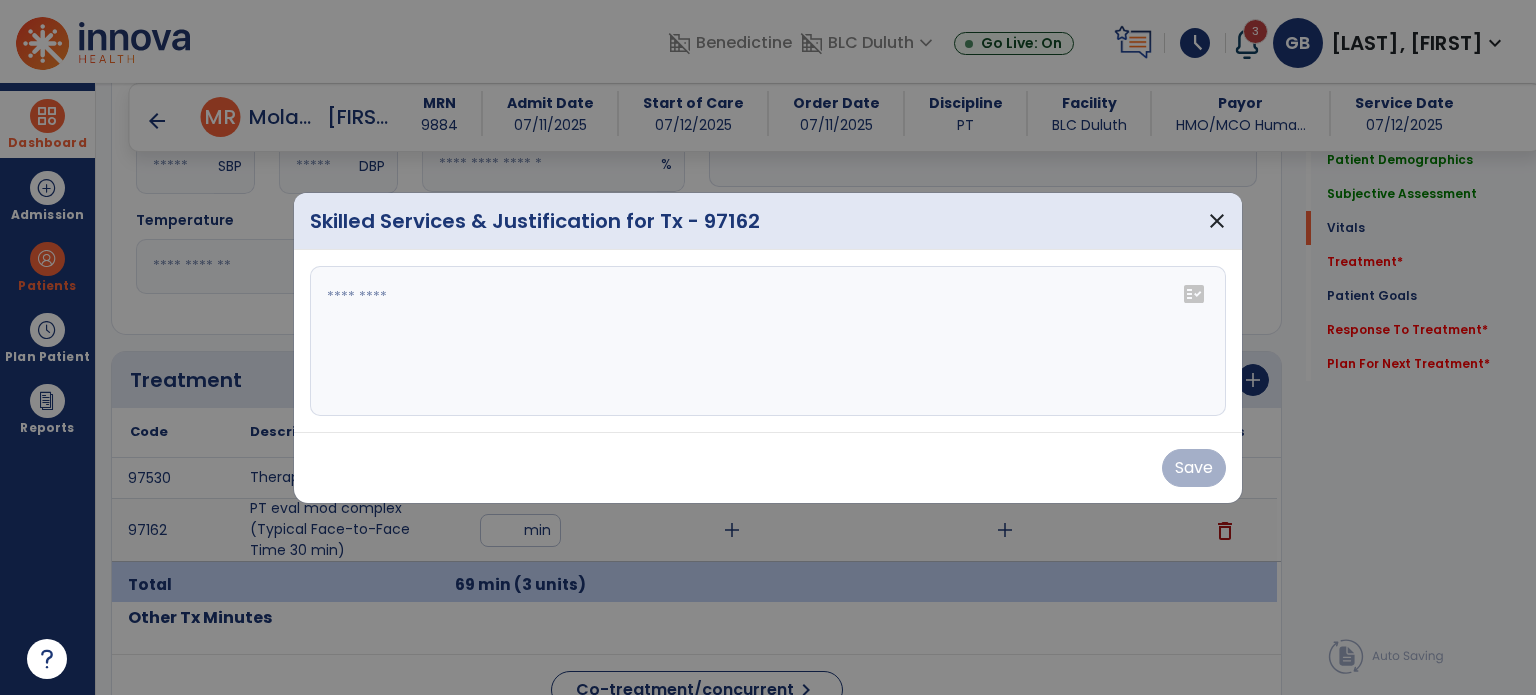 click at bounding box center (768, 341) 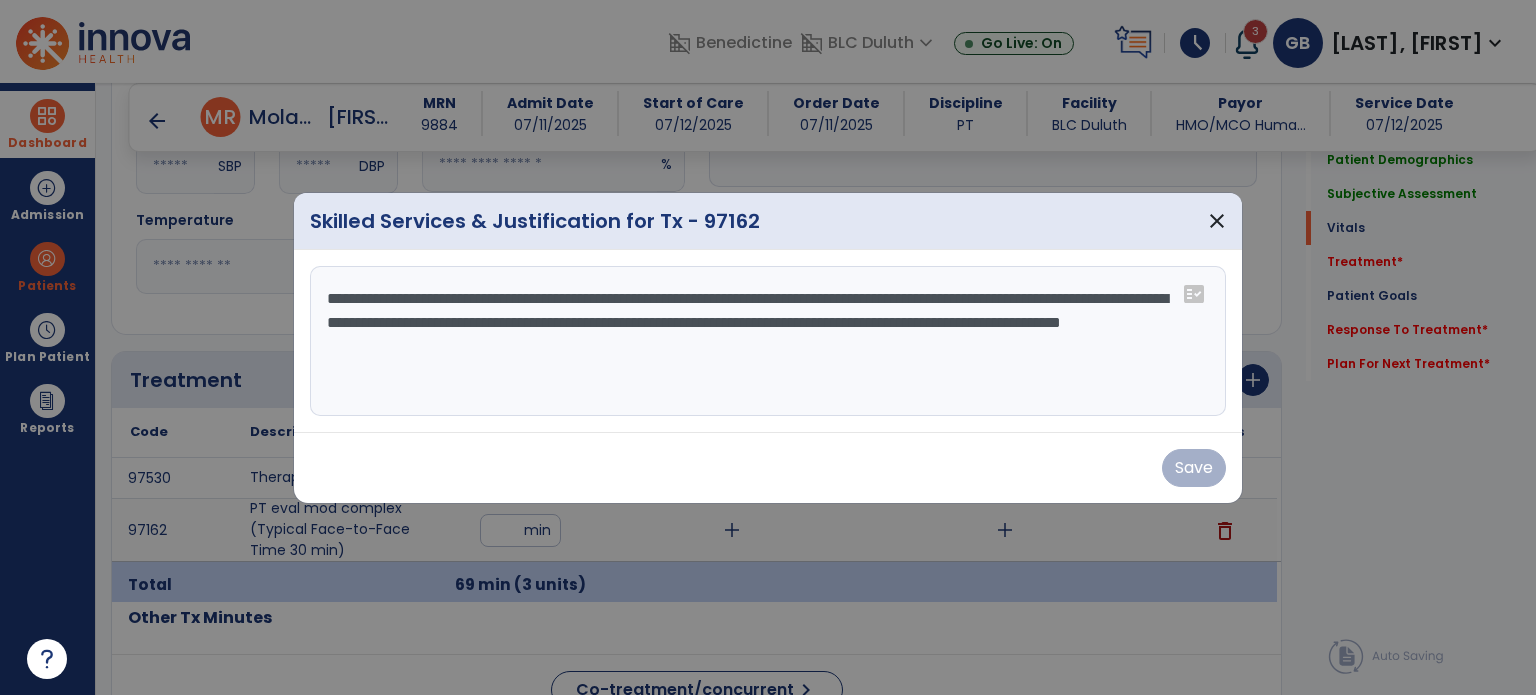 click at bounding box center (768, 341) 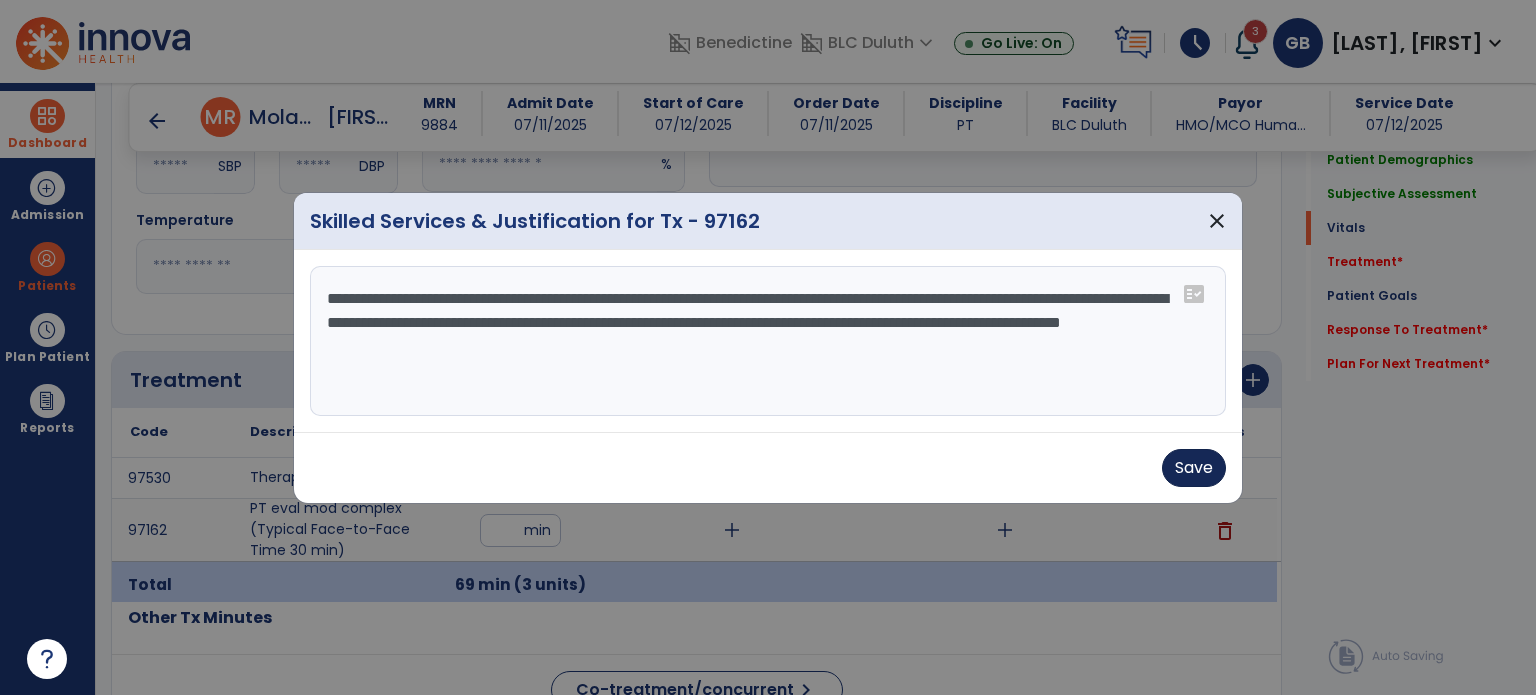 type on "**********" 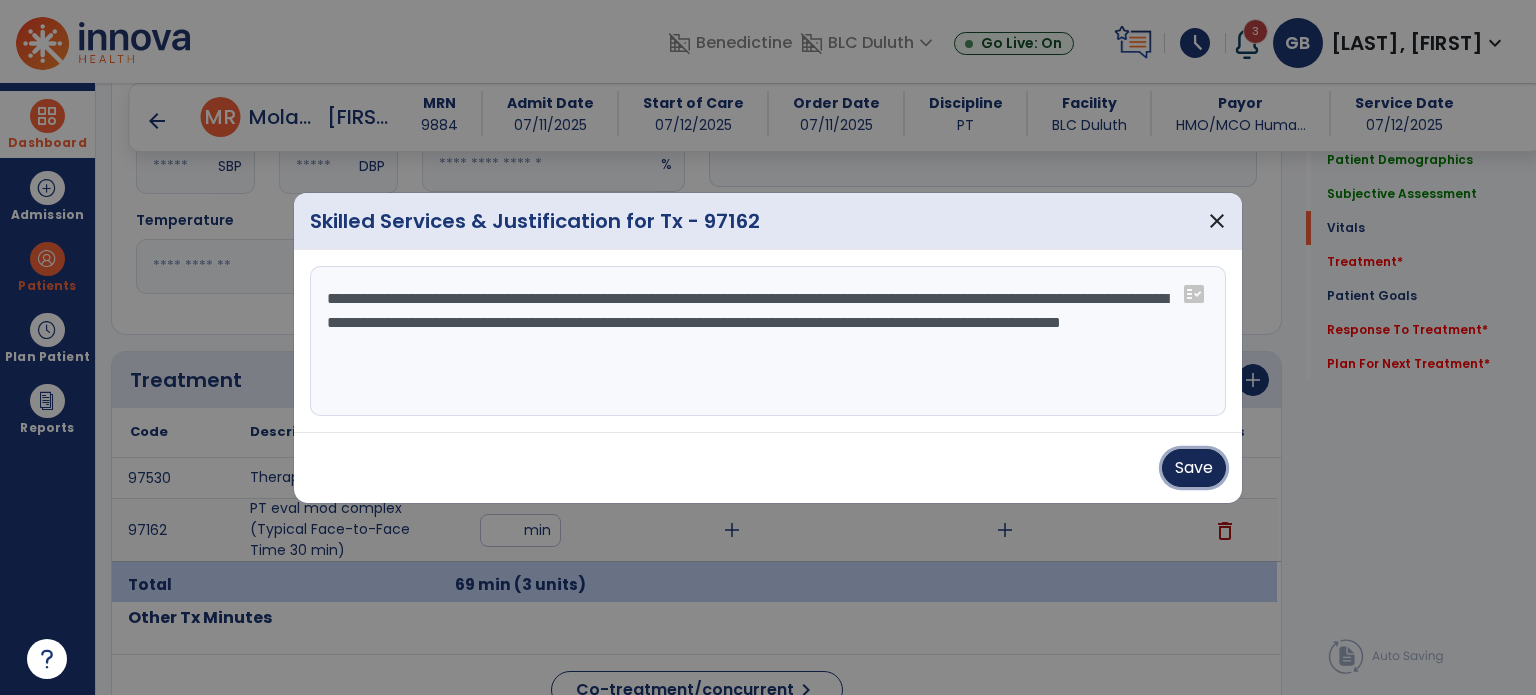 click on "Save" at bounding box center [1194, 468] 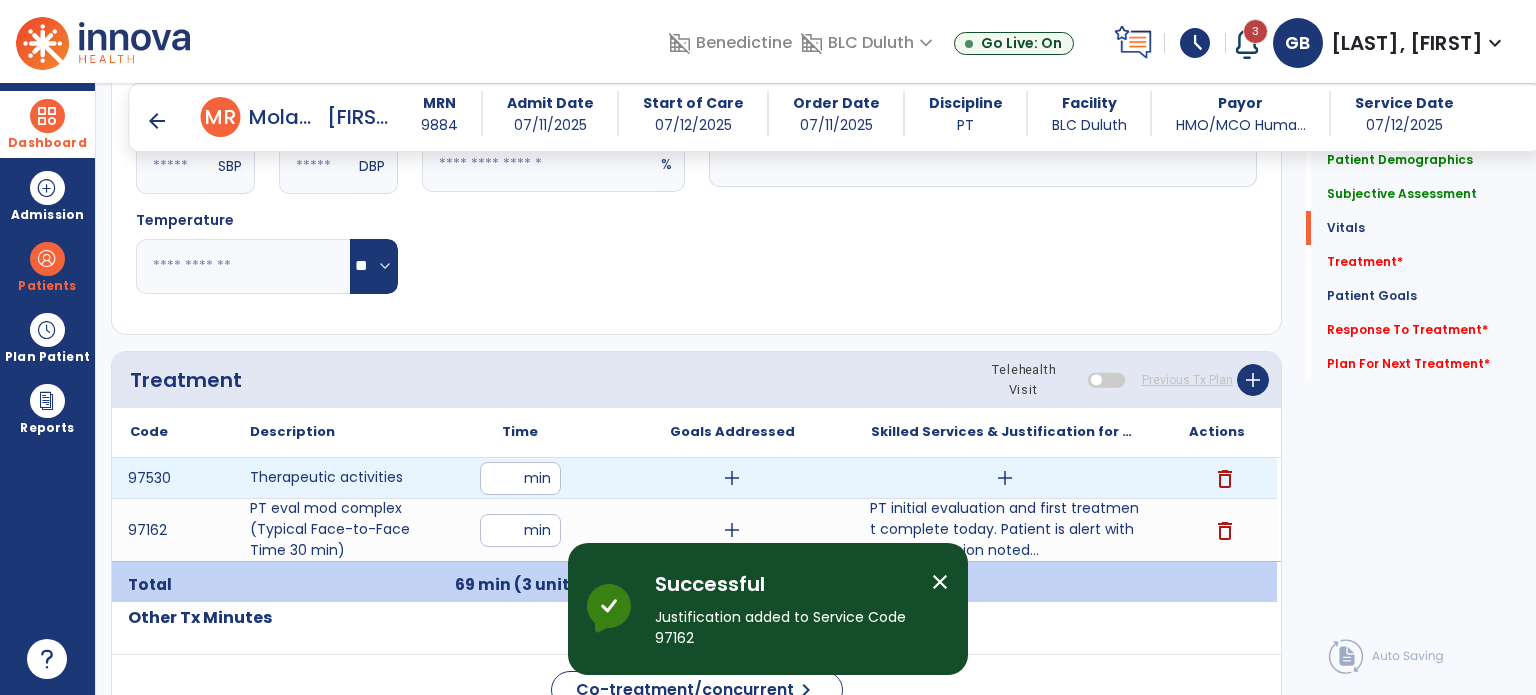 click on "add" at bounding box center (1005, 478) 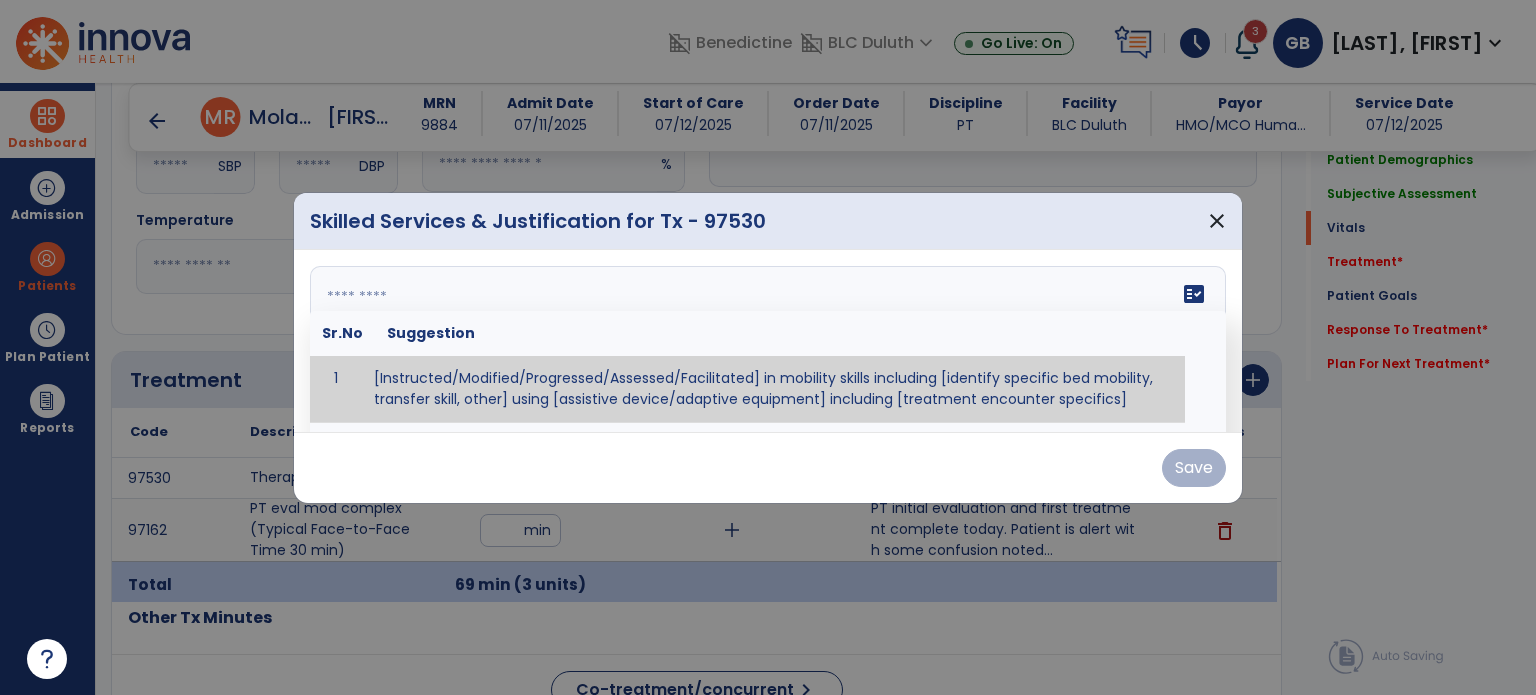 click at bounding box center (766, 341) 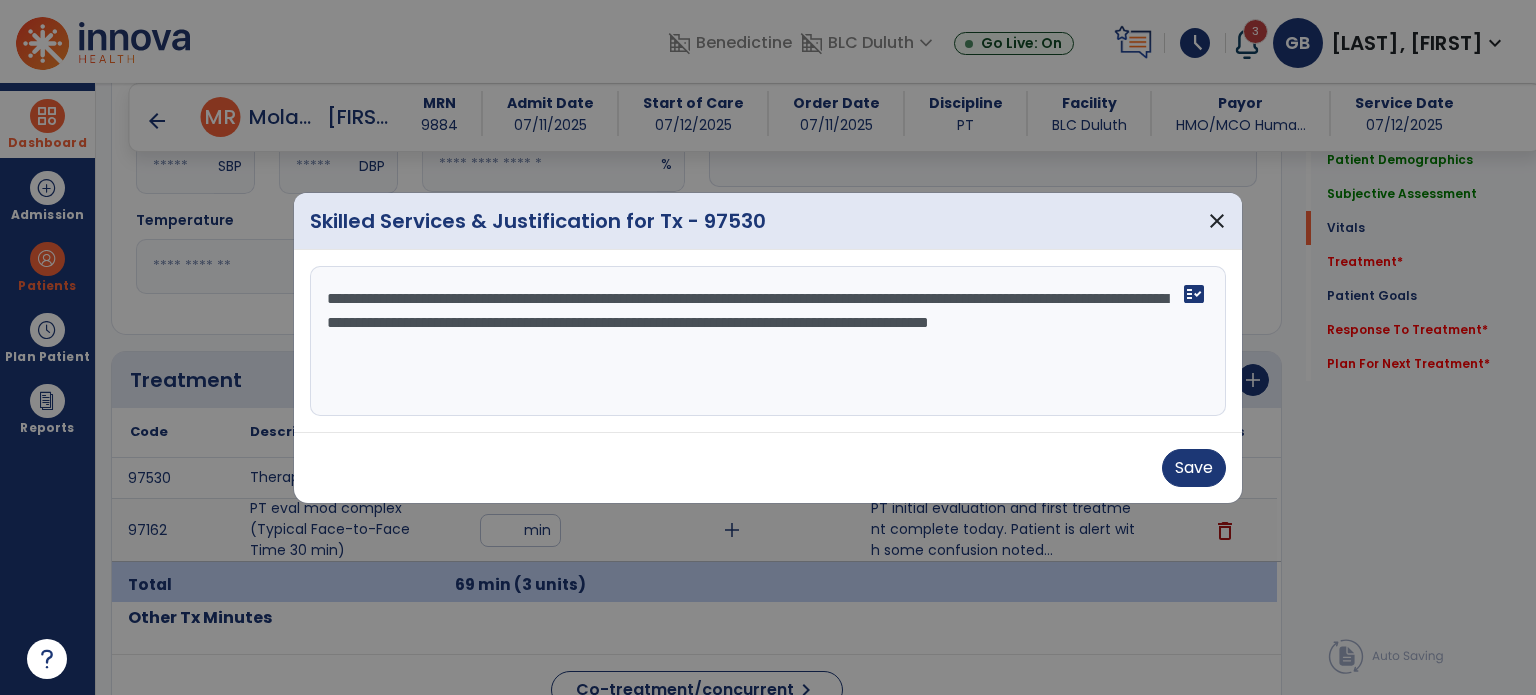 click on "**********" at bounding box center [768, 341] 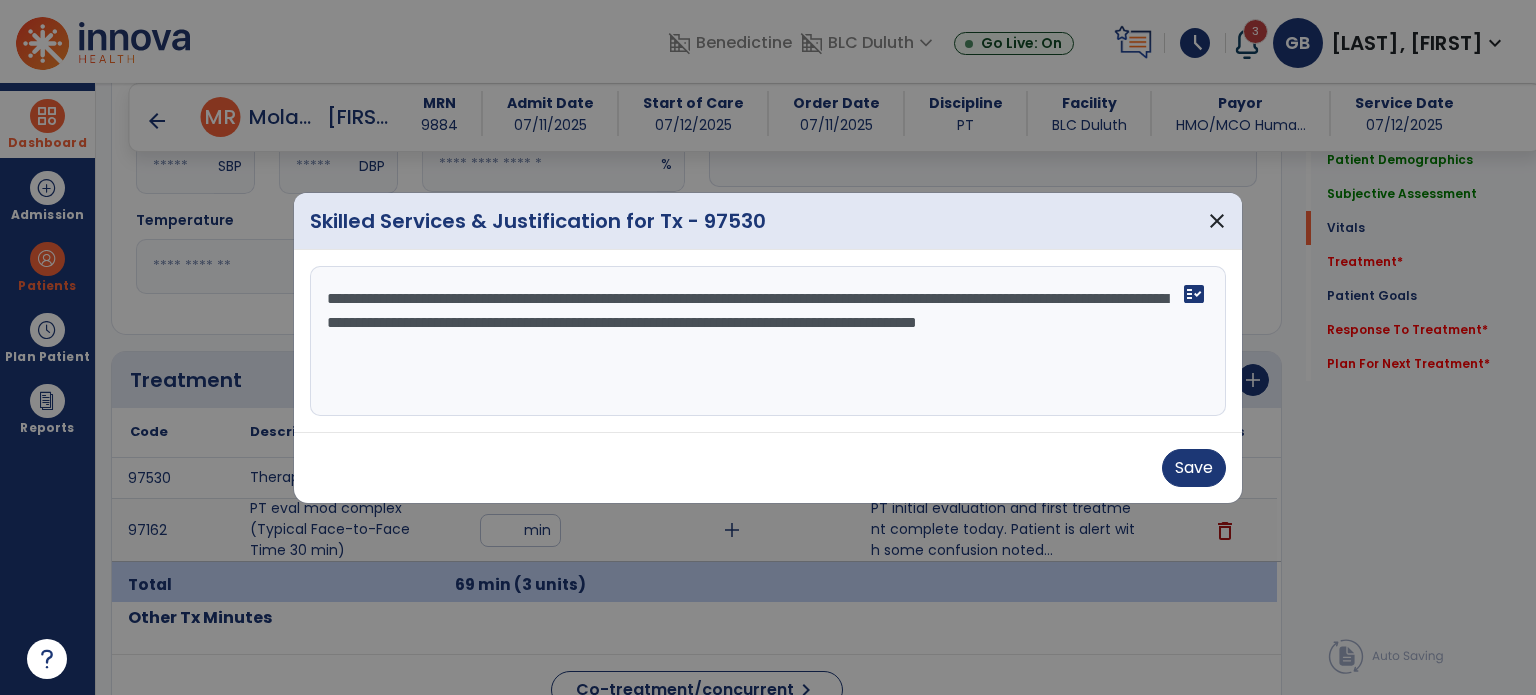 drag, startPoint x: 604, startPoint y: 340, endPoint x: 640, endPoint y: 328, distance: 37.94733 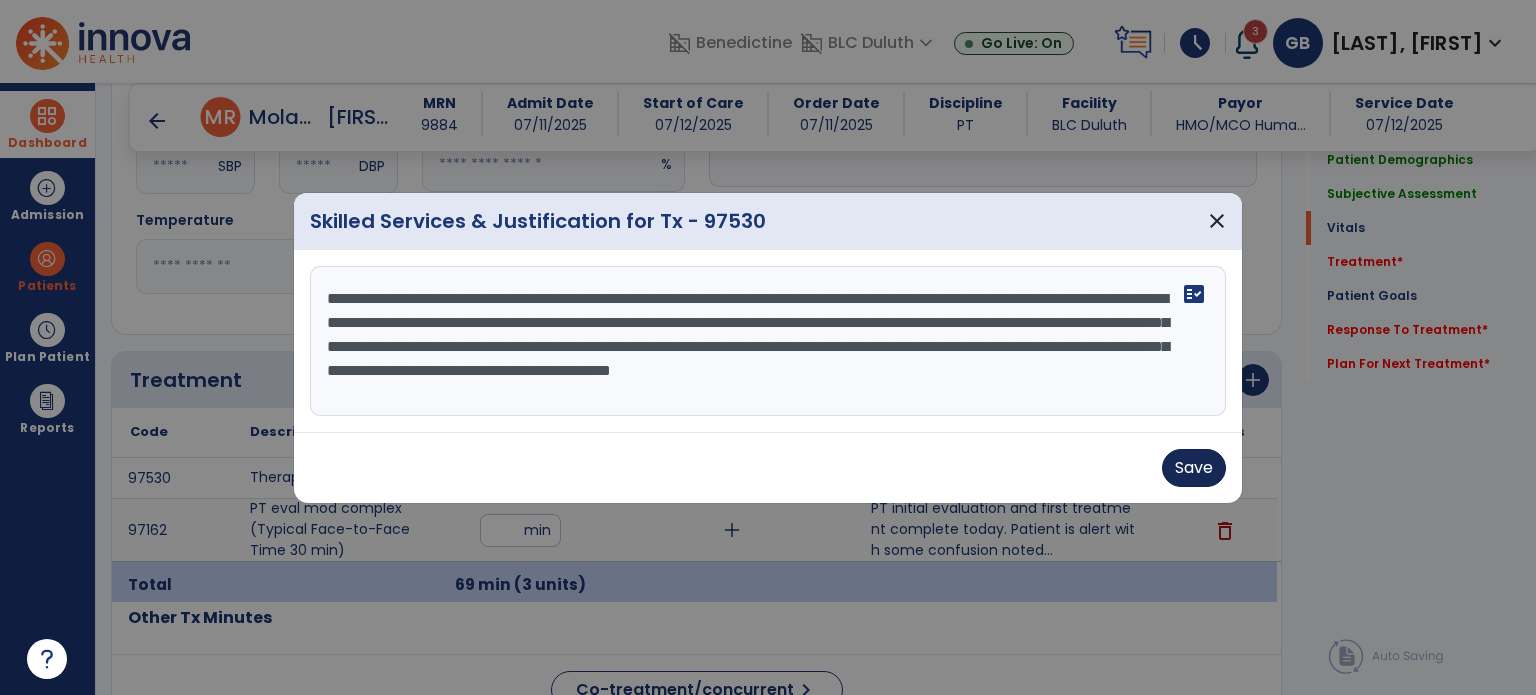 type on "**********" 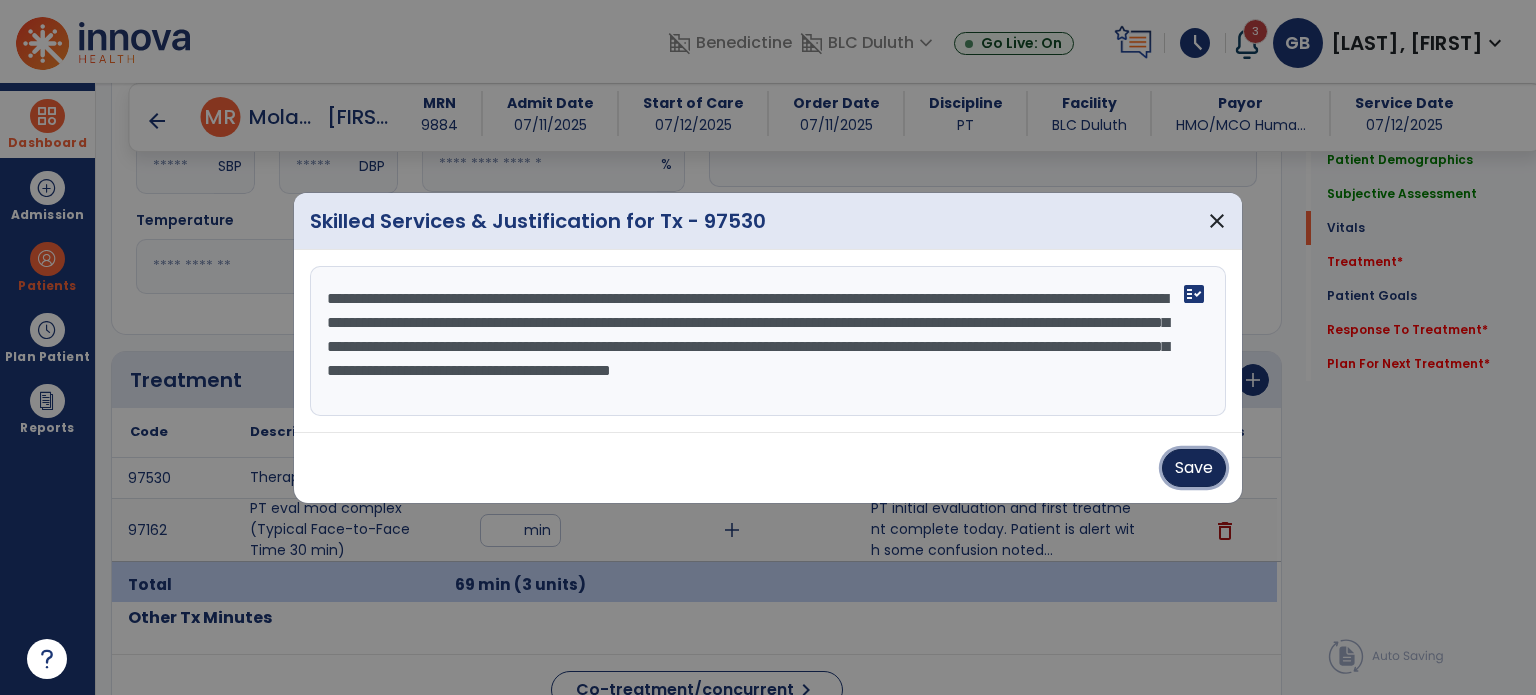 click on "Save" at bounding box center (1194, 468) 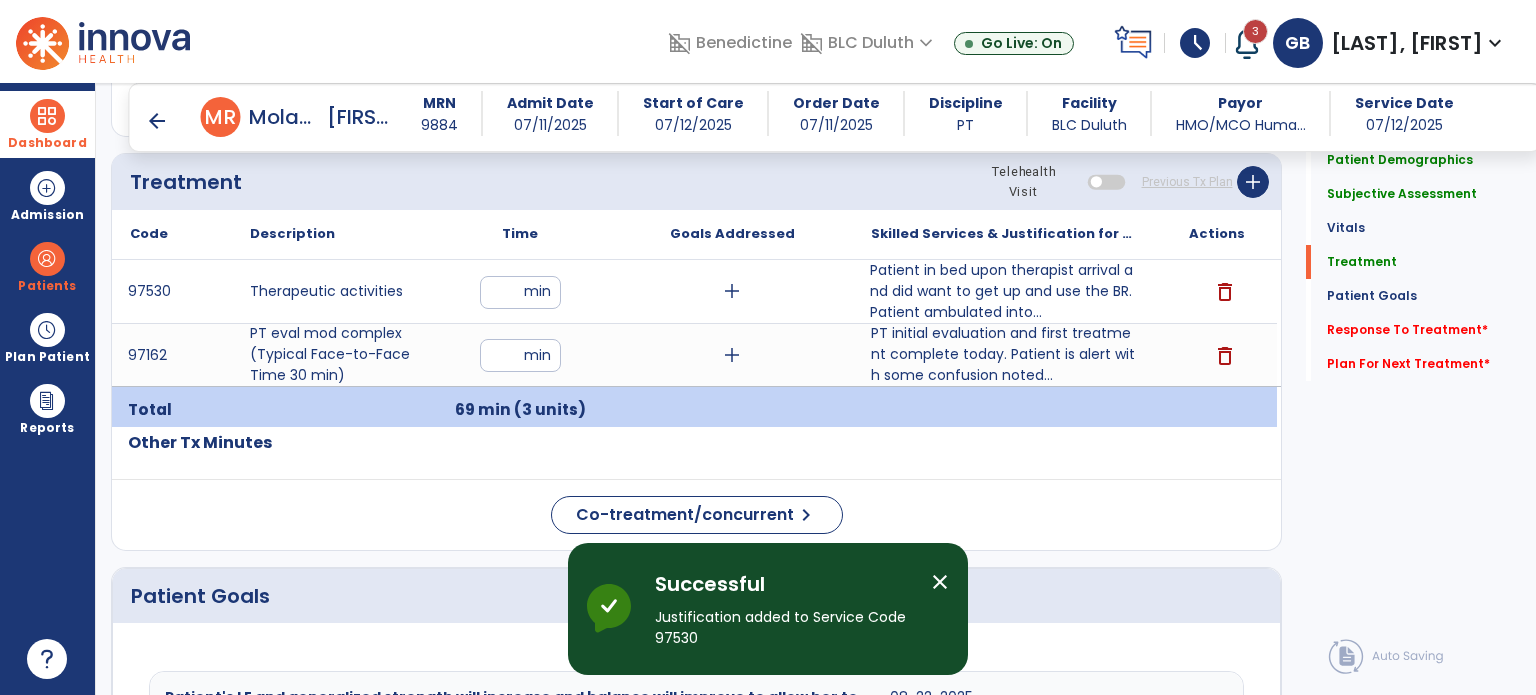 scroll, scrollTop: 1098, scrollLeft: 0, axis: vertical 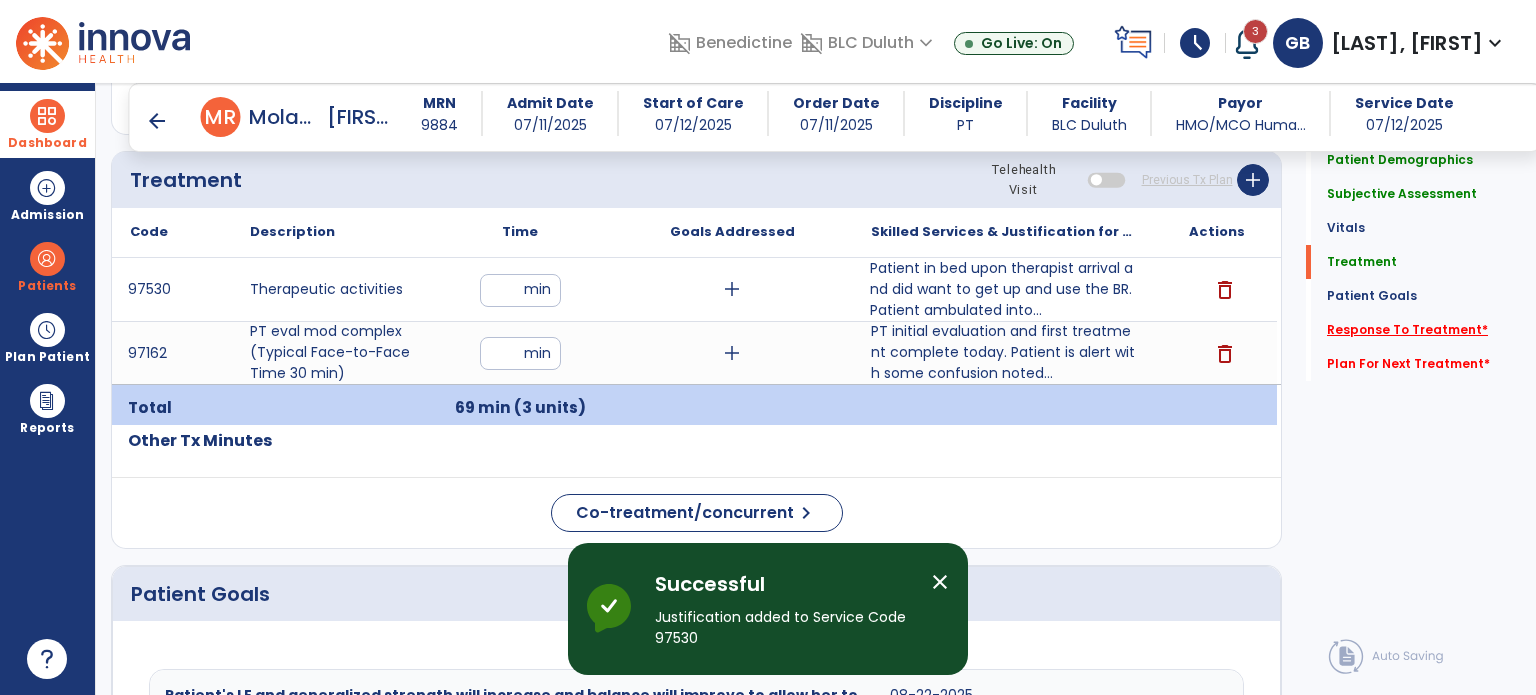 click on "Response To Treatment   *" 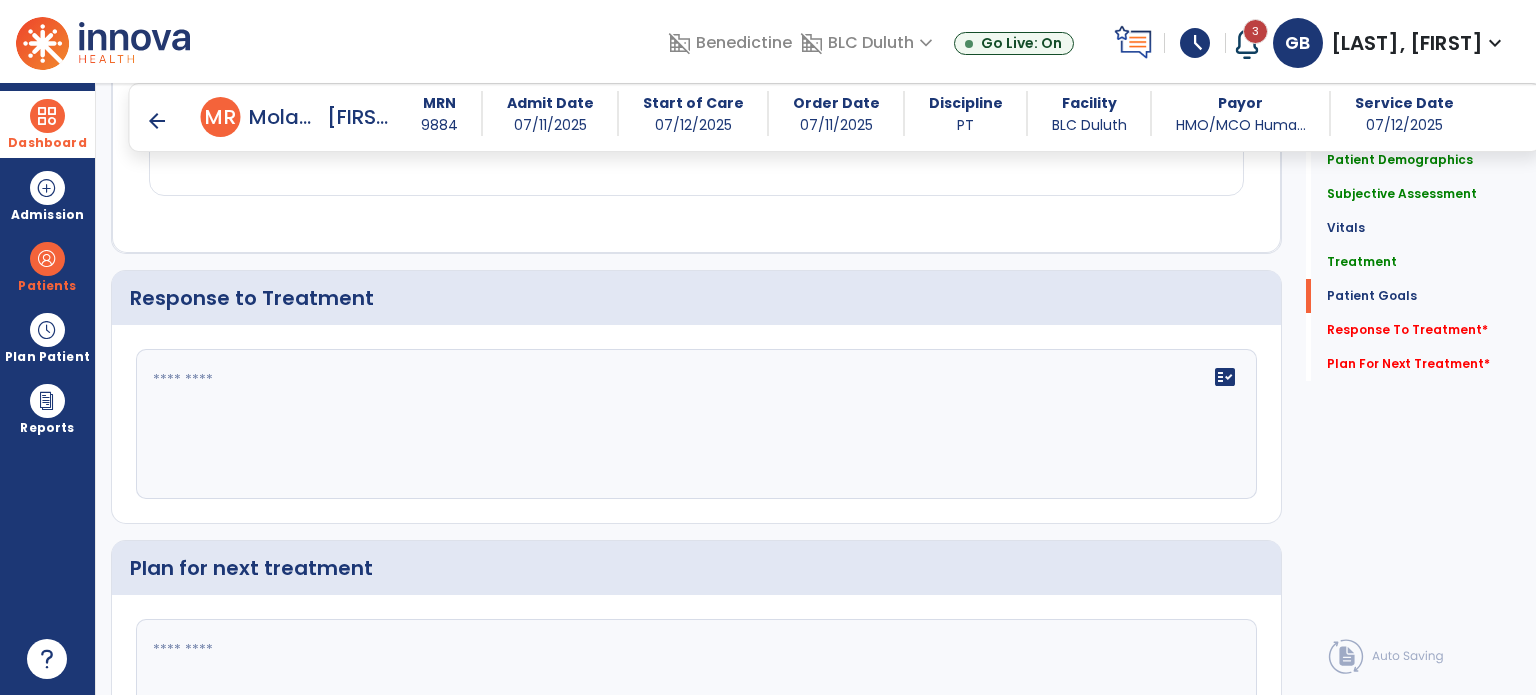 scroll, scrollTop: 2485, scrollLeft: 0, axis: vertical 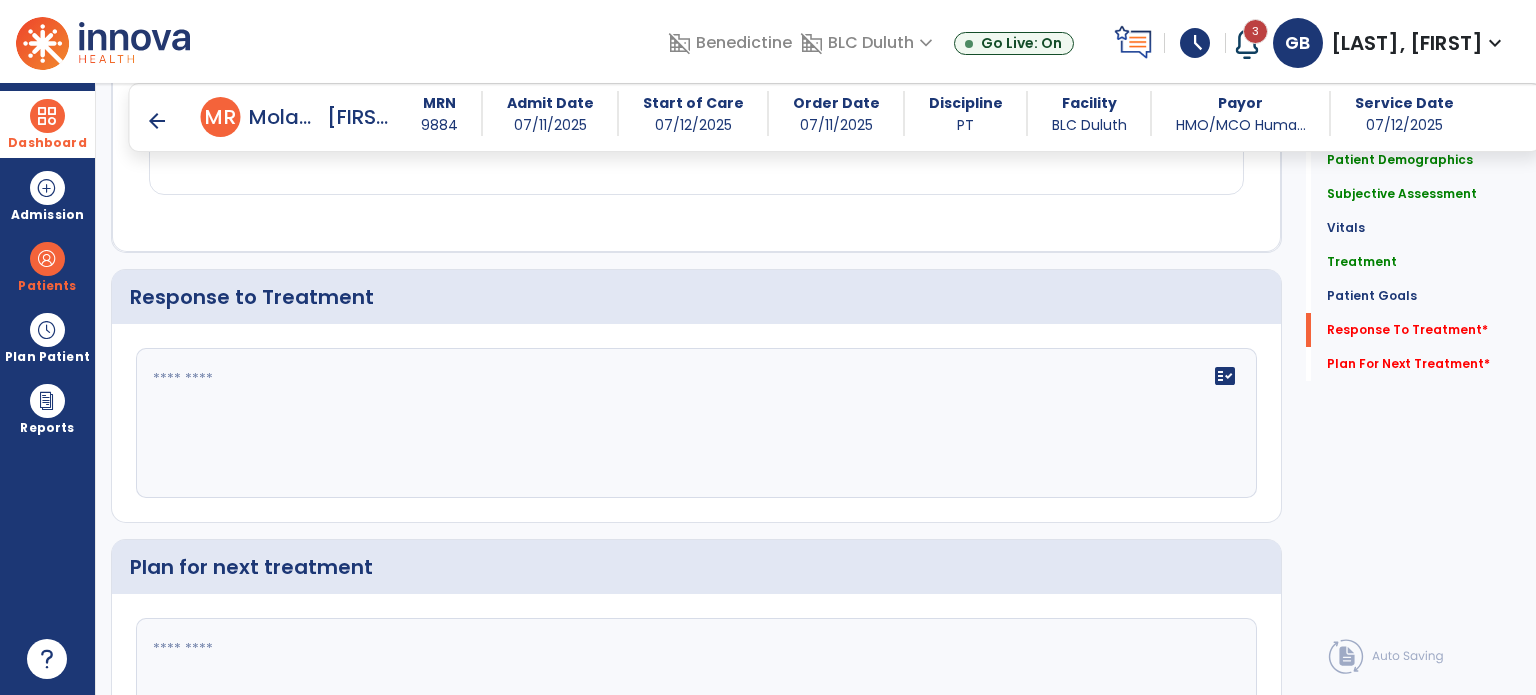 click 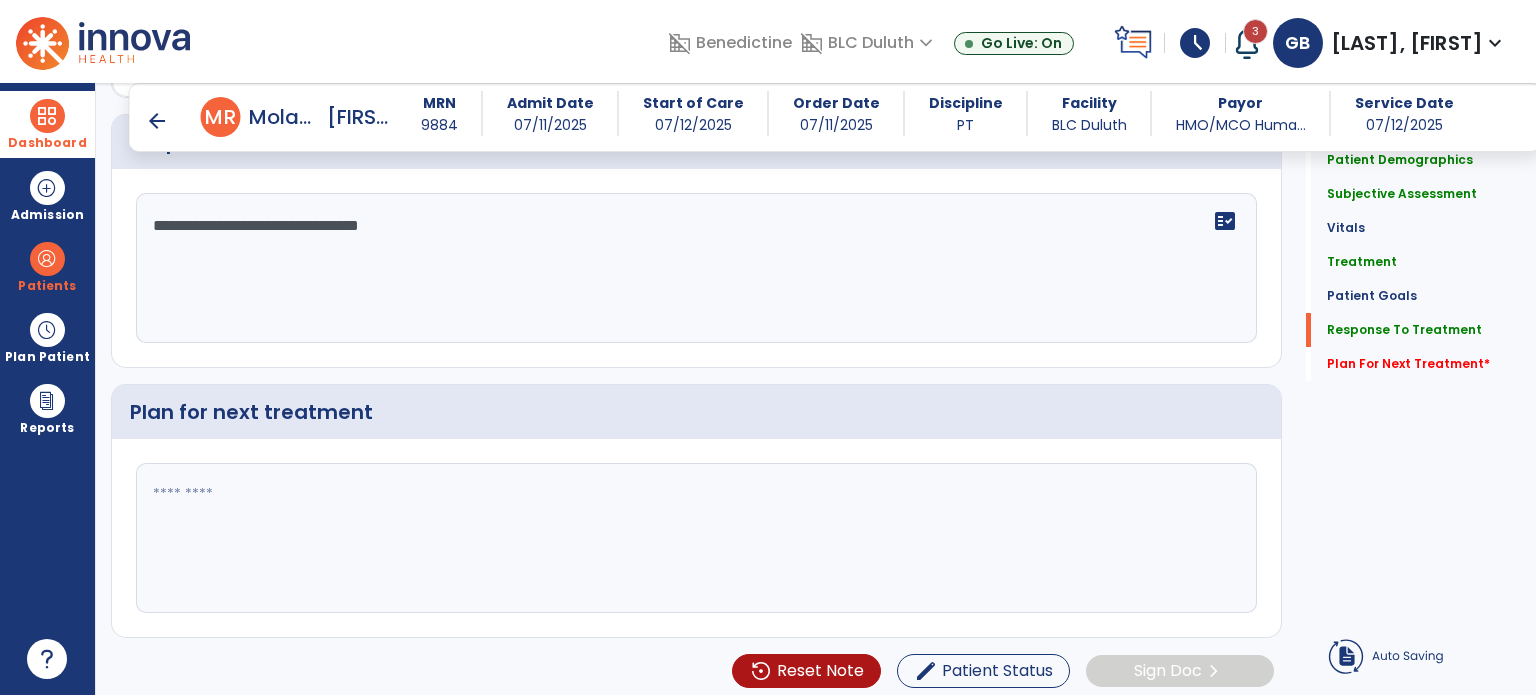 type on "**********" 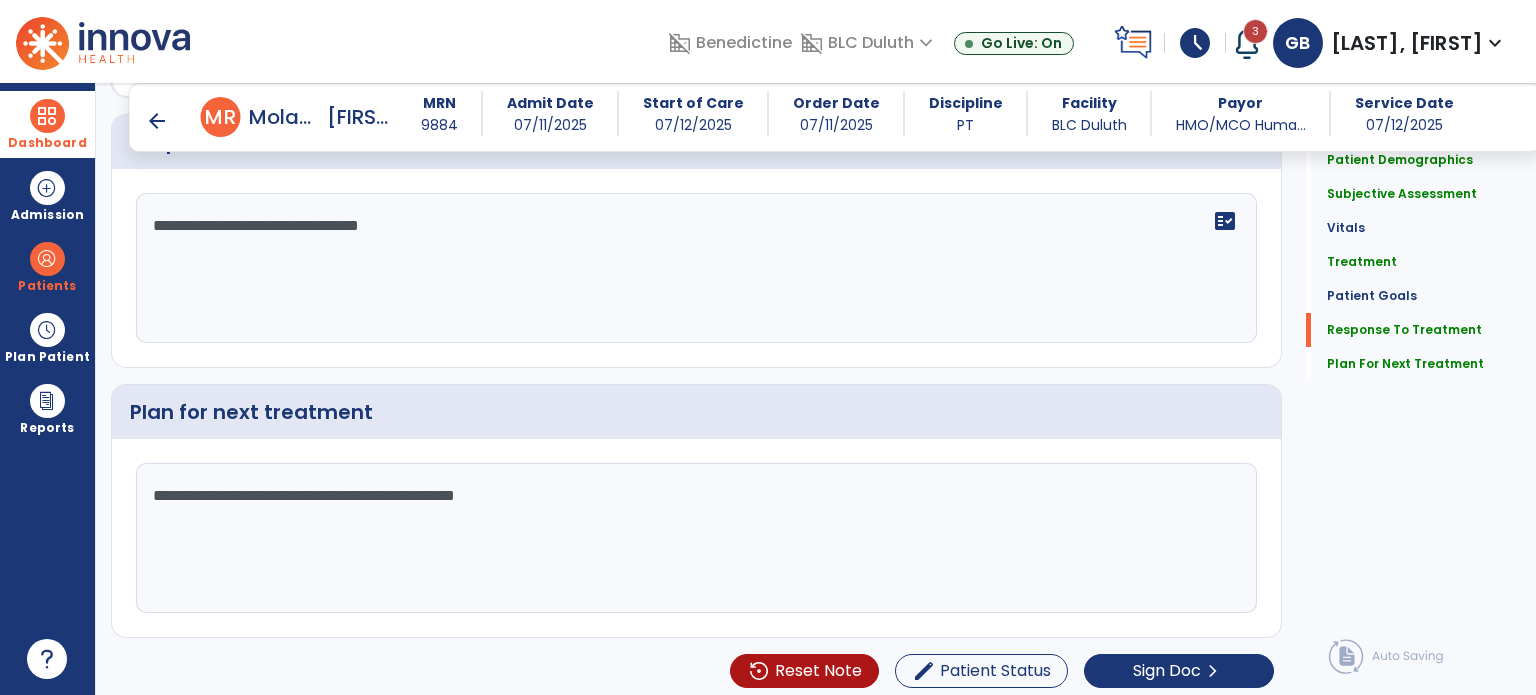 scroll, scrollTop: 2640, scrollLeft: 0, axis: vertical 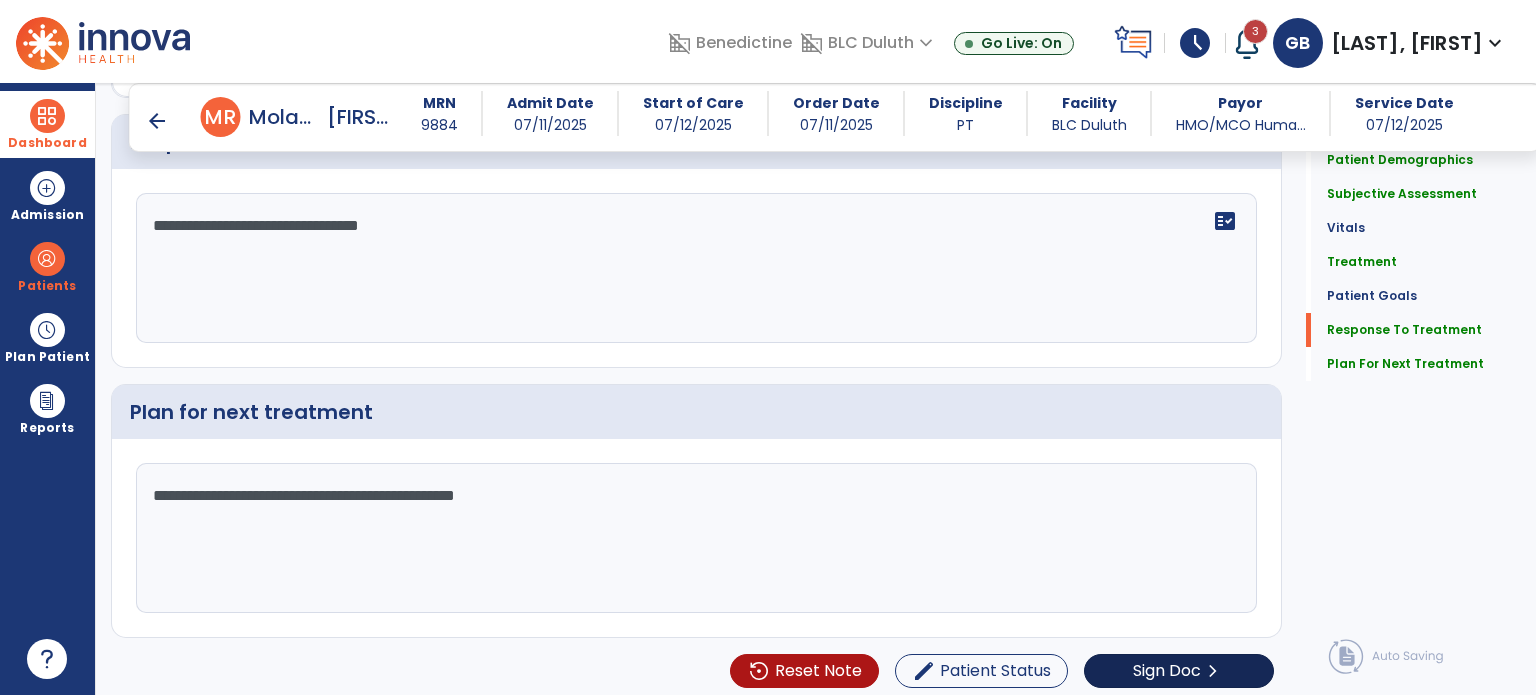 type on "**********" 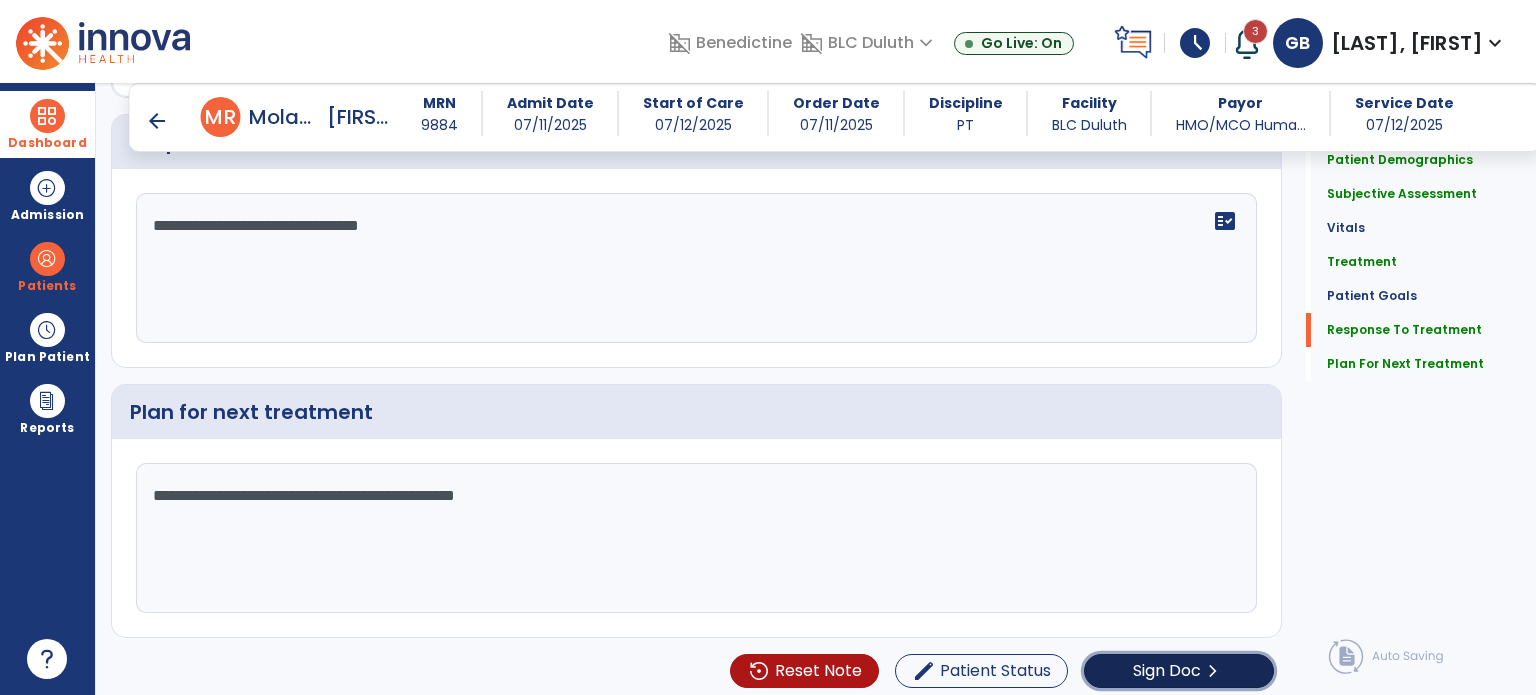 click on "chevron_right" 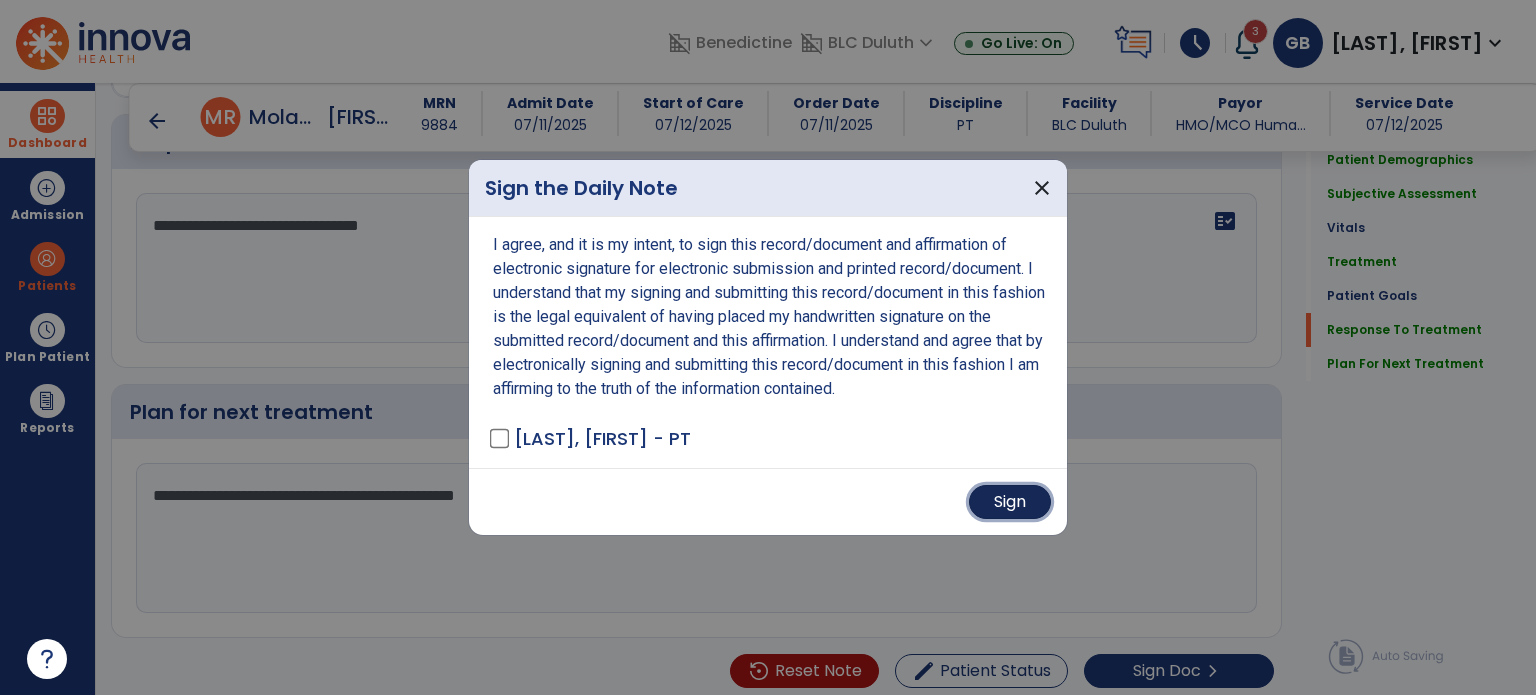 click on "Sign" at bounding box center [1010, 502] 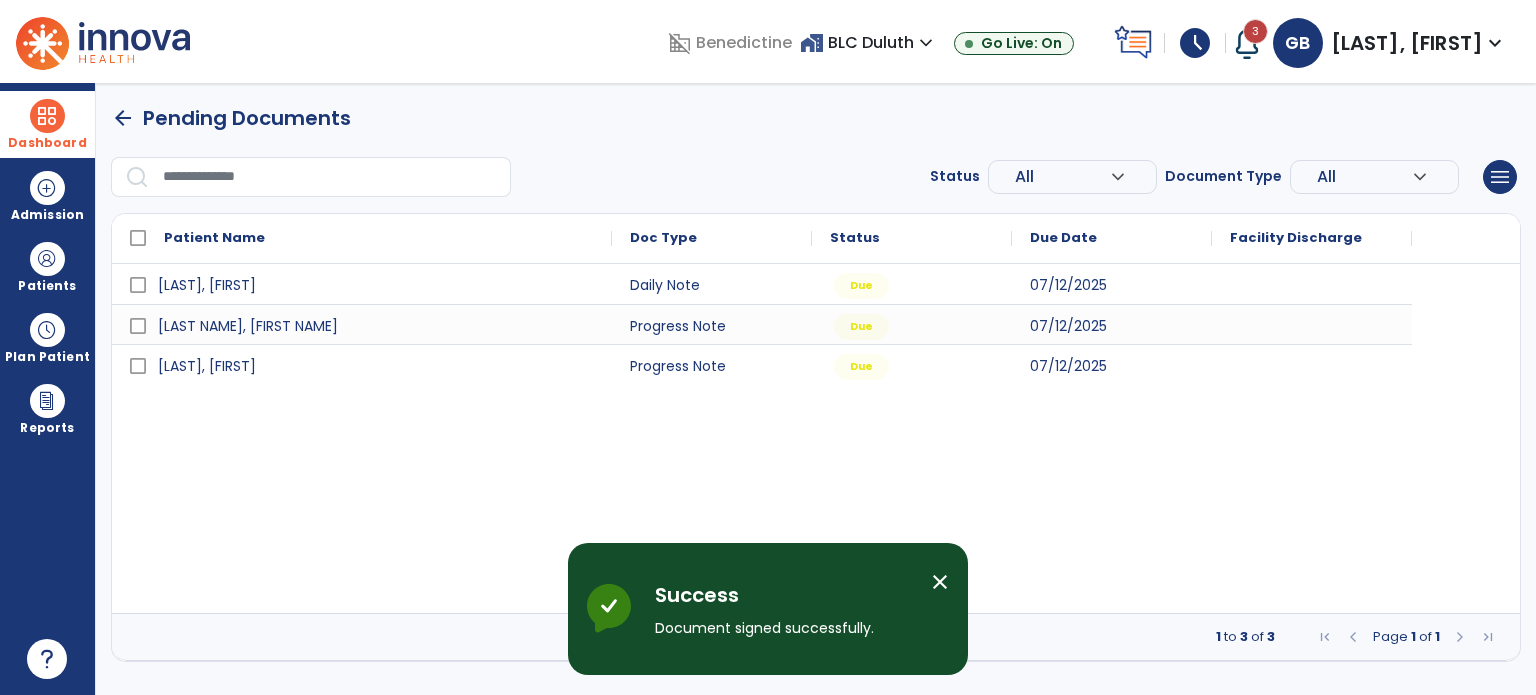 scroll, scrollTop: 0, scrollLeft: 0, axis: both 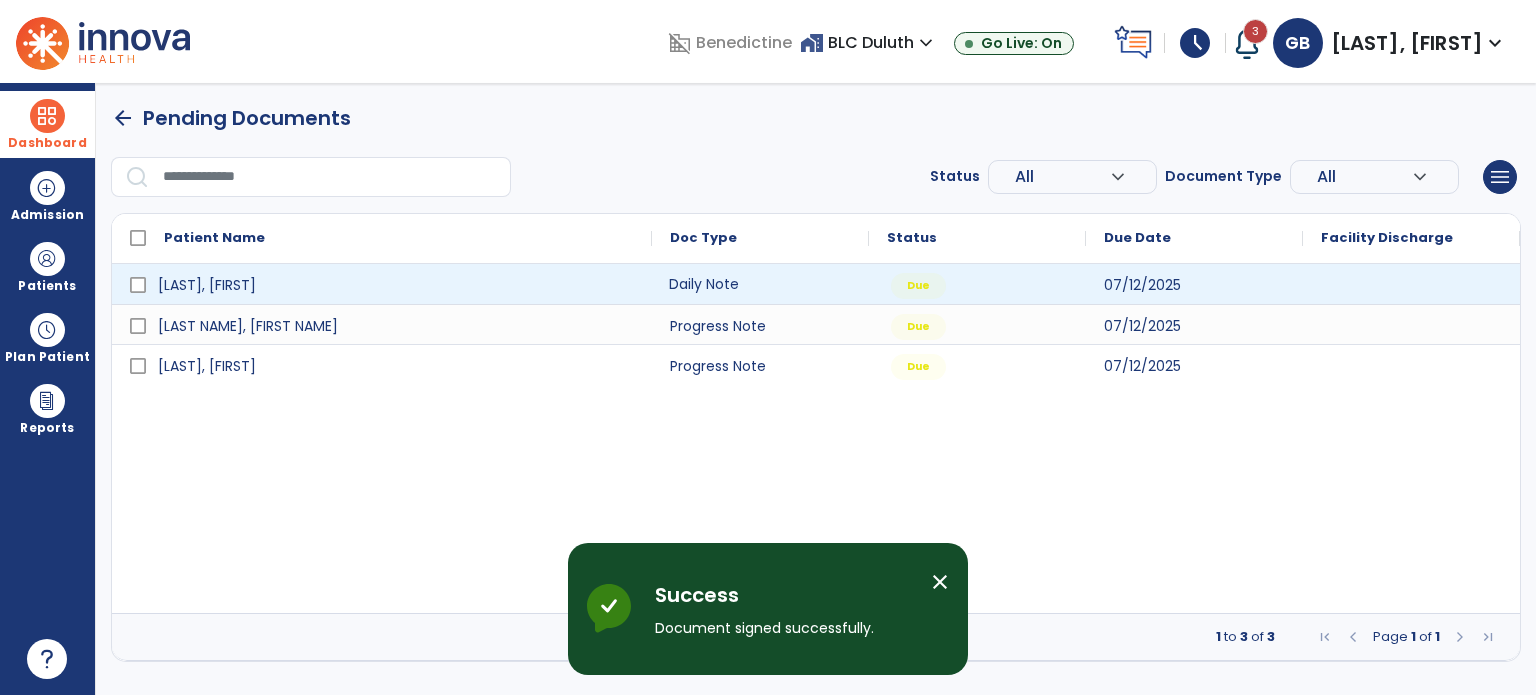 click on "Daily Note" at bounding box center [760, 284] 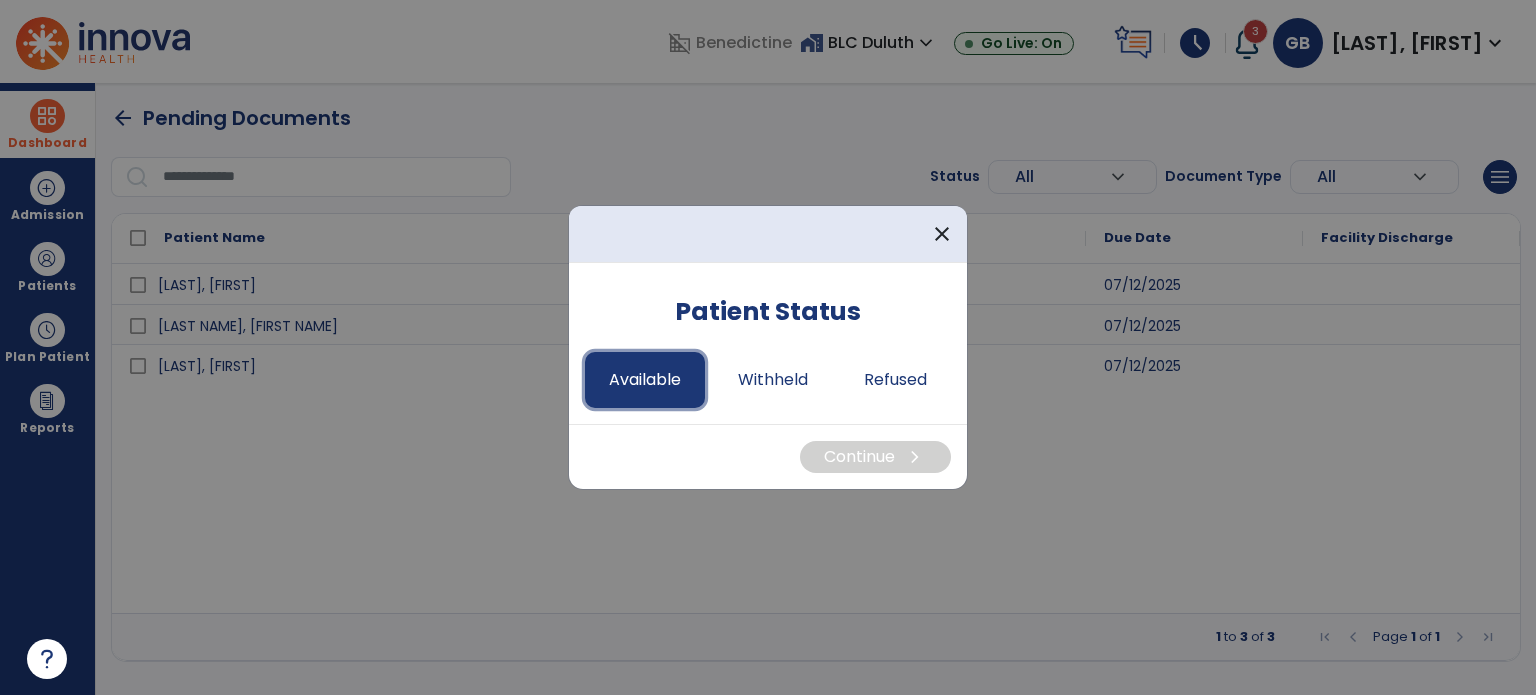 click on "Available" at bounding box center [645, 380] 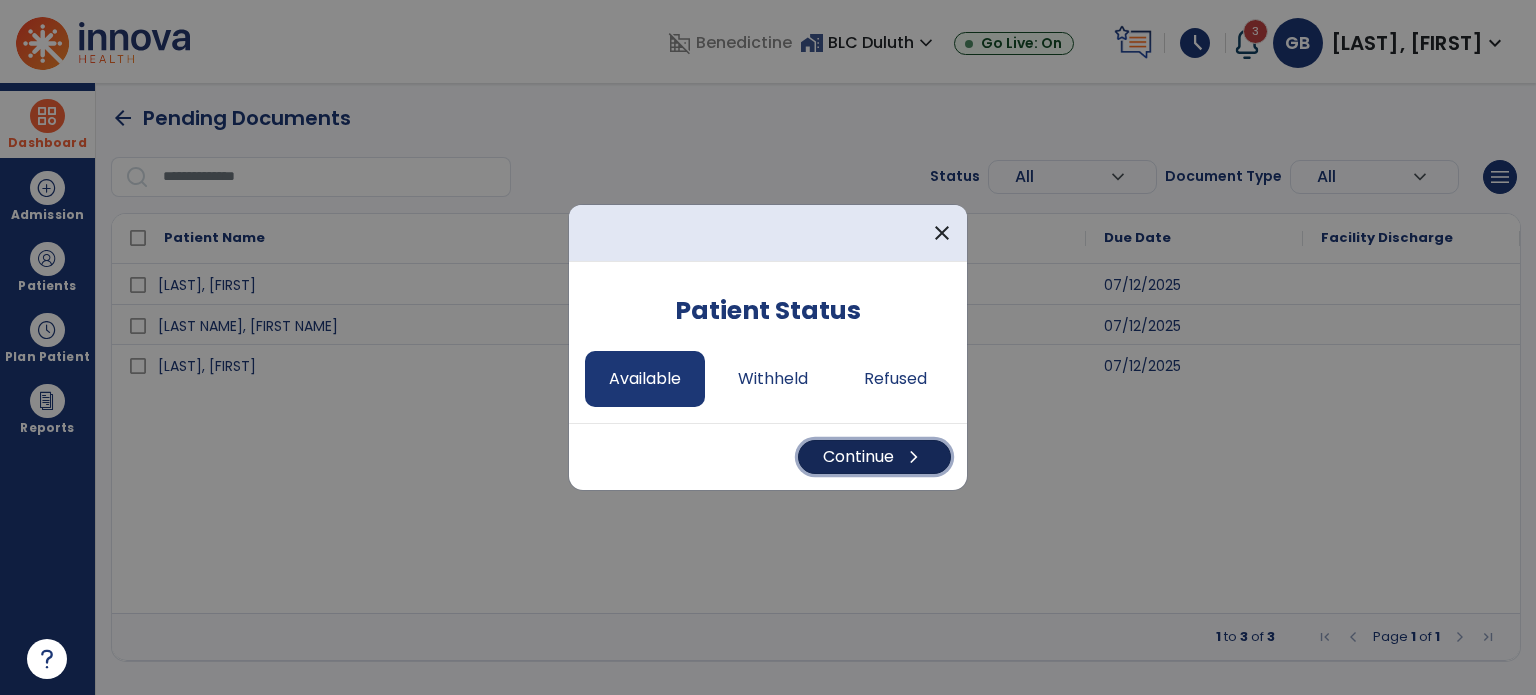 click on "chevron_right" at bounding box center (914, 457) 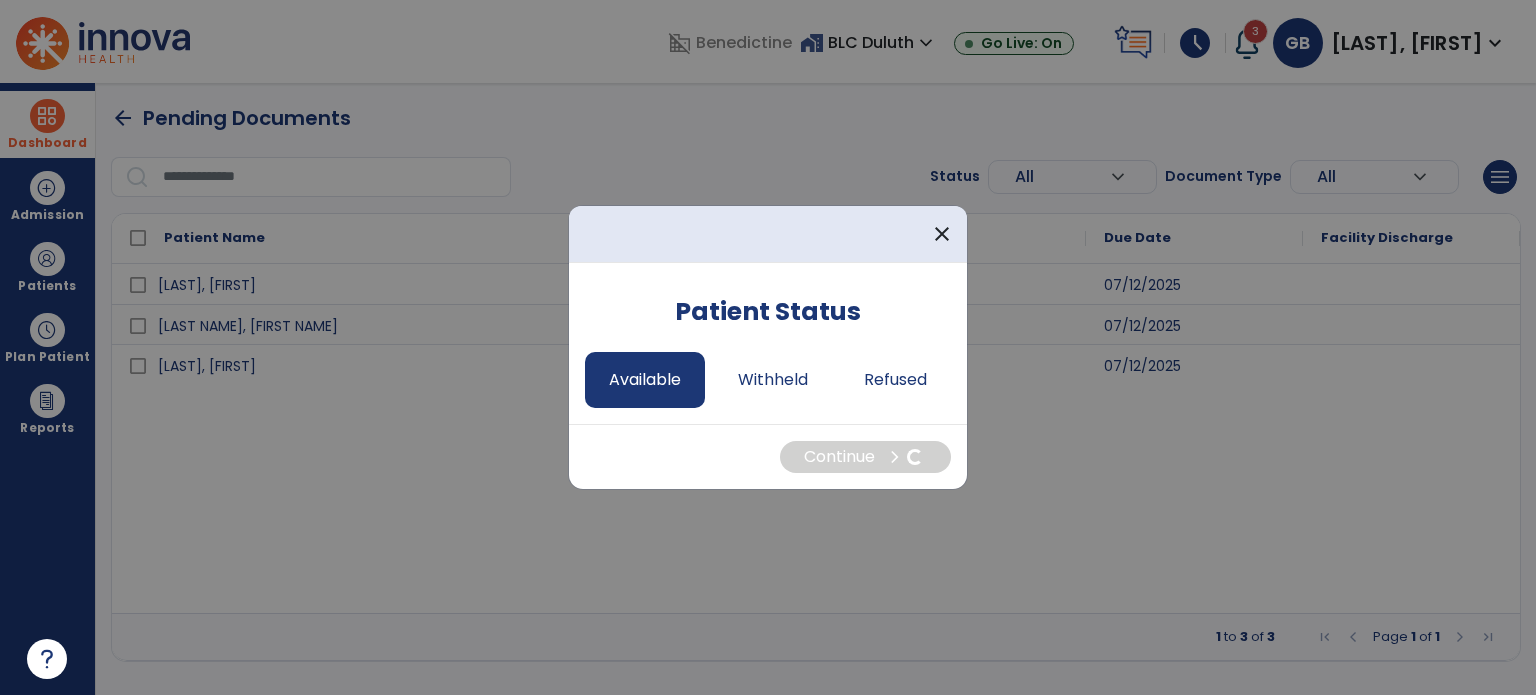 select on "*" 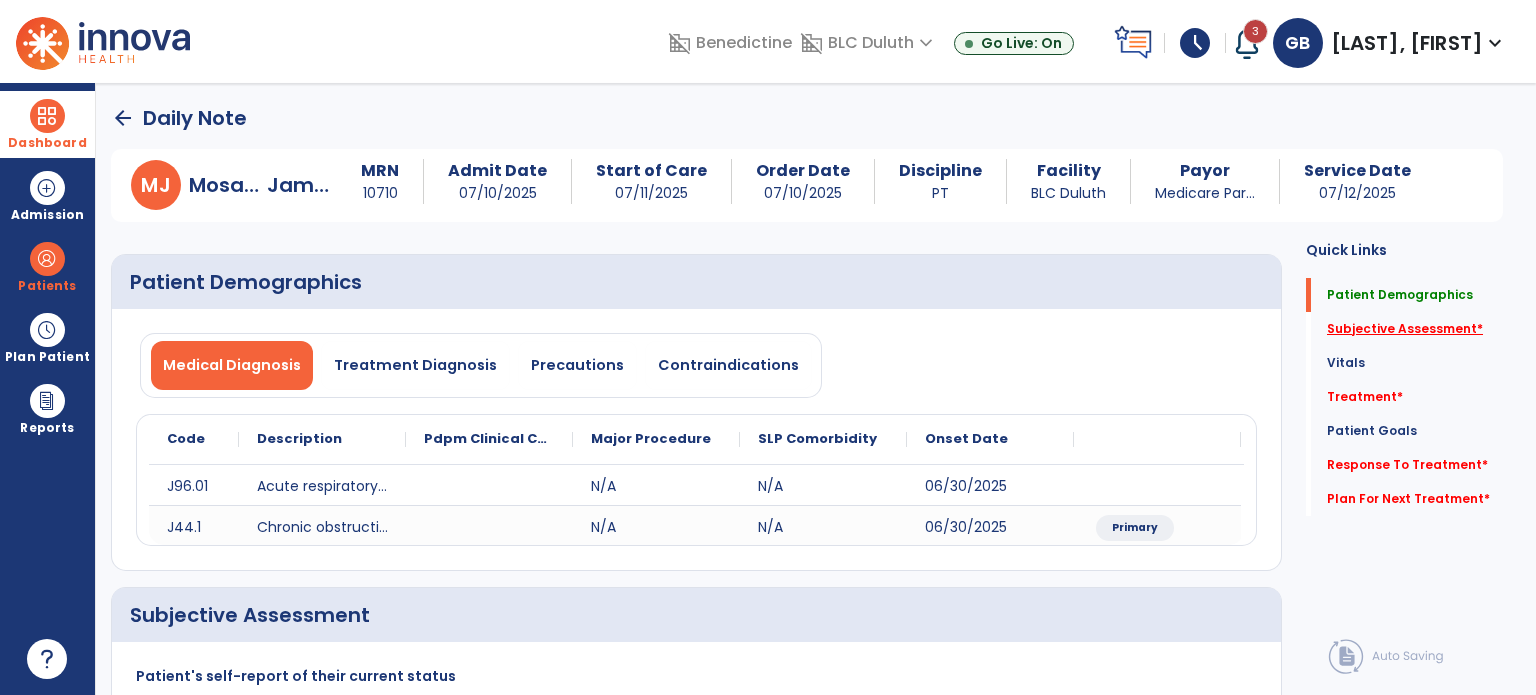 click on "Subjective Assessment   *" 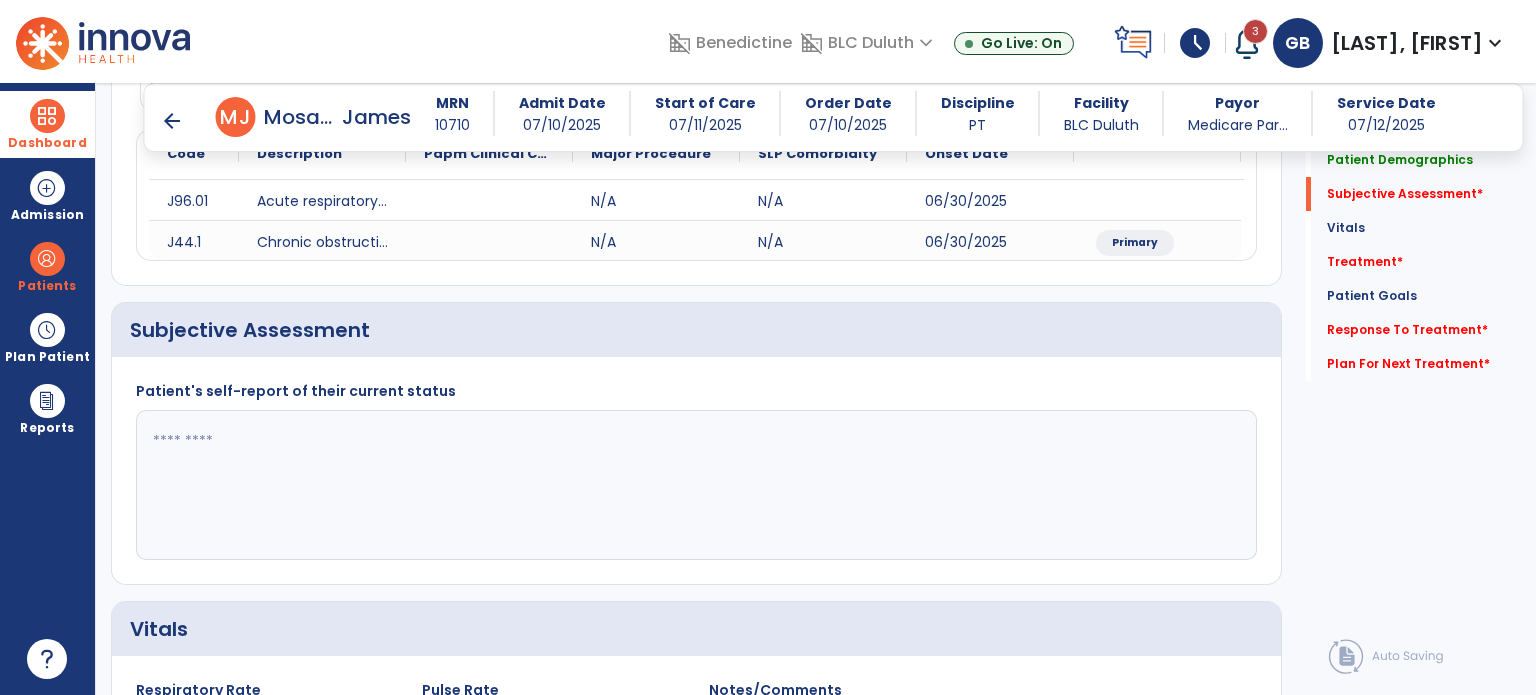 scroll, scrollTop: 338, scrollLeft: 0, axis: vertical 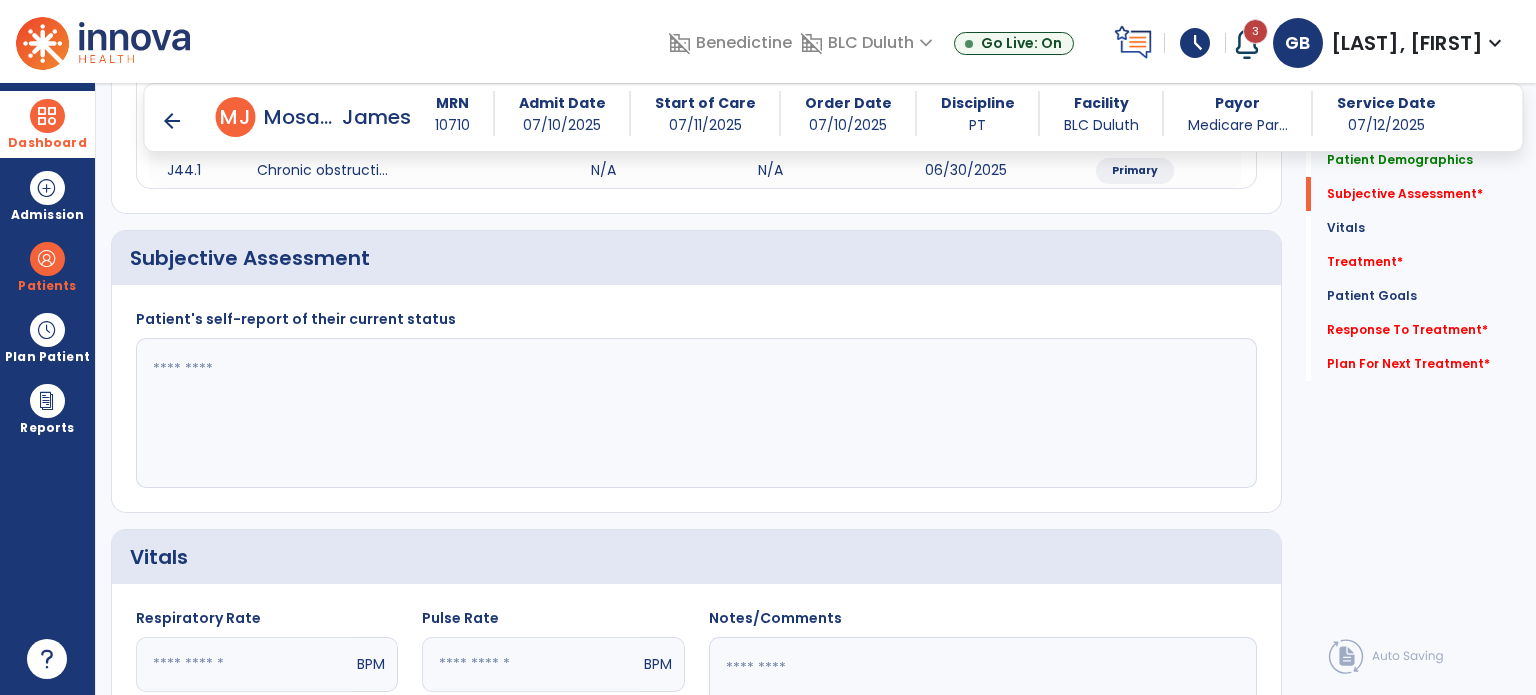 click 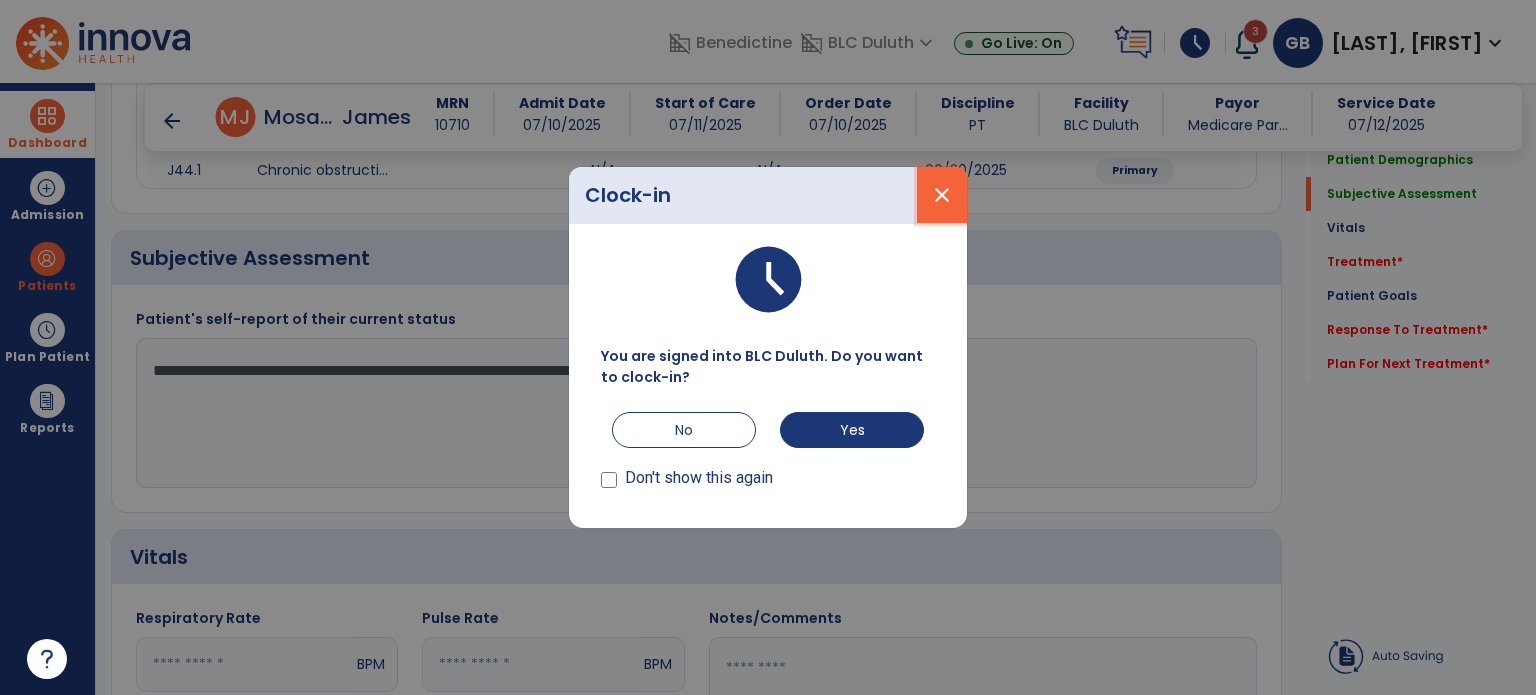 click on "close" at bounding box center (942, 195) 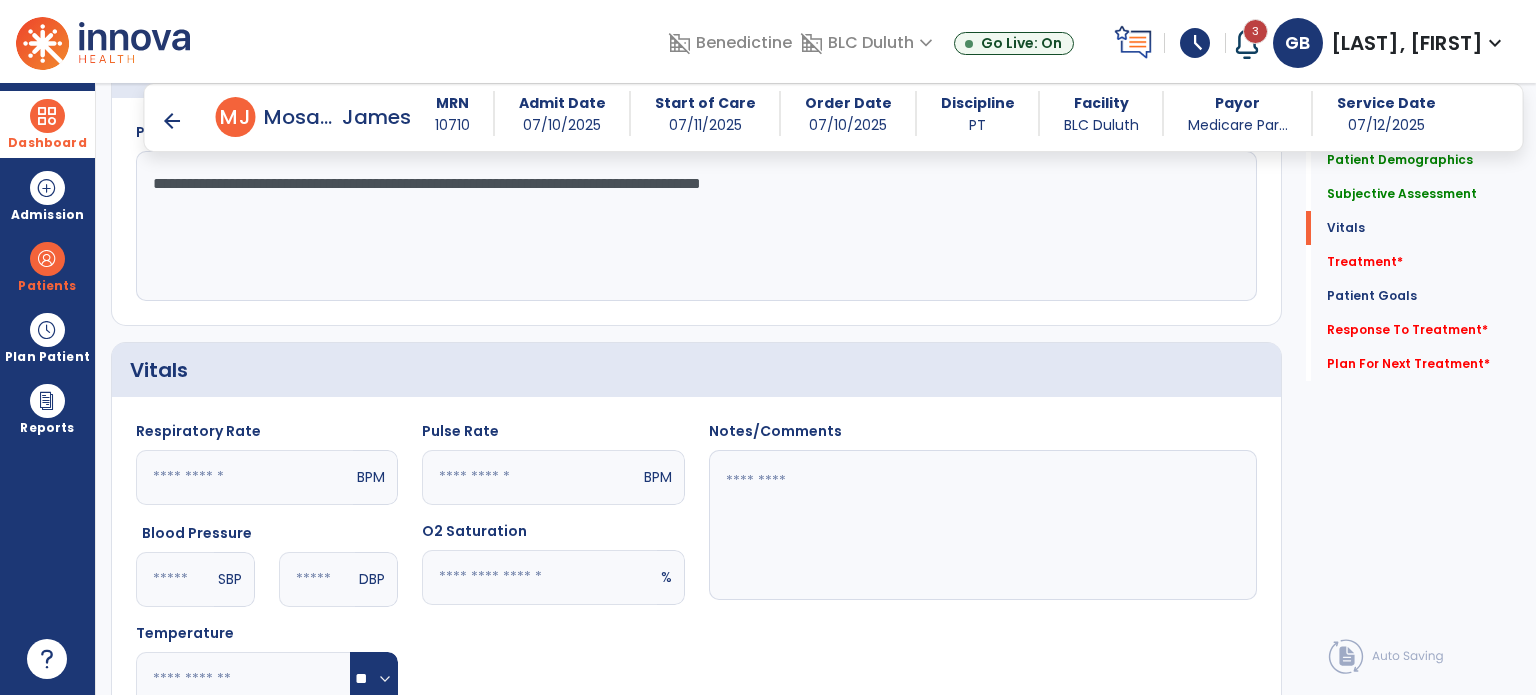 scroll, scrollTop: 538, scrollLeft: 0, axis: vertical 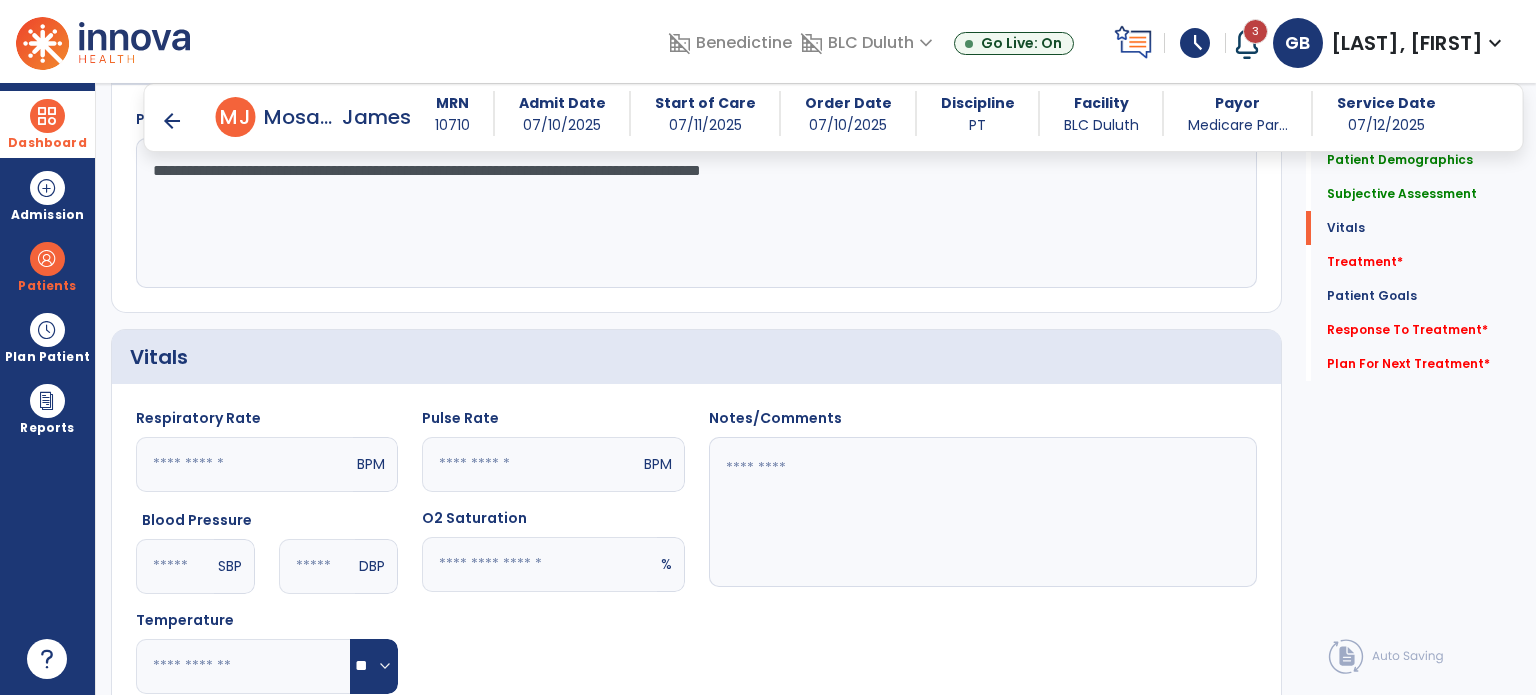 click on "**********" 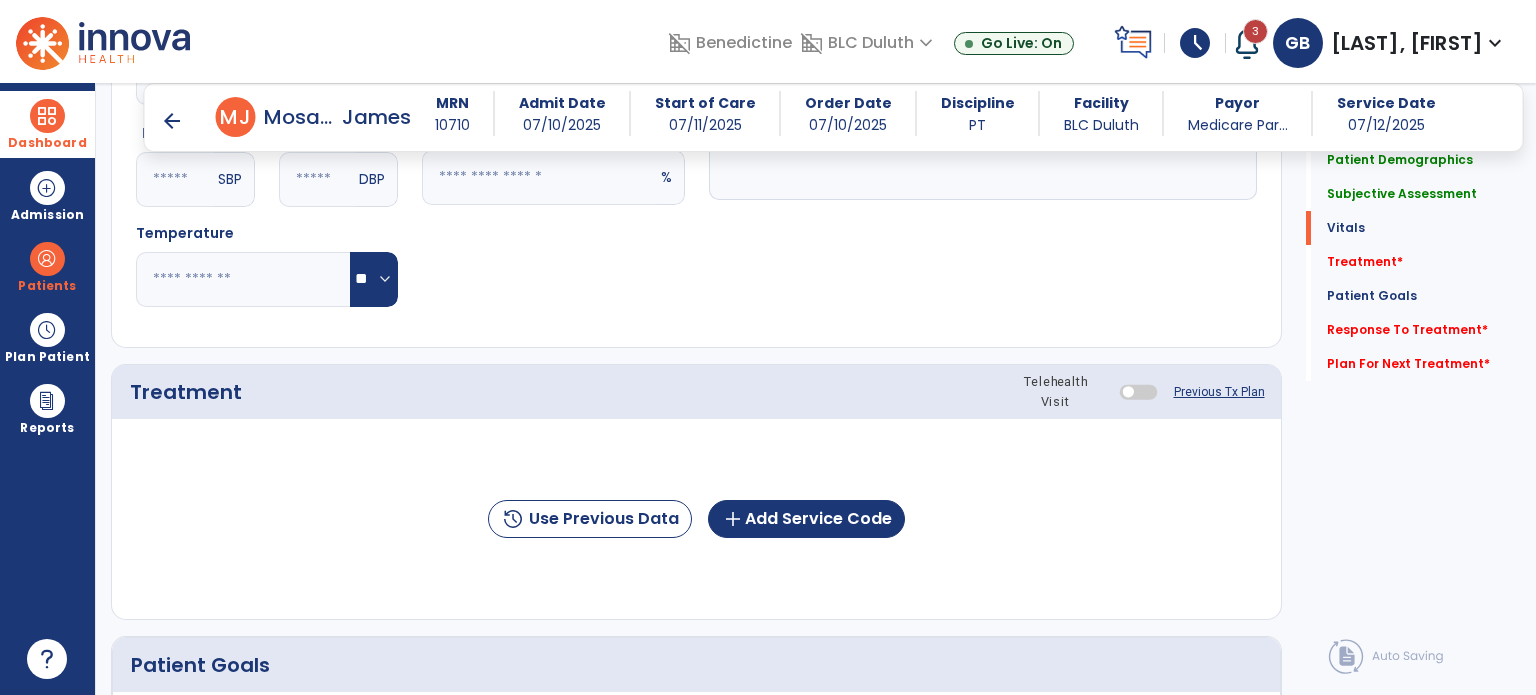 scroll, scrollTop: 938, scrollLeft: 0, axis: vertical 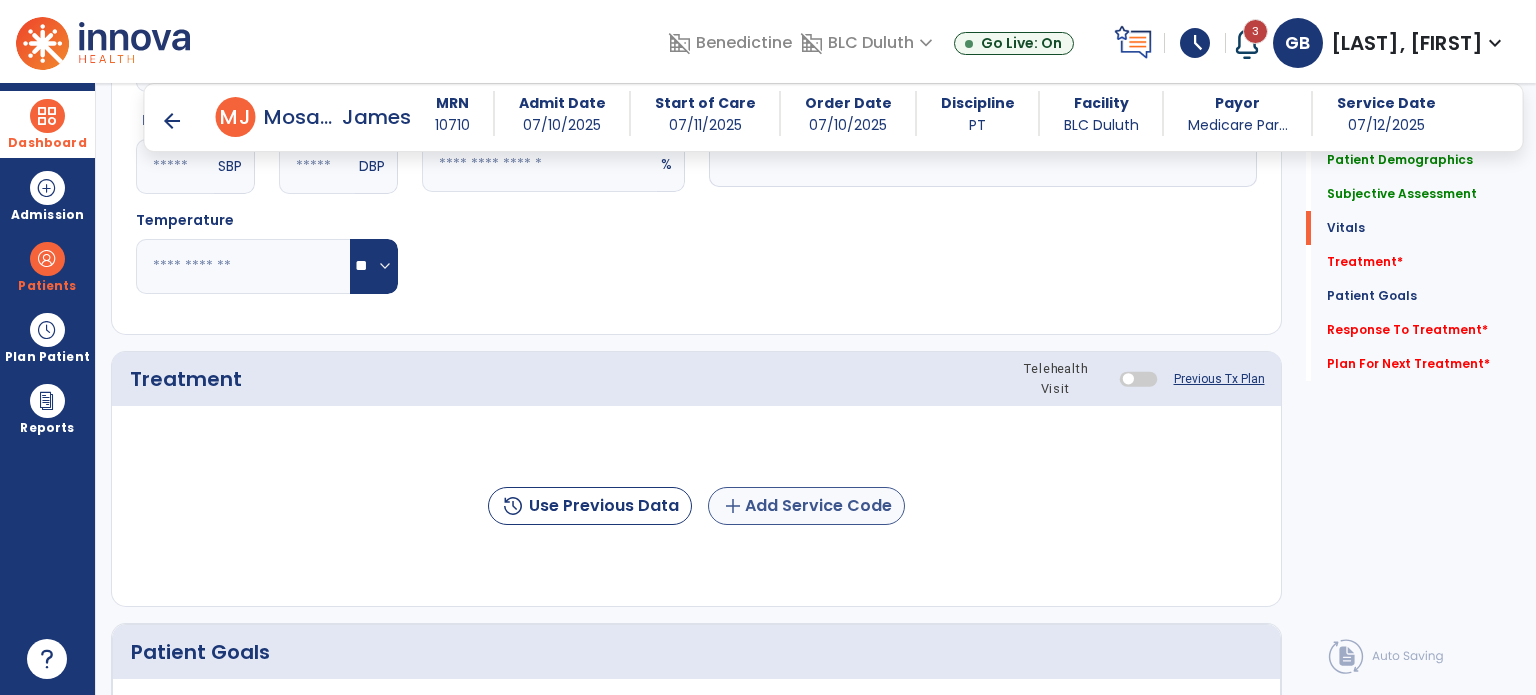 type on "**********" 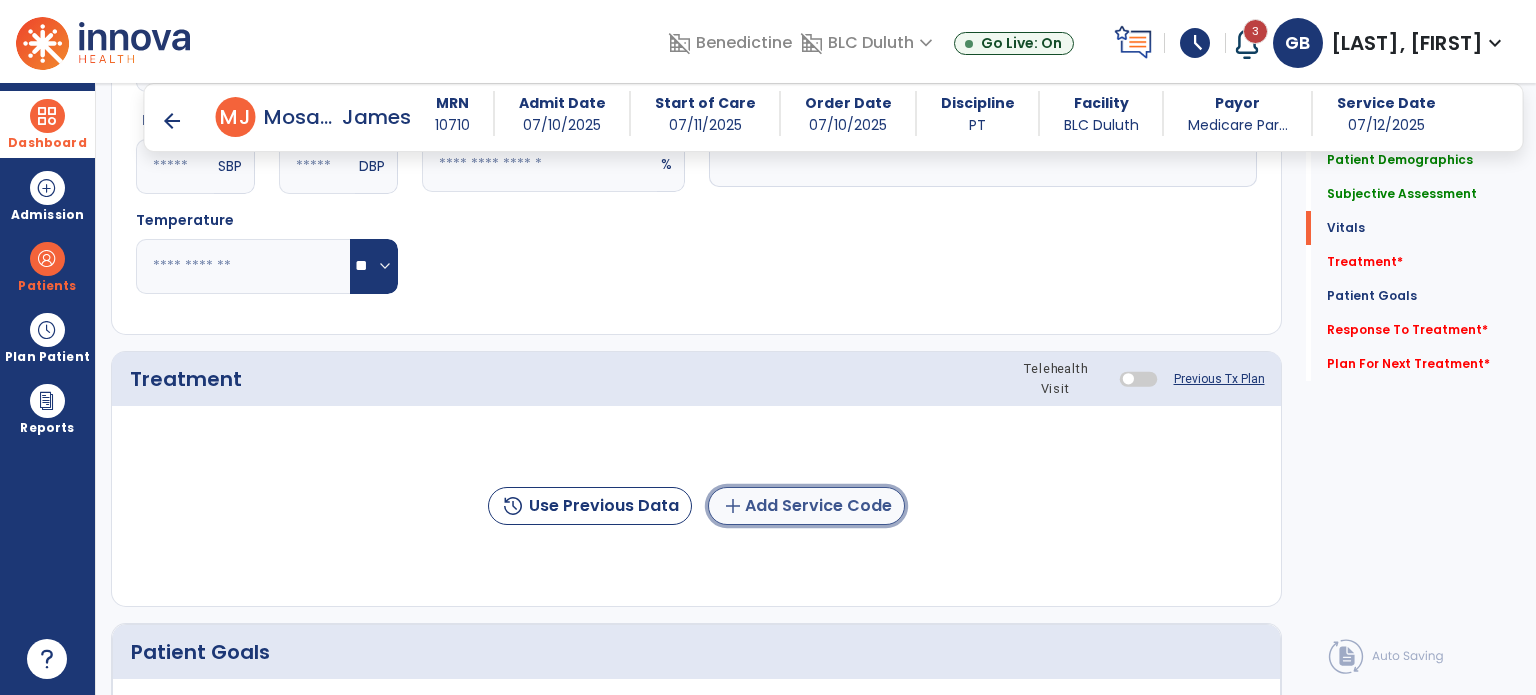 click on "add" 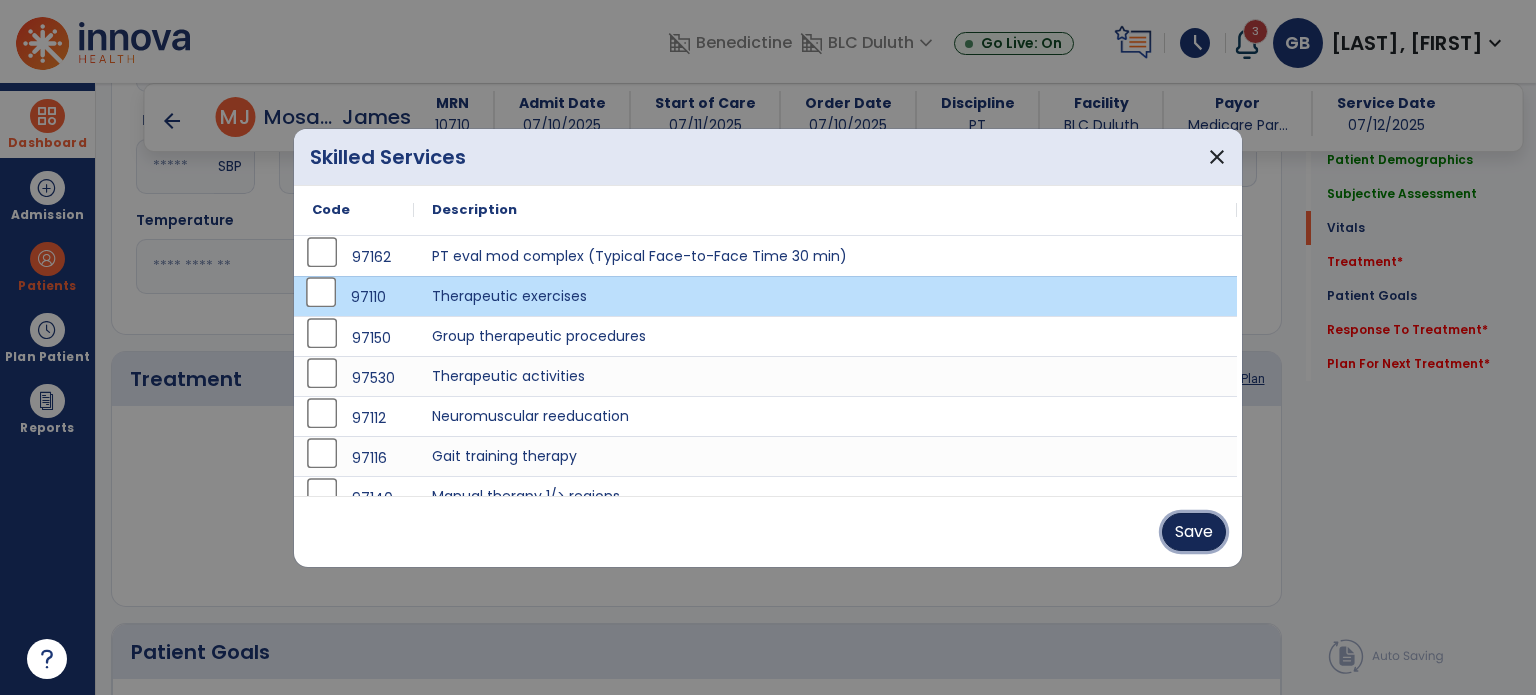 click on "Save" at bounding box center [1194, 532] 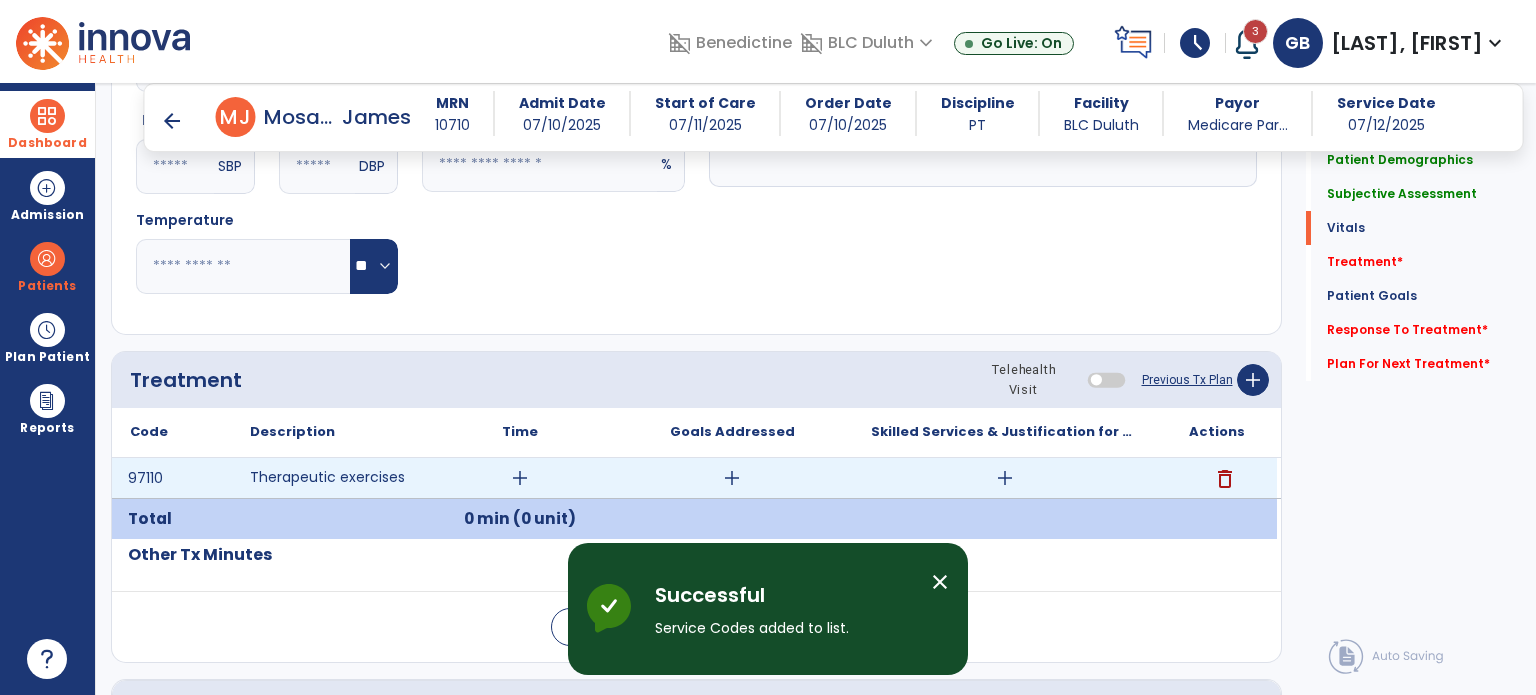 click on "add" at bounding box center (520, 478) 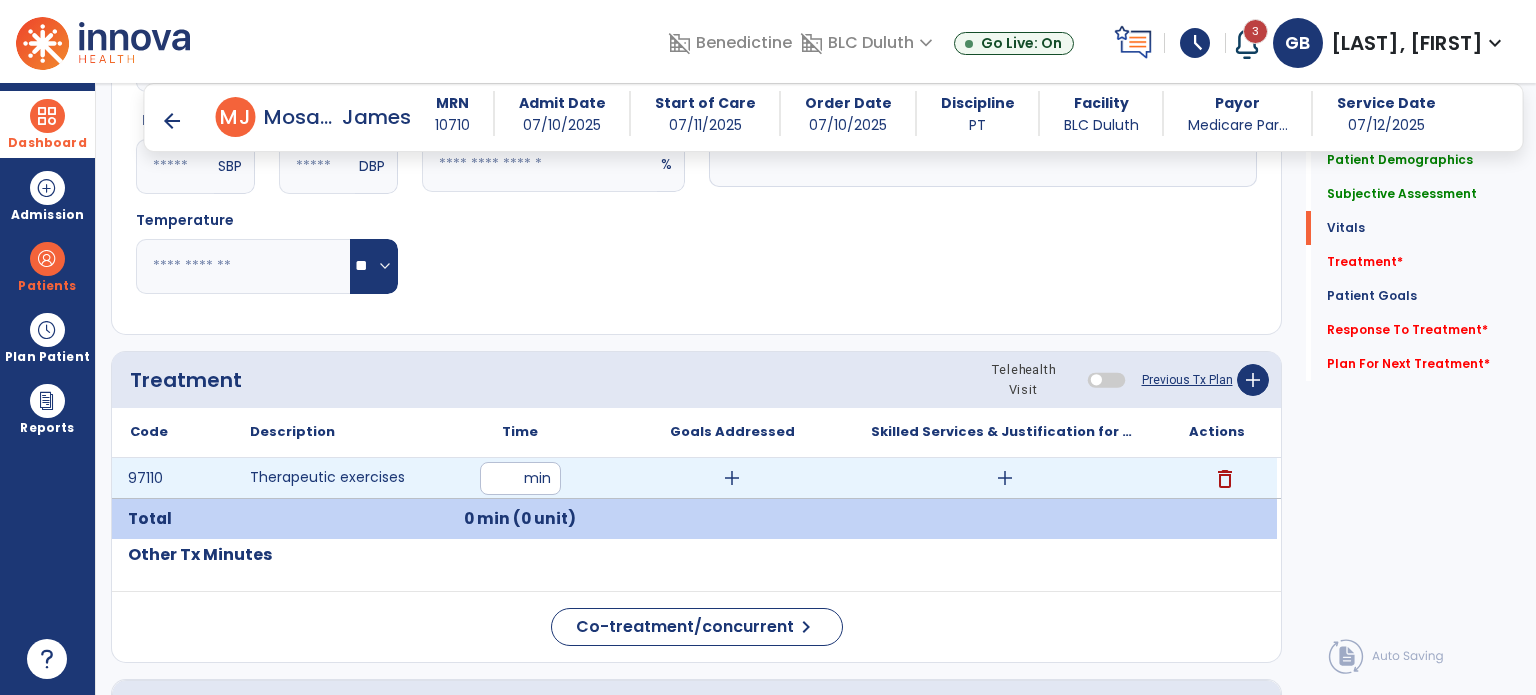 type on "**" 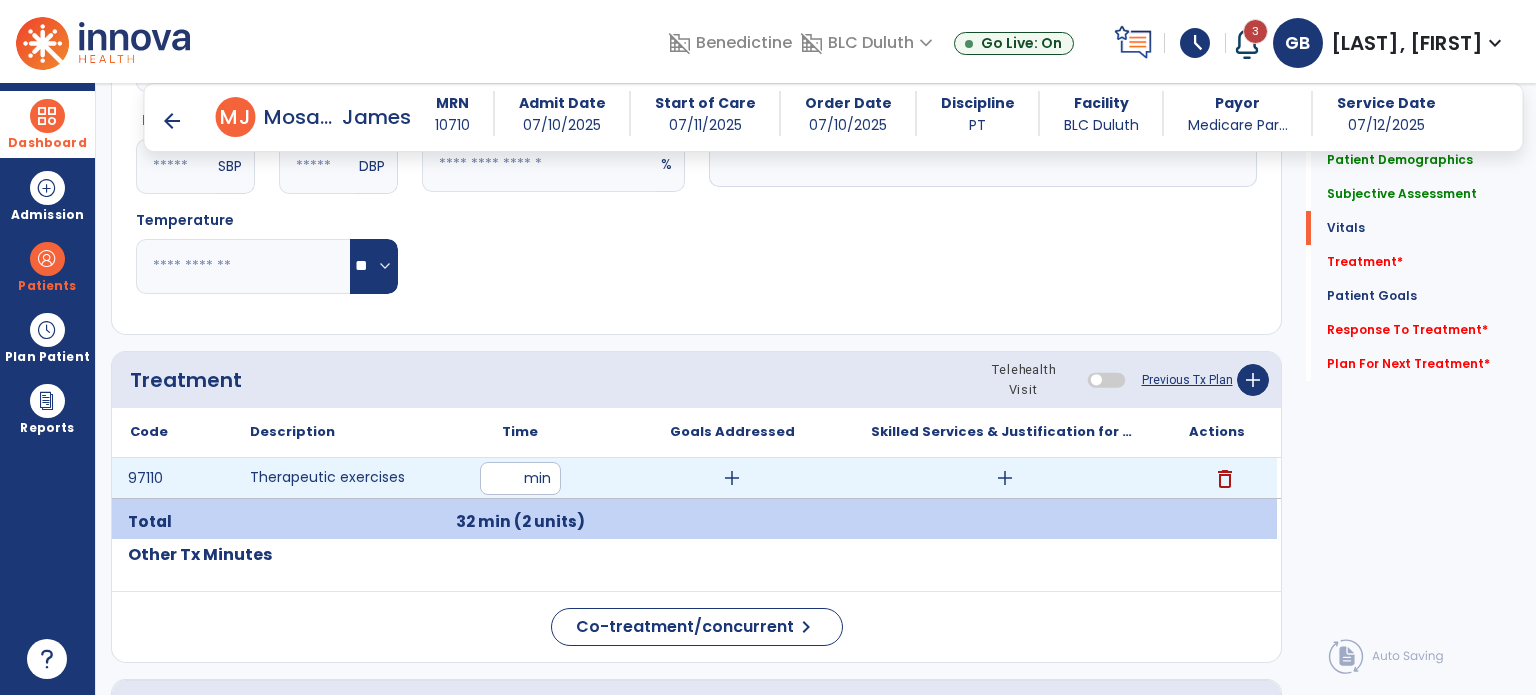 click on "add" at bounding box center [1005, 478] 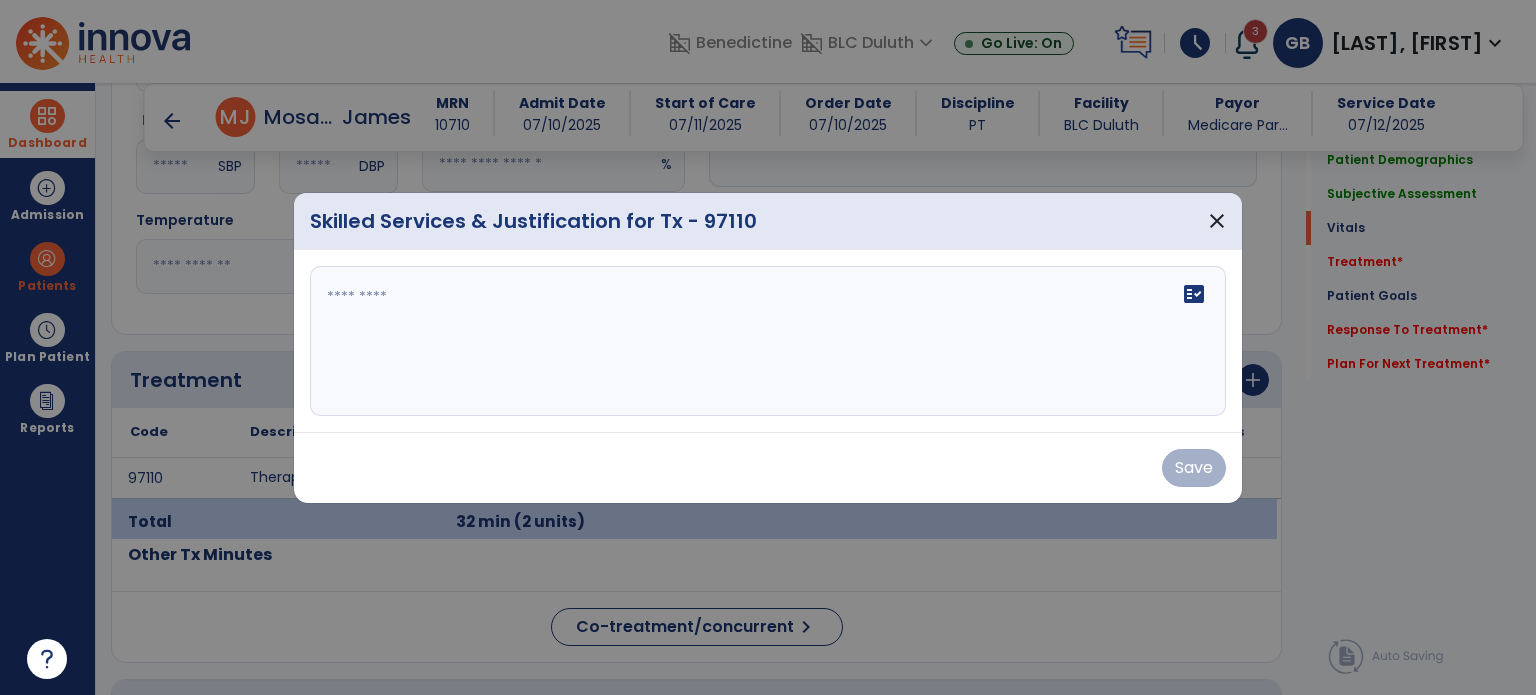 click on "fact_check" at bounding box center (768, 341) 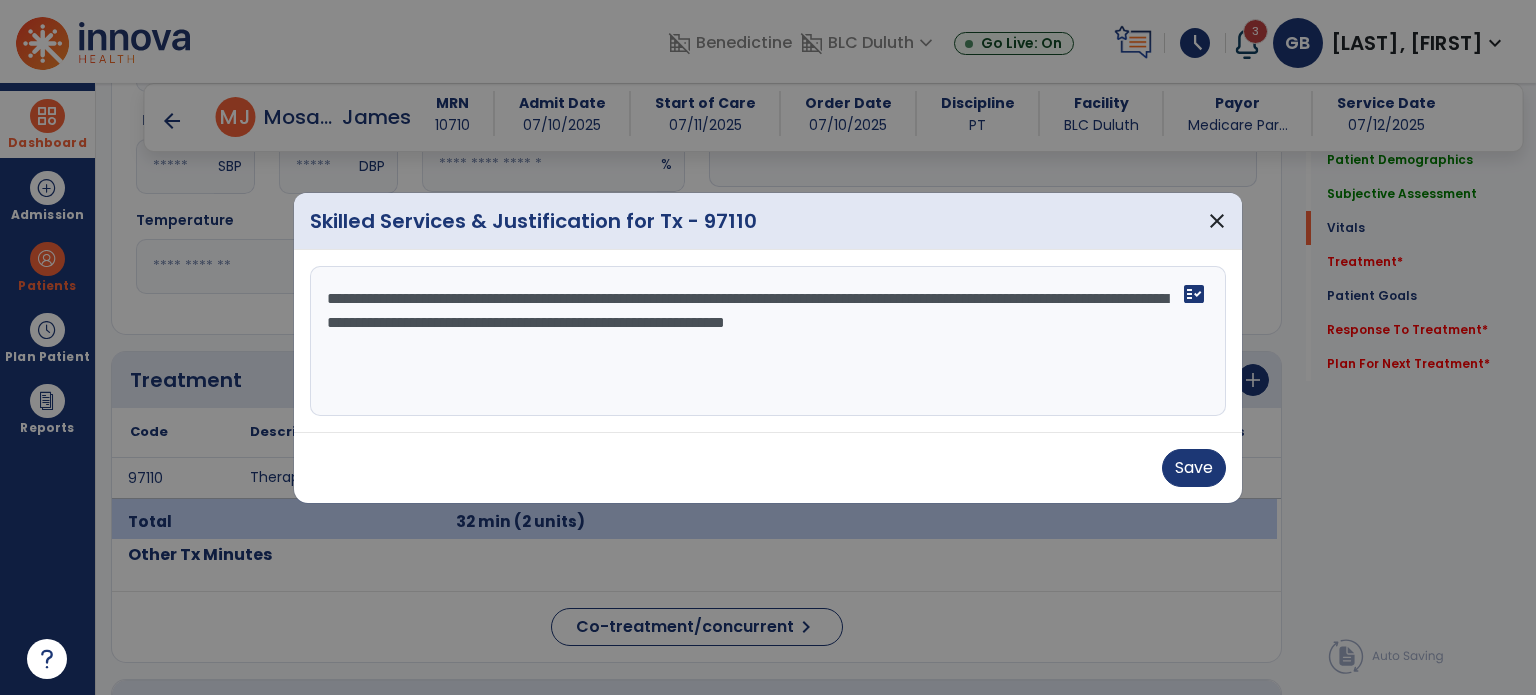 click on "**********" at bounding box center [768, 341] 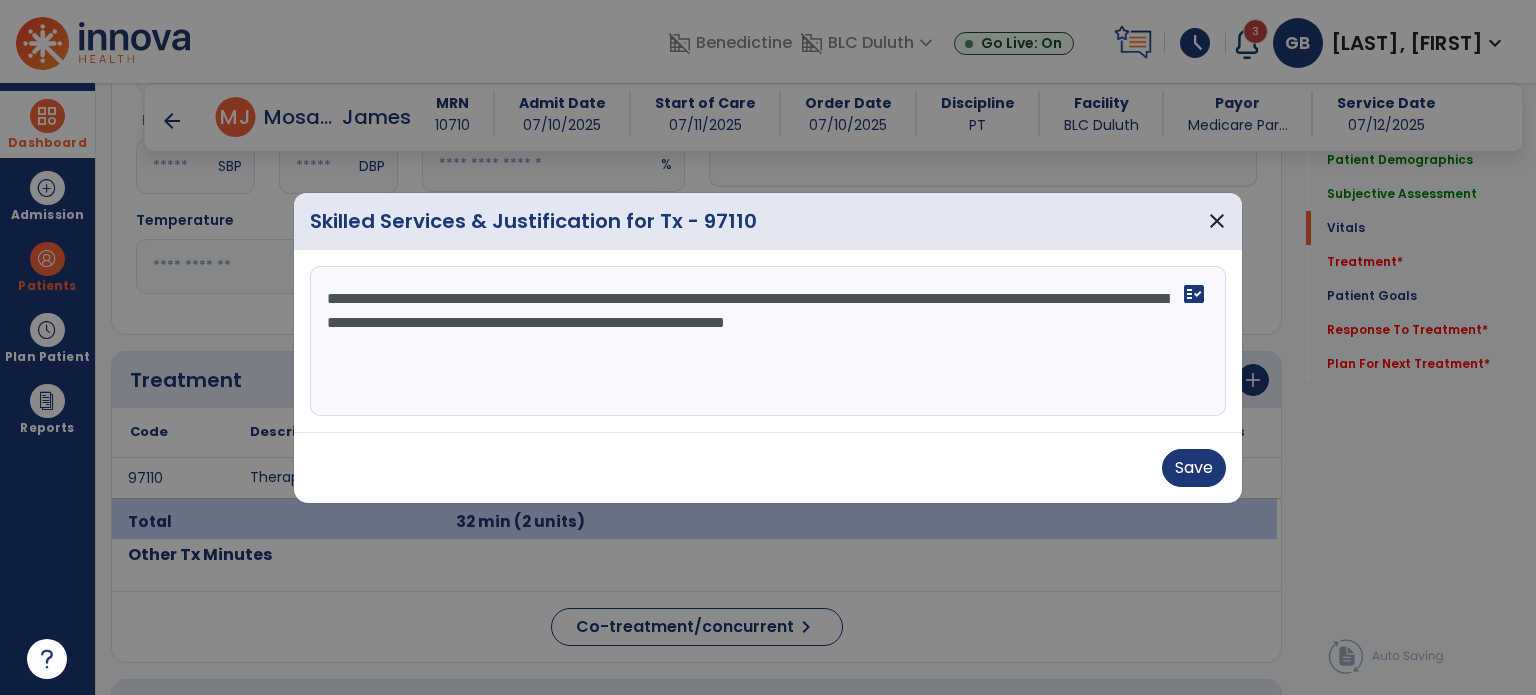 click on "**********" at bounding box center (768, 341) 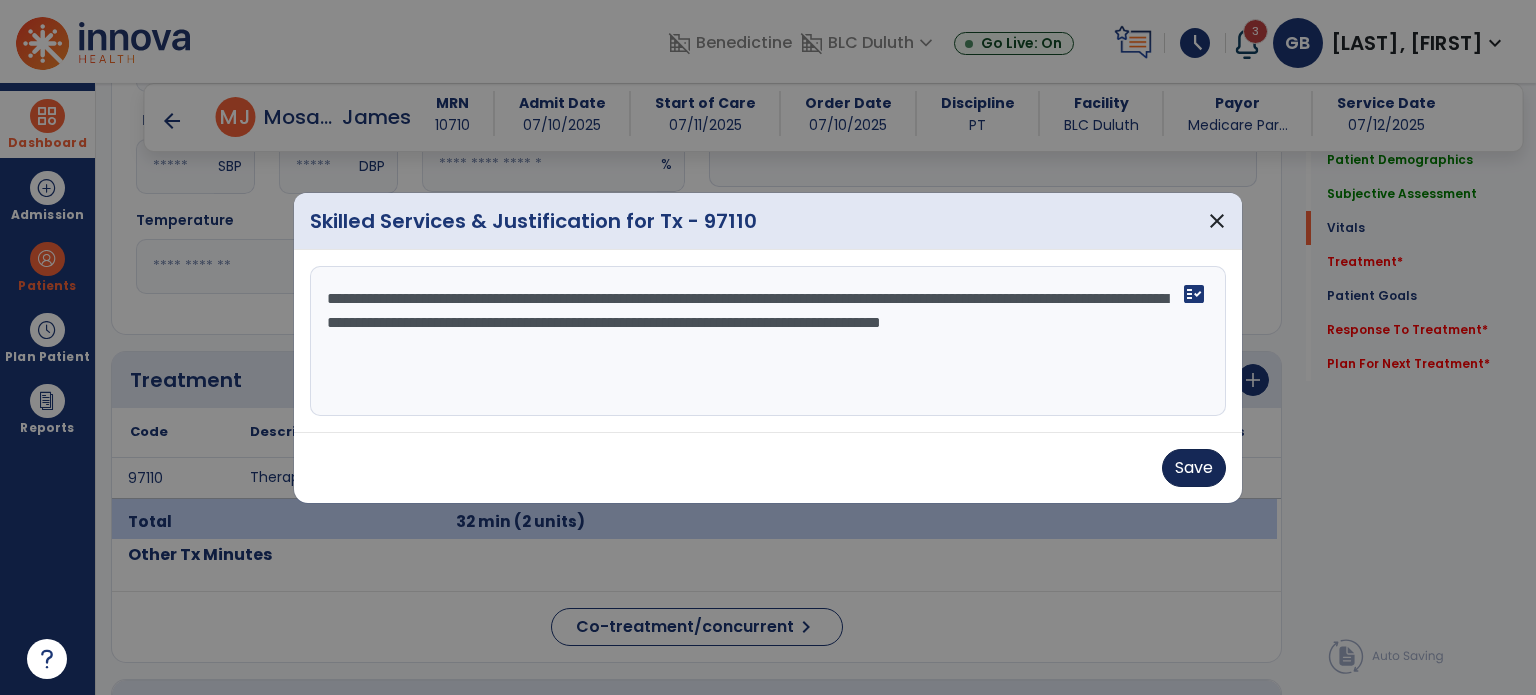 type on "**********" 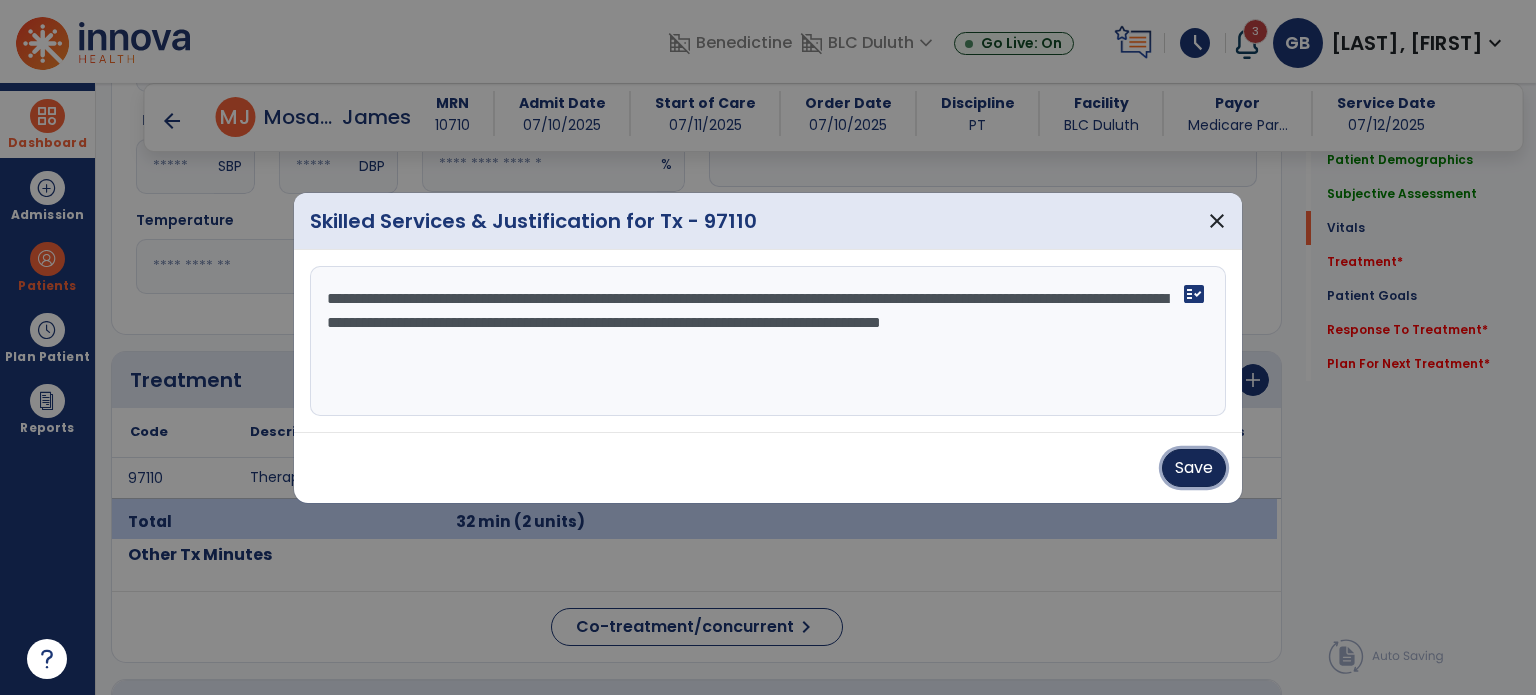 click on "Save" at bounding box center (1194, 468) 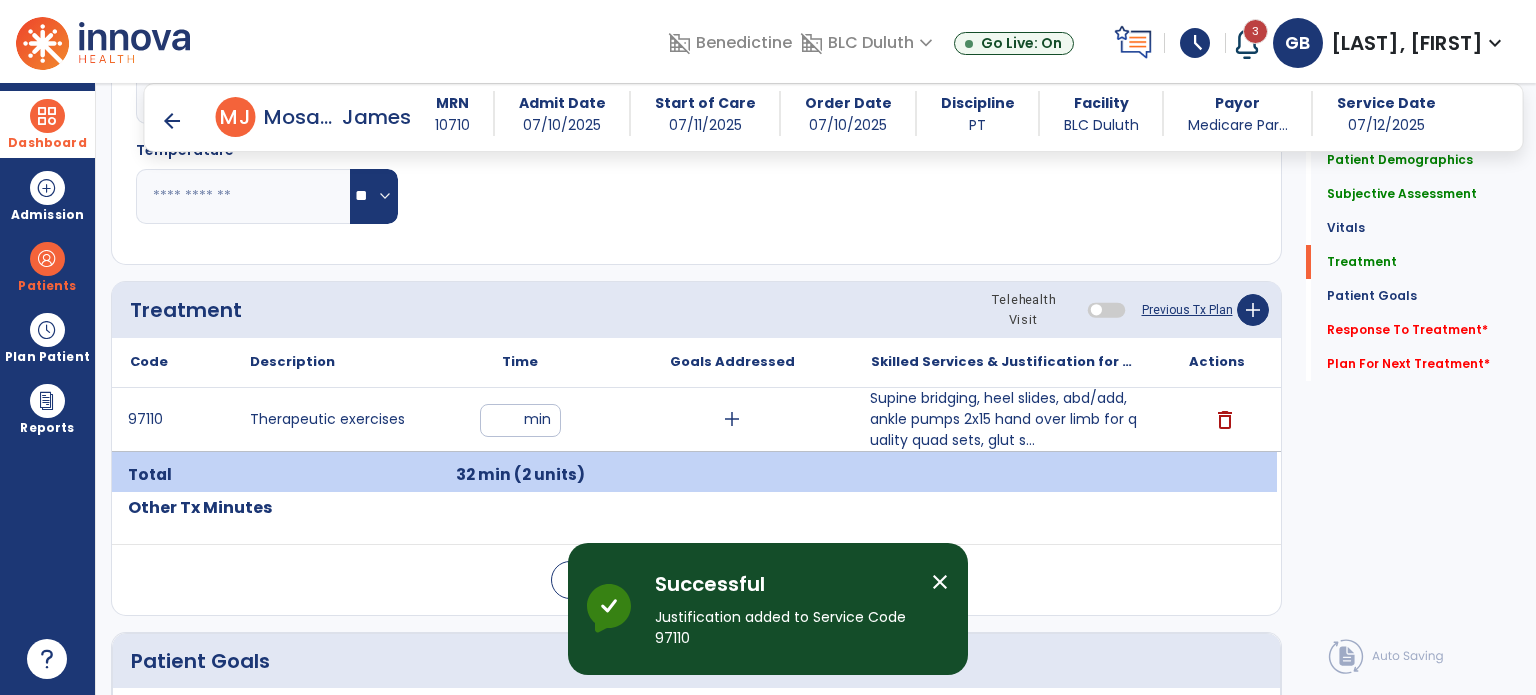 scroll, scrollTop: 1038, scrollLeft: 0, axis: vertical 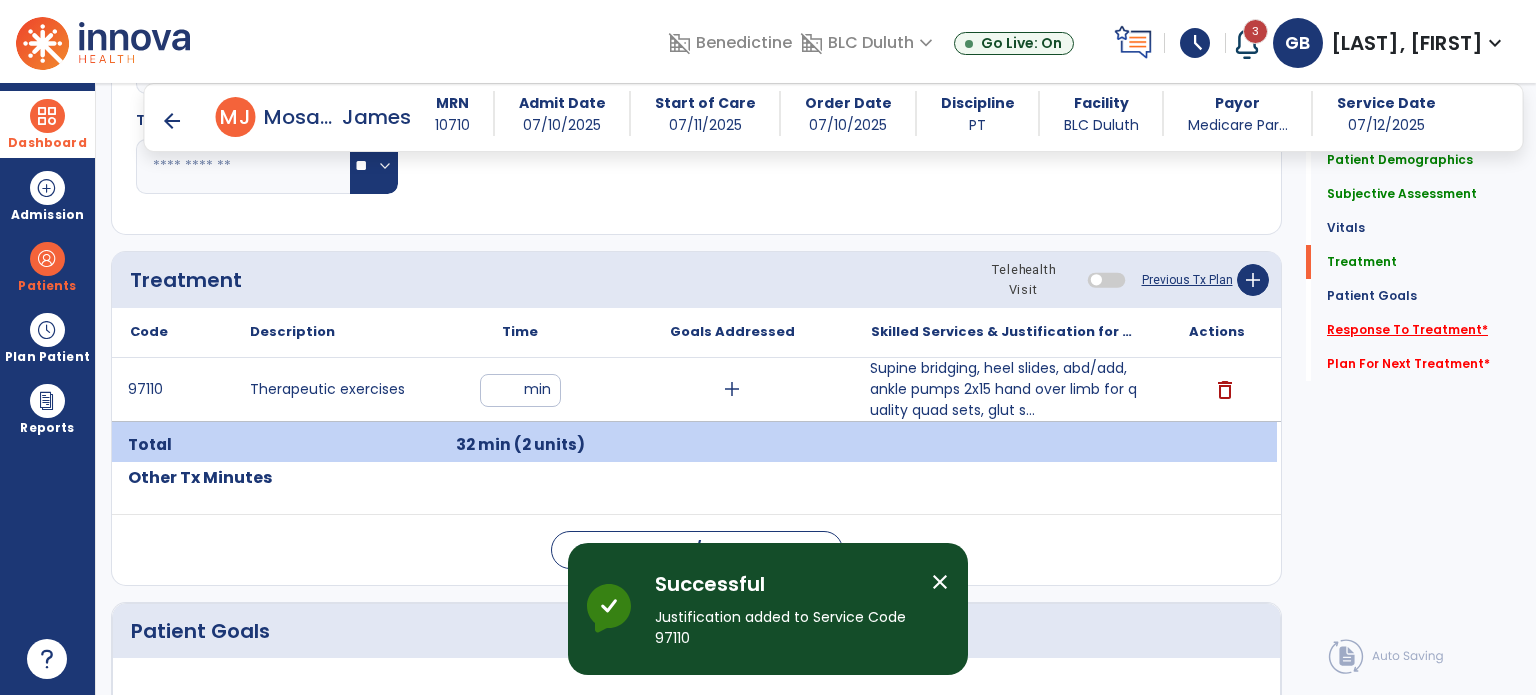 click on "Response To Treatment   *" 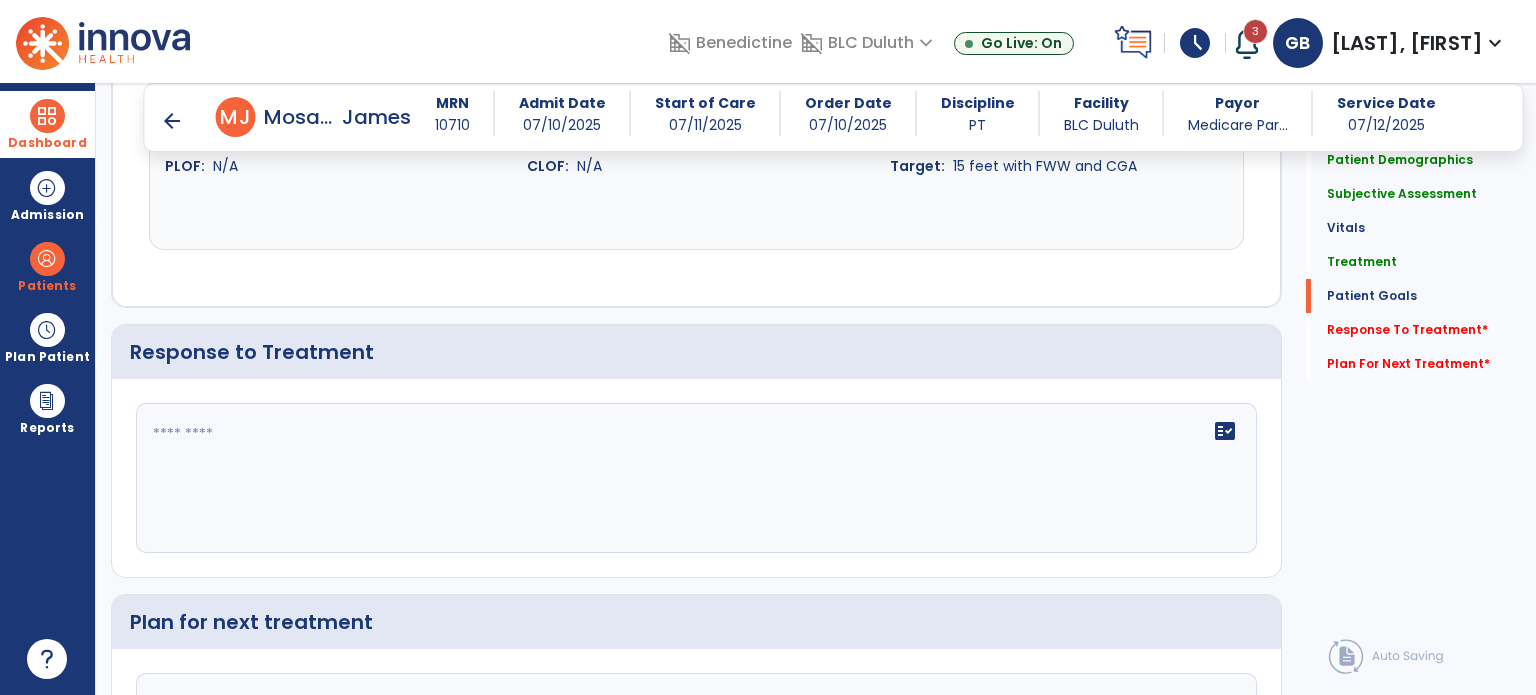 scroll, scrollTop: 2313, scrollLeft: 0, axis: vertical 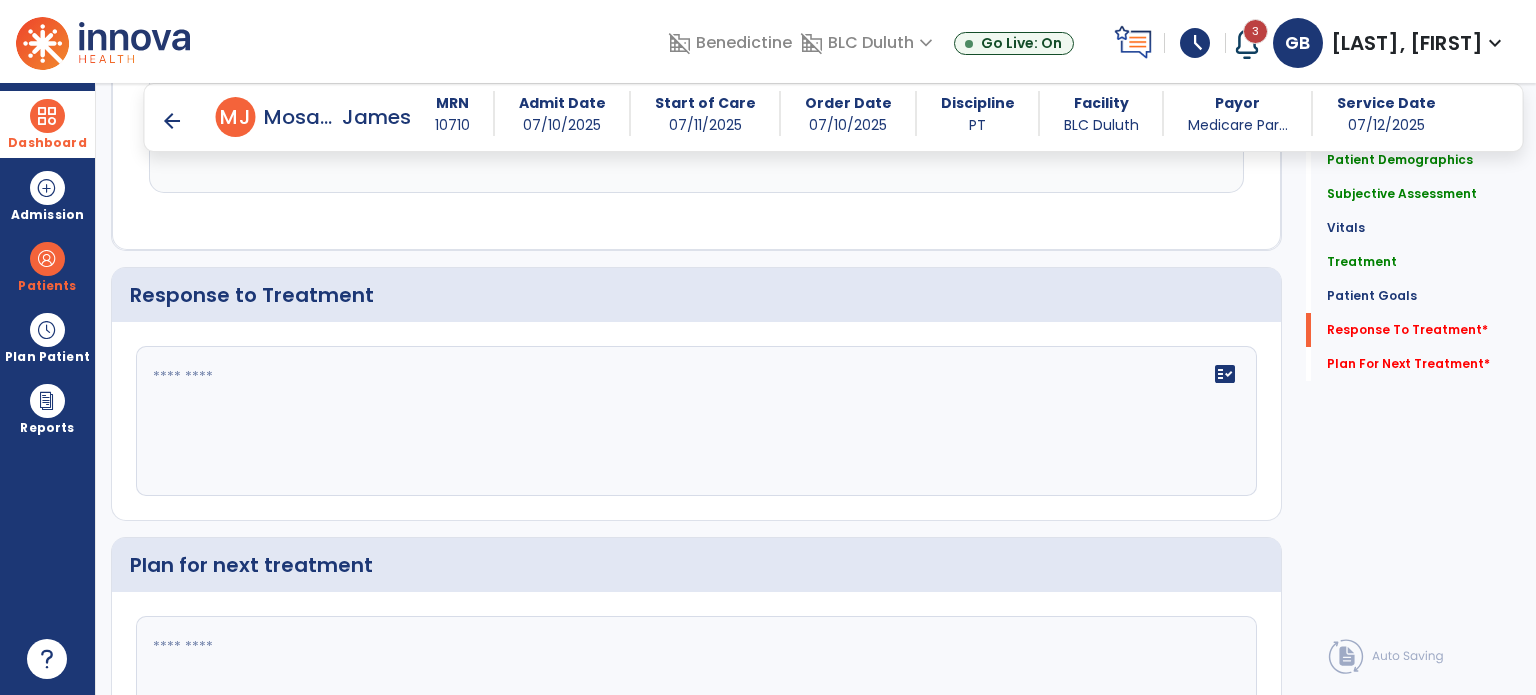 drag, startPoint x: 246, startPoint y: 320, endPoint x: 108, endPoint y: 416, distance: 168.1071 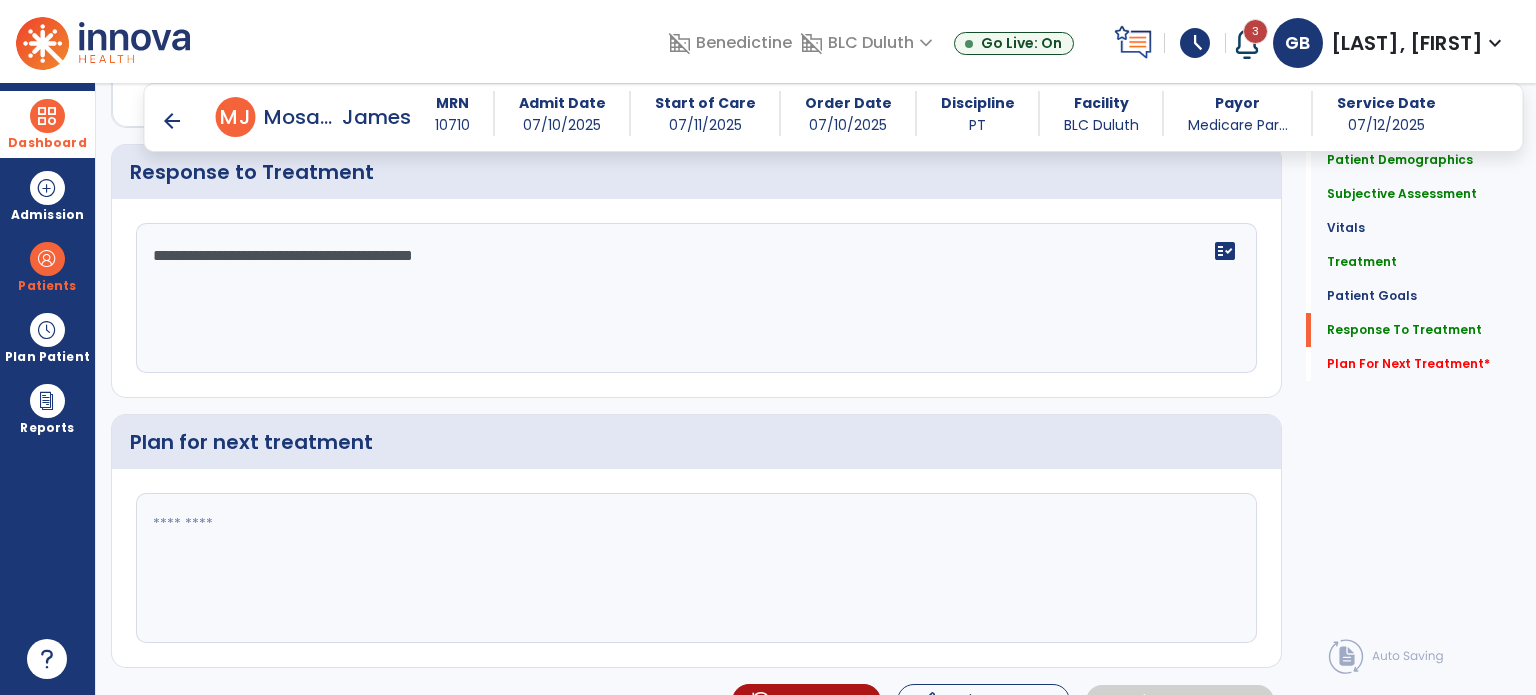 scroll, scrollTop: 2468, scrollLeft: 0, axis: vertical 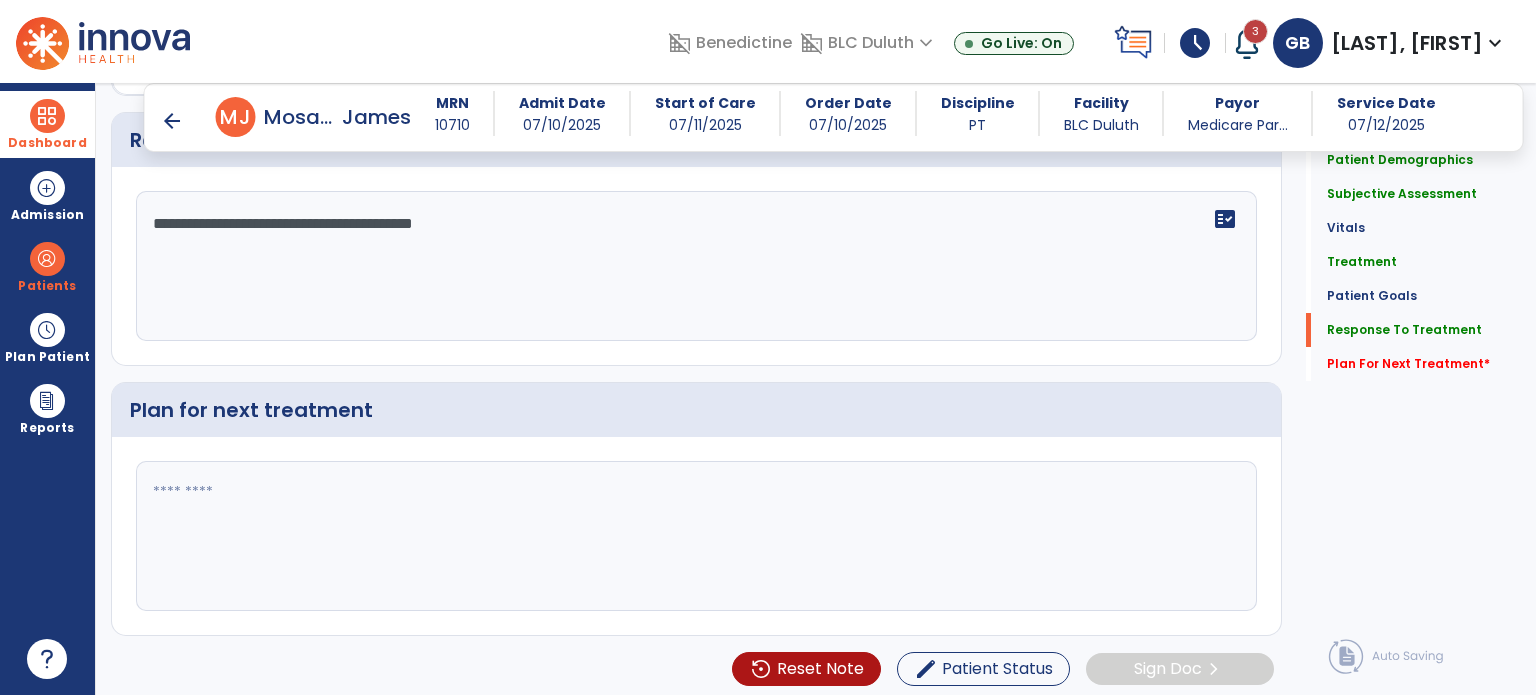 type on "**********" 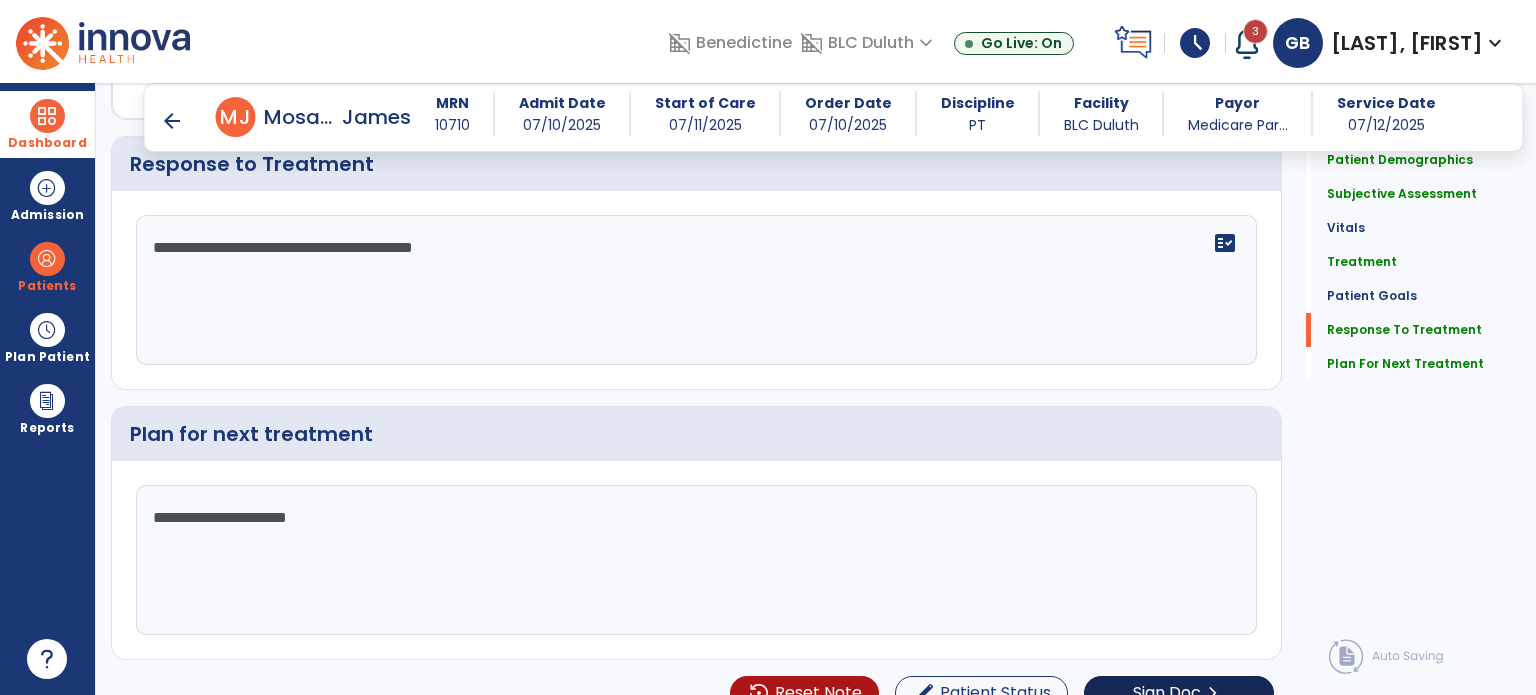 scroll, scrollTop: 2468, scrollLeft: 0, axis: vertical 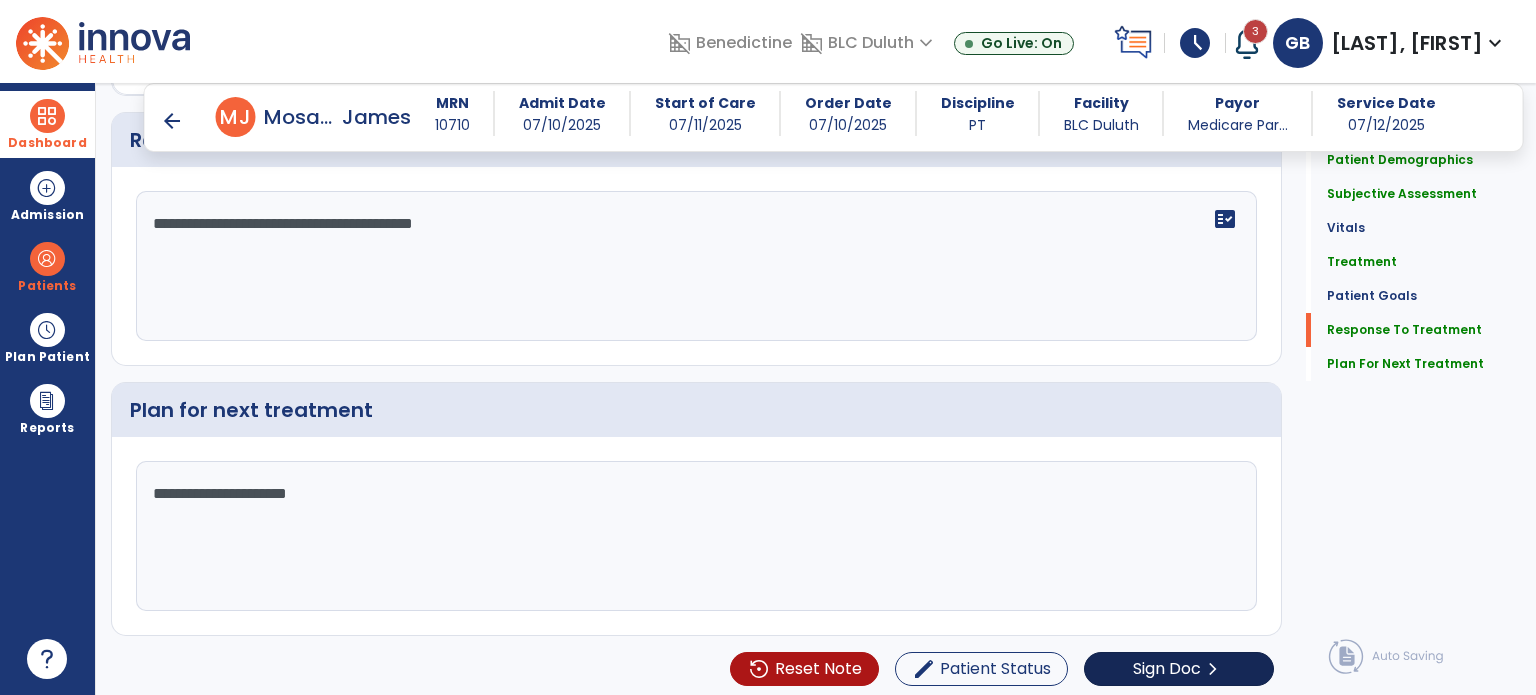 type on "**********" 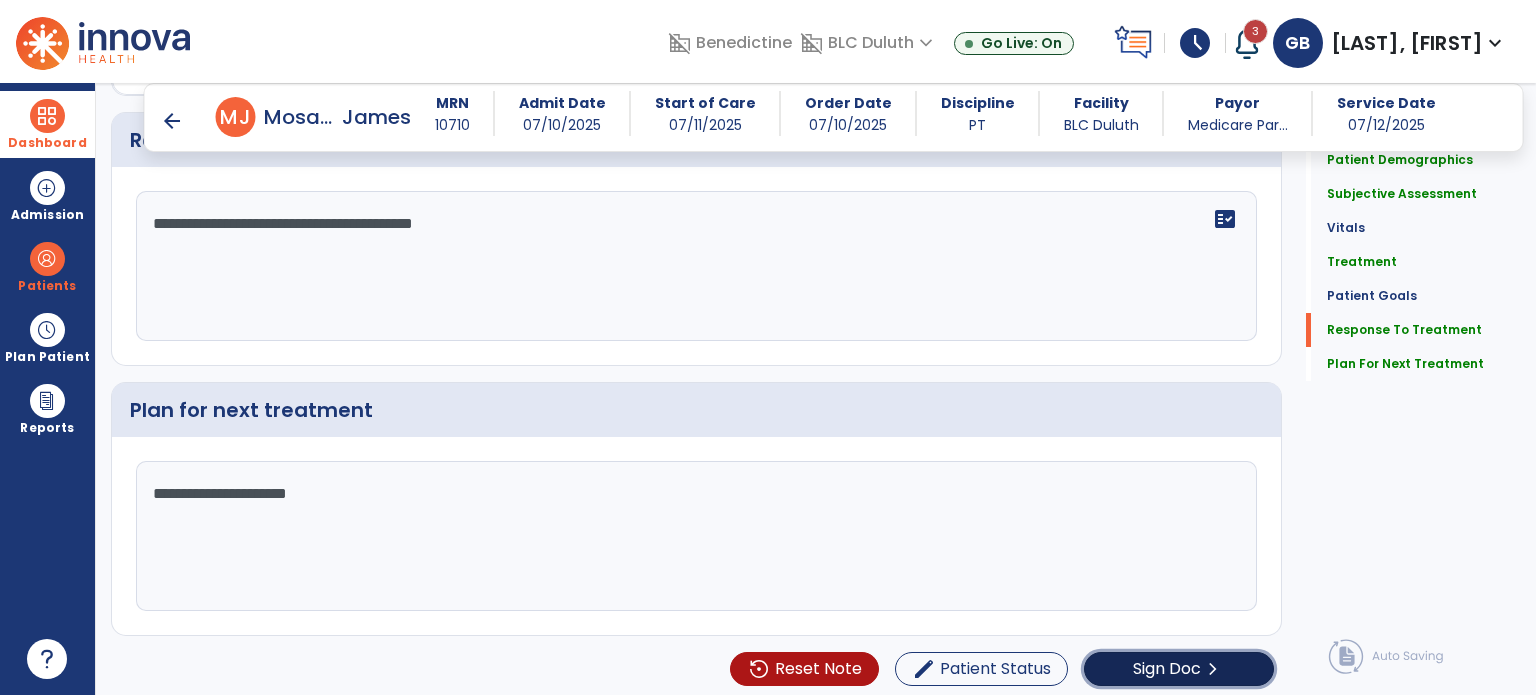 click on "Sign Doc" 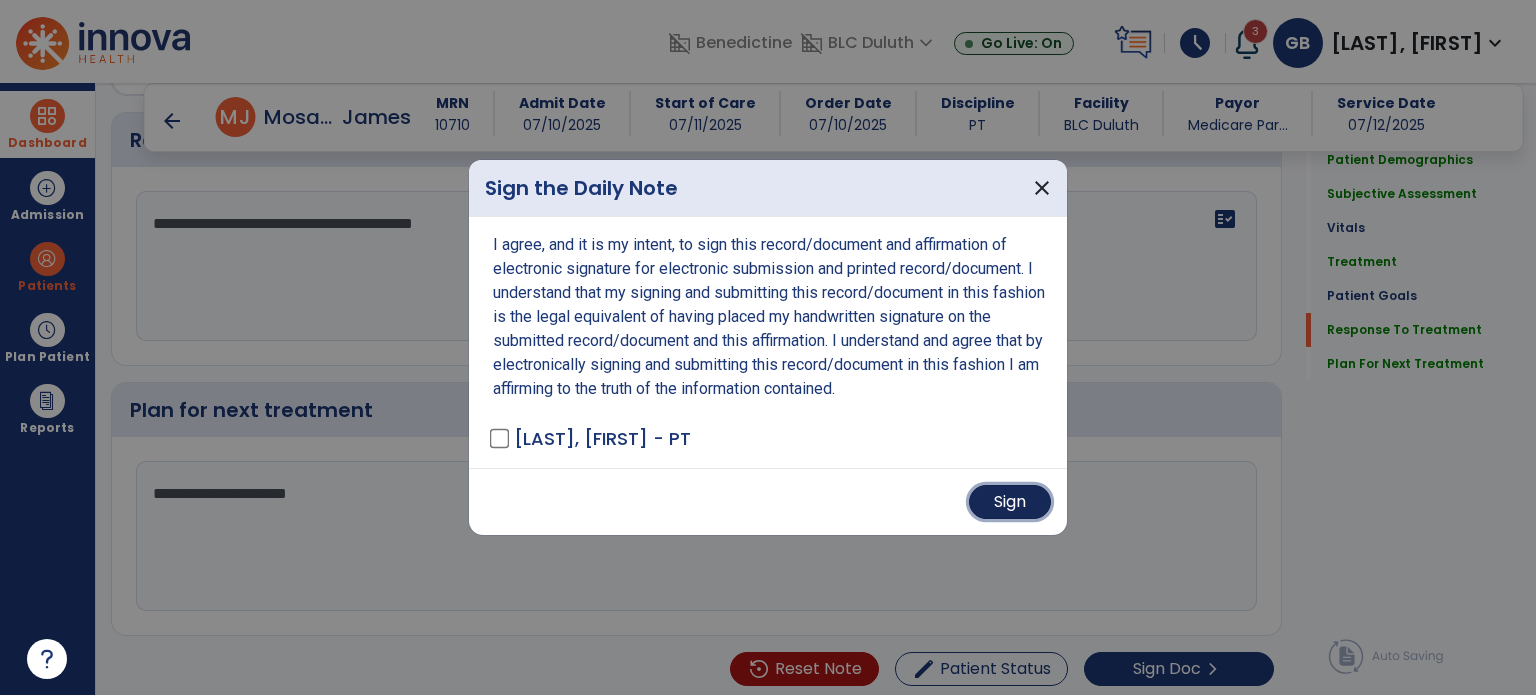 click on "Sign" at bounding box center [1010, 502] 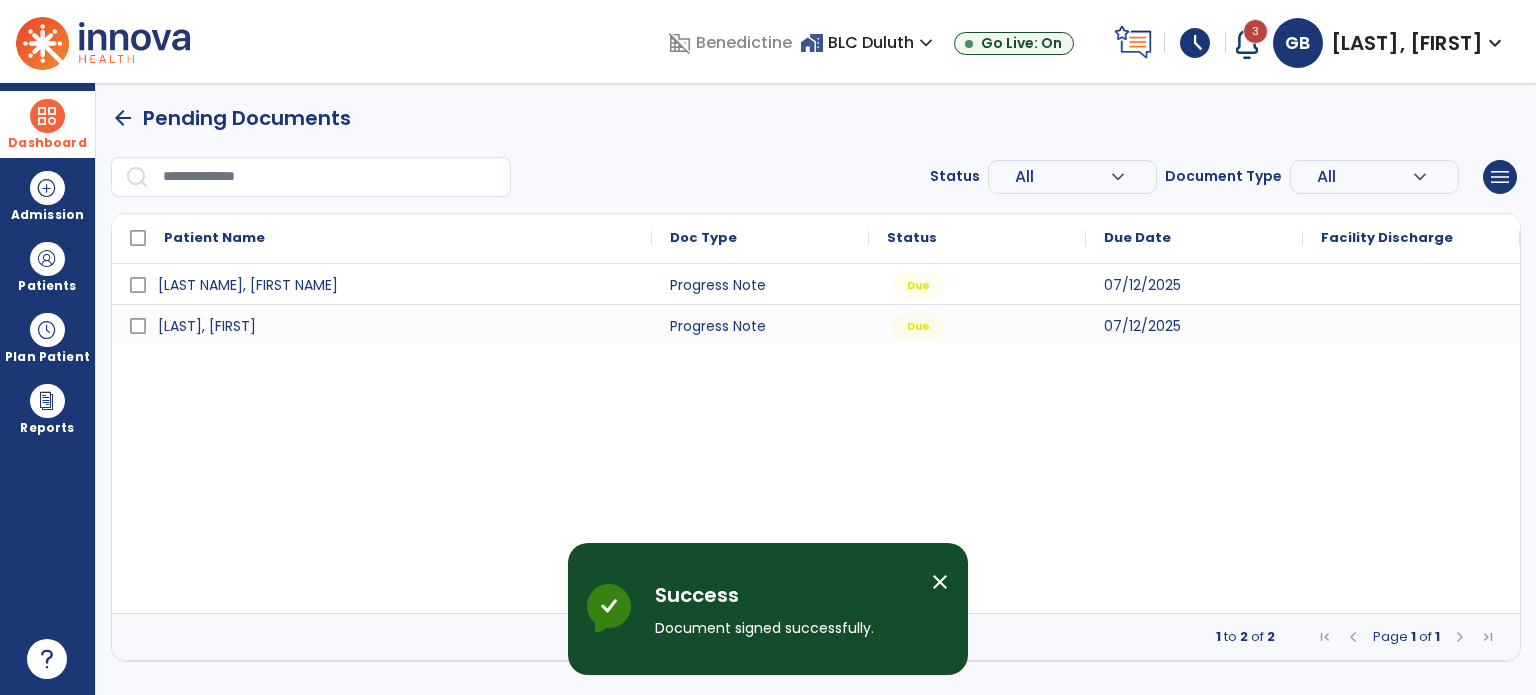 scroll, scrollTop: 0, scrollLeft: 0, axis: both 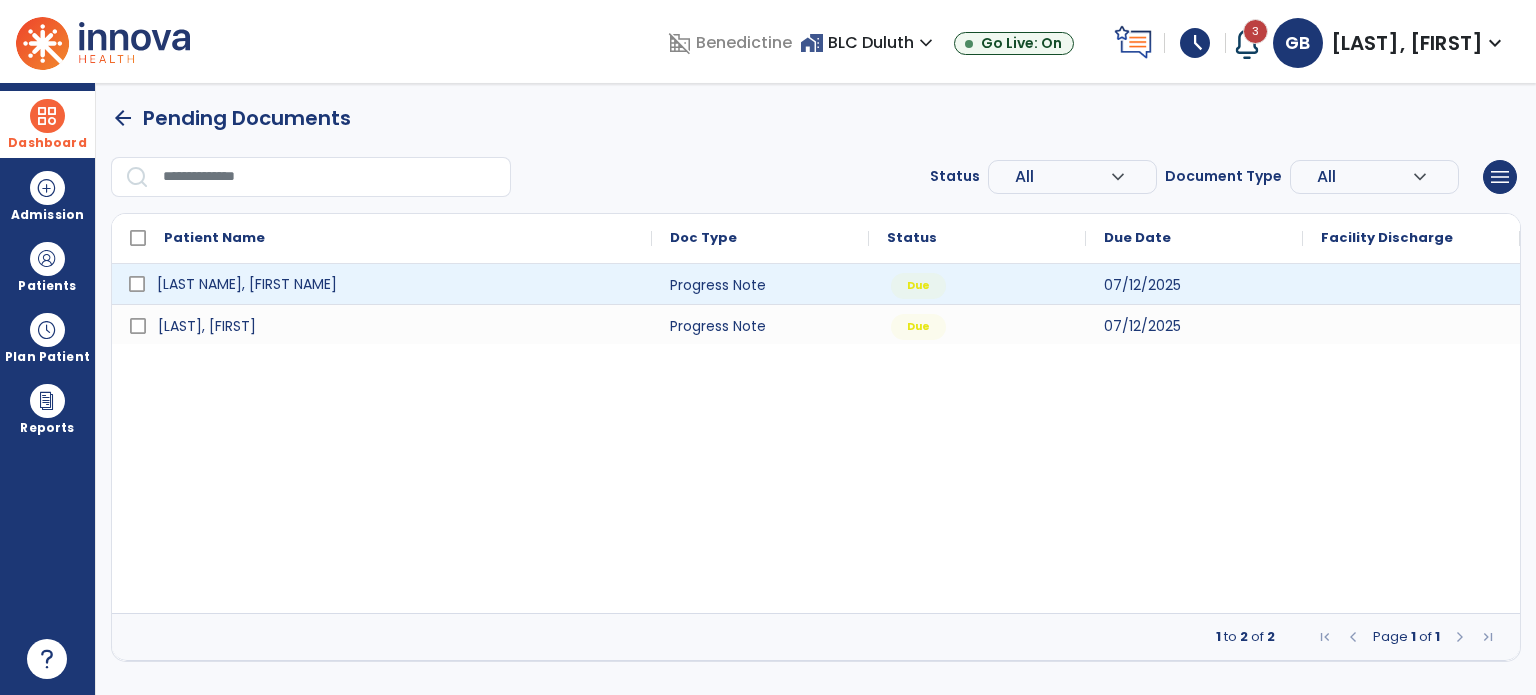 click on "[LAST NAME], [FIRST NAME]" at bounding box center (396, 284) 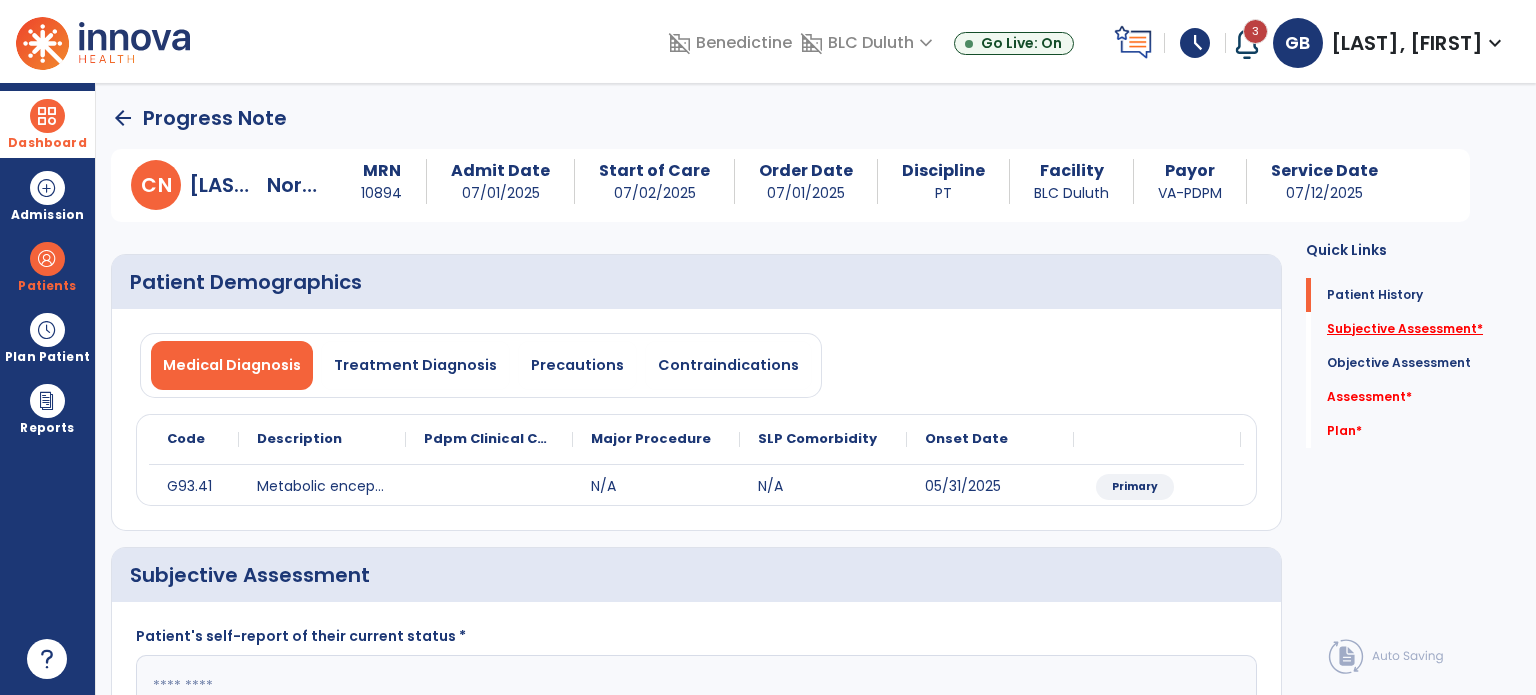 click on "Subjective Assessment   *" 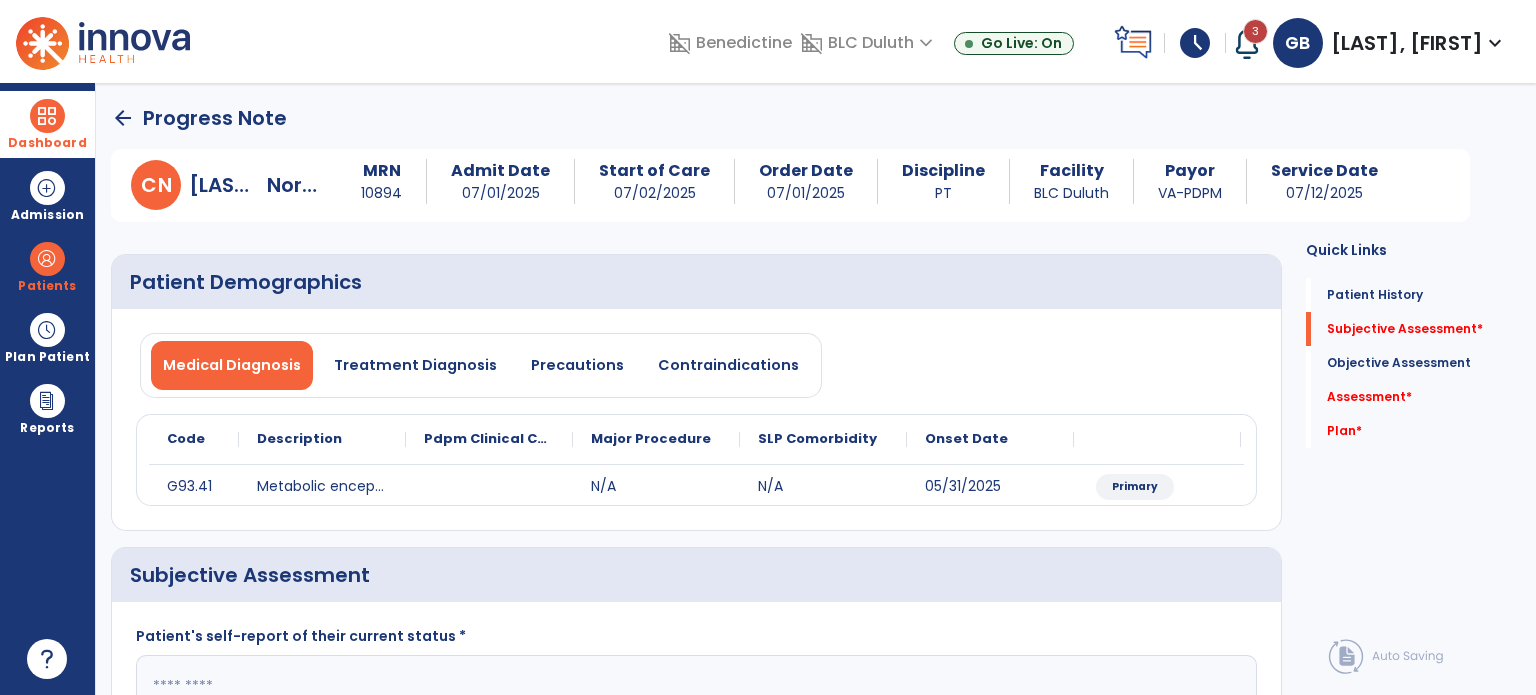 scroll, scrollTop: 40, scrollLeft: 0, axis: vertical 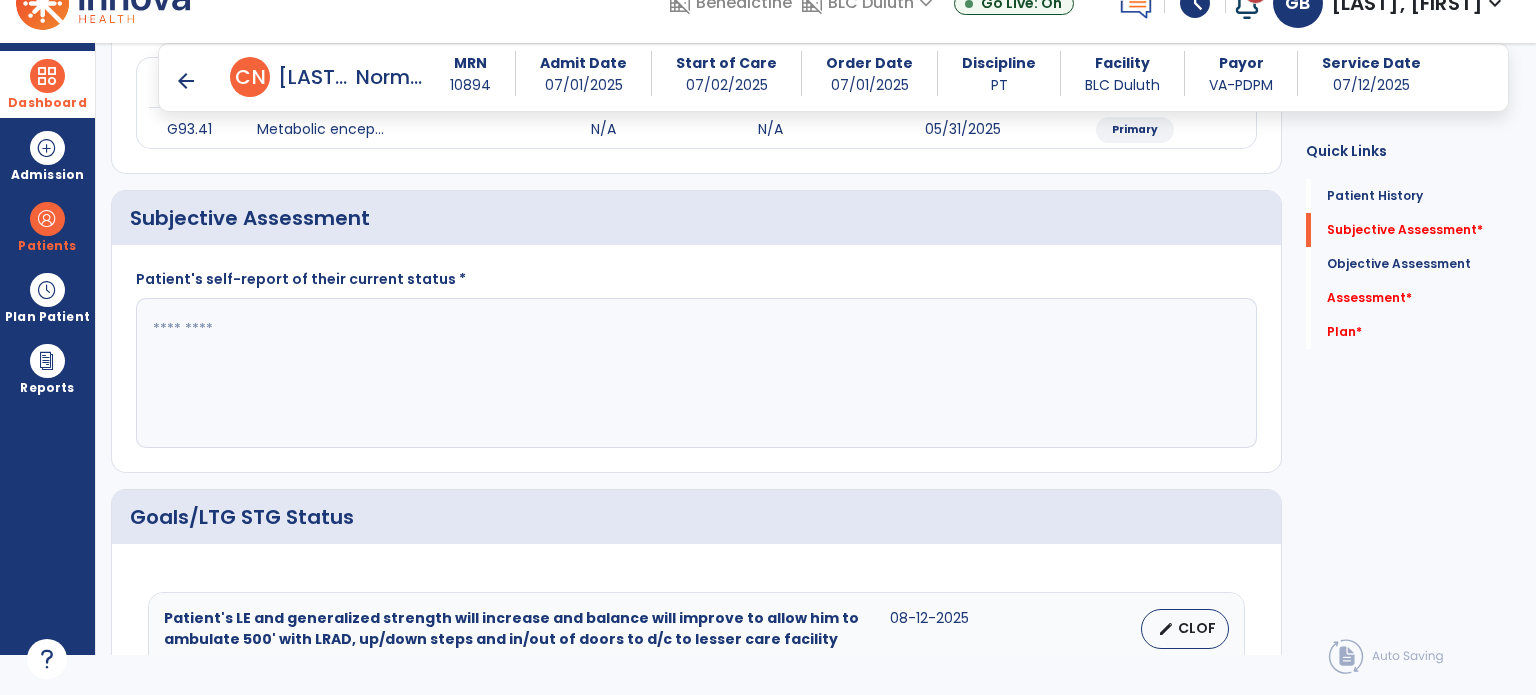 click 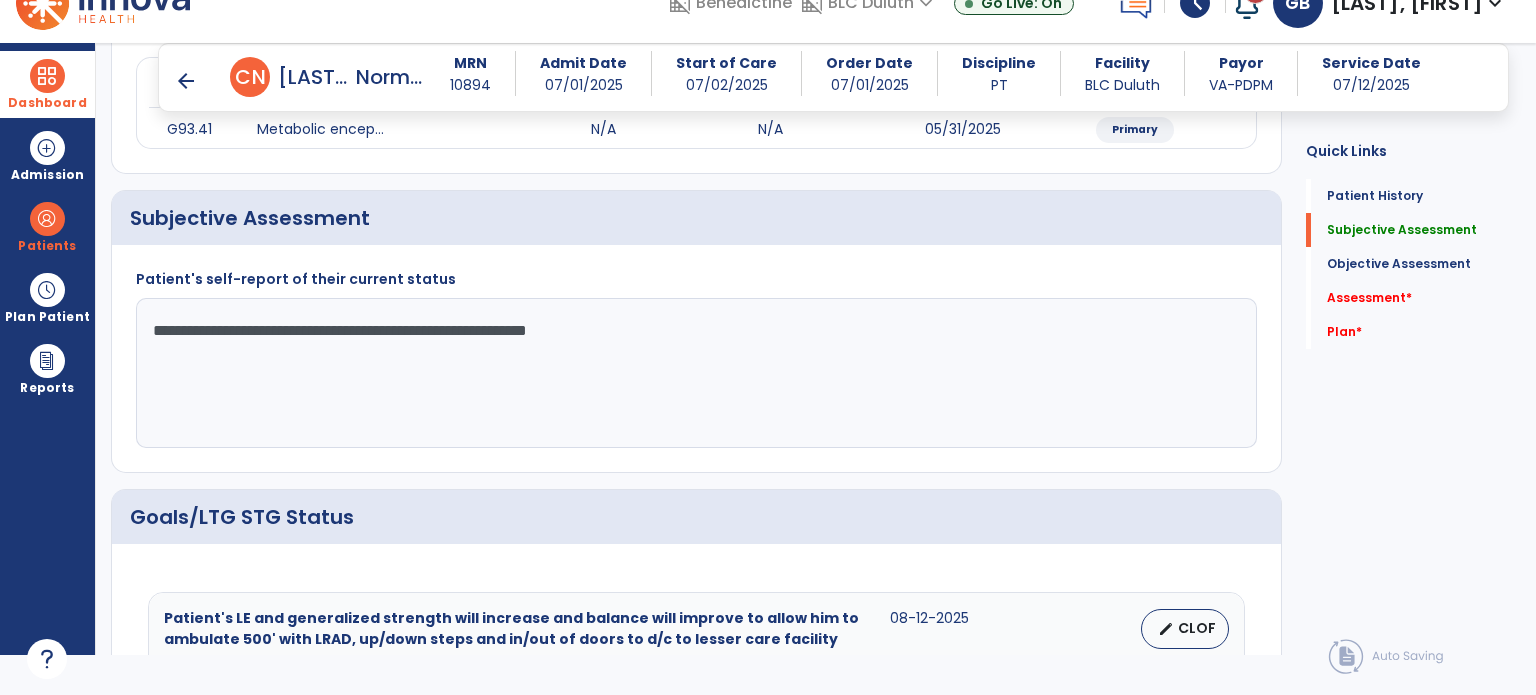 click on "**********" 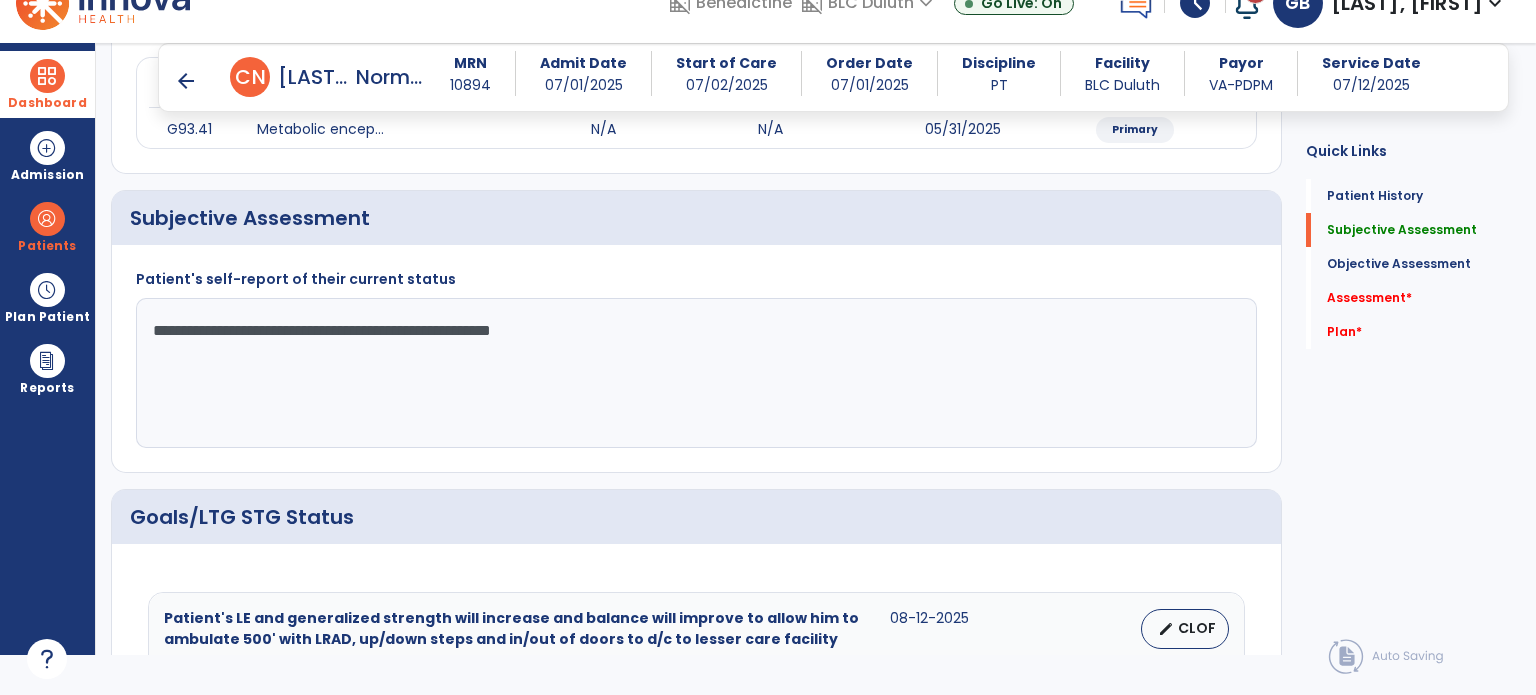 click on "**********" 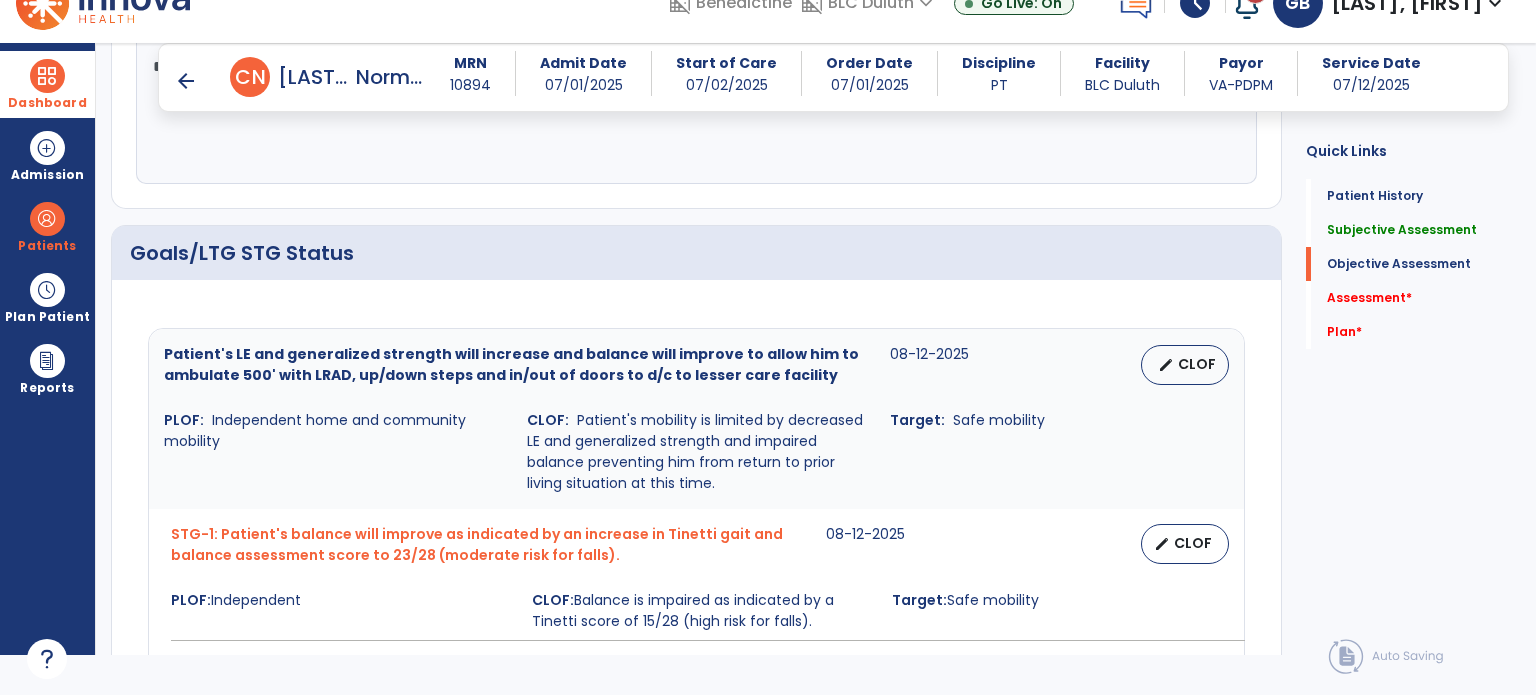 scroll, scrollTop: 598, scrollLeft: 0, axis: vertical 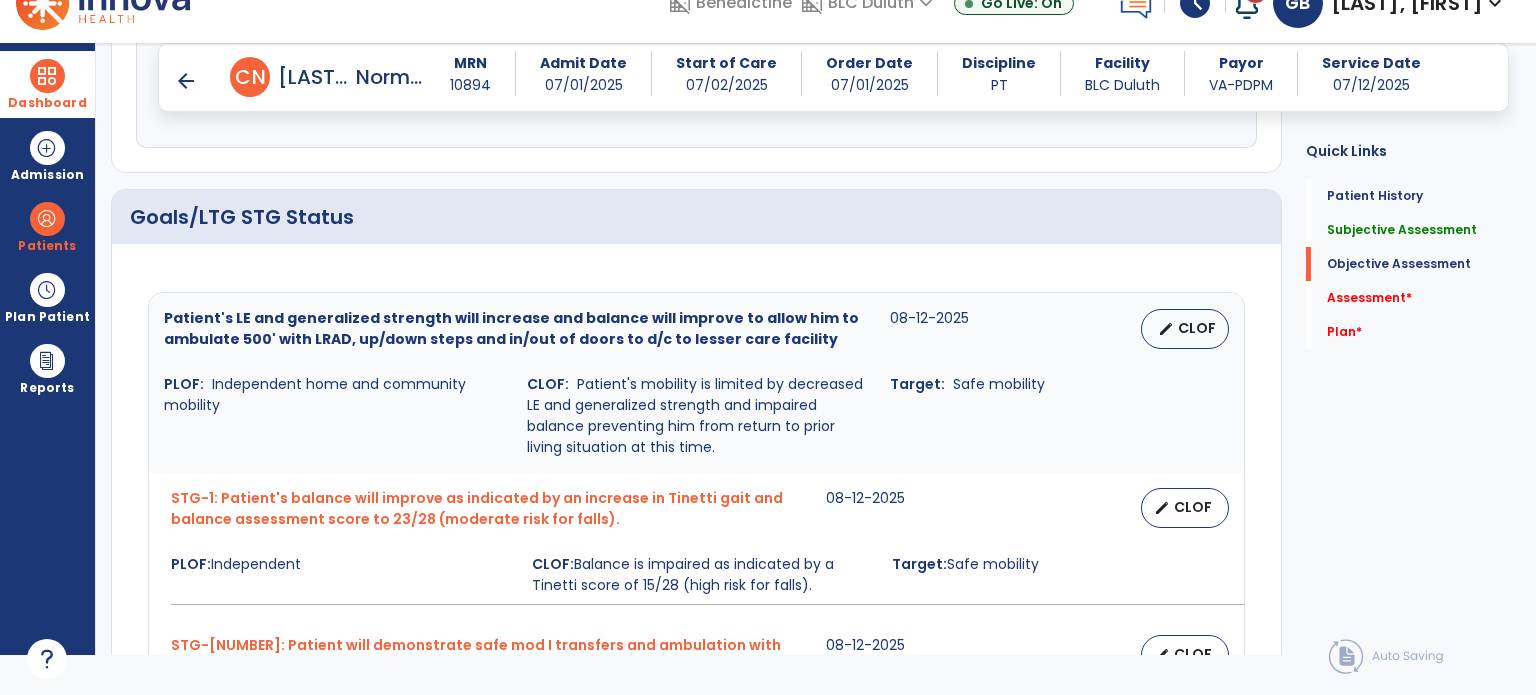 type on "**********" 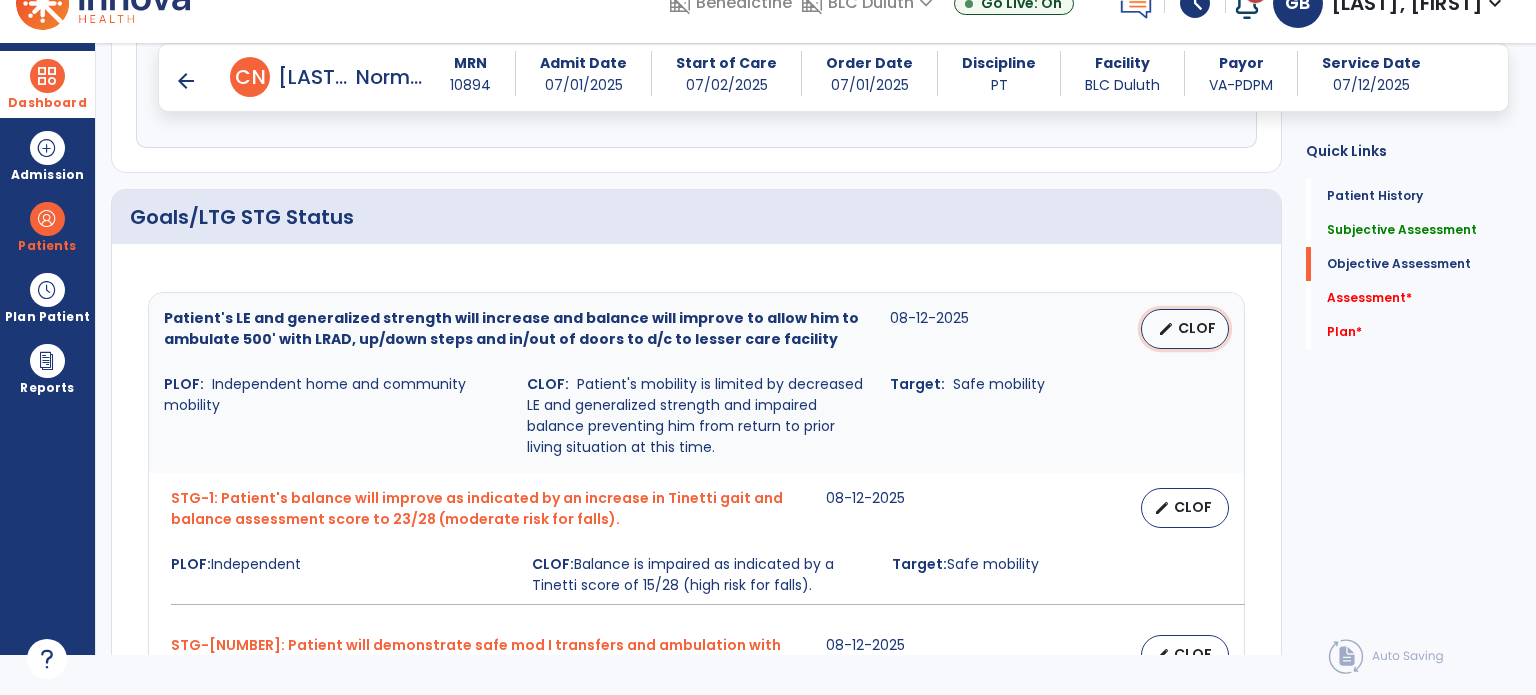 click on "CLOF" at bounding box center [1197, 328] 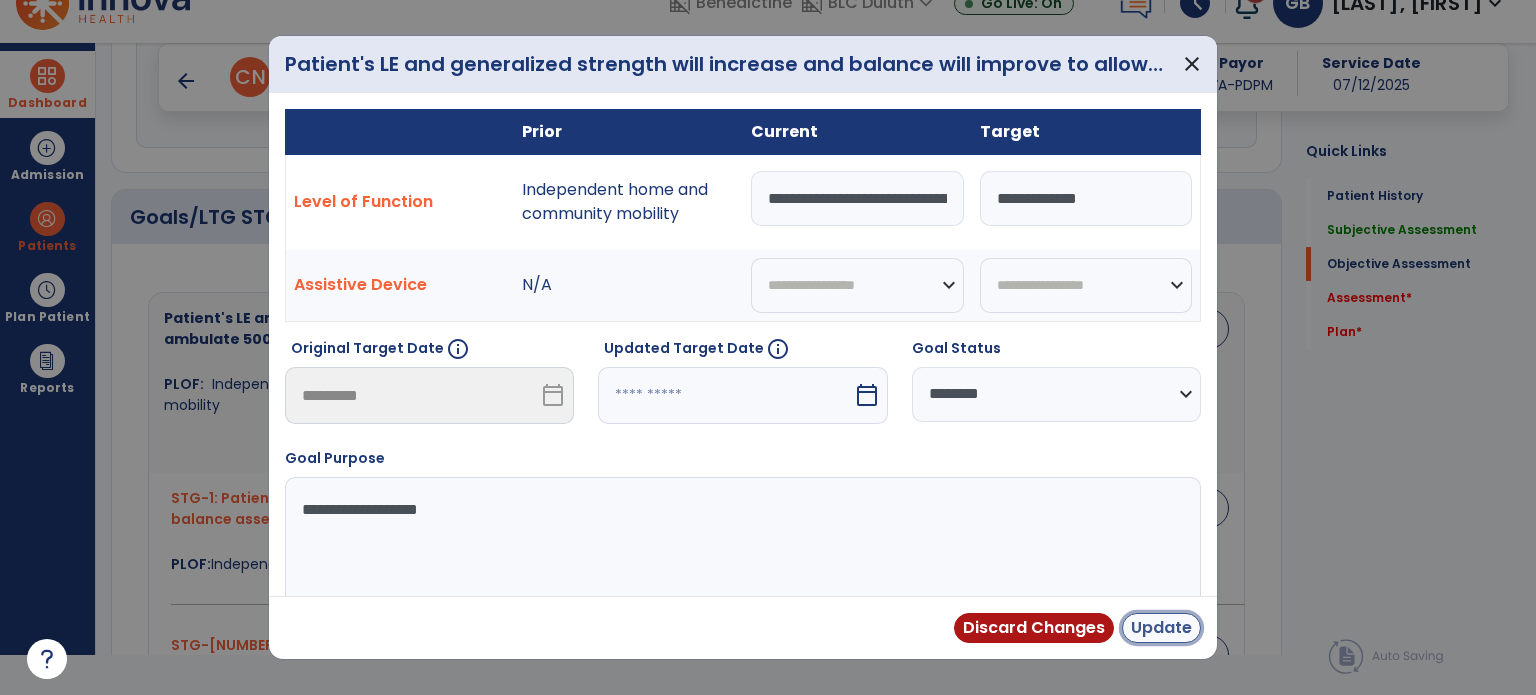 click on "Update" at bounding box center [1161, 628] 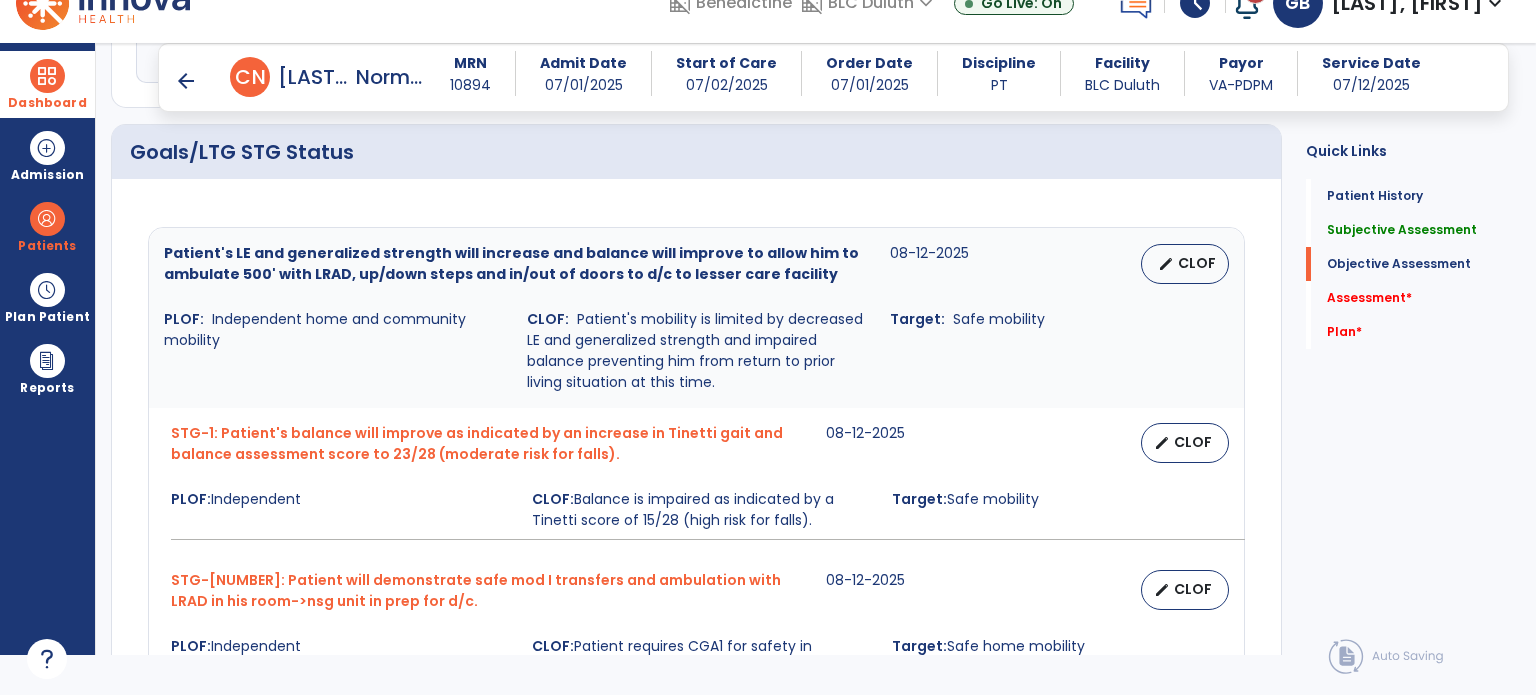 scroll, scrollTop: 698, scrollLeft: 0, axis: vertical 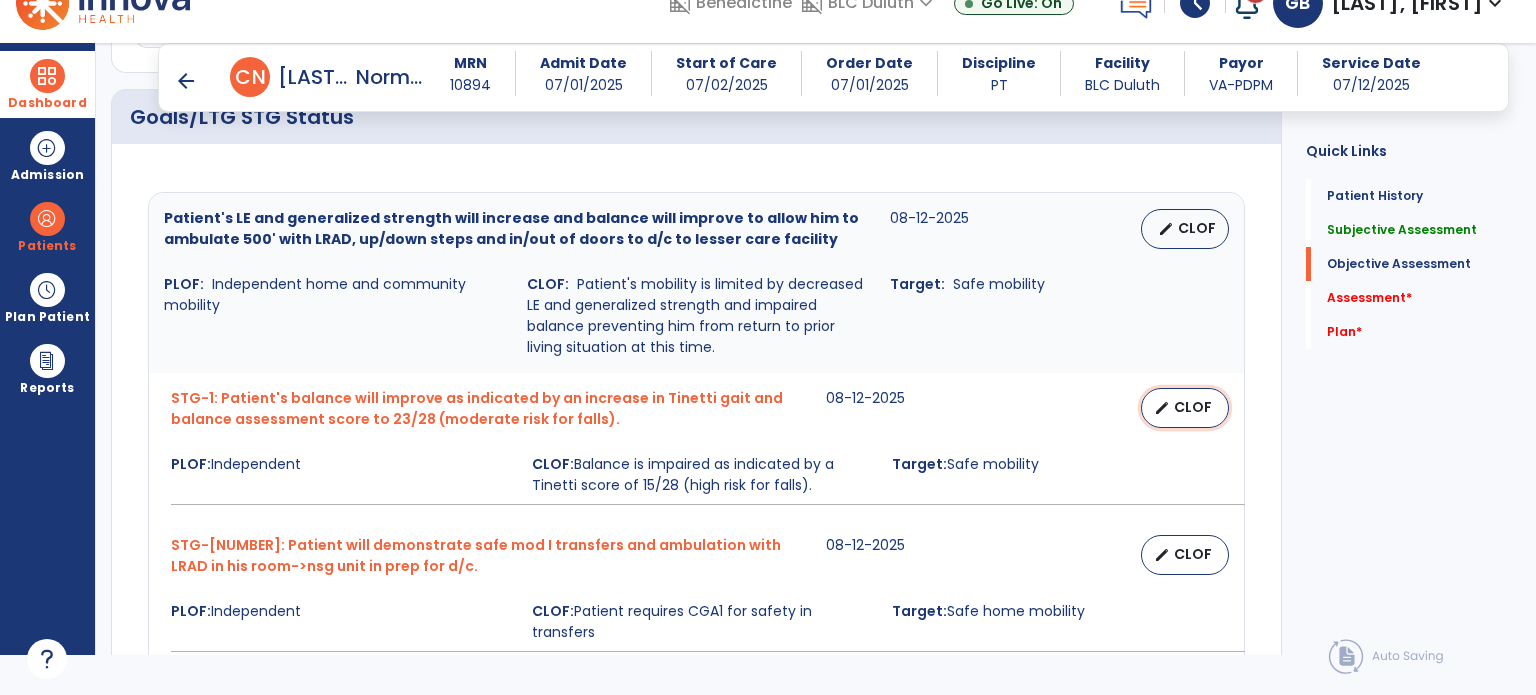 click on "CLOF" at bounding box center [1193, 407] 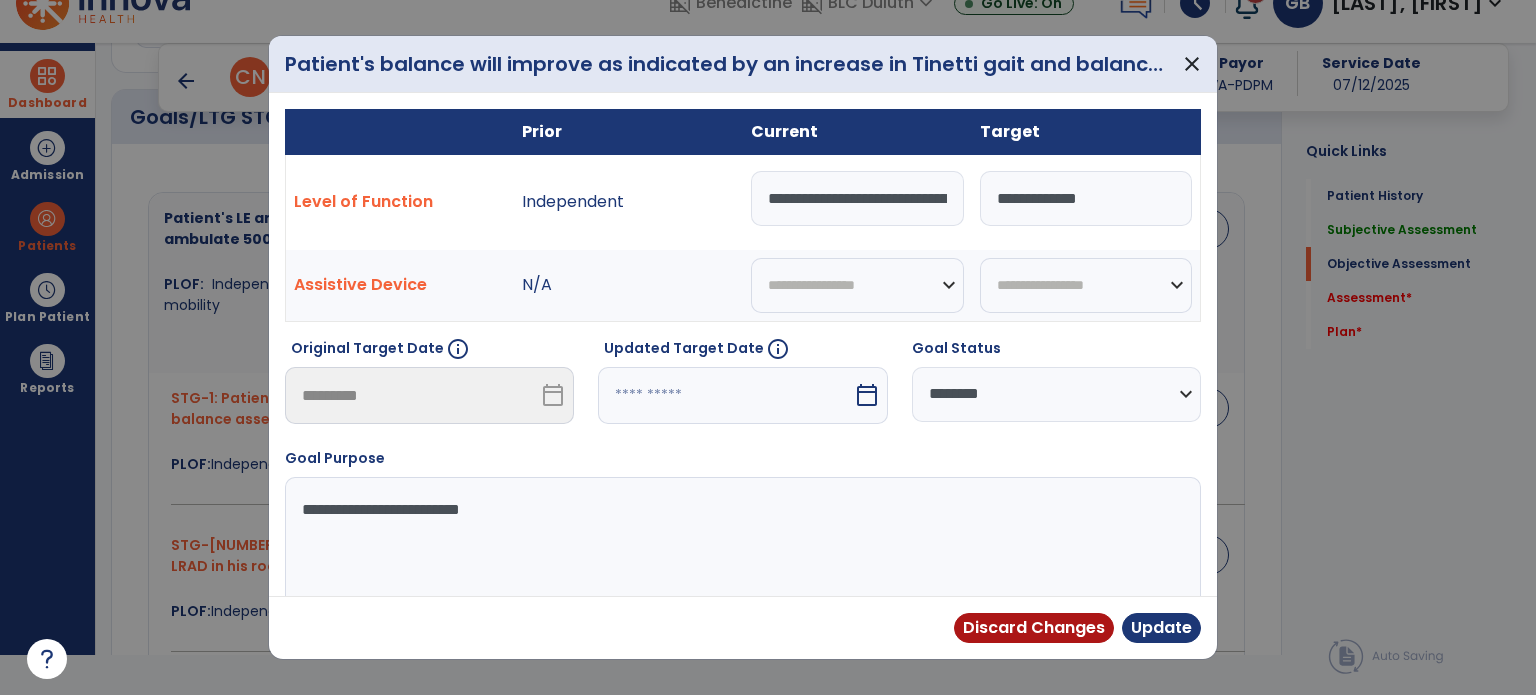 click on "**********" at bounding box center (857, 198) 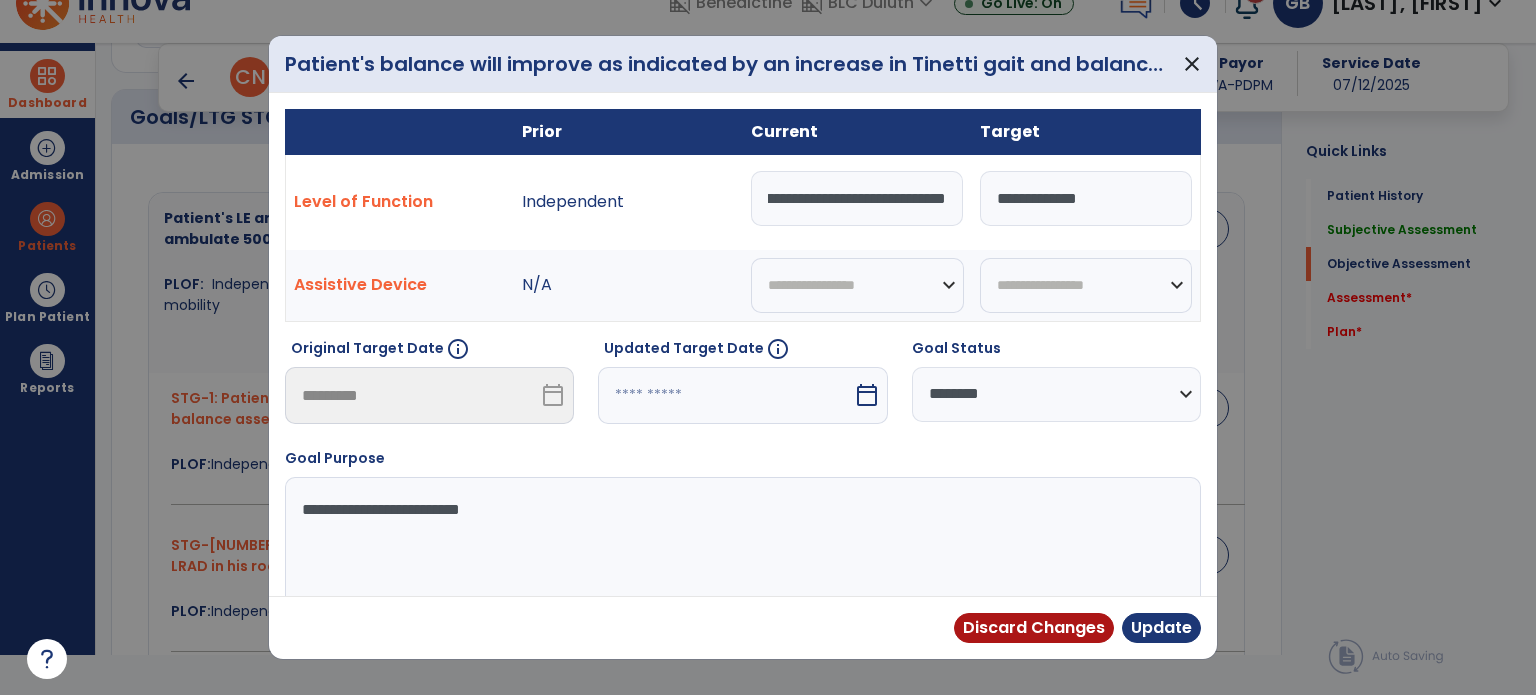 scroll, scrollTop: 0, scrollLeft: 440, axis: horizontal 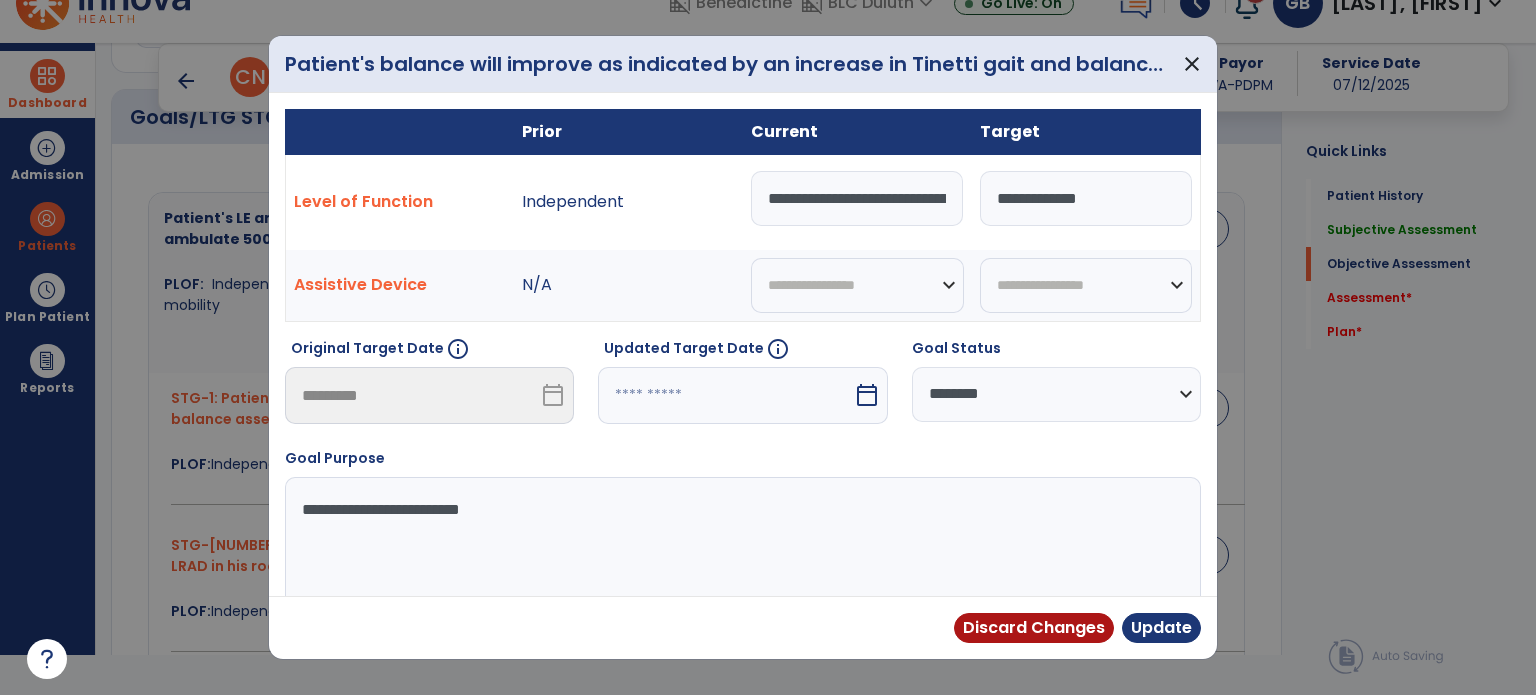click on "**********" at bounding box center (1086, 198) 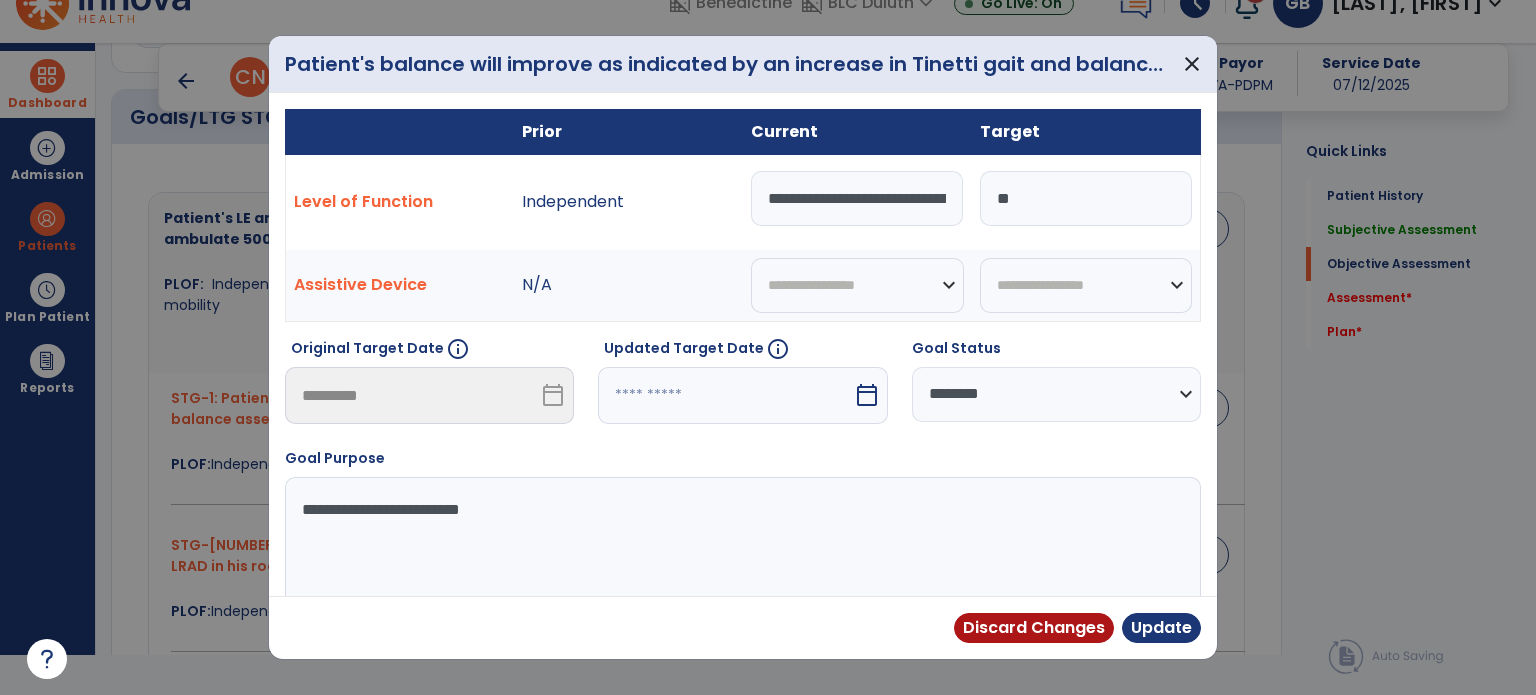 type on "*" 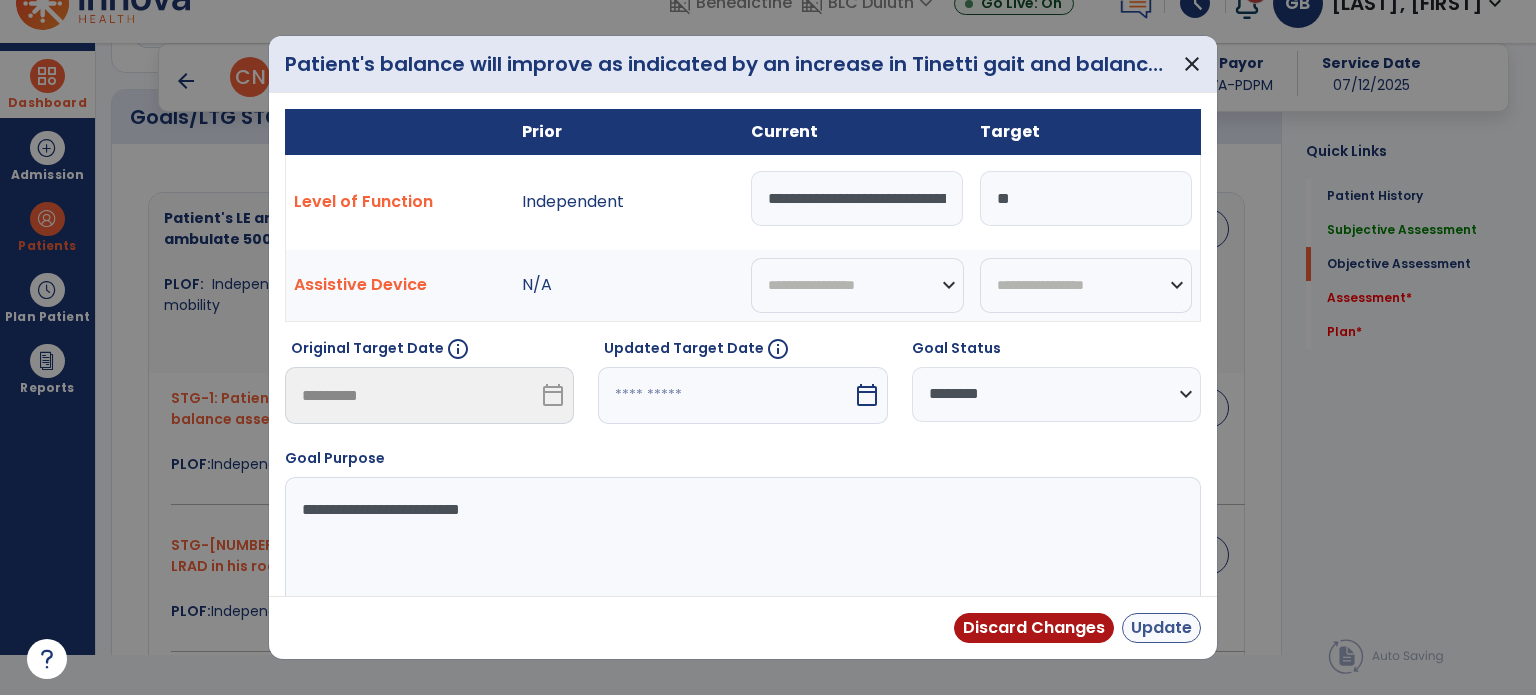 type on "**" 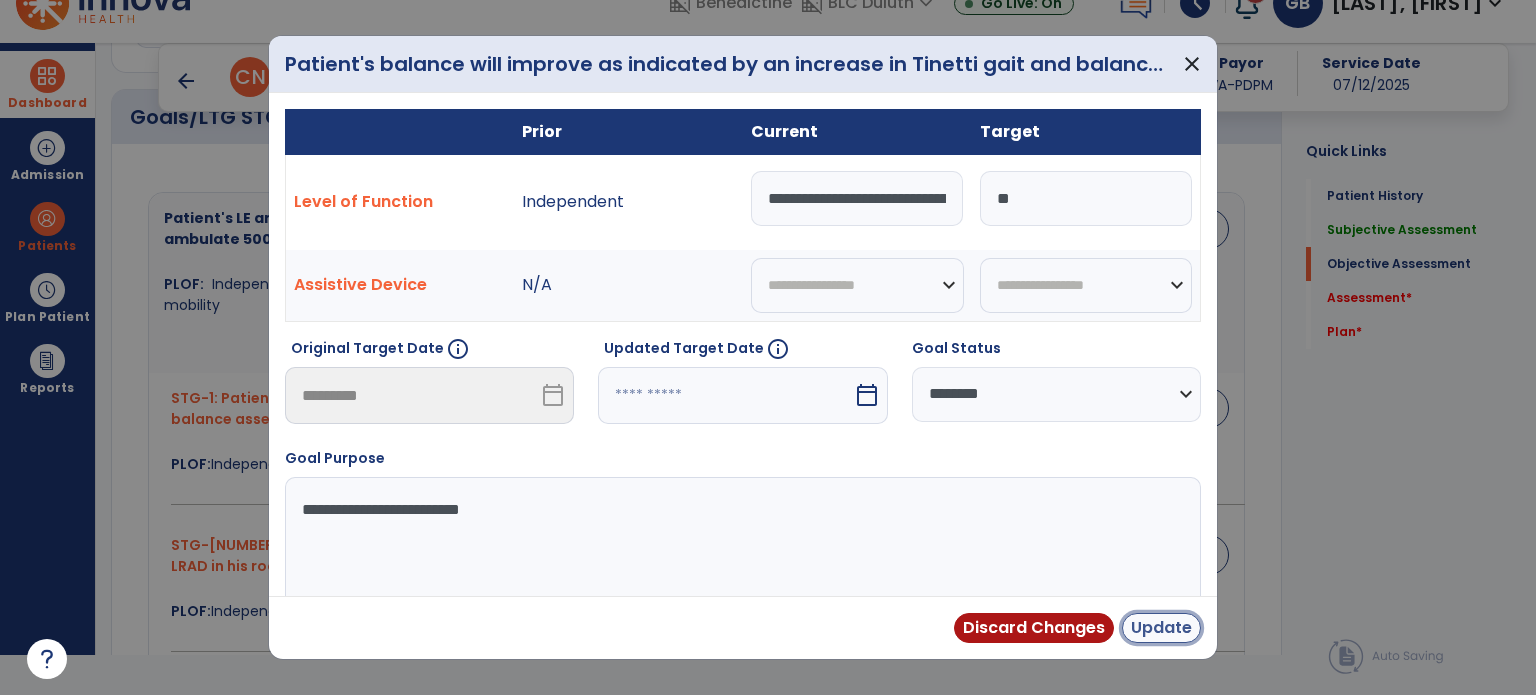 click on "Update" at bounding box center (1161, 628) 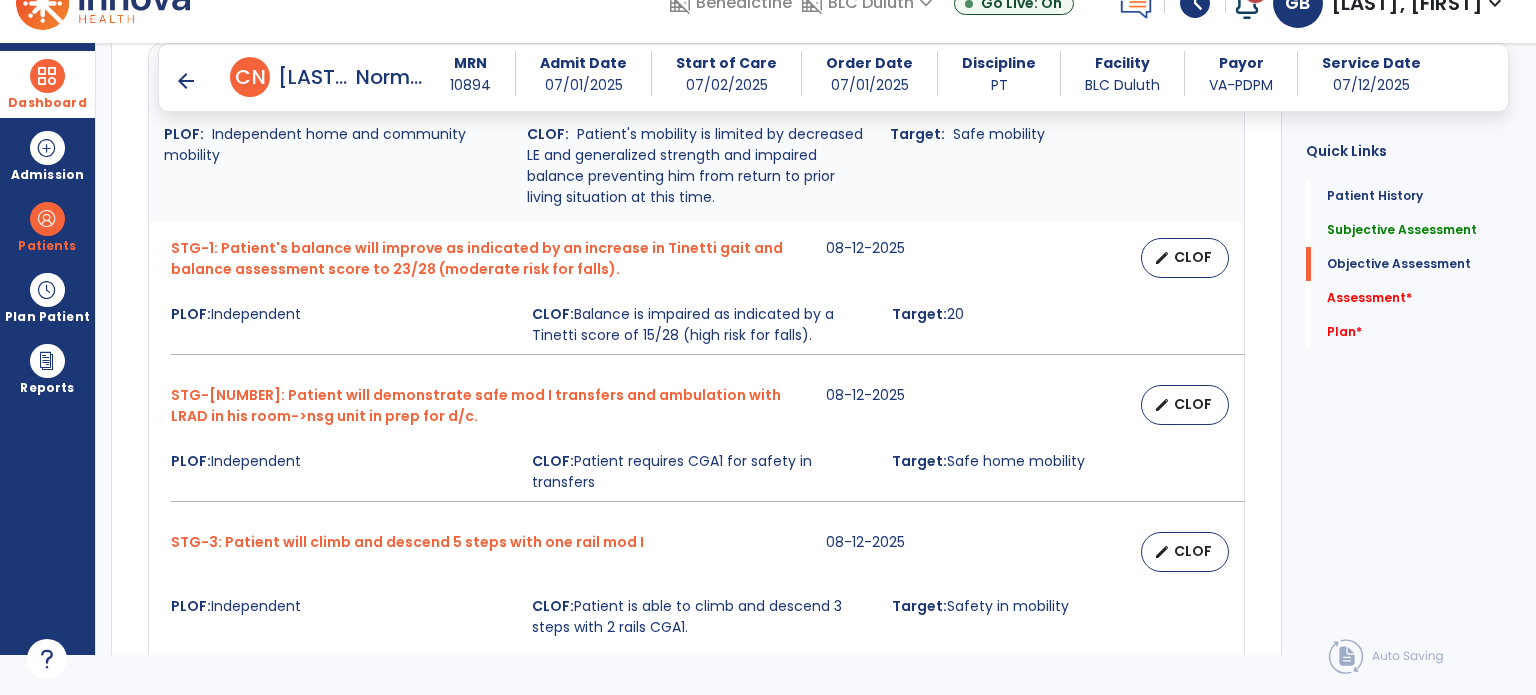 scroll, scrollTop: 898, scrollLeft: 0, axis: vertical 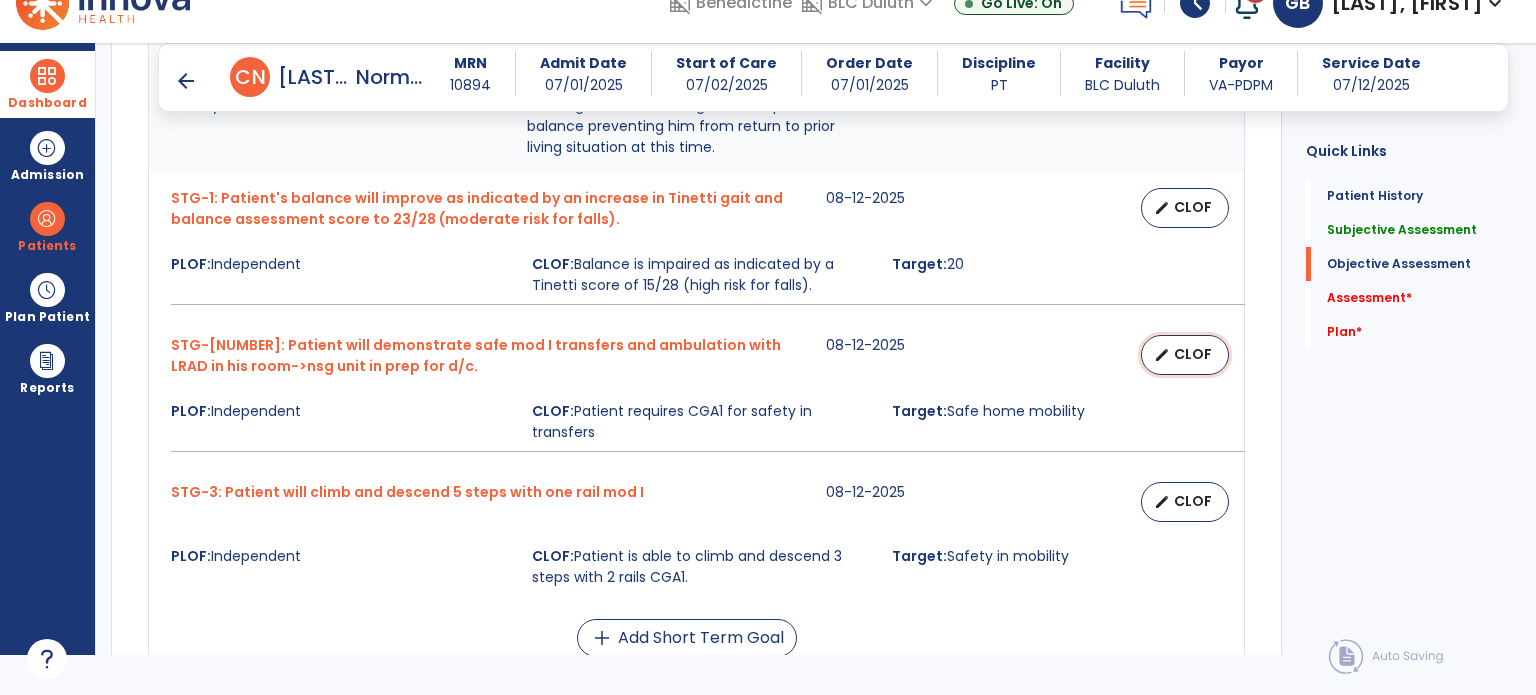 click on "CLOF" at bounding box center [1193, 354] 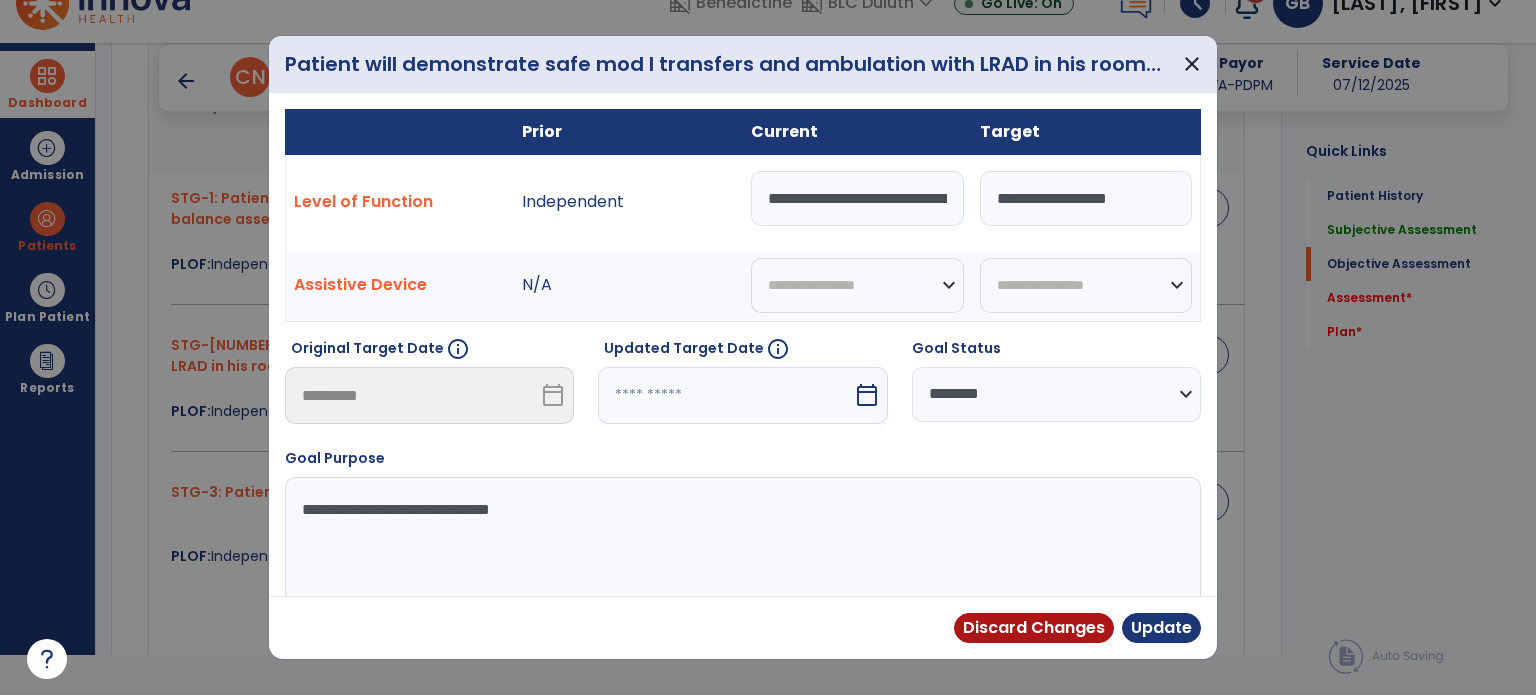 click on "**********" at bounding box center (857, 198) 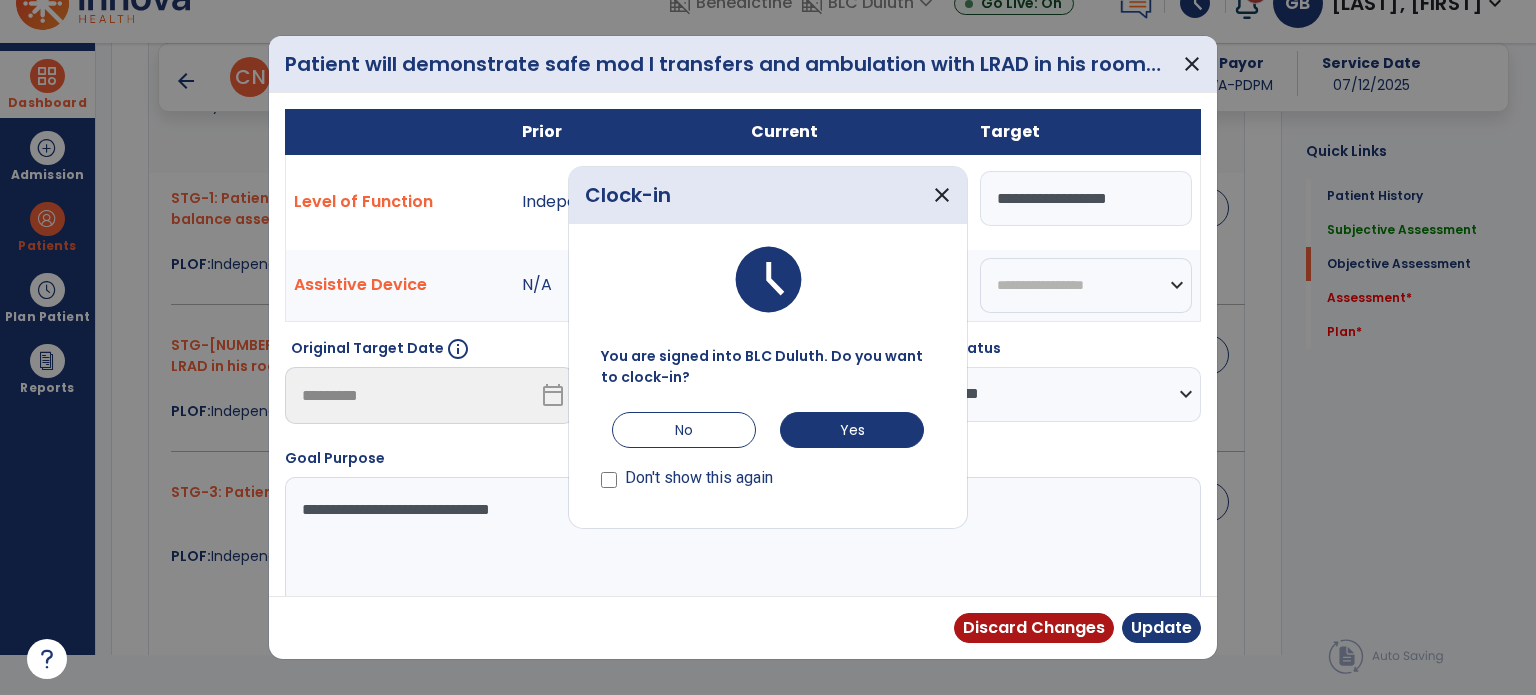 drag, startPoint x: 916, startPoint y: 200, endPoint x: 826, endPoint y: 168, distance: 95.51963 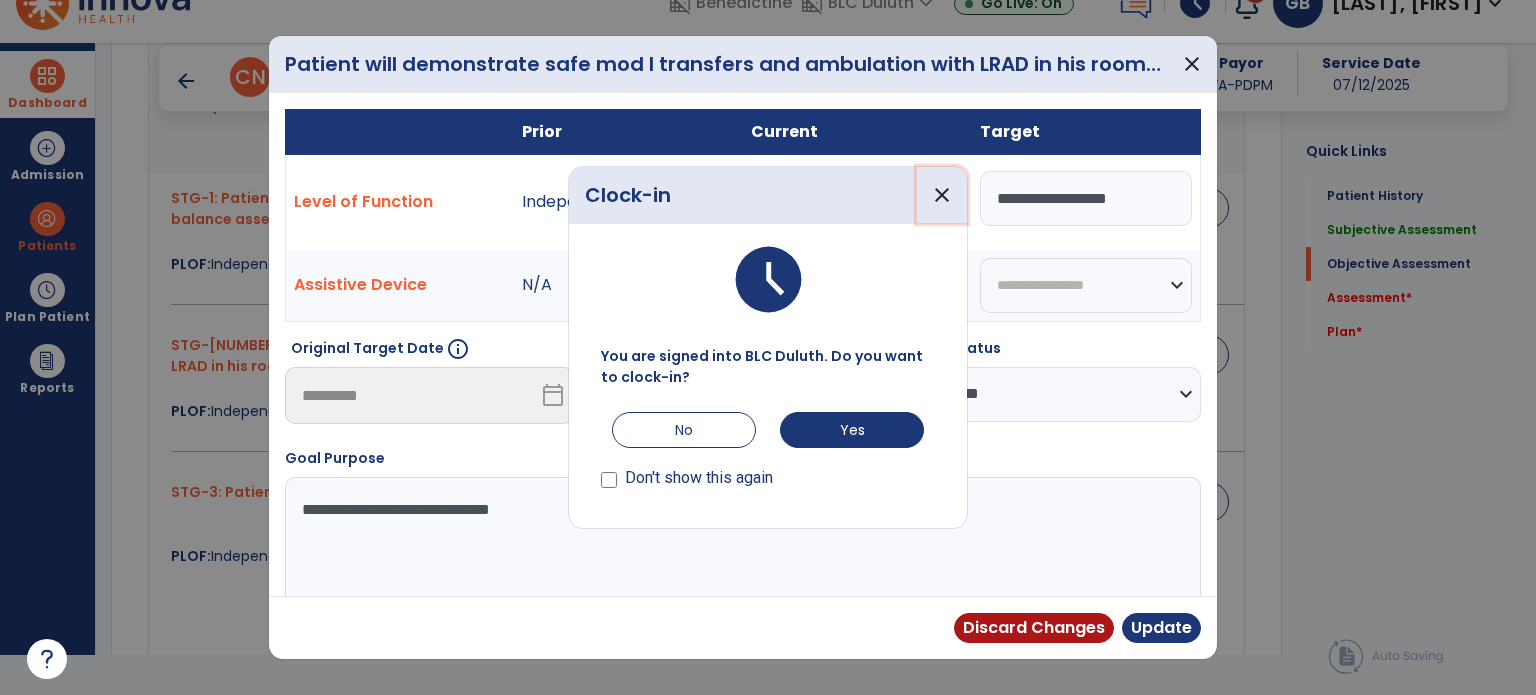 click on "close" at bounding box center [942, 195] 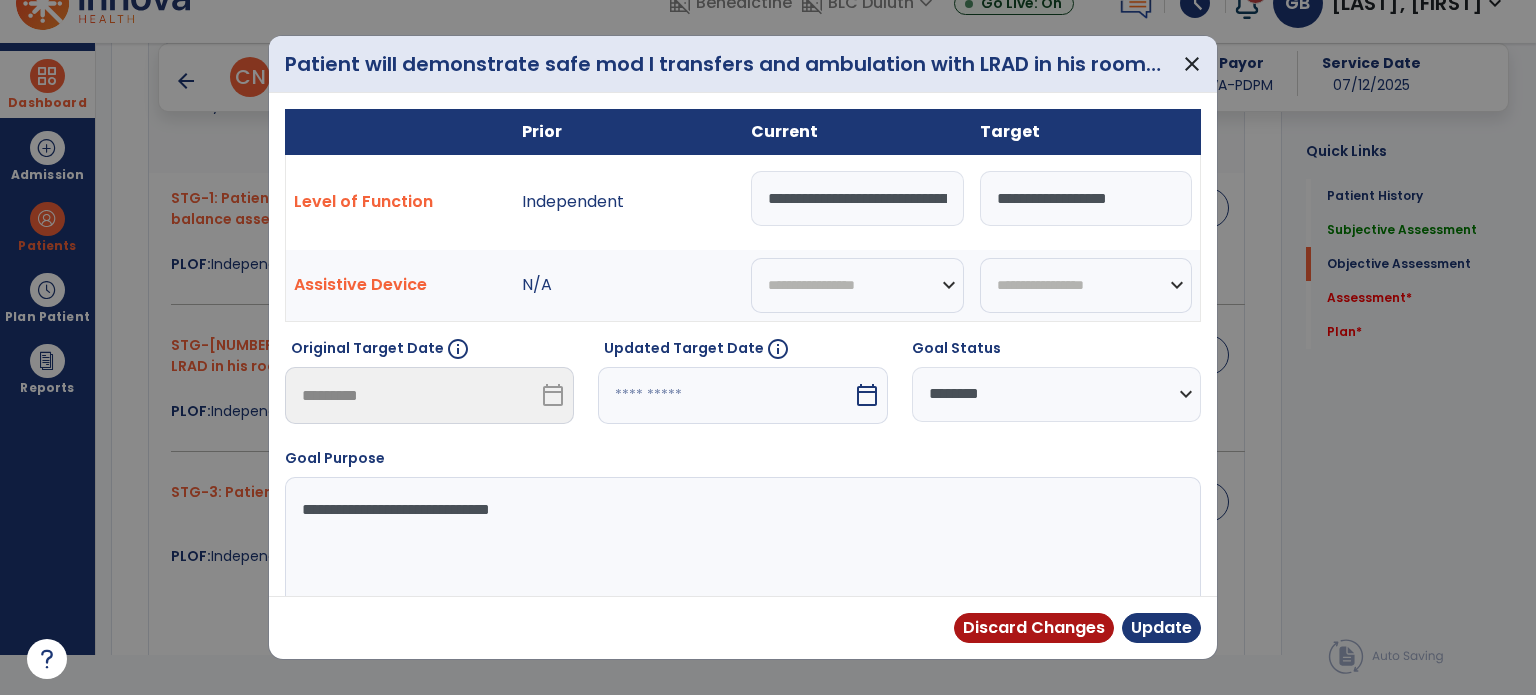 click on "**********" at bounding box center [857, 198] 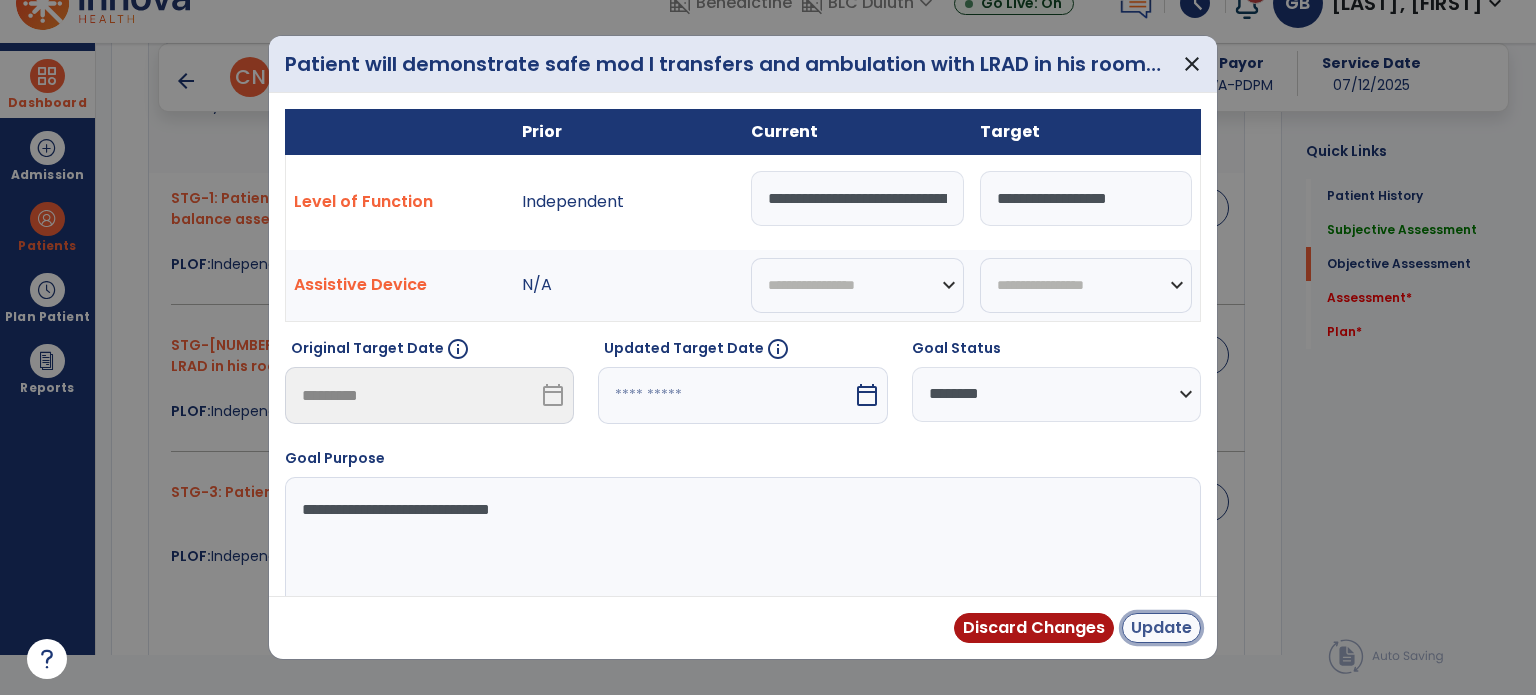 click on "Update" at bounding box center [1161, 628] 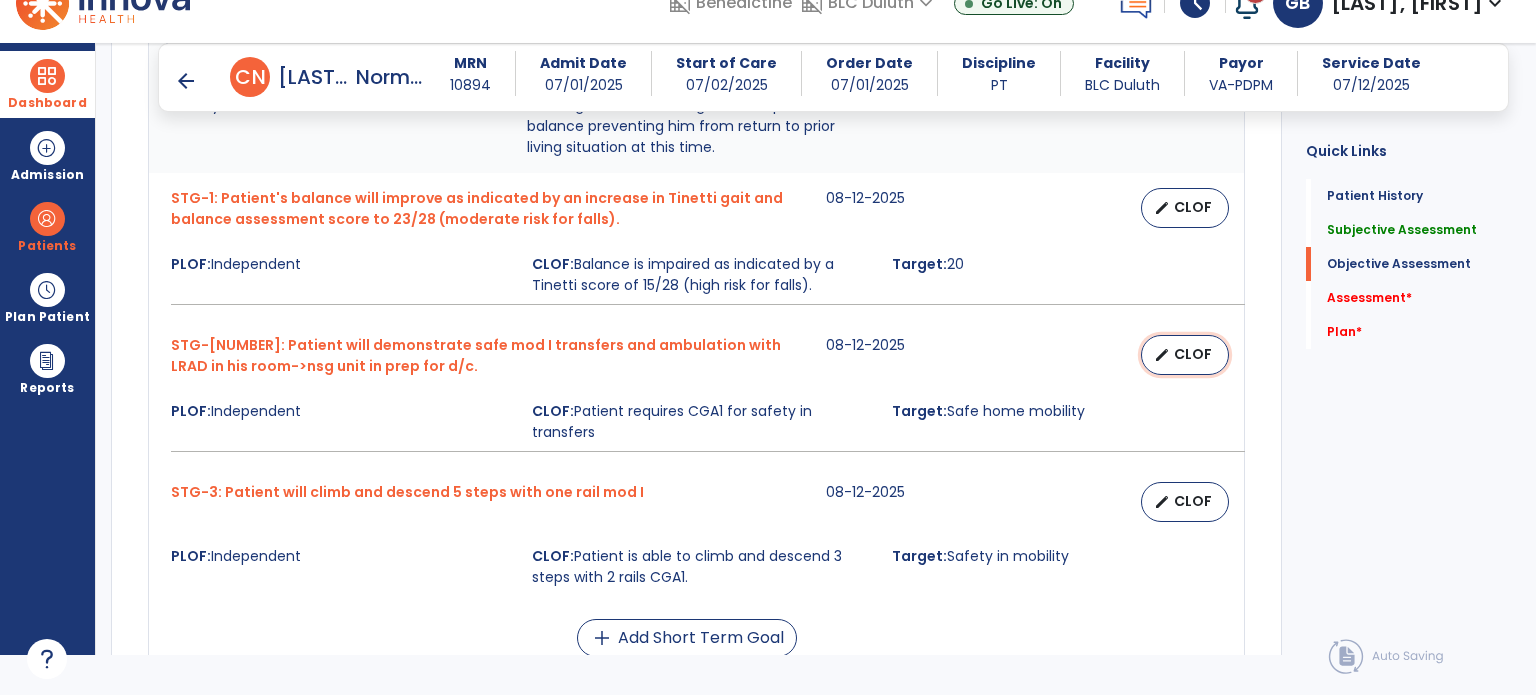 click on "CLOF" at bounding box center (1193, 354) 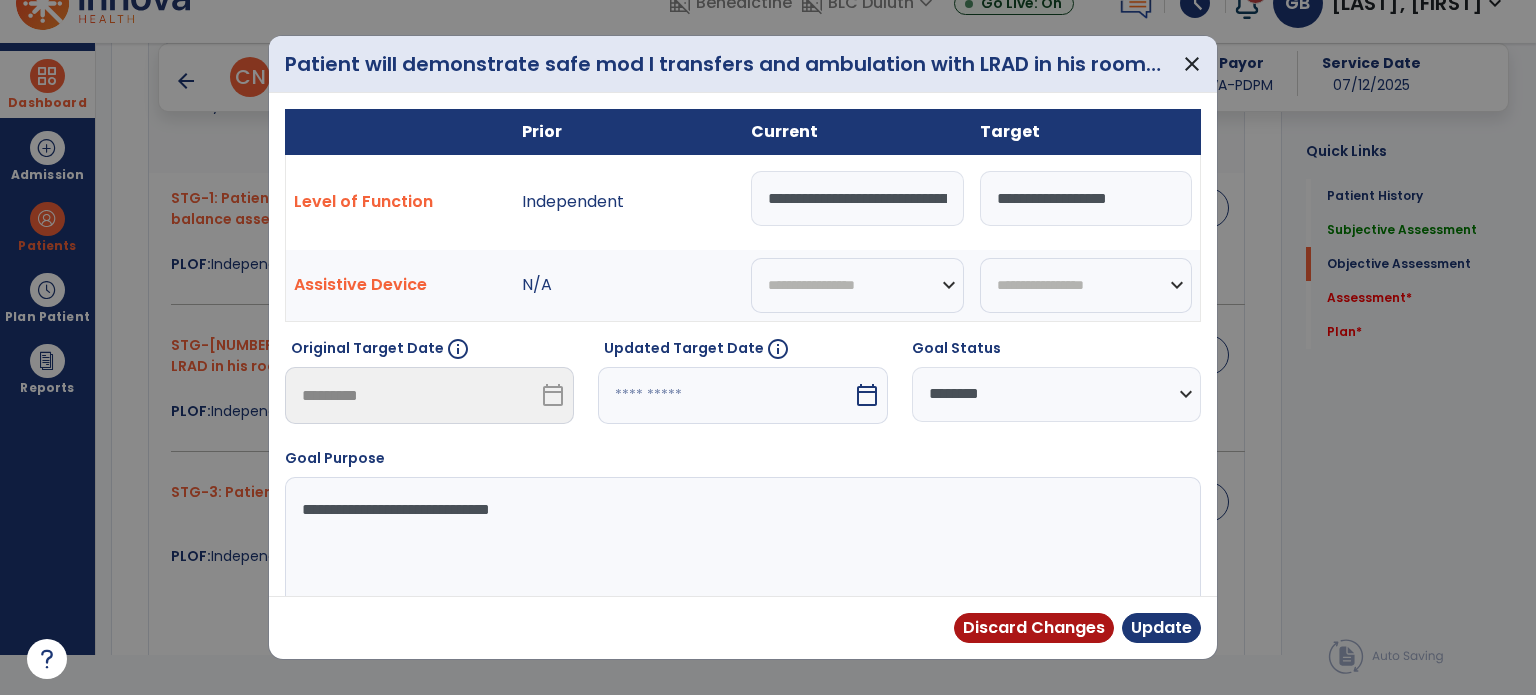 click on "**********" at bounding box center (857, 198) 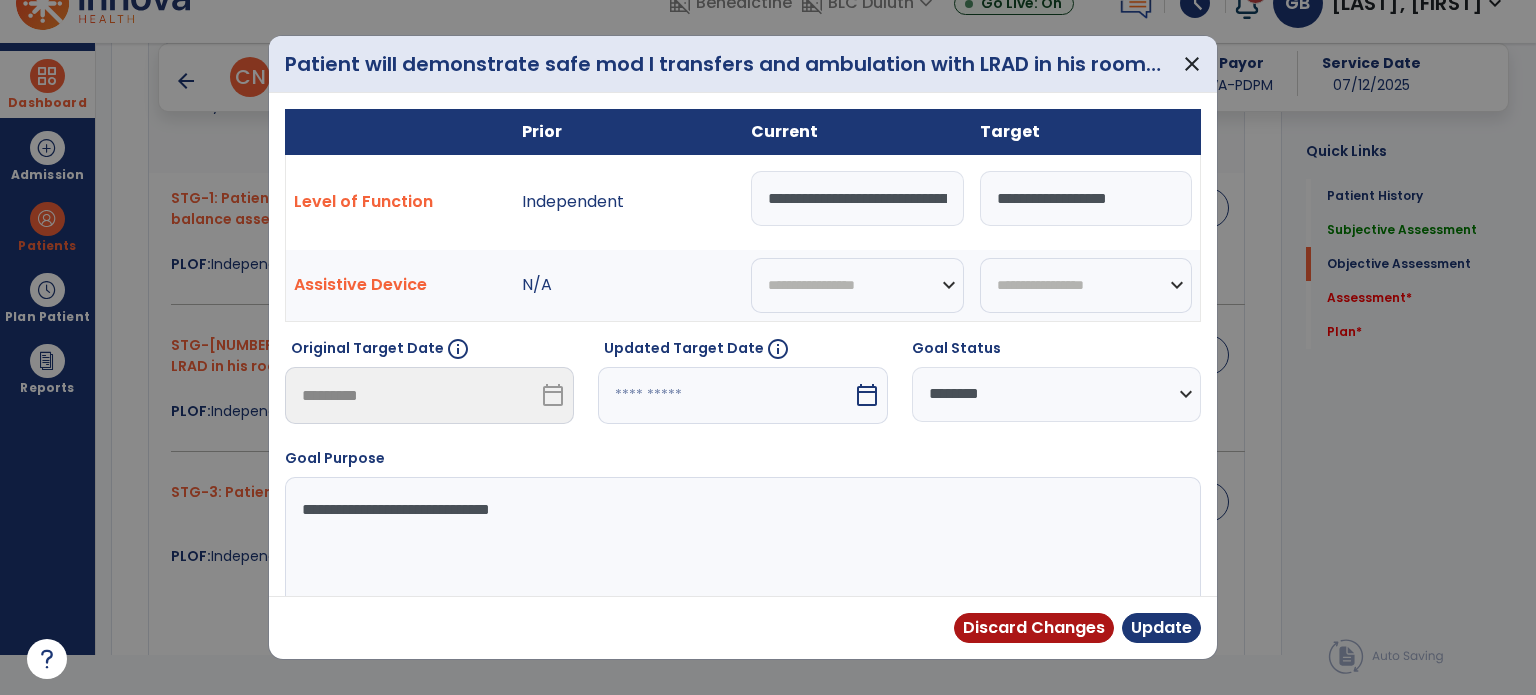 click on "**********" at bounding box center [857, 198] 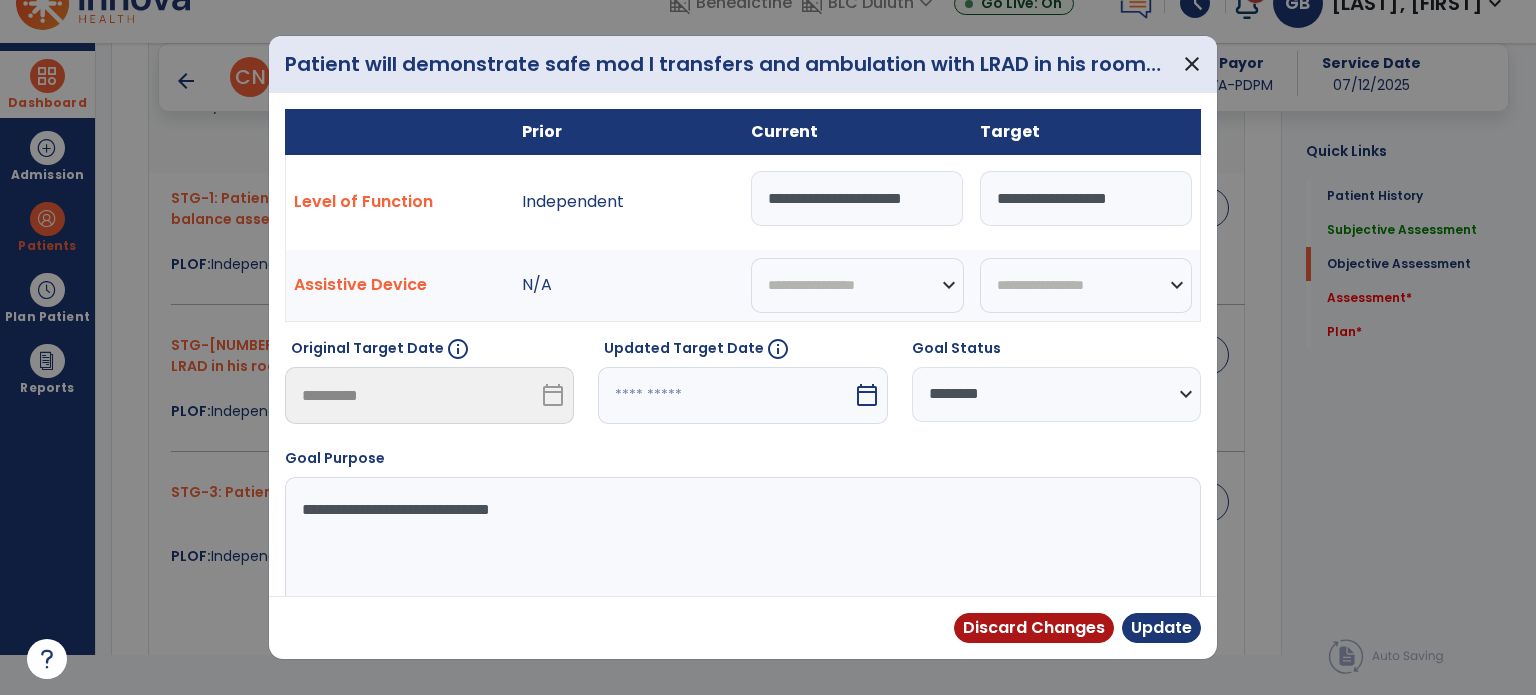 scroll, scrollTop: 0, scrollLeft: 0, axis: both 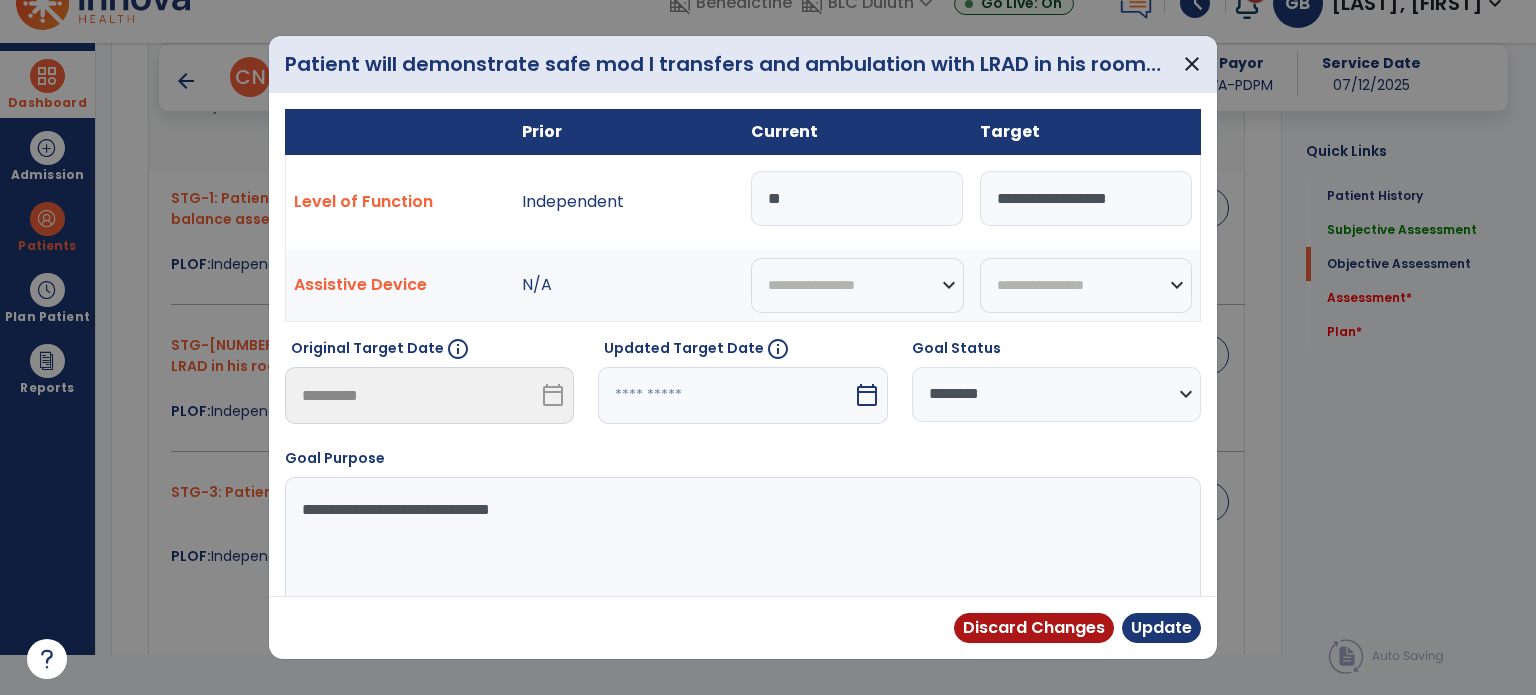 type on "*" 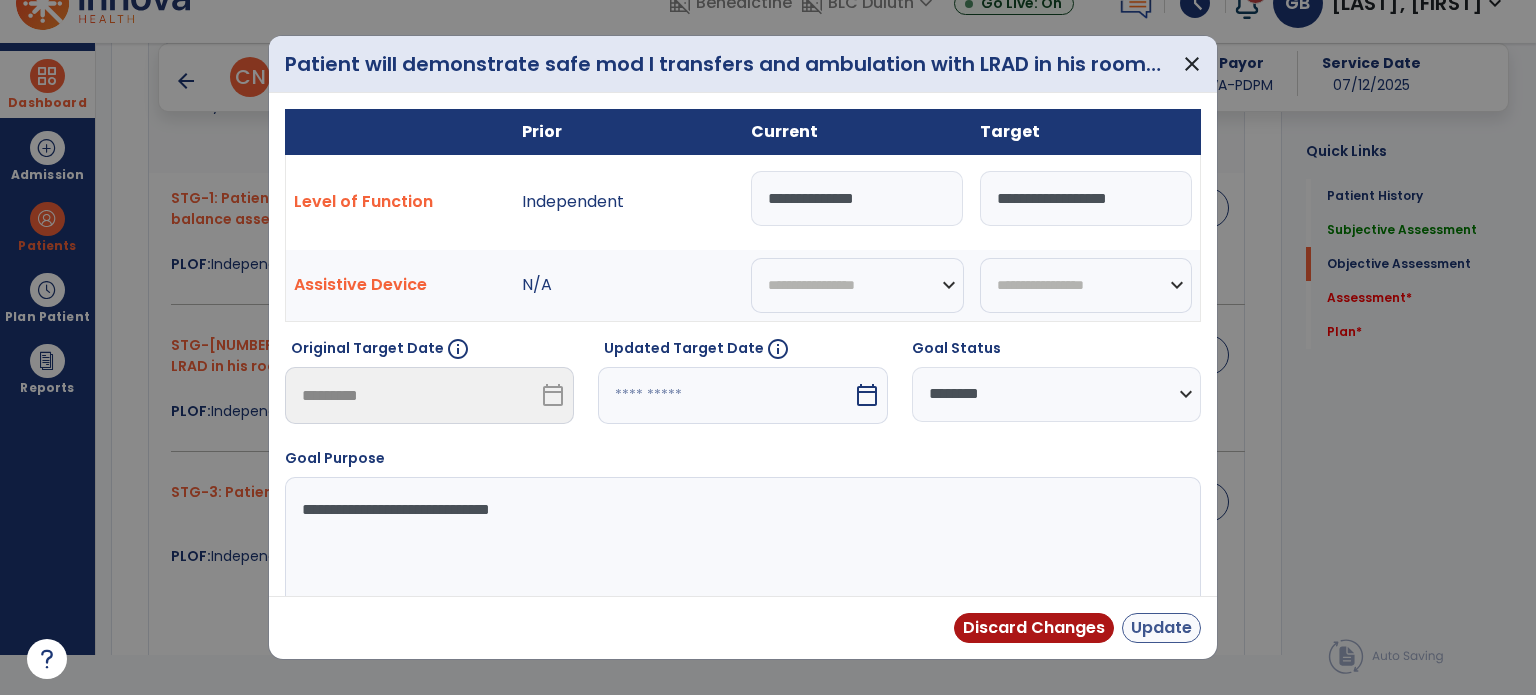 type on "**********" 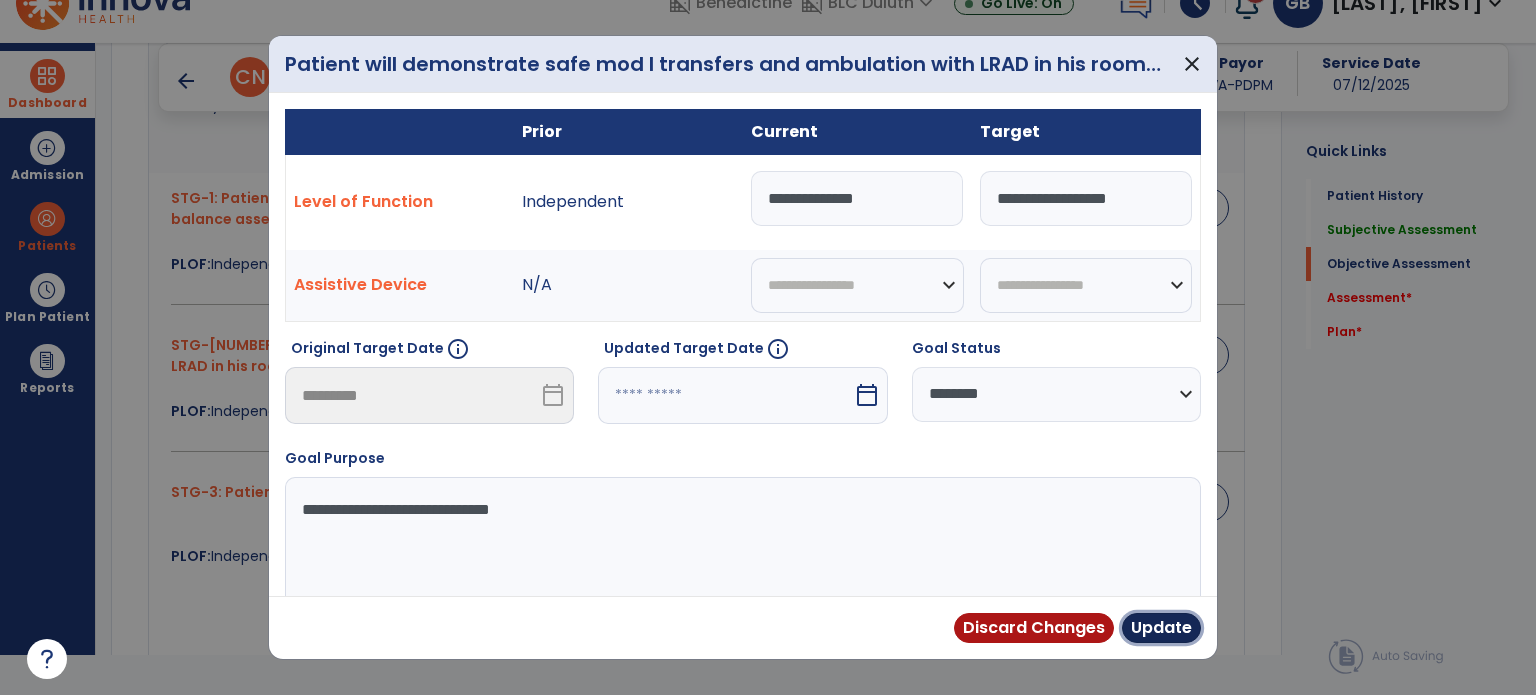 click on "Update" at bounding box center [1161, 628] 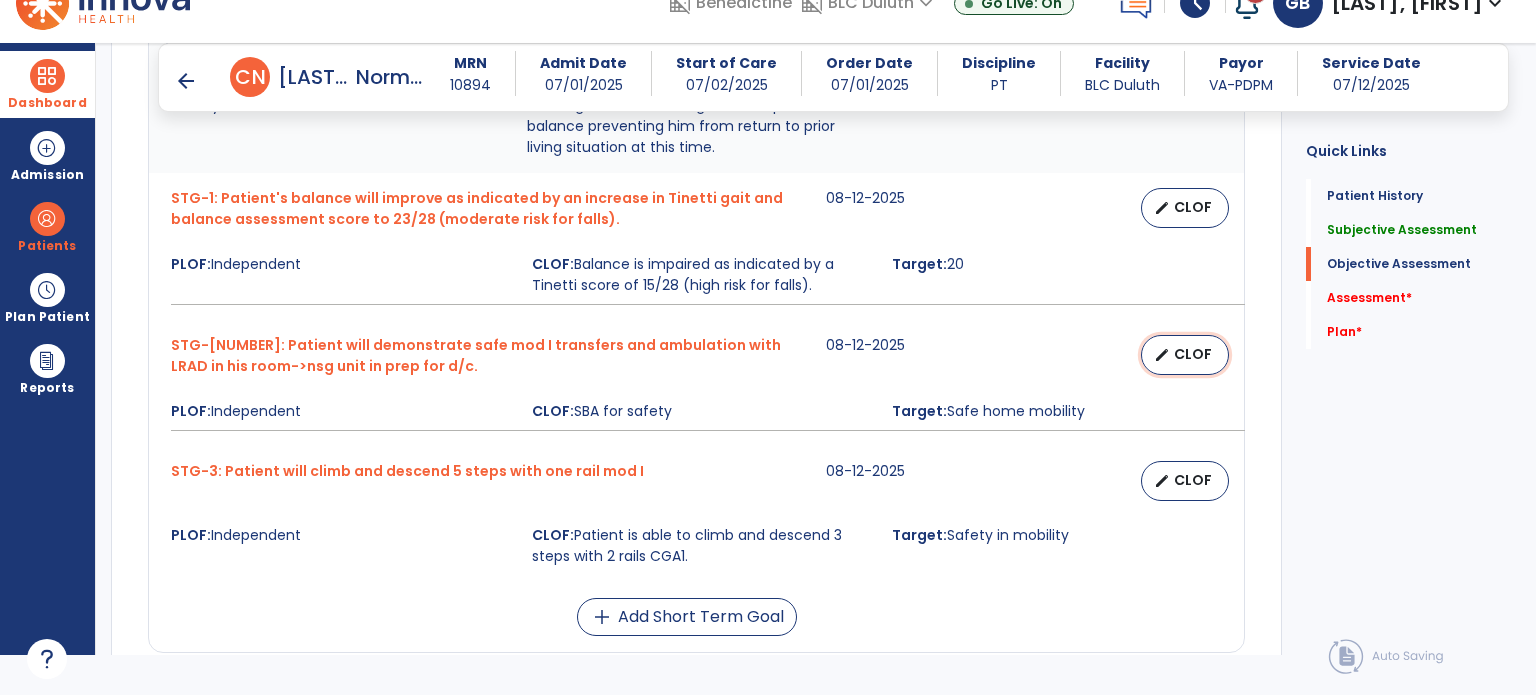 click on "CLOF" at bounding box center (1193, 354) 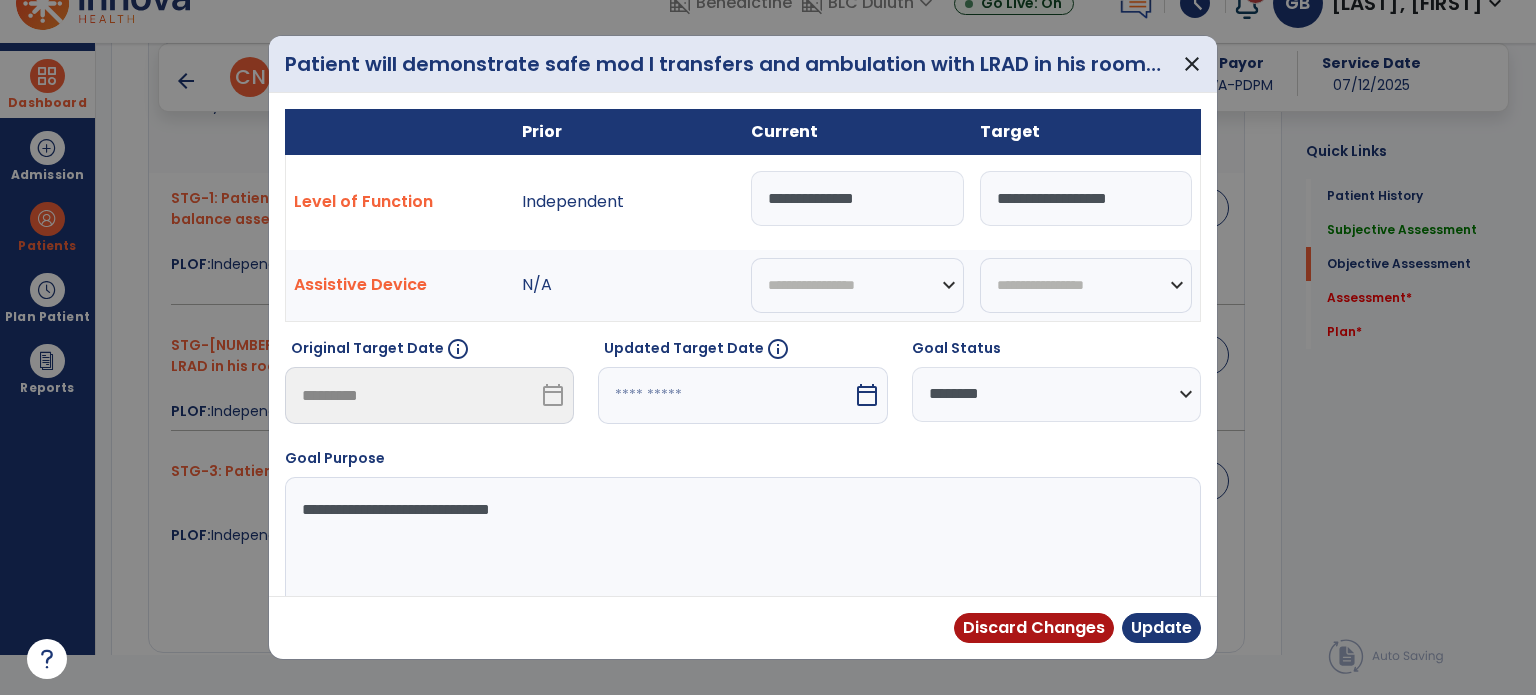 click on "**********" at bounding box center [857, 198] 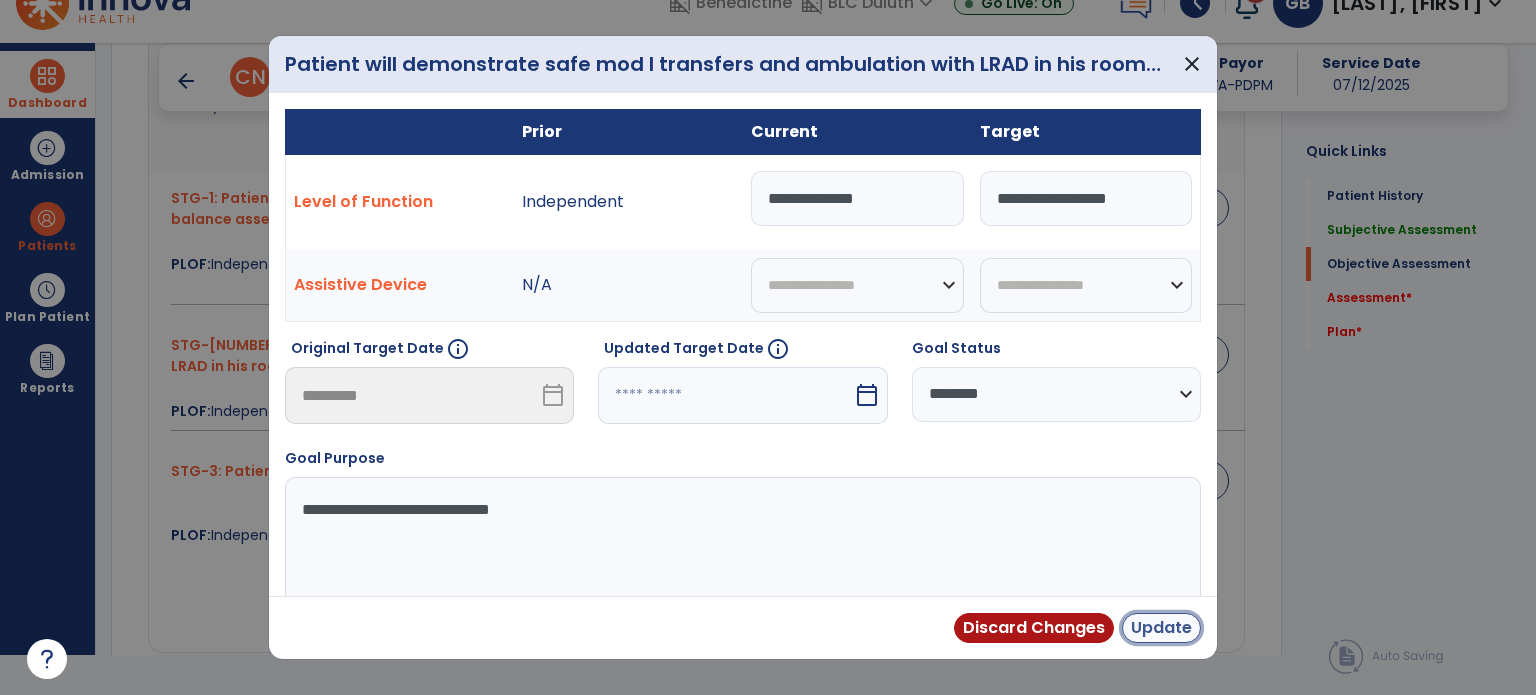 click on "Update" at bounding box center (1161, 628) 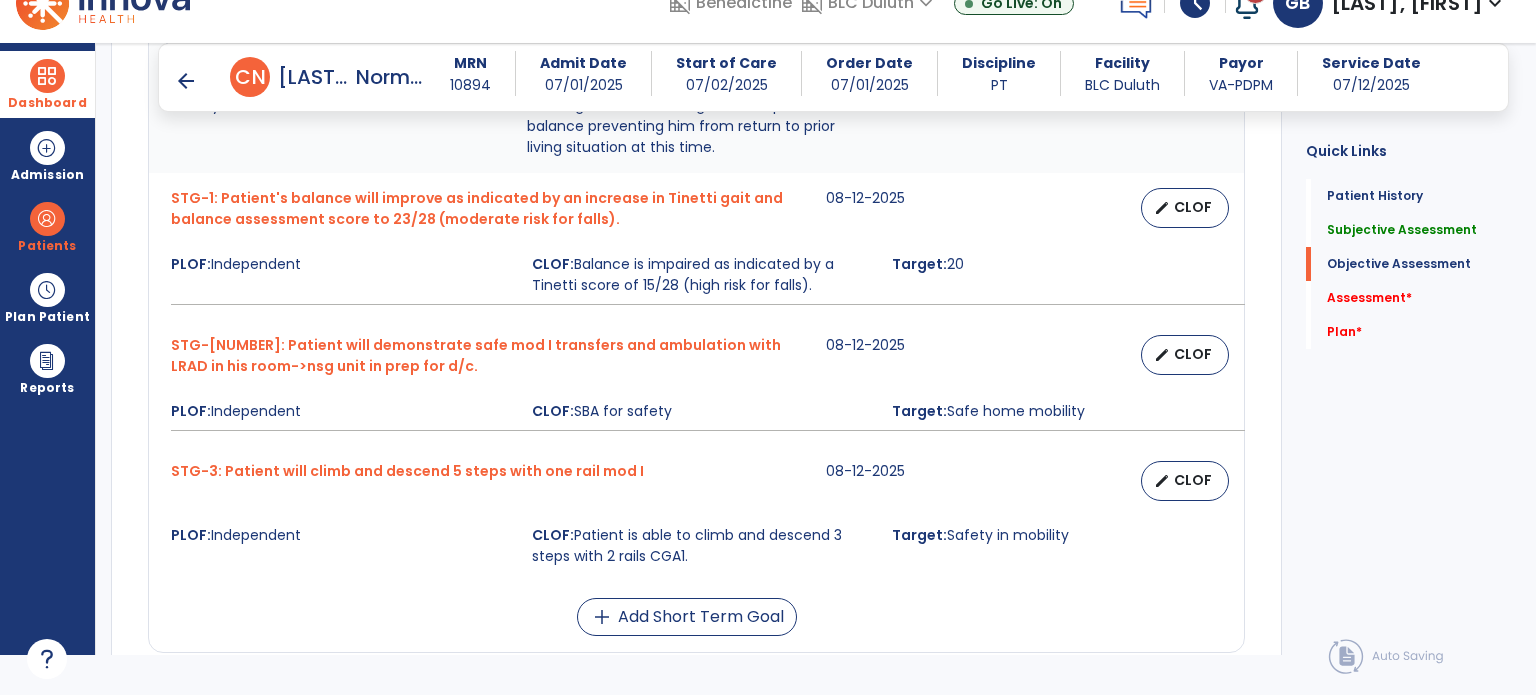 scroll, scrollTop: 998, scrollLeft: 0, axis: vertical 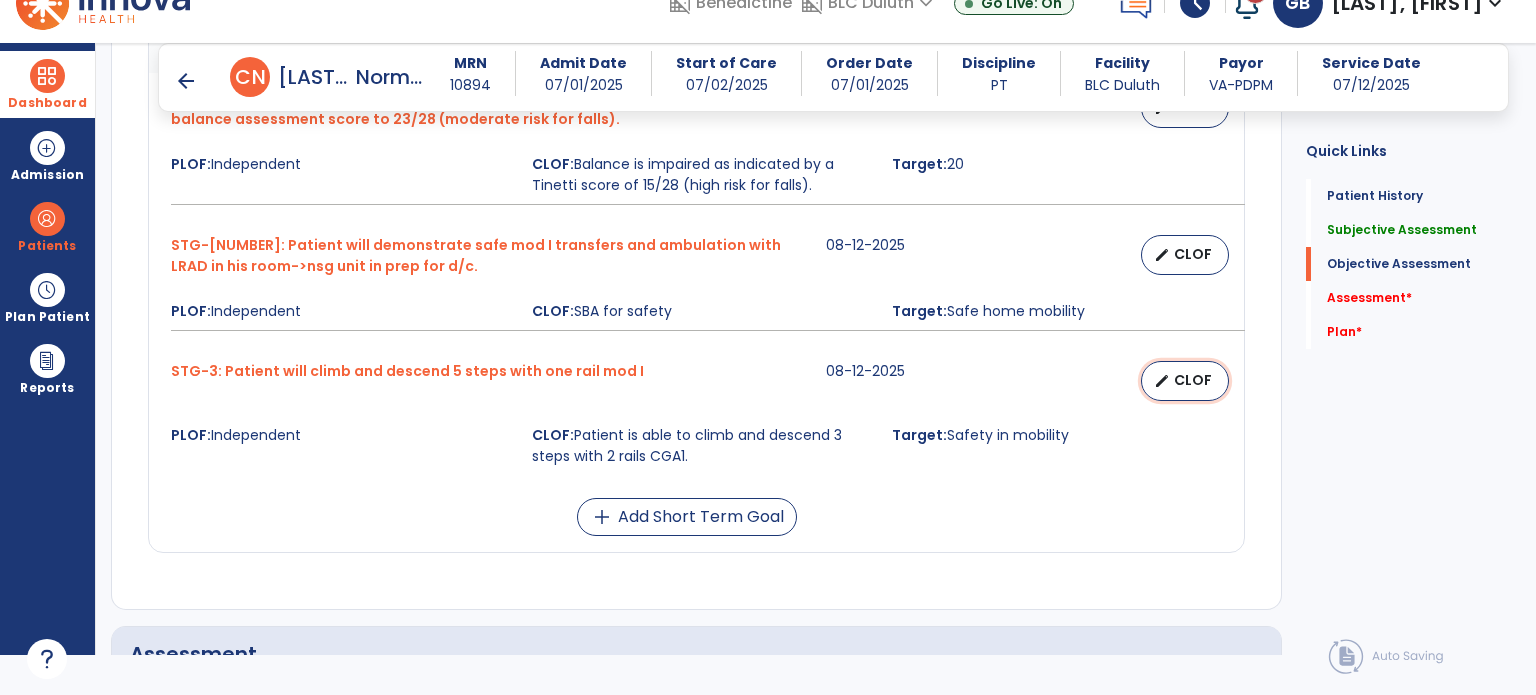 click on "edit" at bounding box center (1162, 381) 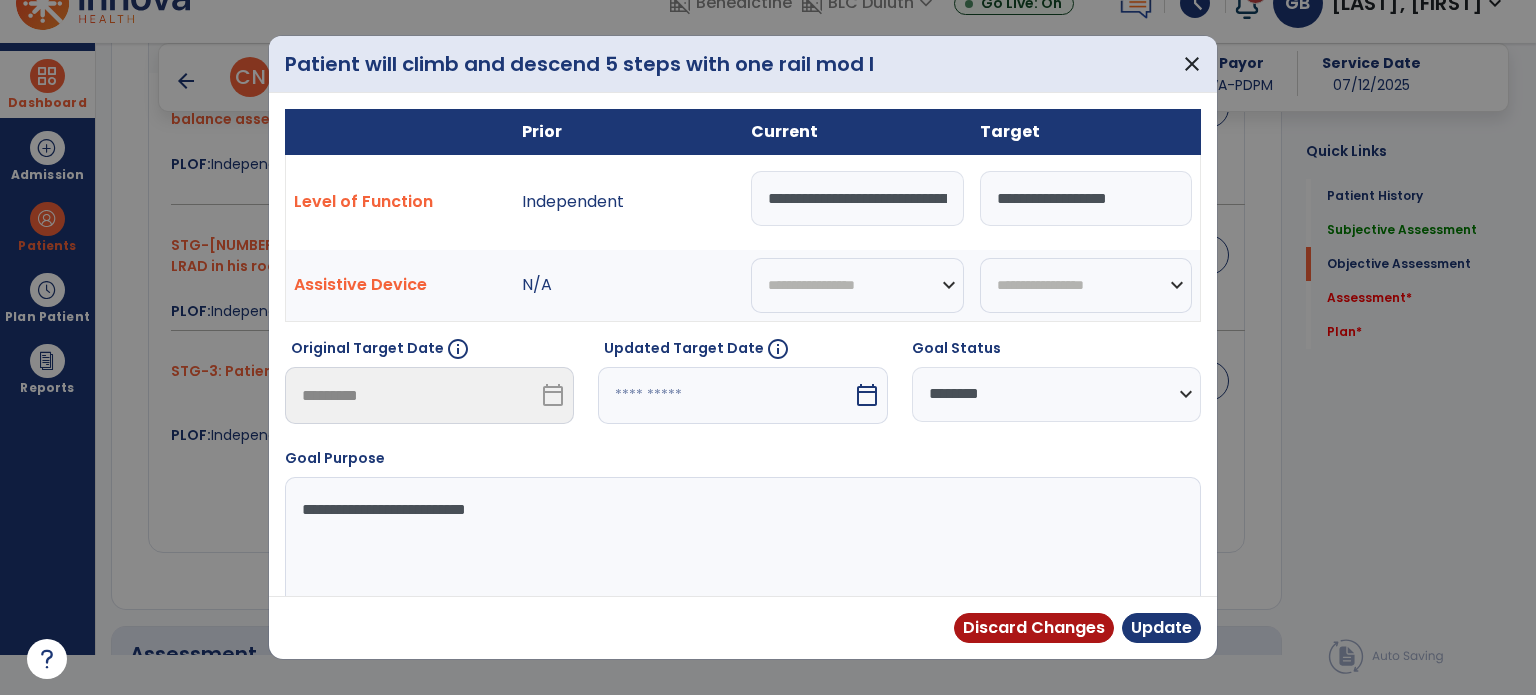 click on "**********" at bounding box center (857, 198) 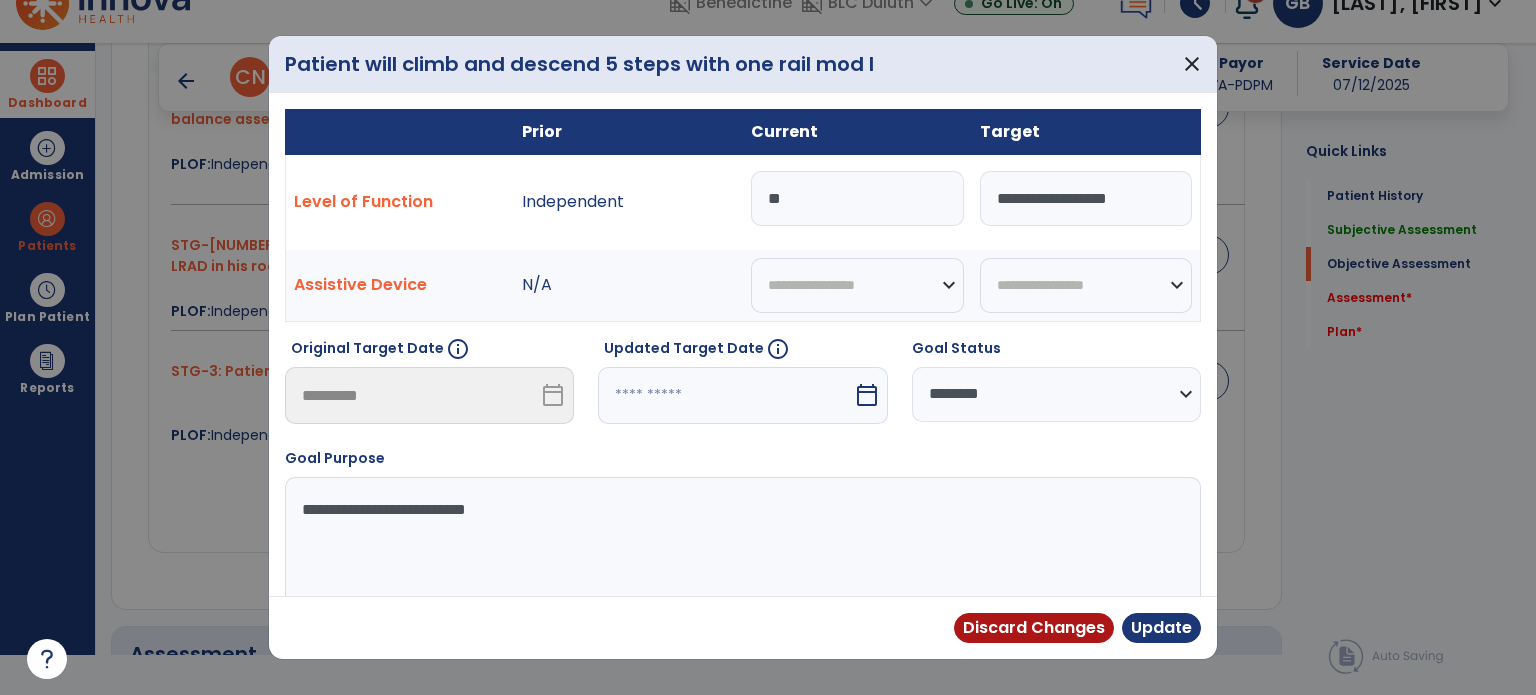 type on "*" 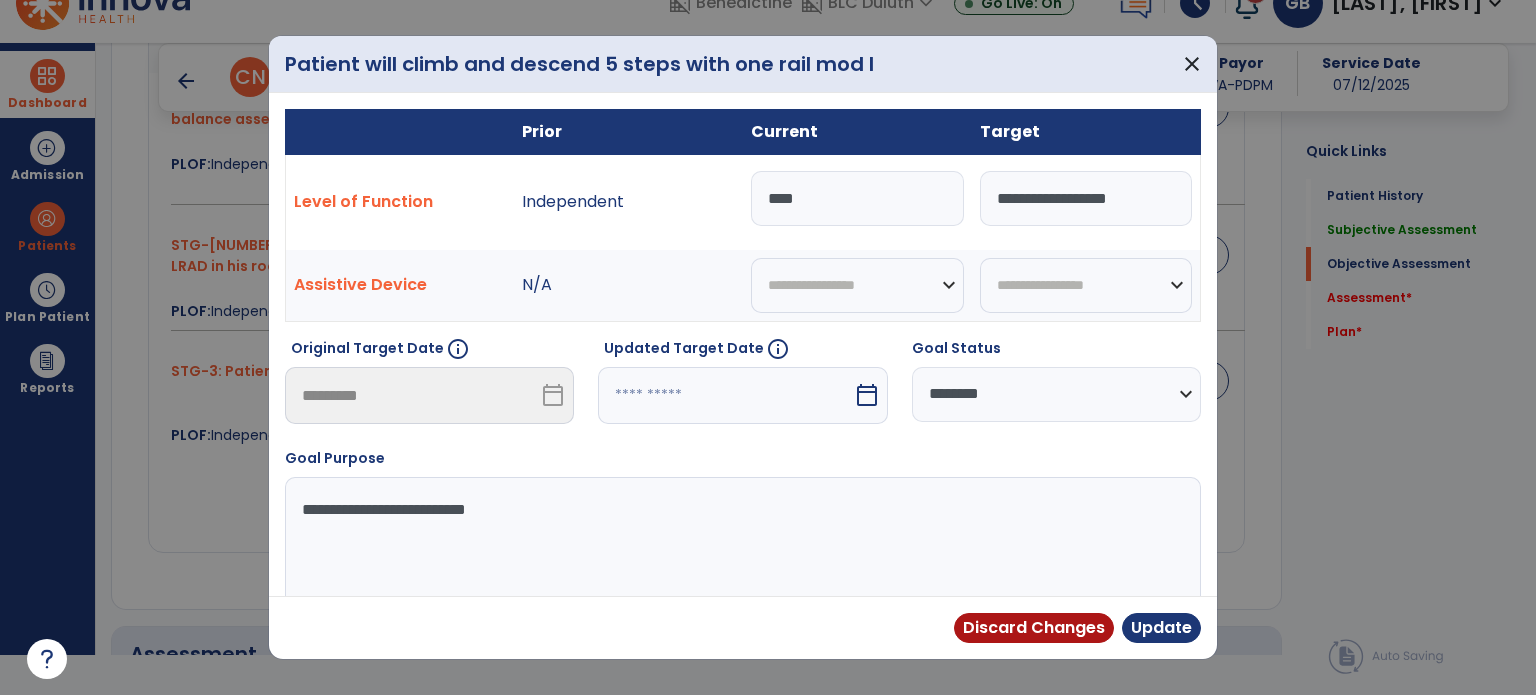 type on "****" 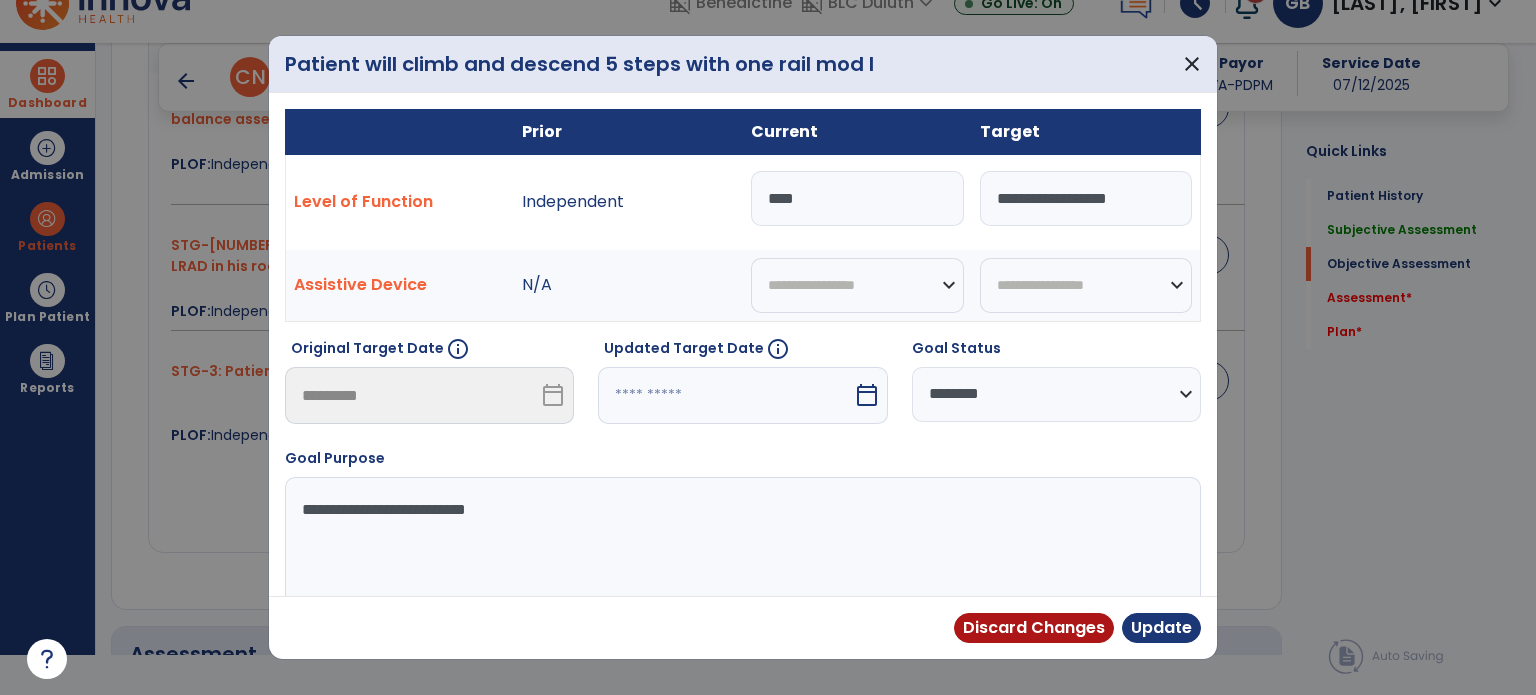 drag, startPoint x: 1161, startPoint y: 195, endPoint x: 898, endPoint y: 190, distance: 263.04752 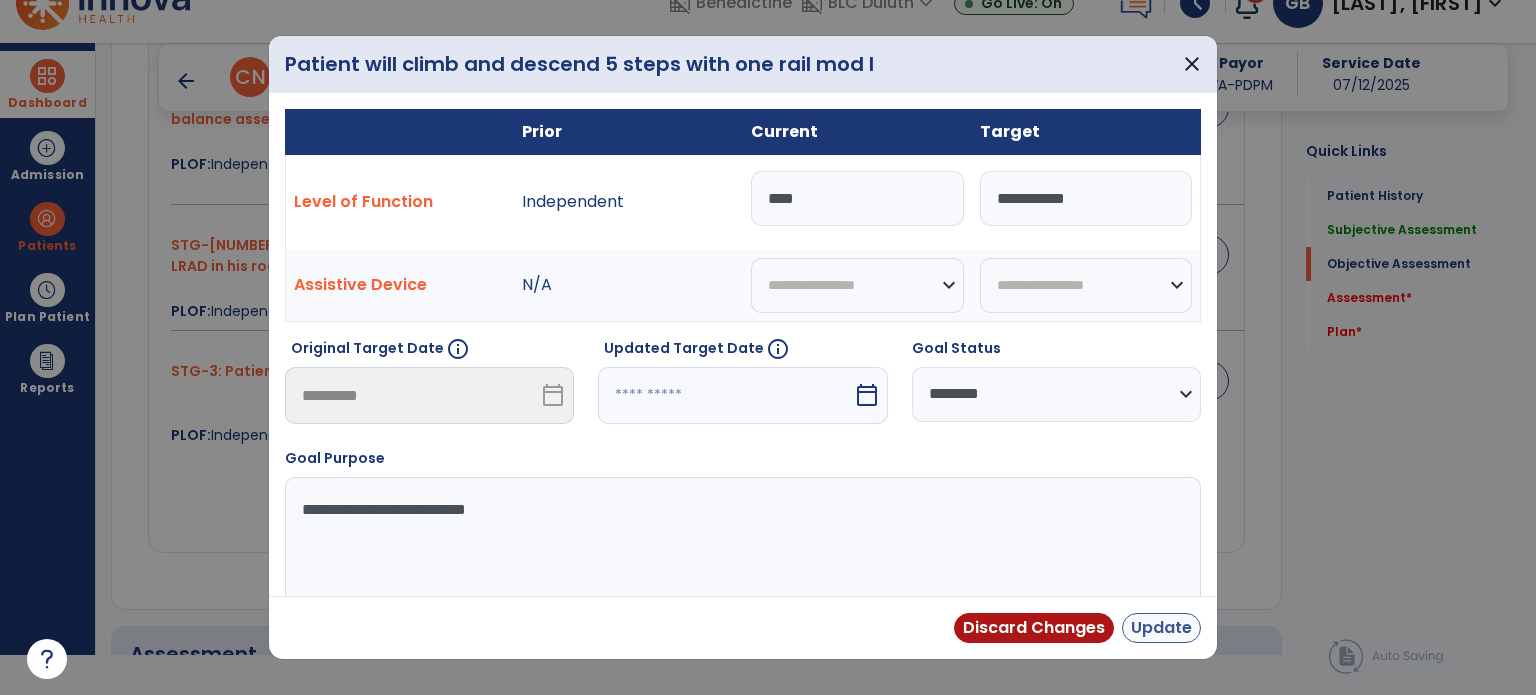 type on "**********" 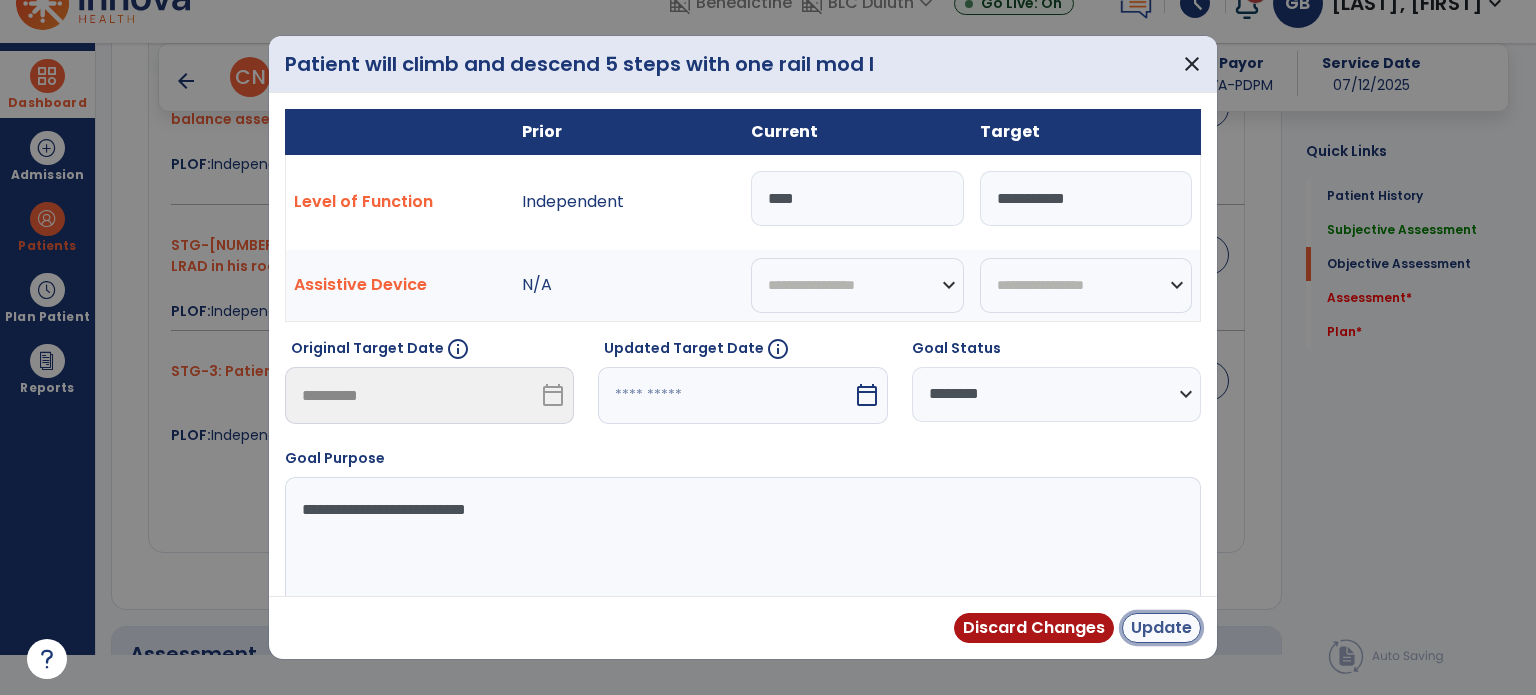 click on "Update" at bounding box center (1161, 628) 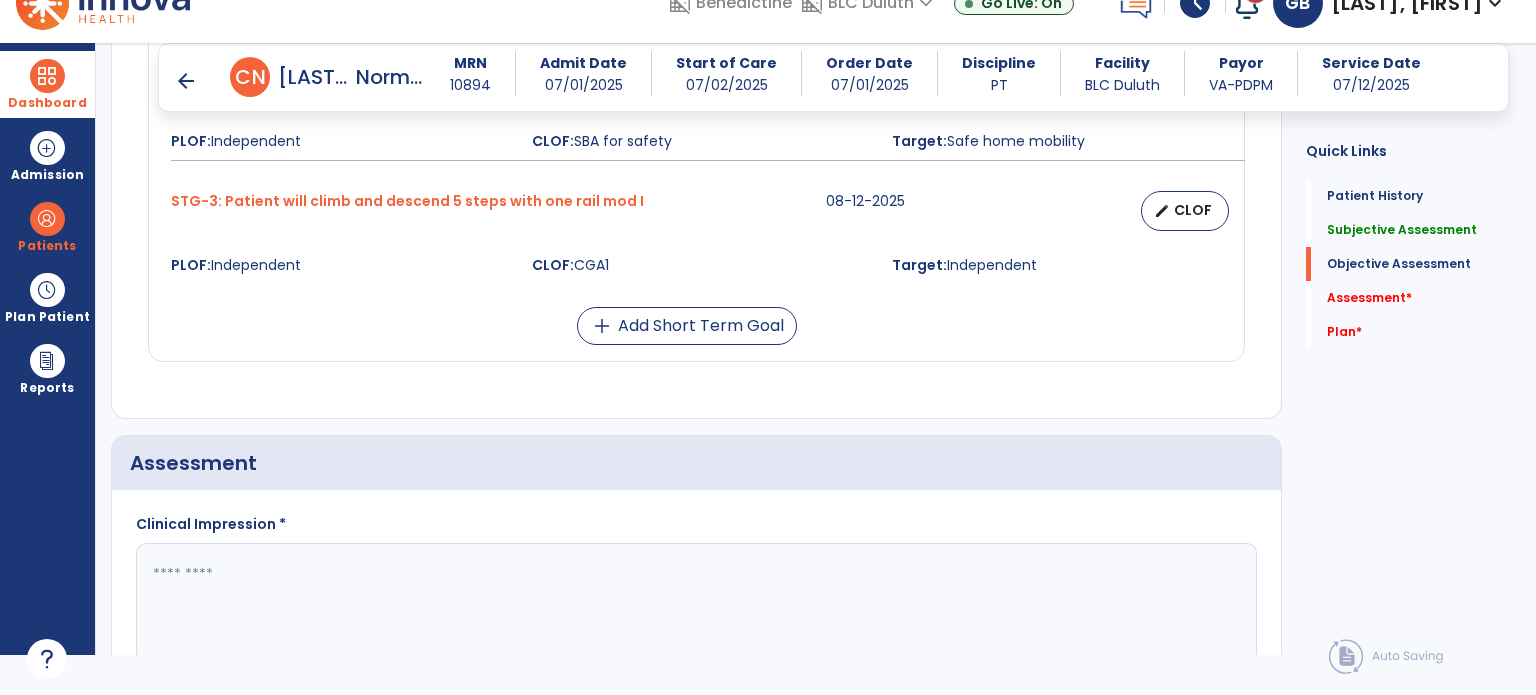 scroll, scrollTop: 1198, scrollLeft: 0, axis: vertical 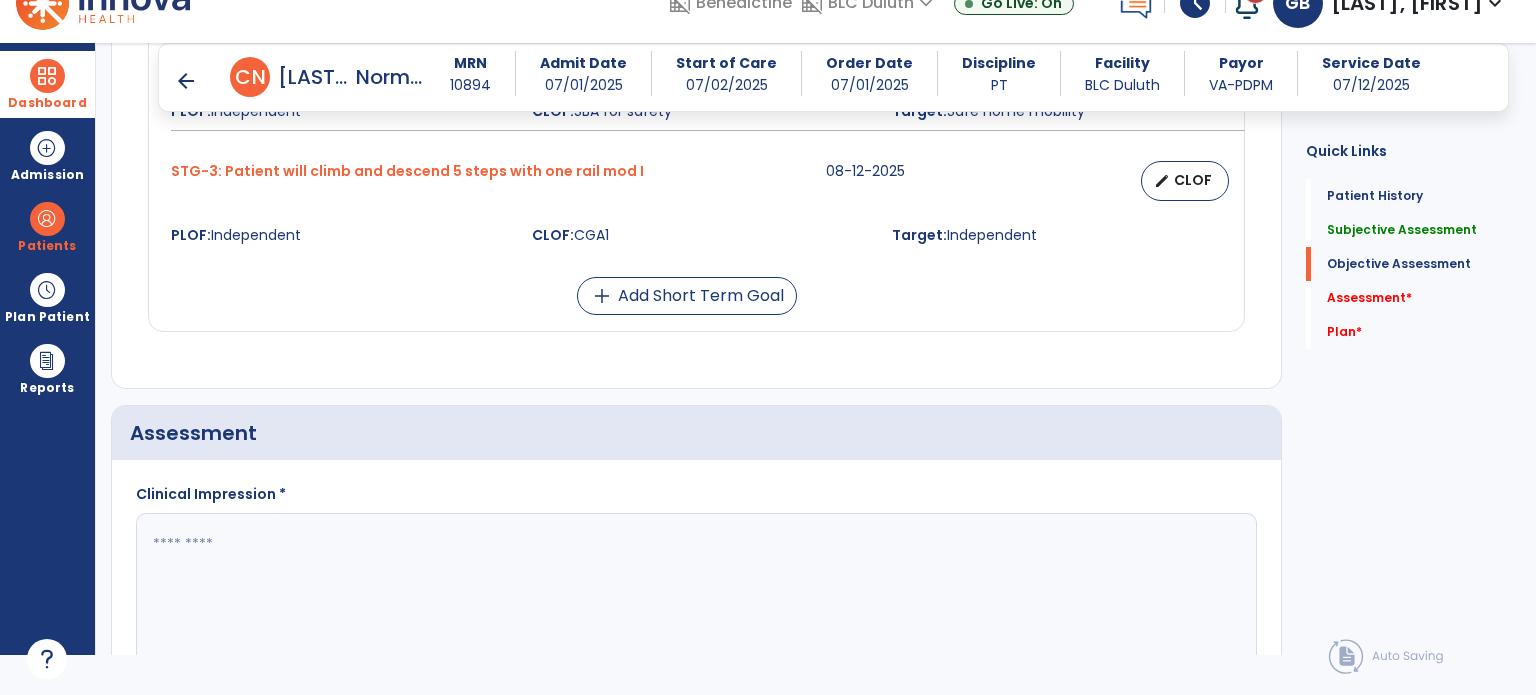 drag, startPoint x: 173, startPoint y: 544, endPoint x: 186, endPoint y: 541, distance: 13.341664 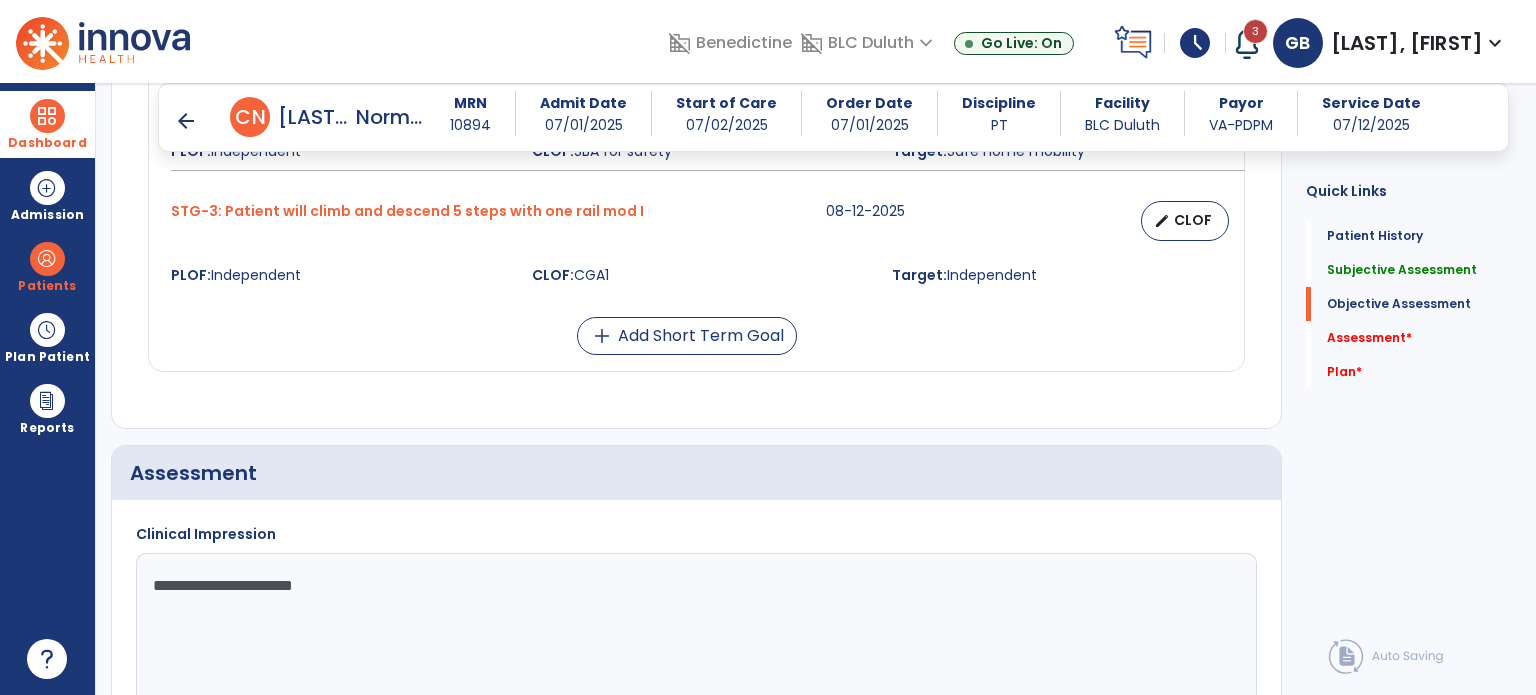 scroll, scrollTop: 0, scrollLeft: 0, axis: both 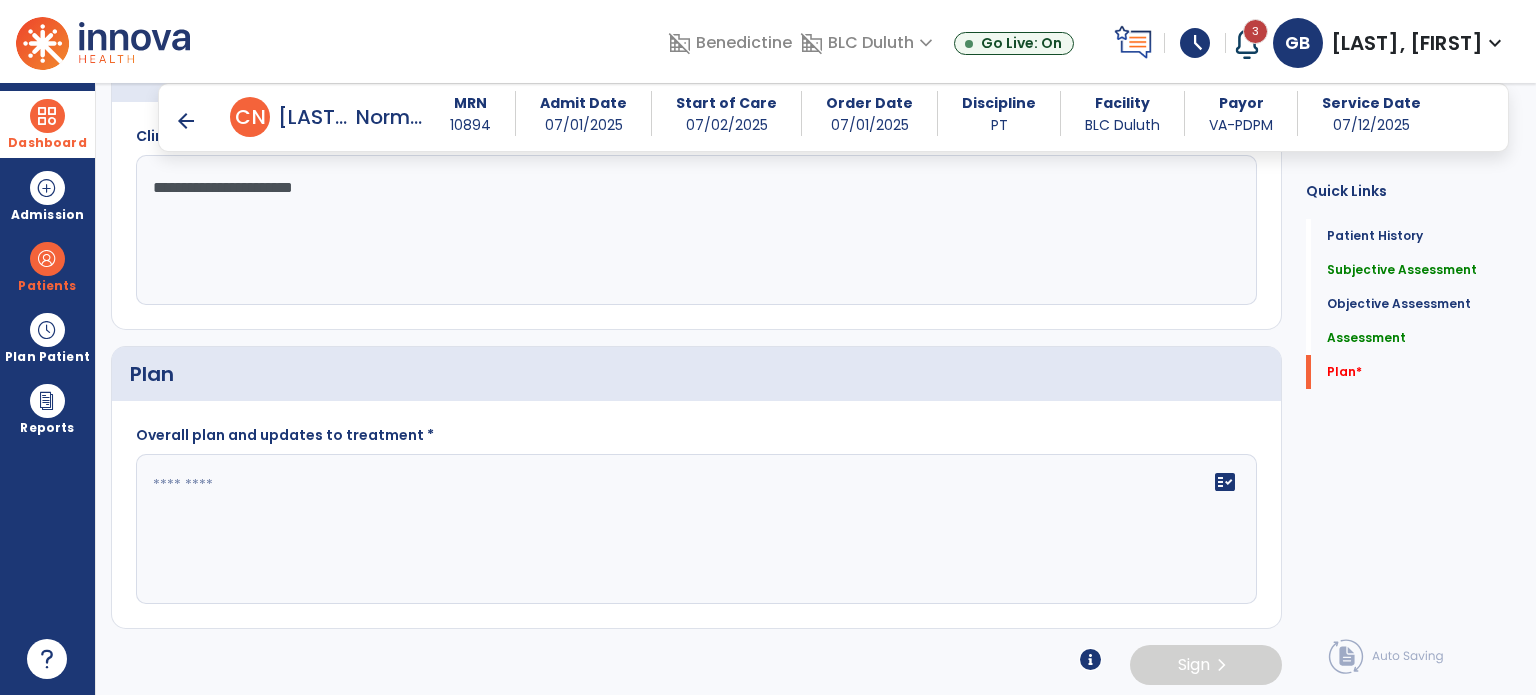drag, startPoint x: 362, startPoint y: 198, endPoint x: 372, endPoint y: 188, distance: 14.142136 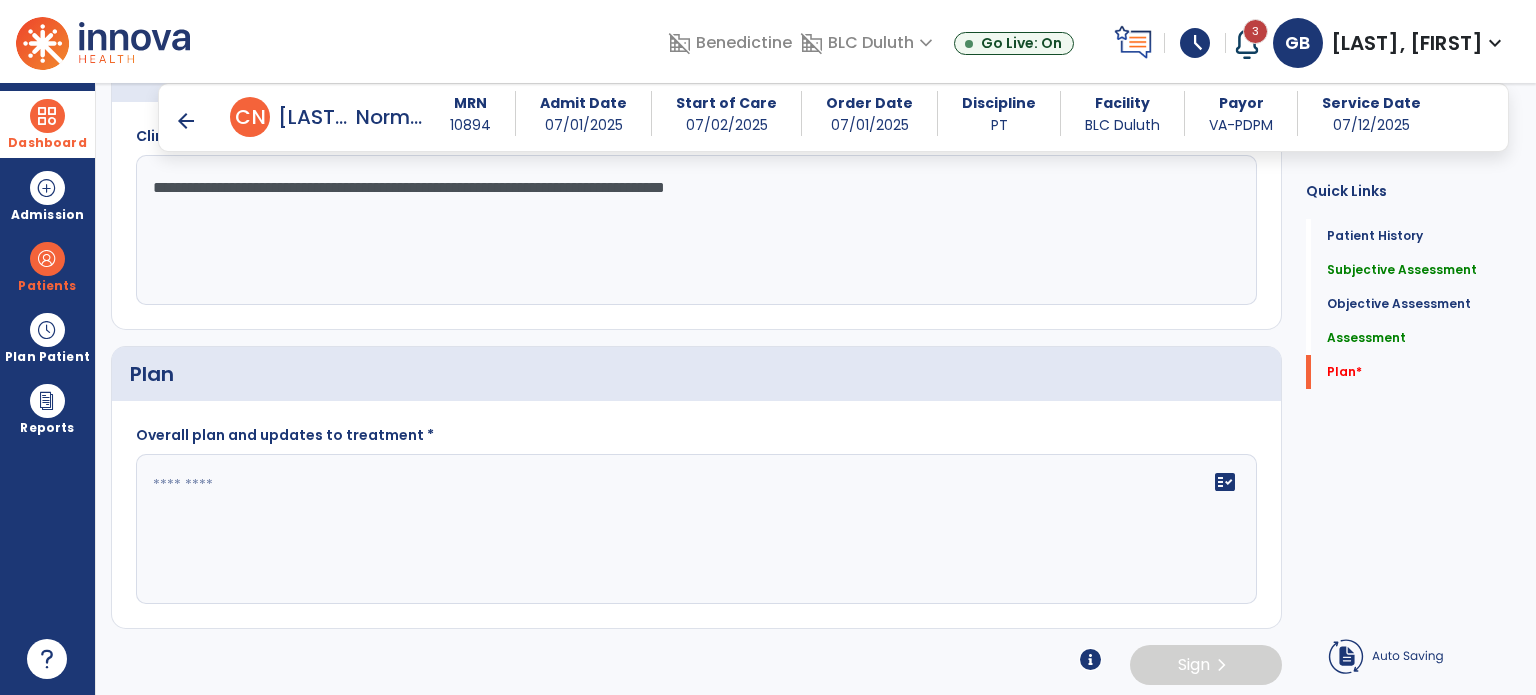 type on "**********" 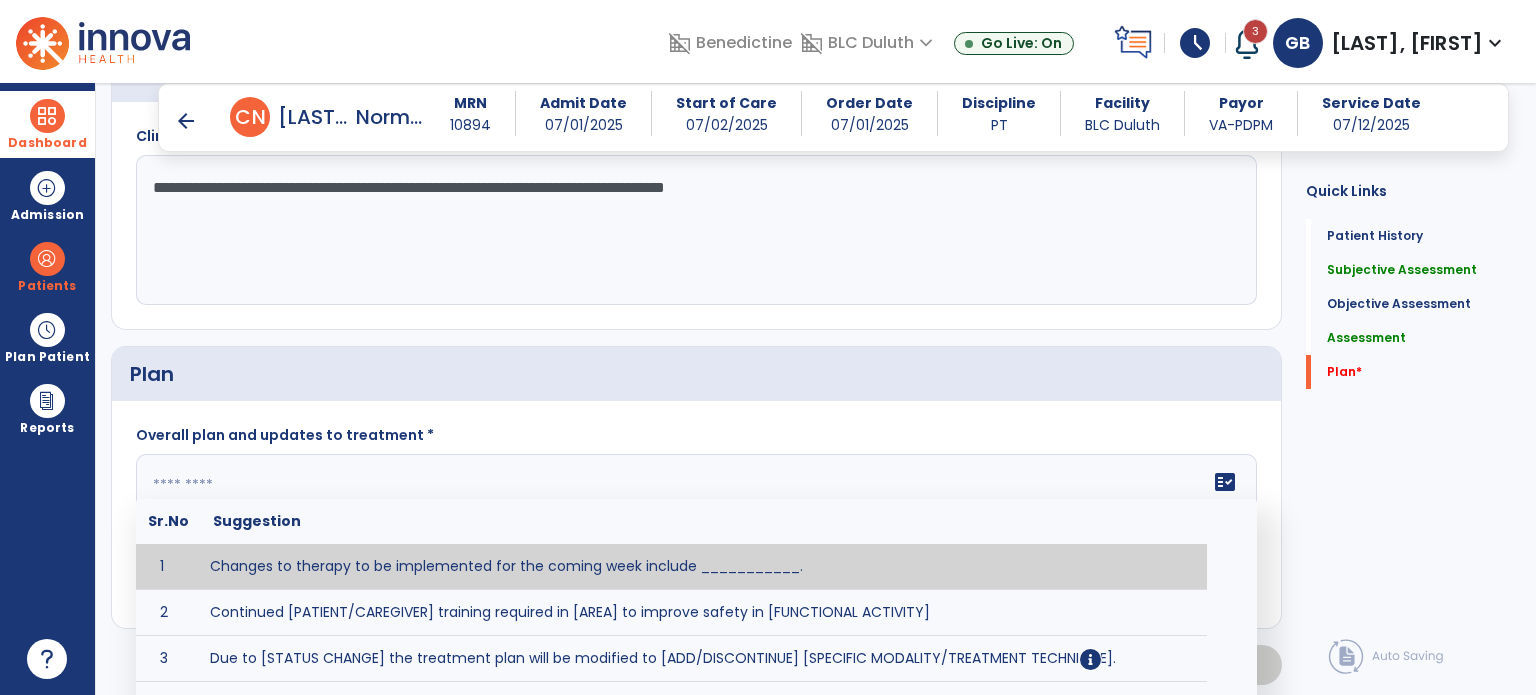 click 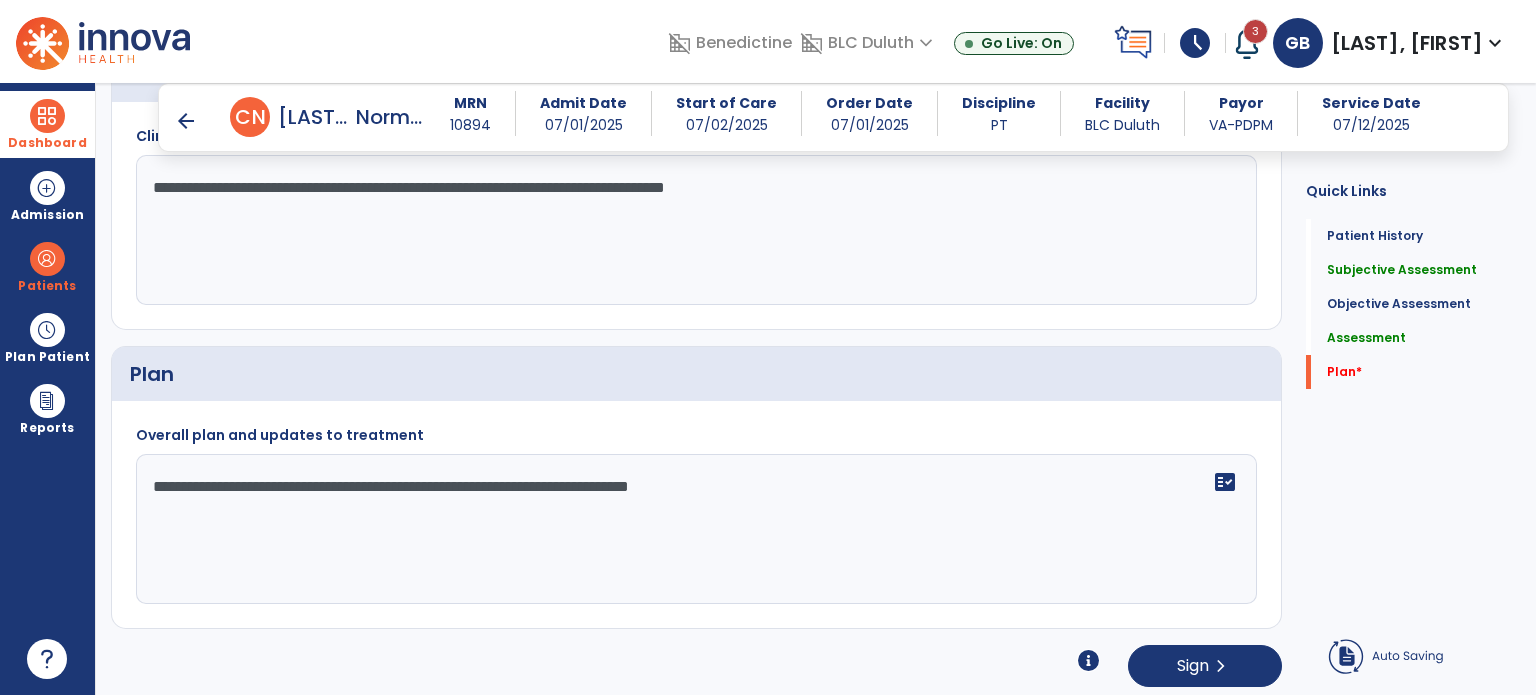 scroll, scrollTop: 1598, scrollLeft: 0, axis: vertical 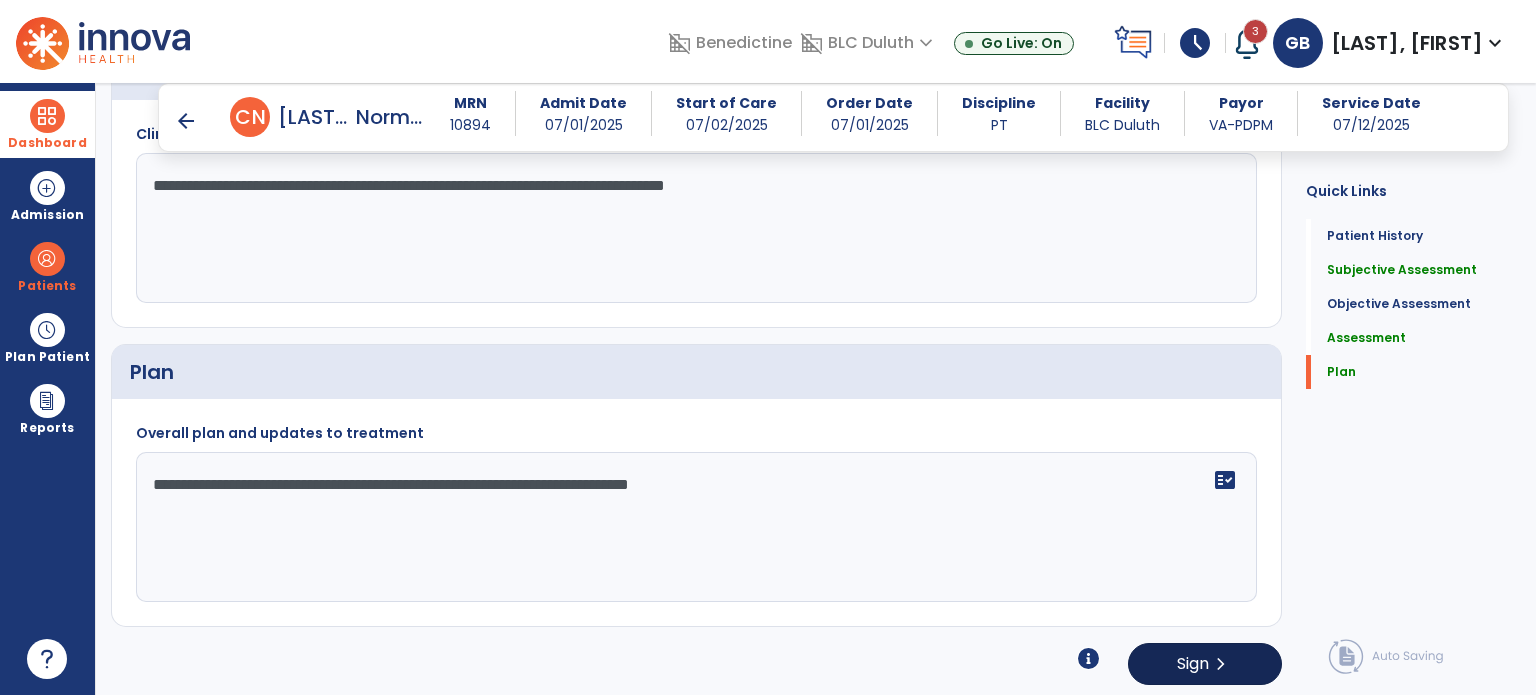 type on "**********" 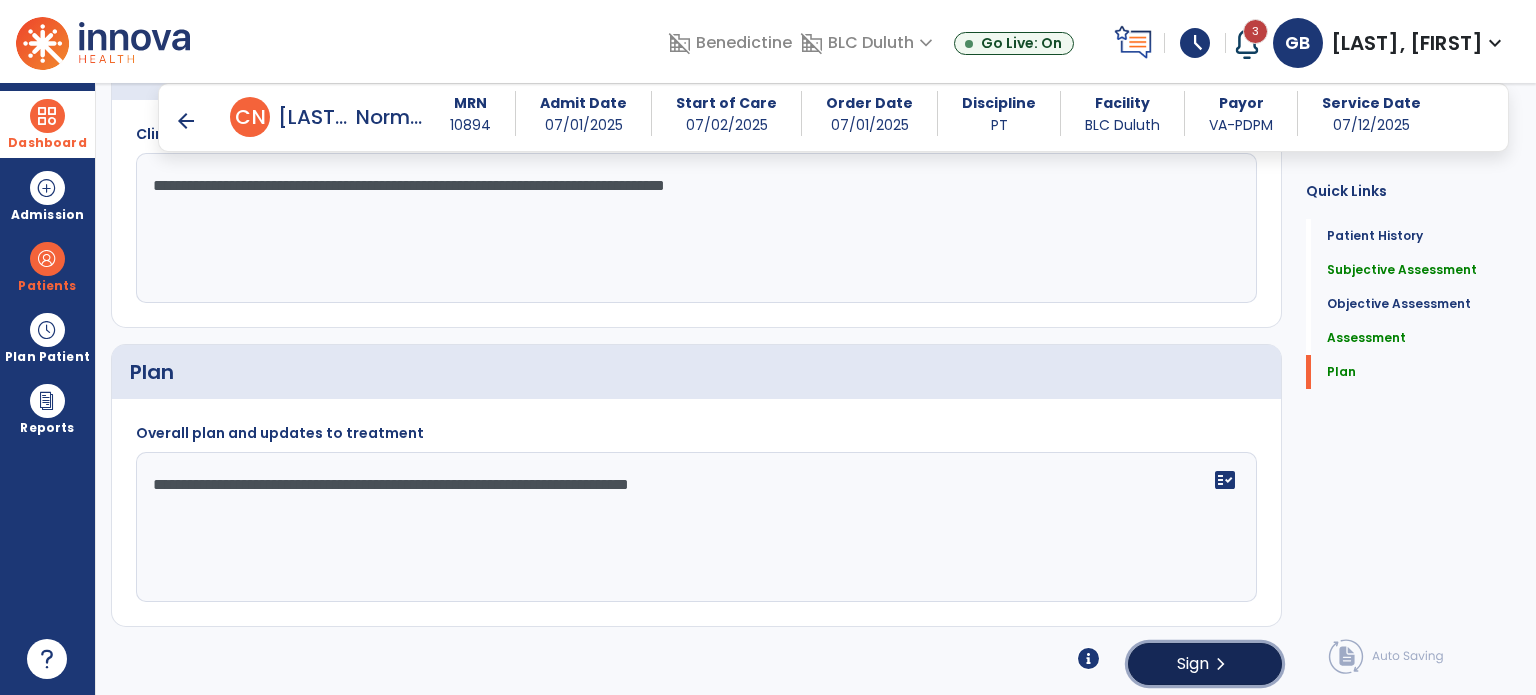 click on "chevron_right" 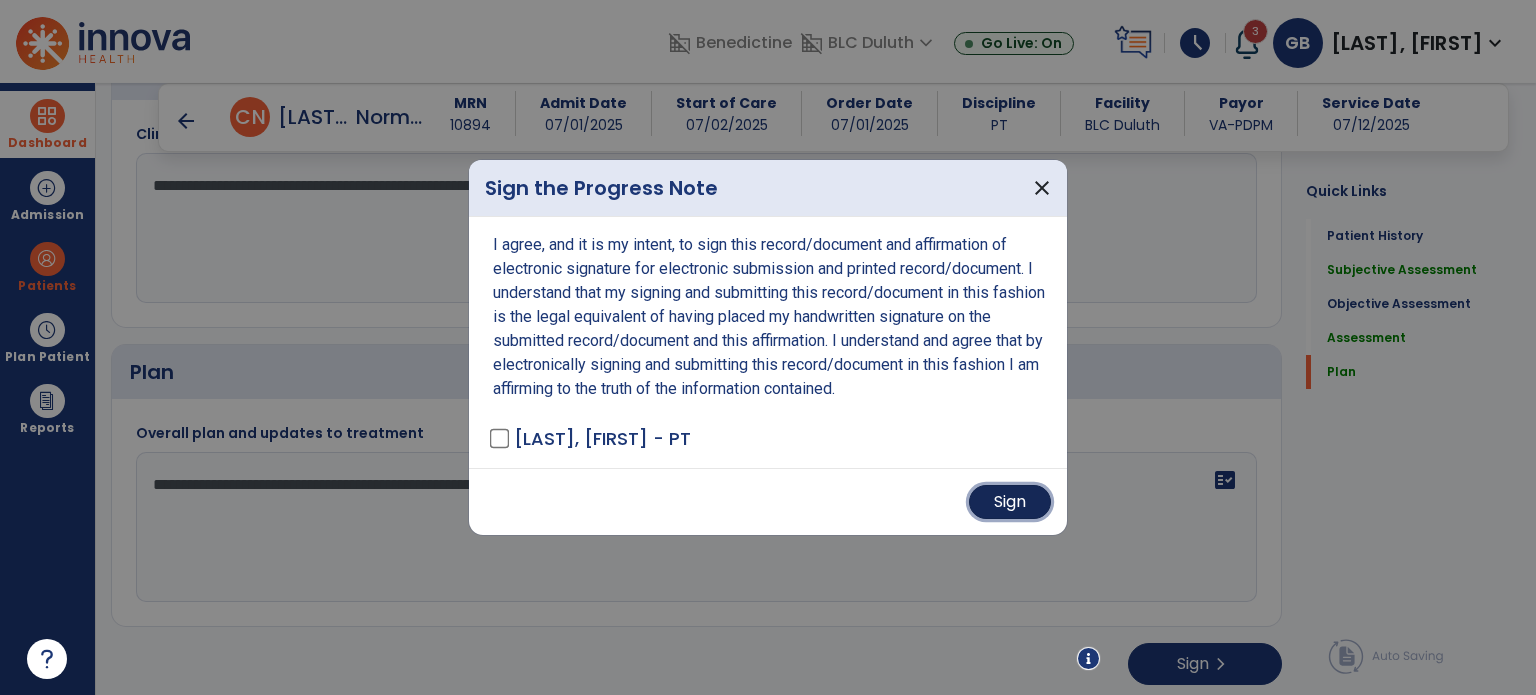 click on "Sign" at bounding box center (1010, 502) 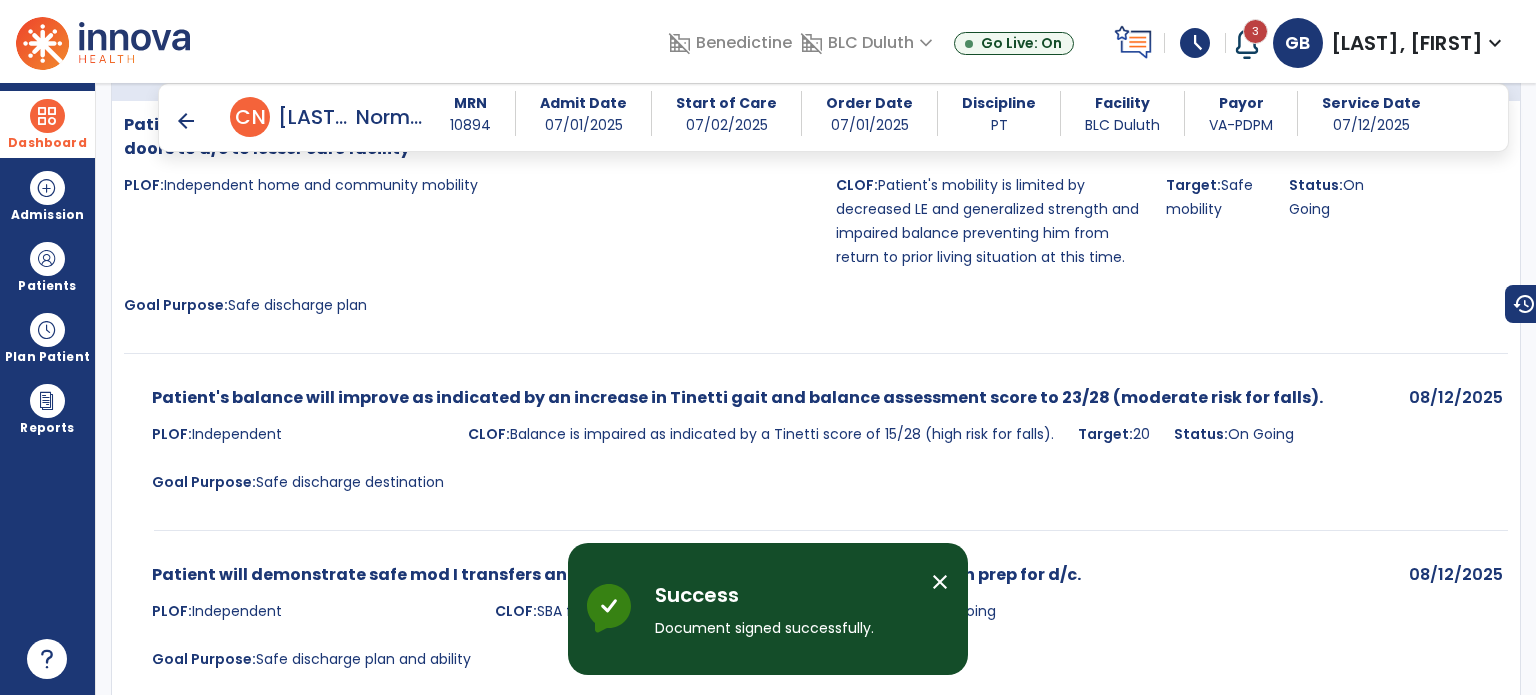 scroll, scrollTop: 284, scrollLeft: 0, axis: vertical 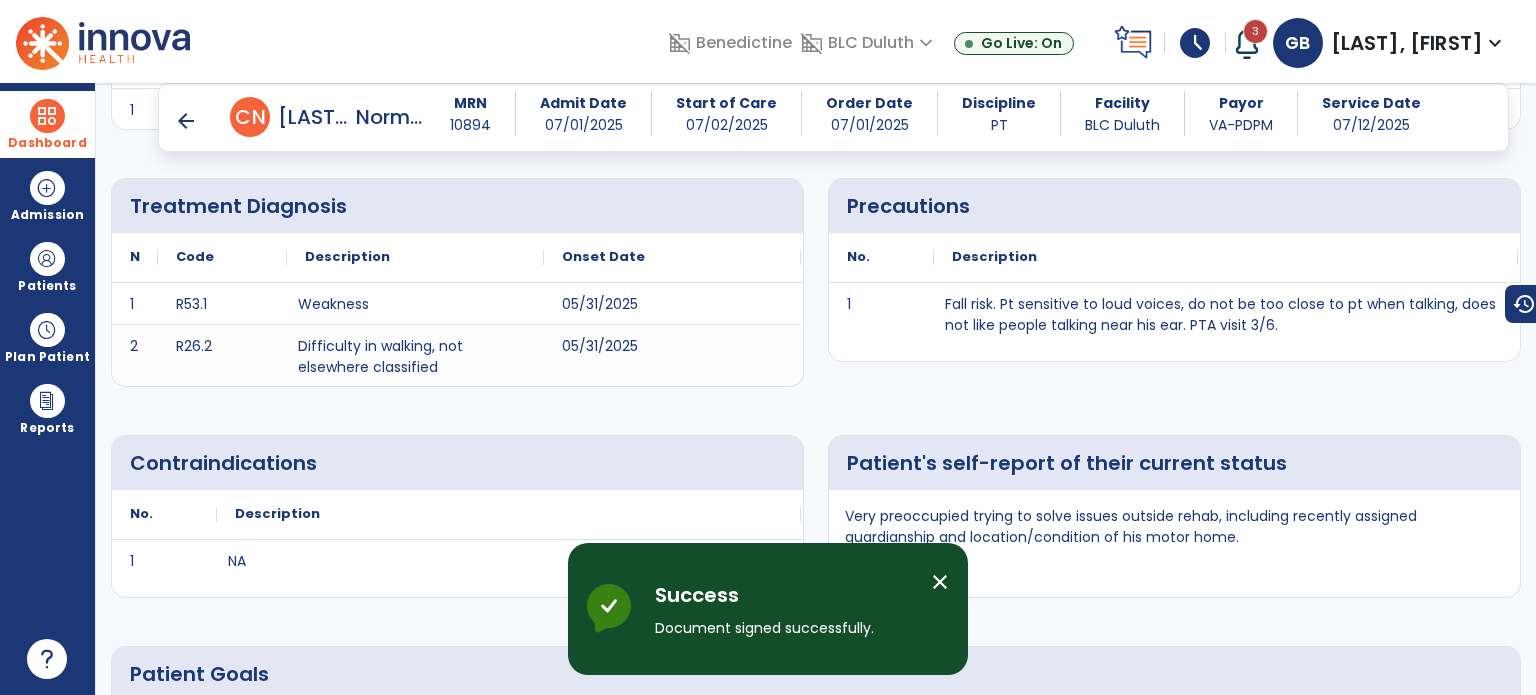 click at bounding box center [47, 116] 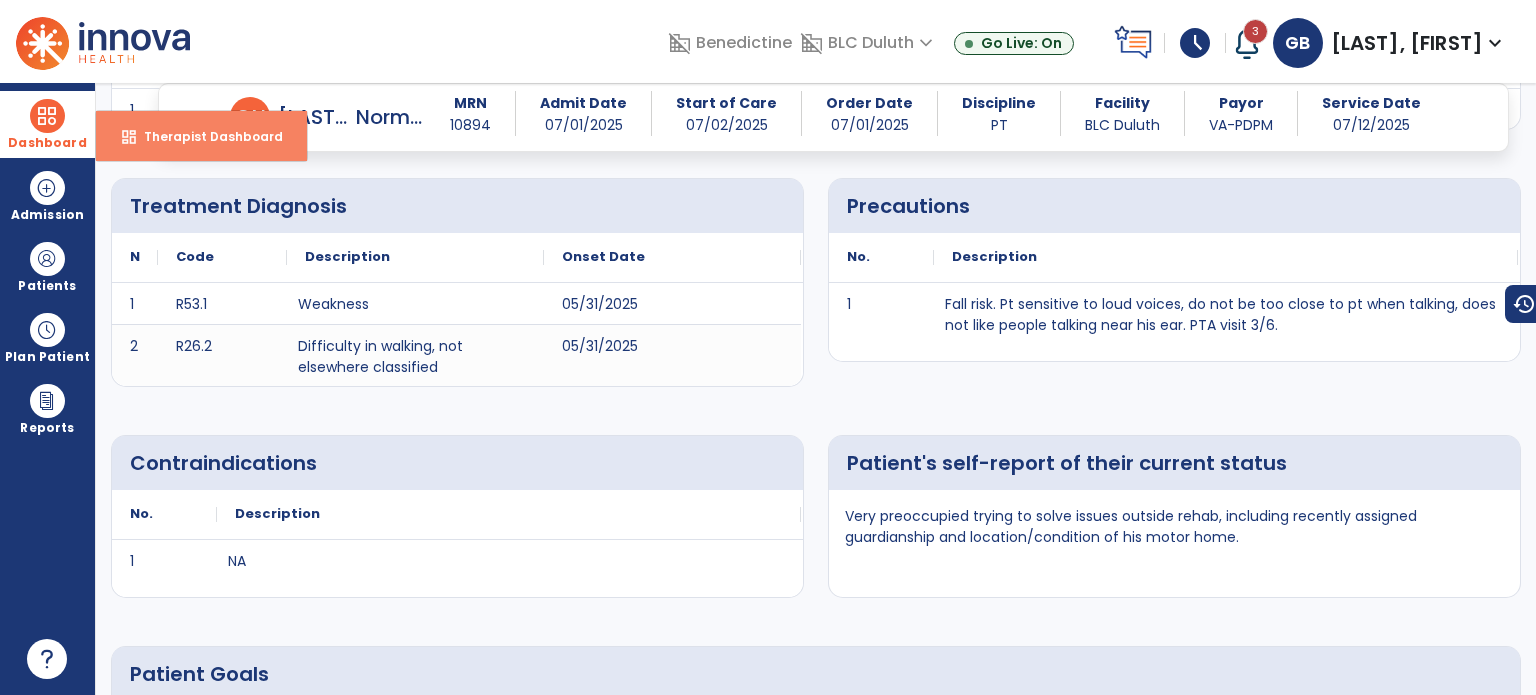 click on "dashboard  Therapist Dashboard" at bounding box center [201, 136] 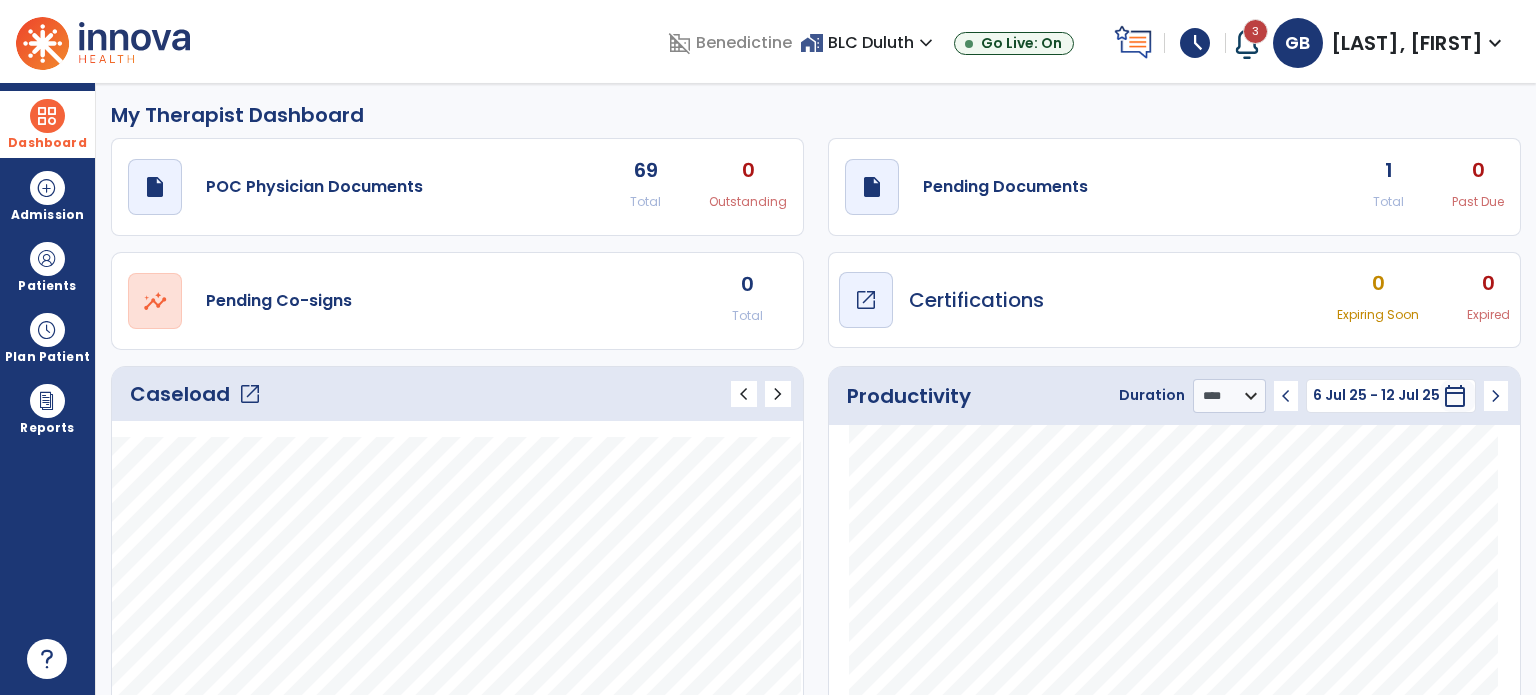 scroll, scrollTop: 0, scrollLeft: 0, axis: both 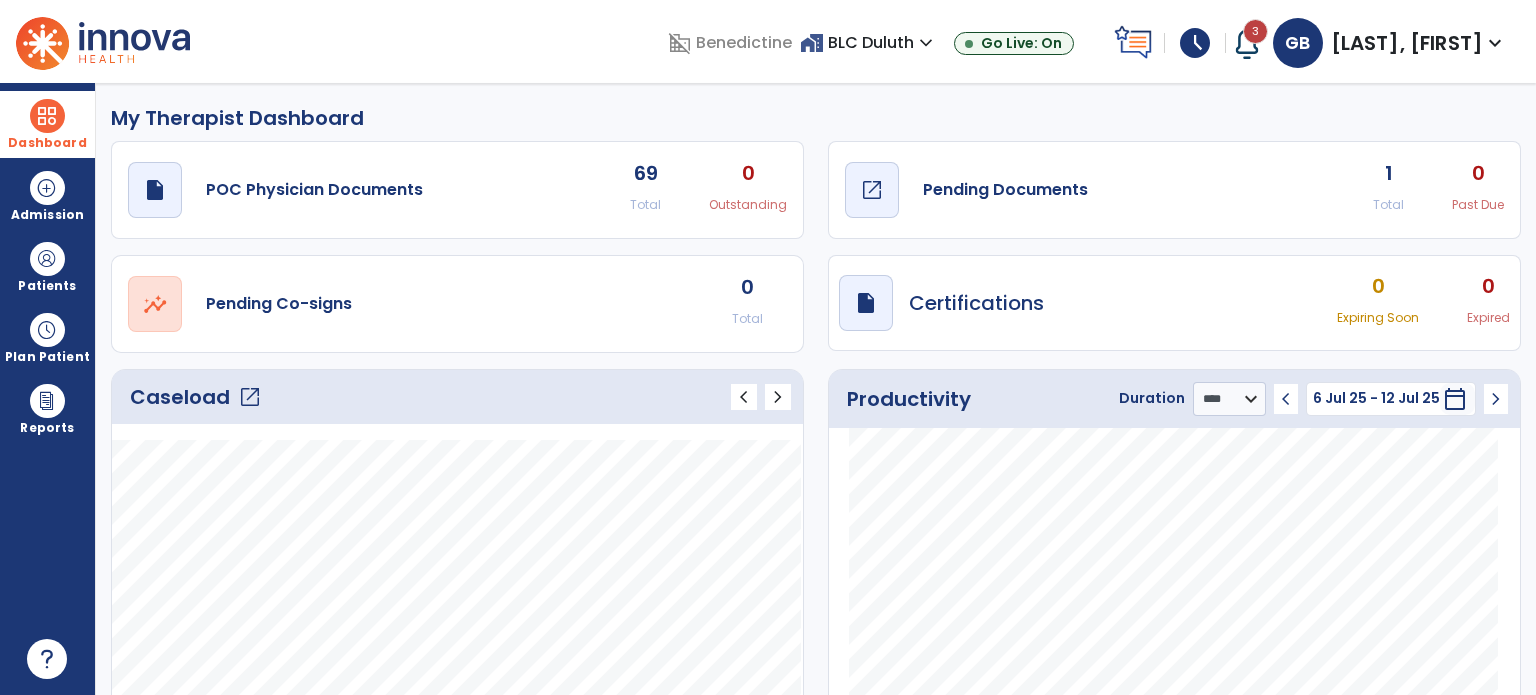 click on "open_in_new" 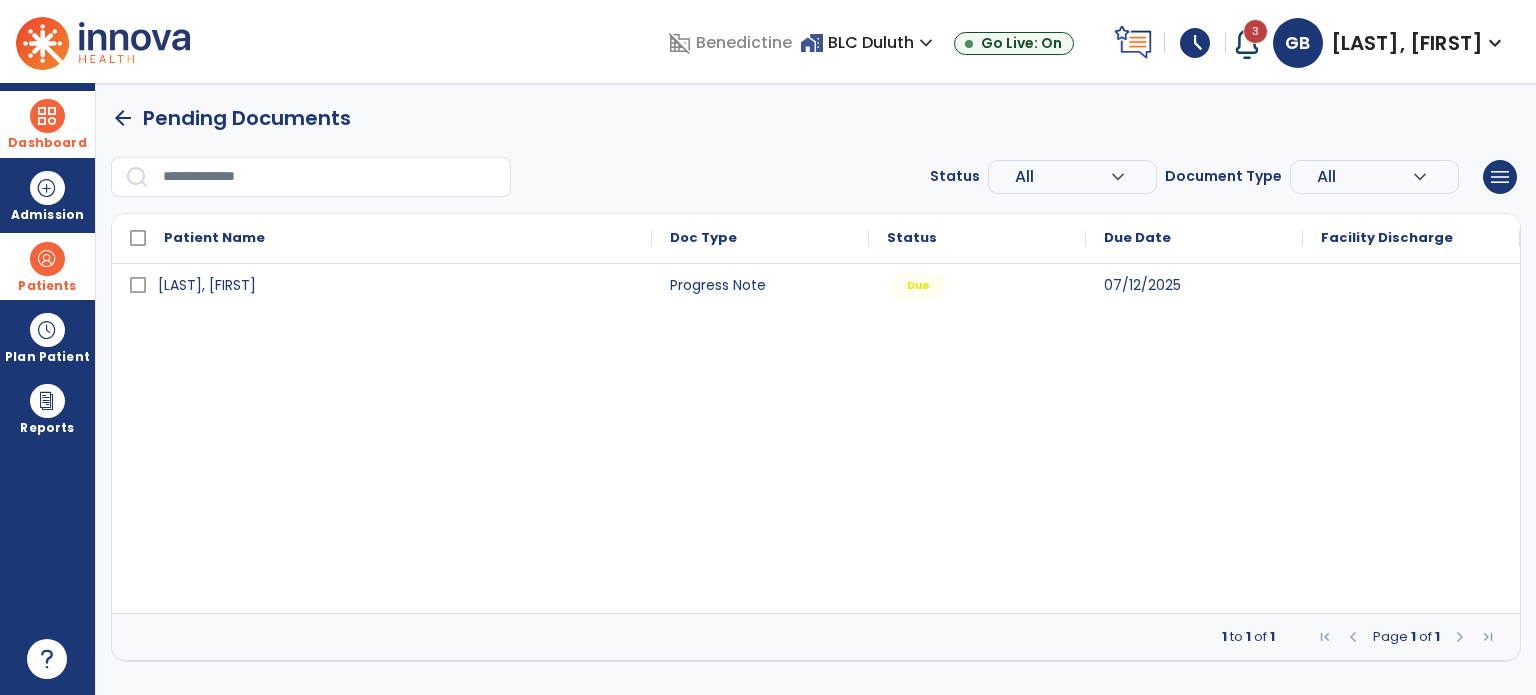 click at bounding box center (47, 259) 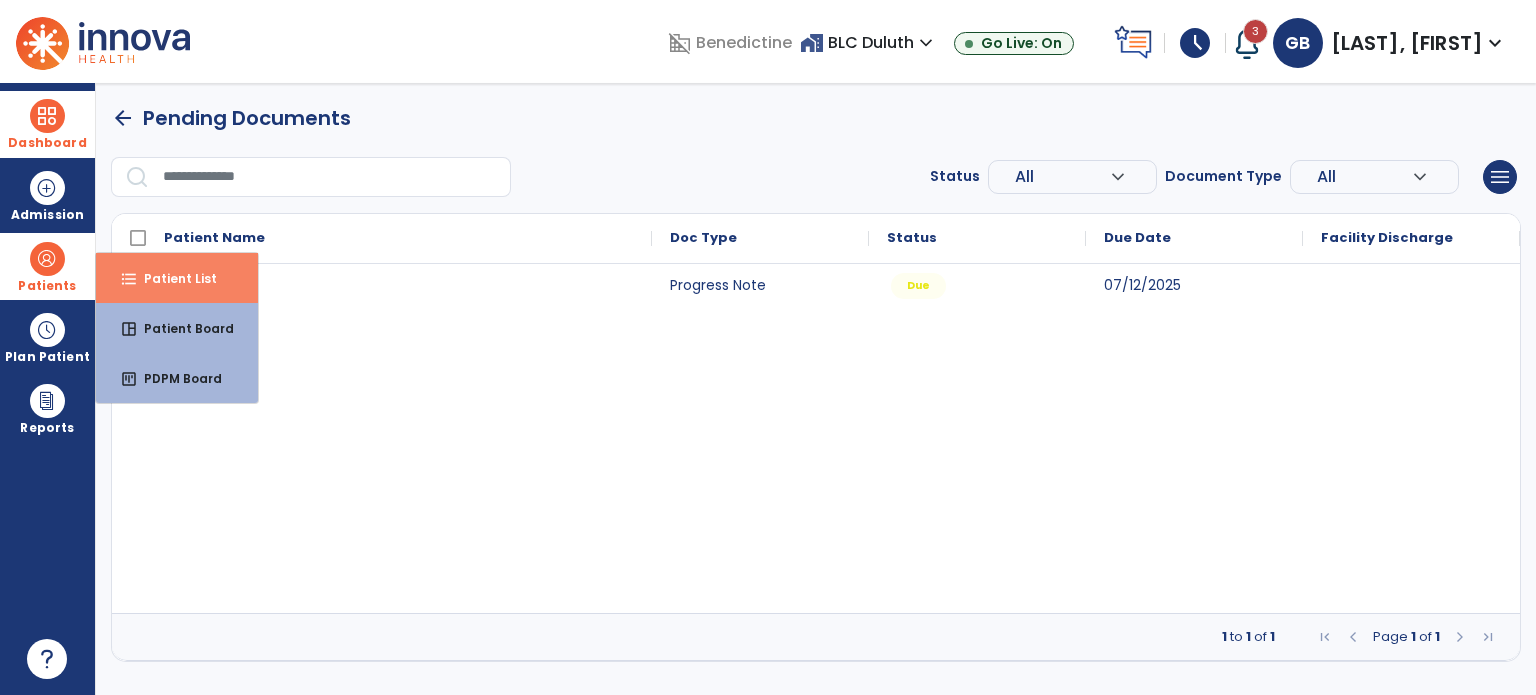 click on "Patient List" at bounding box center (172, 278) 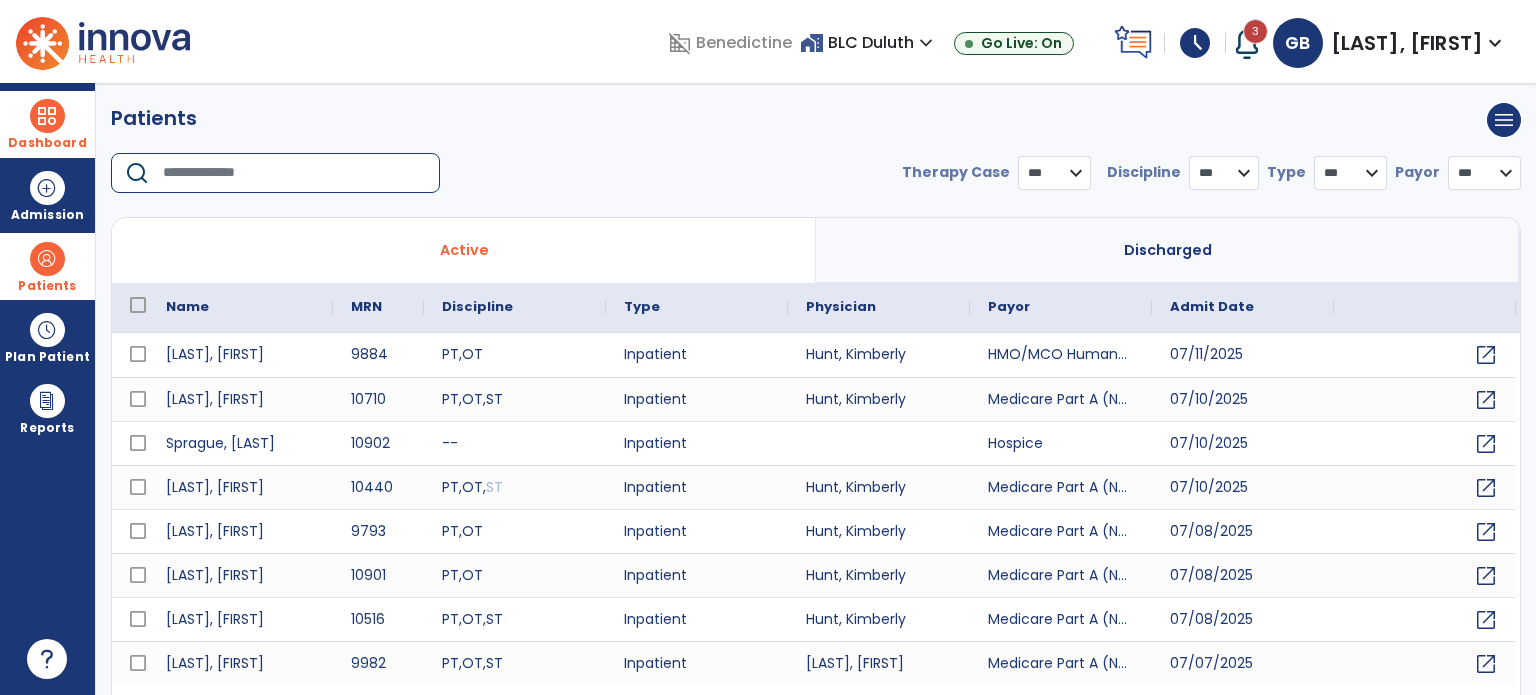 click at bounding box center (294, 173) 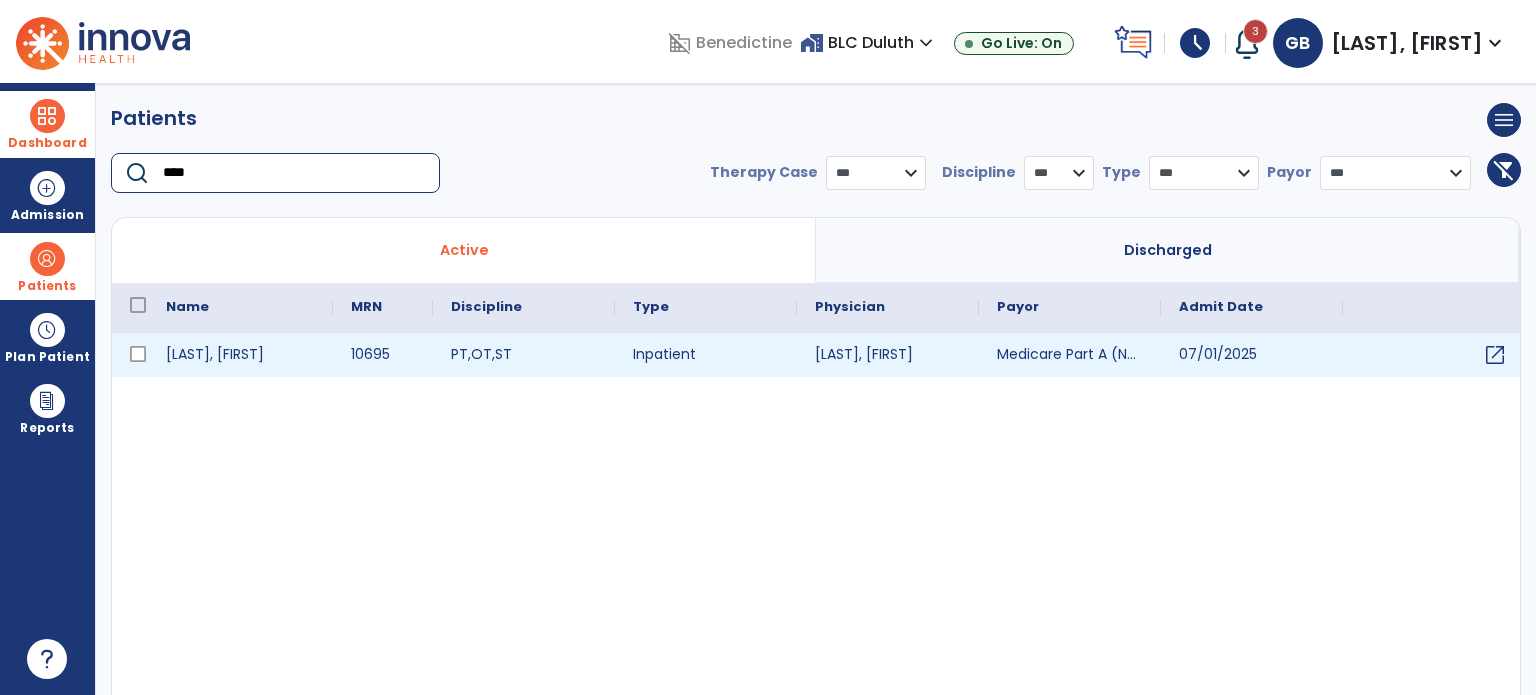 type on "****" 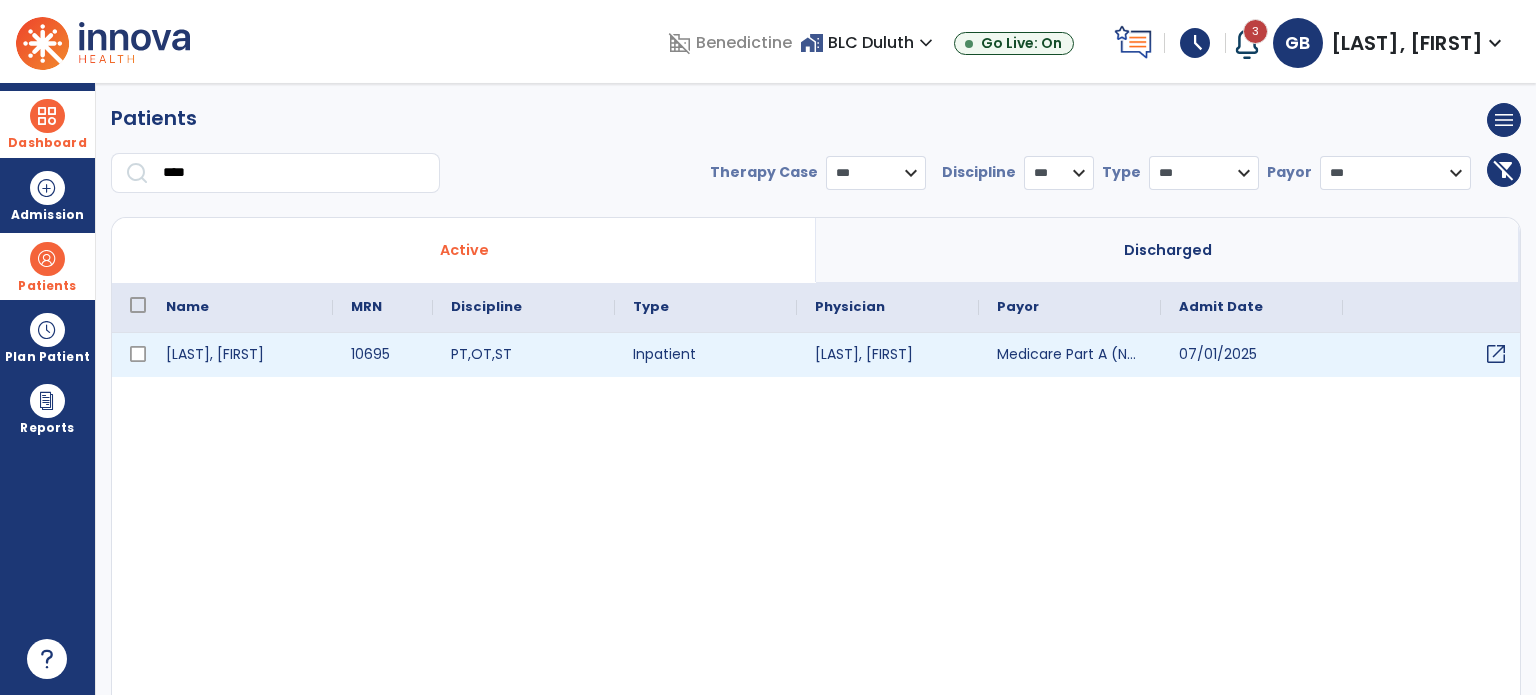 click on "open_in_new" at bounding box center [1434, 355] 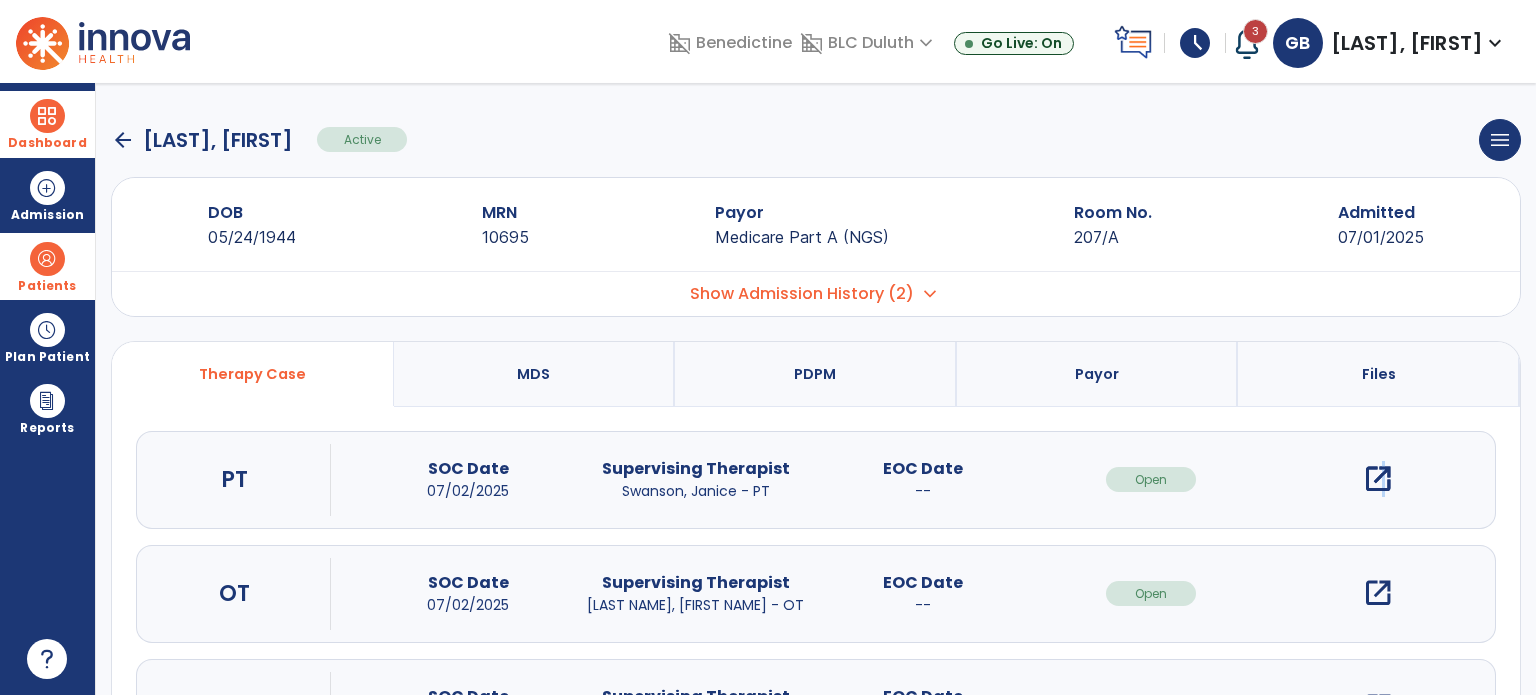 click on "open_in_new" at bounding box center [1378, 479] 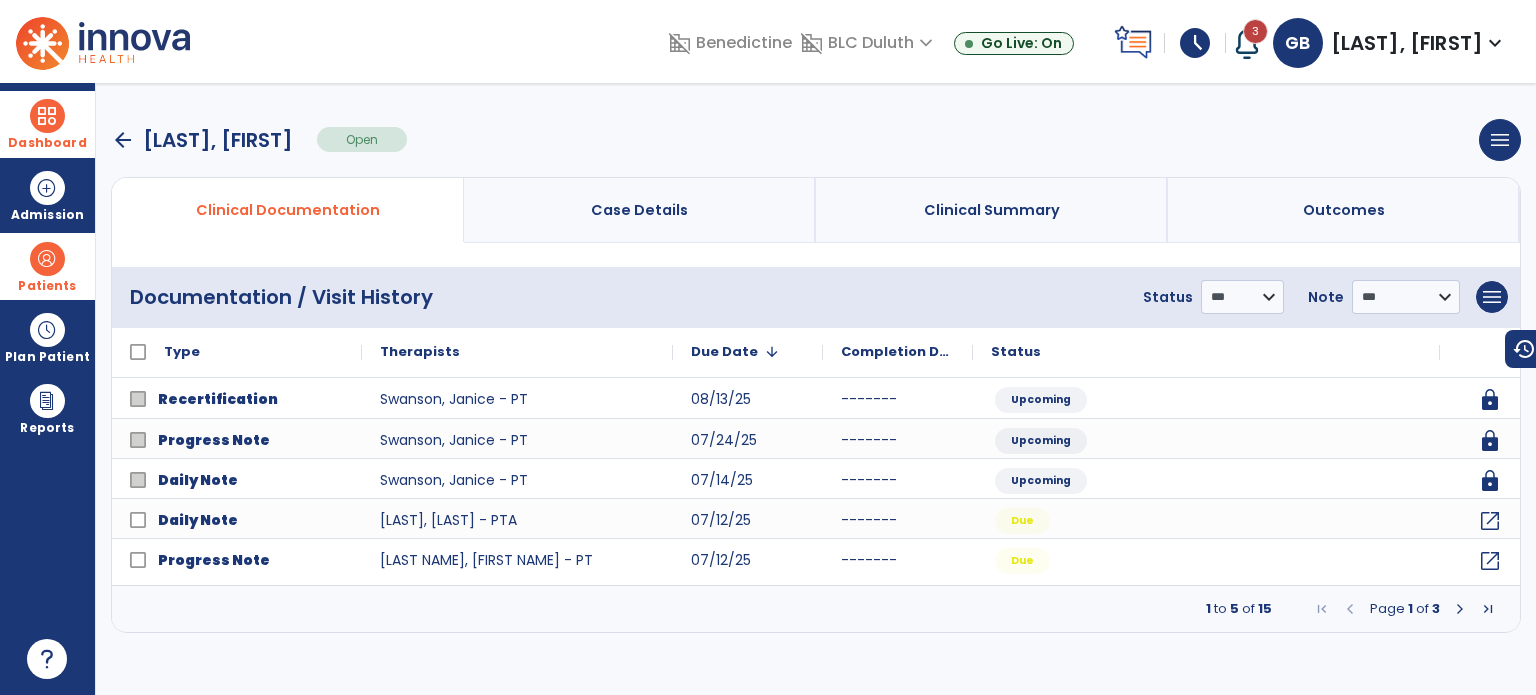 click at bounding box center (1460, 609) 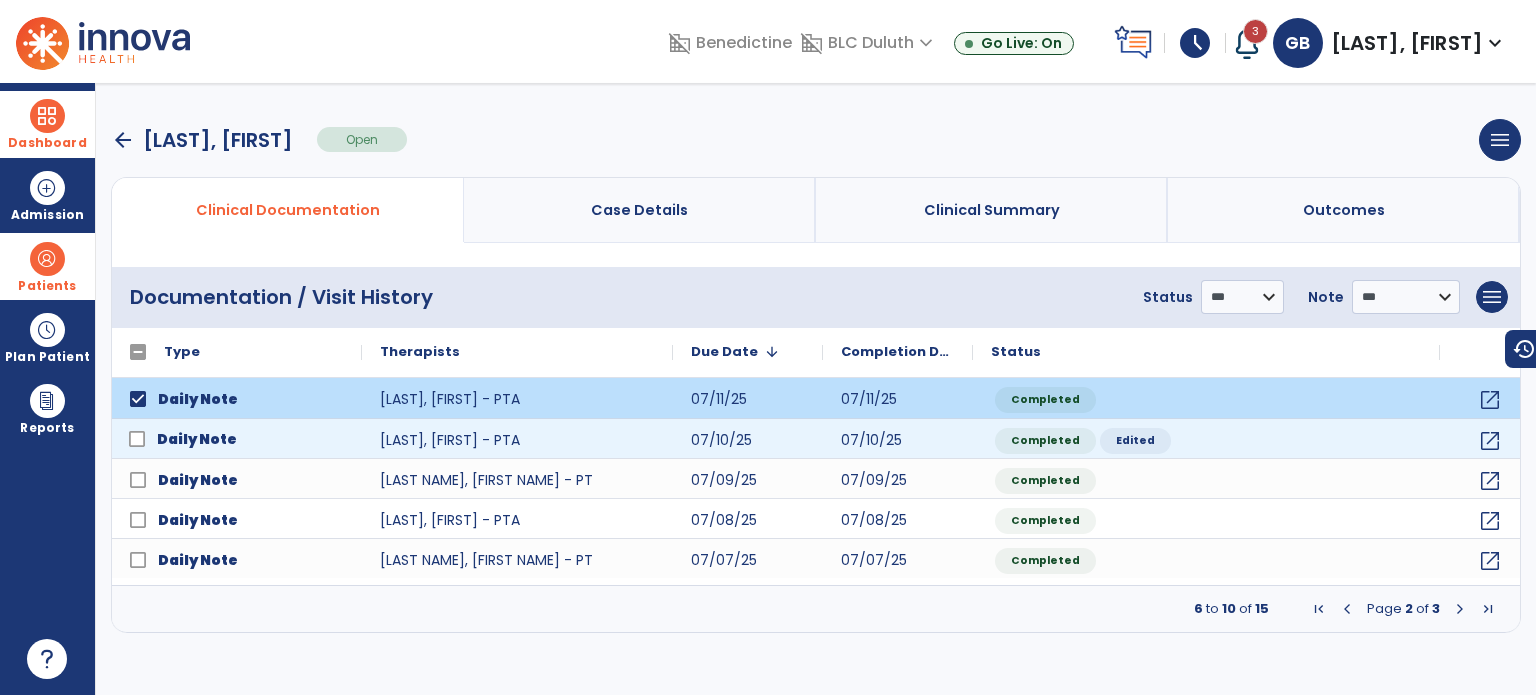 click on "Daily Note" 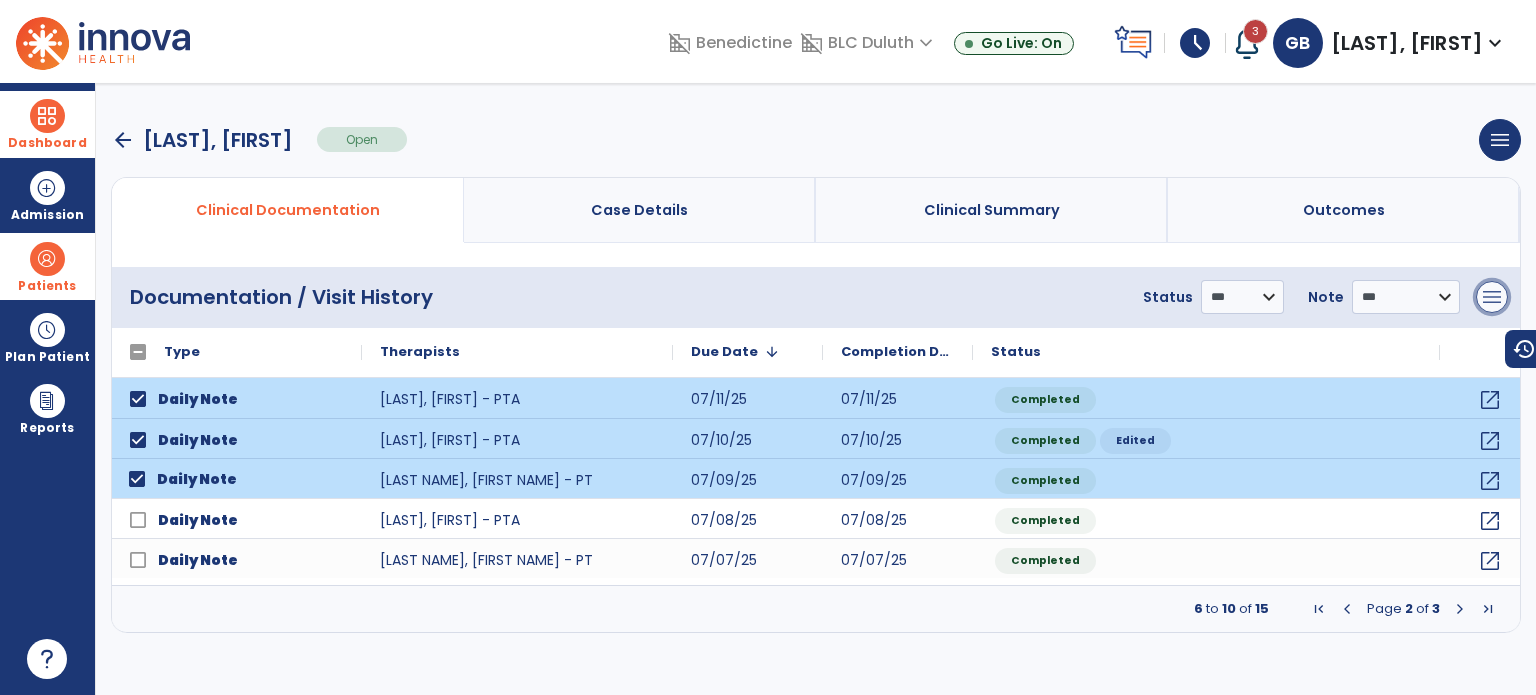 click on "menu" at bounding box center [1492, 297] 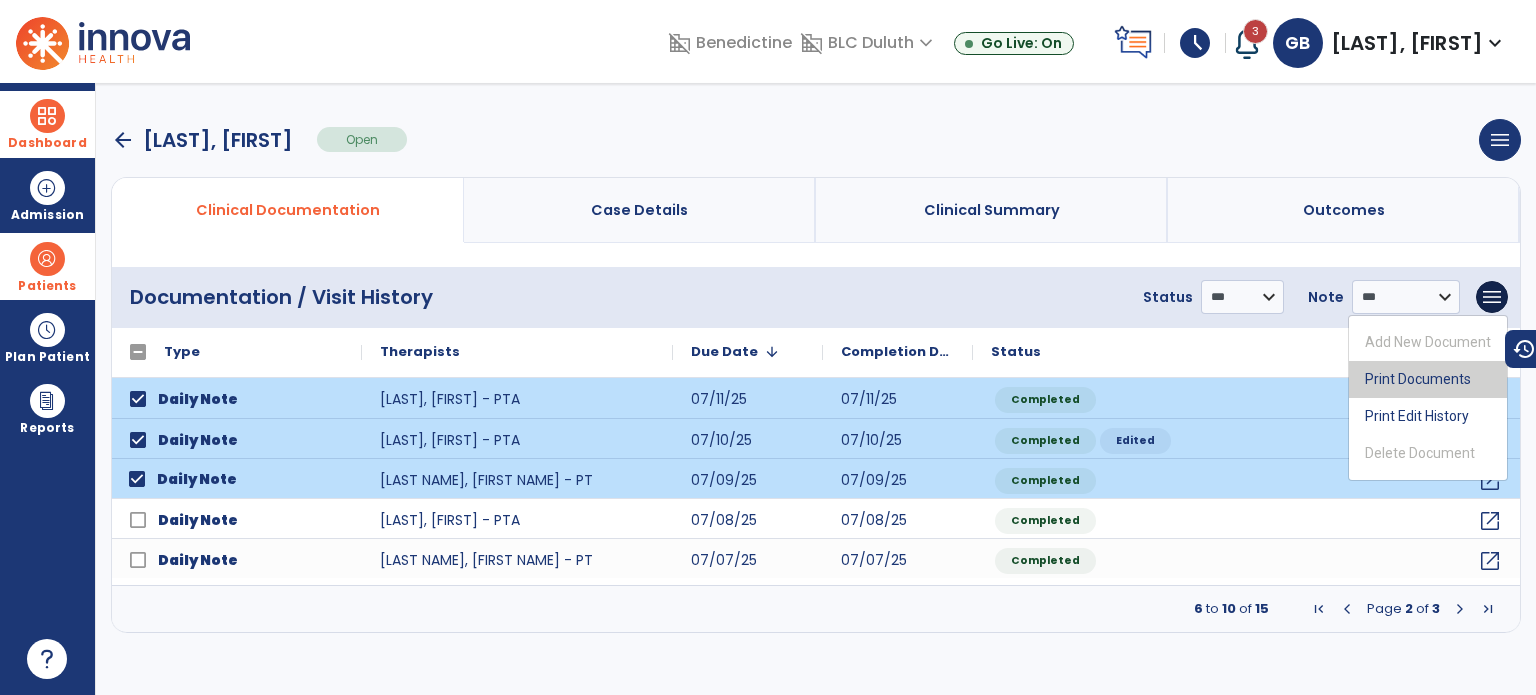 click on "Print Documents" at bounding box center [1428, 379] 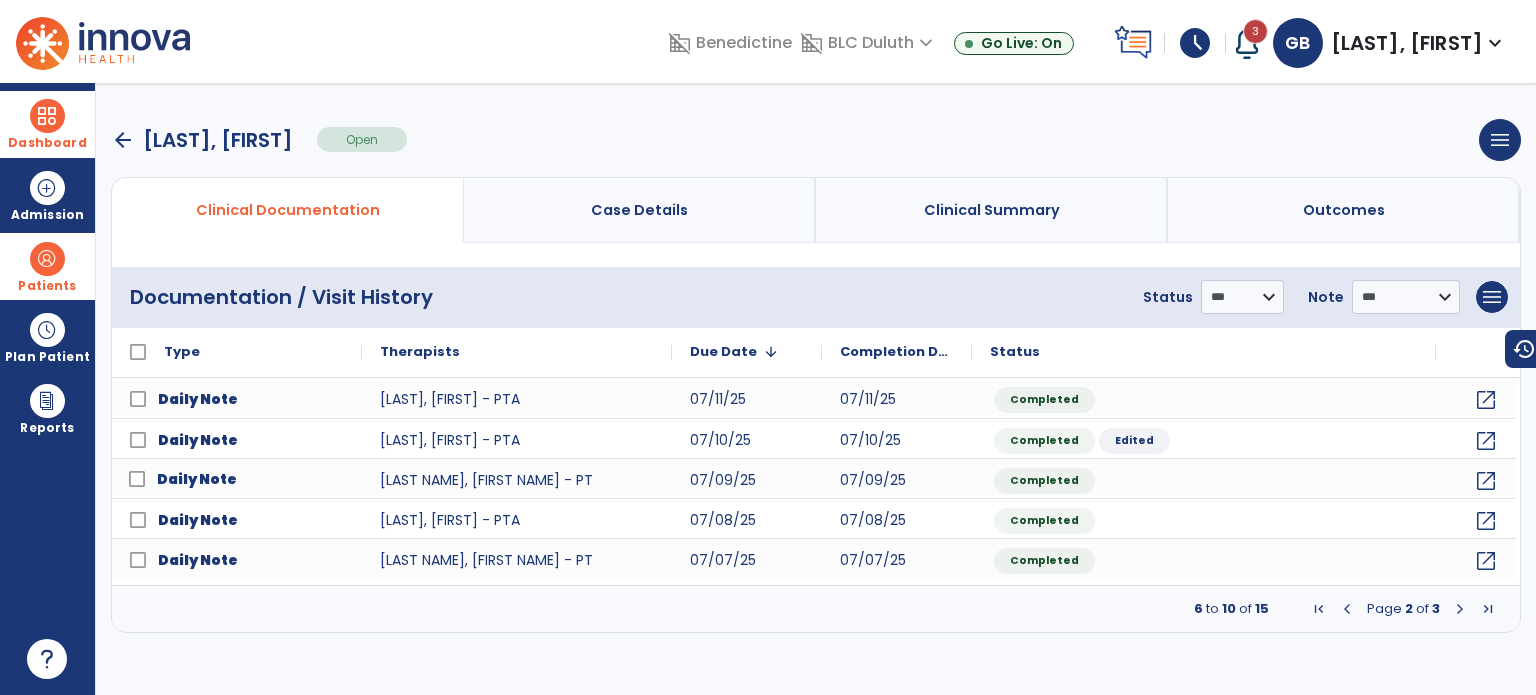 click at bounding box center (47, 116) 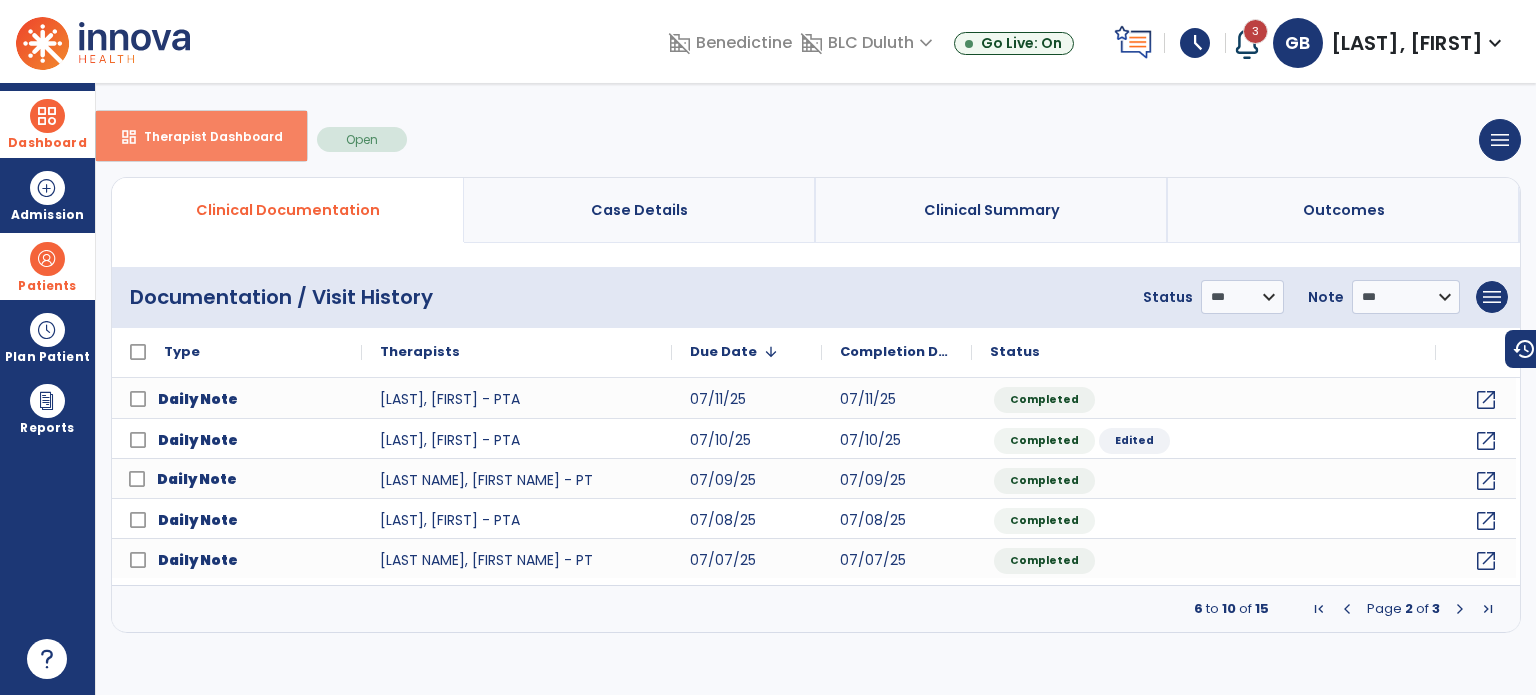 click on "Therapist Dashboard" at bounding box center [205, 136] 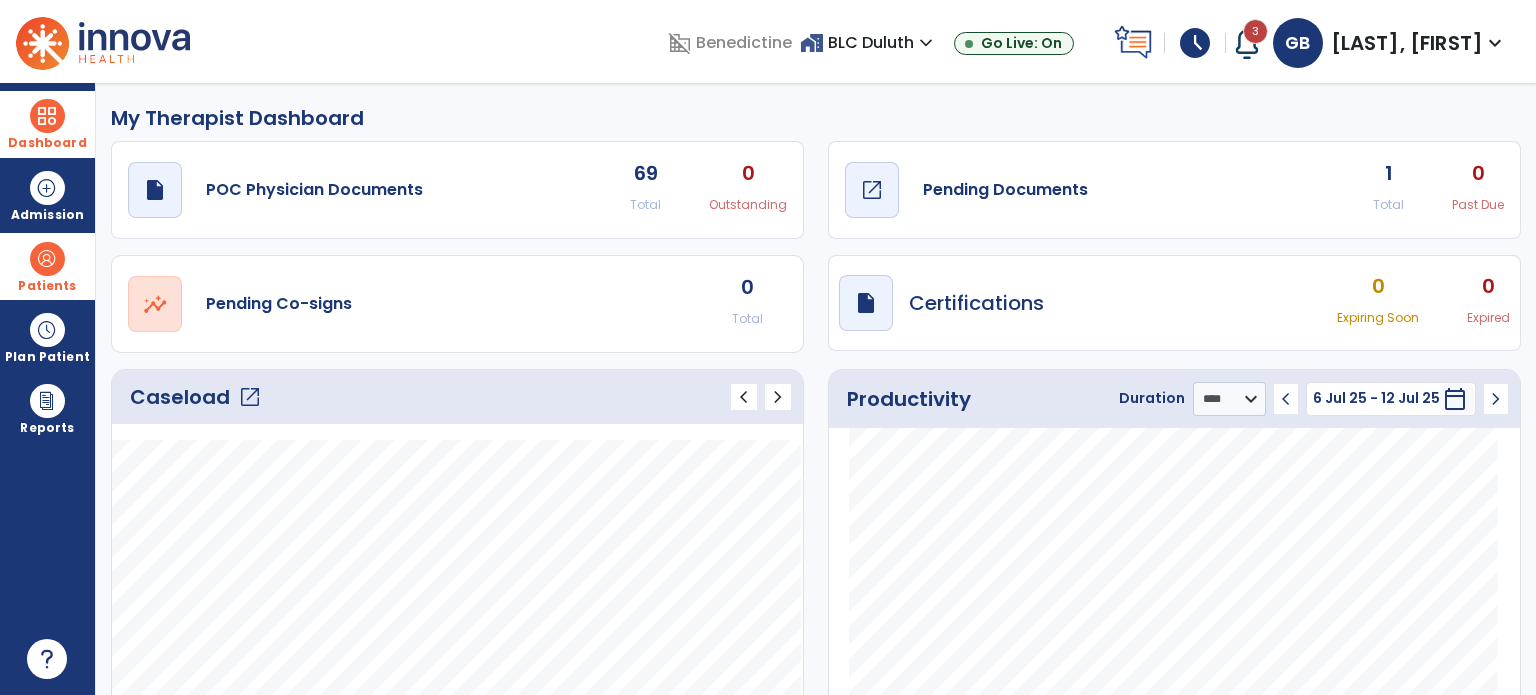 click on "open_in_new" 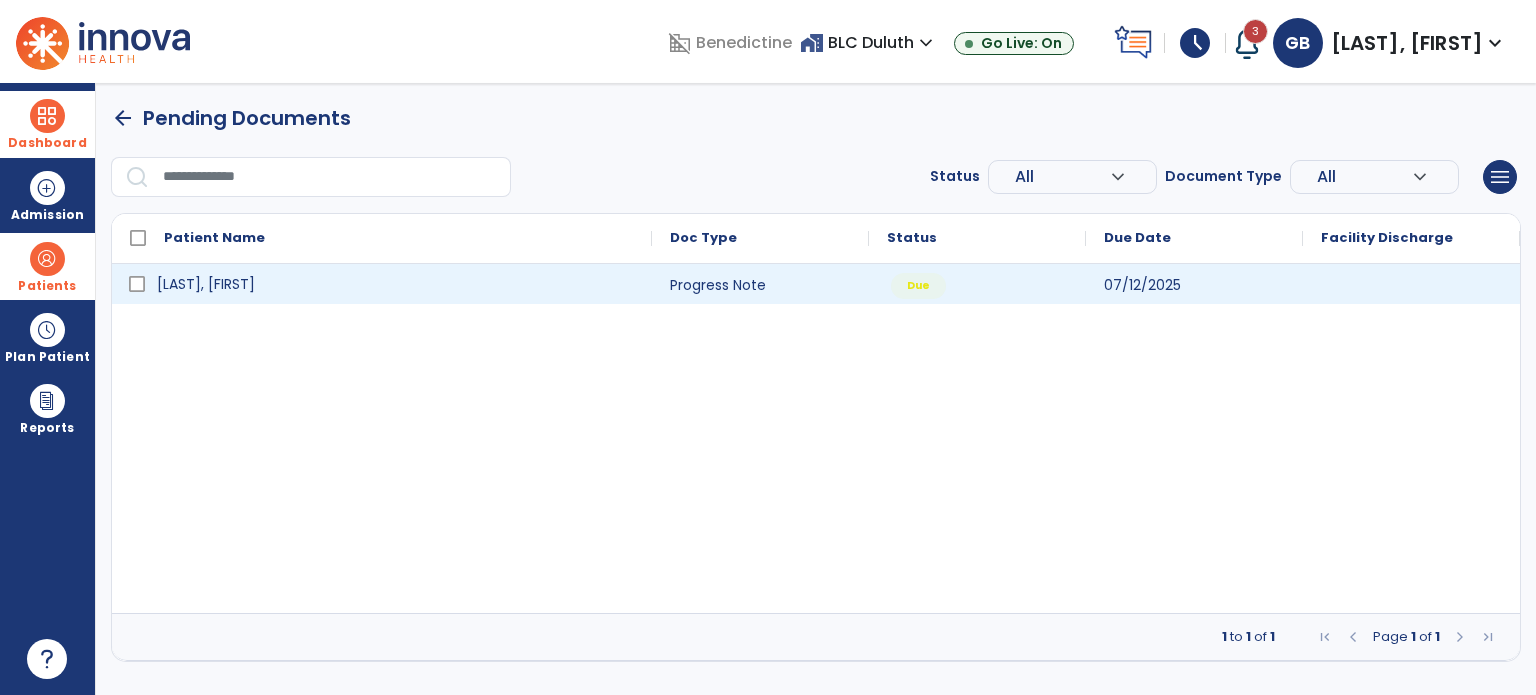 click on "[LAST], [FIRST]" at bounding box center (396, 284) 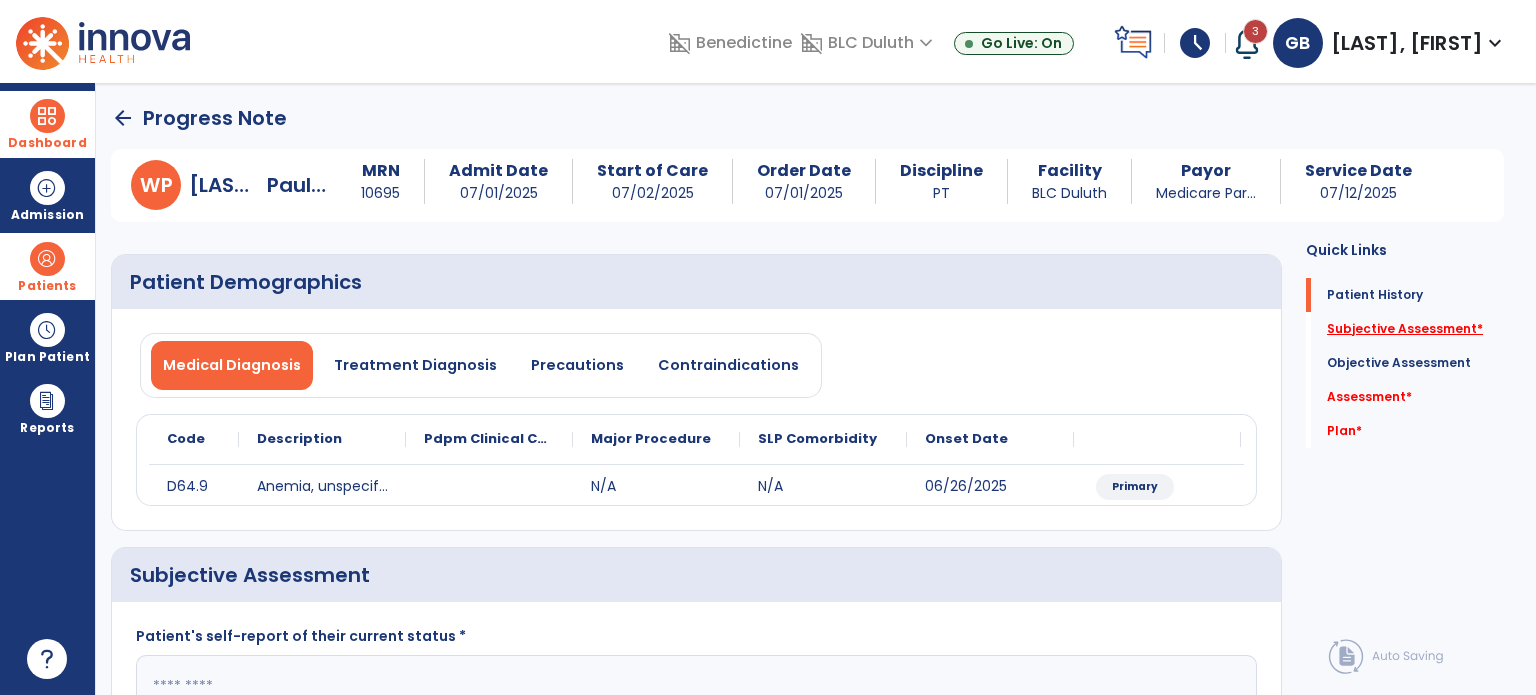 click on "Subjective Assessment   *" 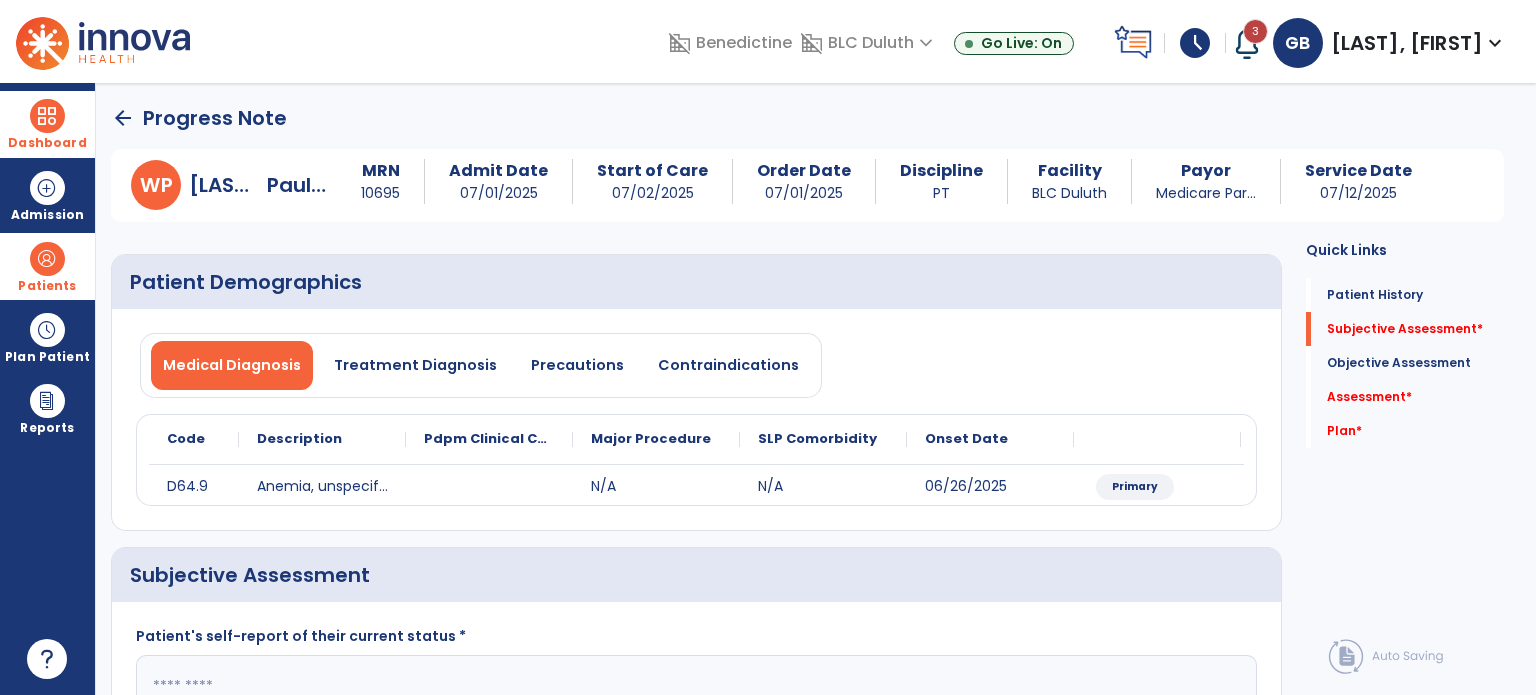 scroll, scrollTop: 40, scrollLeft: 0, axis: vertical 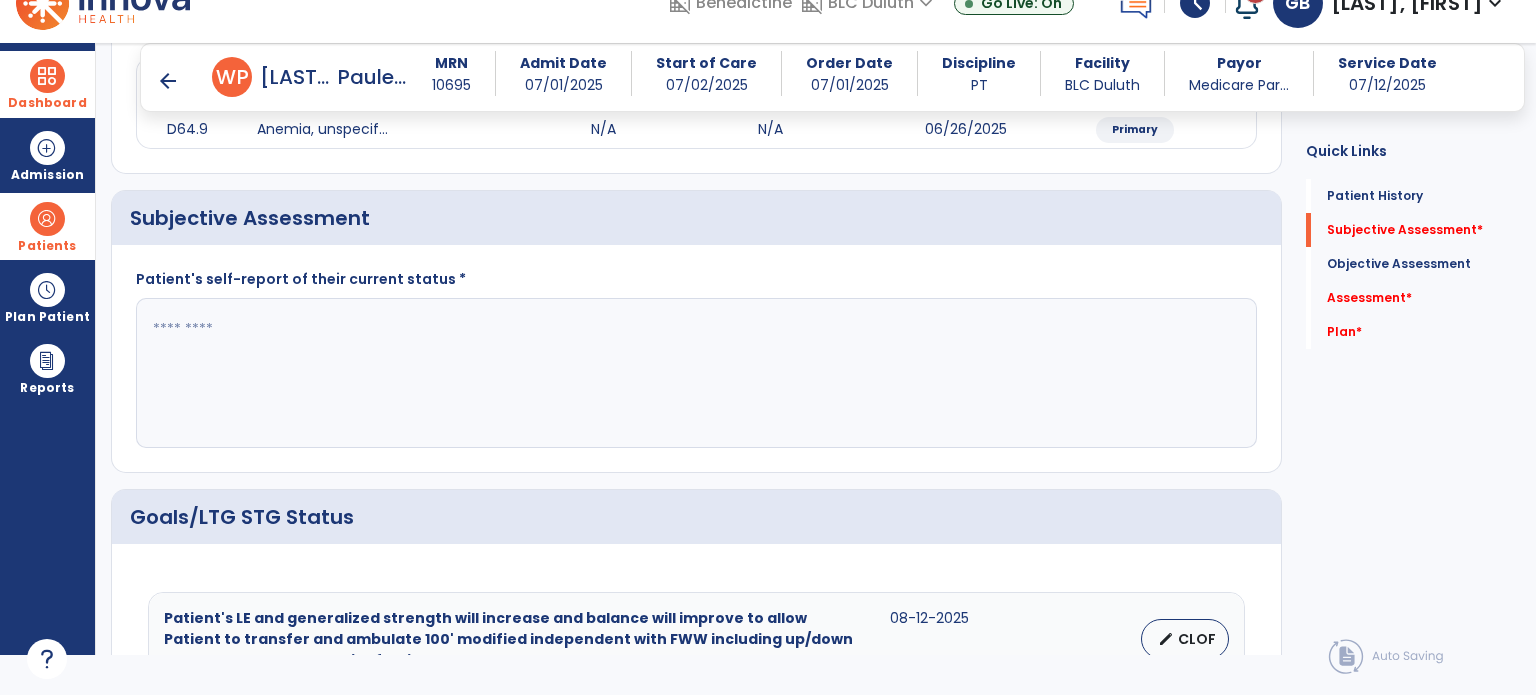 click 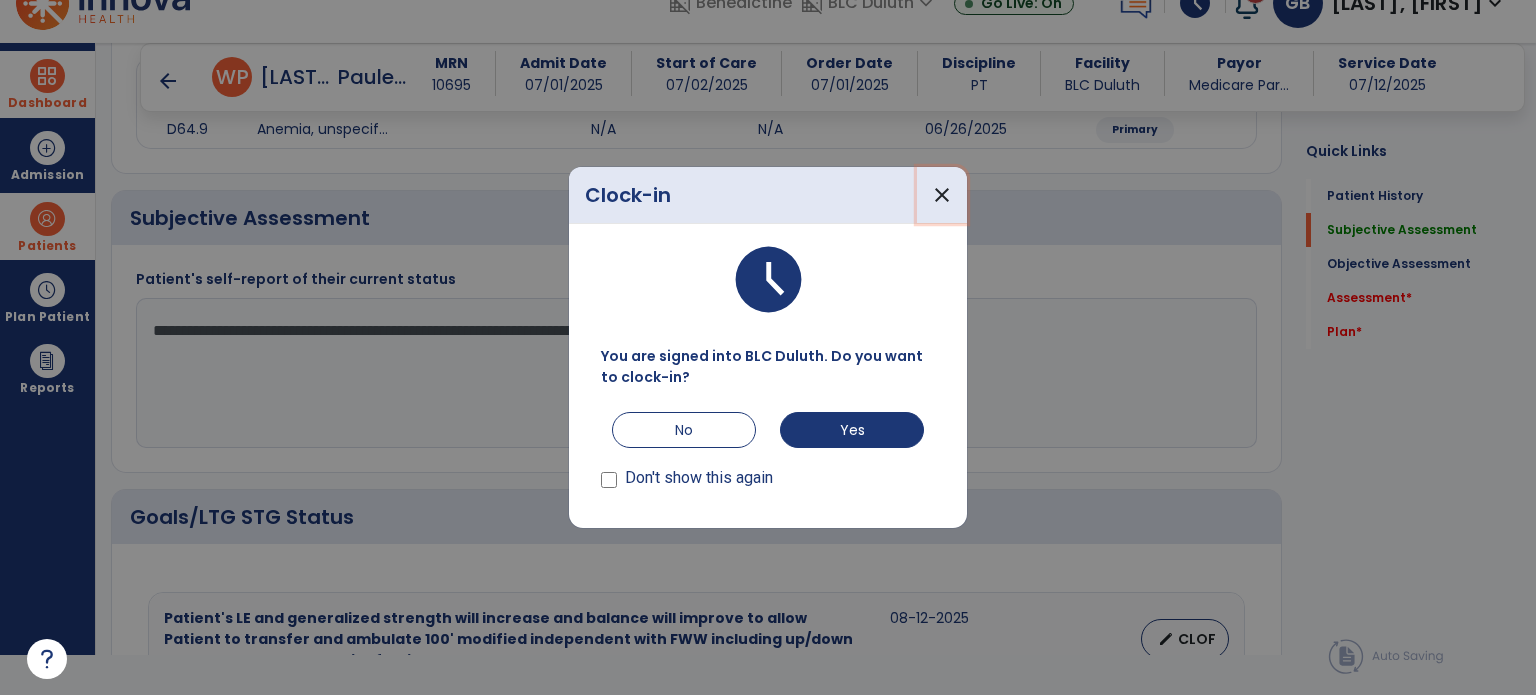 click on "close" at bounding box center (942, 195) 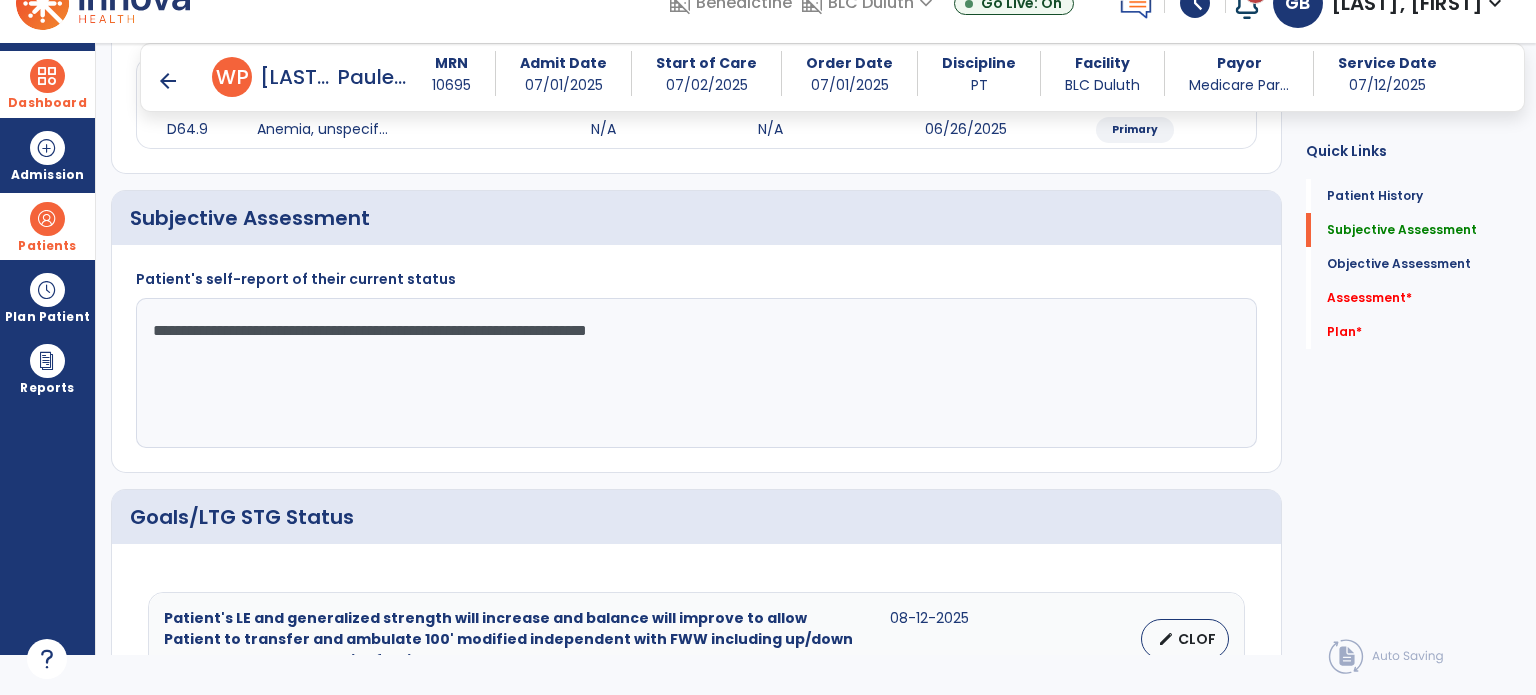 drag, startPoint x: 768, startPoint y: 326, endPoint x: 780, endPoint y: 323, distance: 12.369317 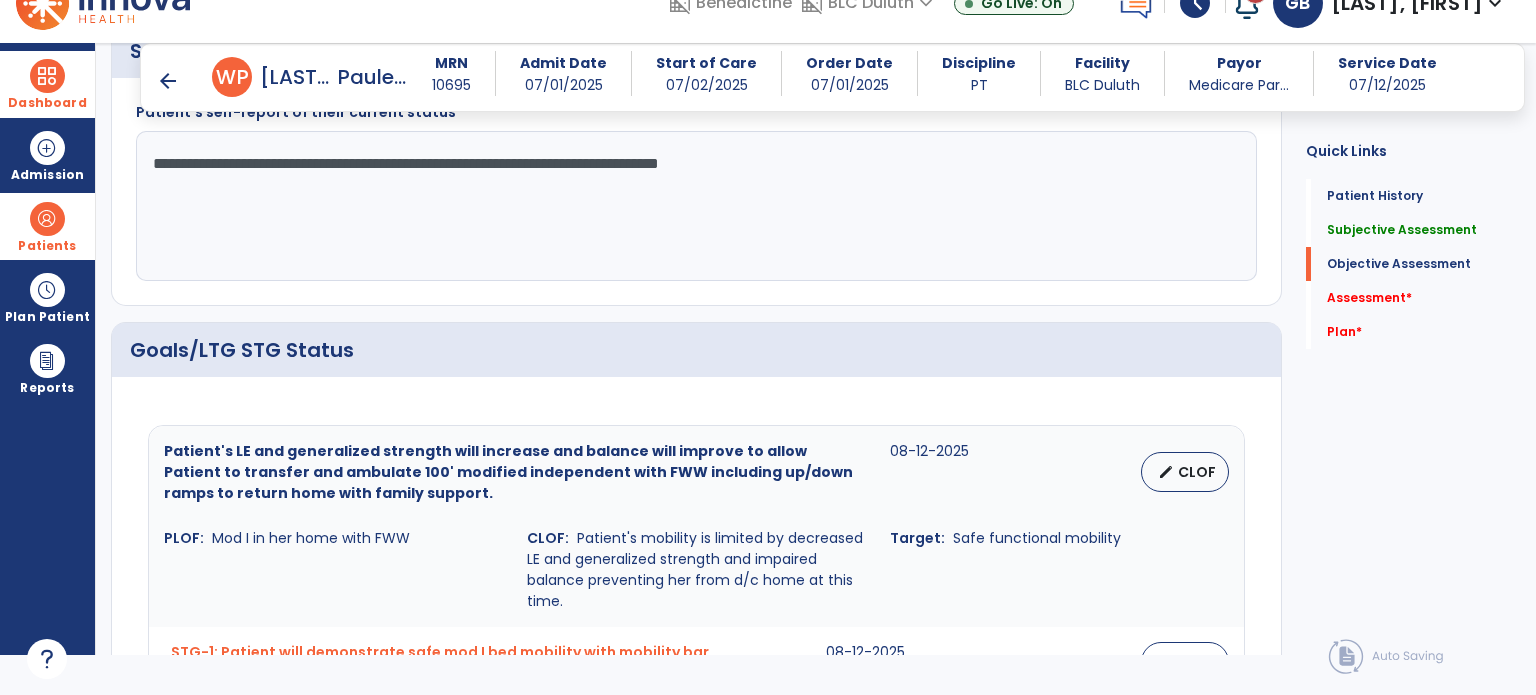 scroll, scrollTop: 598, scrollLeft: 0, axis: vertical 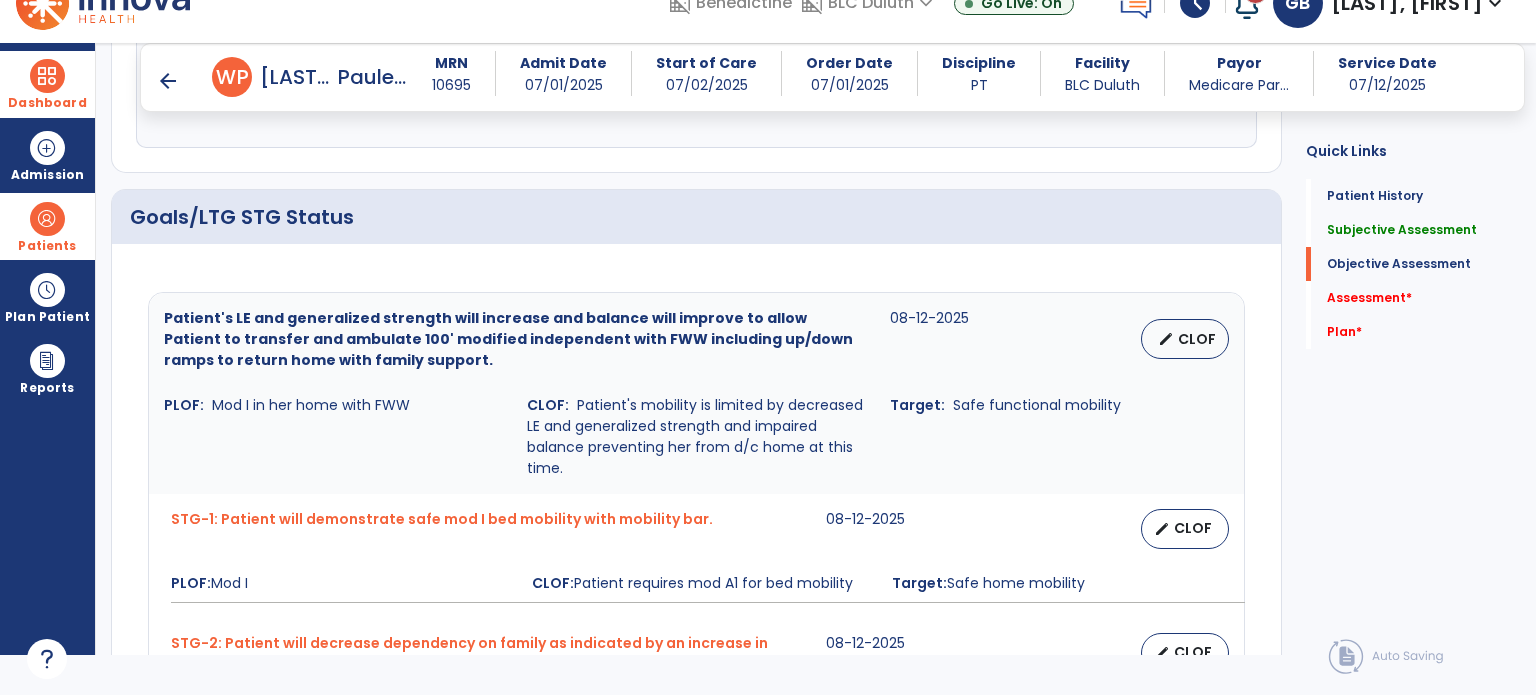 type on "**********" 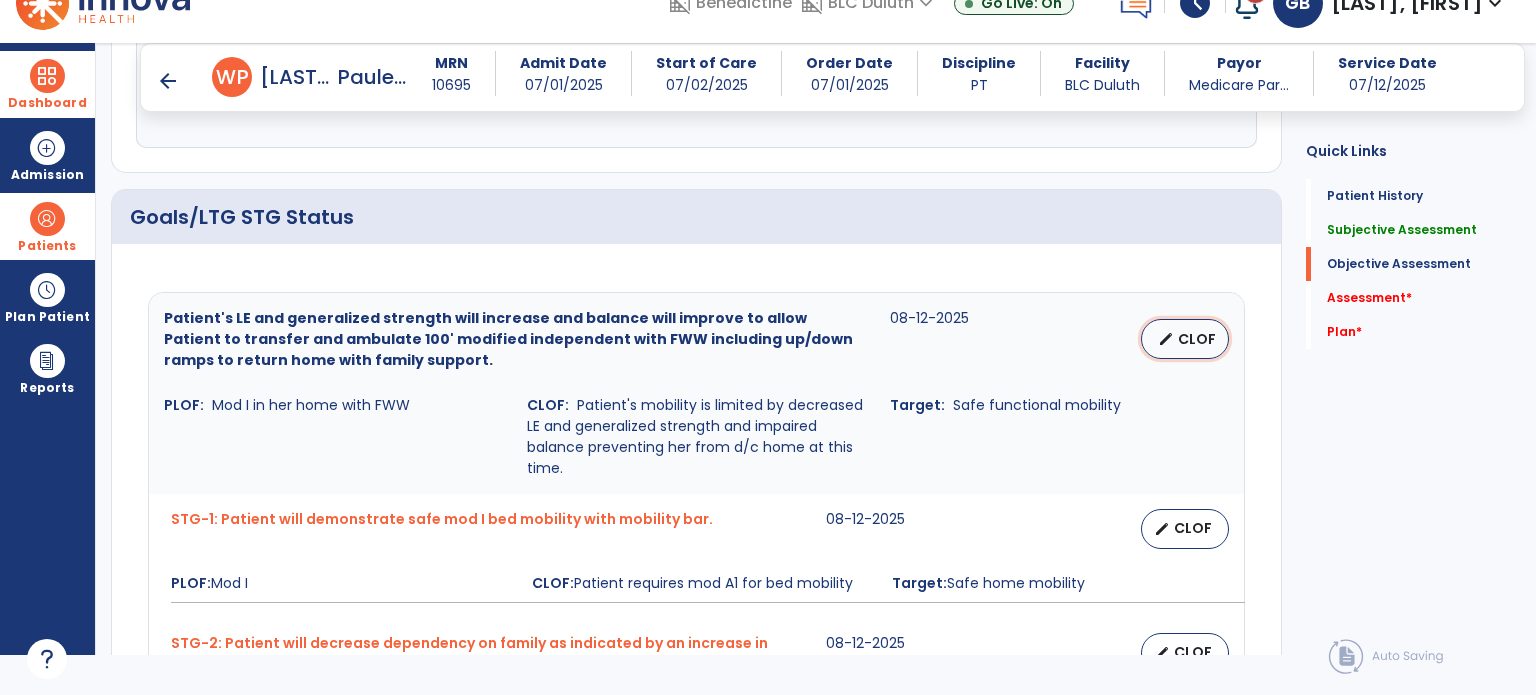 click on "CLOF" at bounding box center [1197, 339] 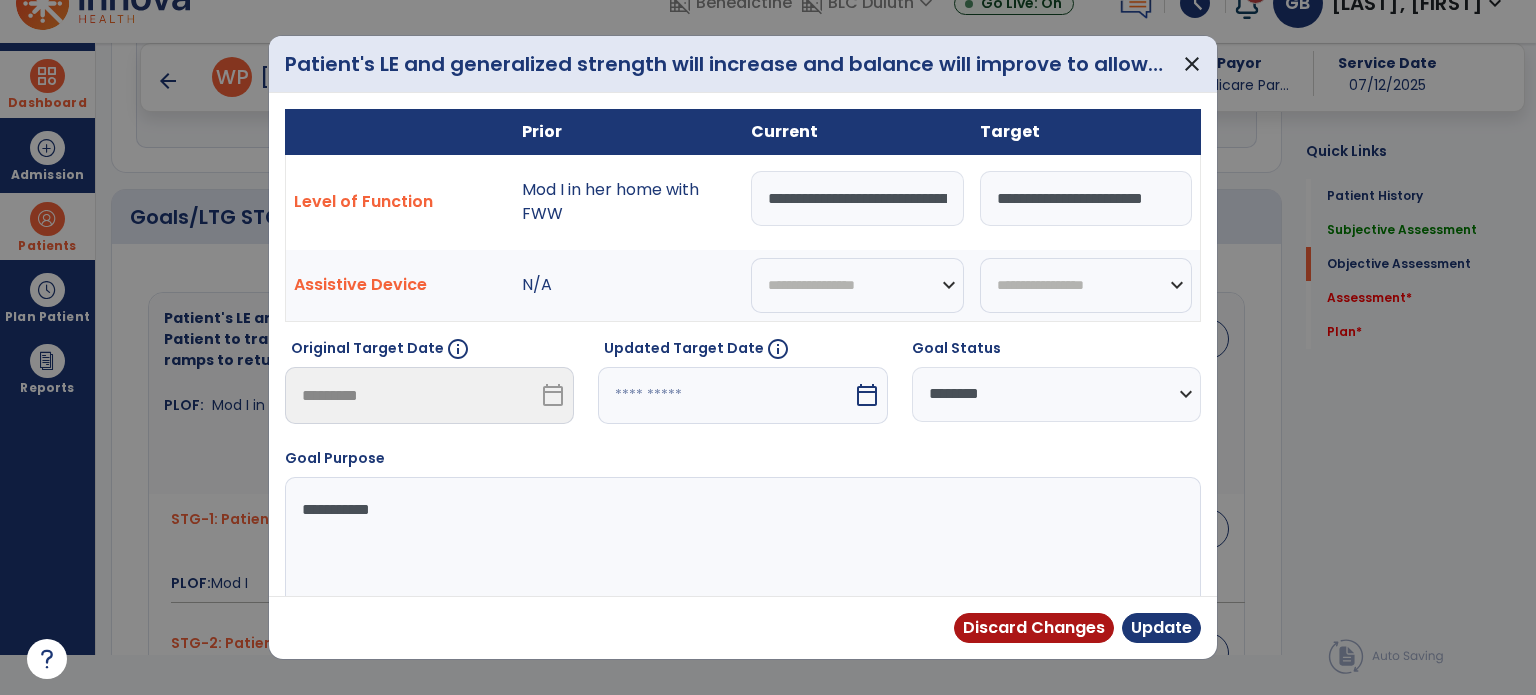 click on "**********" at bounding box center (857, 198) 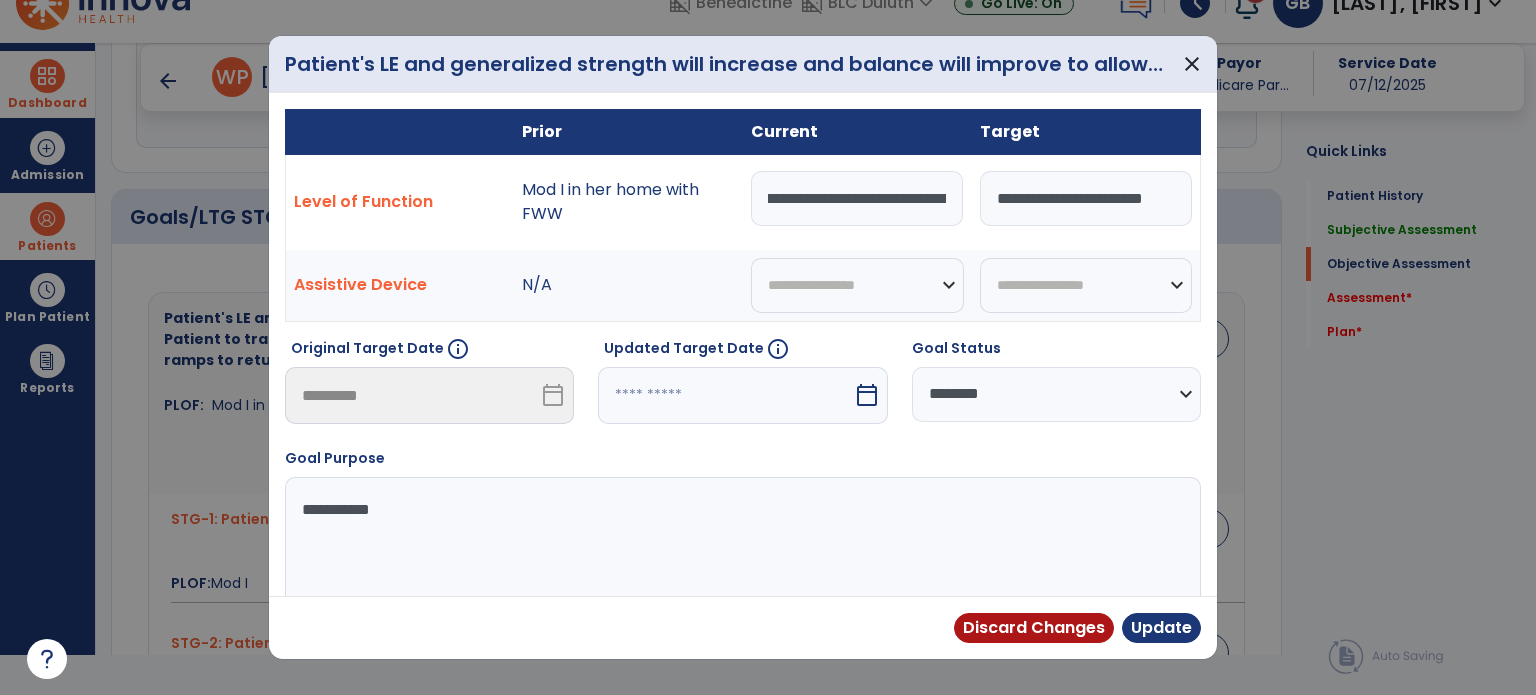 scroll, scrollTop: 0, scrollLeft: 0, axis: both 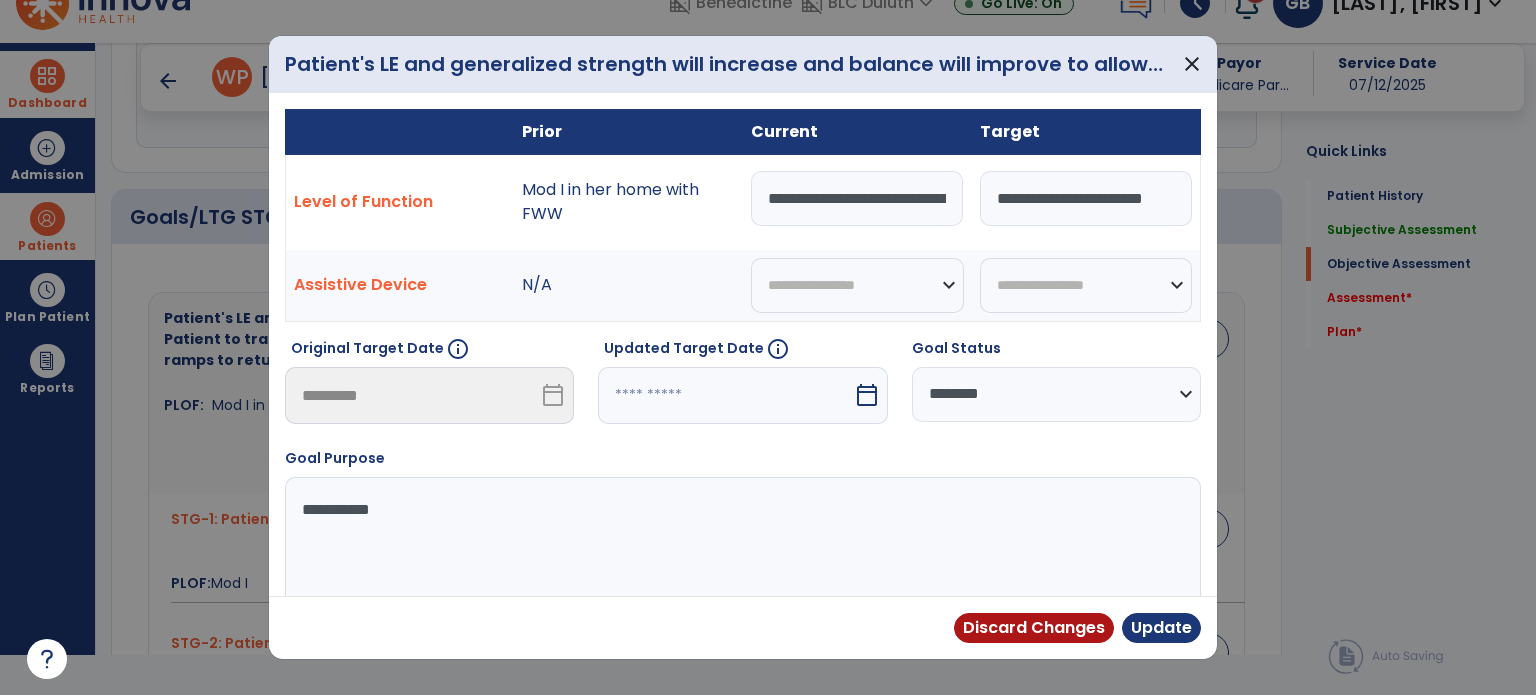 drag, startPoint x: 950, startPoint y: 193, endPoint x: 729, endPoint y: 219, distance: 222.52415 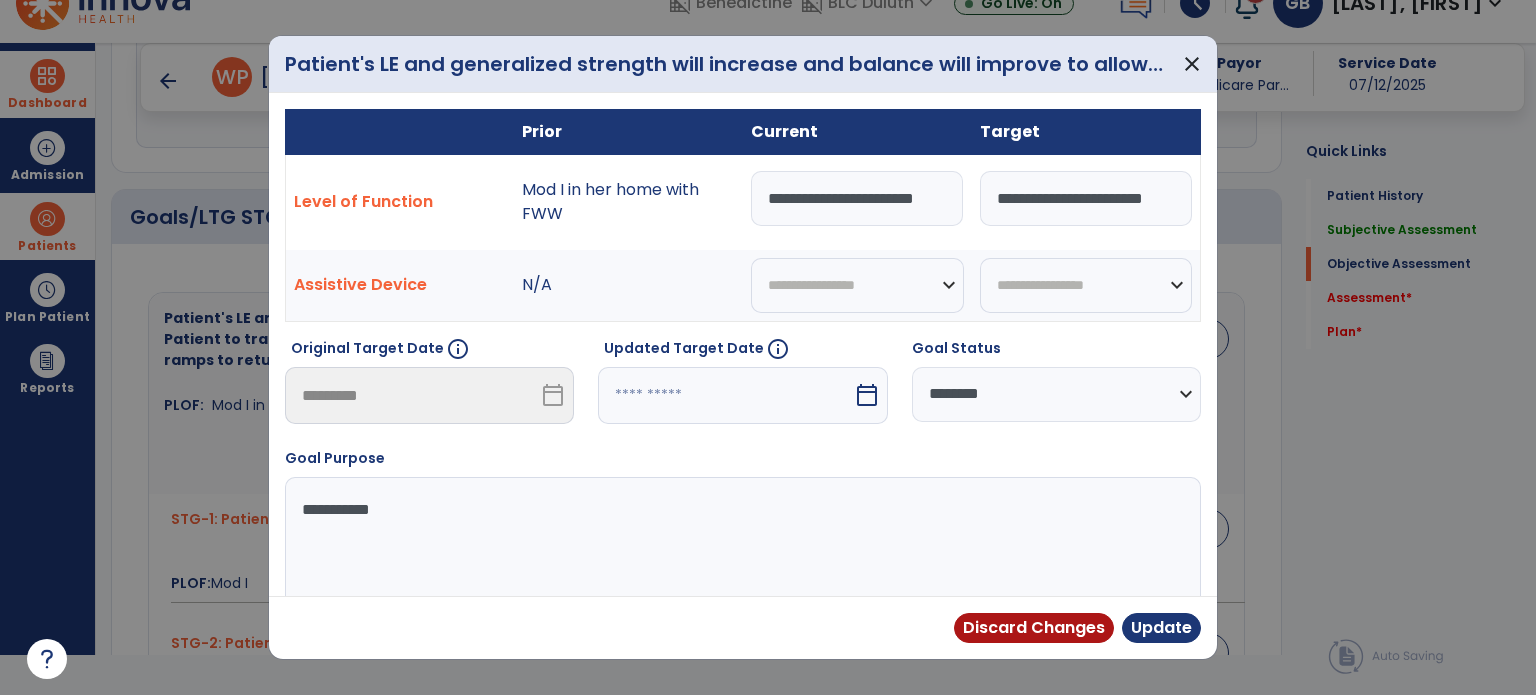 scroll, scrollTop: 0, scrollLeft: 17, axis: horizontal 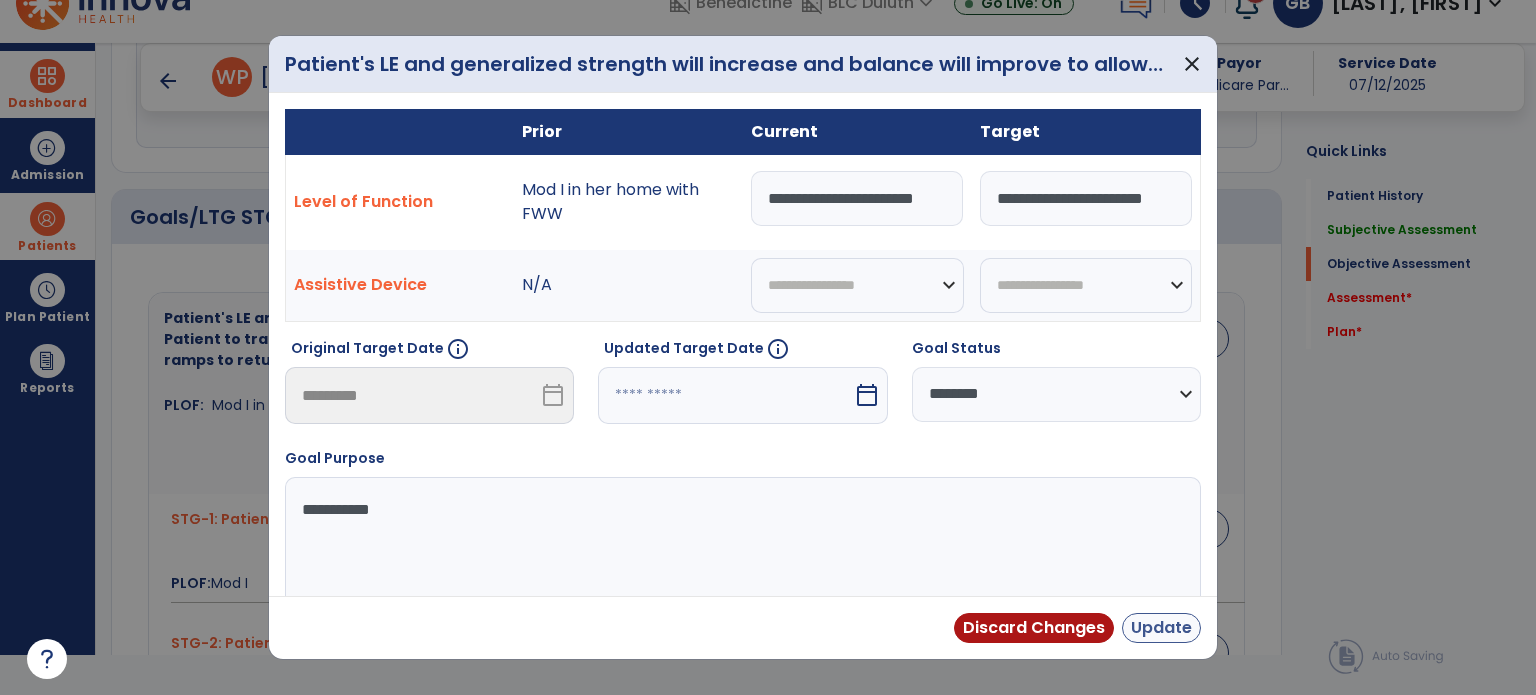 type on "**********" 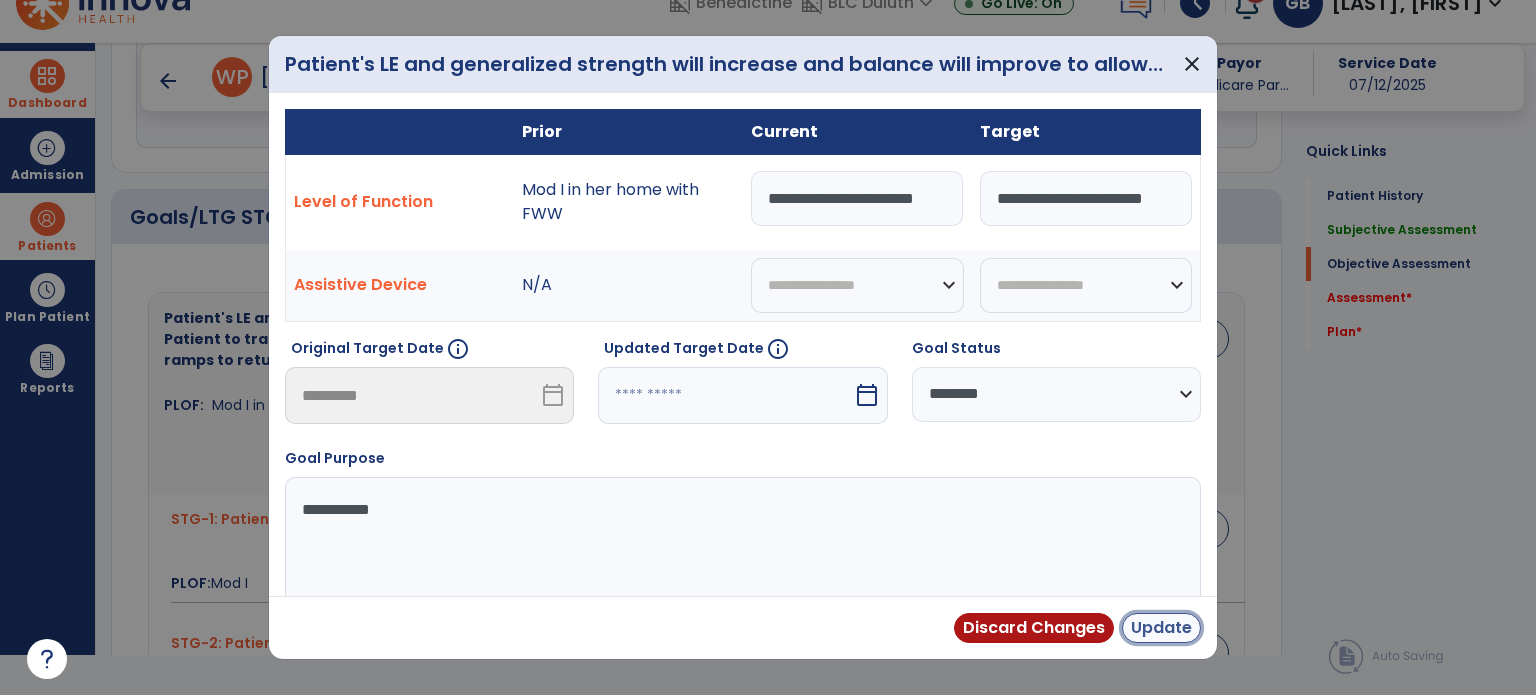scroll, scrollTop: 0, scrollLeft: 0, axis: both 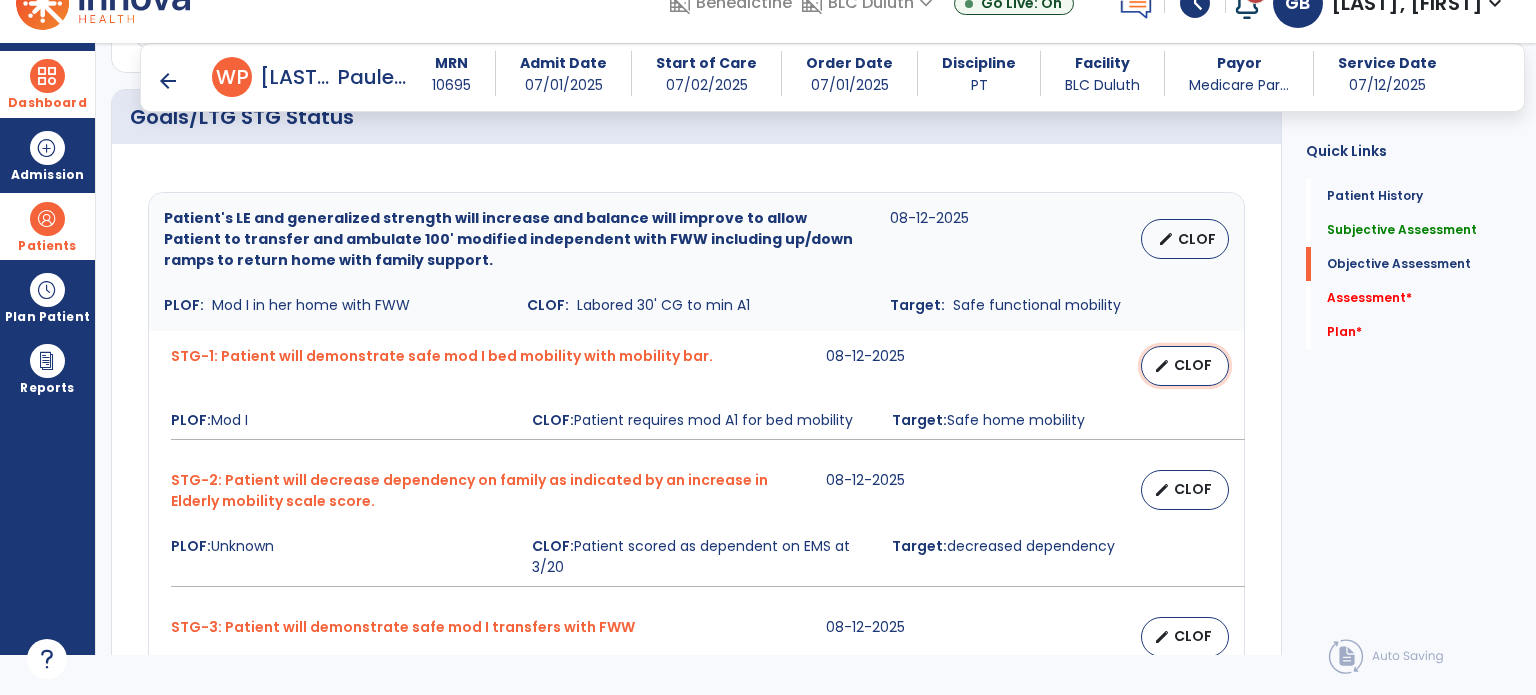 click on "CLOF" at bounding box center [1193, 365] 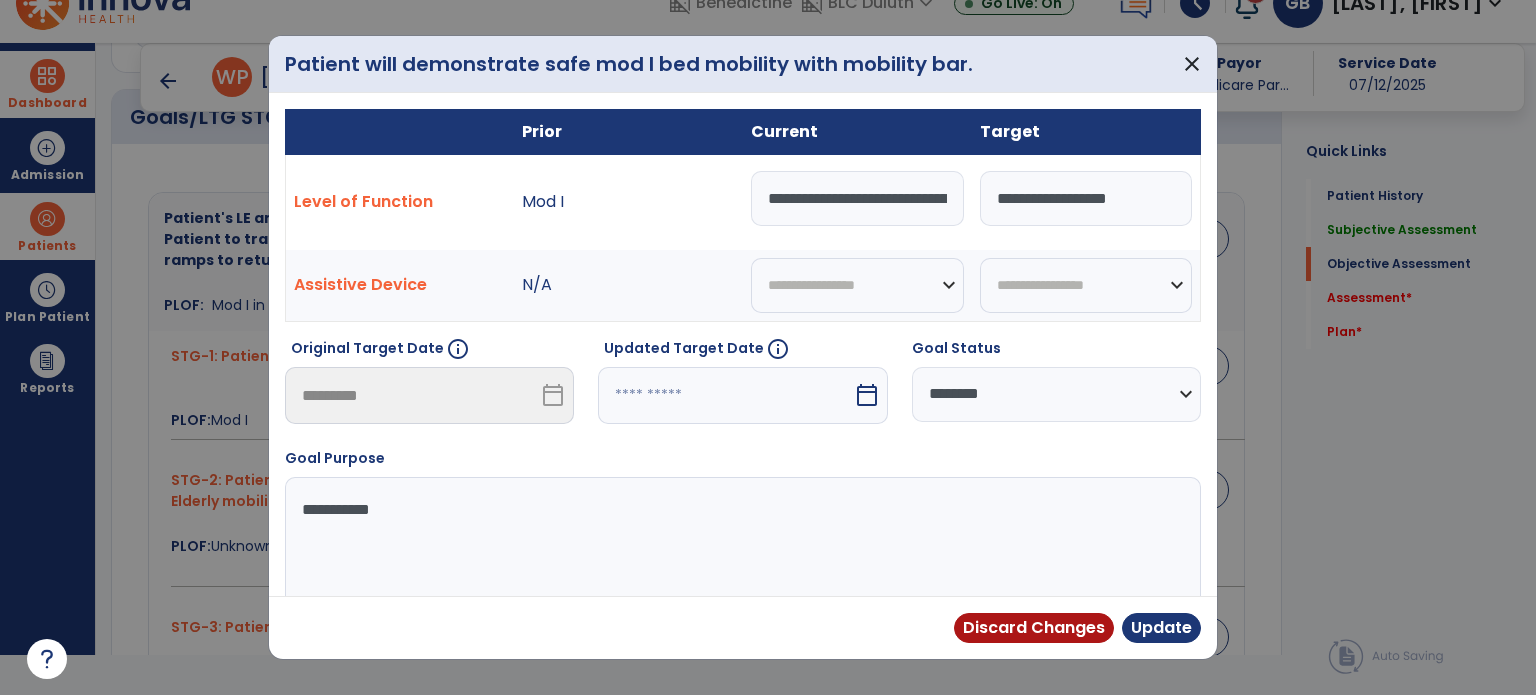 click on "**********" at bounding box center (857, 198) 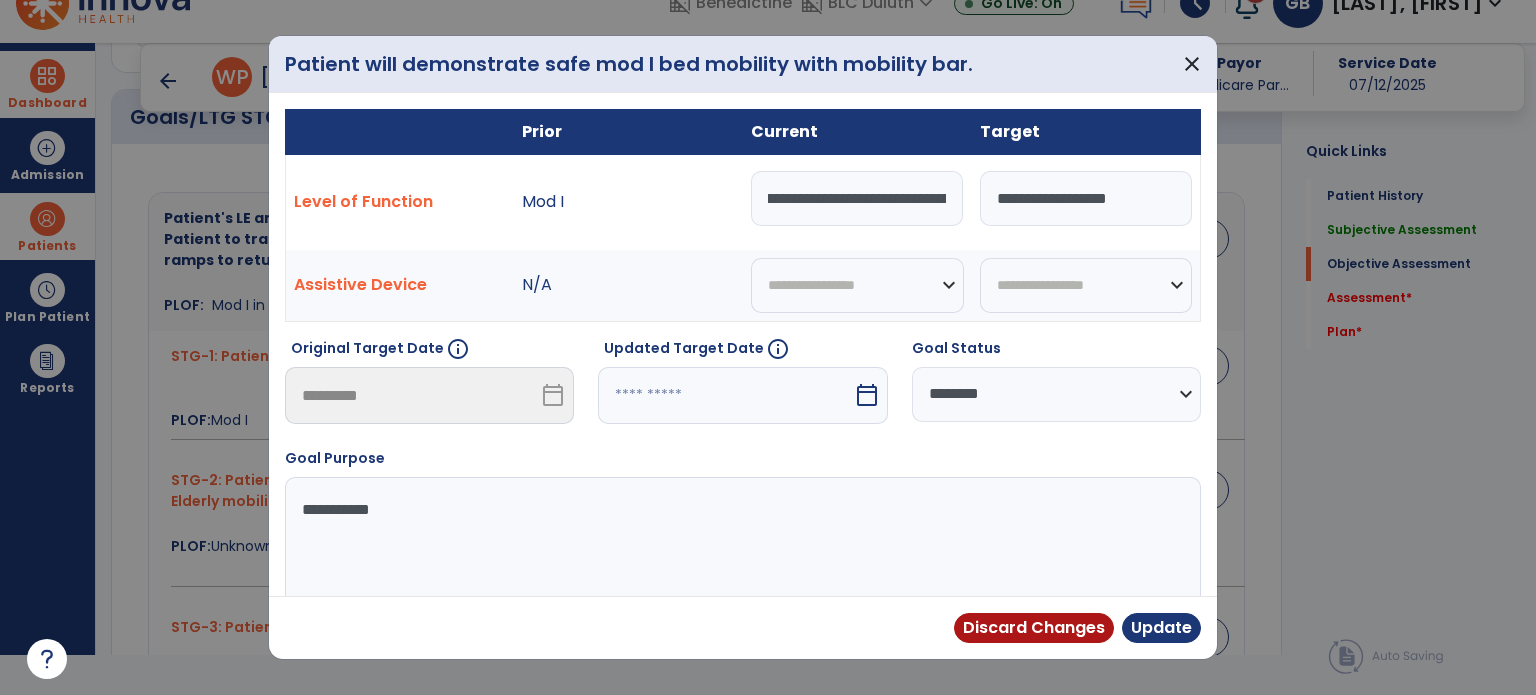 scroll, scrollTop: 0, scrollLeft: 0, axis: both 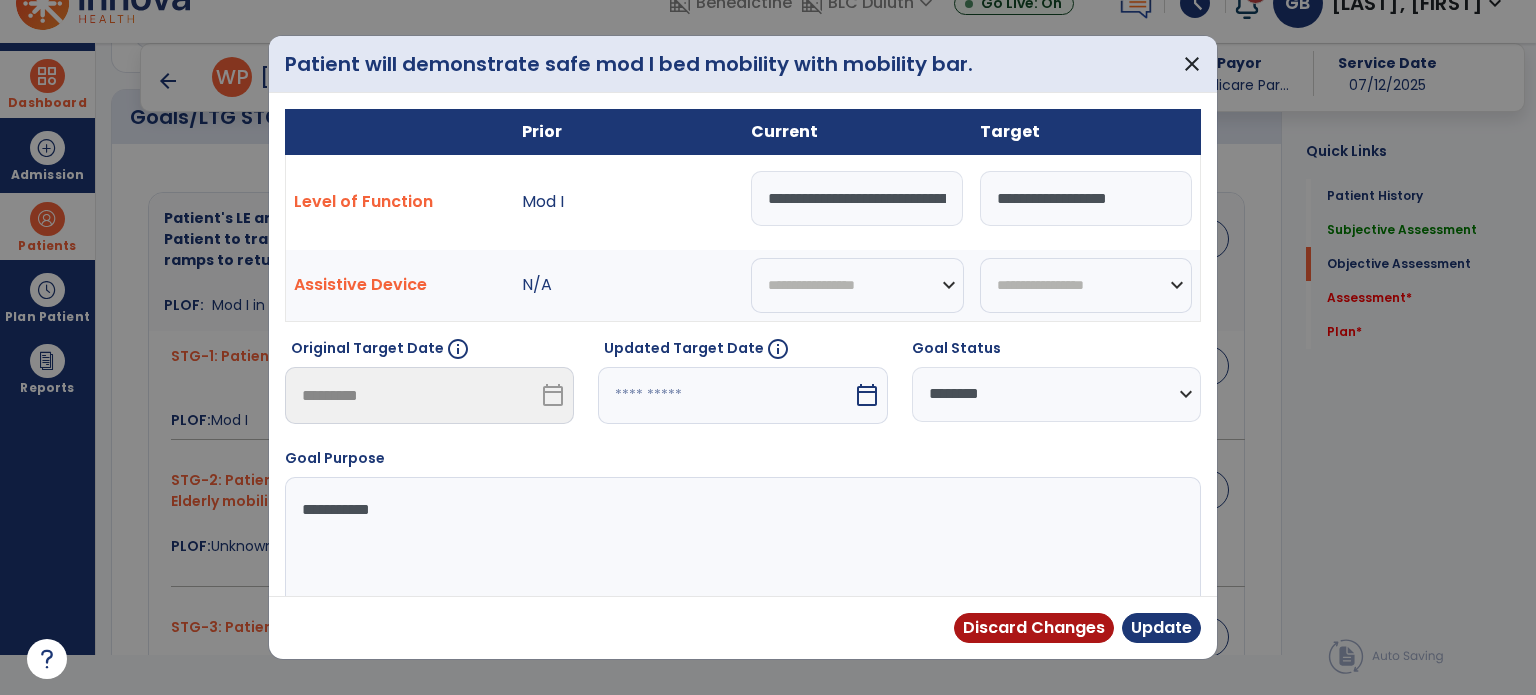 drag, startPoint x: 944, startPoint y: 193, endPoint x: 694, endPoint y: 163, distance: 251.79356 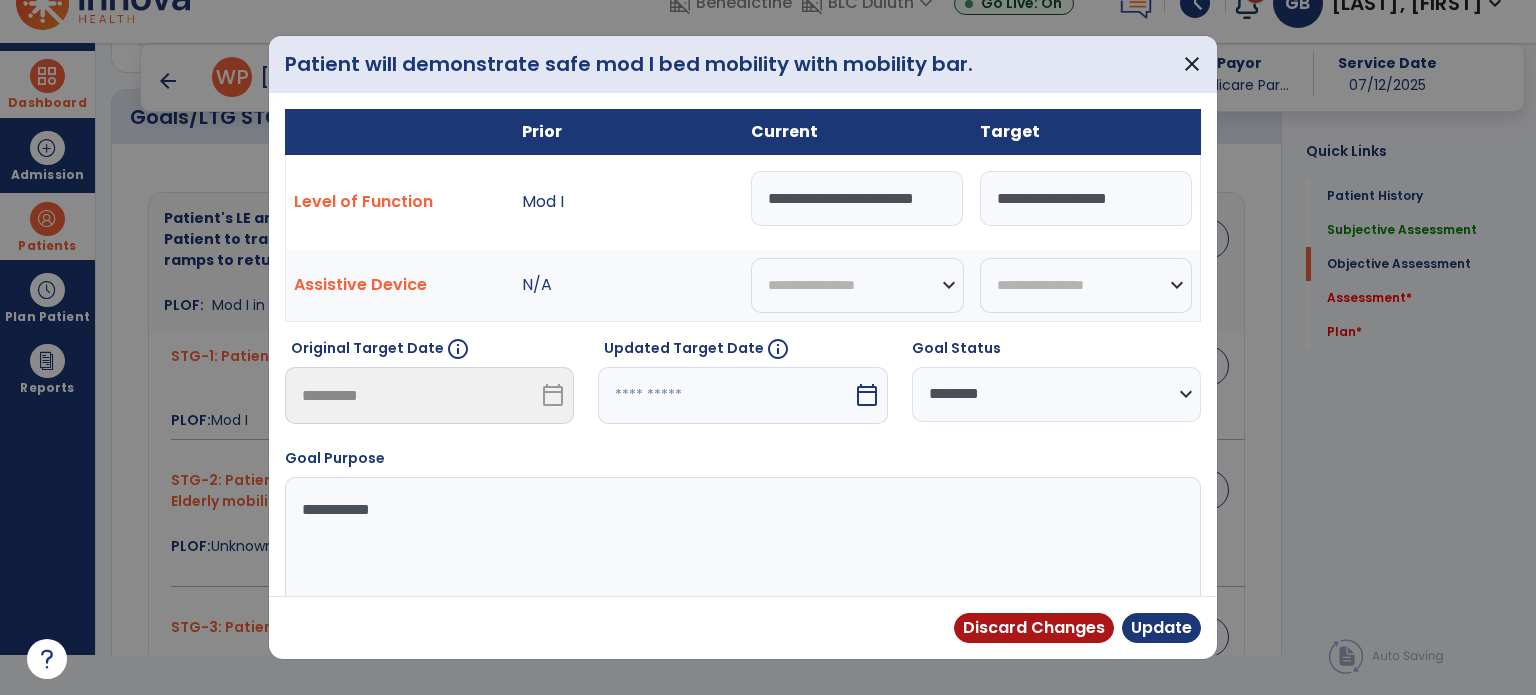 scroll, scrollTop: 0, scrollLeft: 7, axis: horizontal 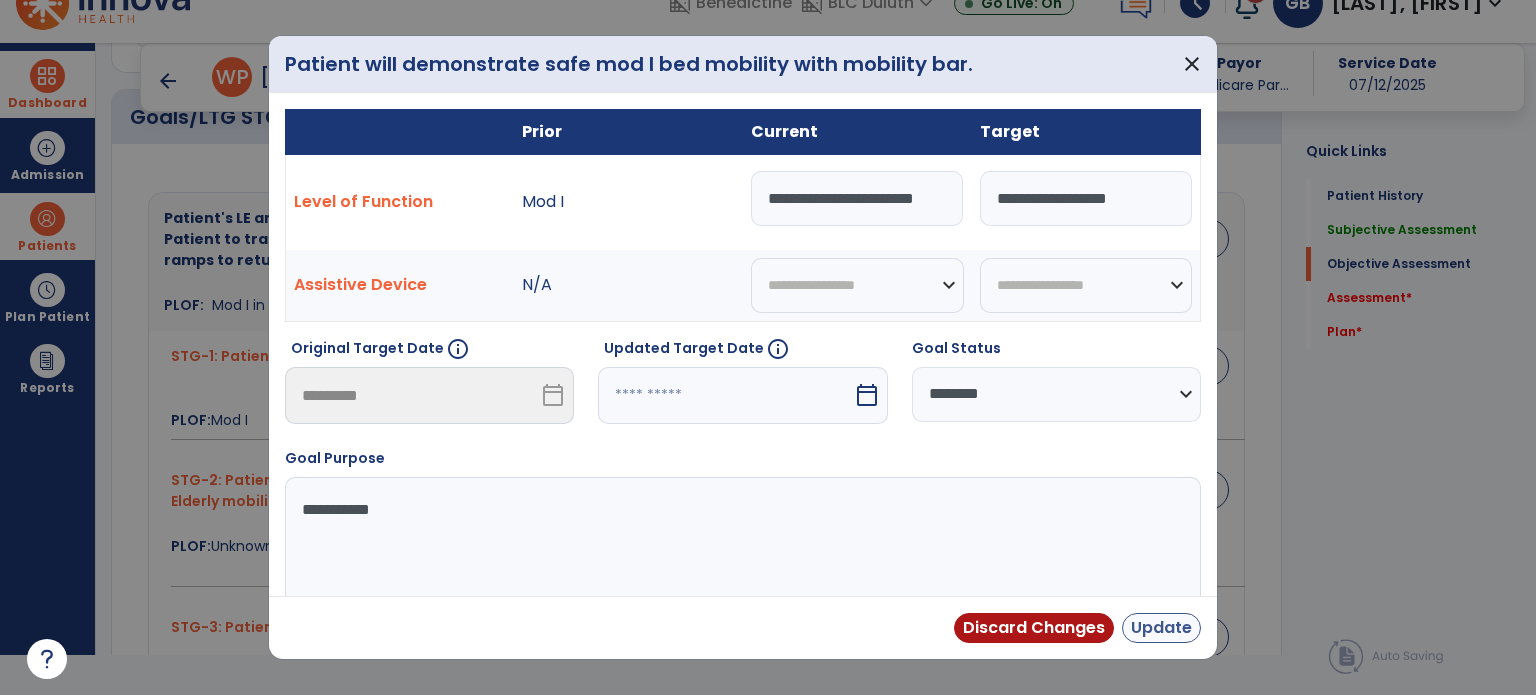 type on "**********" 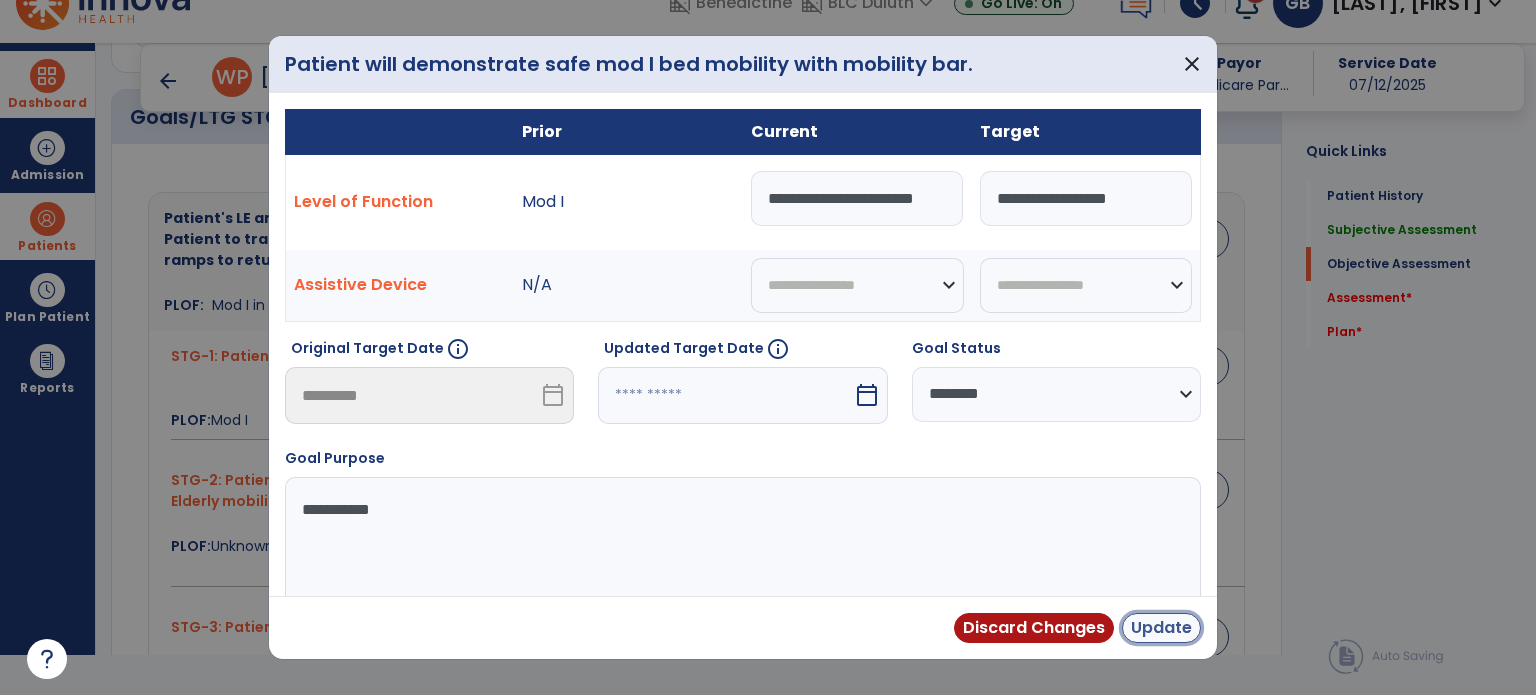 scroll, scrollTop: 0, scrollLeft: 0, axis: both 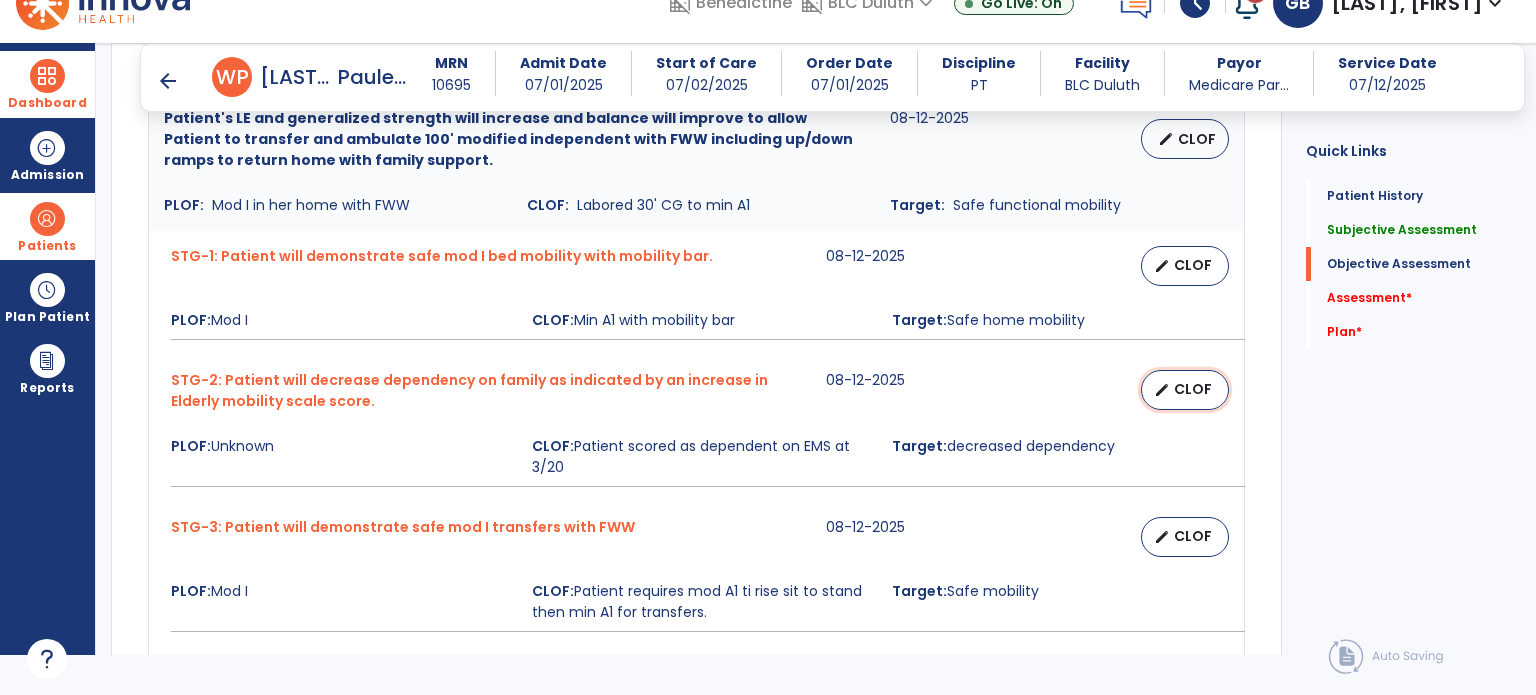 click on "CLOF" at bounding box center [1193, 389] 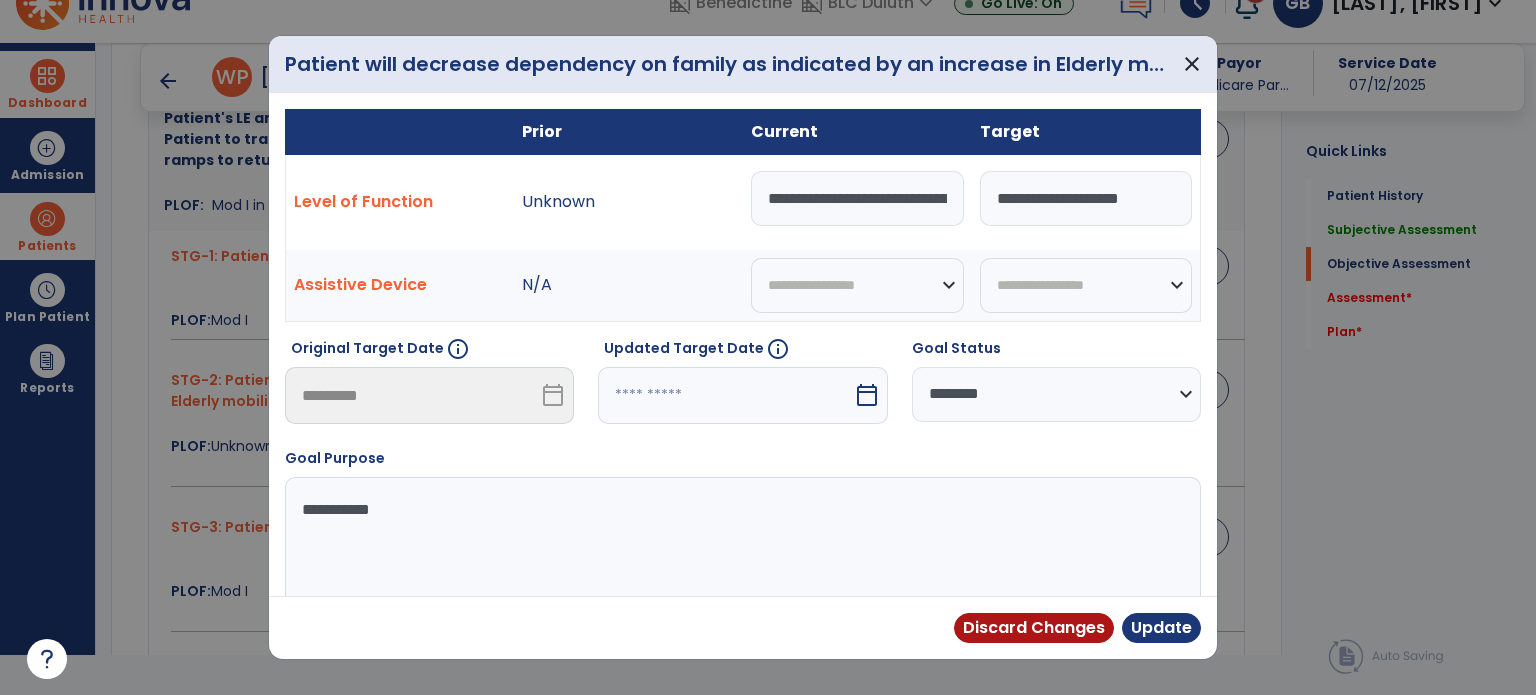 click on "**********" at bounding box center [857, 198] 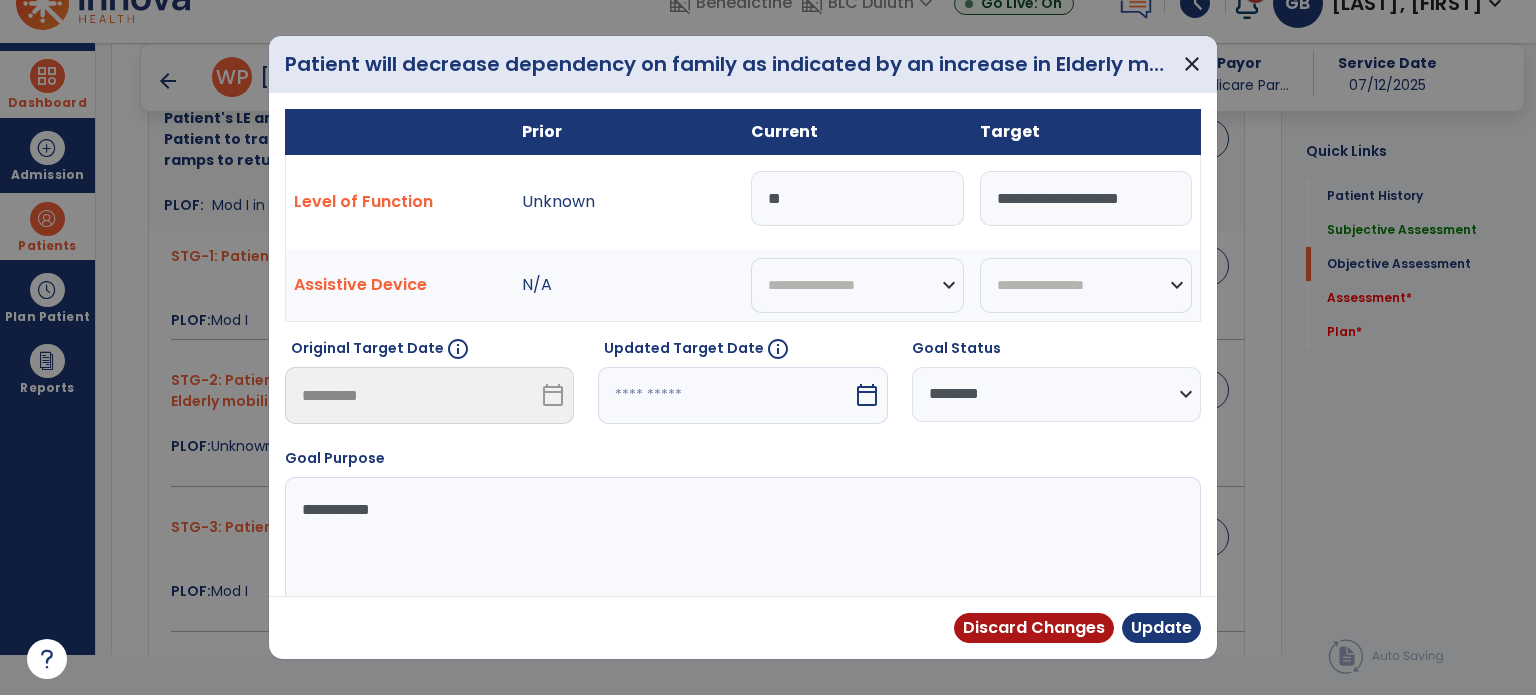 type on "*" 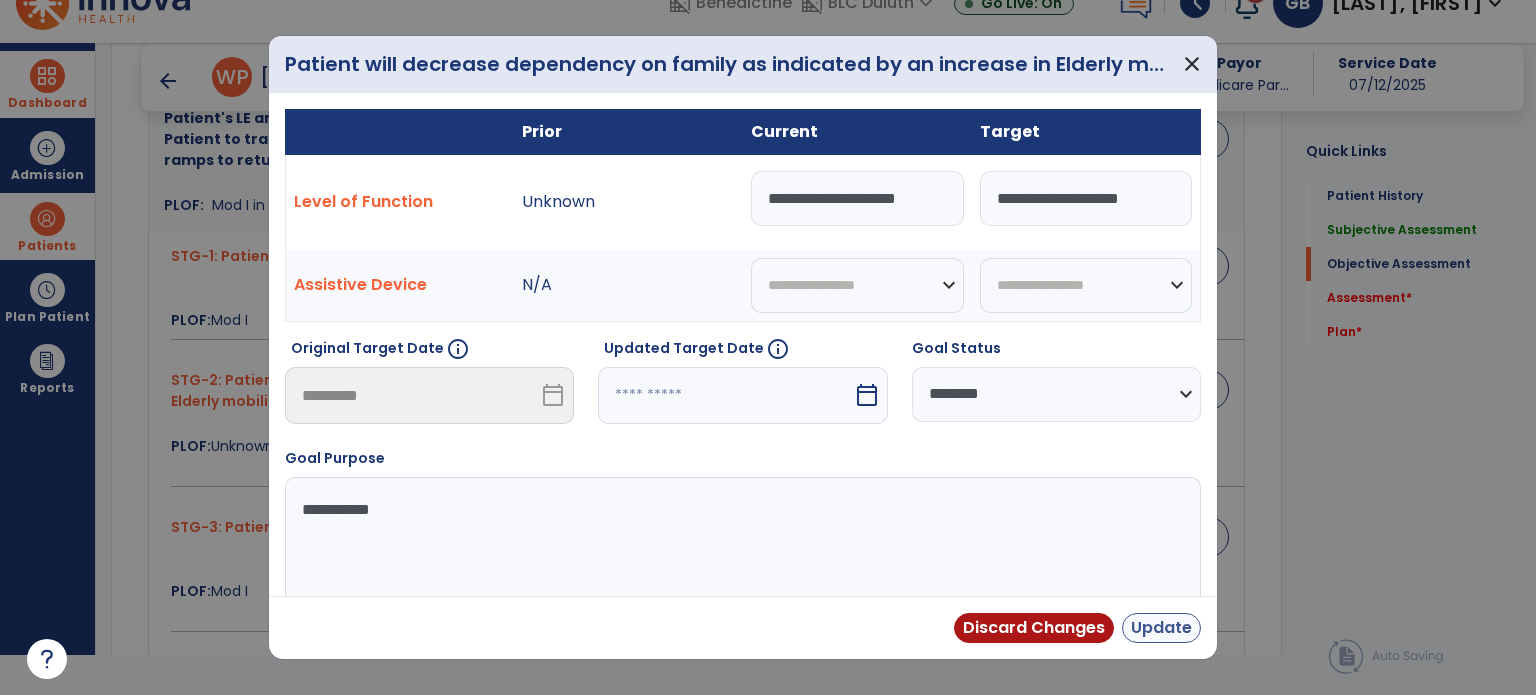 type on "**********" 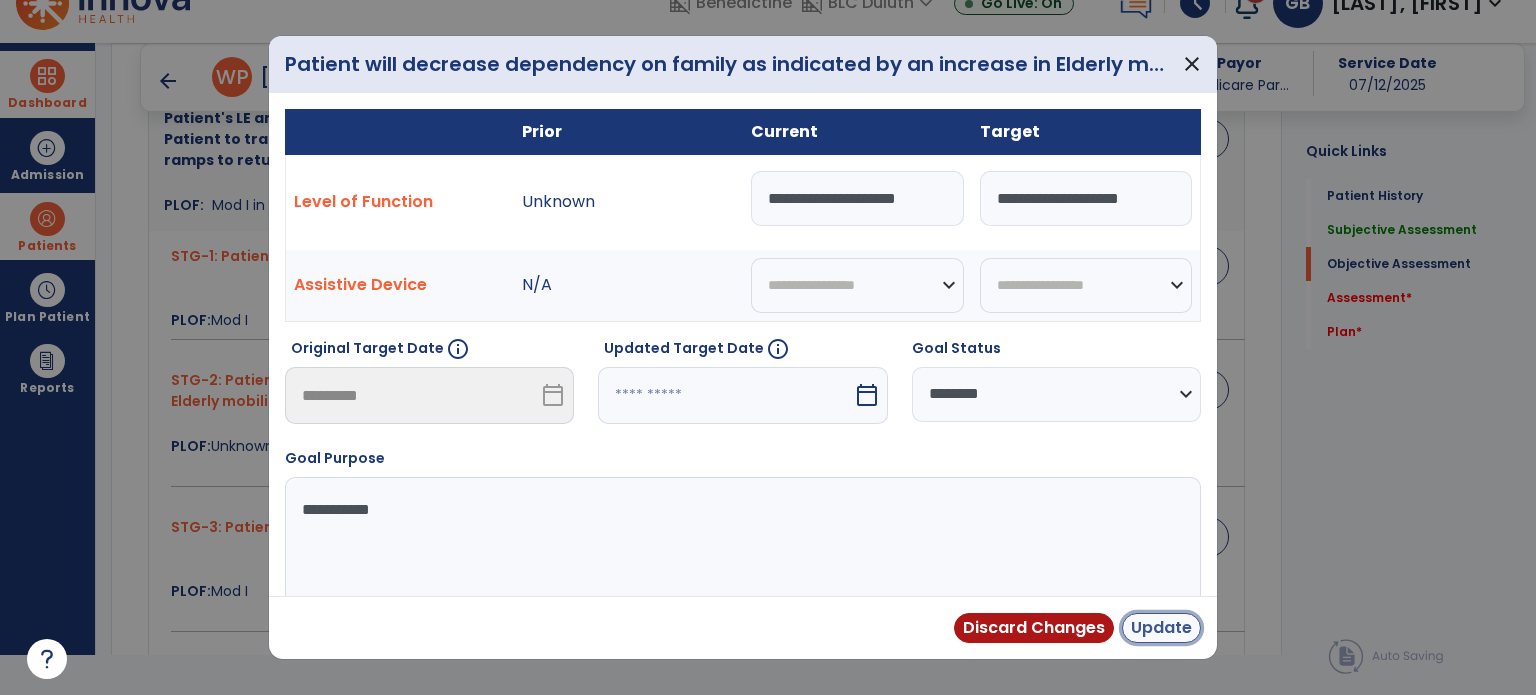 click on "Update" at bounding box center (1161, 628) 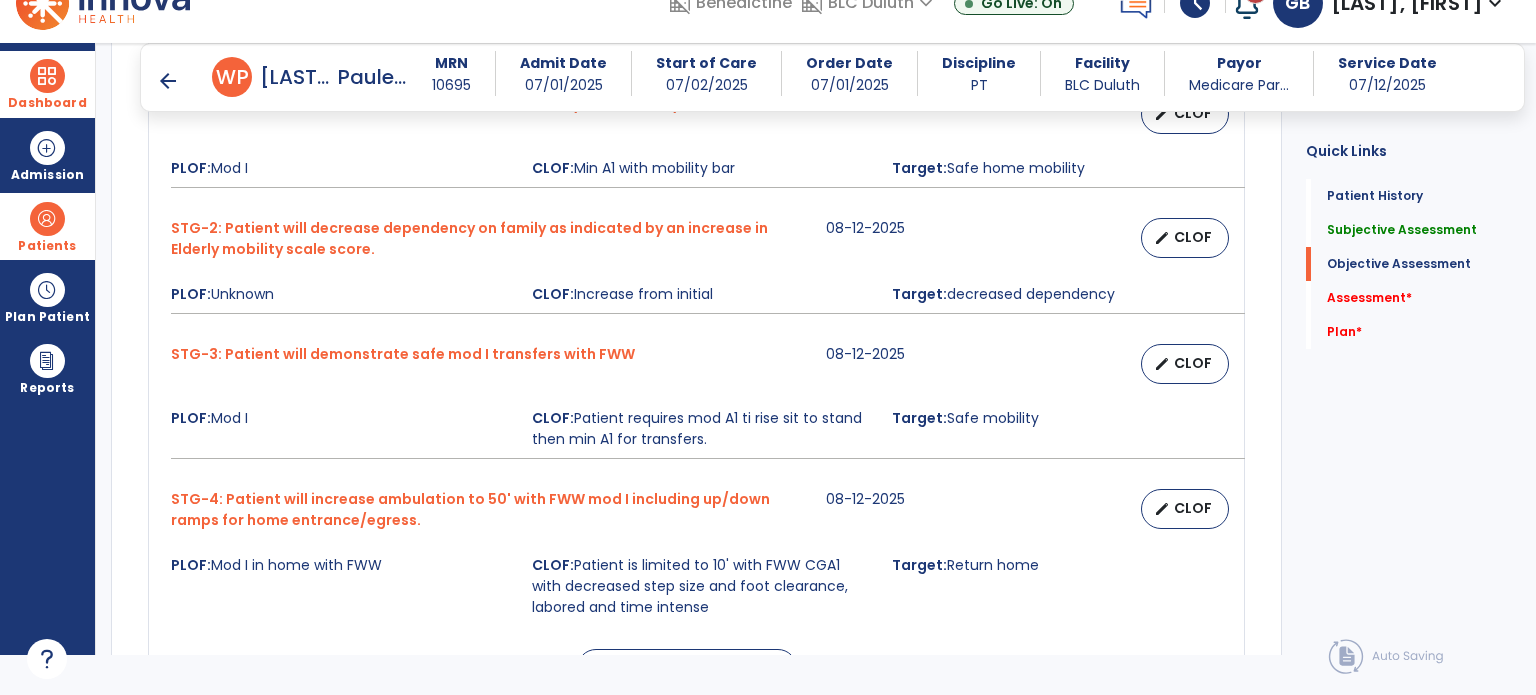 scroll, scrollTop: 998, scrollLeft: 0, axis: vertical 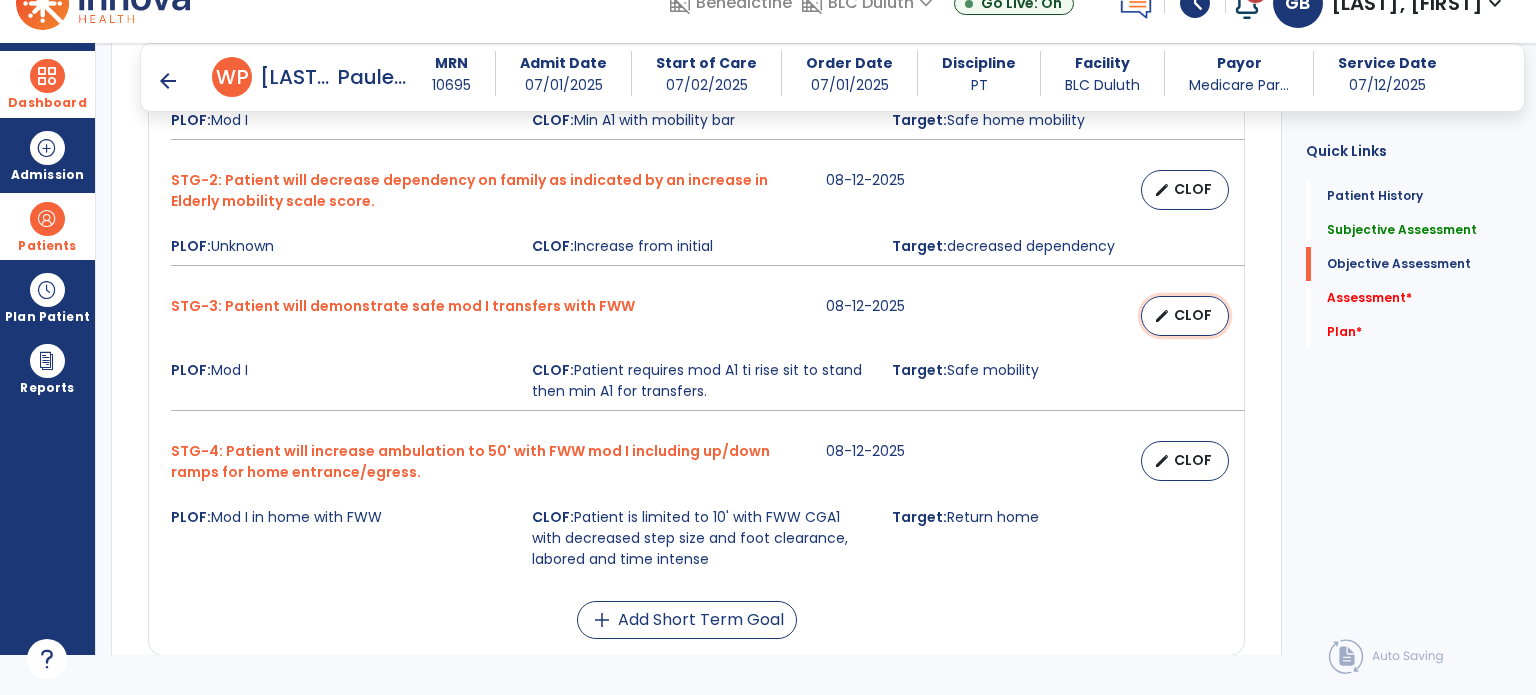 click on "CLOF" at bounding box center [1193, 315] 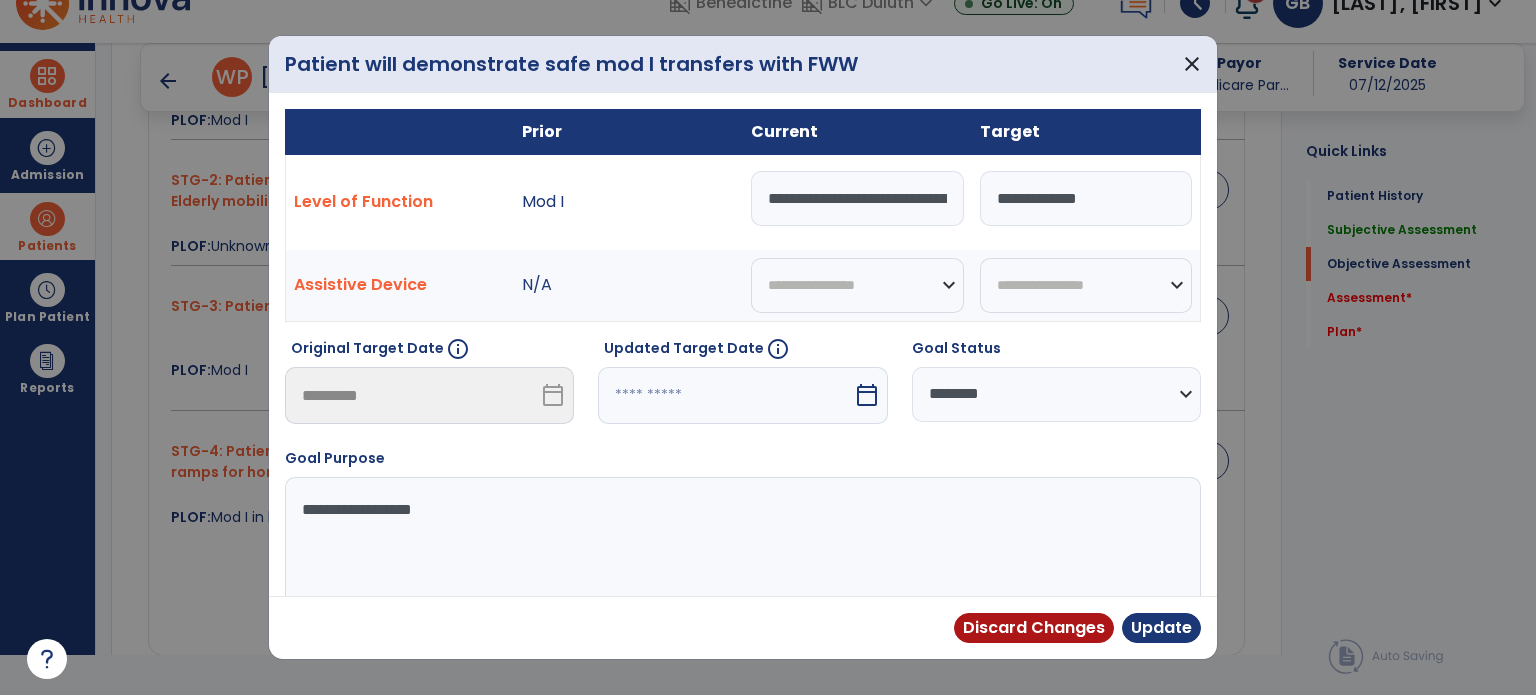 click on "**********" at bounding box center [857, 198] 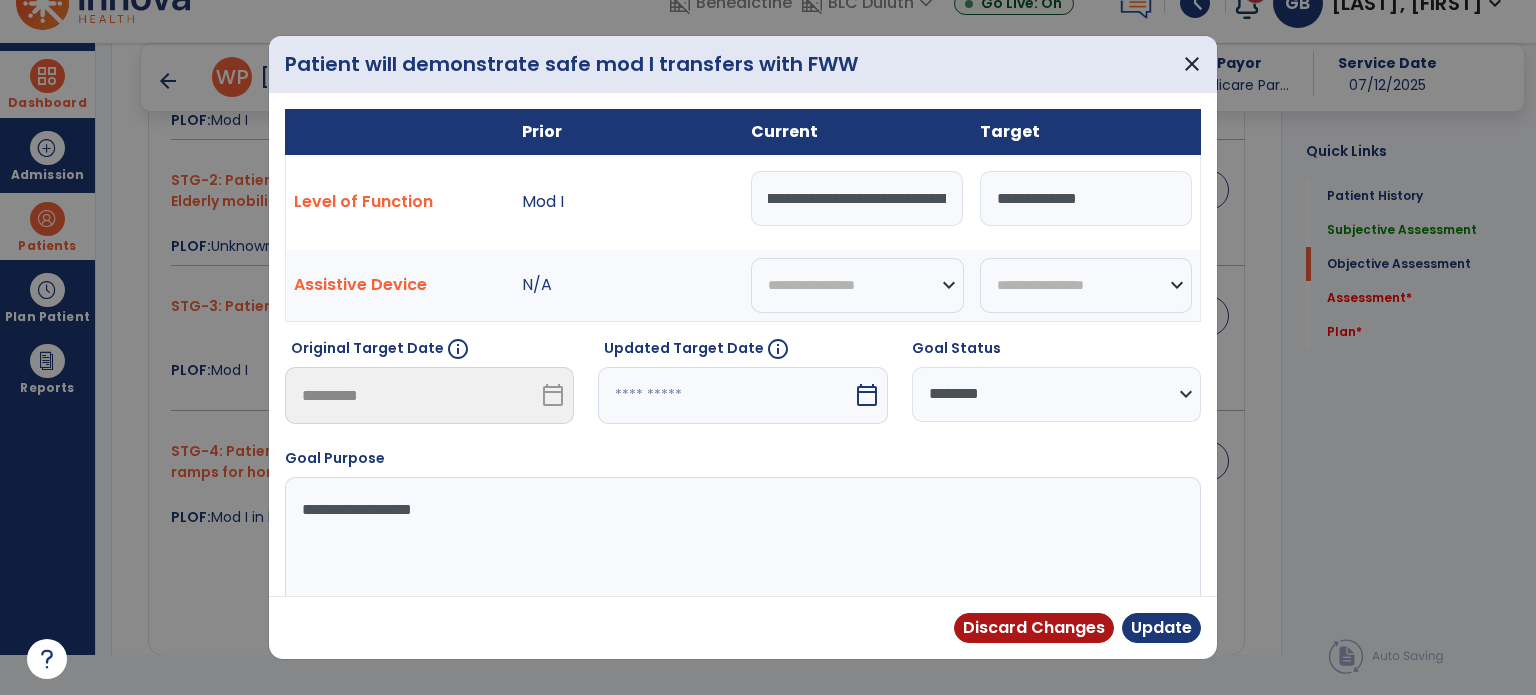 scroll, scrollTop: 0, scrollLeft: 0, axis: both 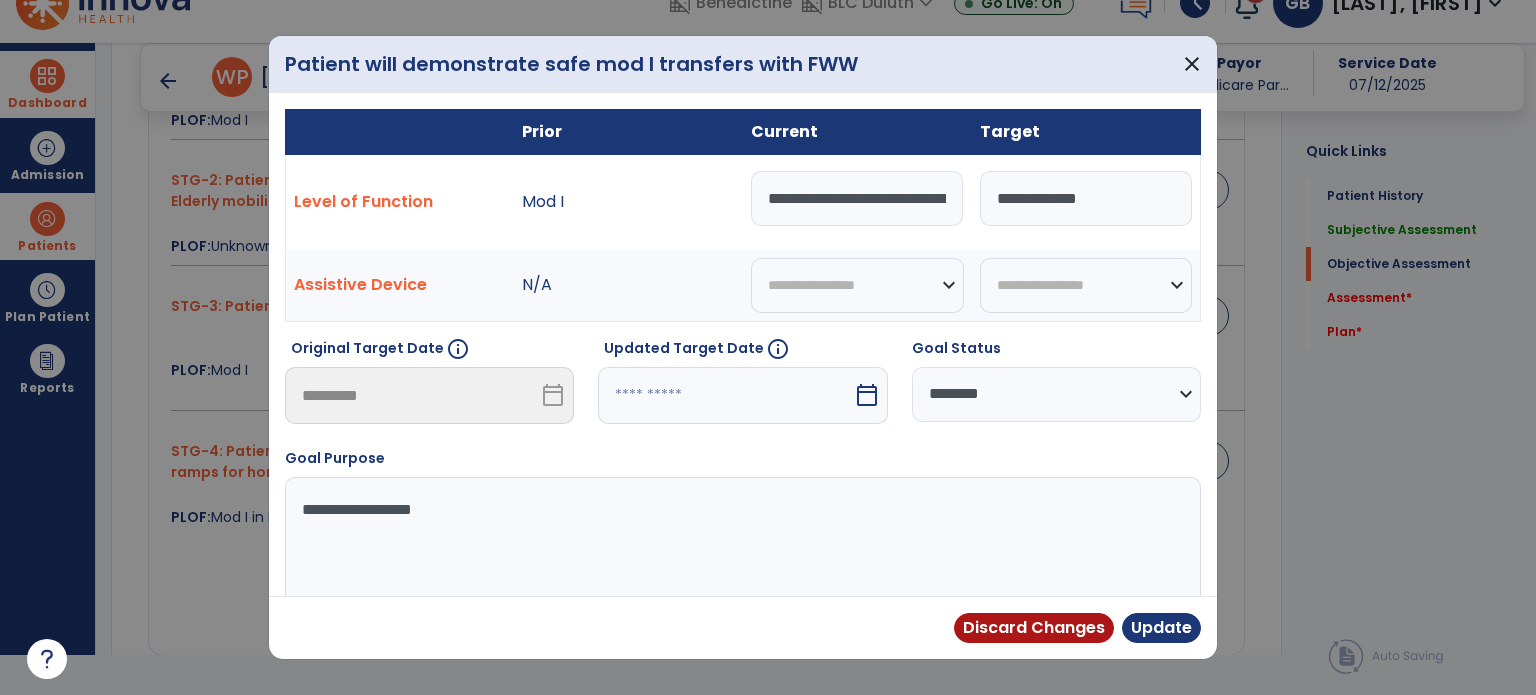 drag, startPoint x: 950, startPoint y: 191, endPoint x: 600, endPoint y: 190, distance: 350.00143 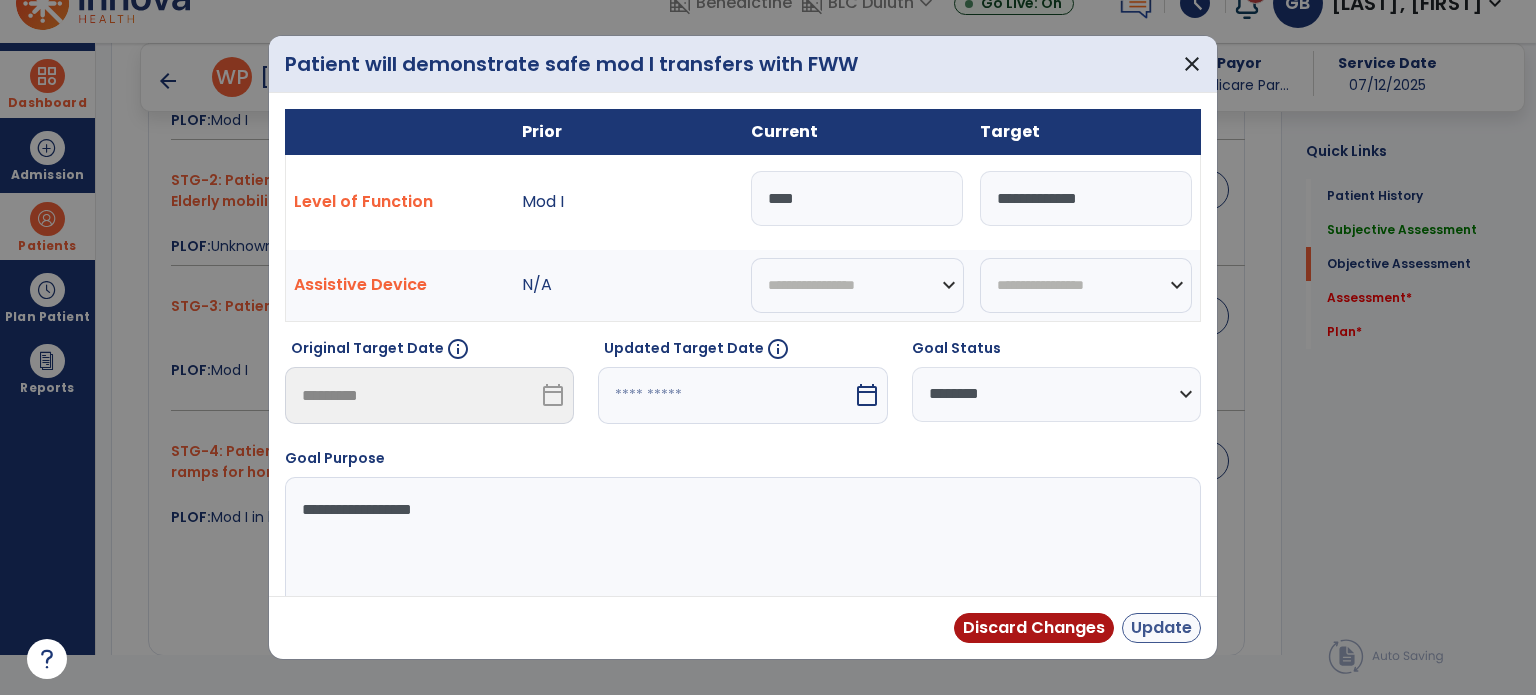 type on "****" 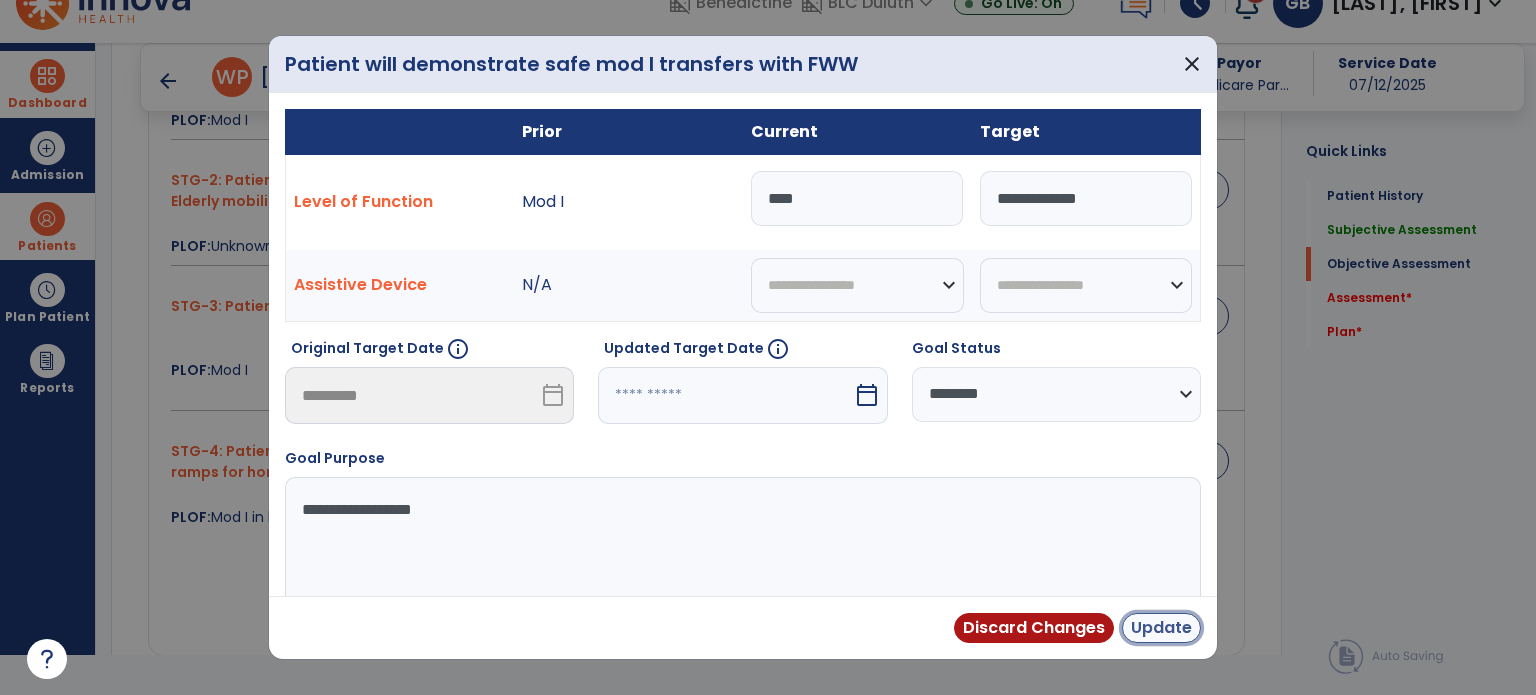 click on "Update" at bounding box center [1161, 628] 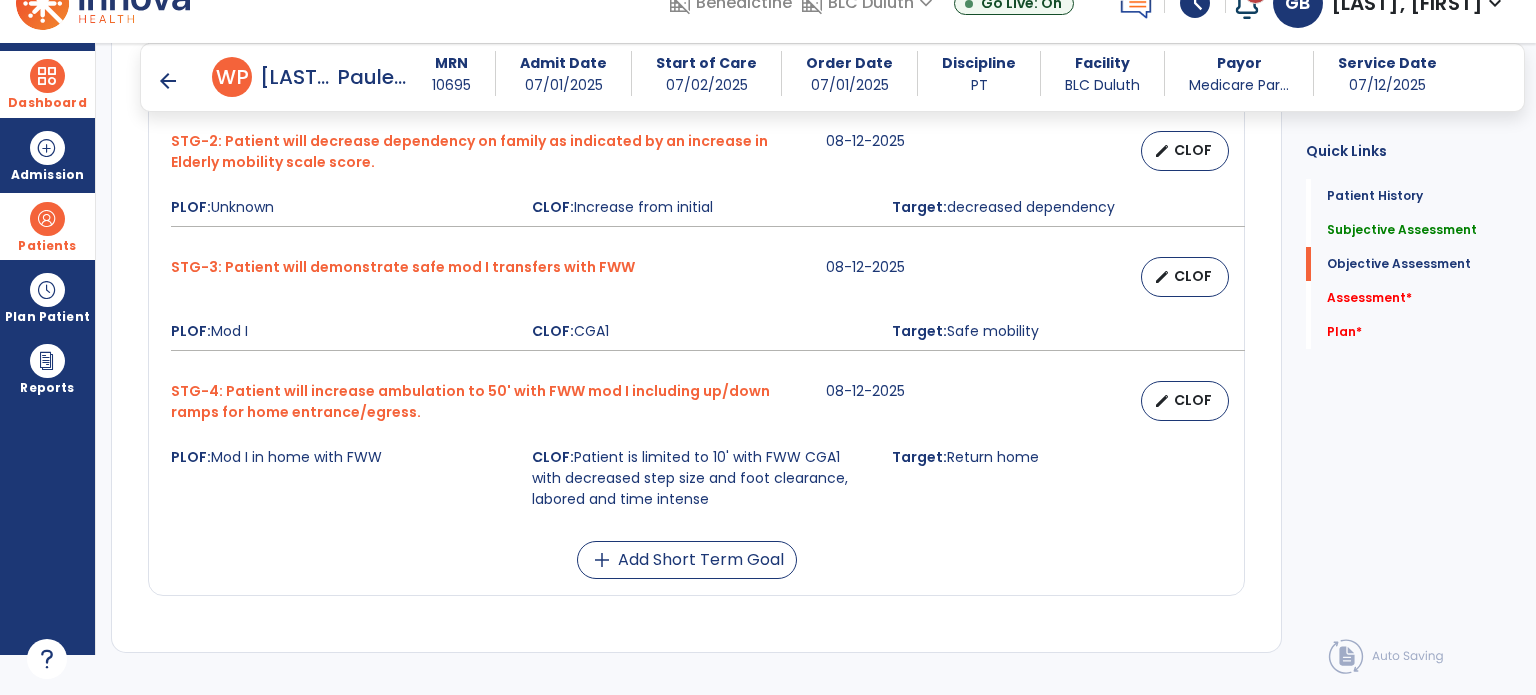 scroll, scrollTop: 1098, scrollLeft: 0, axis: vertical 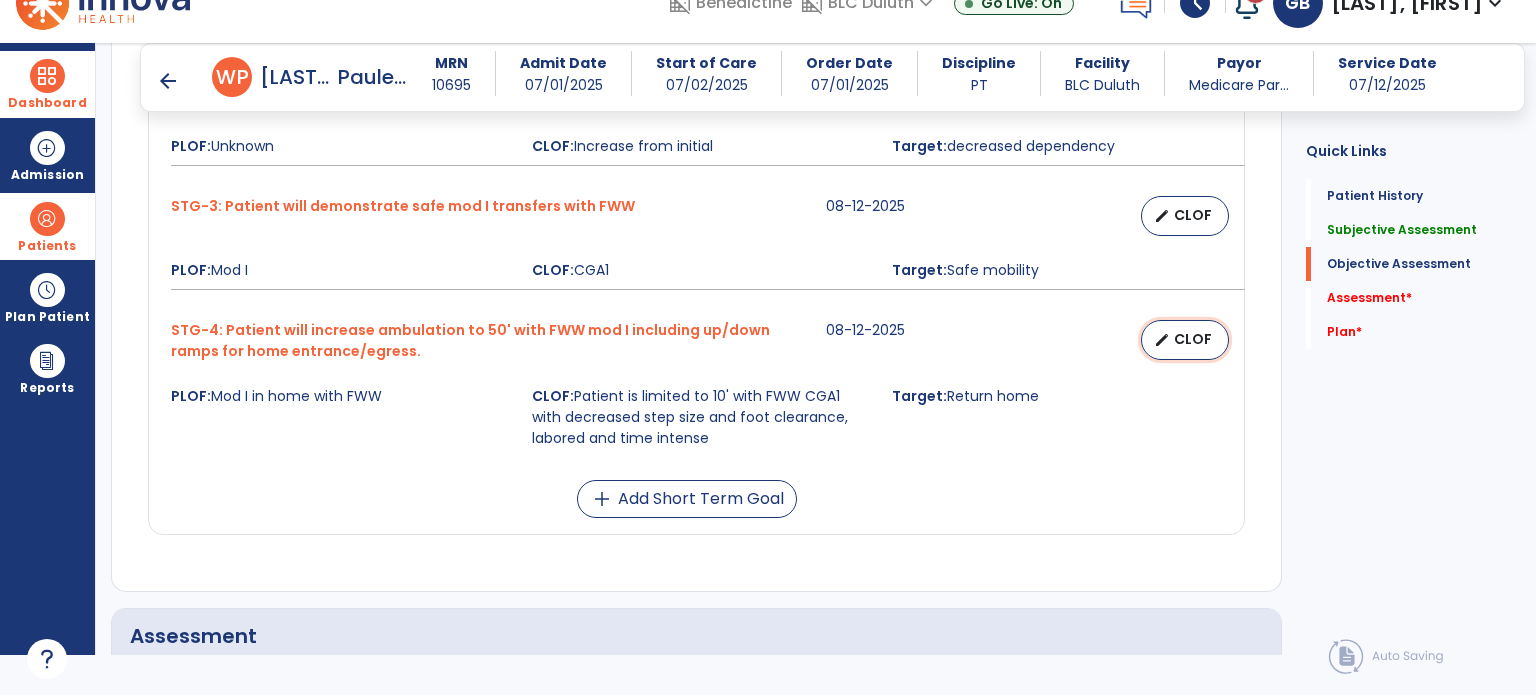 click on "CLOF" at bounding box center (1193, 339) 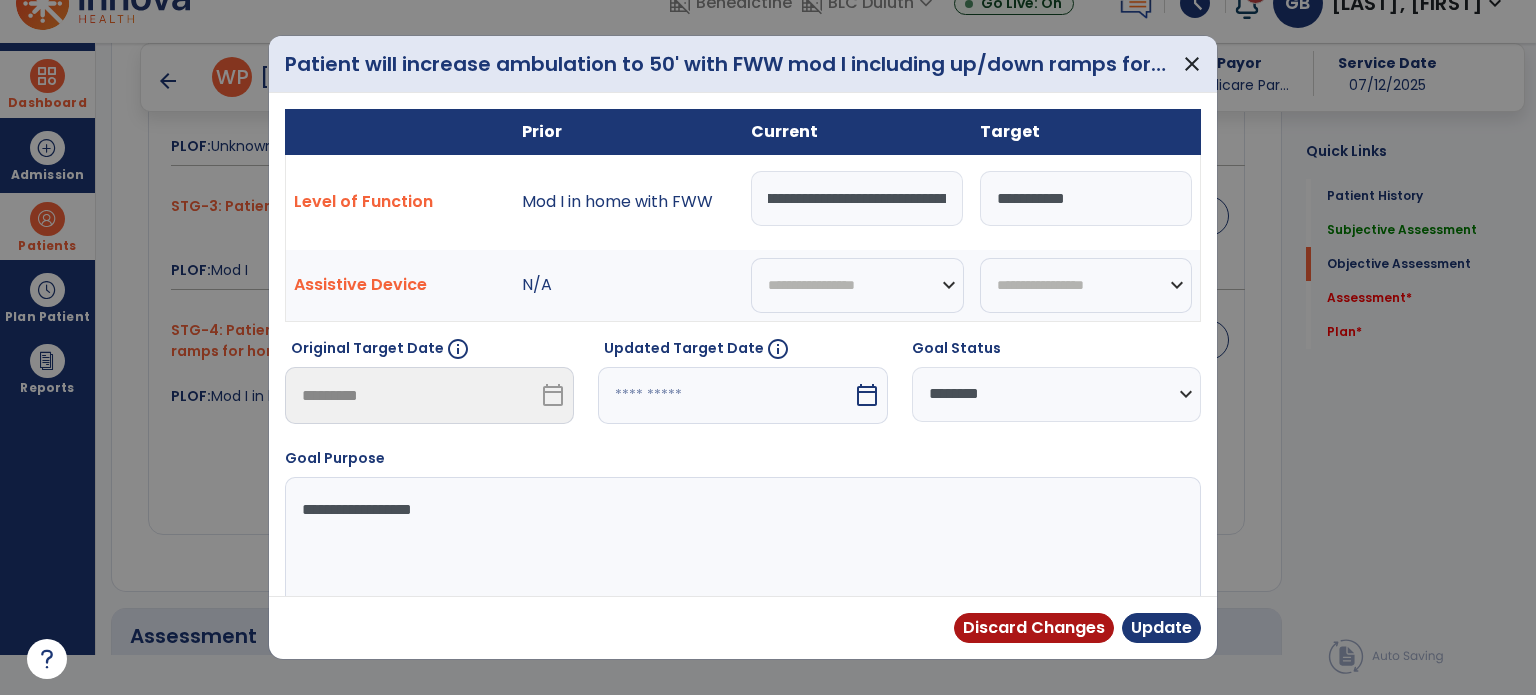 scroll, scrollTop: 0, scrollLeft: 0, axis: both 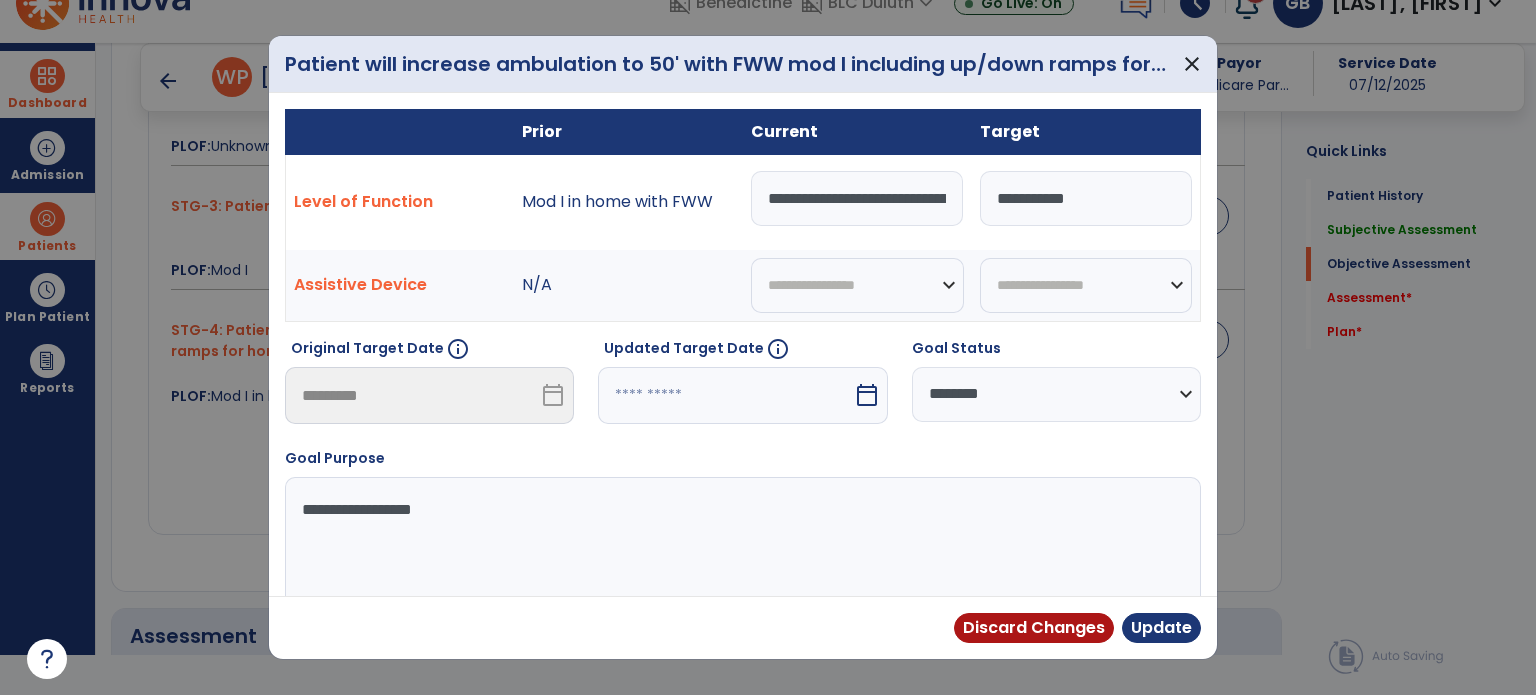 drag, startPoint x: 952, startPoint y: 192, endPoint x: 728, endPoint y: 211, distance: 224.80435 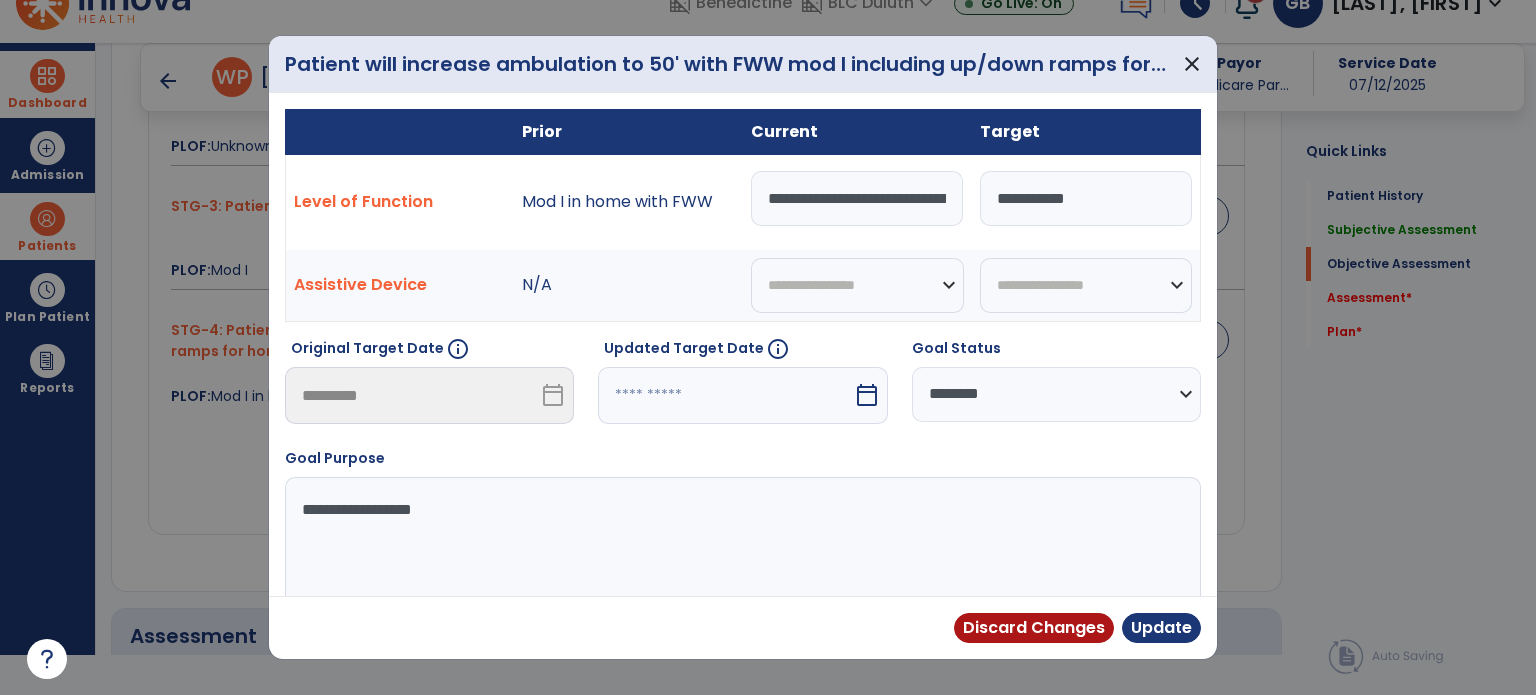 click on "**********" at bounding box center (743, 202) 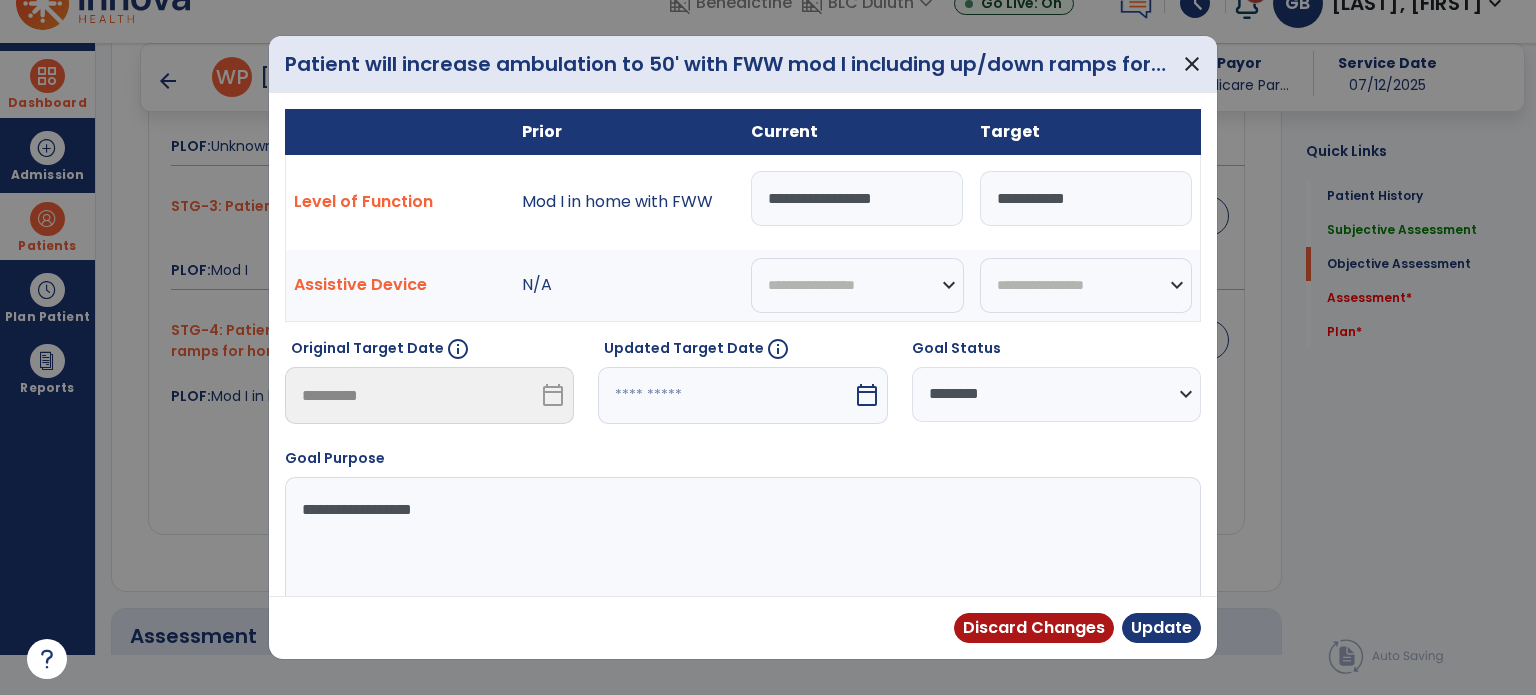 click on "**********" at bounding box center [857, 198] 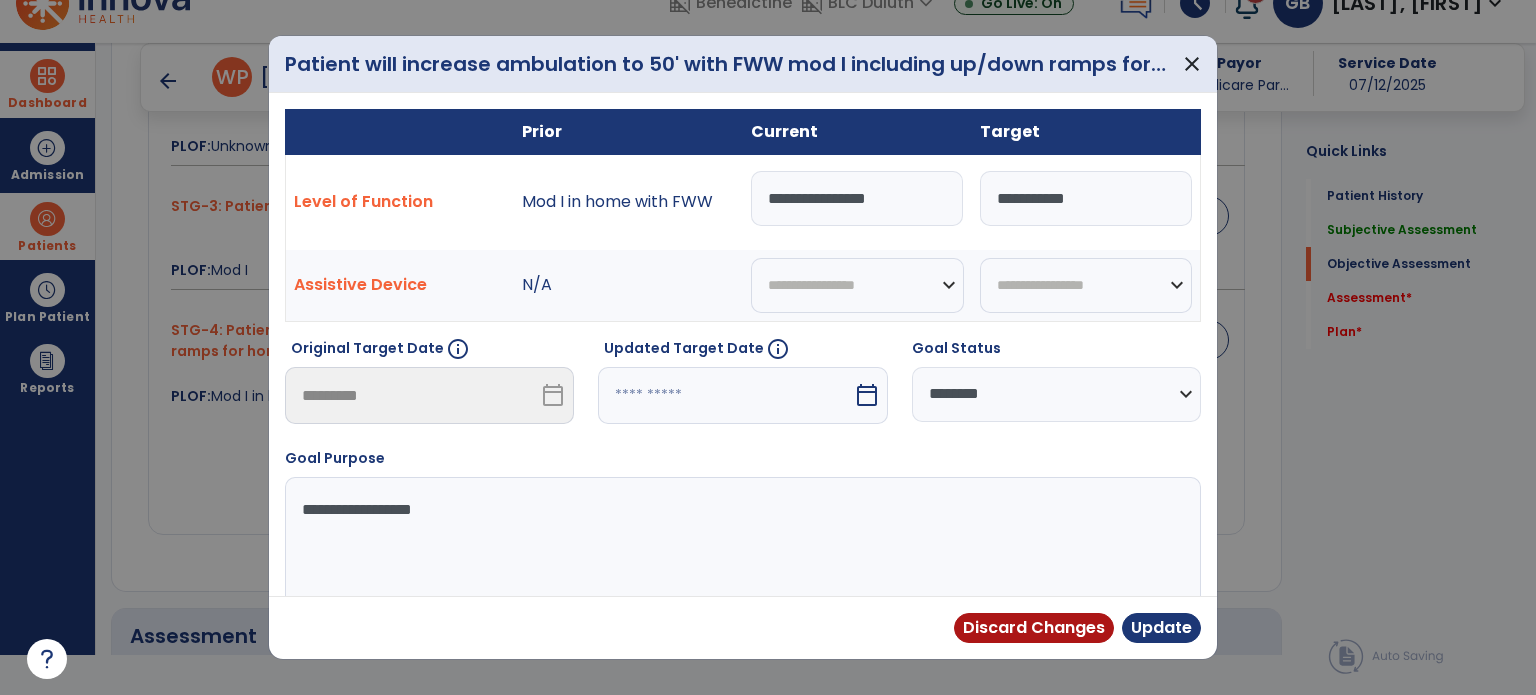 type on "**********" 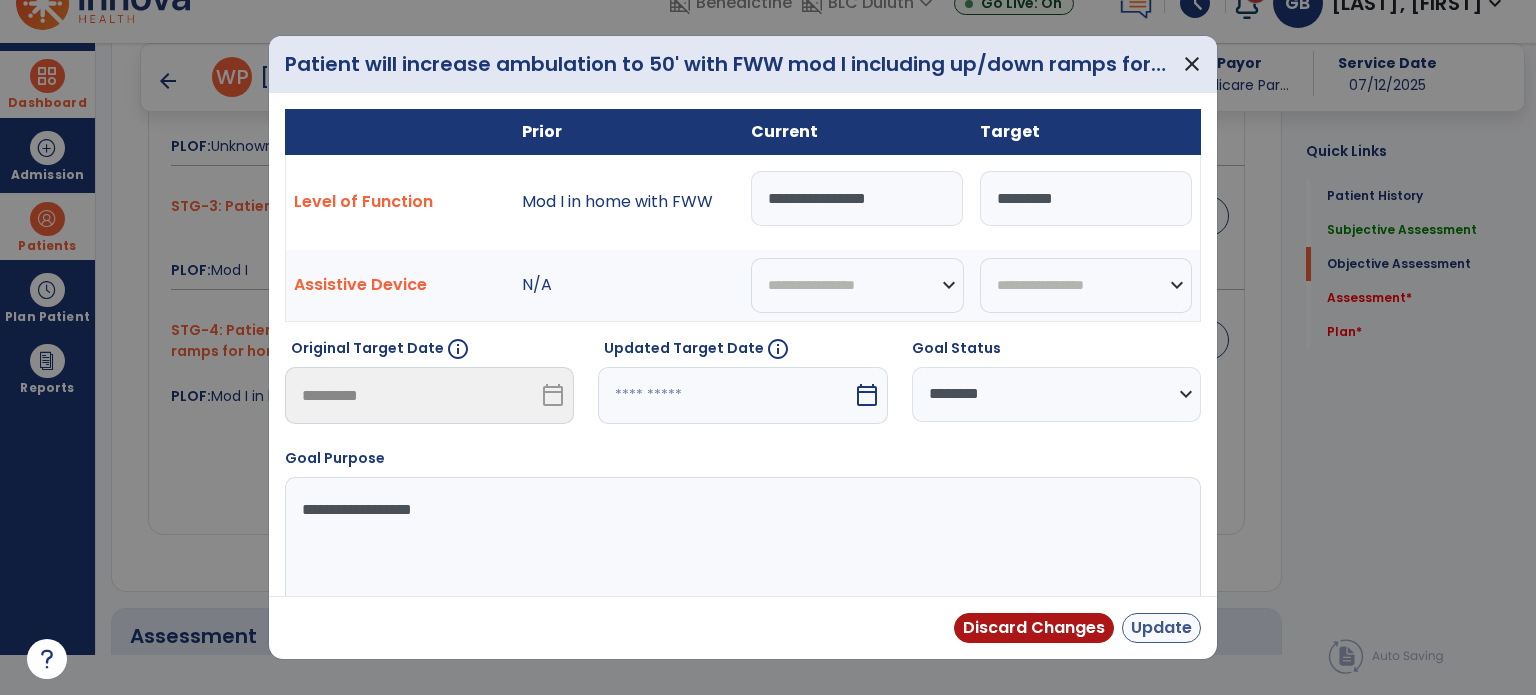 type on "*********" 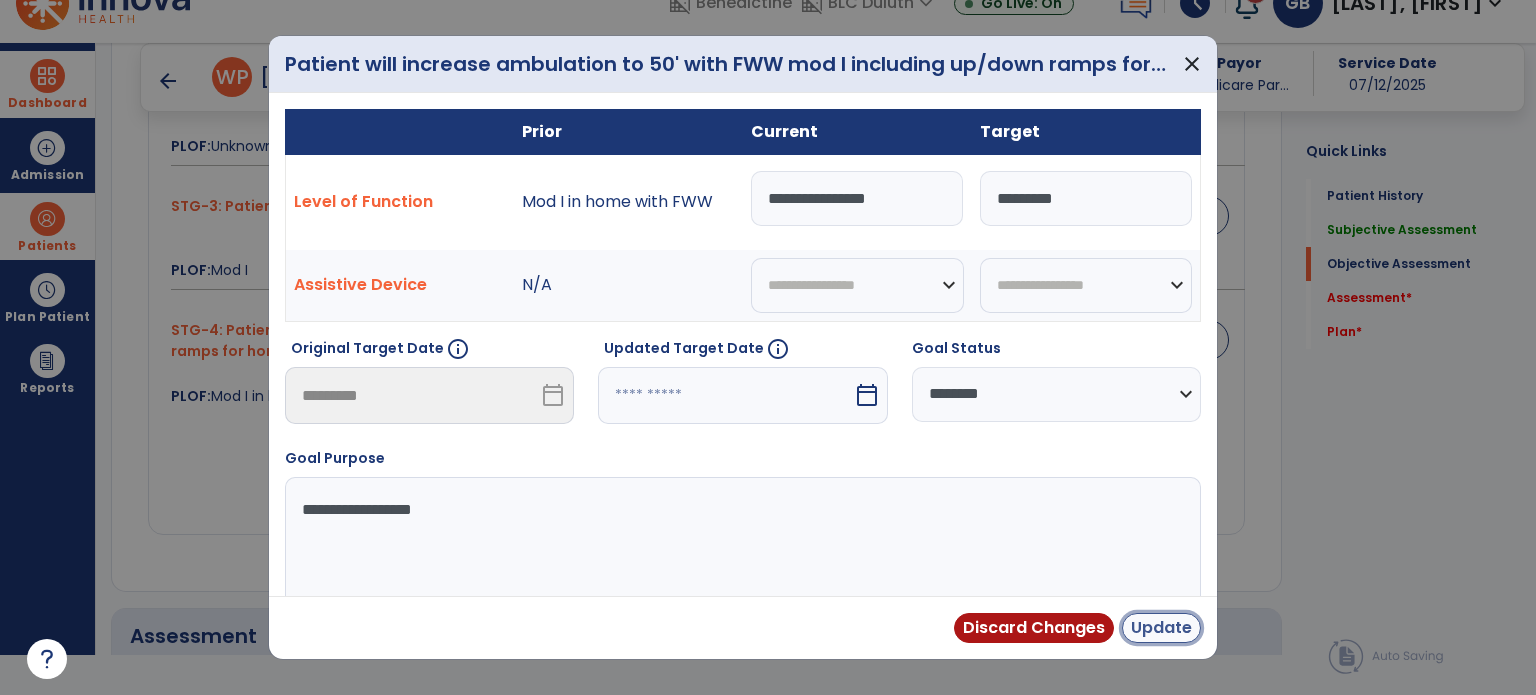 click on "Update" at bounding box center [1161, 628] 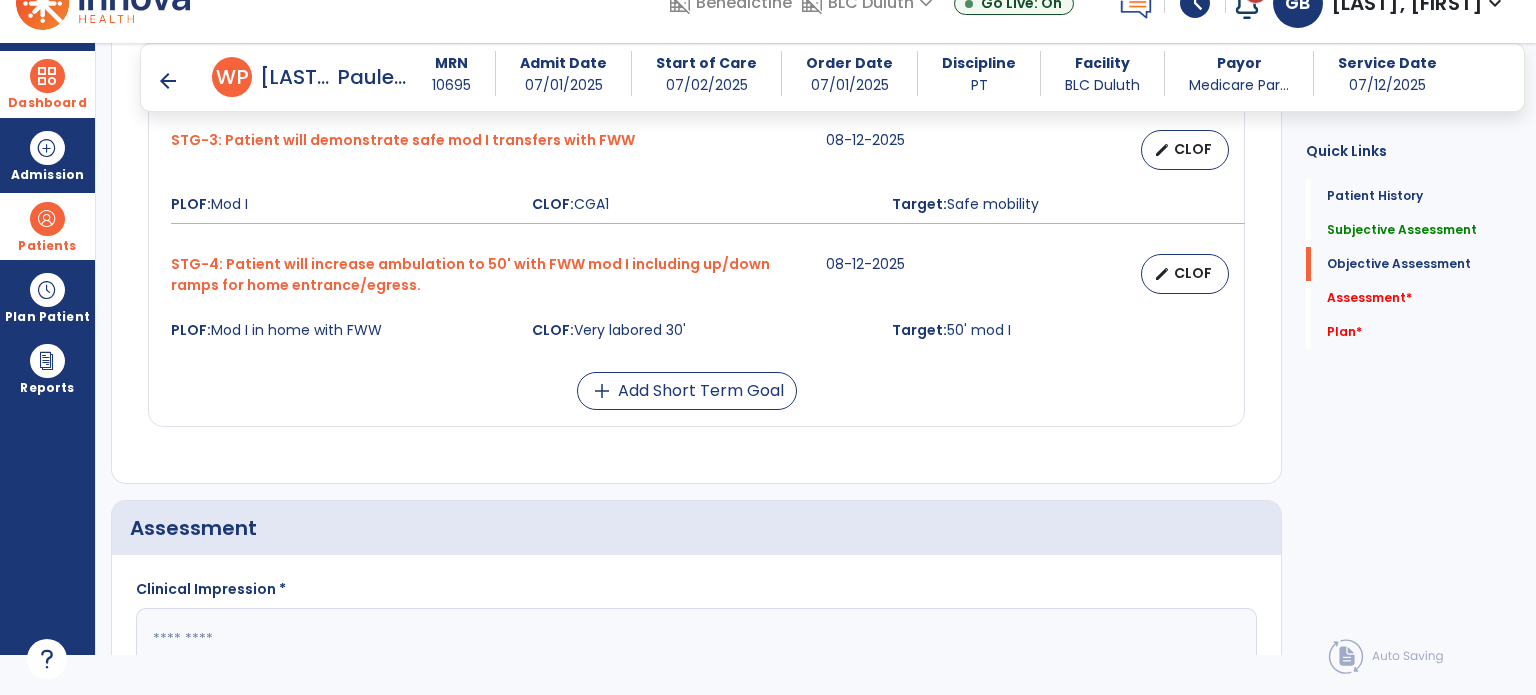 scroll, scrollTop: 1198, scrollLeft: 0, axis: vertical 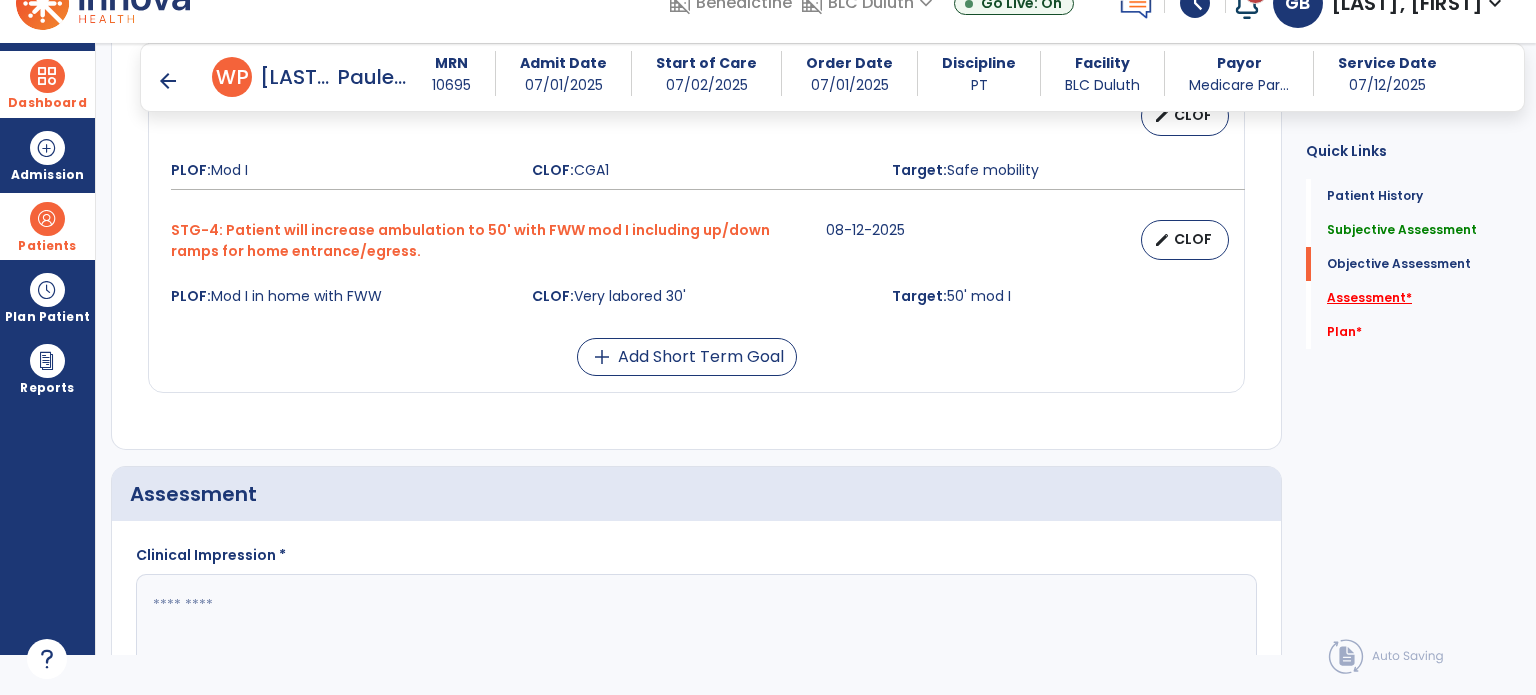 click on "Assessment   *" 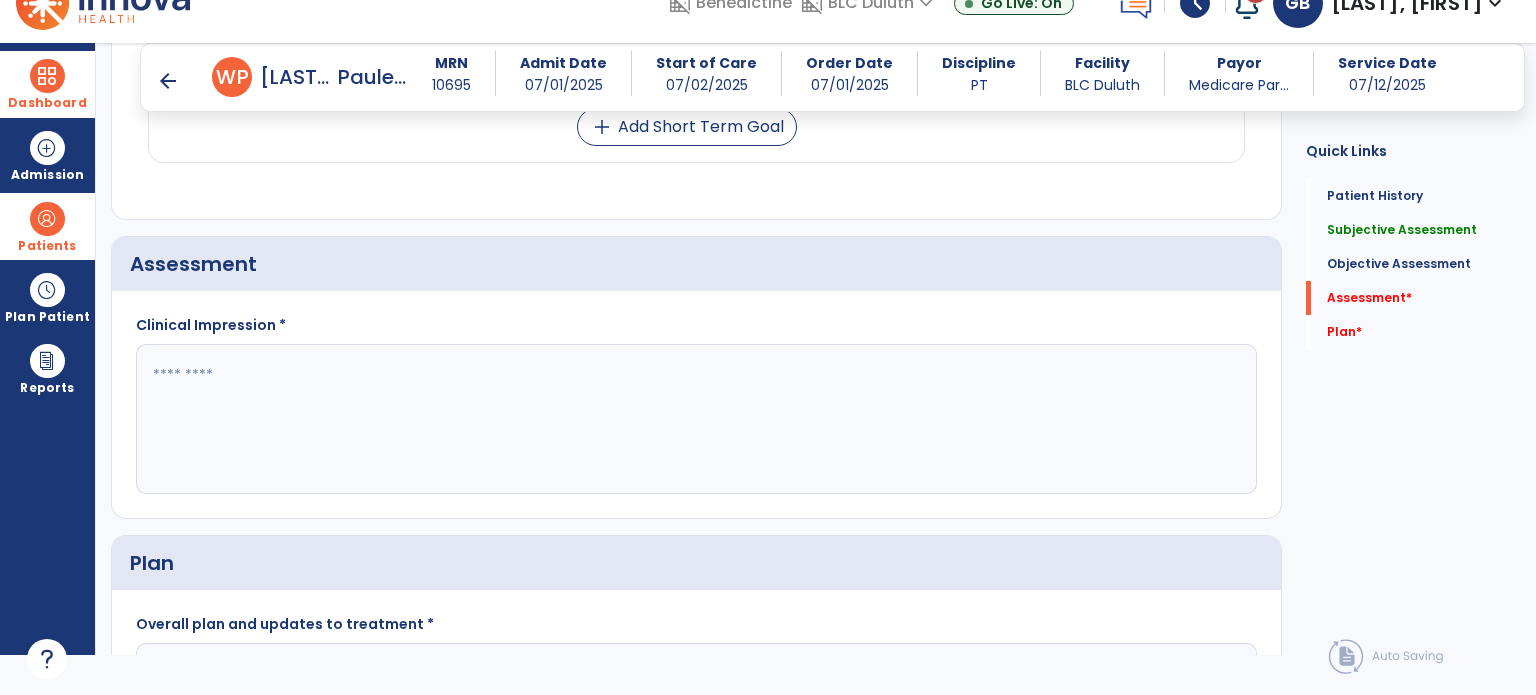 scroll, scrollTop: 1452, scrollLeft: 0, axis: vertical 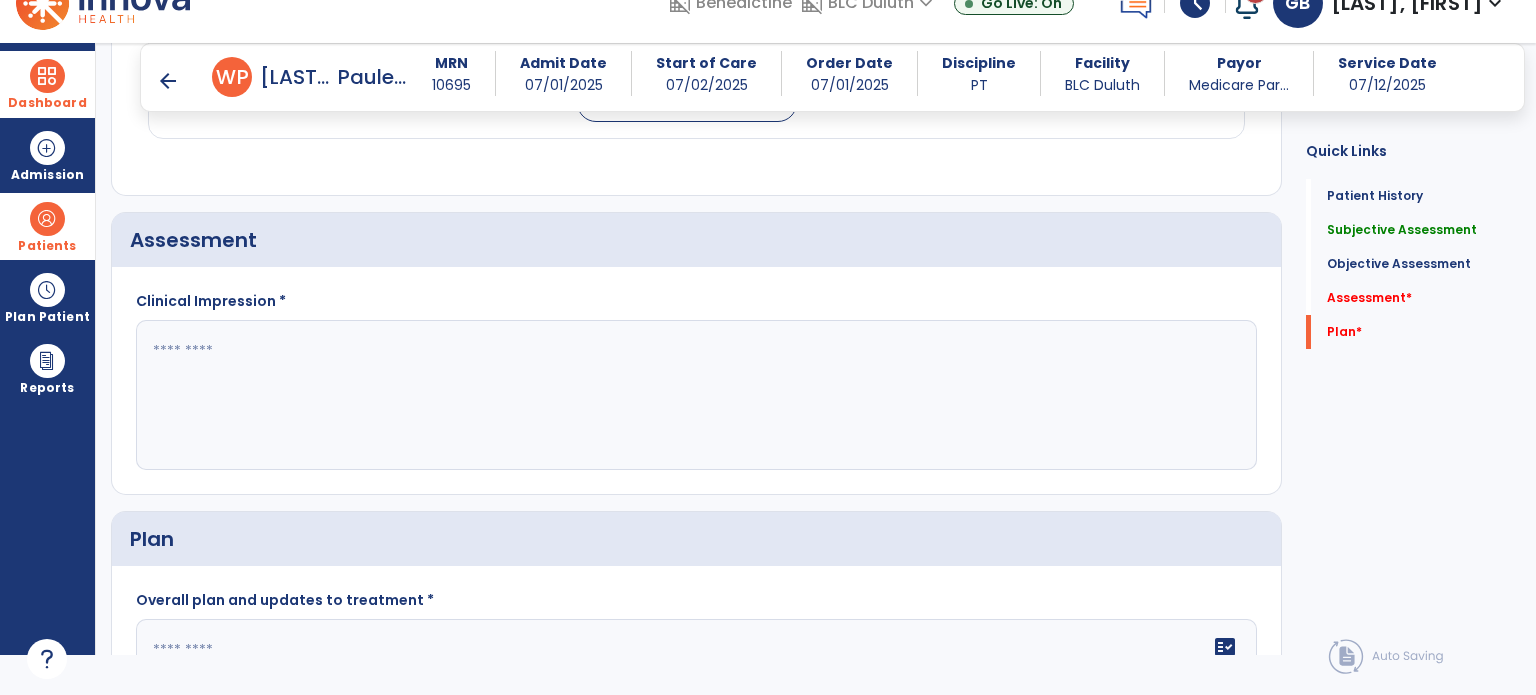 click 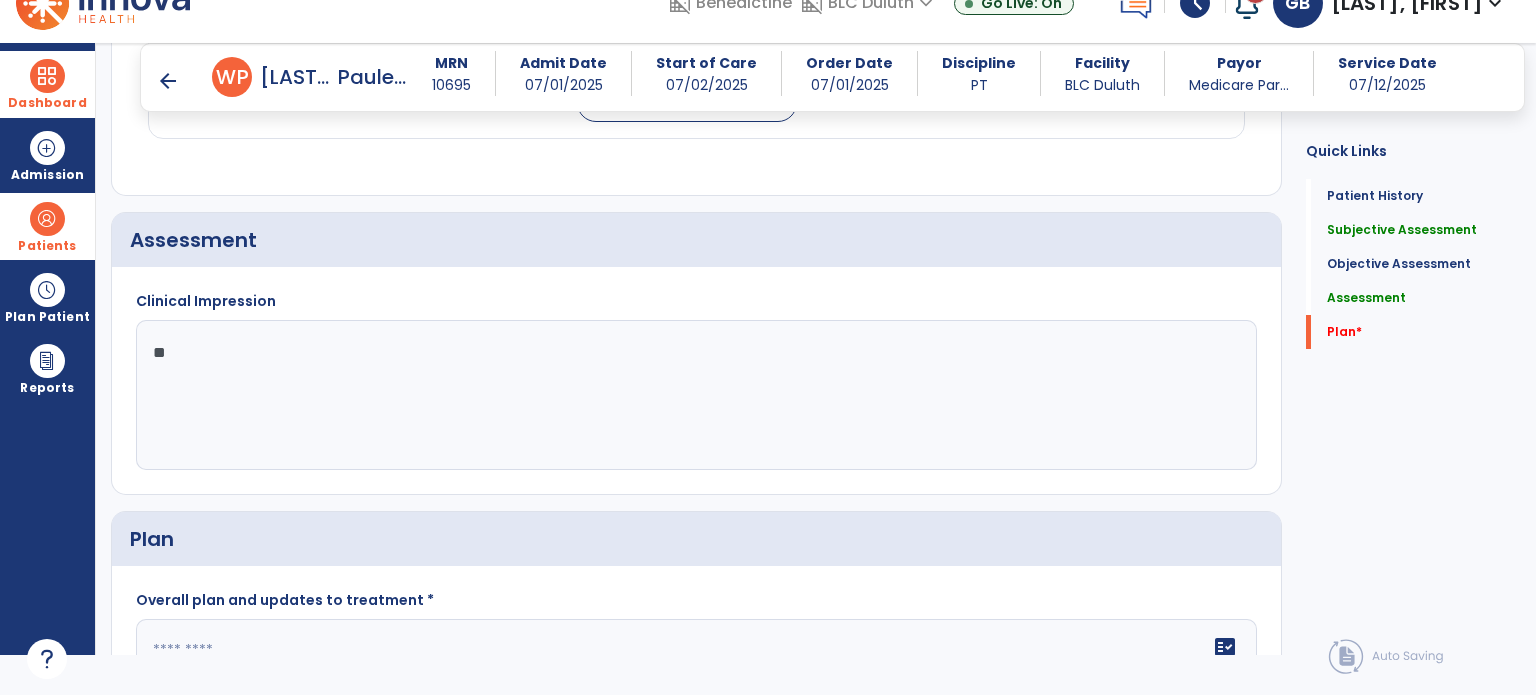 type on "*" 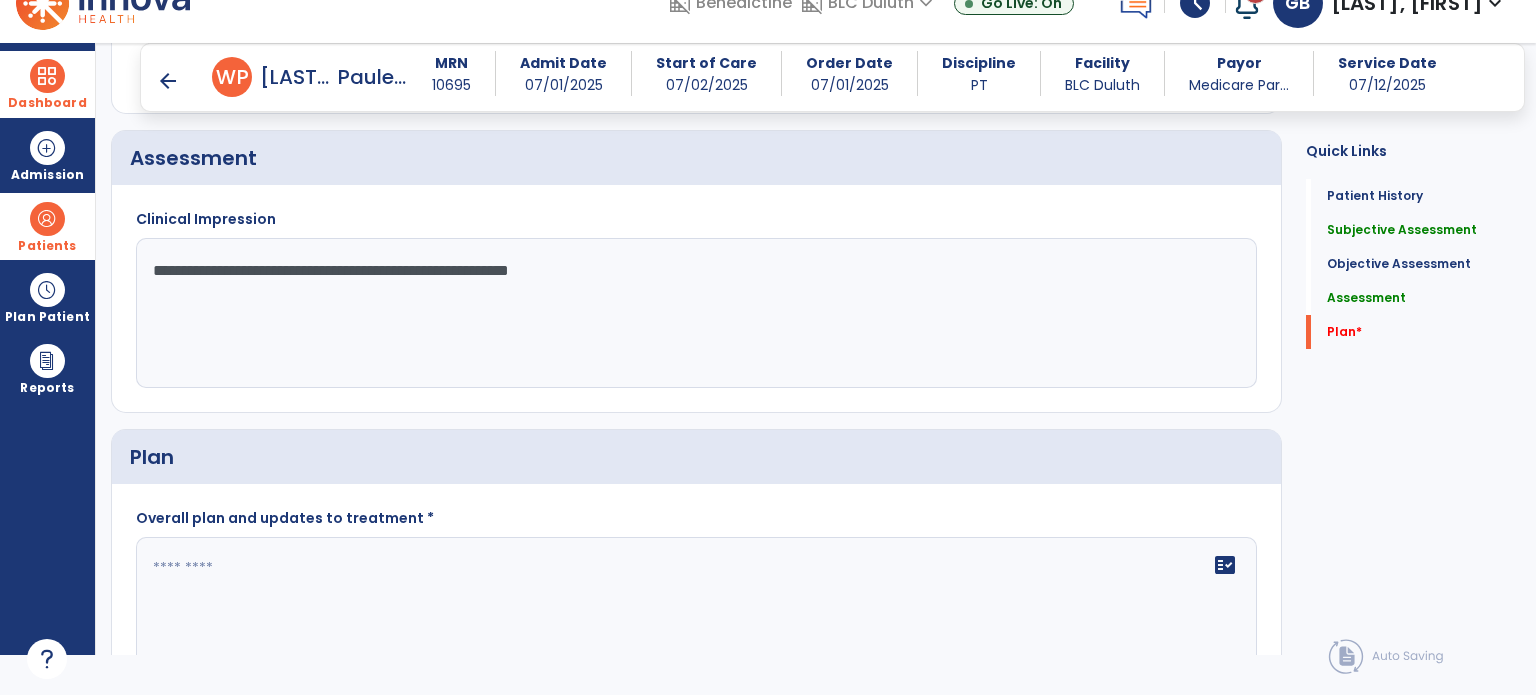 scroll, scrollTop: 1652, scrollLeft: 0, axis: vertical 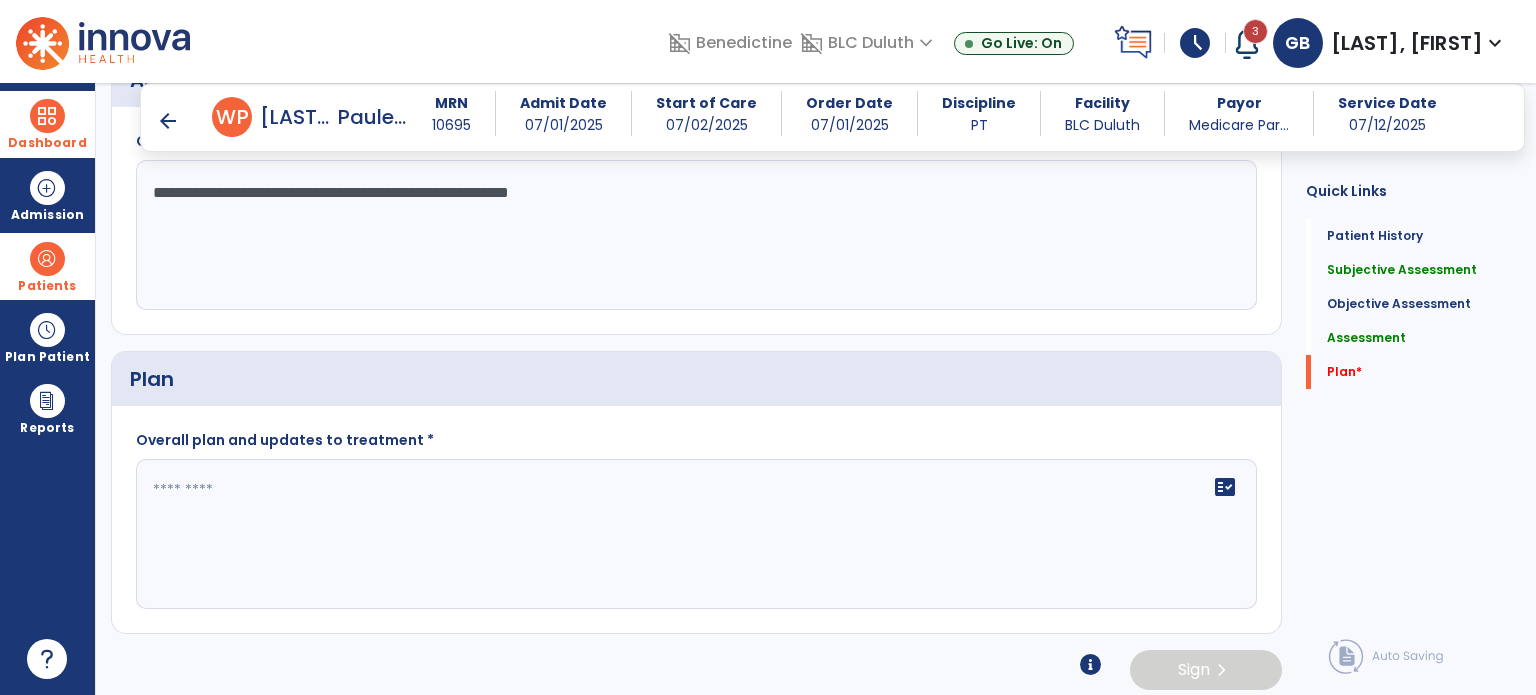 type on "**********" 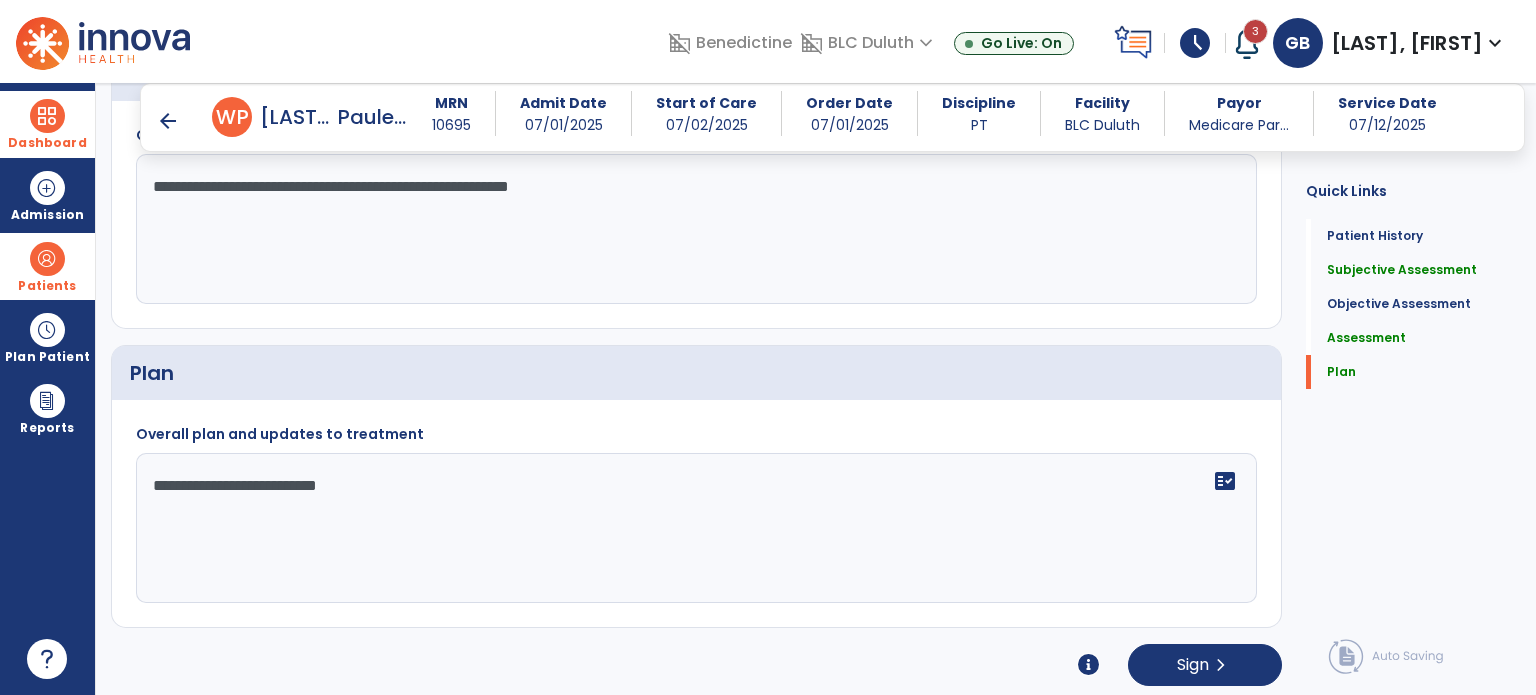scroll, scrollTop: 1659, scrollLeft: 0, axis: vertical 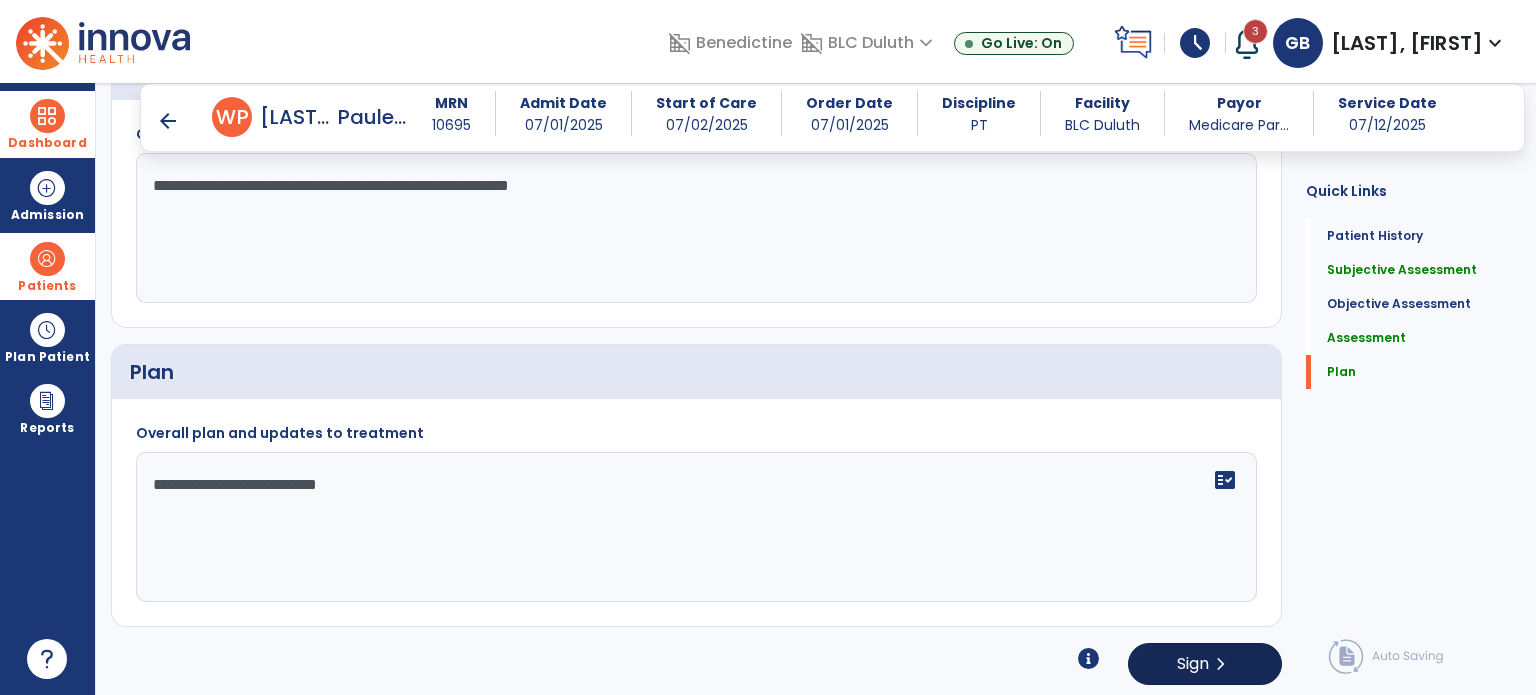 type on "**********" 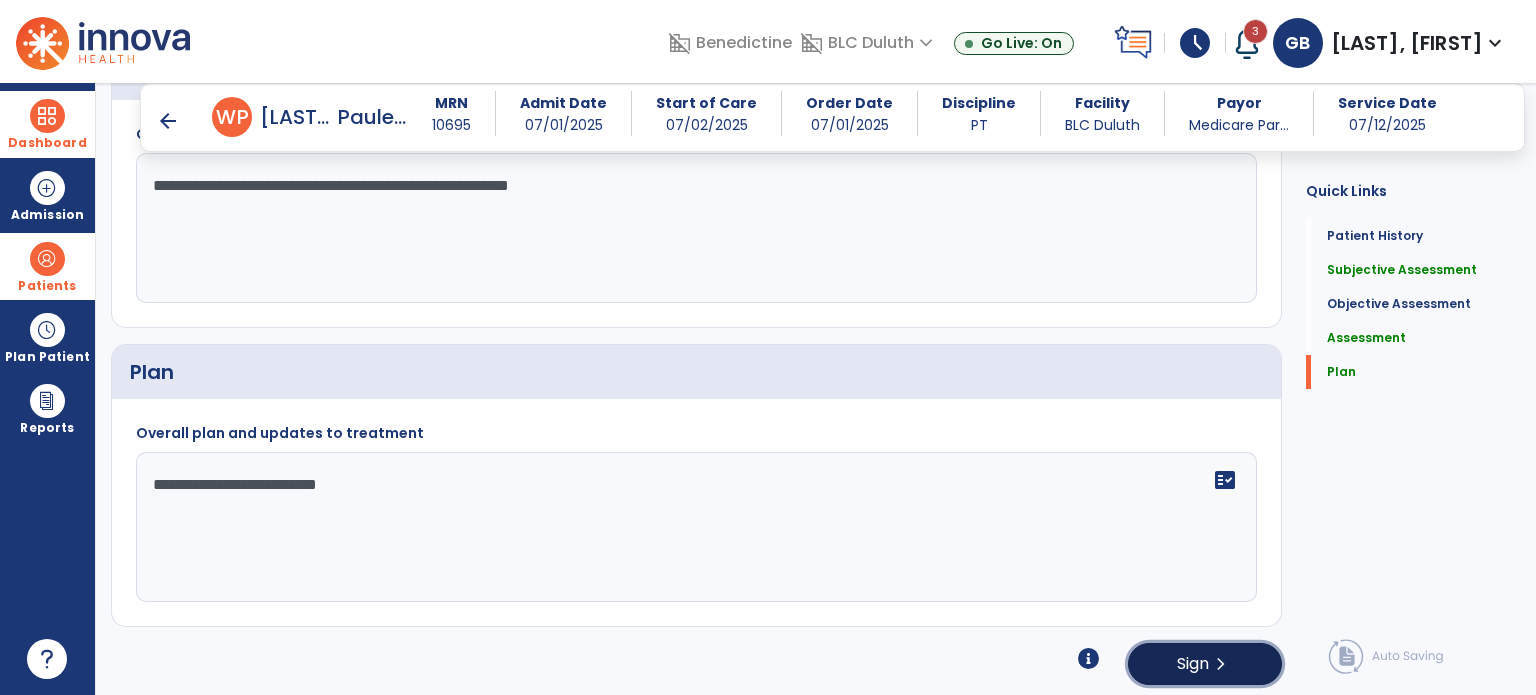 click on "chevron_right" 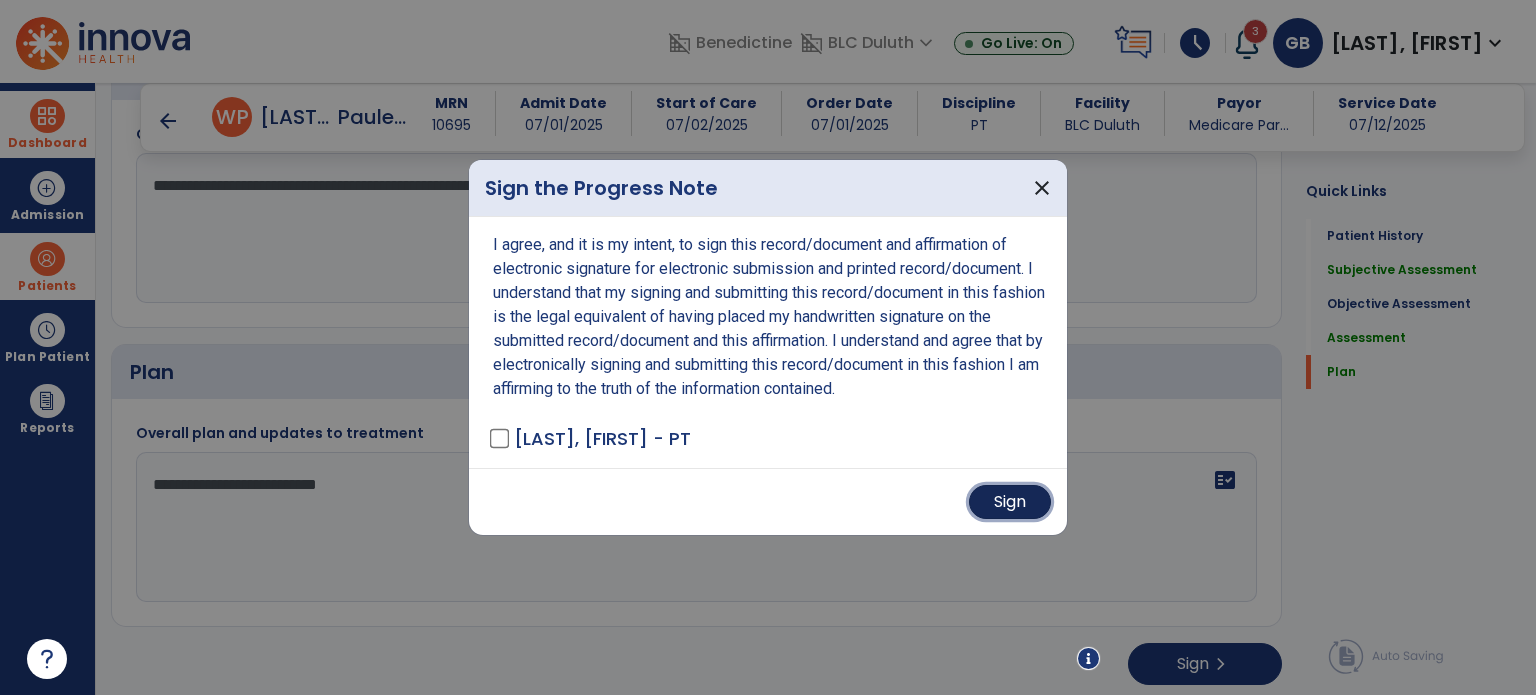 click on "Sign" at bounding box center (1010, 502) 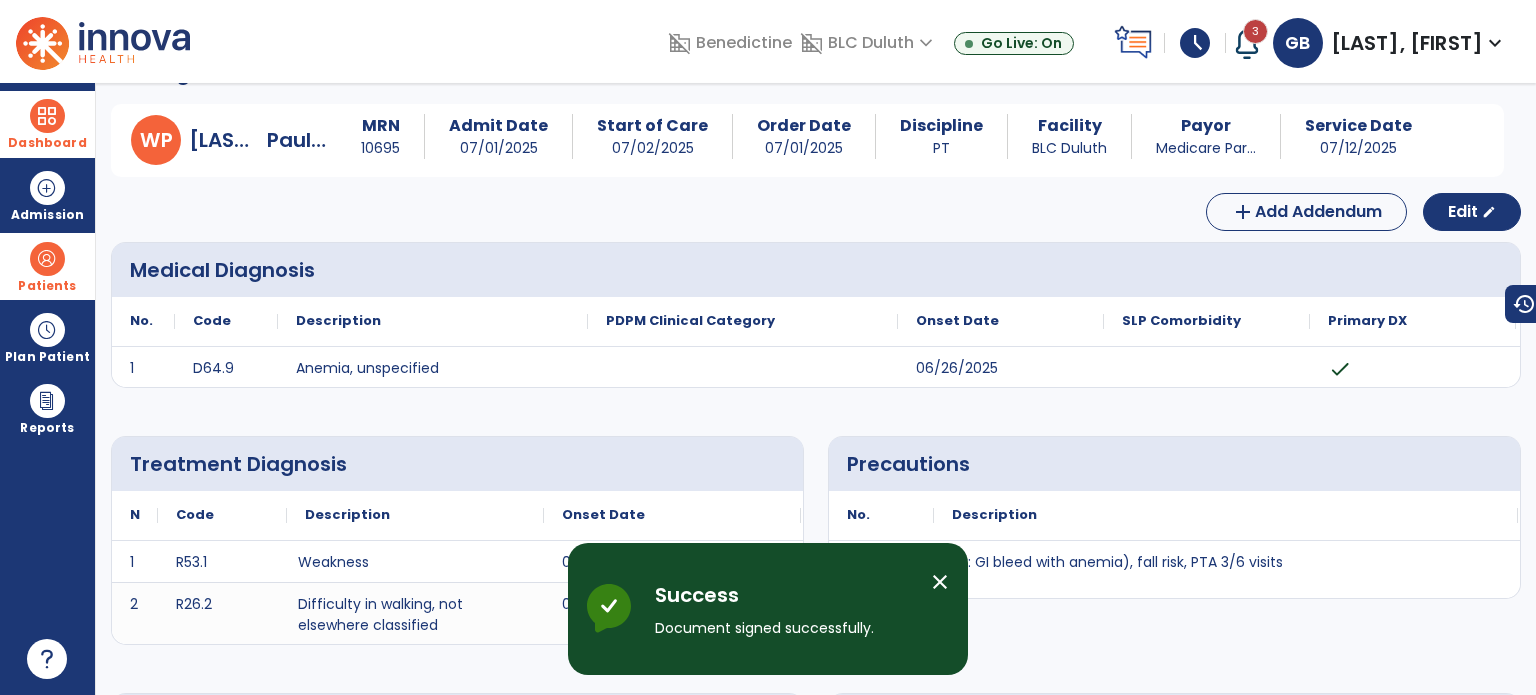 scroll, scrollTop: 0, scrollLeft: 0, axis: both 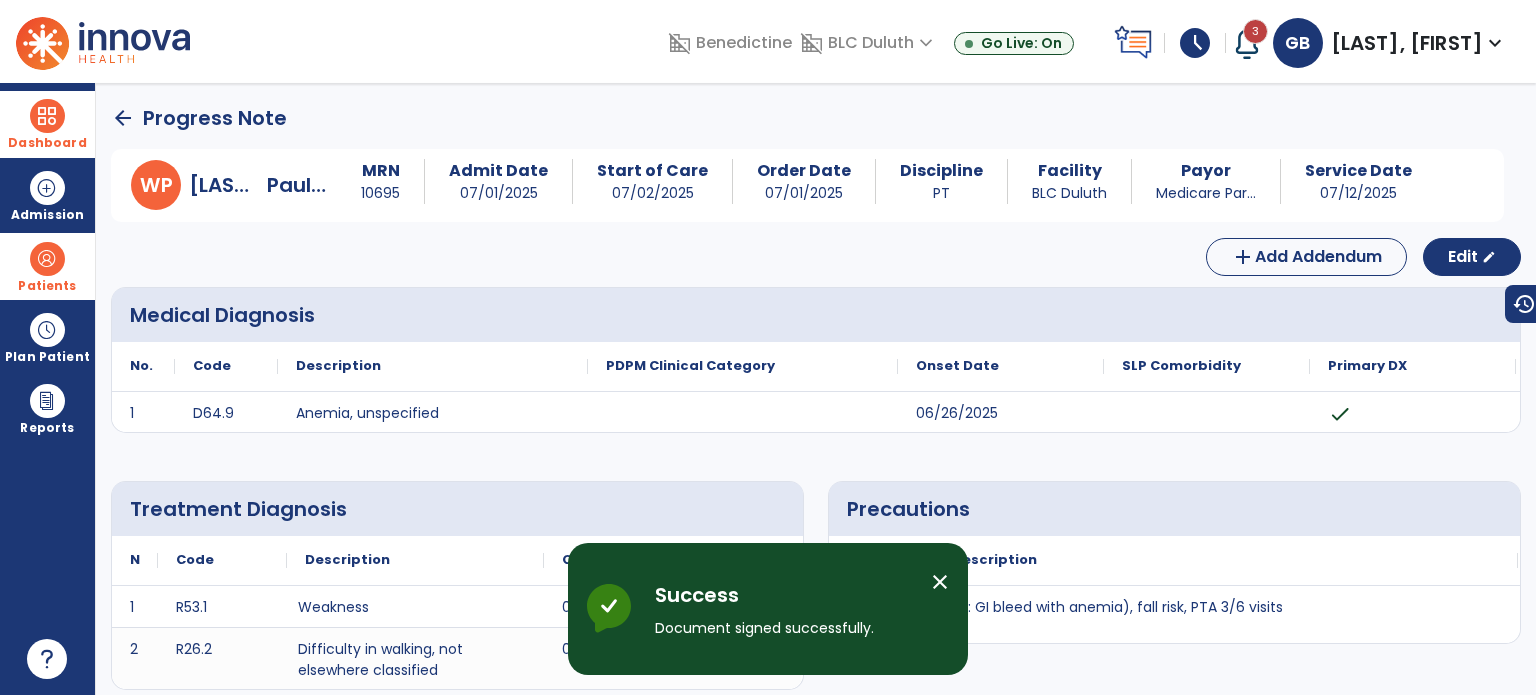 click at bounding box center (47, 116) 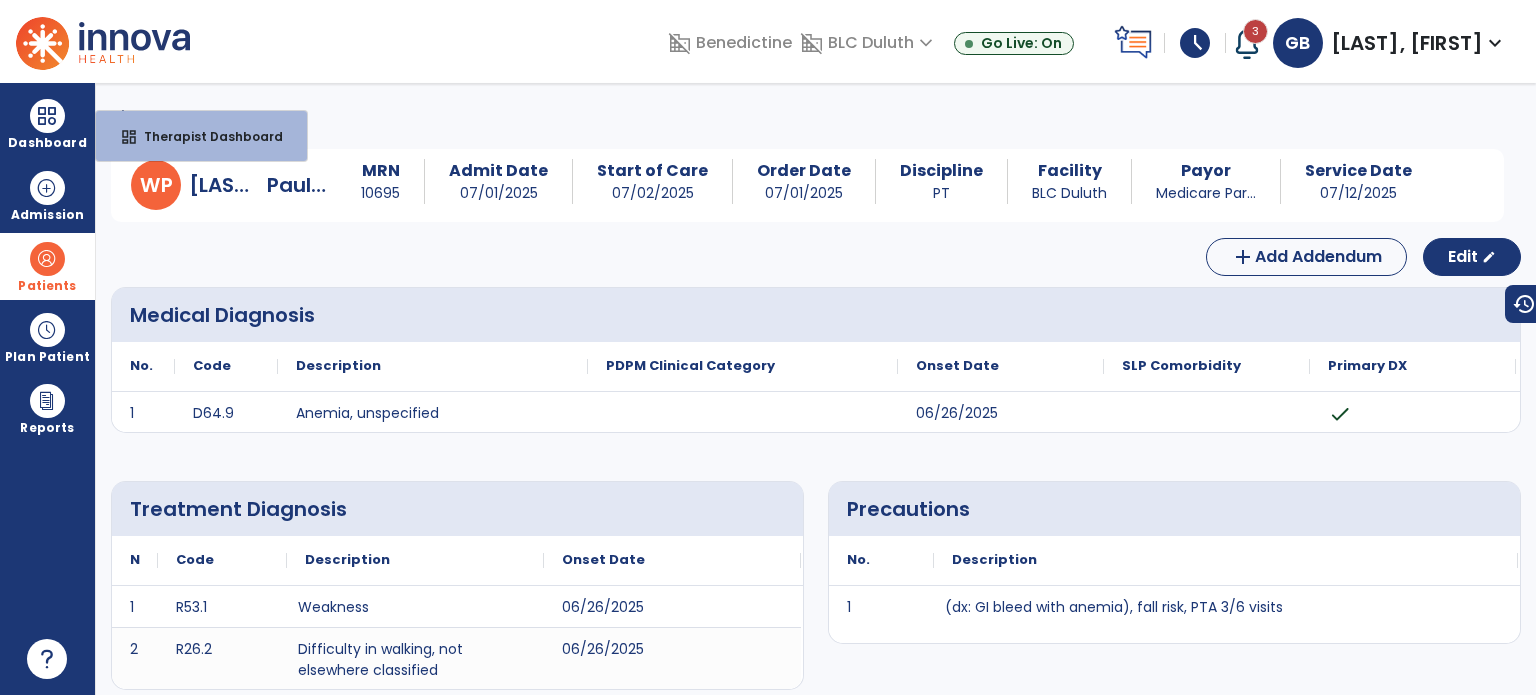 click on "schedule" at bounding box center [1195, 43] 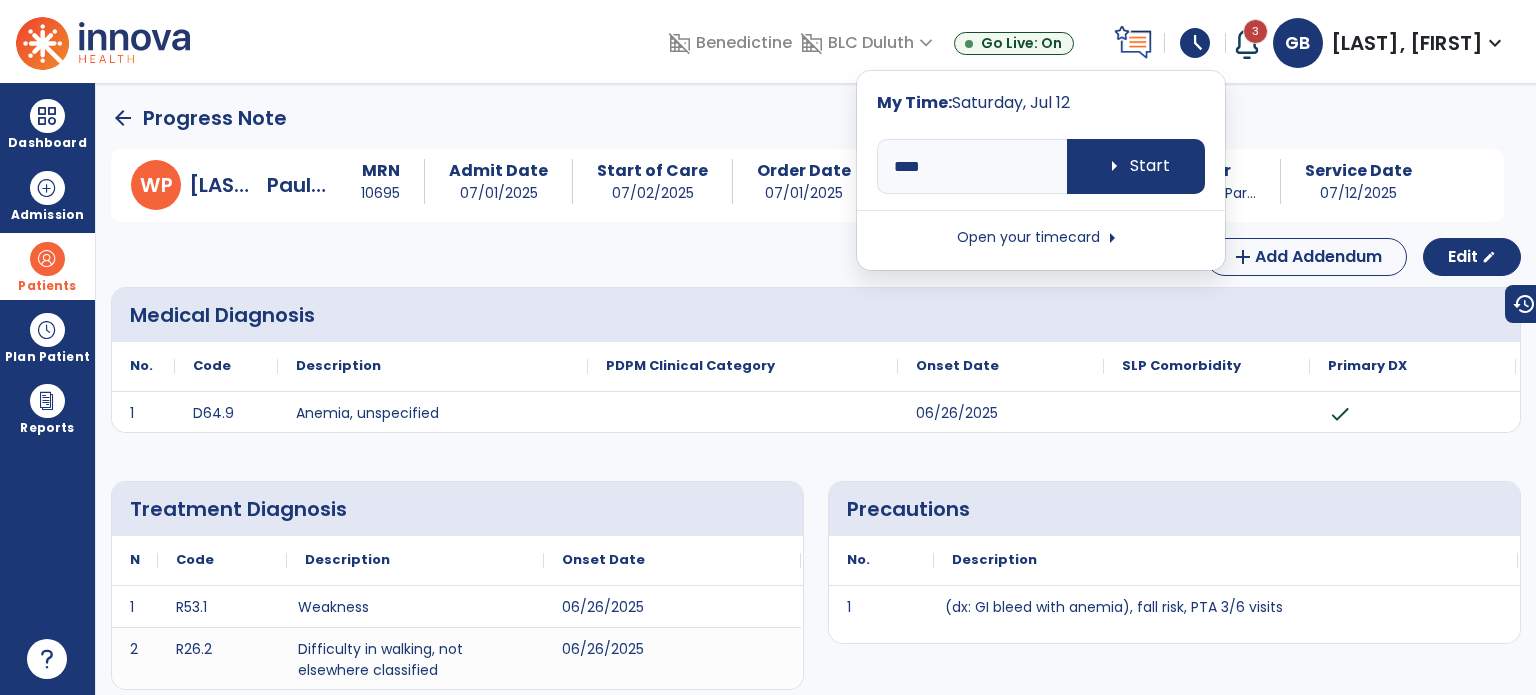 click on "arrow_right" at bounding box center [1112, 238] 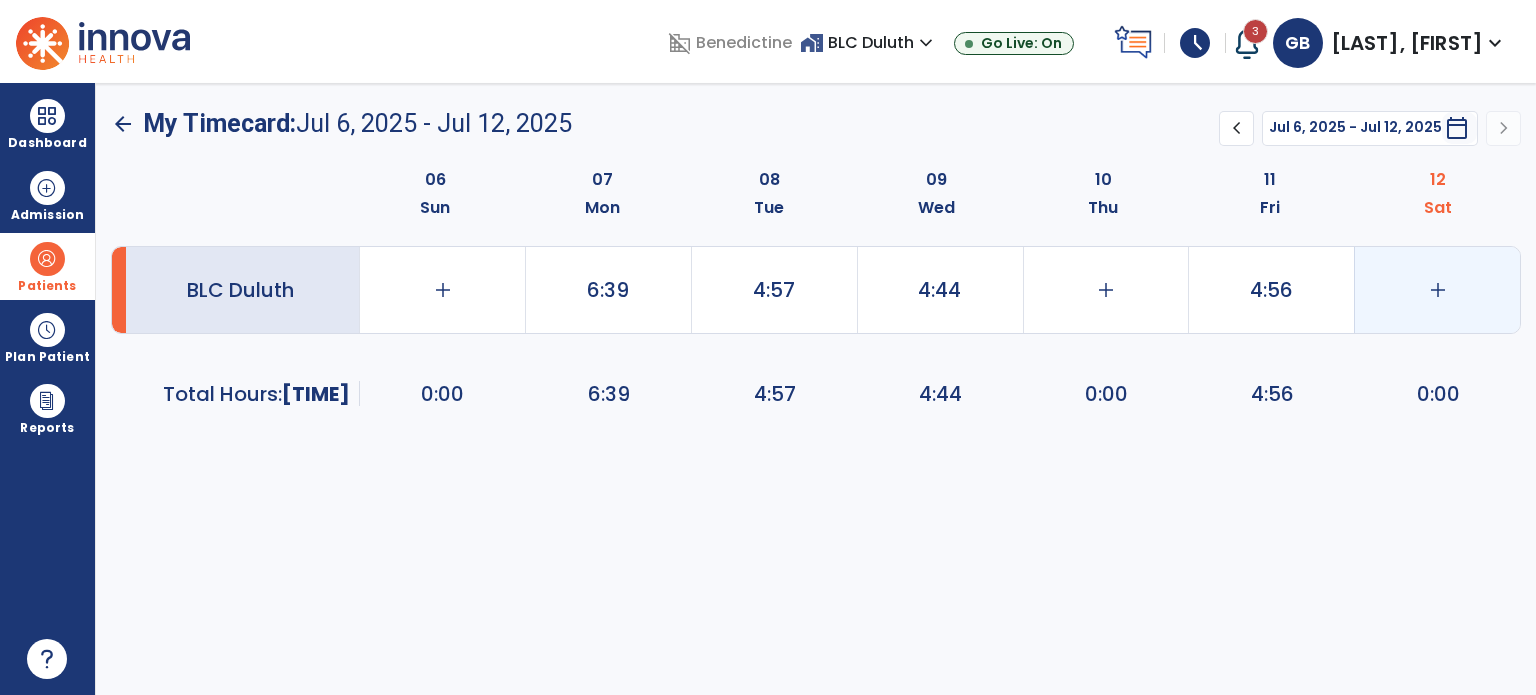 click on "add" 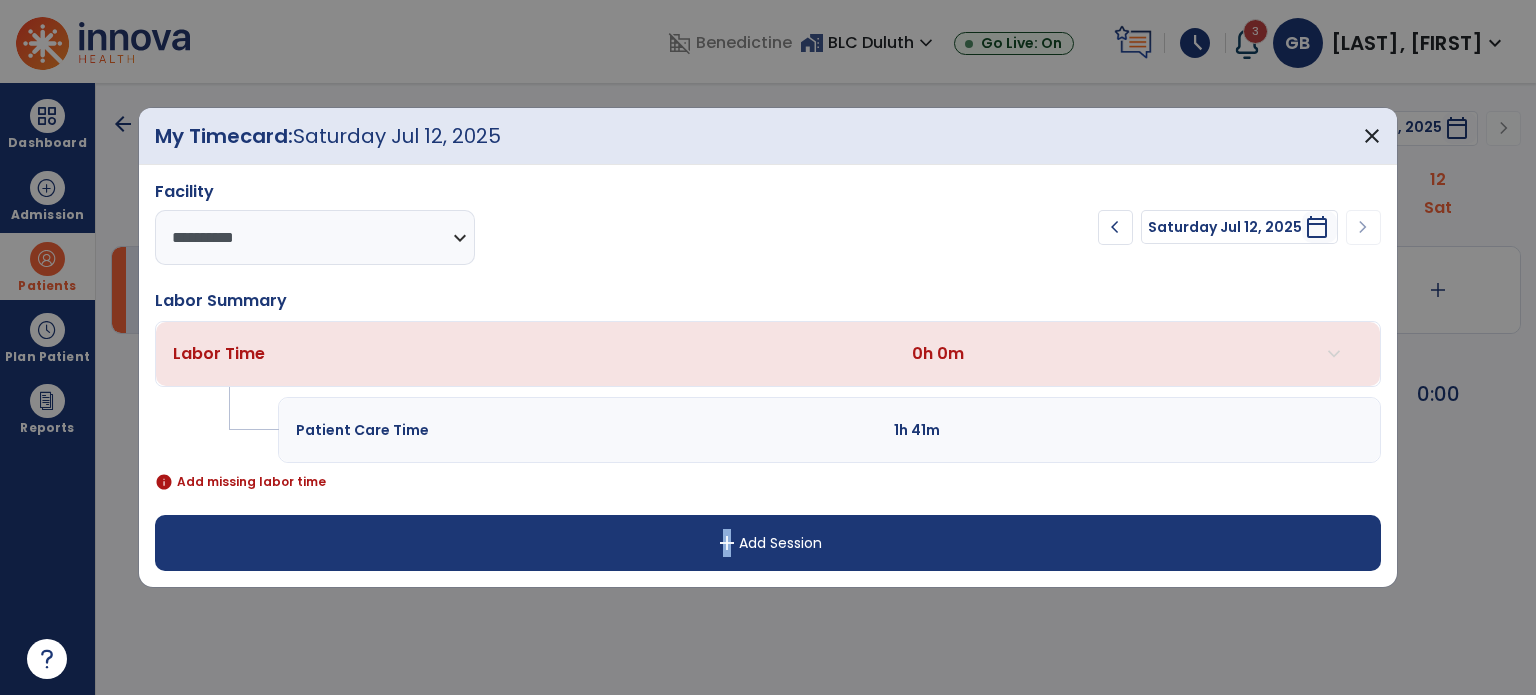click on "add" at bounding box center [727, 543] 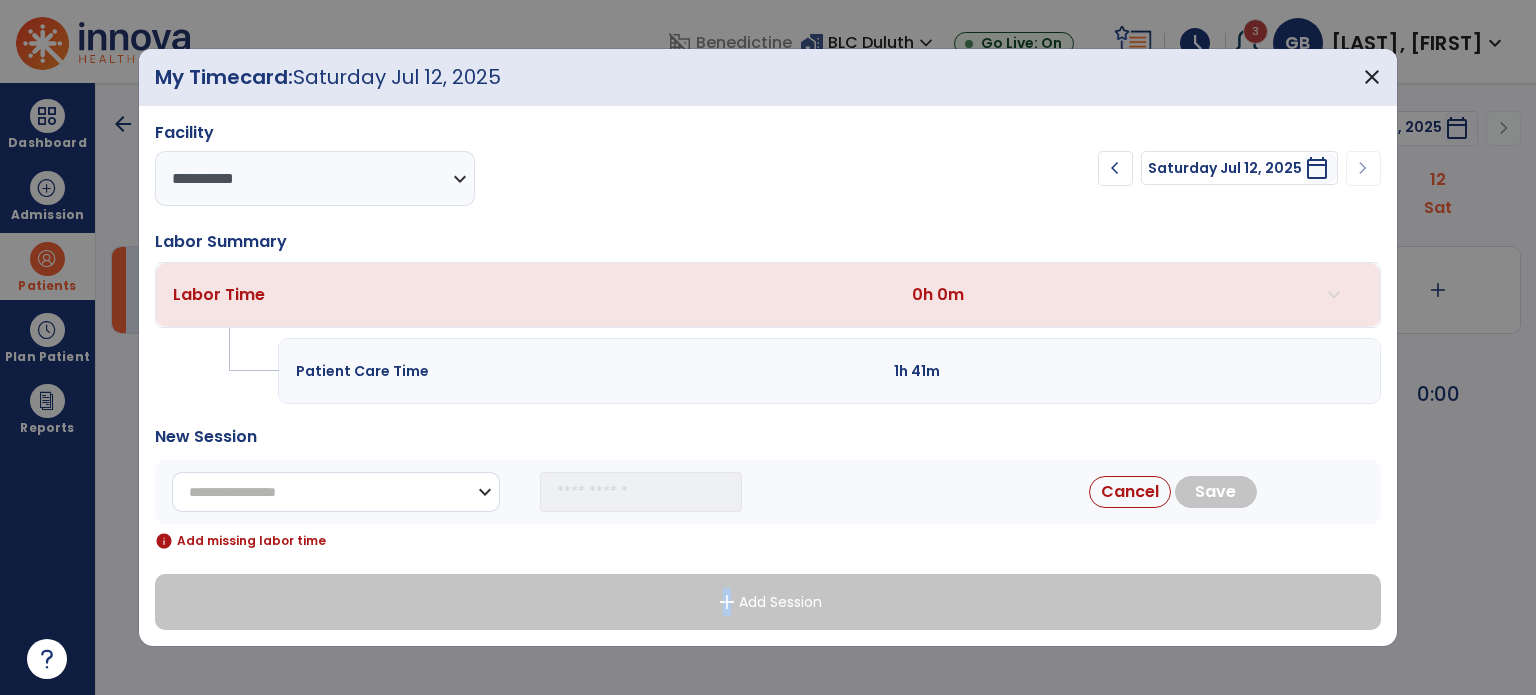 click on "**********" at bounding box center [336, 492] 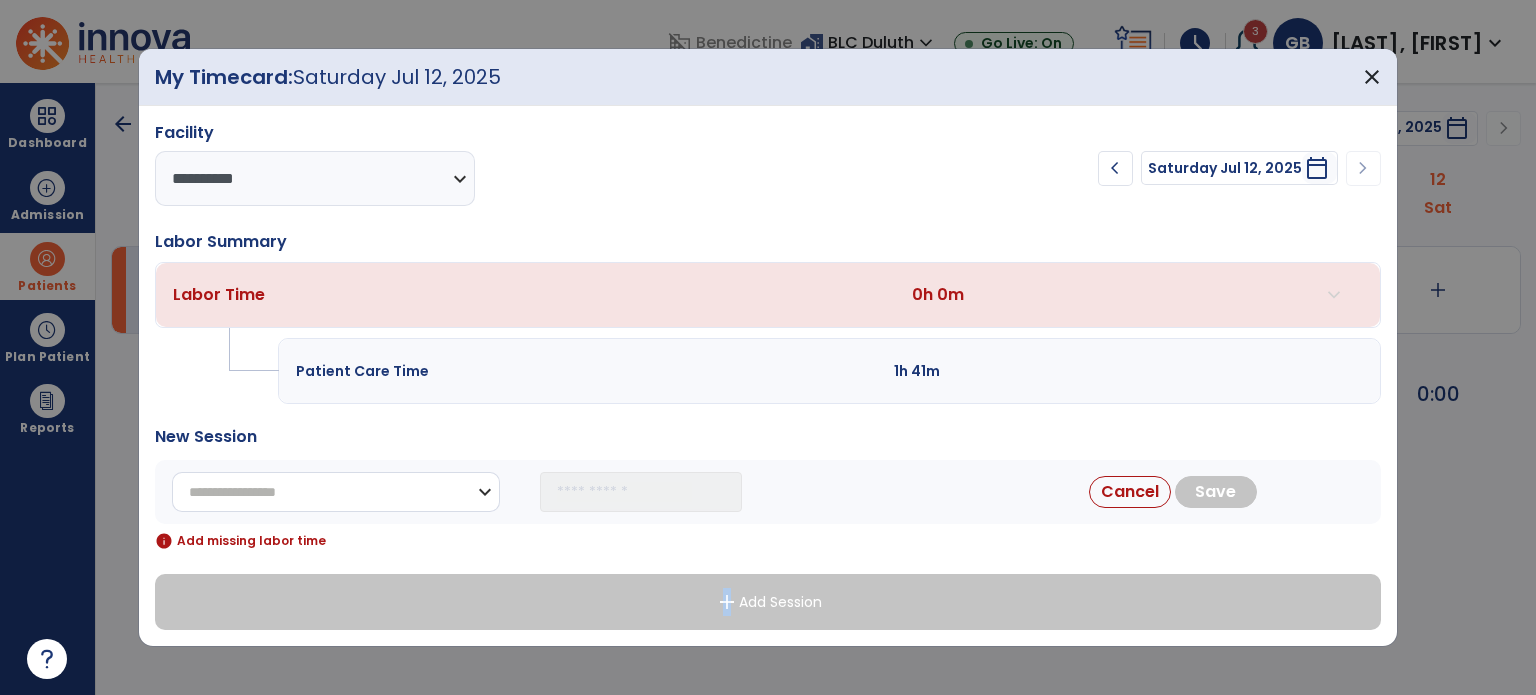 type 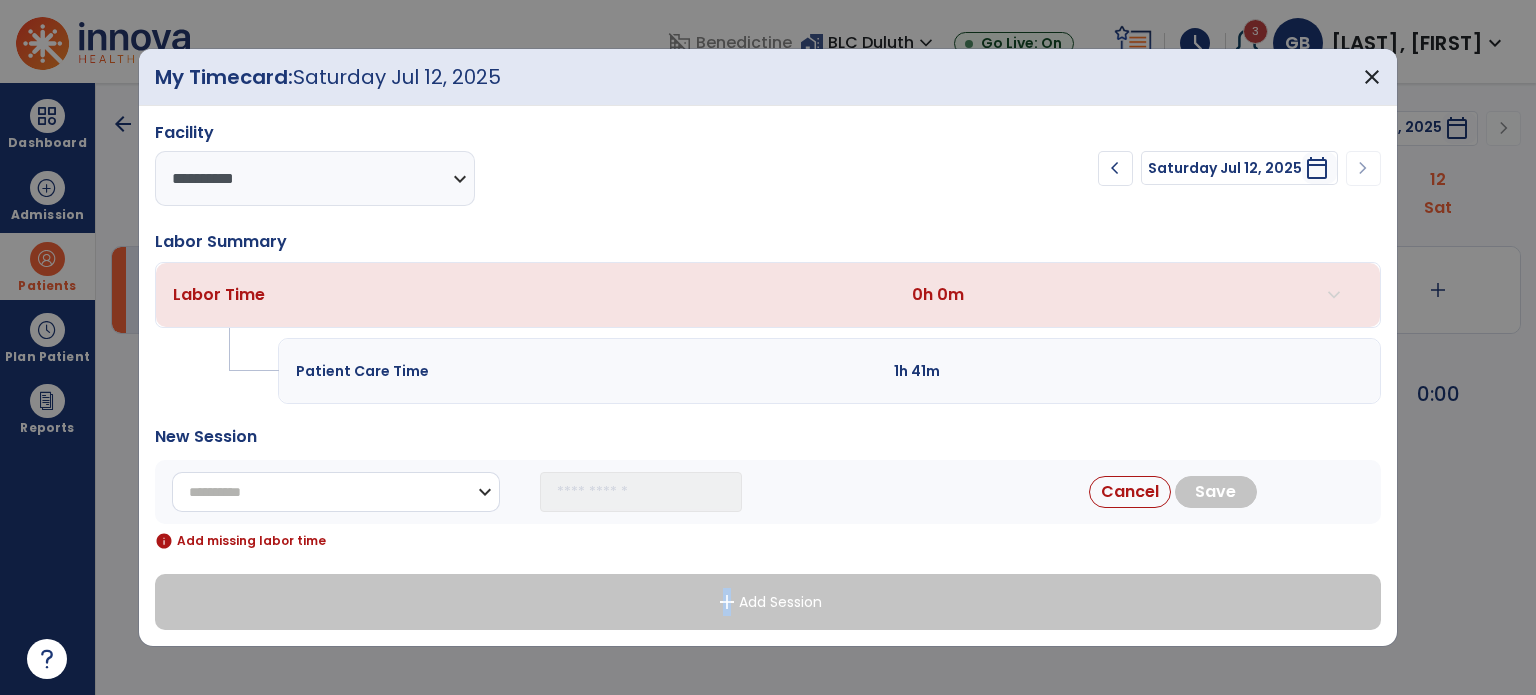 click on "**********" at bounding box center [336, 492] 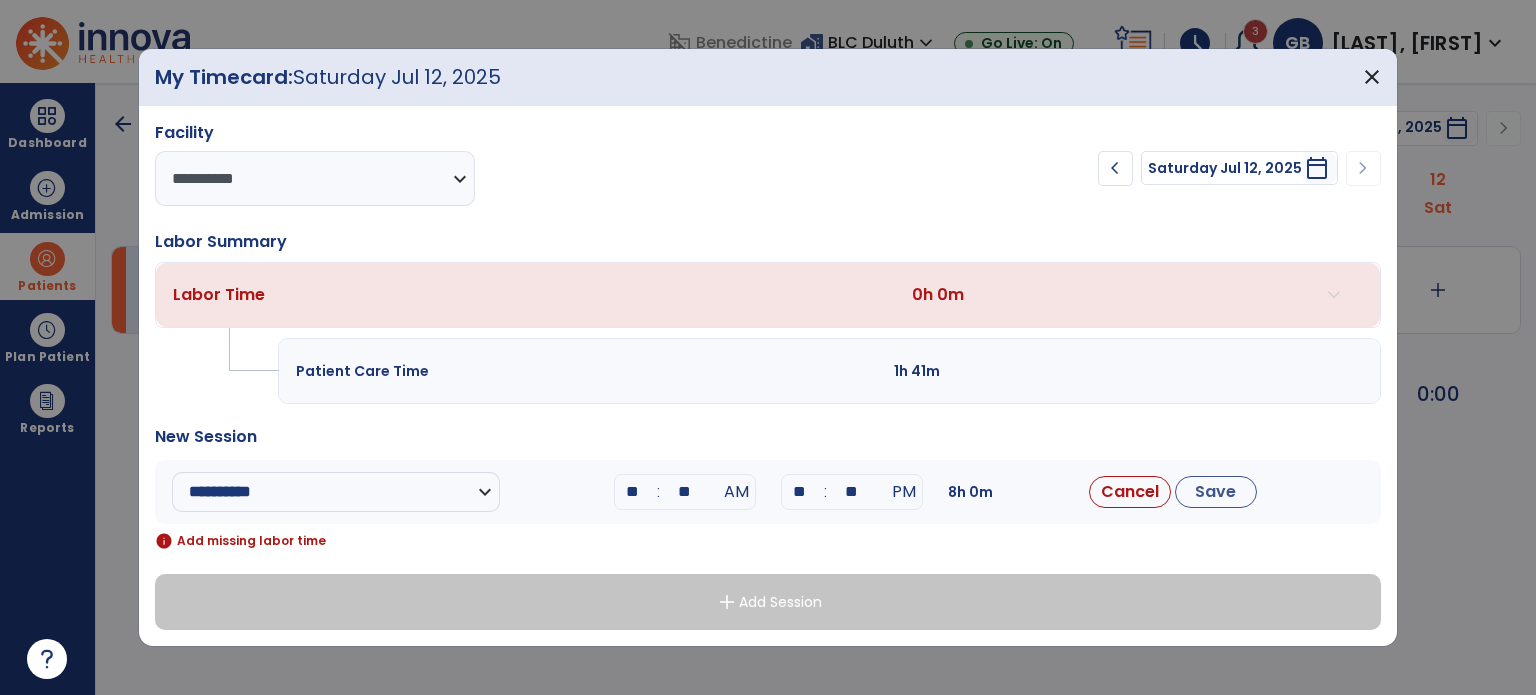 click on "**" at bounding box center (633, 492) 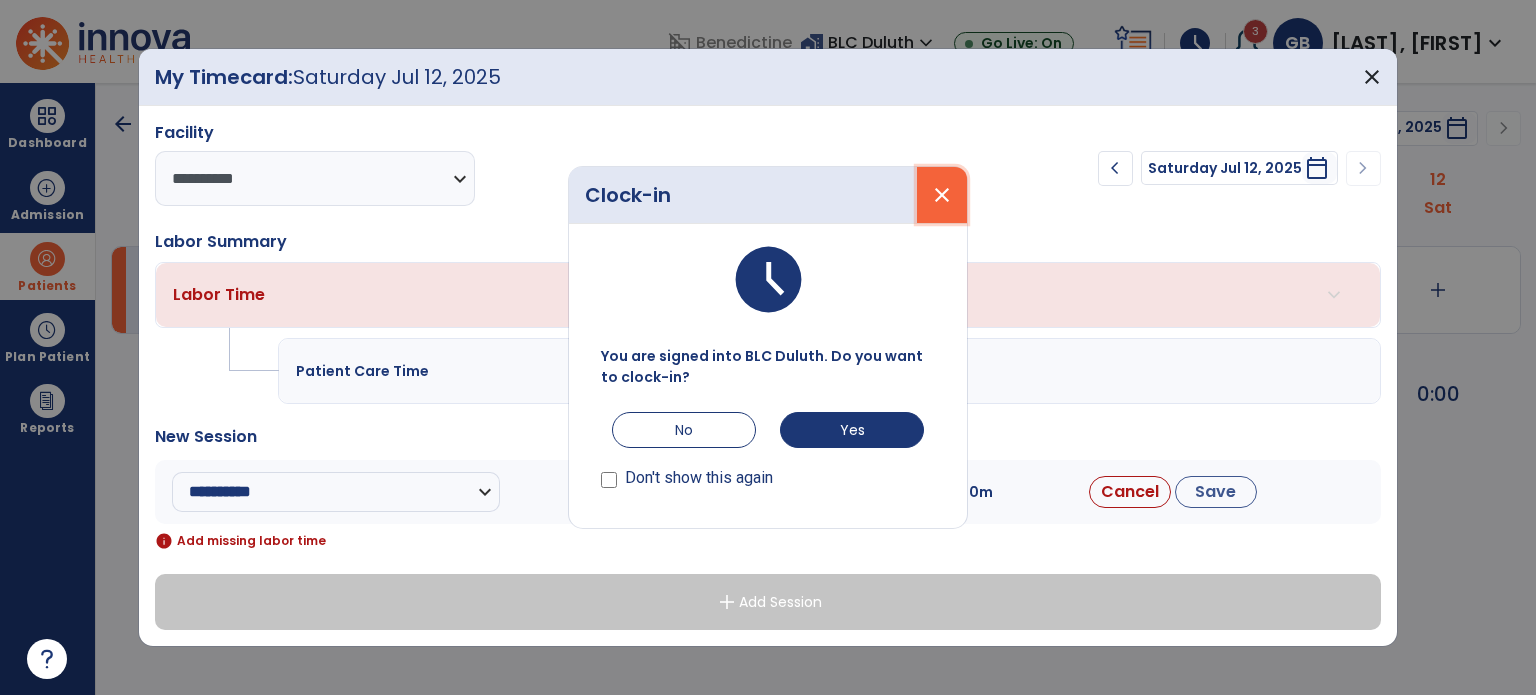 click on "close" at bounding box center (942, 195) 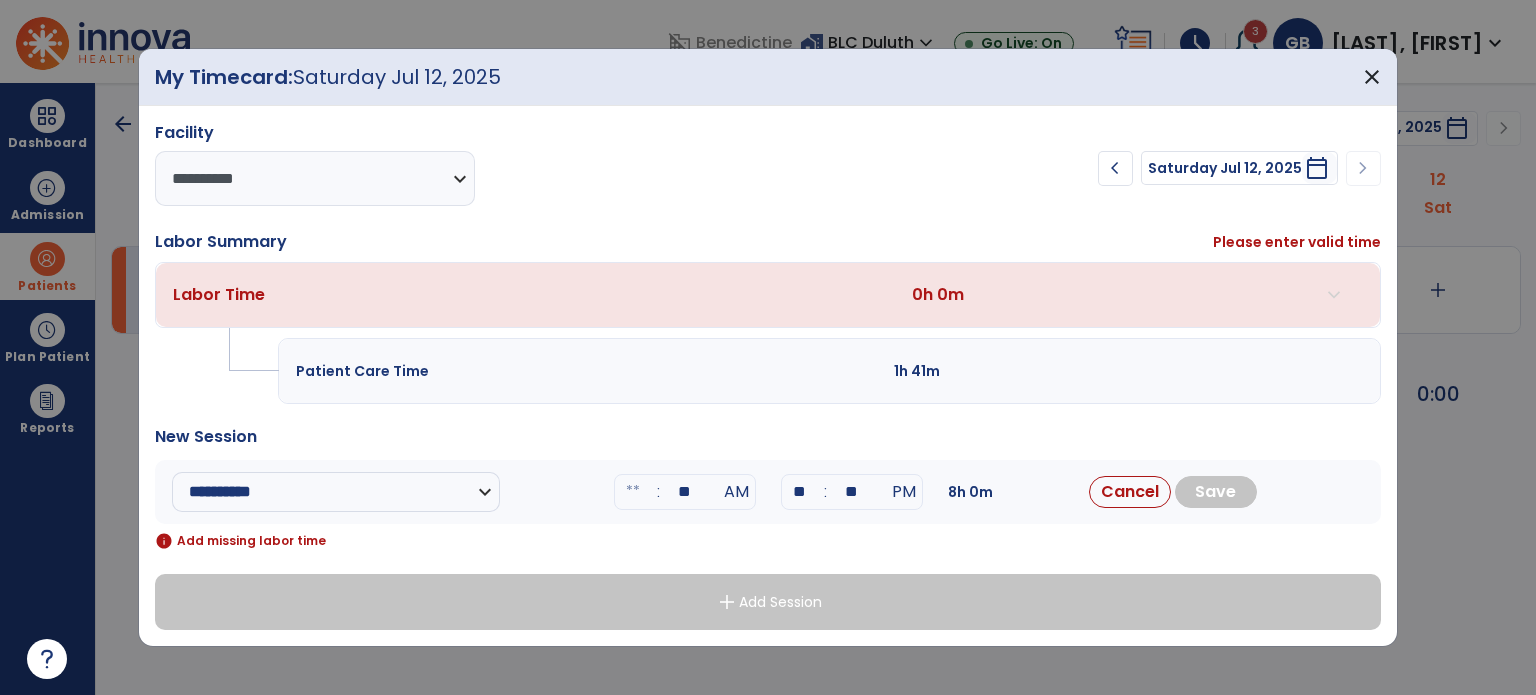 click on "**" at bounding box center [685, 492] 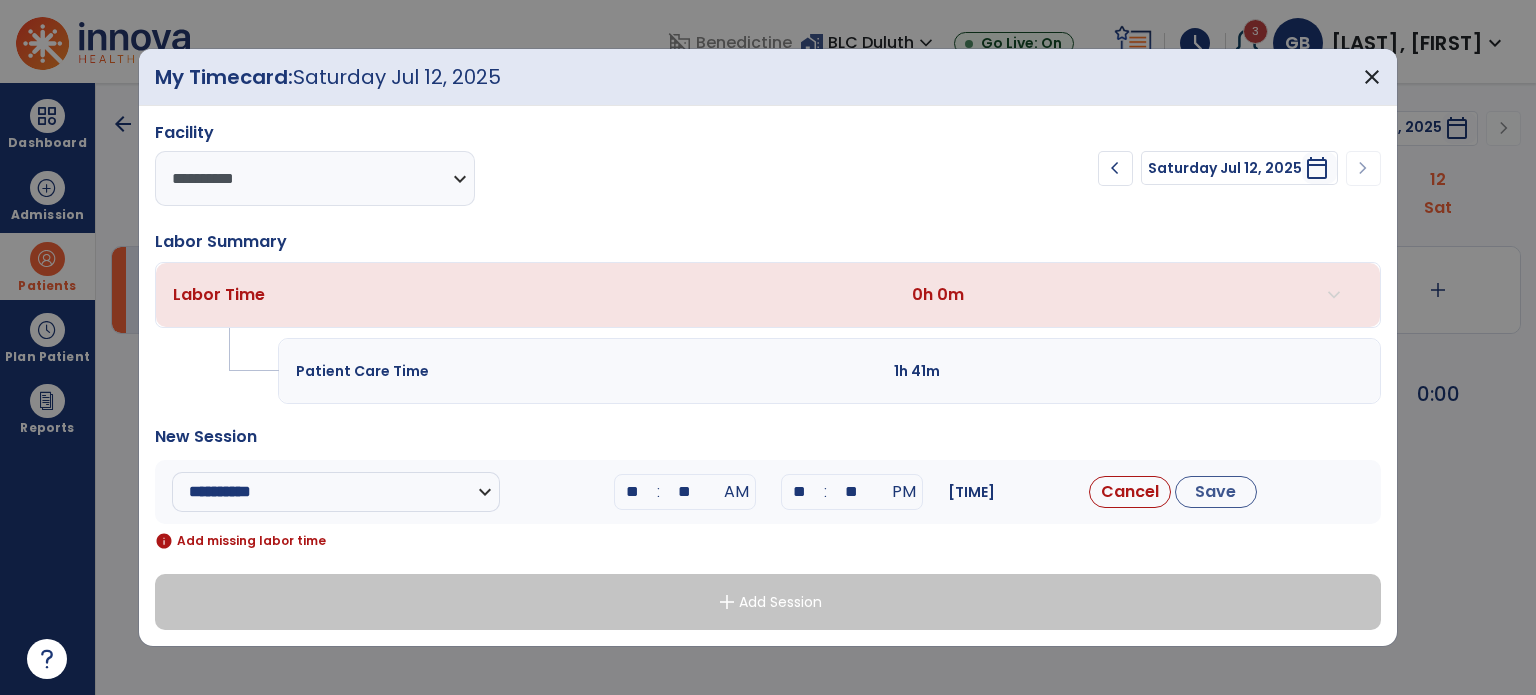 click on "**" at bounding box center (633, 492) 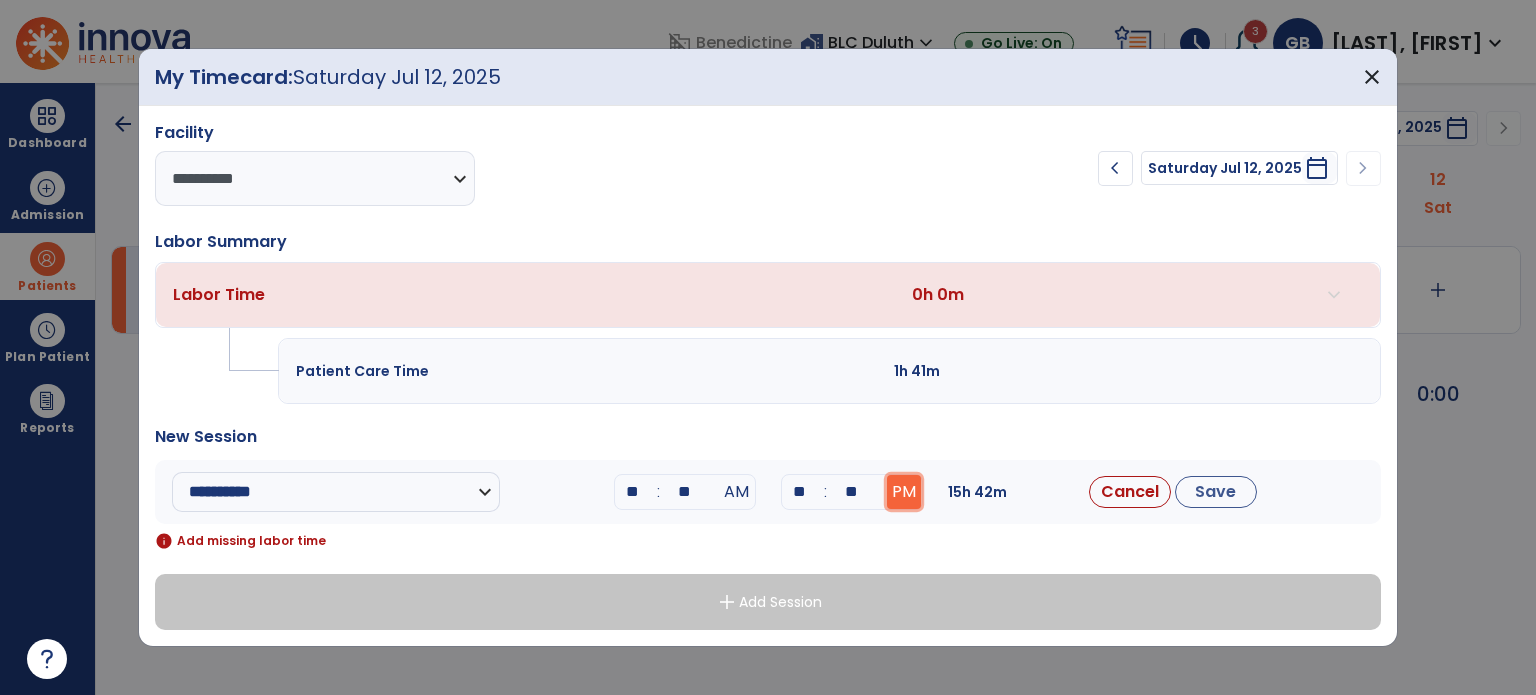 click on "PM" at bounding box center [904, 492] 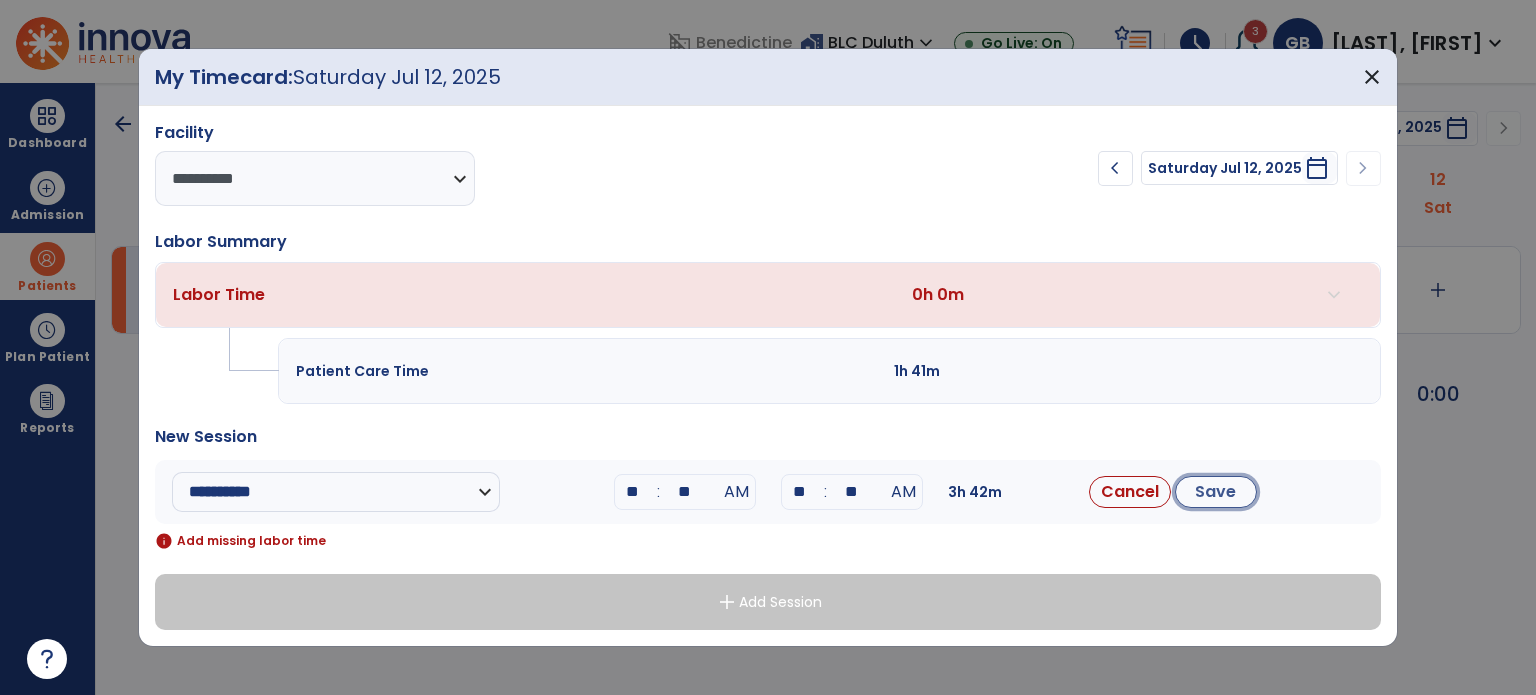 click on "Save" at bounding box center (1216, 492) 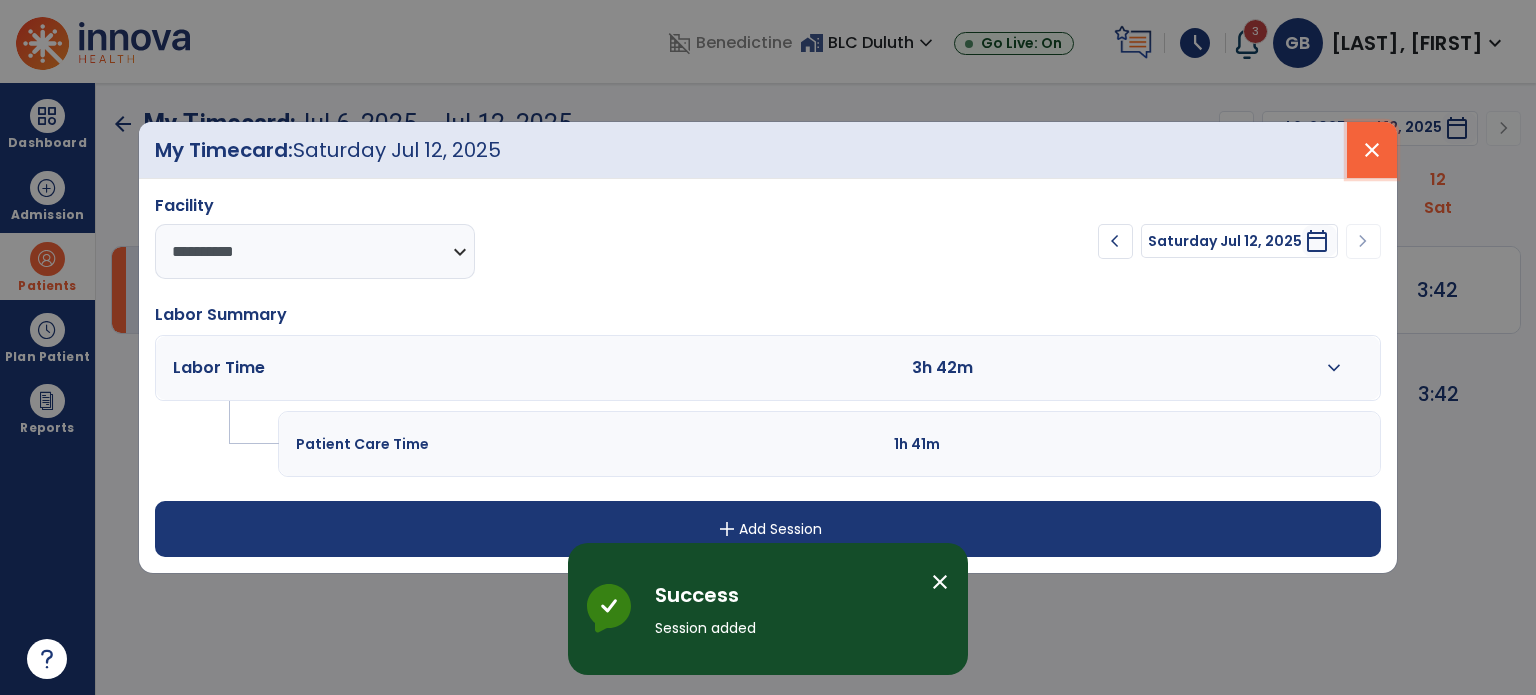 click on "close" at bounding box center [1372, 150] 